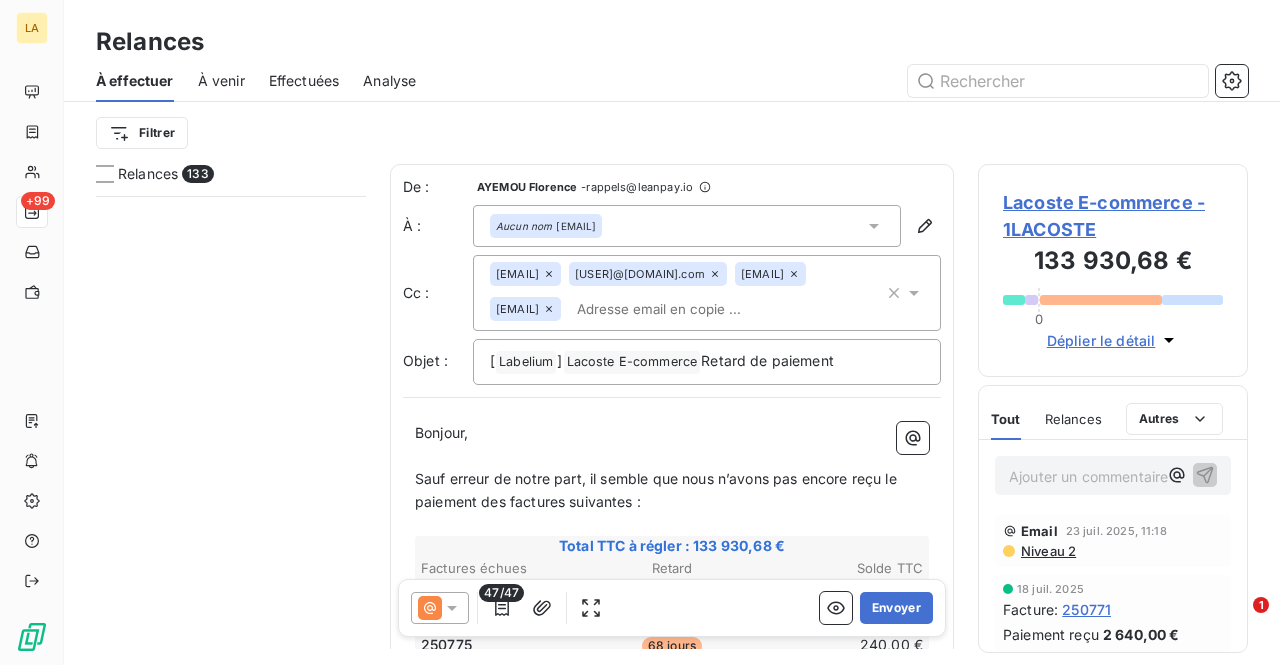 scroll, scrollTop: 0, scrollLeft: 0, axis: both 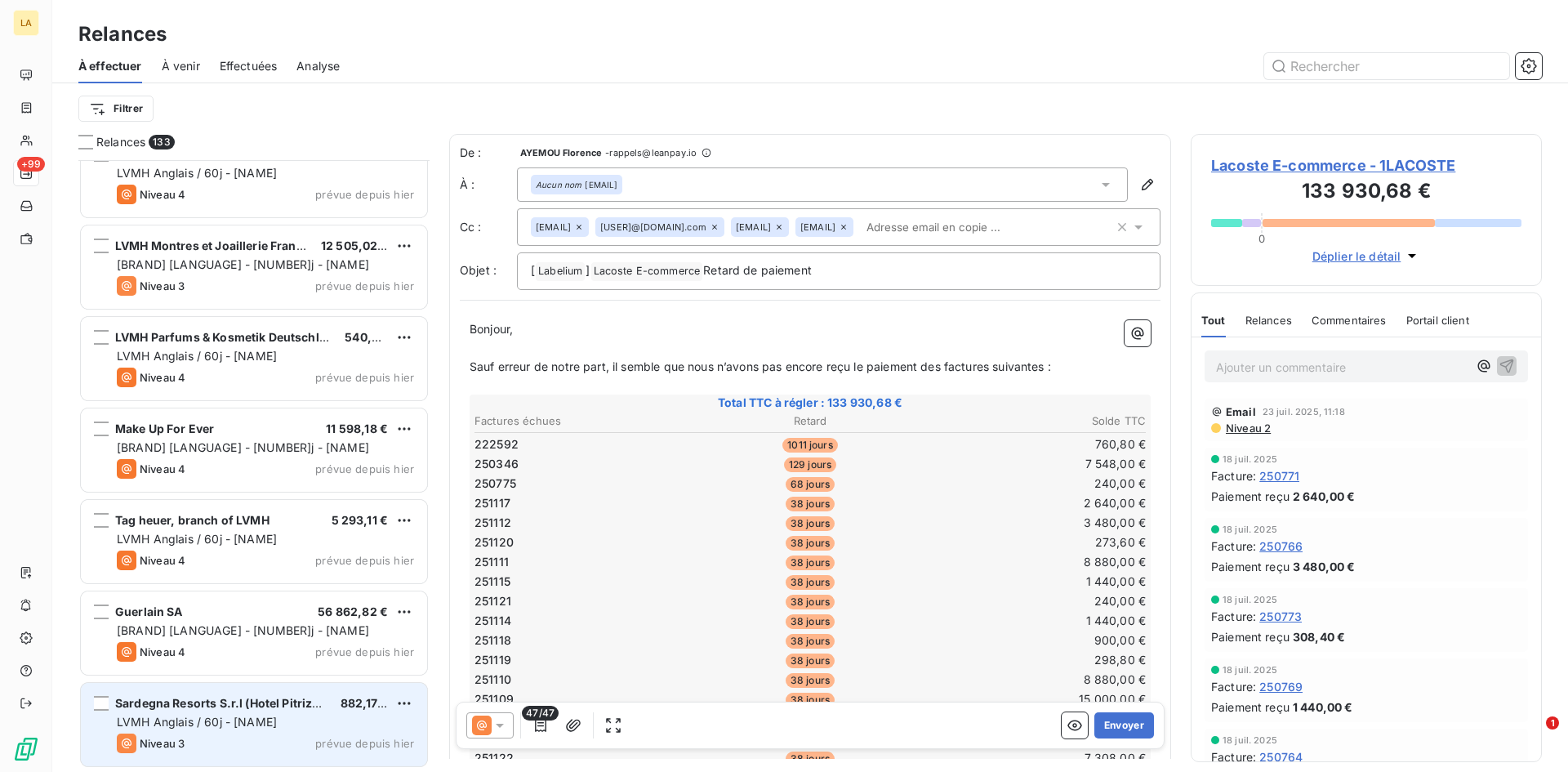 click on "LVMH Anglais / 60j - [NAME]" at bounding box center [197, 721] 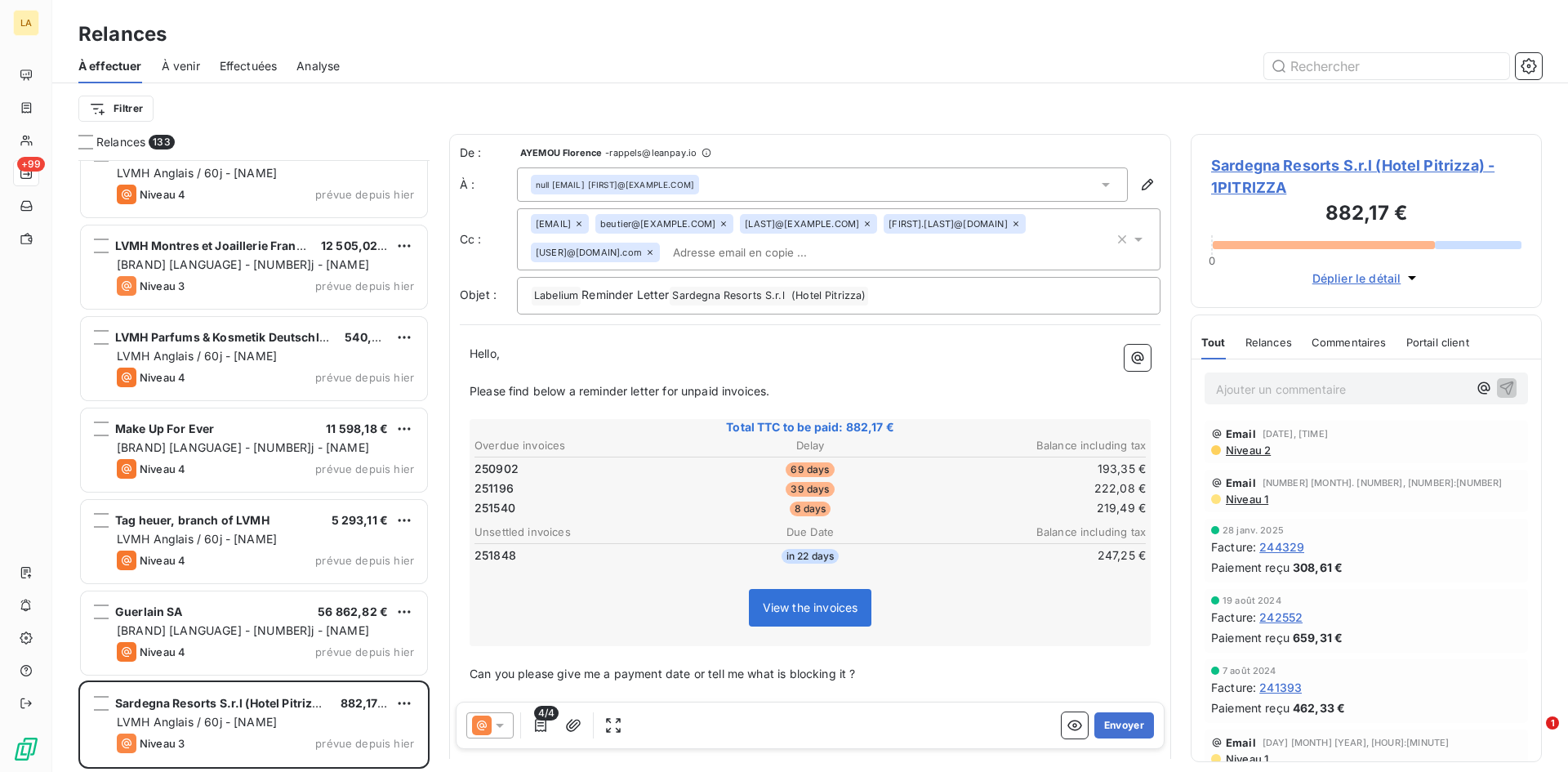 click on "Niveau 2" at bounding box center [1247, 450] 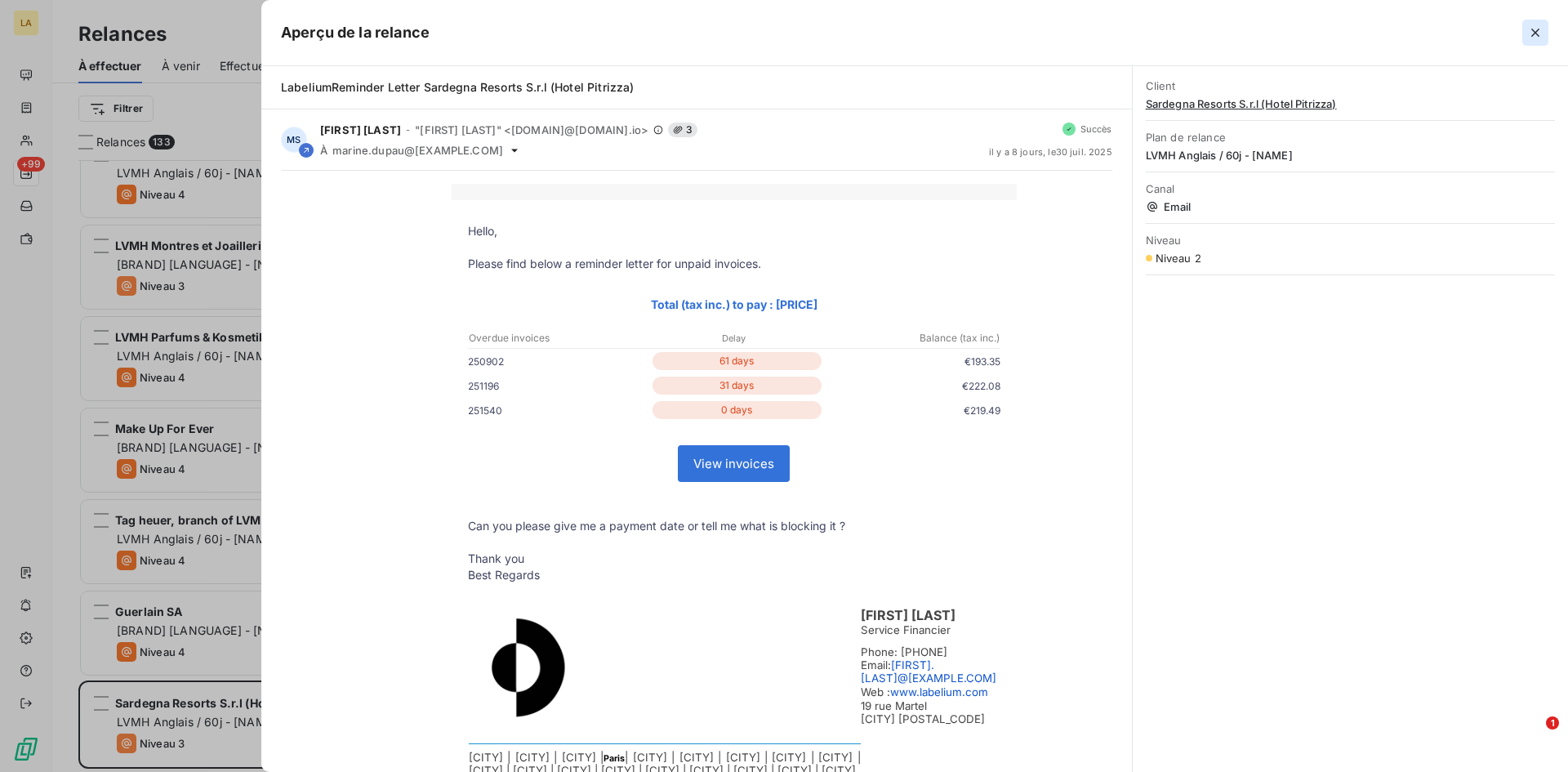 click 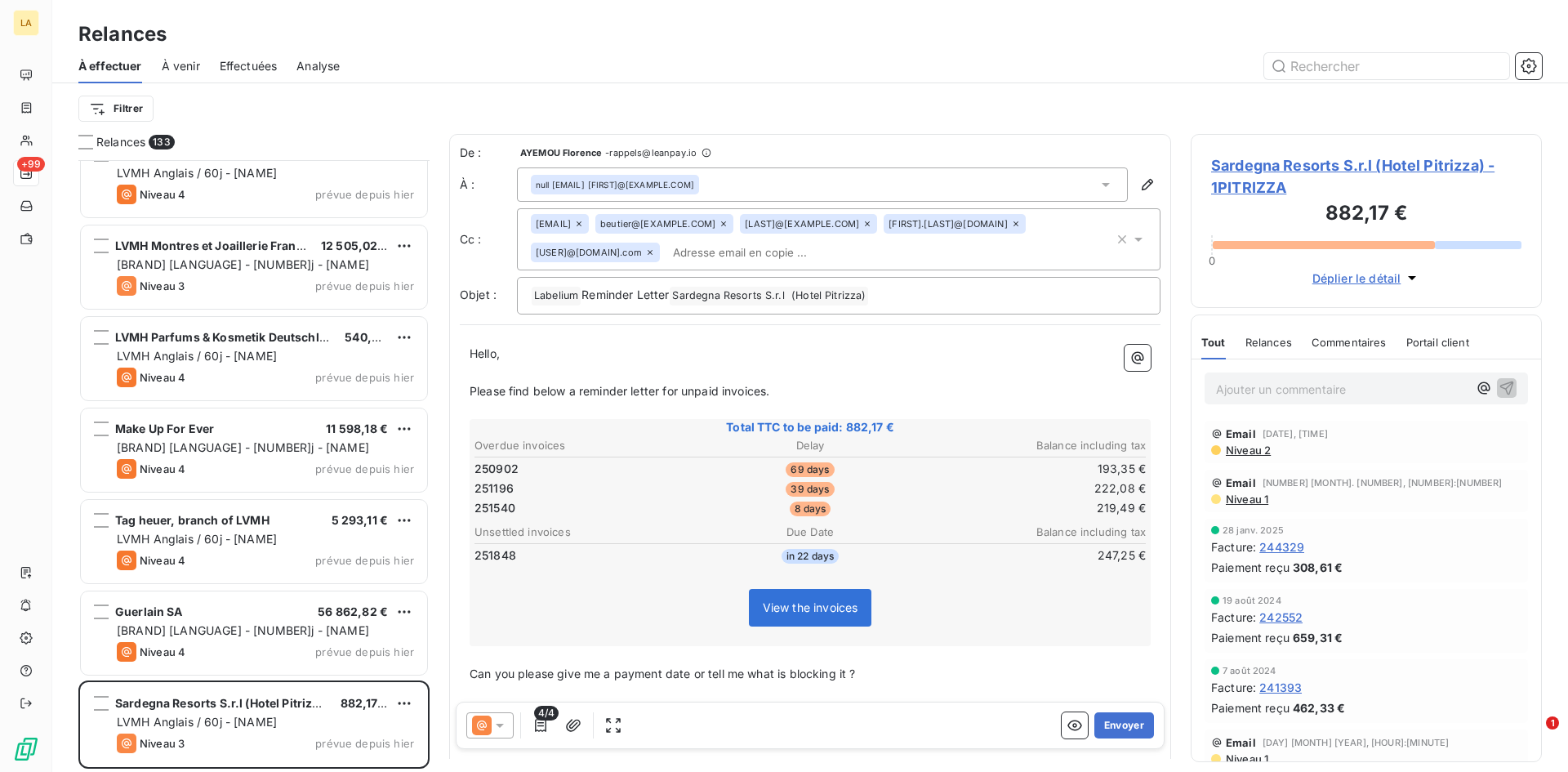 click on "Niveau 2" at bounding box center (1247, 450) 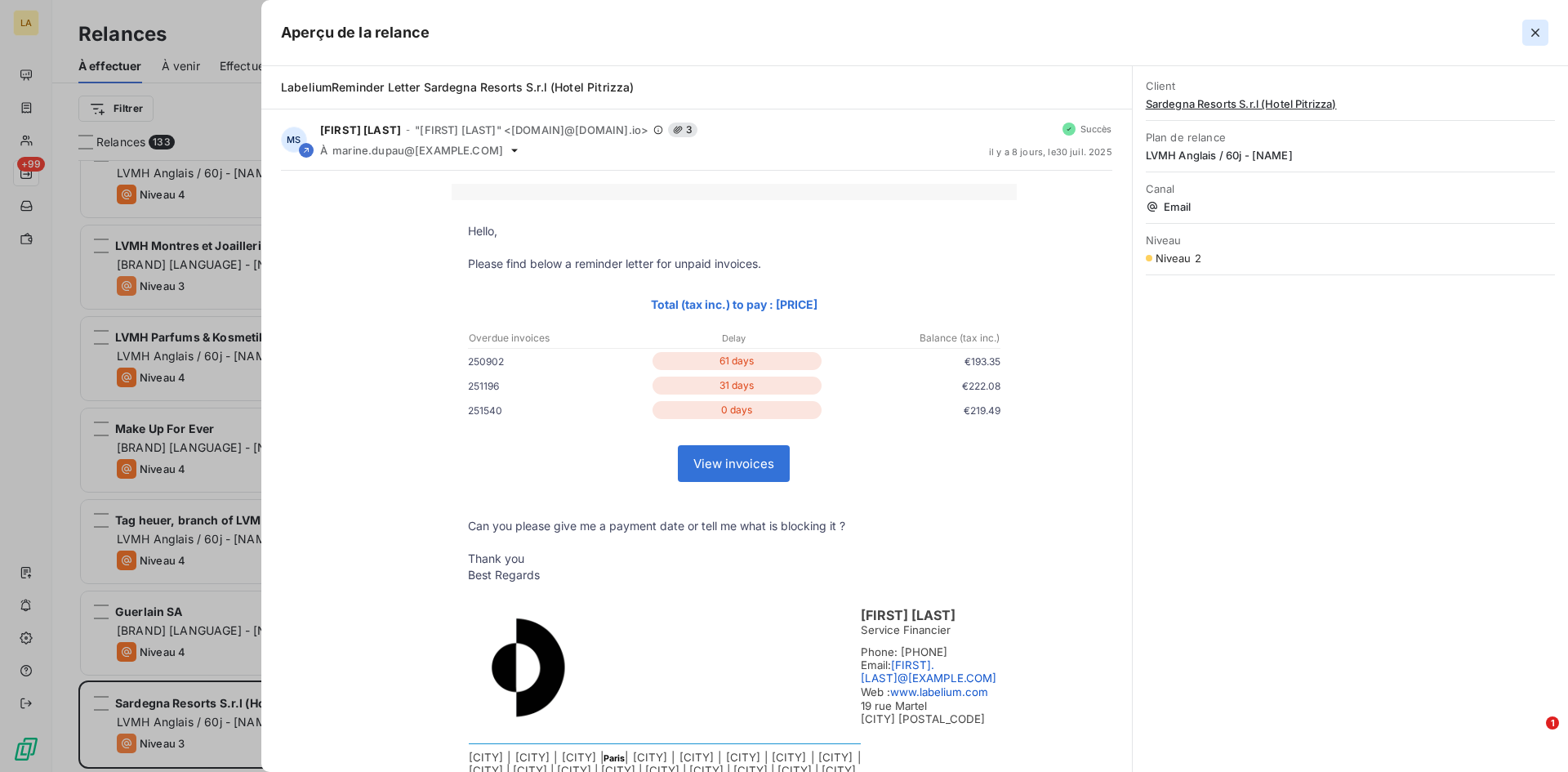 click 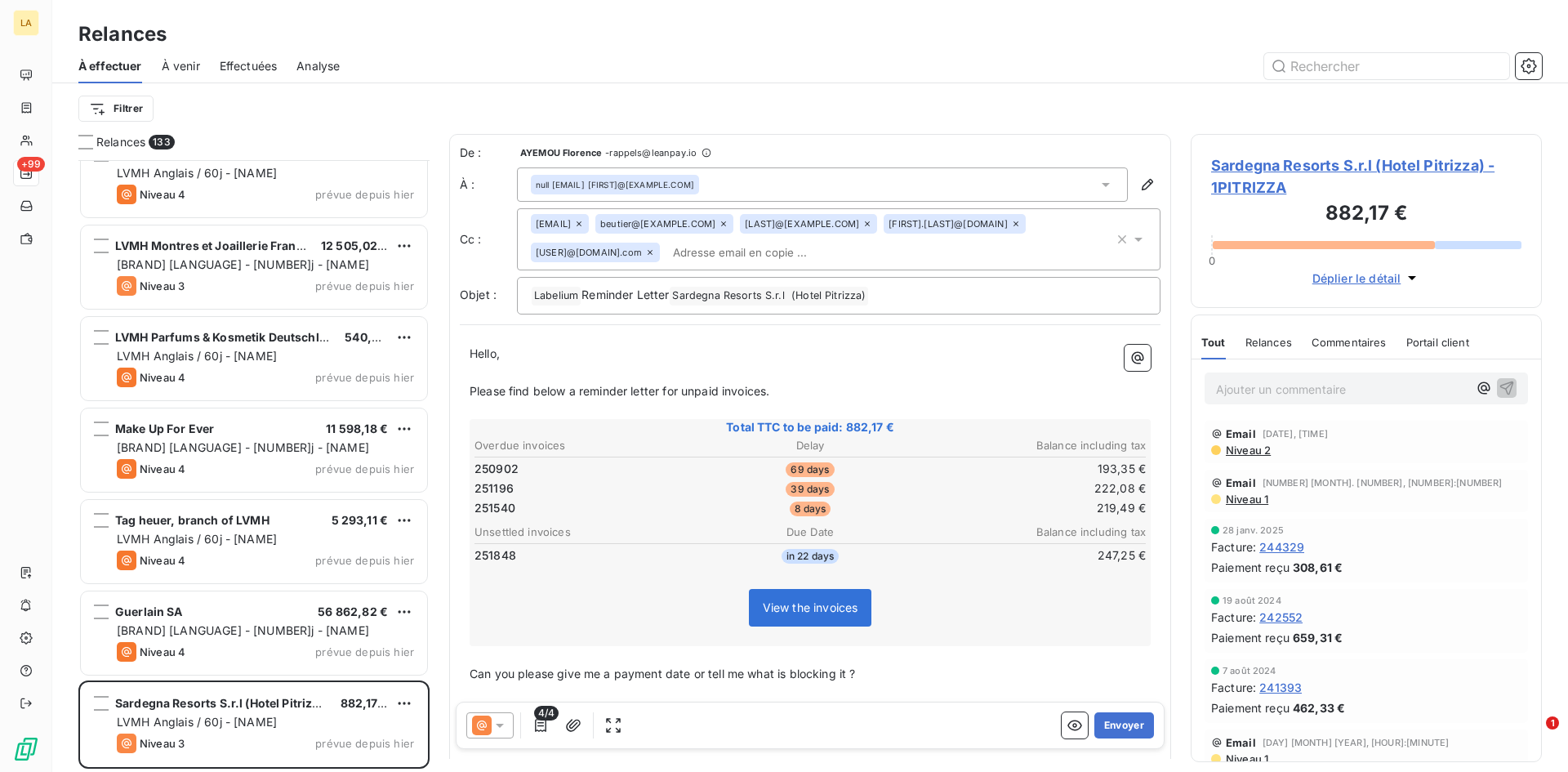 click on "Niveau 1" at bounding box center (1246, 499) 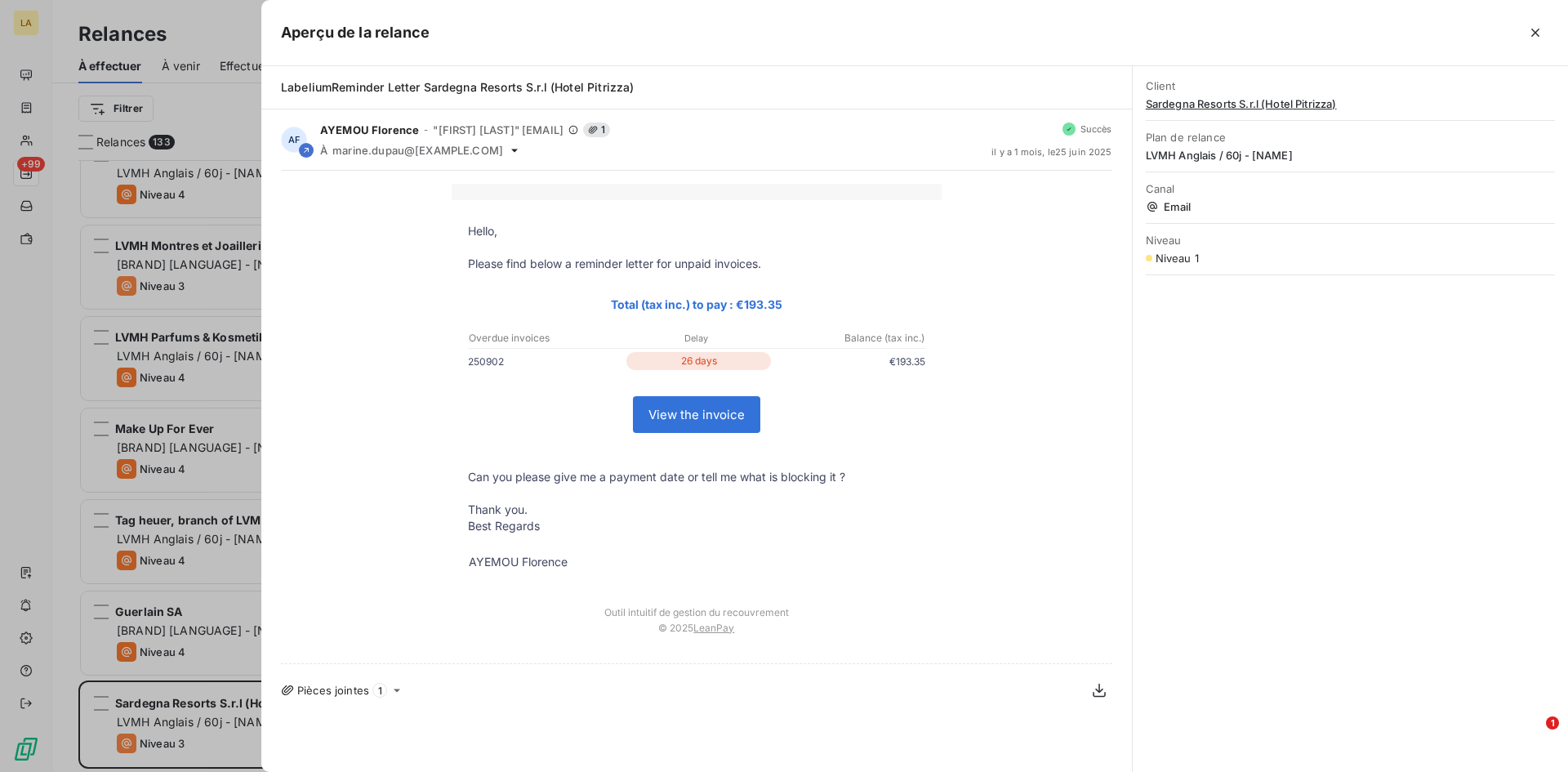 click at bounding box center [784, 386] 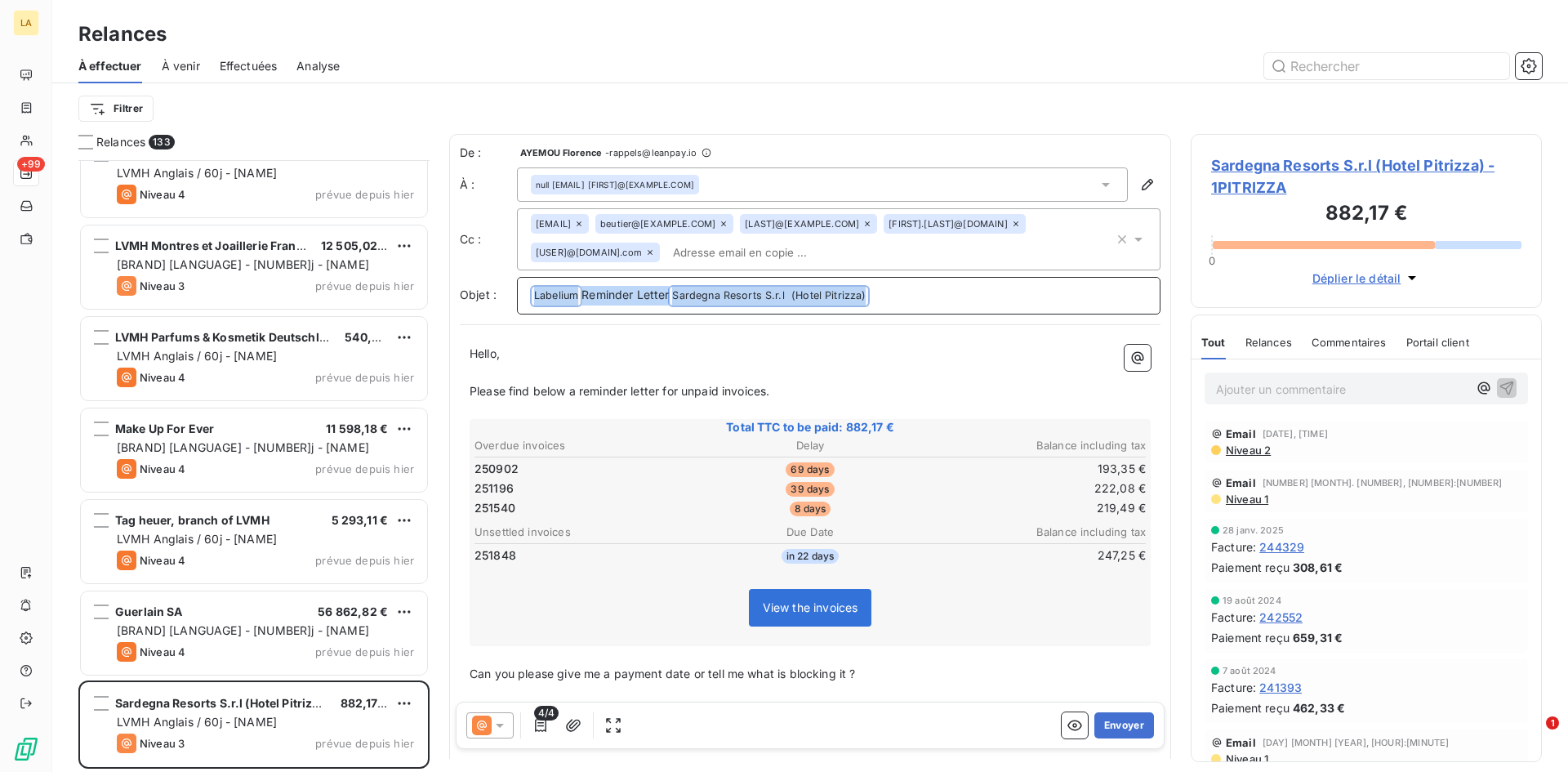 drag, startPoint x: 873, startPoint y: 291, endPoint x: 531, endPoint y: 290, distance: 342.0015 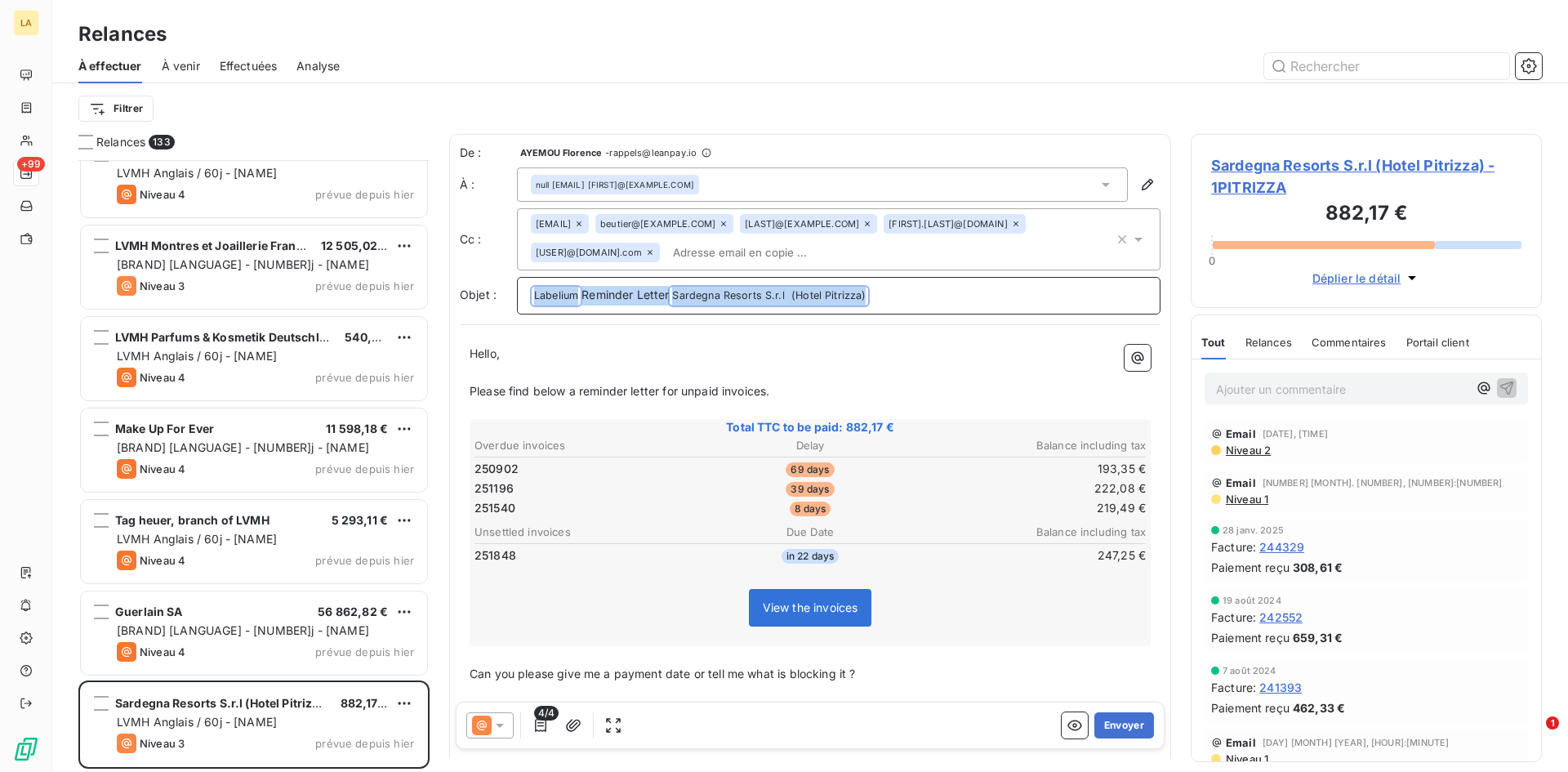 click on "LabeliumPOLMOS ZYRARDOW SP Z O O Retard de paiement" at bounding box center (839, 296) 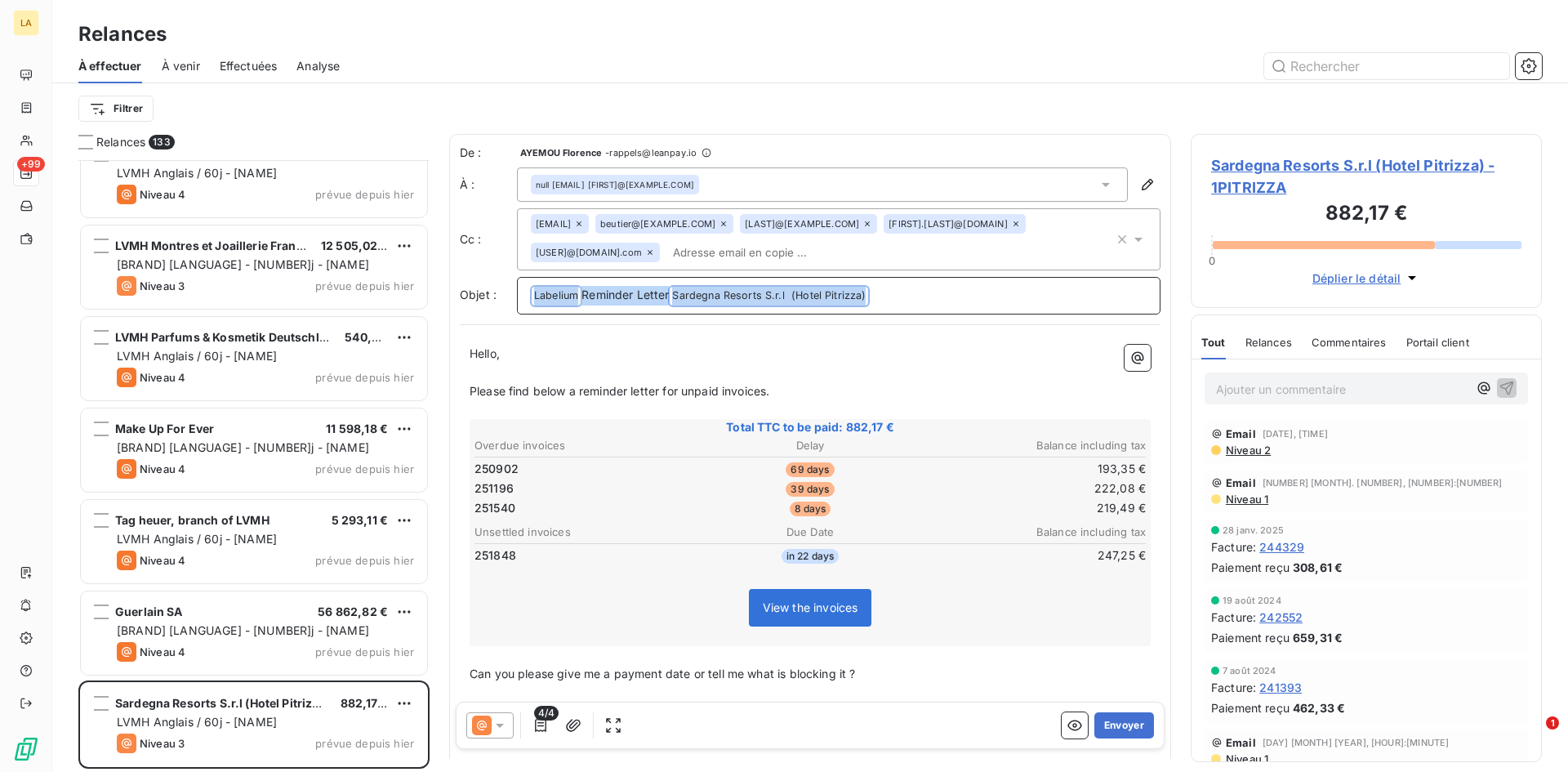 copy on "LabeliumPOLMOS ZYRARDOW SP Z O O Retard de paiement" 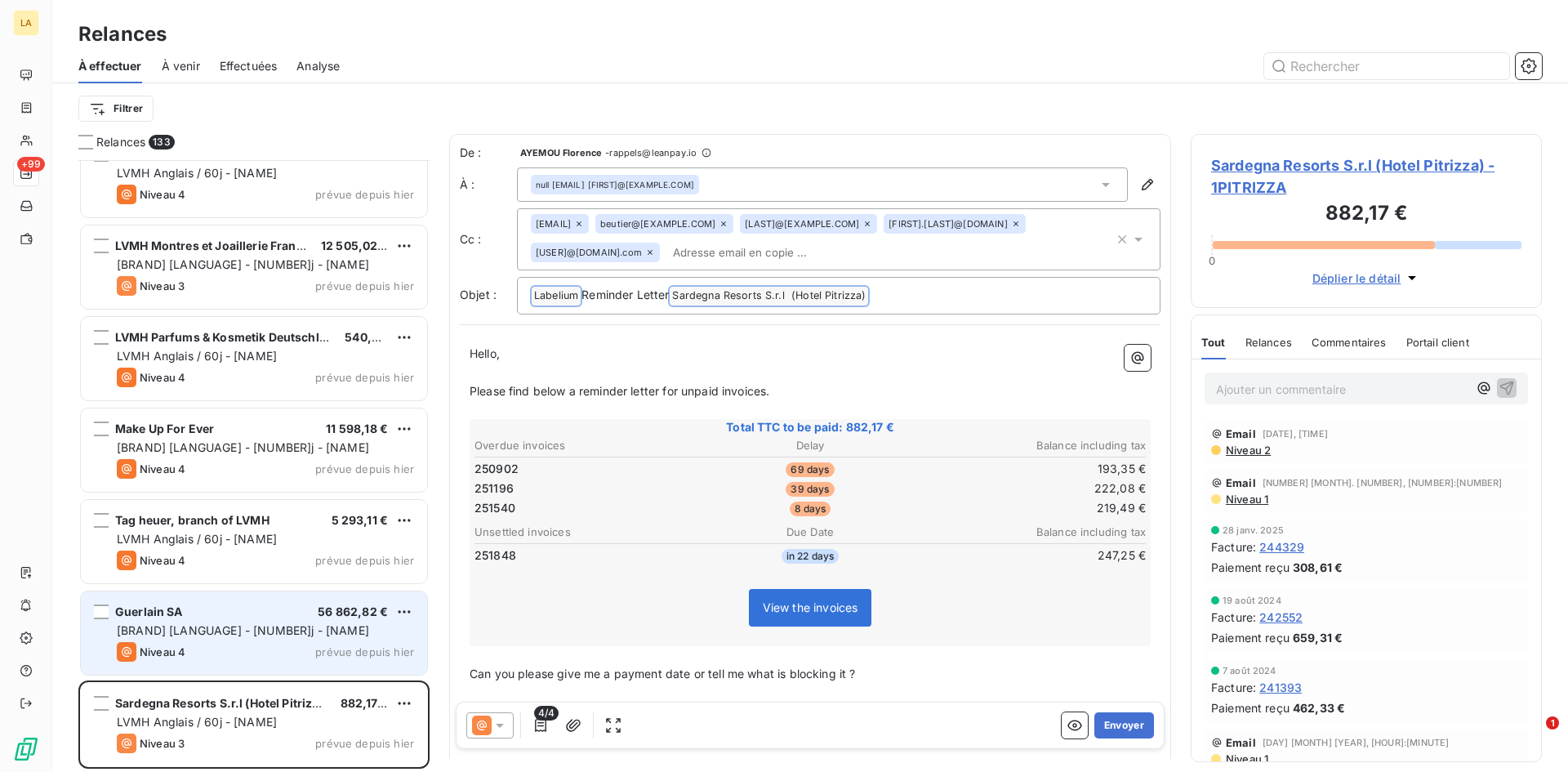 click on "Niveau 4 prévue depuis hier" at bounding box center (265, 652) 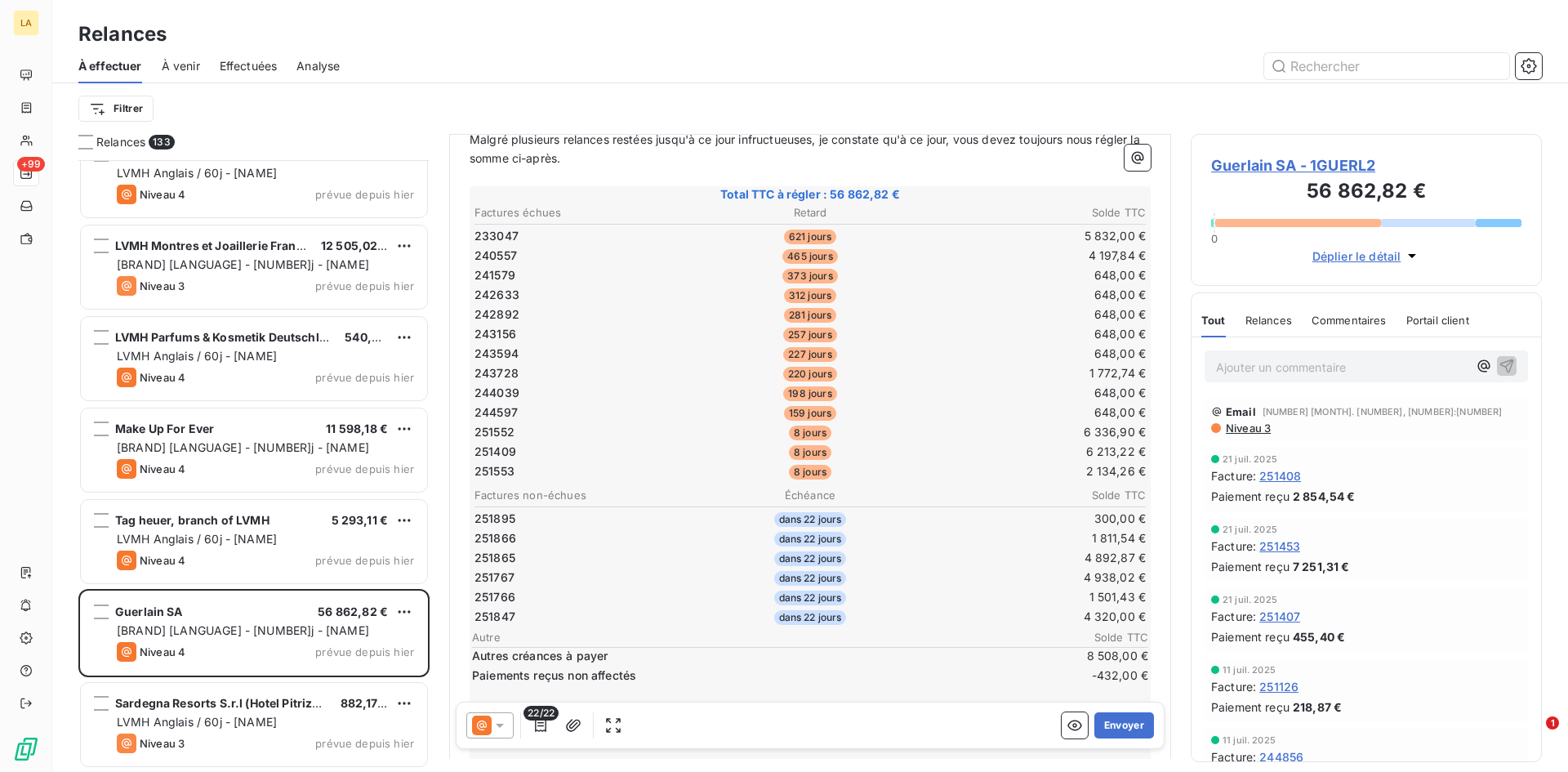 scroll, scrollTop: 254, scrollLeft: 0, axis: vertical 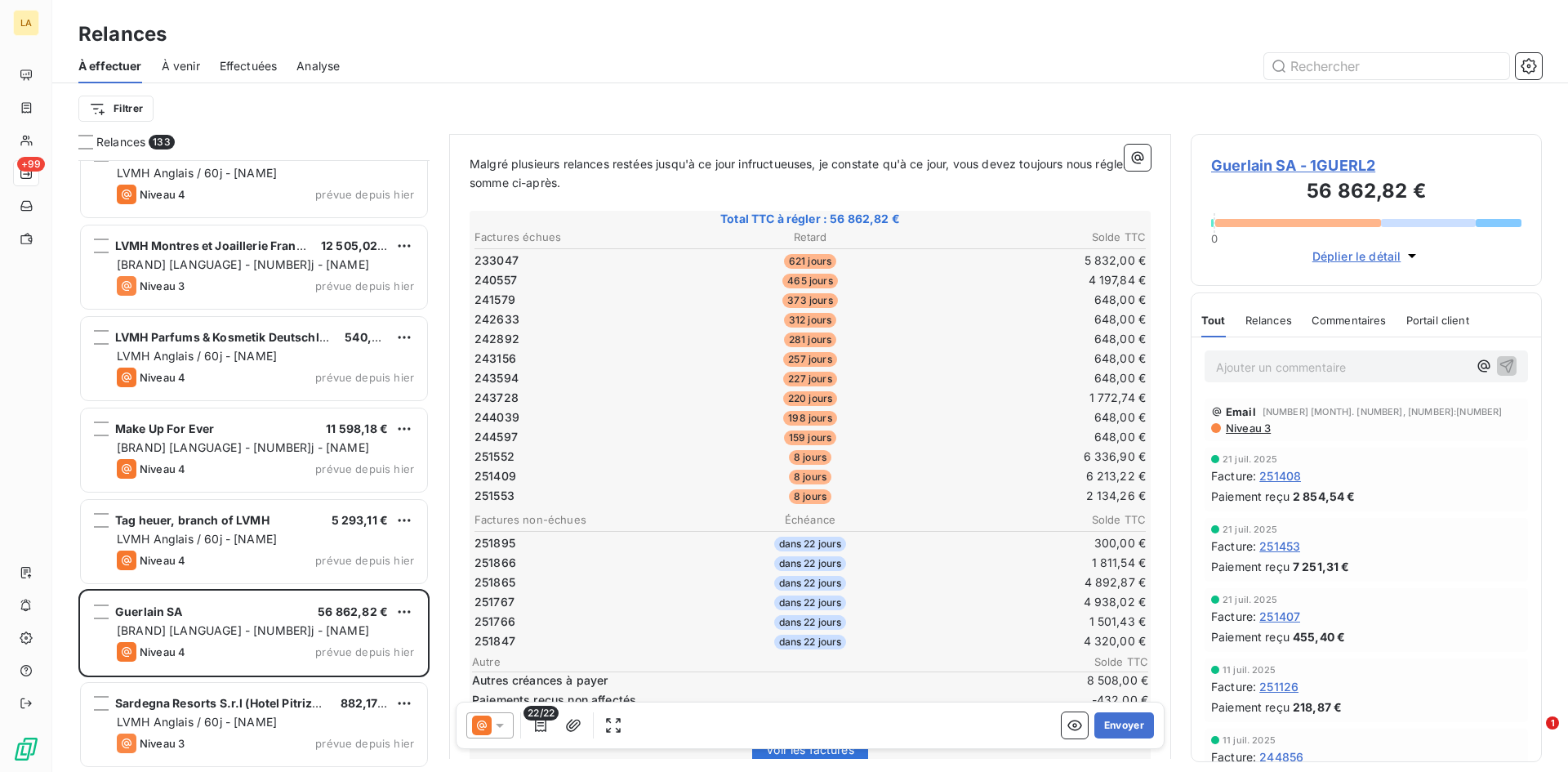click on "Niveau 3" at bounding box center [1247, 428] 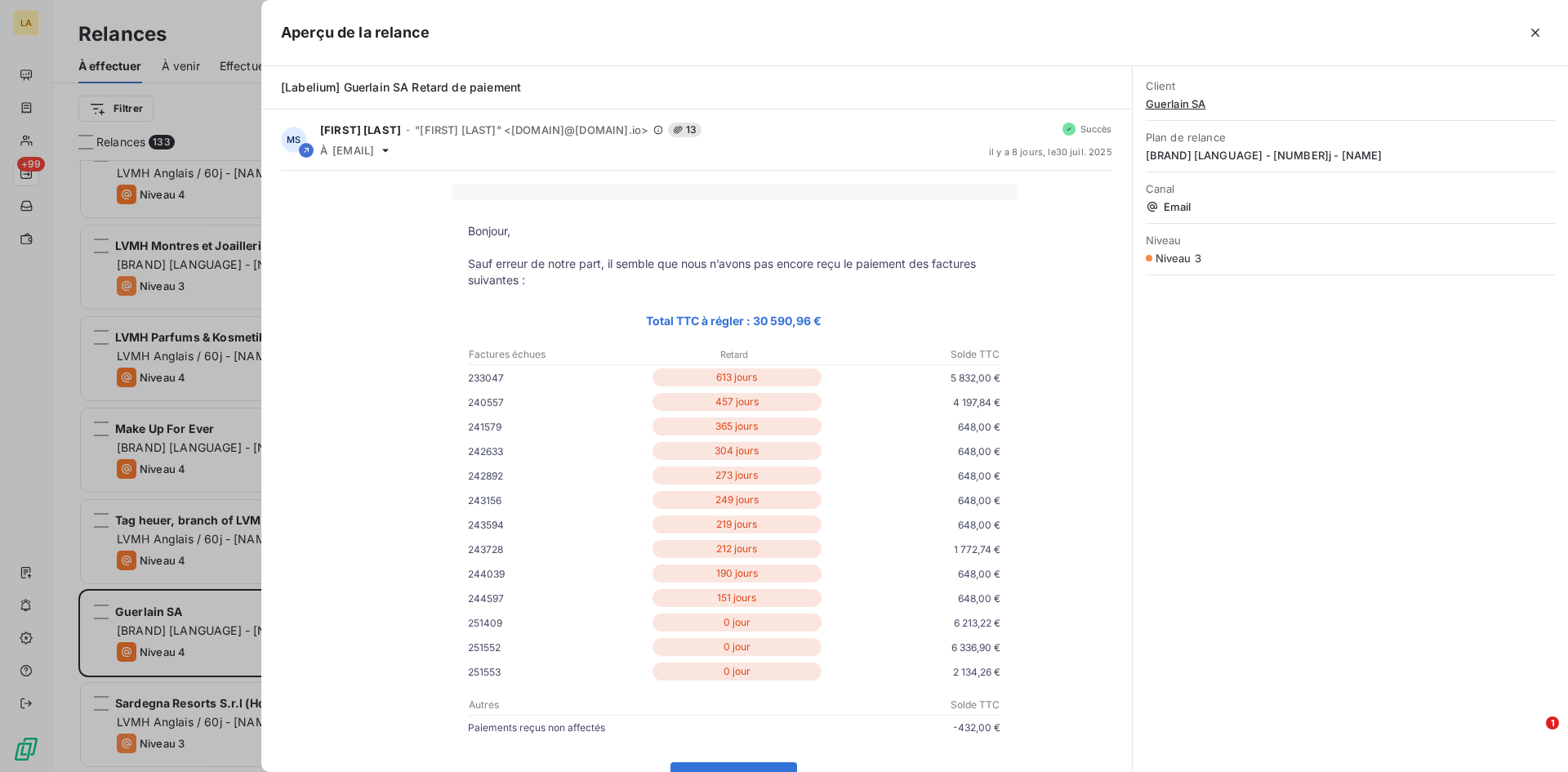 click 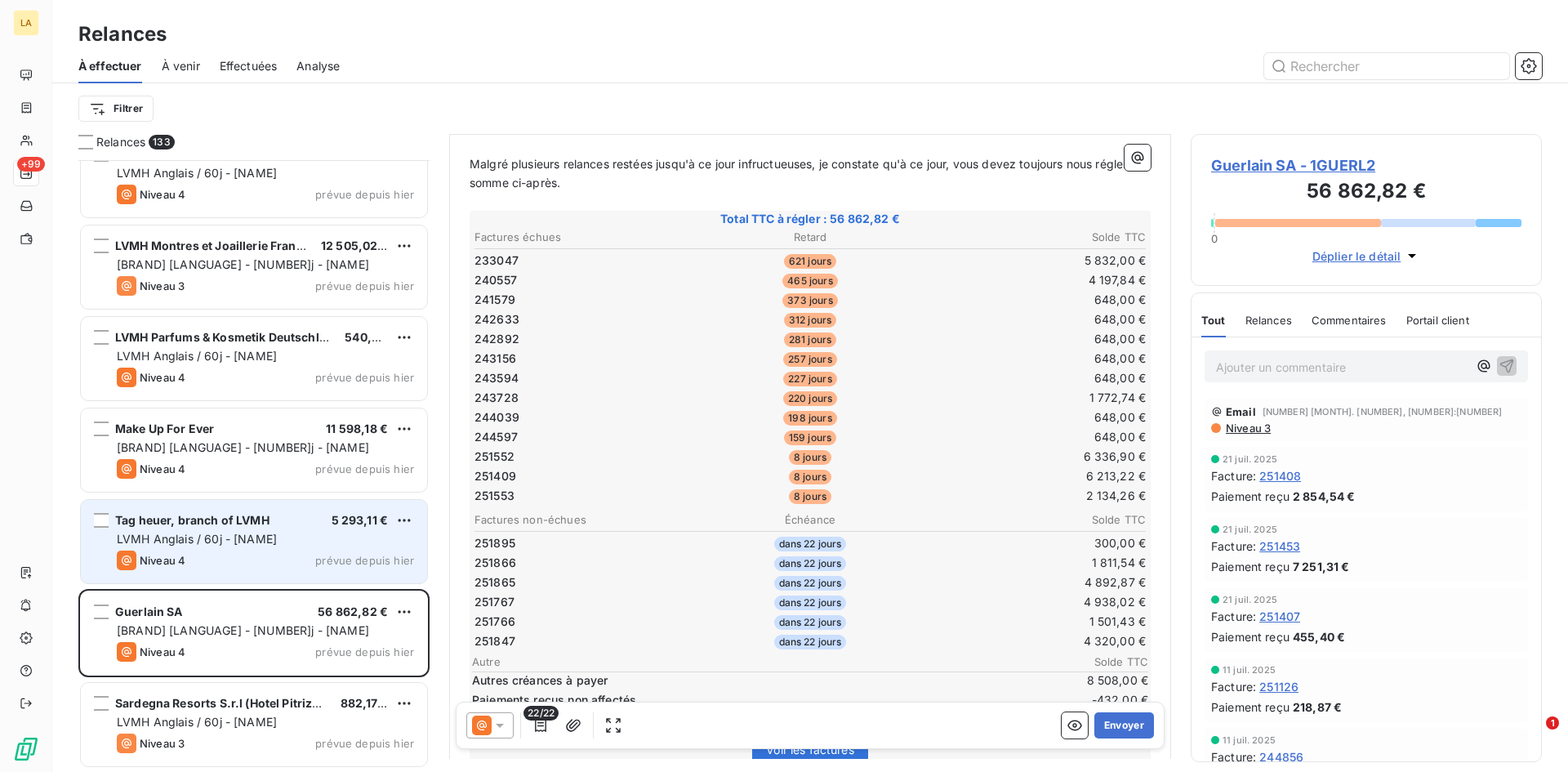 click on "Niveau 4 prévue depuis hier" at bounding box center [265, 560] 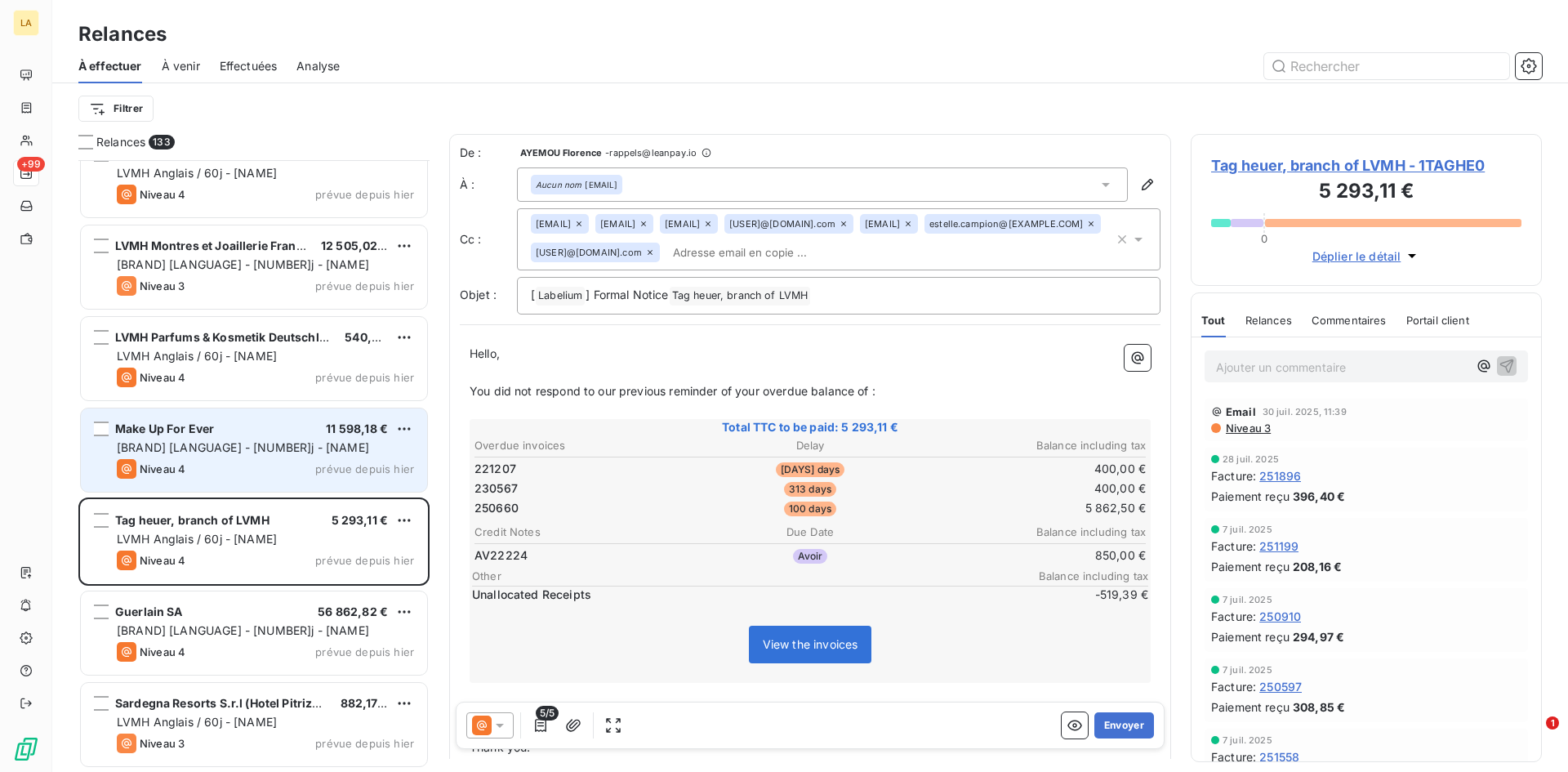 click on "Niveau 4 prévue depuis hier" at bounding box center (265, 469) 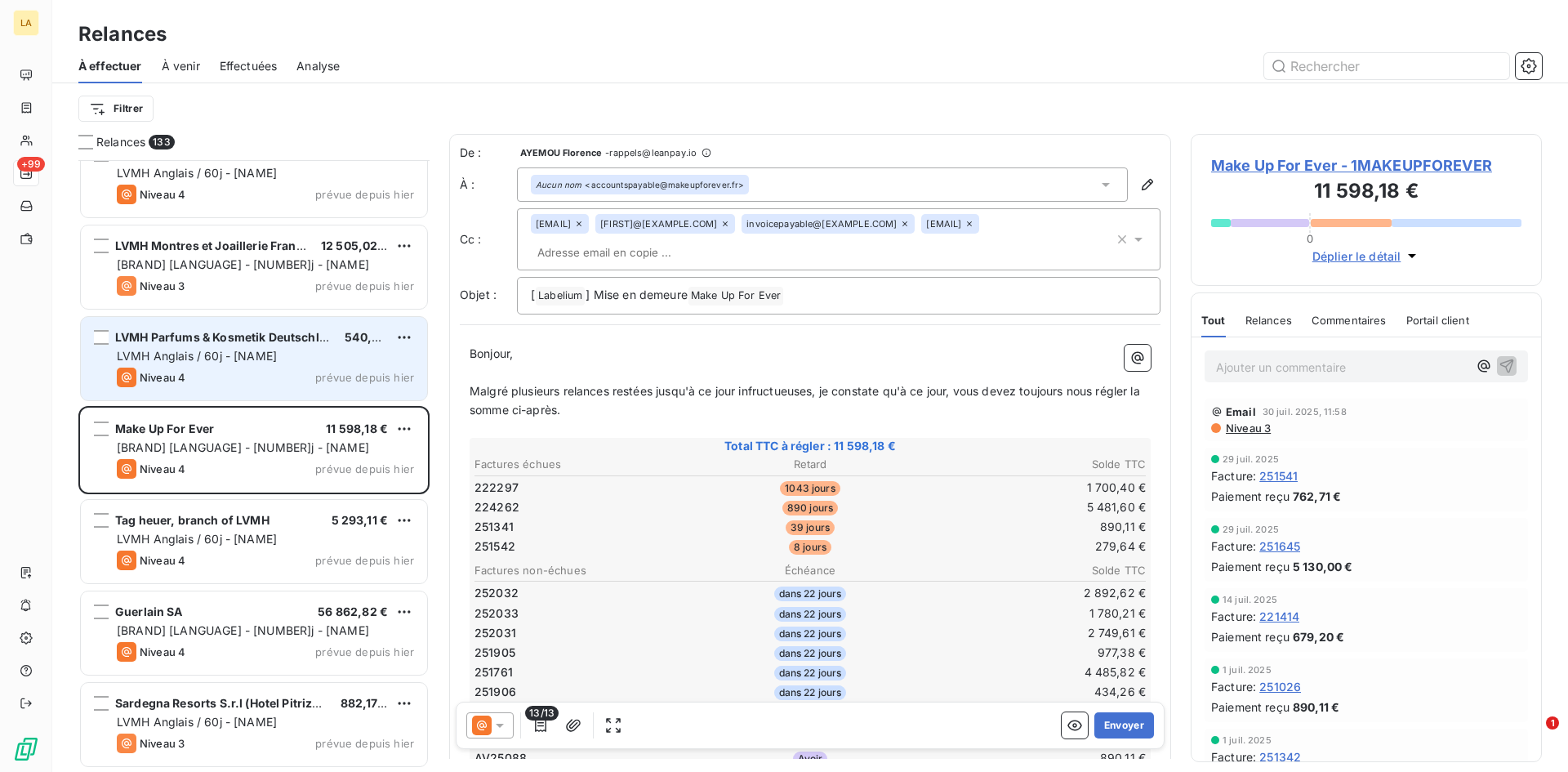click on "Niveau 4 prévue depuis hier" at bounding box center [265, 377] 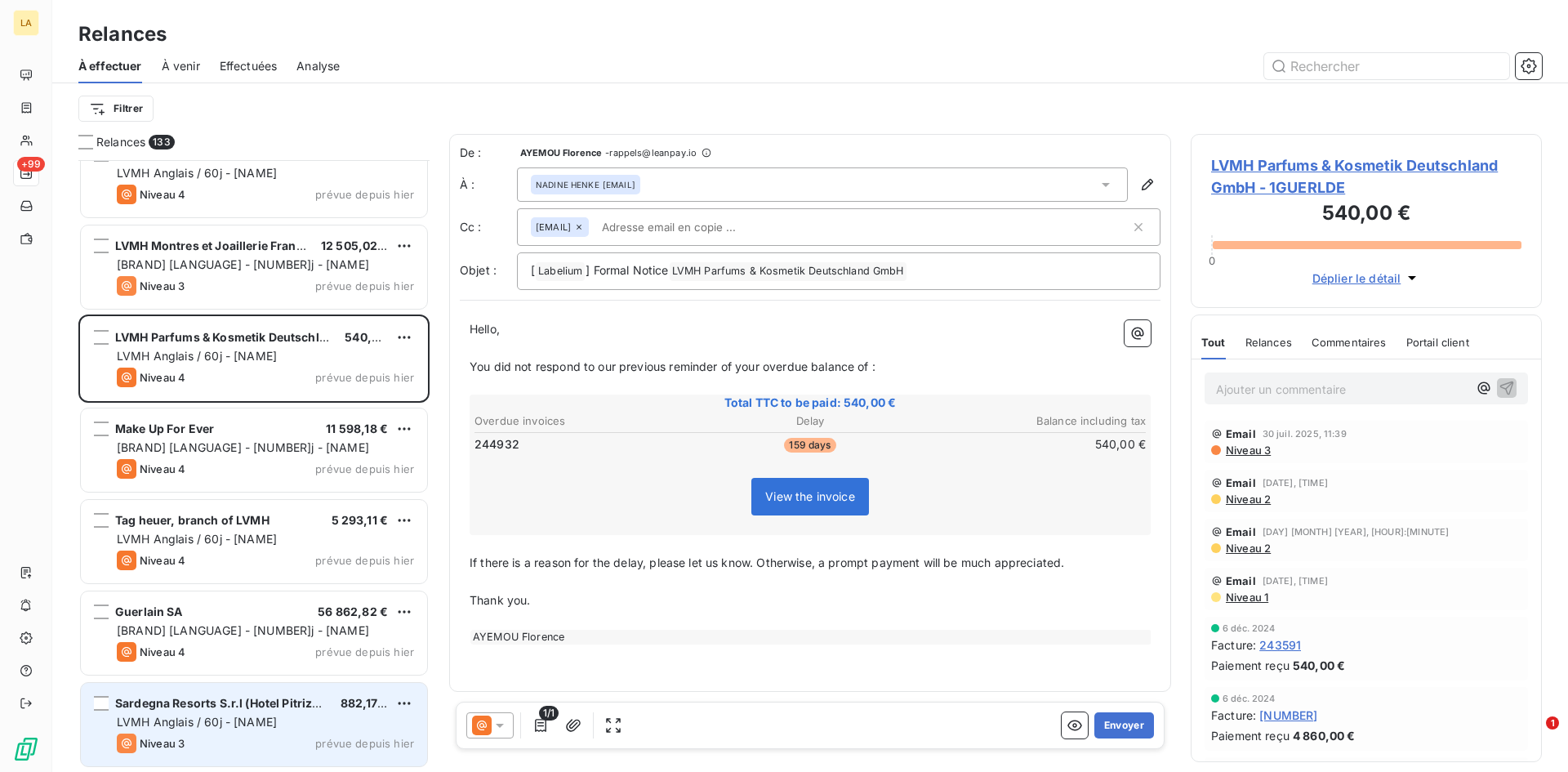 click on "LVMH Anglais / 60j - [NAME]" at bounding box center [265, 722] 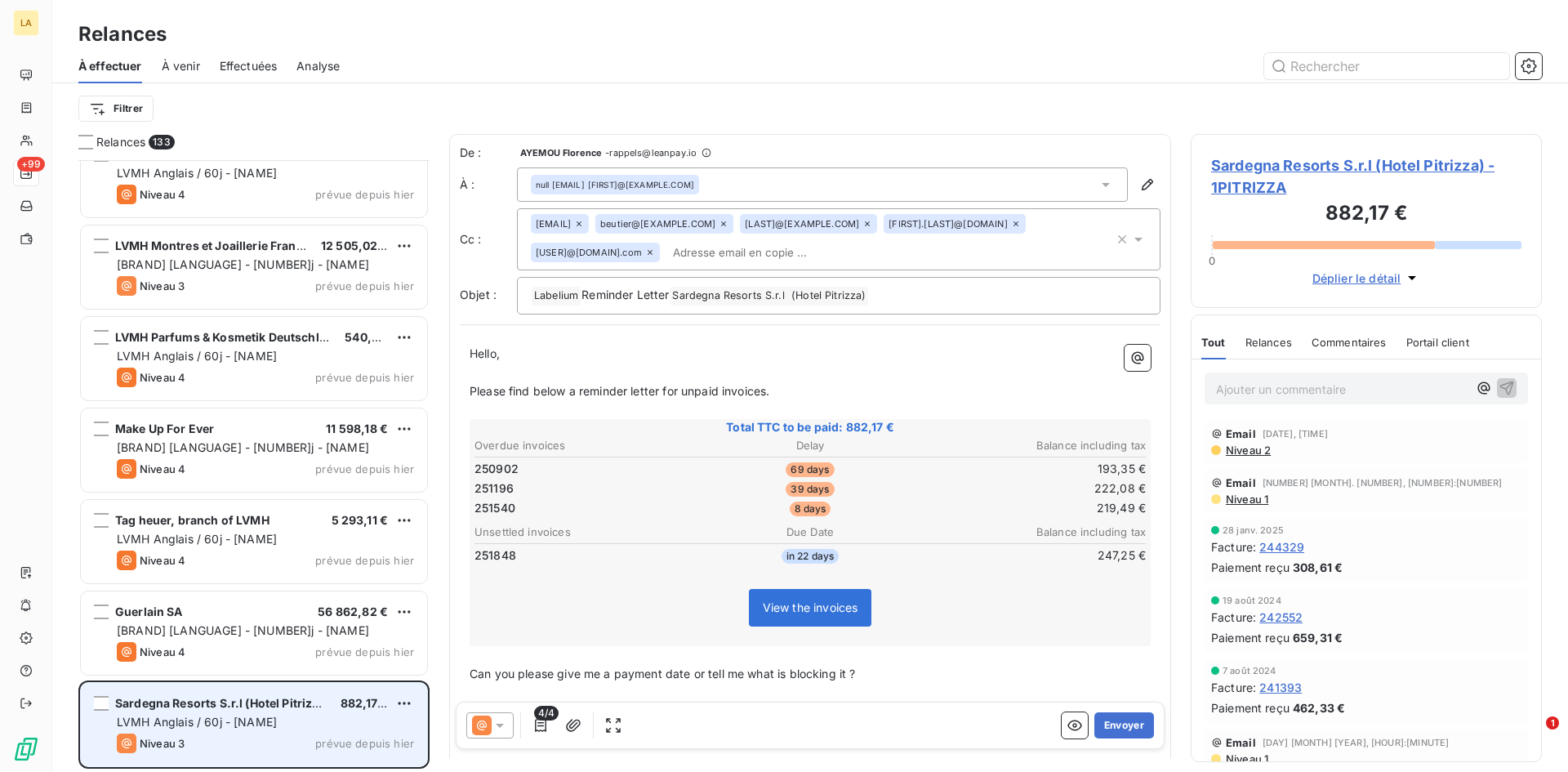 click on "LVMH Anglais / 60j - [NAME]" at bounding box center (265, 722) 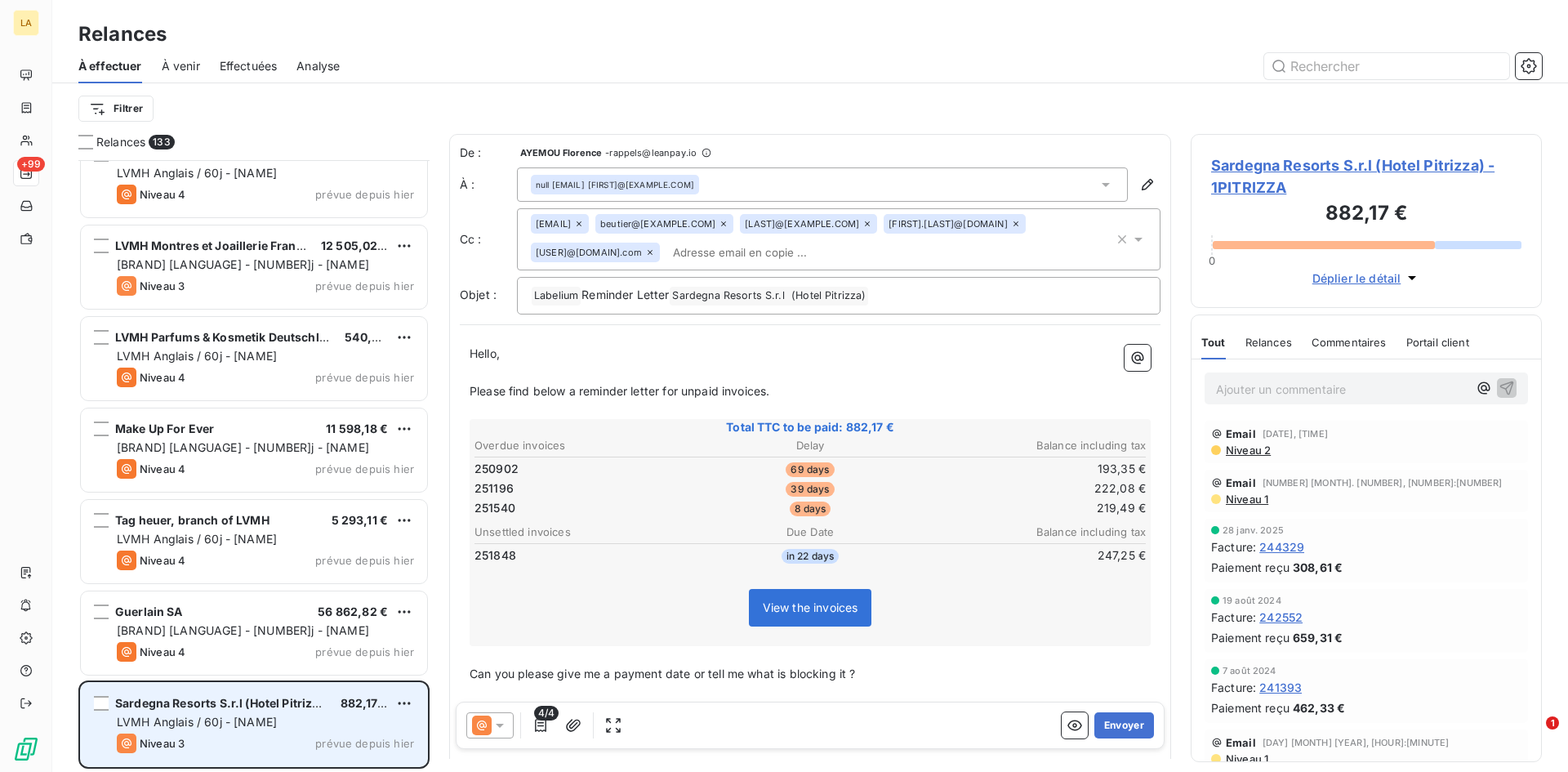 click on "Sardegna Resorts S.r.l  (Hotel Pitrizza) [PRICE] LVMH Anglais / 60j - Margaux Niveau 3 prévue depuis hier" at bounding box center (254, 725) 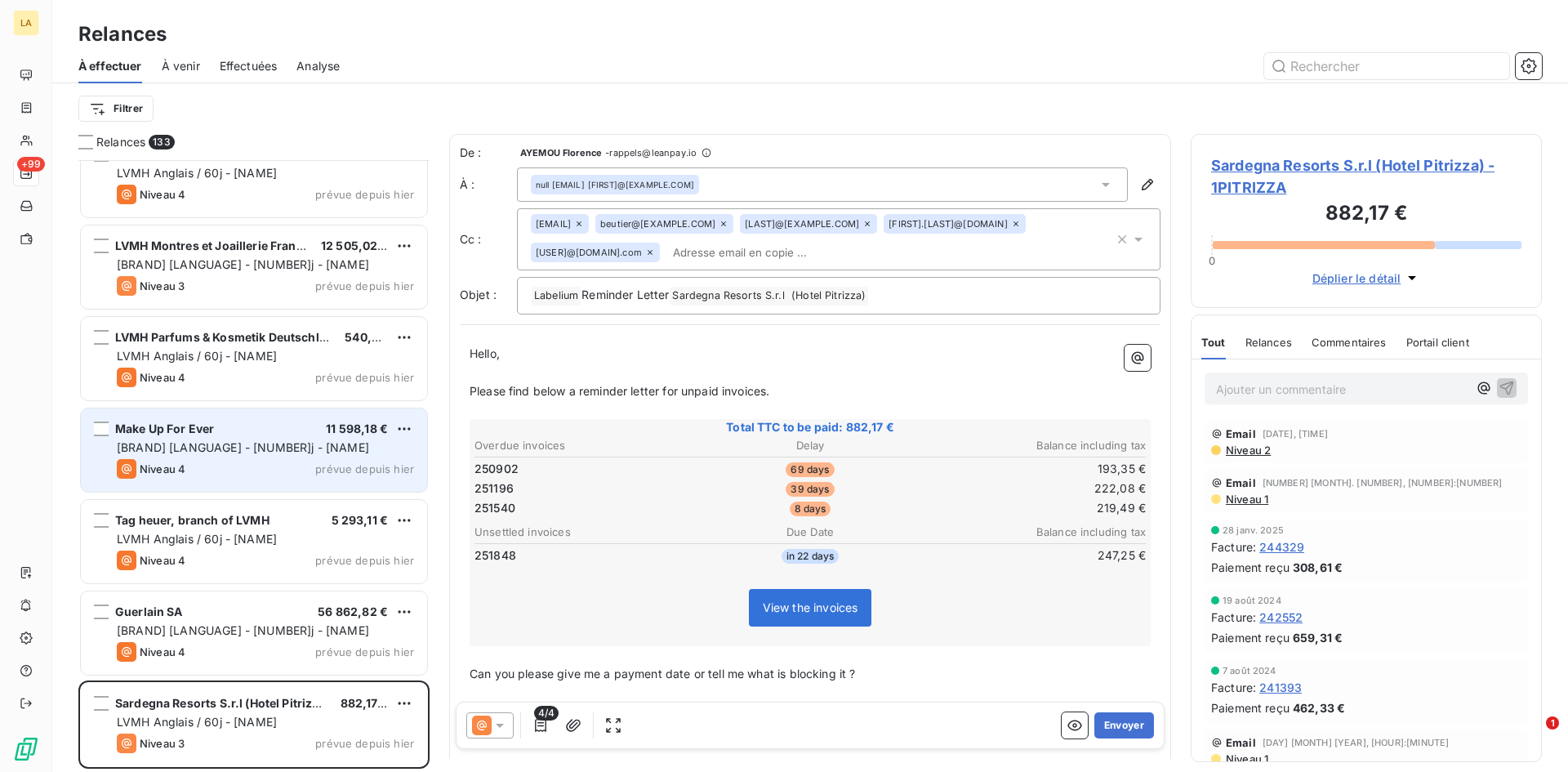 click on "Make Up For Ever [PRICE] LVMH Français - 60j - Margaux Niveau 4 prévue depuis hier" at bounding box center [254, 450] 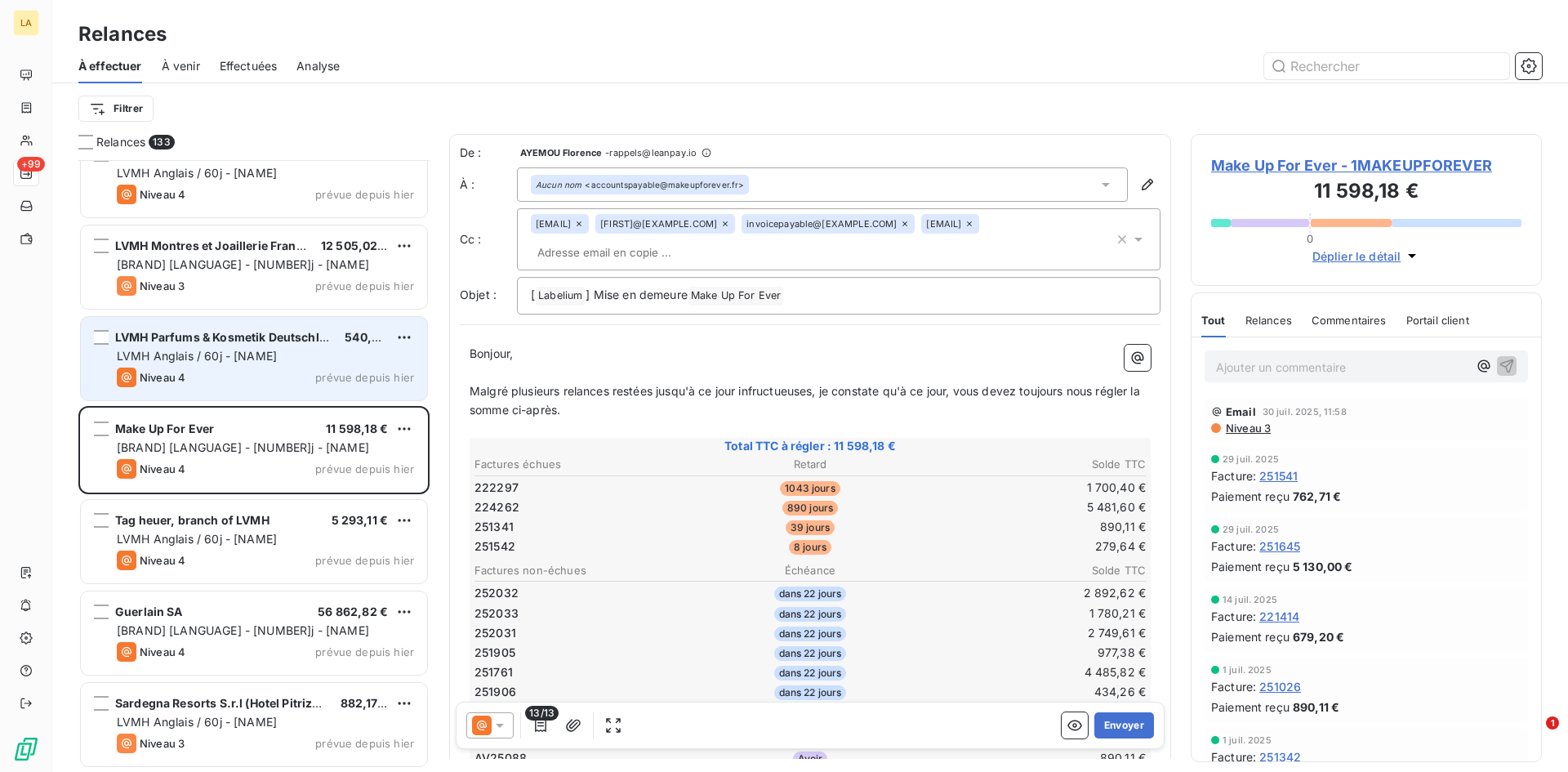 click on "Niveau 4 prévue depuis hier" at bounding box center (265, 377) 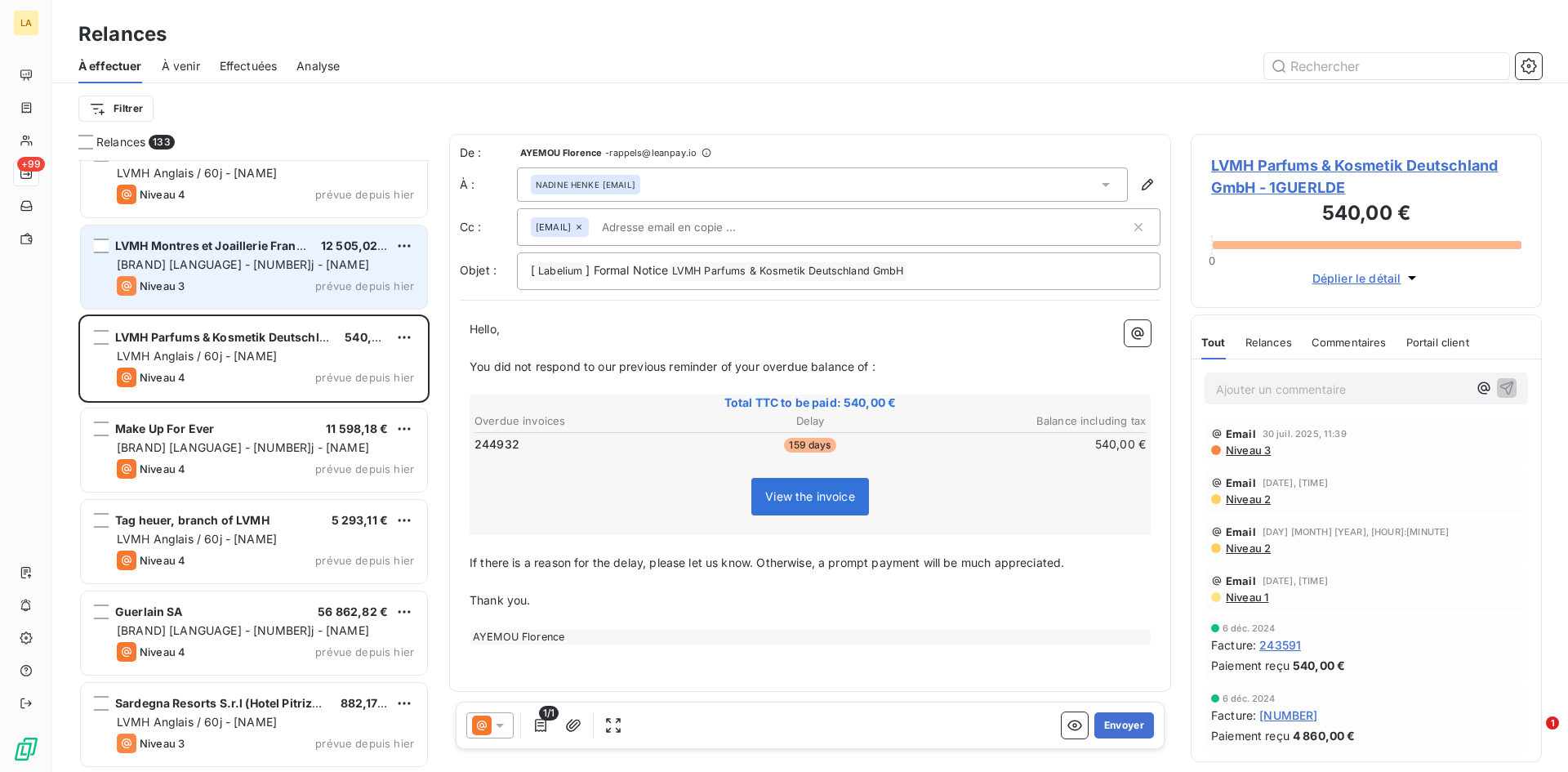 click on "Niveau 3 prévue depuis hier" at bounding box center [265, 286] 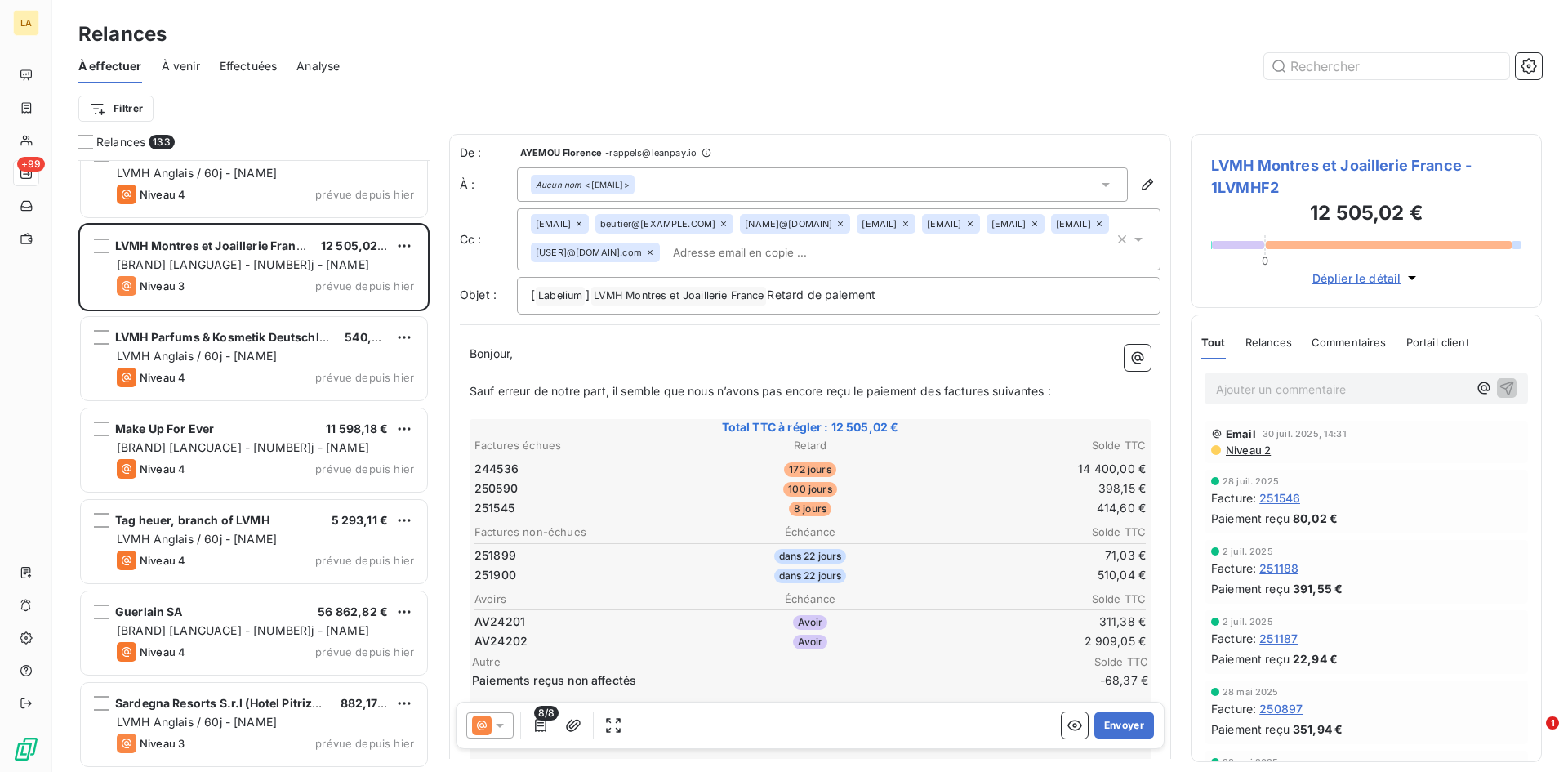 click on "Niveau 2" at bounding box center (1247, 450) 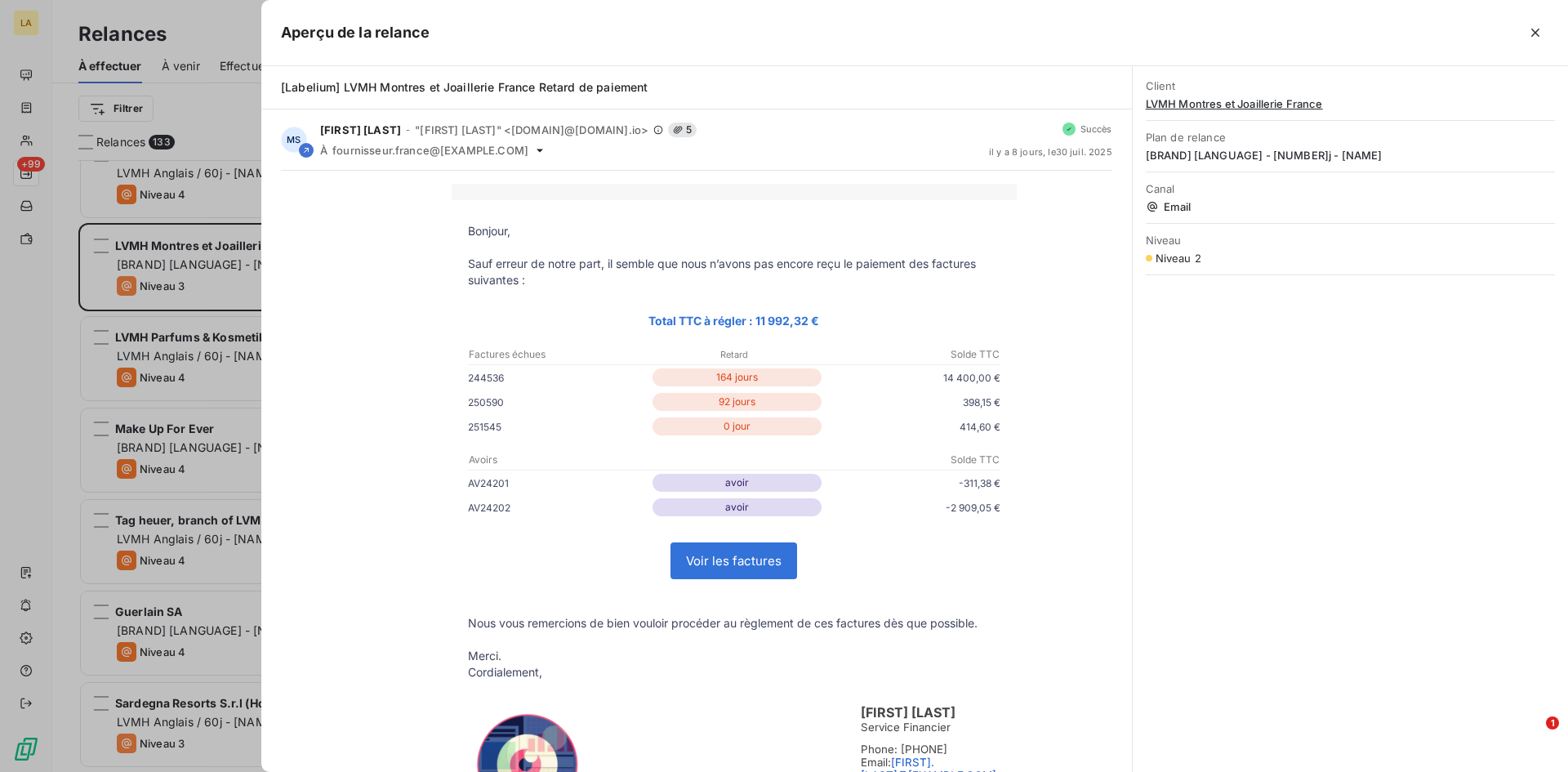 click at bounding box center (784, 386) 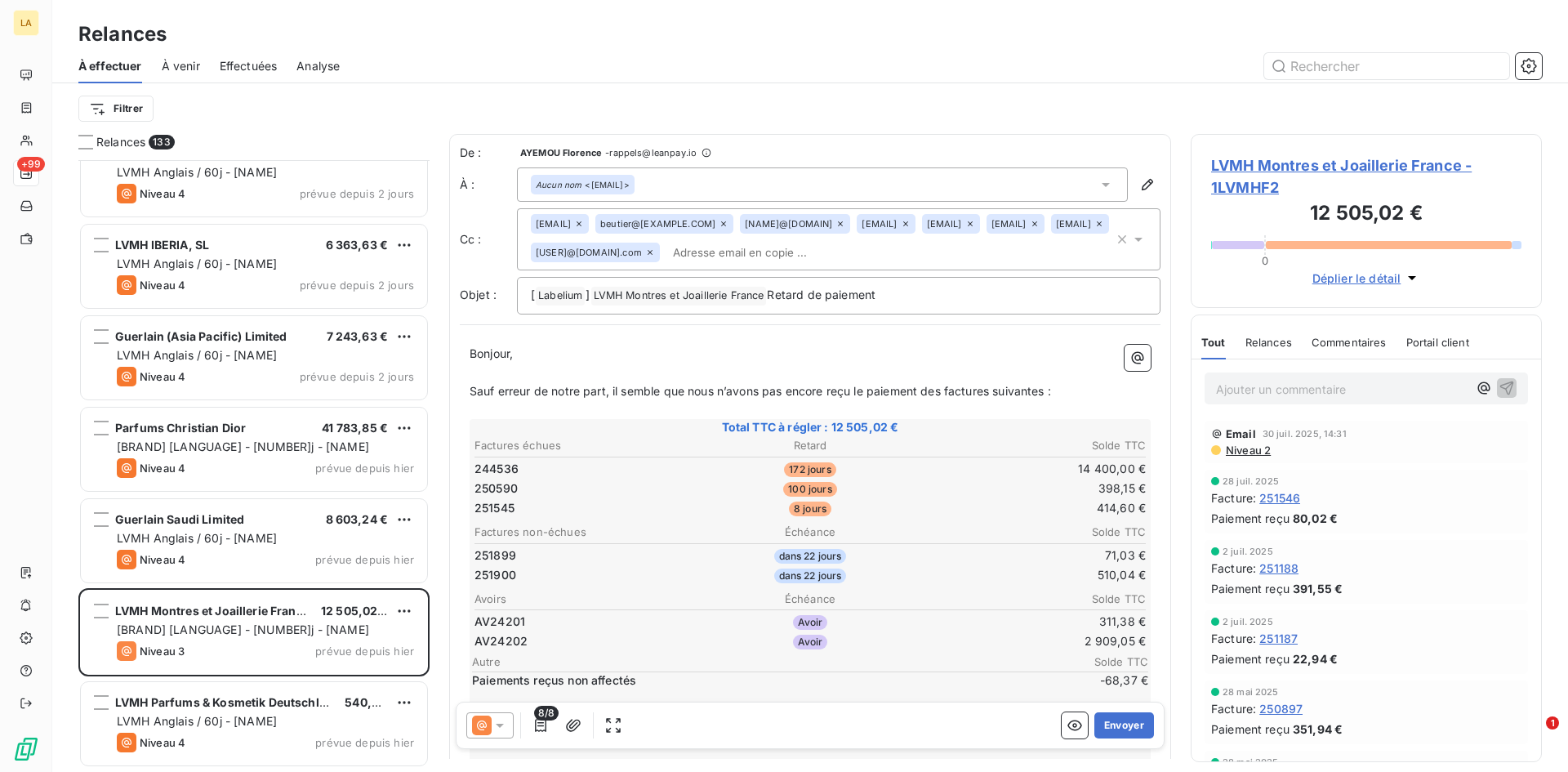 scroll, scrollTop: 11149, scrollLeft: 0, axis: vertical 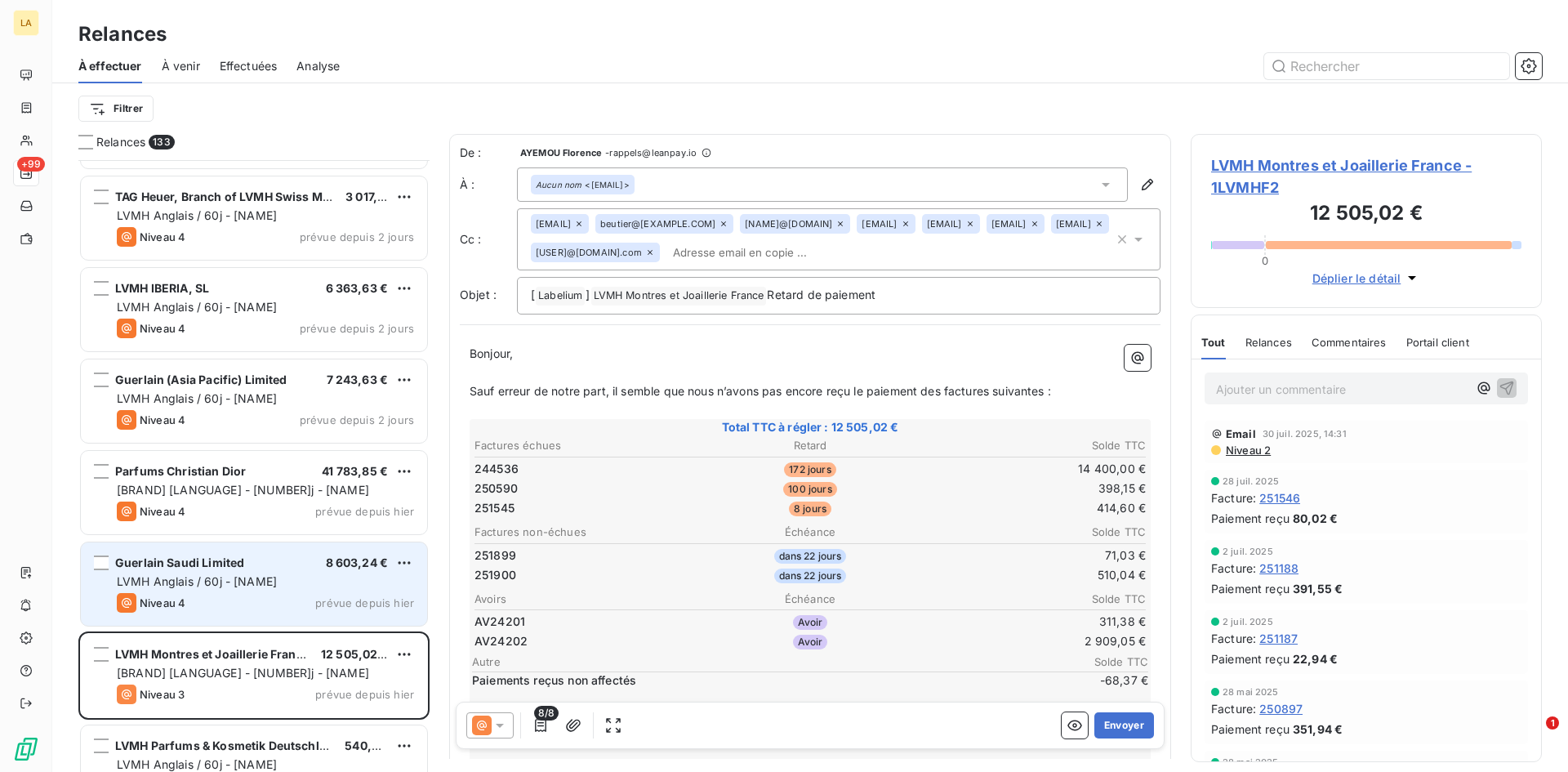 click on "Niveau 4 prévue depuis hier" at bounding box center [265, 603] 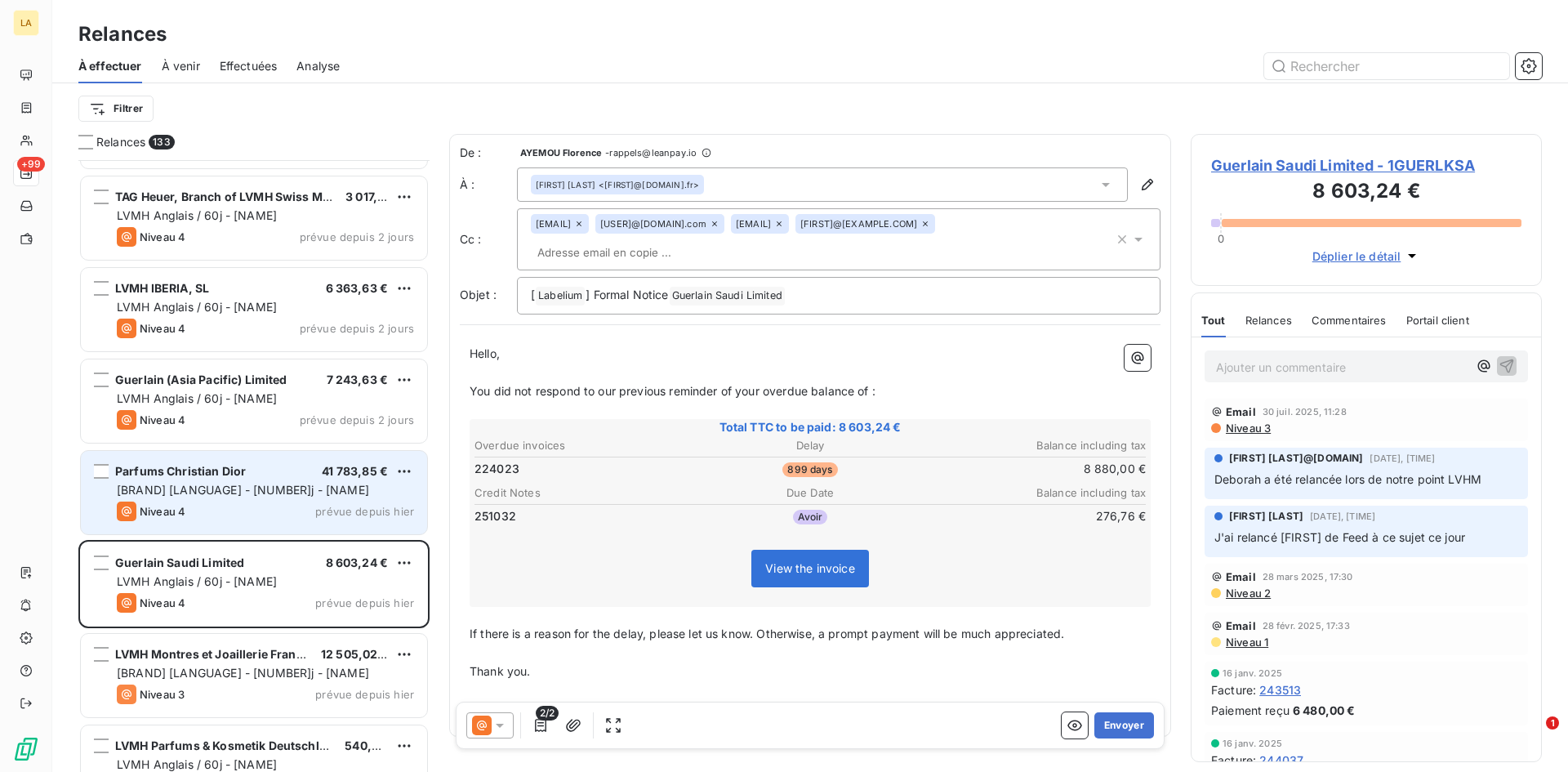 click on "[BRAND] [LANGUAGE] - [NUMBER]j - [NAME]" at bounding box center [243, 489] 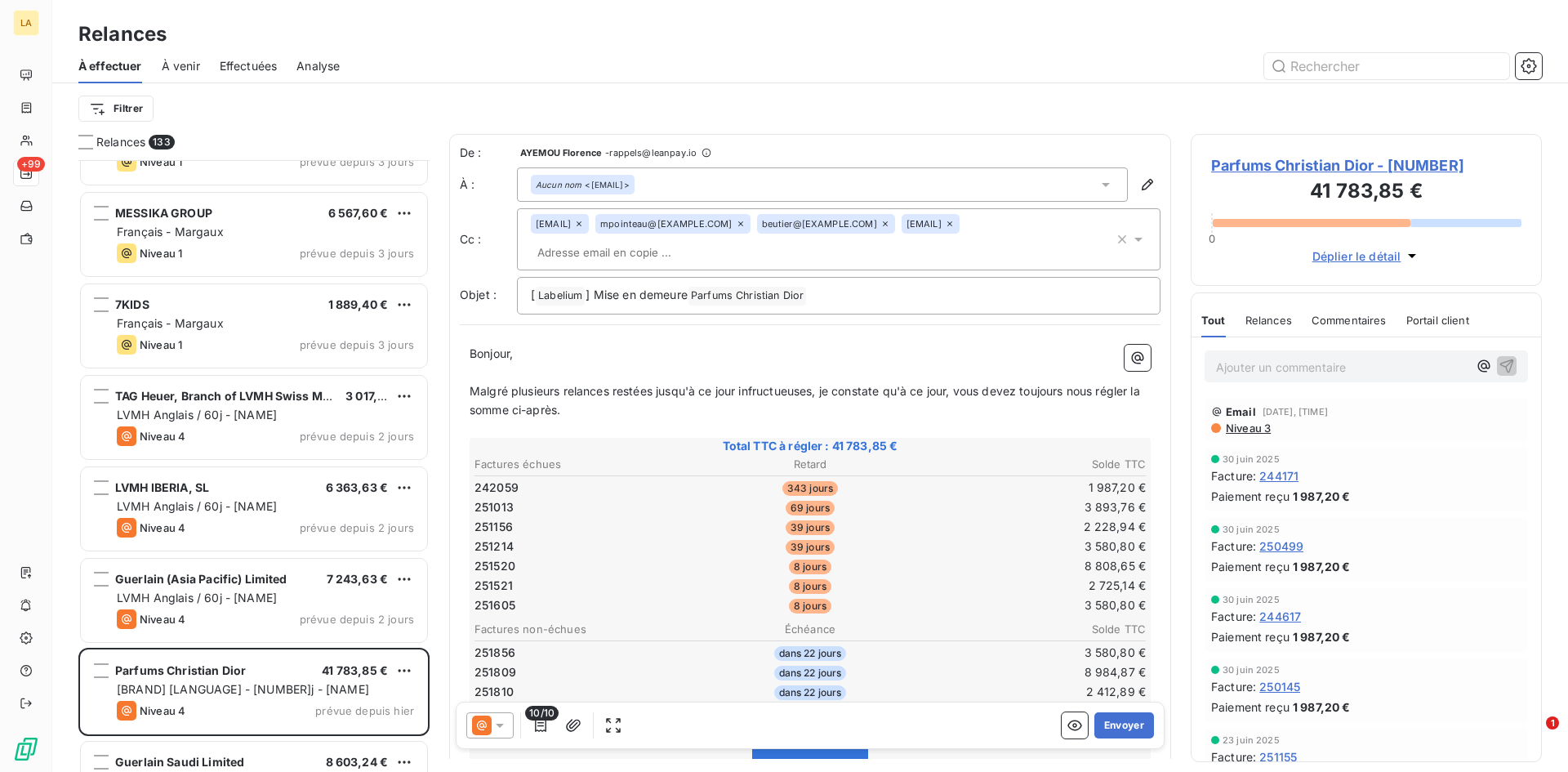 scroll, scrollTop: 10904, scrollLeft: 0, axis: vertical 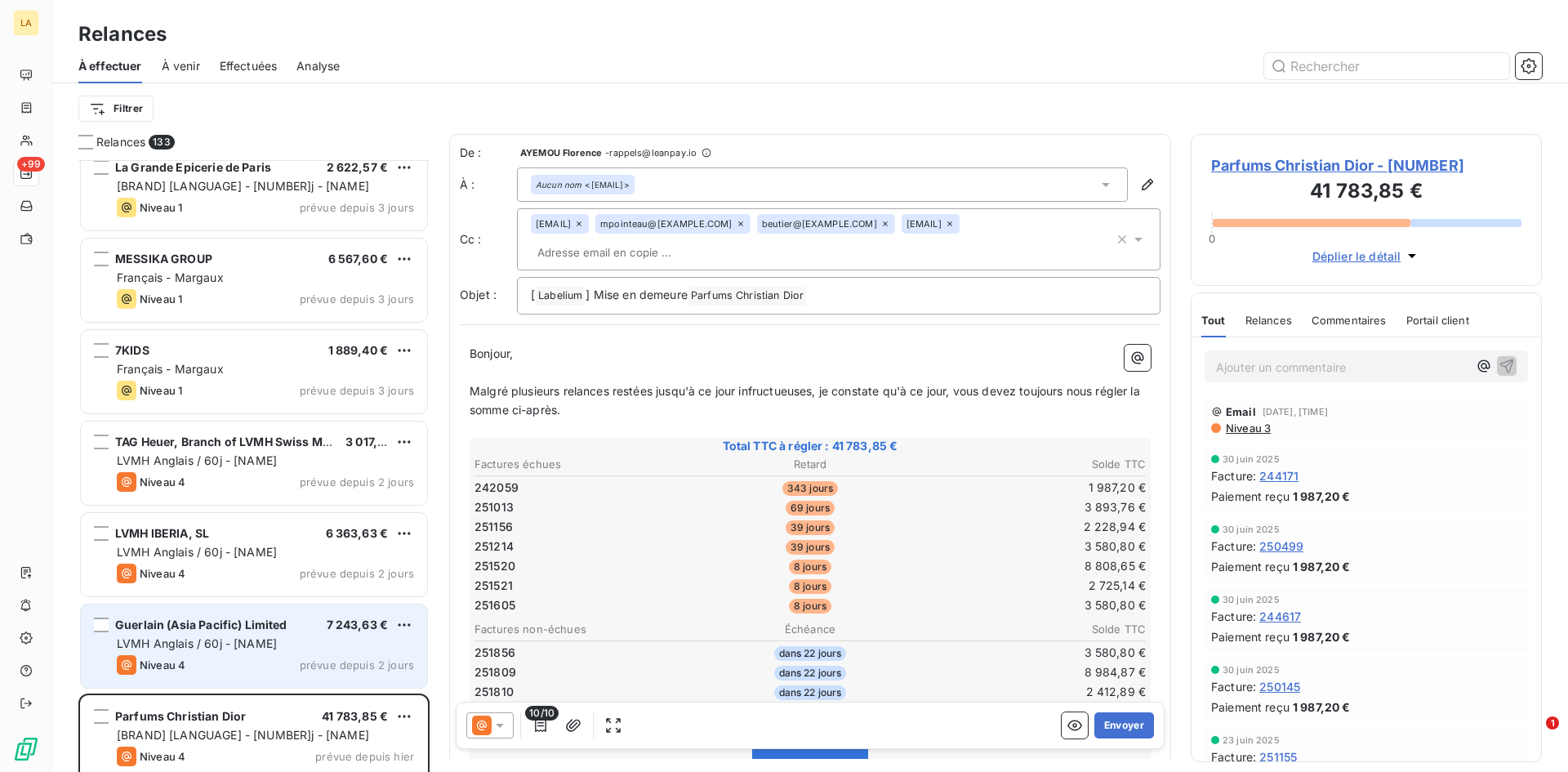 click on "LVMH Anglais / 60j - [NAME]" at bounding box center [197, 643] 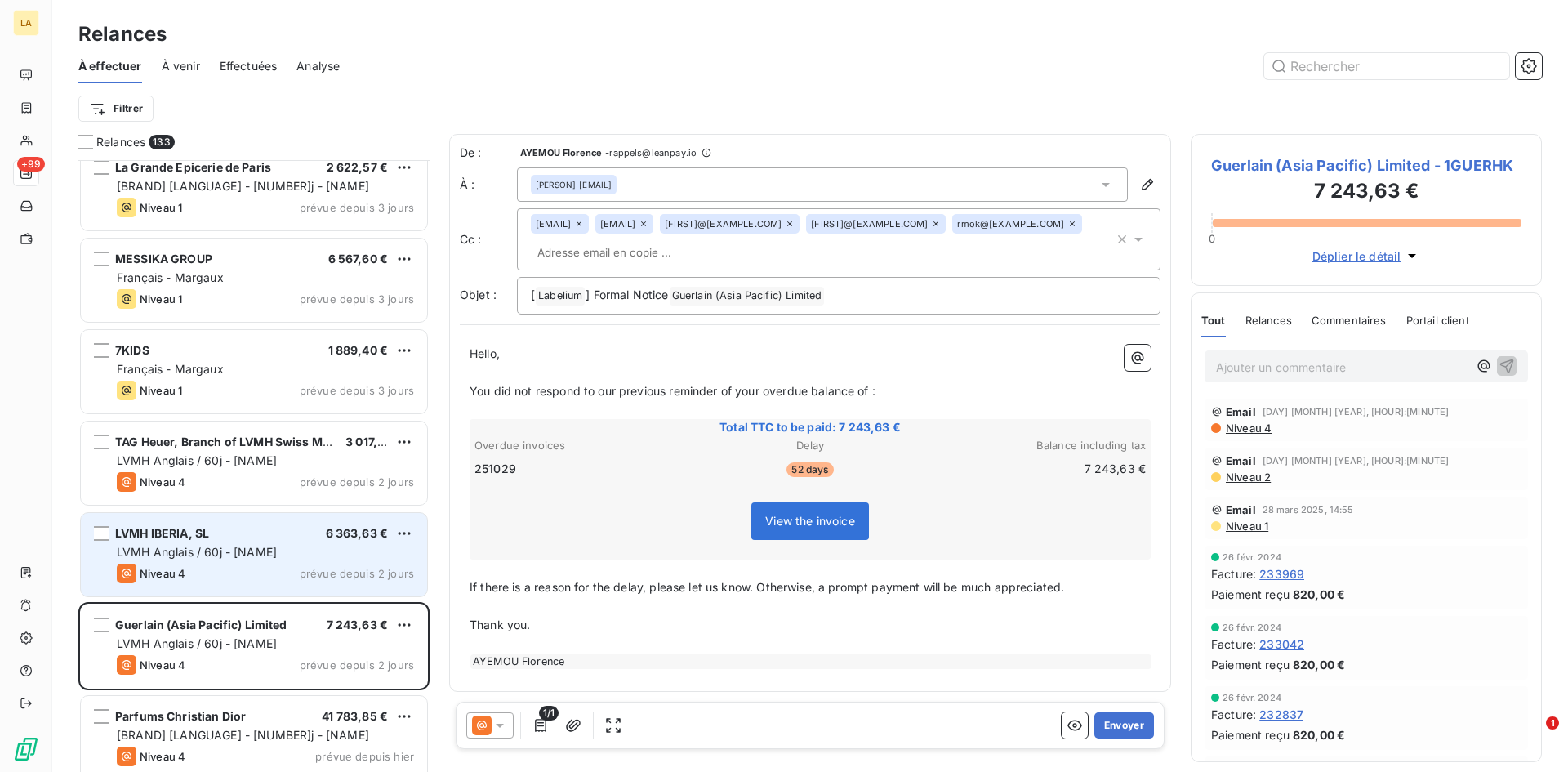 click on "LVMH Anglais / 60j - [NAME]" at bounding box center (197, 551) 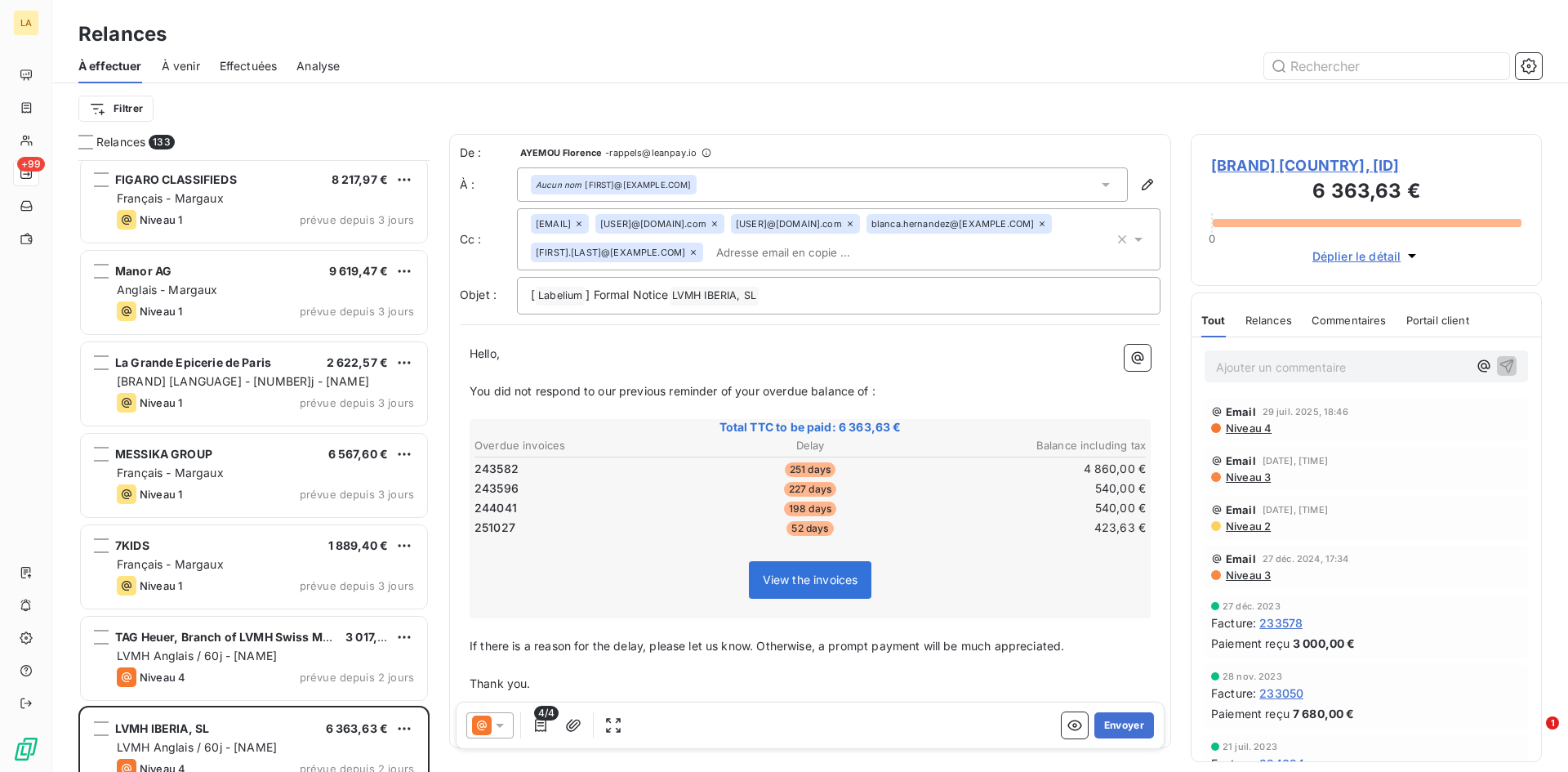 scroll, scrollTop: 10659, scrollLeft: 0, axis: vertical 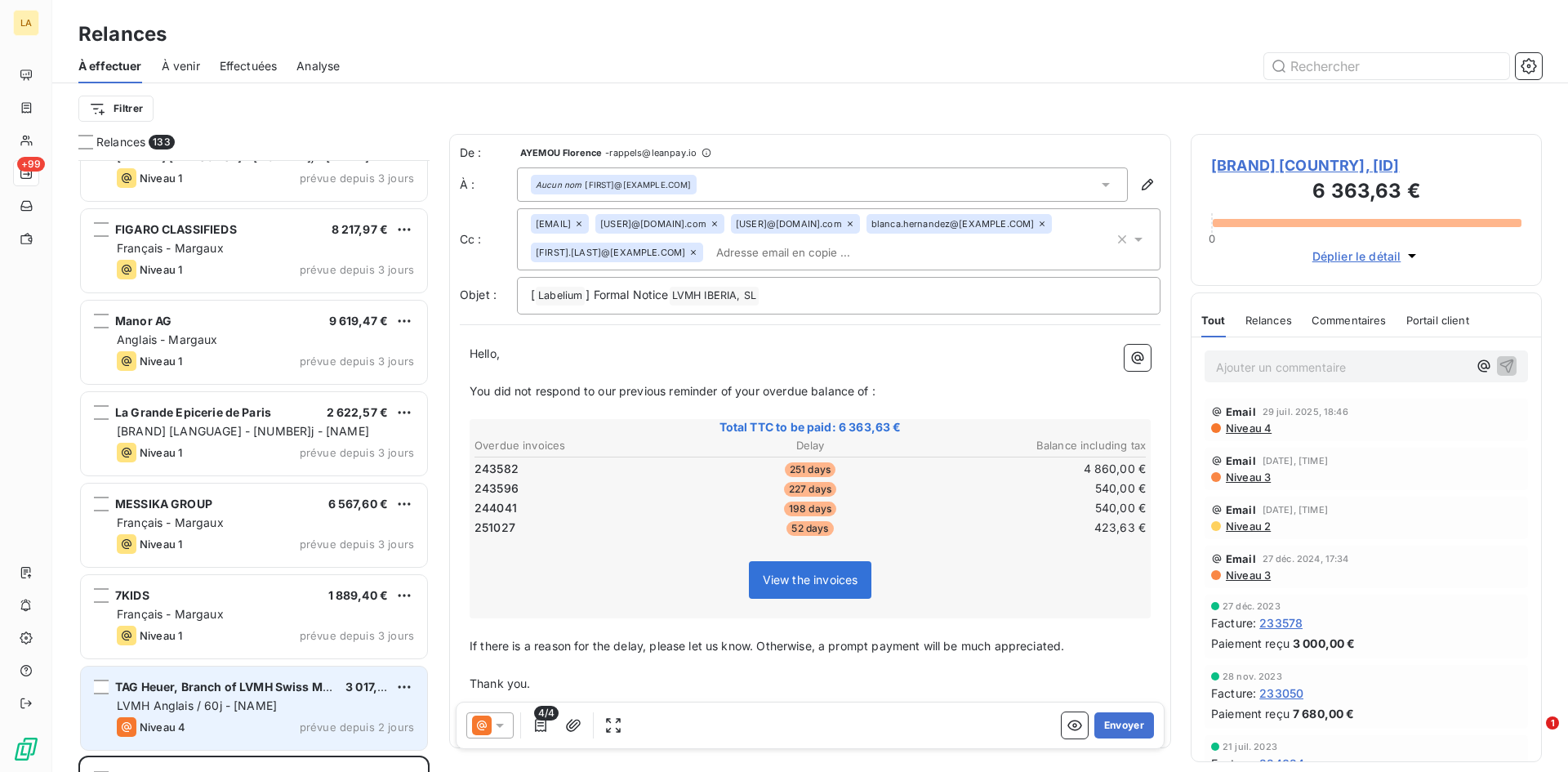 click on "LVMH Anglais / 60j - [NAME]" at bounding box center (197, 705) 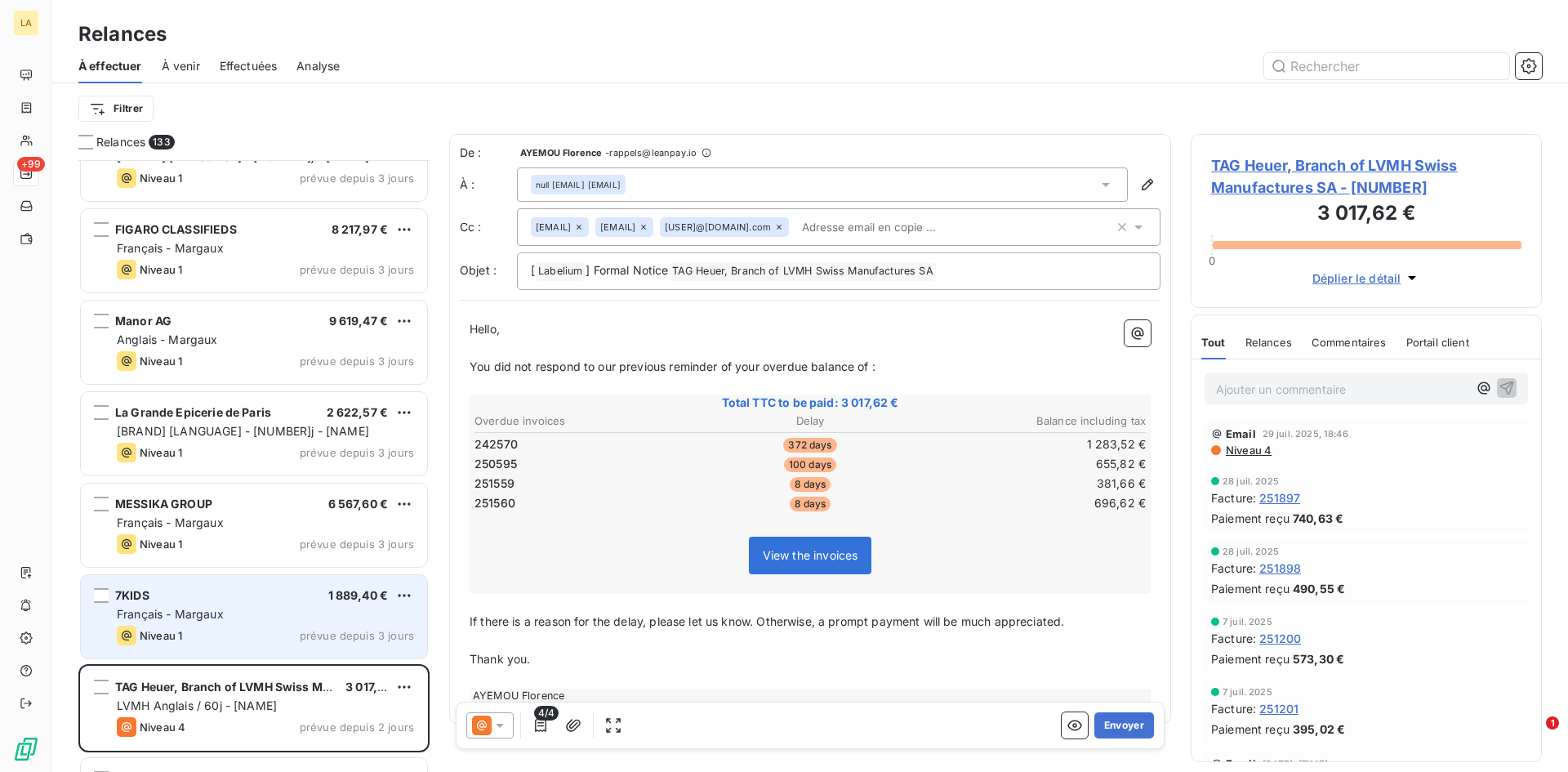 click on "7KIDS 1 889,40 €" at bounding box center (265, 596) 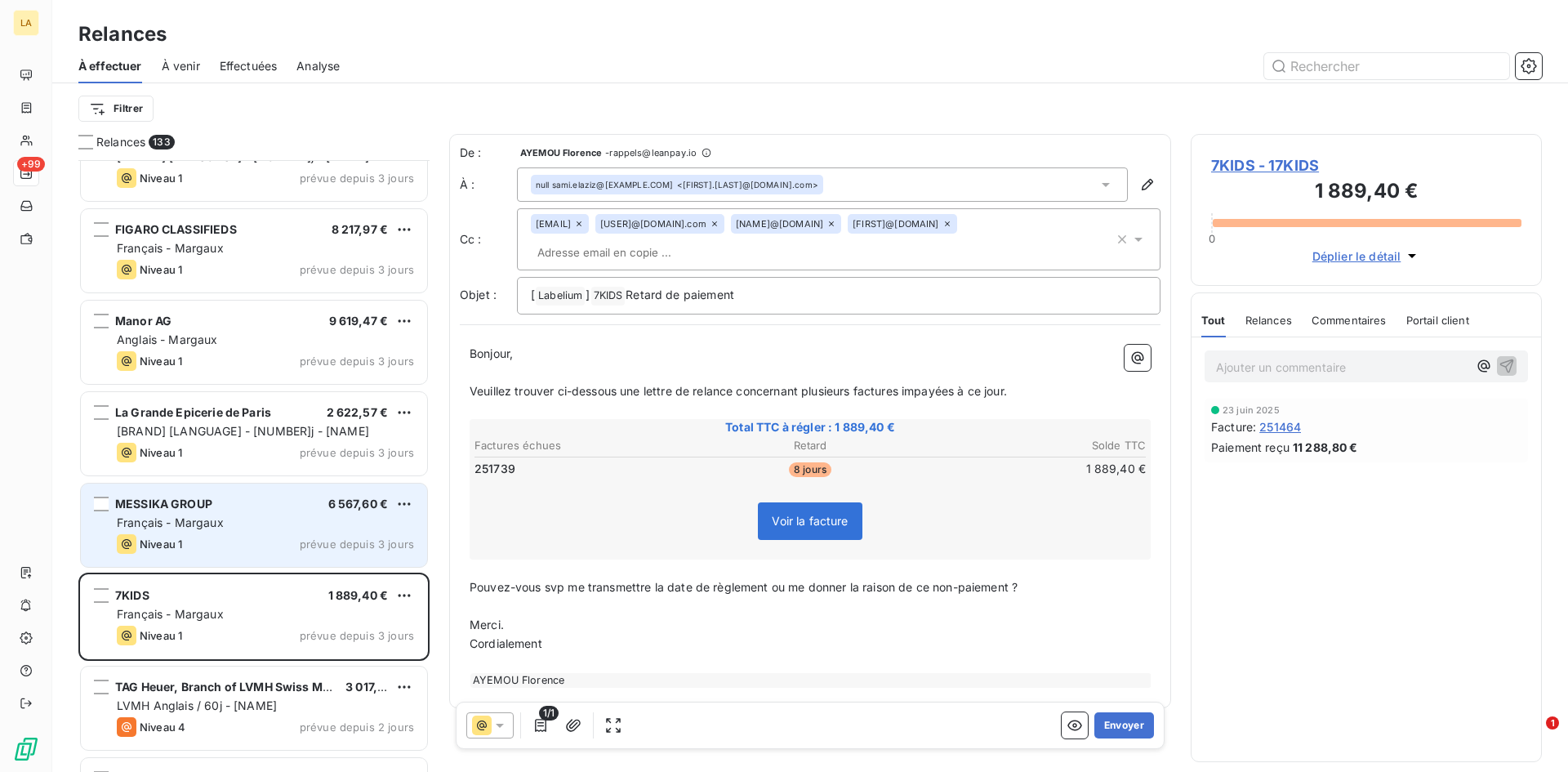 click on "Niveau 1 prévue depuis 3 jours" at bounding box center [265, 544] 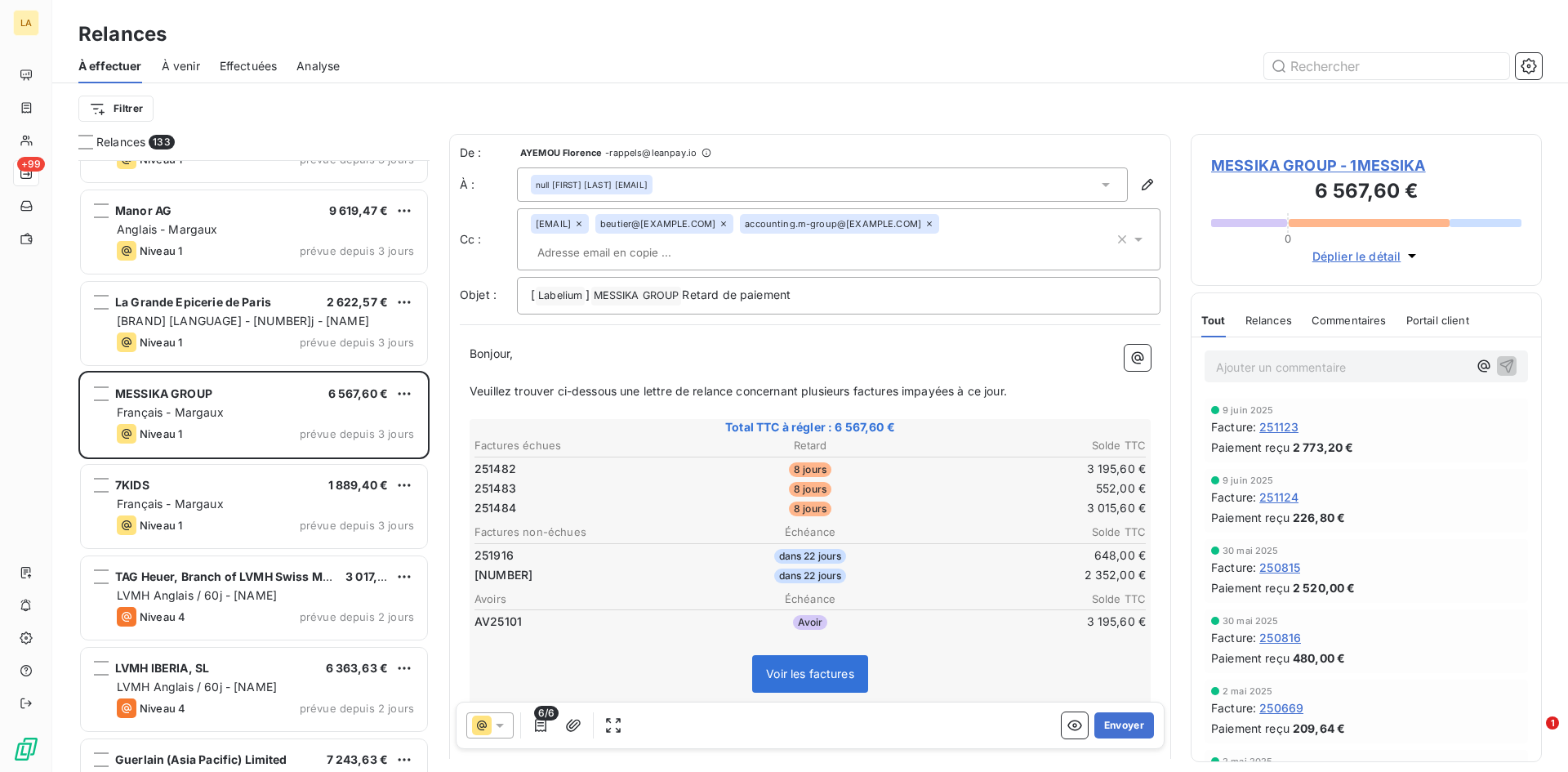 scroll, scrollTop: 10659, scrollLeft: 0, axis: vertical 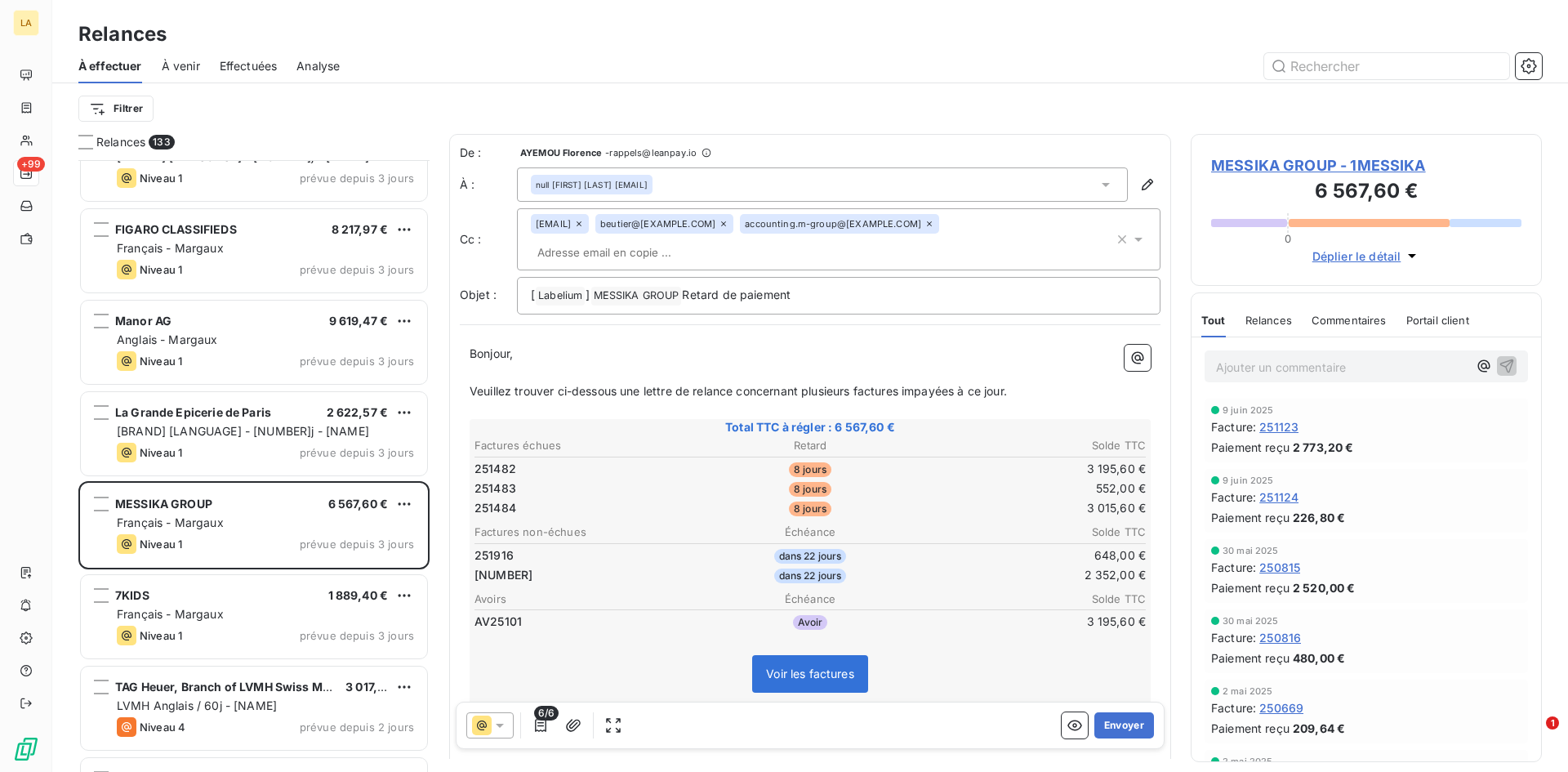 click on "Niveau 1 prévue depuis 3 jours" at bounding box center (265, 636) 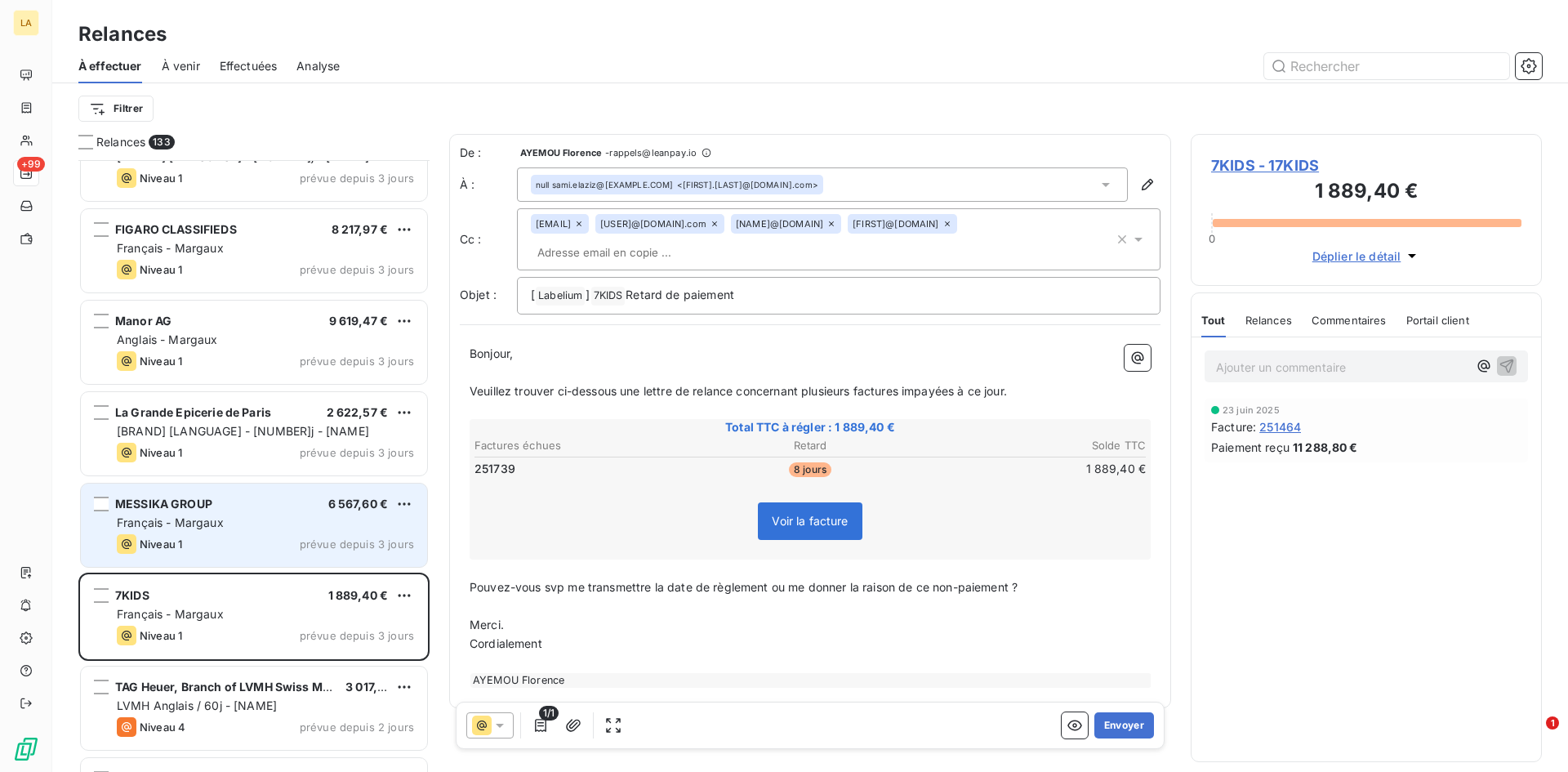 click on "Français - Margaux" at bounding box center [265, 523] 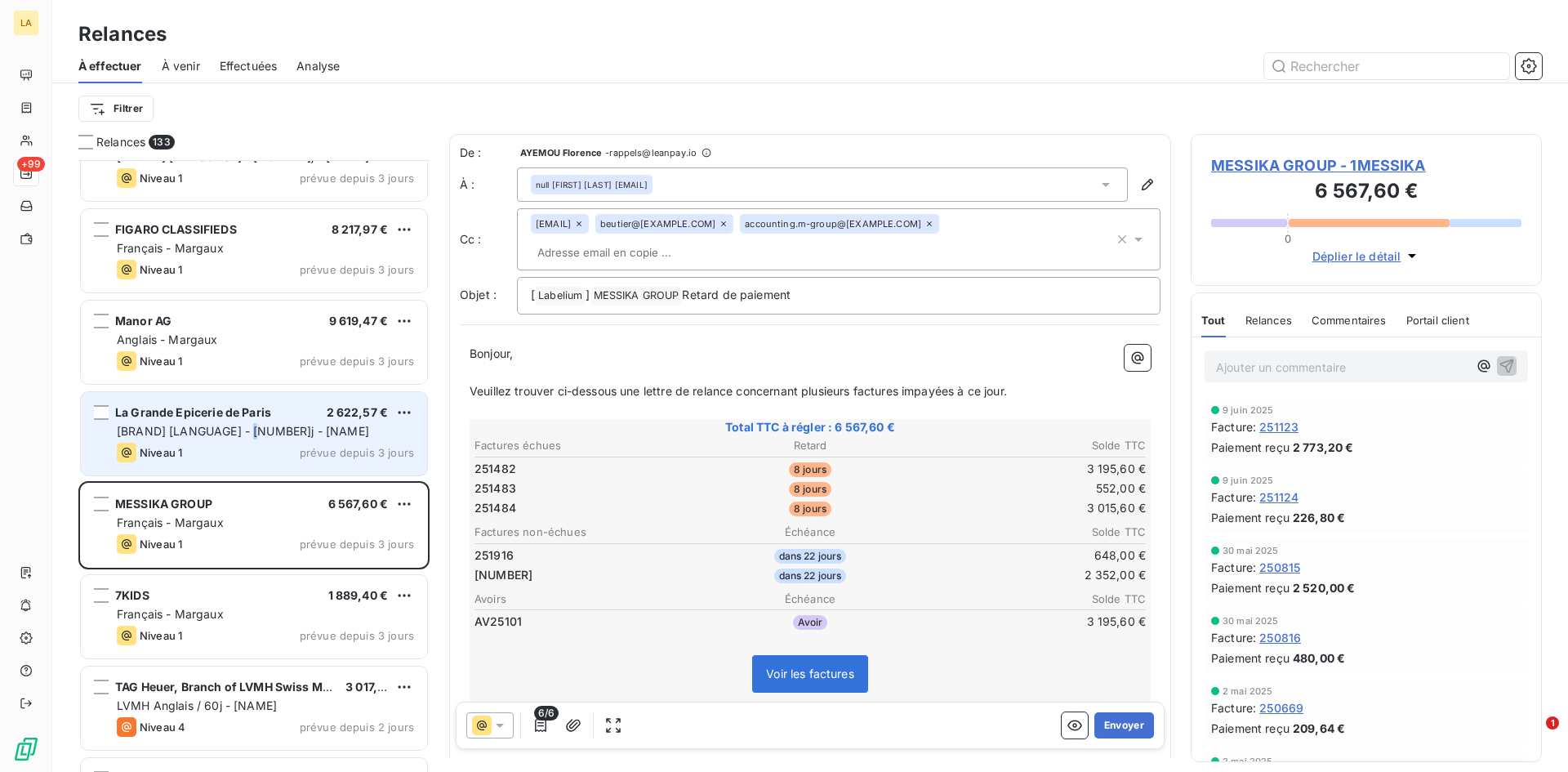 click on "[BRAND] [LANGUAGE] - [NUMBER]j - [NAME]" at bounding box center [243, 431] 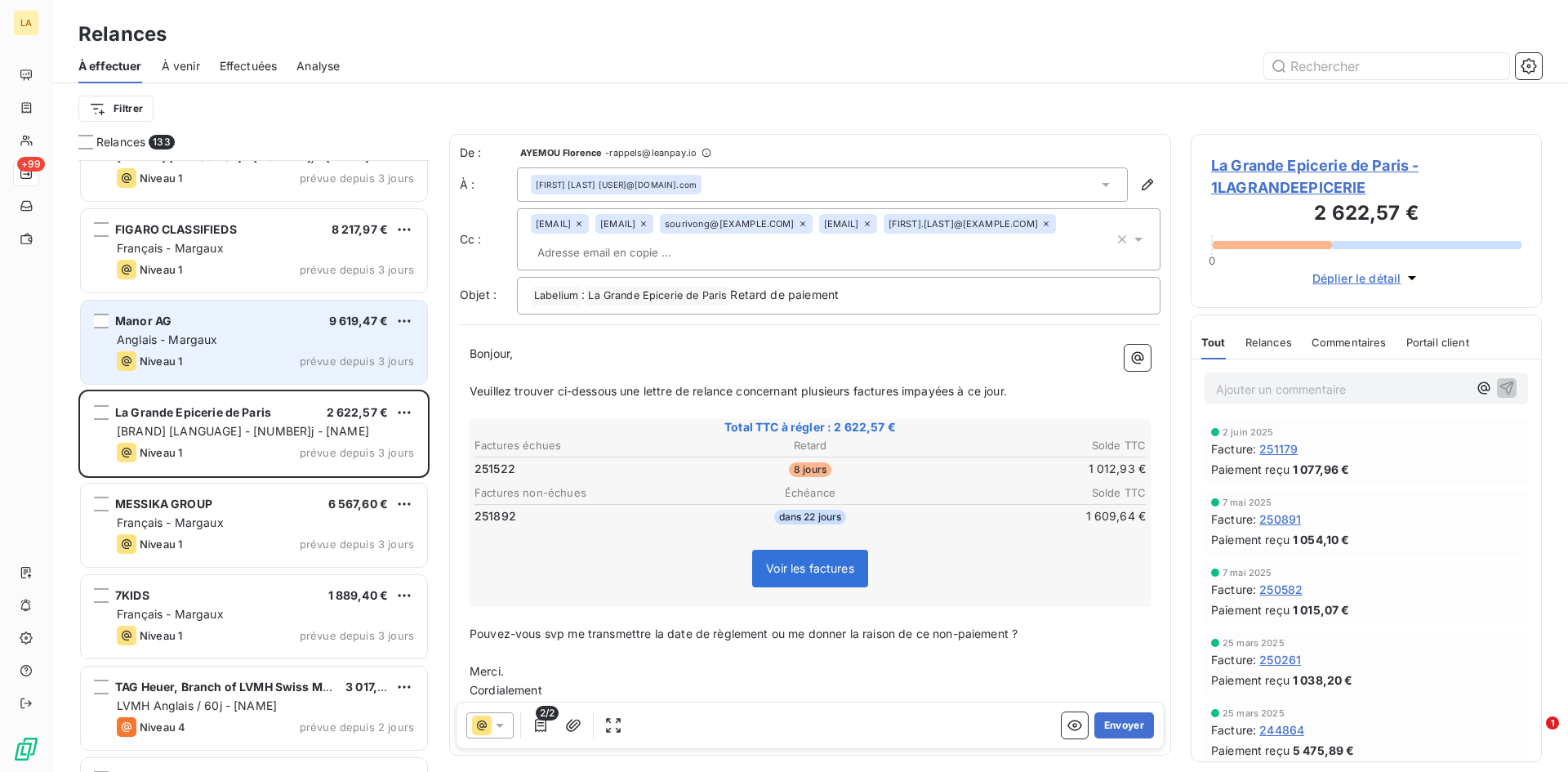 click on "Anglais - Margaux" at bounding box center [167, 339] 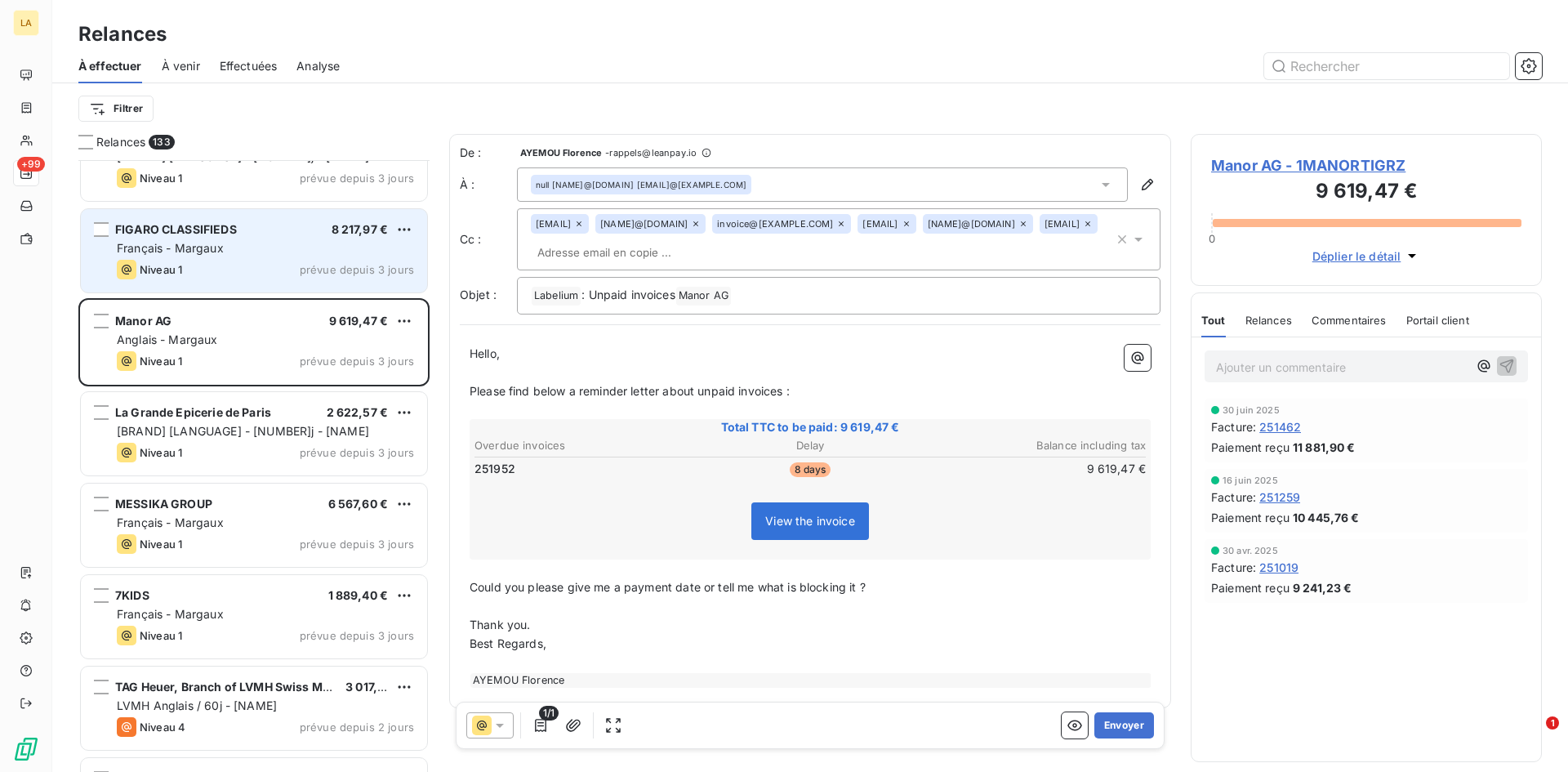 click on "Niveau 1 prévue depuis 3 jours" at bounding box center [265, 270] 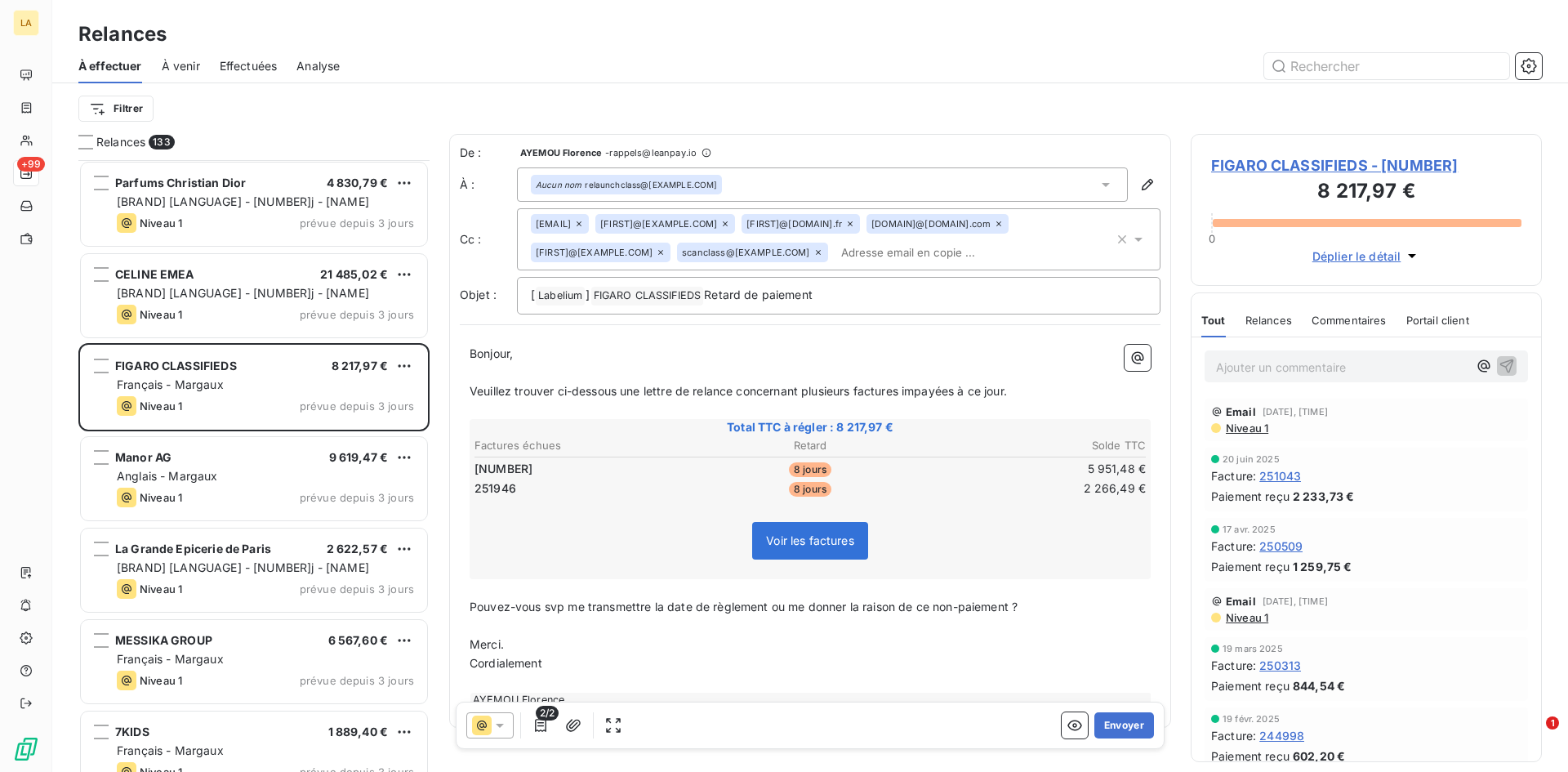 scroll, scrollTop: 10496, scrollLeft: 0, axis: vertical 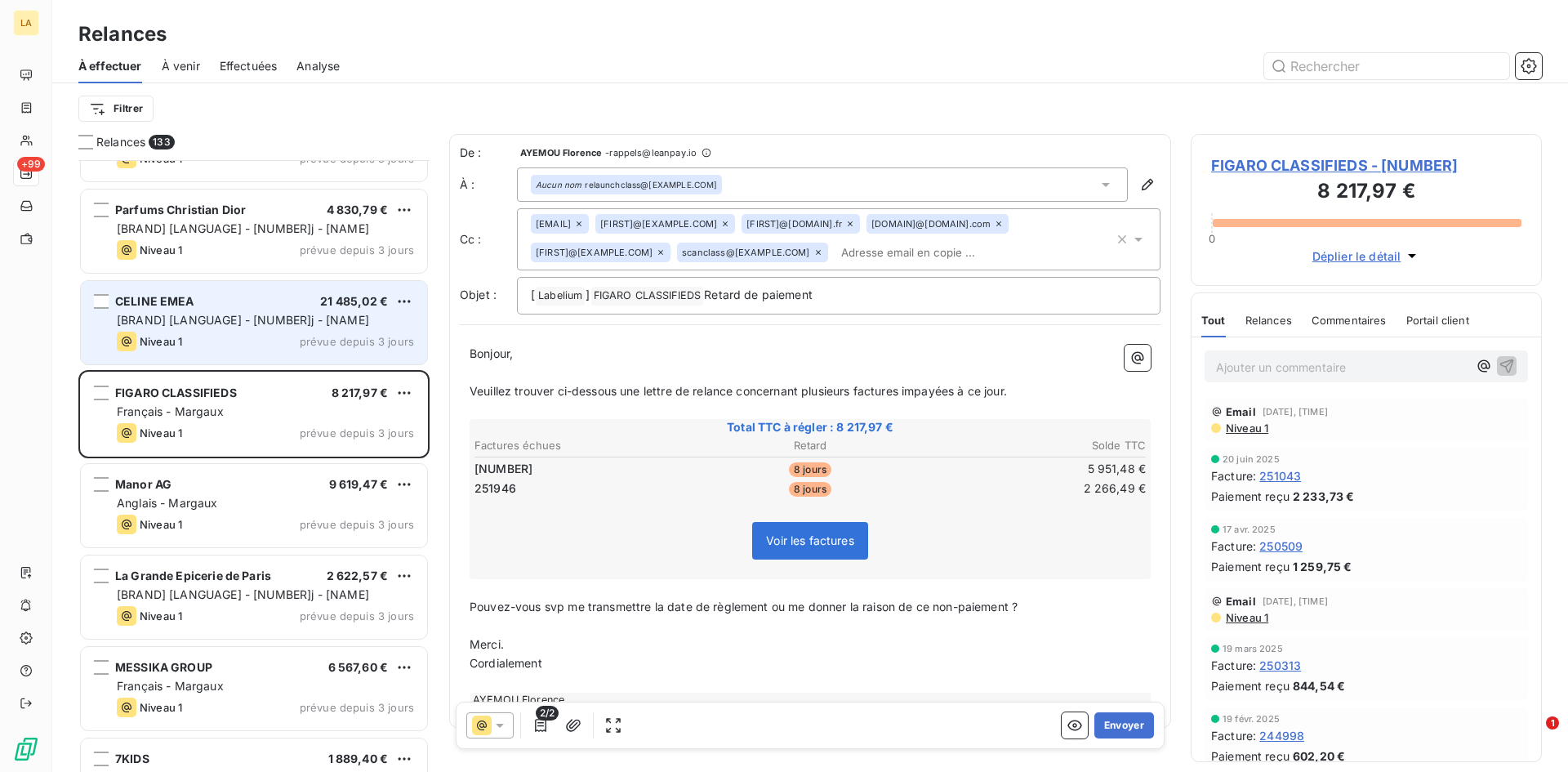 click on "Niveau 1 prévue depuis 3 jours" at bounding box center (265, 341) 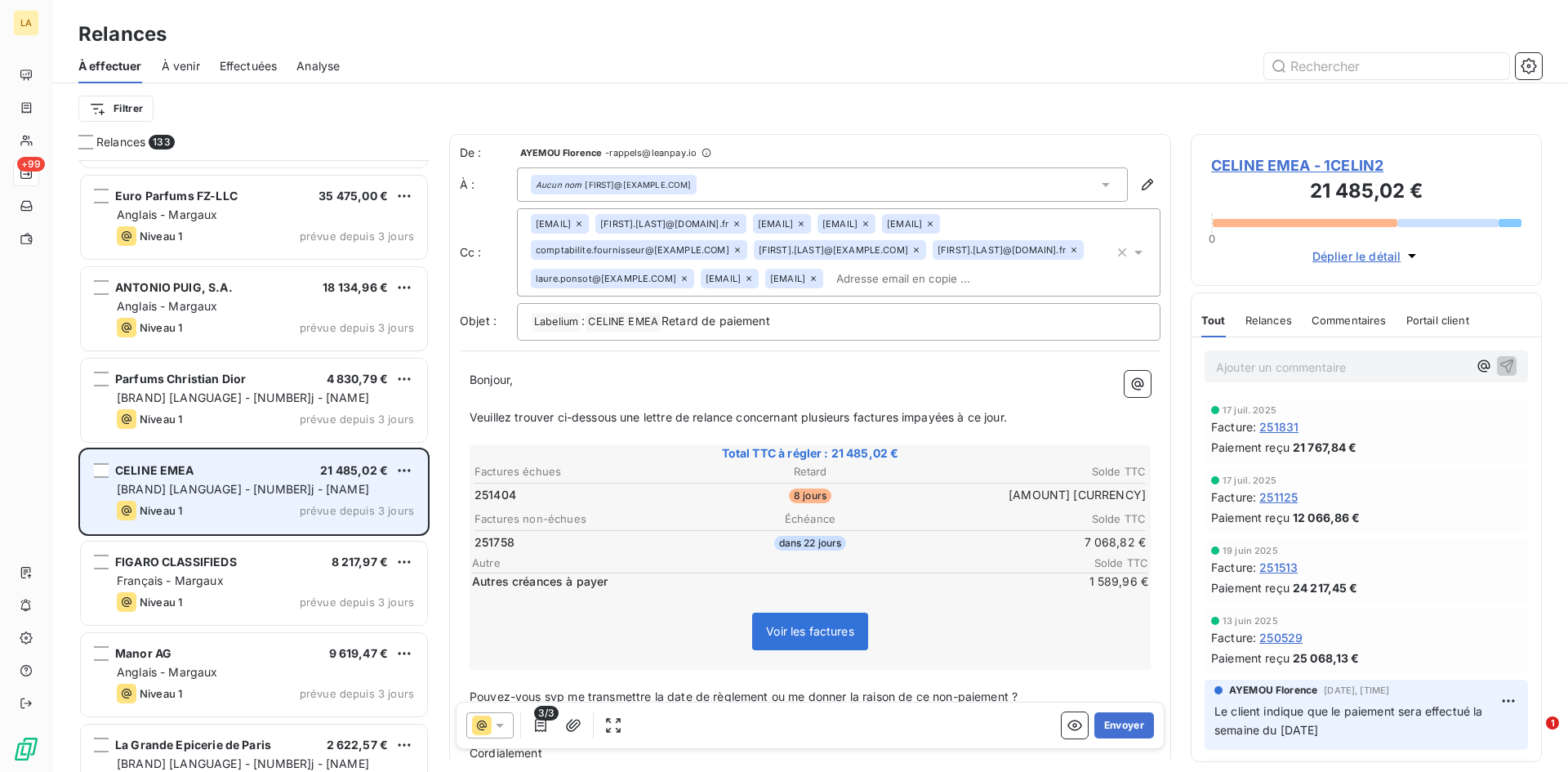 scroll, scrollTop: 10251, scrollLeft: 0, axis: vertical 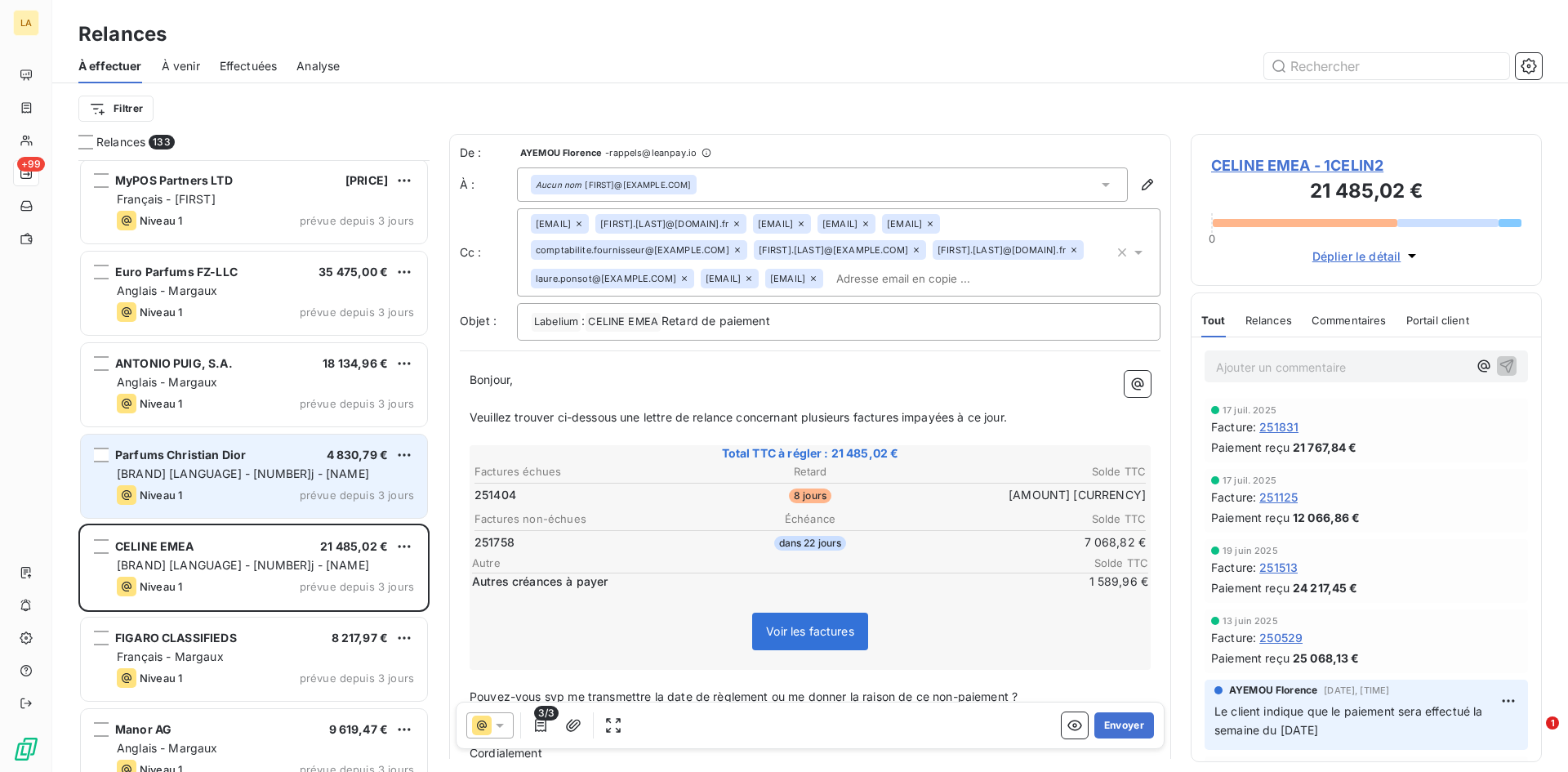 click on "[BRAND] [LANGUAGE] - [NUMBER]j - [NAME]" at bounding box center [243, 473] 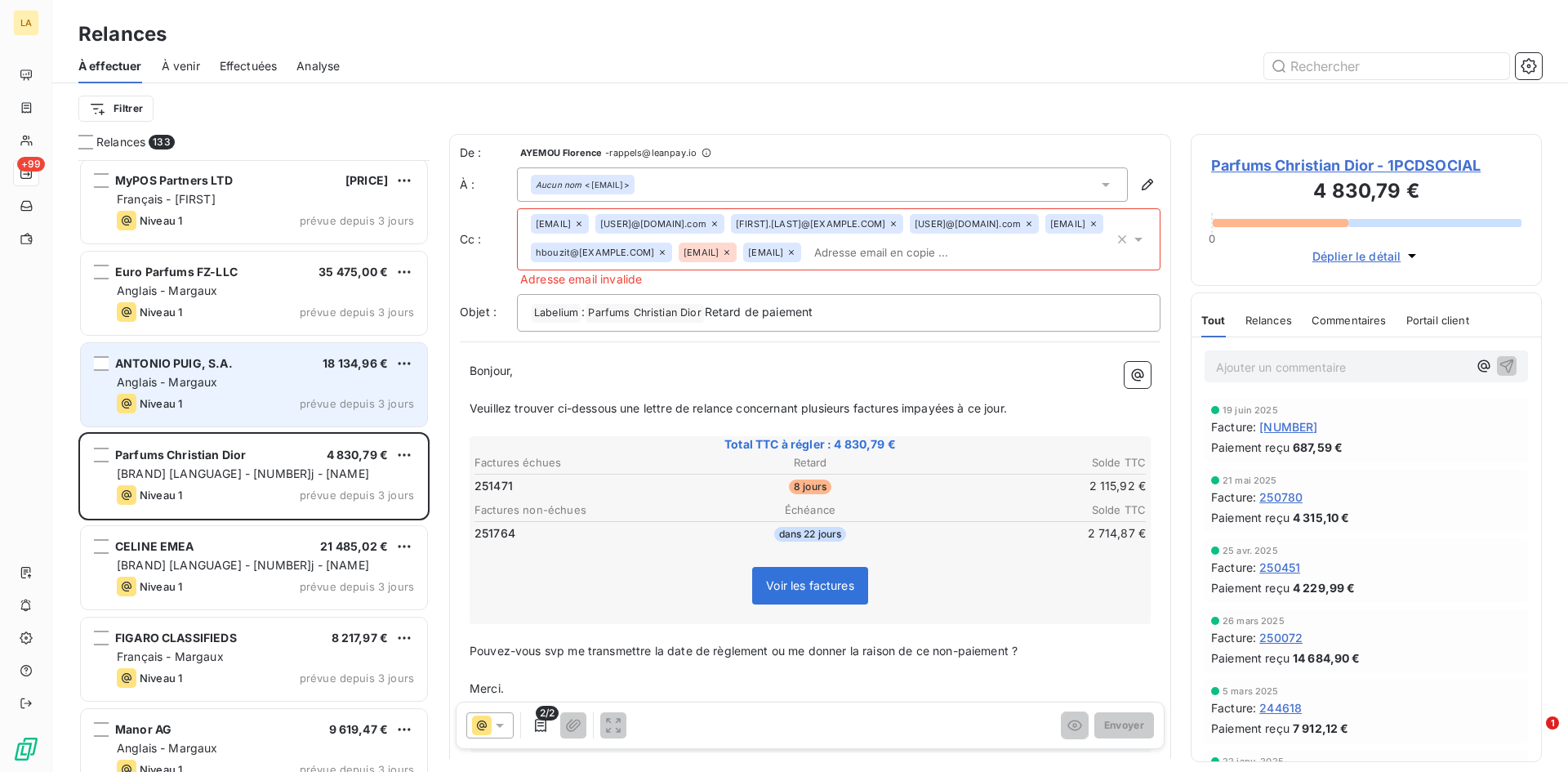 click on "Anglais - Margaux" at bounding box center (265, 382) 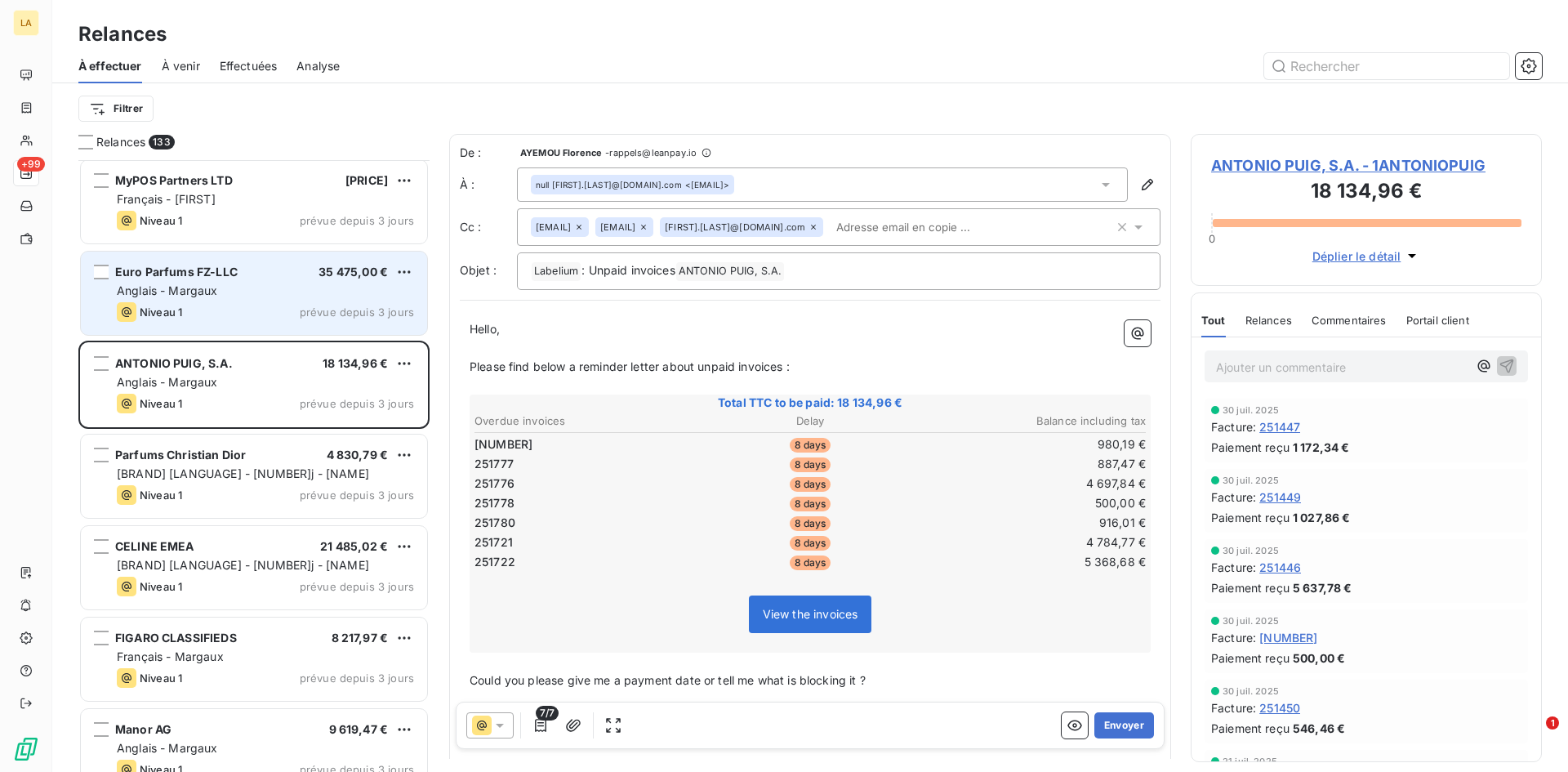 click on "Niveau 1 prévue depuis 3 jours" at bounding box center (265, 312) 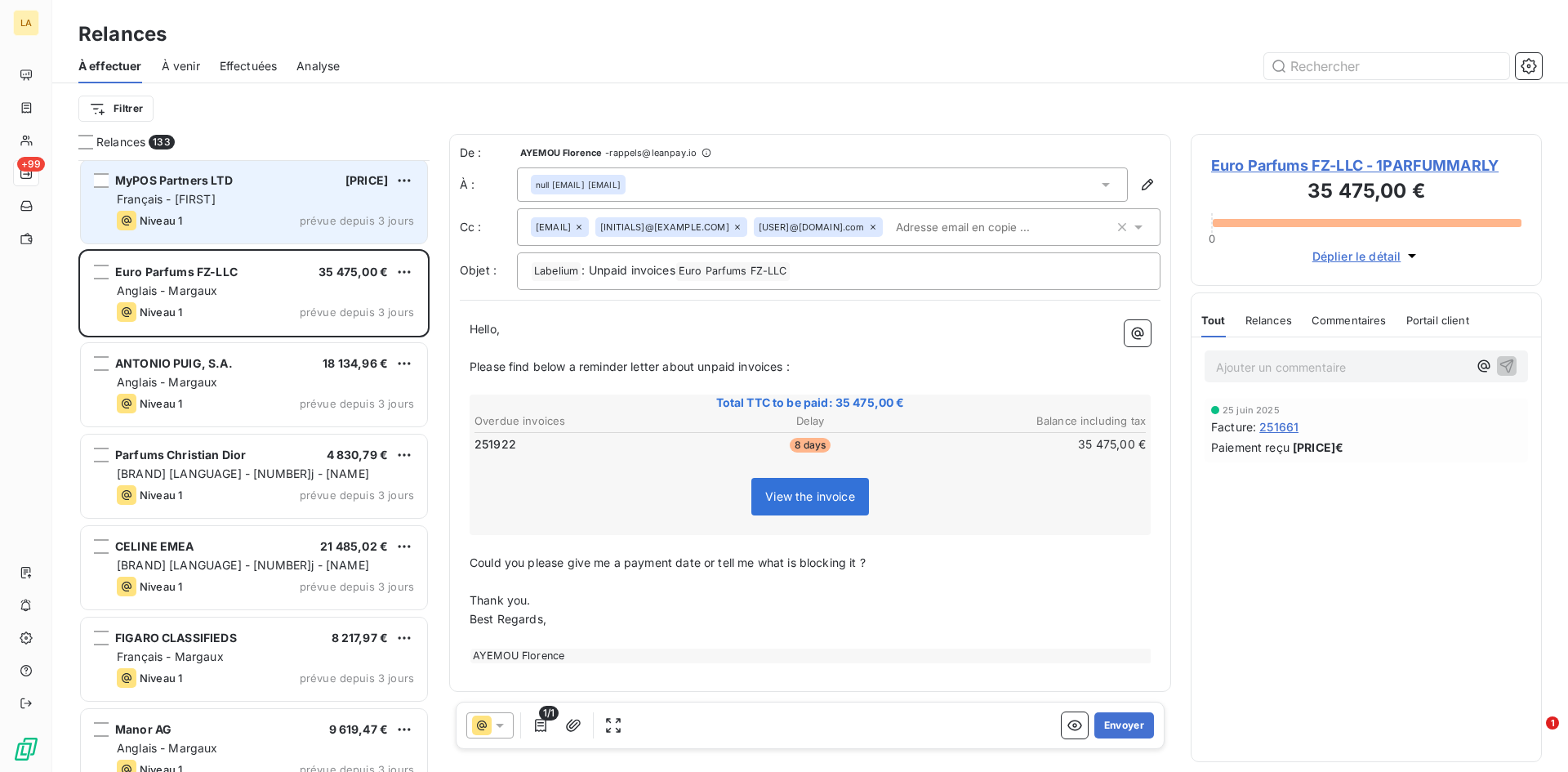 click on "MyPOS Partners LTD 231 344,82 € Français - Julien Niveau 1 prévue depuis 3 jours" at bounding box center [254, 202] 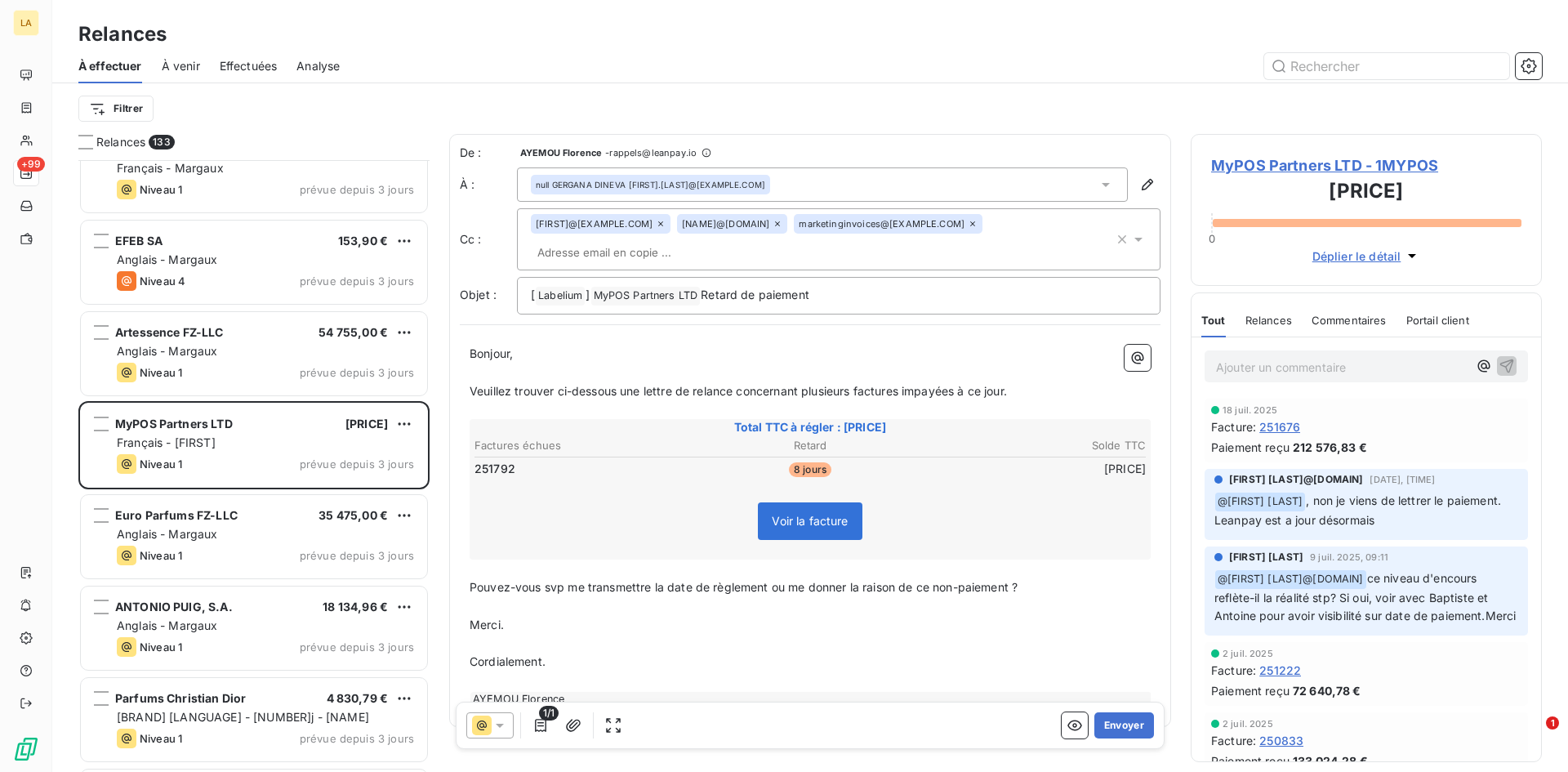 scroll, scrollTop: 10006, scrollLeft: 0, axis: vertical 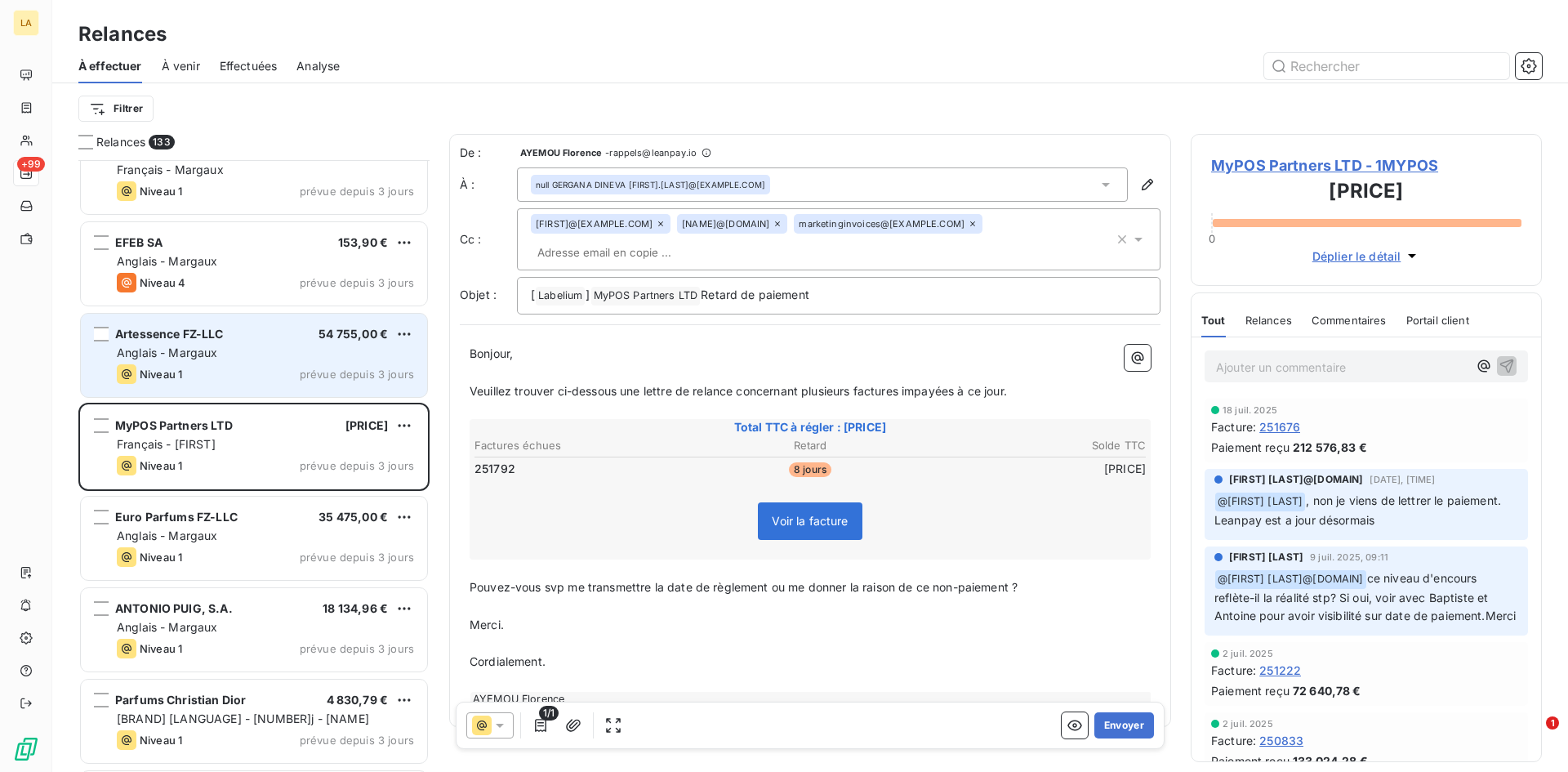 click on "[BRAND] [AMOUNT] [CURRENCY]" at bounding box center [265, 334] 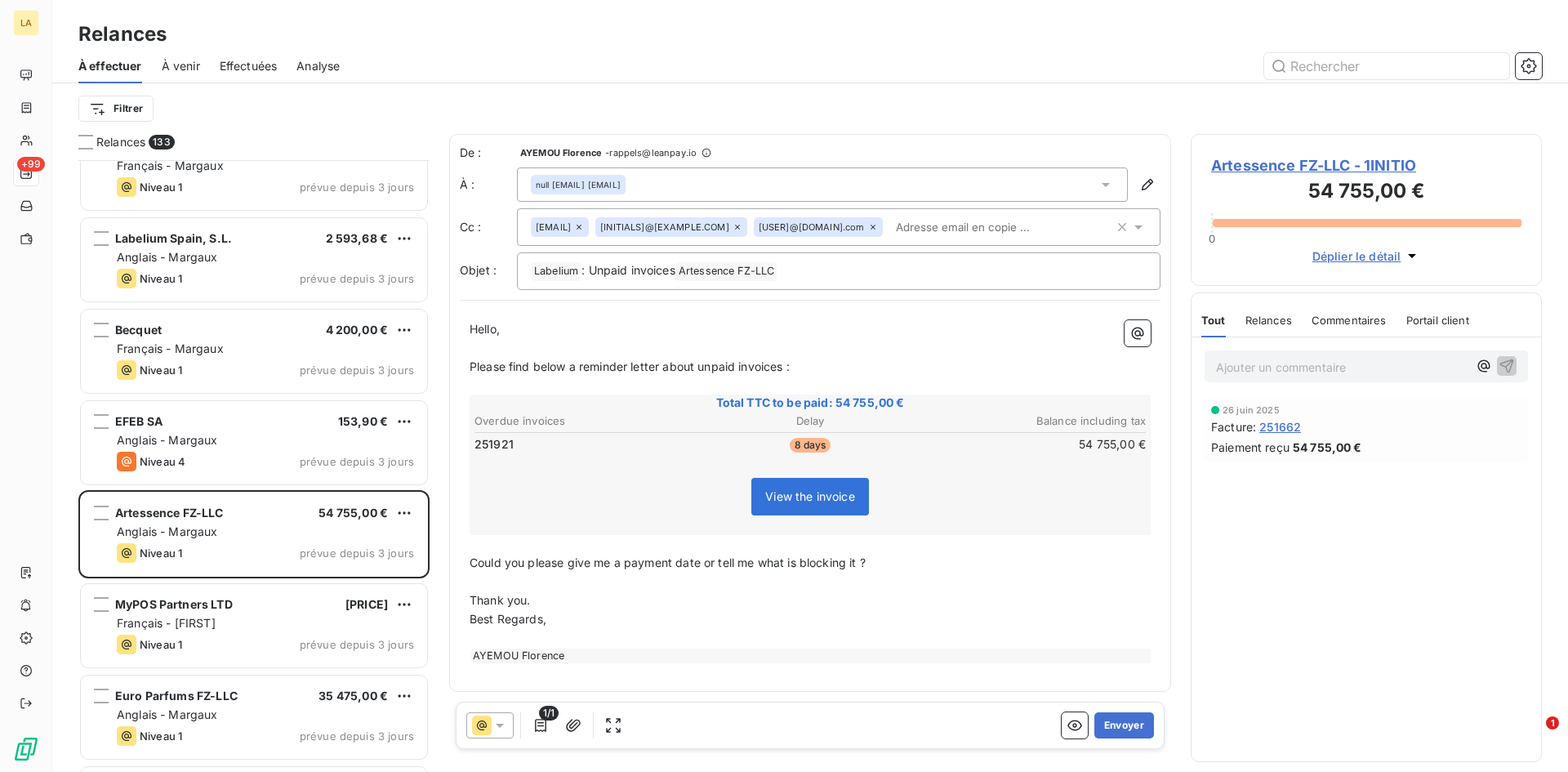 scroll, scrollTop: 9761, scrollLeft: 0, axis: vertical 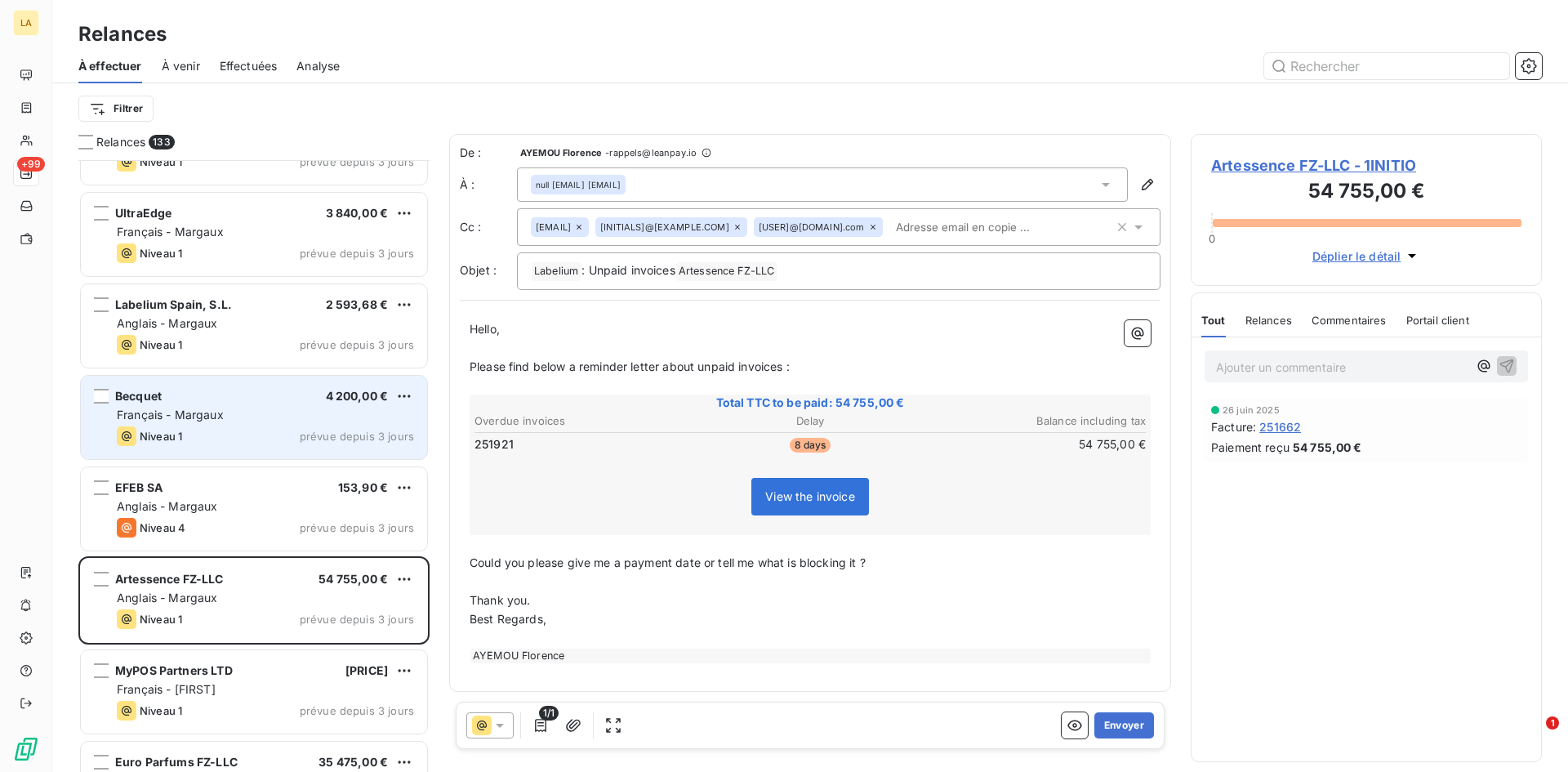 click on "Niveau 1 prévue depuis 3 jours" at bounding box center [265, 436] 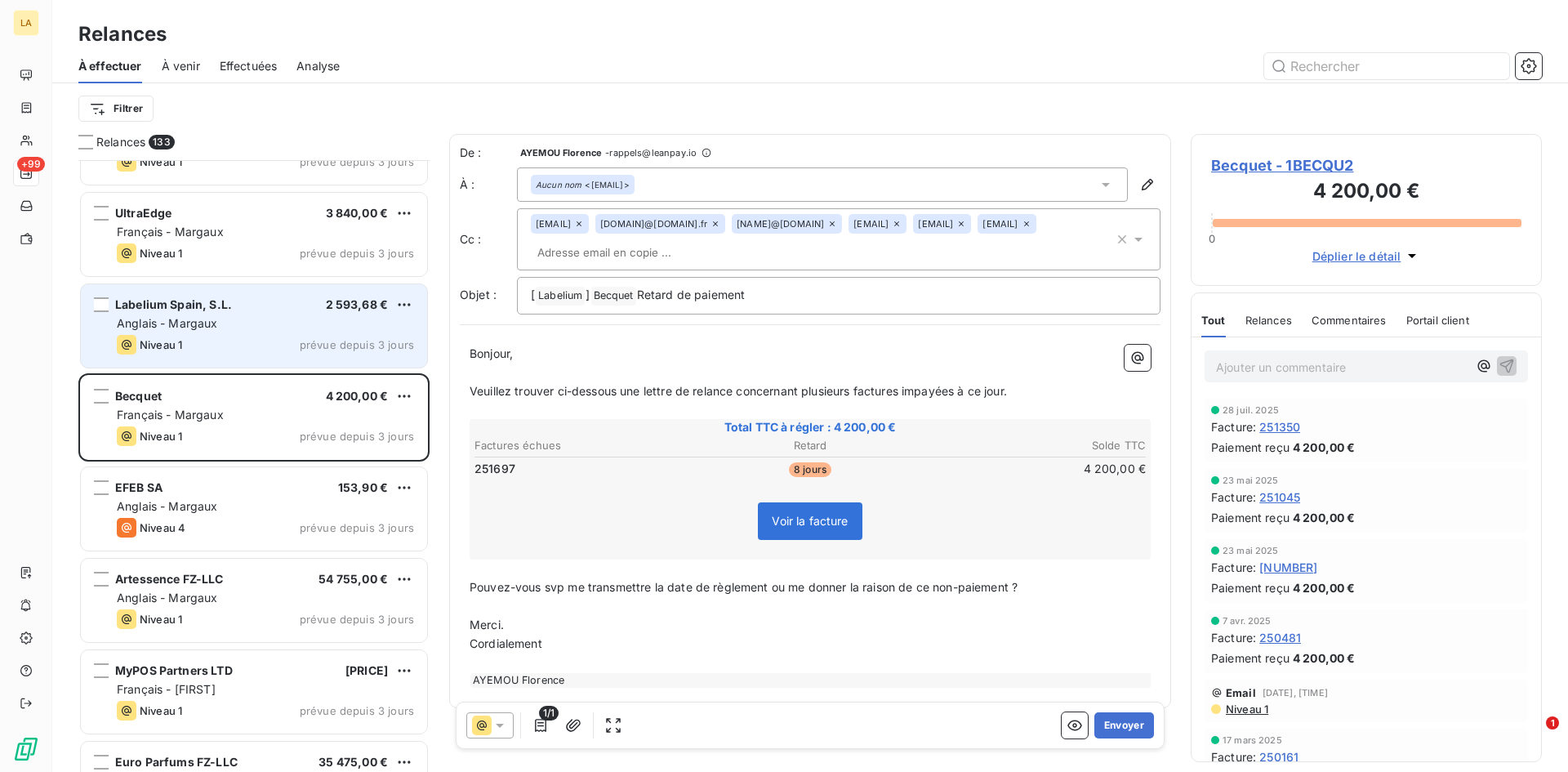 click on "Labelium Spain, S.L. 2 593,68 € Anglais - [FIRST] Niveau 1 prévue depuis 3 jours" at bounding box center (254, 326) 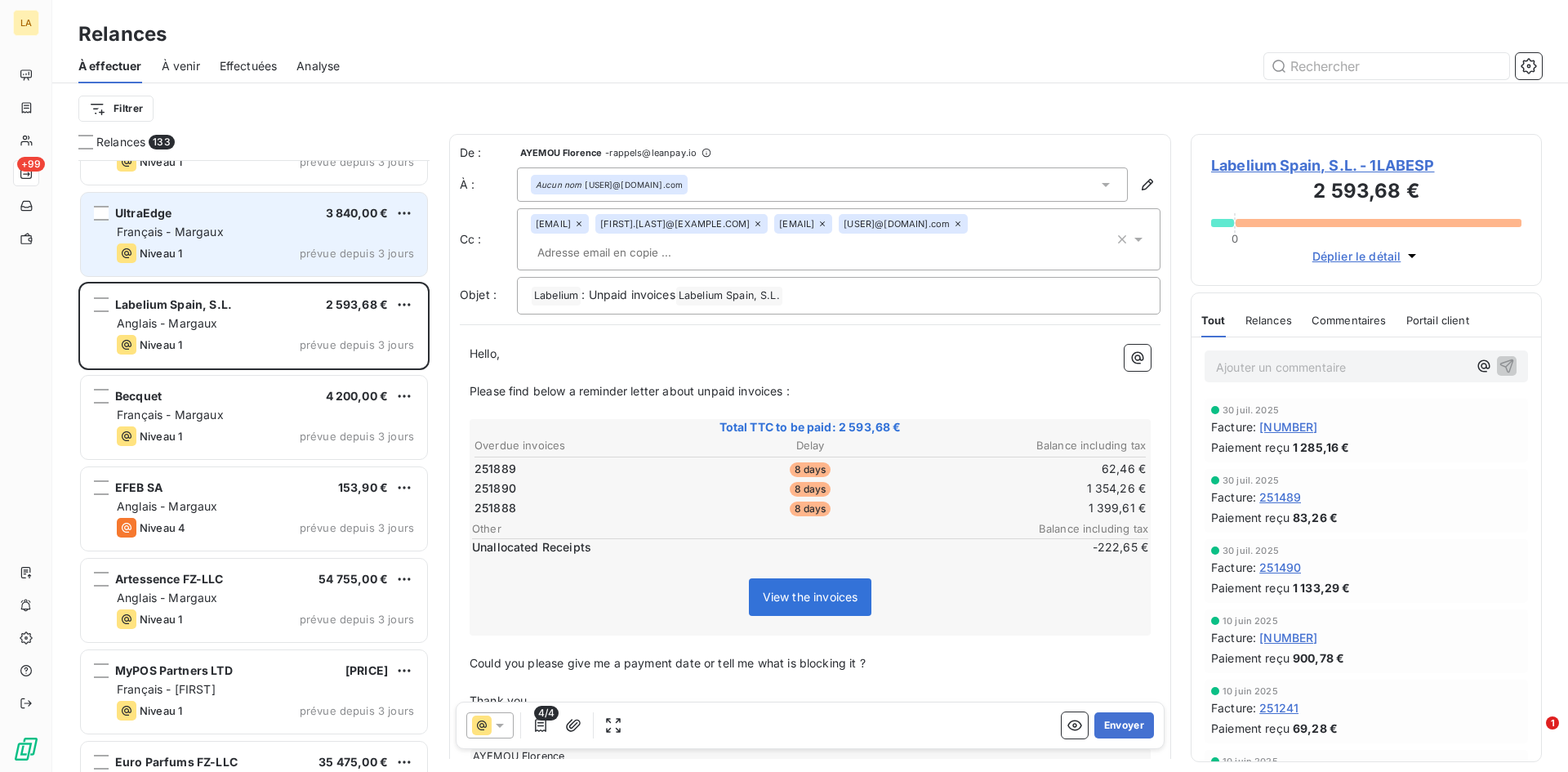 click on "Niveau 1 prévue depuis 3 jours" at bounding box center [265, 253] 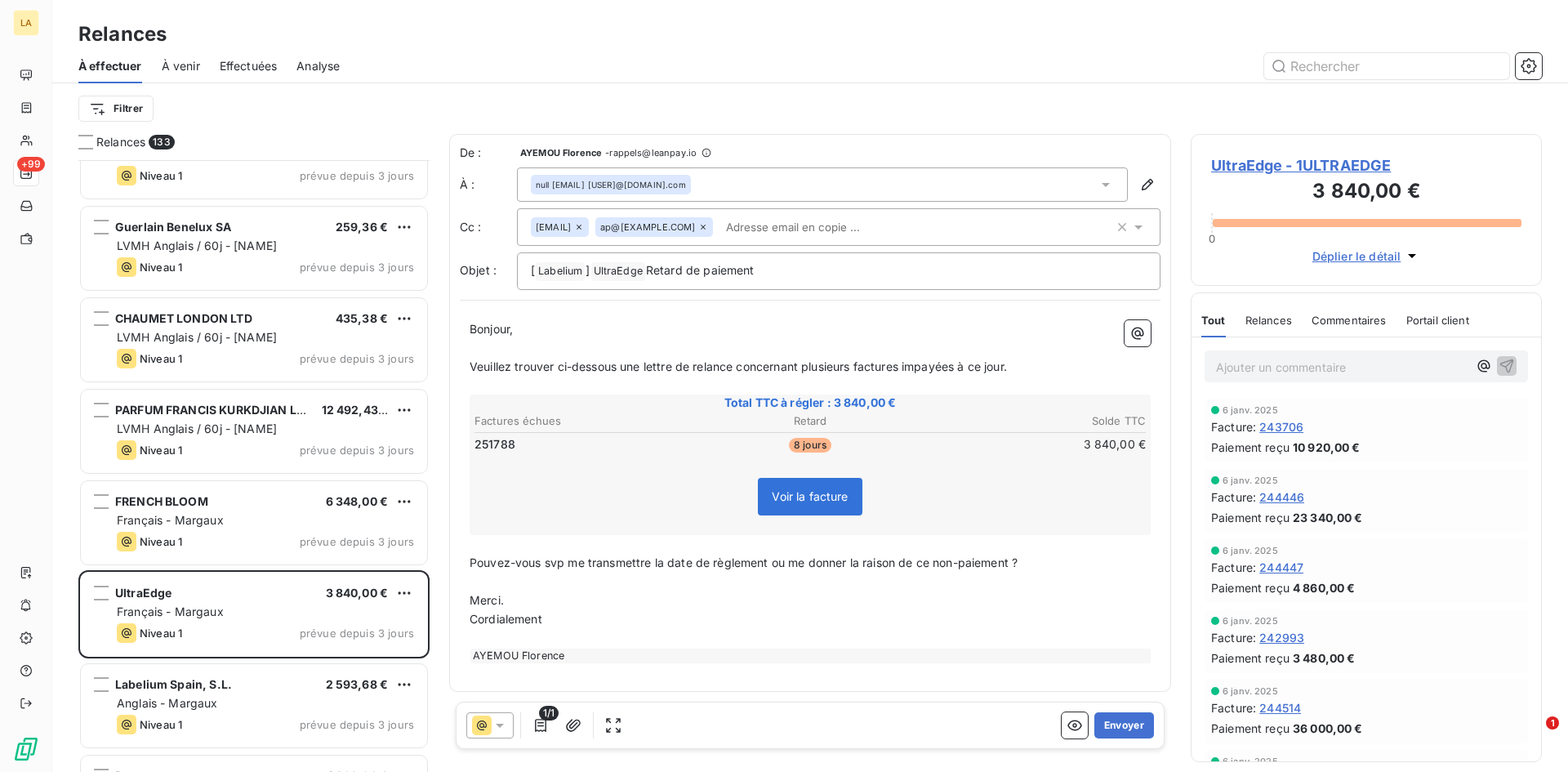 scroll, scrollTop: 9352, scrollLeft: 0, axis: vertical 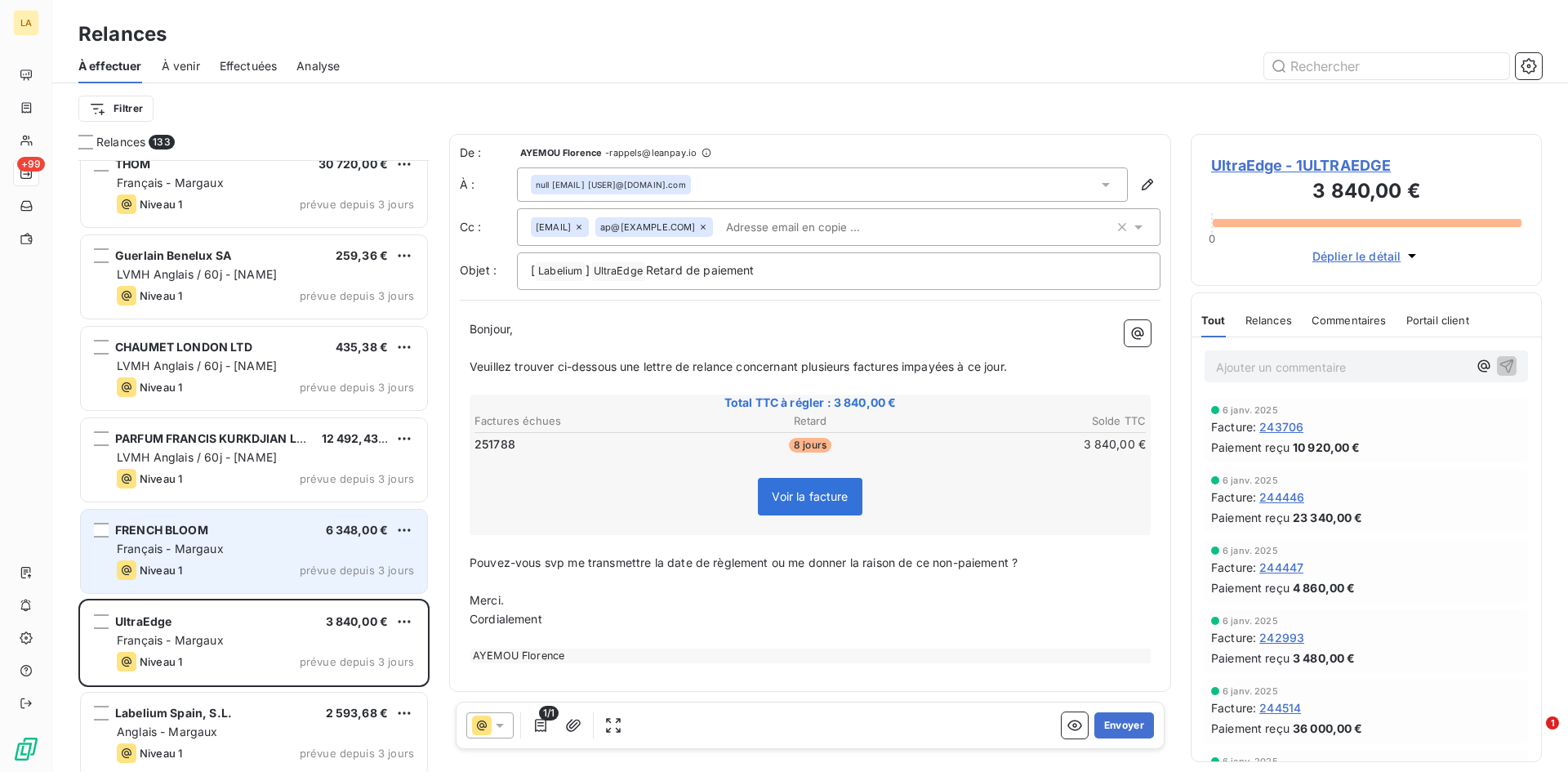 click on "Français - Margaux" at bounding box center (265, 549) 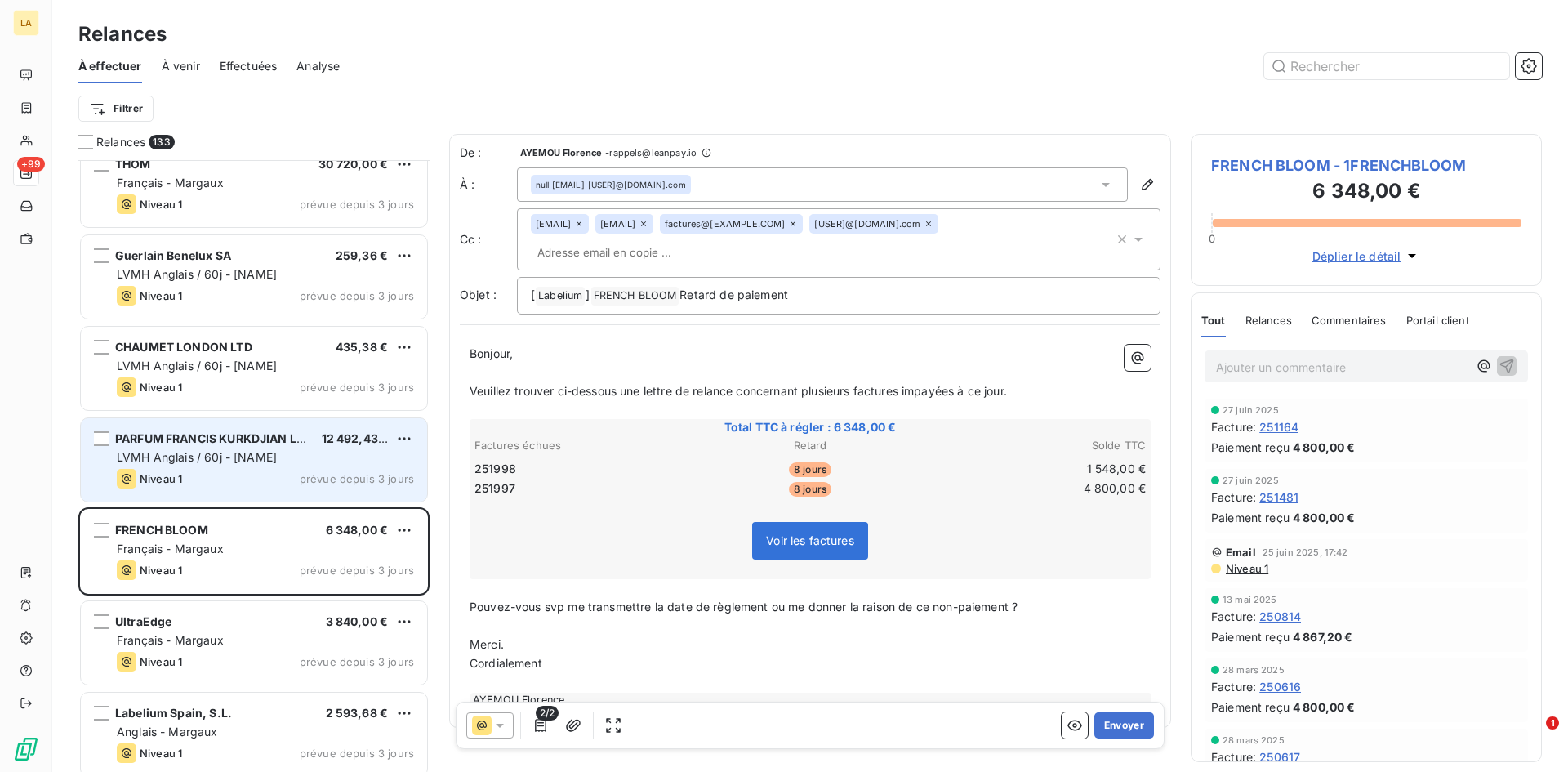 click on "LVMH Anglais / 60j - [NAME]" at bounding box center [265, 457] 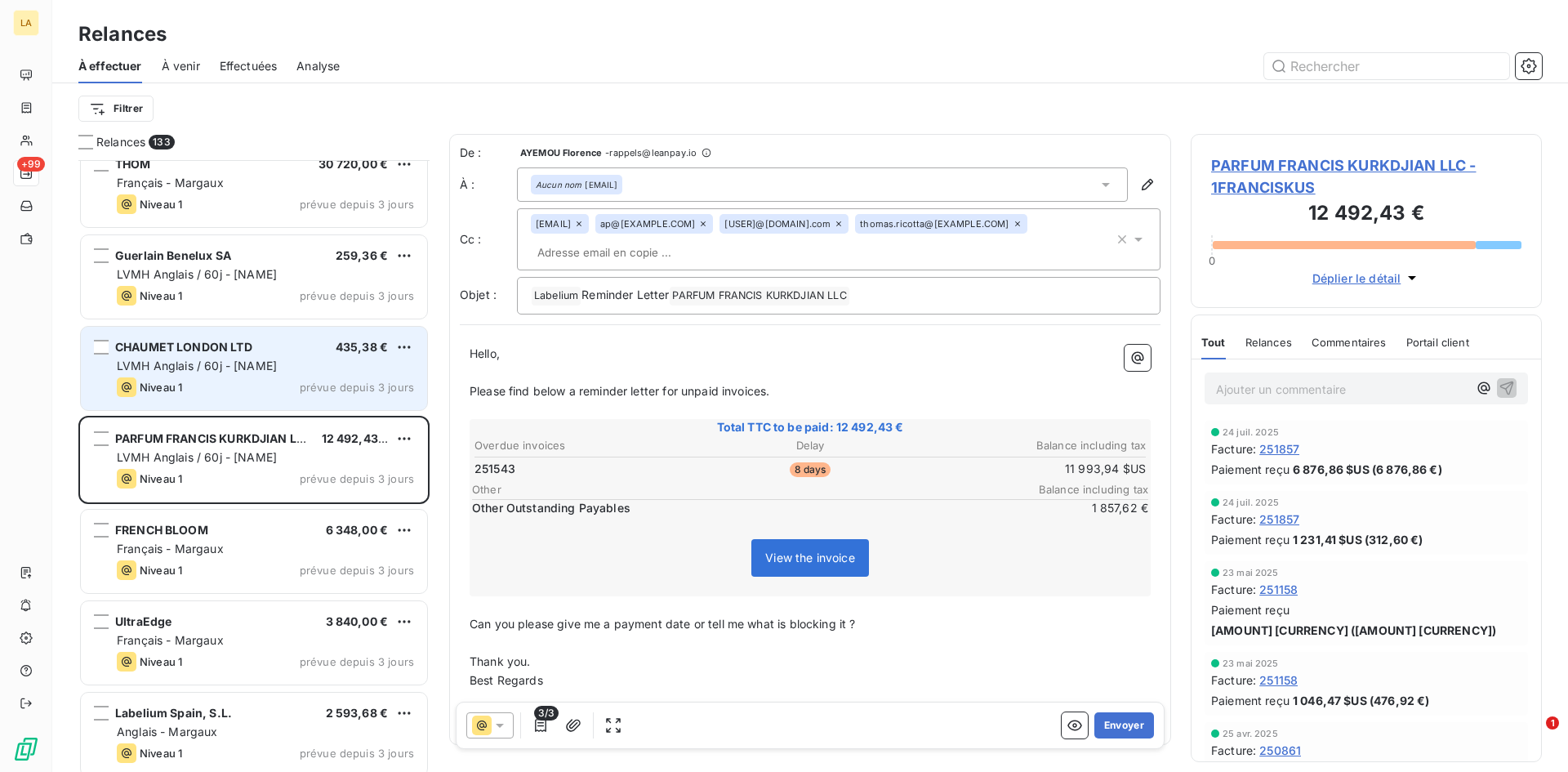 click on "Niveau 1 prévue depuis 3 jours" at bounding box center [265, 387] 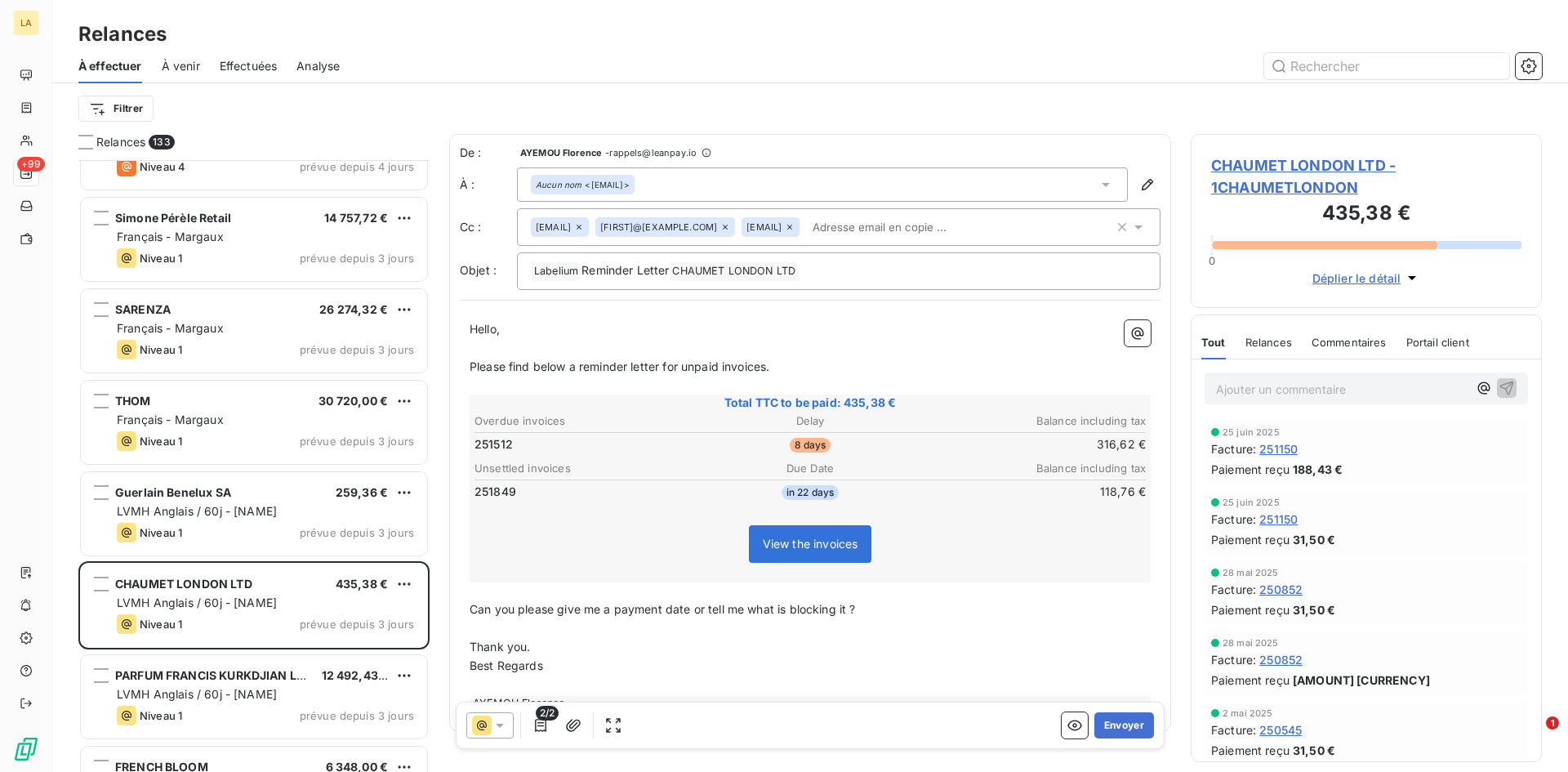 scroll, scrollTop: 9107, scrollLeft: 0, axis: vertical 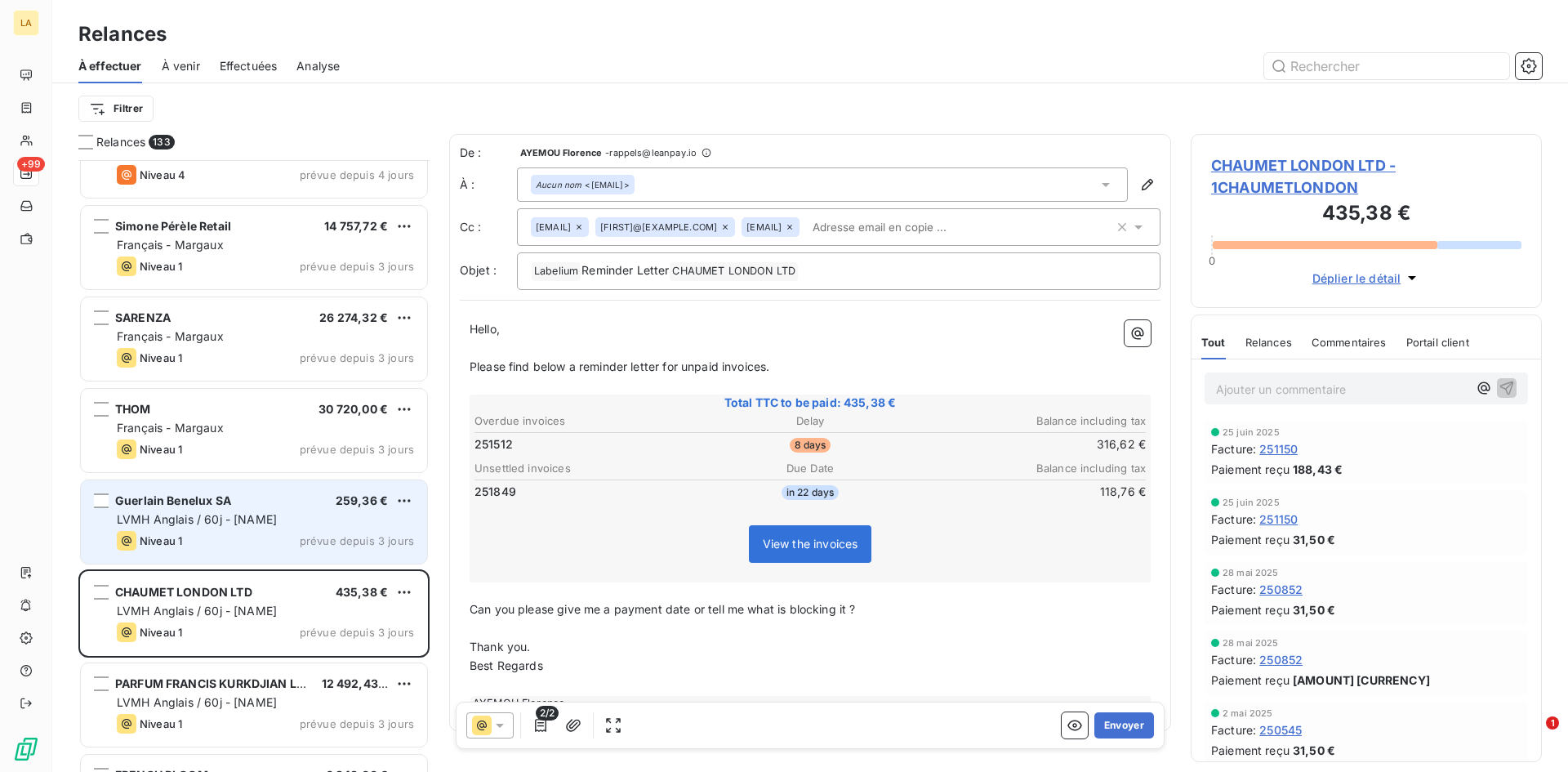 click on "Niveau 1 prévue depuis 3 jours" at bounding box center (265, 541) 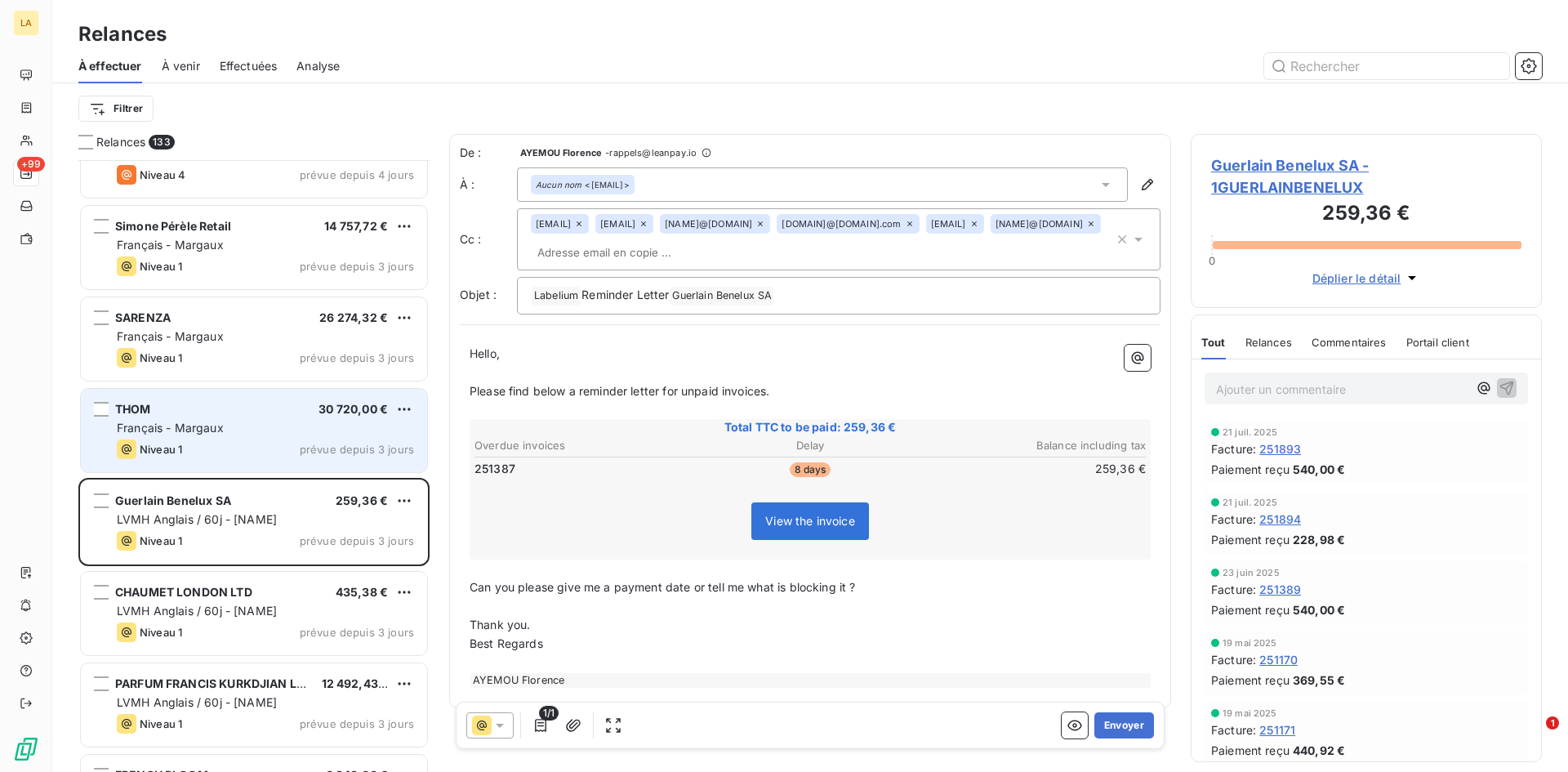 click on "Français - Margaux" at bounding box center (265, 428) 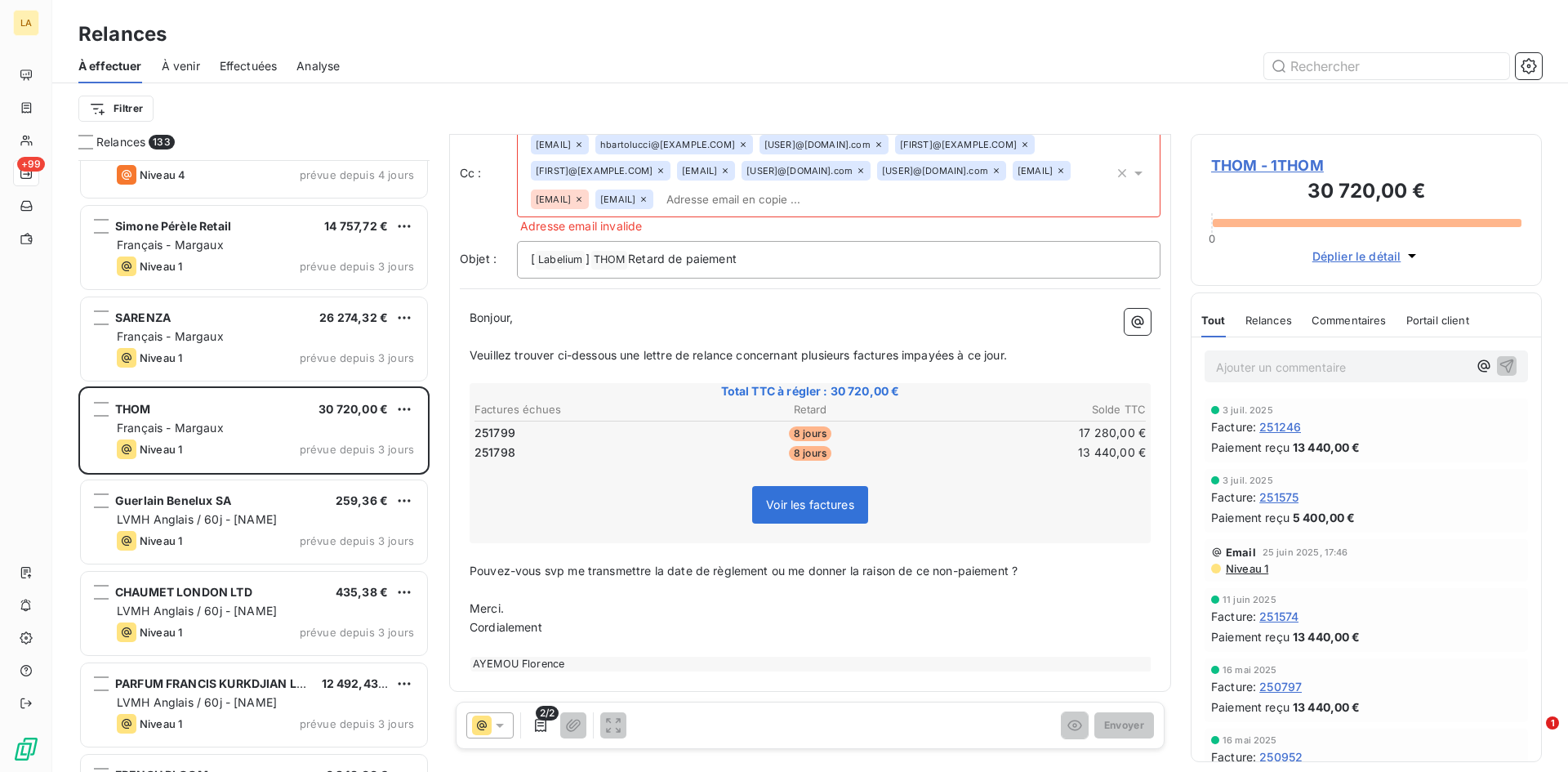 scroll, scrollTop: 106, scrollLeft: 0, axis: vertical 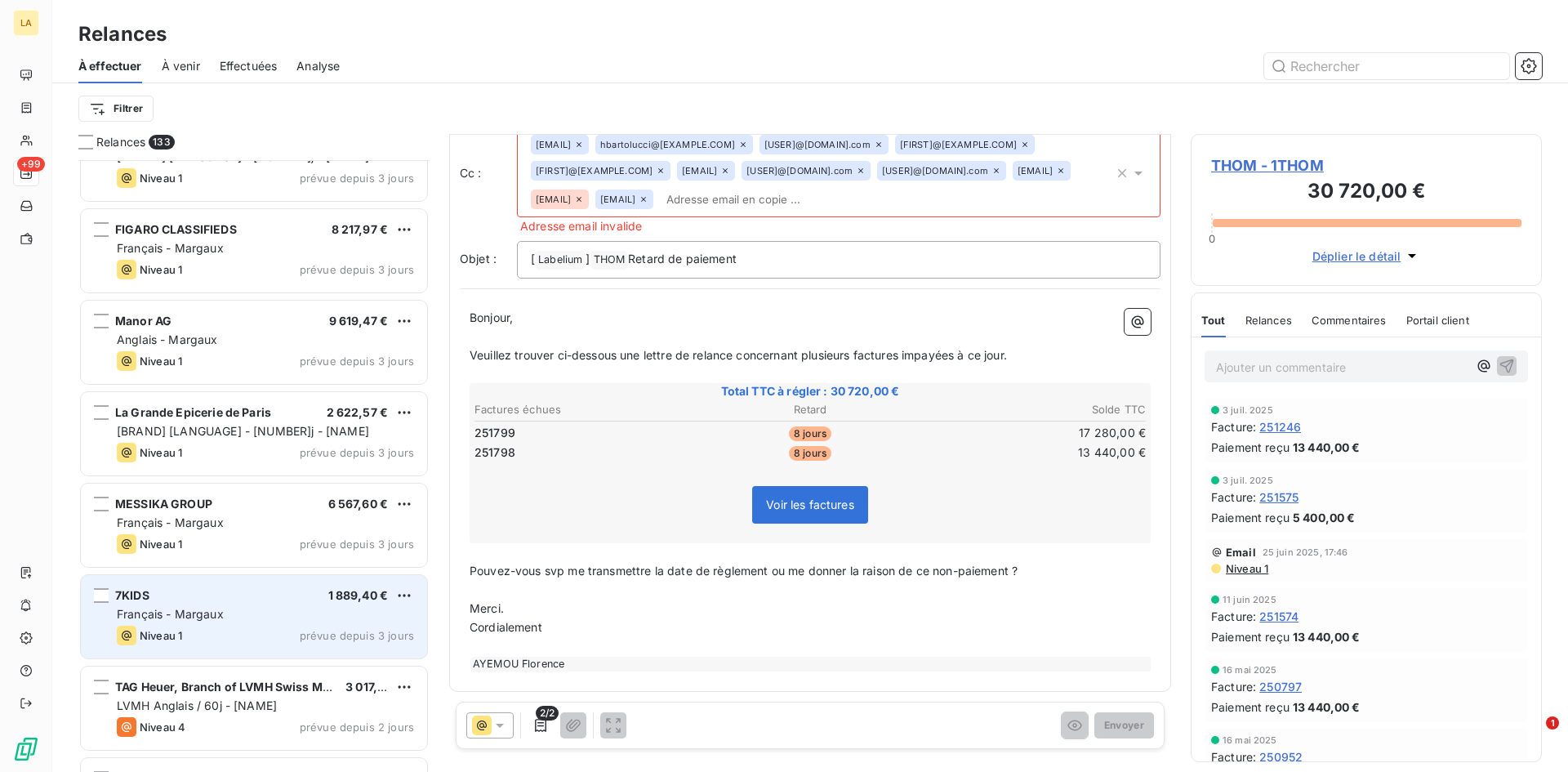 click on "Niveau 1 prévue depuis 3 jours" at bounding box center (265, 636) 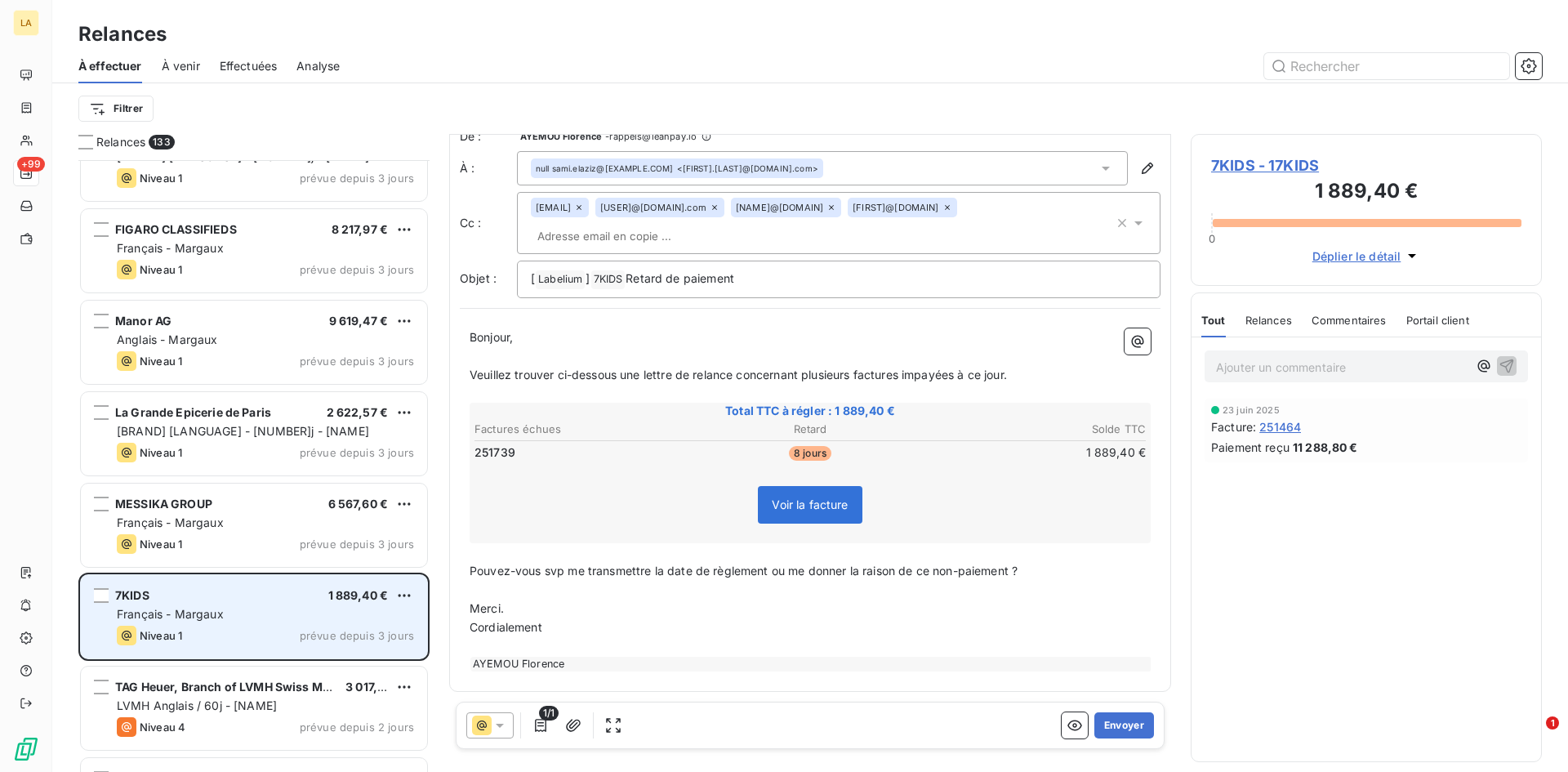 scroll, scrollTop: 17, scrollLeft: 0, axis: vertical 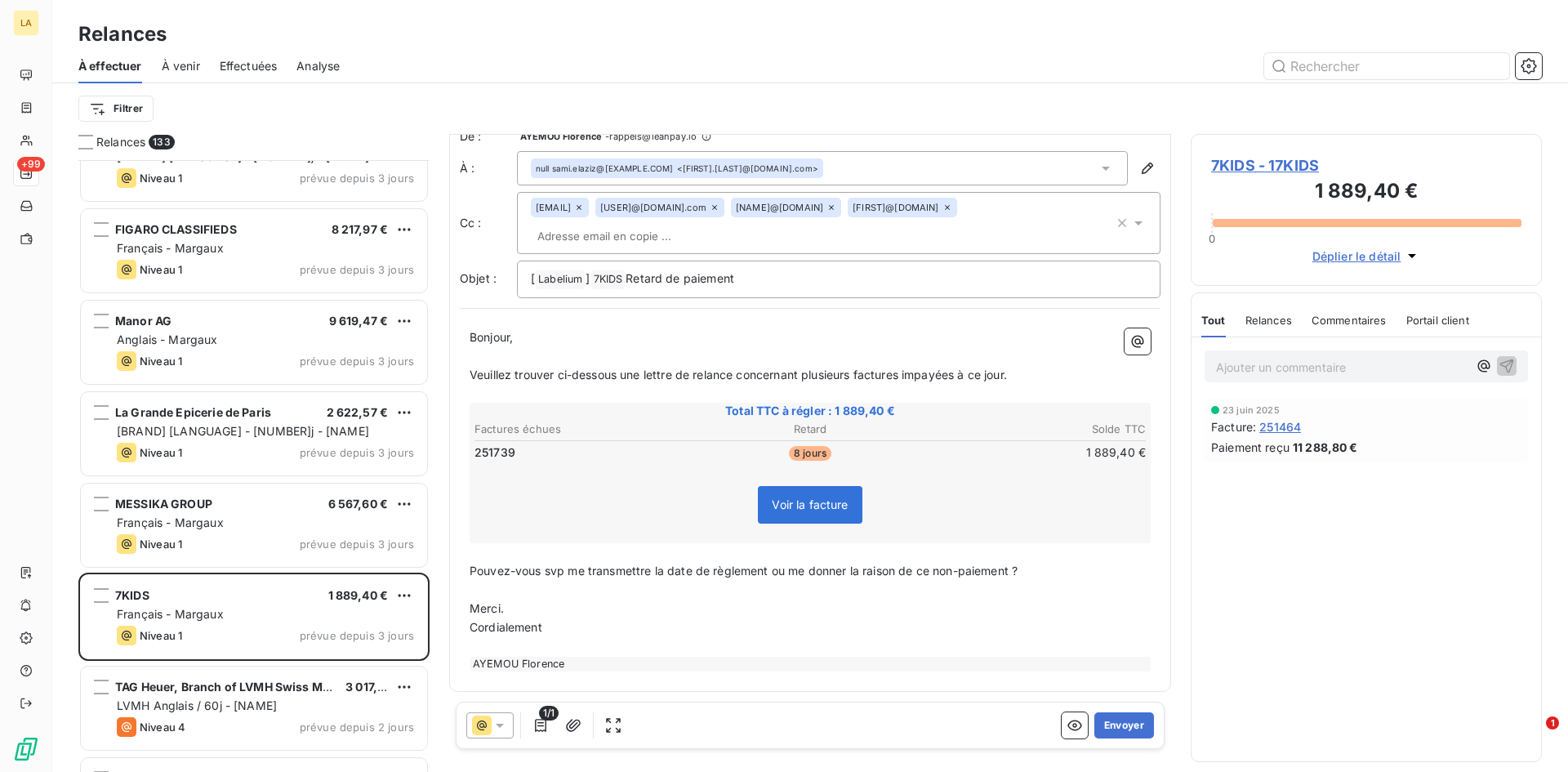 click 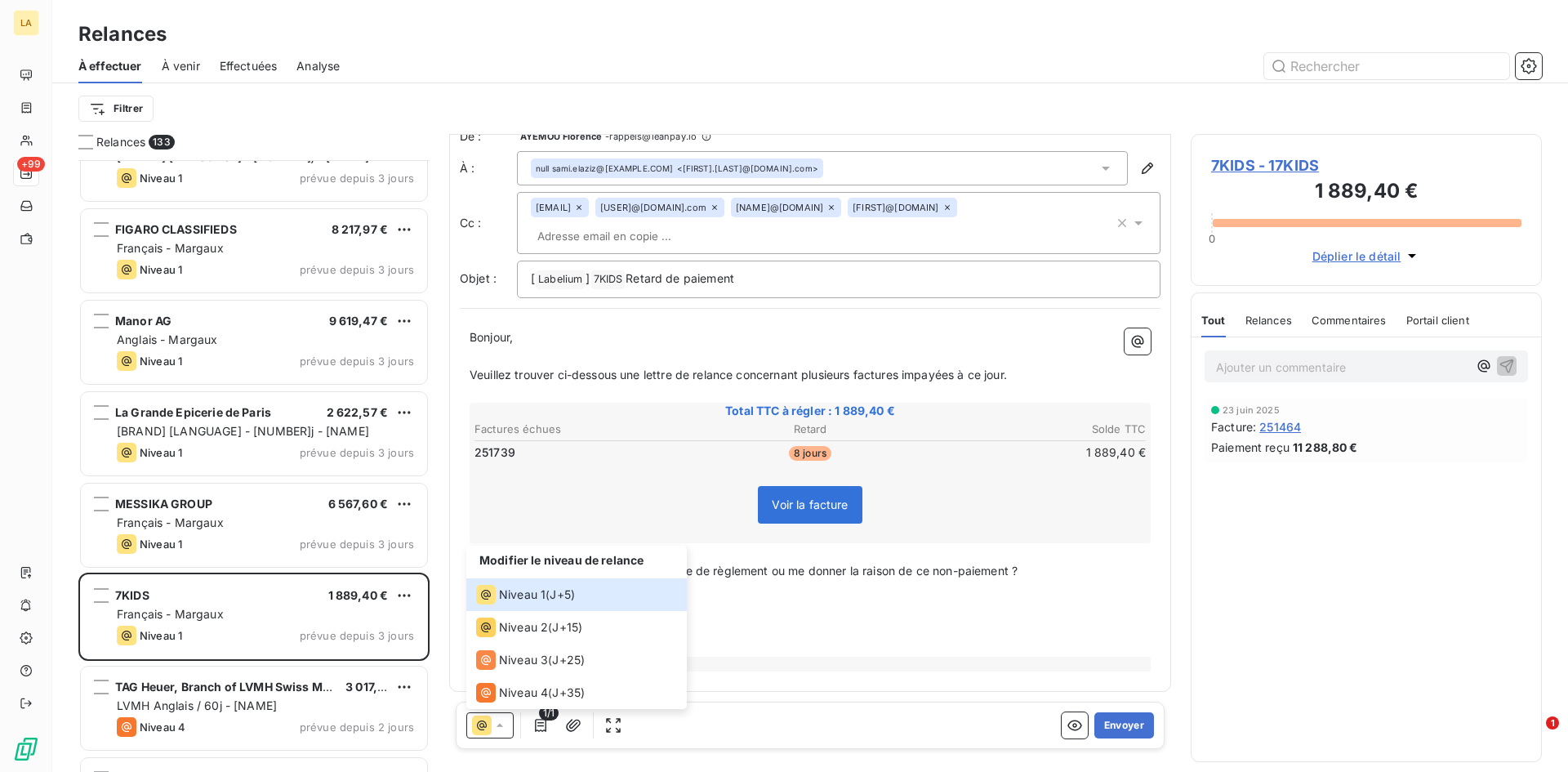 click on "Cordialement" at bounding box center [810, 627] 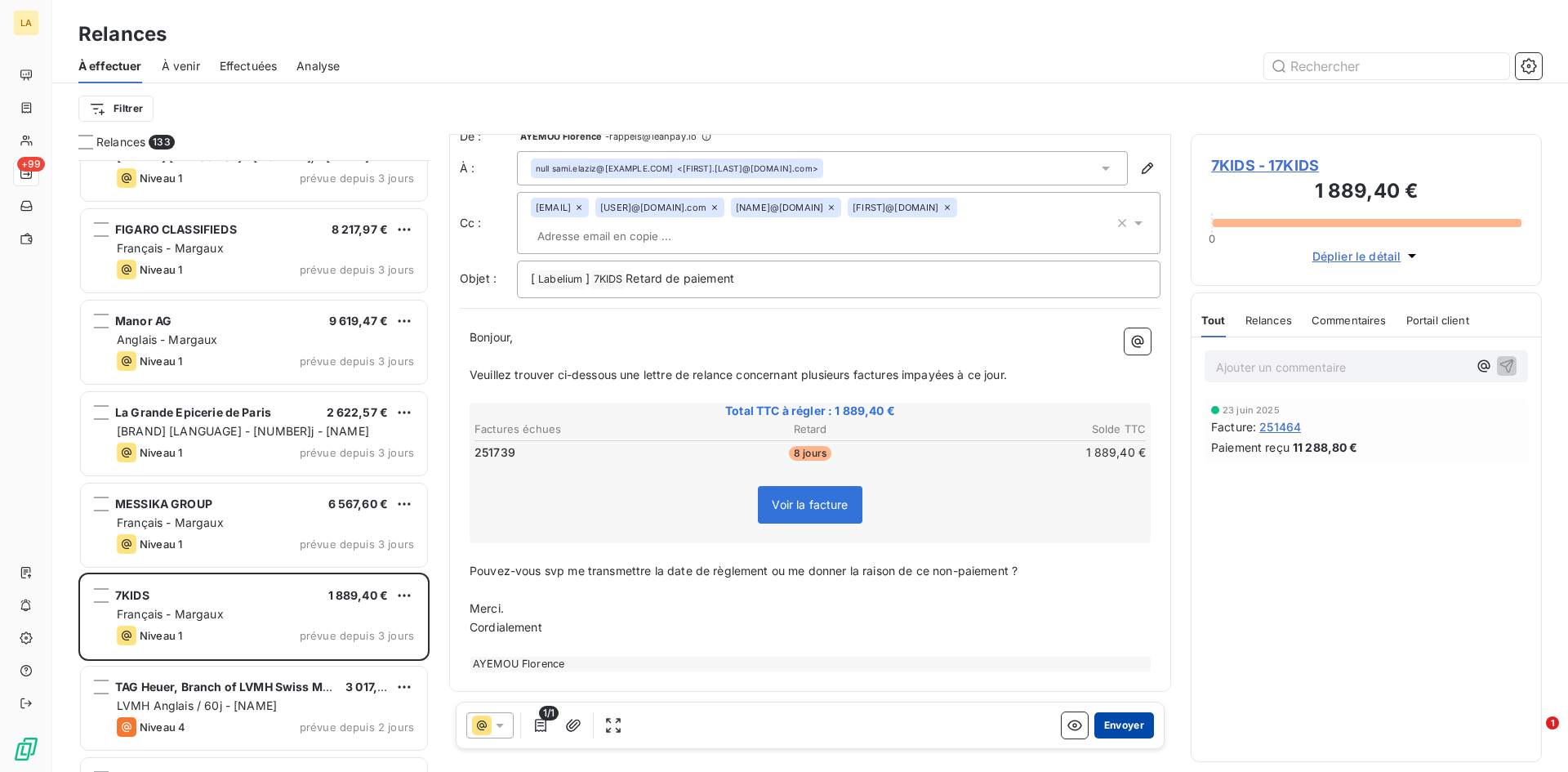 click on "Envoyer" at bounding box center (1124, 725) 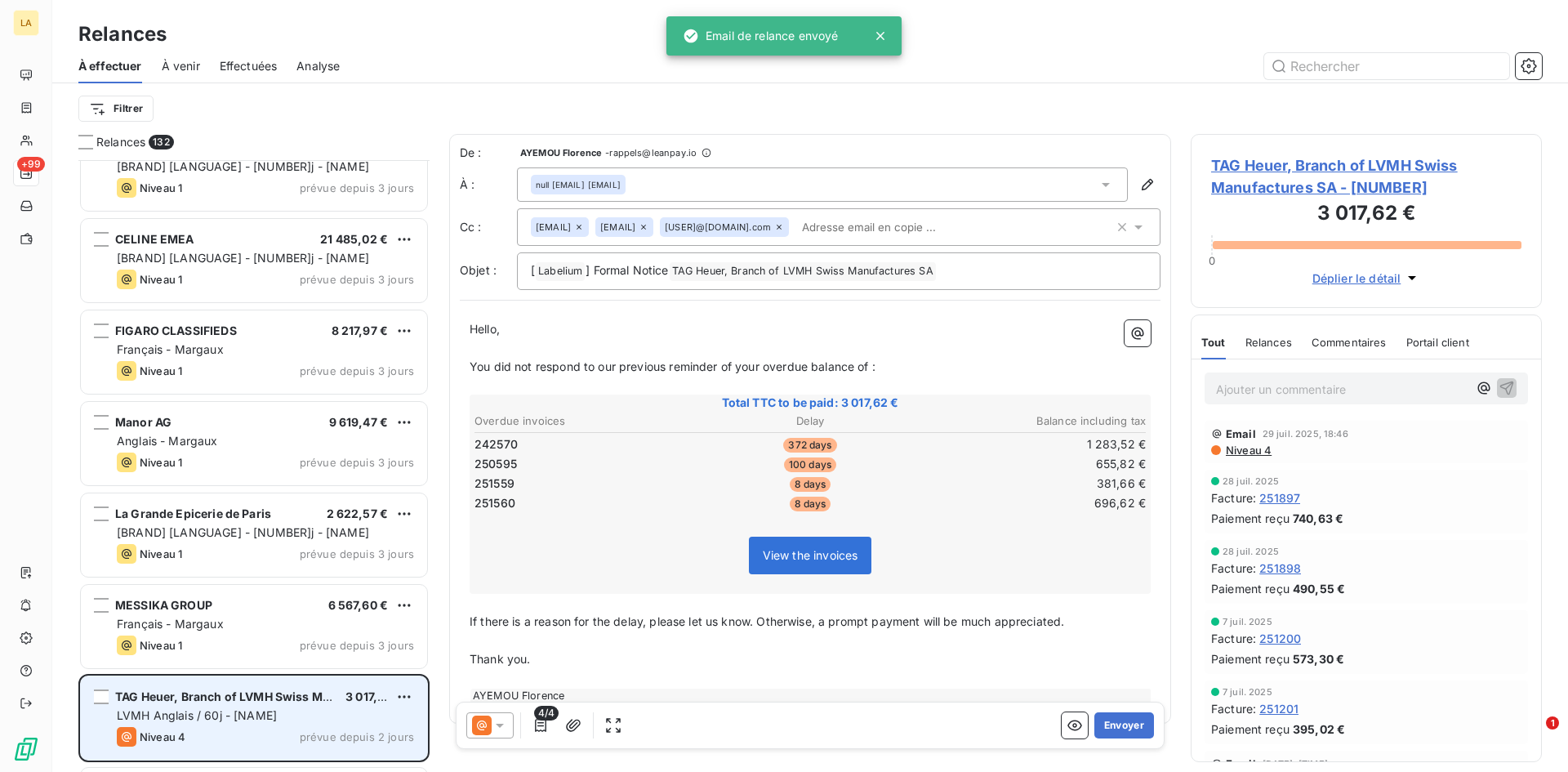 scroll, scrollTop: 10496, scrollLeft: 0, axis: vertical 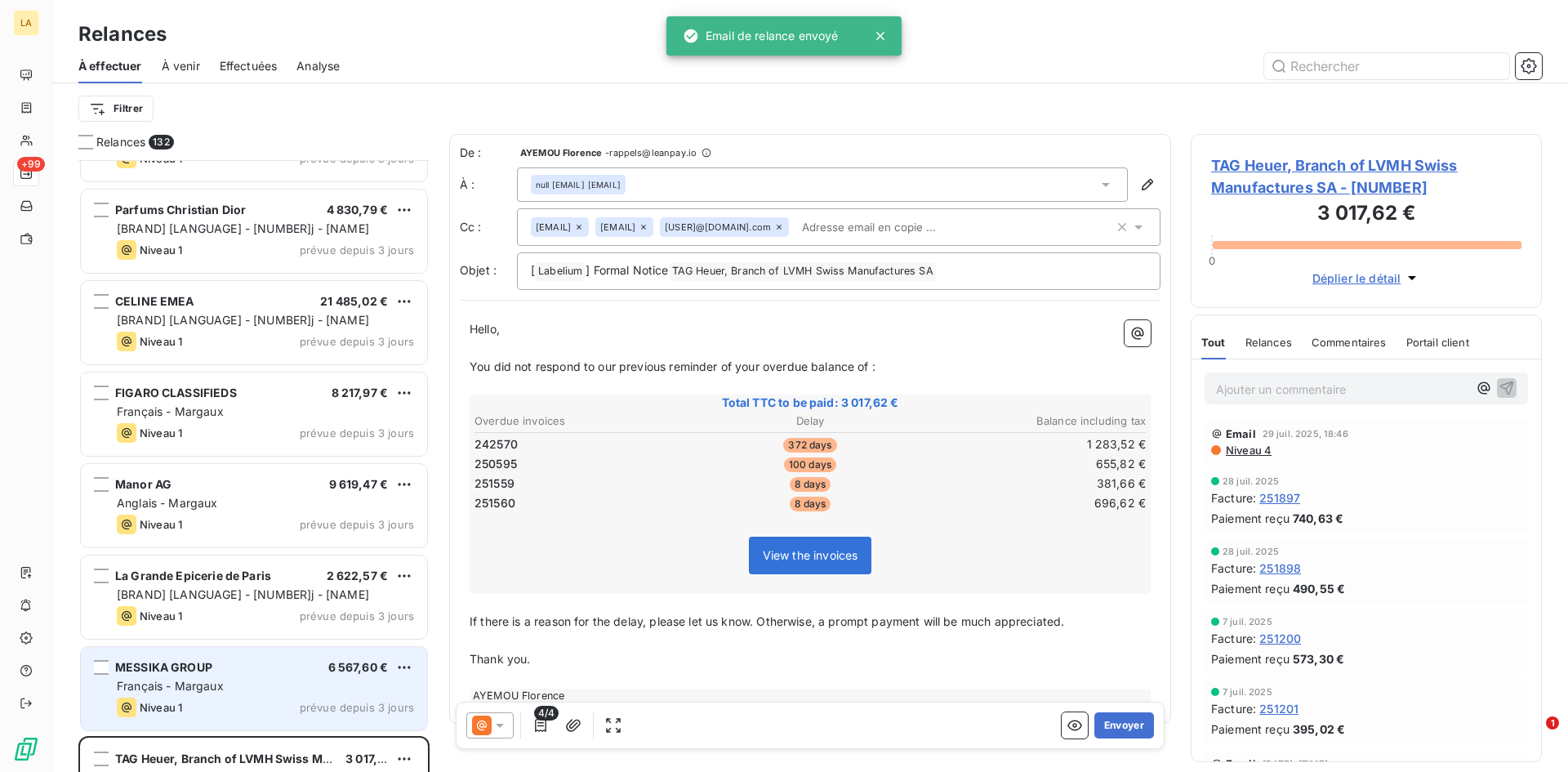 click on "Français - Margaux" at bounding box center [170, 685] 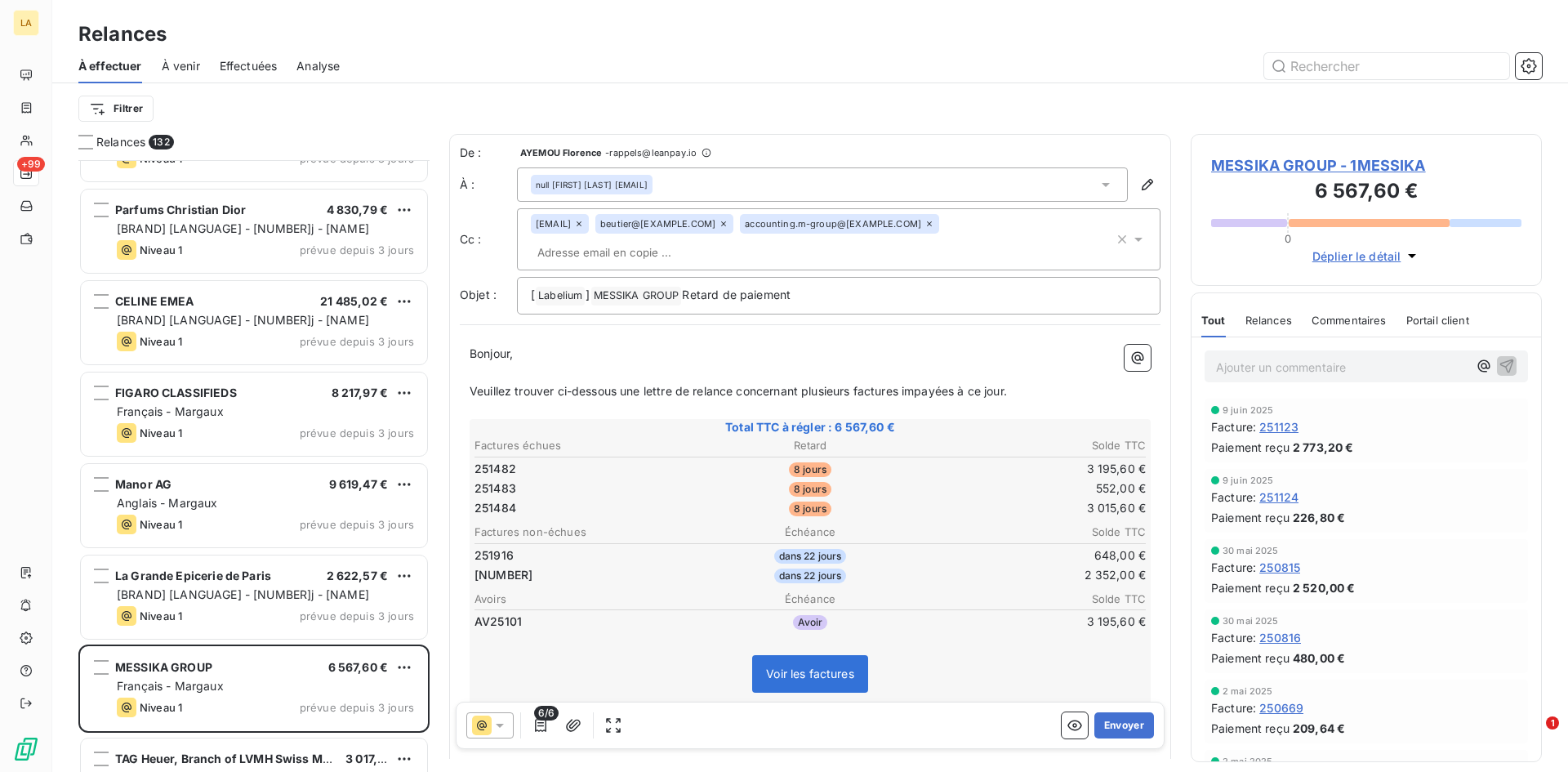 click 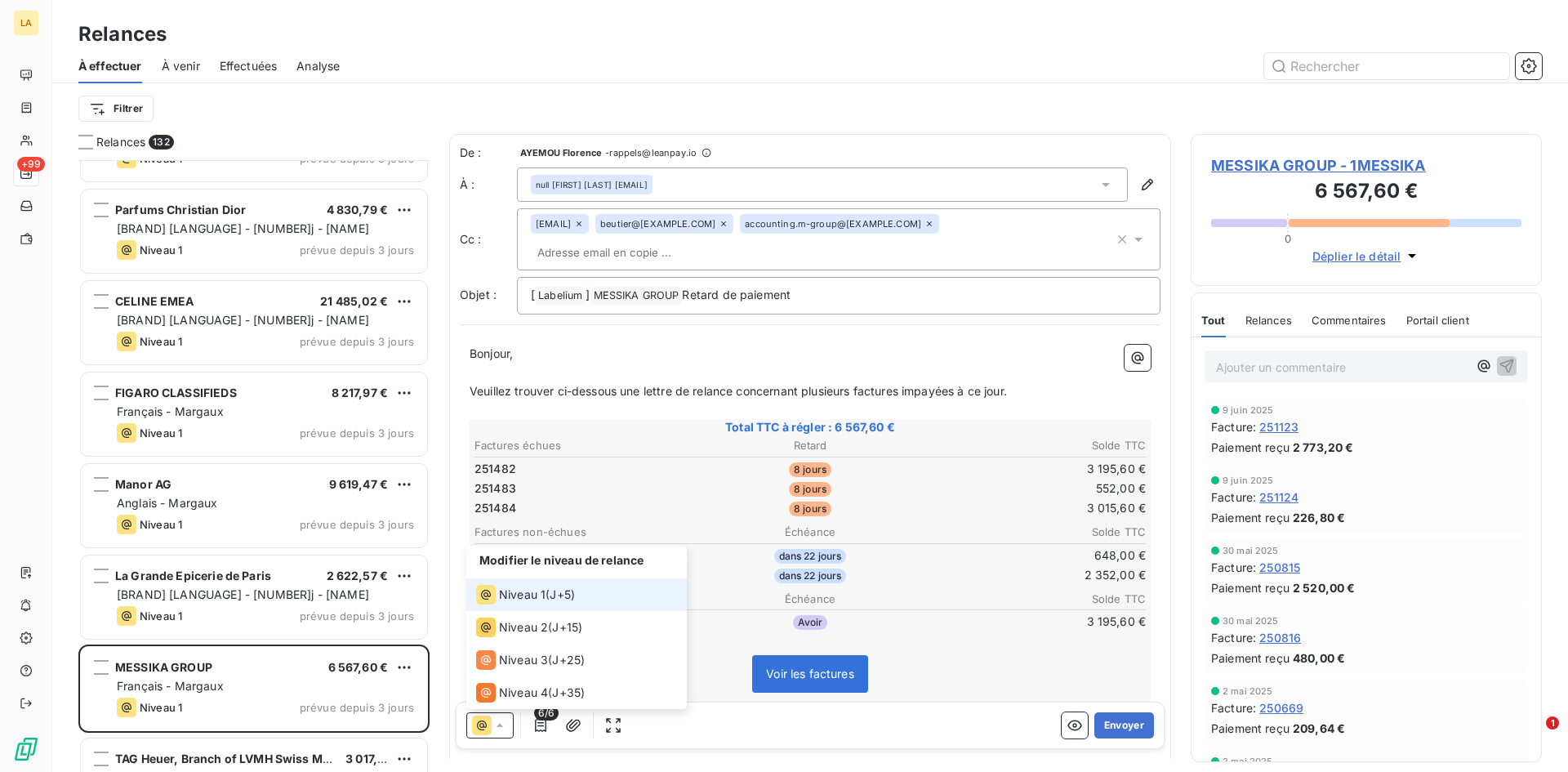 click on "Niveau 1" at bounding box center (522, 595) 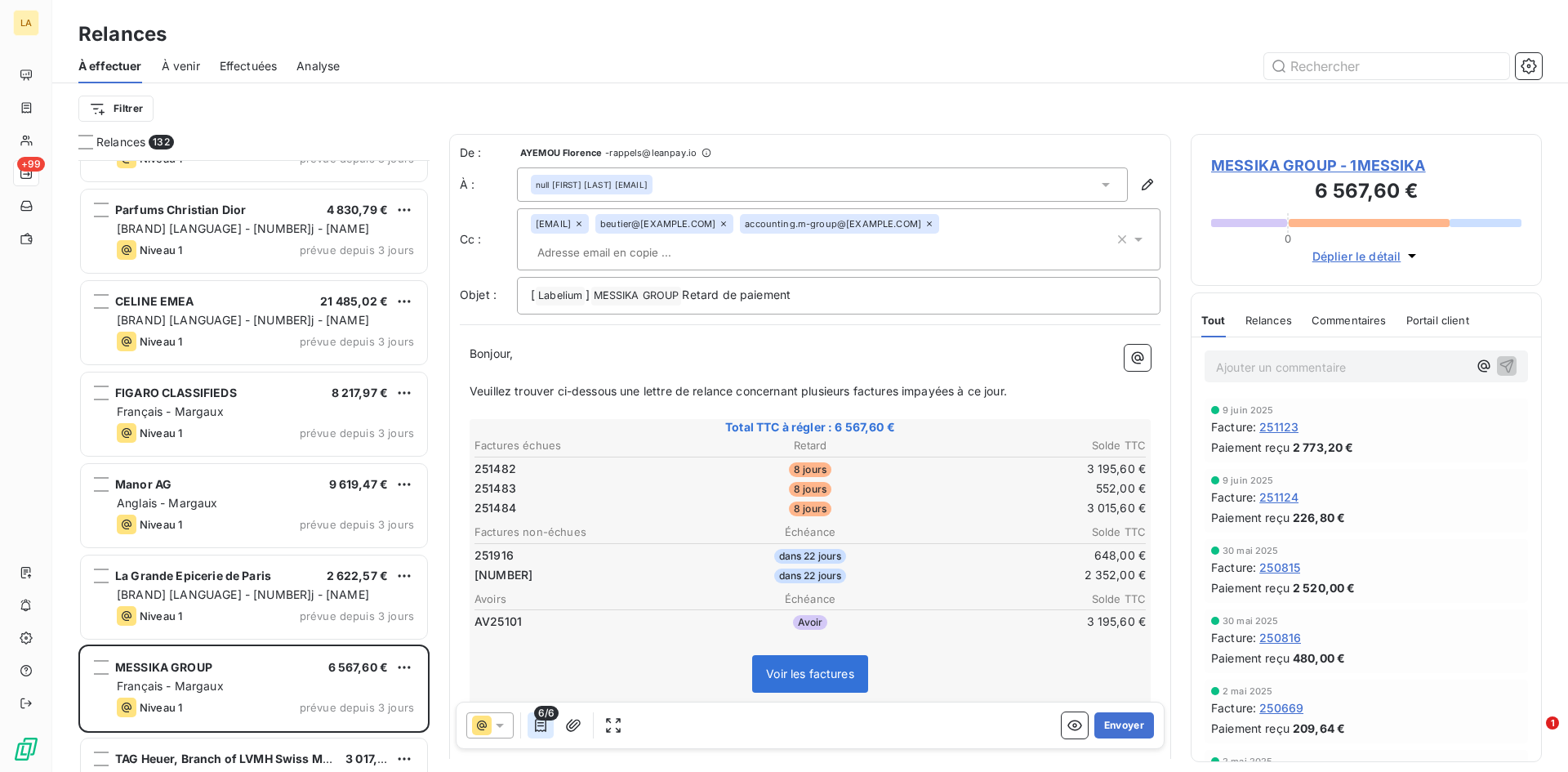 click 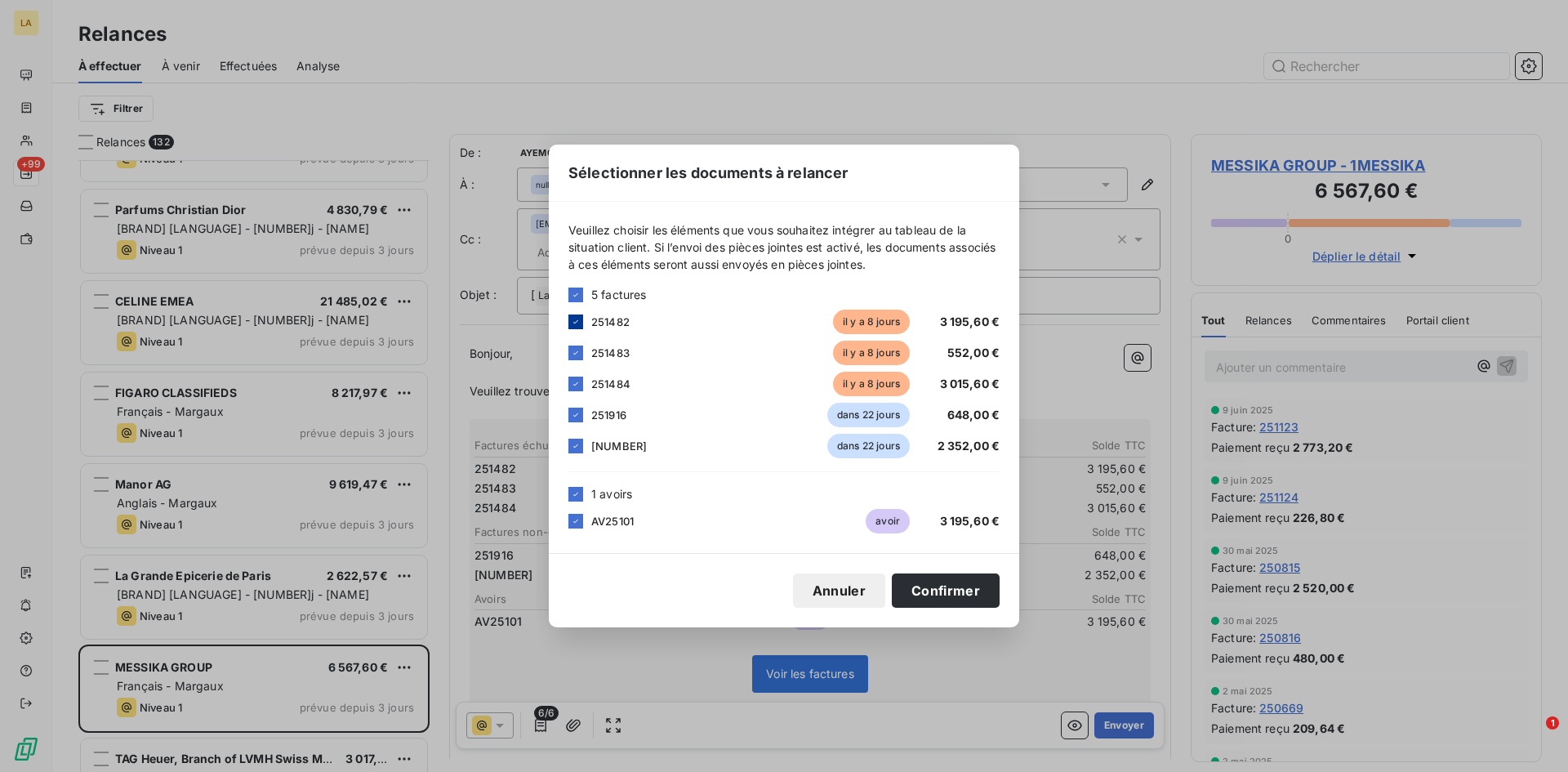click 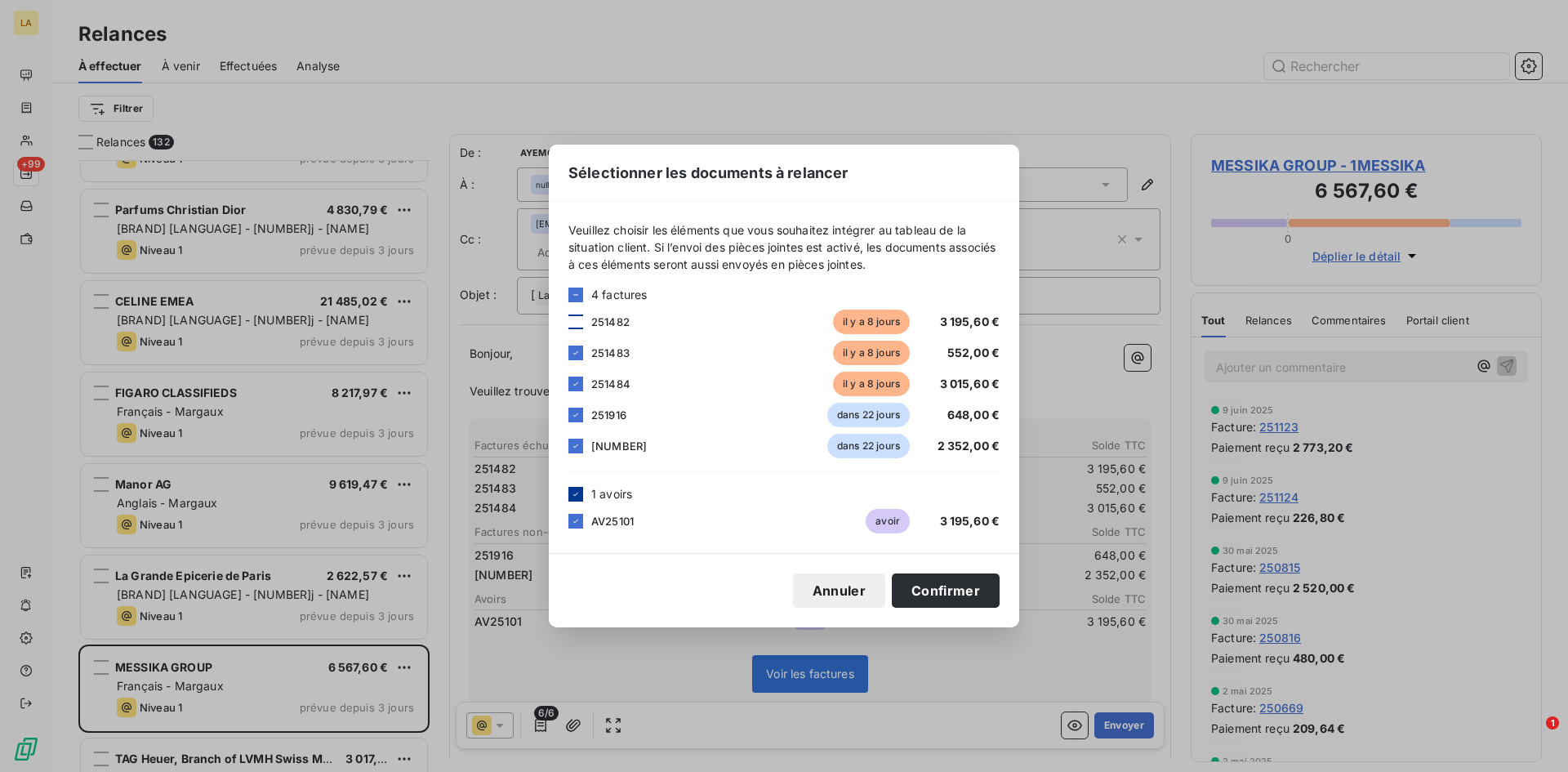 click 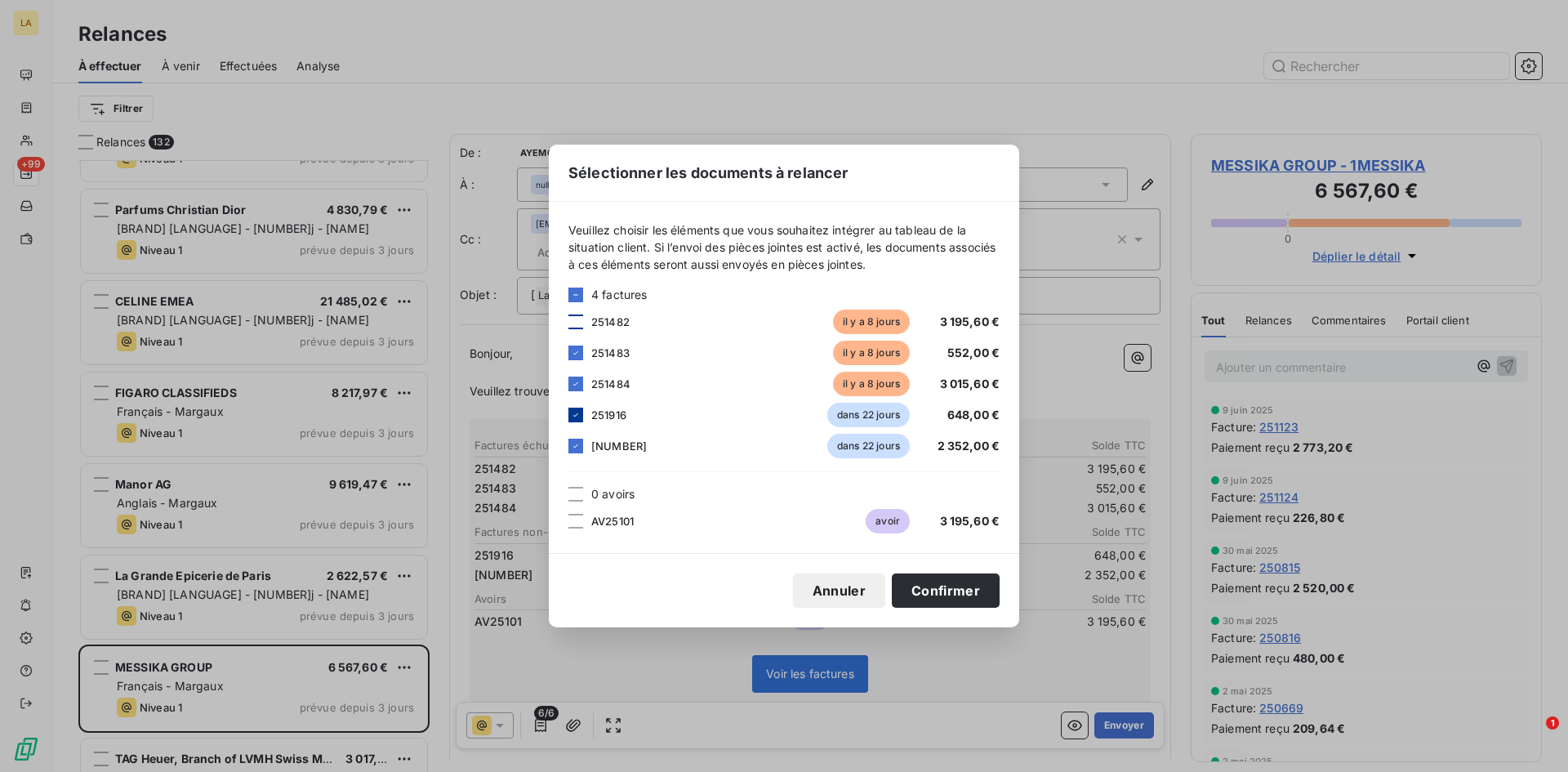 click 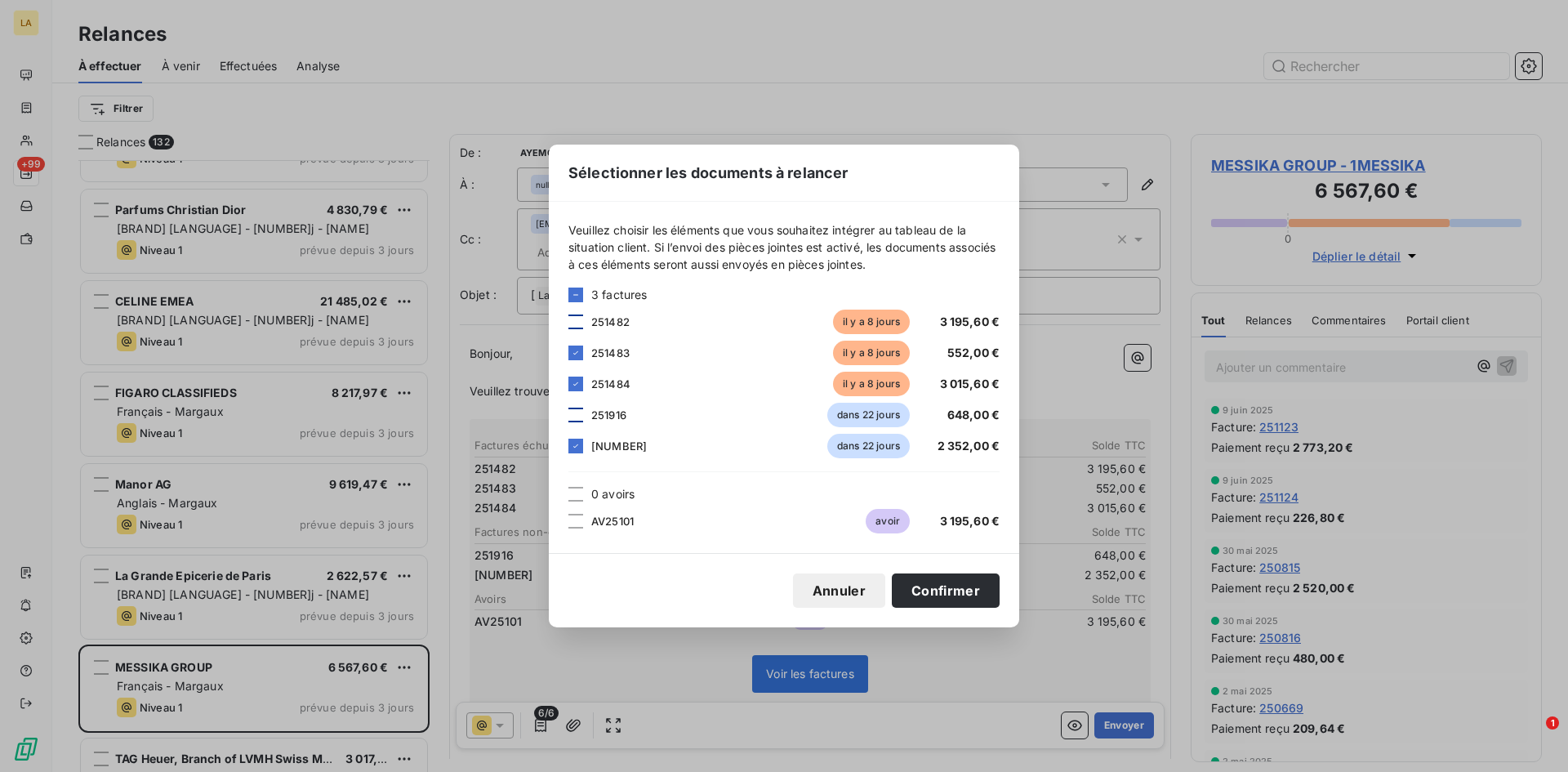drag, startPoint x: 572, startPoint y: 444, endPoint x: 608, endPoint y: 468, distance: 43.26662 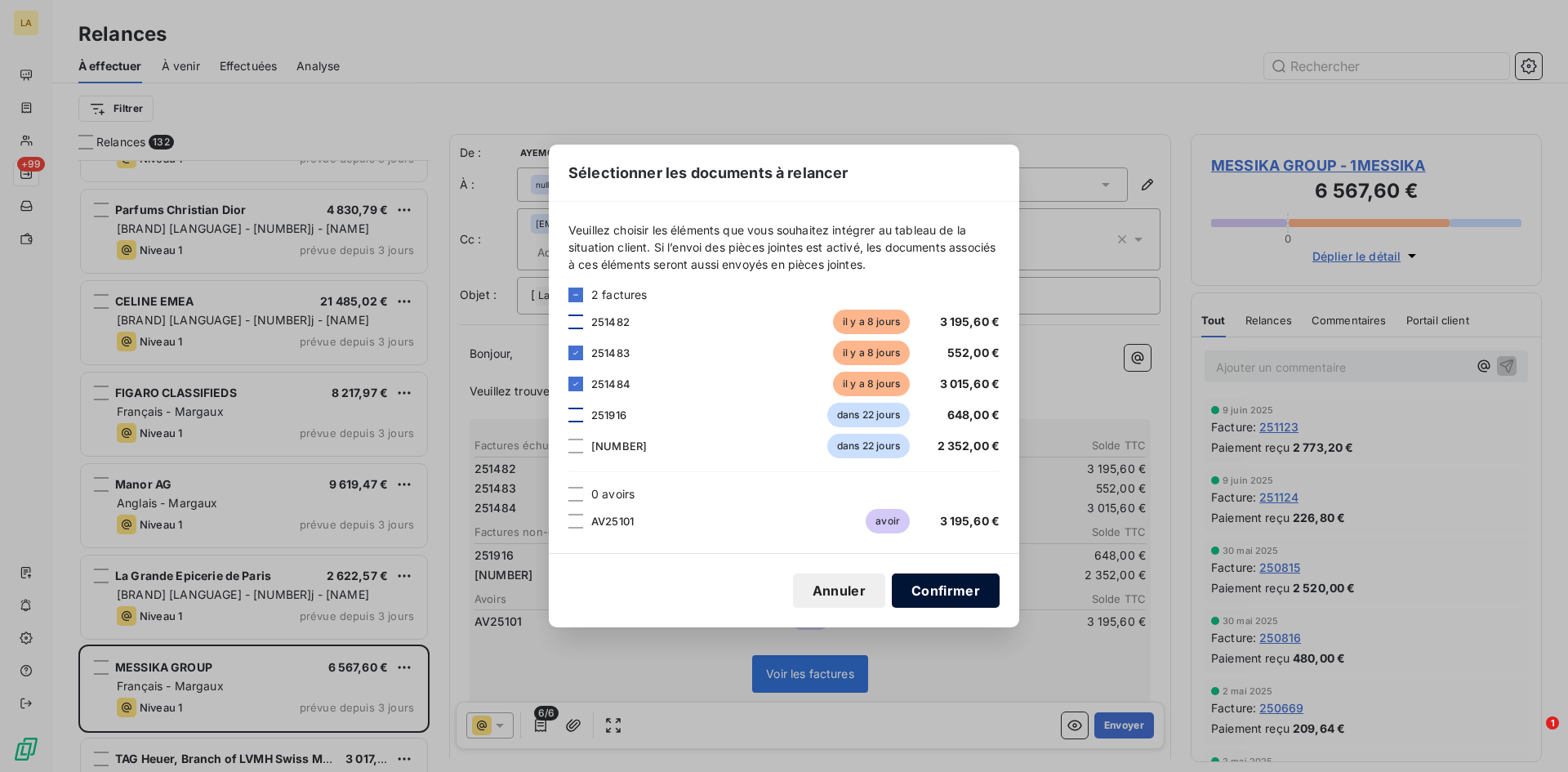 click on "Confirmer" at bounding box center (946, 591) 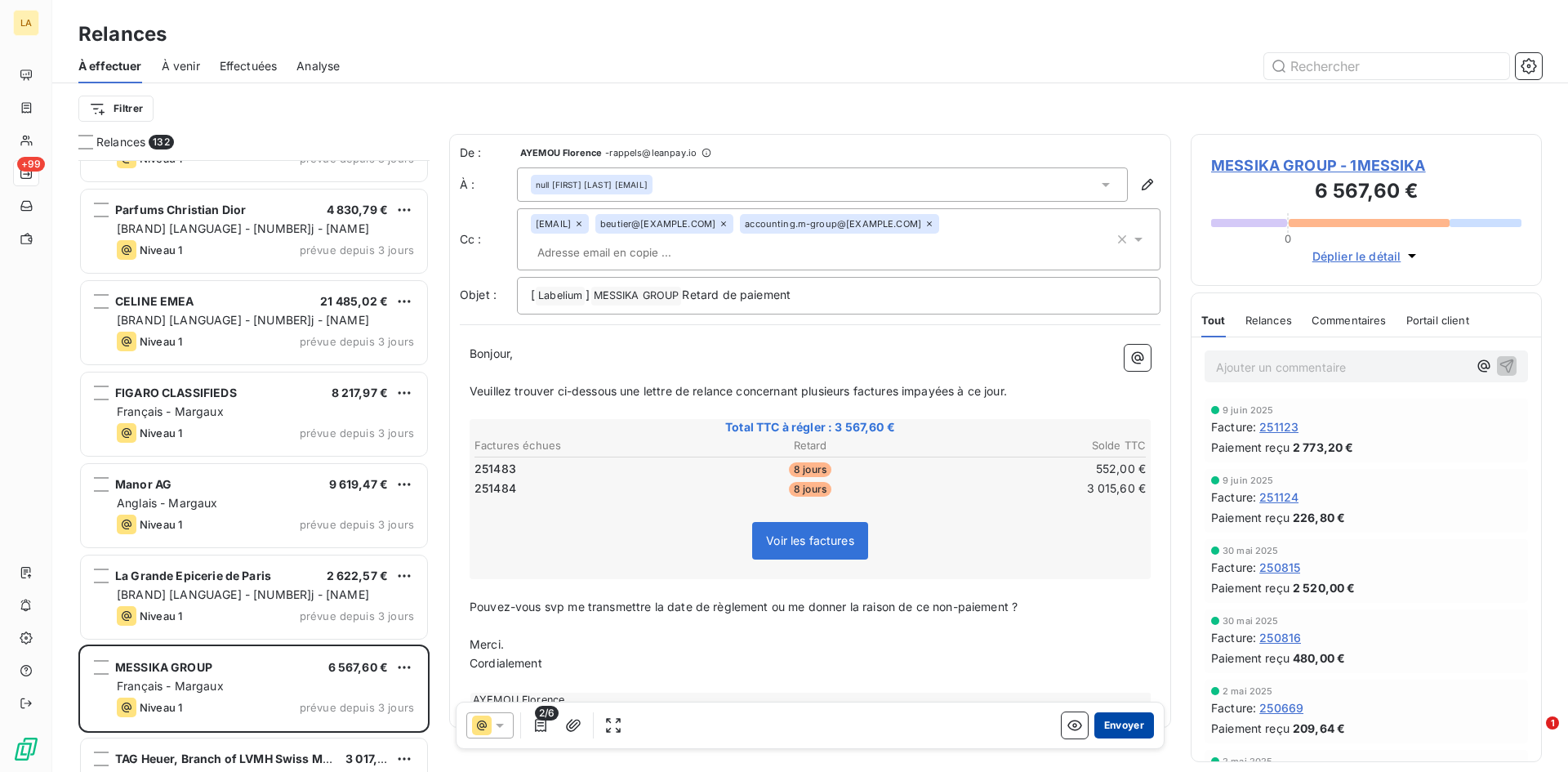 click on "Envoyer" at bounding box center [1124, 725] 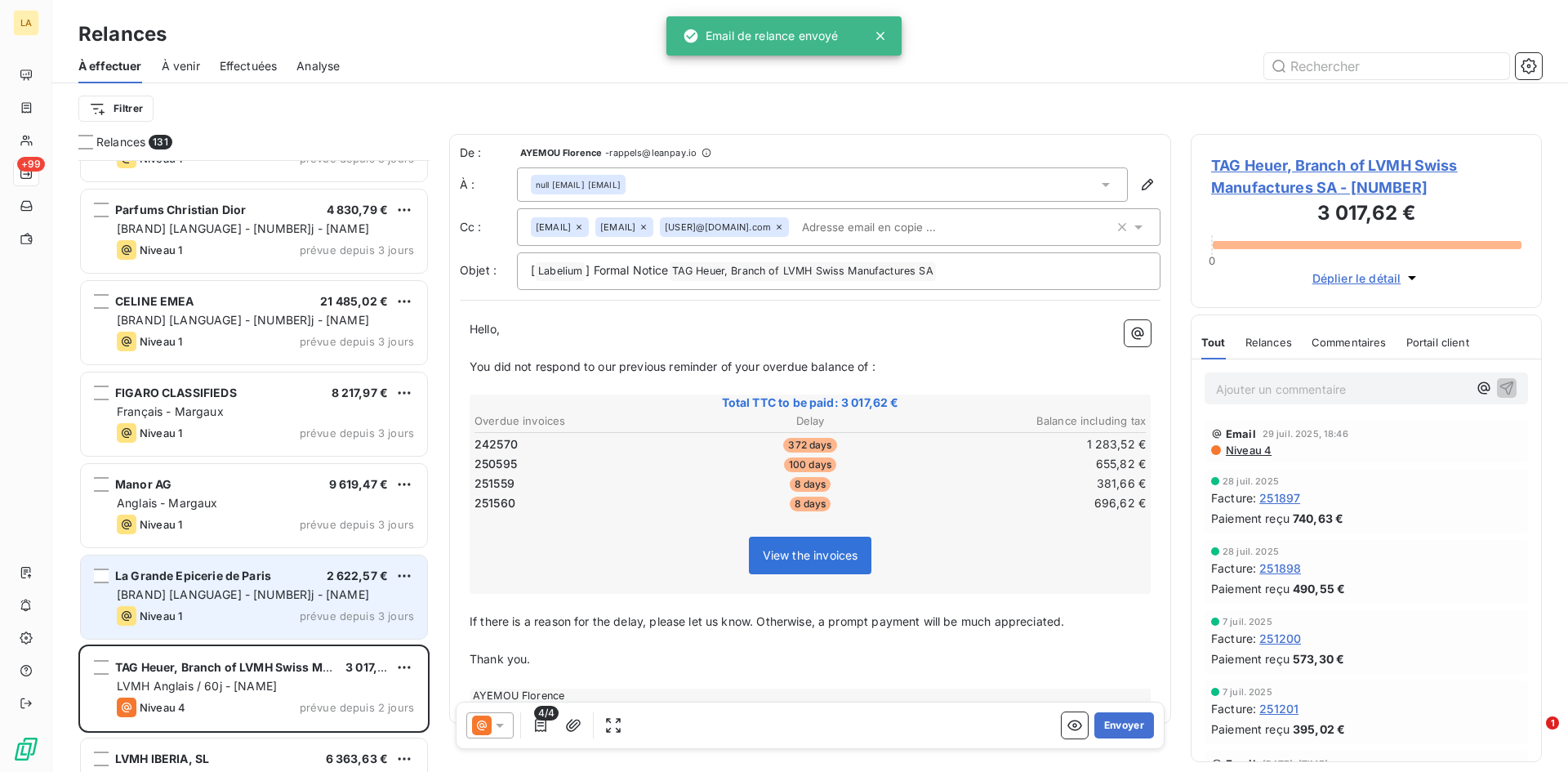 click on "La Grande Epicerie de Paris [PRICE] LVMH Français - 60j - [NAME] Niveau 1 prévue depuis [DAYS] jours" at bounding box center (254, 597) 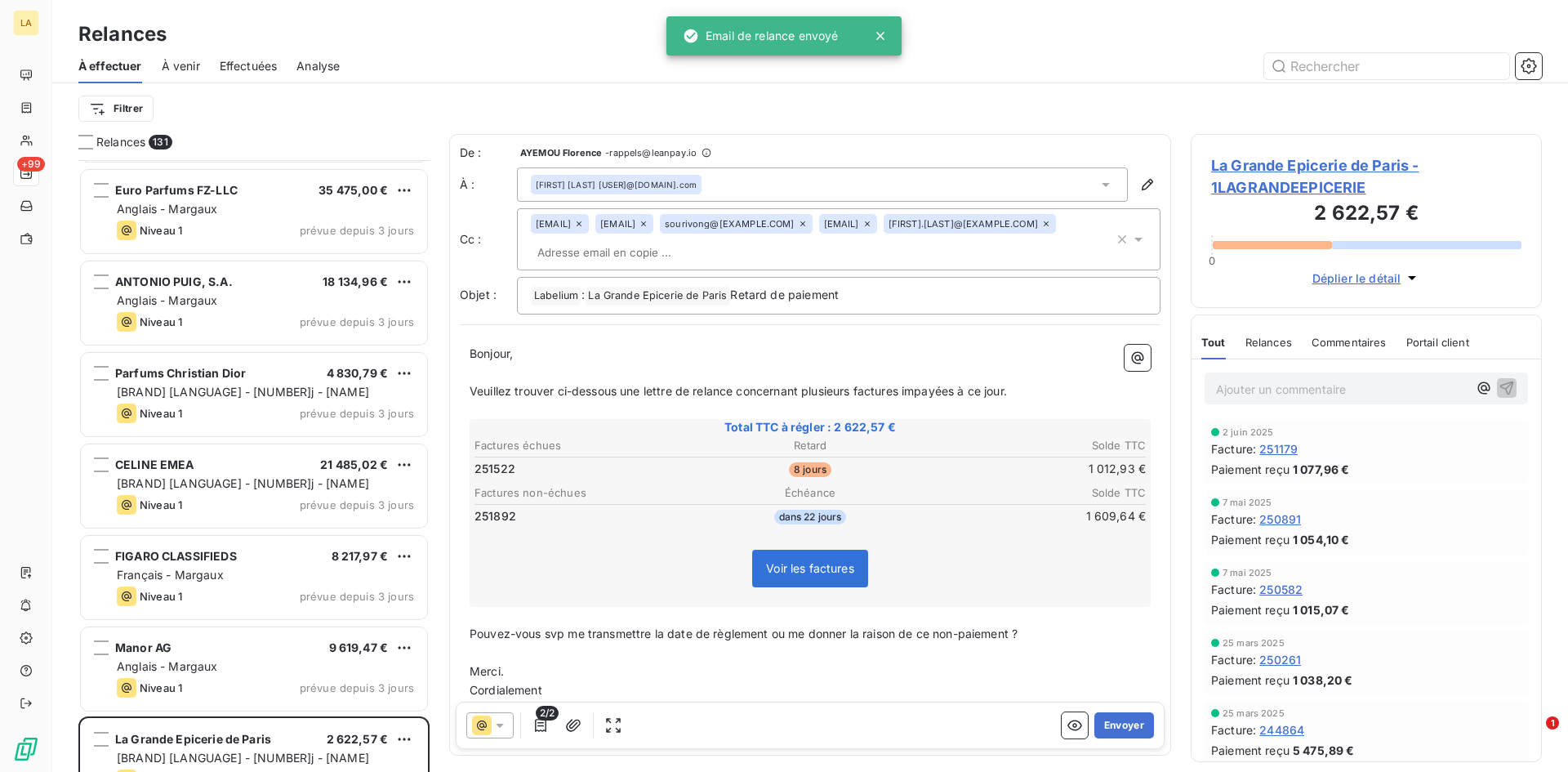scroll, scrollTop: 10414, scrollLeft: 0, axis: vertical 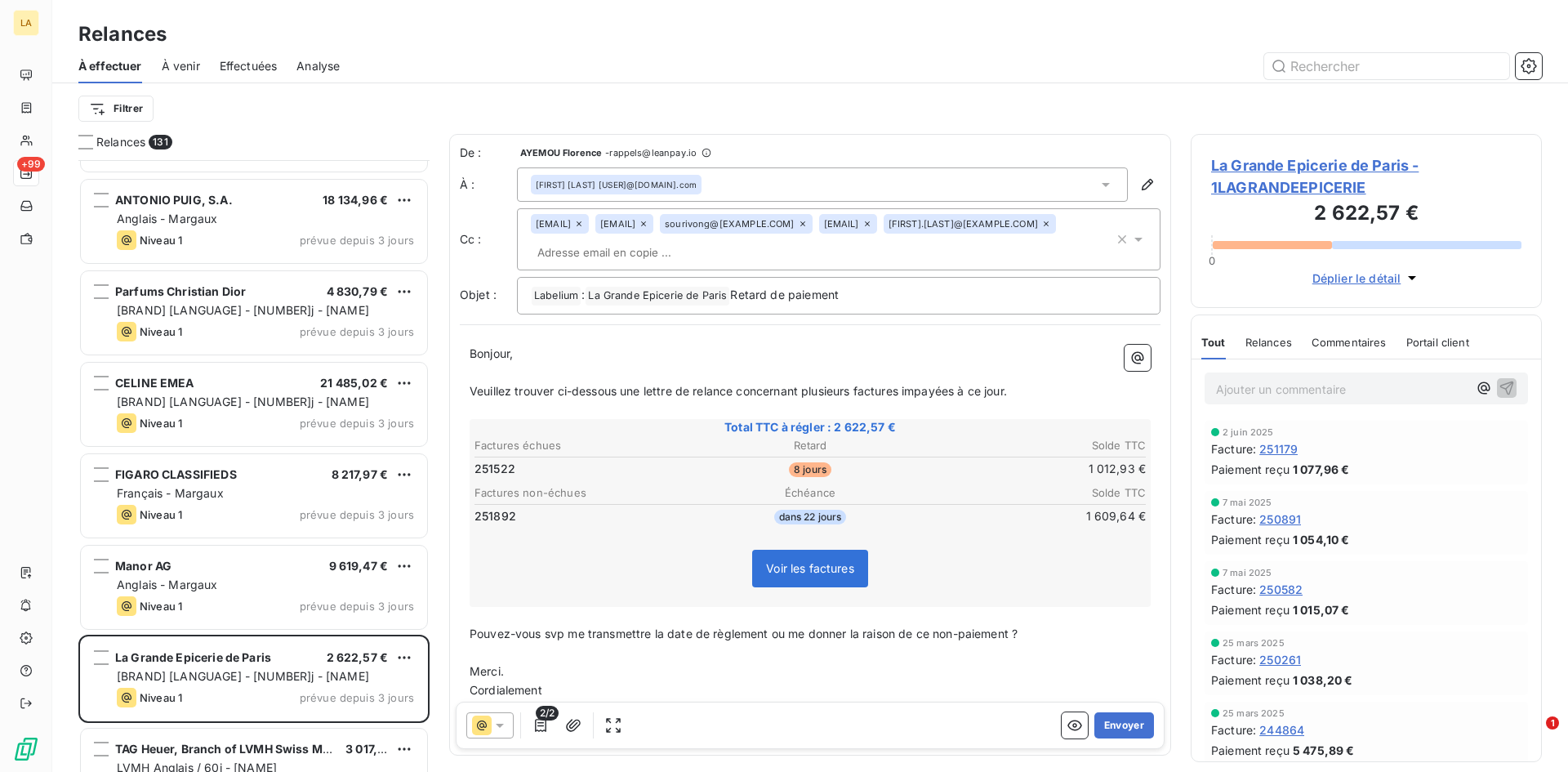 click 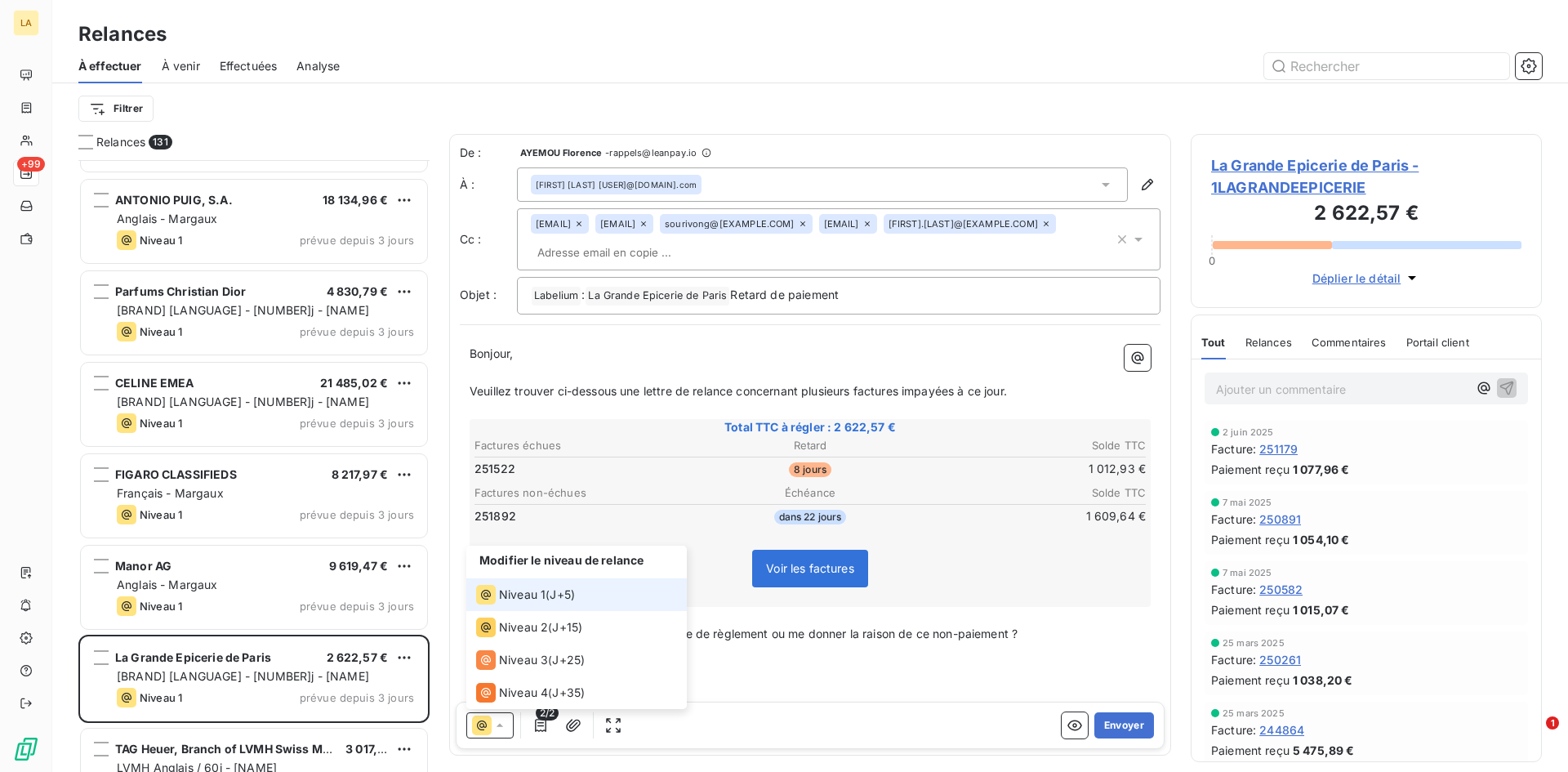 click on "Niveau 1" at bounding box center (522, 595) 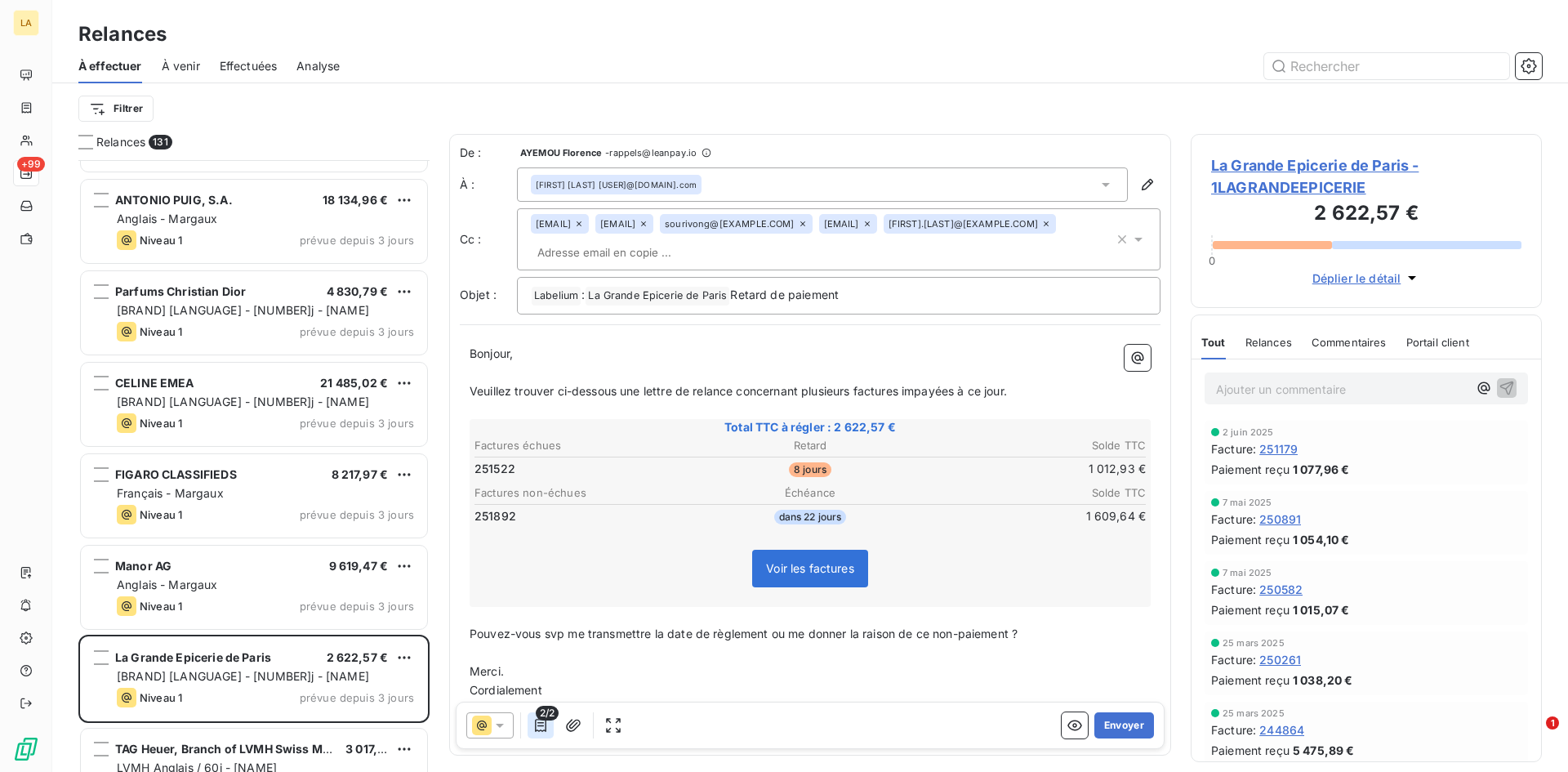 click 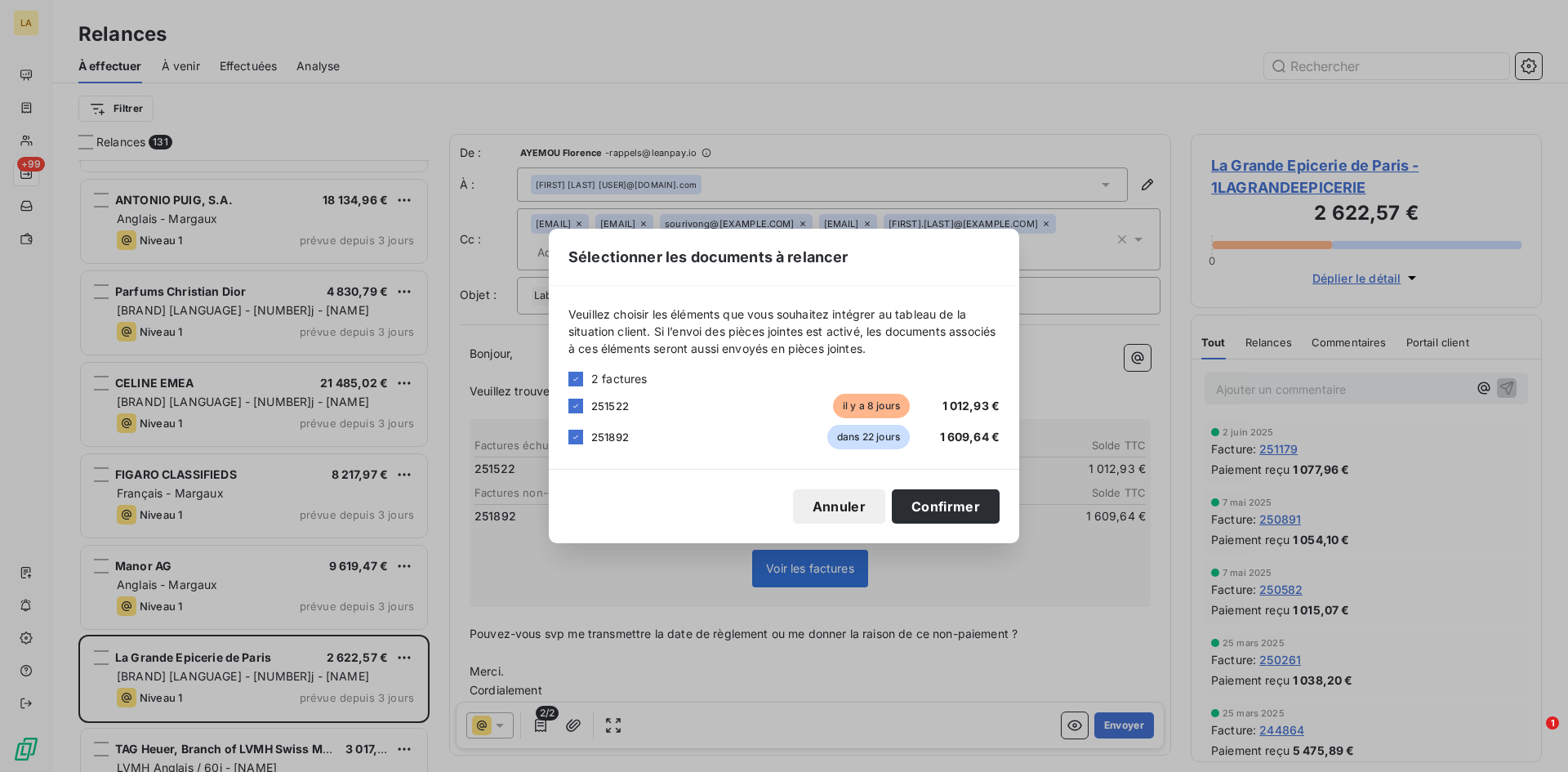 click on "Veuillez choisir les éléments que vous souhaitez intégrer au tableau de la situation client. Si l’envoi des pièces jointes est activé, les documents associés à ces éléments seront aussi envoyés en pièces jointes. 2 factures 251522 il y a 8 jours   1 012,93 € 251892 dans 22 jours   1 609,64 €" at bounding box center [784, 377] 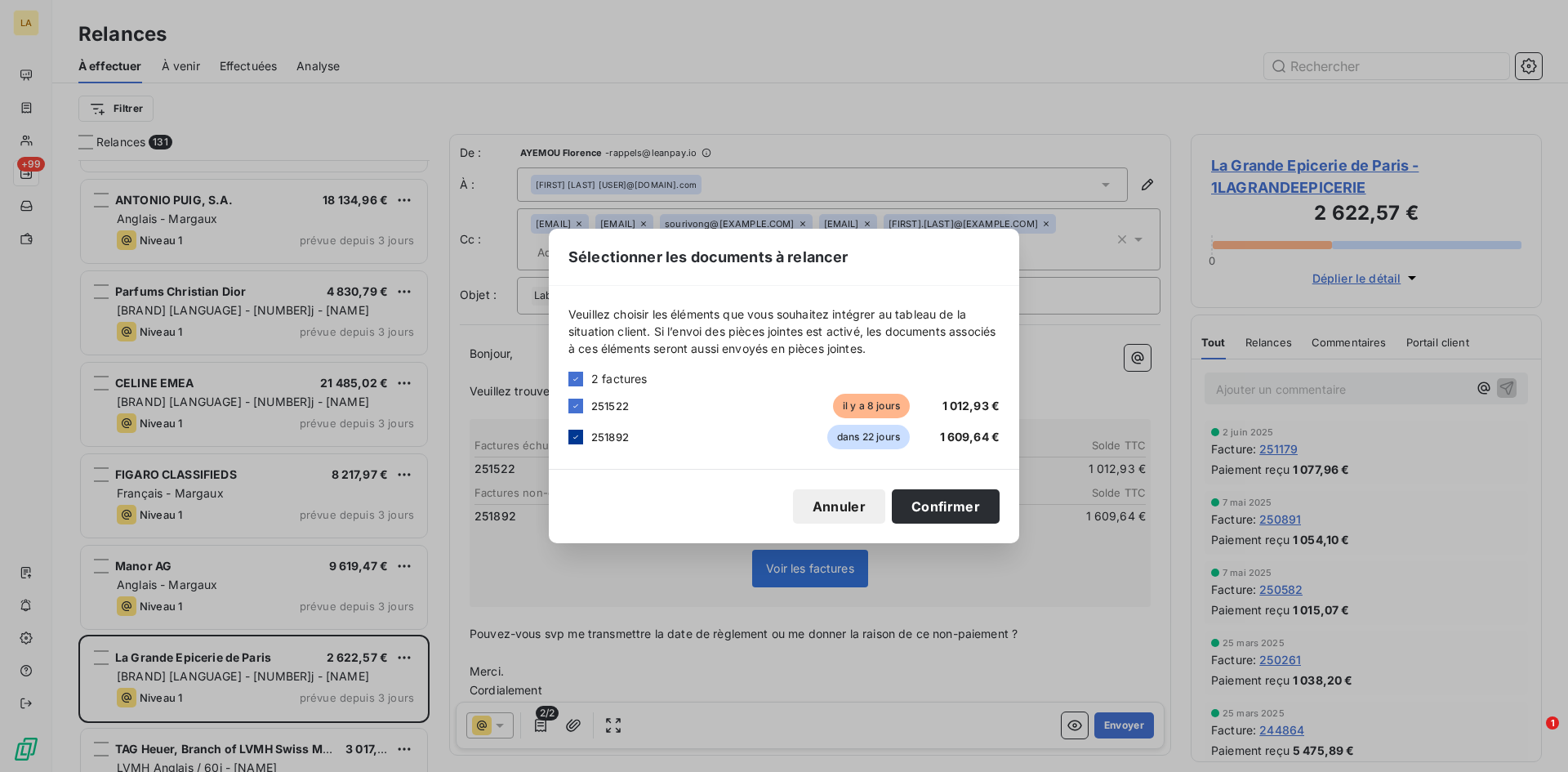click 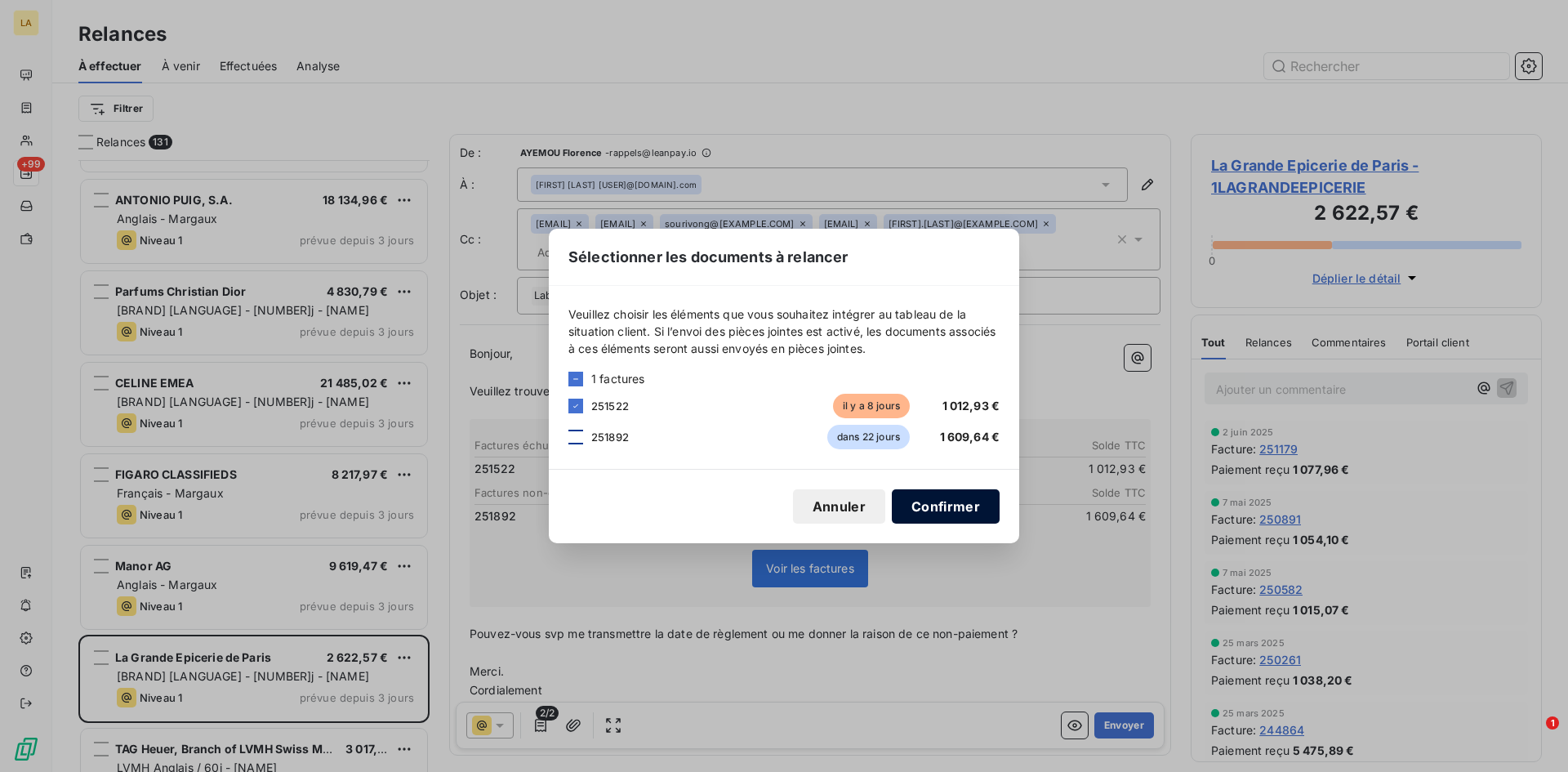 click on "Confirmer" at bounding box center [946, 506] 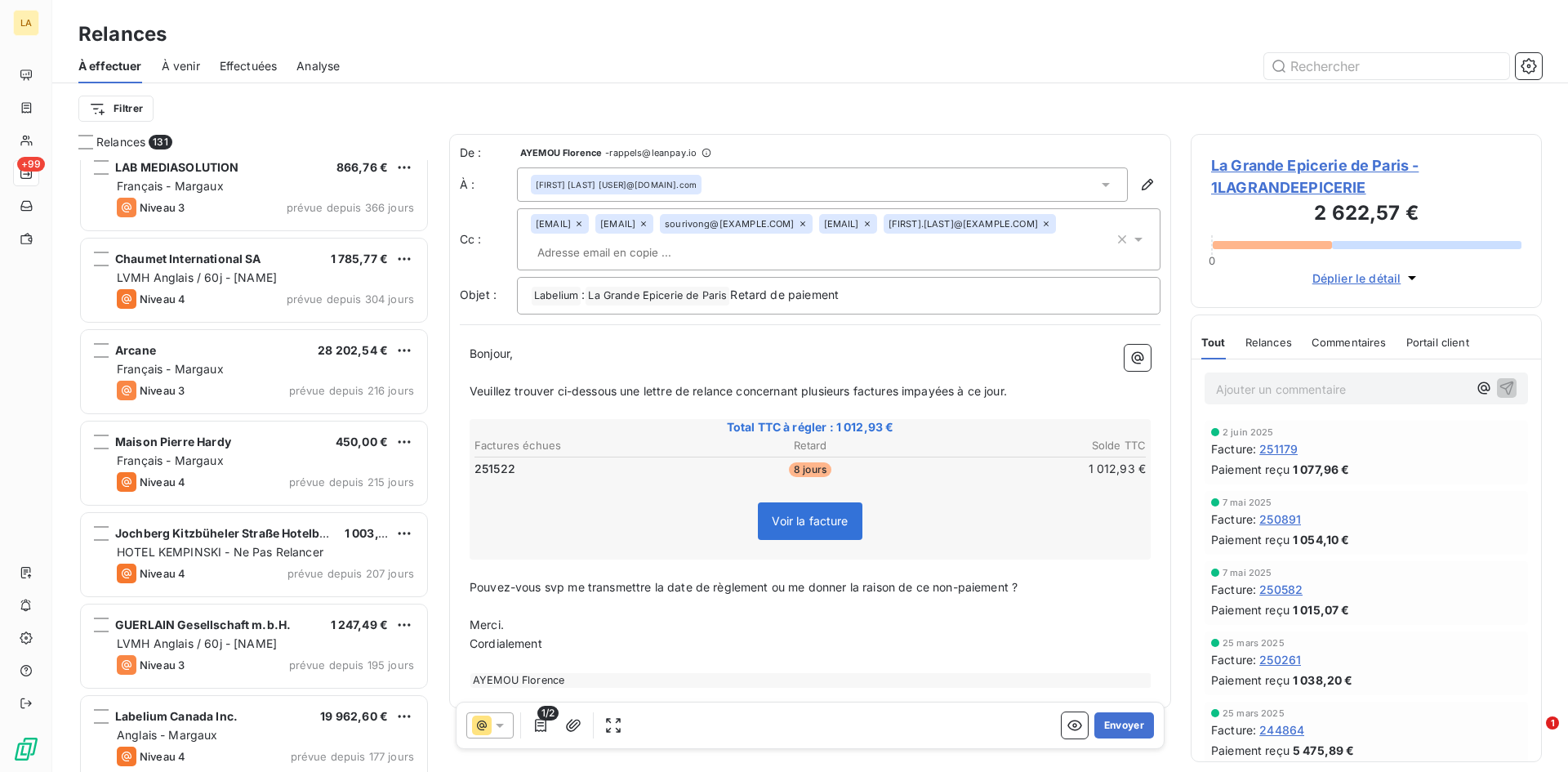 scroll, scrollTop: 0, scrollLeft: 0, axis: both 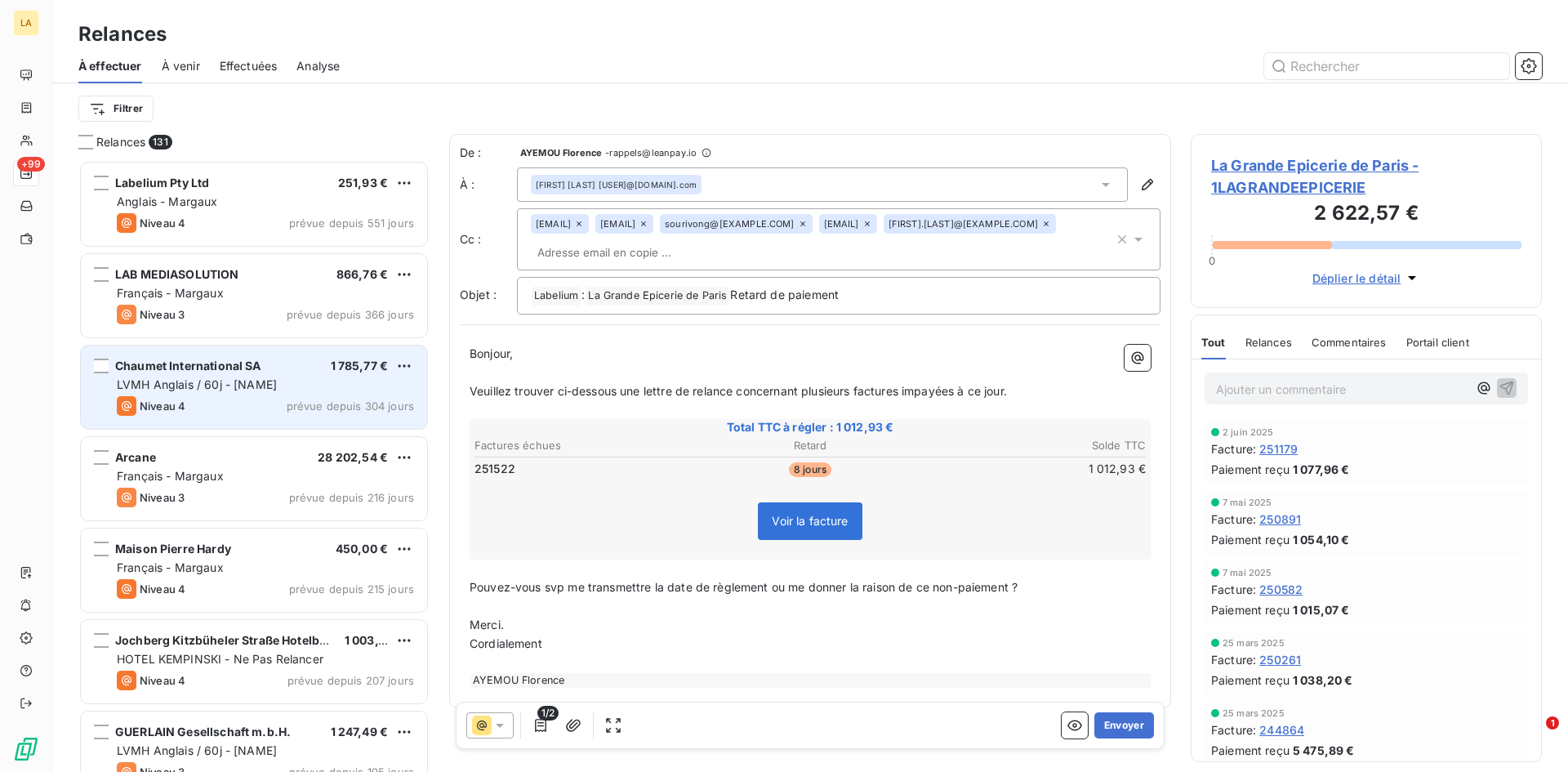 click on "LVMH Anglais / 60j - [NAME]" at bounding box center (197, 384) 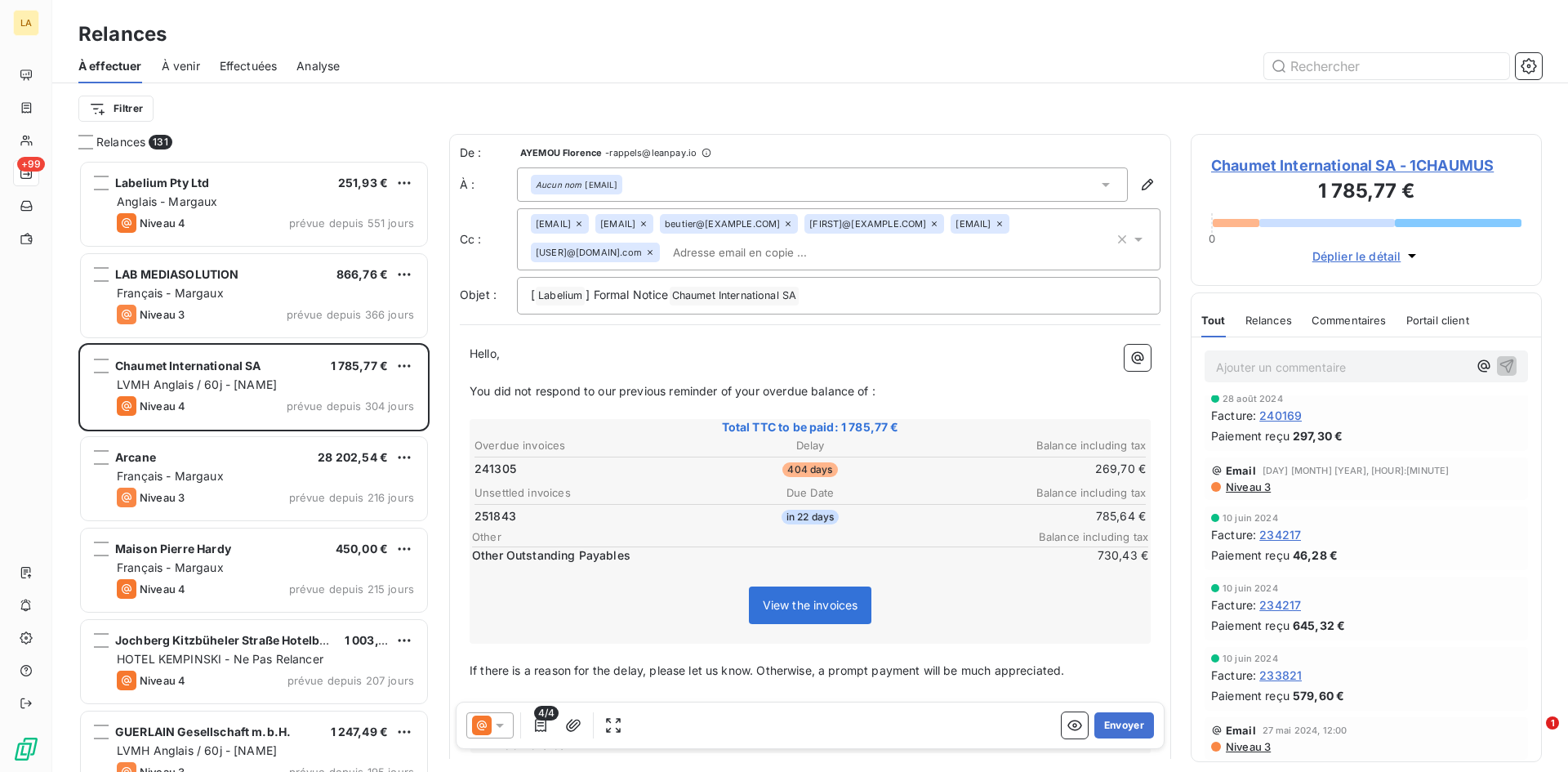 scroll, scrollTop: 1100, scrollLeft: 0, axis: vertical 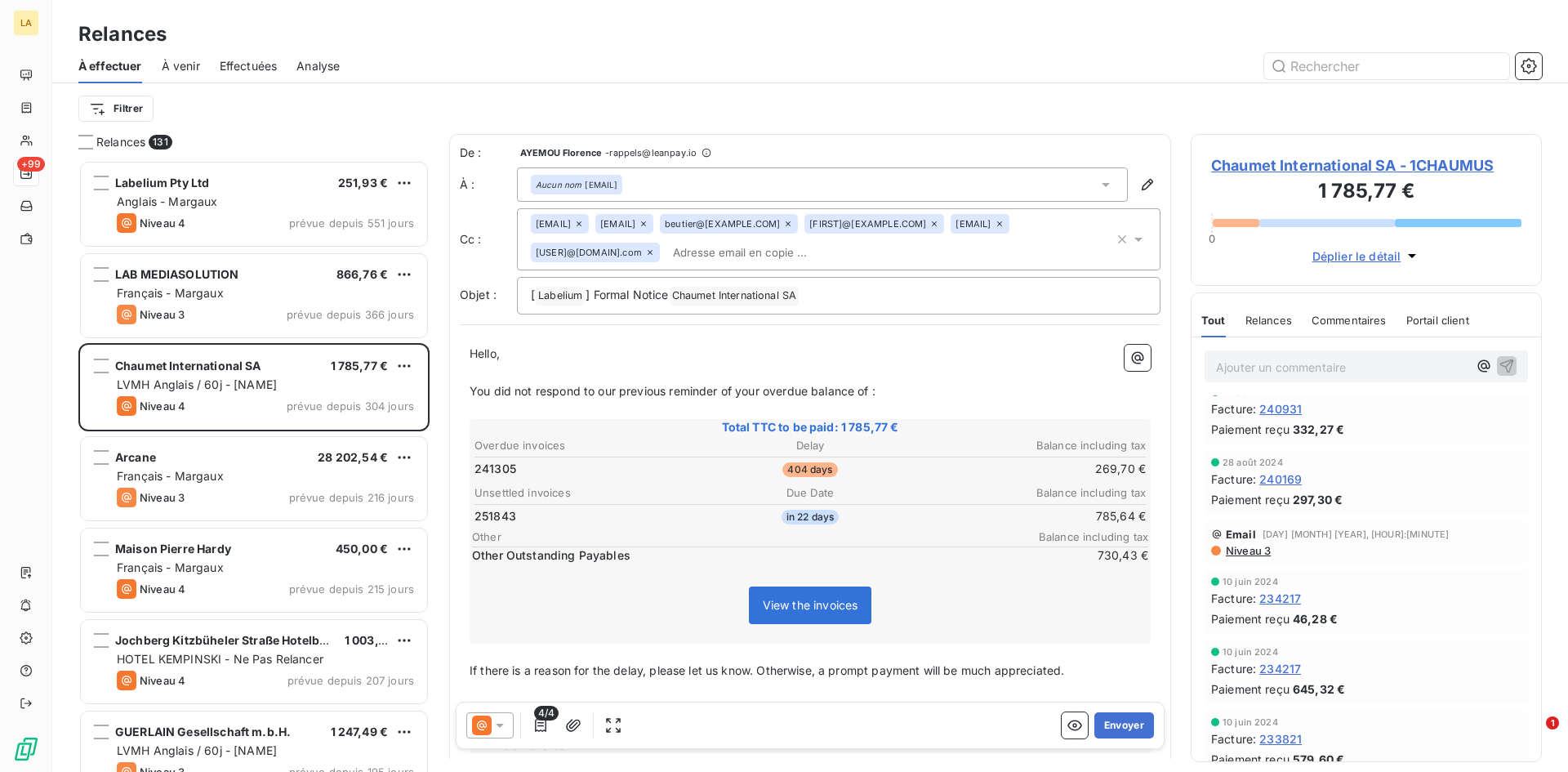 click on "Niveau 3" at bounding box center [1247, 551] 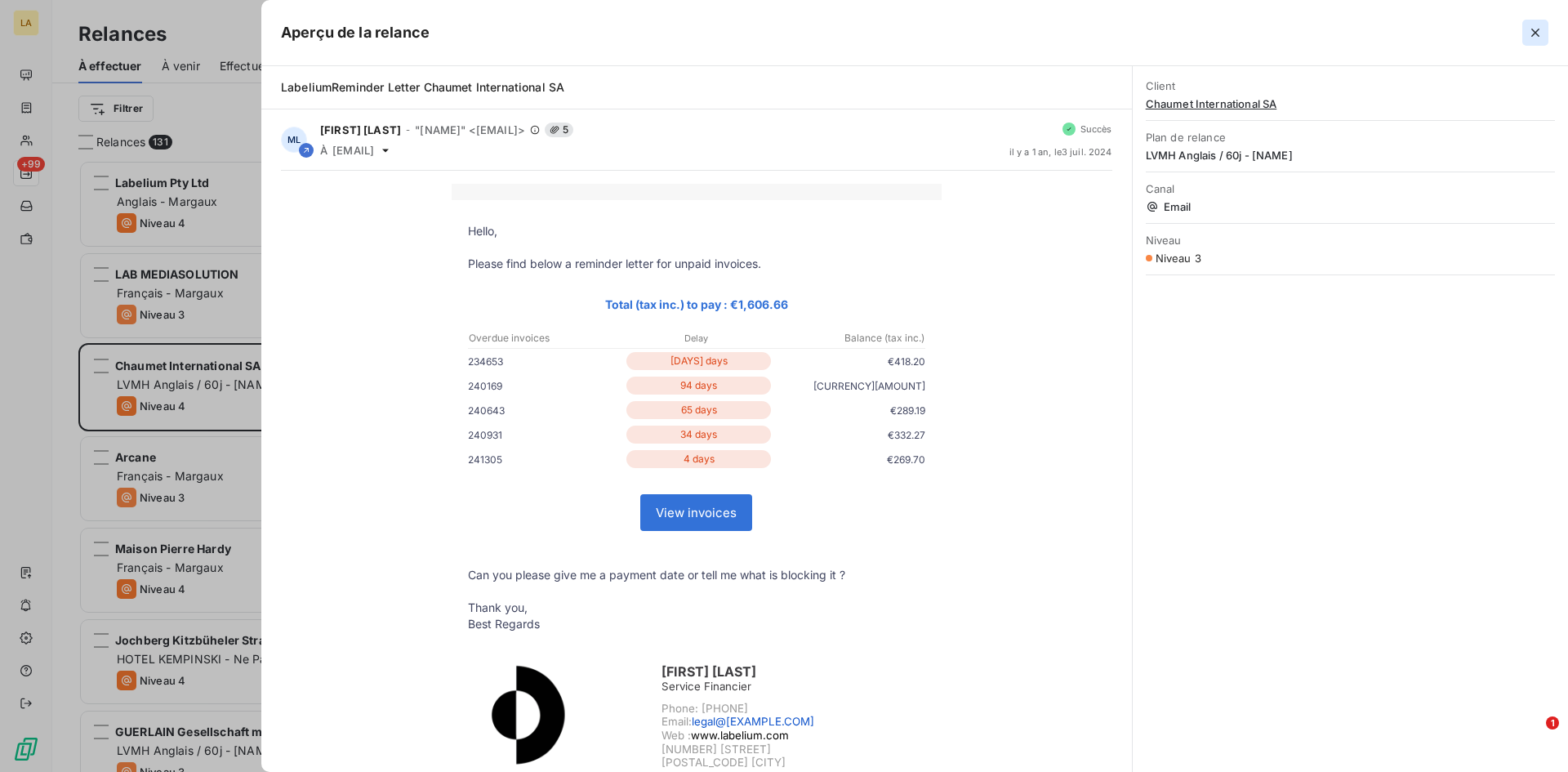 click 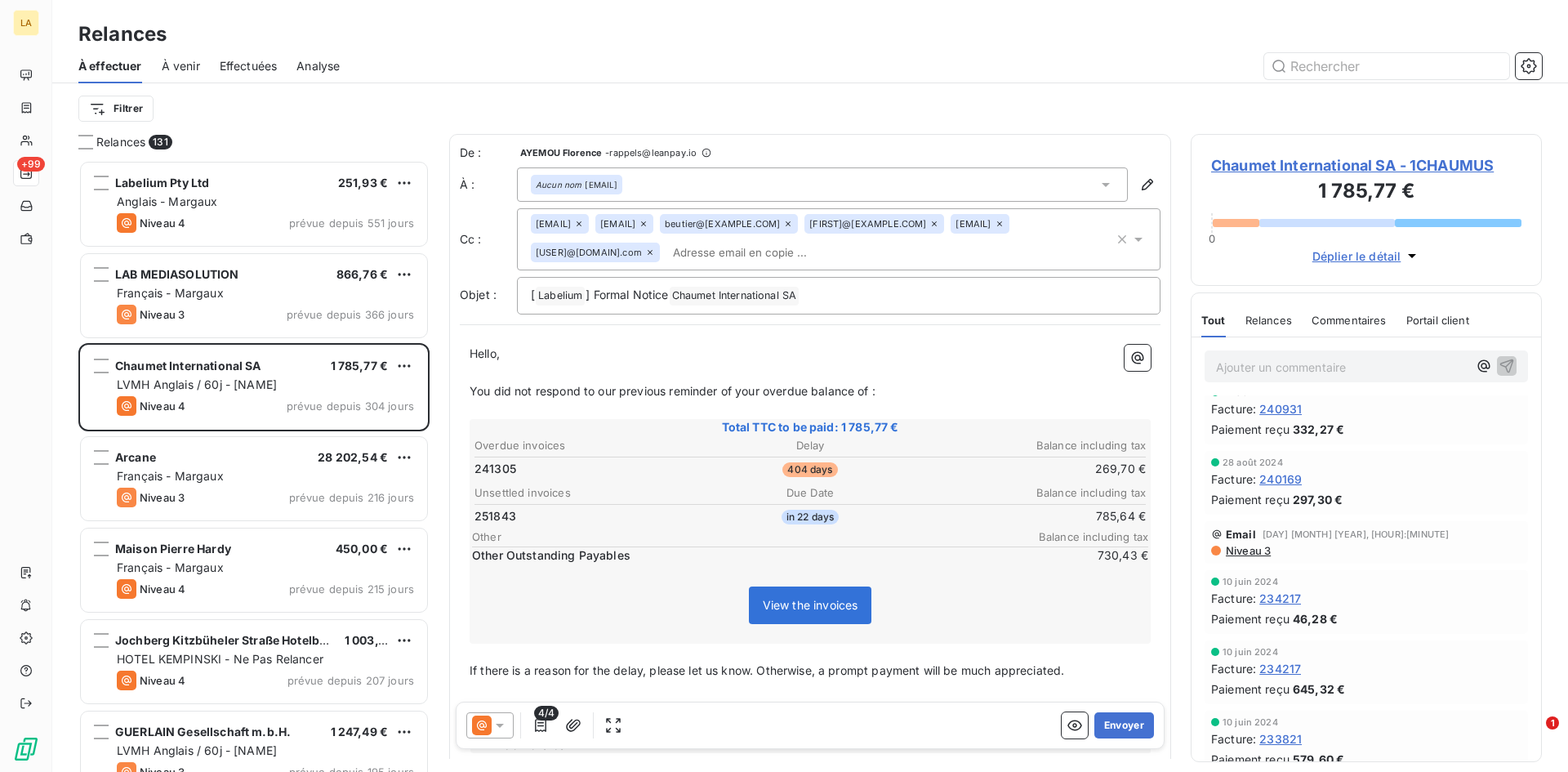 click on "Niveau 3" at bounding box center (1247, 551) 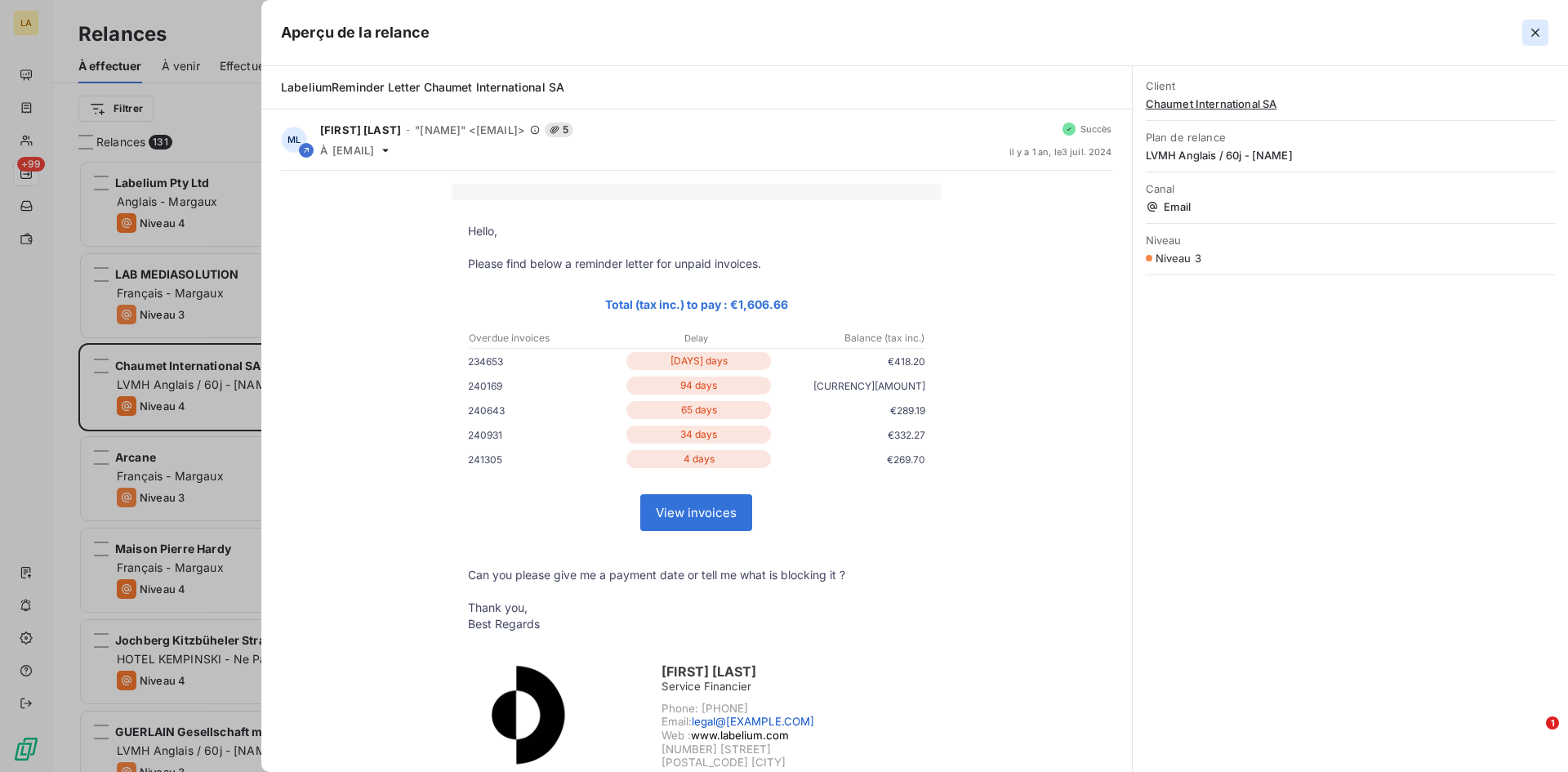 click 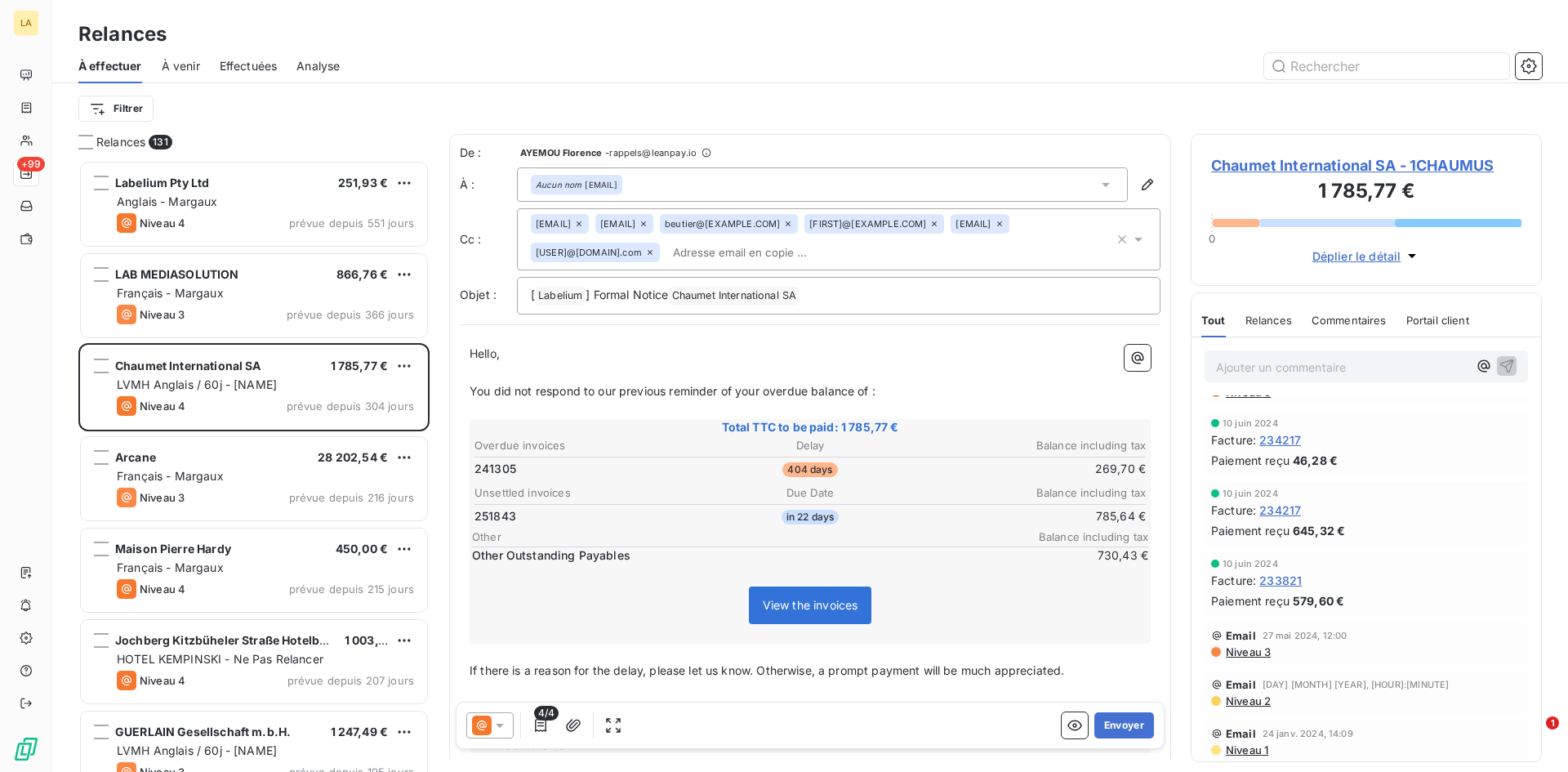 scroll, scrollTop: 1263, scrollLeft: 0, axis: vertical 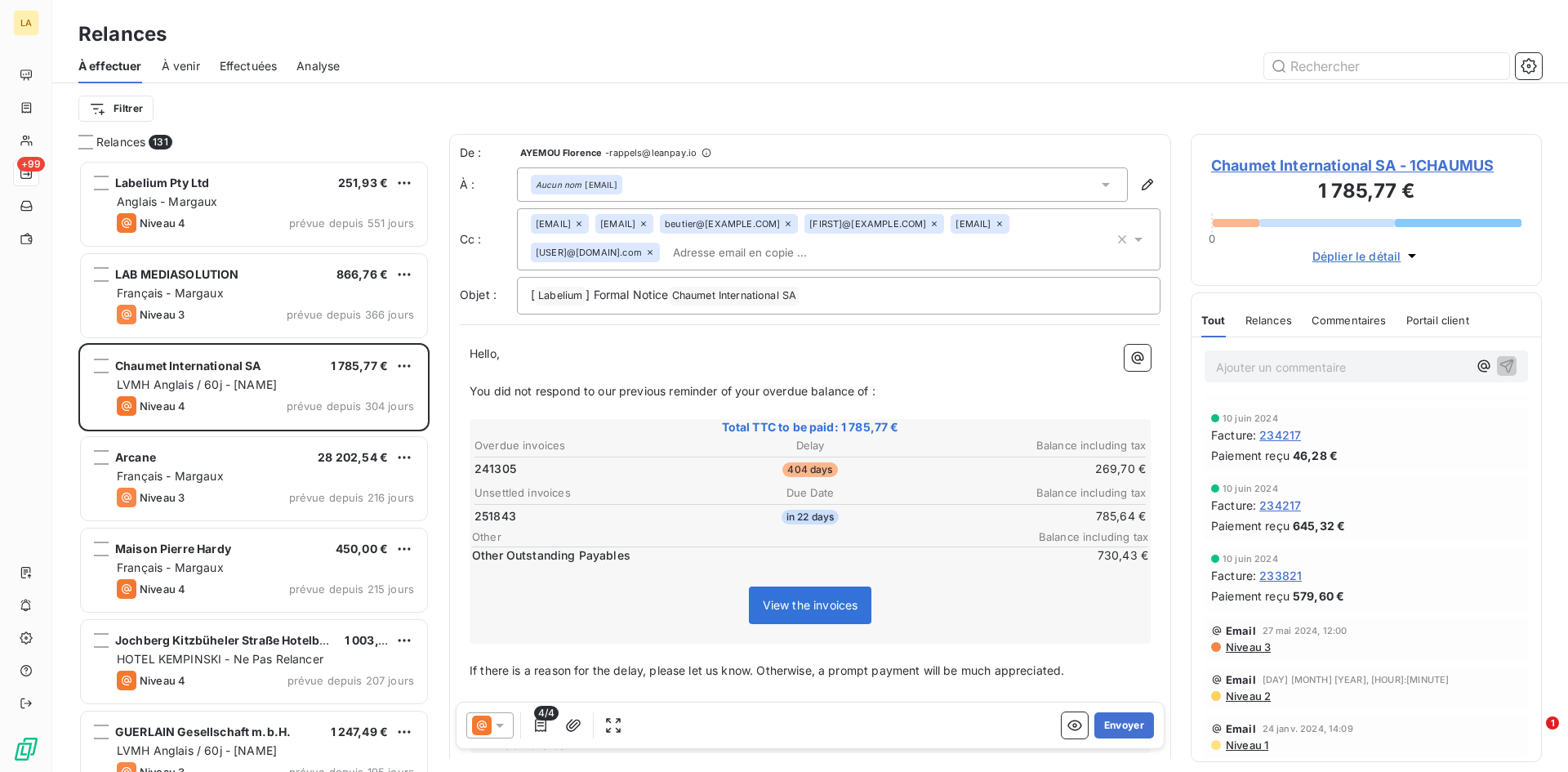click on "Niveau 3" at bounding box center (1247, 647) 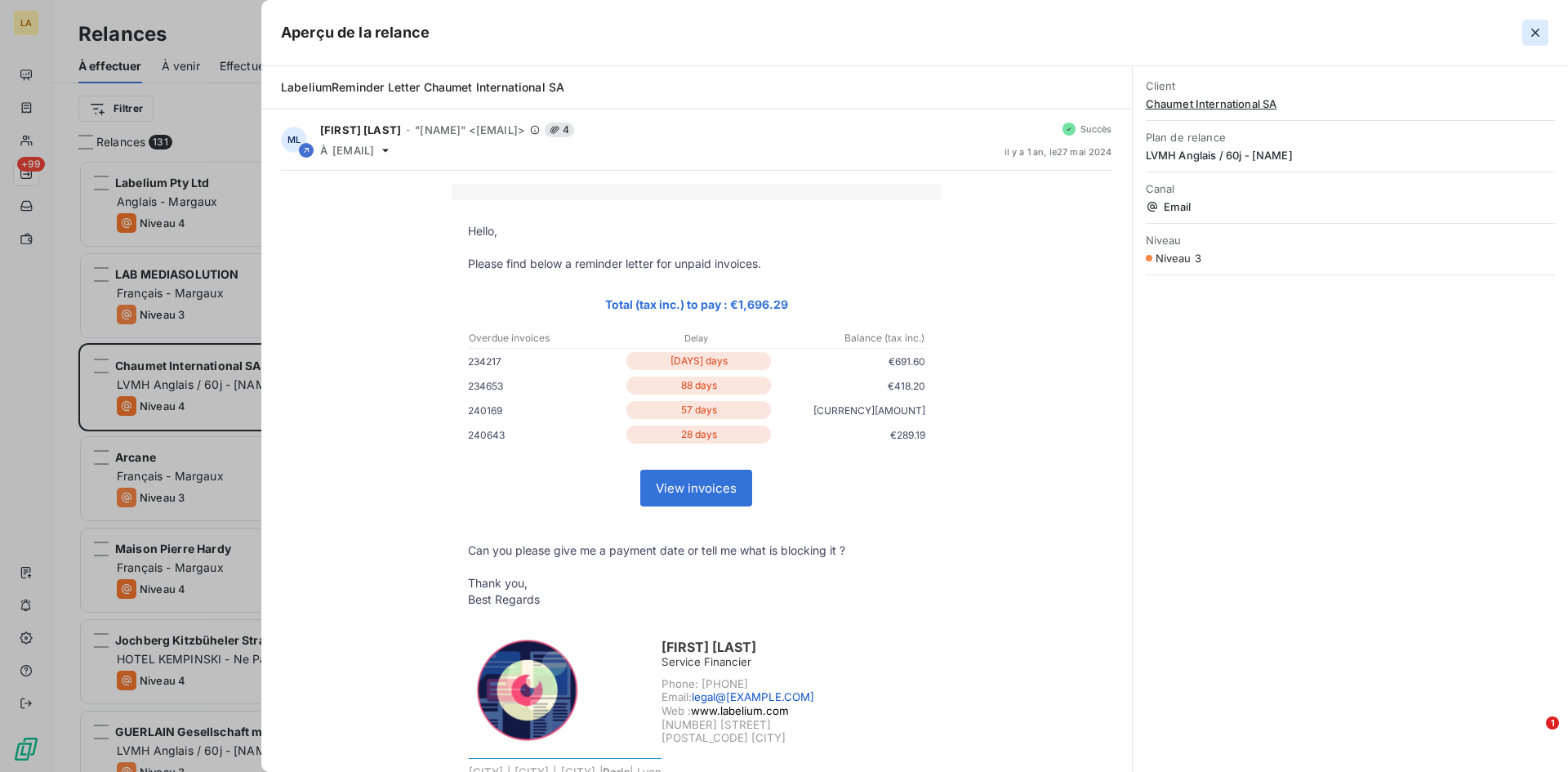 click 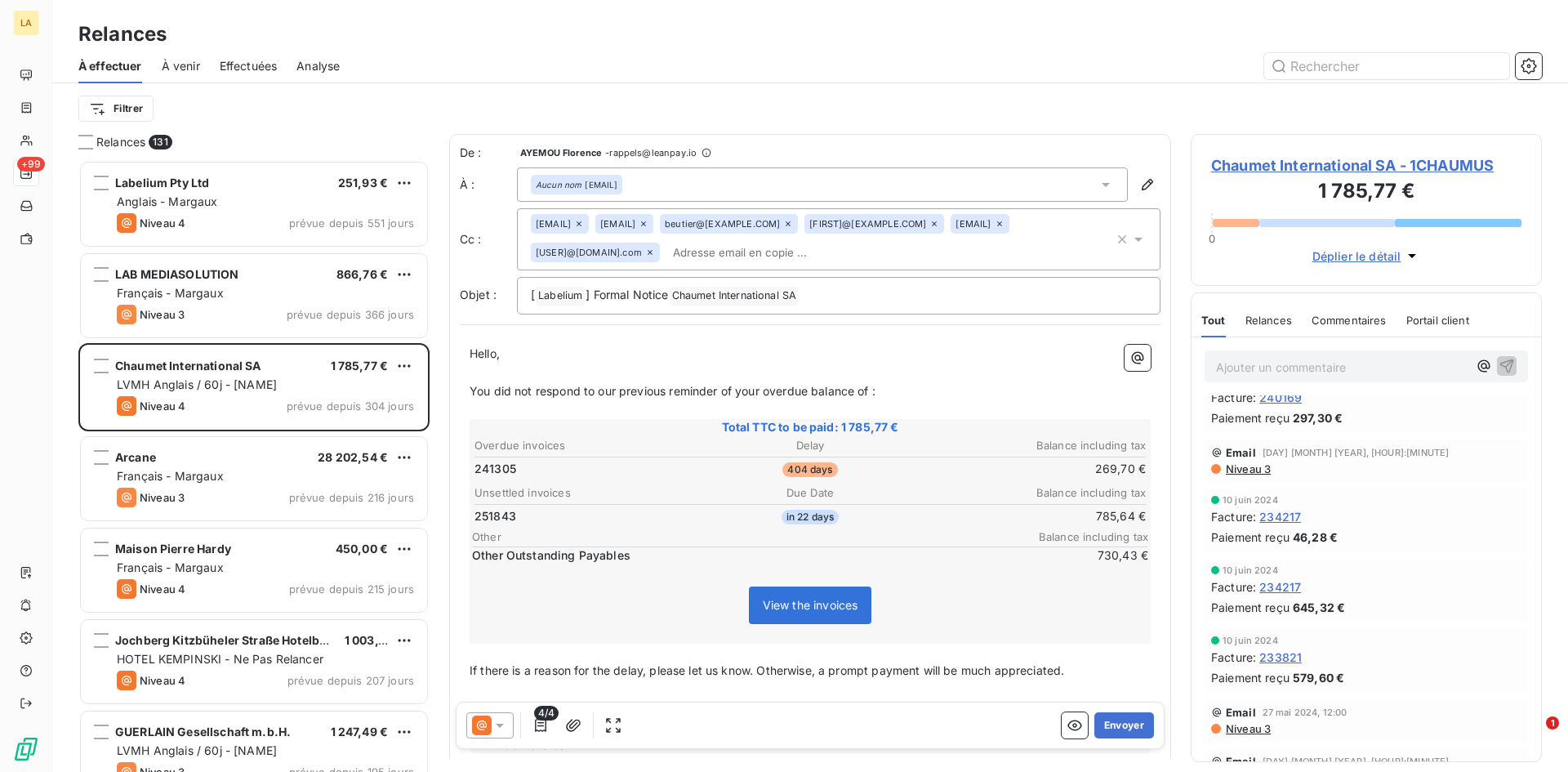 scroll, scrollTop: 1100, scrollLeft: 0, axis: vertical 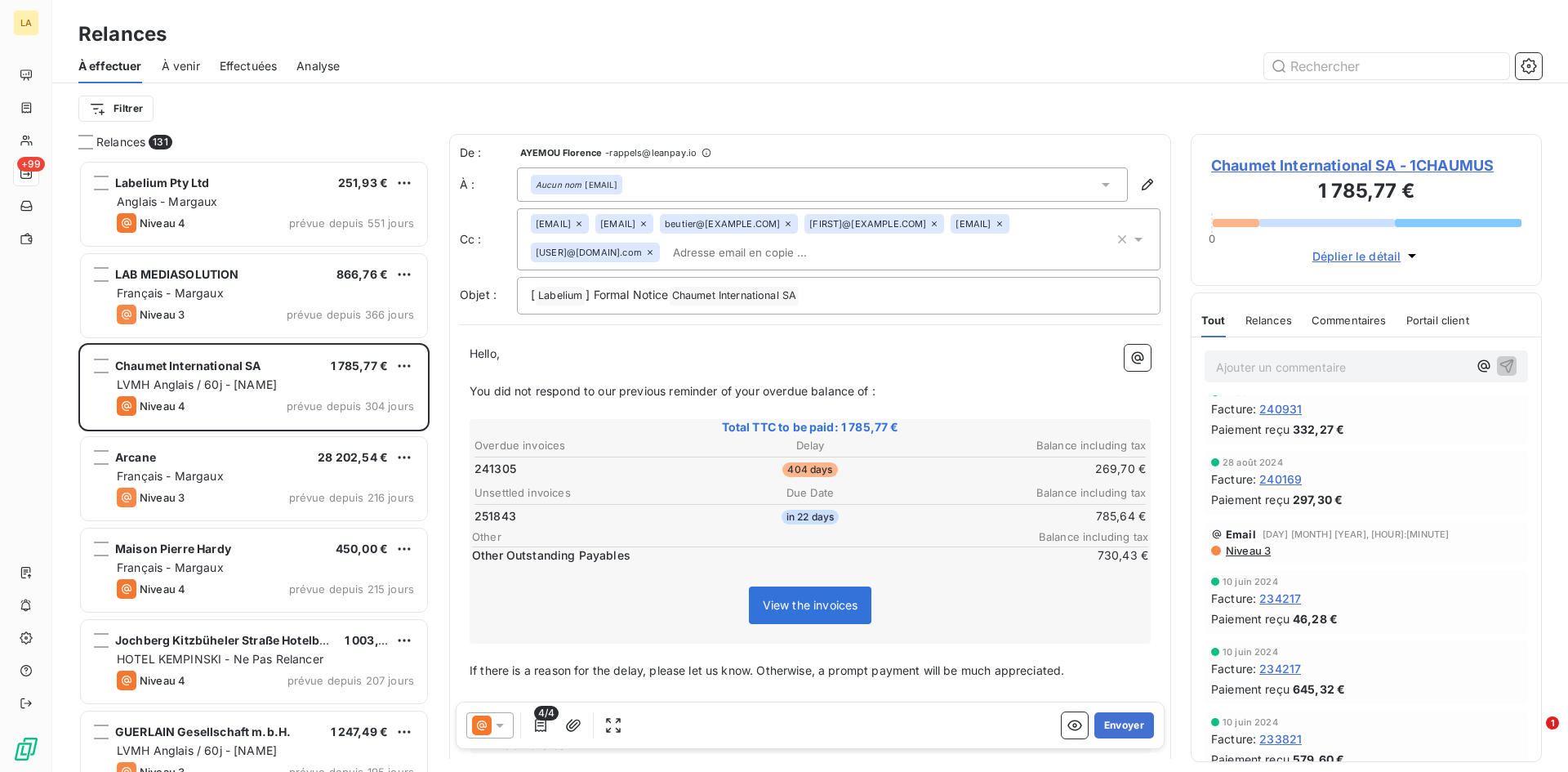 click on "Niveau 3" at bounding box center [1247, 551] 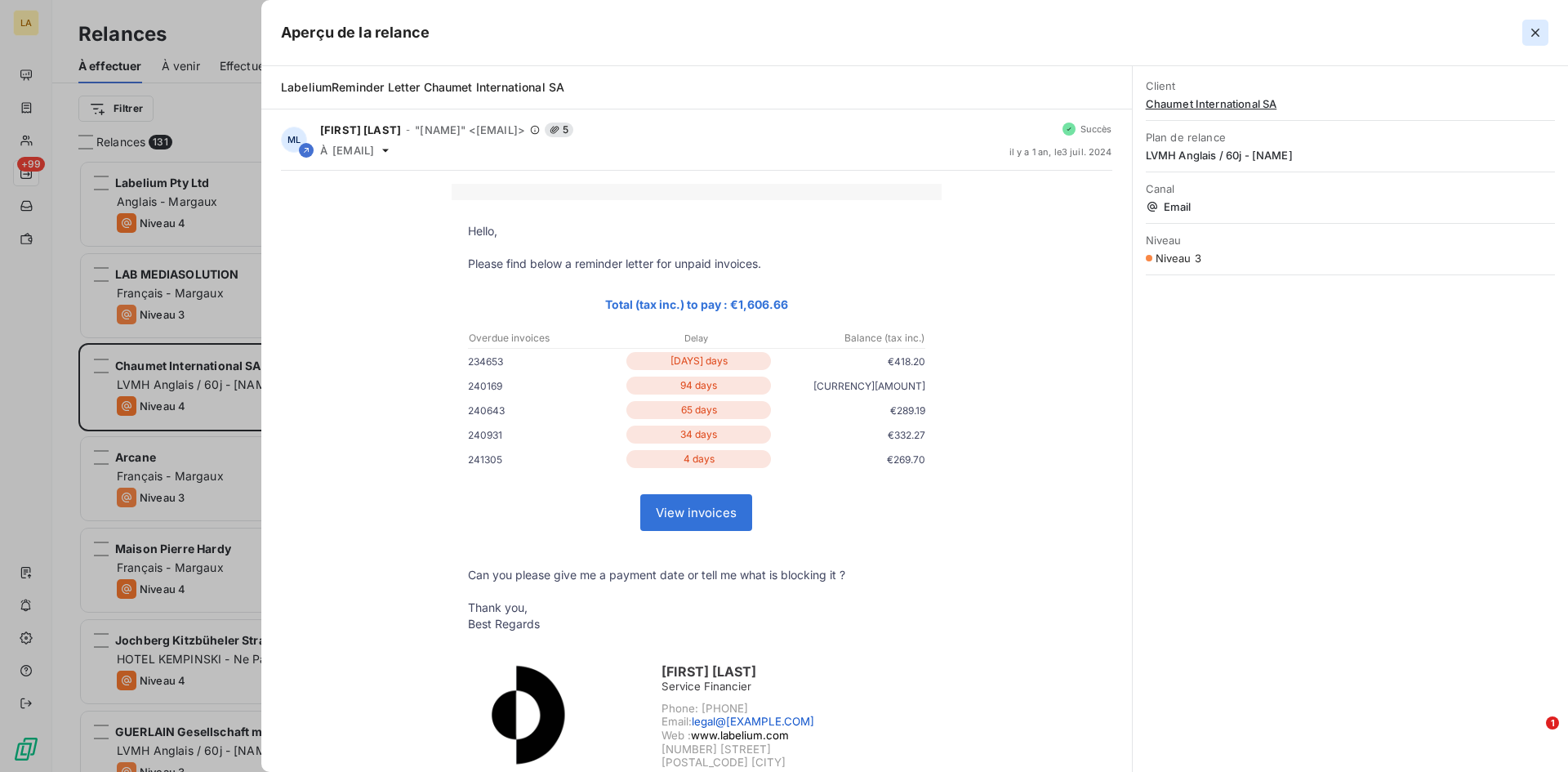 click 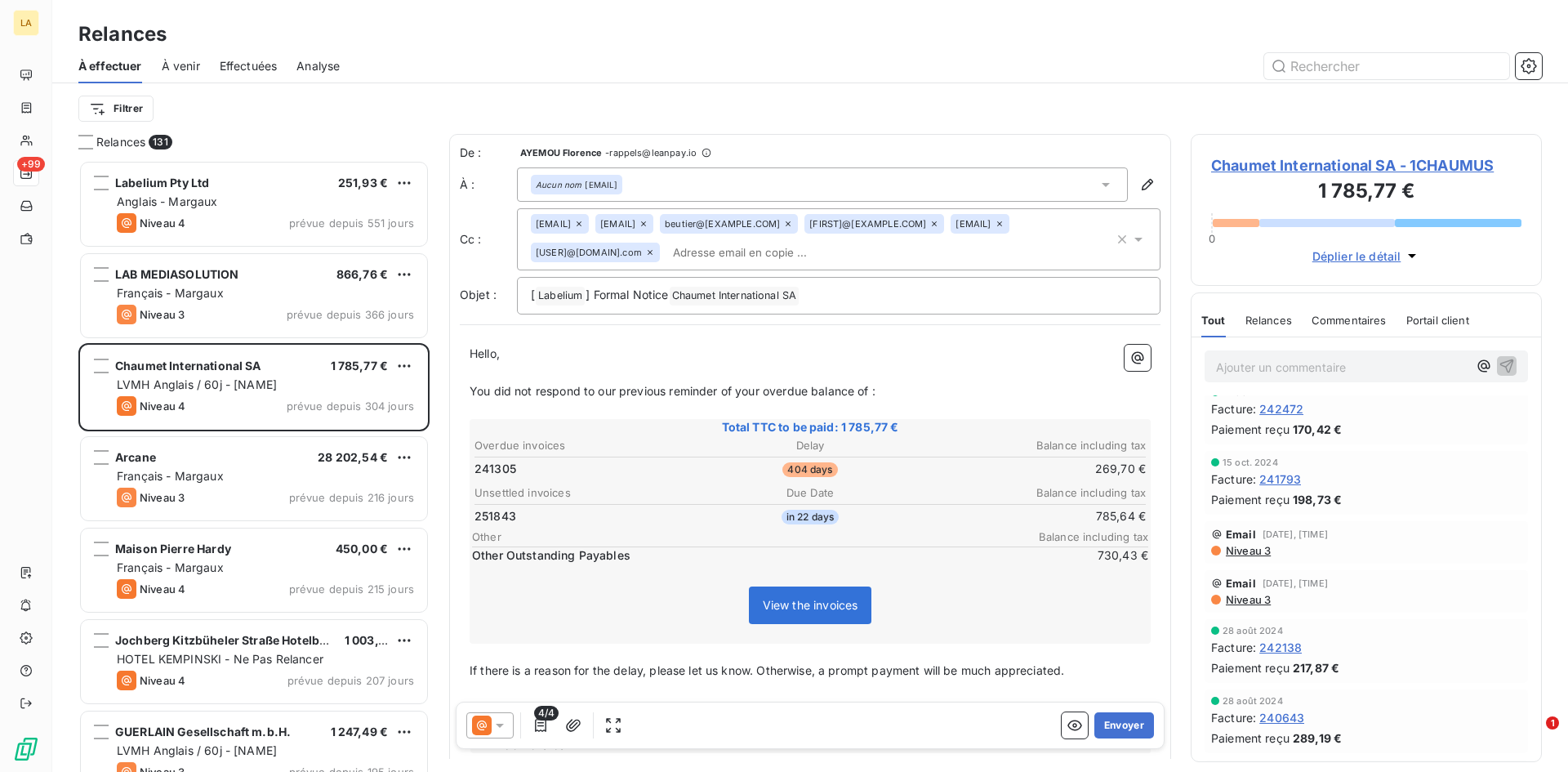 scroll, scrollTop: 609, scrollLeft: 0, axis: vertical 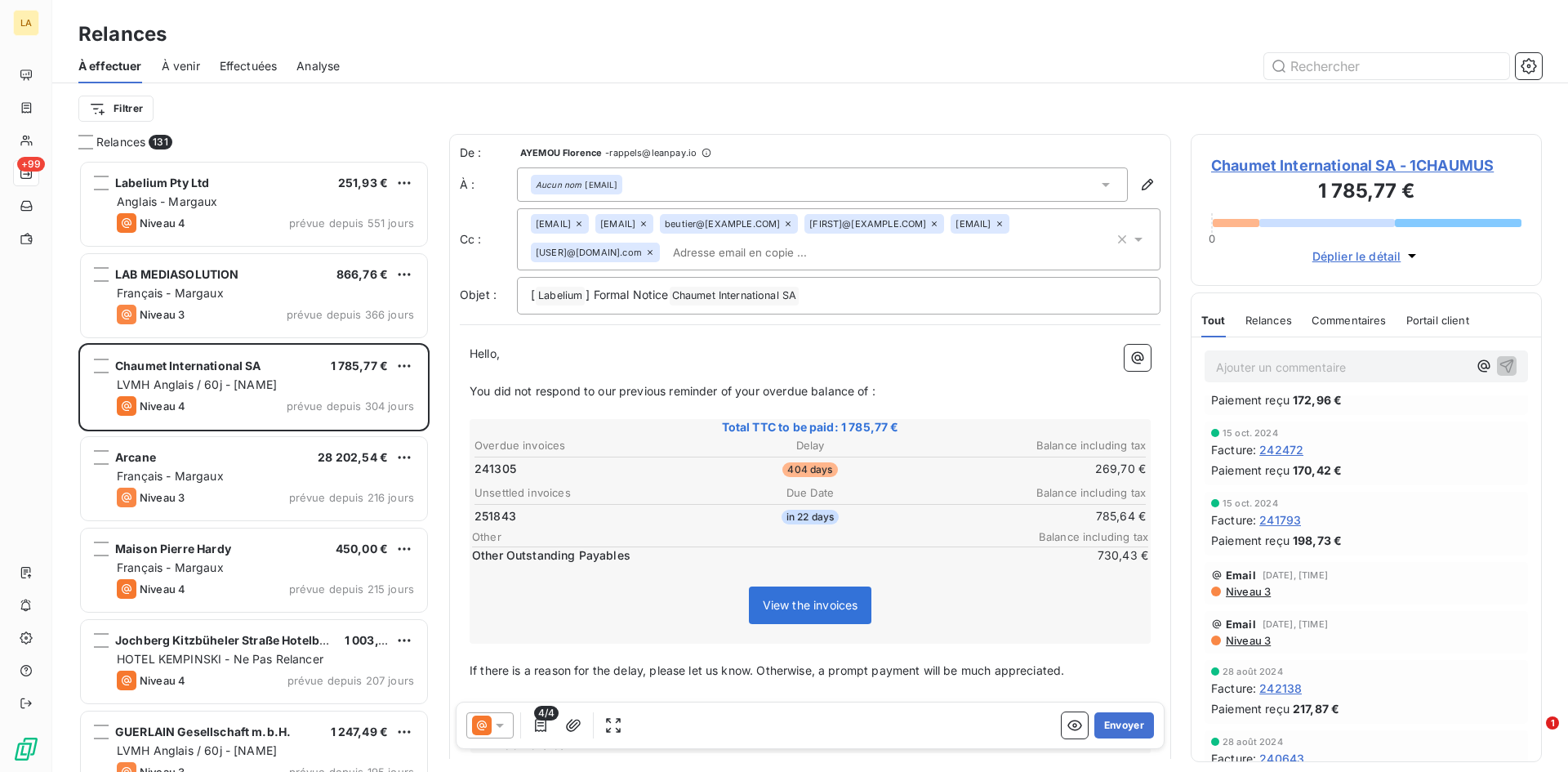 click on "Niveau 3" at bounding box center (1247, 640) 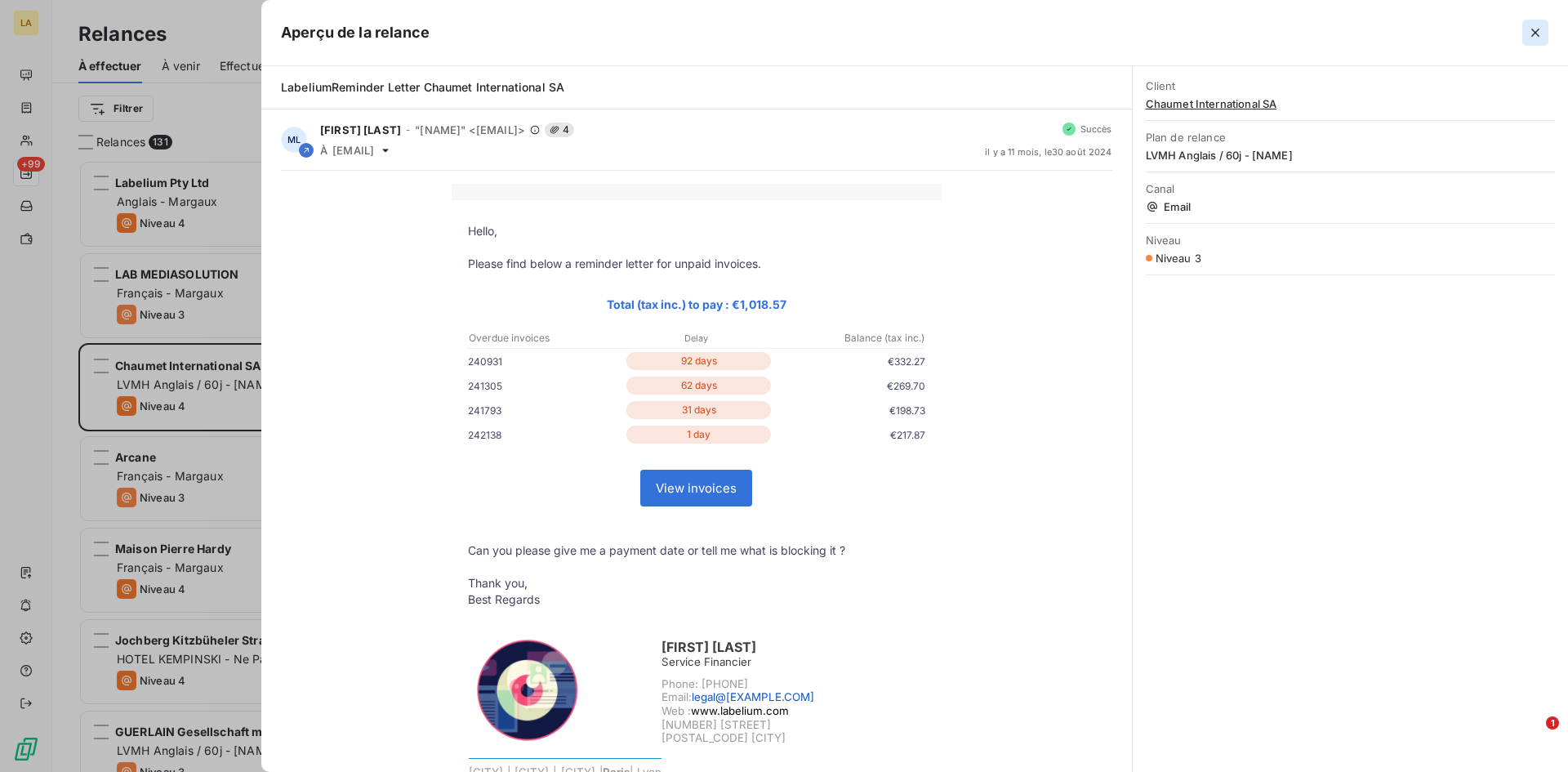 click 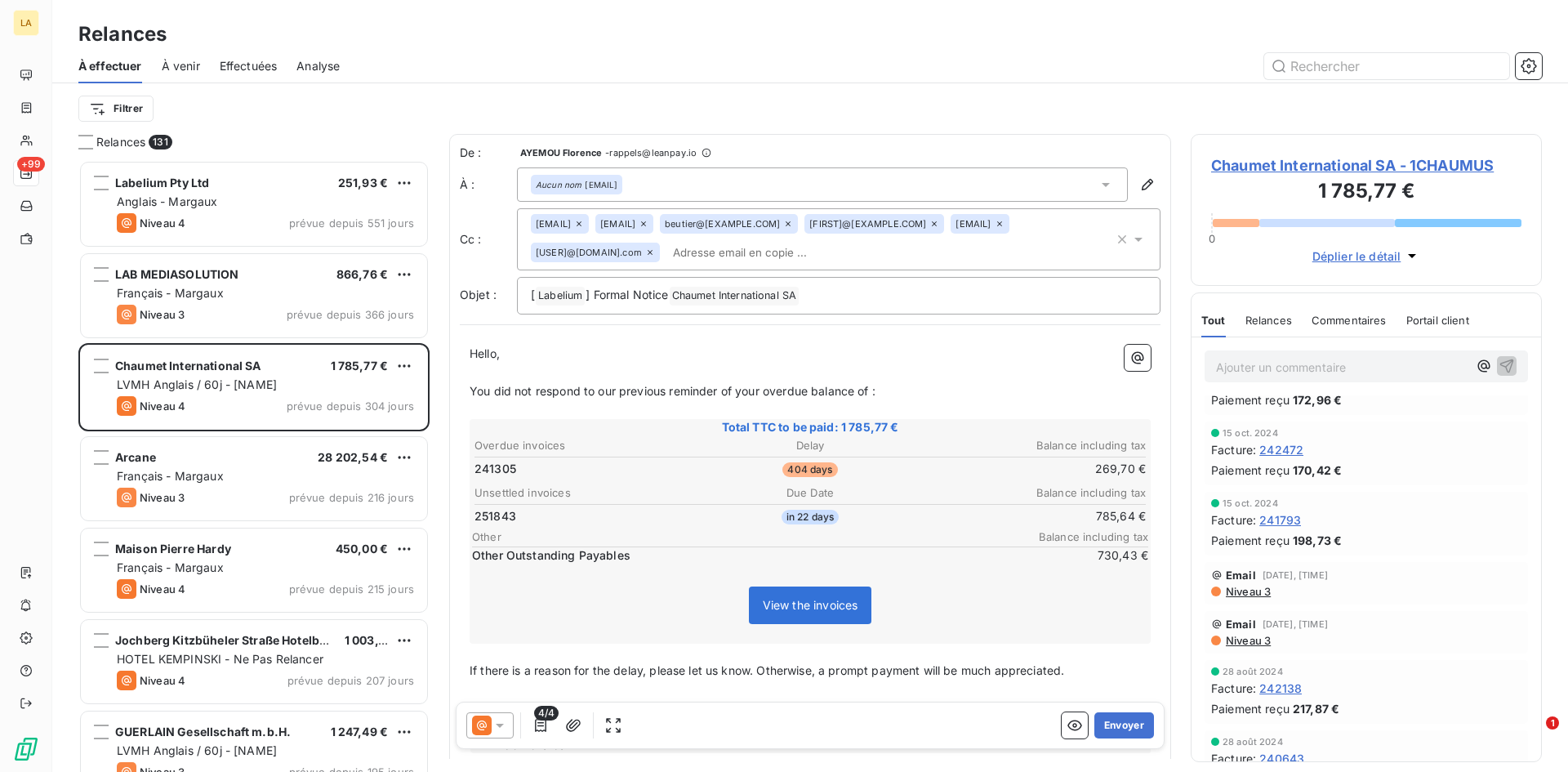 click on "Niveau 3" at bounding box center [1247, 591] 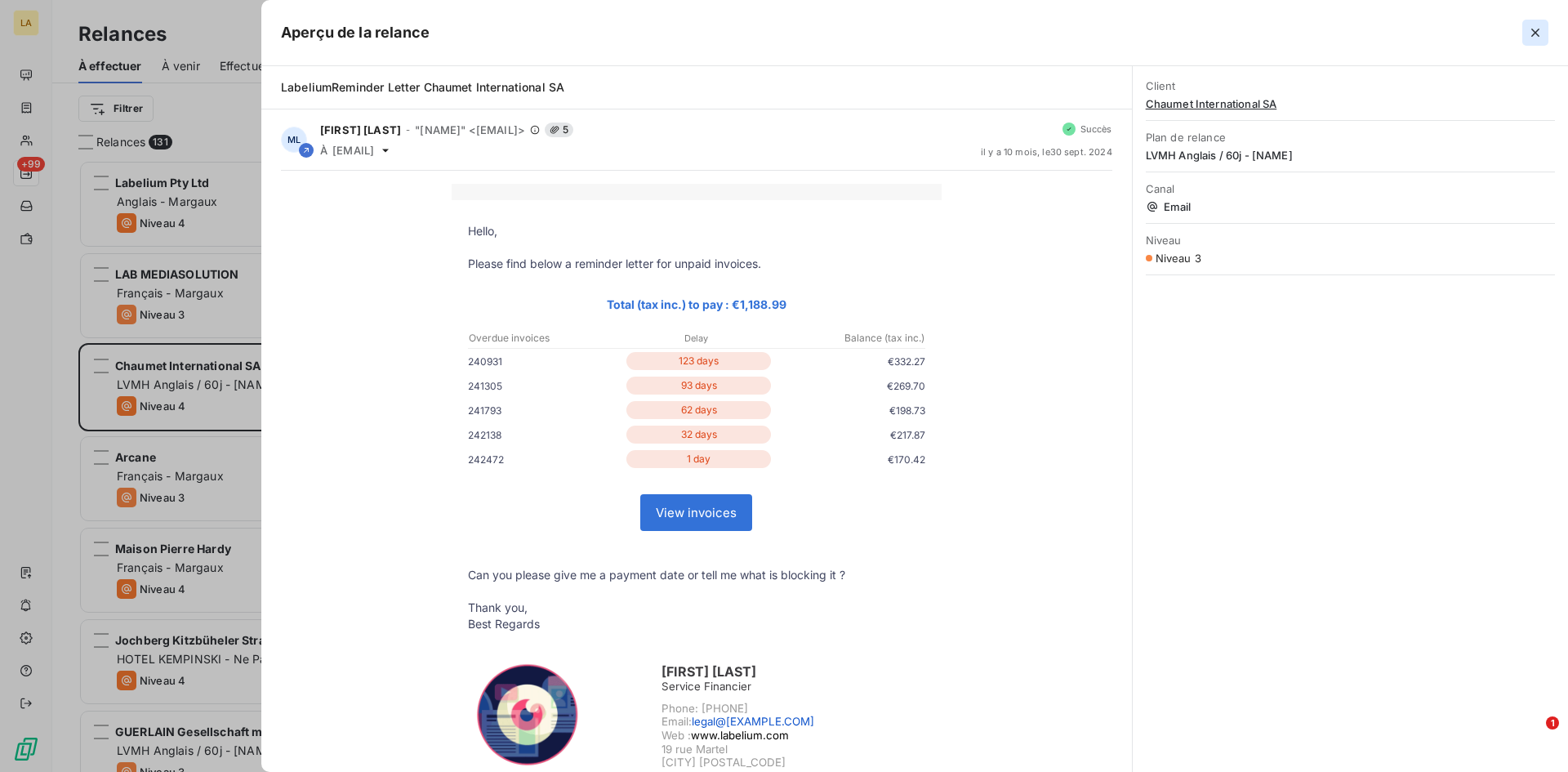 click 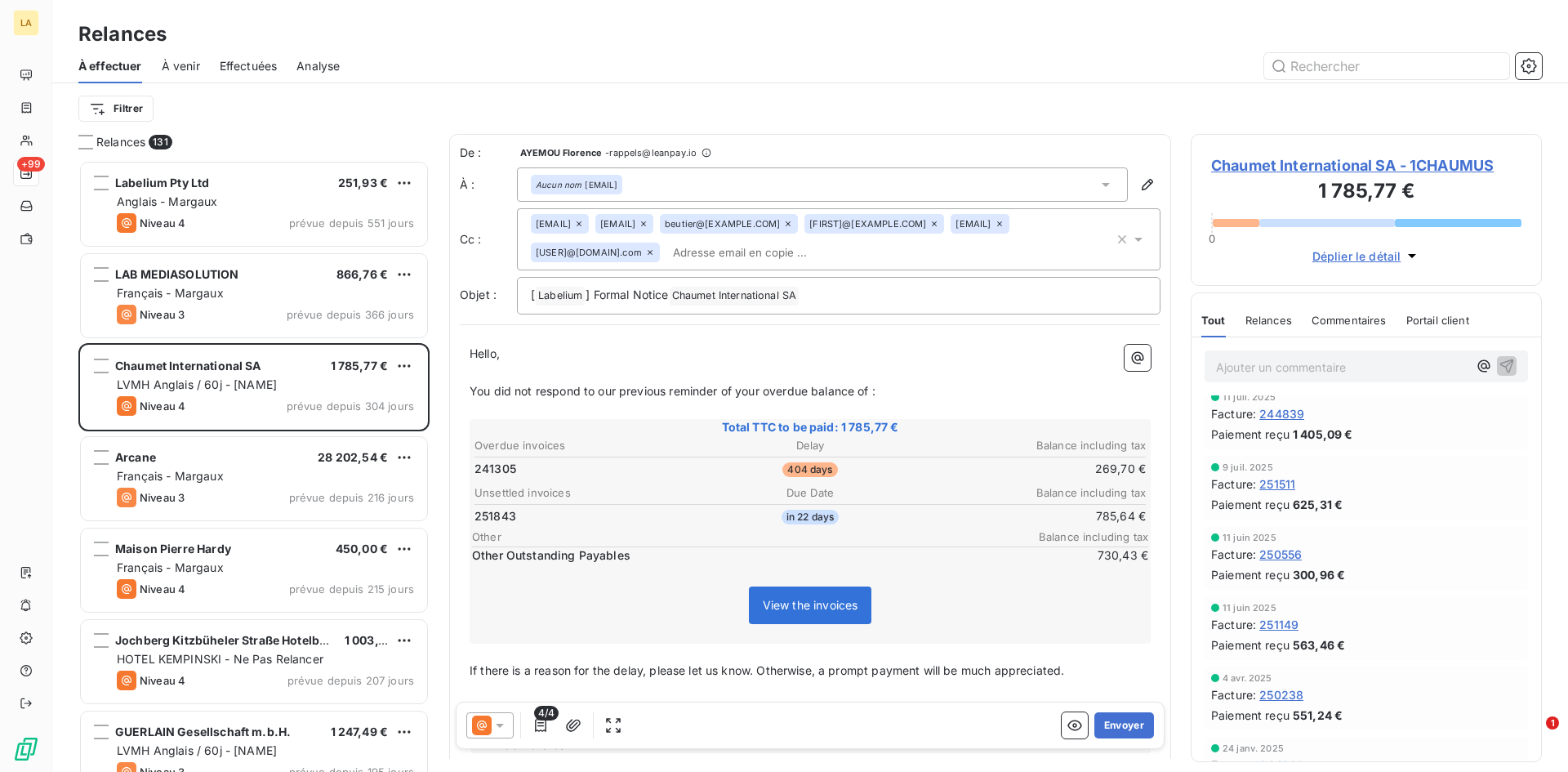 scroll, scrollTop: 0, scrollLeft: 0, axis: both 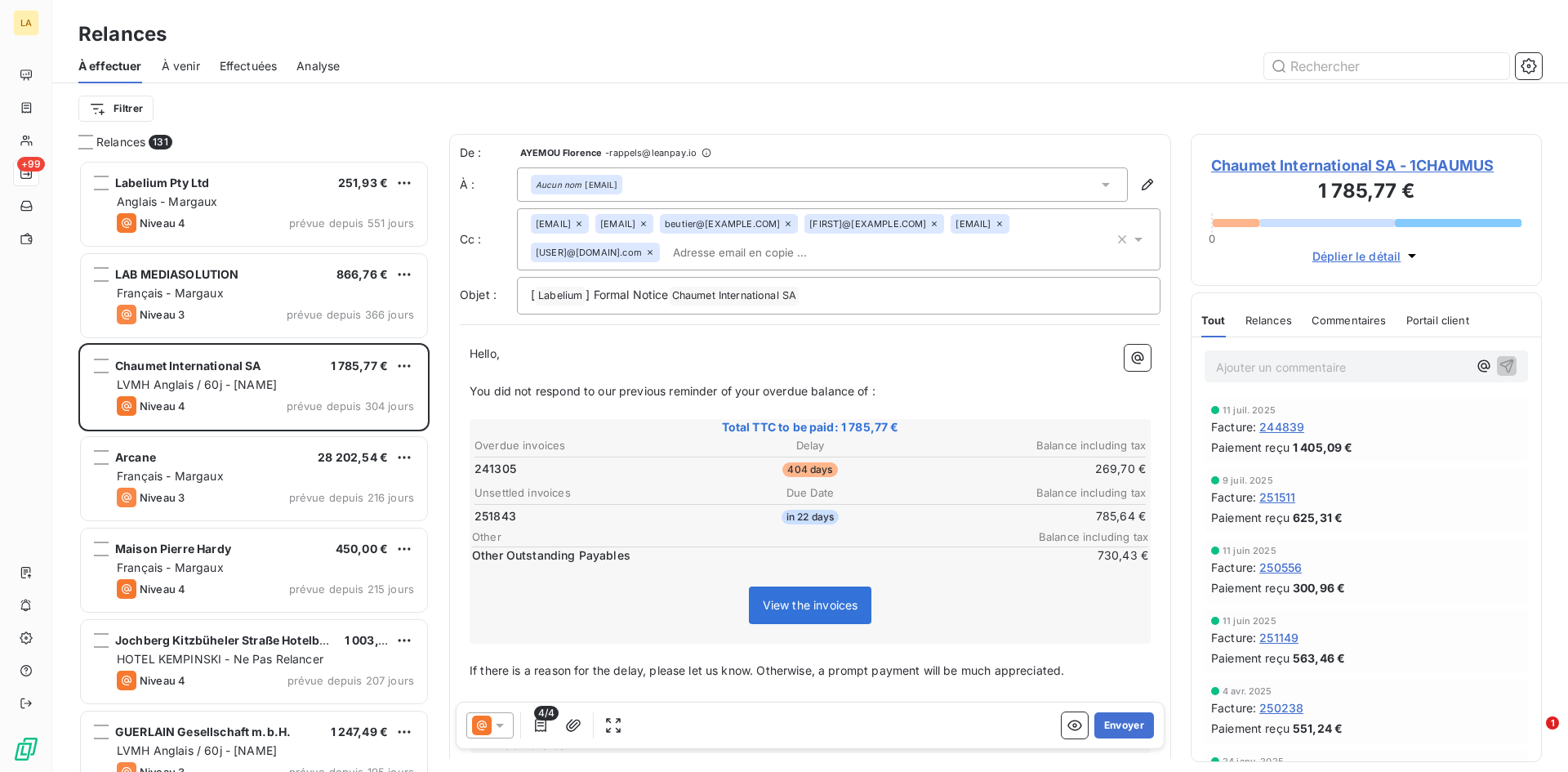 click on "﻿" at bounding box center (810, 373) 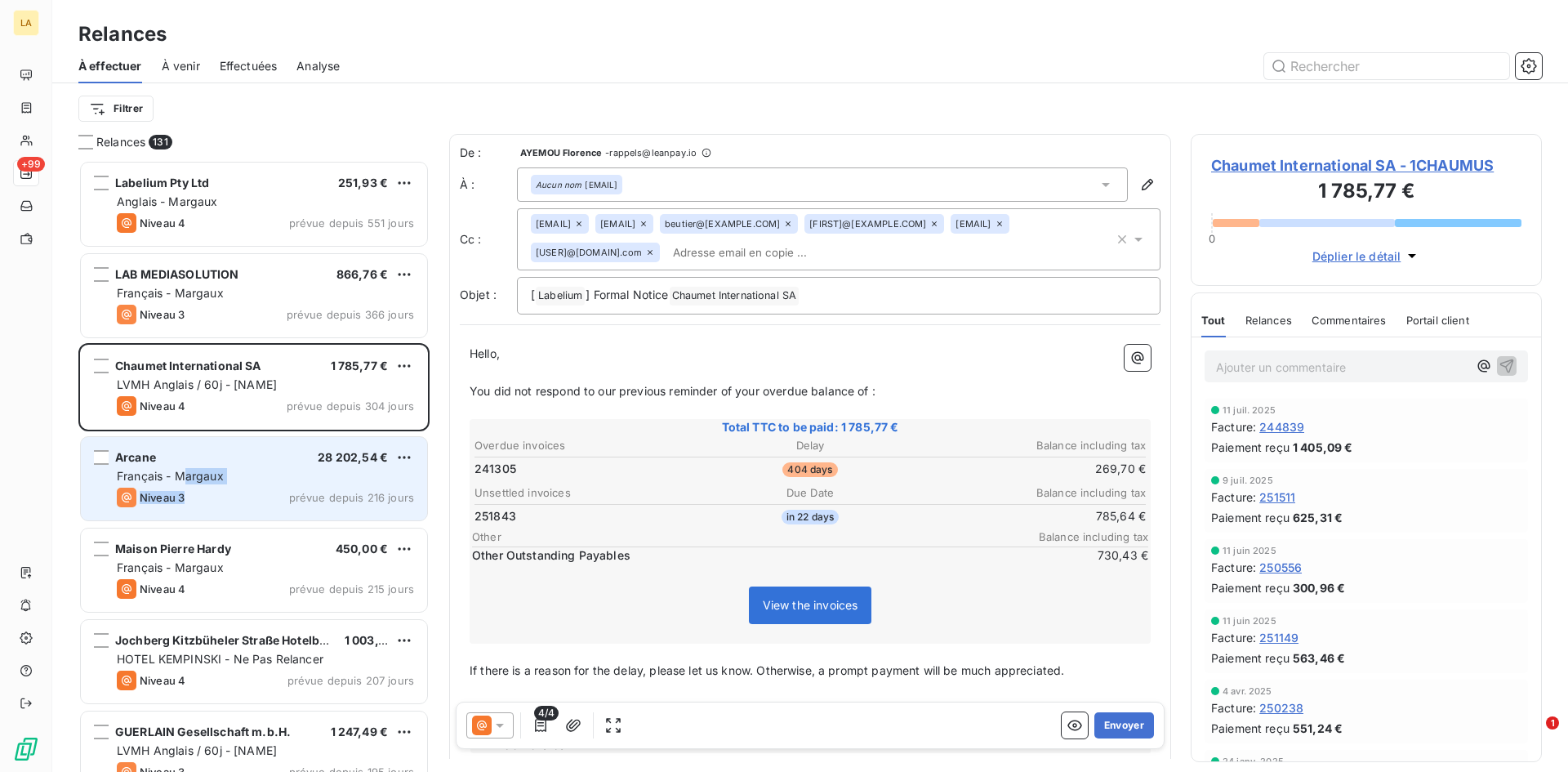 click on "Arcane 28 202,54 € Français - Margaux Niveau 3 prévue depuis 216 jours" at bounding box center [254, 479] 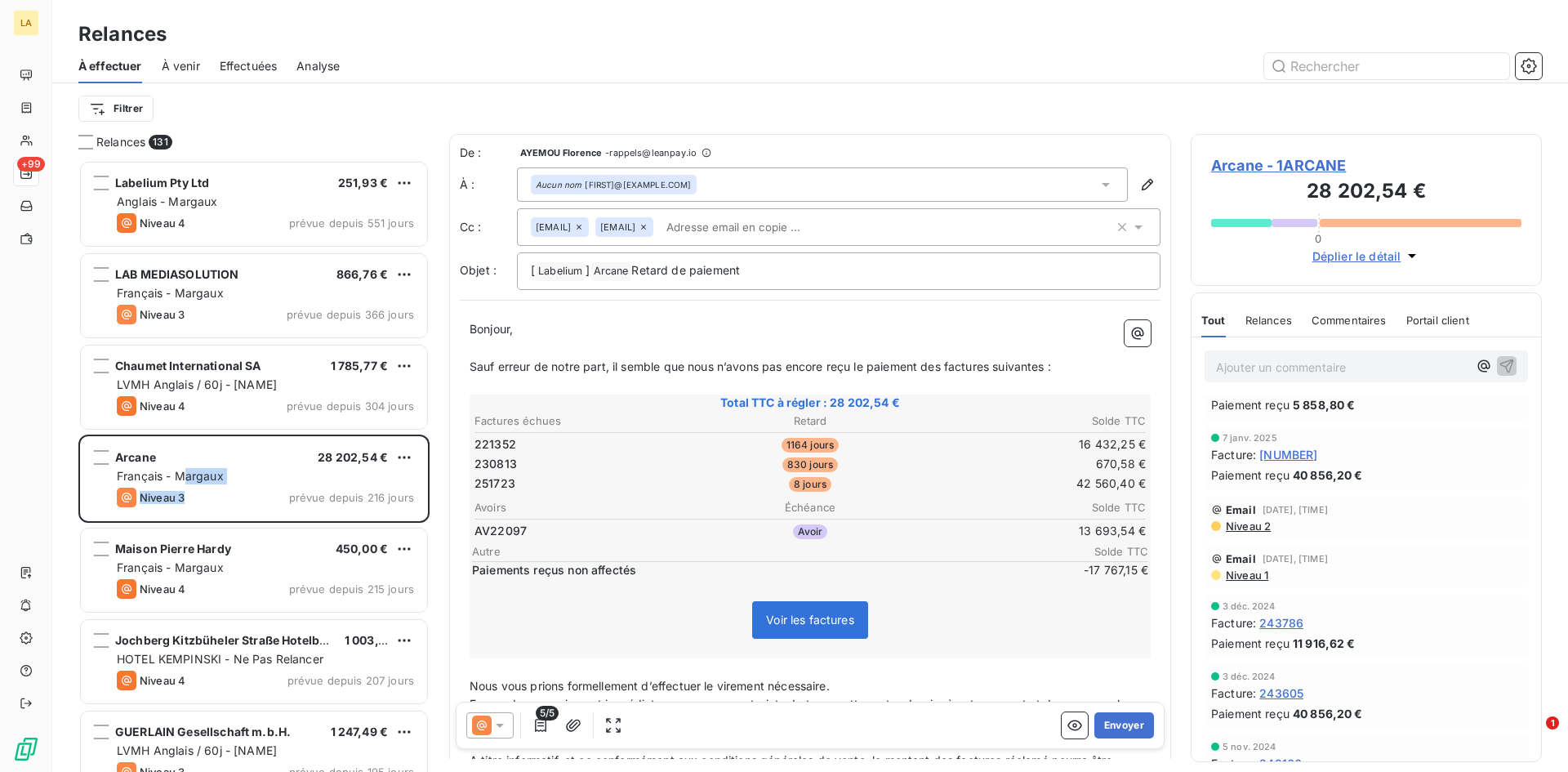 scroll, scrollTop: 490, scrollLeft: 0, axis: vertical 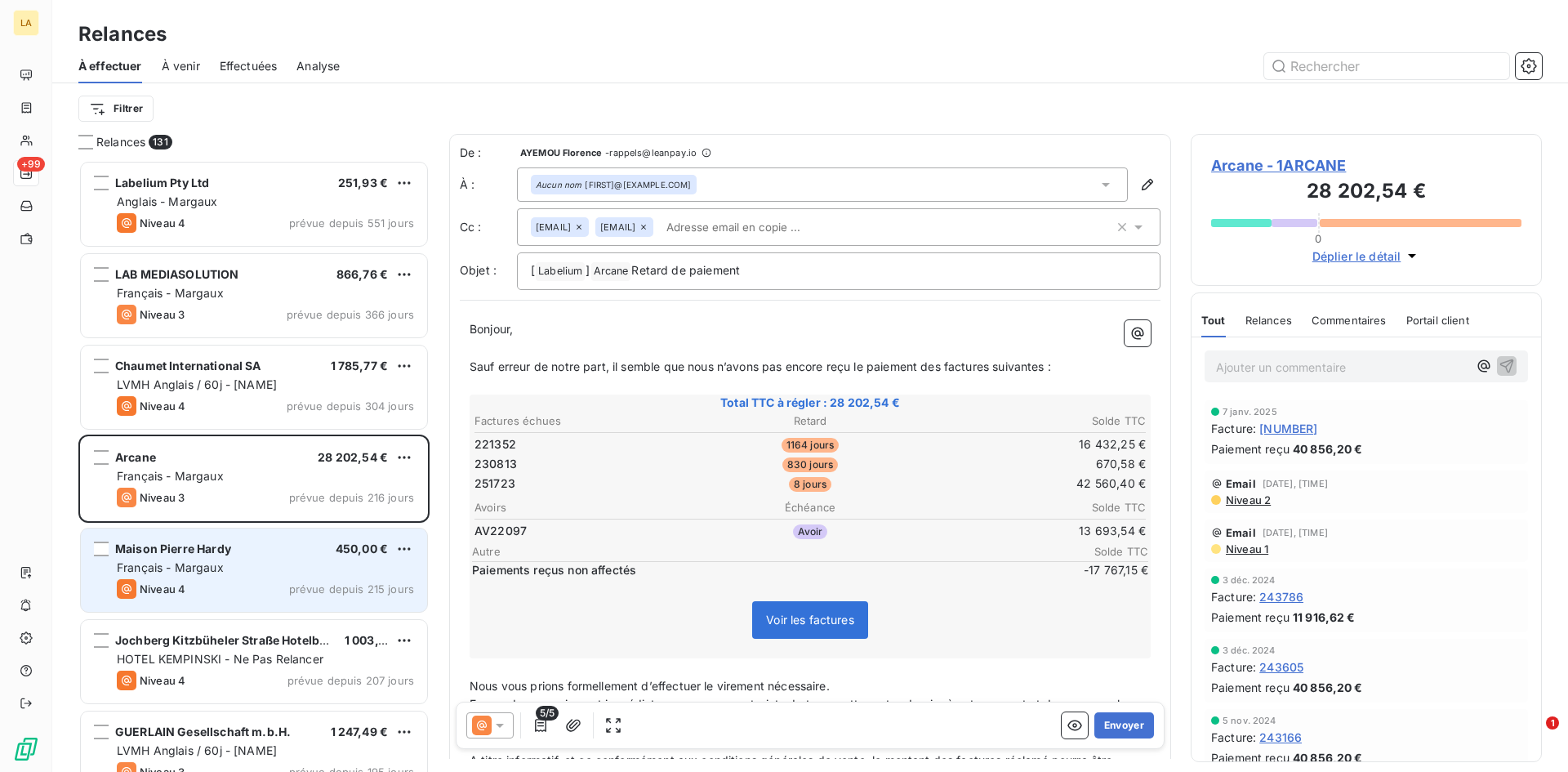 click on "Français - Margaux" at bounding box center [265, 568] 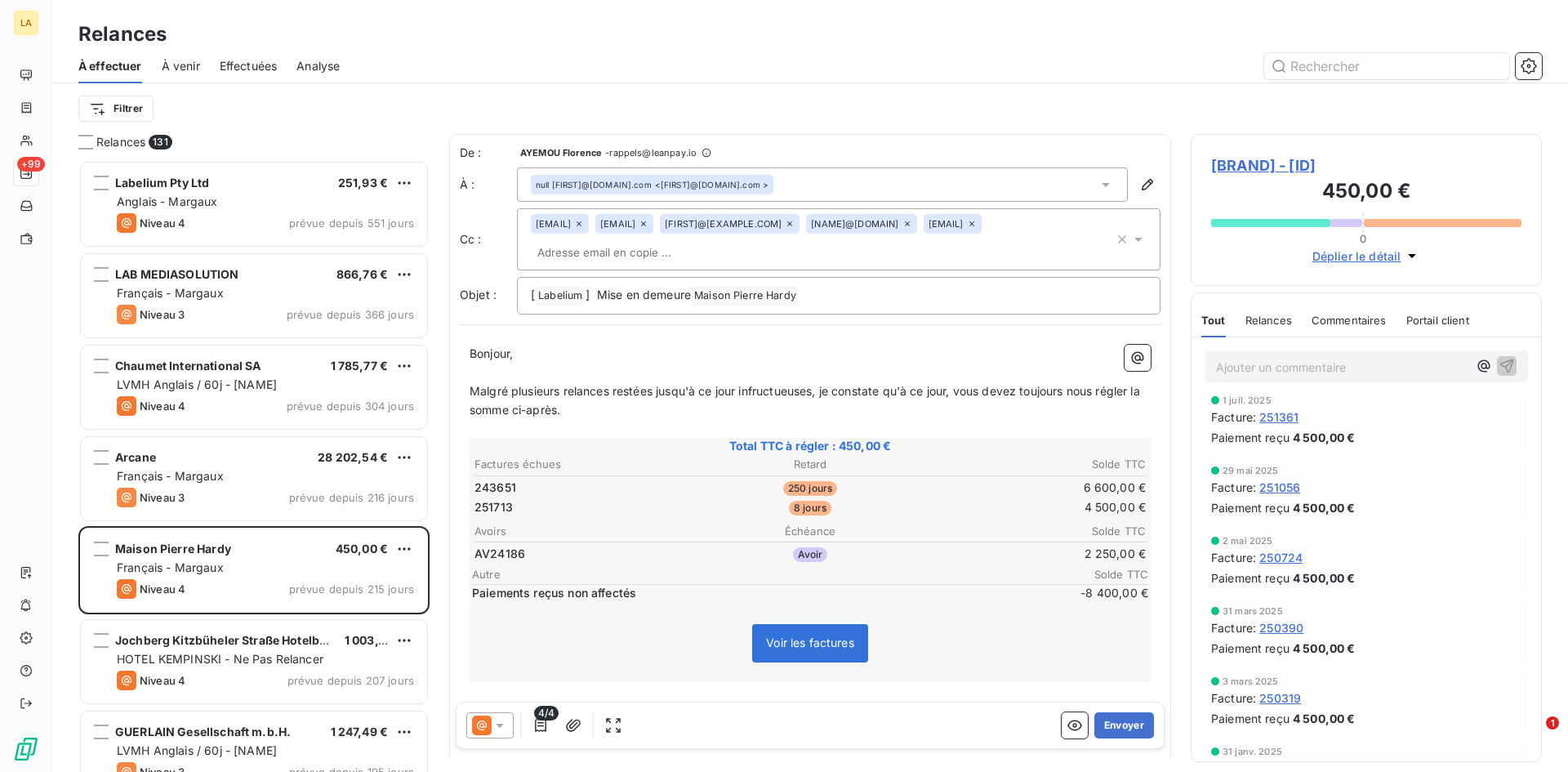 scroll, scrollTop: 0, scrollLeft: 0, axis: both 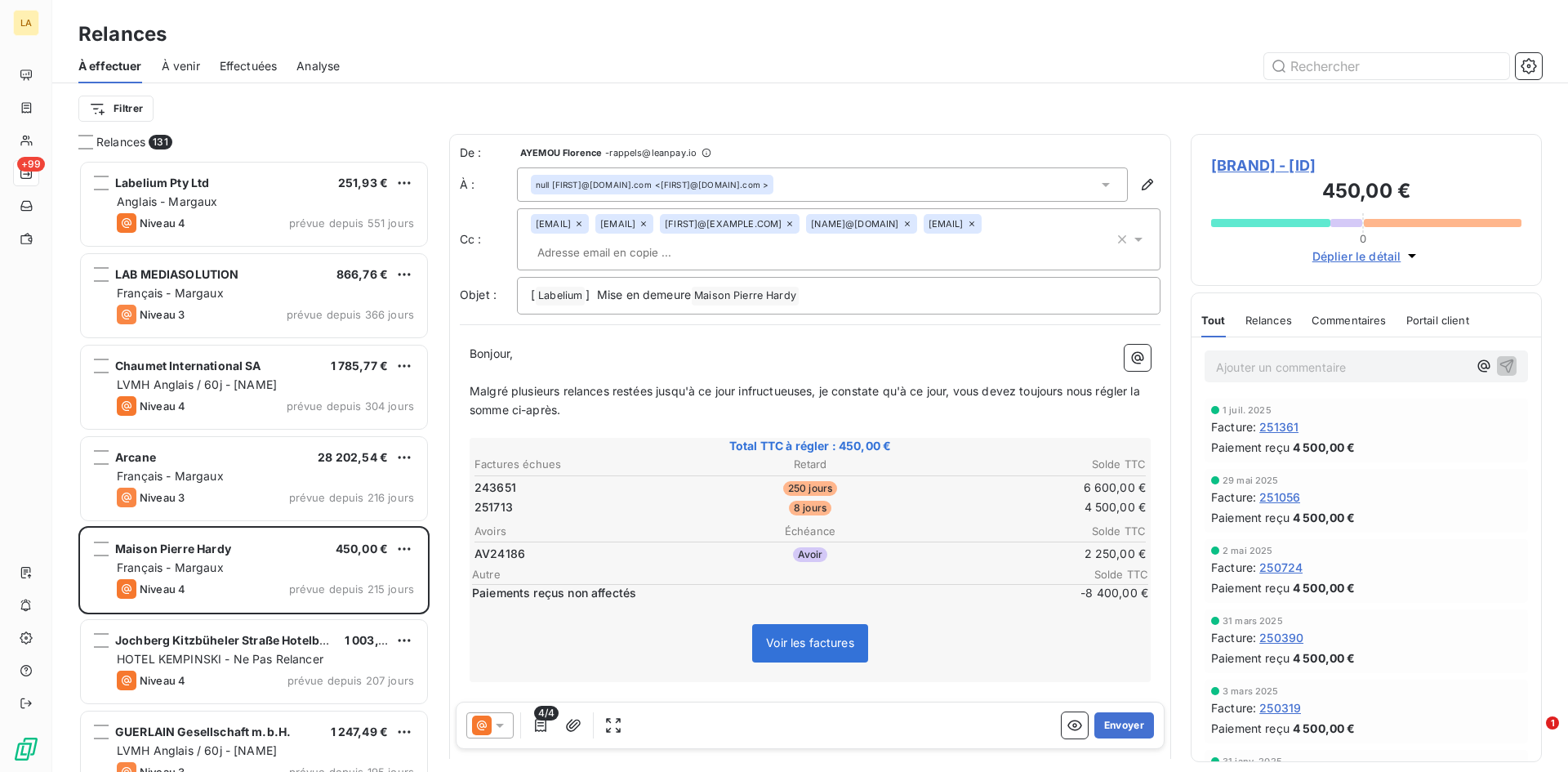 click 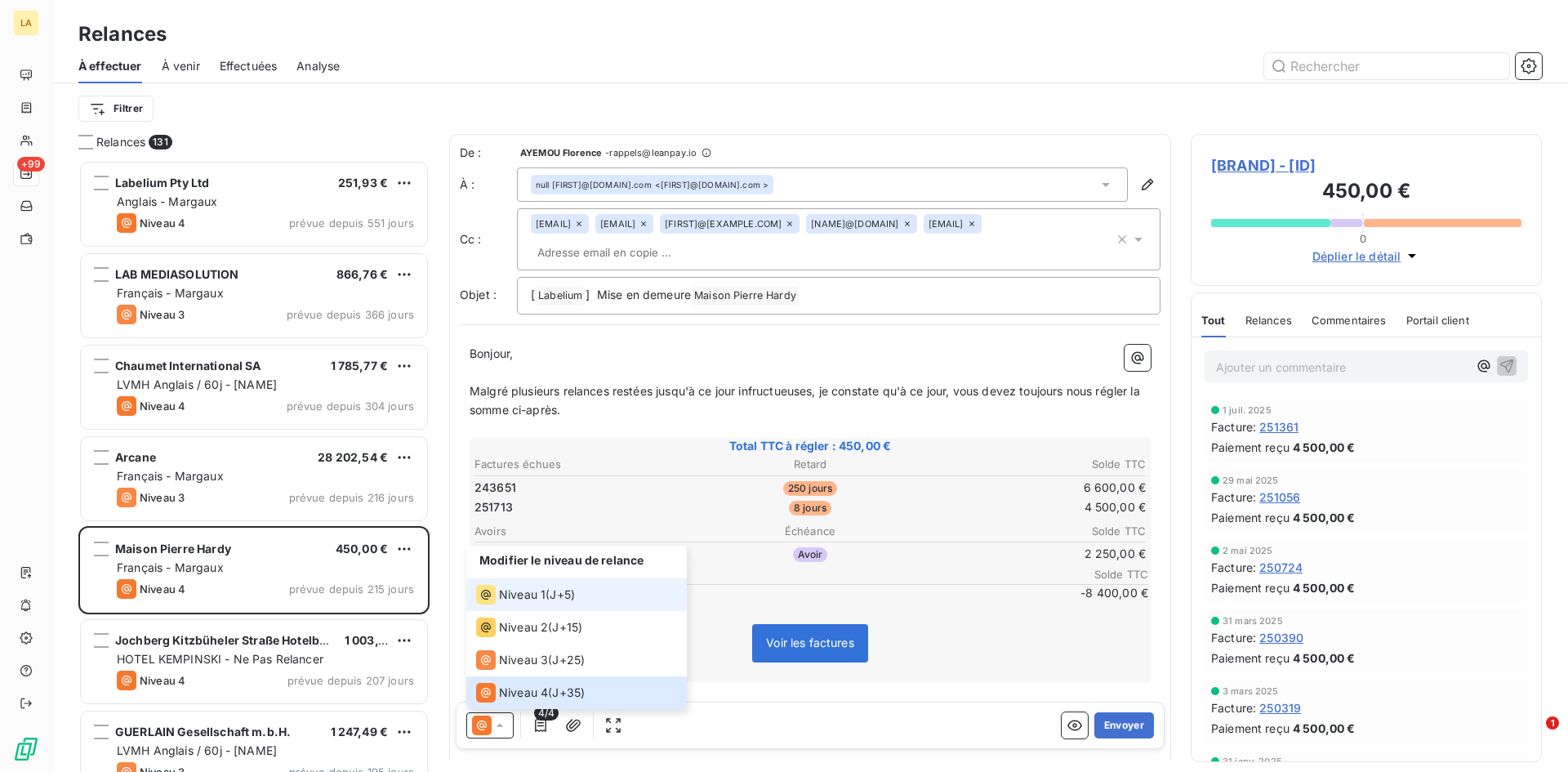 click on "J+5 )" at bounding box center (562, 595) 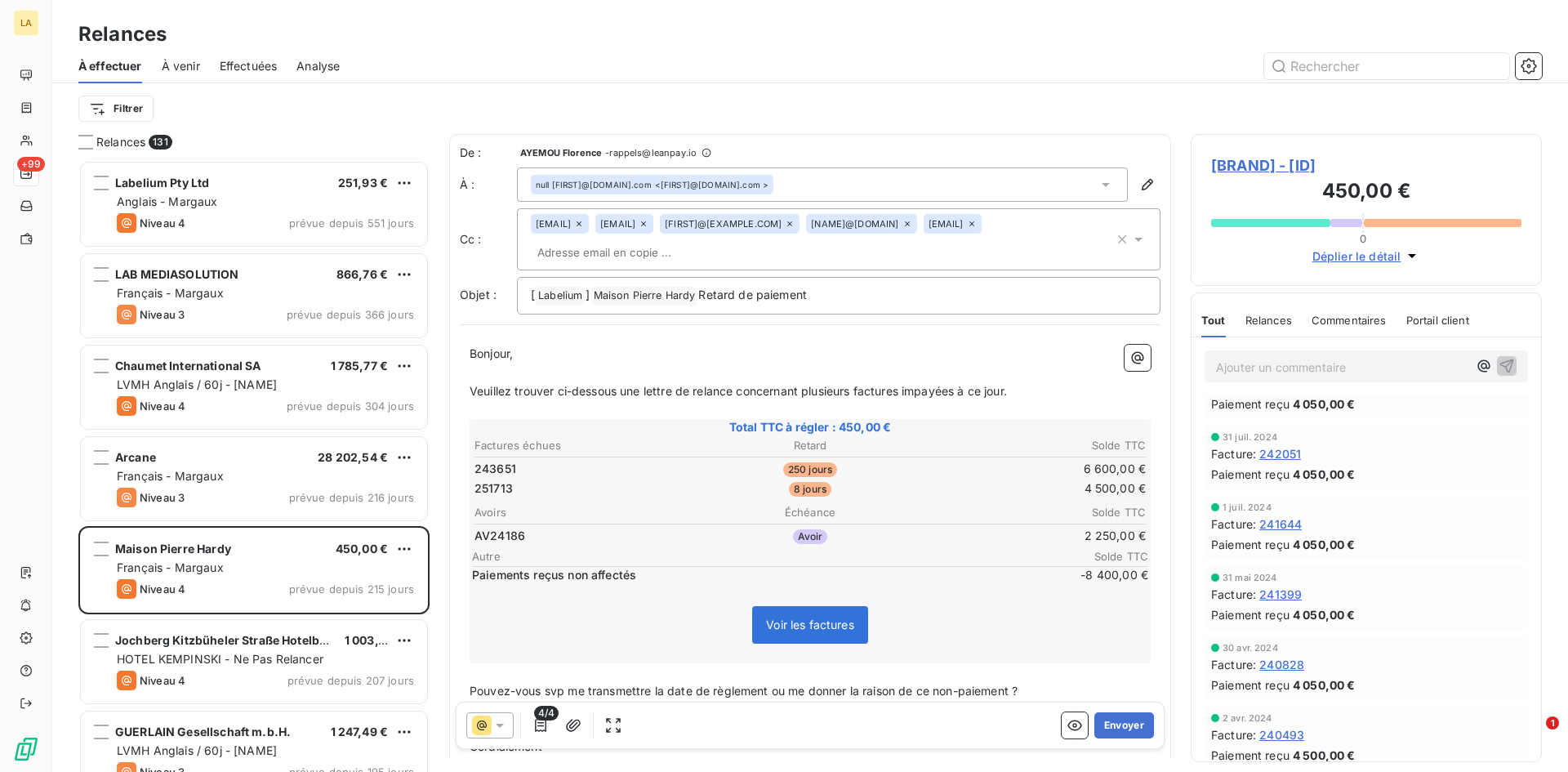 scroll, scrollTop: 688, scrollLeft: 0, axis: vertical 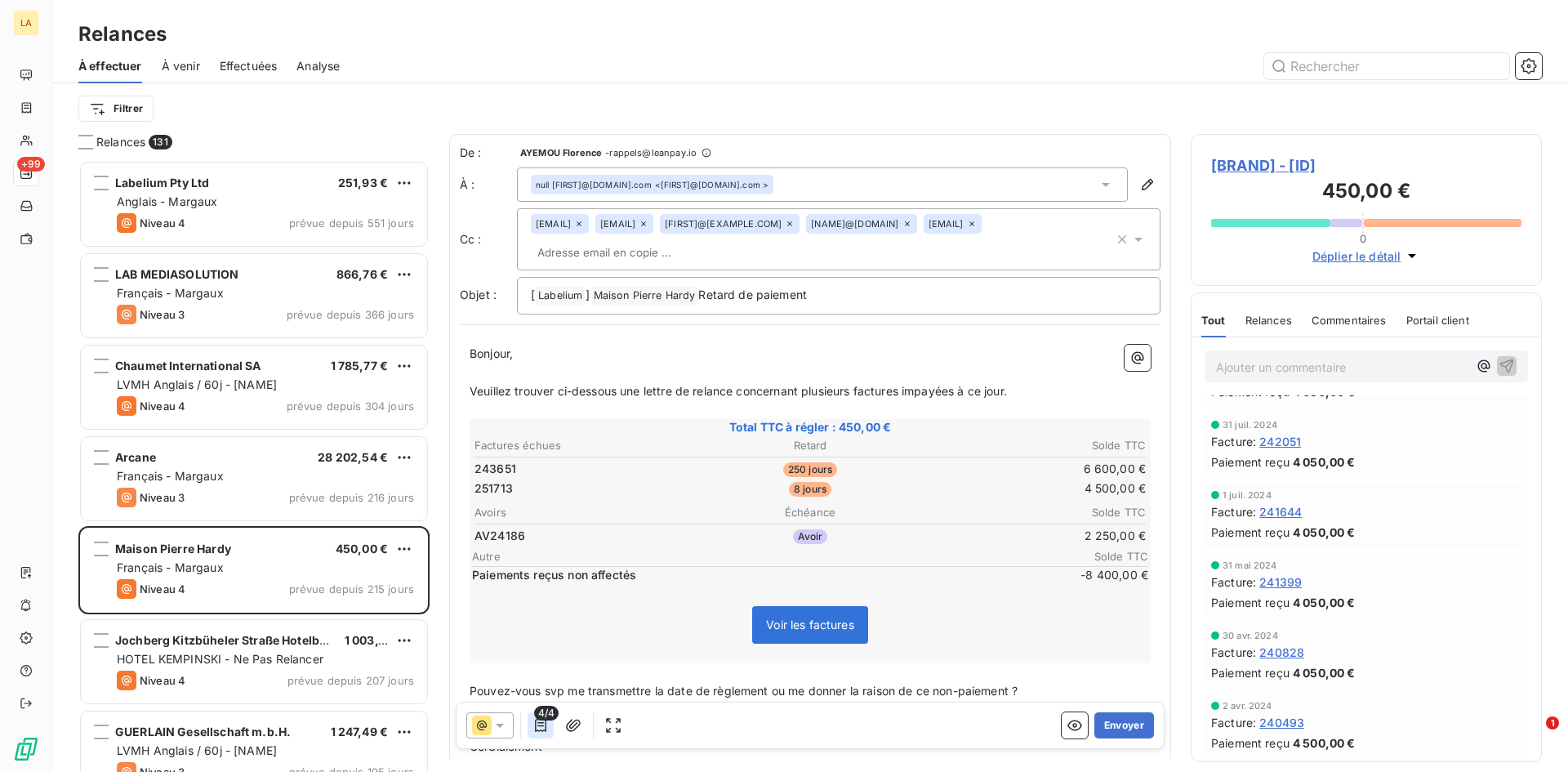 click 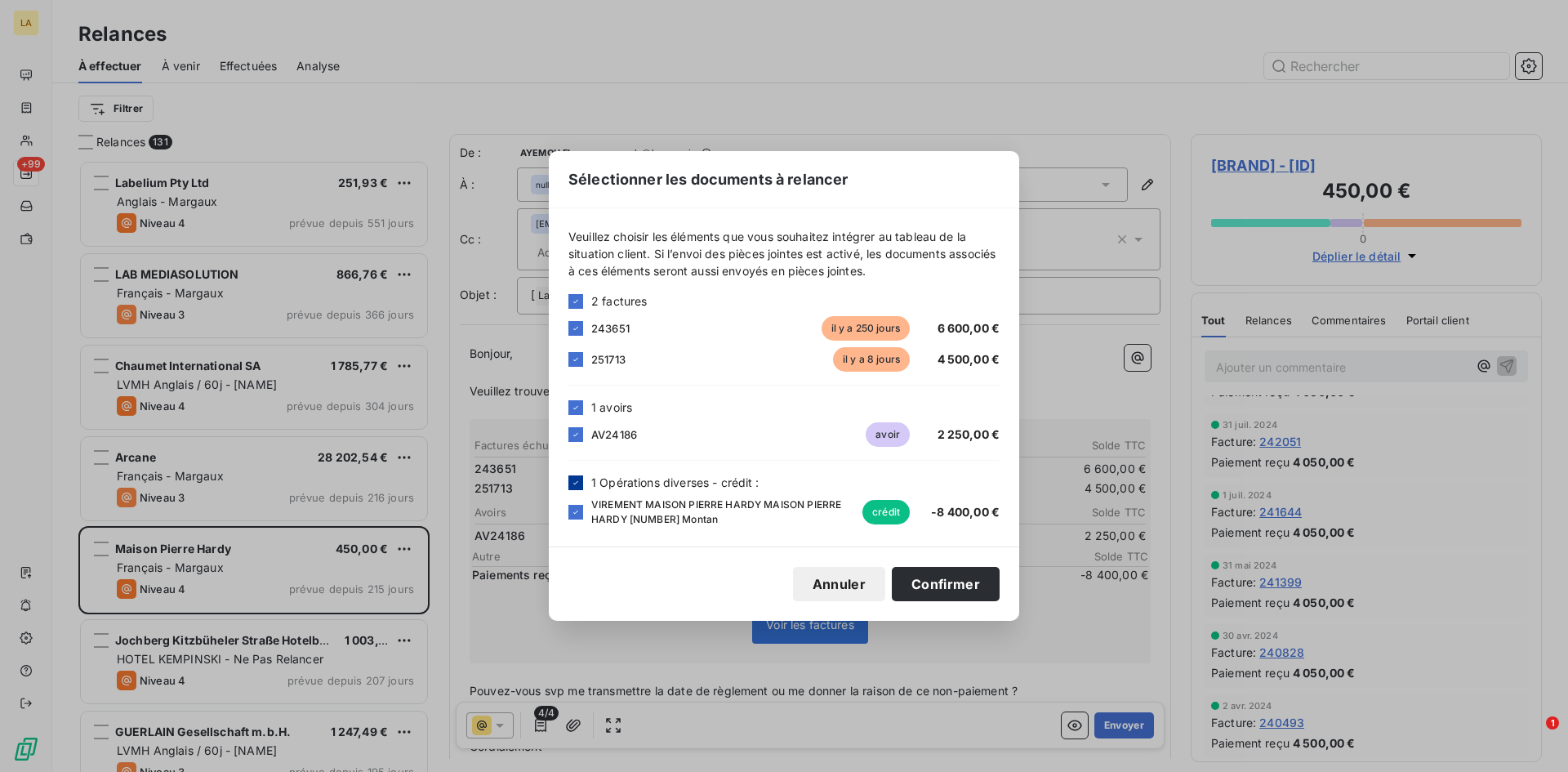 click at bounding box center [576, 483] 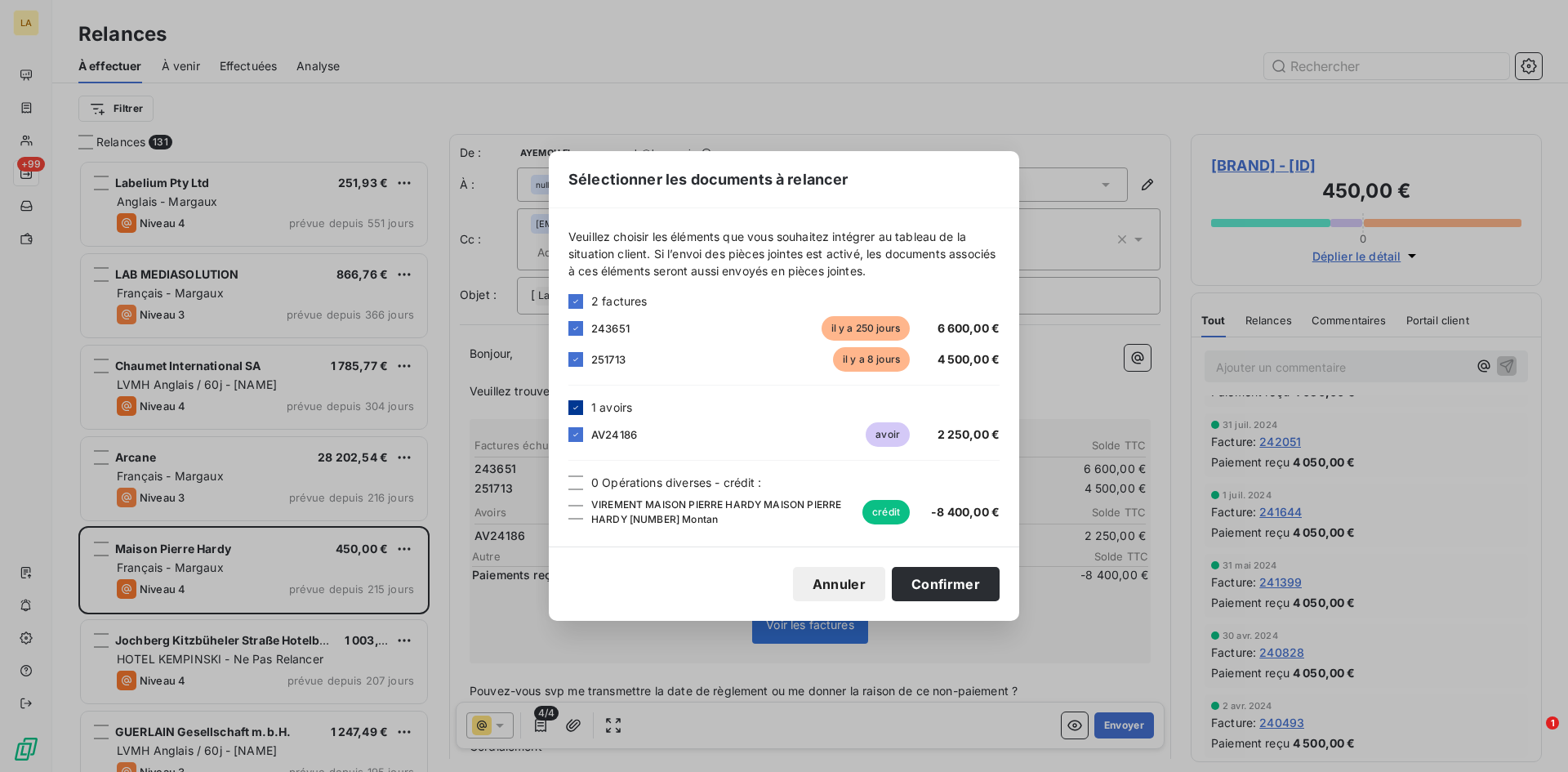 click 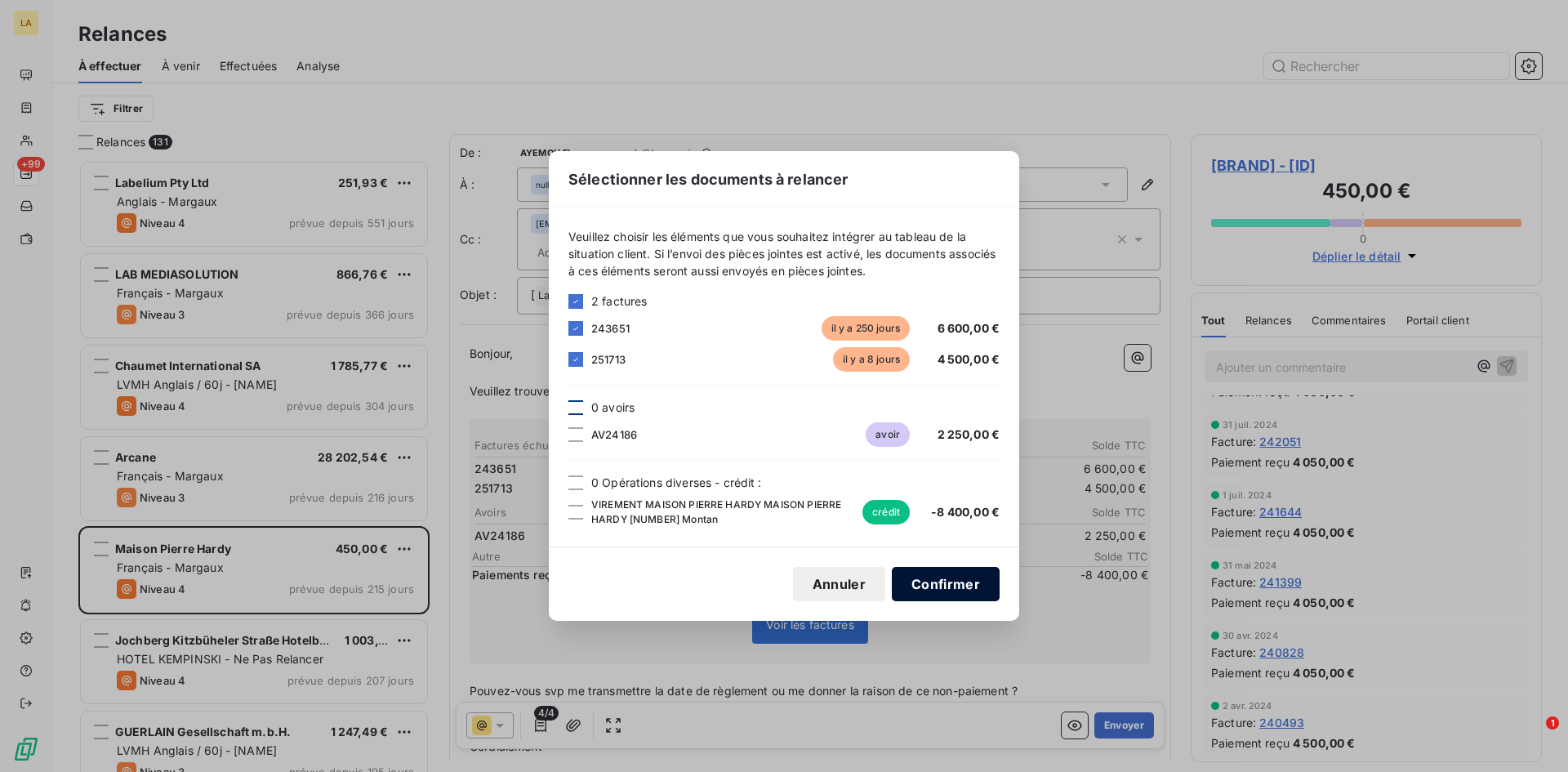 click on "Confirmer" at bounding box center (946, 584) 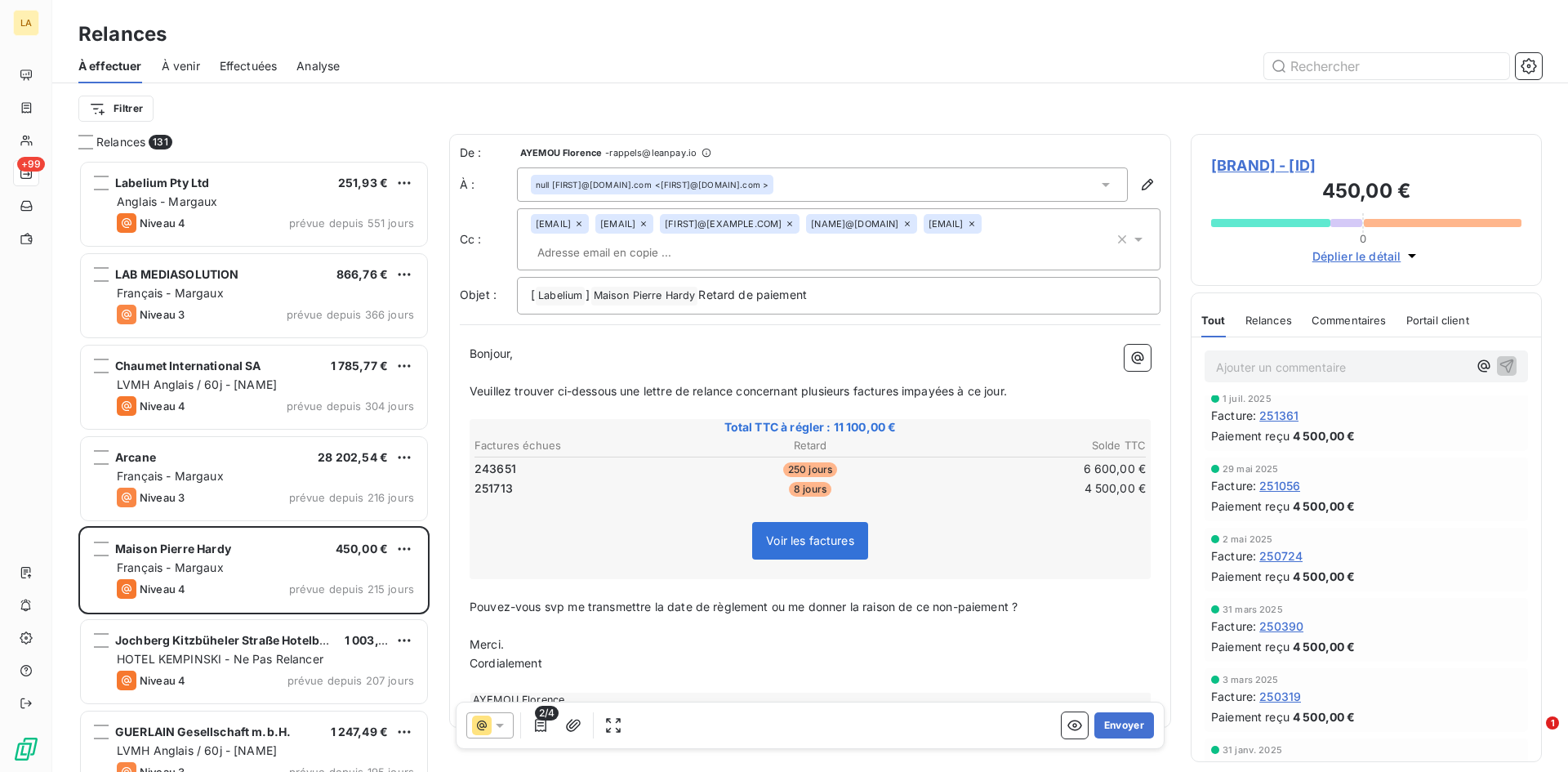 scroll, scrollTop: 0, scrollLeft: 0, axis: both 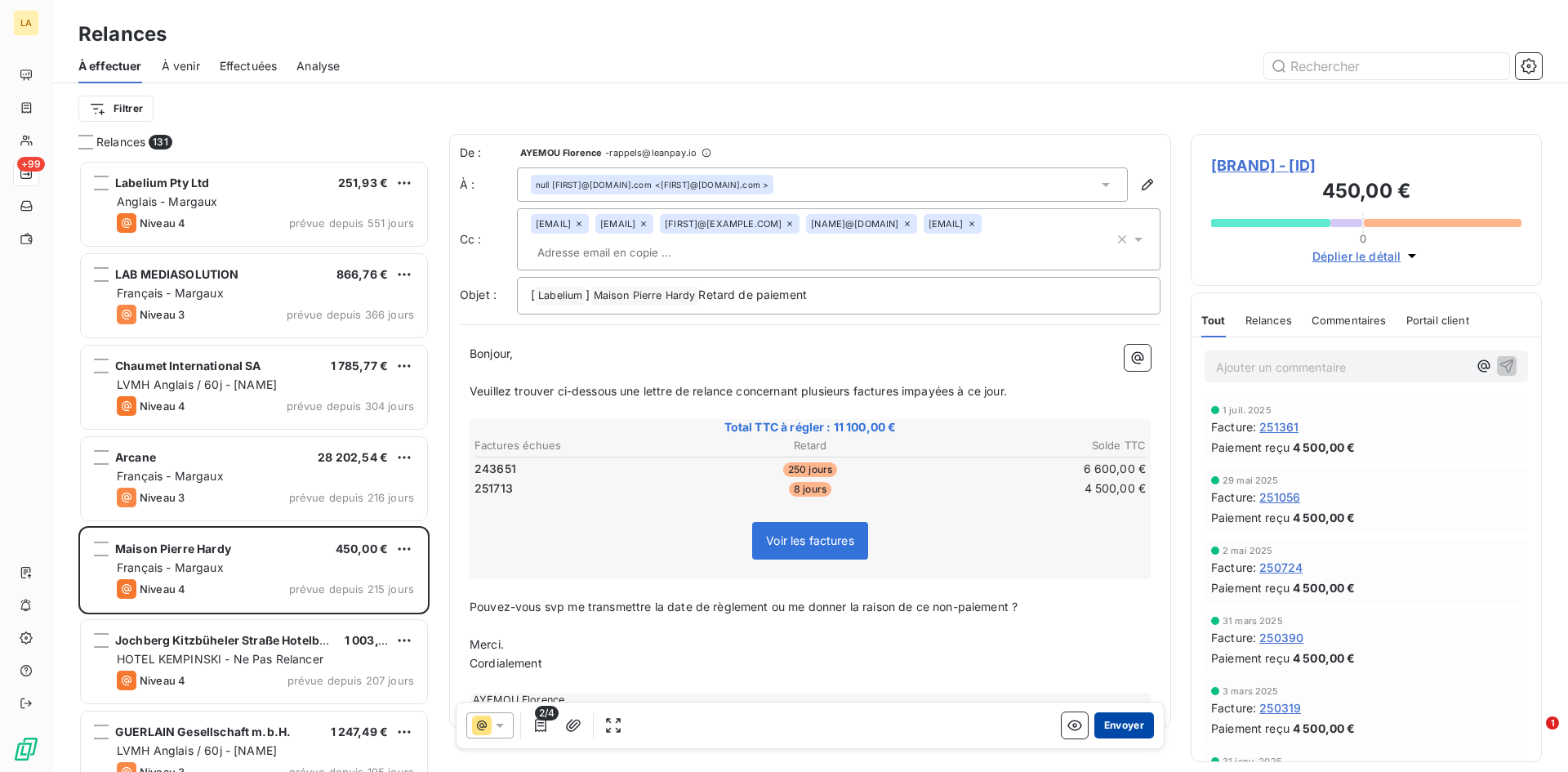click on "Envoyer" at bounding box center (1124, 725) 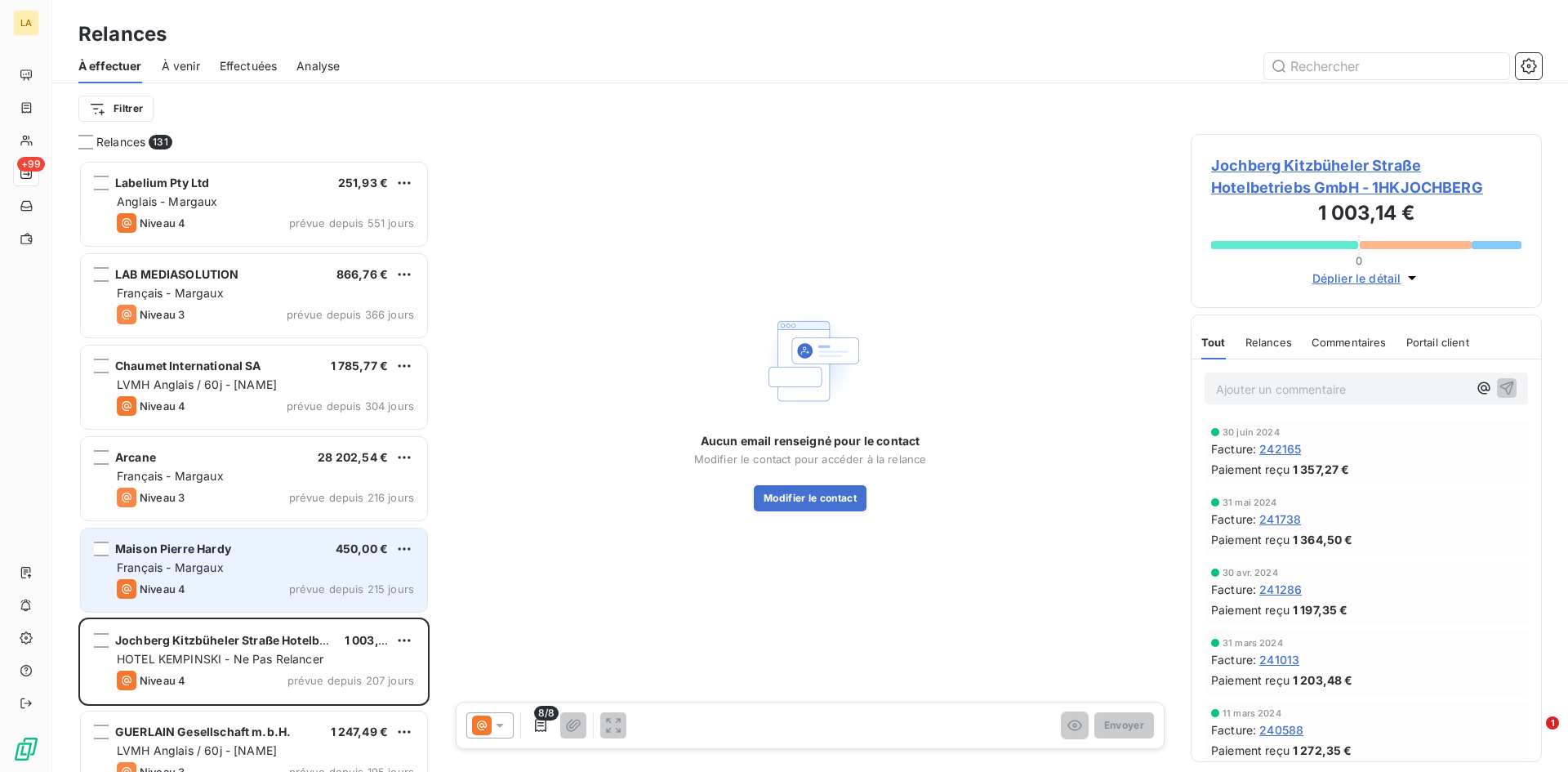 click on "Français - Margaux" at bounding box center (170, 567) 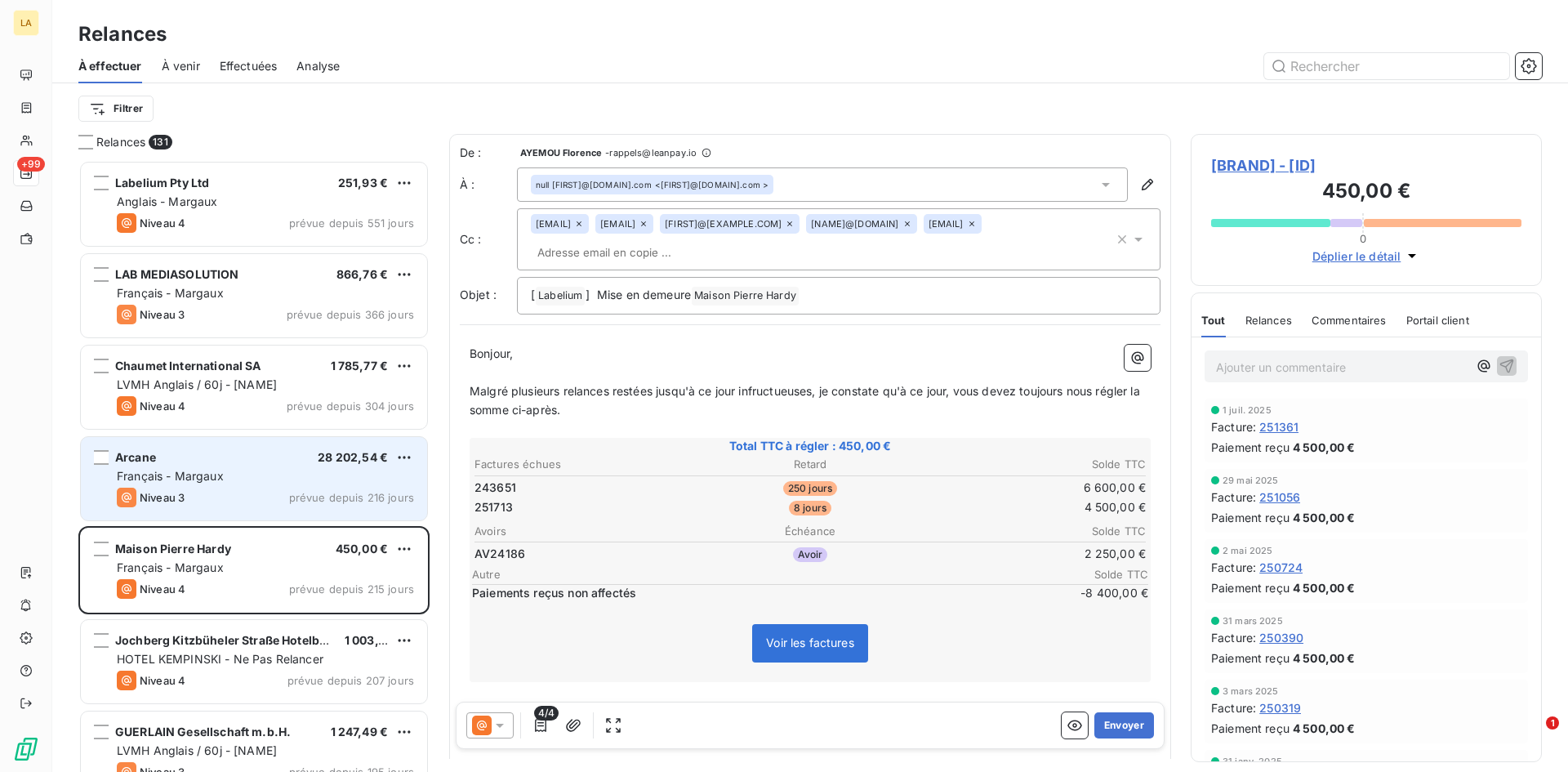 click on "Niveau 3 prévue depuis 216 jours" at bounding box center (265, 498) 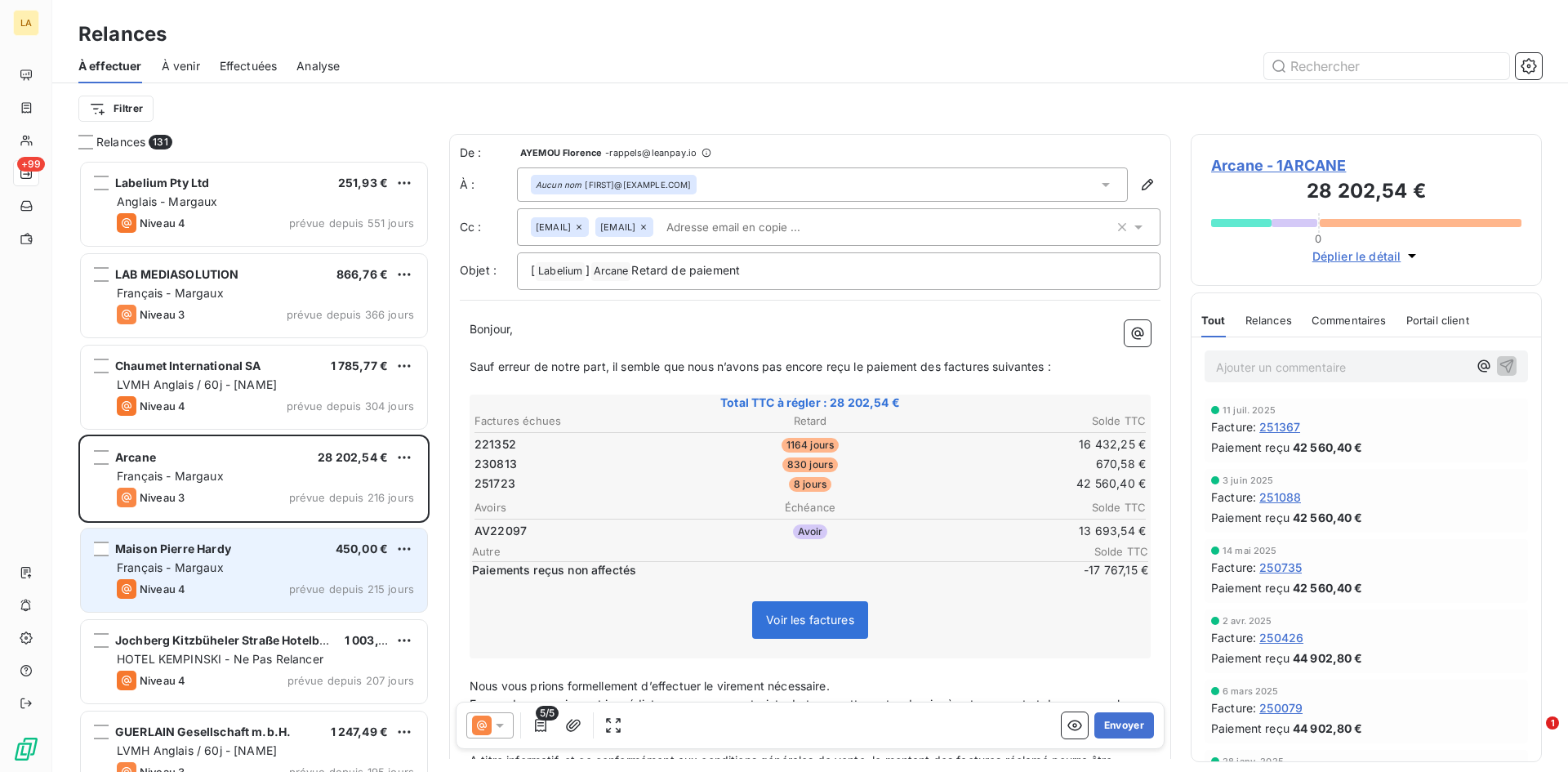 click on "Maison Pierre Hardy 450,00 € Français - Margaux Niveau 4 prévue depuis 215 jours" at bounding box center [254, 570] 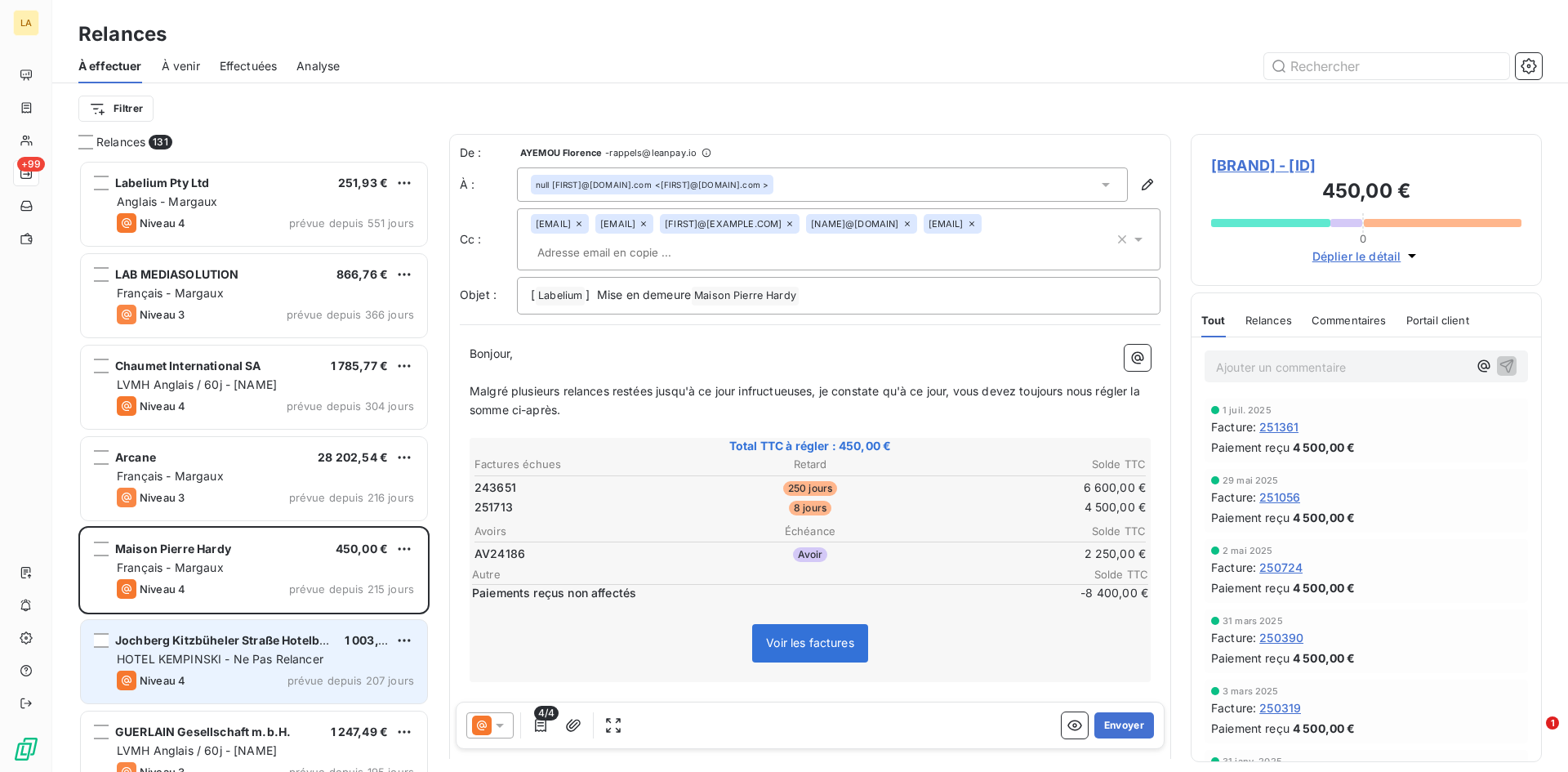click on "HOTEL KEMPINSKI - Ne Pas Relancer" at bounding box center [220, 658] 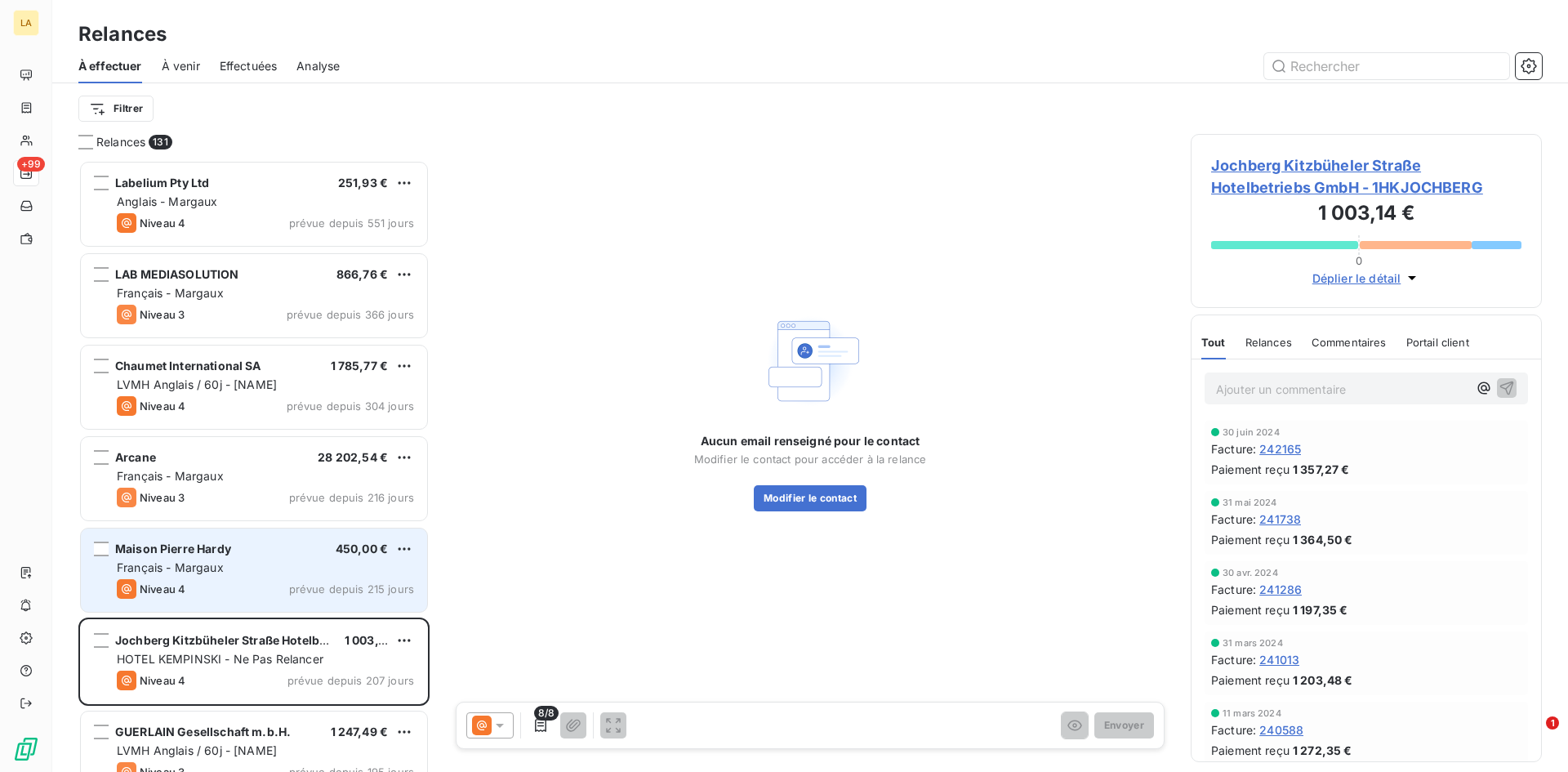 click on "Français - Margaux" at bounding box center (170, 567) 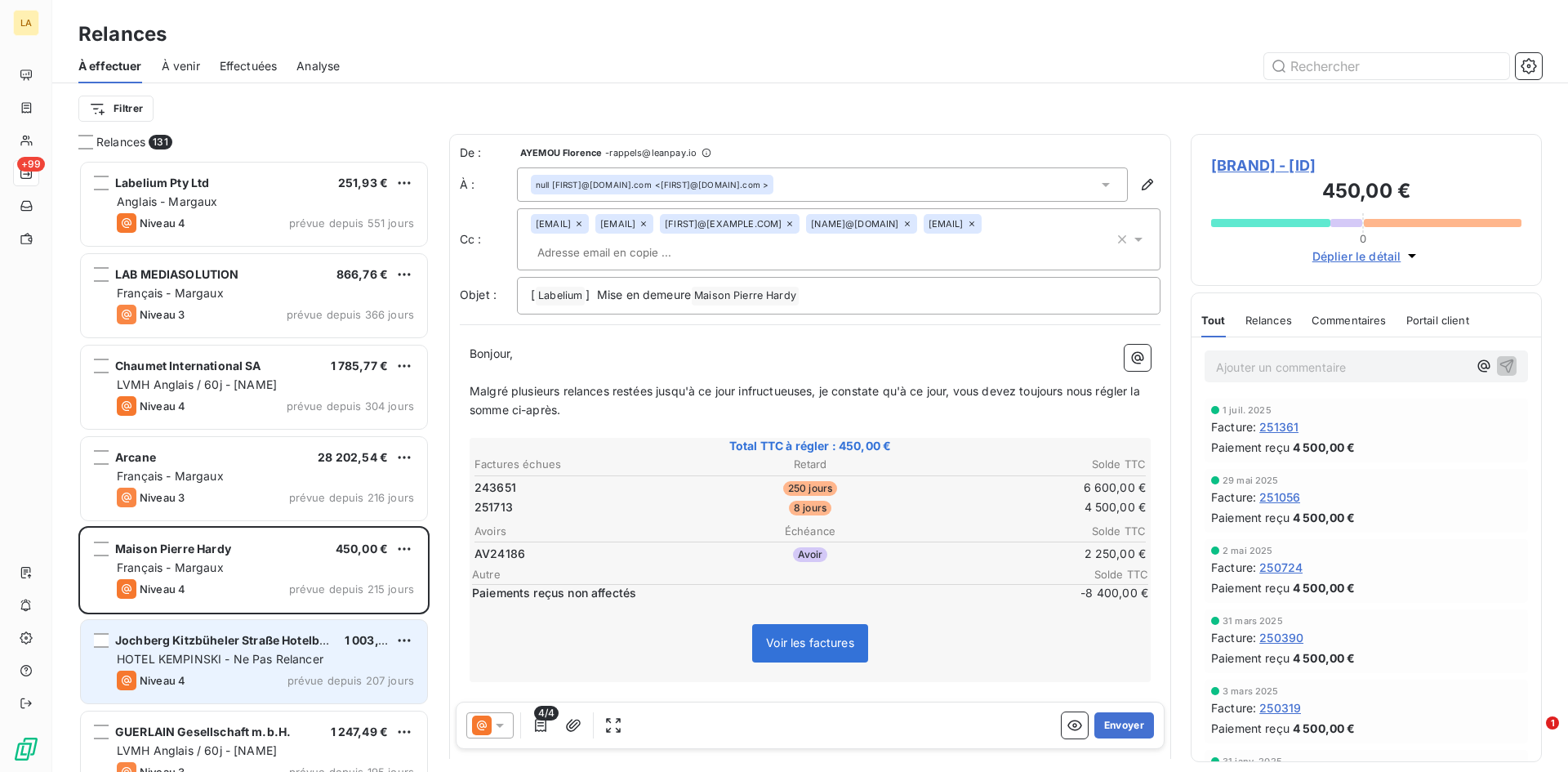 click on "HOTEL KEMPINSKI - Ne Pas Relancer" at bounding box center (220, 658) 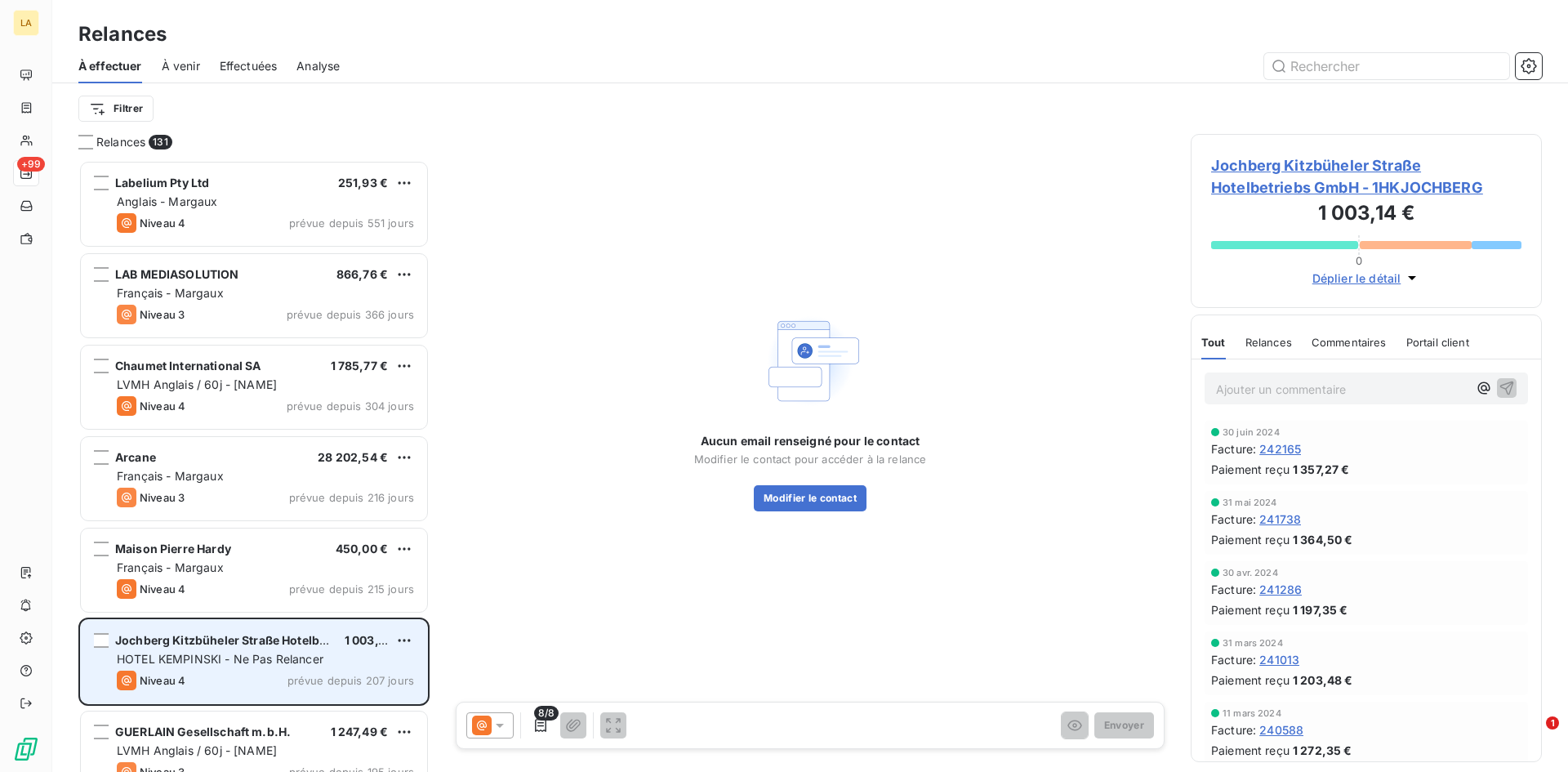 click on "HOTEL KEMPINSKI - Ne Pas Relancer" at bounding box center [220, 658] 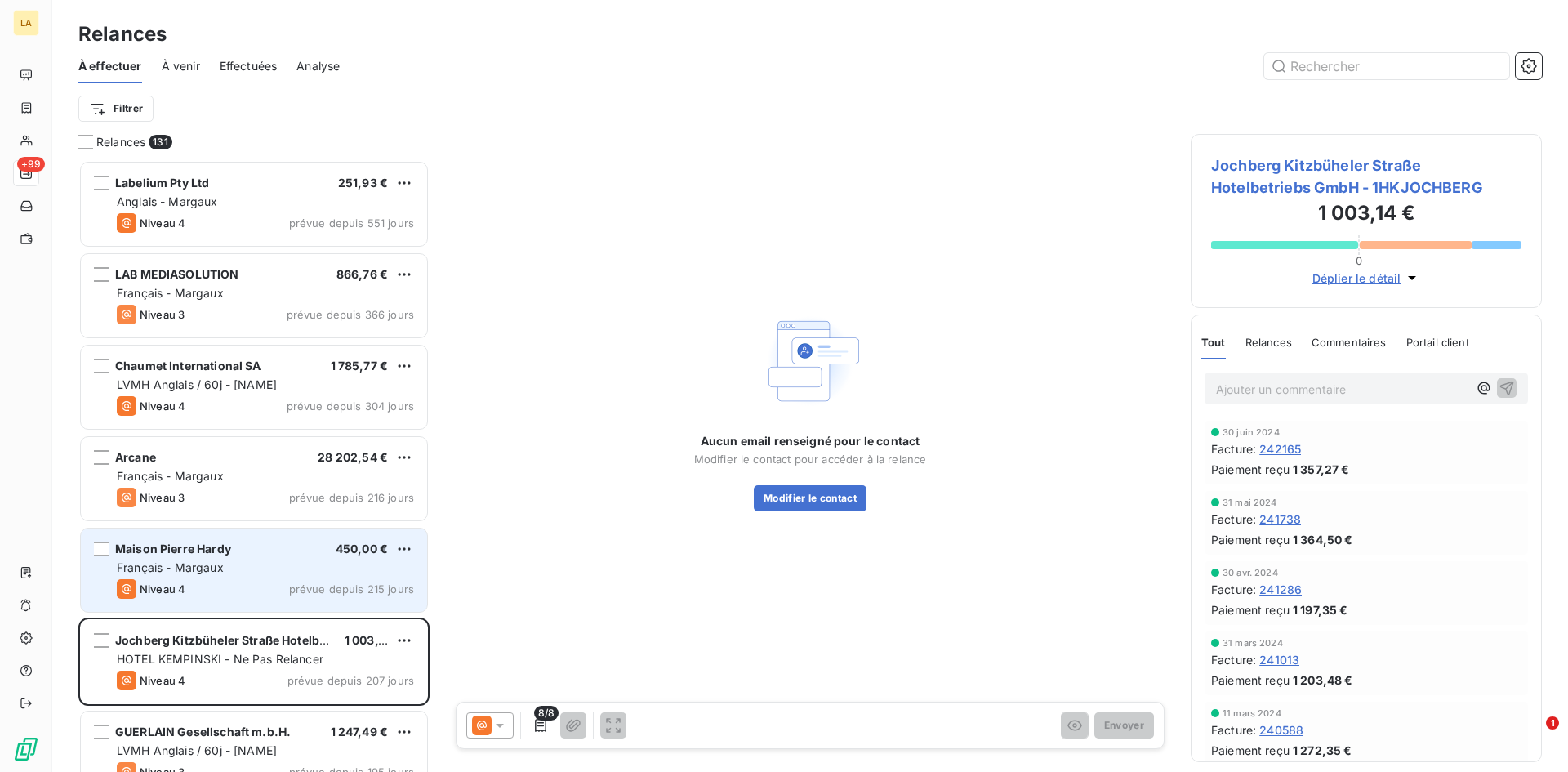 click on "Maison Pierre Hardy 450,00 €" at bounding box center (265, 549) 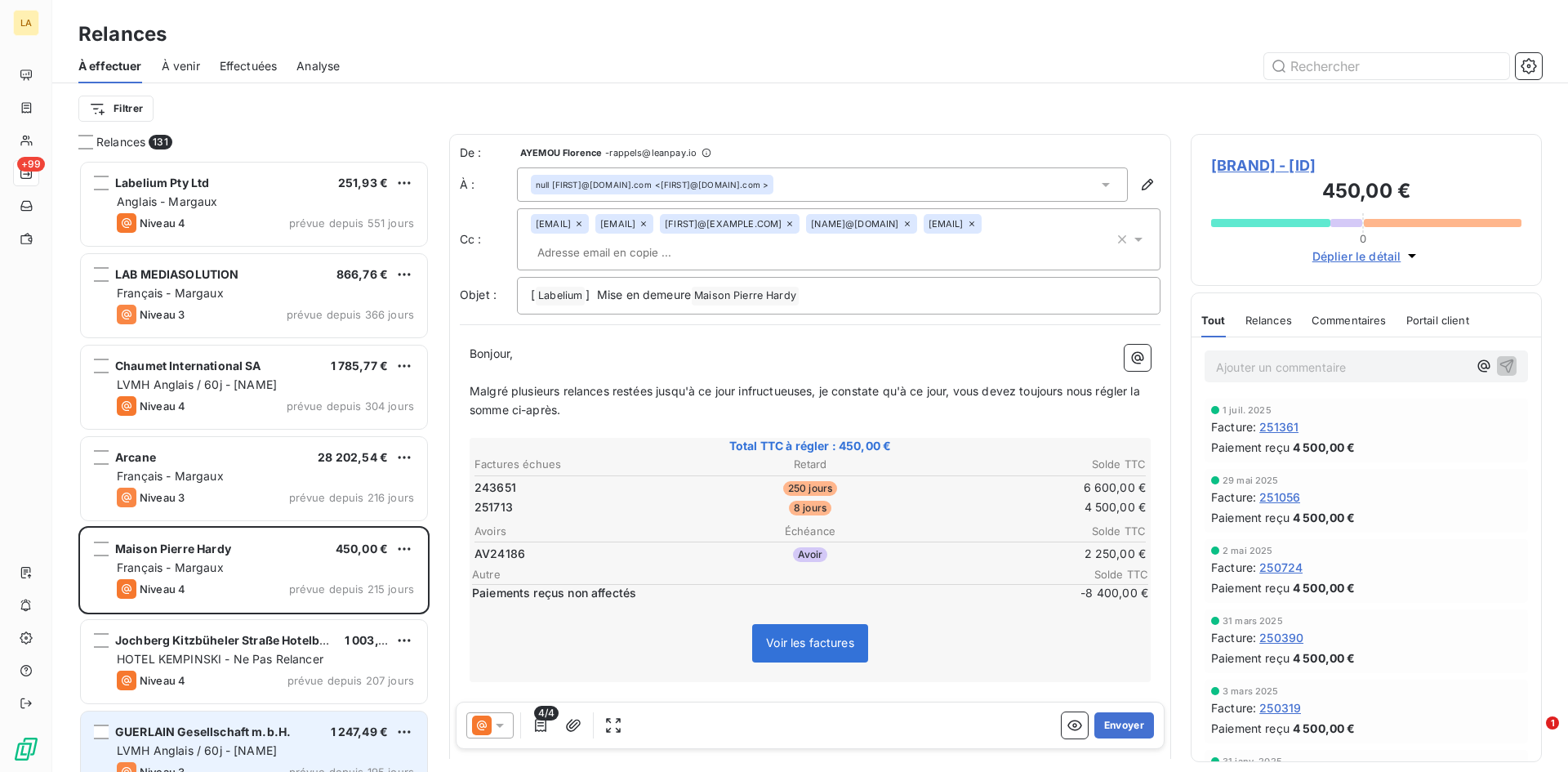click on "GUERLAIN Gesellschaft m.b.H. 1 247,49 € LVMH Anglais / 60j - [FIRST] Niveau 3 prévue depuis 195 jours" at bounding box center [254, 753] 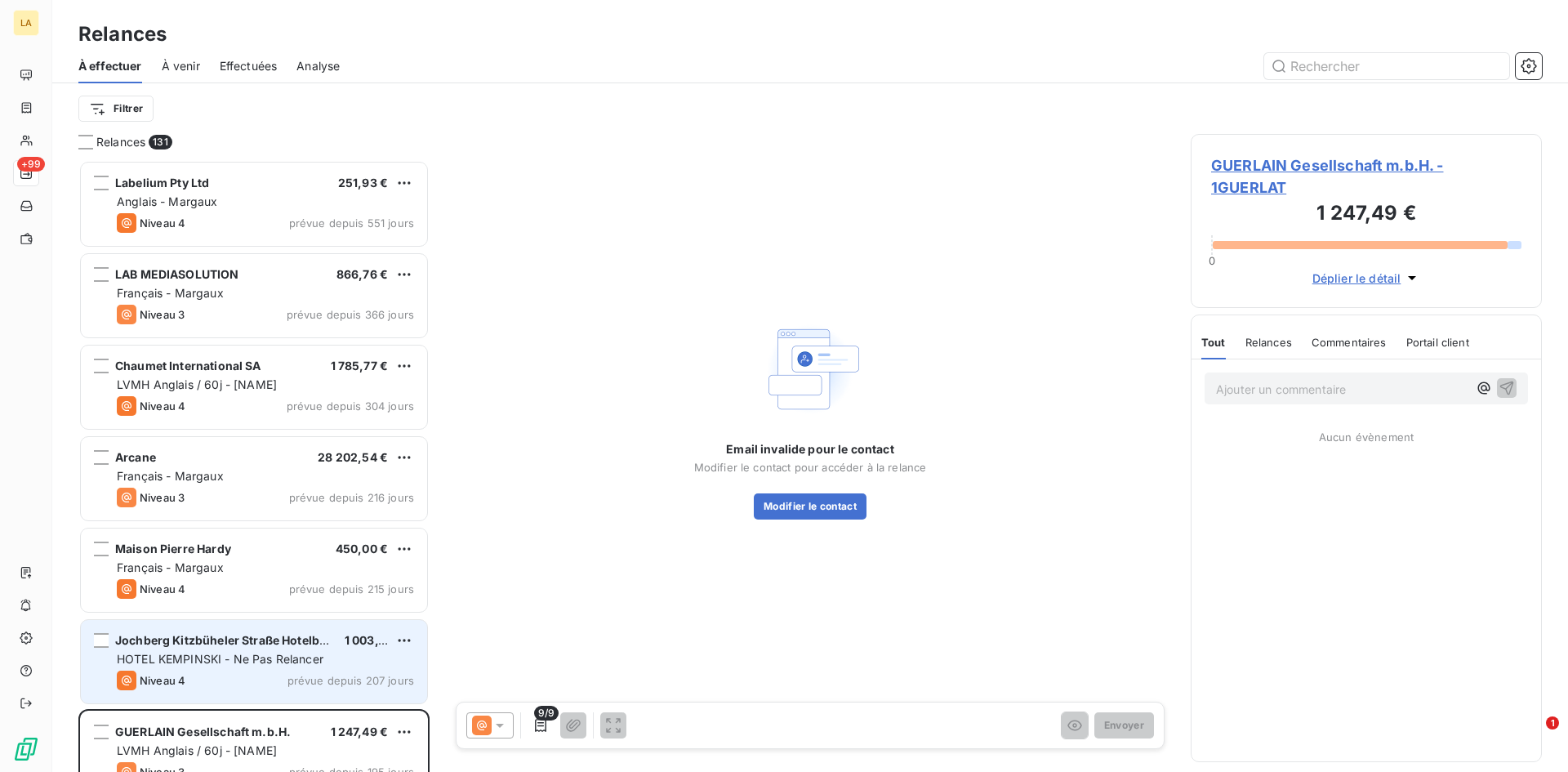 click on "Niveau 4 prévue depuis 207 jours" at bounding box center (265, 681) 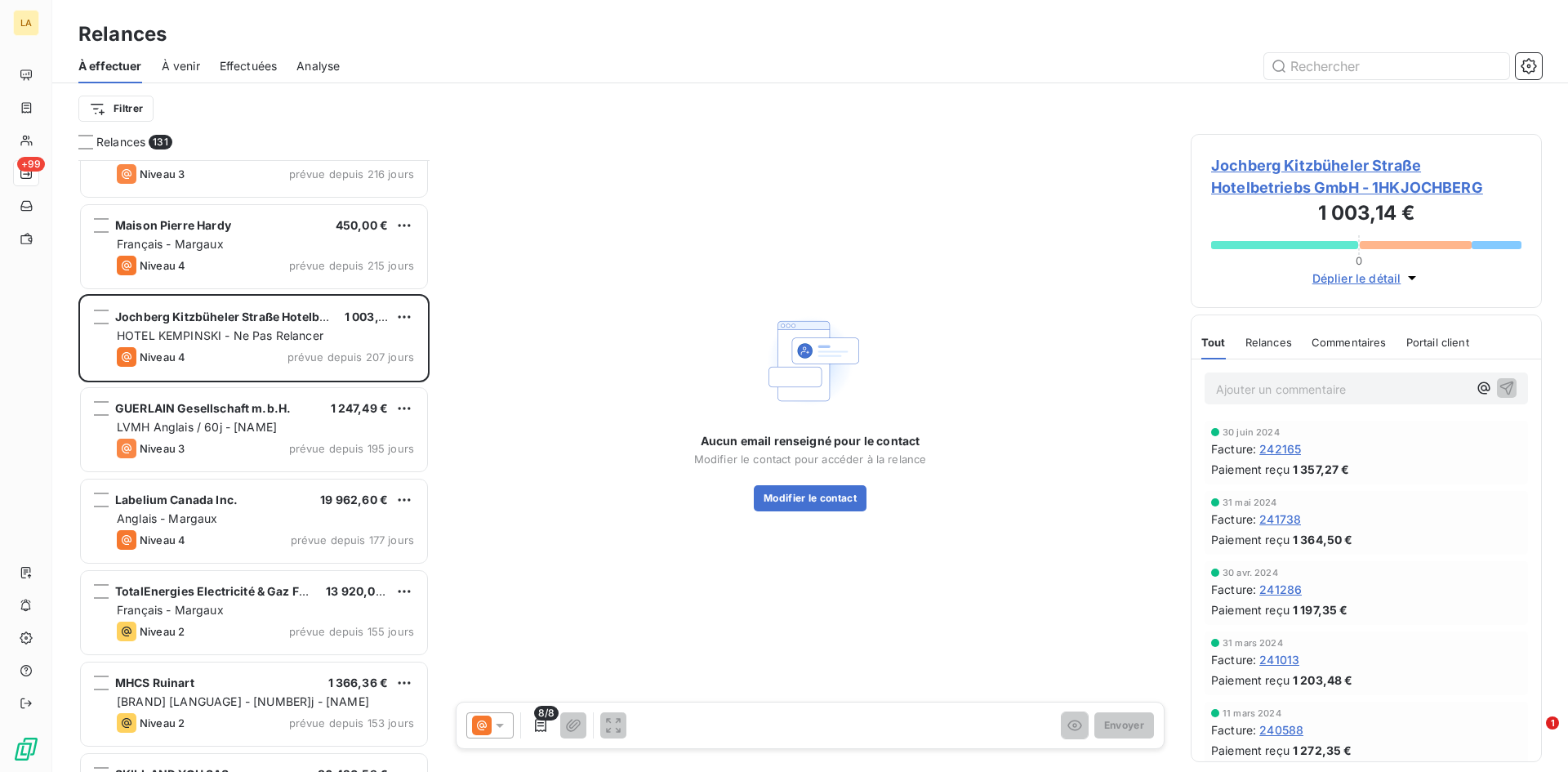 scroll, scrollTop: 328, scrollLeft: 0, axis: vertical 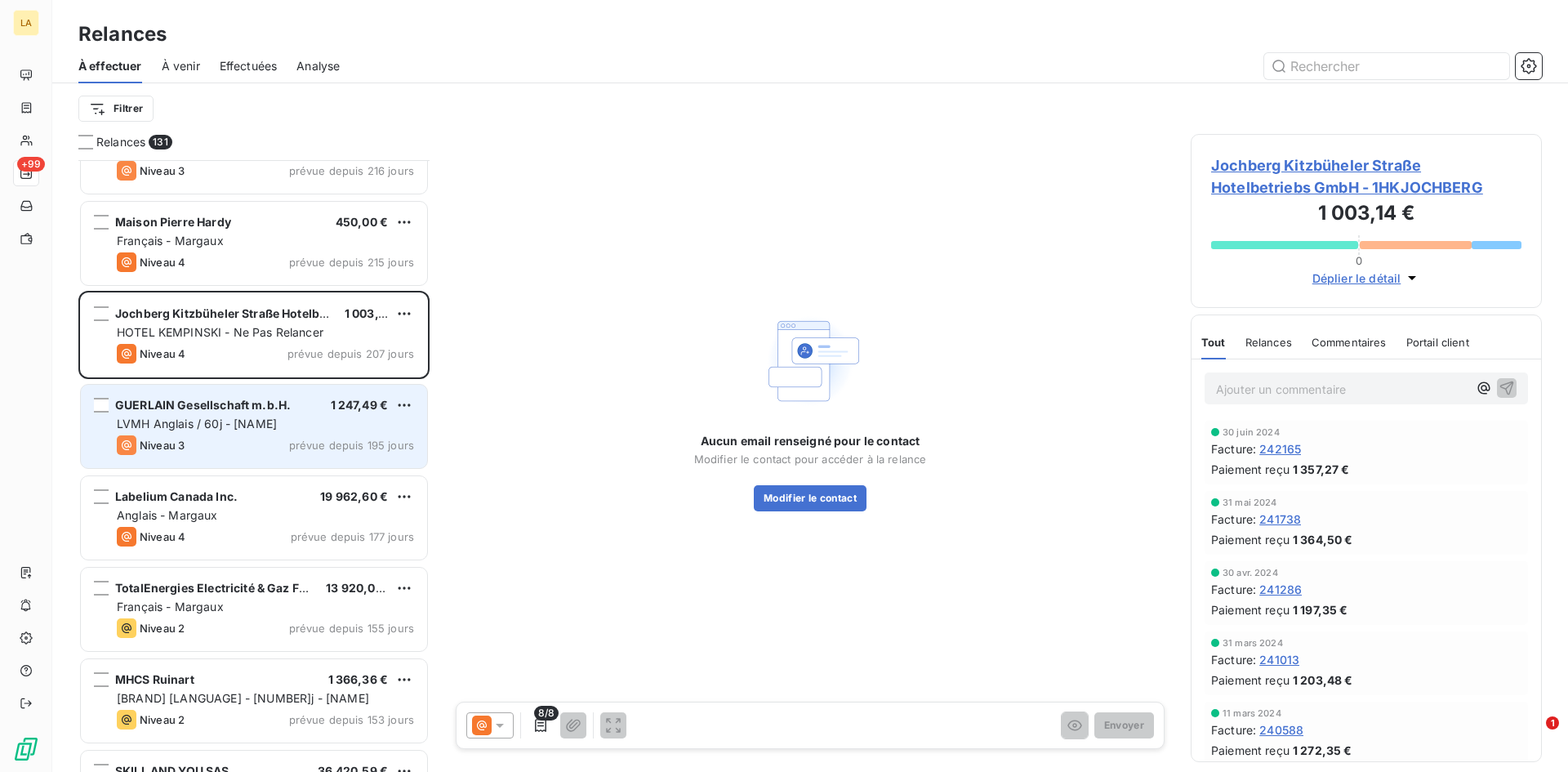 click on "GUERLAIN Gesellschaft m.b.H." at bounding box center (203, 404) 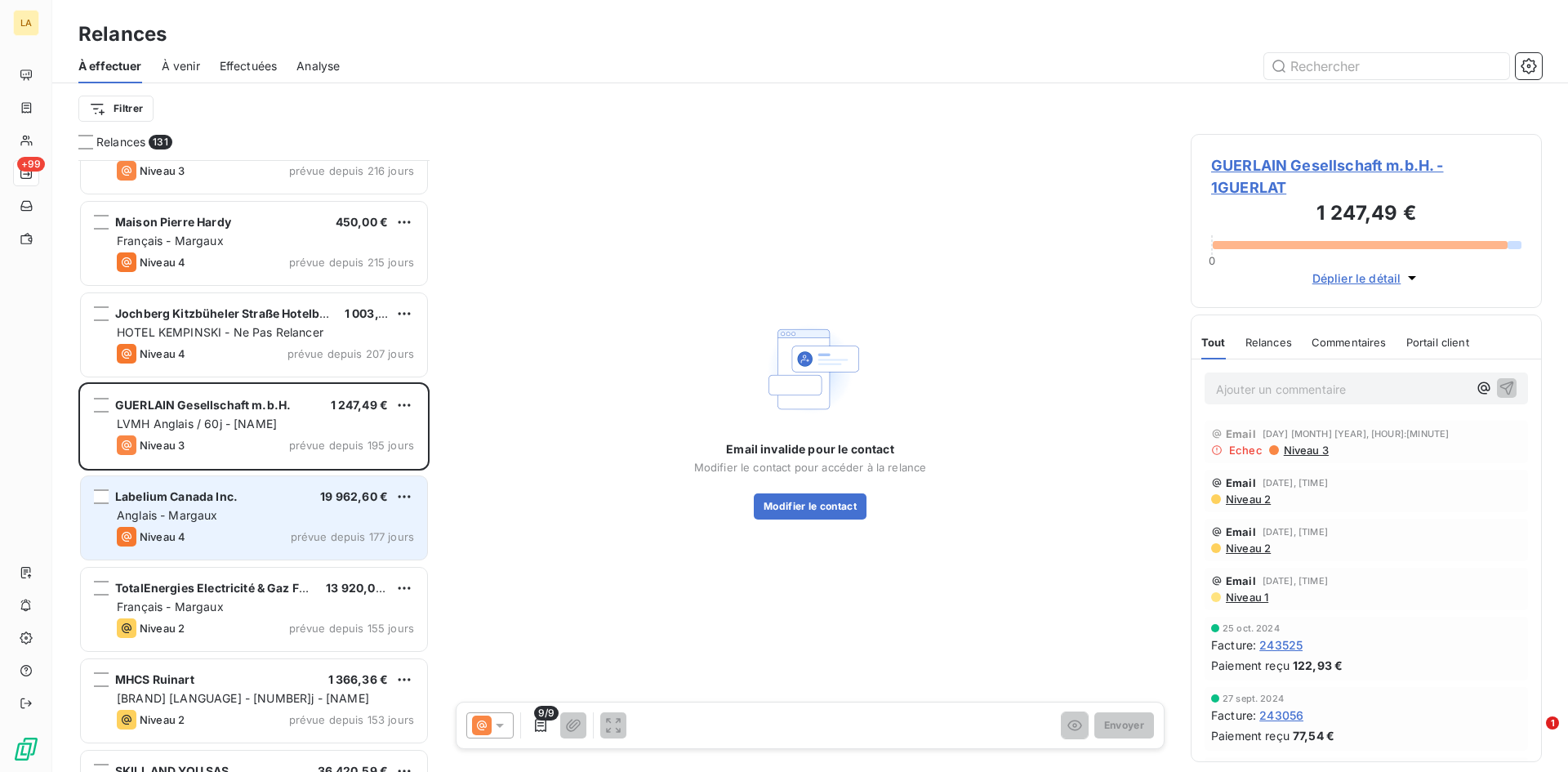 click on "Labelium Canada Inc. [PRICE] Anglais - Margaux Niveau 4 prévue depuis 177 jours" at bounding box center (254, 518) 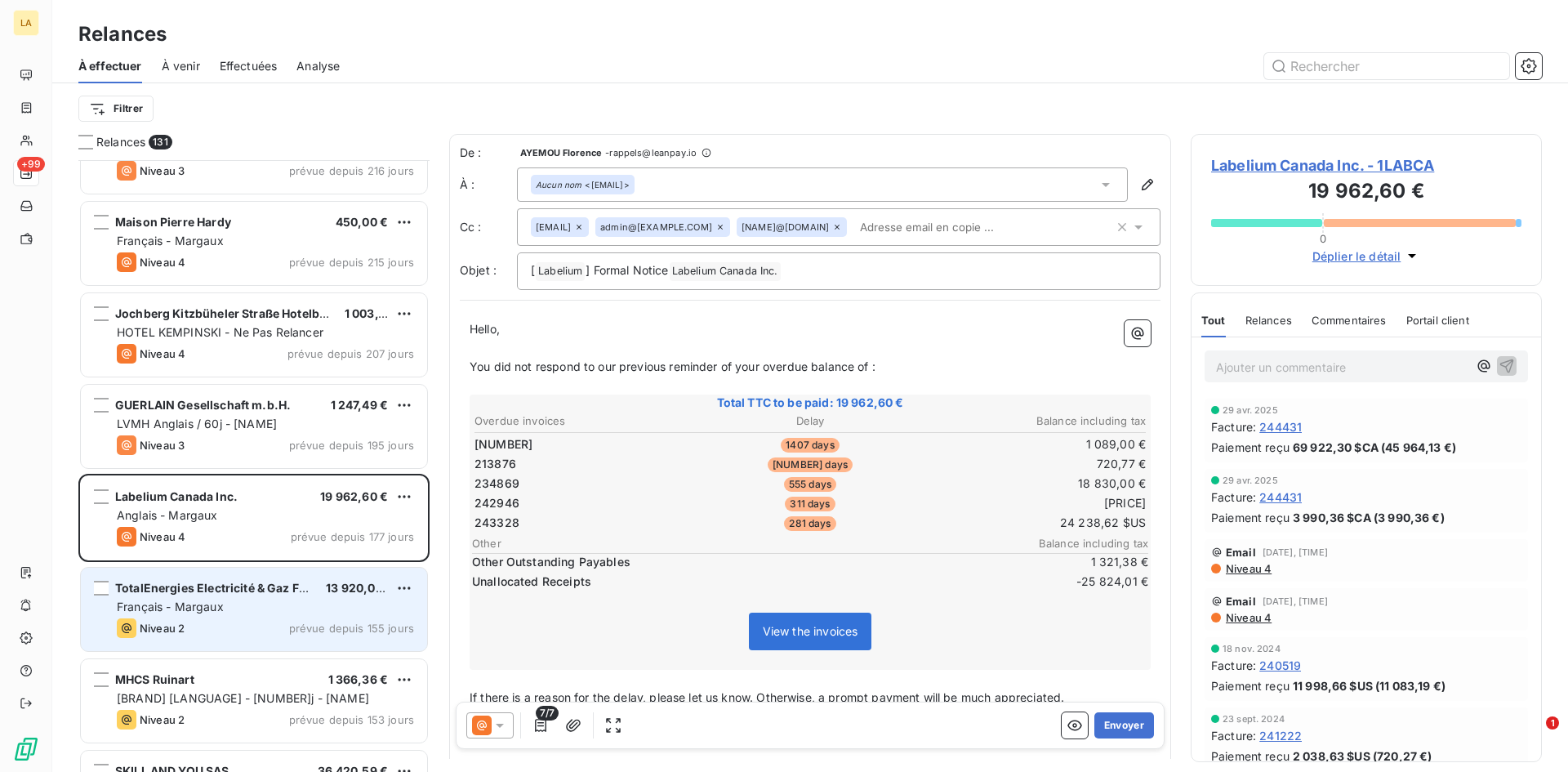 click on "Niveau 2 prévue depuis 155 jours" at bounding box center (265, 628) 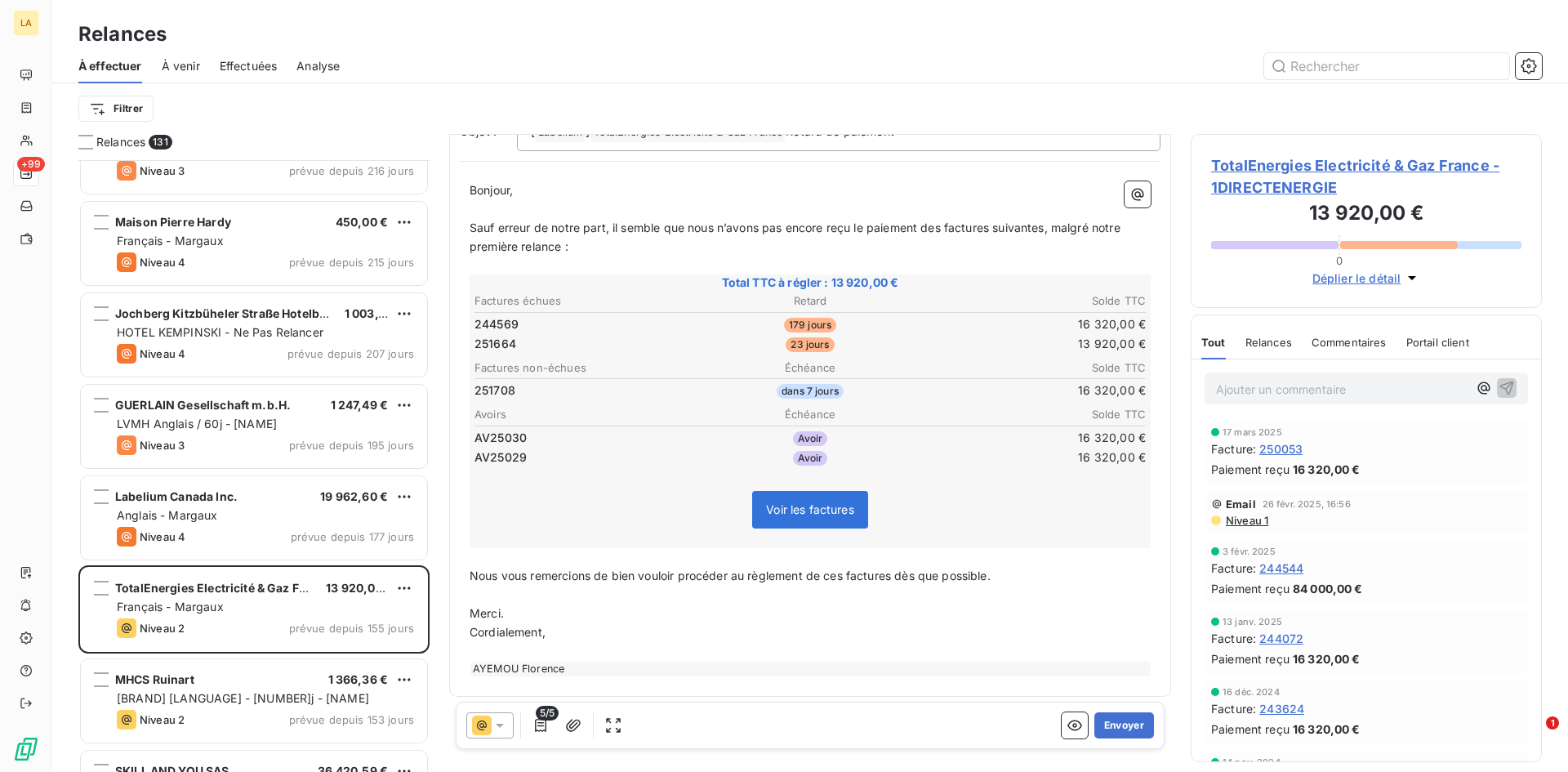 scroll, scrollTop: 83, scrollLeft: 0, axis: vertical 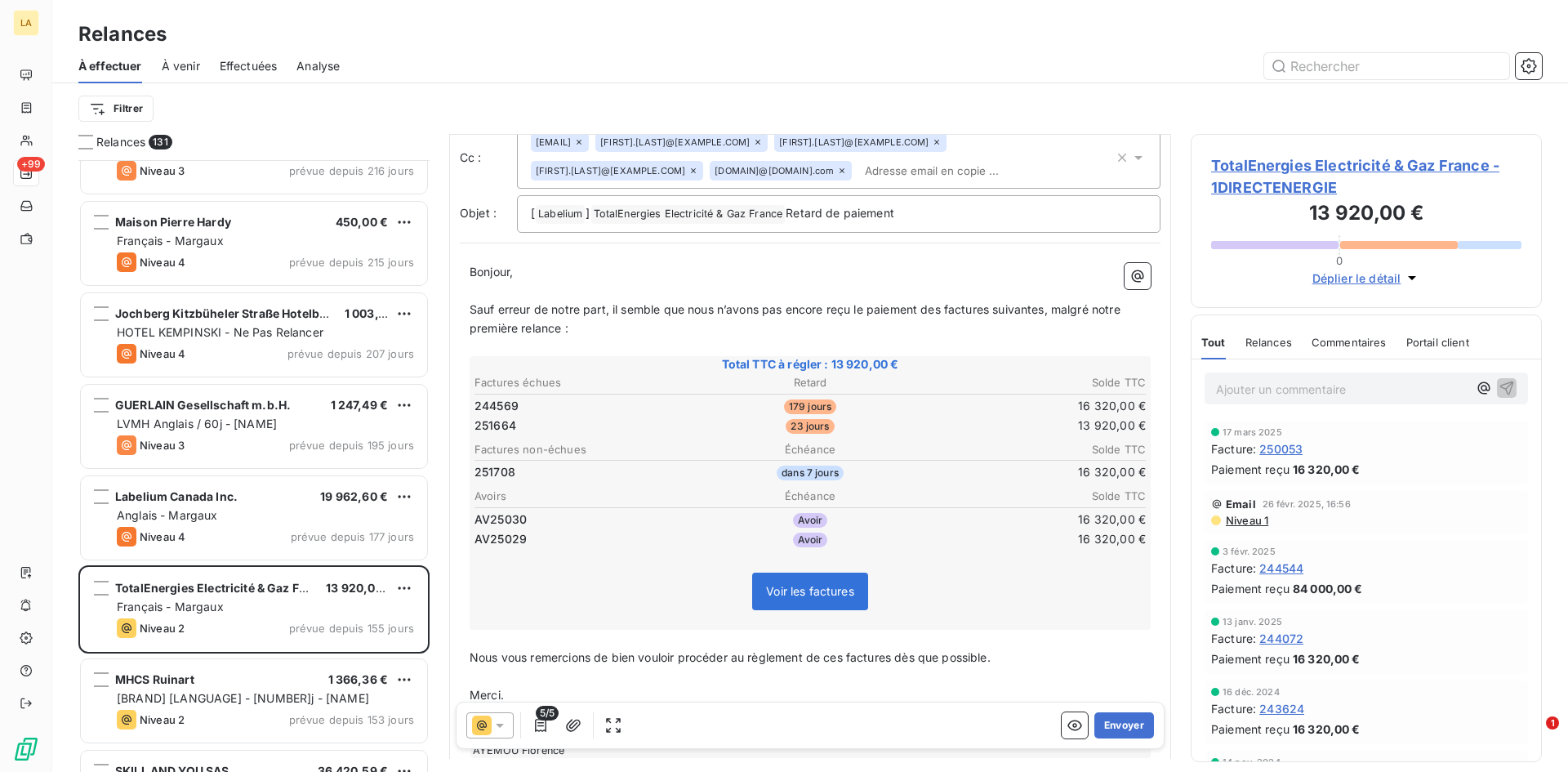 click on "Niveau 1" at bounding box center [1246, 520] 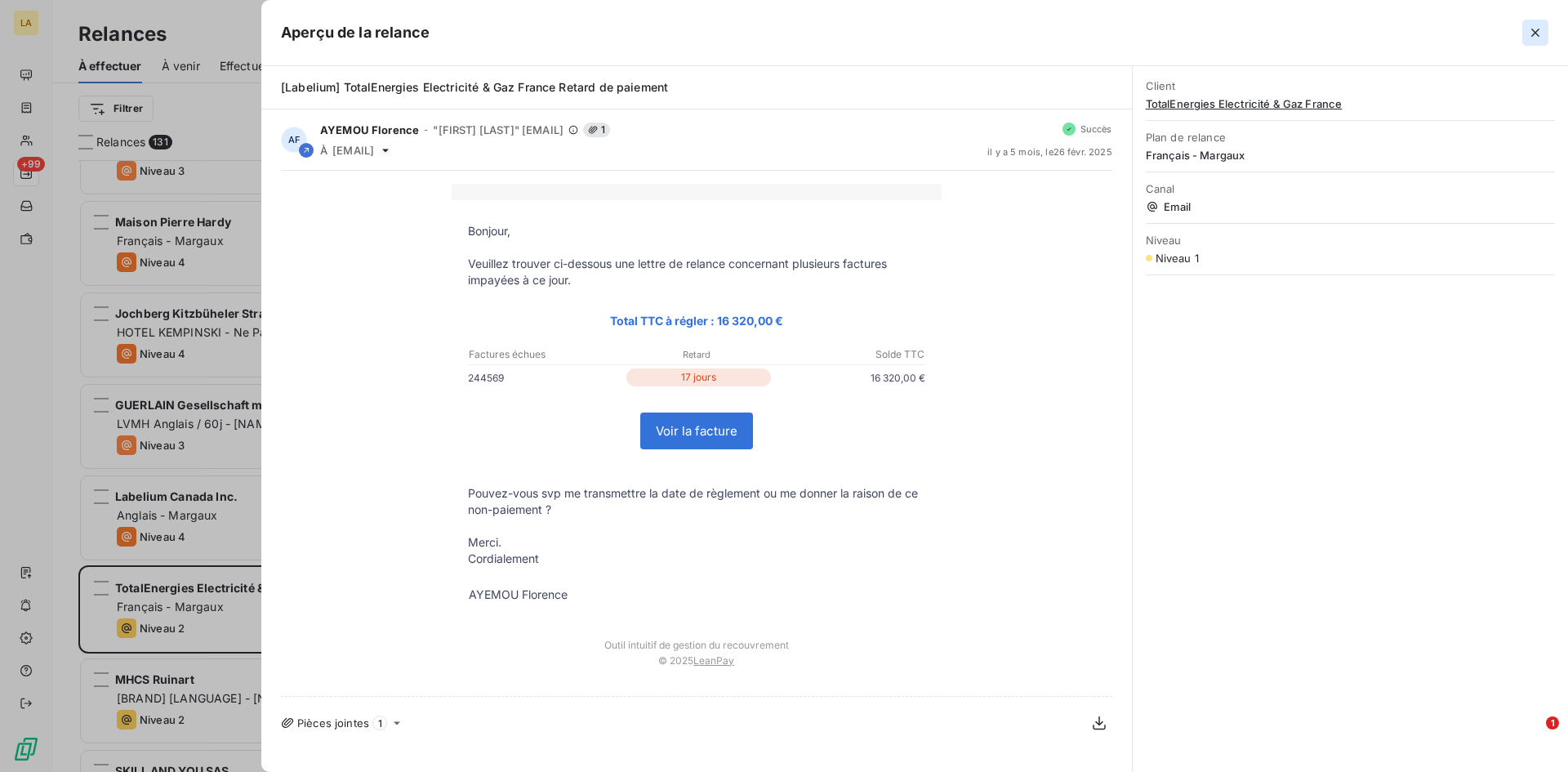 click 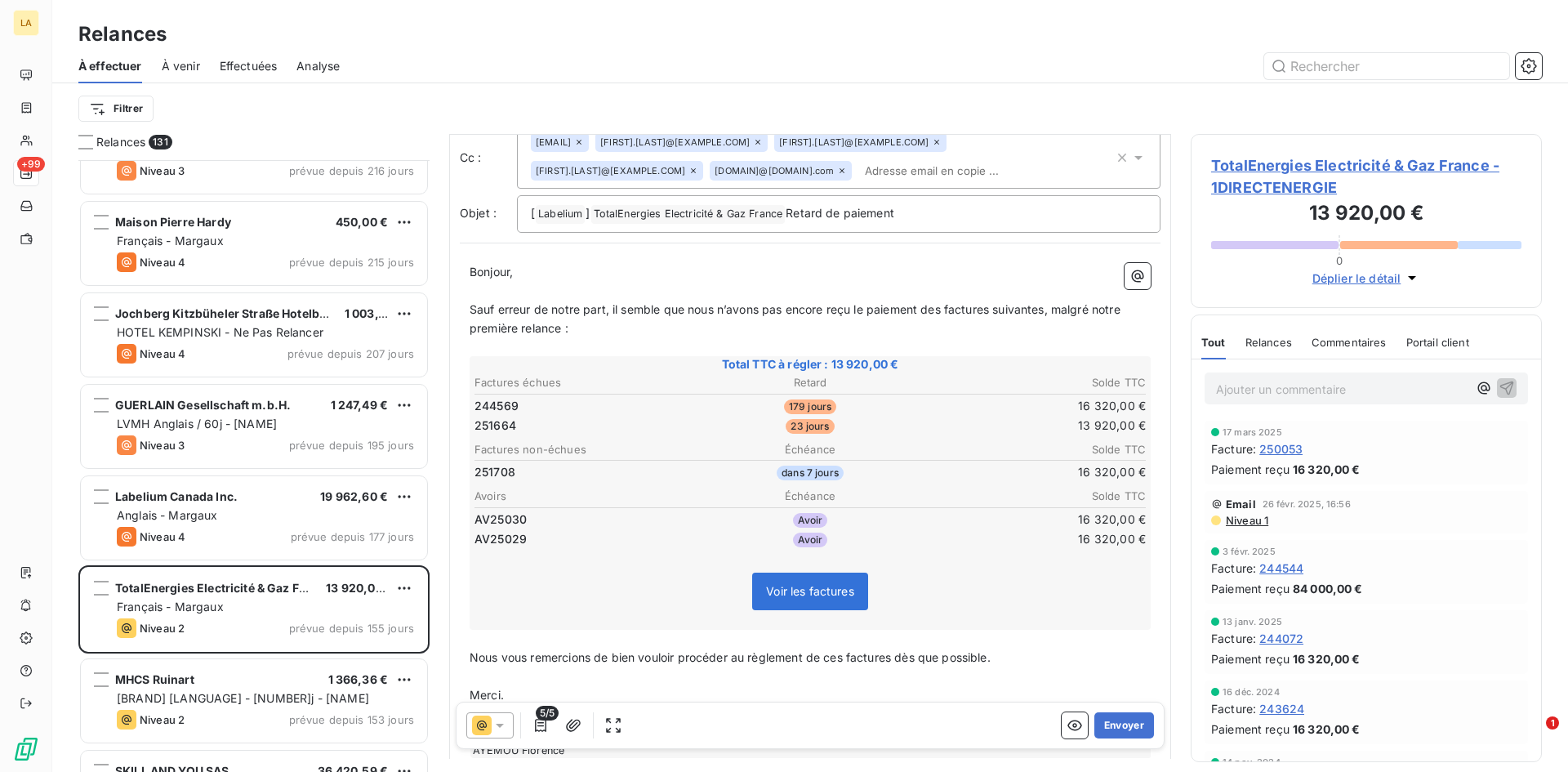click on "Niveau 1" at bounding box center [1246, 520] 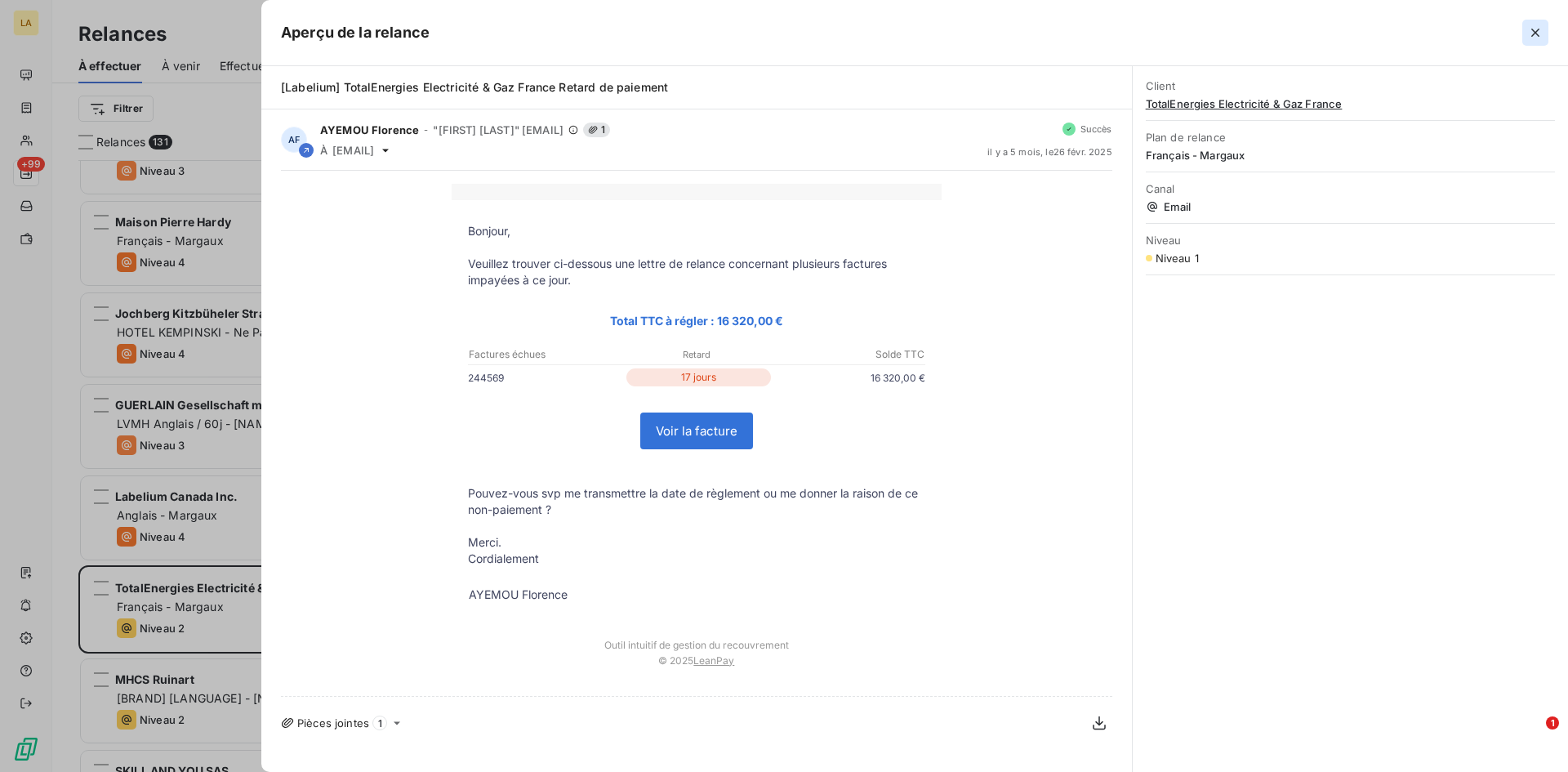 click 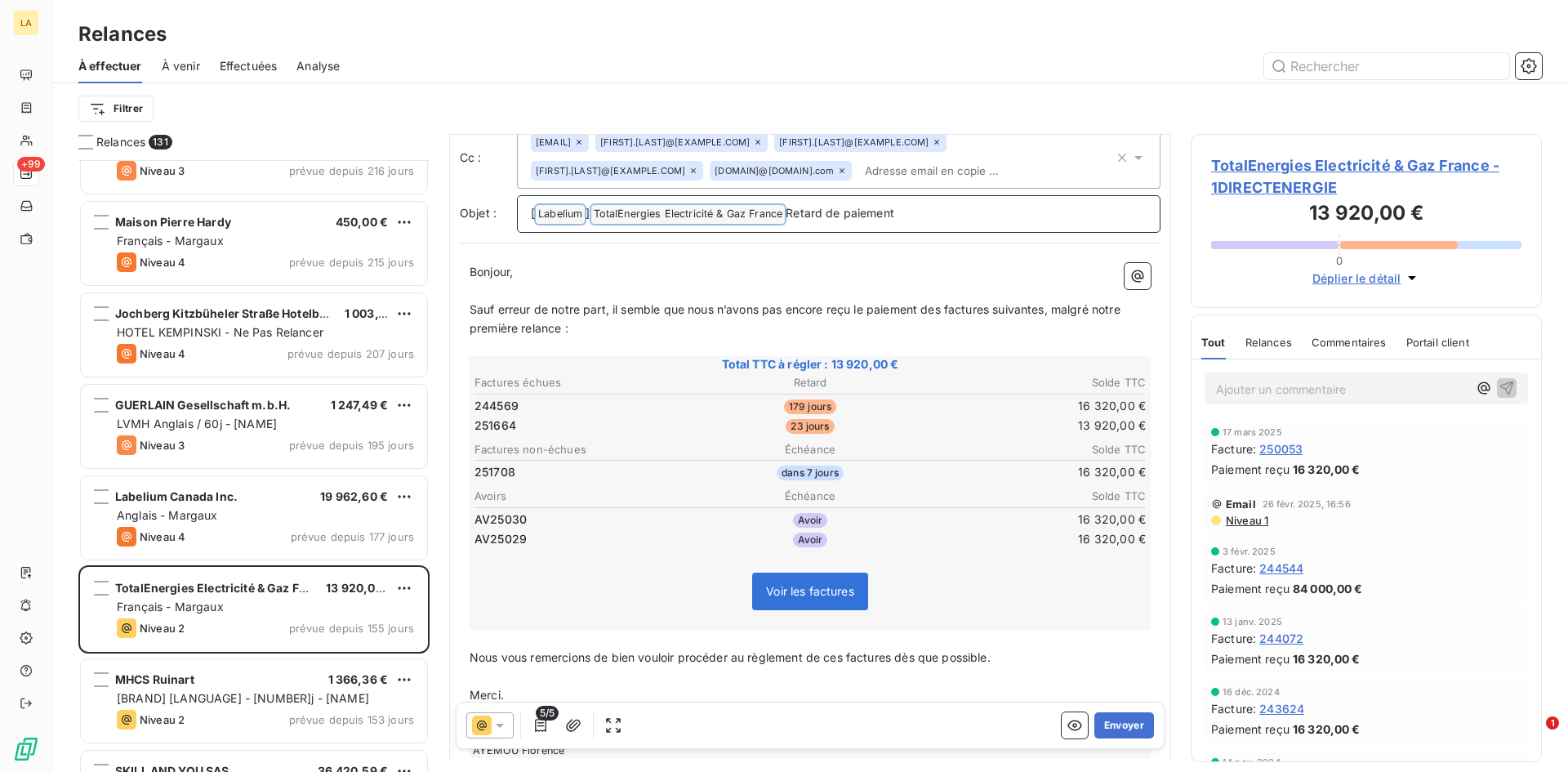drag, startPoint x: 904, startPoint y: 243, endPoint x: 519, endPoint y: 241, distance: 385.00519 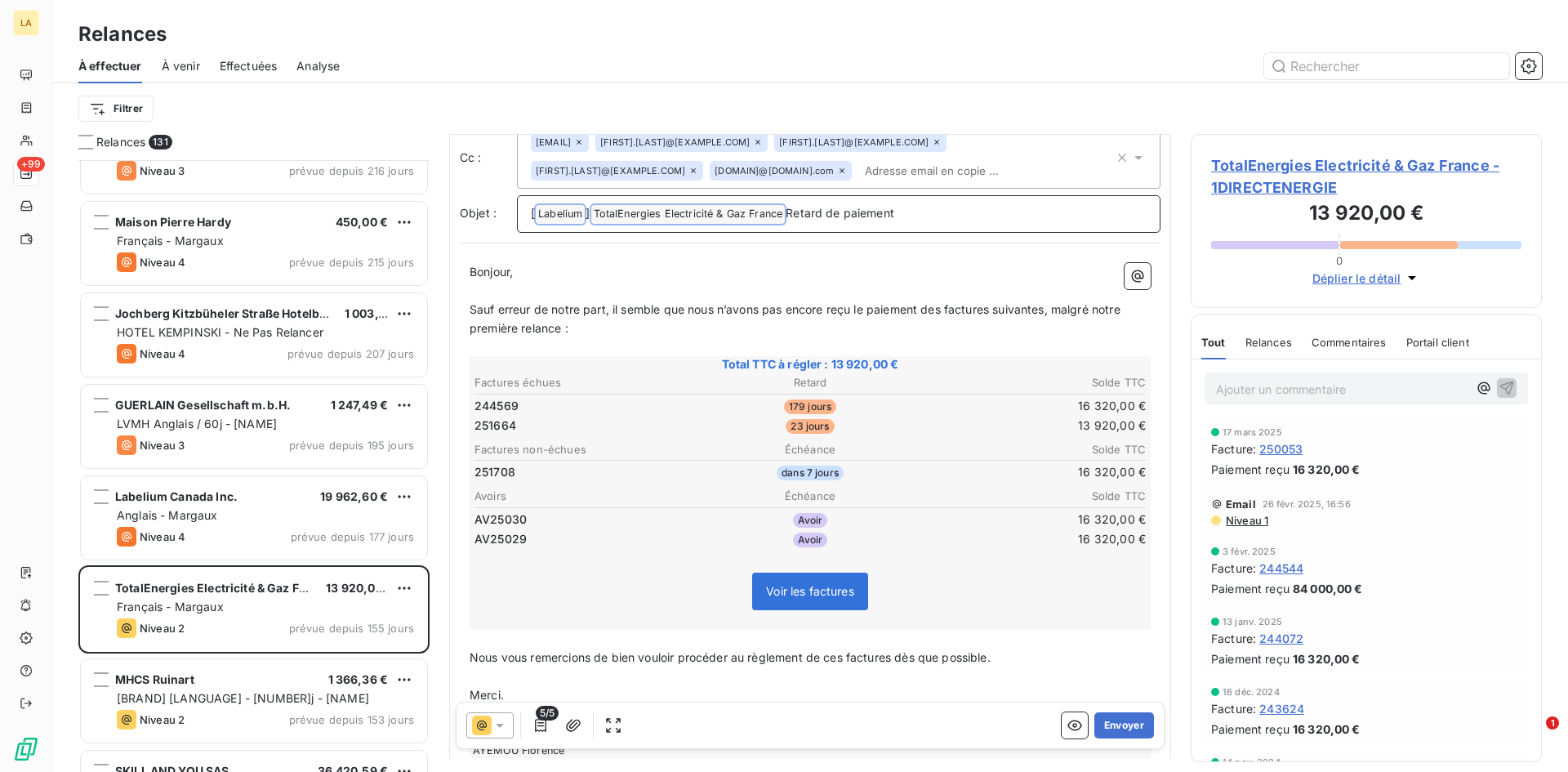 click on "[ Labelium ﻿ ]  TotalEnergies Electricité & Gaz France ﻿  Retard de paiement" at bounding box center (839, 214) 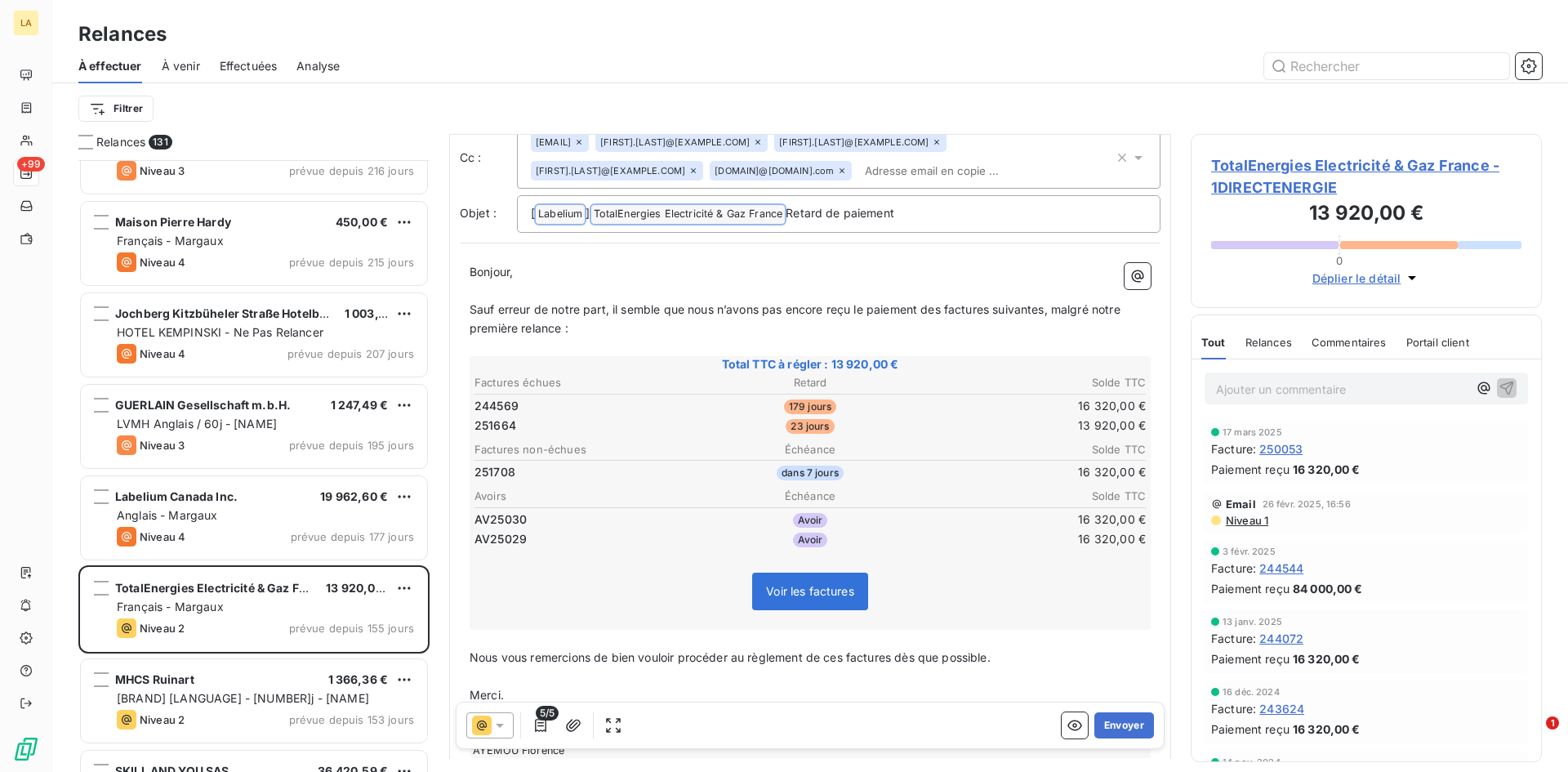 scroll, scrollTop: 1, scrollLeft: 0, axis: vertical 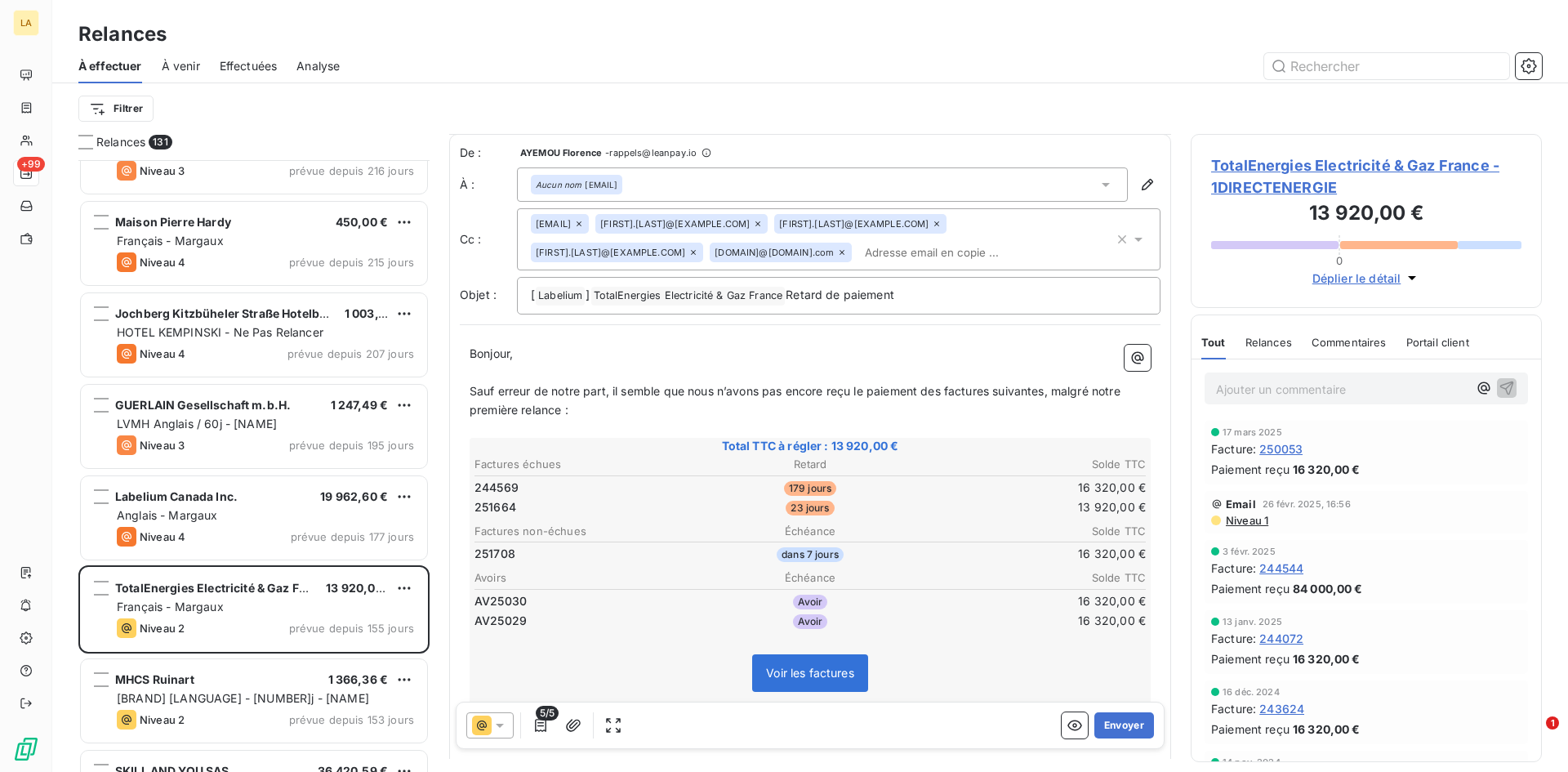 click 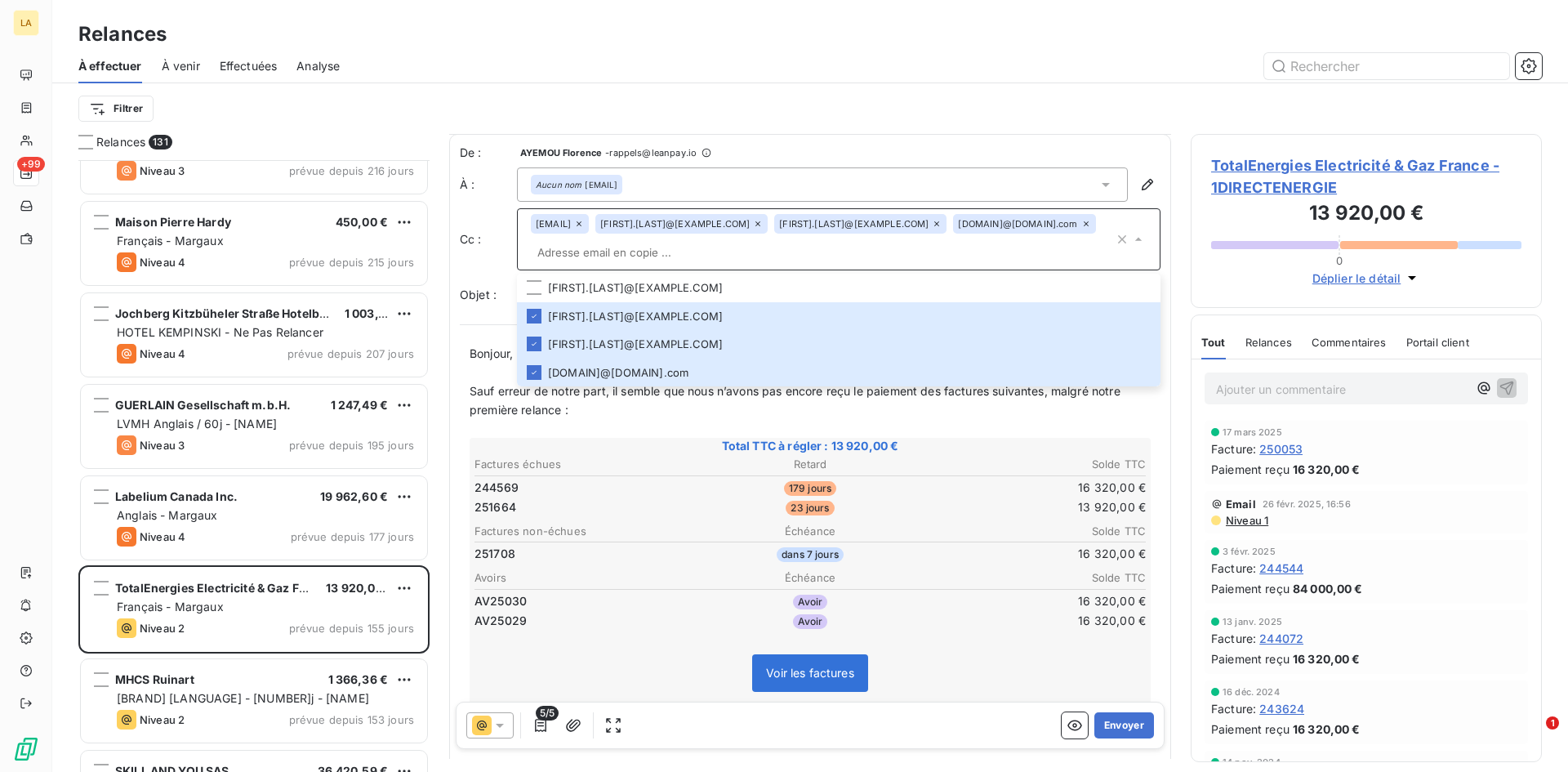 click 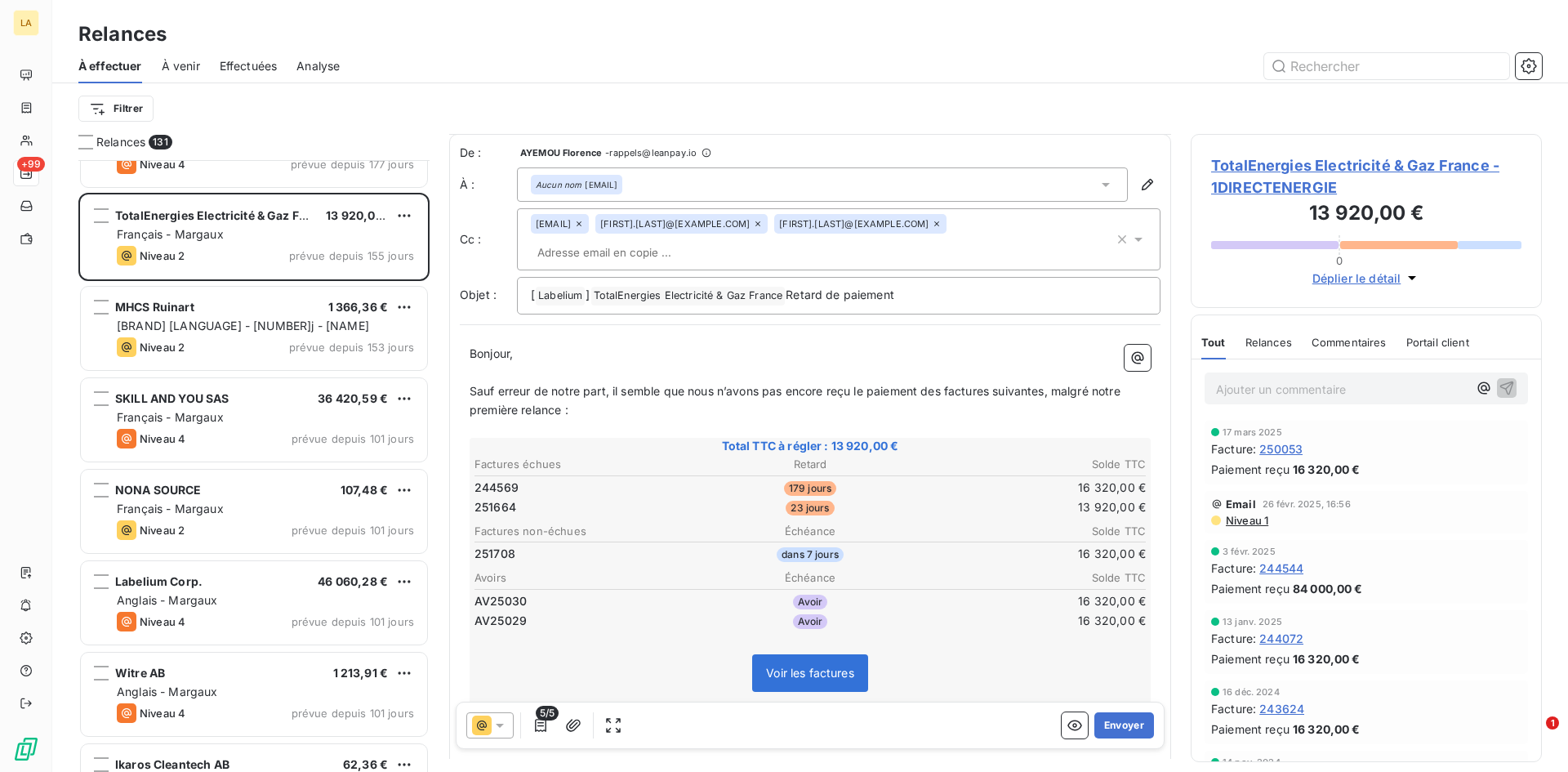 scroll, scrollTop: 818, scrollLeft: 0, axis: vertical 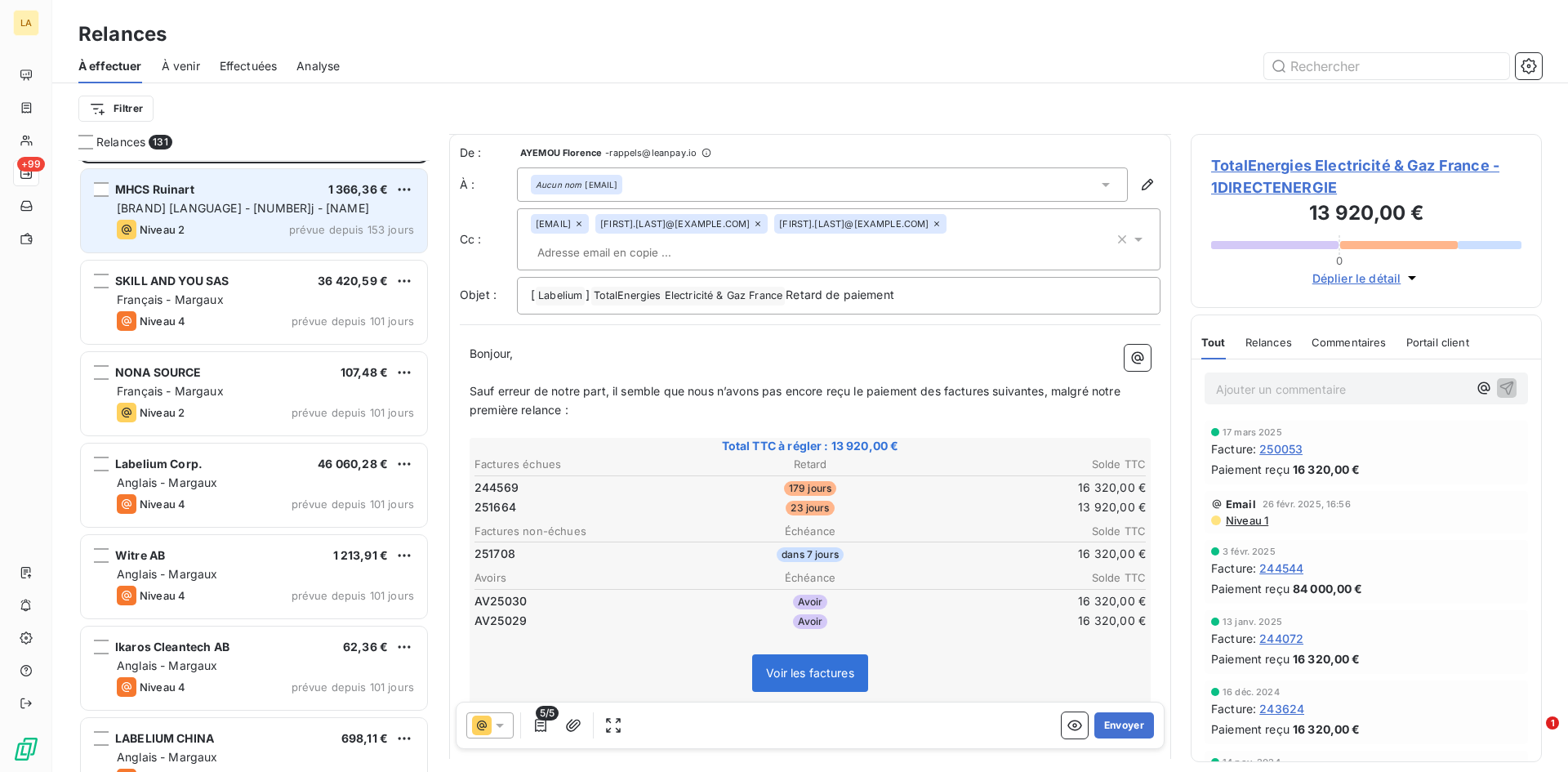 drag, startPoint x: 167, startPoint y: 199, endPoint x: 176, endPoint y: 208, distance: 12.72792 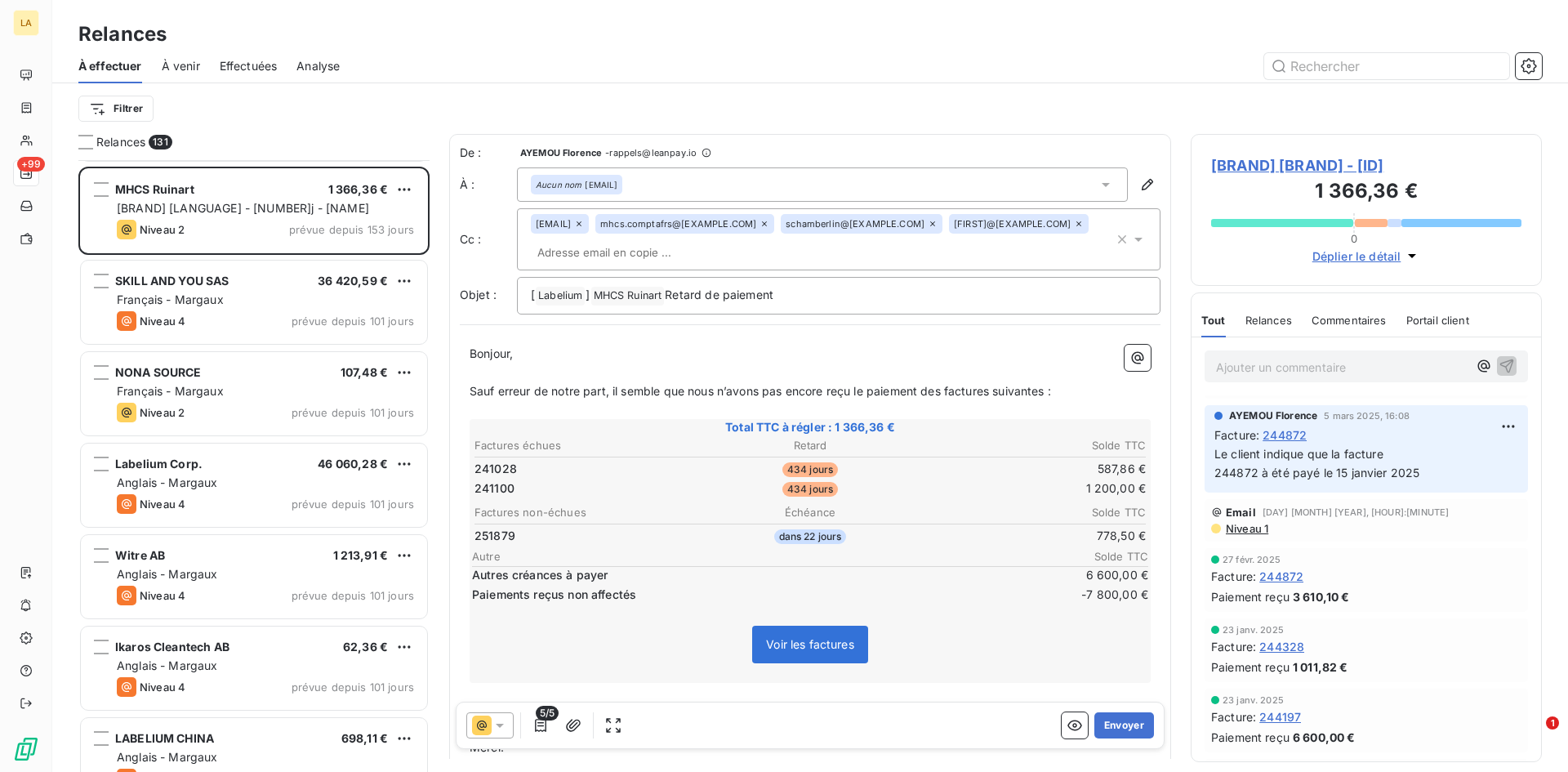 scroll, scrollTop: 408, scrollLeft: 0, axis: vertical 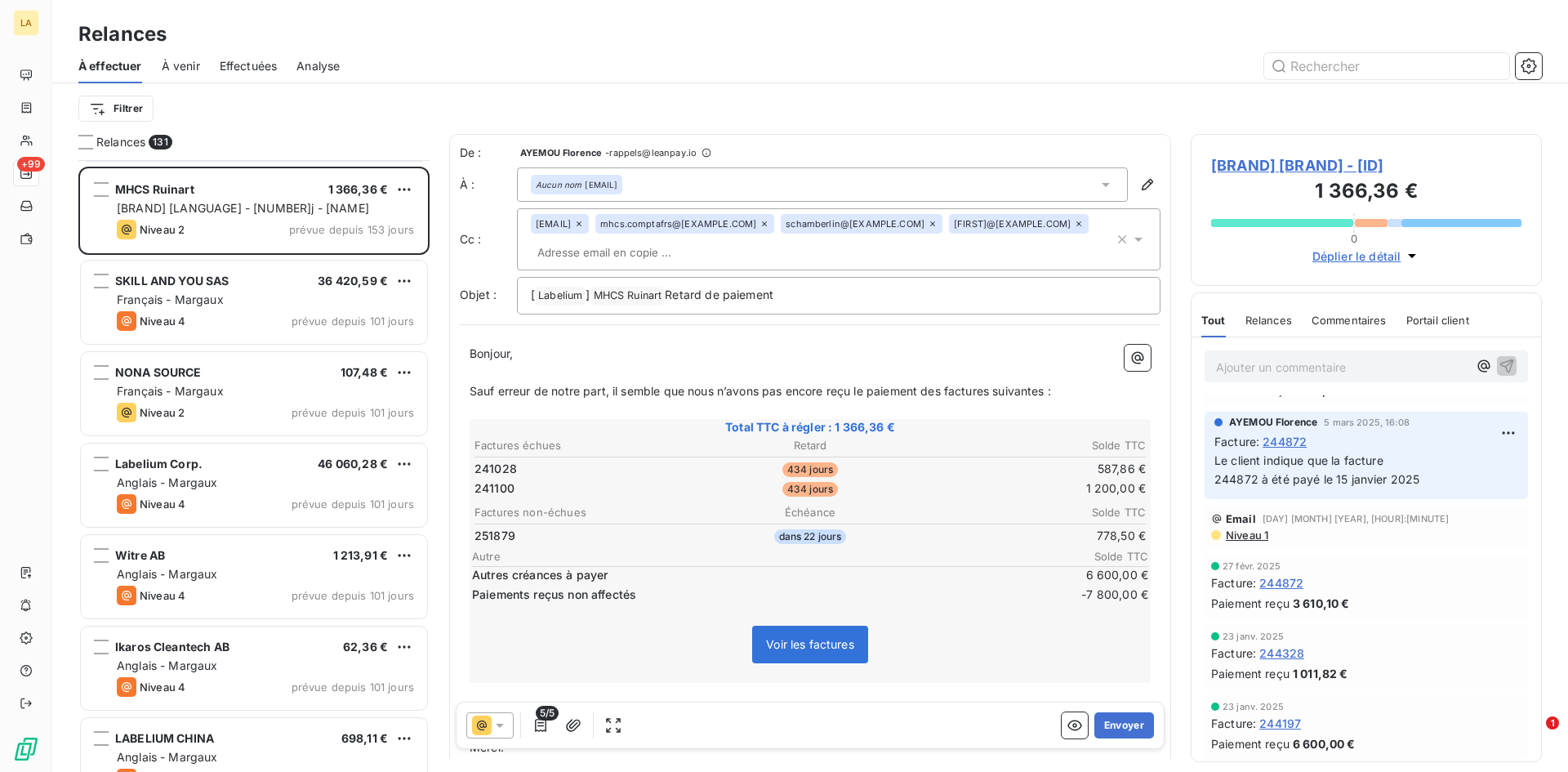 click on "Niveau 1" at bounding box center [1246, 535] 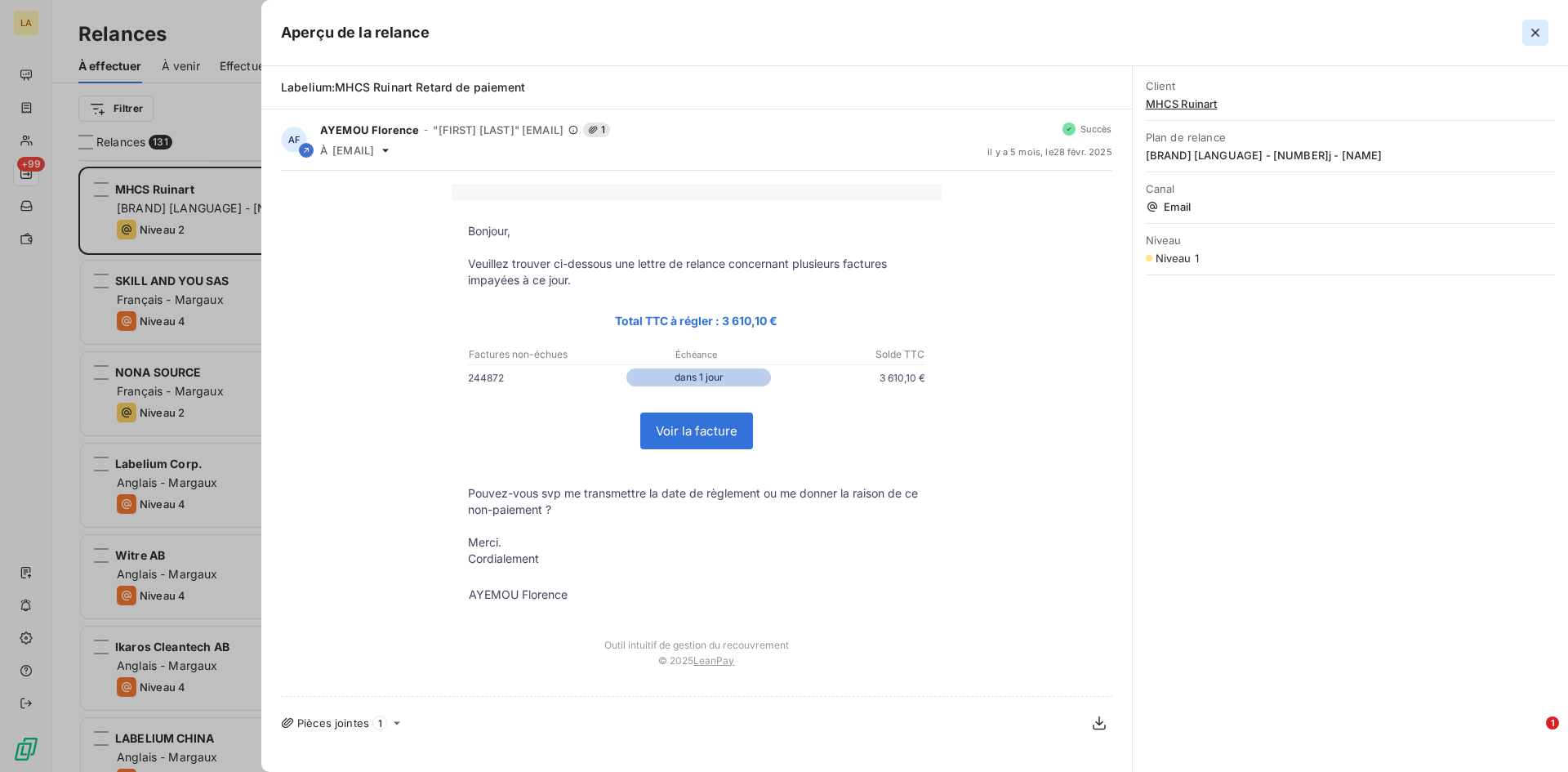 click 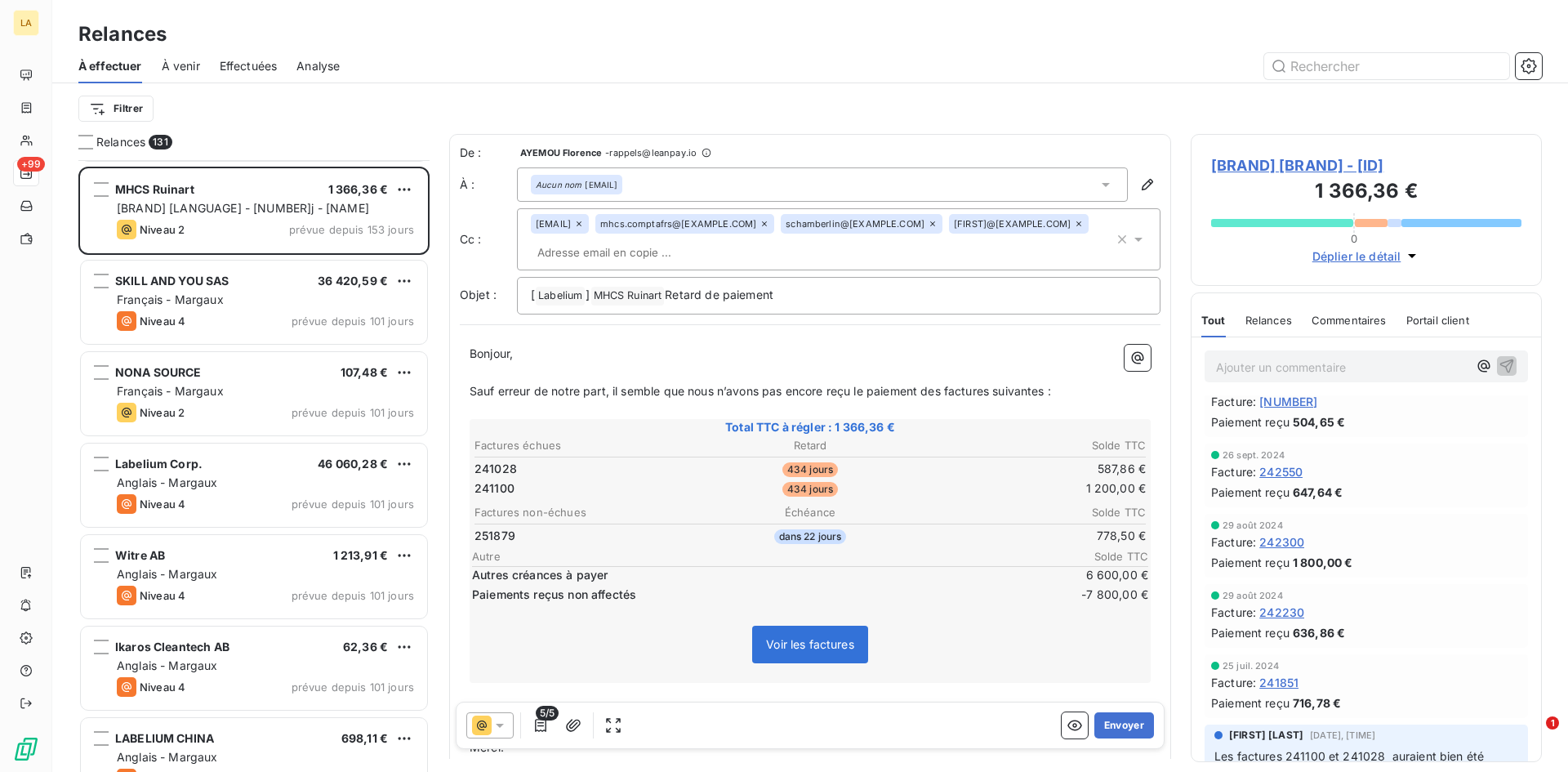 scroll, scrollTop: 1144, scrollLeft: 0, axis: vertical 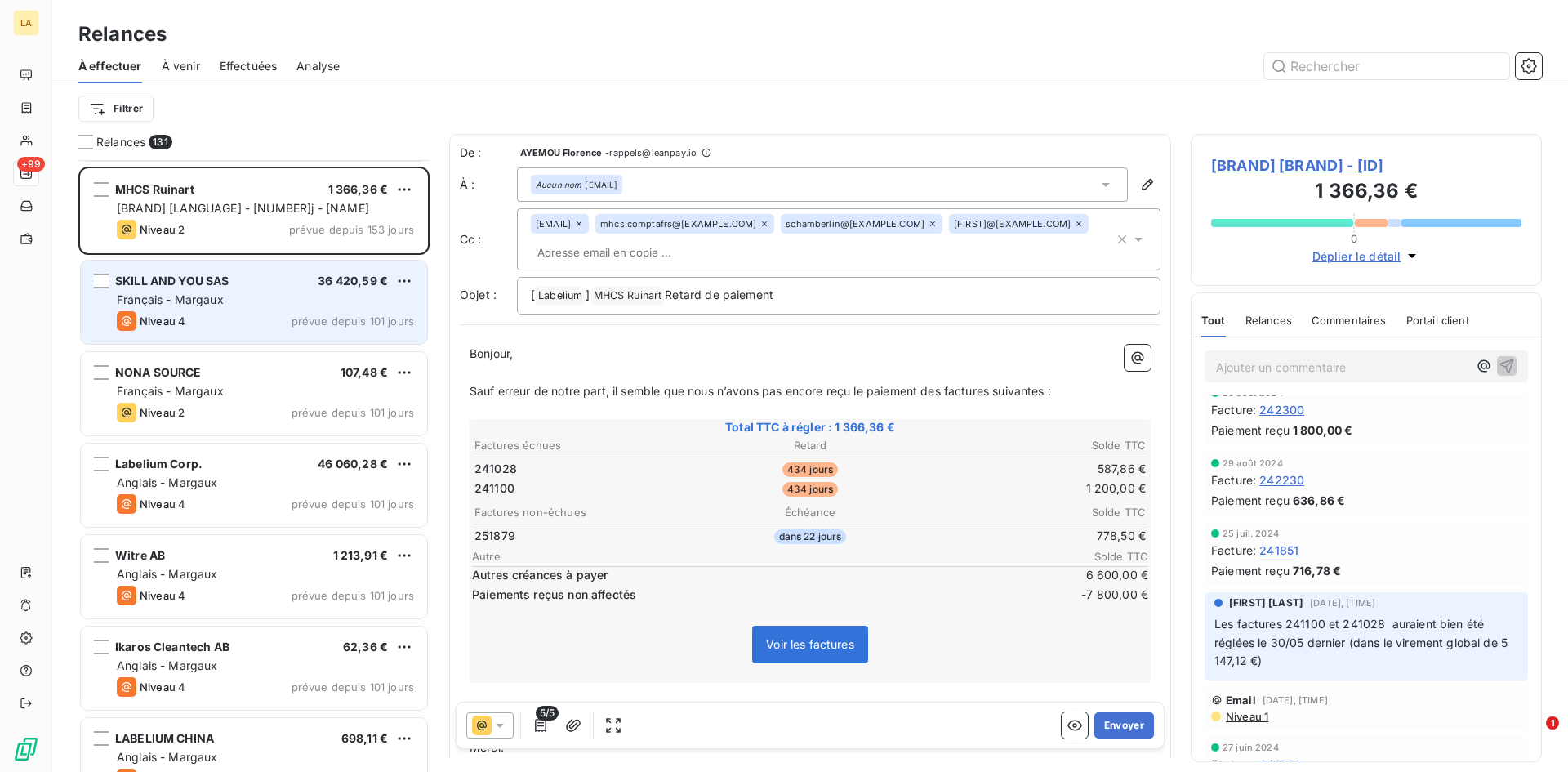 click on "SKILL AND YOU SAS [PRICE] Français - [NAME] Niveau 4 prévue depuis [DAYS] jours" at bounding box center [254, 302] 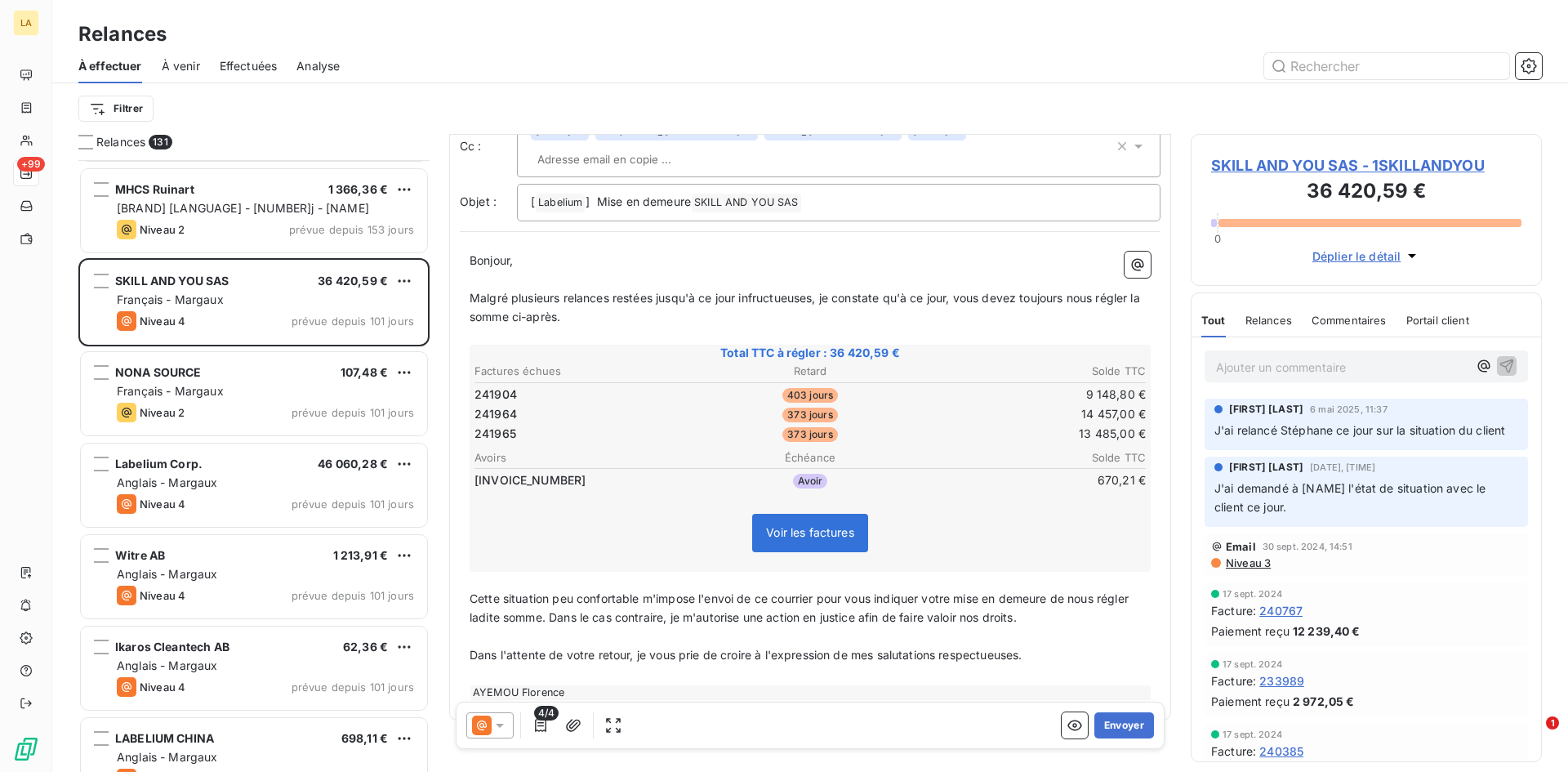 scroll, scrollTop: 123, scrollLeft: 0, axis: vertical 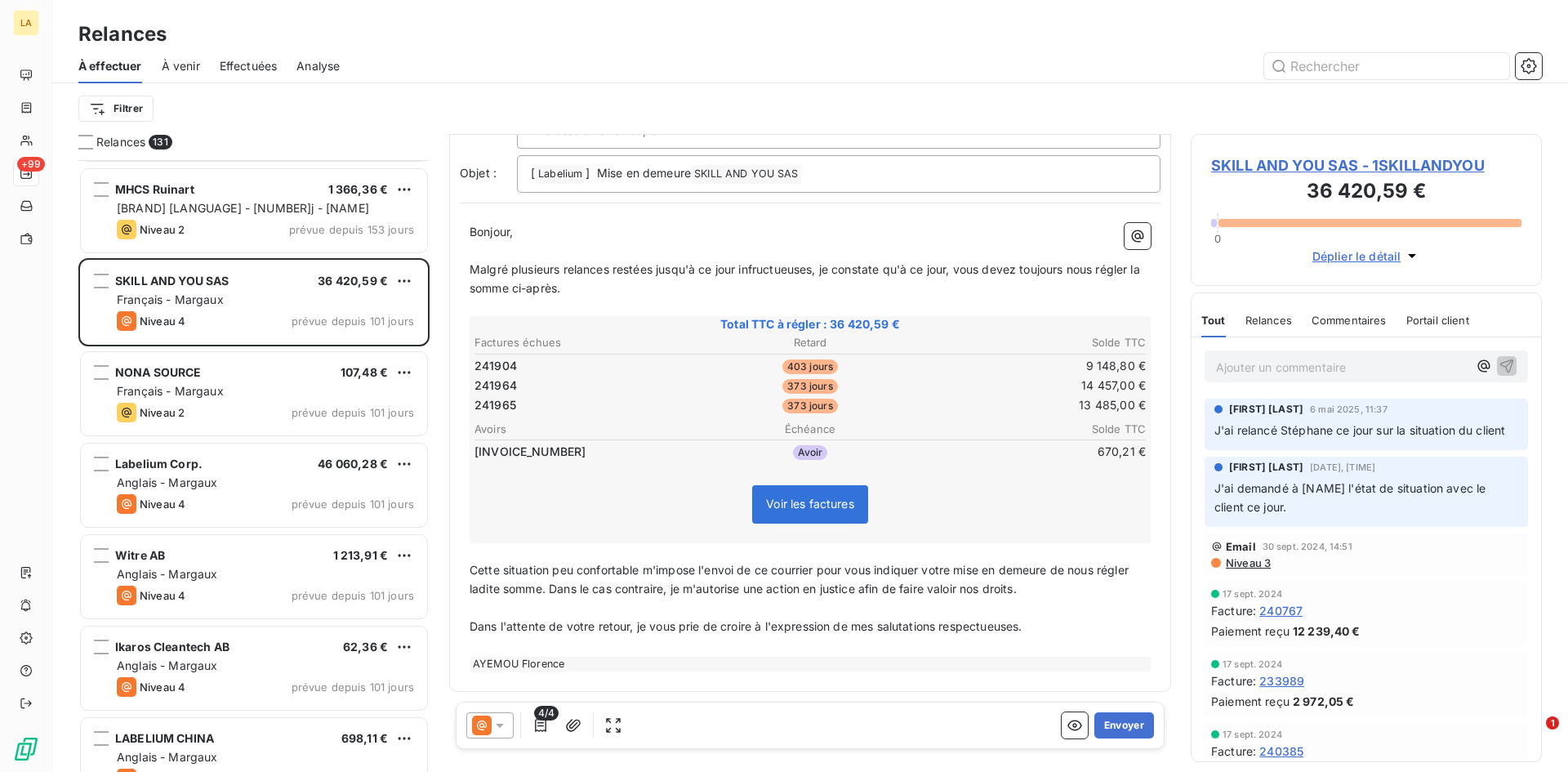 click on "Niveau 3" at bounding box center (1247, 563) 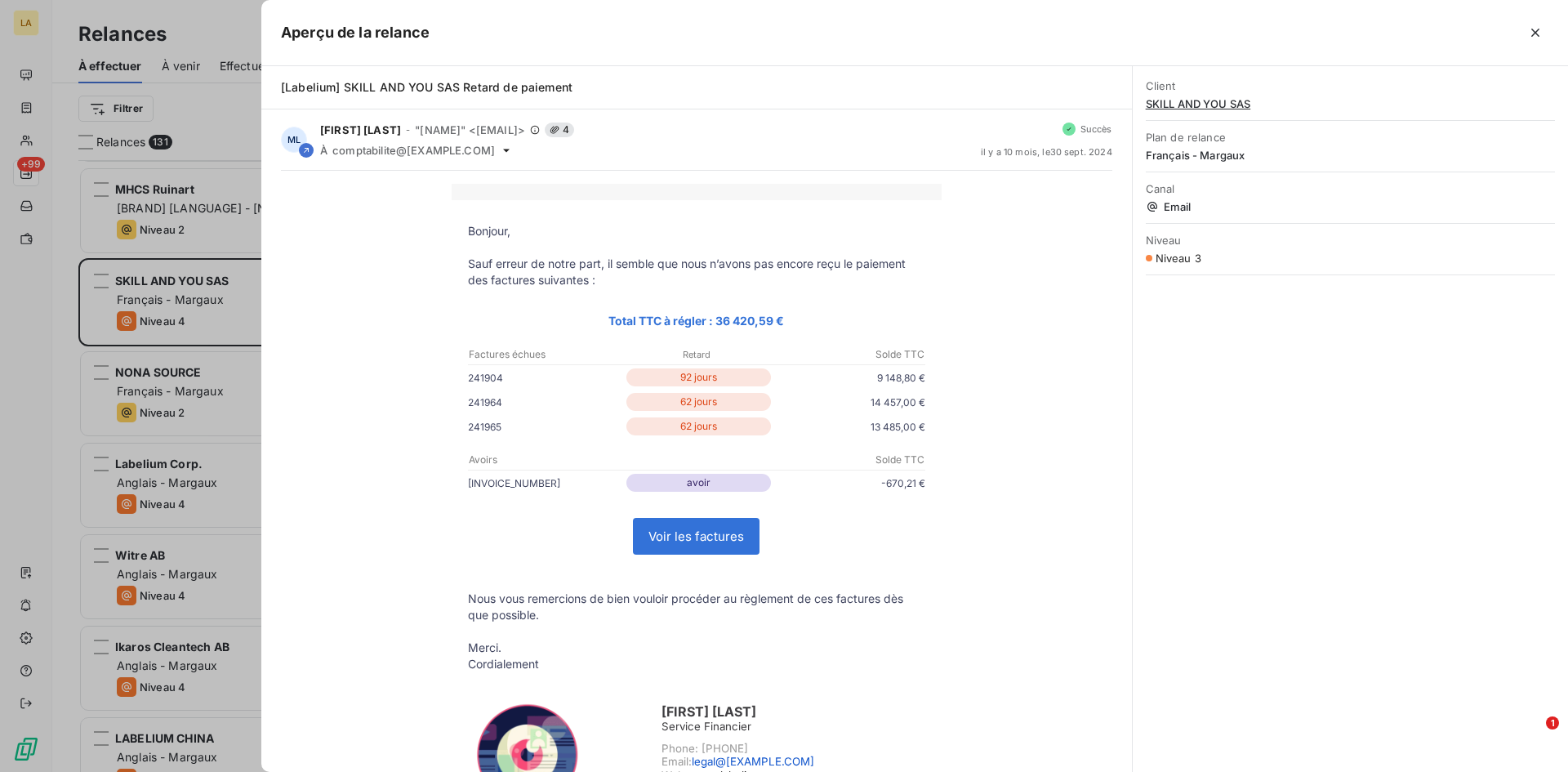 click at bounding box center (784, 386) 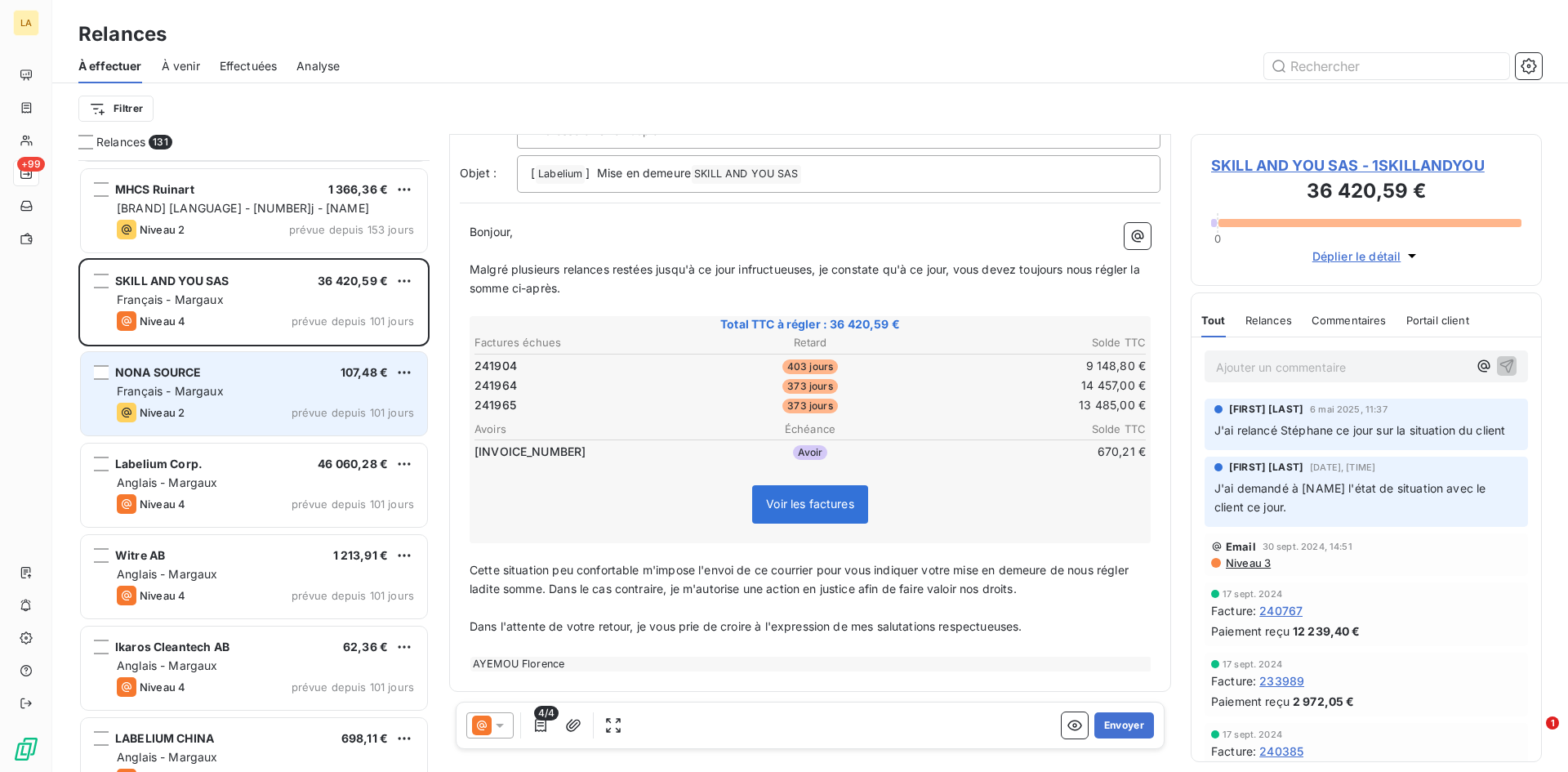 click on "Niveau 2 prévue depuis 101 jours" at bounding box center (265, 413) 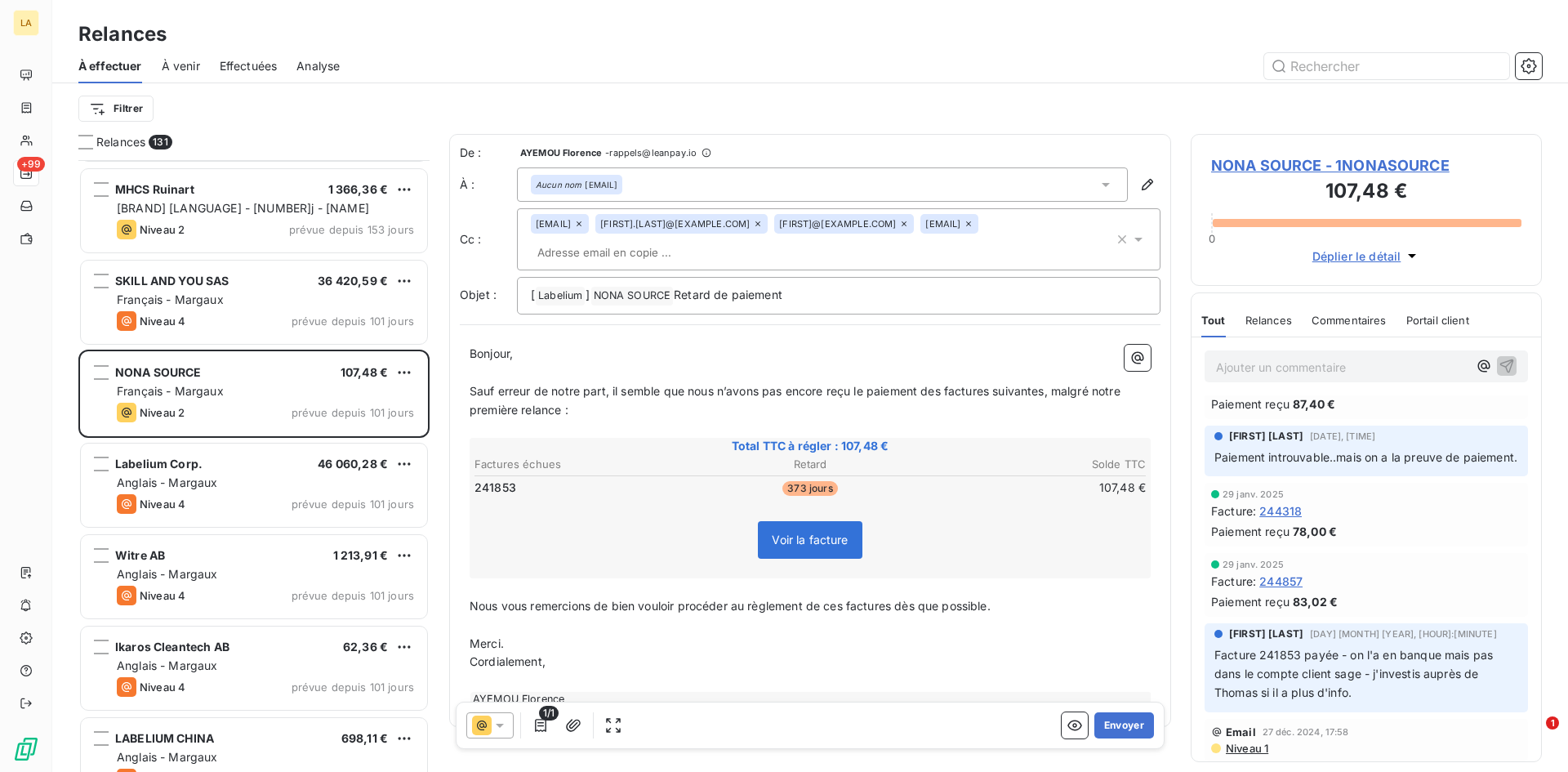 scroll, scrollTop: 572, scrollLeft: 0, axis: vertical 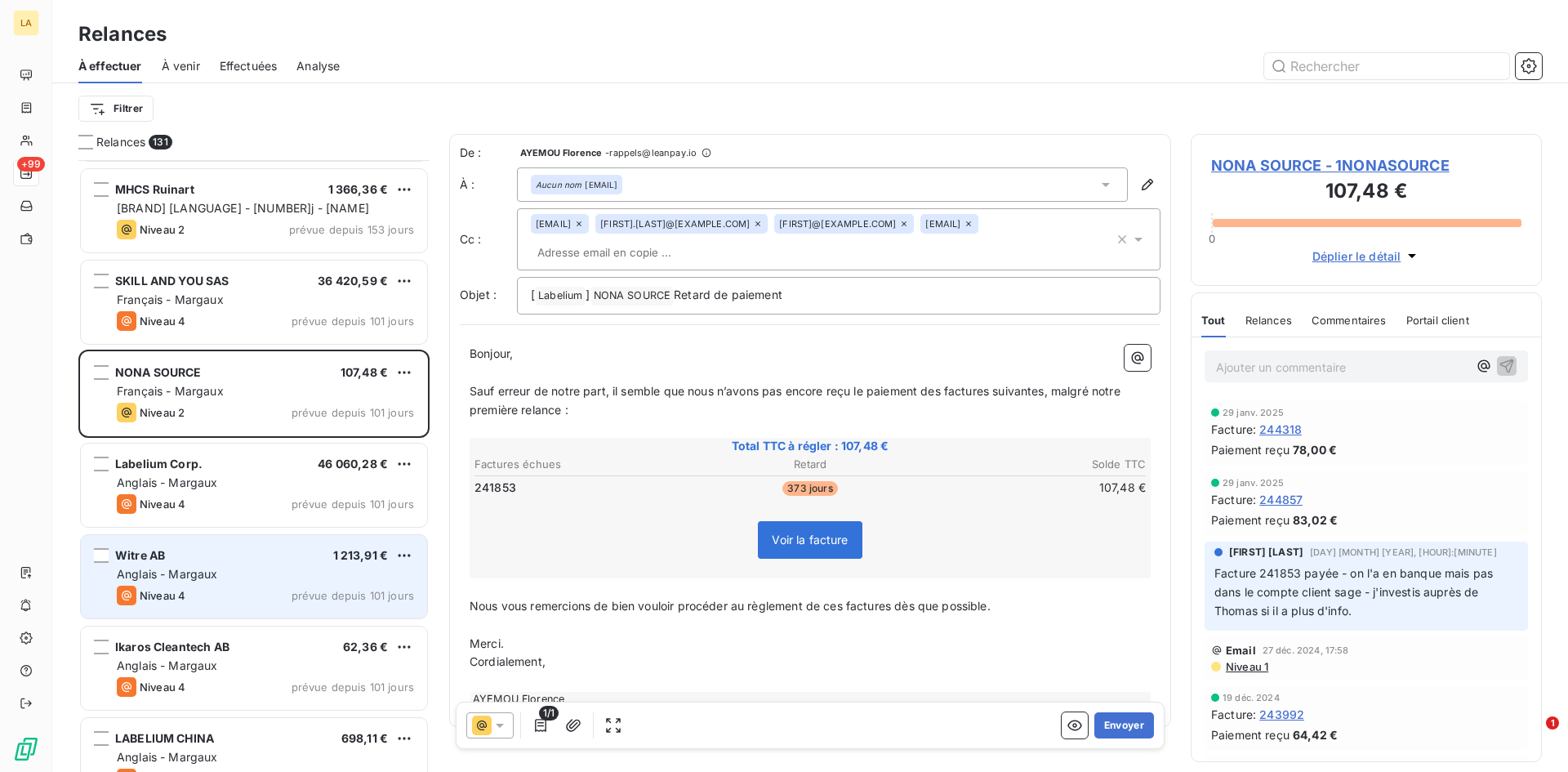 click on "Anglais - Margaux" at bounding box center (265, 574) 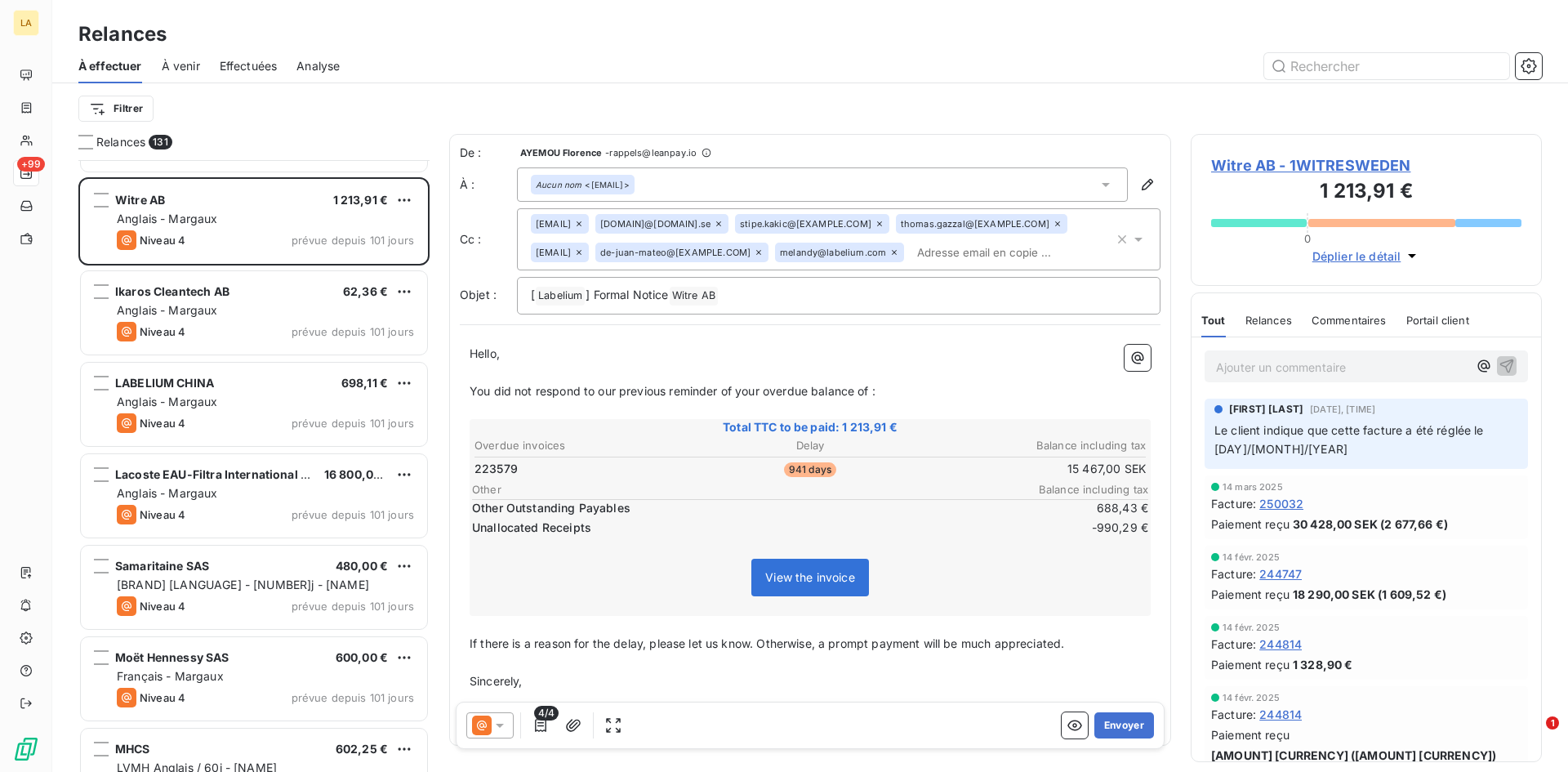 scroll, scrollTop: 1145, scrollLeft: 0, axis: vertical 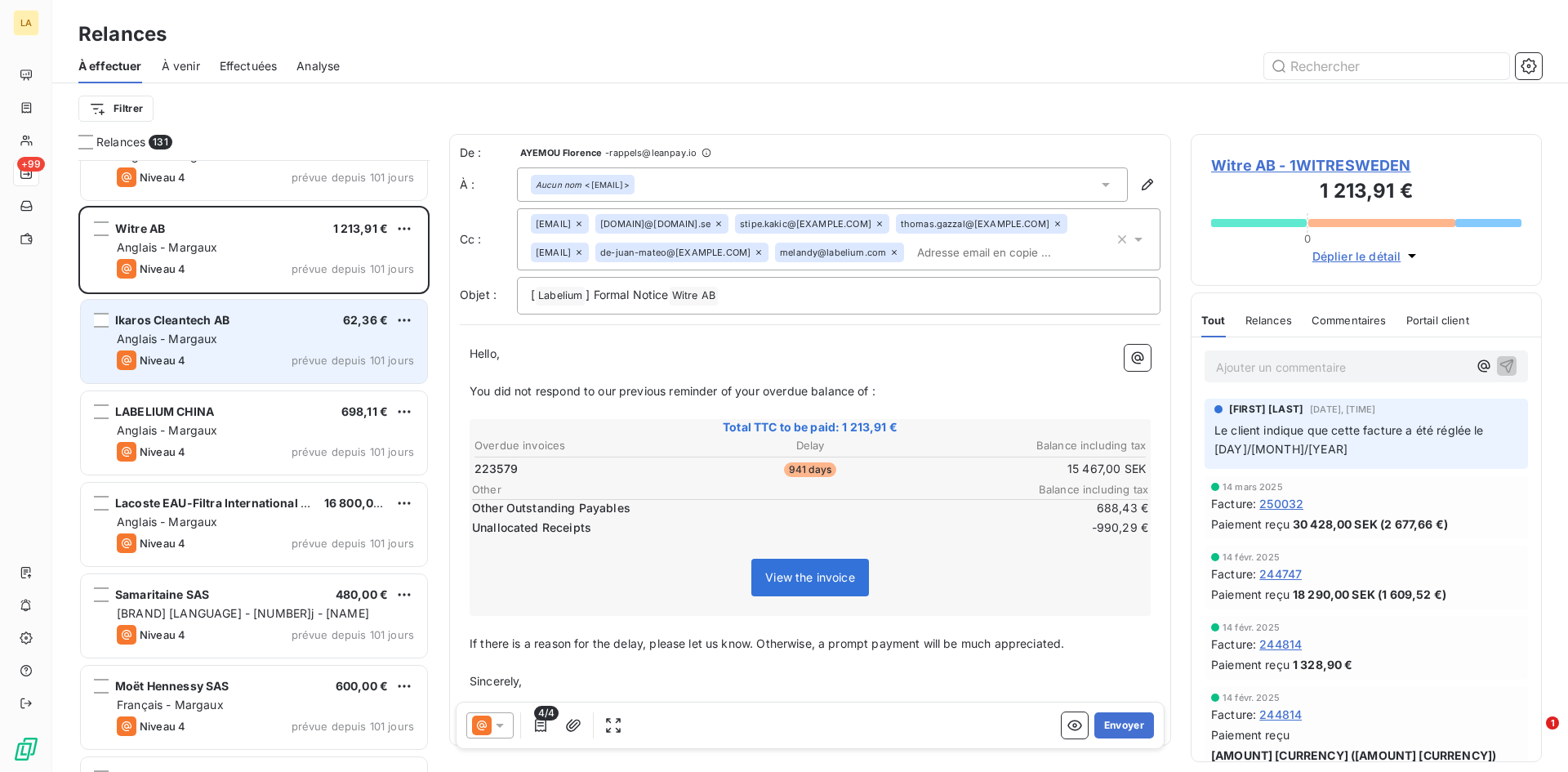 click on "Niveau 4 prévue depuis 101 jours" at bounding box center [265, 360] 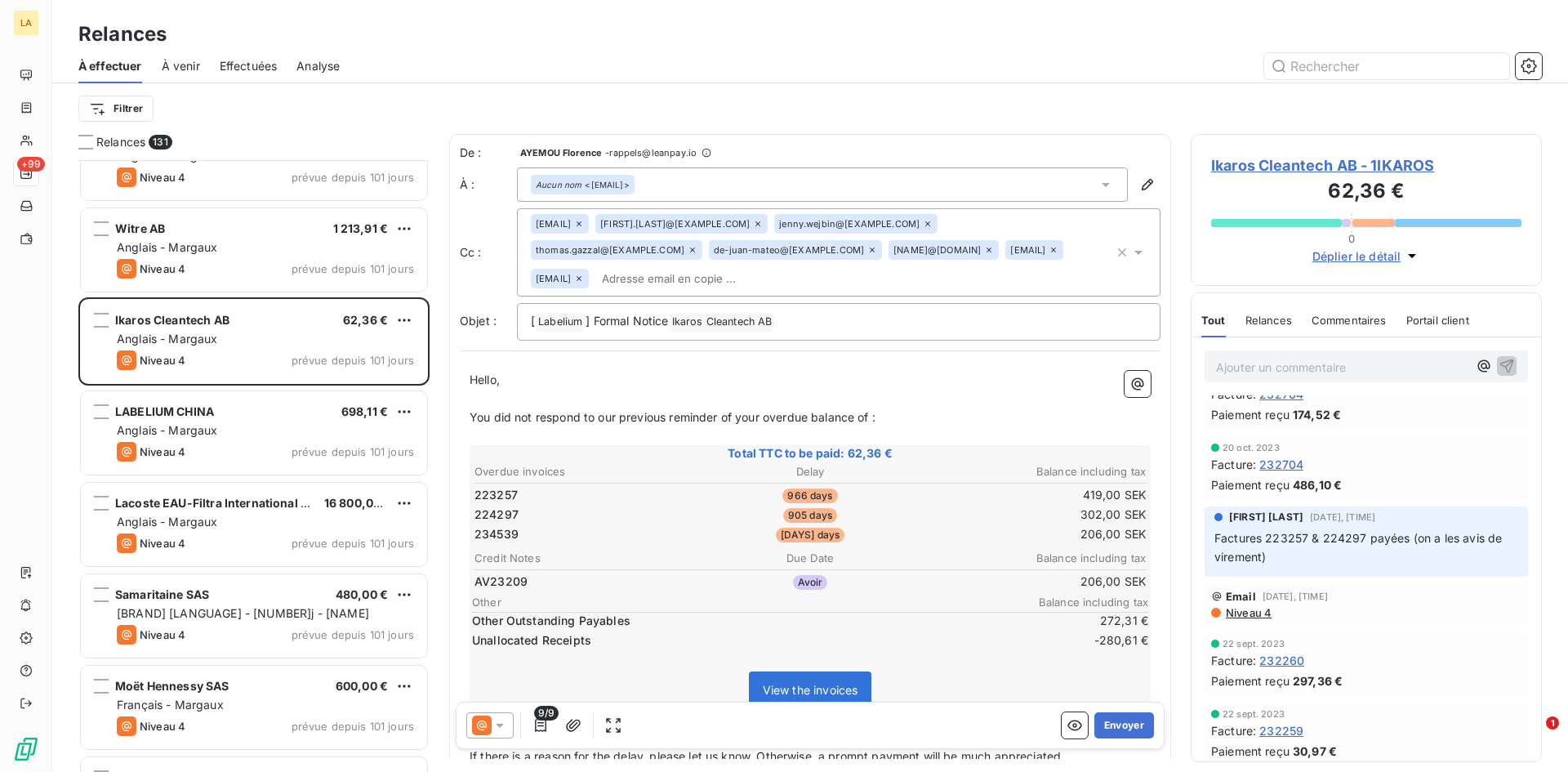 scroll, scrollTop: 899, scrollLeft: 0, axis: vertical 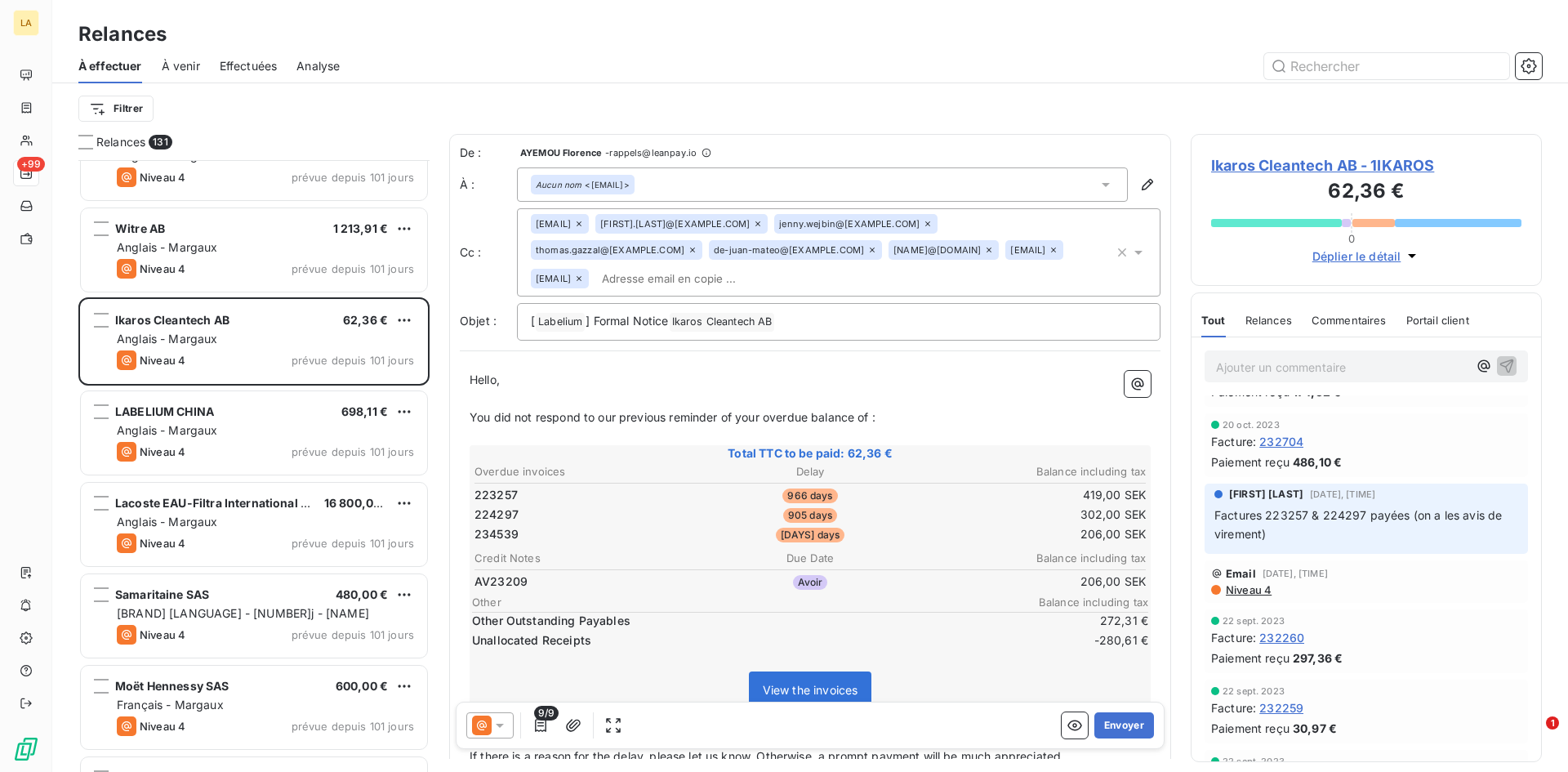 click on "Niveau 4" at bounding box center (1248, 590) 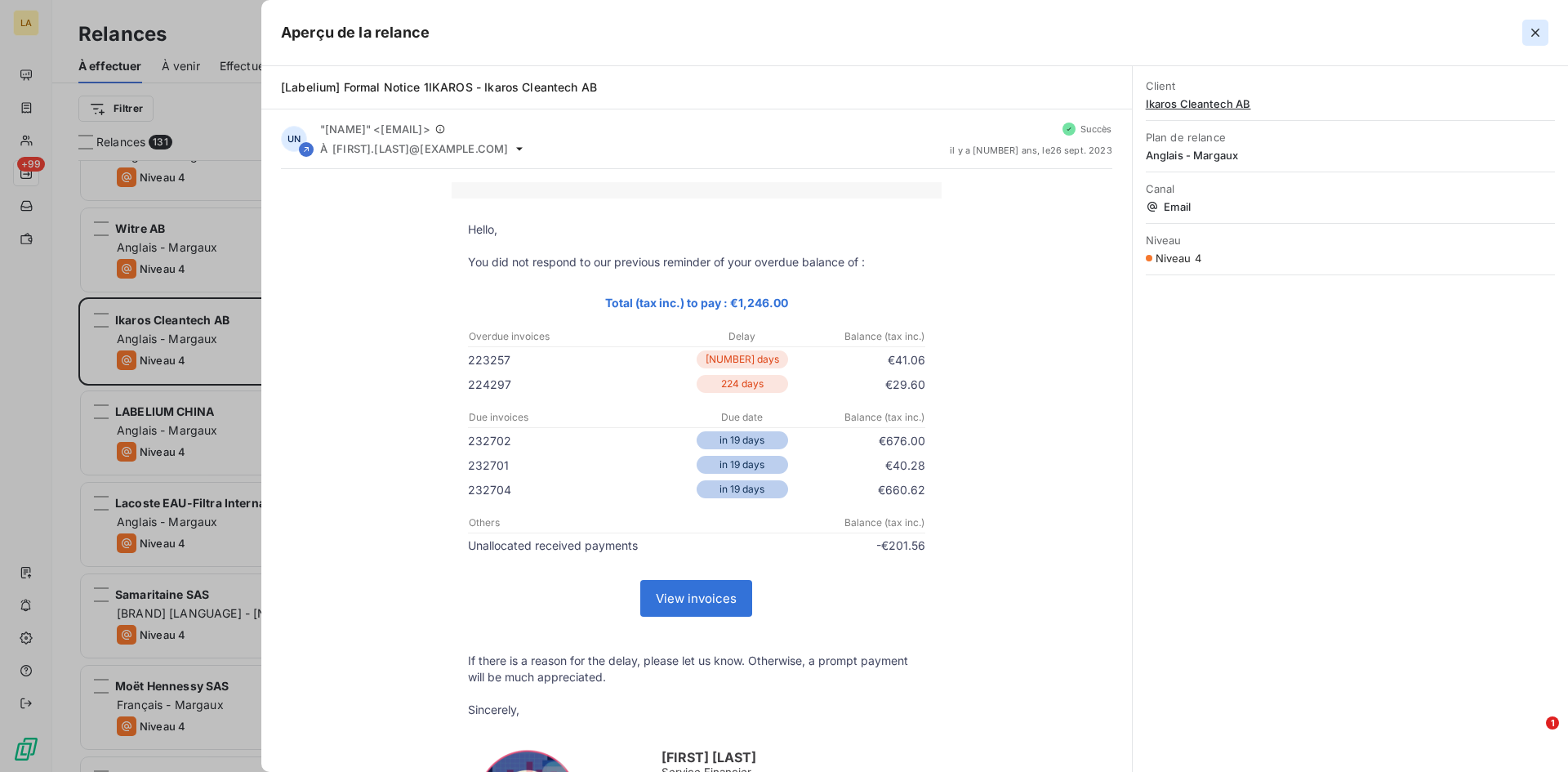 click 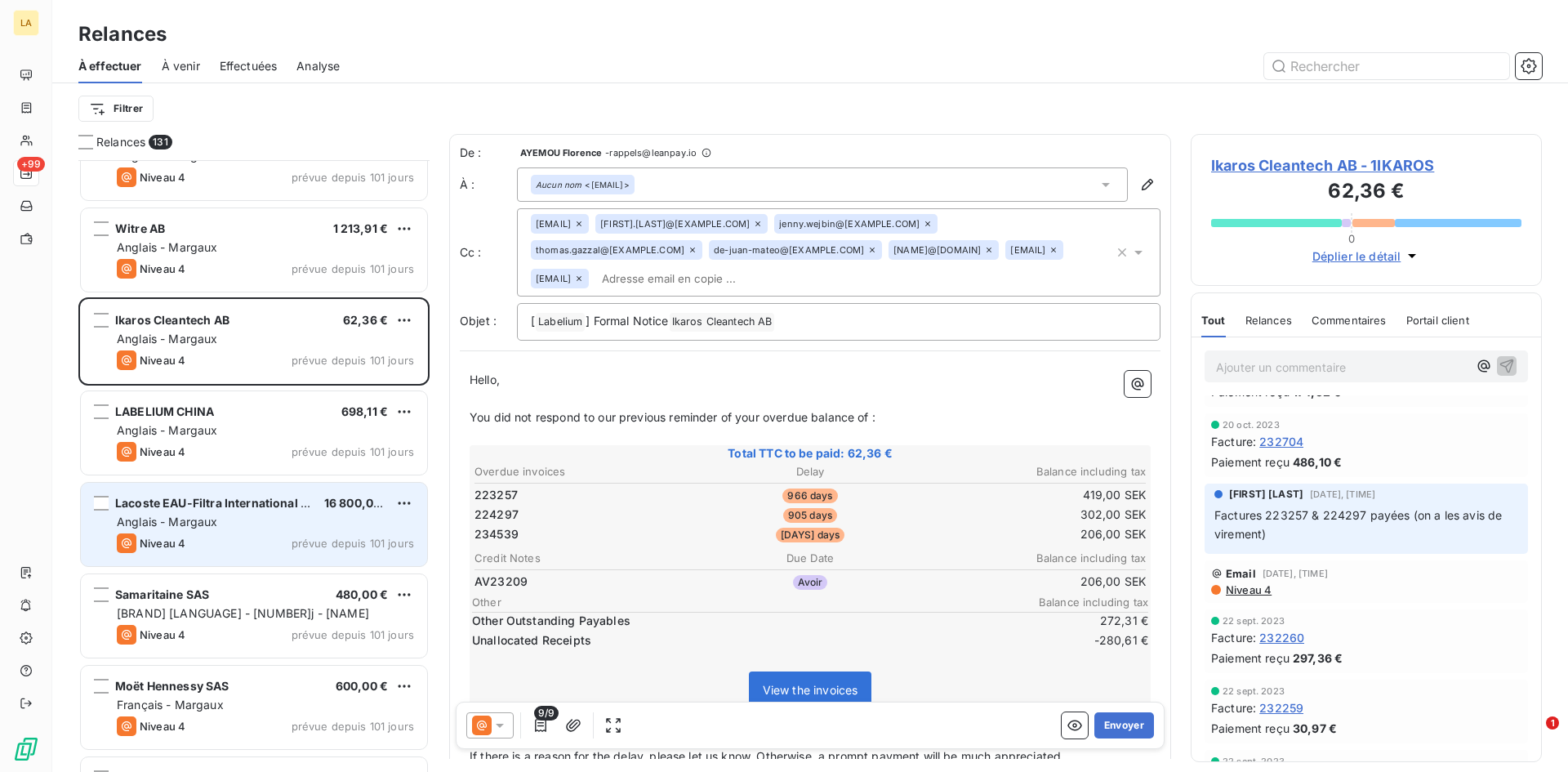 click on "Niveau 4 prévue depuis 101 jours" at bounding box center (265, 543) 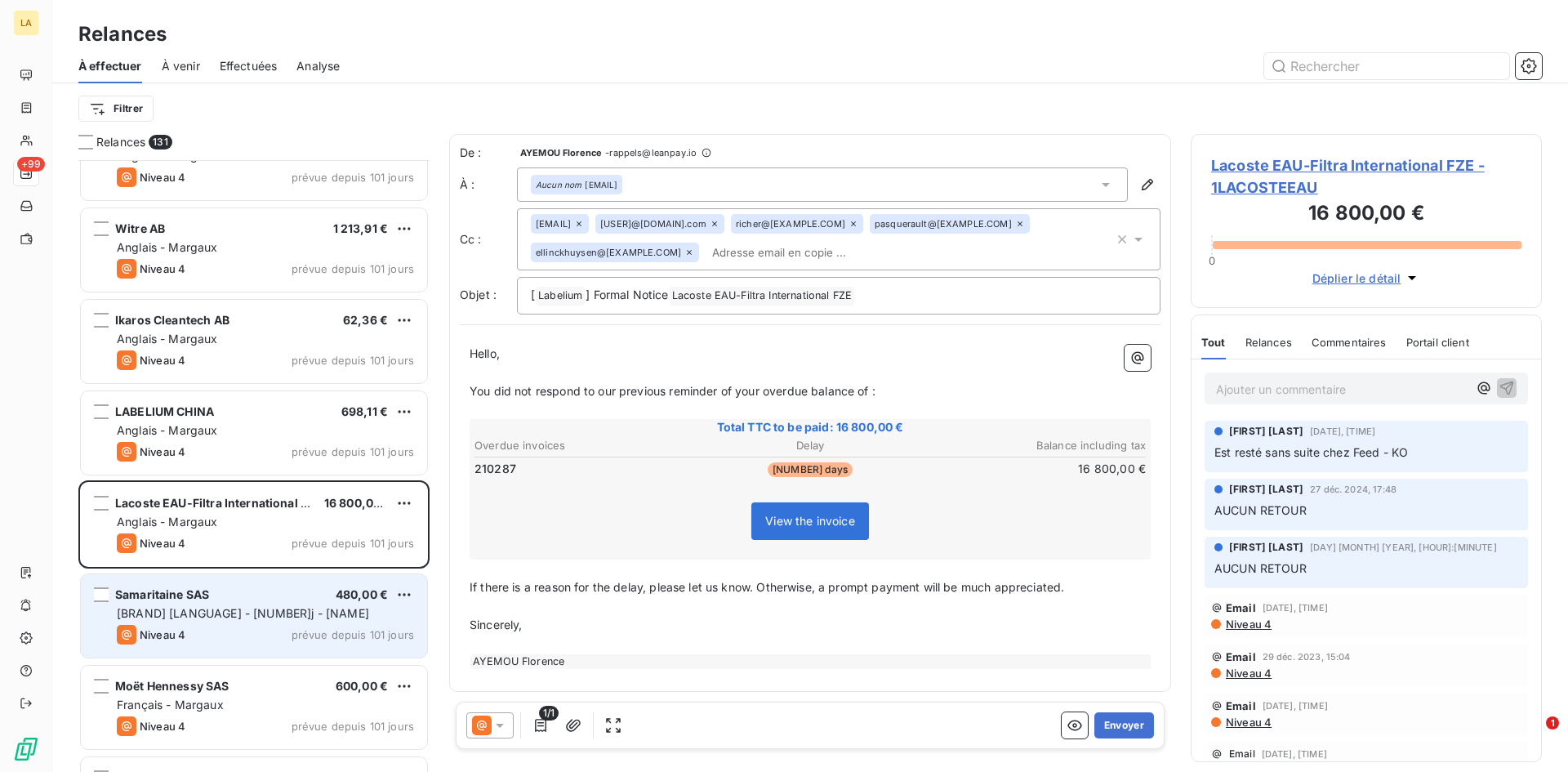 click on "Niveau 4 prévue depuis 101 jours" at bounding box center (265, 635) 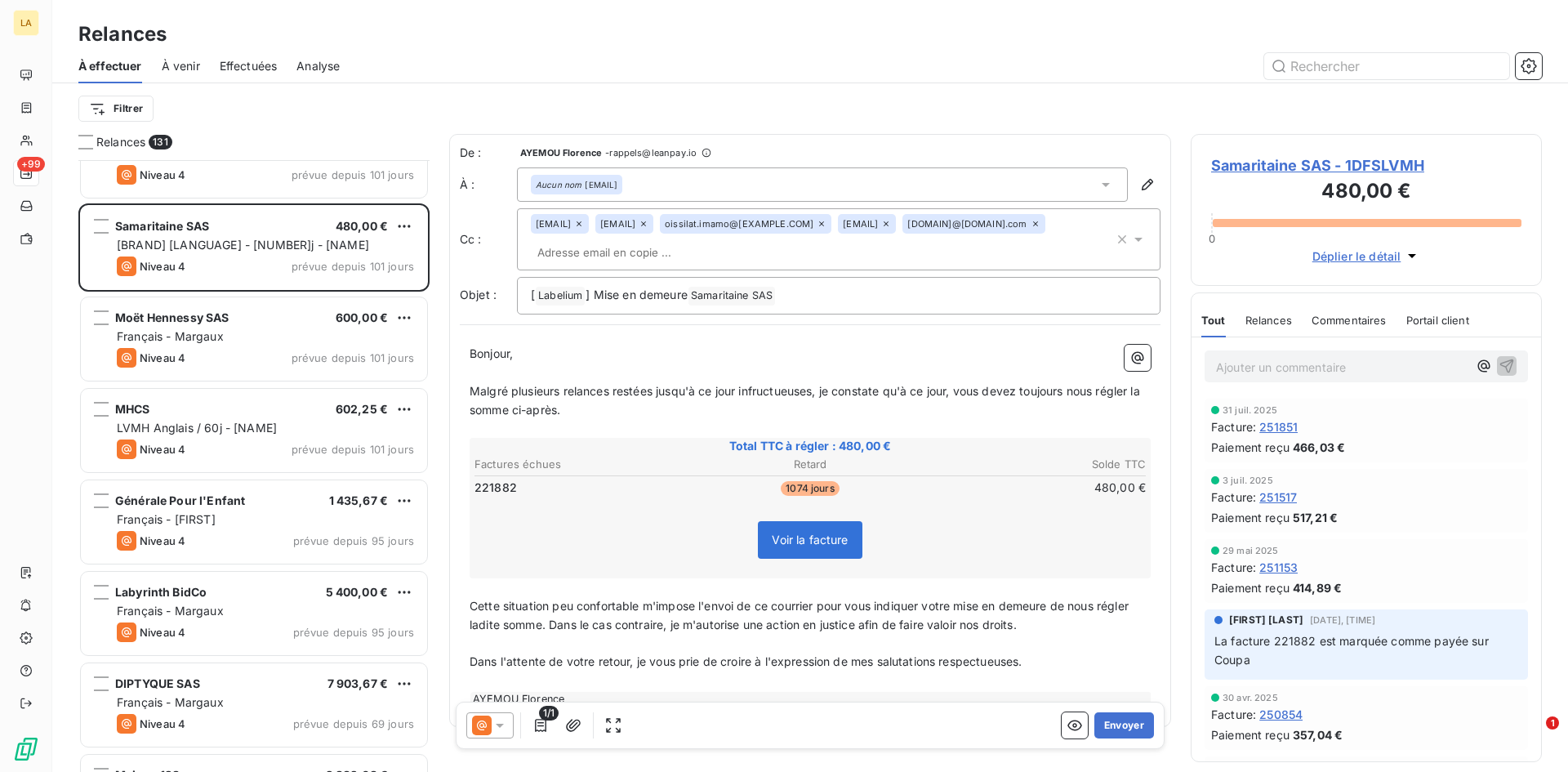 scroll, scrollTop: 1553, scrollLeft: 0, axis: vertical 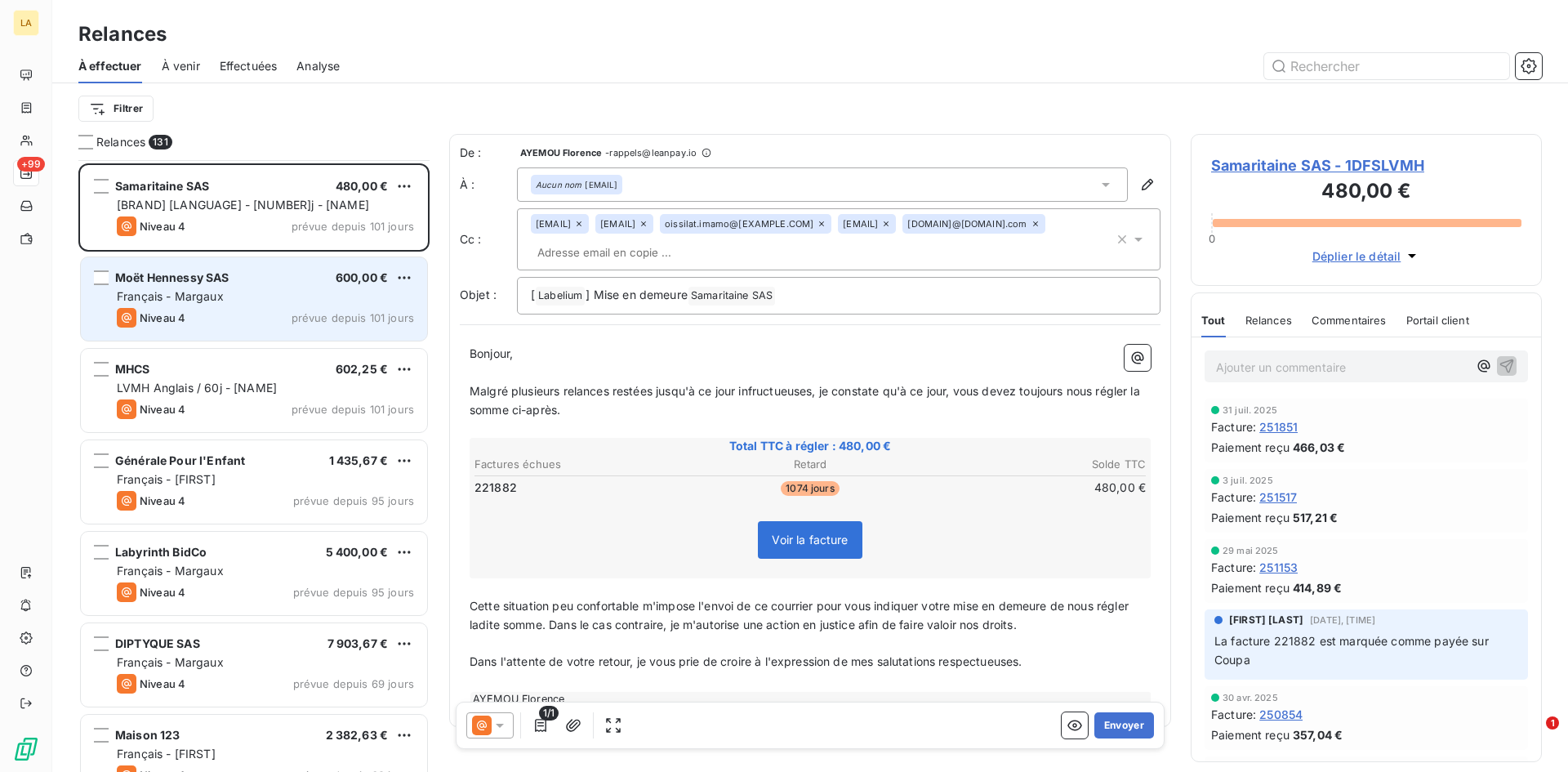 click on "Français - Margaux" at bounding box center (170, 296) 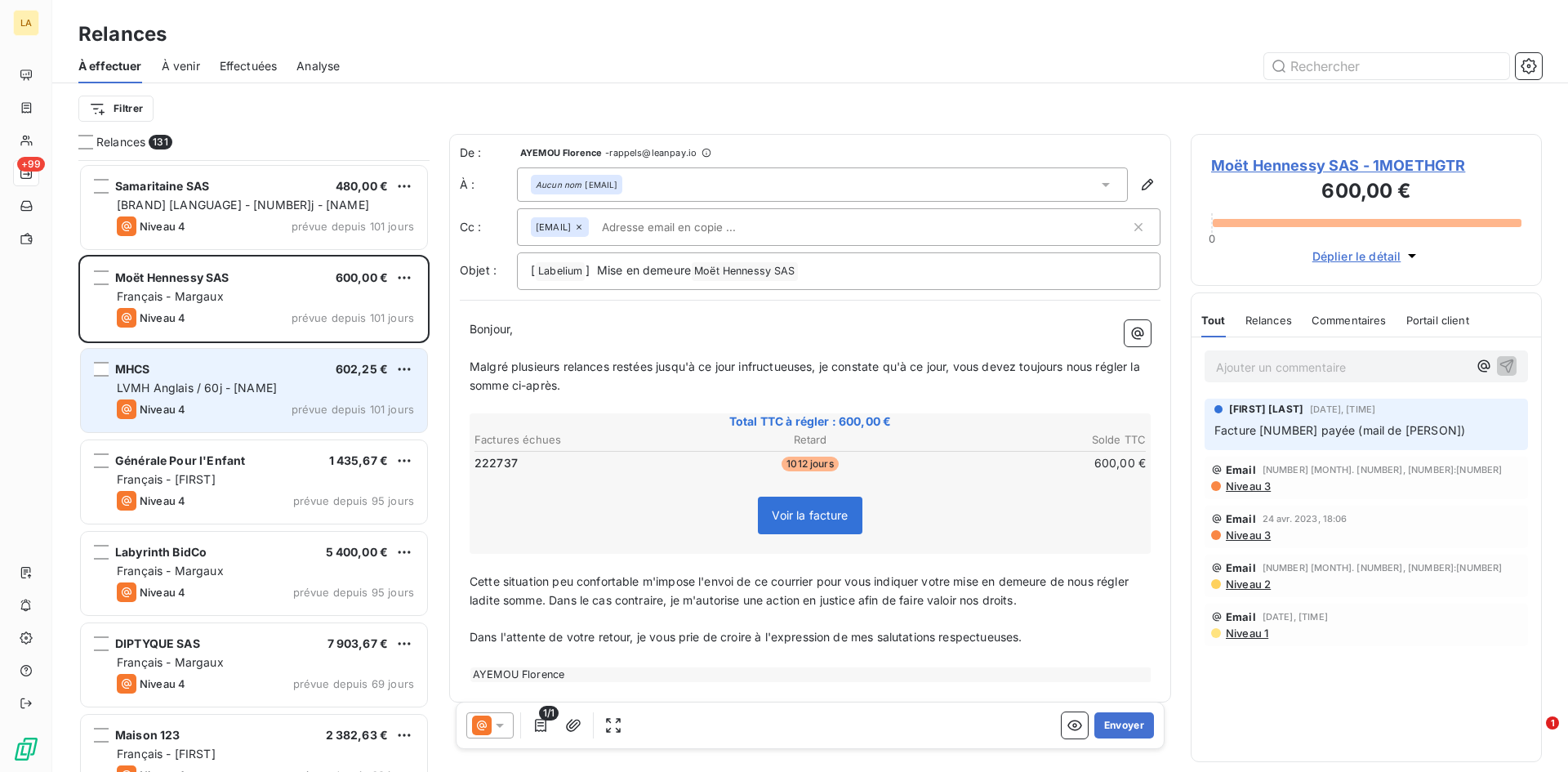 click on "LVMH Anglais / 60j - [NAME]" at bounding box center [197, 387] 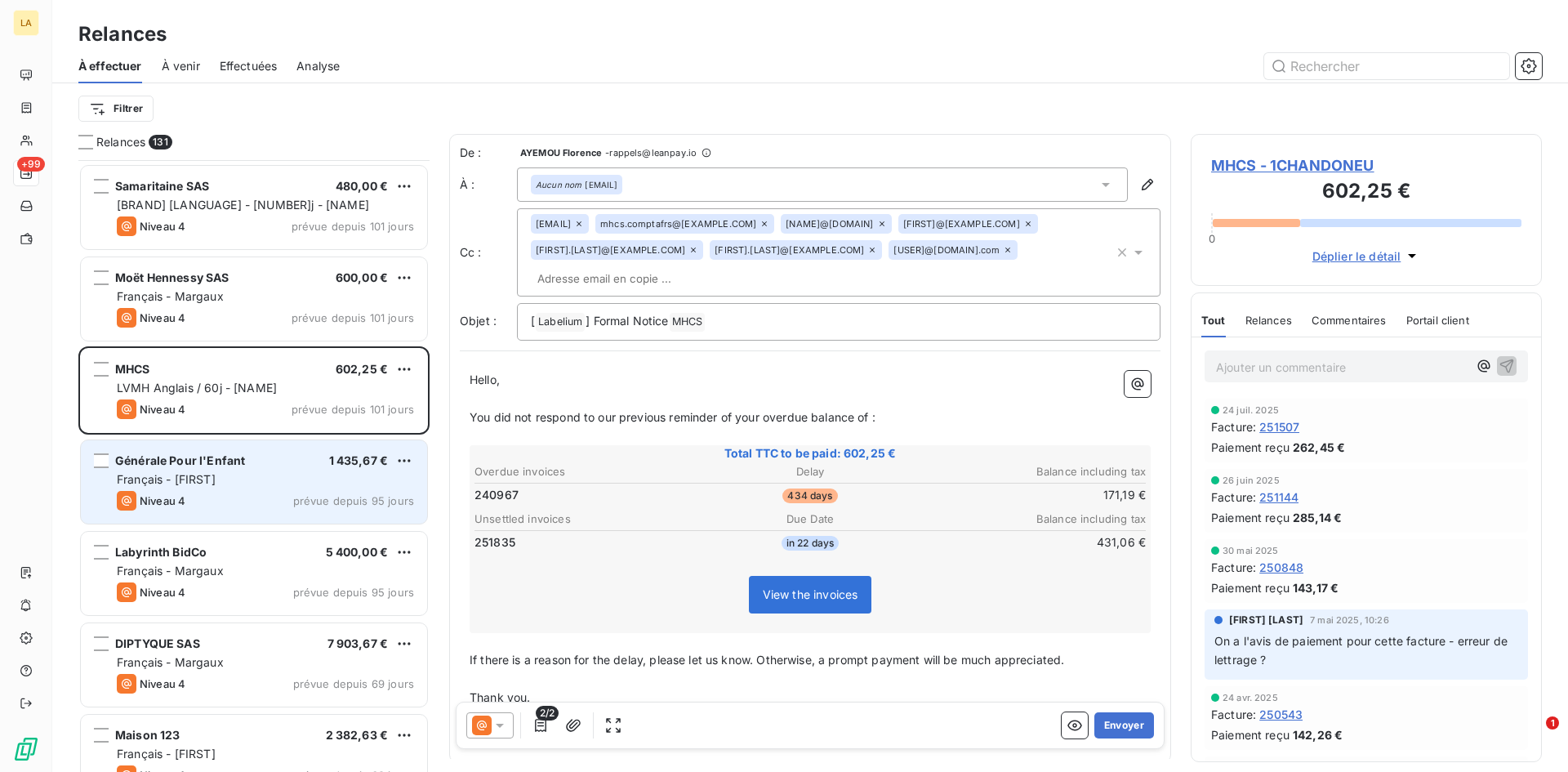 click on "Français - [FIRST]" at bounding box center [265, 480] 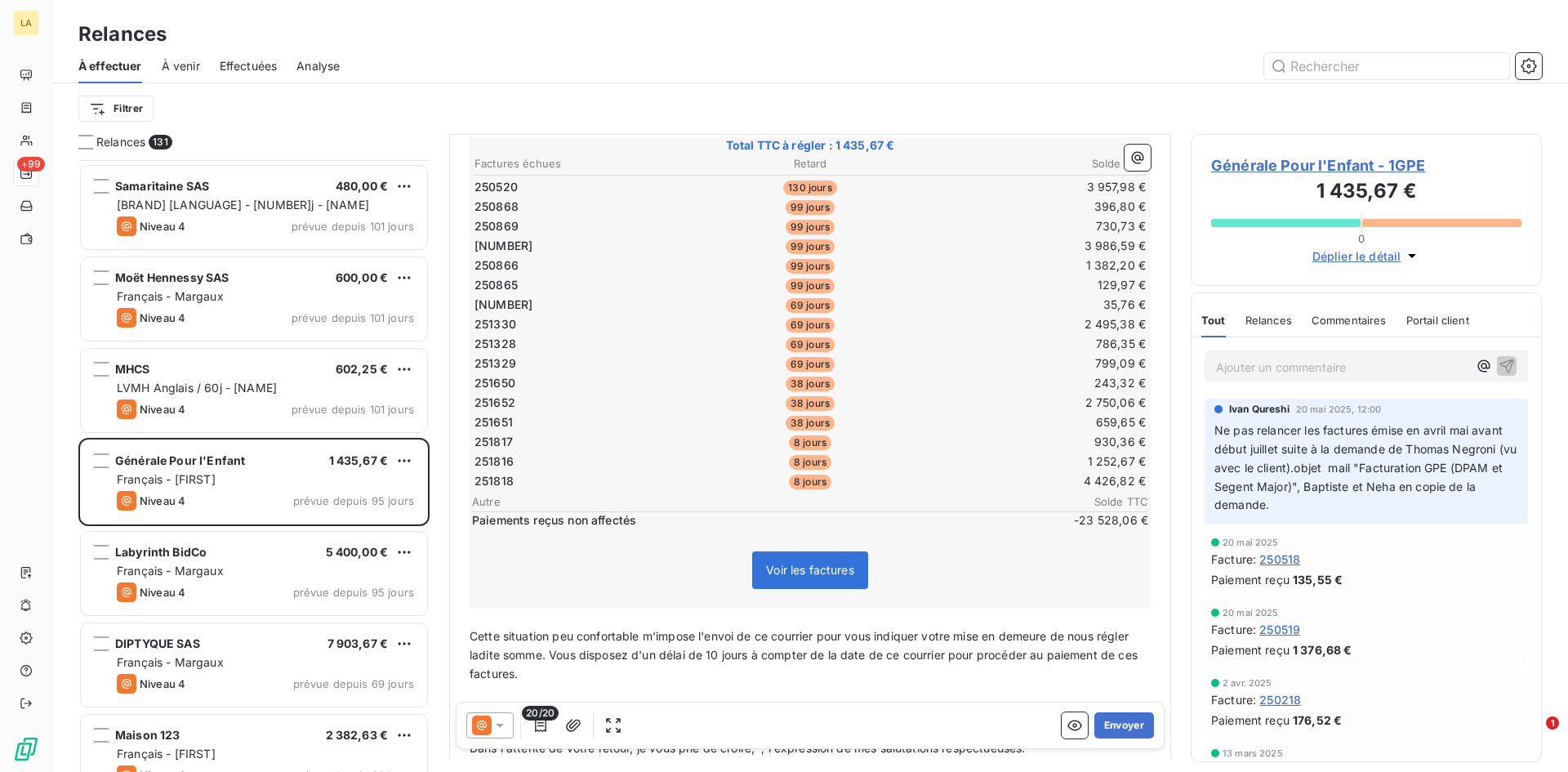 scroll, scrollTop: 246, scrollLeft: 0, axis: vertical 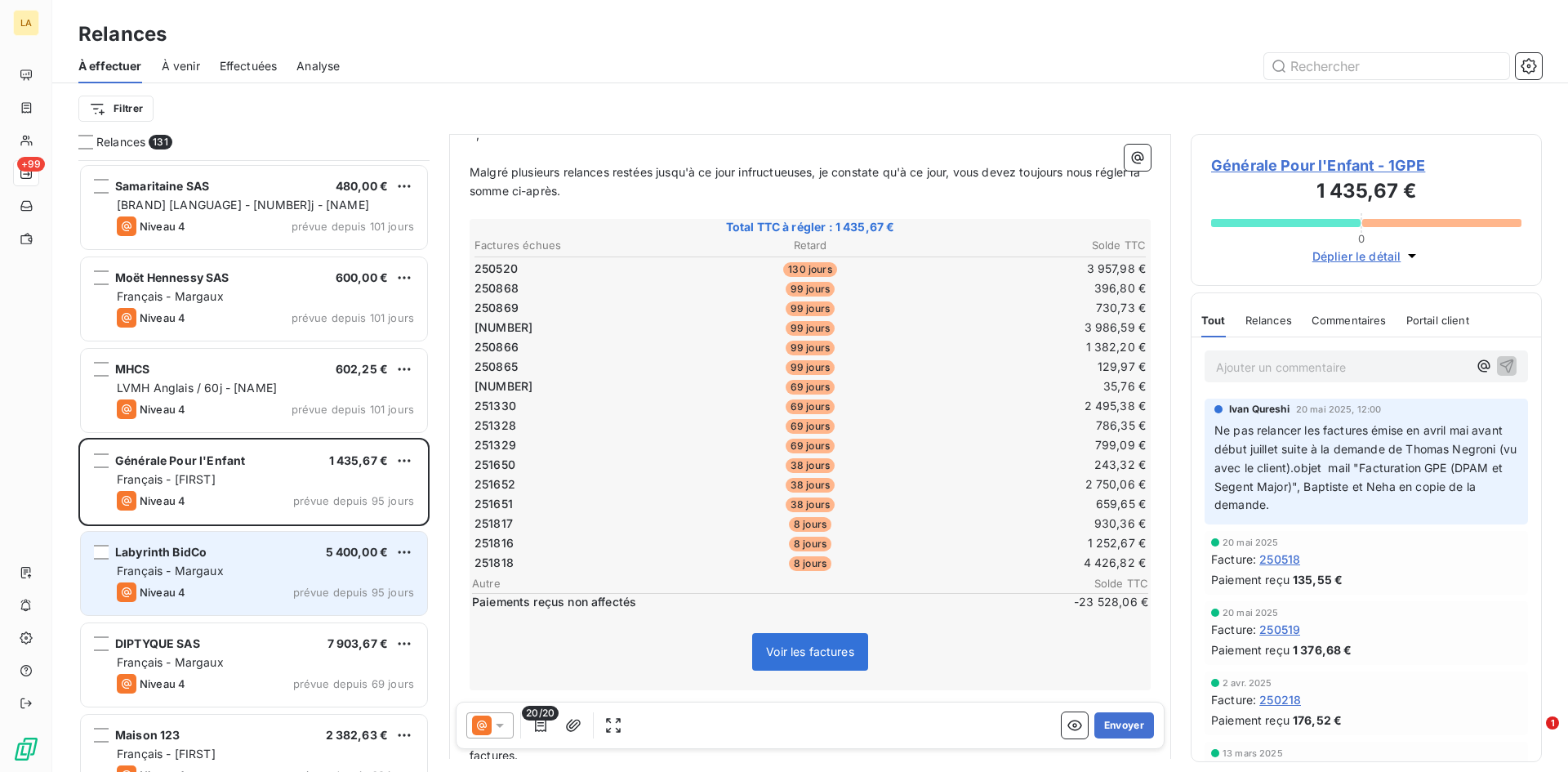click on "Français - Margaux" at bounding box center (265, 571) 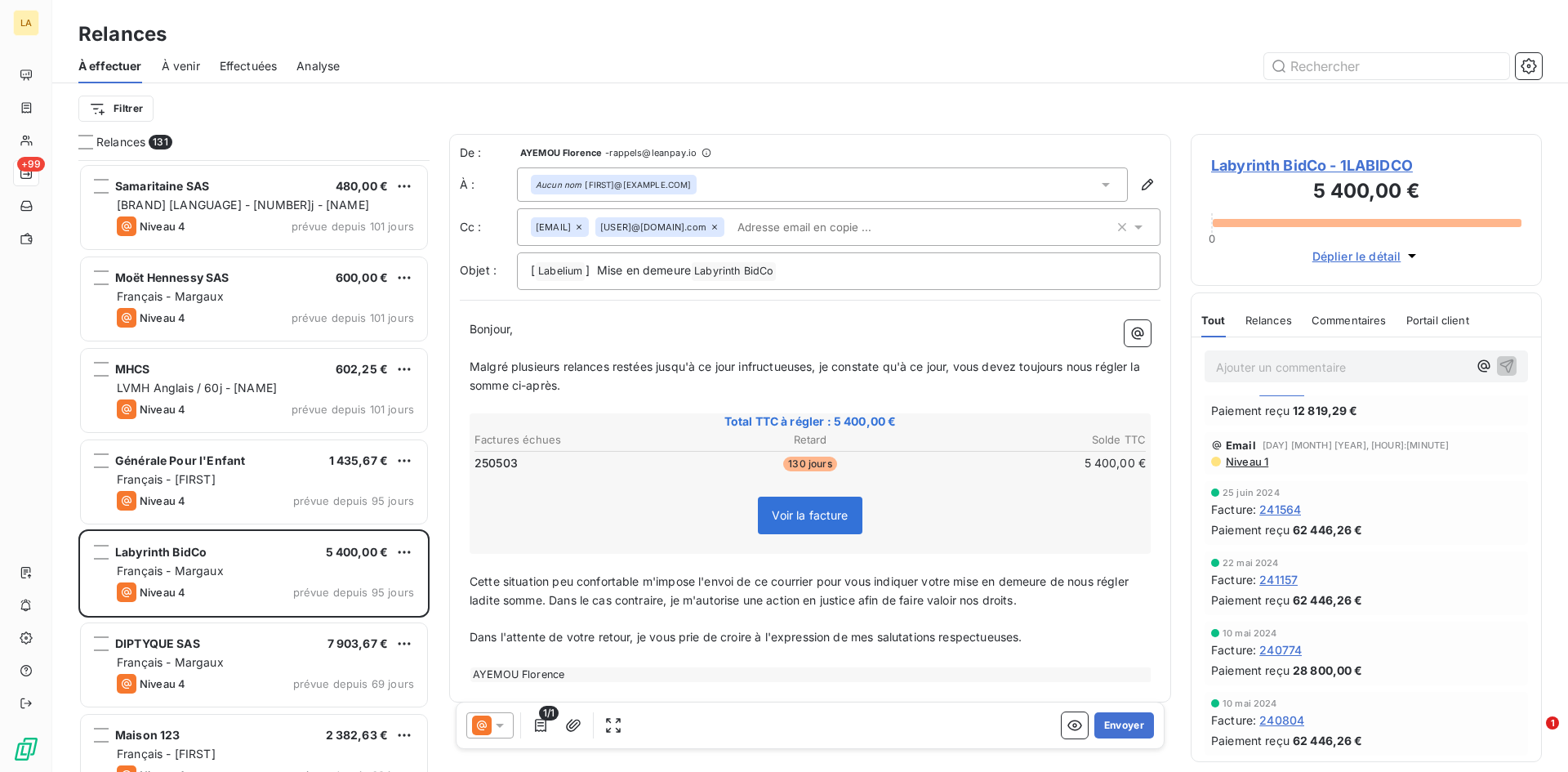scroll, scrollTop: 1470, scrollLeft: 0, axis: vertical 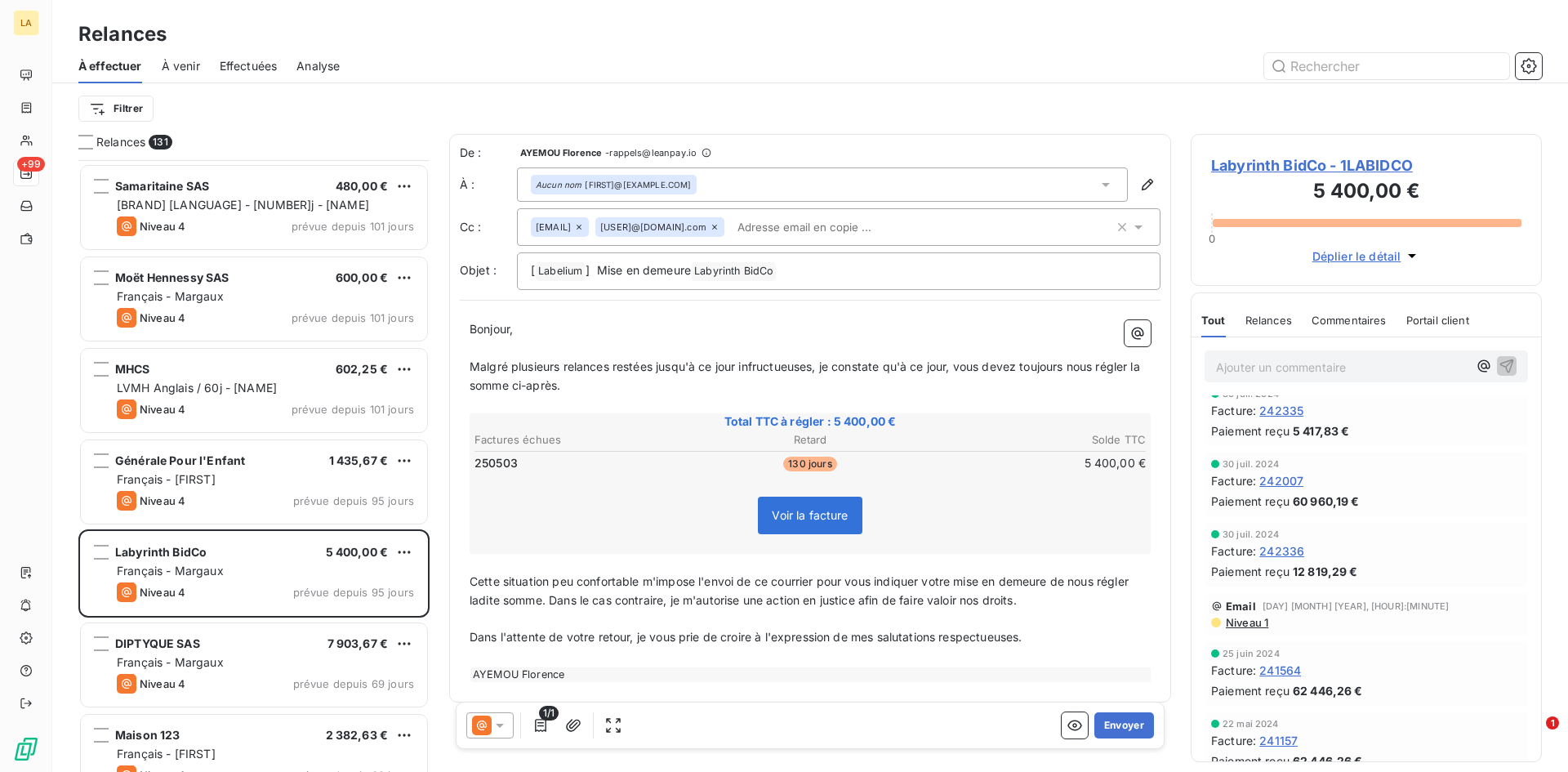 click on "Niveau 1" at bounding box center [1246, 623] 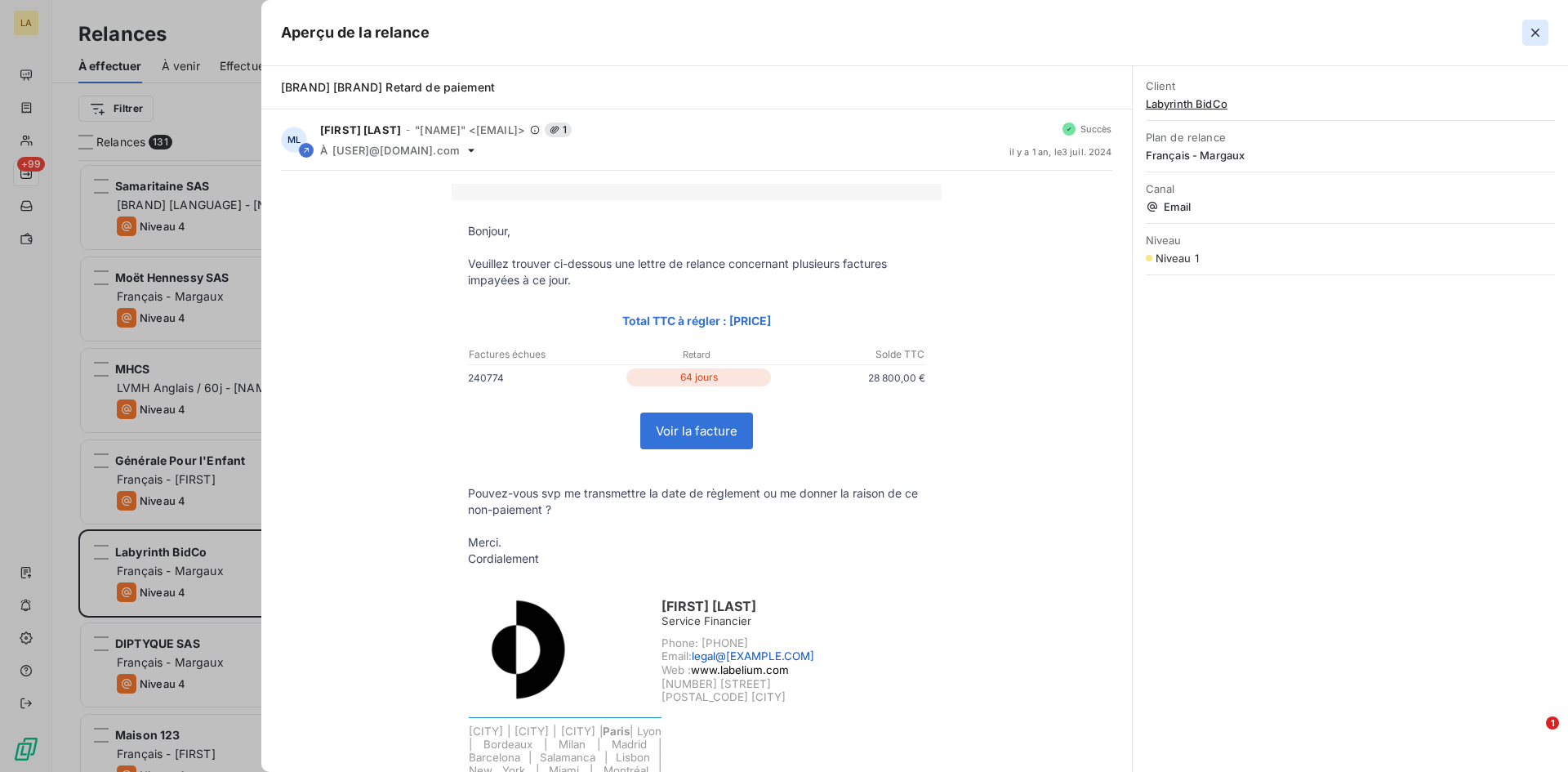 click 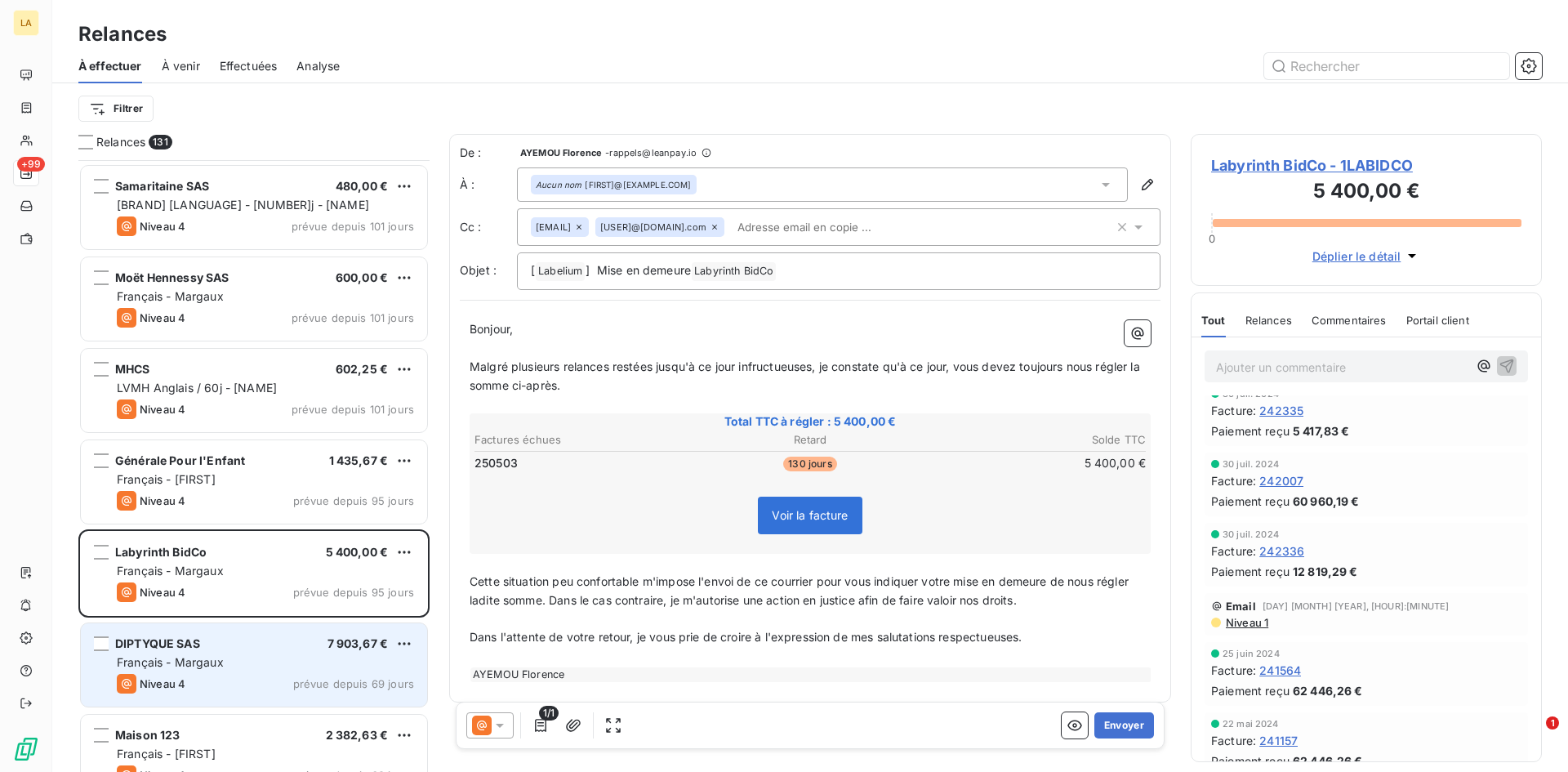 click on "DIPTYQUE SAS 7 903,67 € Français - Margaux Niveau 4 prévue depuis 69 jours" at bounding box center [254, 665] 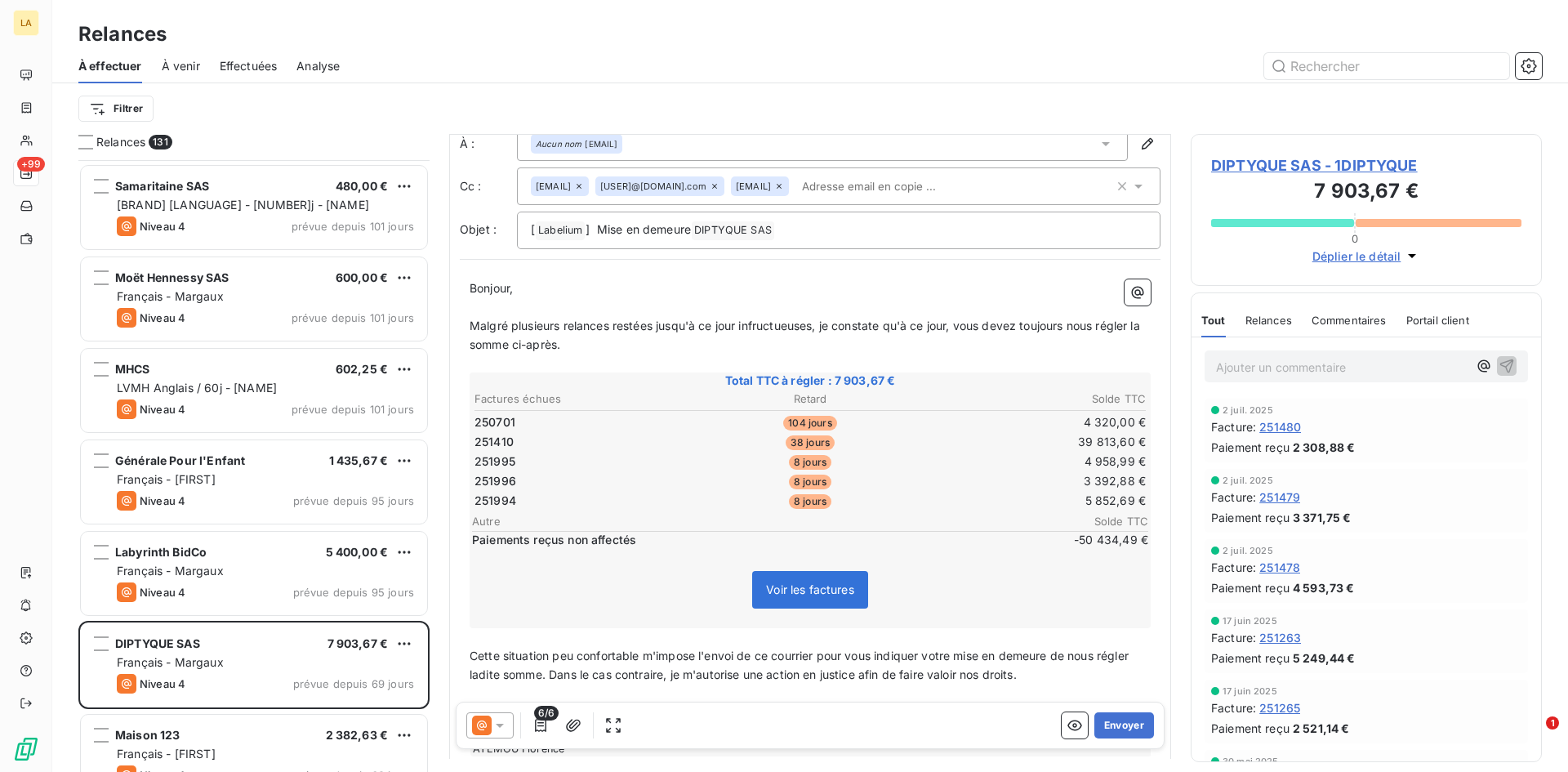 scroll, scrollTop: 83, scrollLeft: 0, axis: vertical 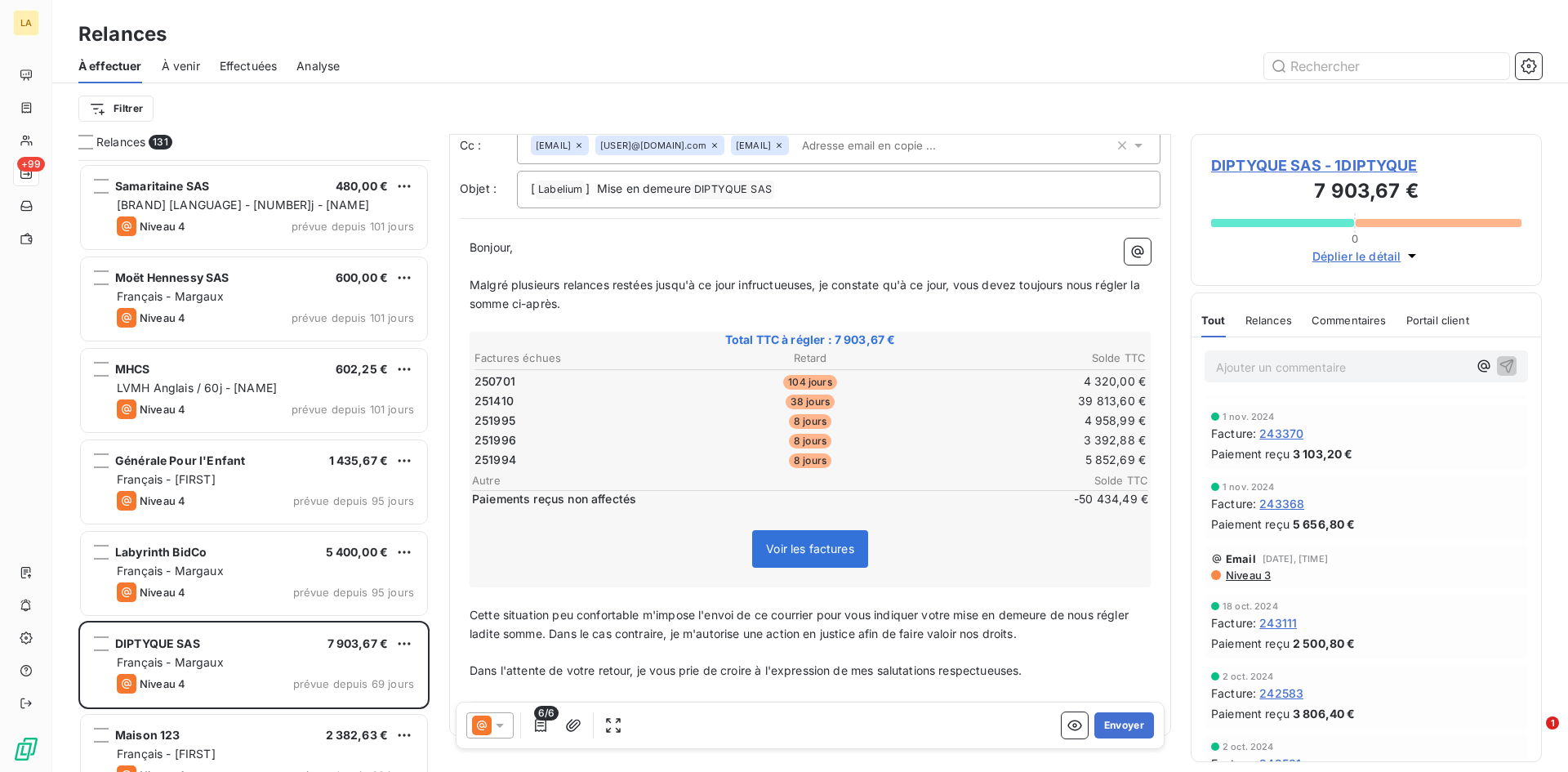 click on "Niveau 3" at bounding box center [1247, 575] 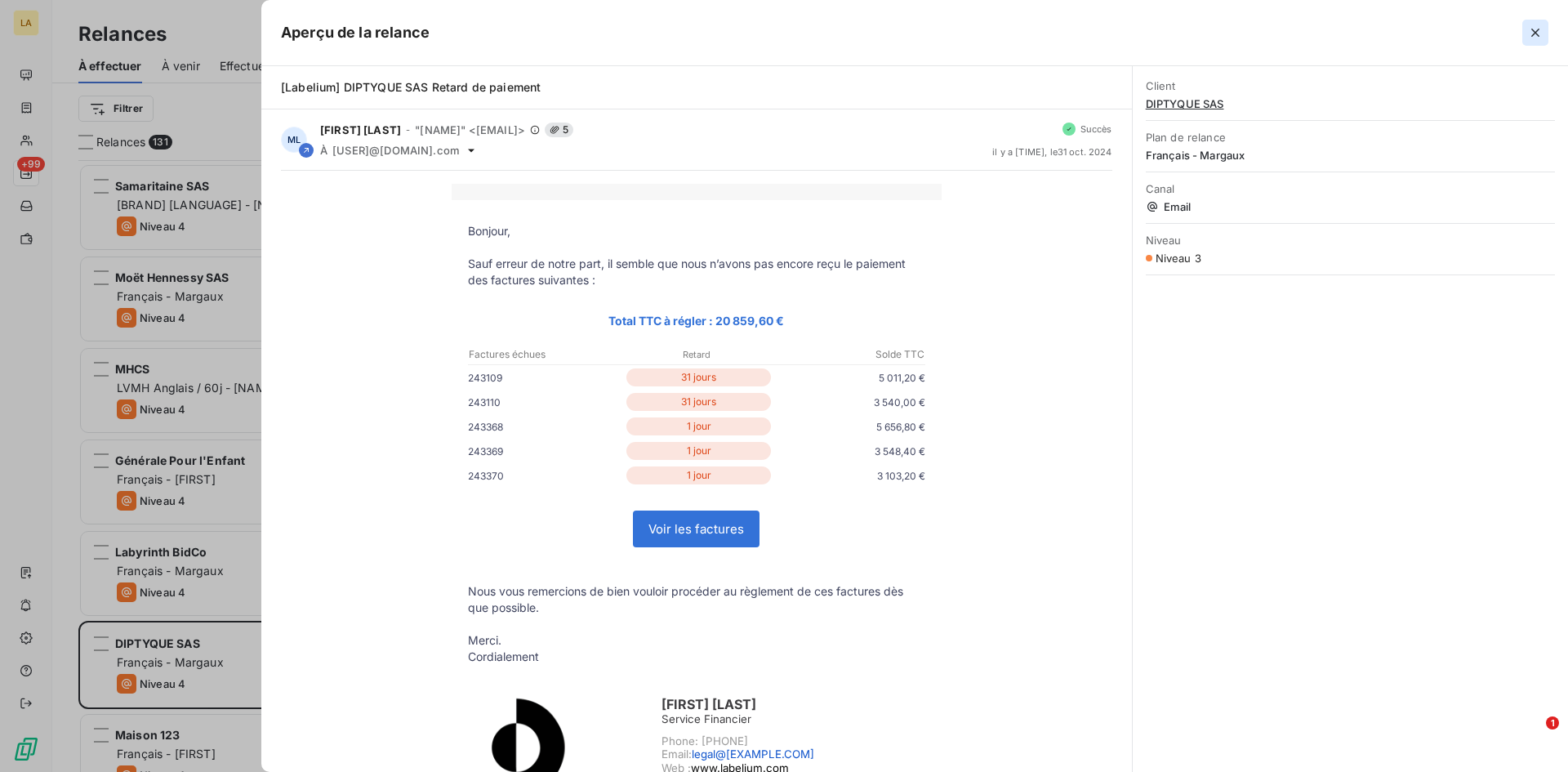 click 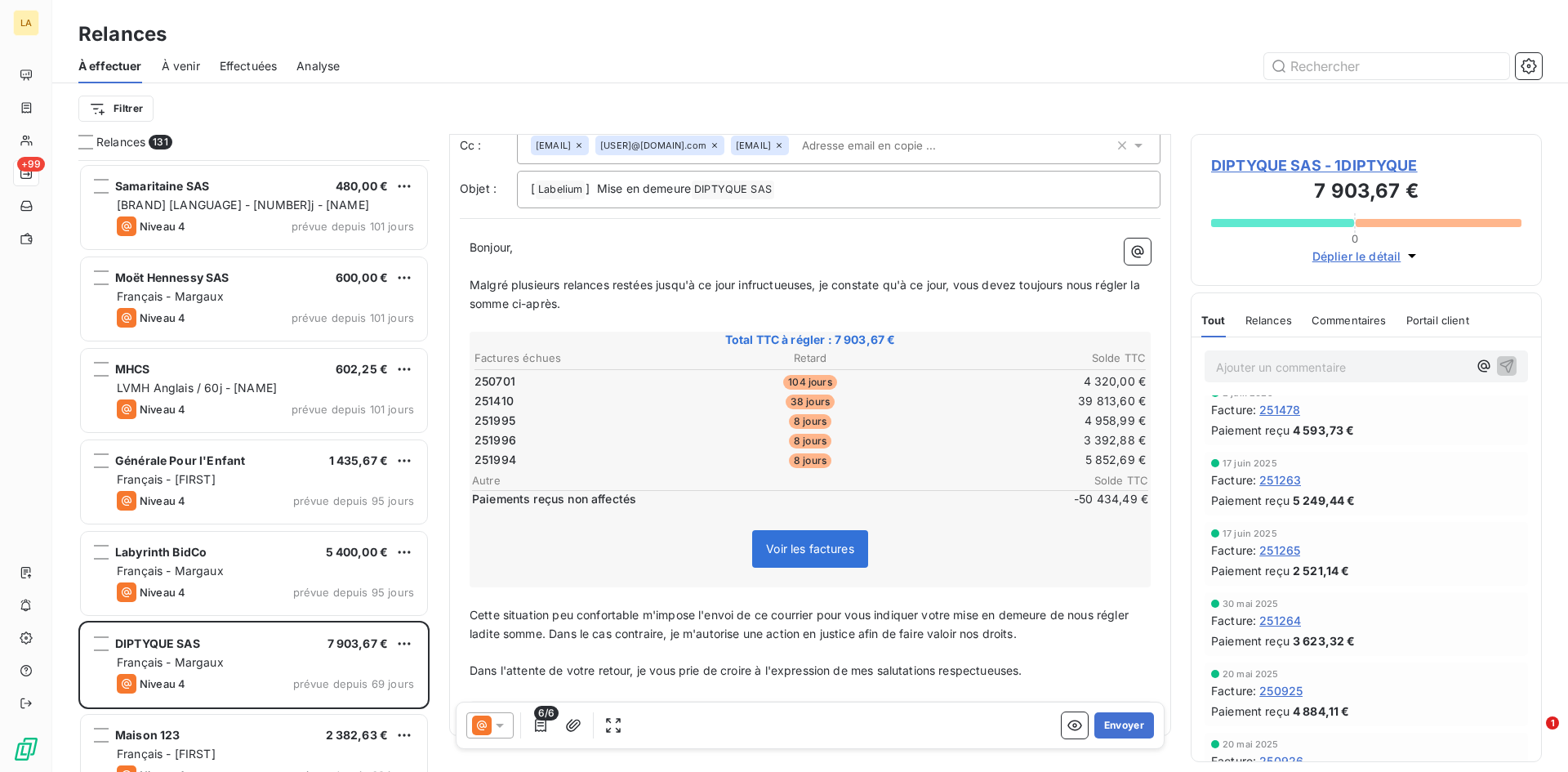 scroll, scrollTop: 0, scrollLeft: 0, axis: both 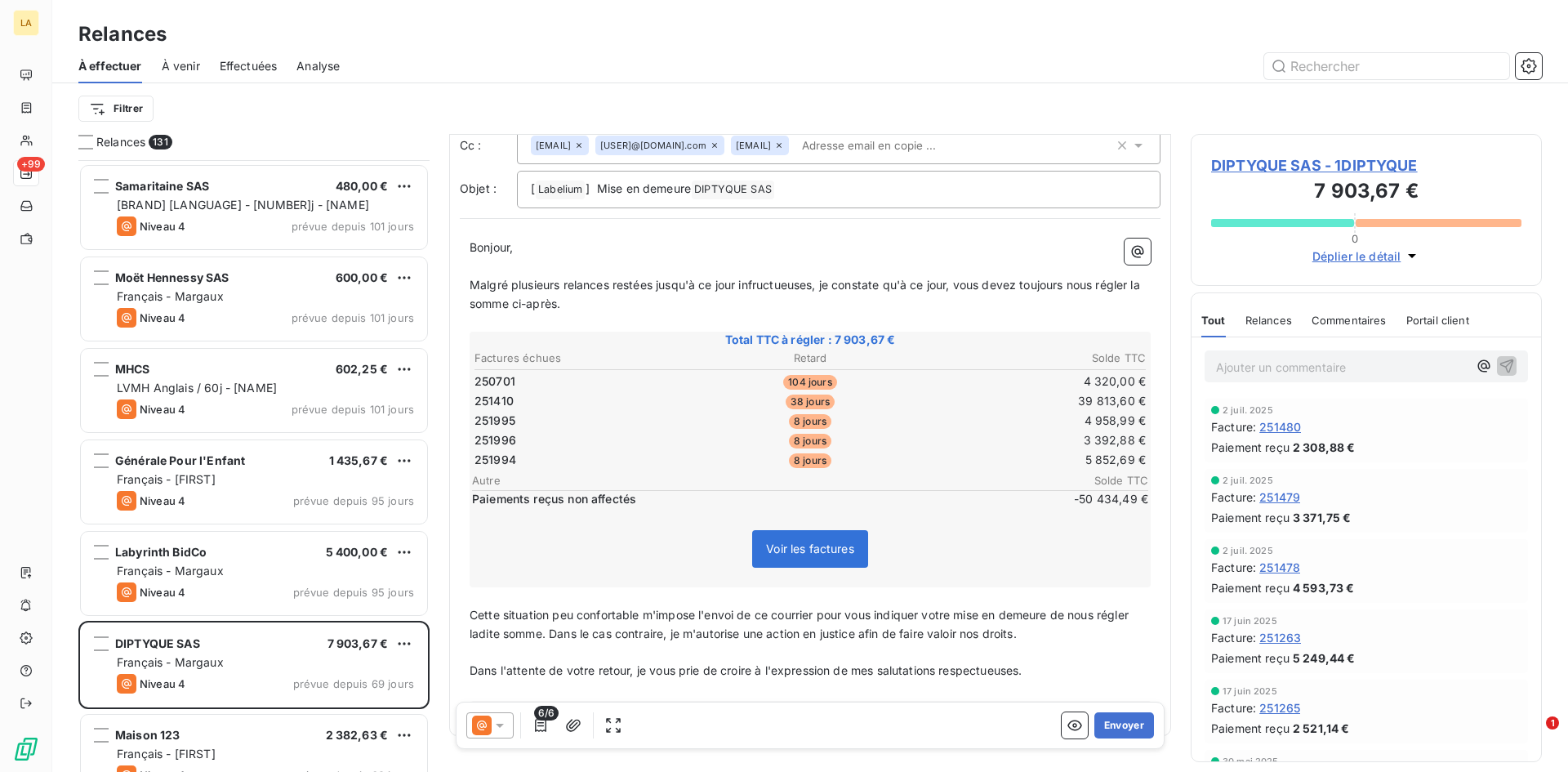 click 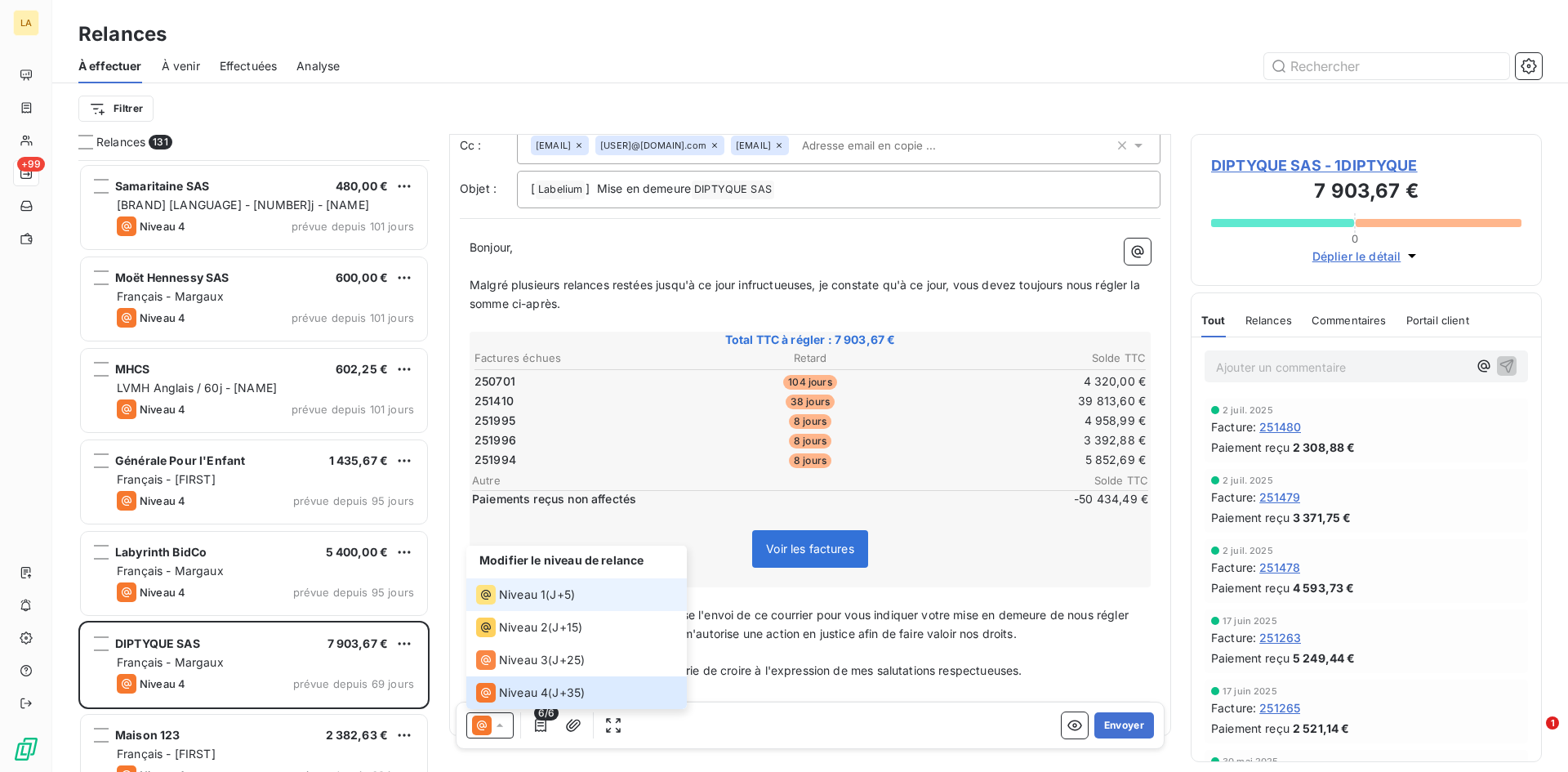 click on "Niveau 1" at bounding box center (522, 595) 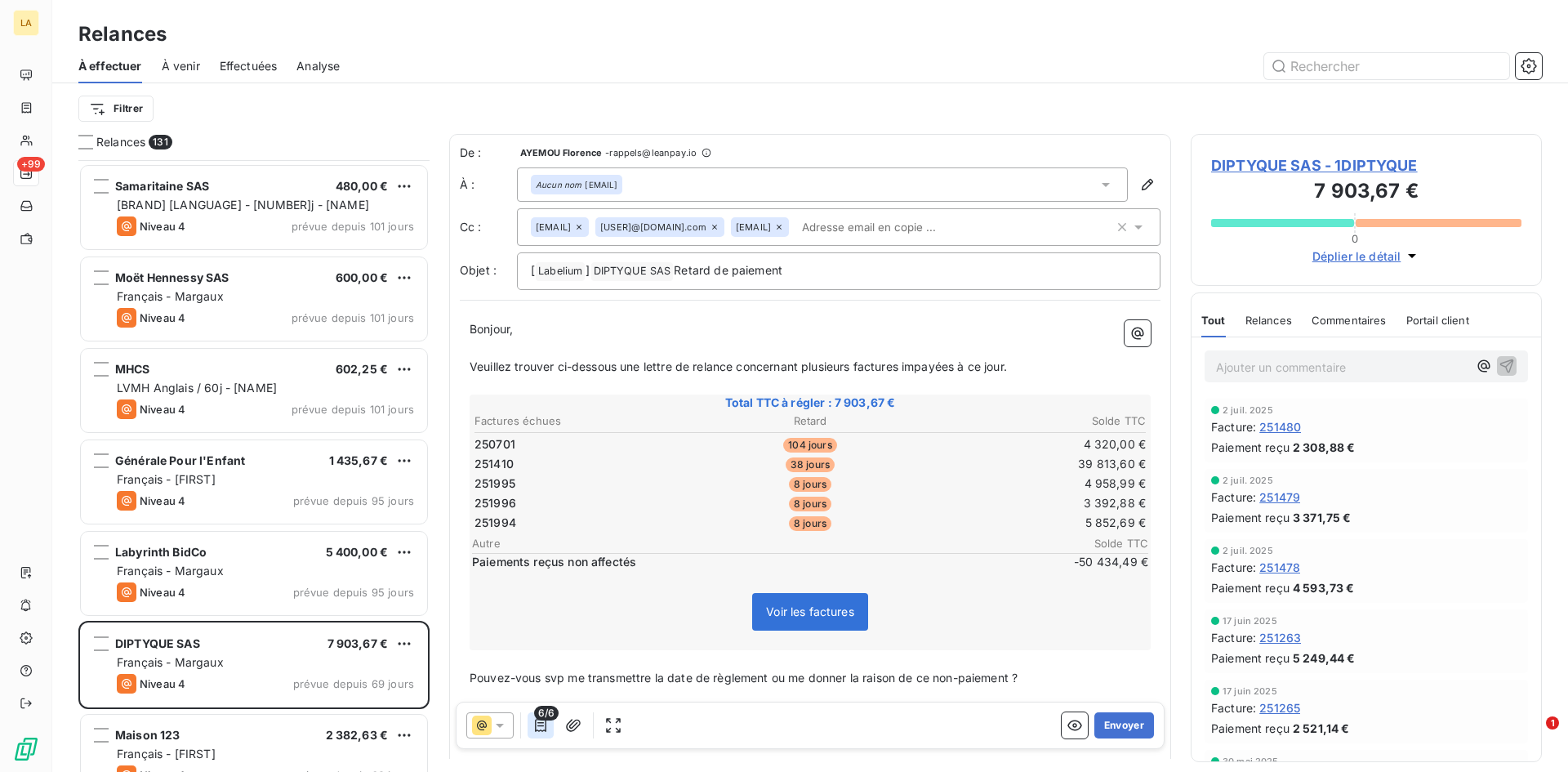 click 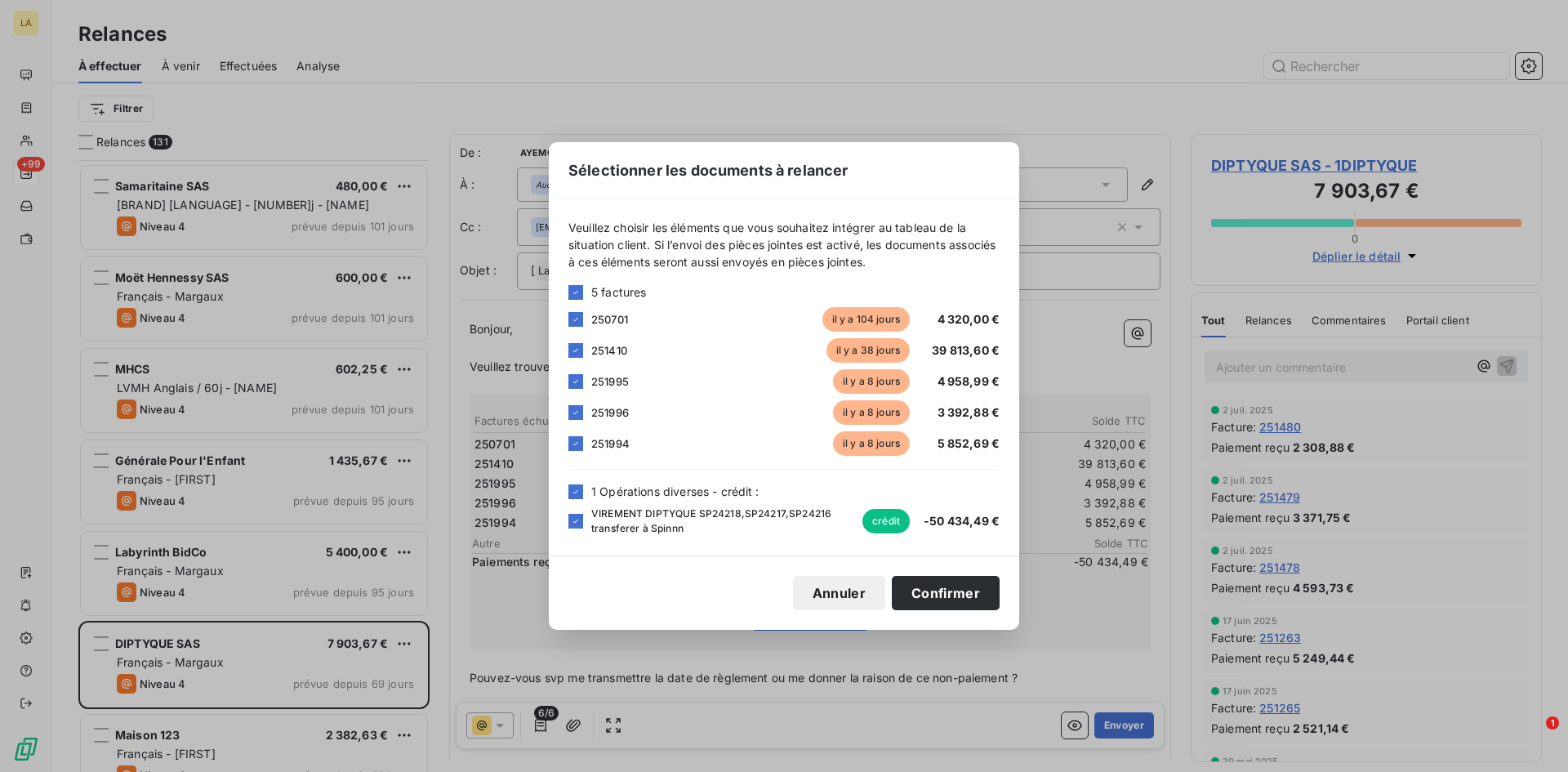 click on "Veuillez choisir les éléments que vous souhaitez intégrer au tableau de la situation client. Si l’envoi des pièces jointes est activé, les documents associés à ces éléments seront aussi envoyés en pièces jointes. [NUMBER] factures [NUMBER] il y a [NUMBER] jours   [PRICE] [NUMBER] il y a [NUMBER] jours   [PRICE] [NUMBER] il y a [NUMBER] jours   [PRICE] [NUMBER] il y a [NUMBER] jours   [PRICE] [NUMBER] il y a [NUMBER] jours   [PRICE] [NUMBER] Opérations diverses - crédit : VIREMENT DIPTYQUE [NUMBER], [NUMBER], [NUMBER] transferer à Spinnn crédit [PRICE]" at bounding box center (784, 377) 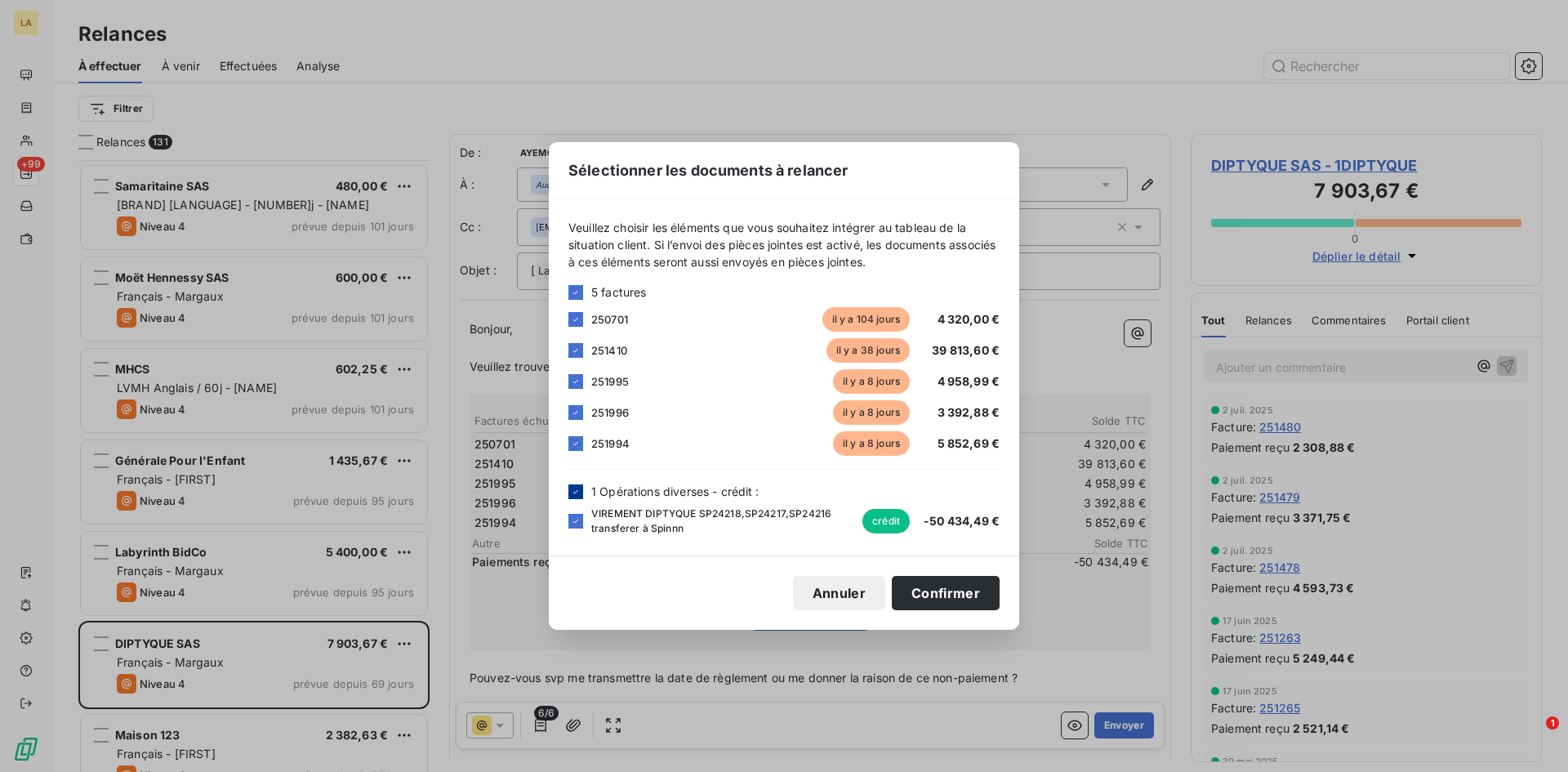 click 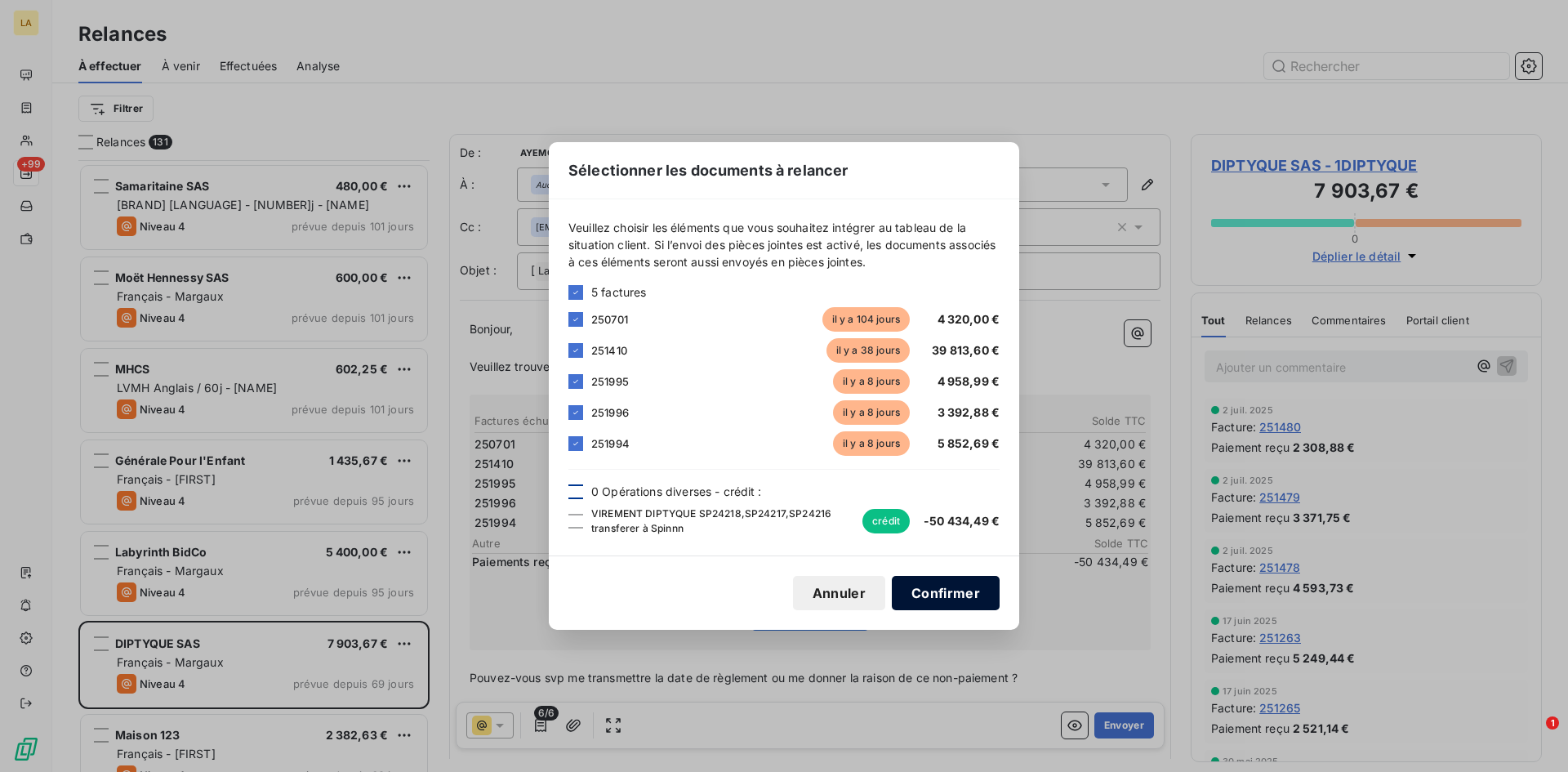 click on "Confirmer" at bounding box center [946, 593] 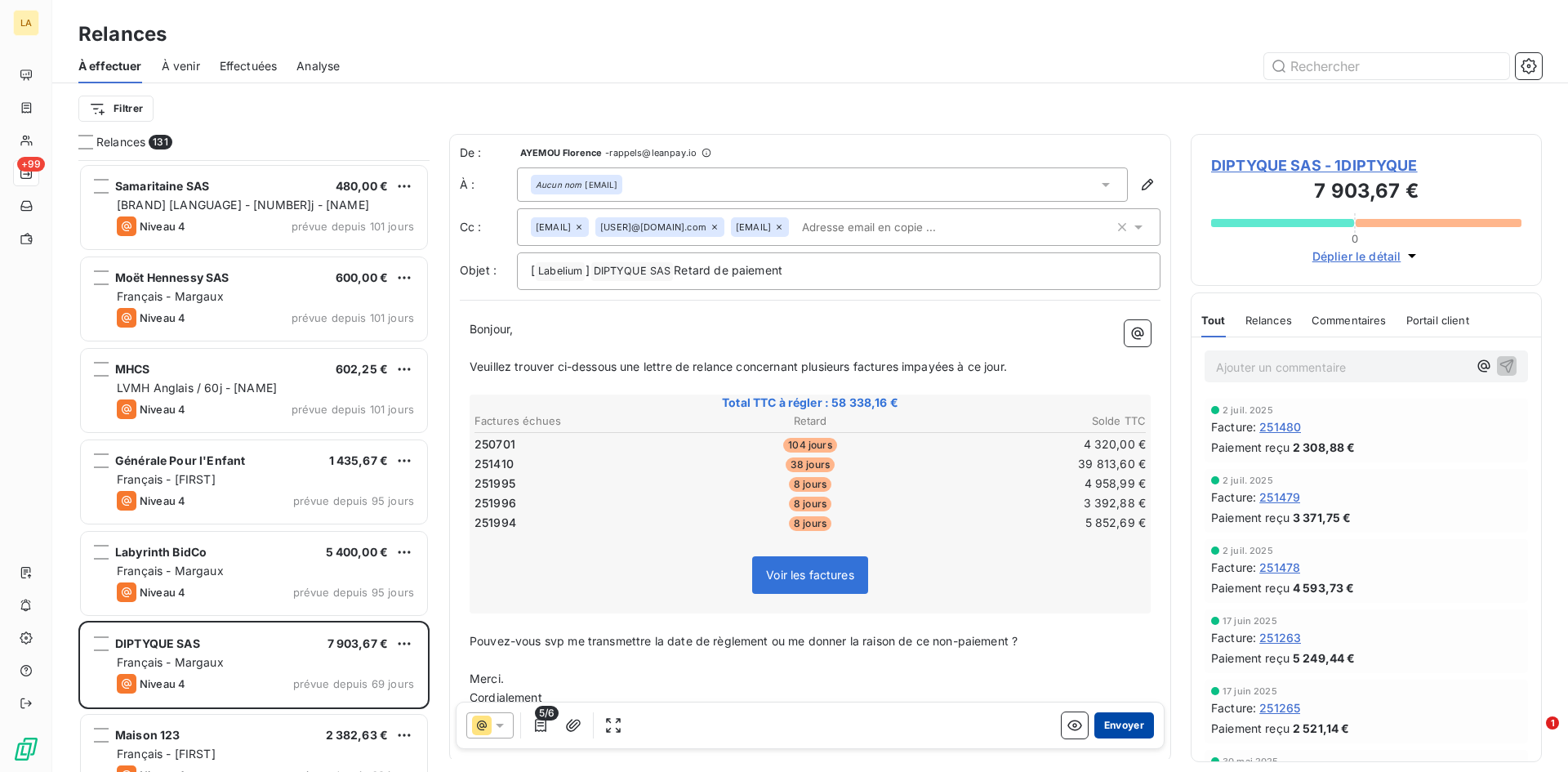 click on "Envoyer" at bounding box center (1124, 725) 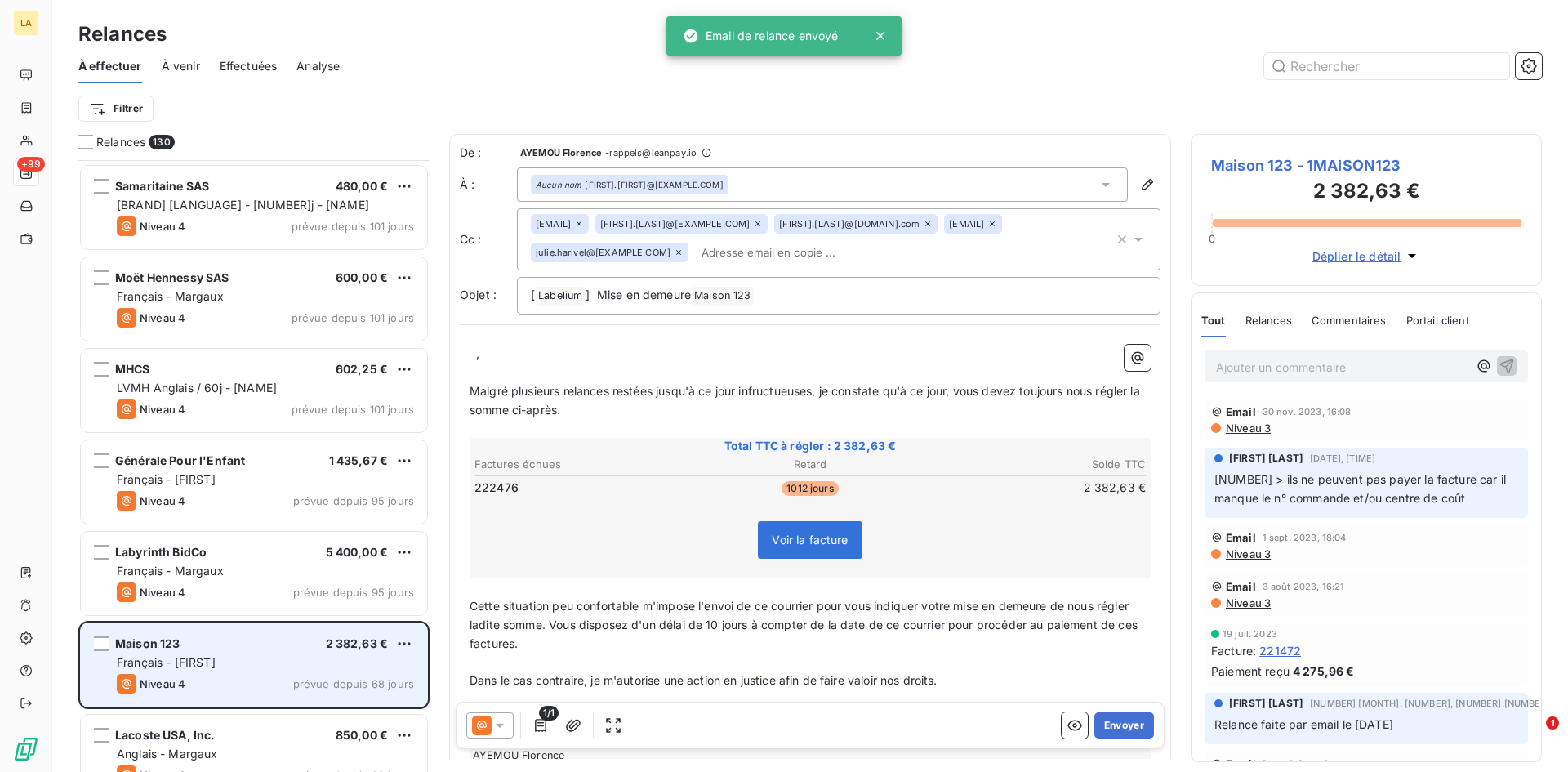 click on "Français - [FIRST]" at bounding box center (265, 663) 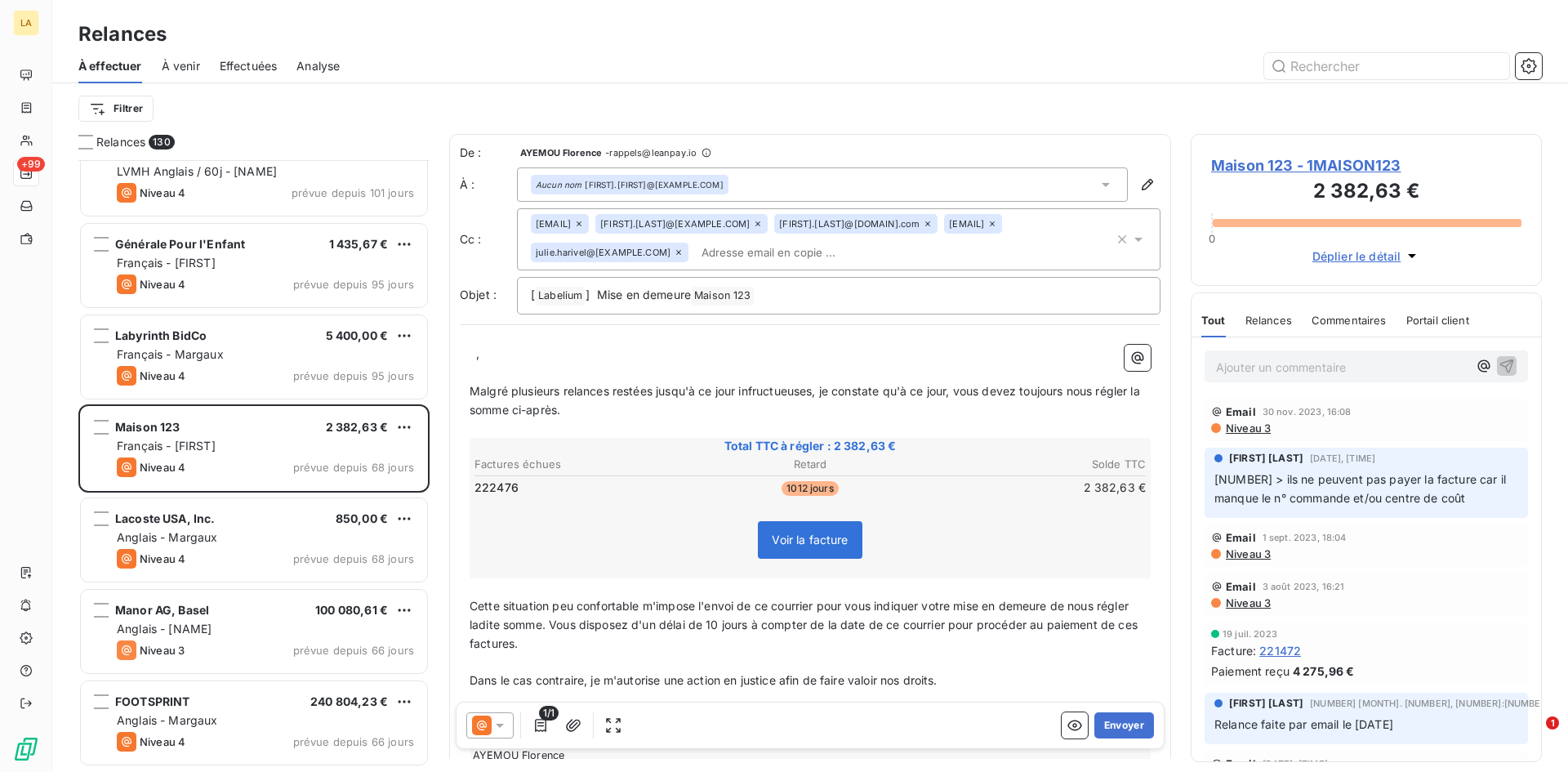 scroll, scrollTop: 1798, scrollLeft: 0, axis: vertical 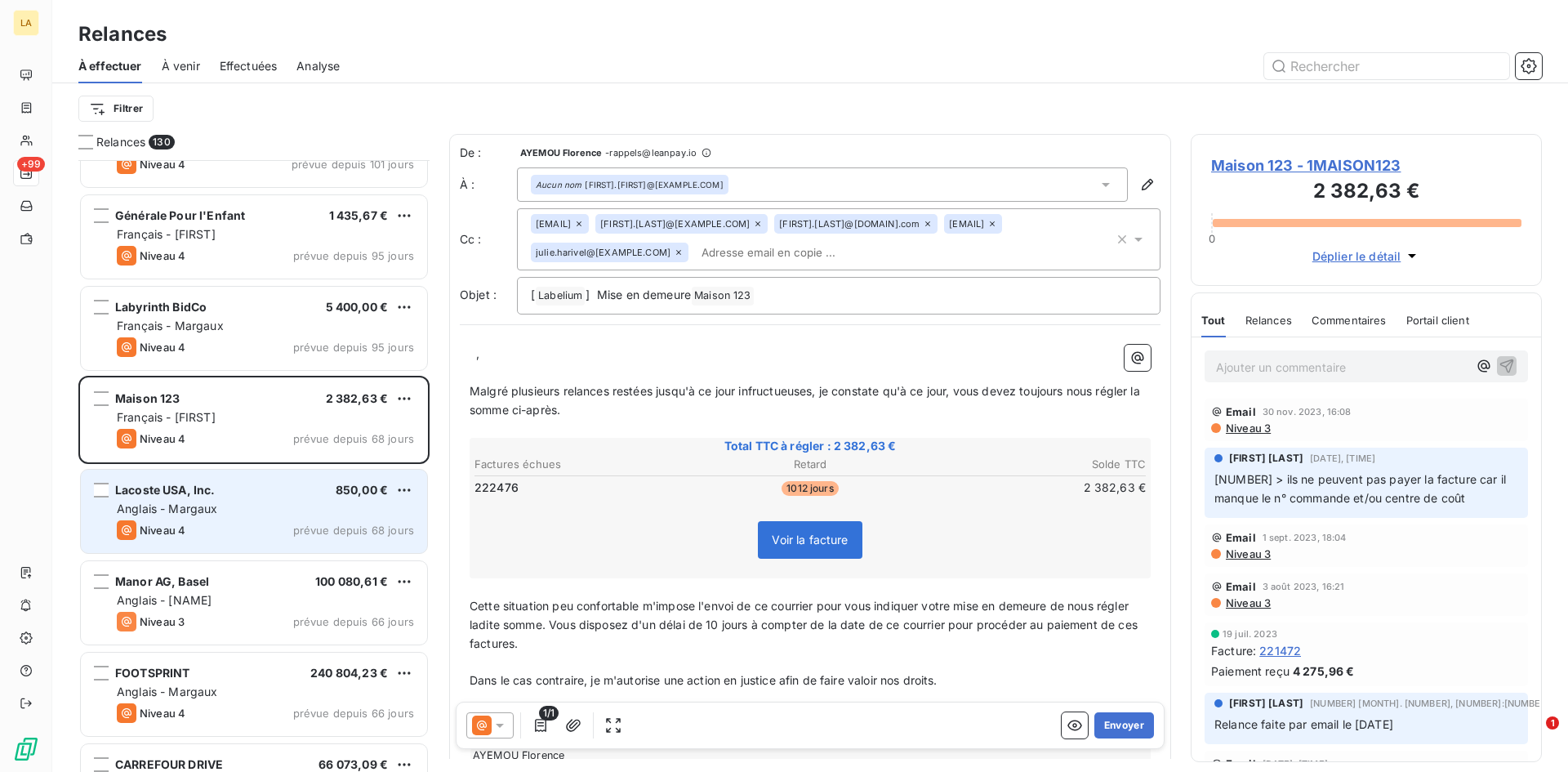click on "Lacoste USA, Inc. 850,00 € Anglais - [FIRST] Niveau 4 prévue depuis 68 jours" at bounding box center [254, 511] 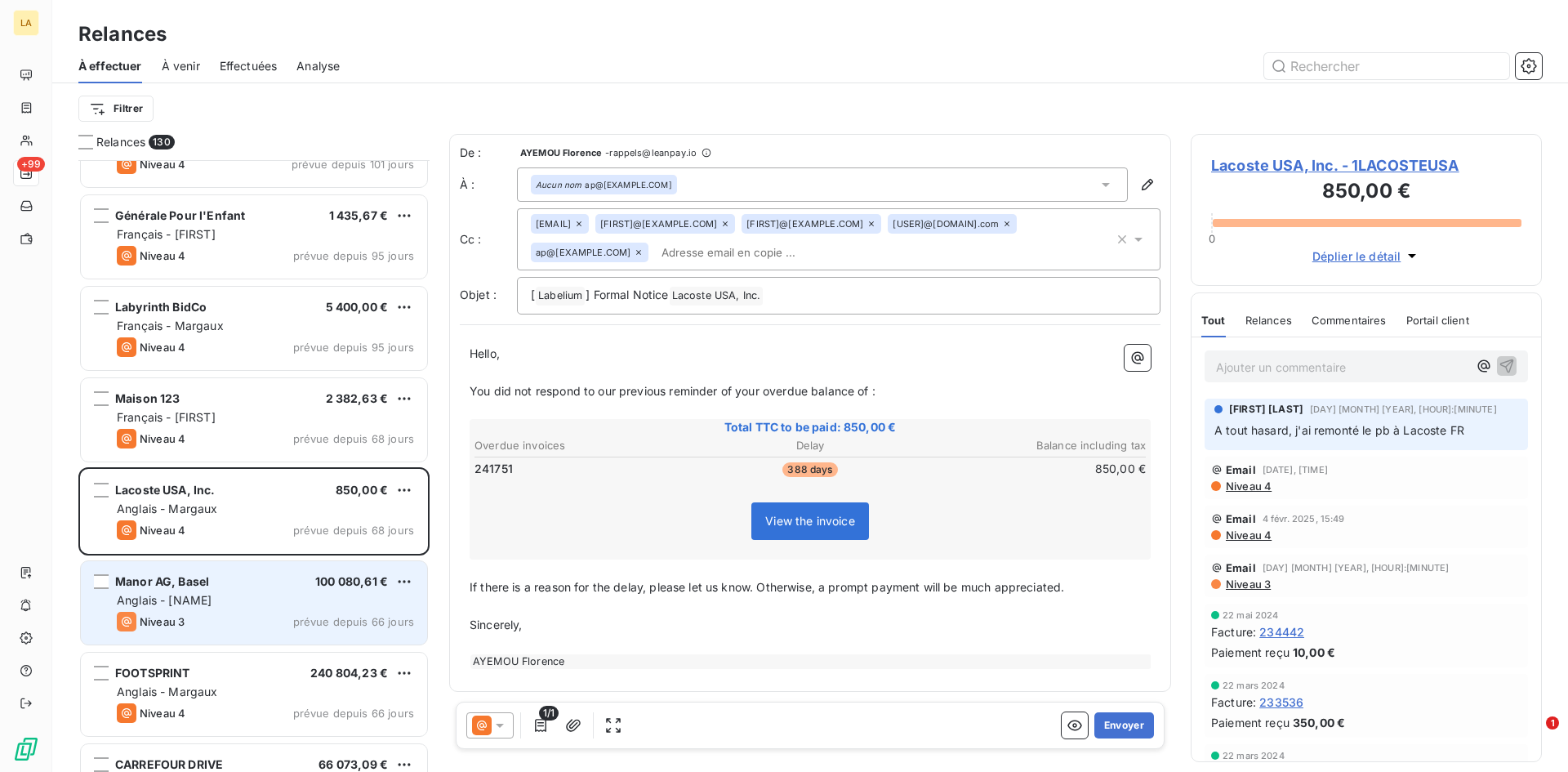 click on "Anglais - [NAME]" at bounding box center [265, 600] 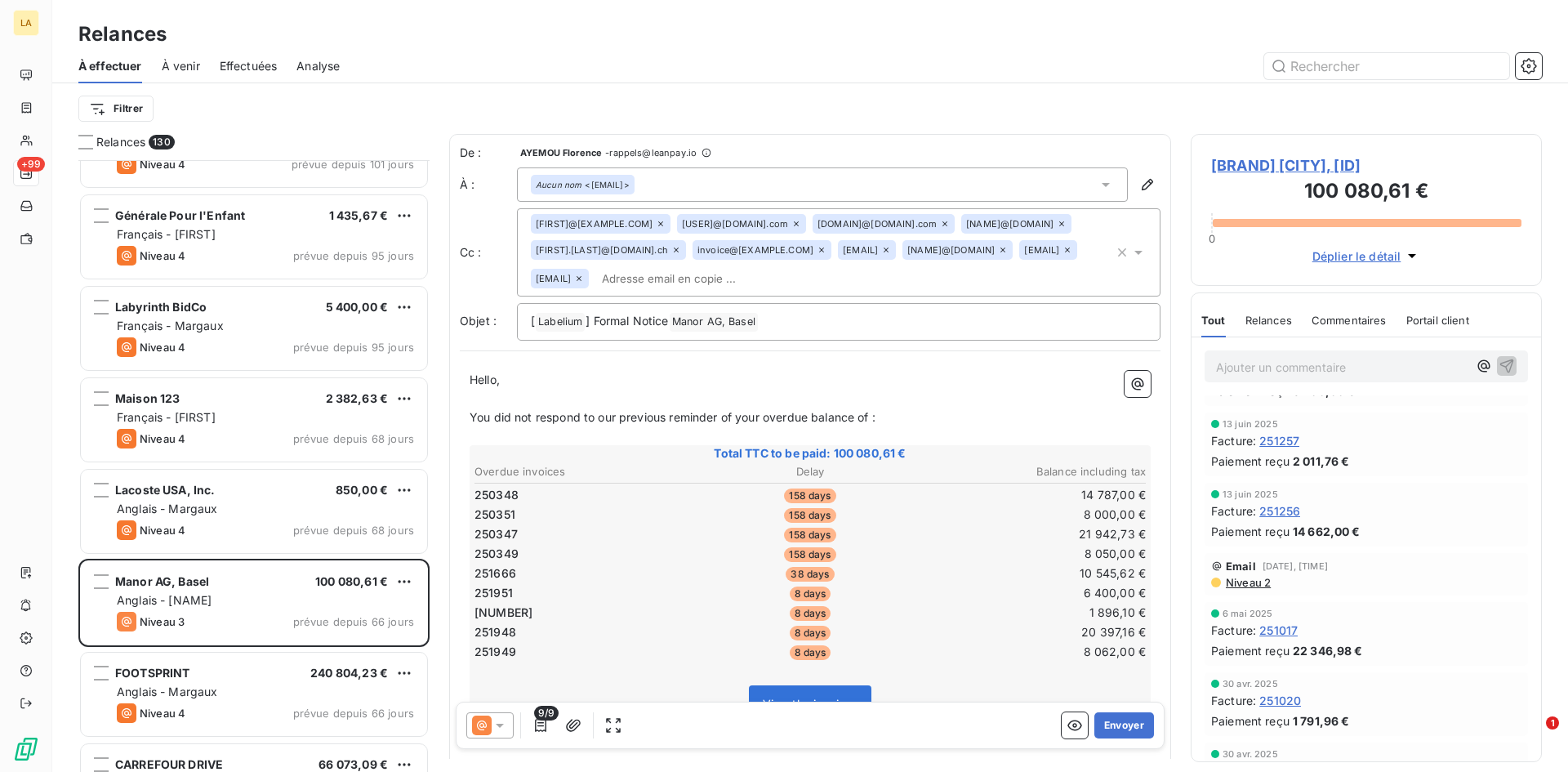 scroll, scrollTop: 490, scrollLeft: 0, axis: vertical 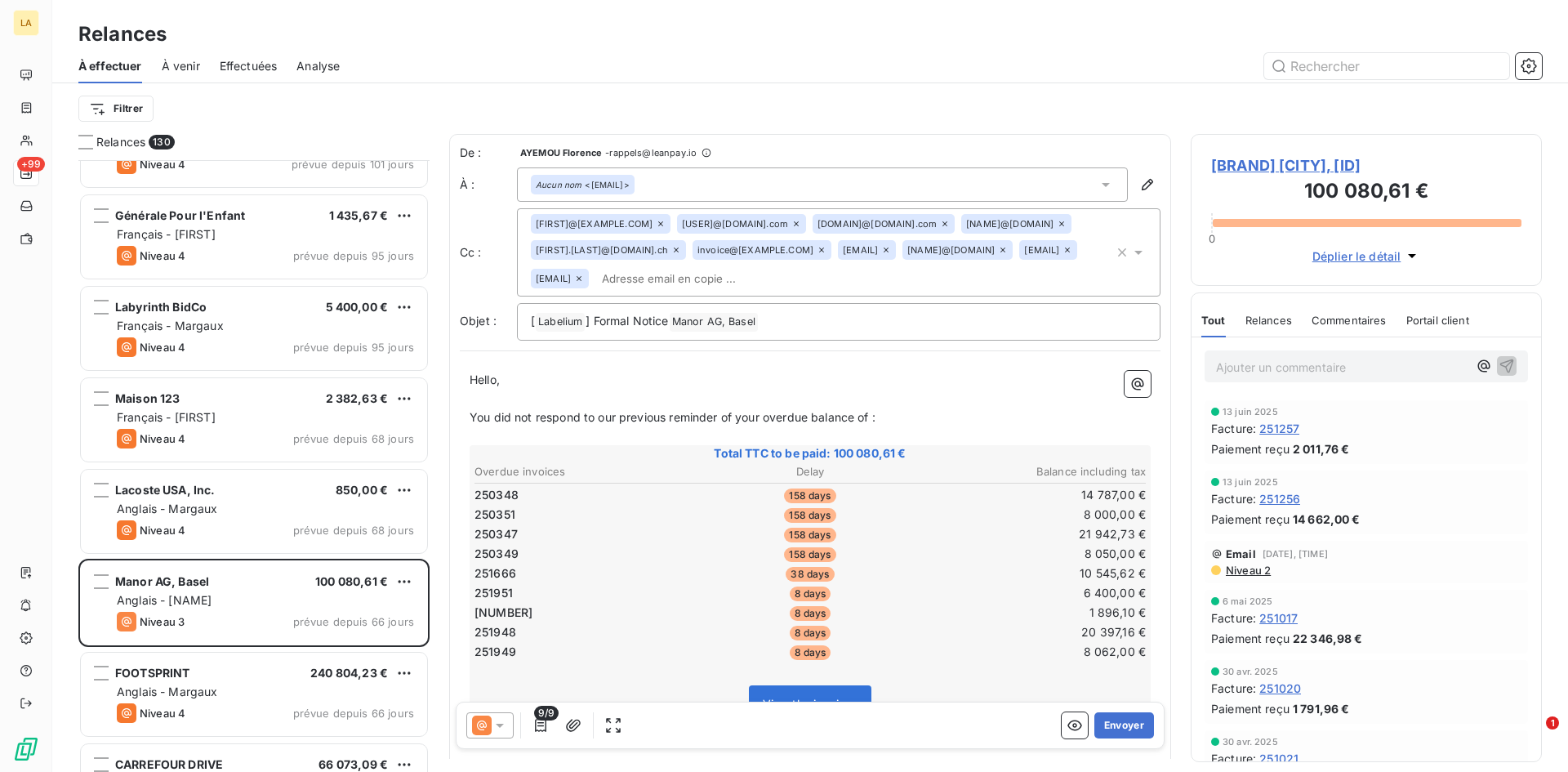 click on "Niveau 2" at bounding box center [1247, 570] 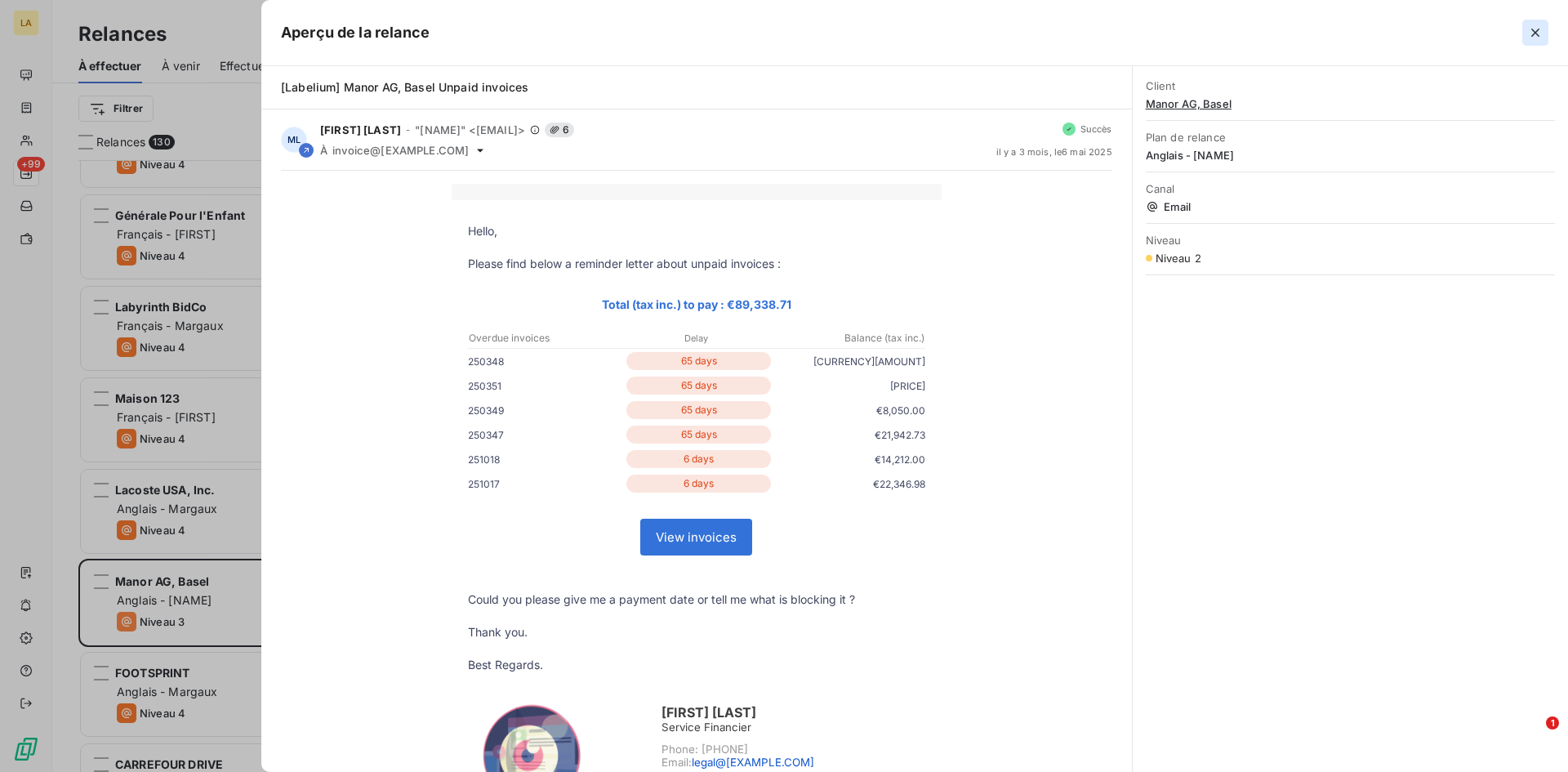 click 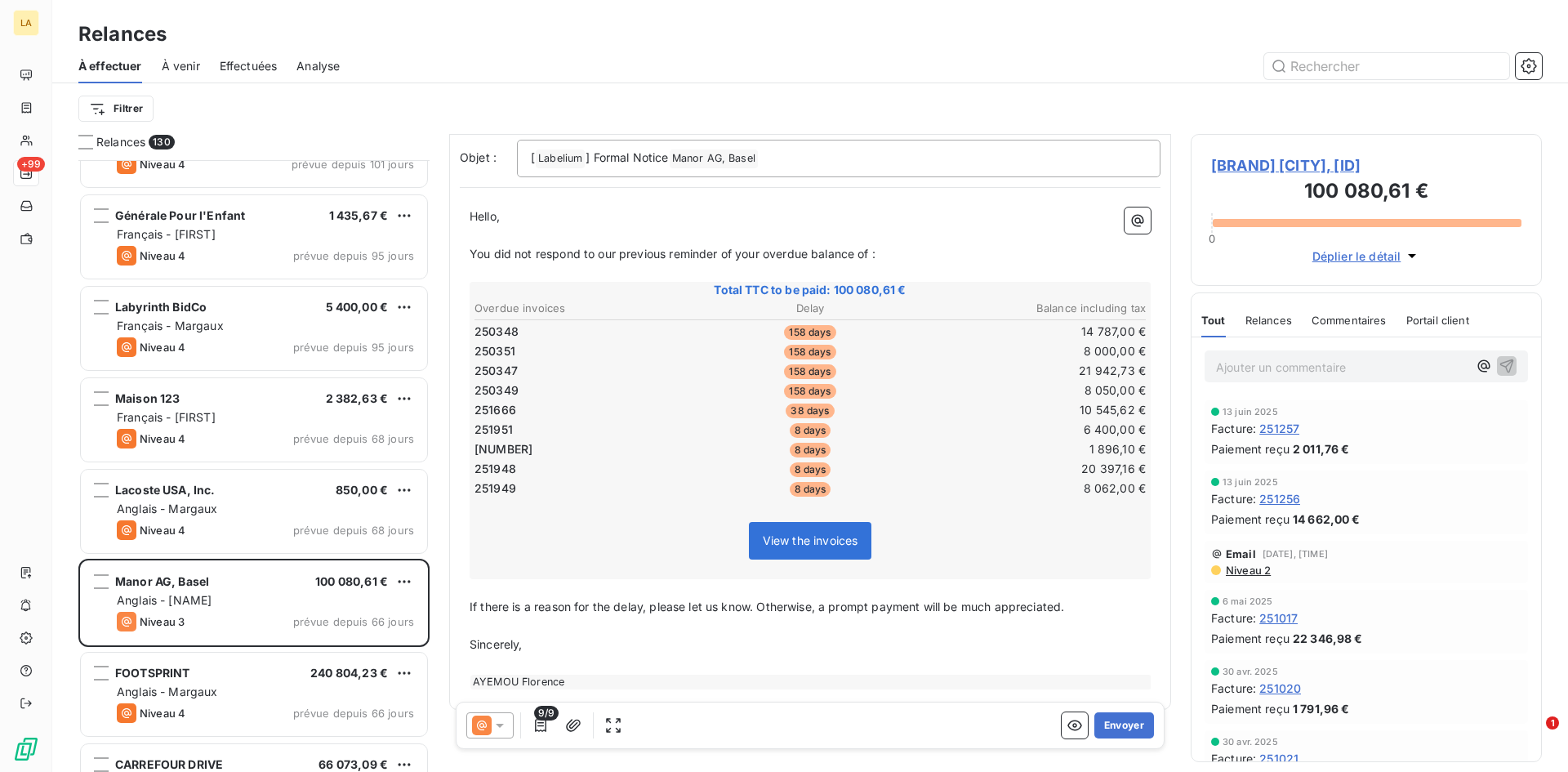 scroll, scrollTop: 83, scrollLeft: 0, axis: vertical 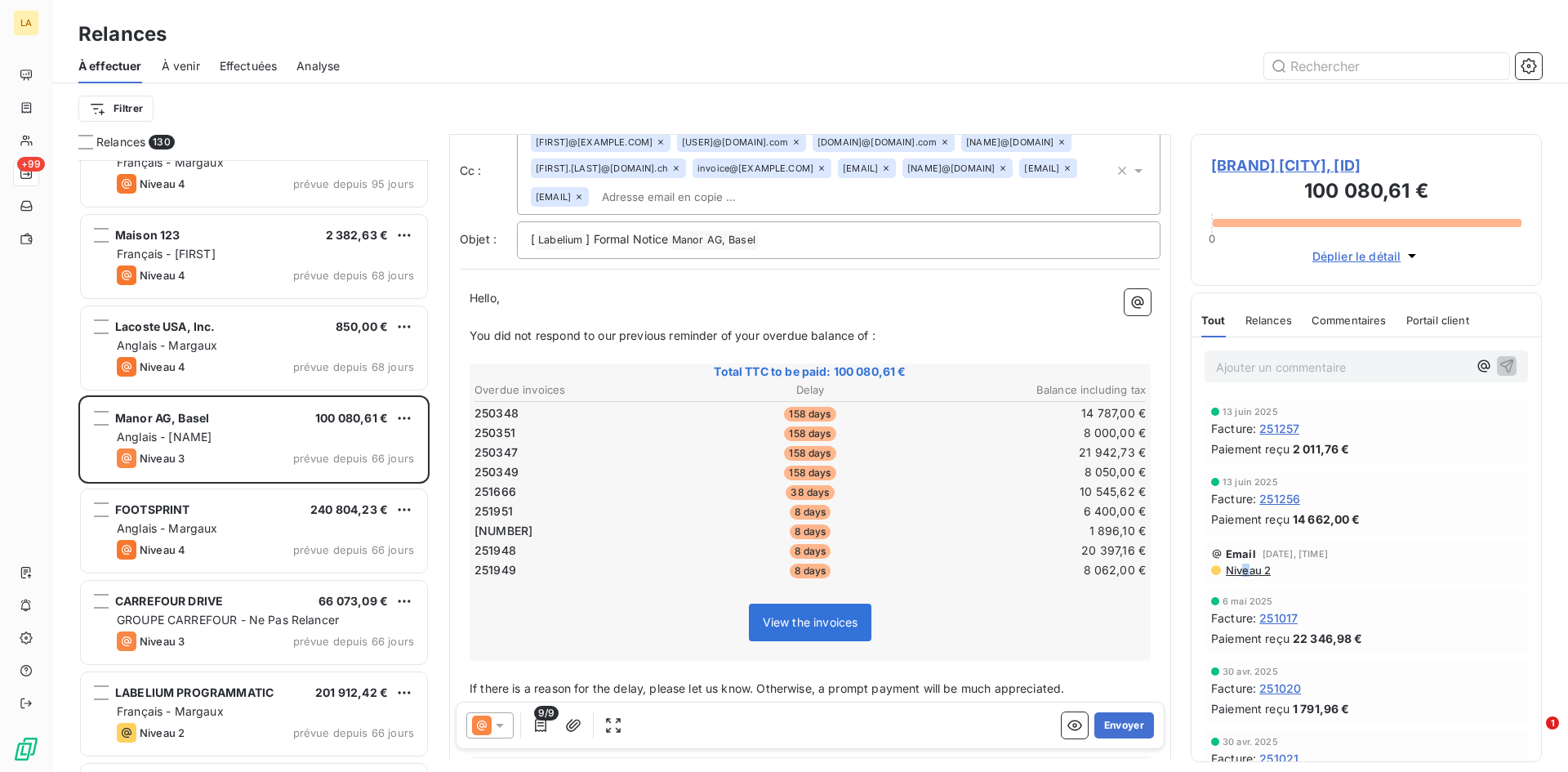click on "Niveau 2" at bounding box center (1247, 570) 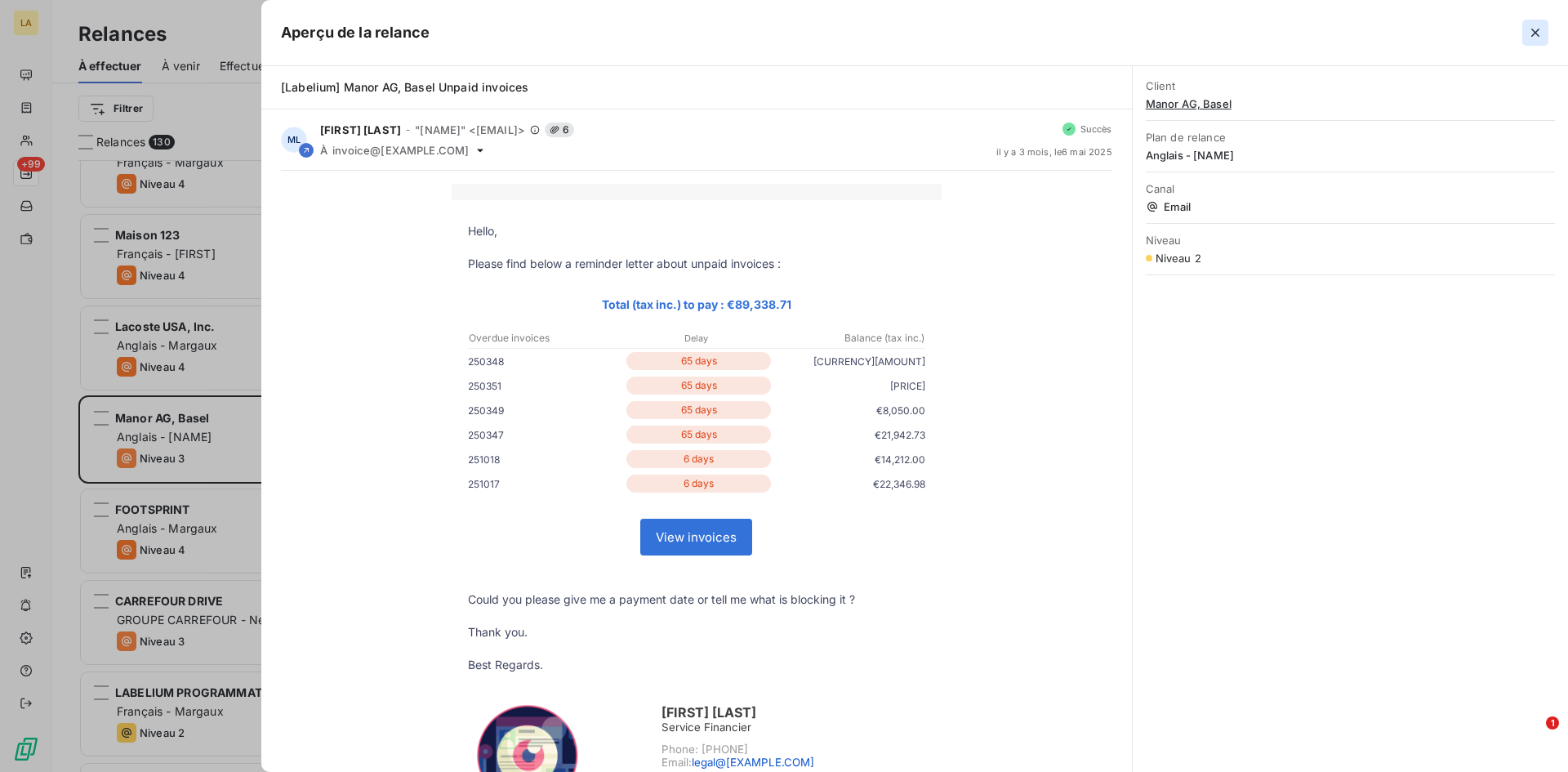 click 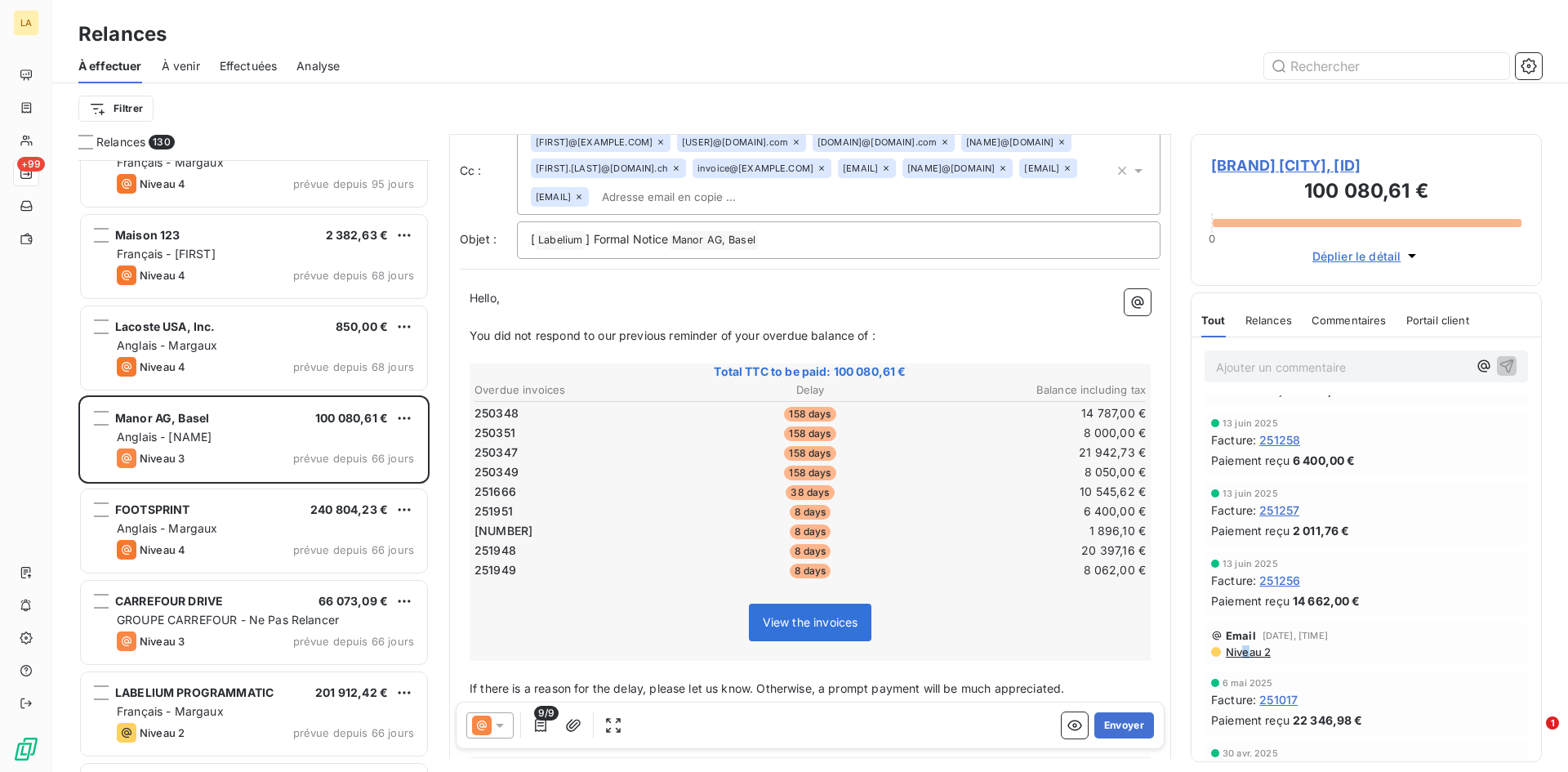 scroll, scrollTop: 490, scrollLeft: 0, axis: vertical 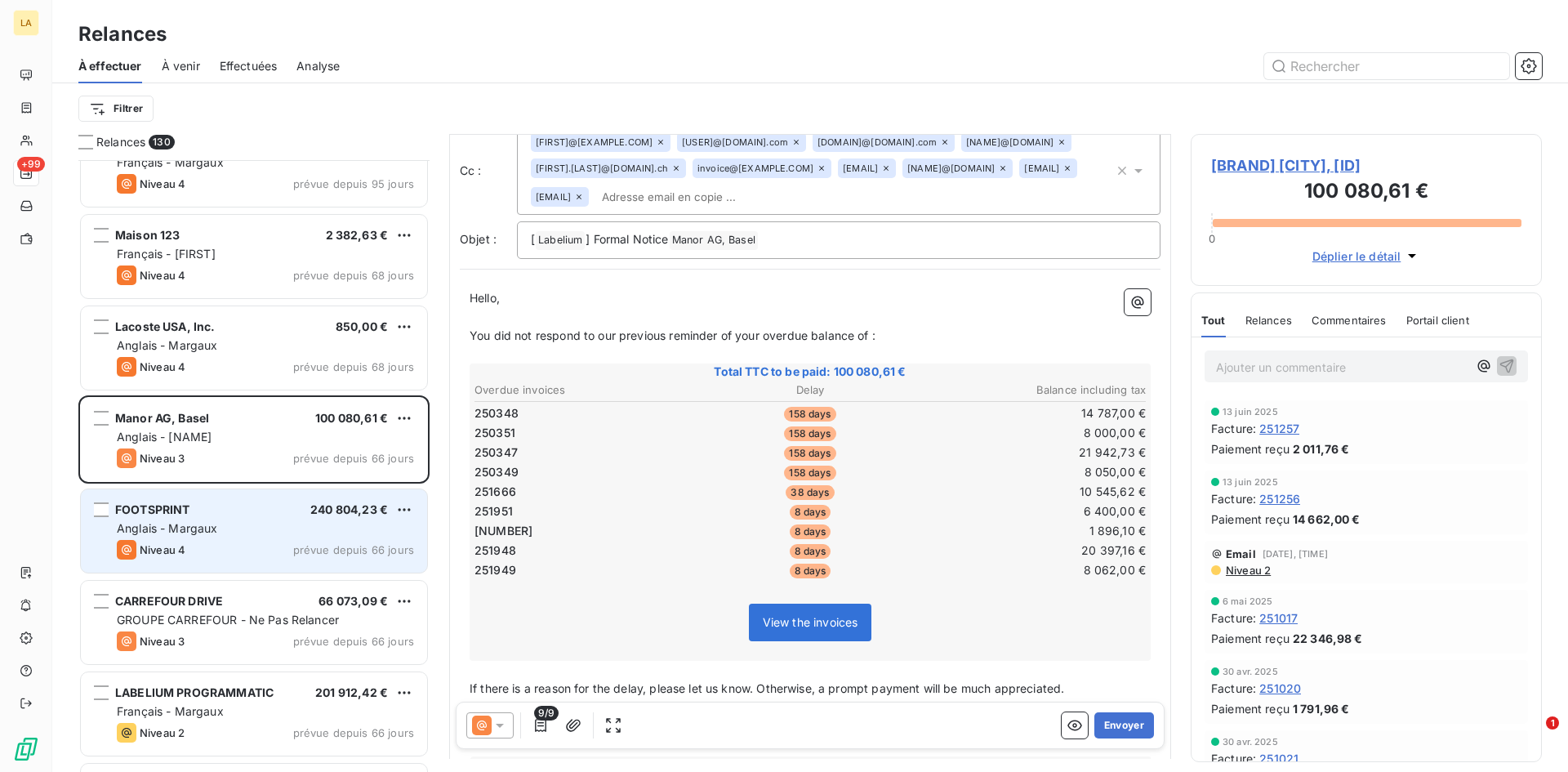 click on "Anglais - Margaux" at bounding box center (265, 529) 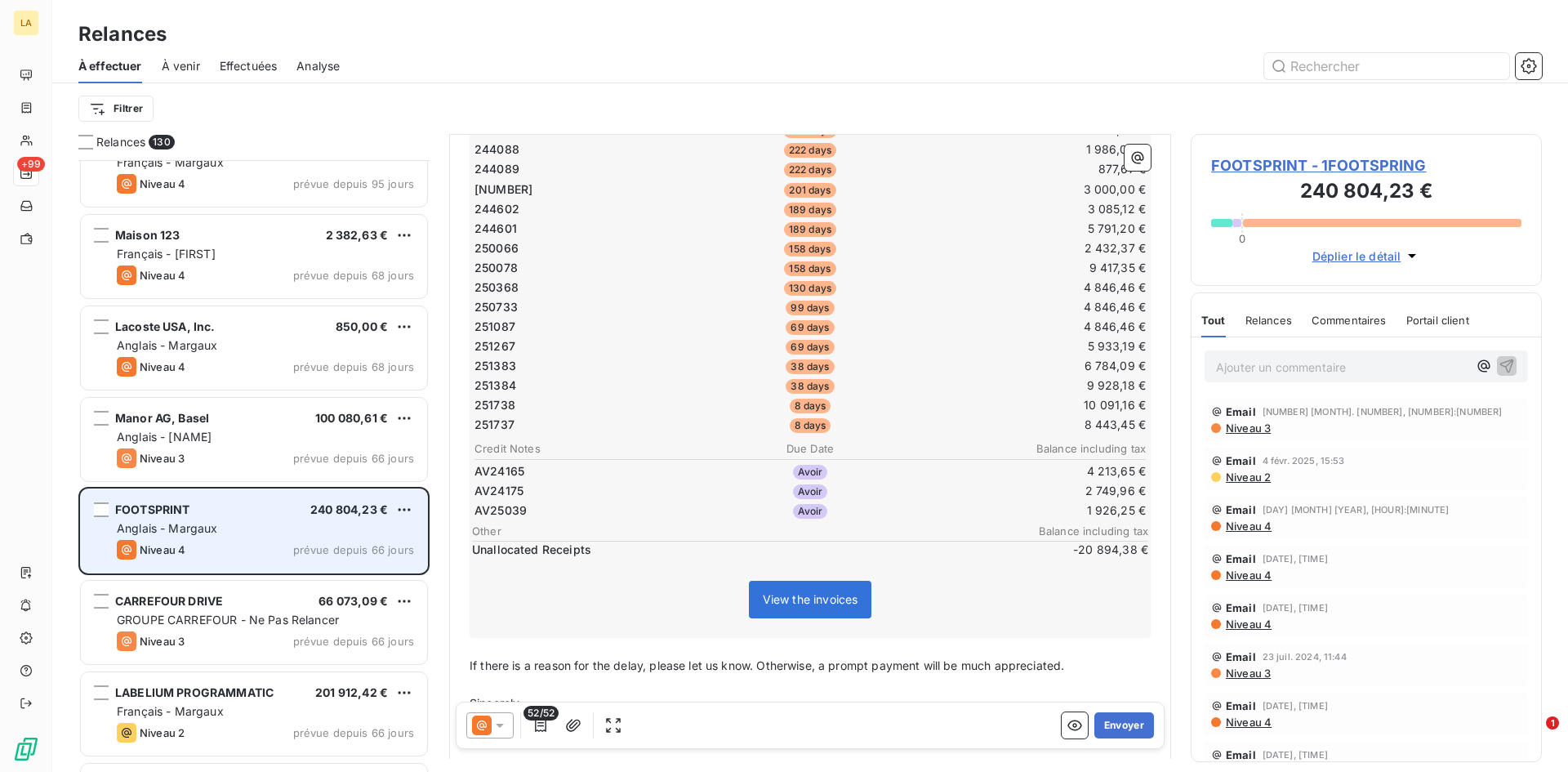 scroll, scrollTop: 1000, scrollLeft: 0, axis: vertical 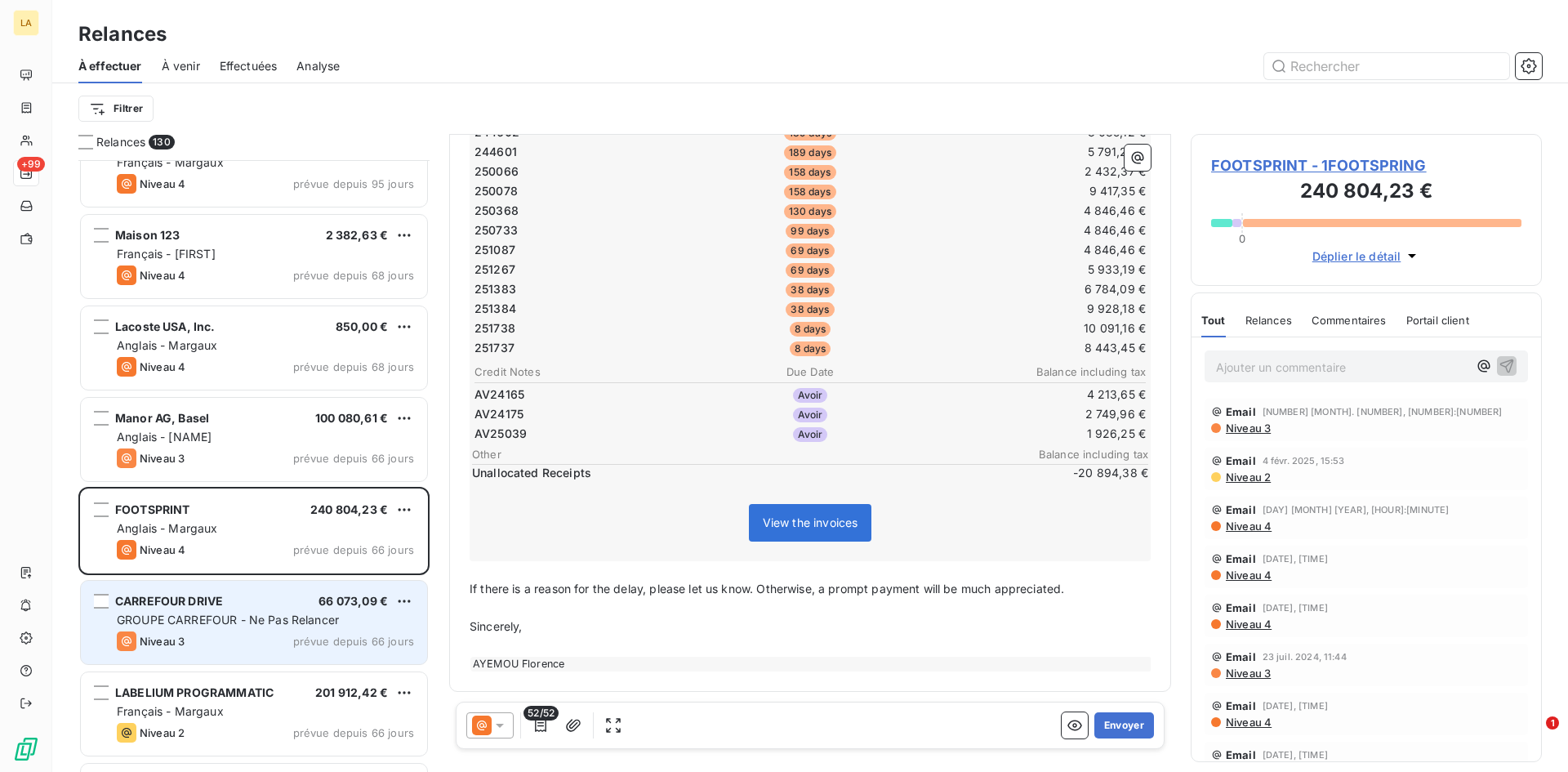 click on "GROUPE CARREFOUR - Ne Pas Relancer" at bounding box center (228, 619) 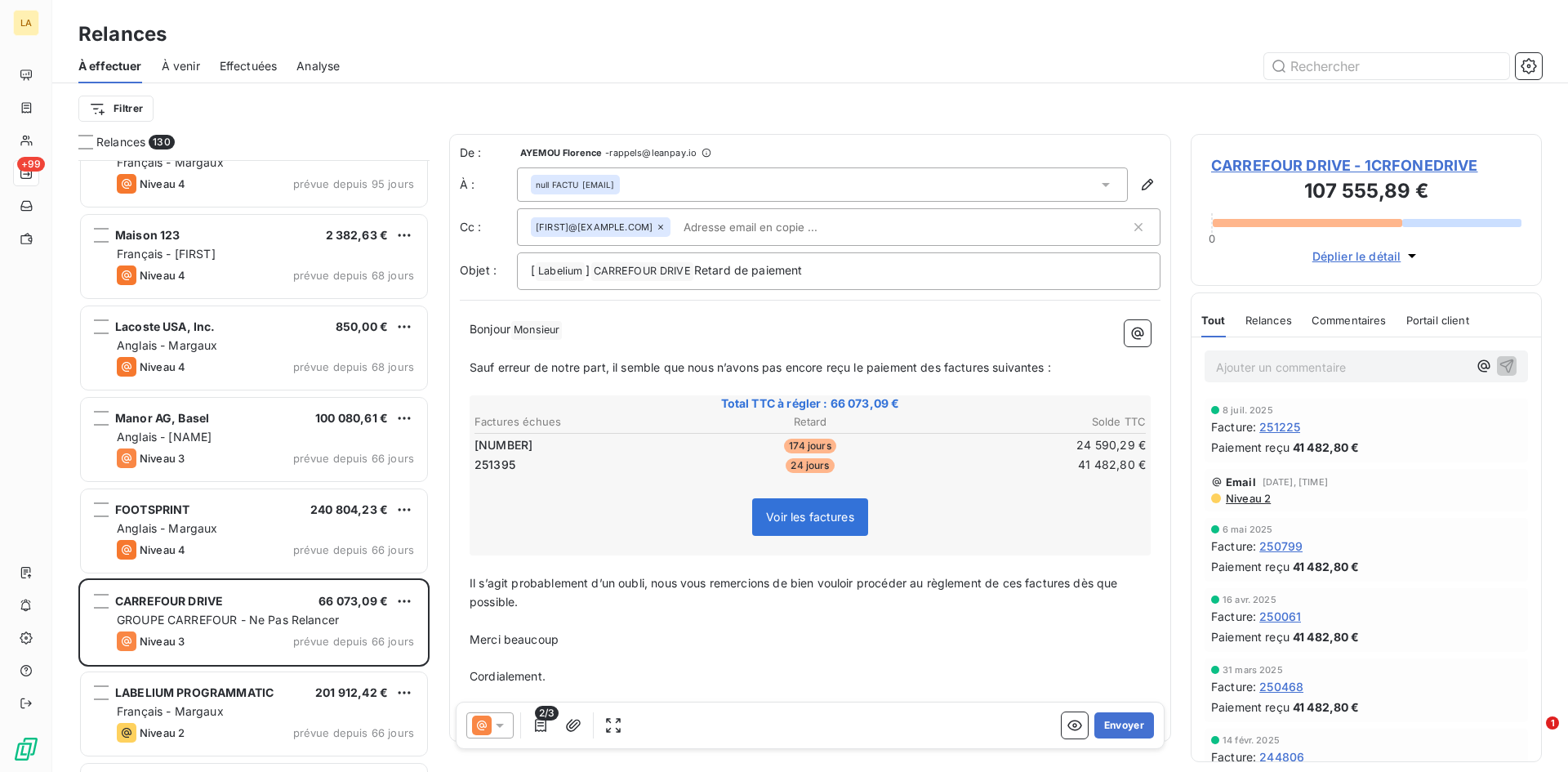 click on "Niveau 2" at bounding box center [1247, 498] 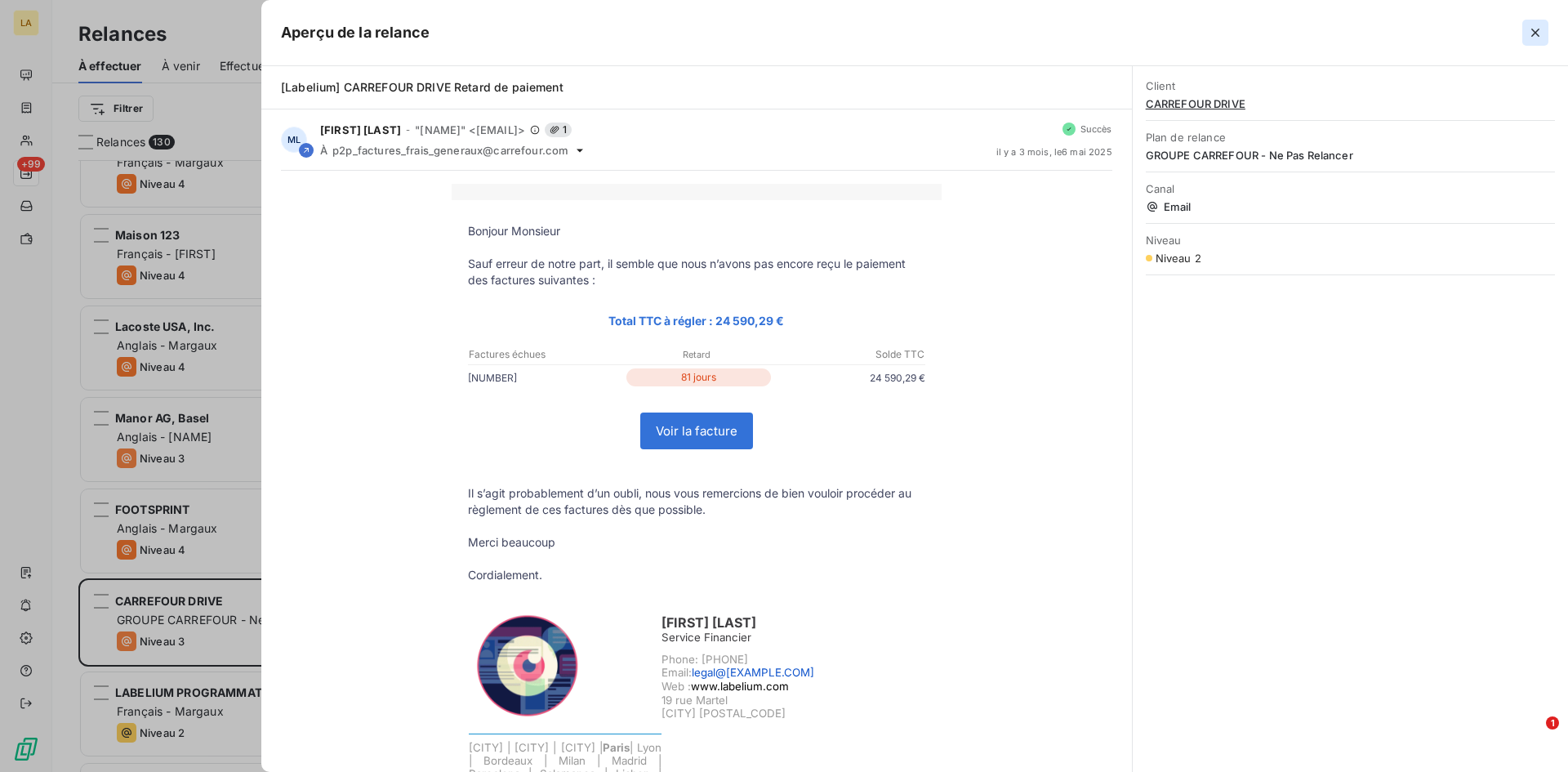 click 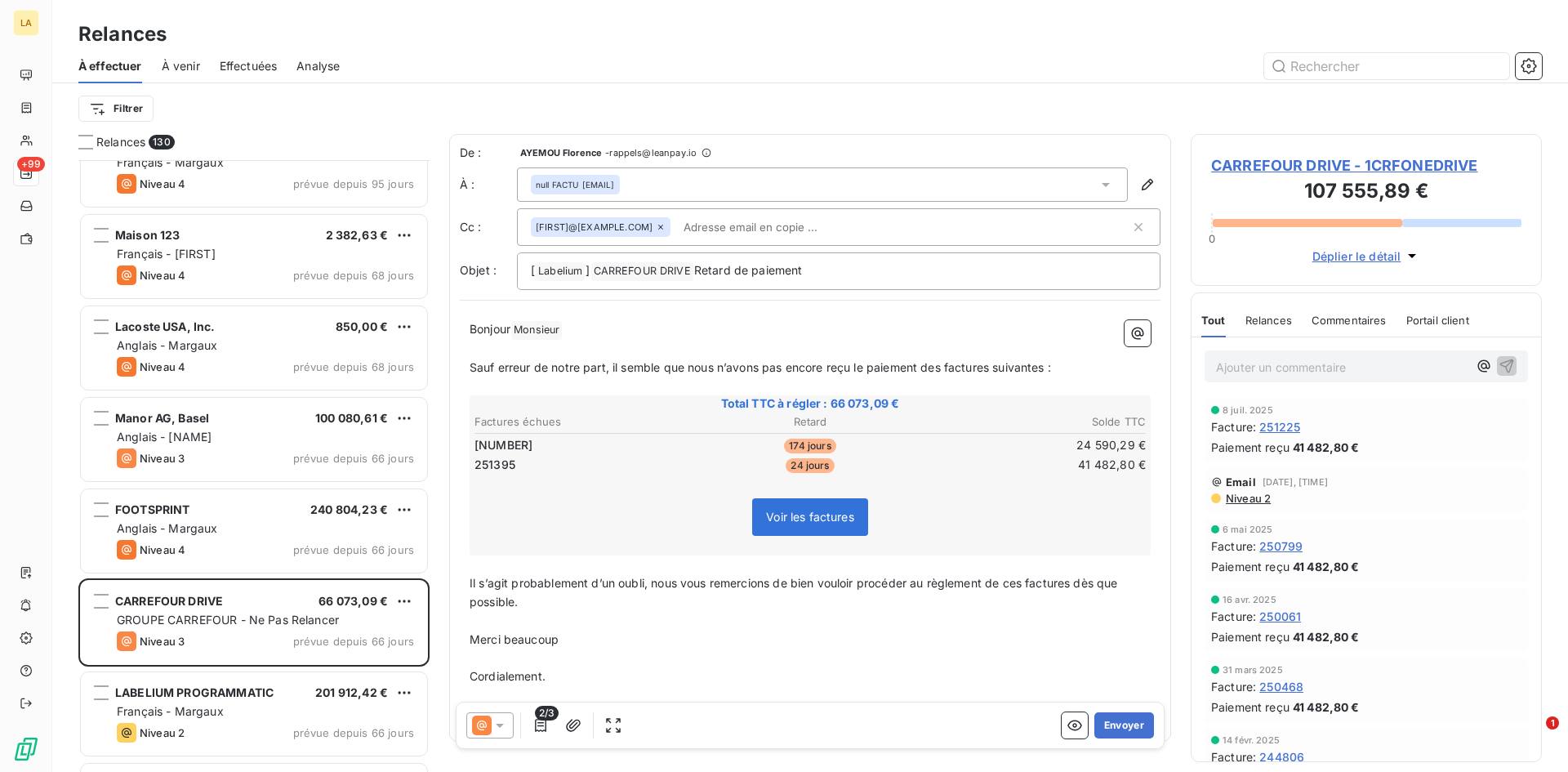click on "Ajouter un commentaire ﻿" at bounding box center (1342, 367) 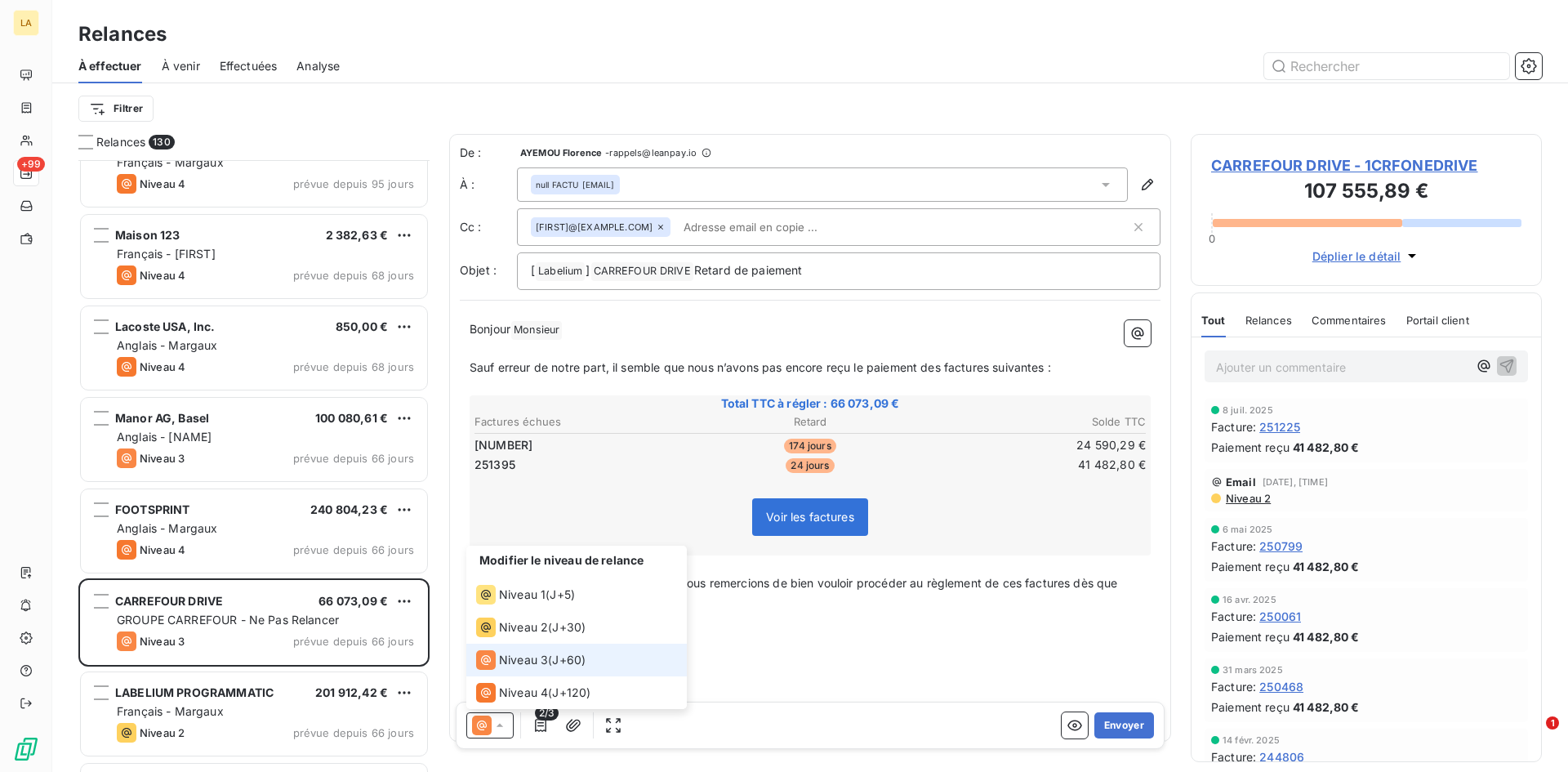 click on "Niveau 3" at bounding box center (523, 660) 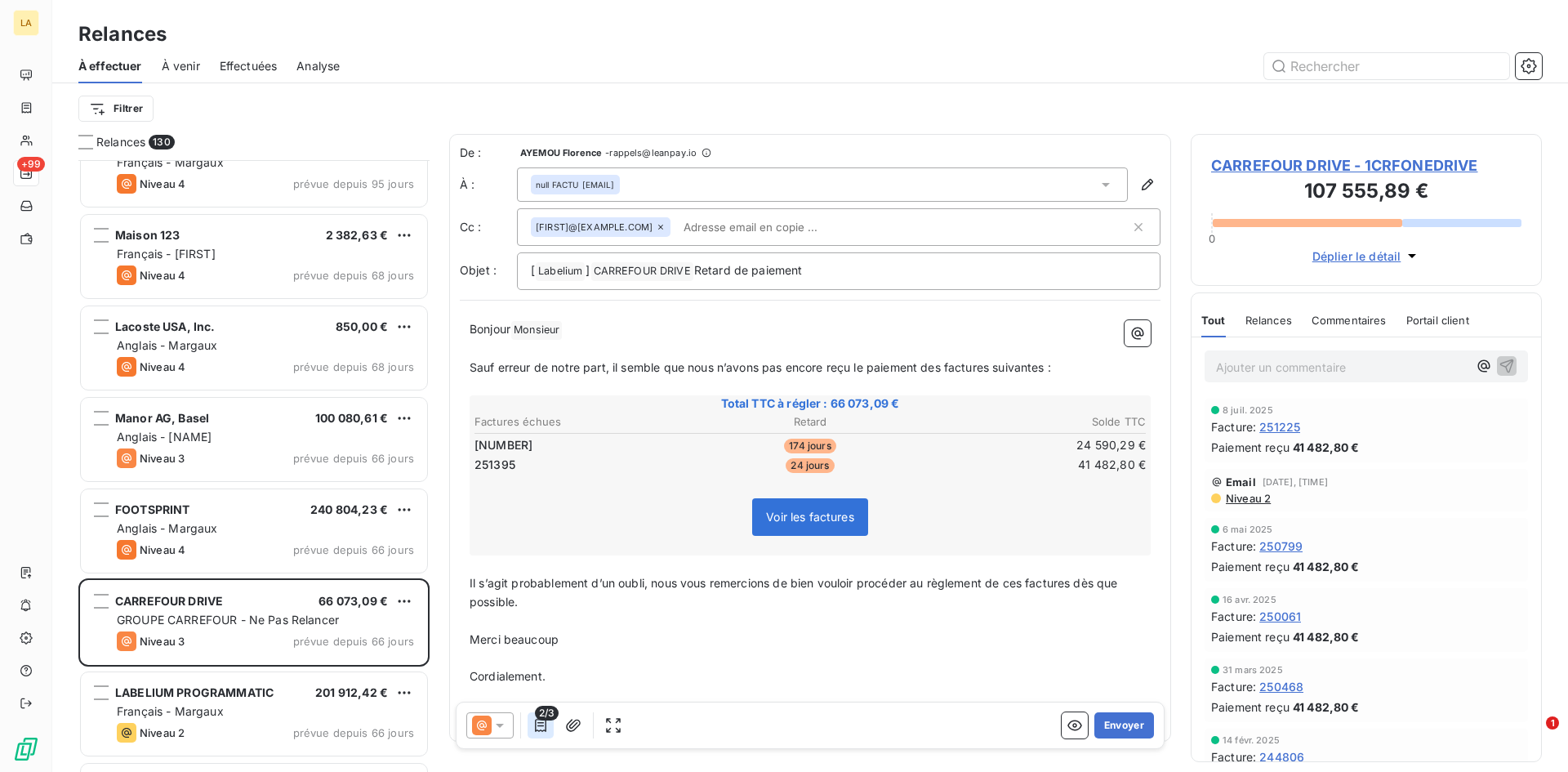 click 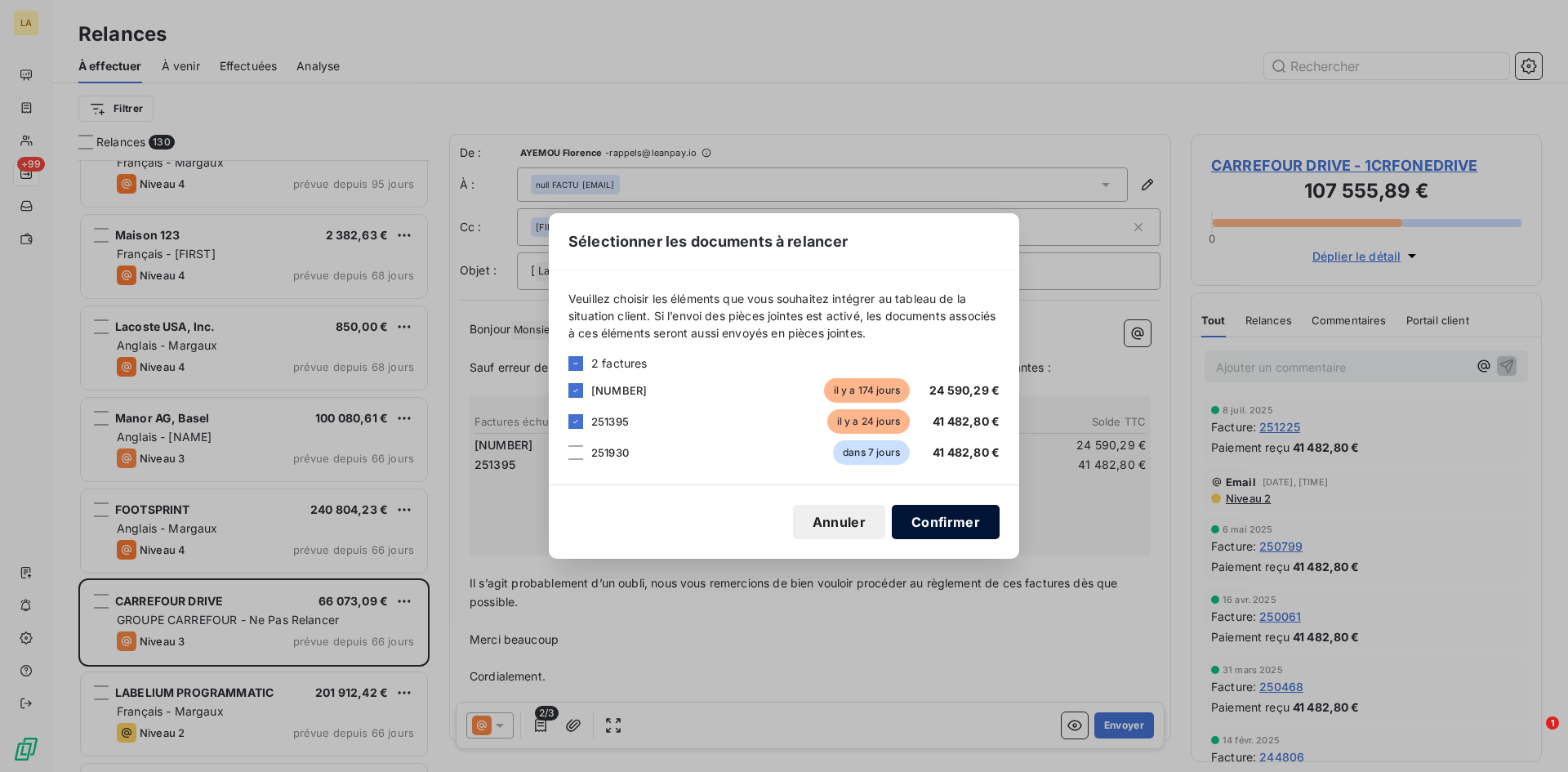 click on "Confirmer" at bounding box center [946, 522] 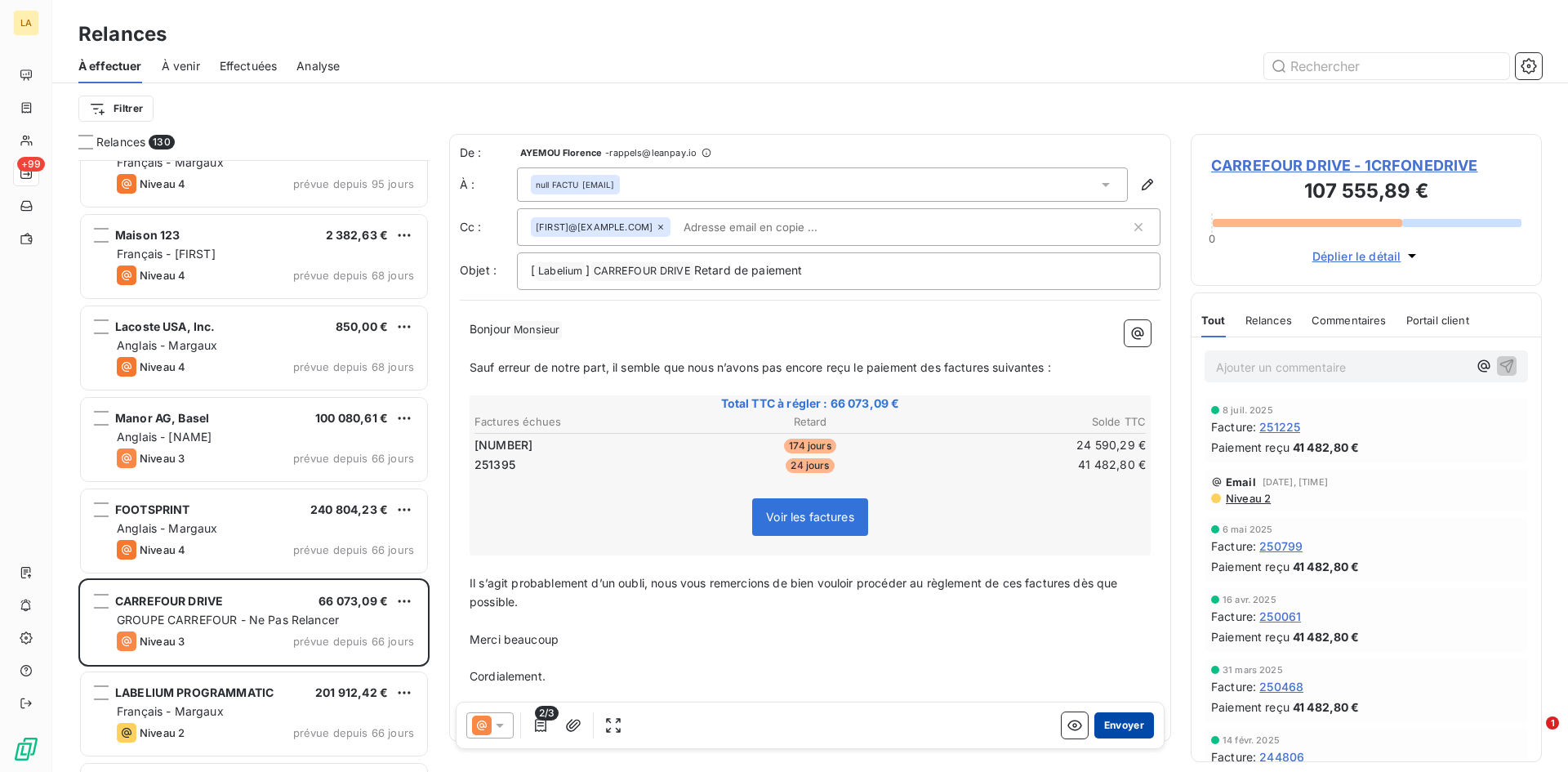 click on "Envoyer" at bounding box center (1124, 725) 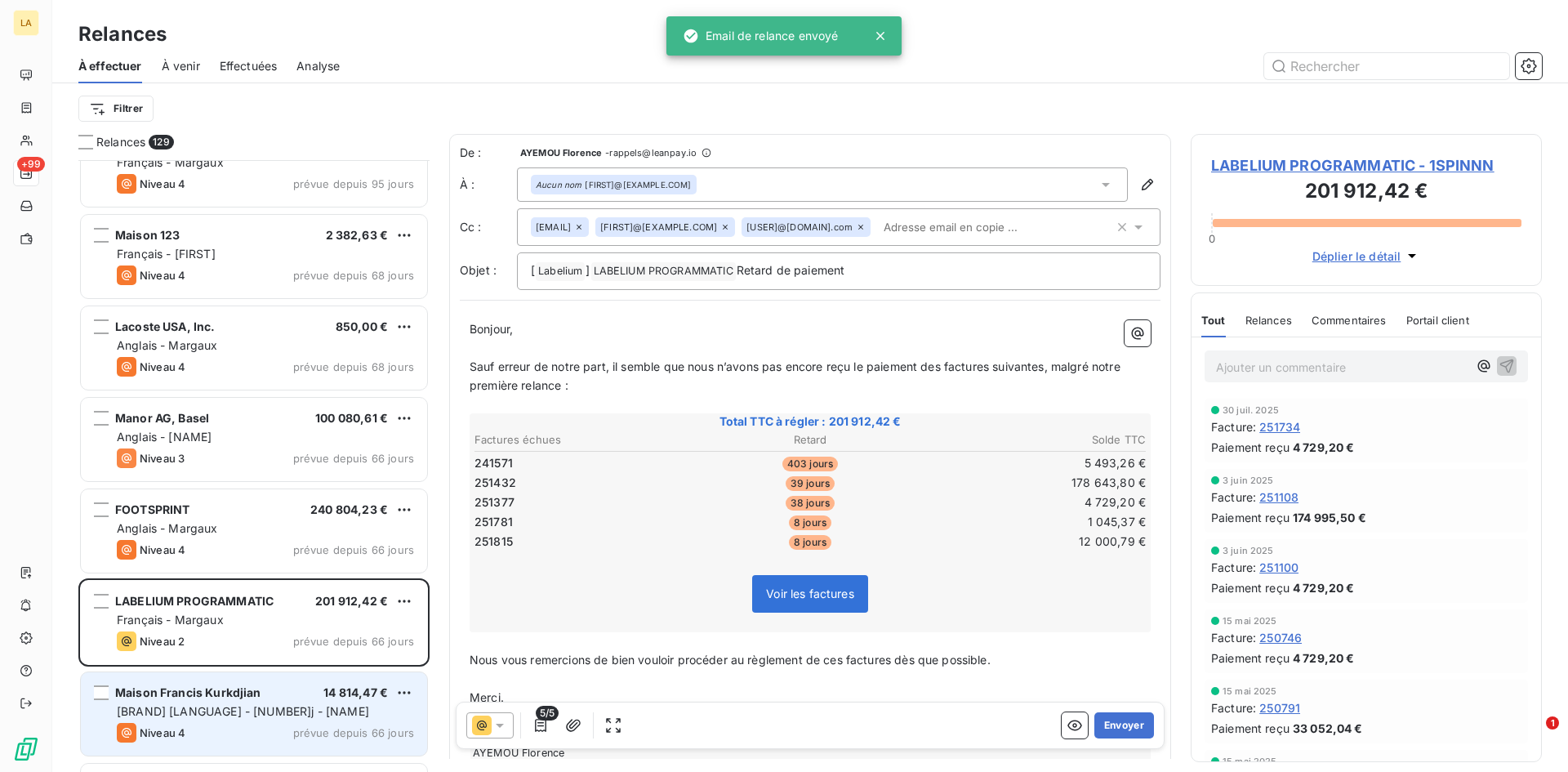 click on "Maison Francis Kurkdjian" at bounding box center [188, 692] 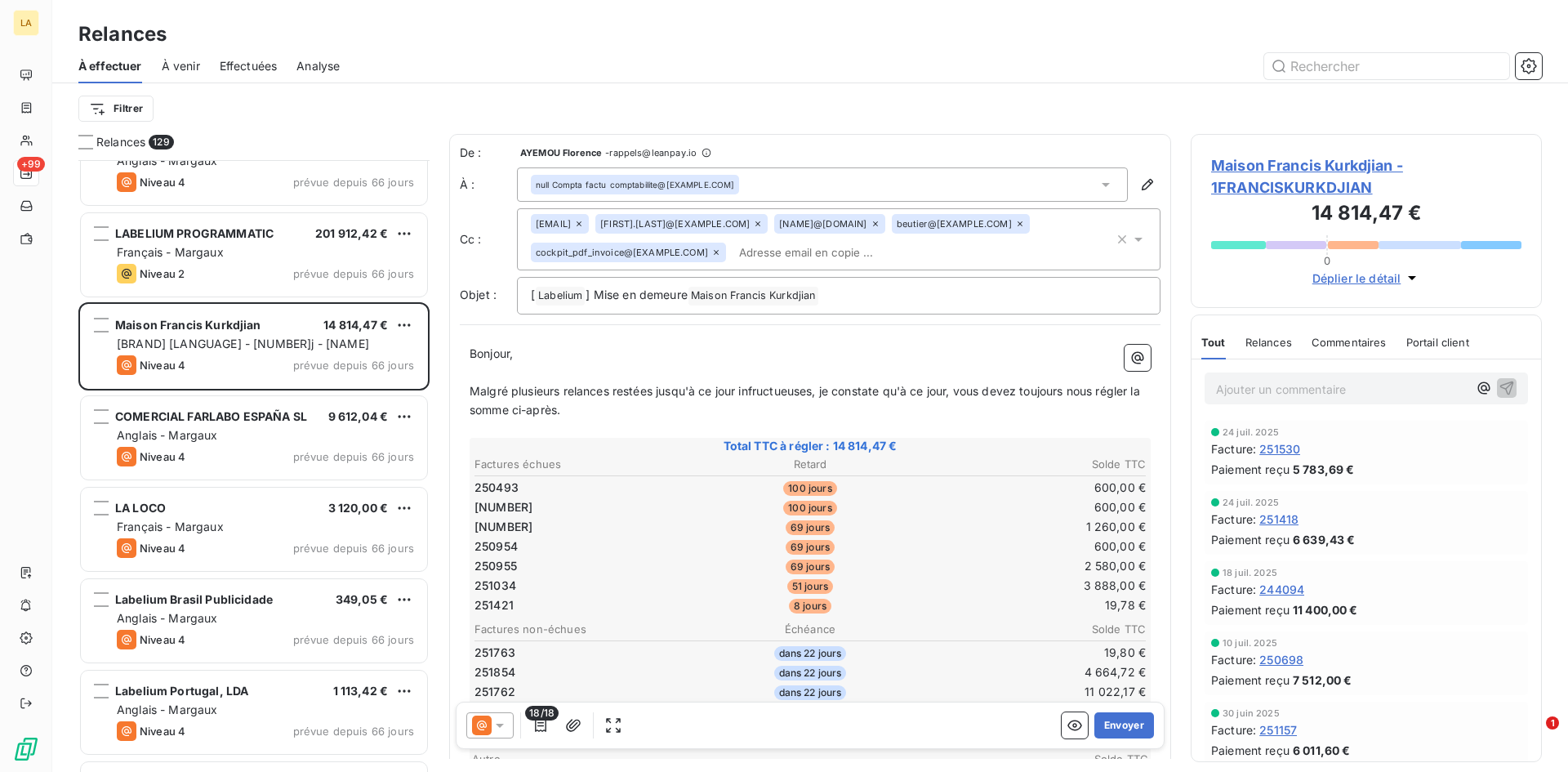 scroll, scrollTop: 2370, scrollLeft: 0, axis: vertical 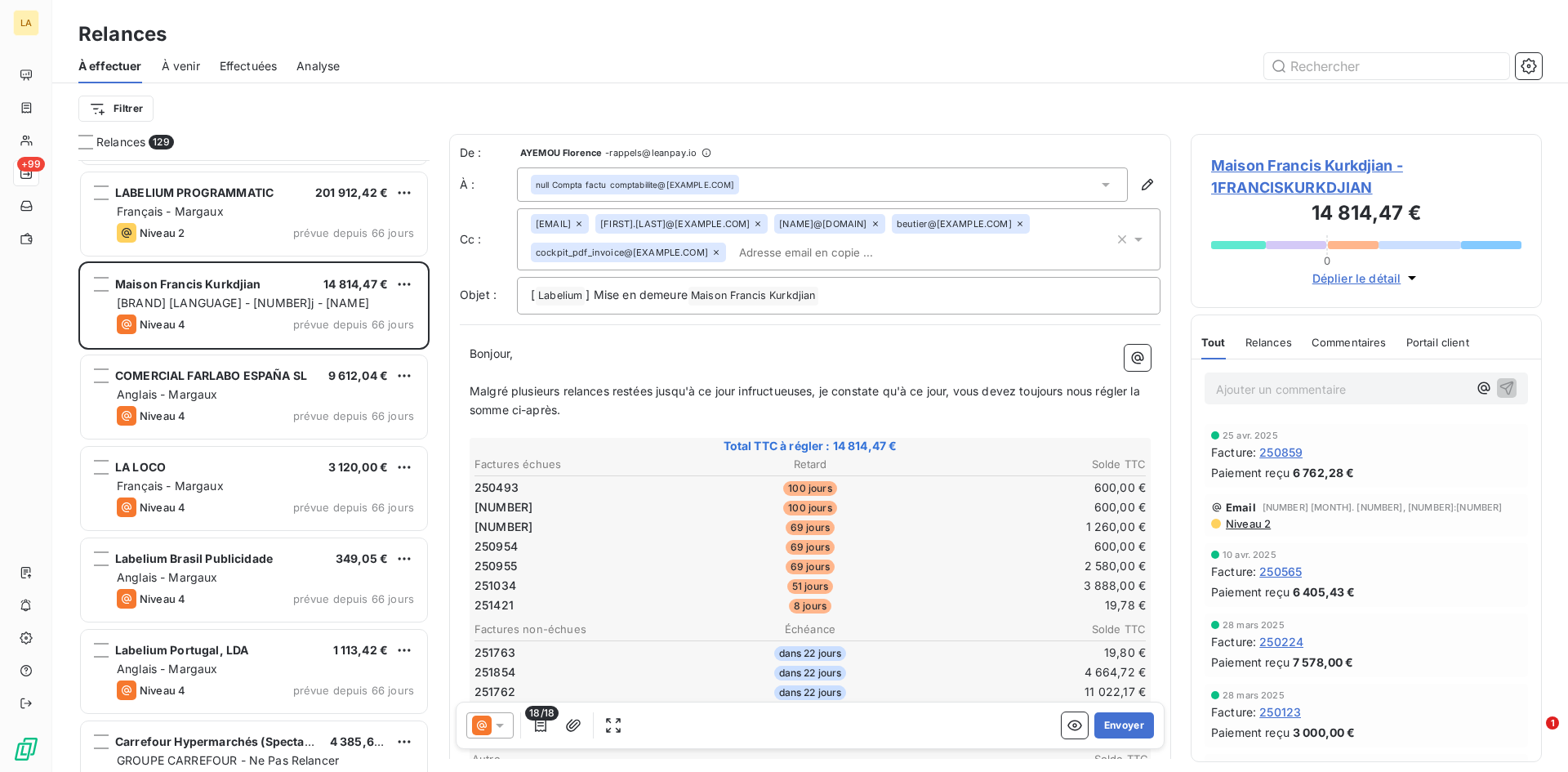 click on "Niveau 2" at bounding box center (1247, 524) 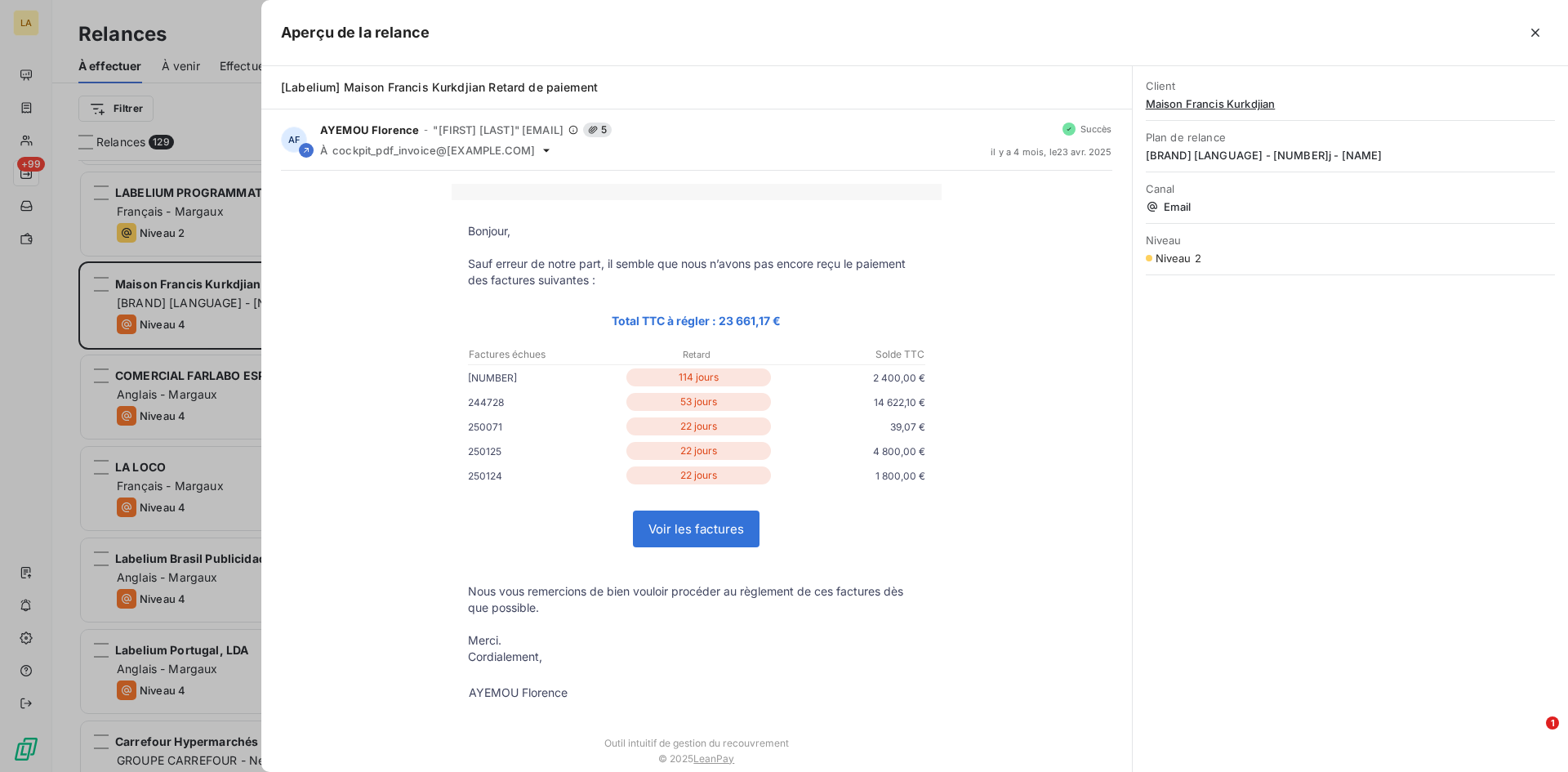 click at bounding box center [784, 386] 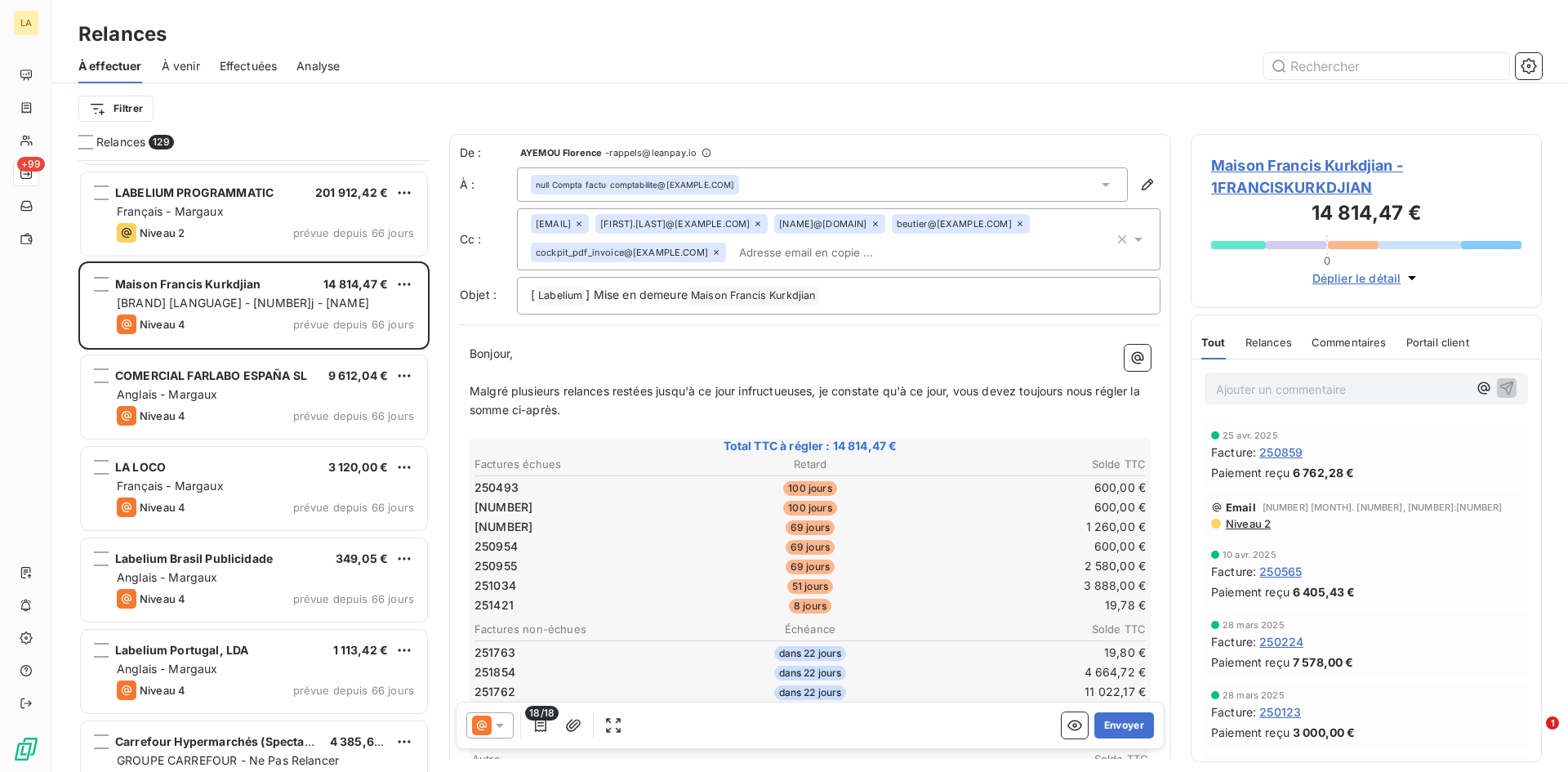 click on "Niveau 2" at bounding box center [1247, 524] 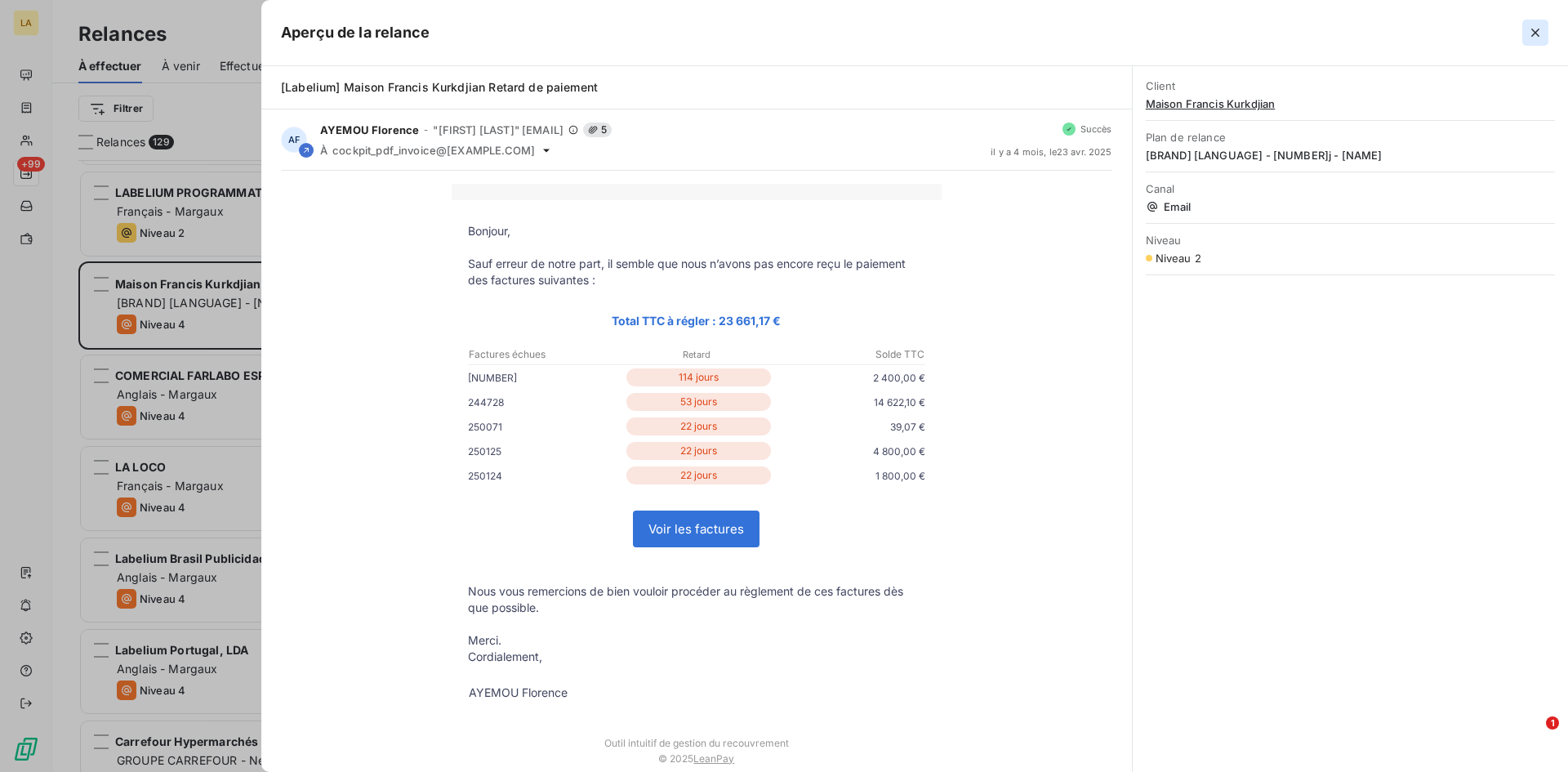 click 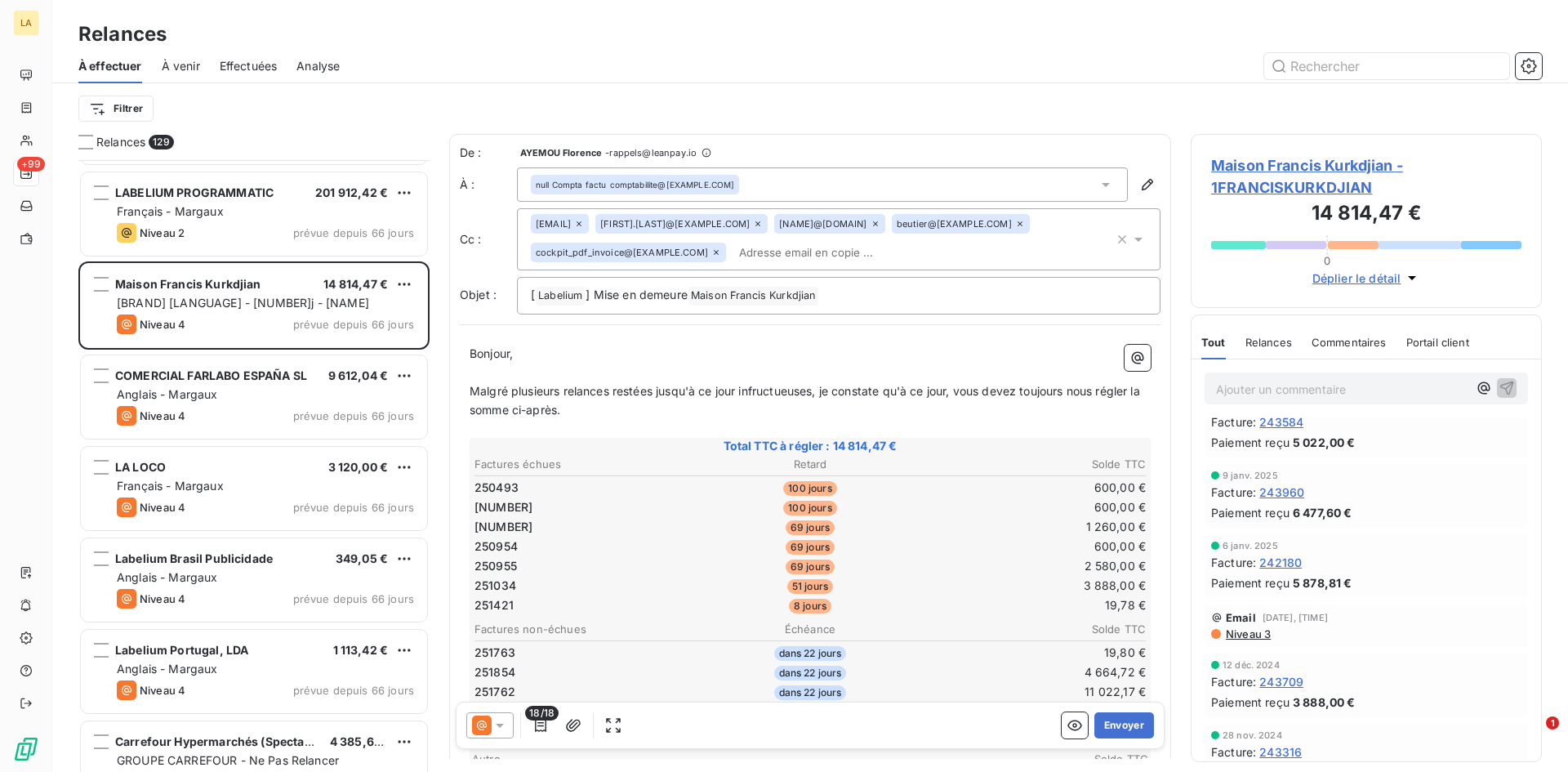 scroll, scrollTop: 2042, scrollLeft: 0, axis: vertical 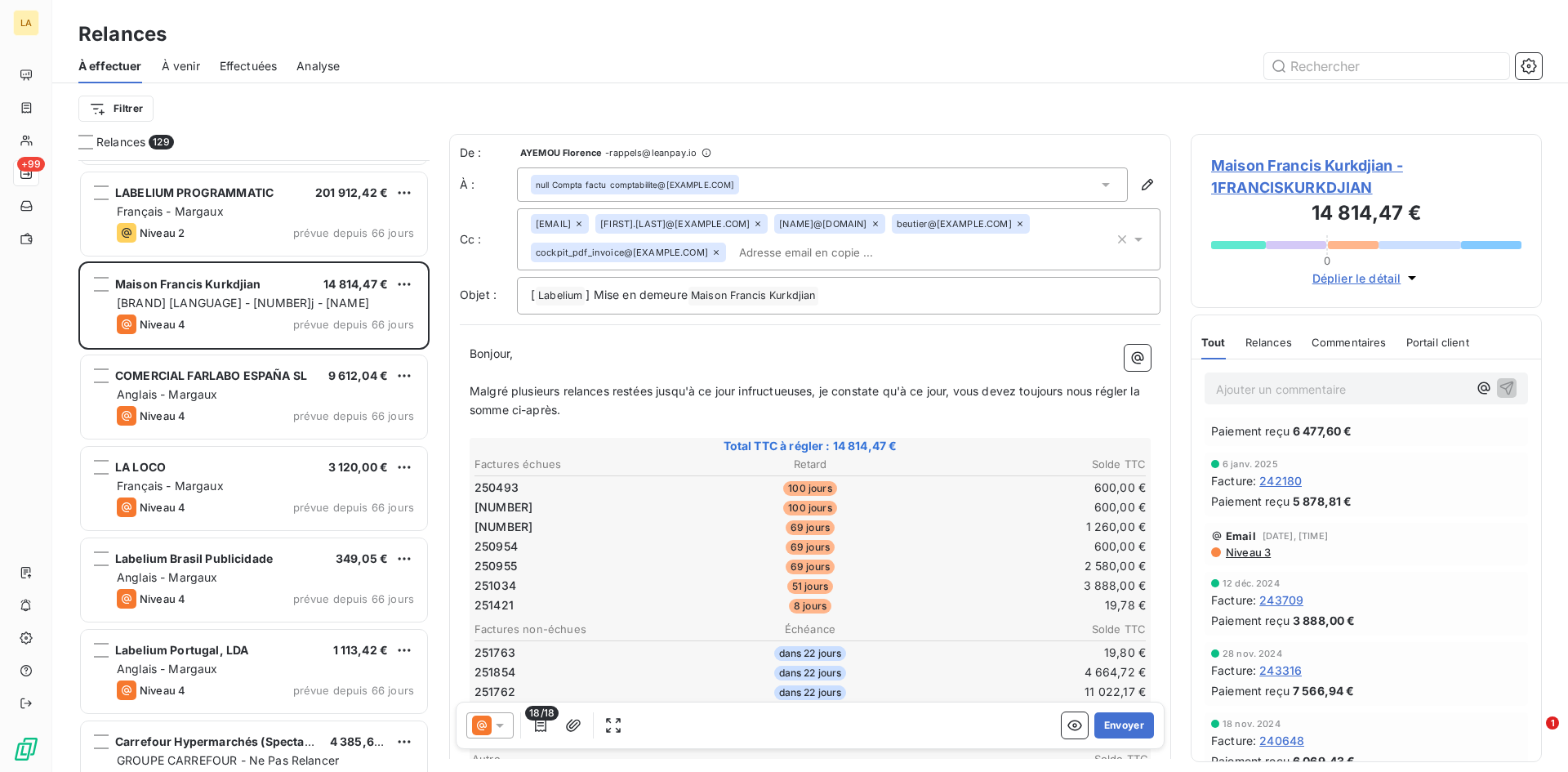 click on "Niveau 3" at bounding box center [1247, 552] 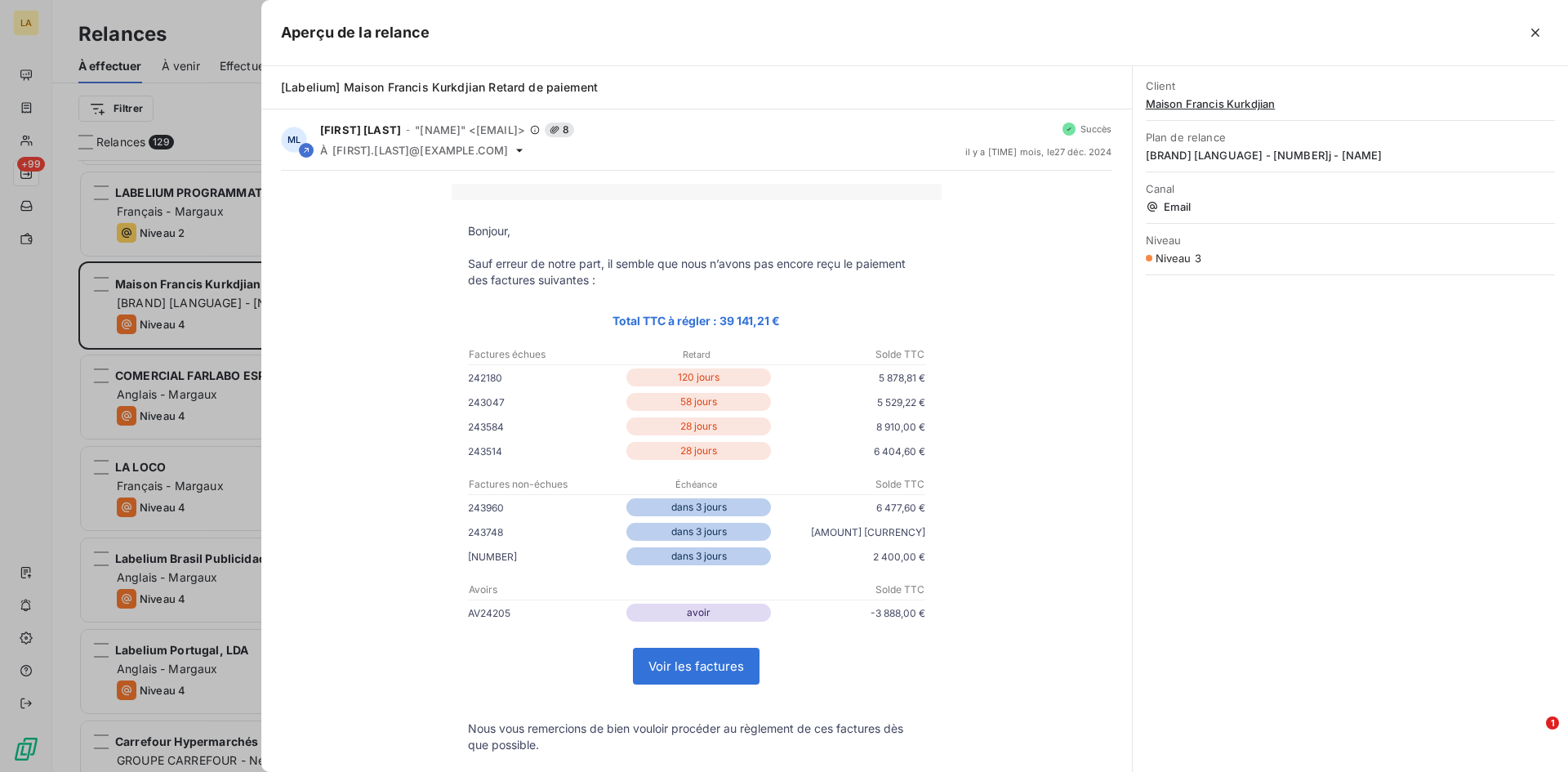 click at bounding box center [784, 386] 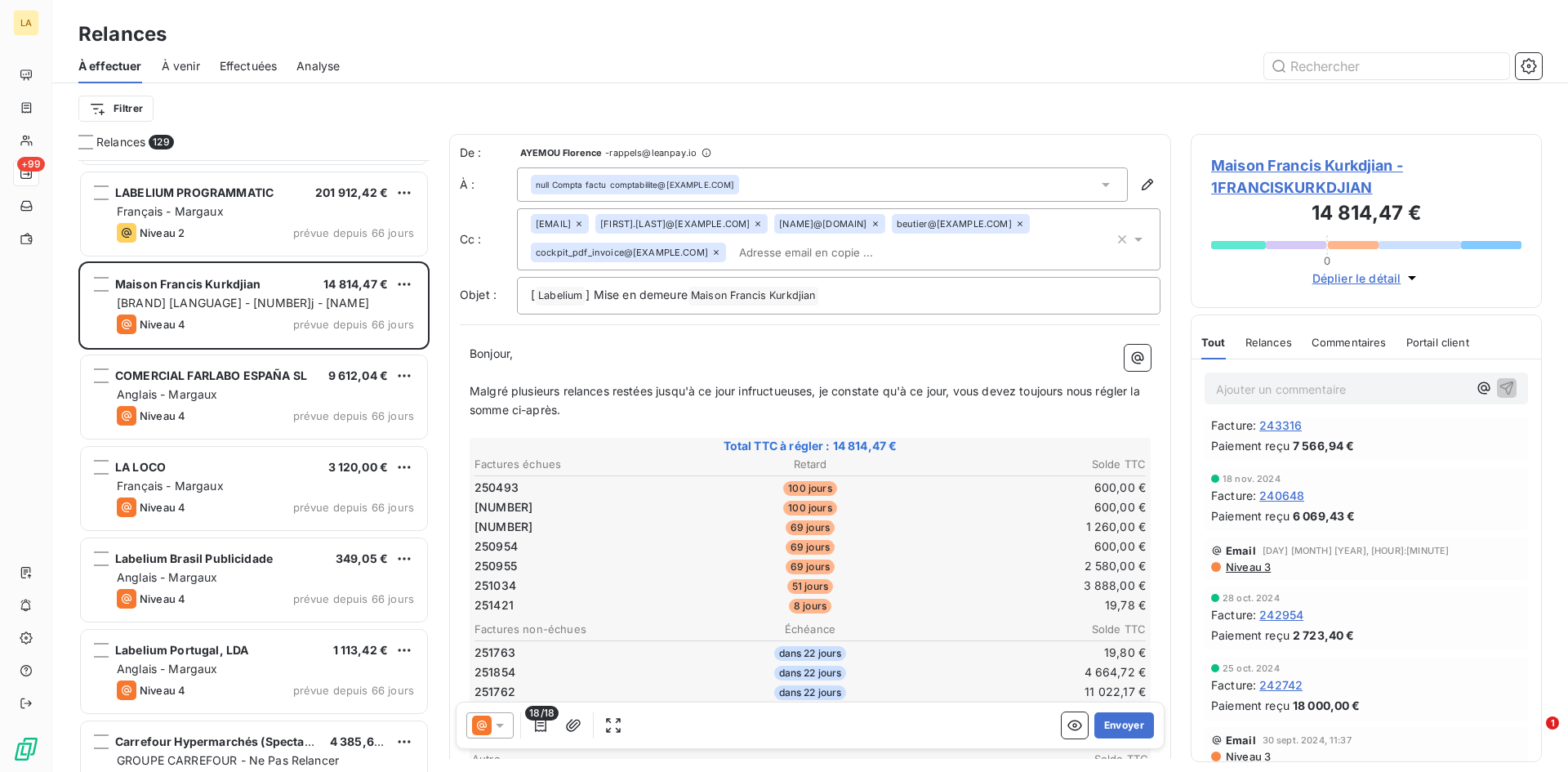 scroll, scrollTop: 2206, scrollLeft: 0, axis: vertical 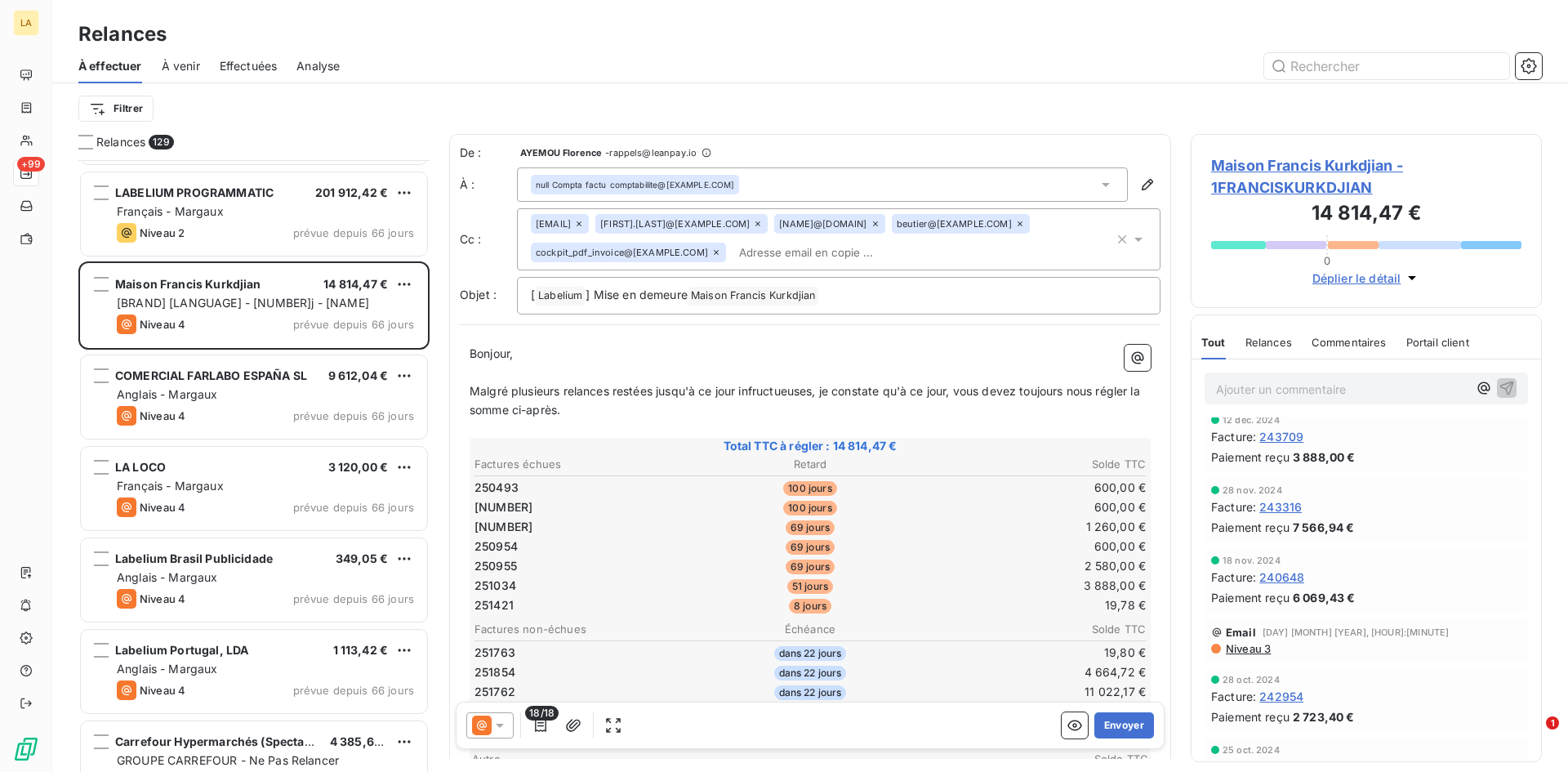 click on "Niveau 3" at bounding box center [1247, 649] 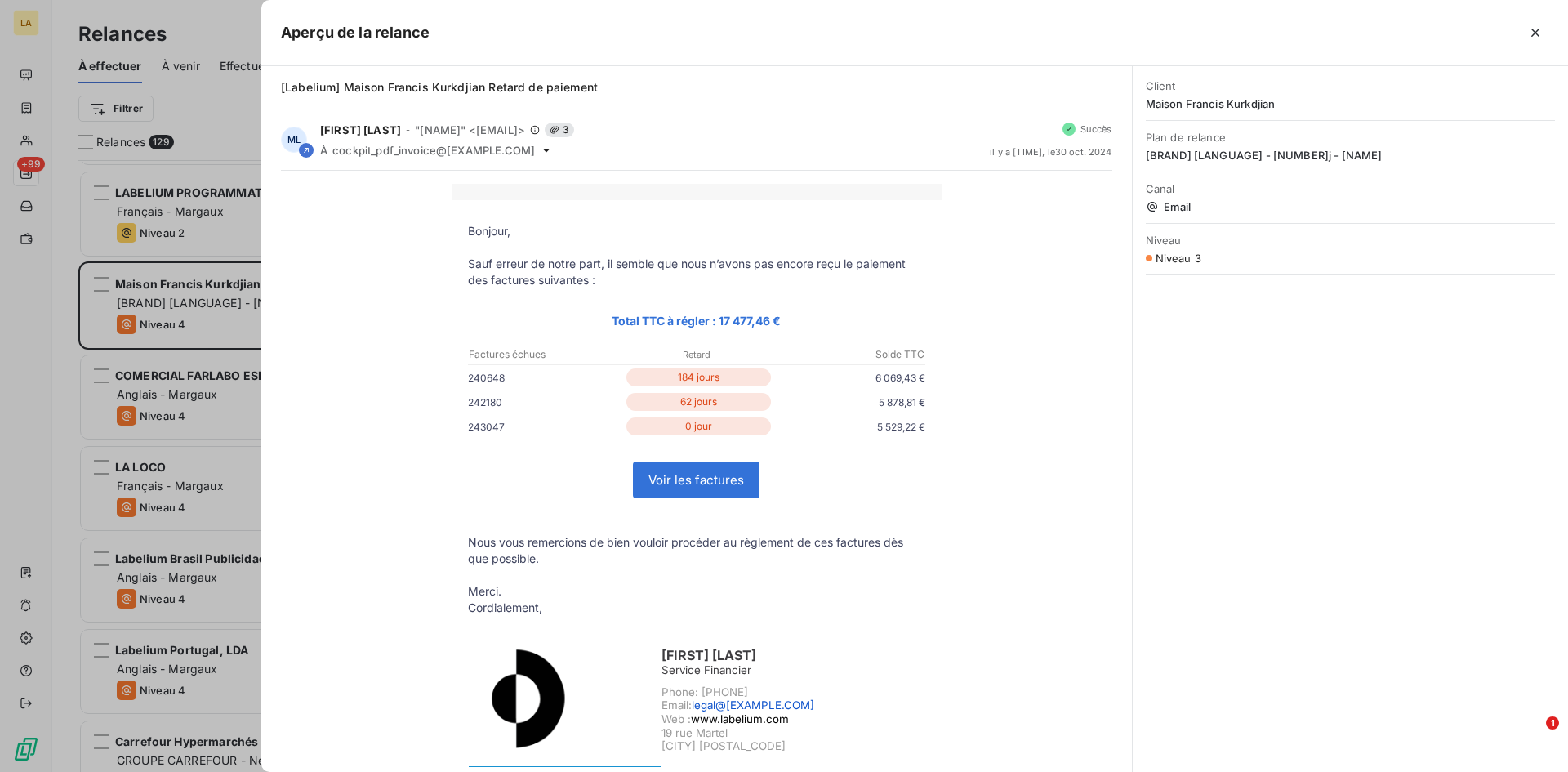 click at bounding box center [784, 386] 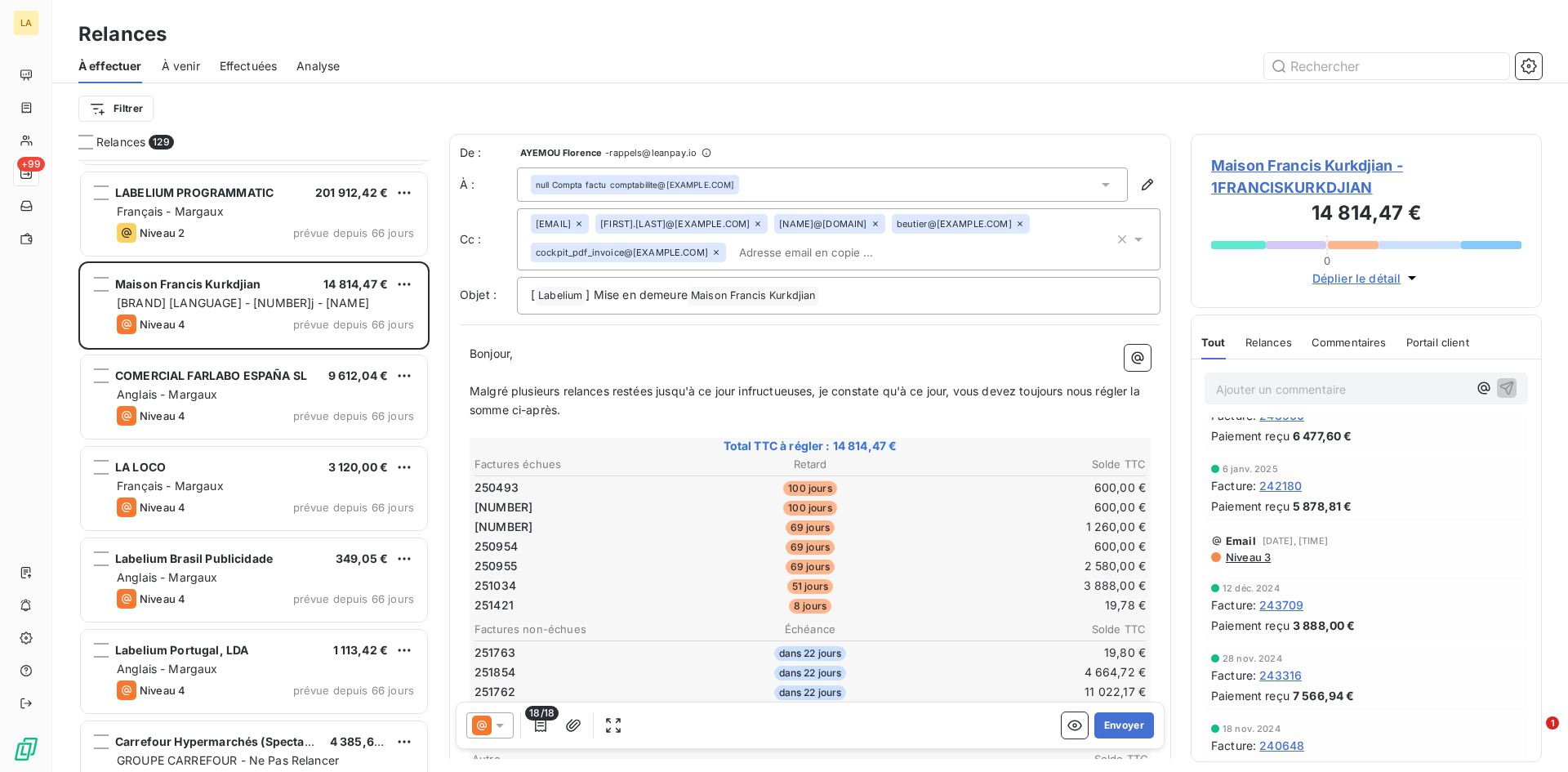 scroll, scrollTop: 2042, scrollLeft: 0, axis: vertical 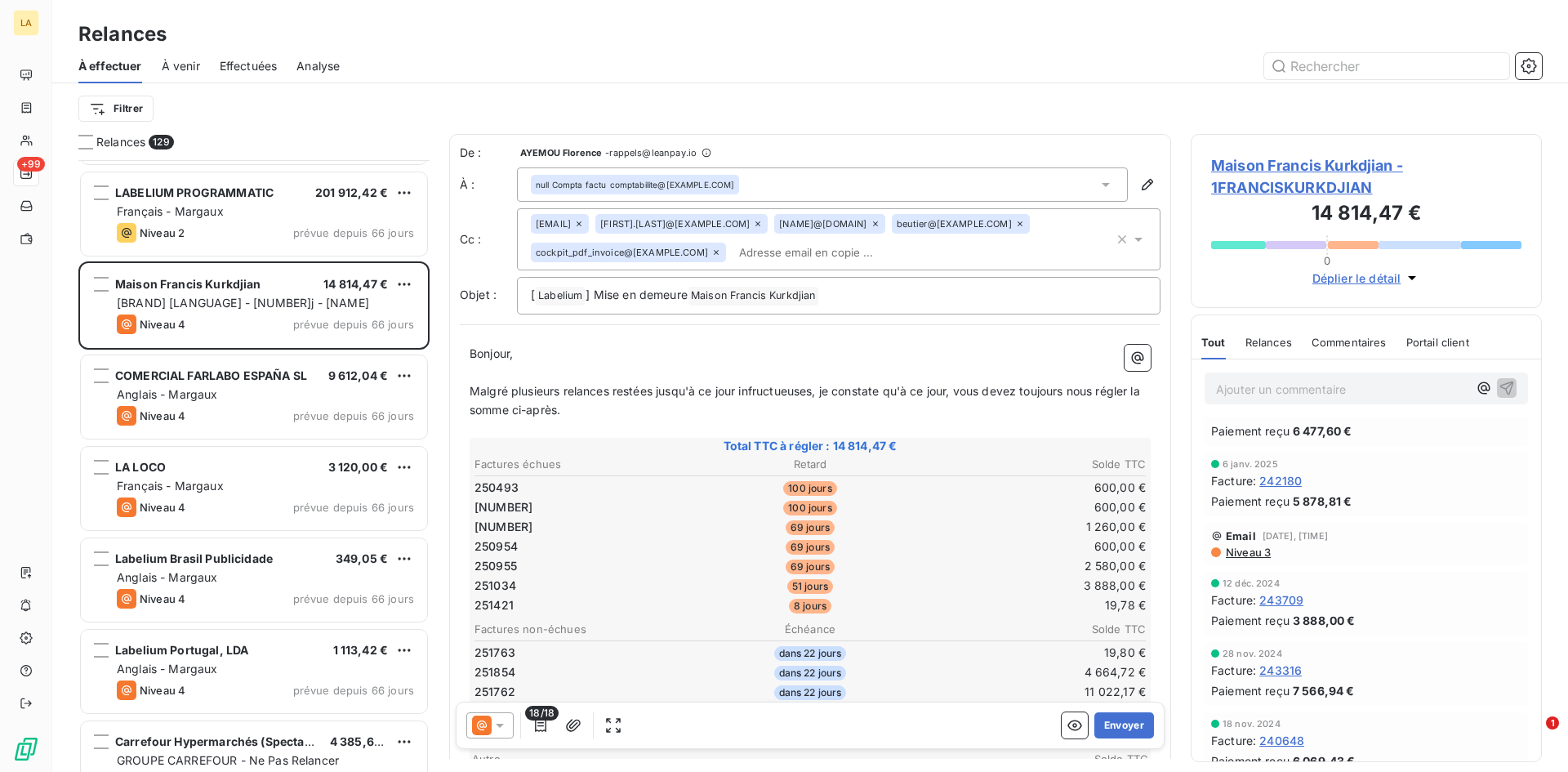 click on "Niveau 3" at bounding box center (1247, 552) 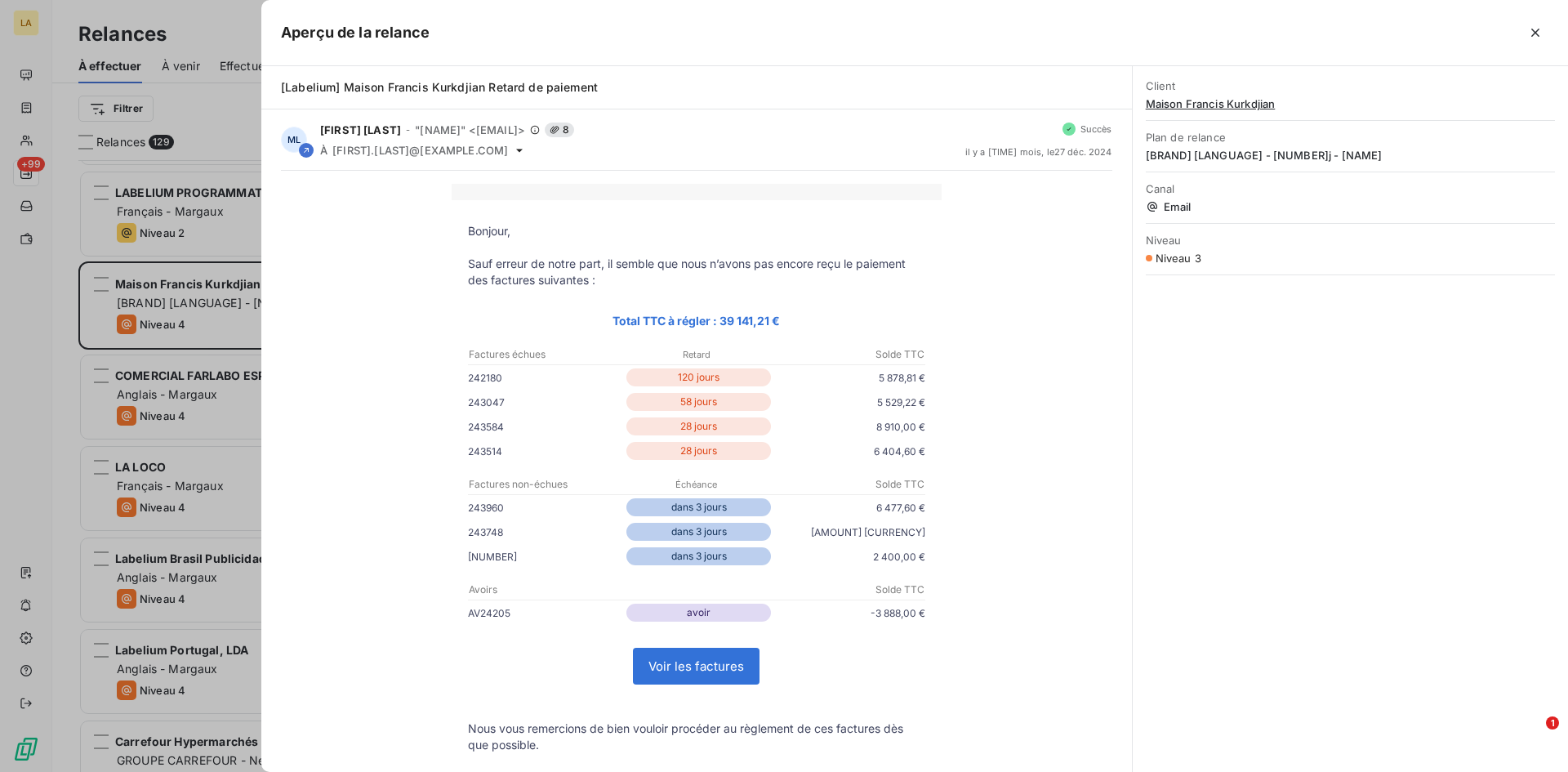 click on "Bonjour,
Sauf erreur de notre part, il semble que nous n’avons pas encore reçu le paiement des factures suivantes :
Total TTC à régler : 39 141,21 €
Factures échues
Retard
Solde TTC
242180" at bounding box center [697, 686] 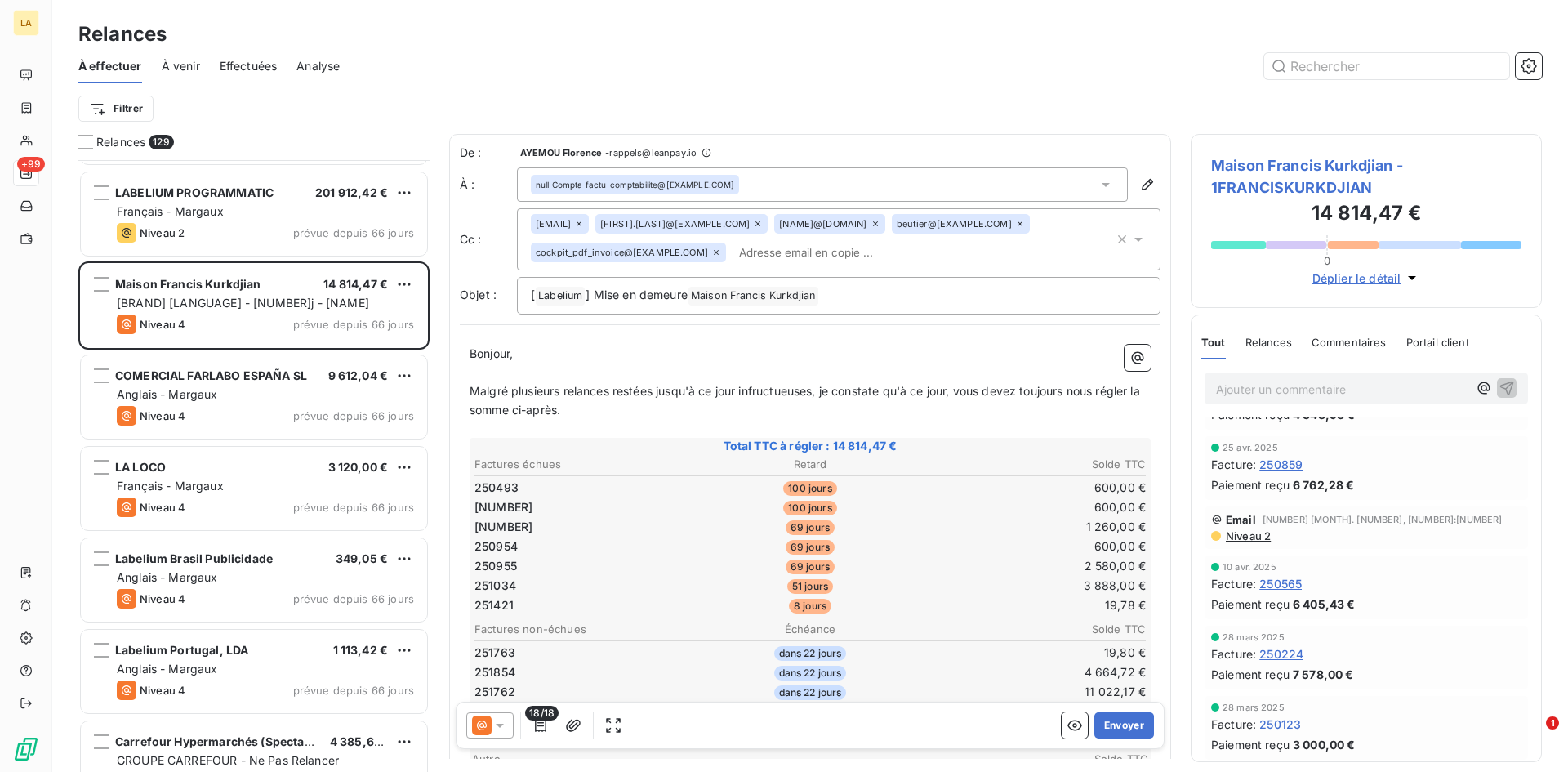 scroll, scrollTop: 899, scrollLeft: 0, axis: vertical 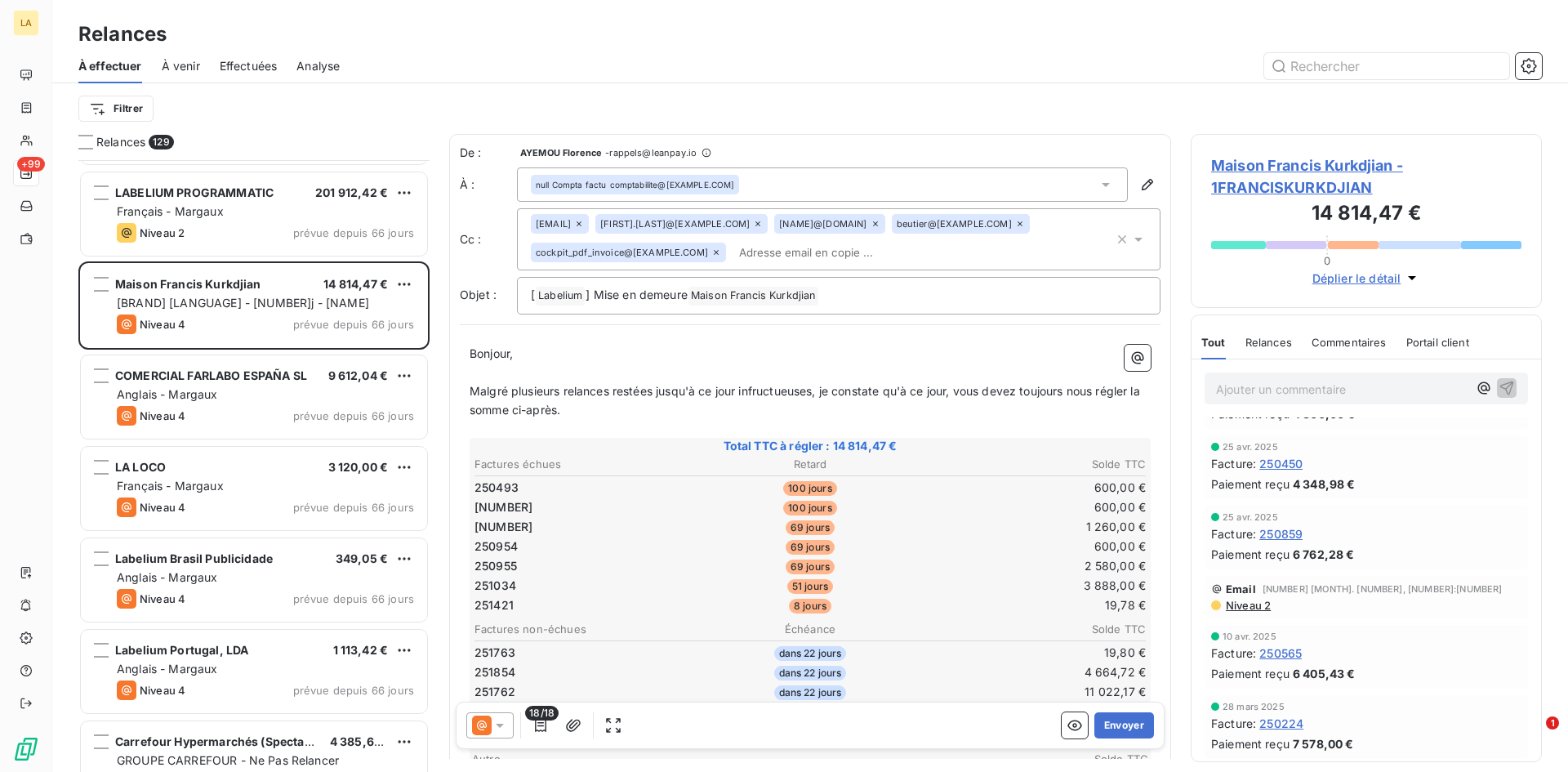 click on "Niveau 2" at bounding box center (1247, 605) 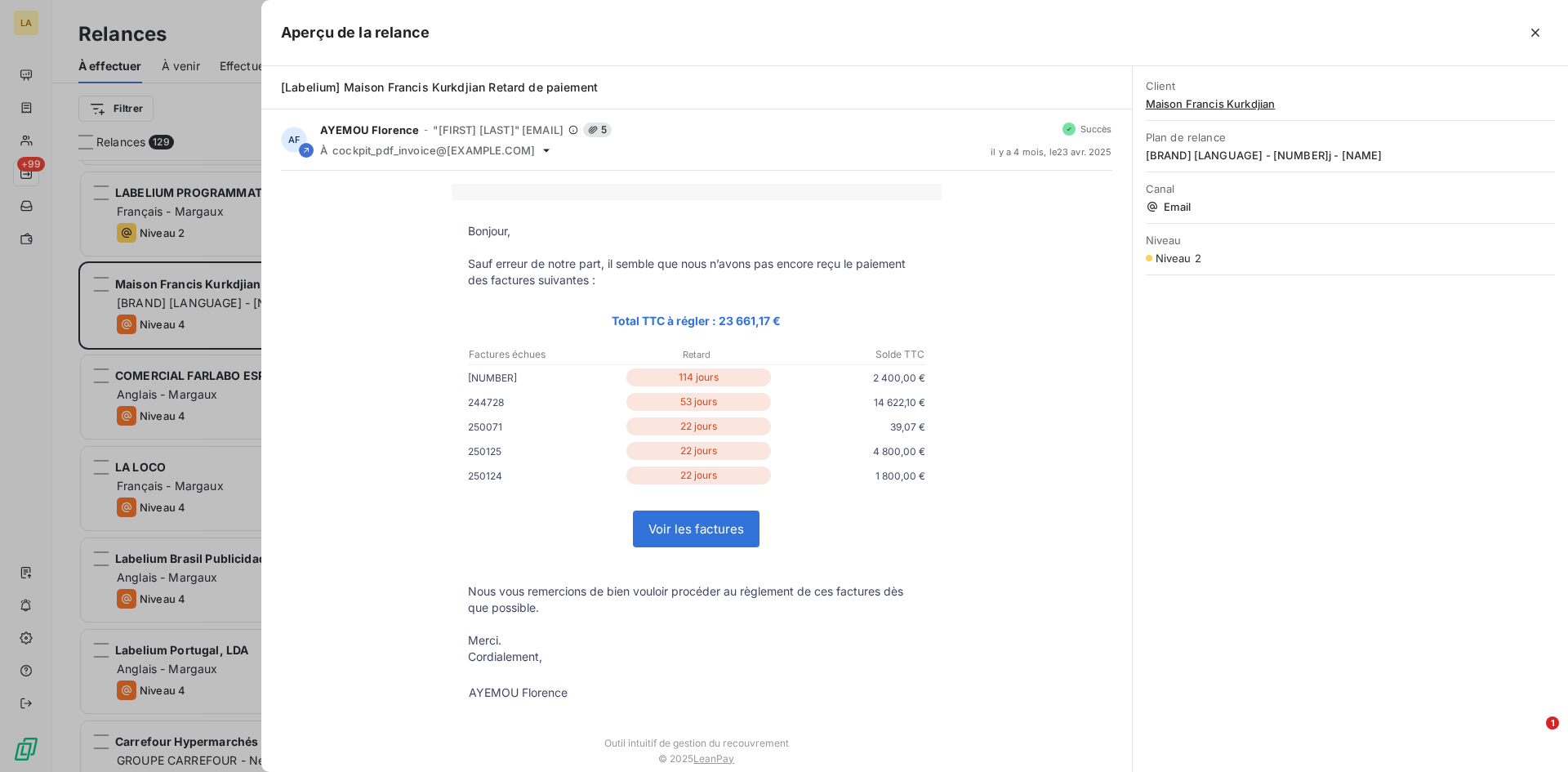 click at bounding box center (784, 386) 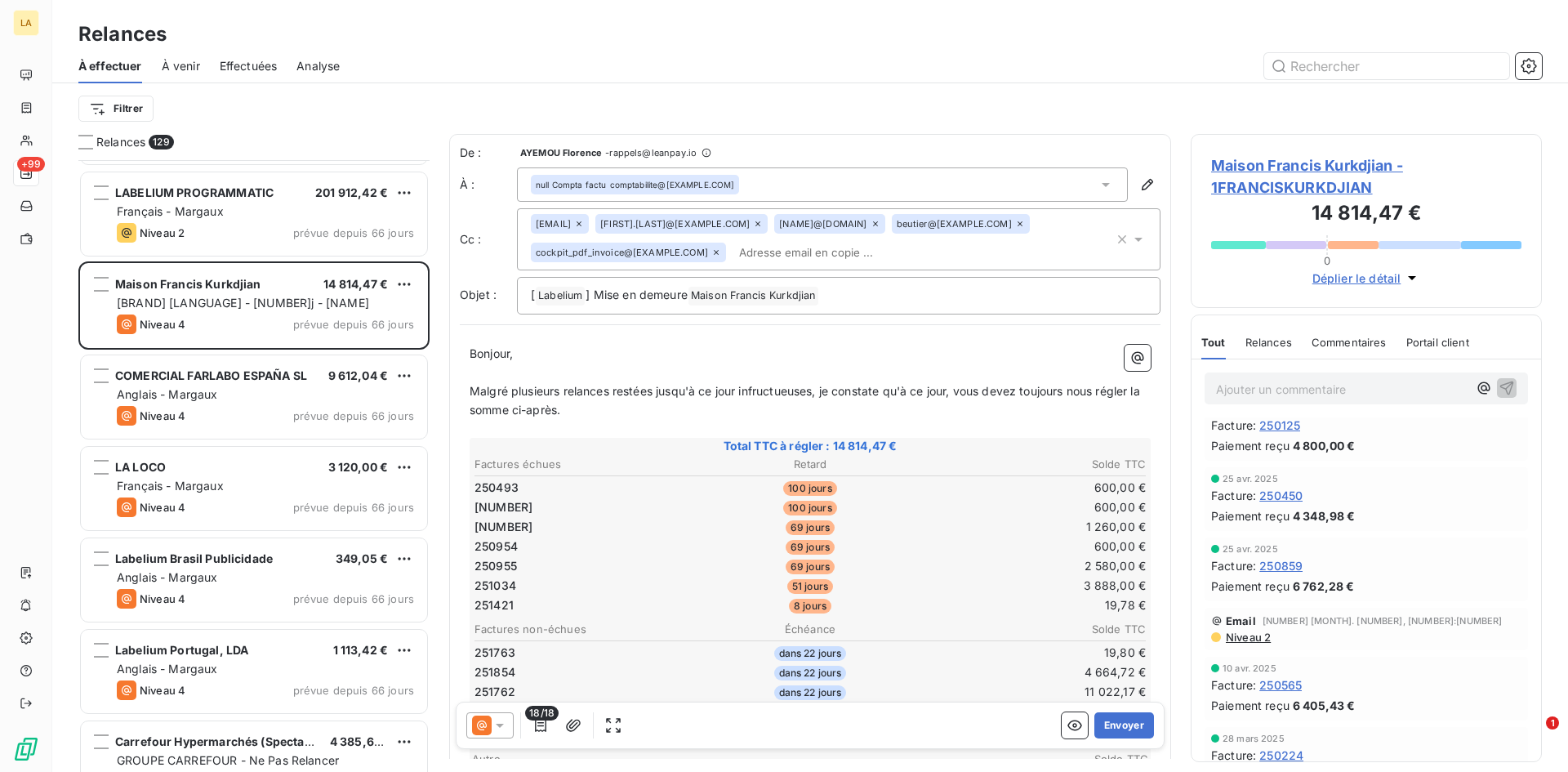 scroll, scrollTop: 817, scrollLeft: 0, axis: vertical 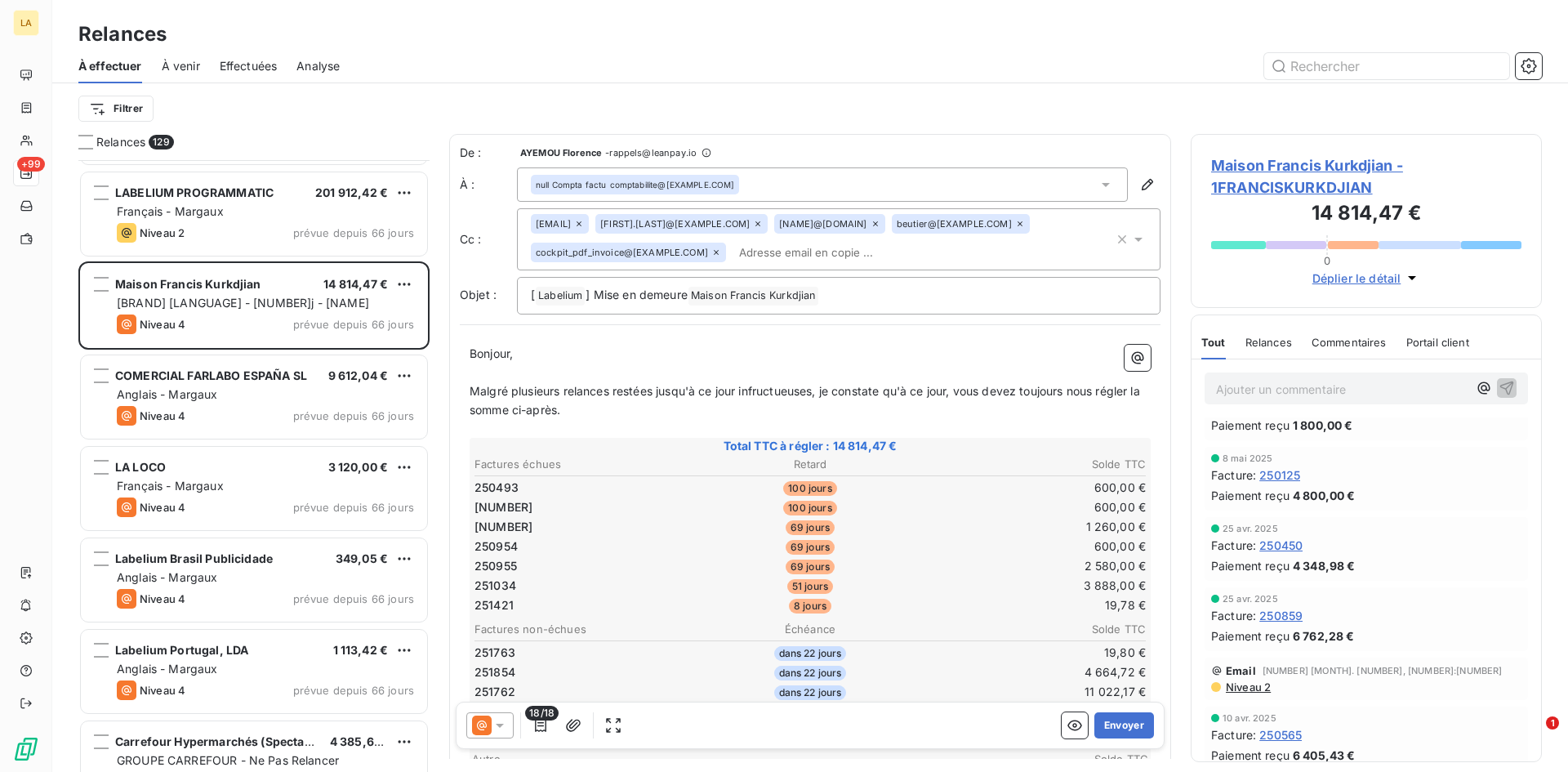 click 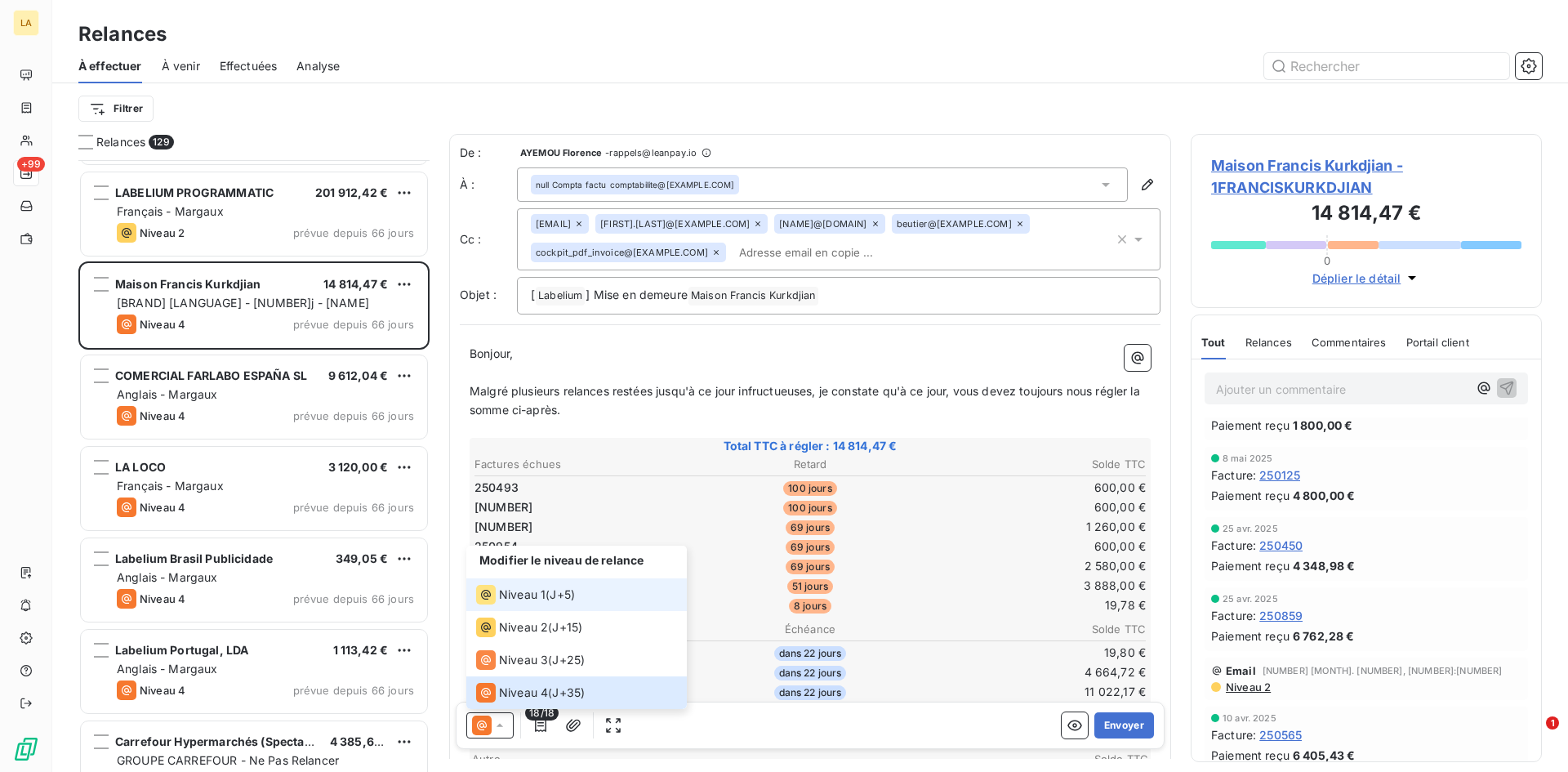 click on "Niveau 1" at bounding box center [522, 595] 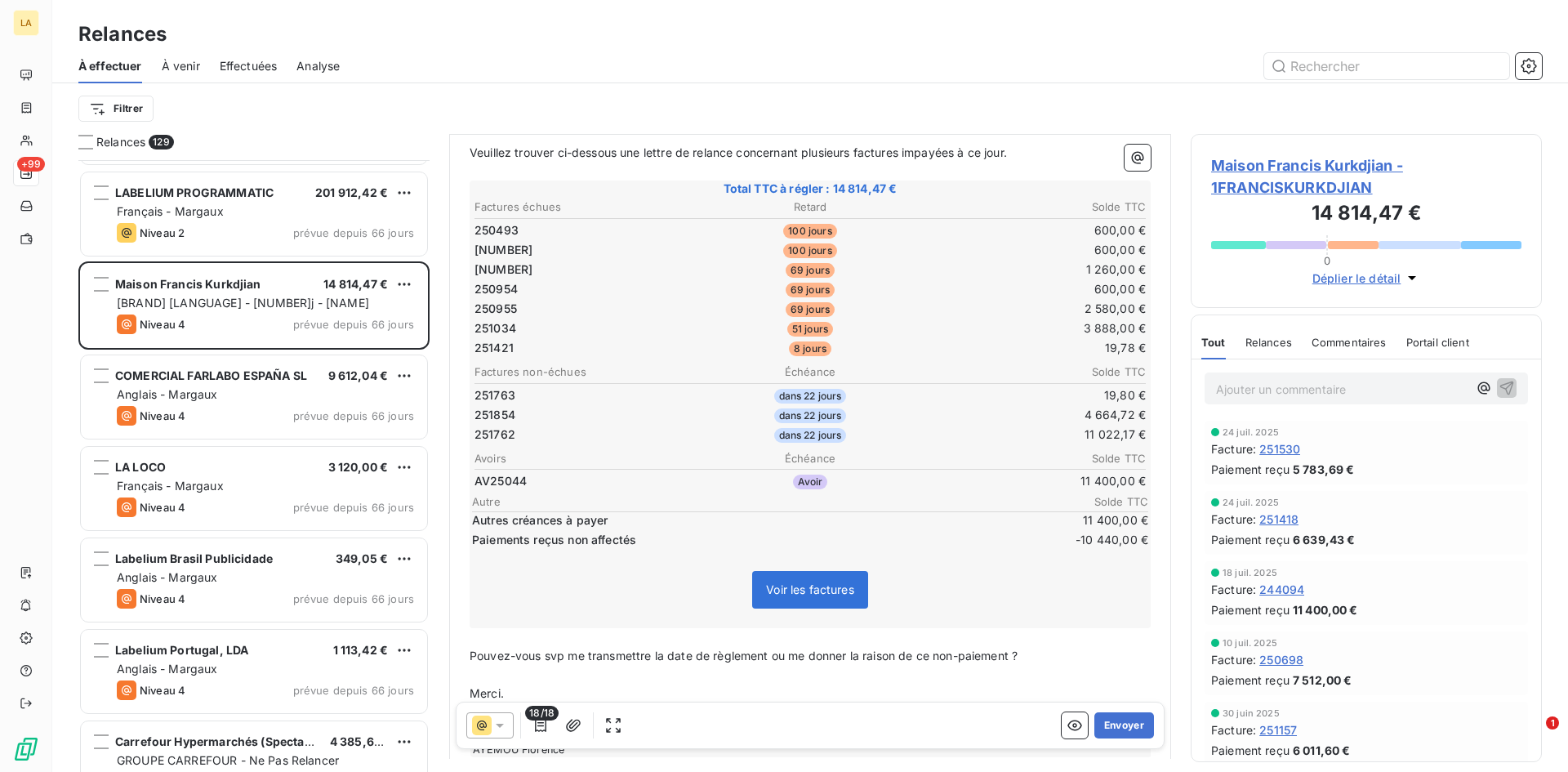 scroll, scrollTop: 246, scrollLeft: 0, axis: vertical 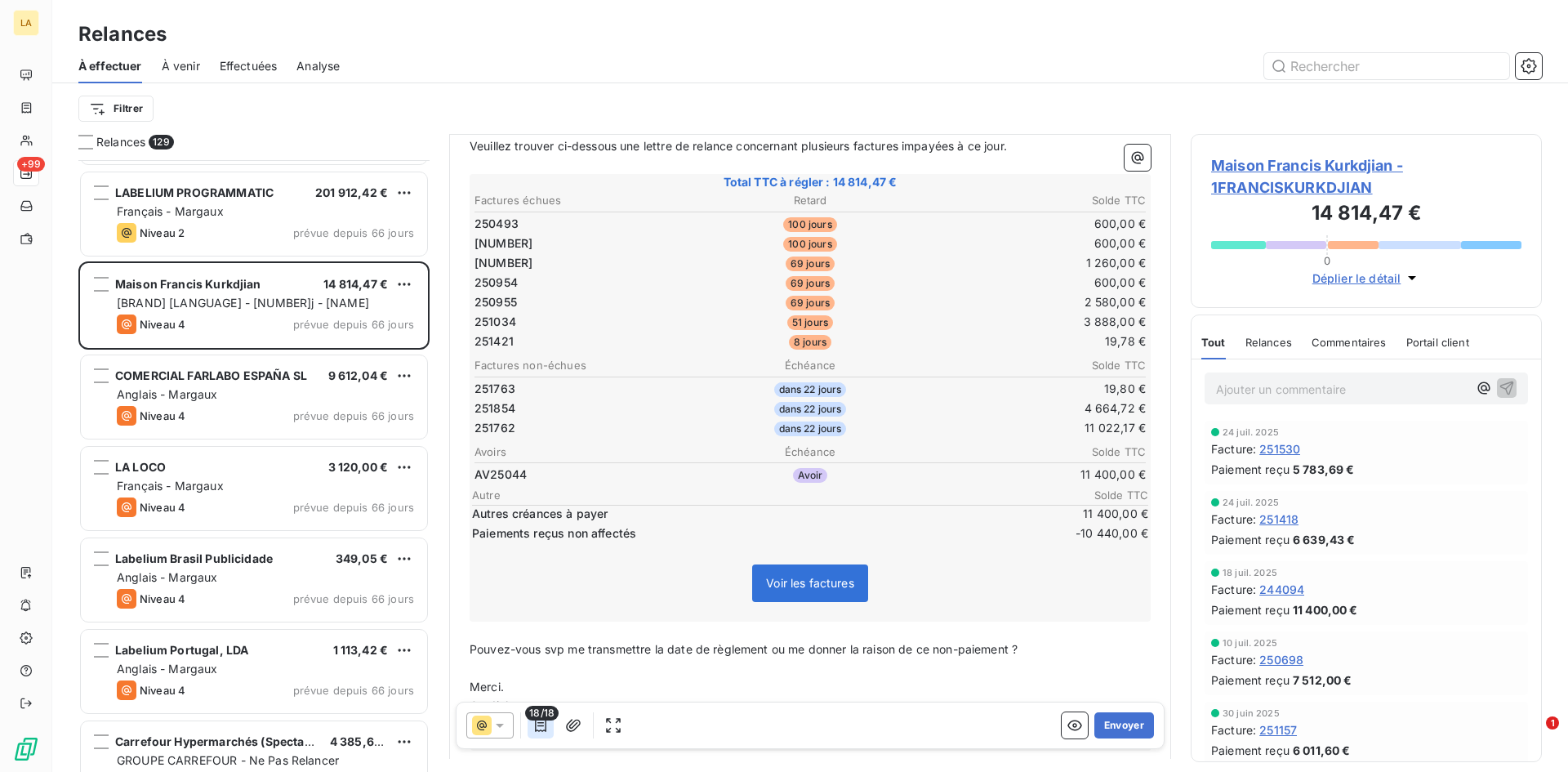 click 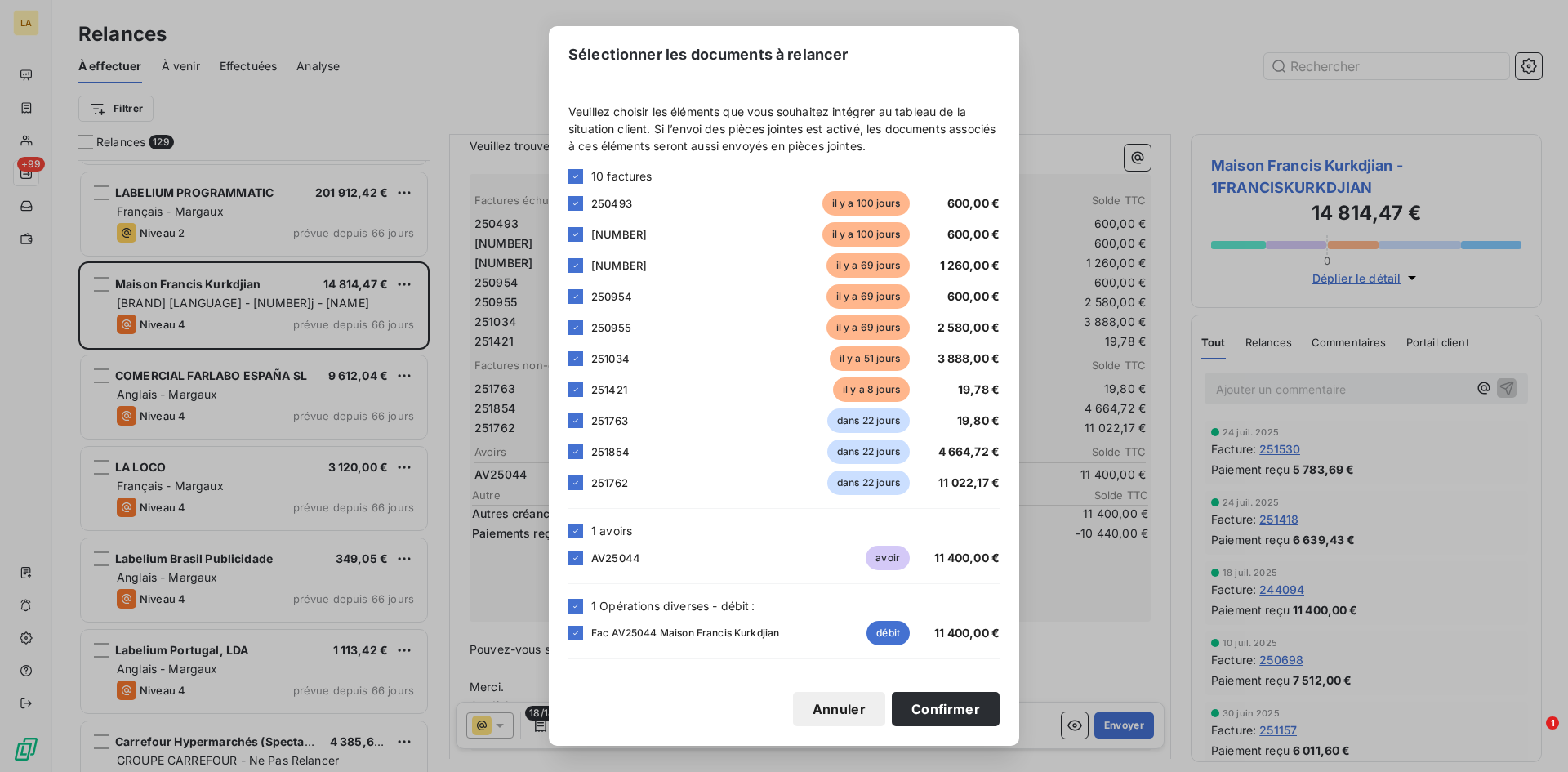 click on "Veuillez choisir les éléments que vous souhaitez intégrer au tableau de la situation client. Si l’envoi des pièces jointes est activé, les documents associés à ces éléments seront aussi envoyés en pièces jointes. 10 factures 250493 il y a 100 jours   600,00 € 250494 il y a 100 jours   600,00 € 250953 il y a 69 jours   1 260,00 € 250954 il y a 69 jours   600,00 € 250955 il y a 69 jours   2 580,00 € 251034 il y a 51 jours   3 888,00 € 251421 il y a 8 jours   19,78 € 251763 dans 22 jours   19,80 € 251854 dans 22 jours   4 664,72 € 251762 dans 22 jours   11 022,17 € 1 avoirs AV25044 avoir 11 400,00 € 1 Opérations diverses - débit : Fac AV25044 Maison Francis Kurkdjian débit 11 400,00 € 6 Opérations diverses - crédit : Fac 250125 Maison Francis Kurkdjian crédit -4 800,00 € Fac 250493 Maison Francis Kurkdjian crédit -600,00 € Fac 250494 Maison Francis Kurkdjian crédit -600,00 € Fac 250954 Maison Francis Kurkdjian crédit -600,00 €" at bounding box center [784, 377] 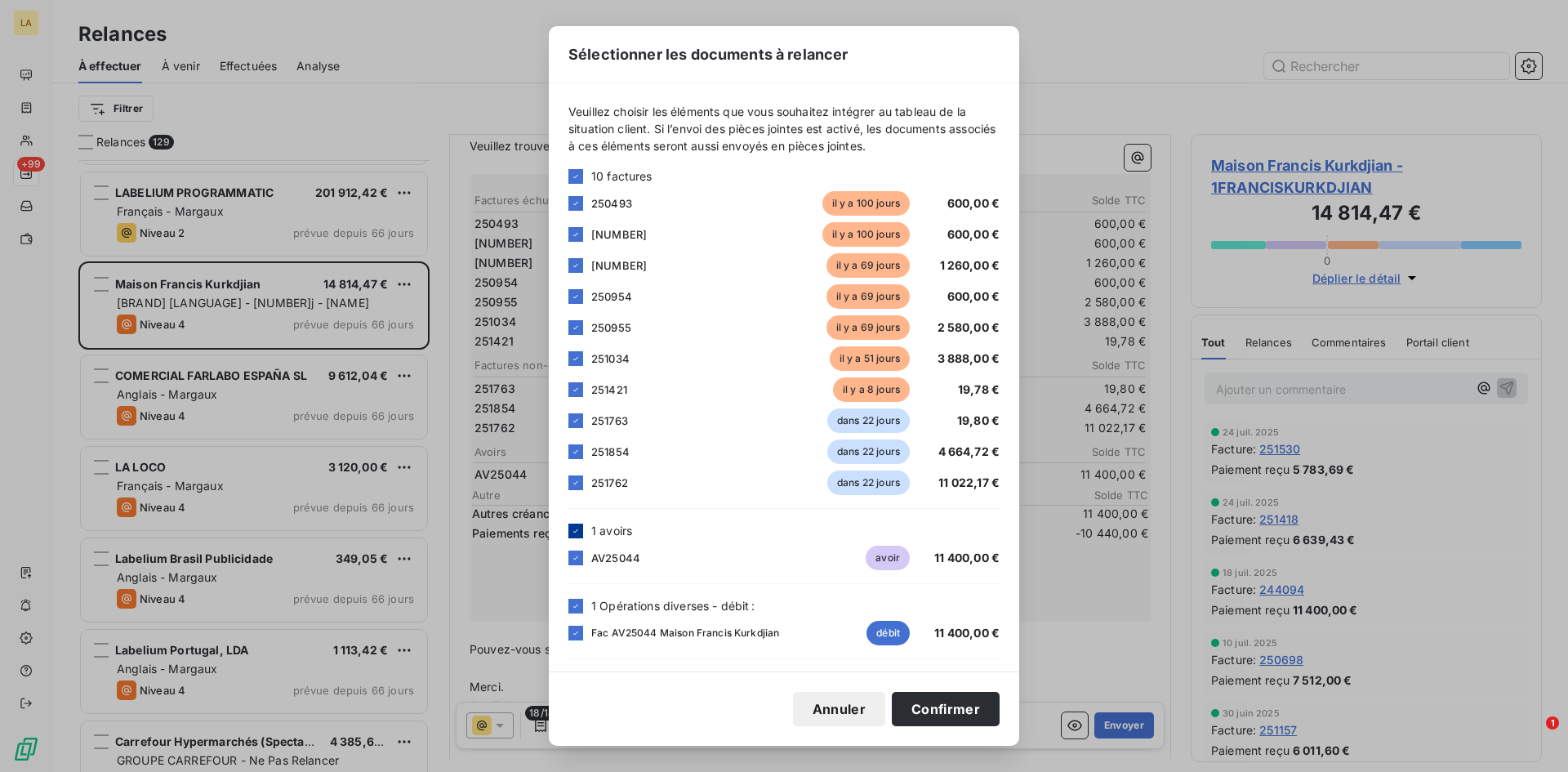 click 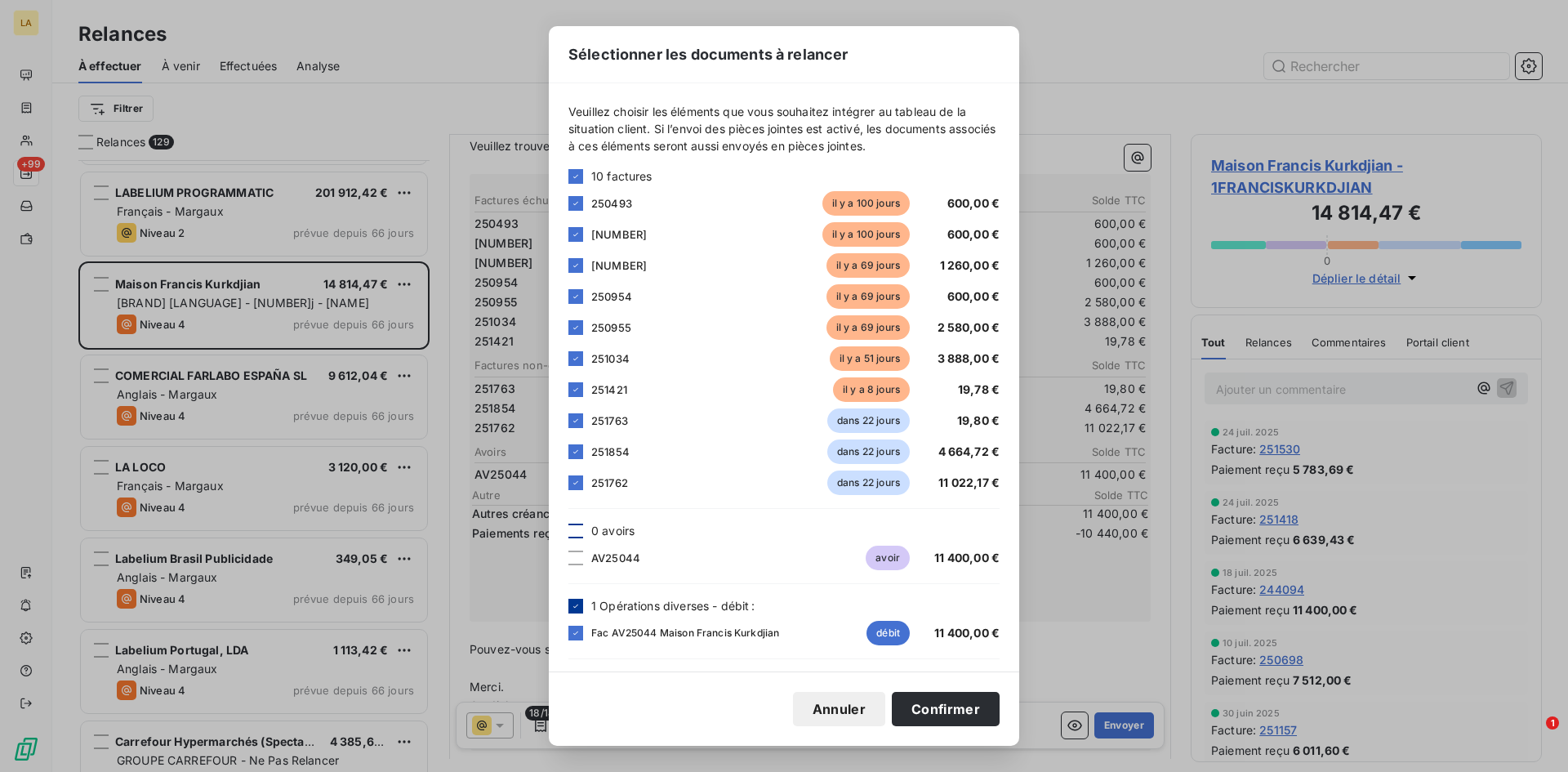 click 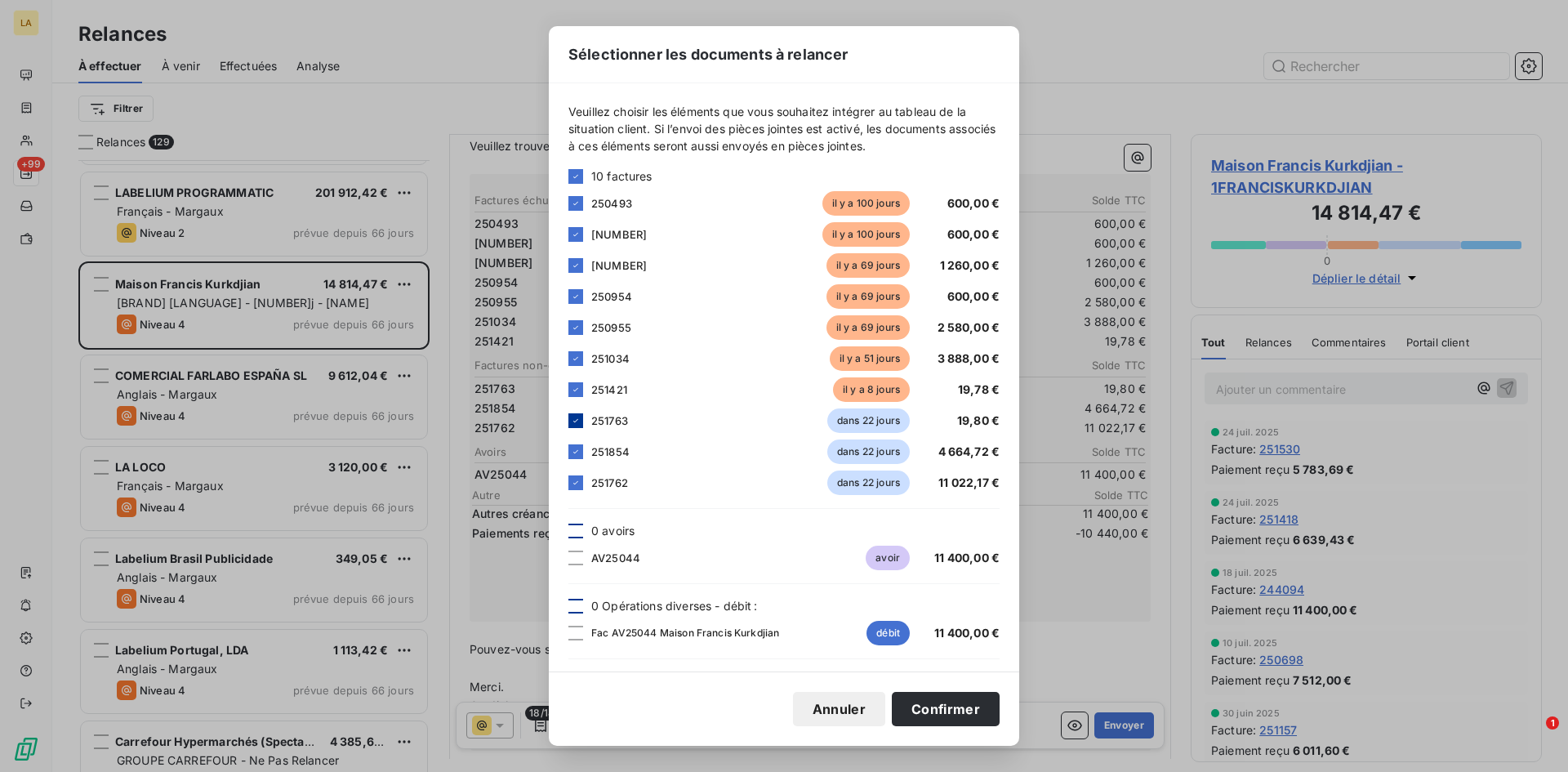 click 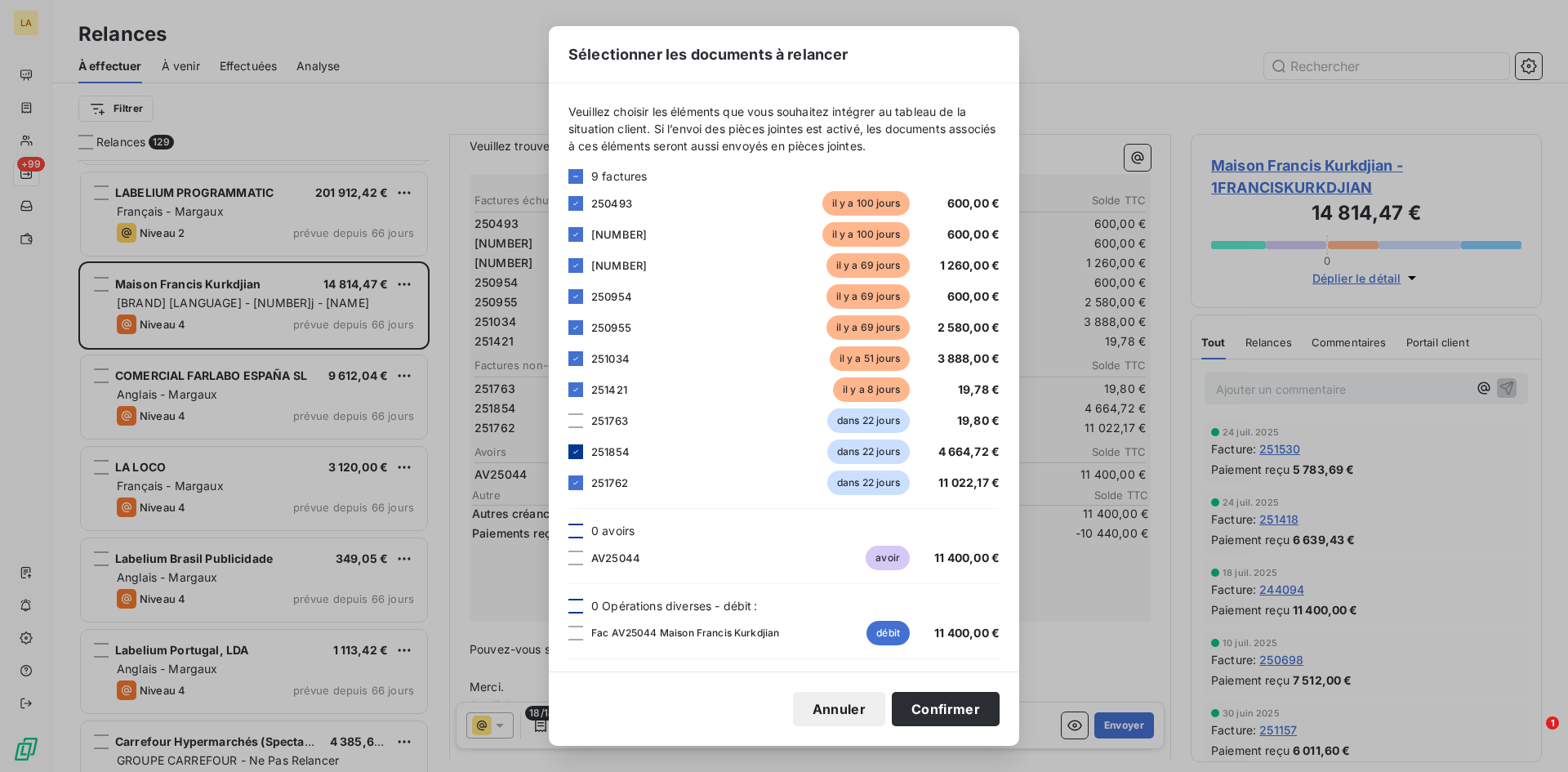 click at bounding box center (576, 452) 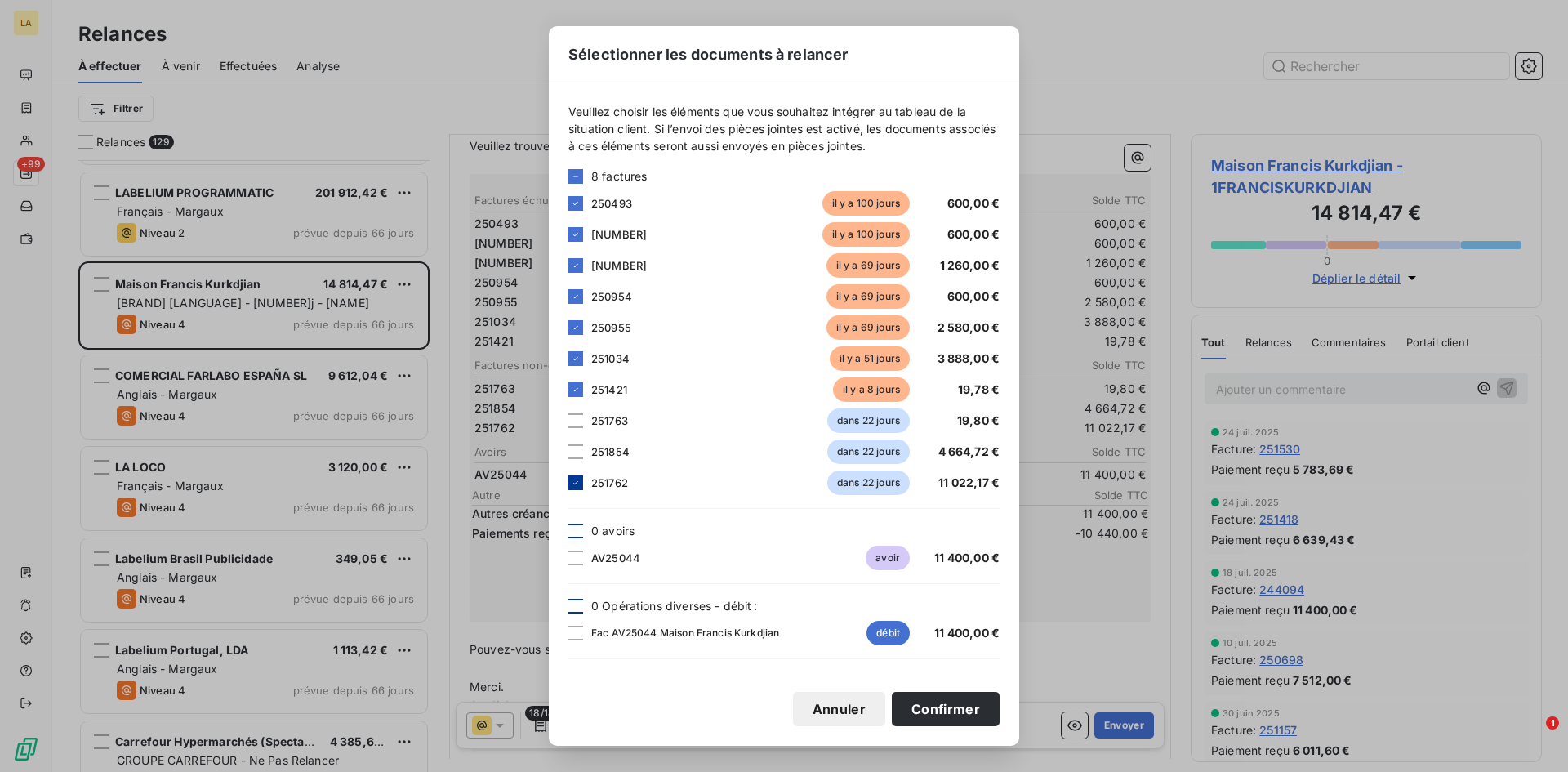 click 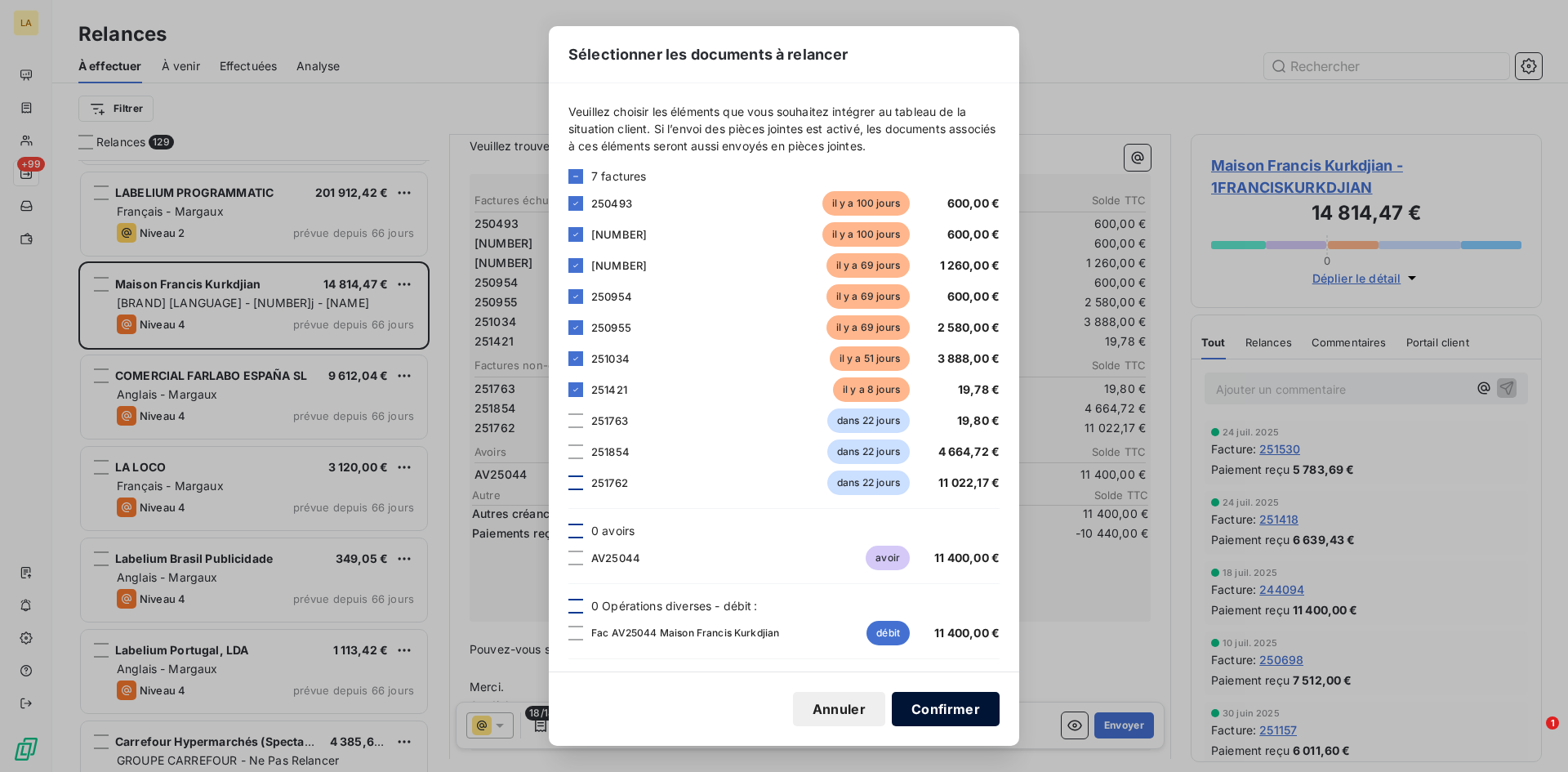 click on "Confirmer" at bounding box center (946, 709) 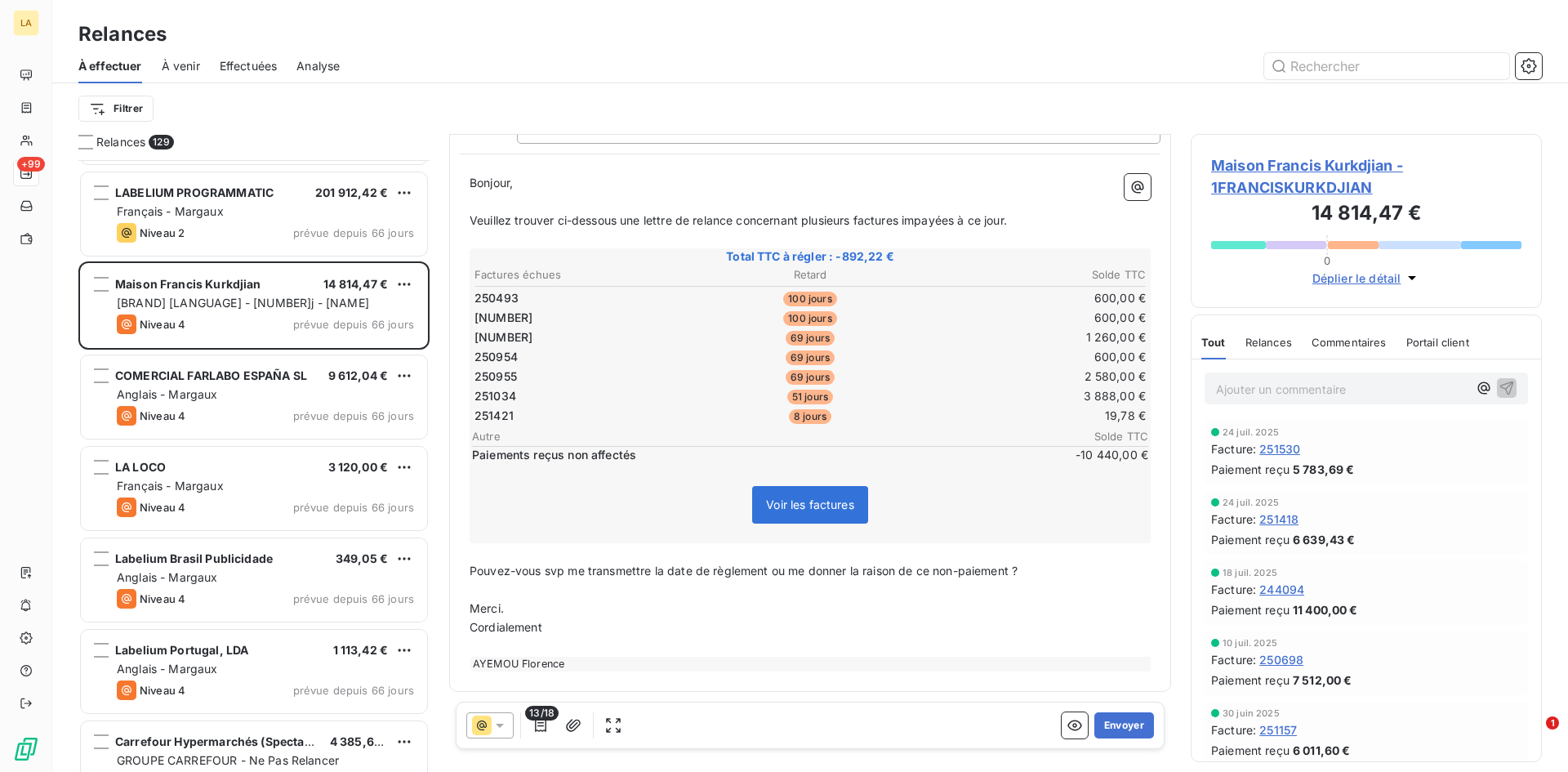 scroll, scrollTop: 172, scrollLeft: 0, axis: vertical 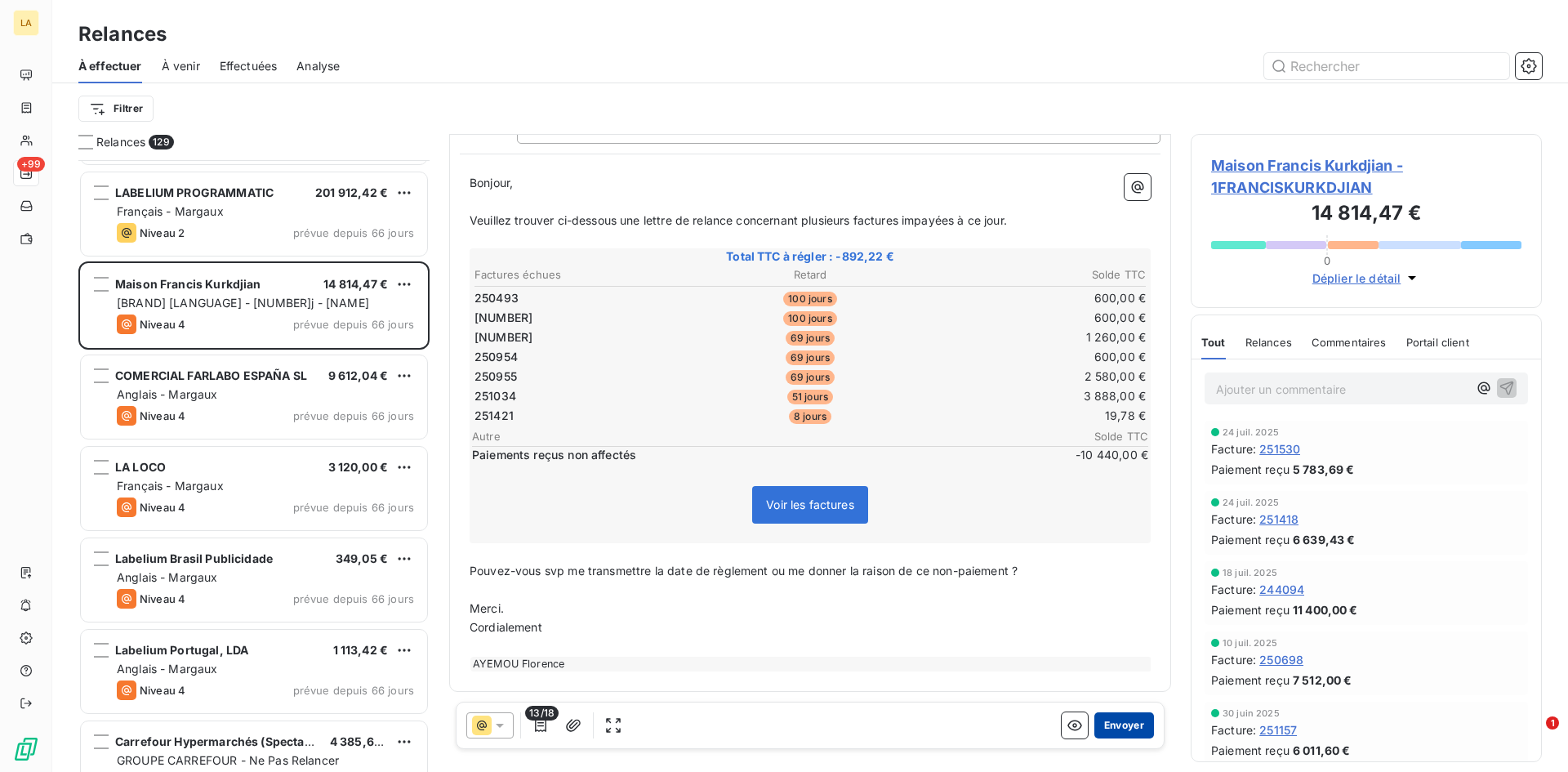 click on "Envoyer" at bounding box center [1124, 725] 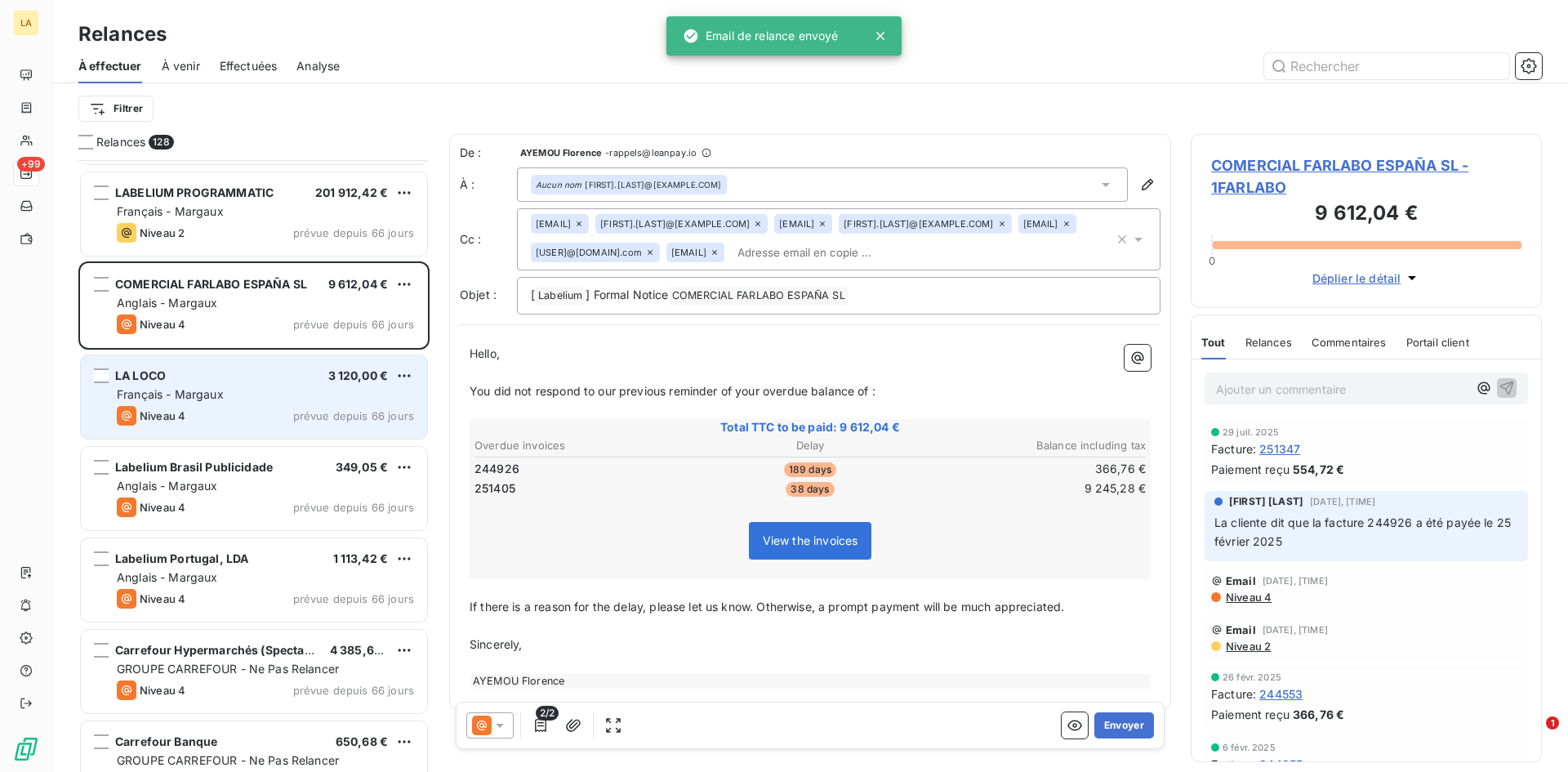 click on "Français - Margaux" at bounding box center (265, 395) 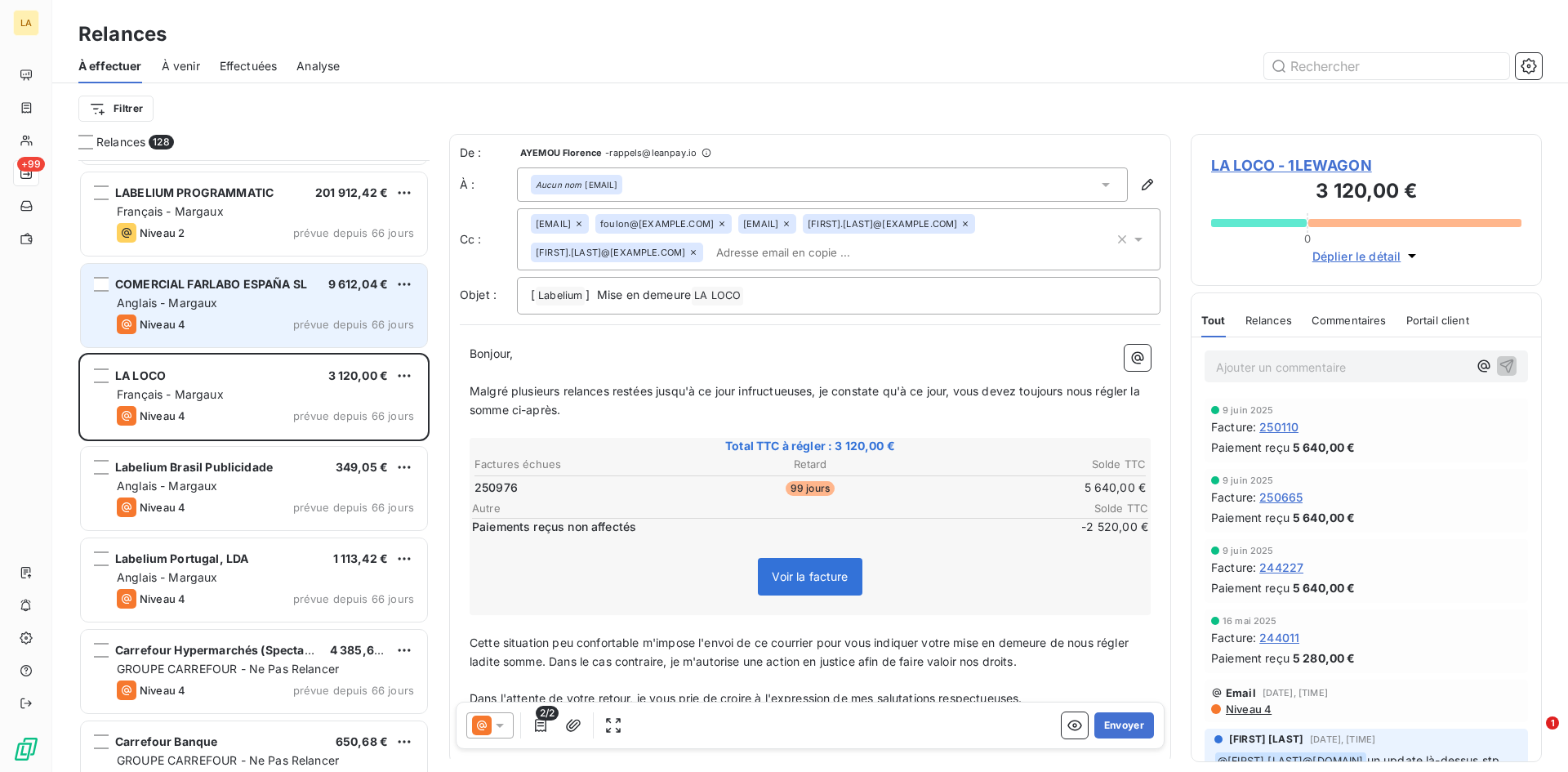 click on "Niveau 4 prévue depuis 66 jours" at bounding box center (265, 324) 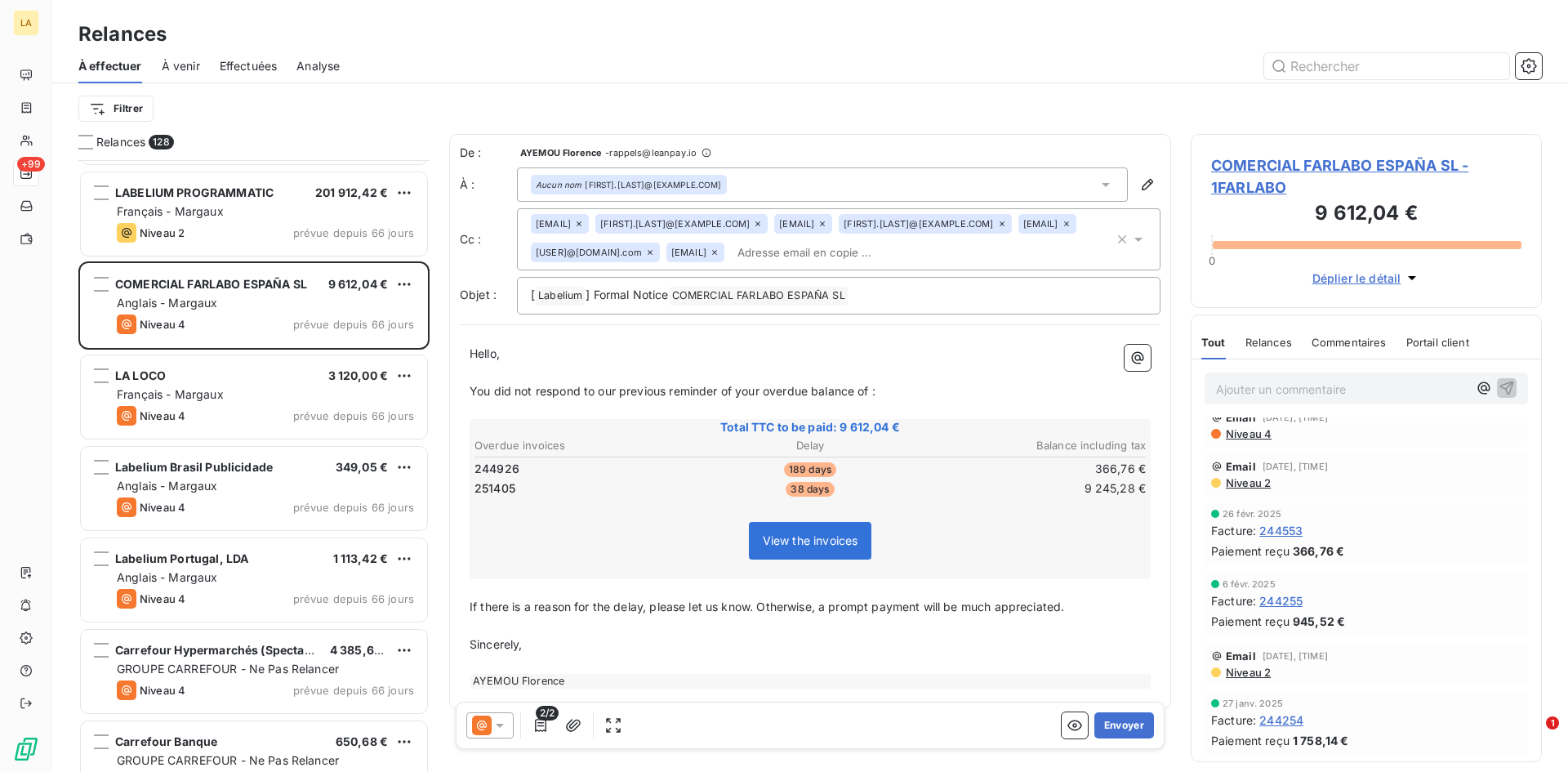 scroll, scrollTop: 0, scrollLeft: 0, axis: both 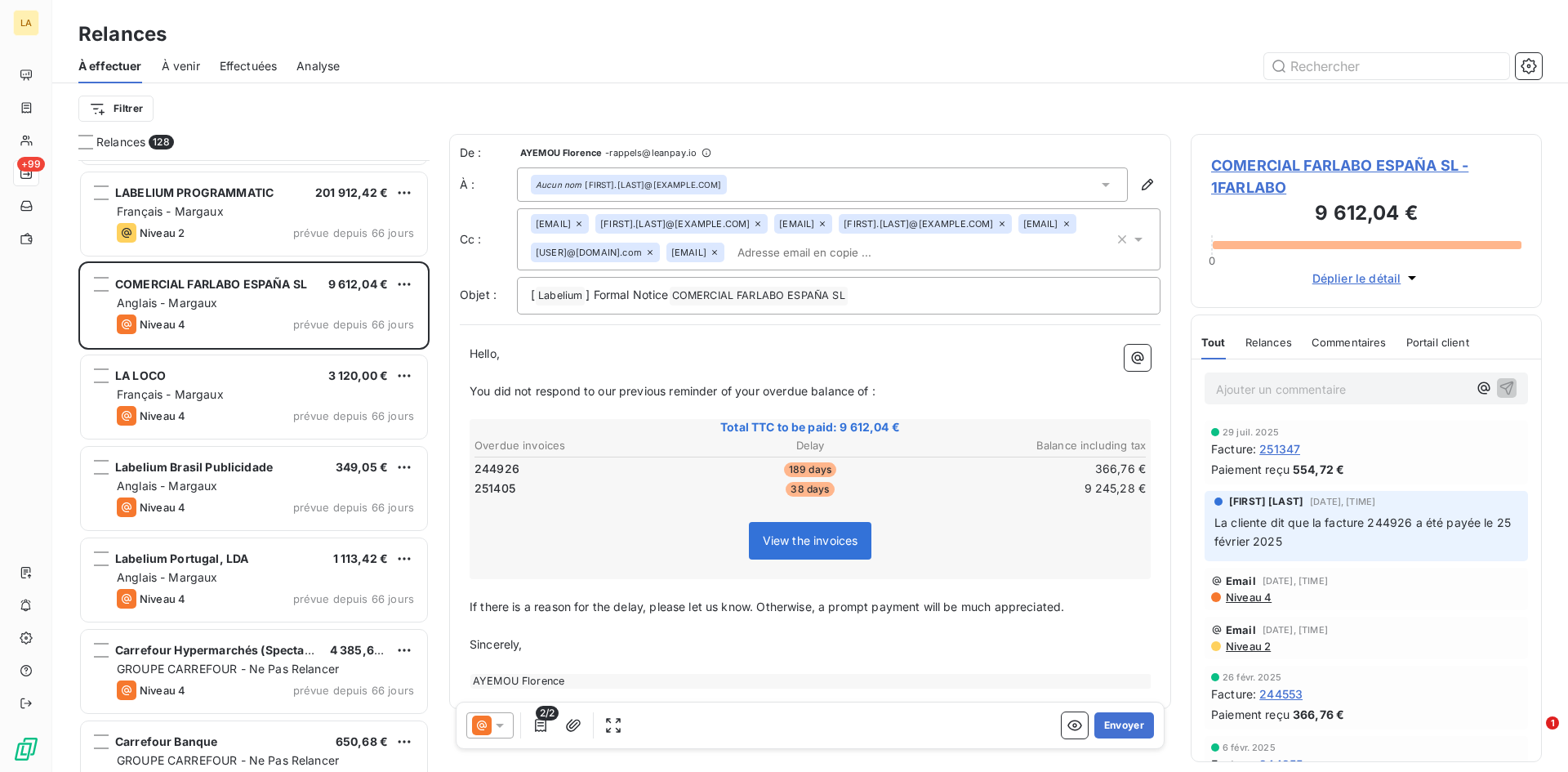 click at bounding box center [490, 725] 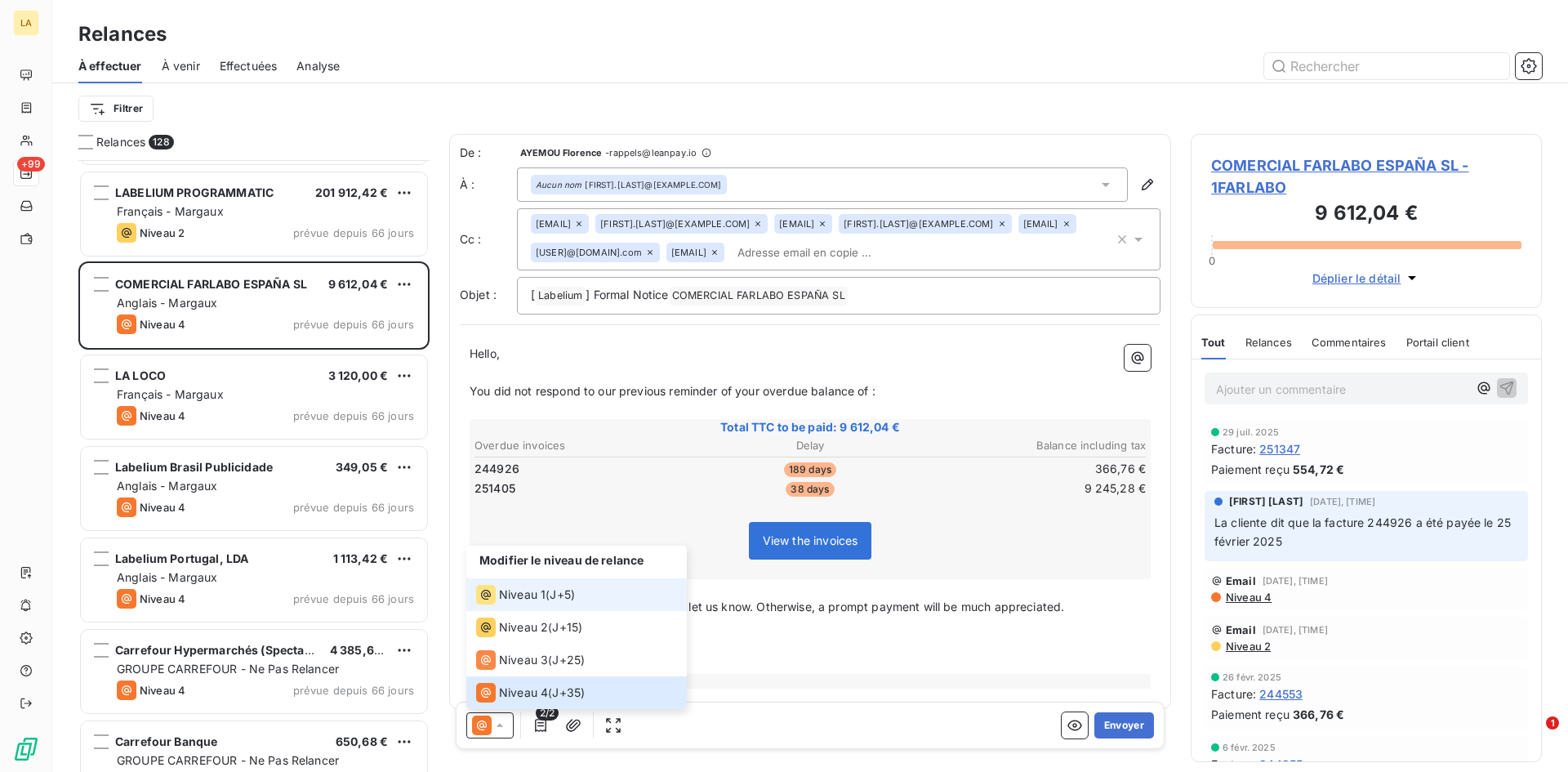 click on "Niveau 1  ( J+5 )" at bounding box center (525, 595) 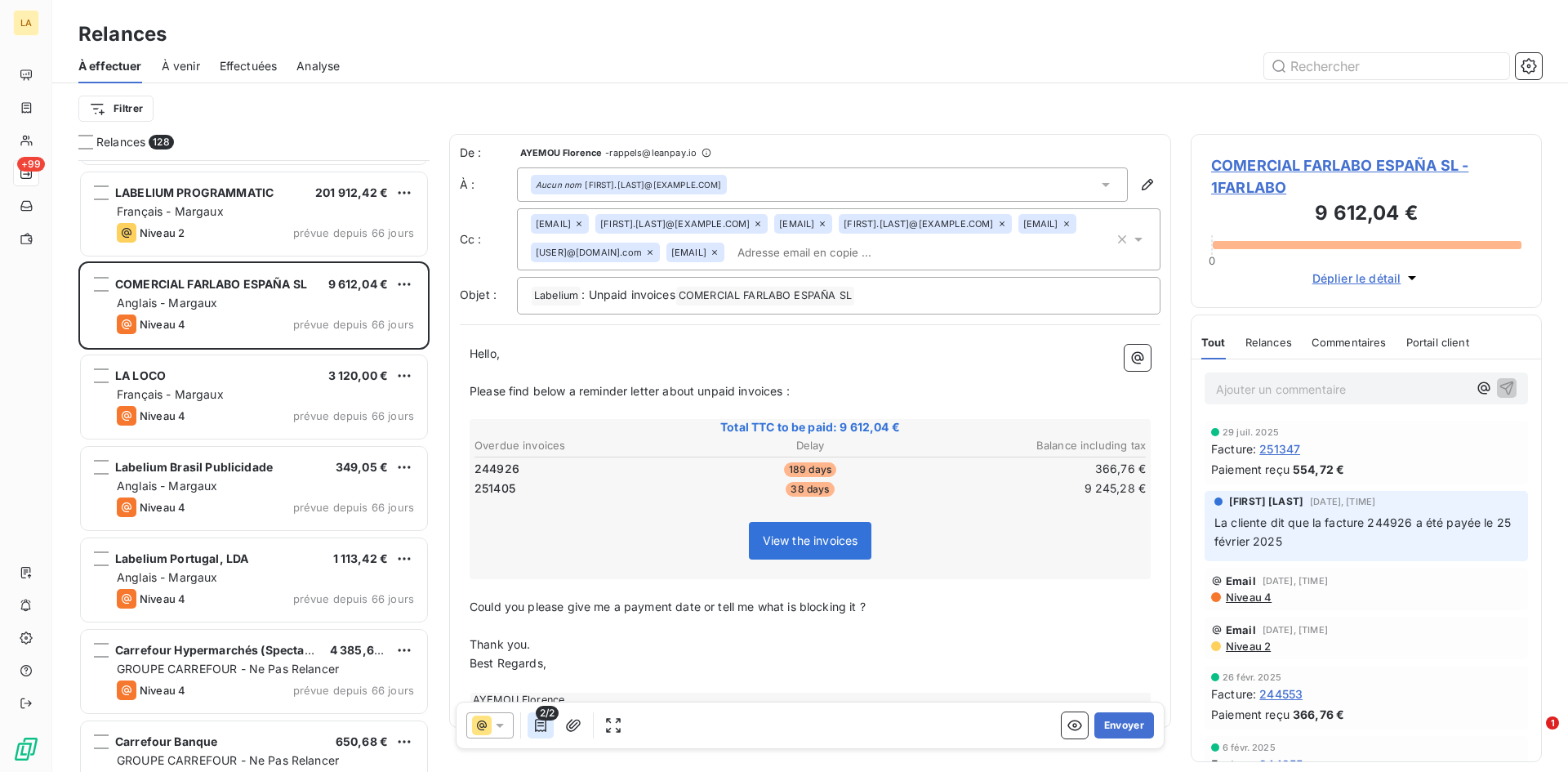 click 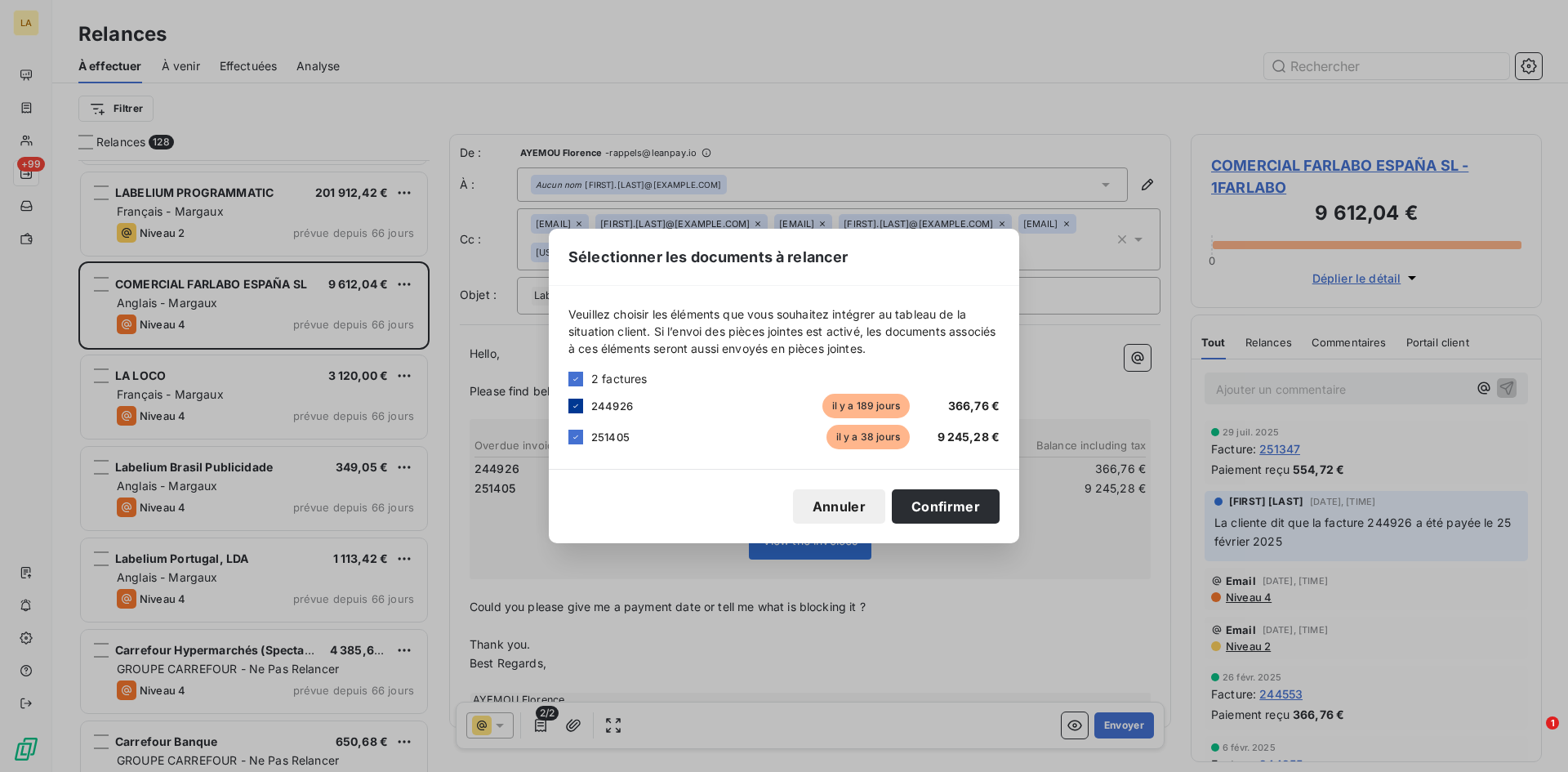 click 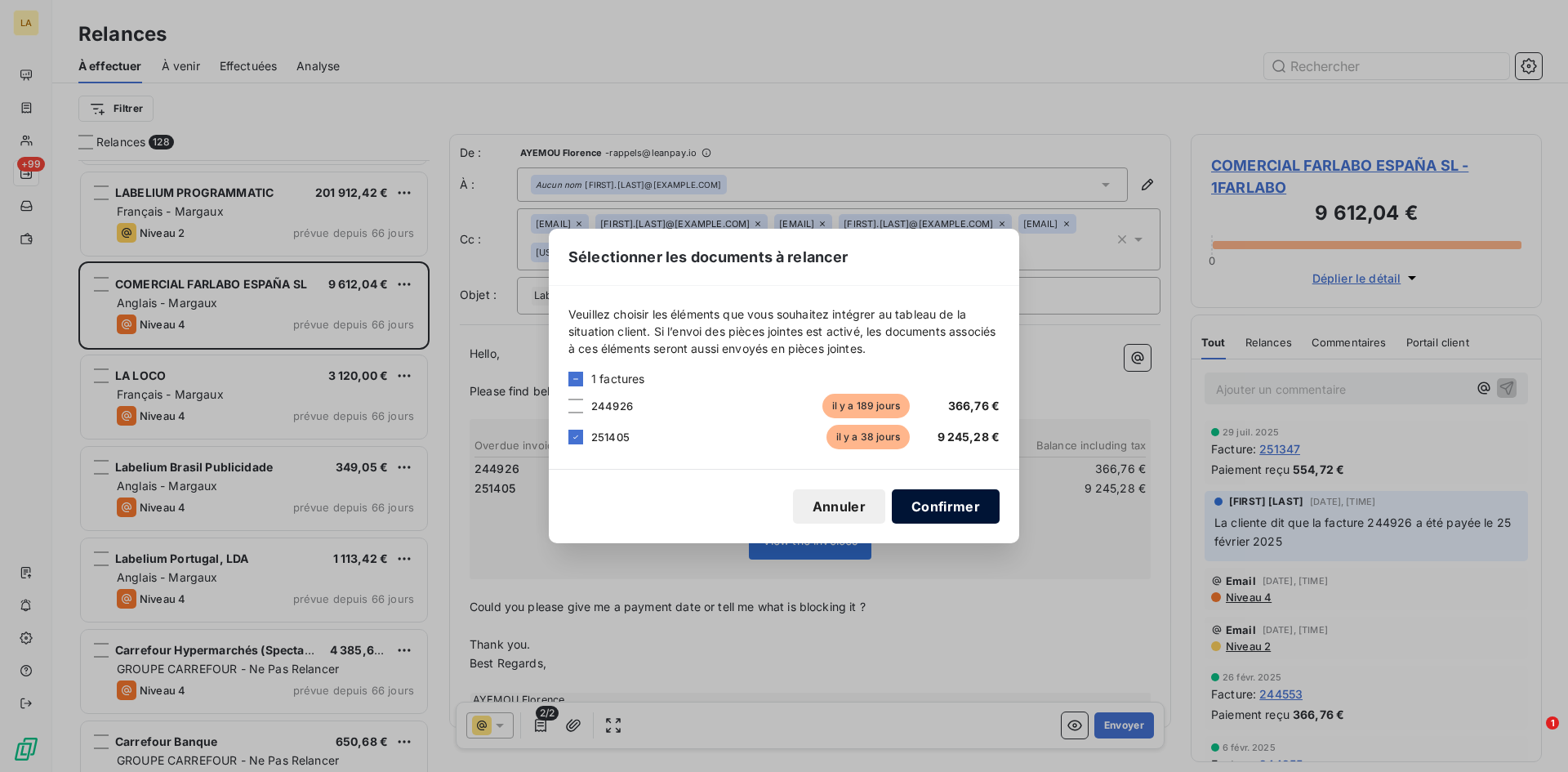 click on "Confirmer" at bounding box center [946, 506] 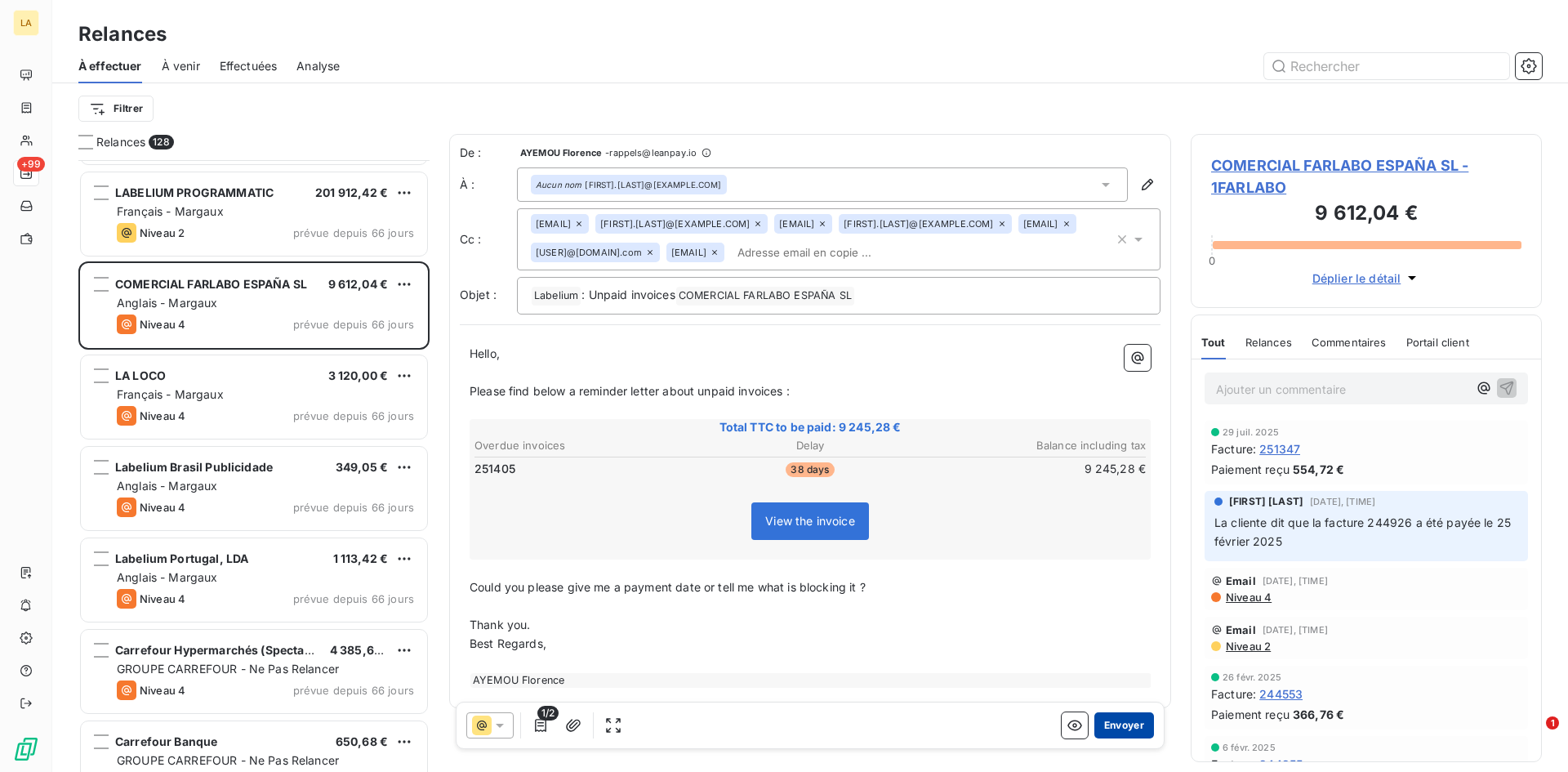 click on "Envoyer" at bounding box center [1124, 725] 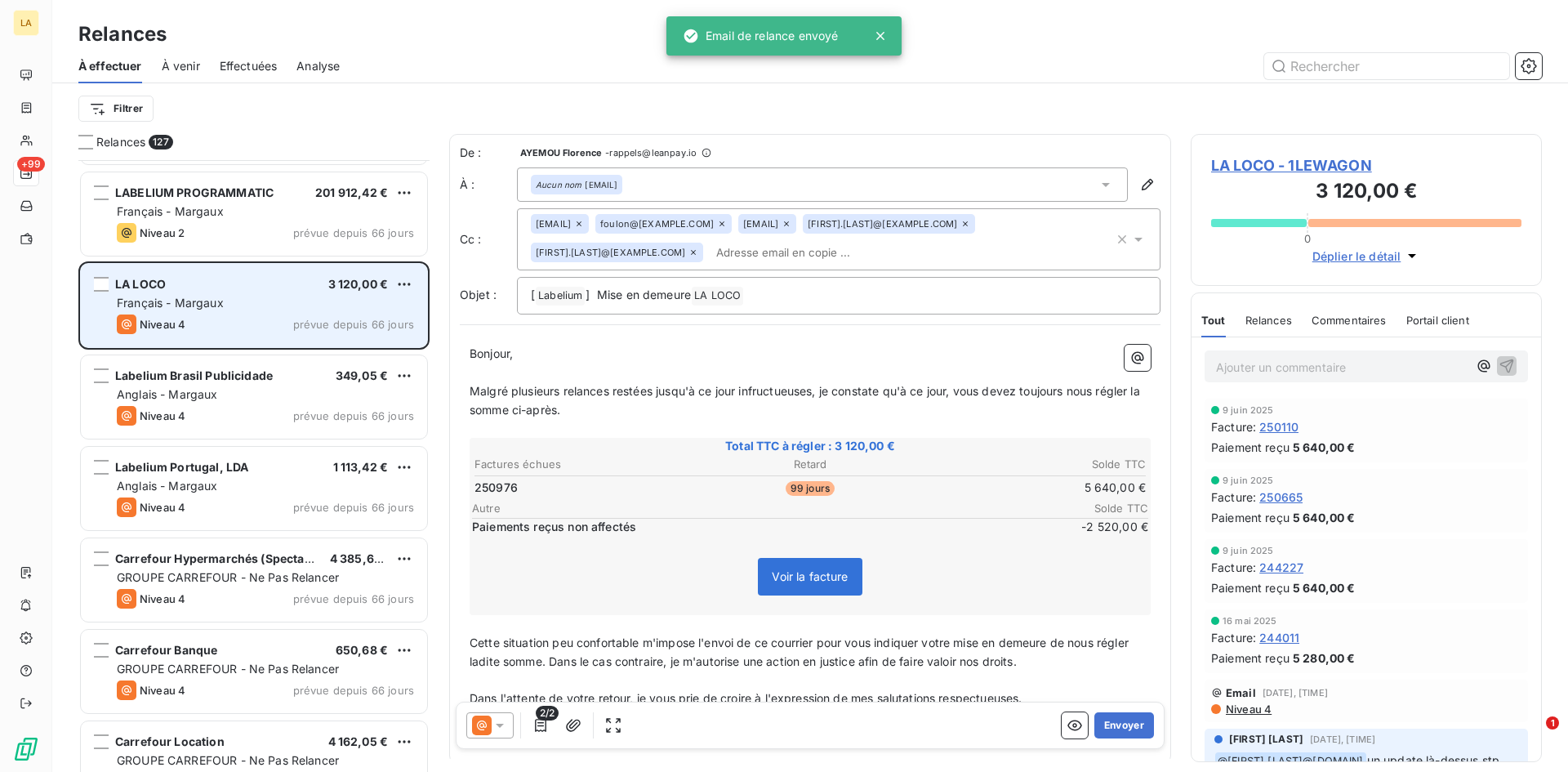 click on "LA LOCO 3 120,00 €" at bounding box center [265, 284] 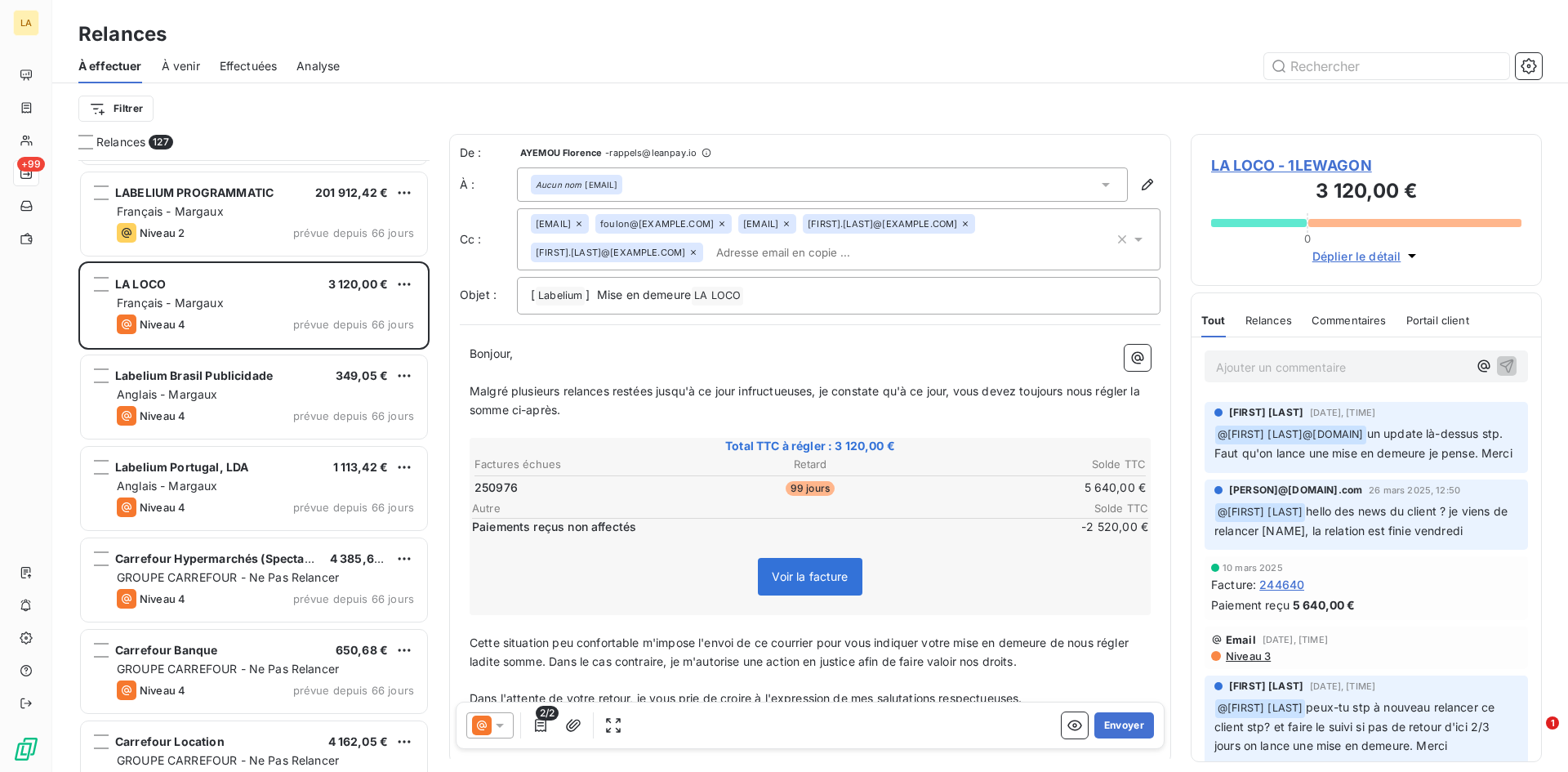 scroll, scrollTop: 245, scrollLeft: 0, axis: vertical 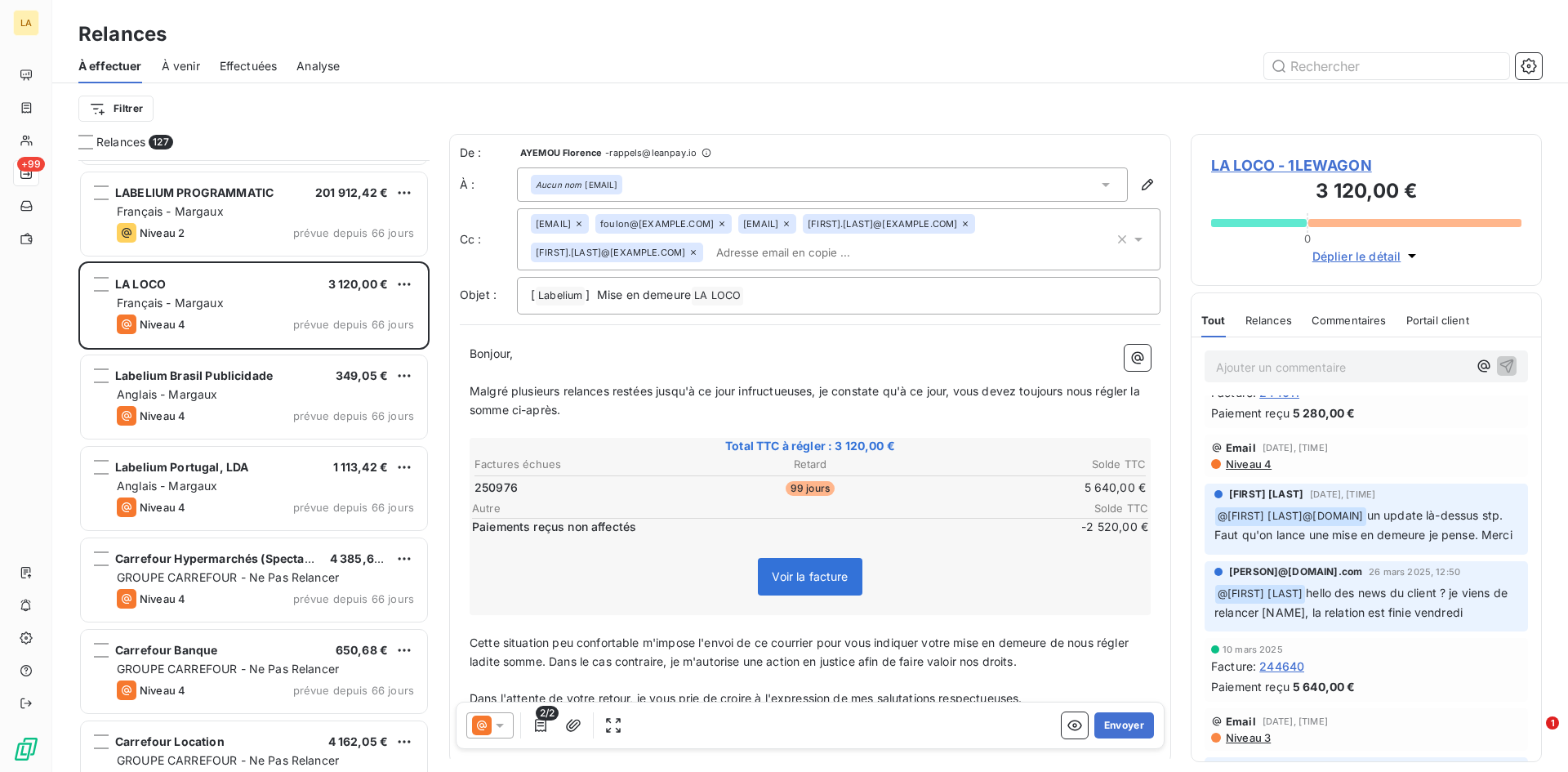 click on "Voir   la facture" at bounding box center [810, 580] 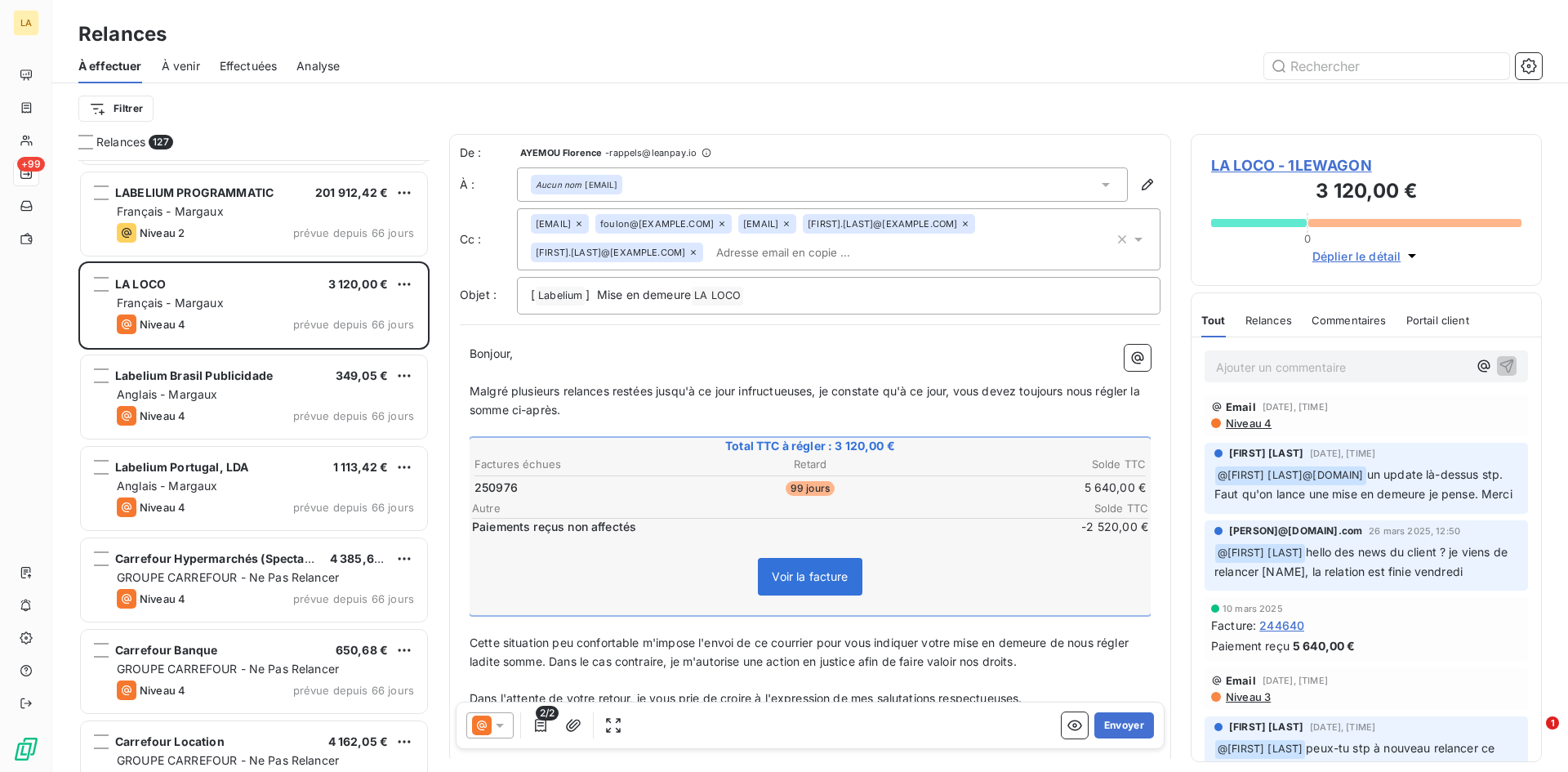 scroll, scrollTop: 245, scrollLeft: 0, axis: vertical 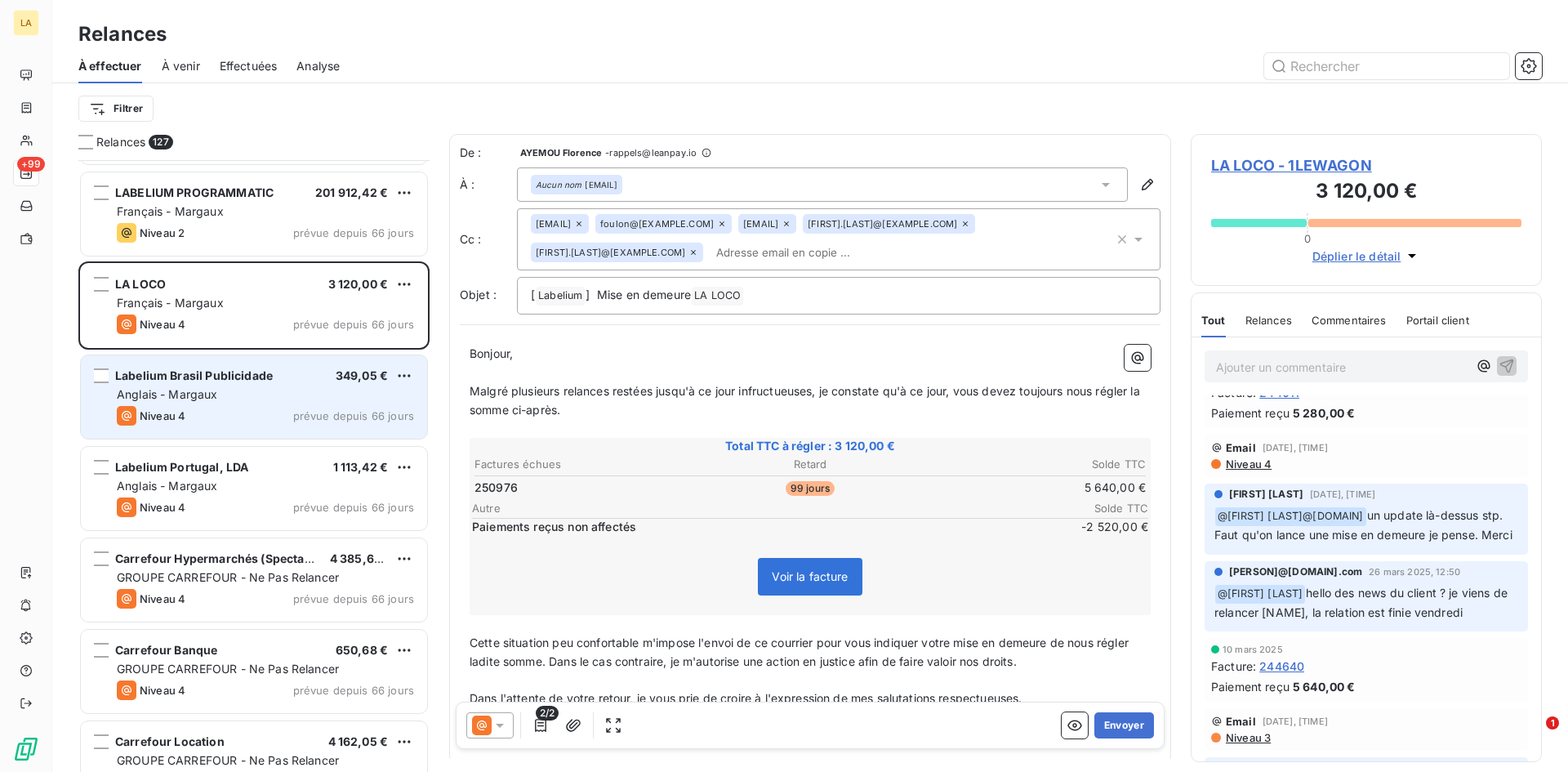 click on "Niveau 4 prévue depuis 66 jours" at bounding box center [265, 416] 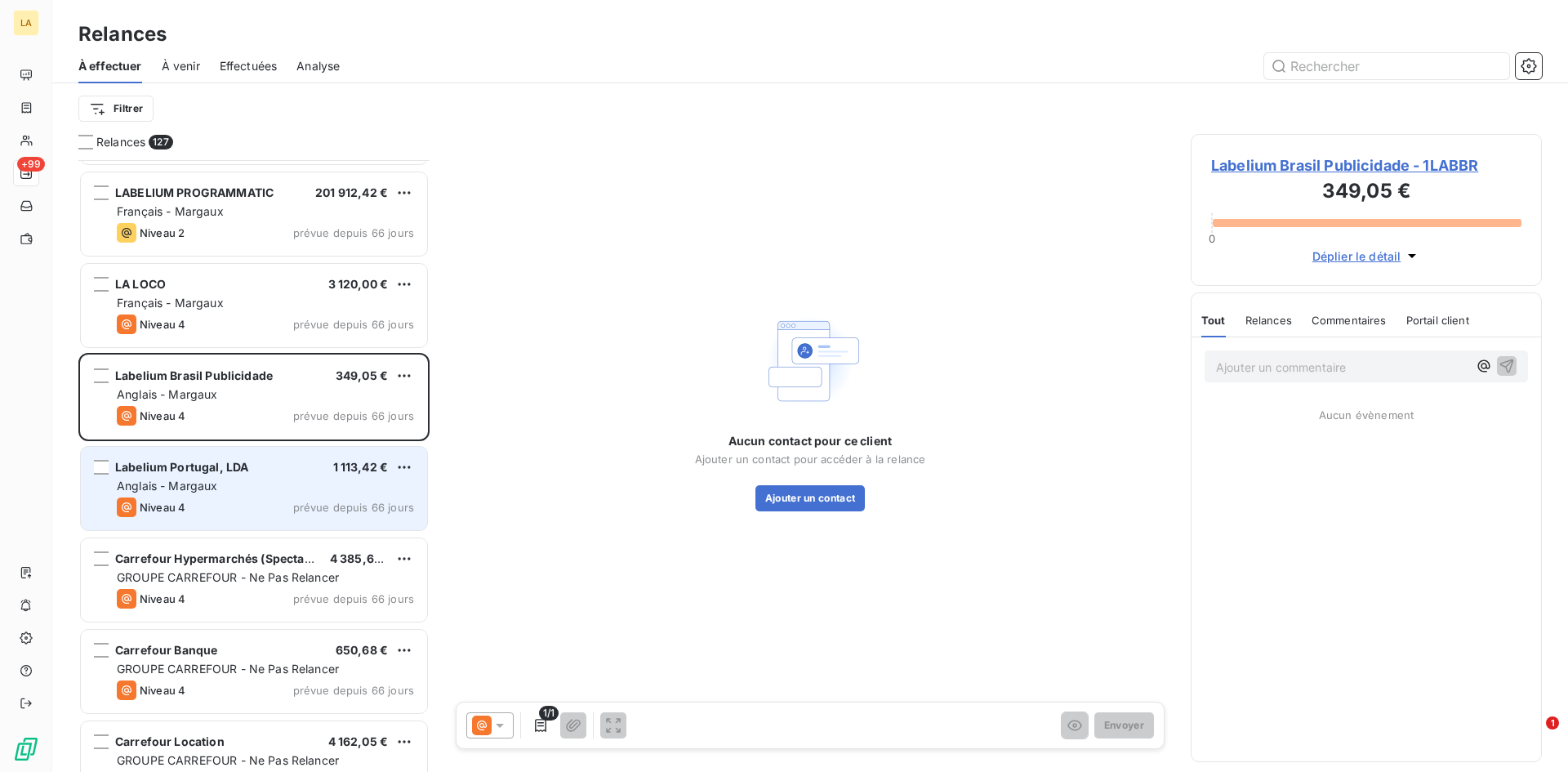 click on "Niveau 4 prévue depuis 66 jours" at bounding box center (265, 507) 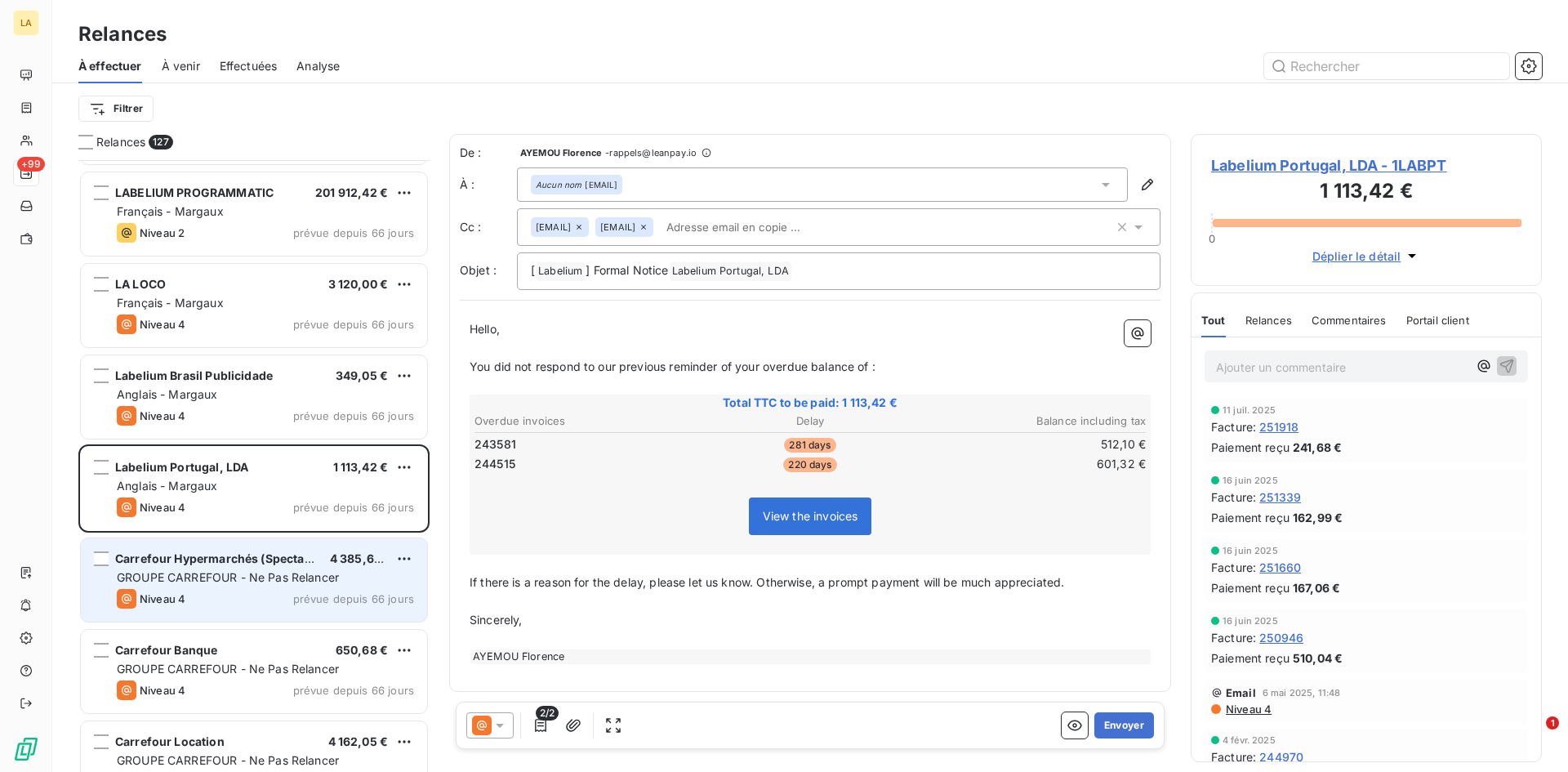 click on "GROUPE CARREFOUR - Ne Pas Relancer" at bounding box center [265, 578] 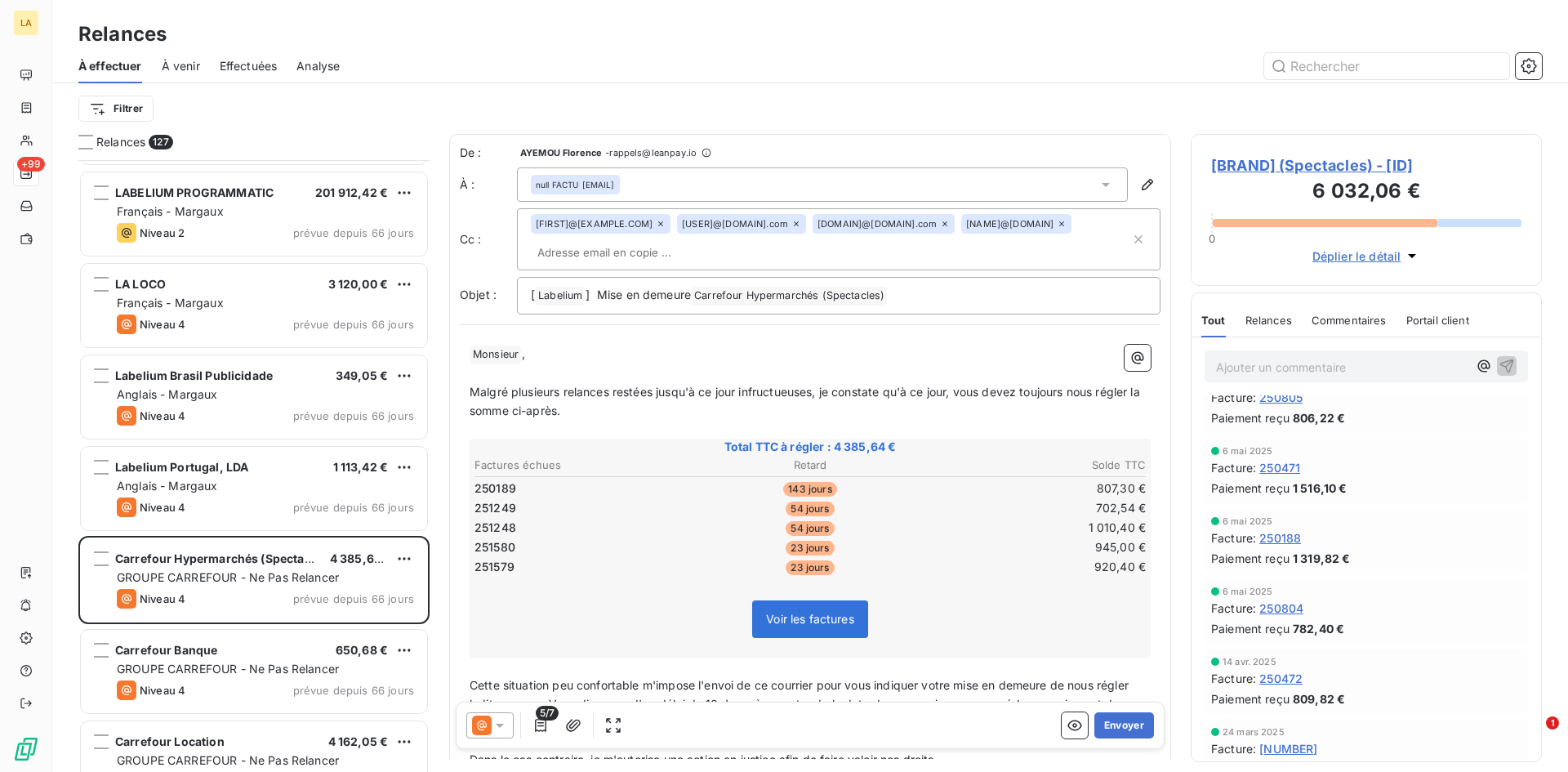 scroll, scrollTop: 0, scrollLeft: 0, axis: both 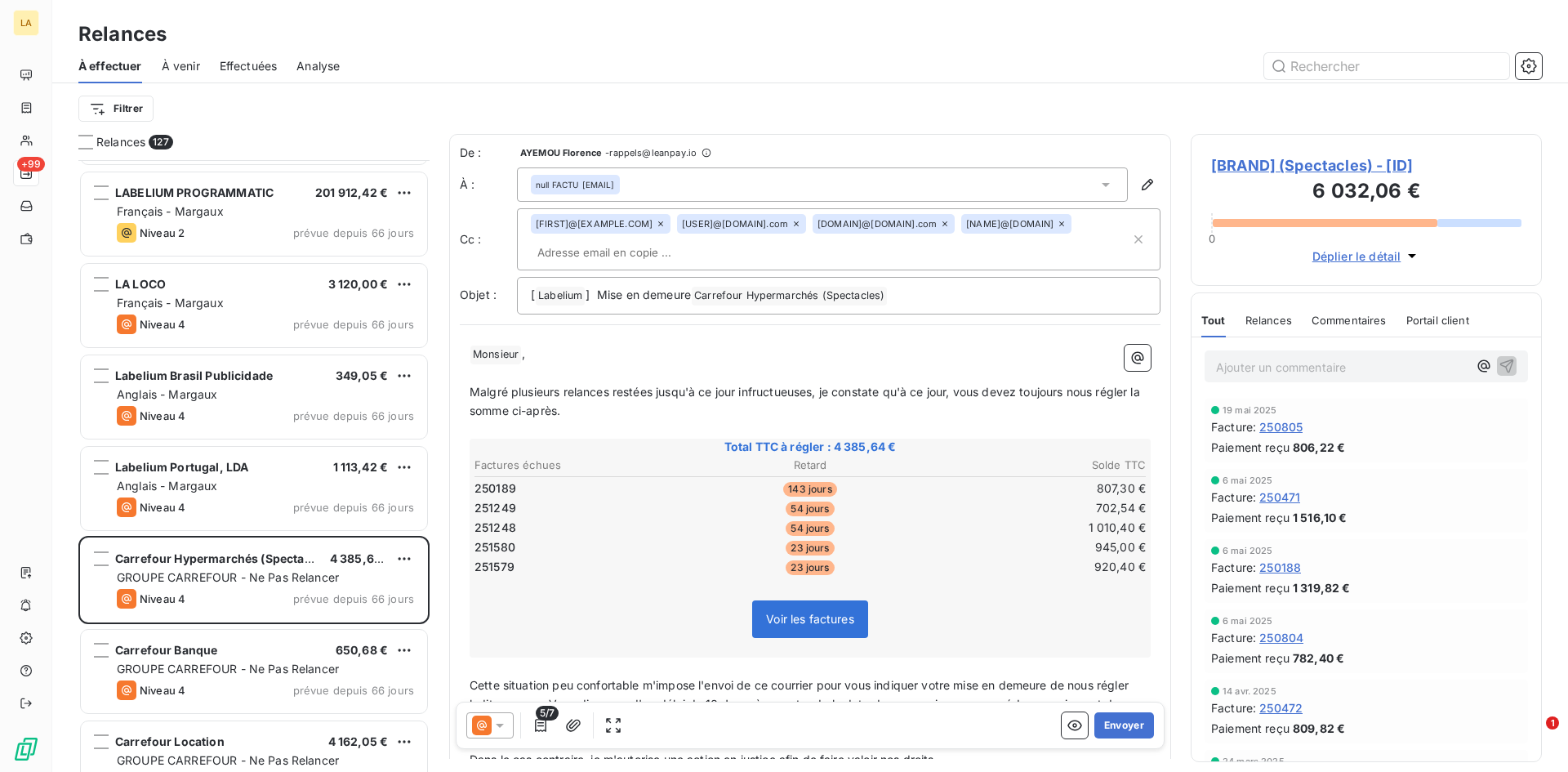 click 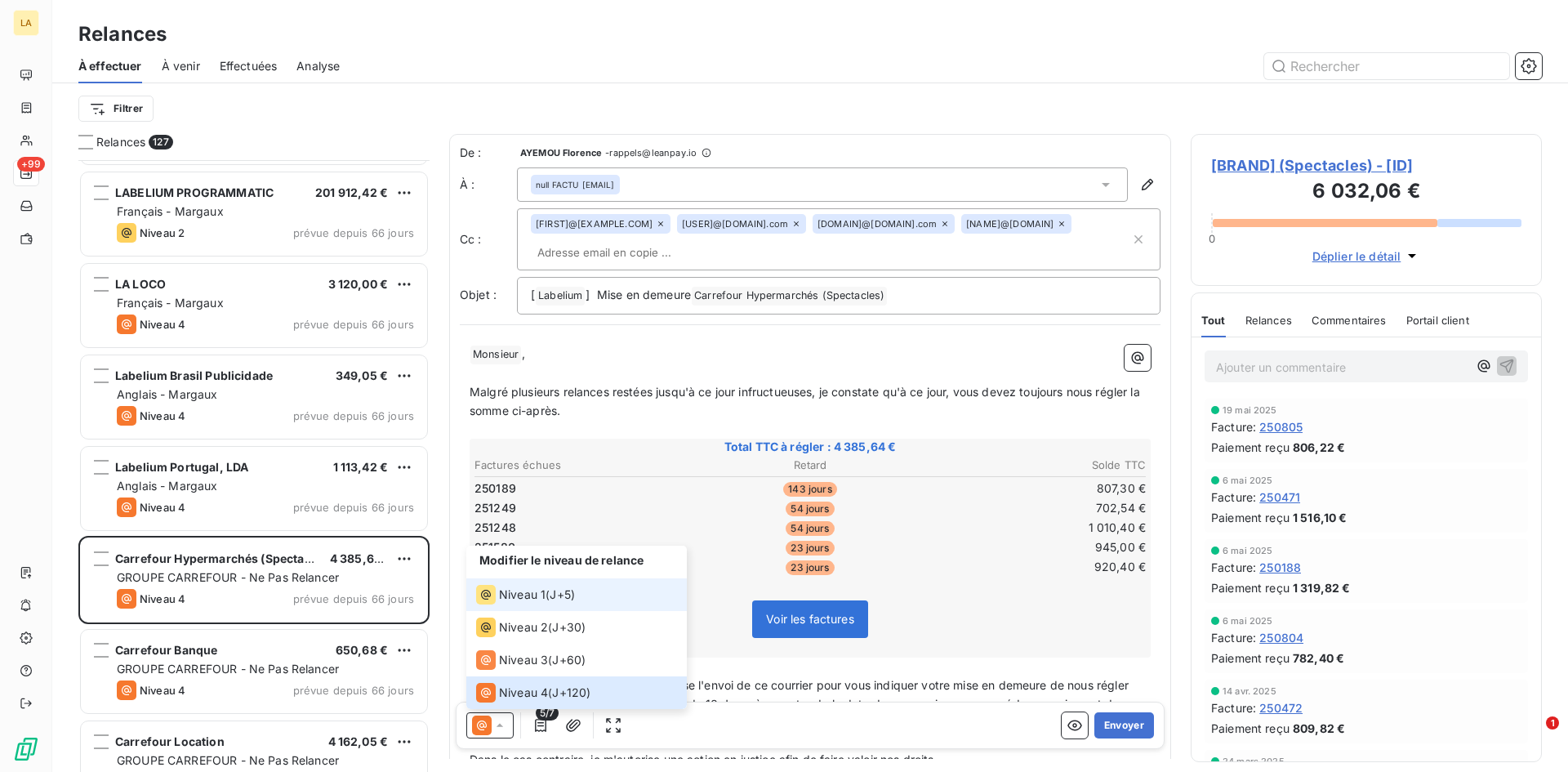 click on "Niveau 1" at bounding box center [522, 595] 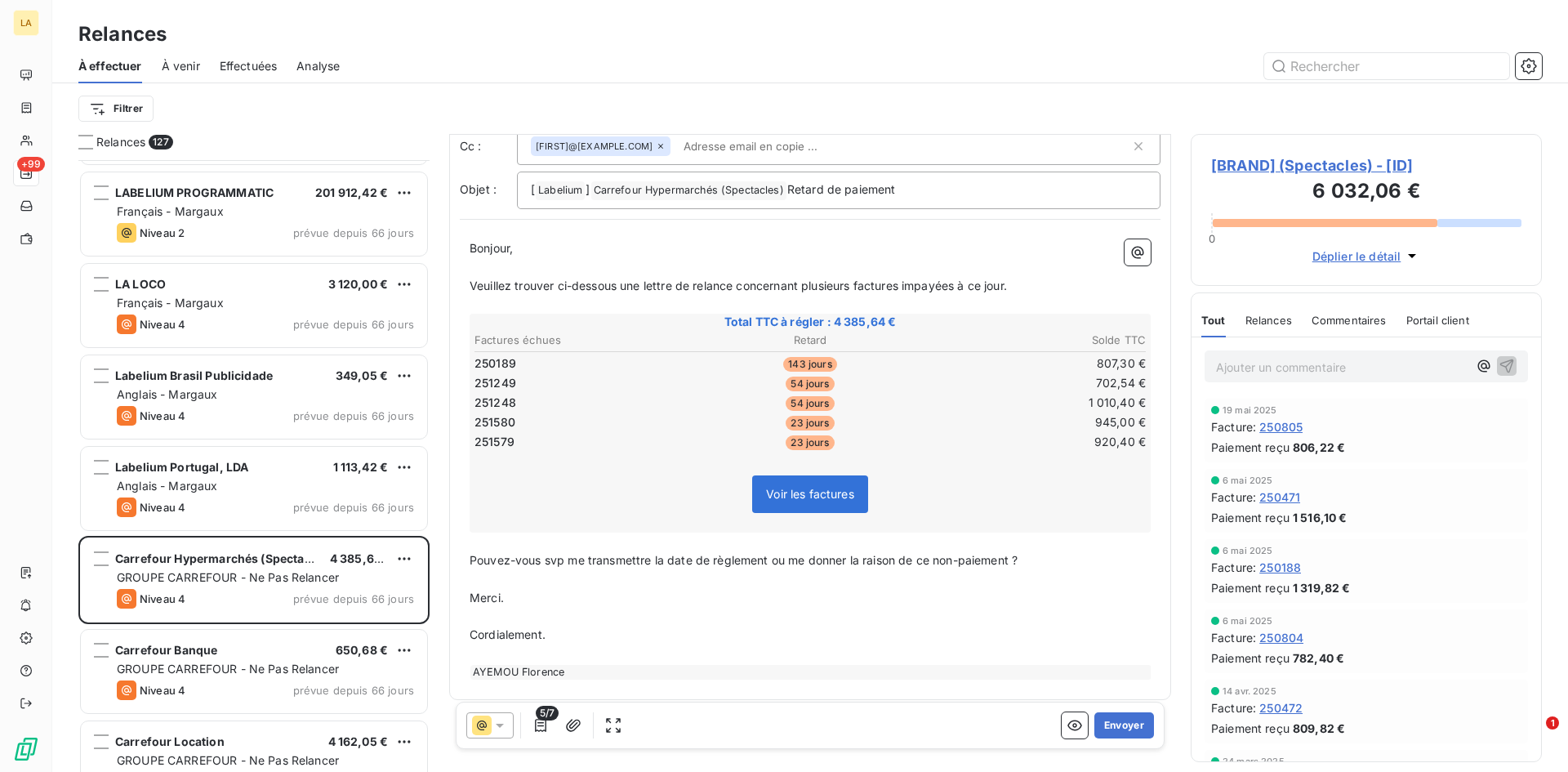 scroll, scrollTop: 90, scrollLeft: 0, axis: vertical 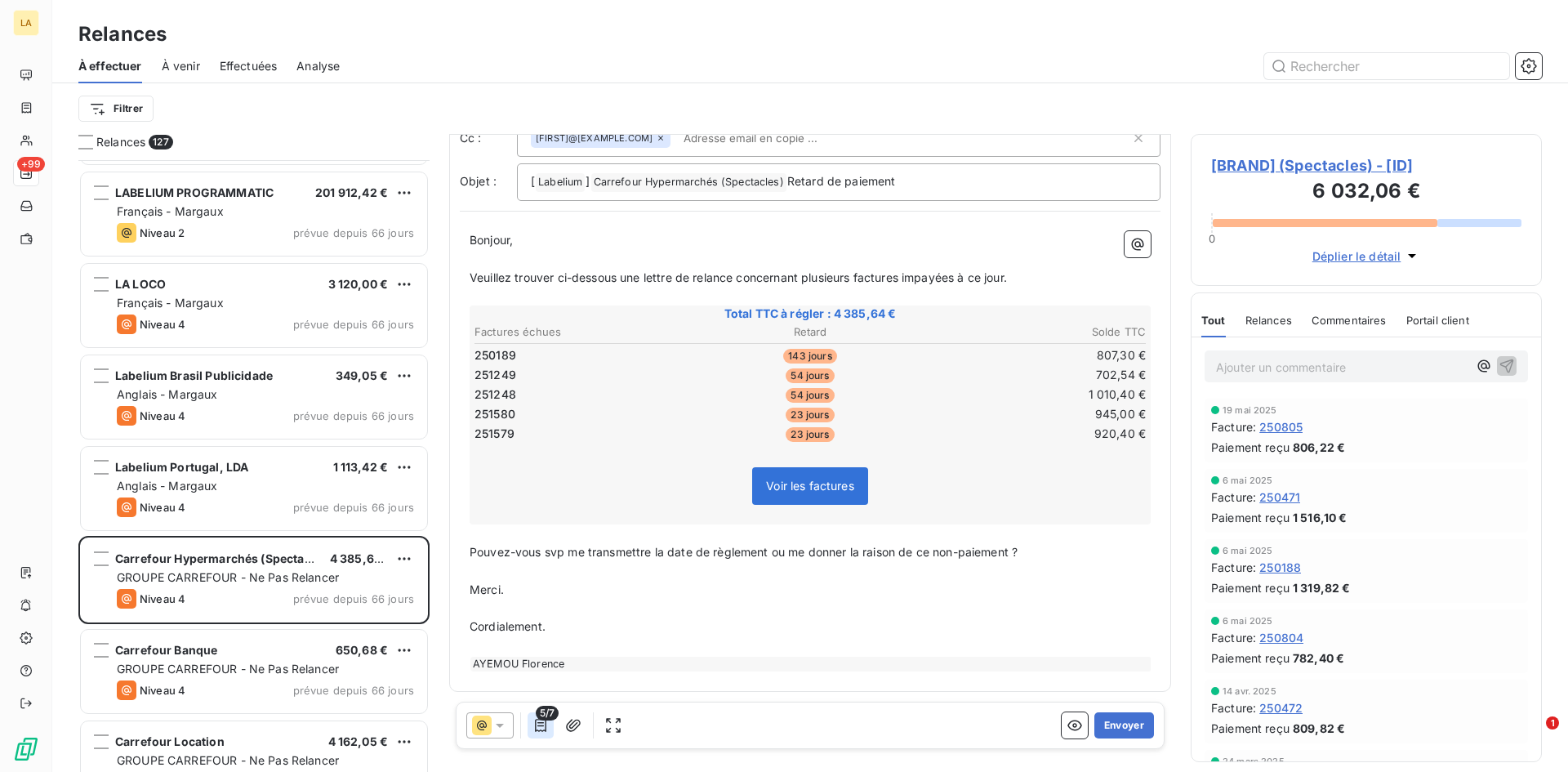 click 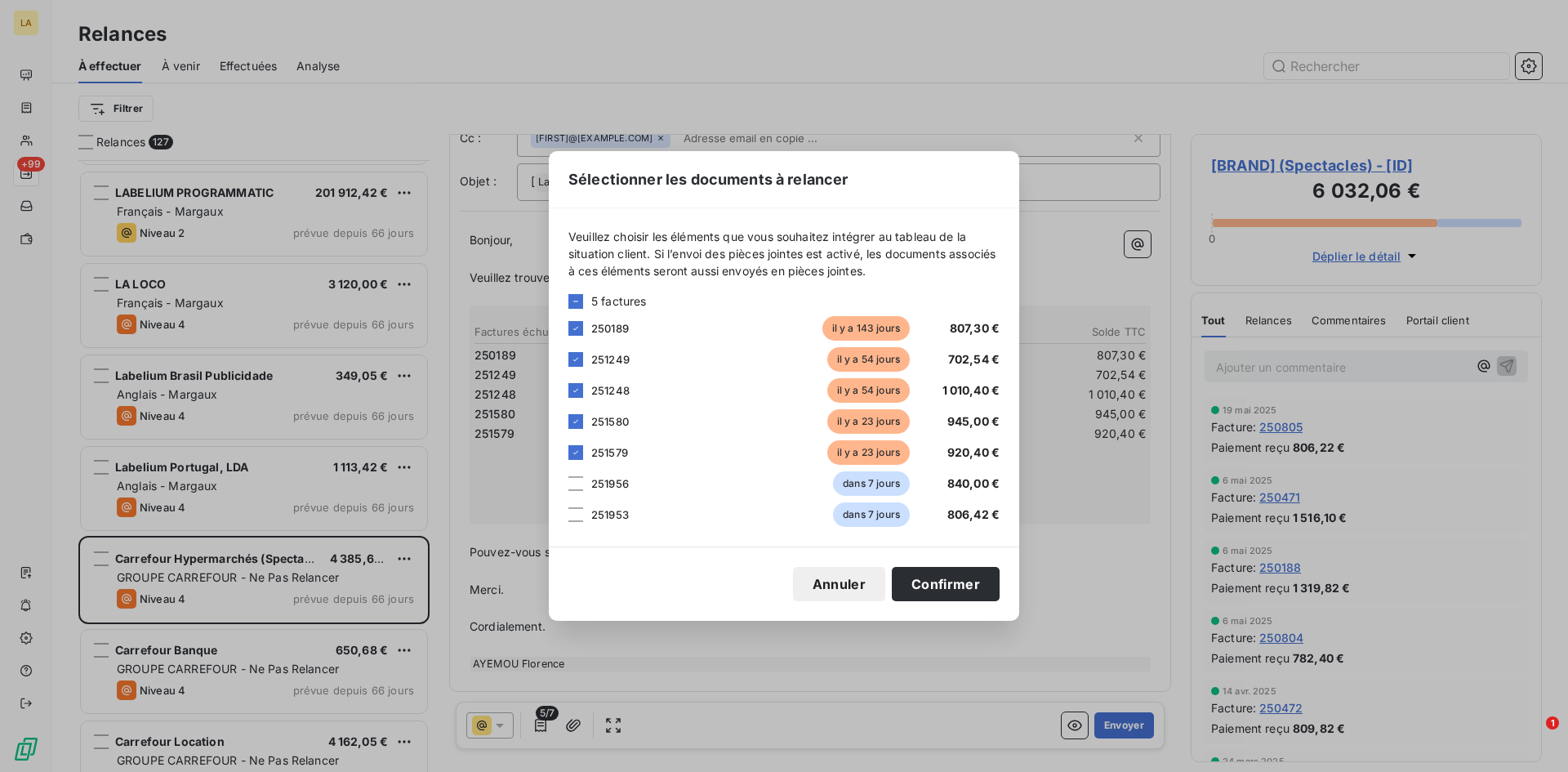 click on "Annuler" at bounding box center (839, 584) 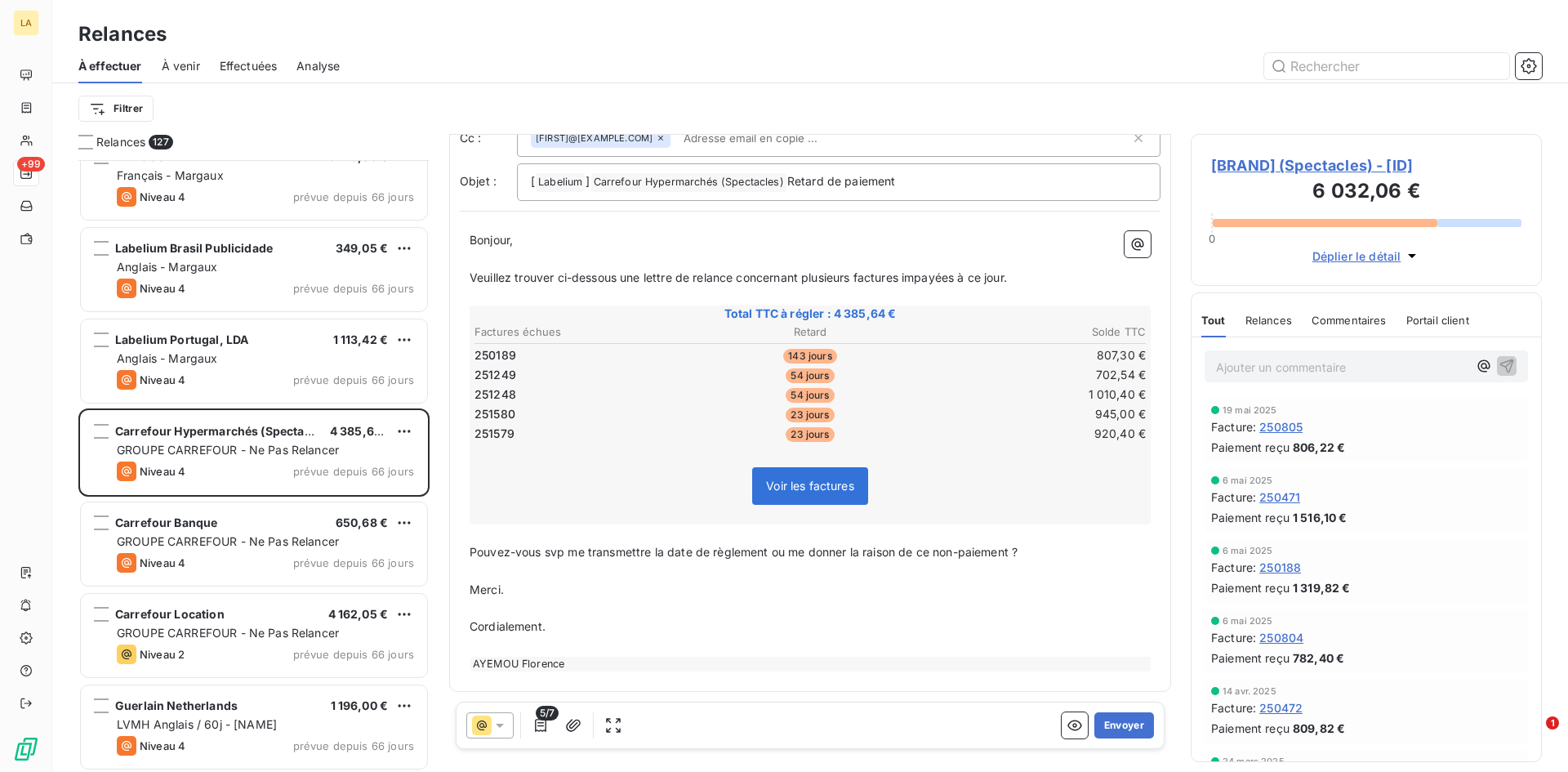 scroll, scrollTop: 2533, scrollLeft: 0, axis: vertical 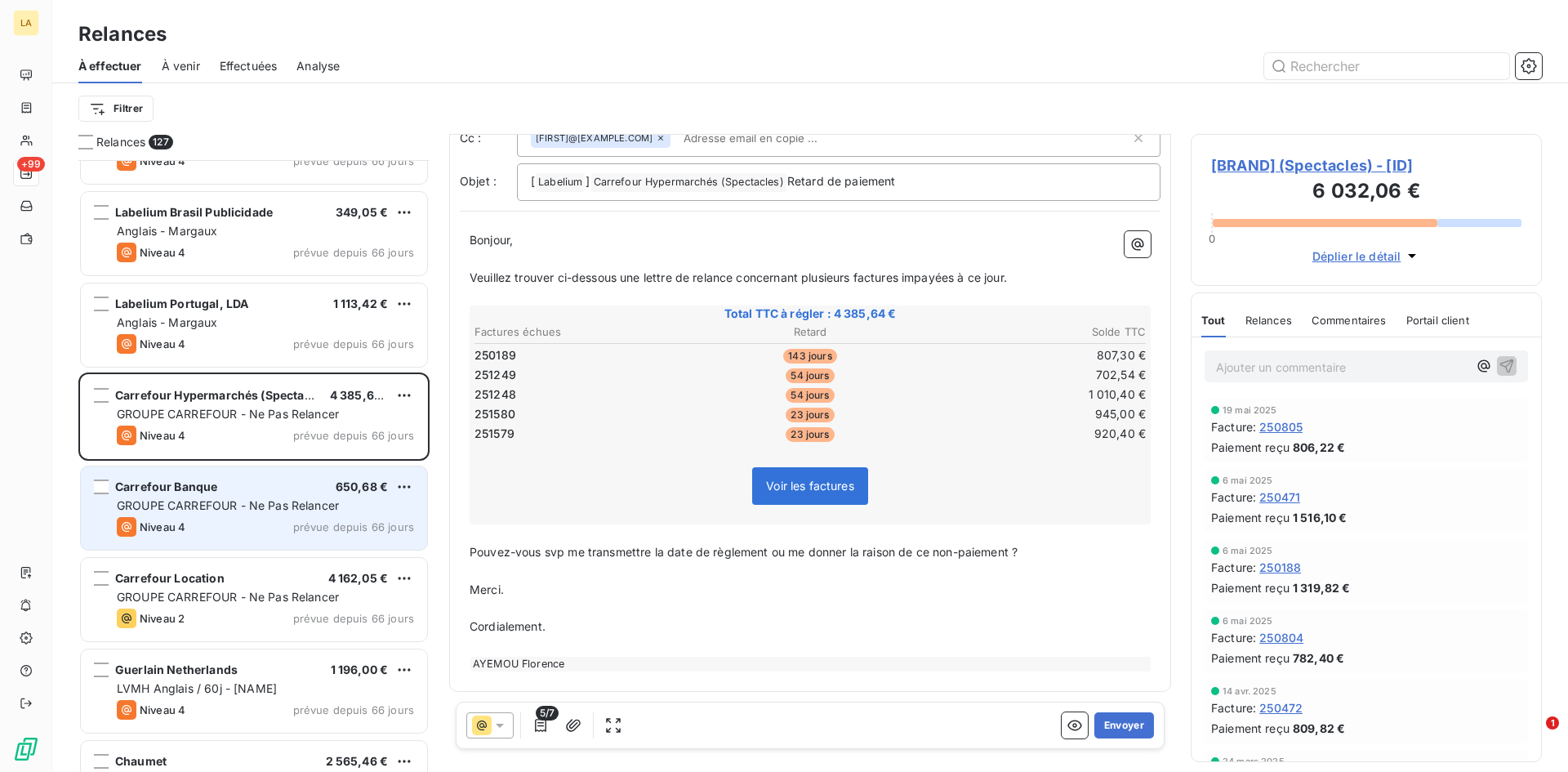 click on "Niveau 4 prévue depuis 66 jours" at bounding box center (265, 527) 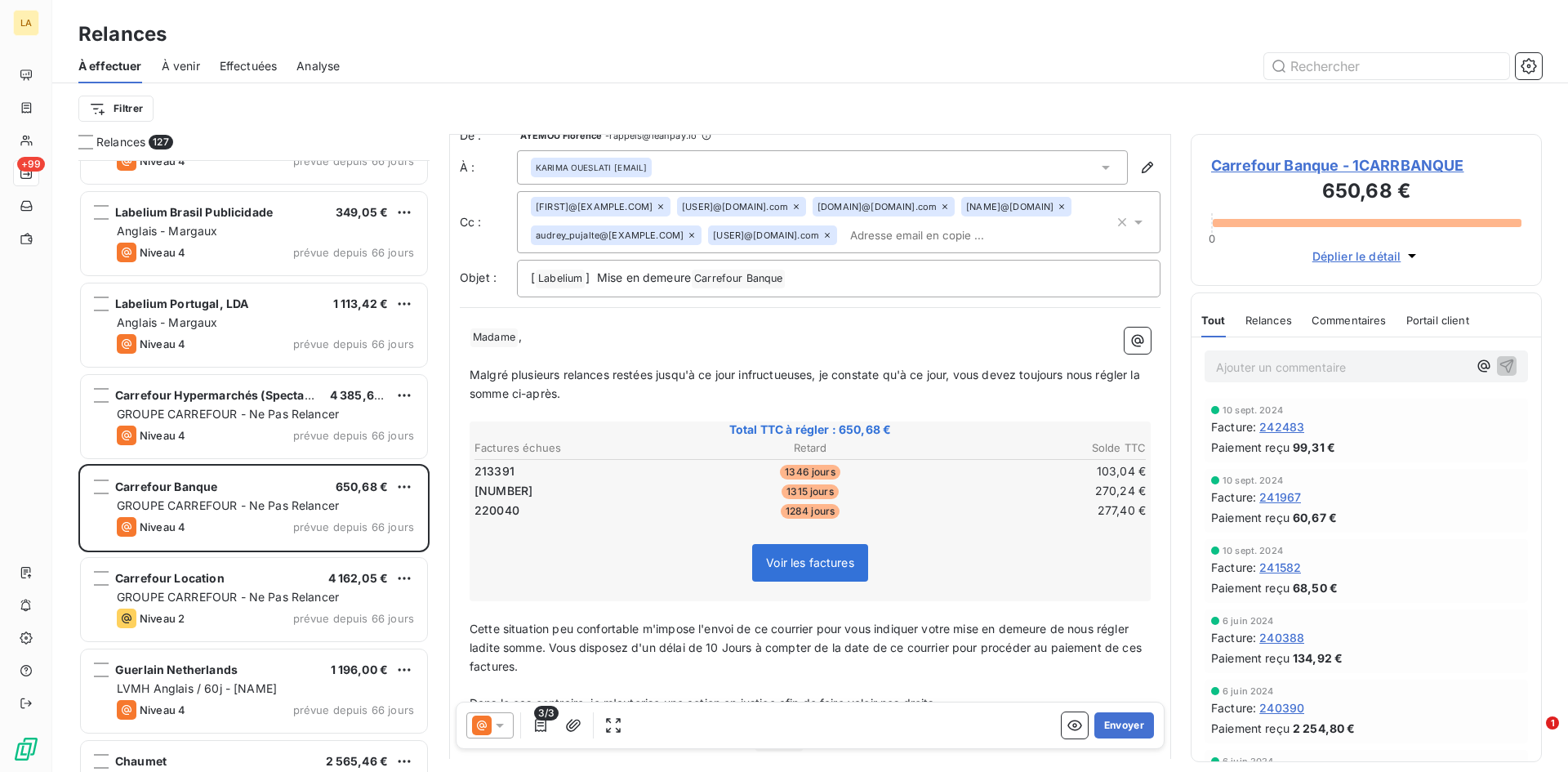 scroll, scrollTop: 0, scrollLeft: 0, axis: both 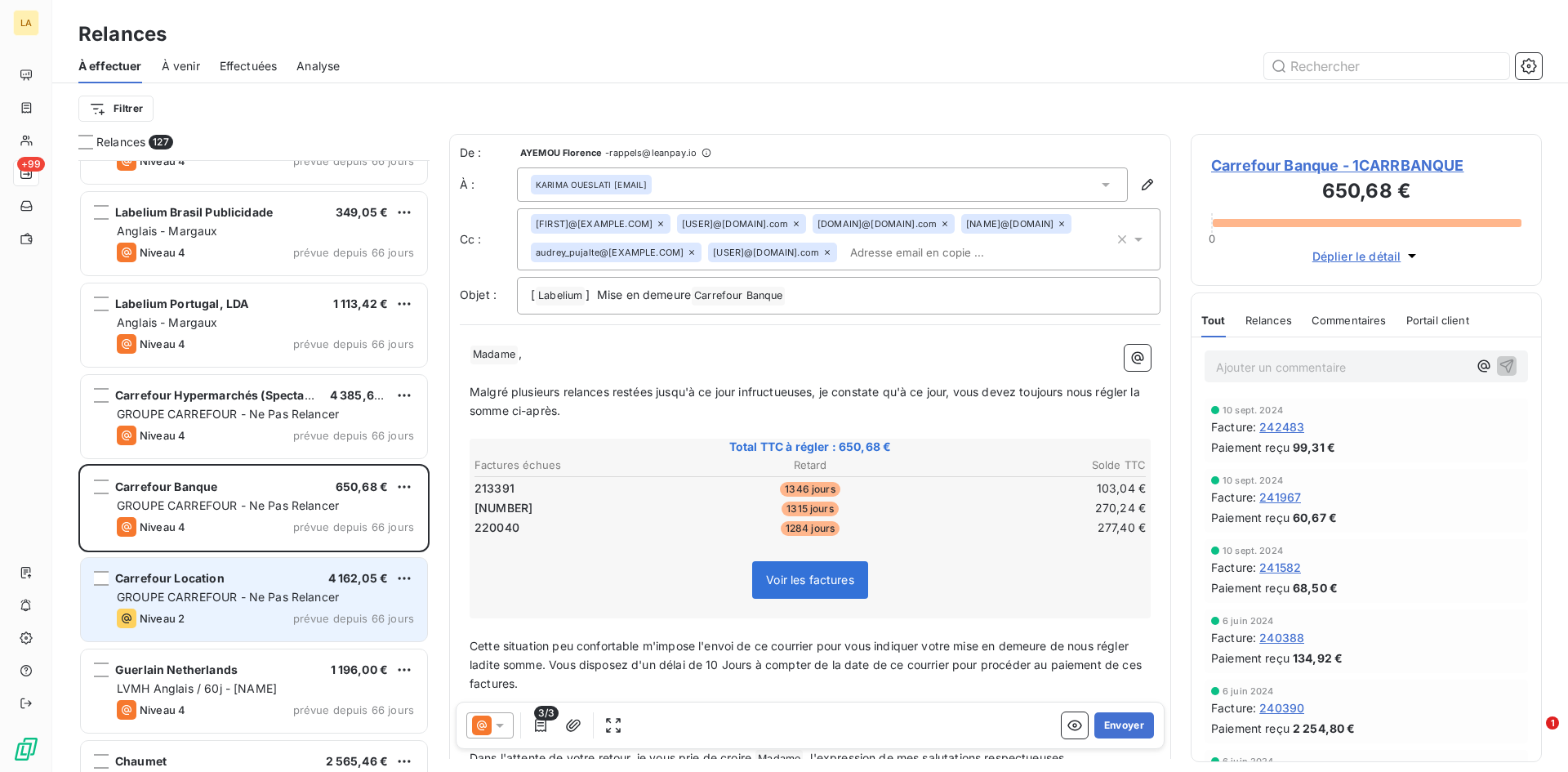 click on "GROUPE CARREFOUR - Ne Pas Relancer" at bounding box center (228, 596) 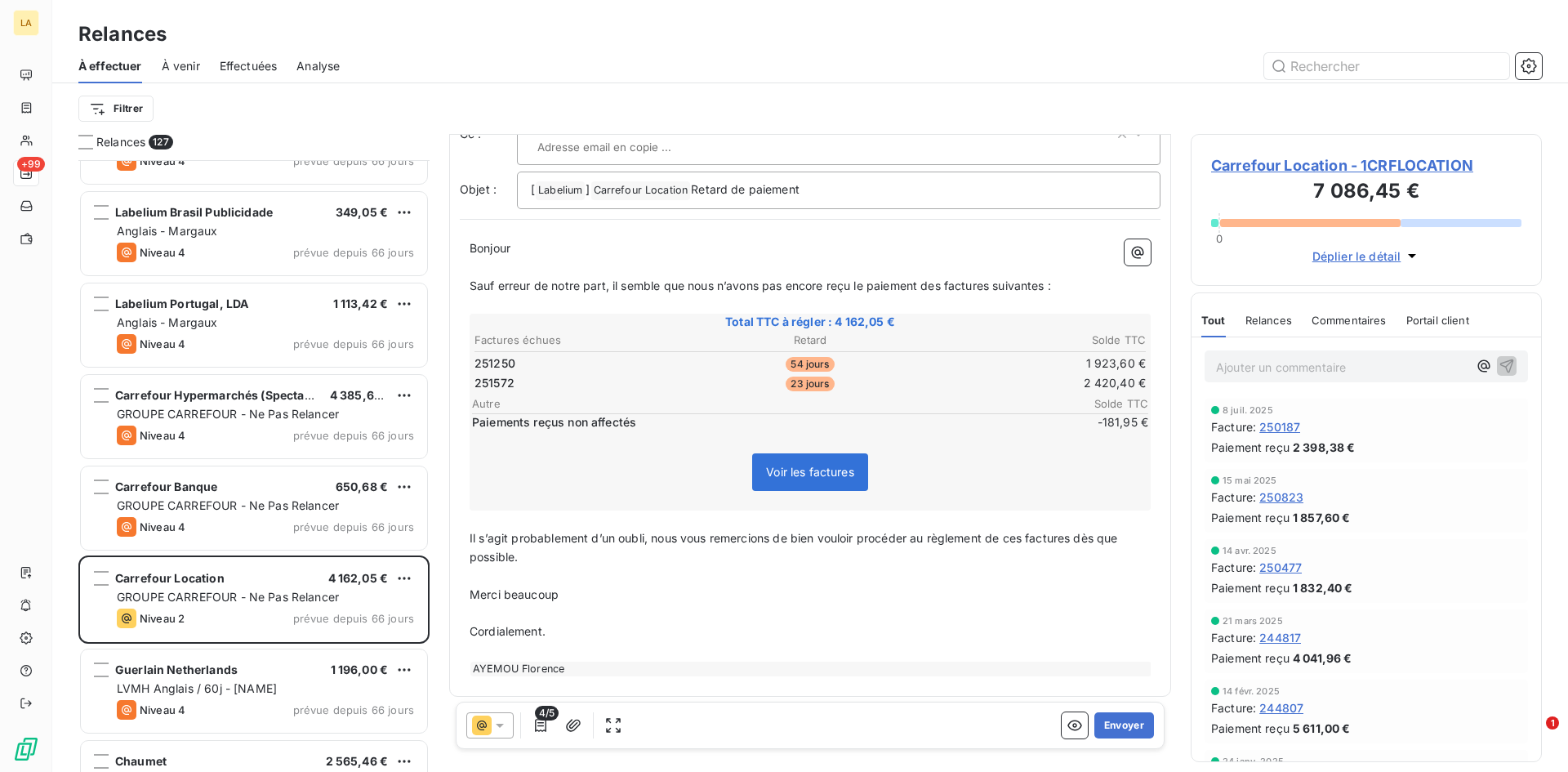 scroll, scrollTop: 111, scrollLeft: 0, axis: vertical 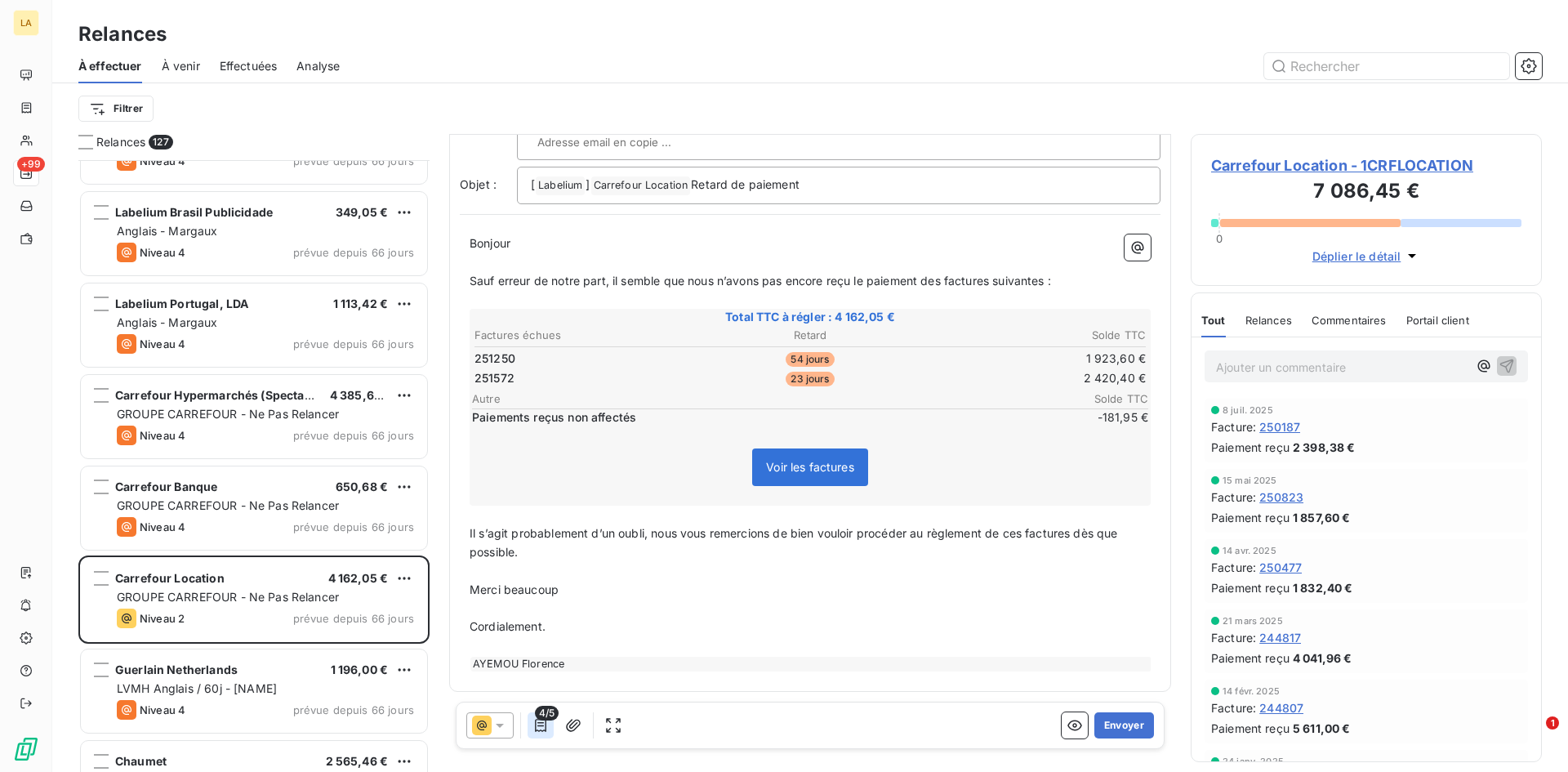 click 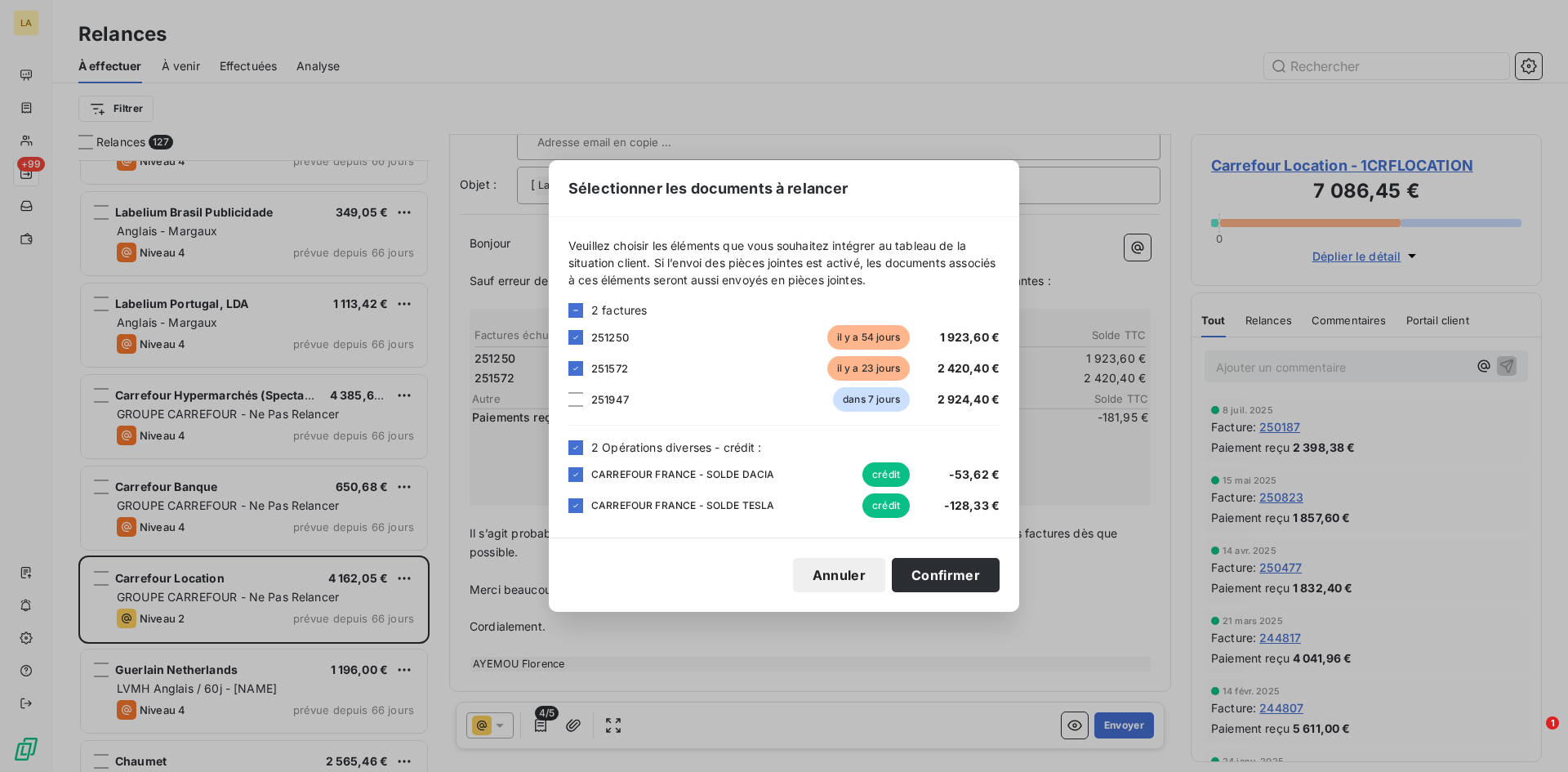 click on "Sélectionner les documents à relancer Veuillez choisir les éléments que vous souhaitez intégrer au tableau de la situation client. Si l’envoi des pièces jointes est activé, les documents associés à ces éléments seront aussi envoyés en pièces jointes. 2 factures 251250 il y a 54 jours   1 923,60 € 251572 il y a 23 jours   2 420,40 € 251947 dans 7 jours   2 924,40 € 2 Opérations diverses - crédit : CARREFOUR FRANCE - SOLDE DACIA crédit -53,62 € CARREFOUR FRANCE - SOLDE TESLA crédit -128,33 € Annuler Confirmer" at bounding box center (784, 386) 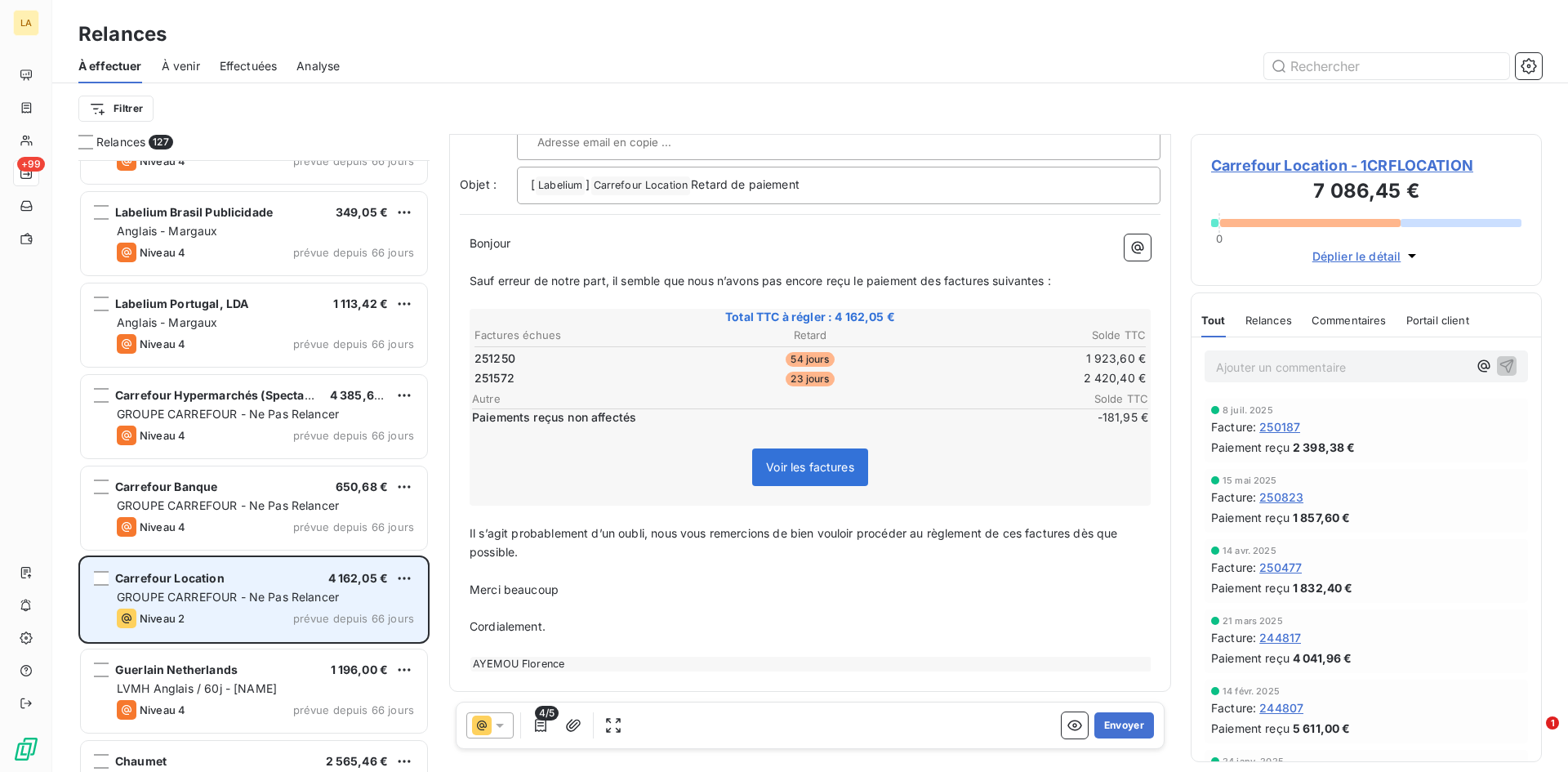 click on "[BRAND] 4 162,05 € GROUPE CARREFOUR - Ne Pas Relancer Niveau 2 prévue depuis 66 jours" at bounding box center [254, 600] 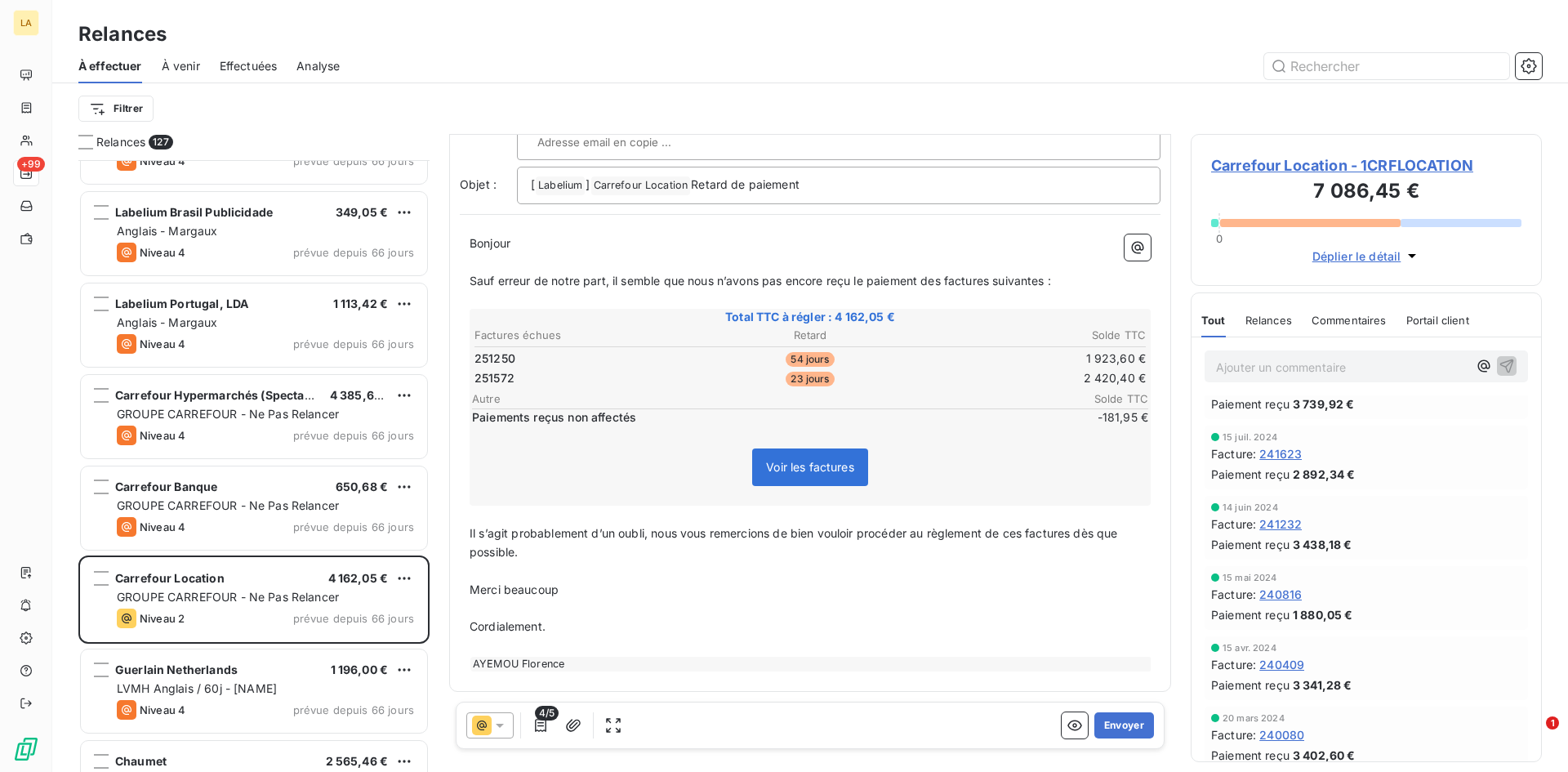 scroll, scrollTop: 735, scrollLeft: 0, axis: vertical 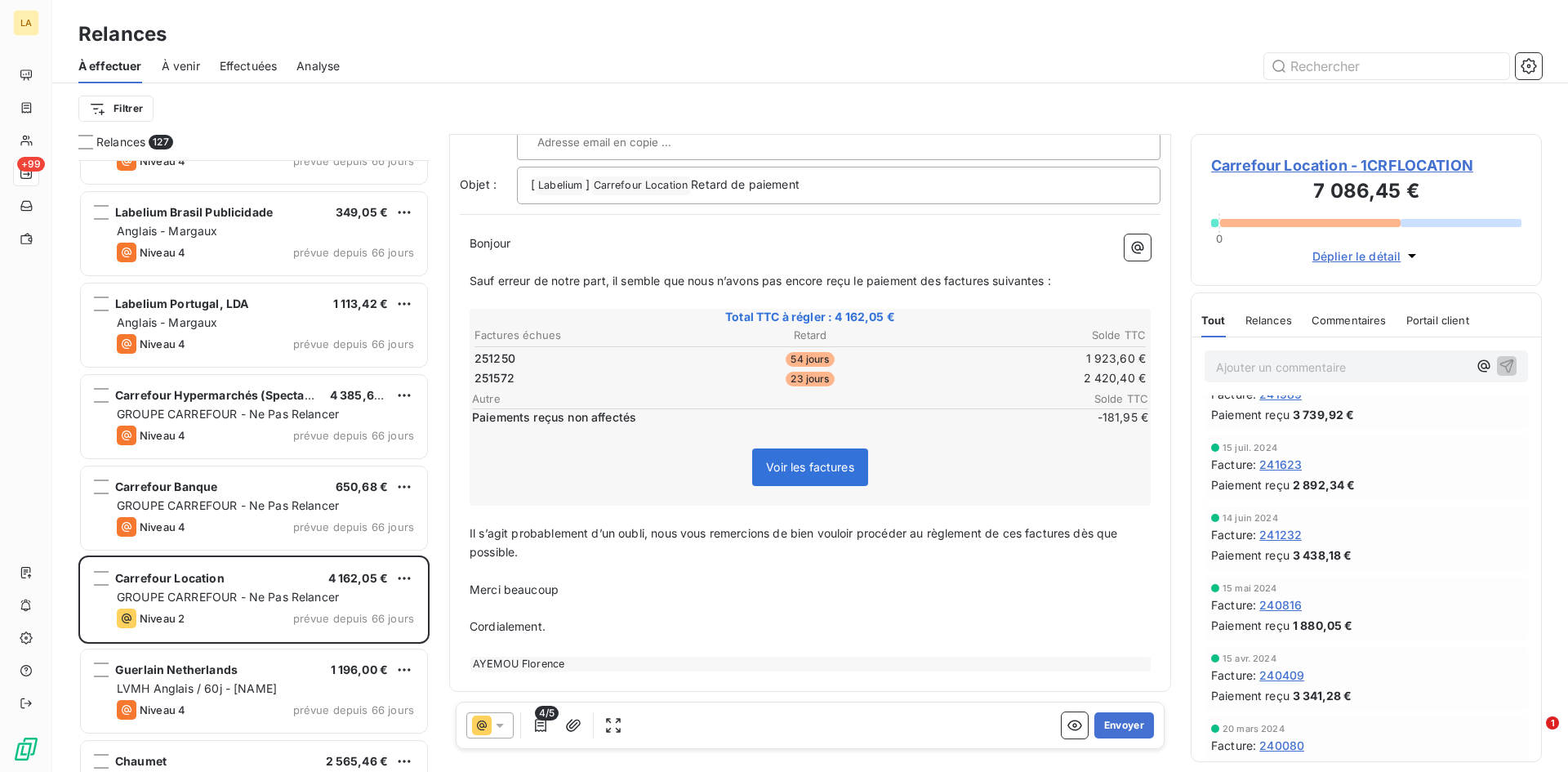 click 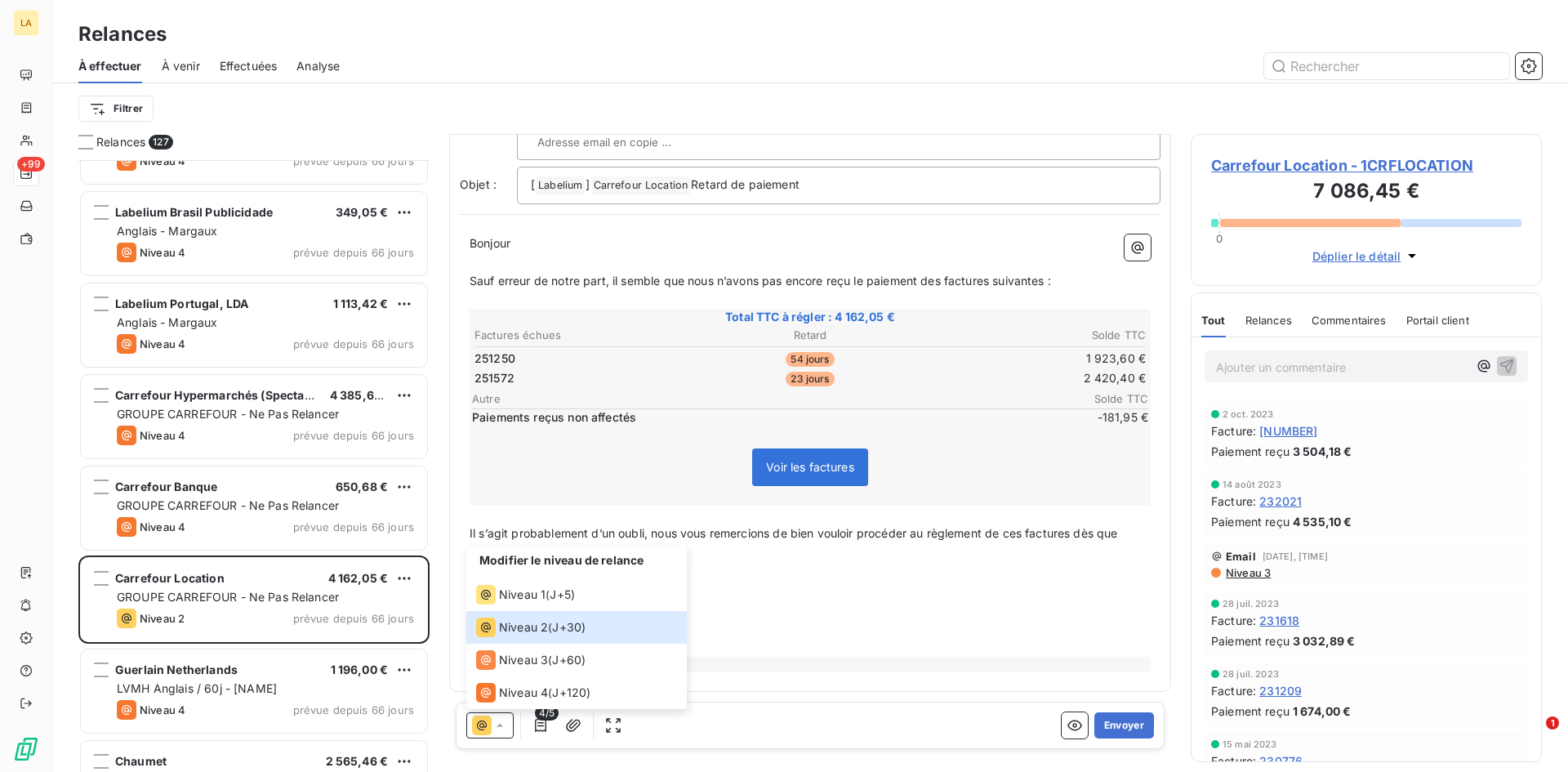 scroll, scrollTop: 1470, scrollLeft: 0, axis: vertical 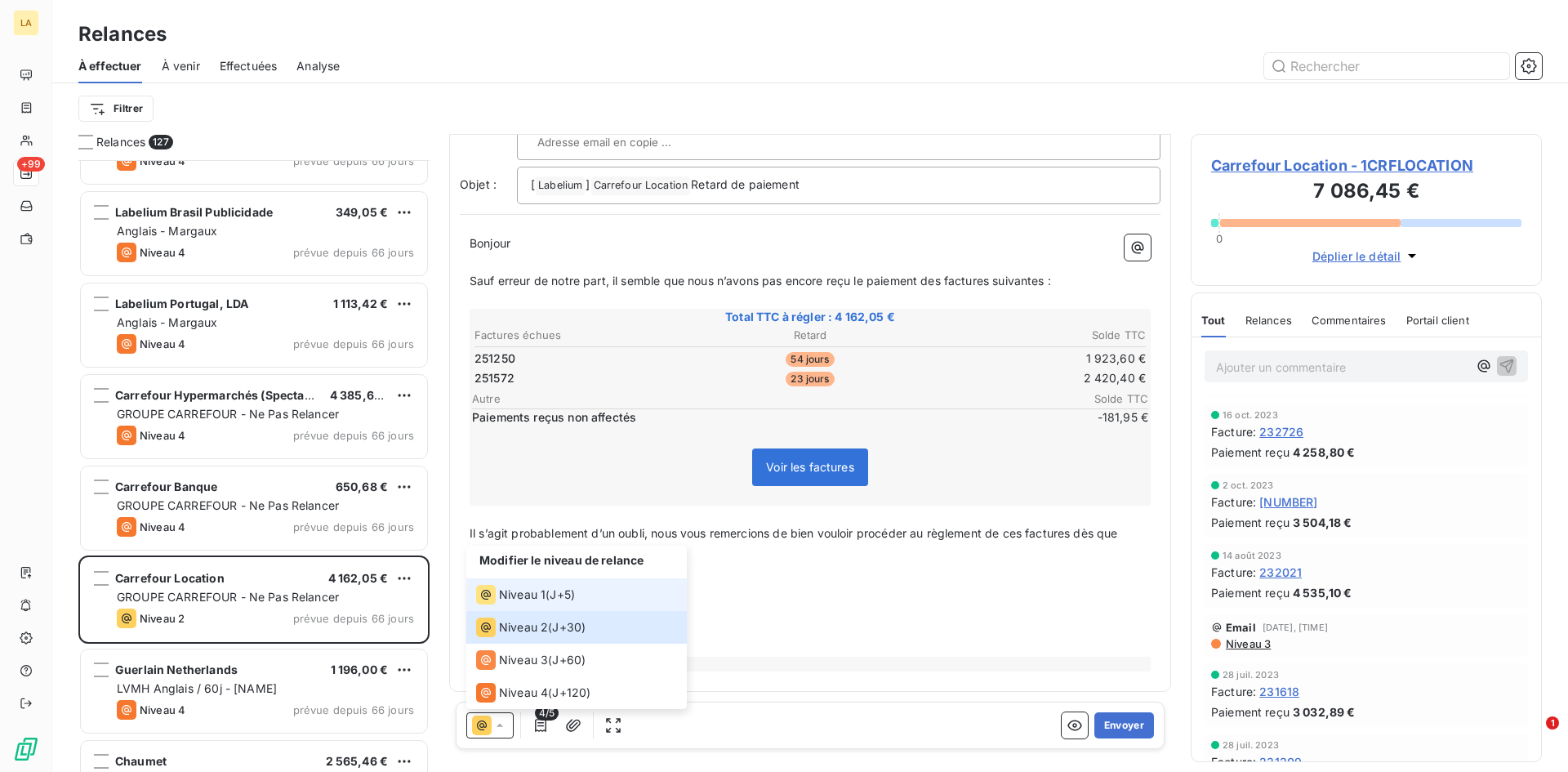 click on "Niveau 1  ( J+5 )" at bounding box center (577, 595) 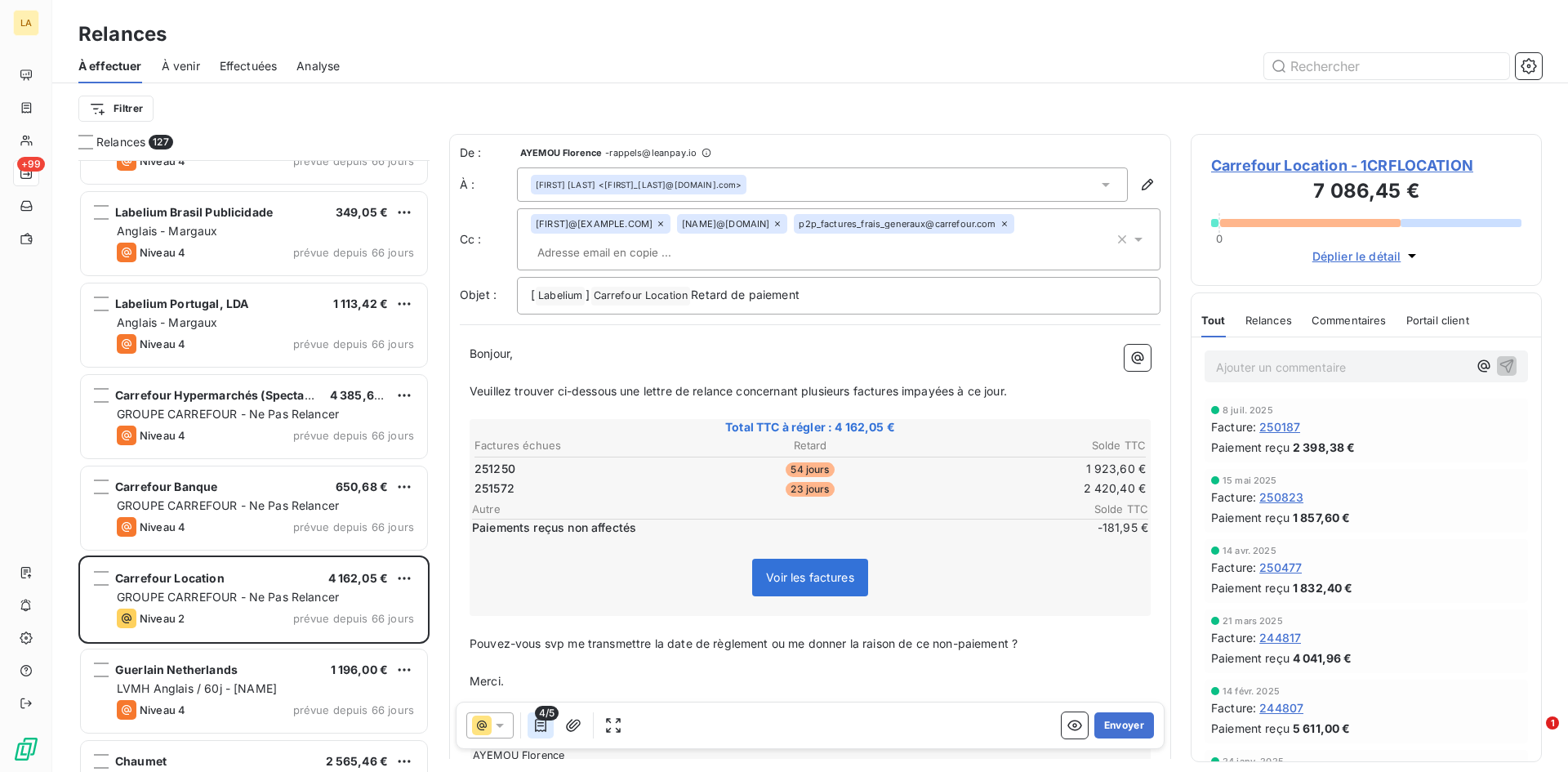 click 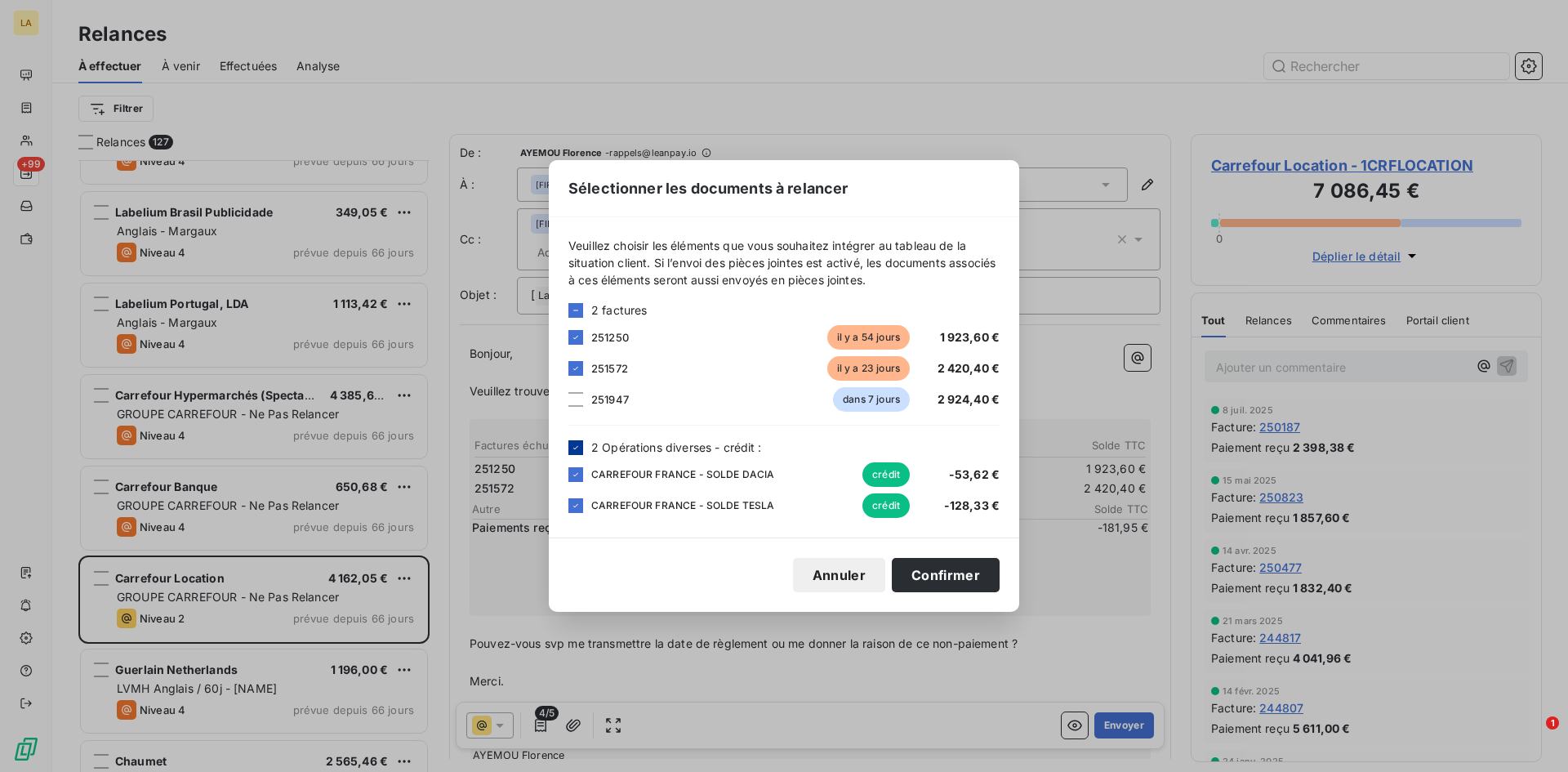 click 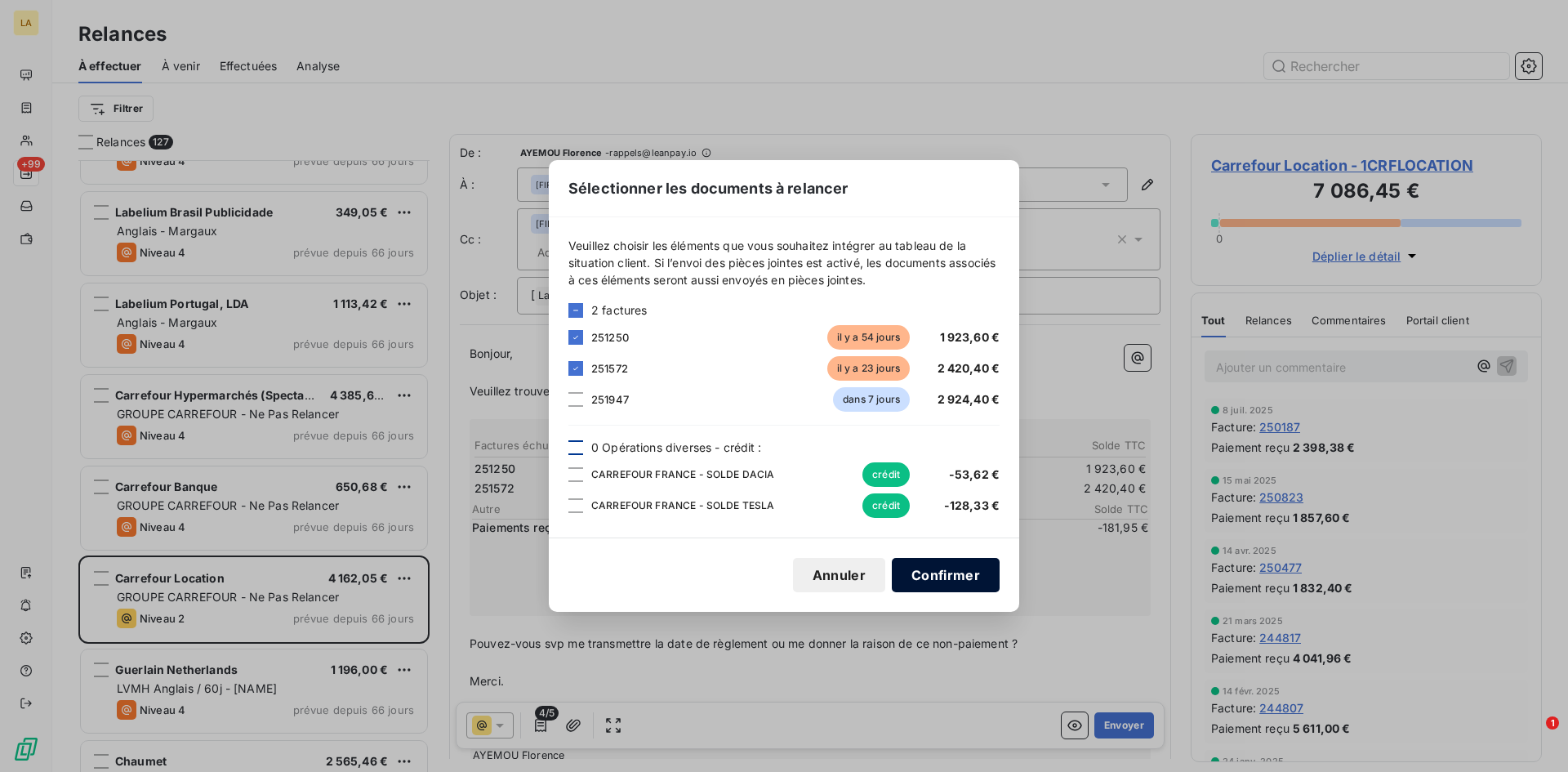 drag, startPoint x: 929, startPoint y: 575, endPoint x: 915, endPoint y: 578, distance: 14.317821 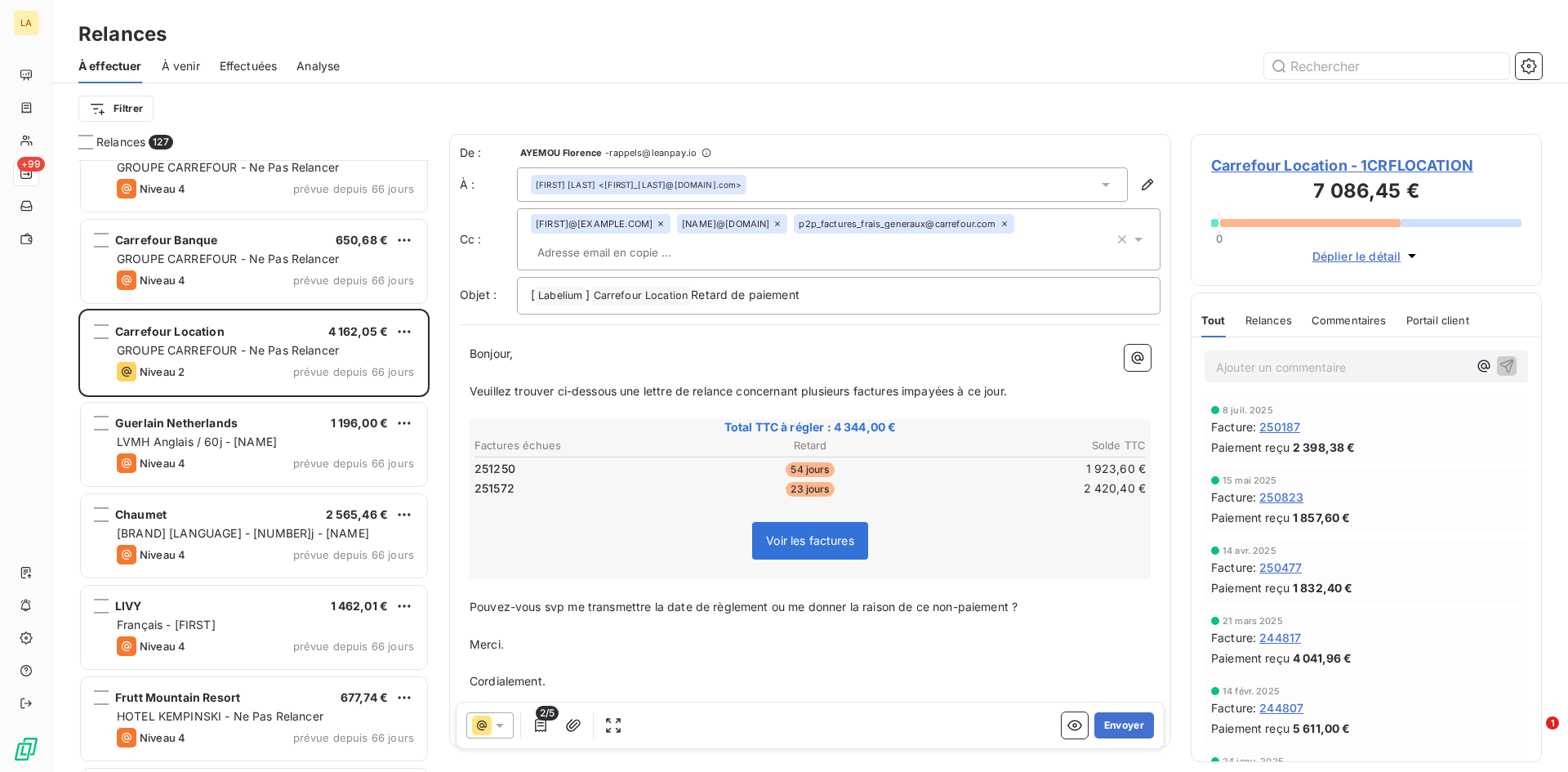 scroll, scrollTop: 2860, scrollLeft: 0, axis: vertical 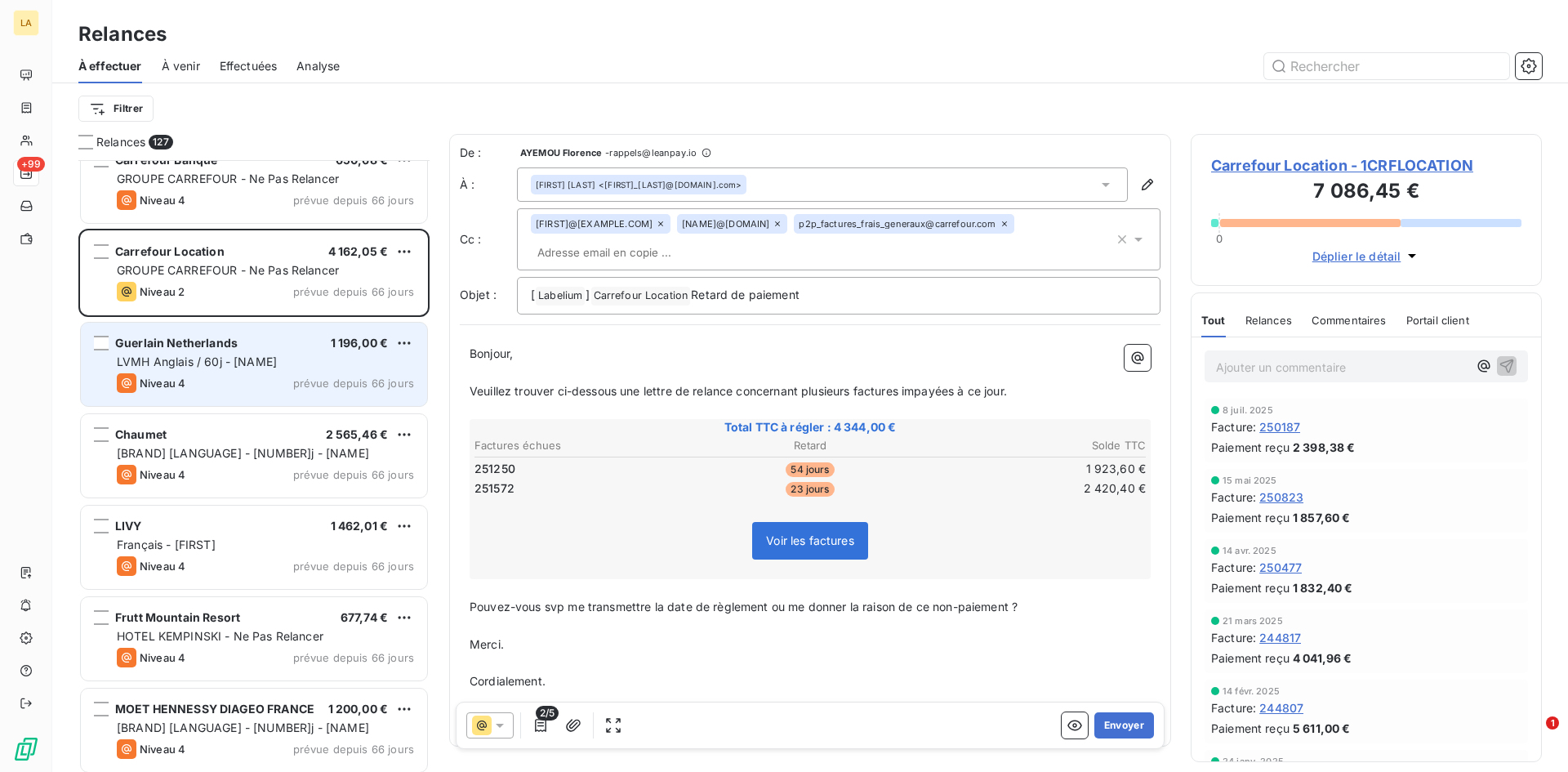 click on "Niveau 4 prévue depuis 66 jours" at bounding box center [265, 383] 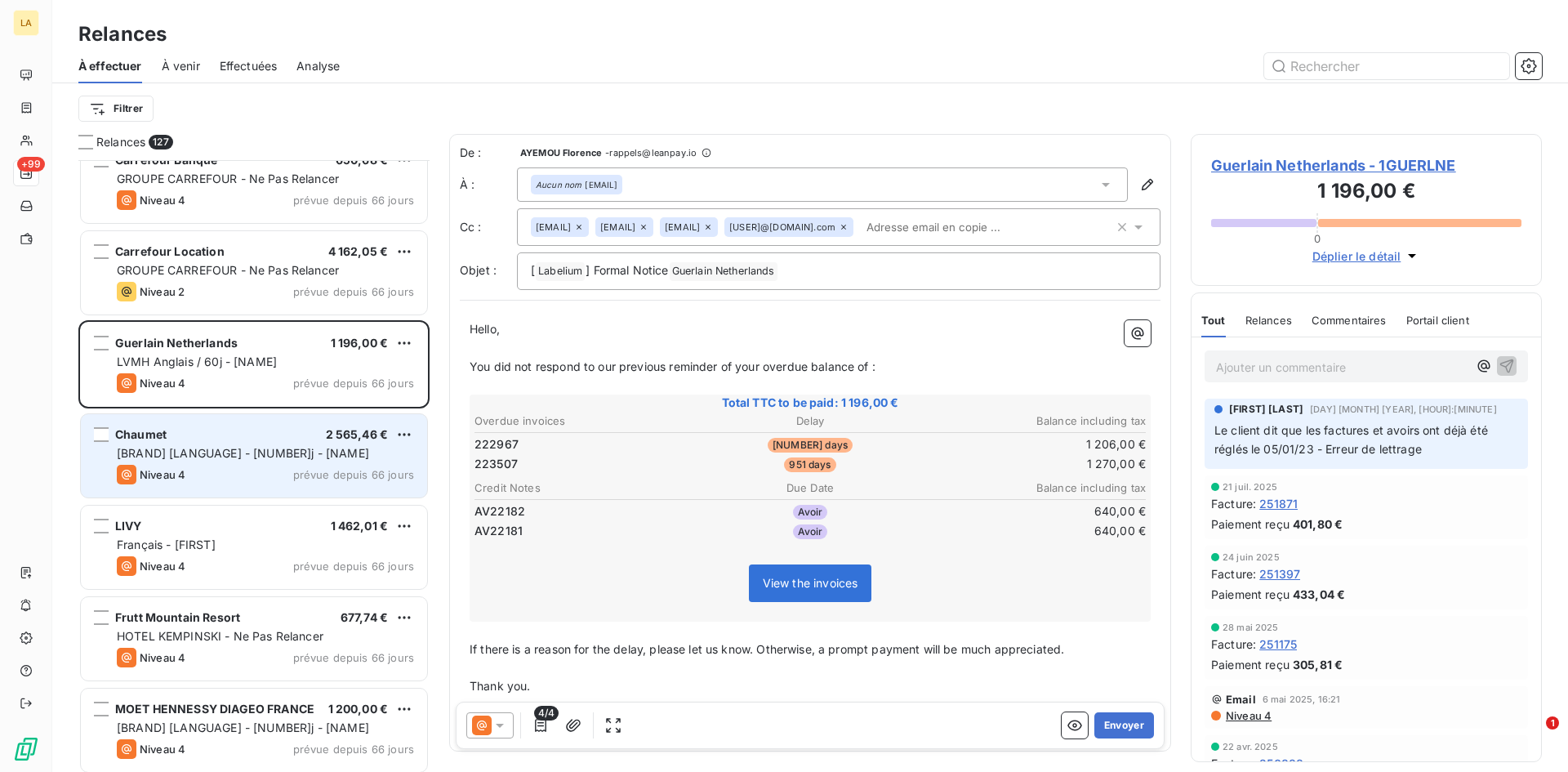 click on "prévue depuis 66 jours" at bounding box center (354, 475) 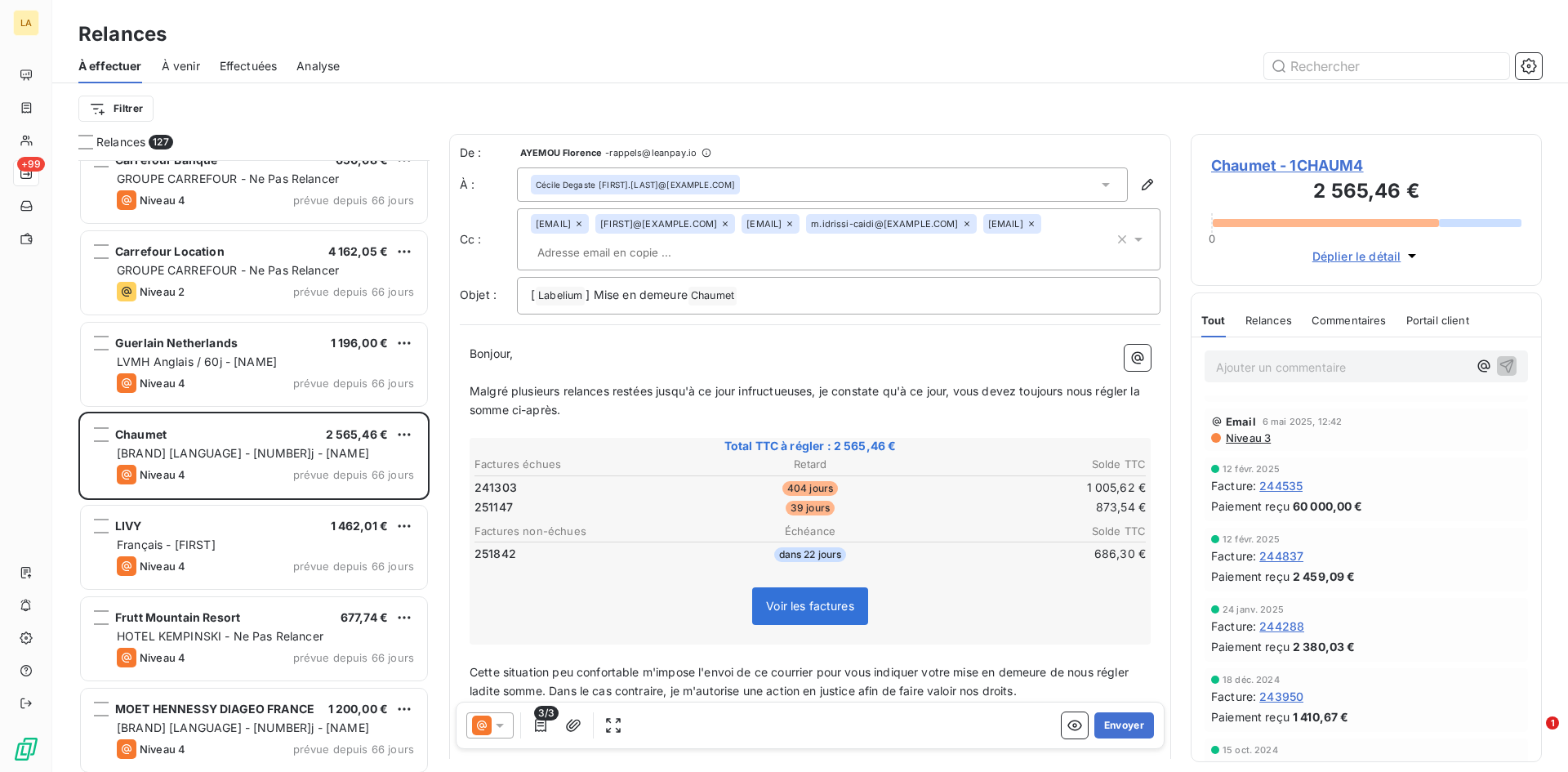 scroll, scrollTop: 490, scrollLeft: 0, axis: vertical 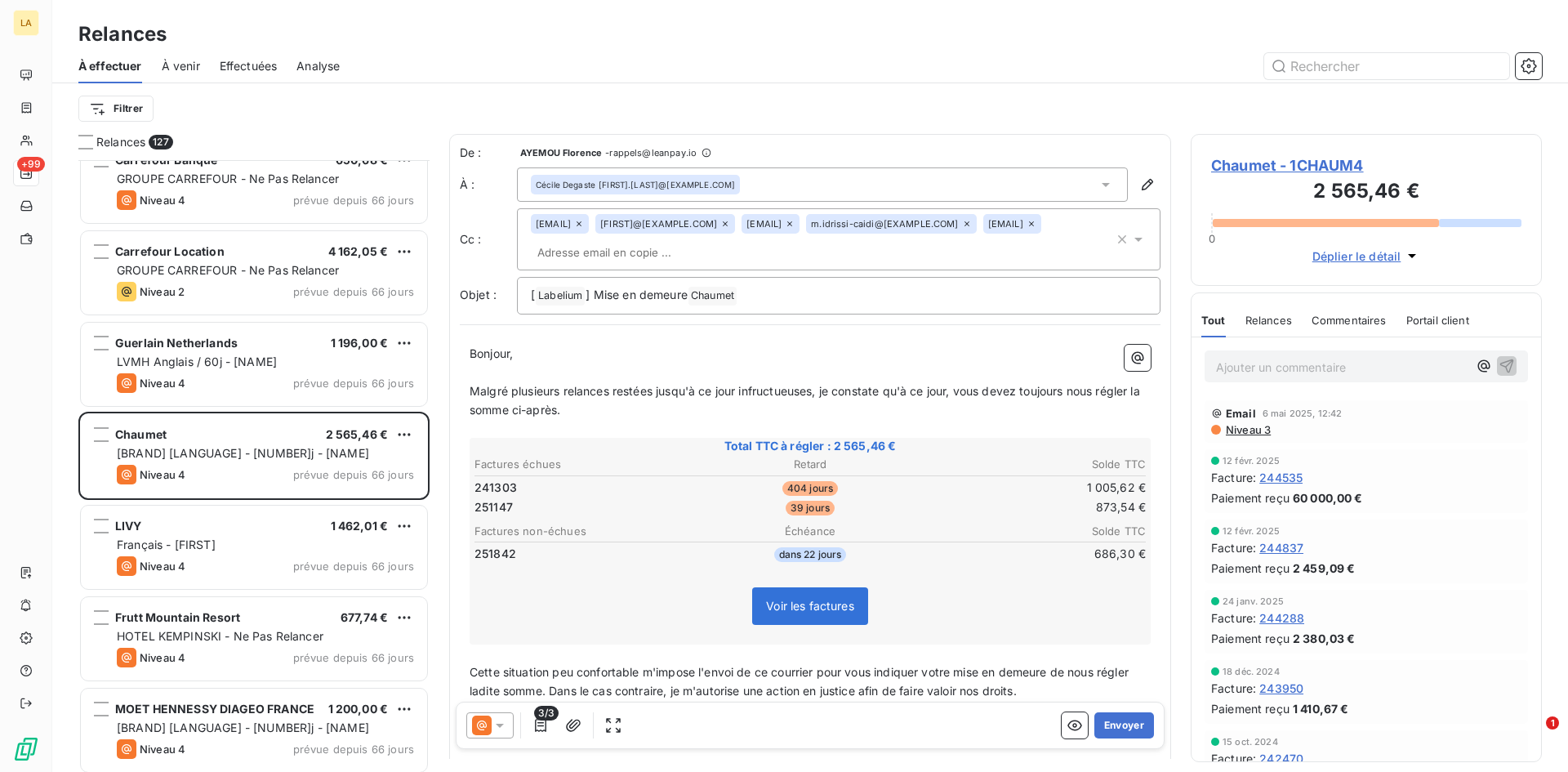 click on "Niveau 3" at bounding box center (1247, 430) 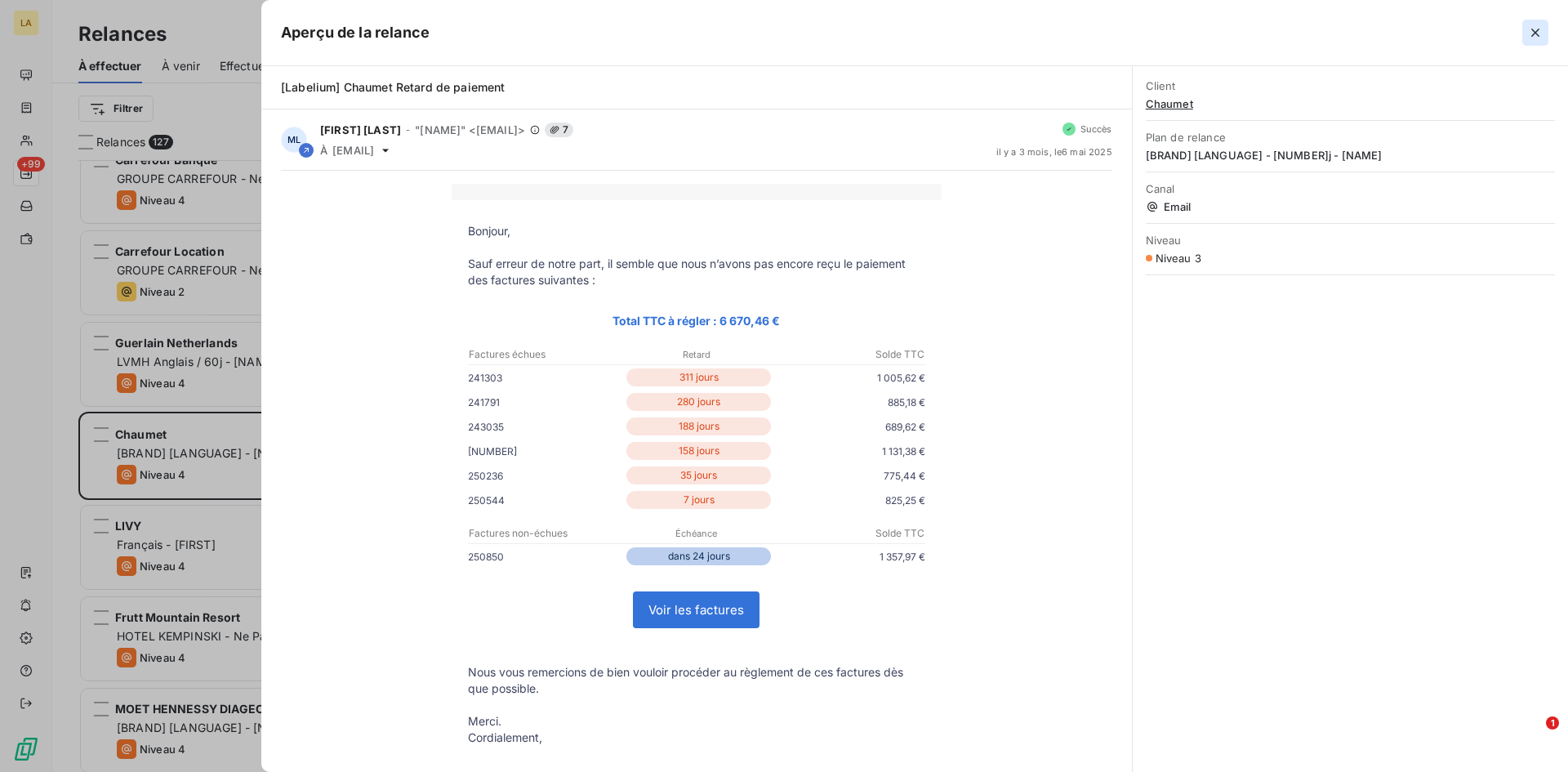click 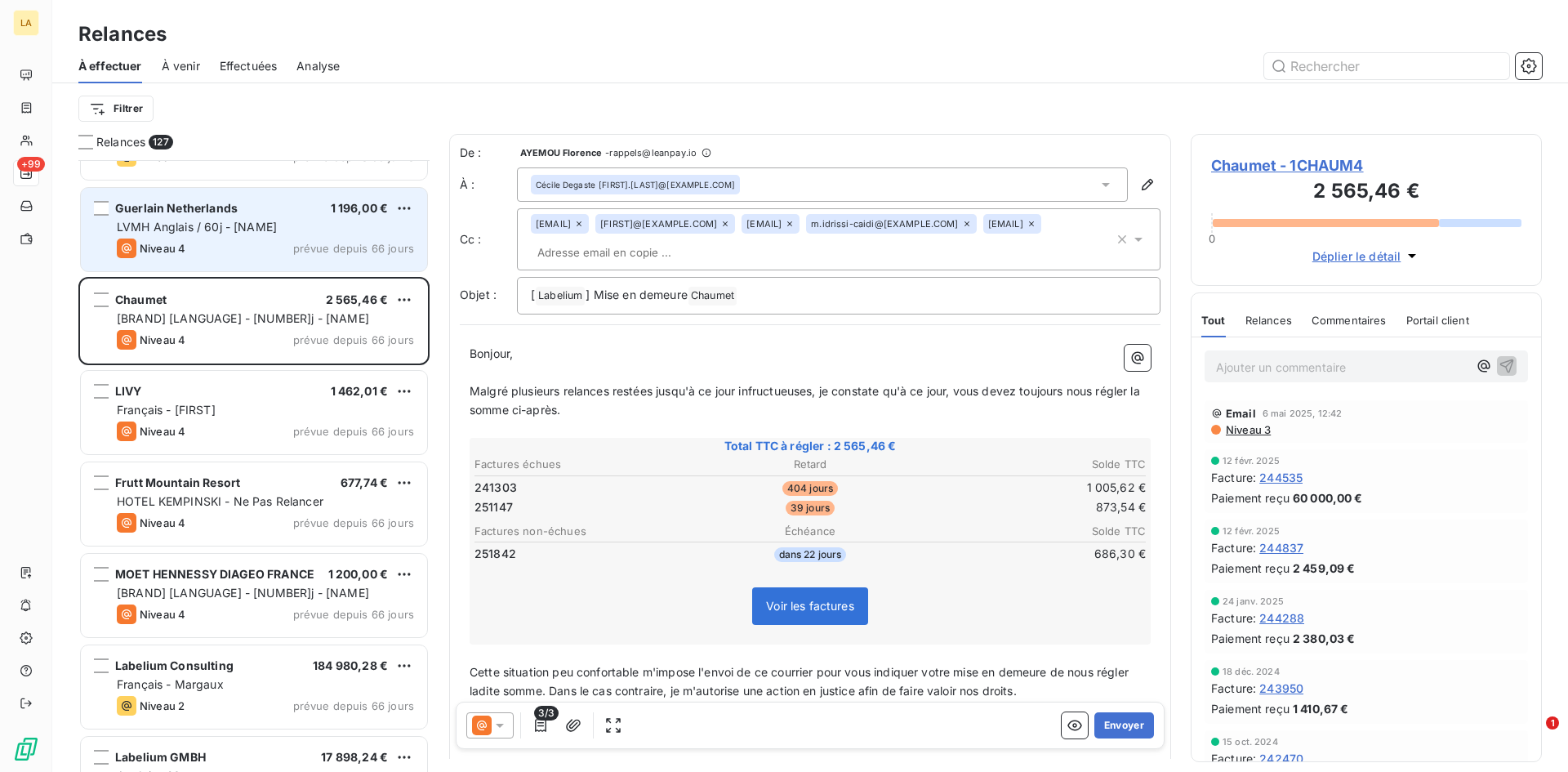 scroll, scrollTop: 3105, scrollLeft: 0, axis: vertical 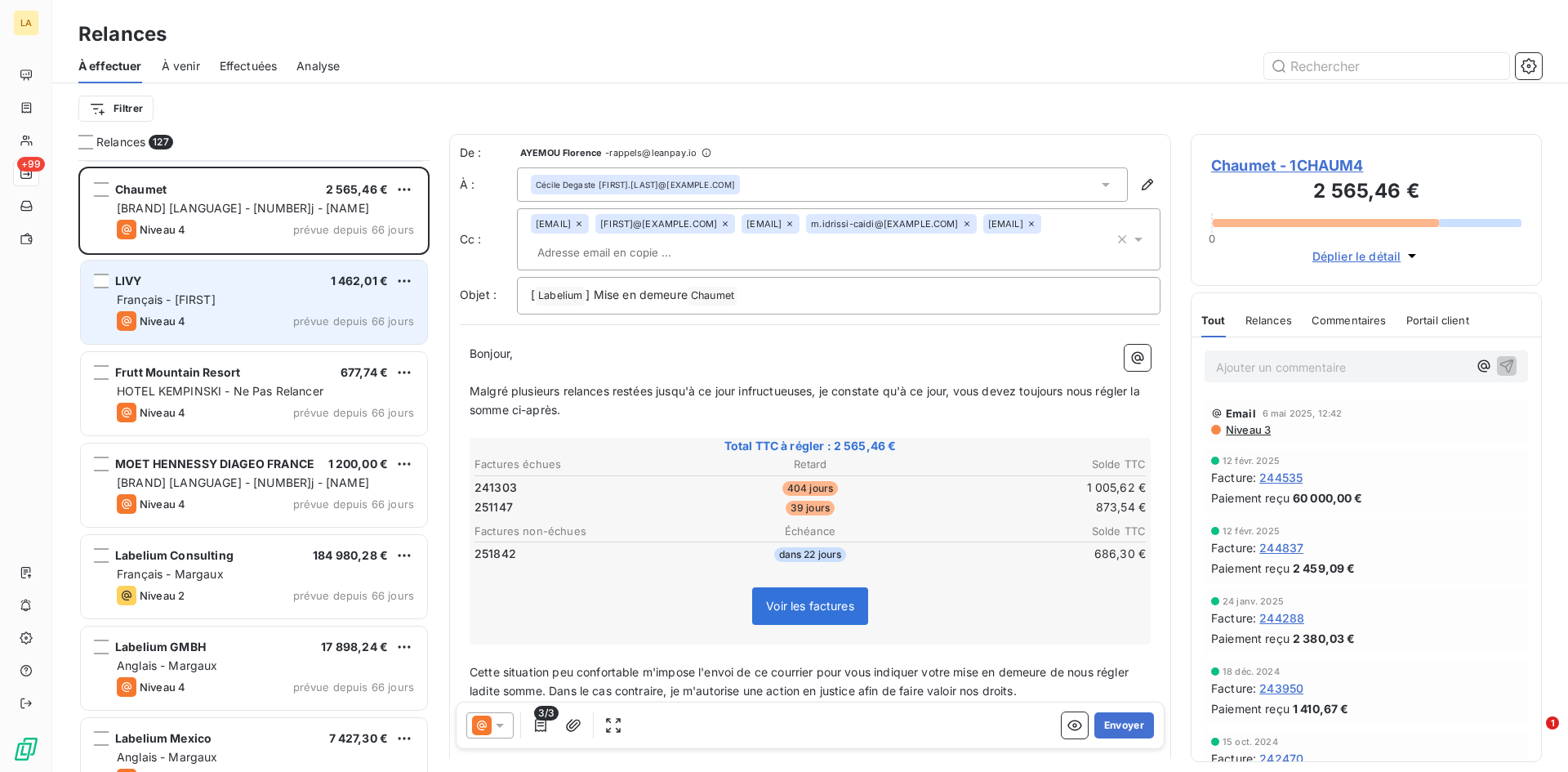 click on "Niveau 4 prévue depuis 66 jours" at bounding box center [265, 321] 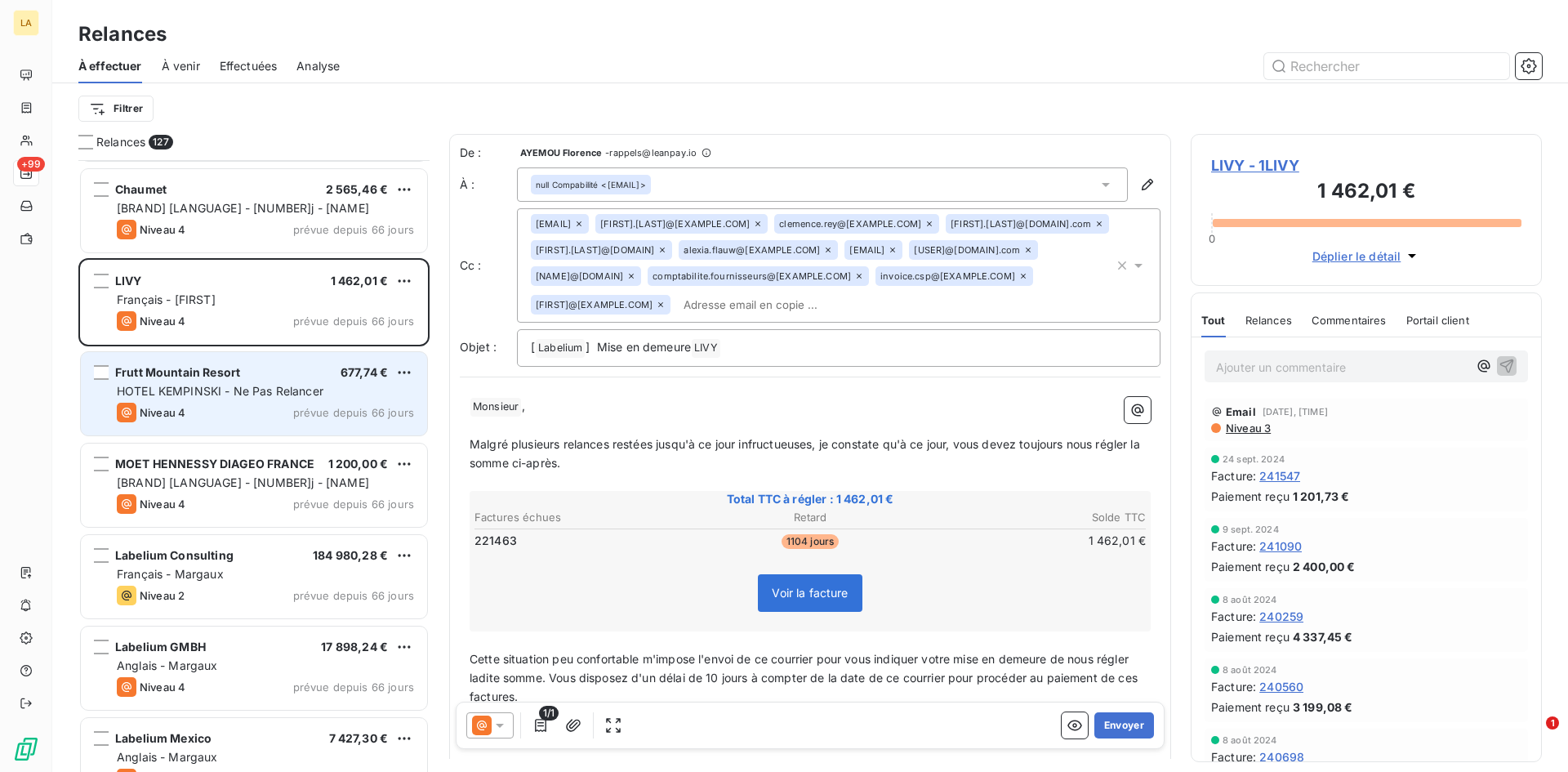 click on "HOTEL KEMPINSKI - Ne Pas Relancer" at bounding box center [220, 390] 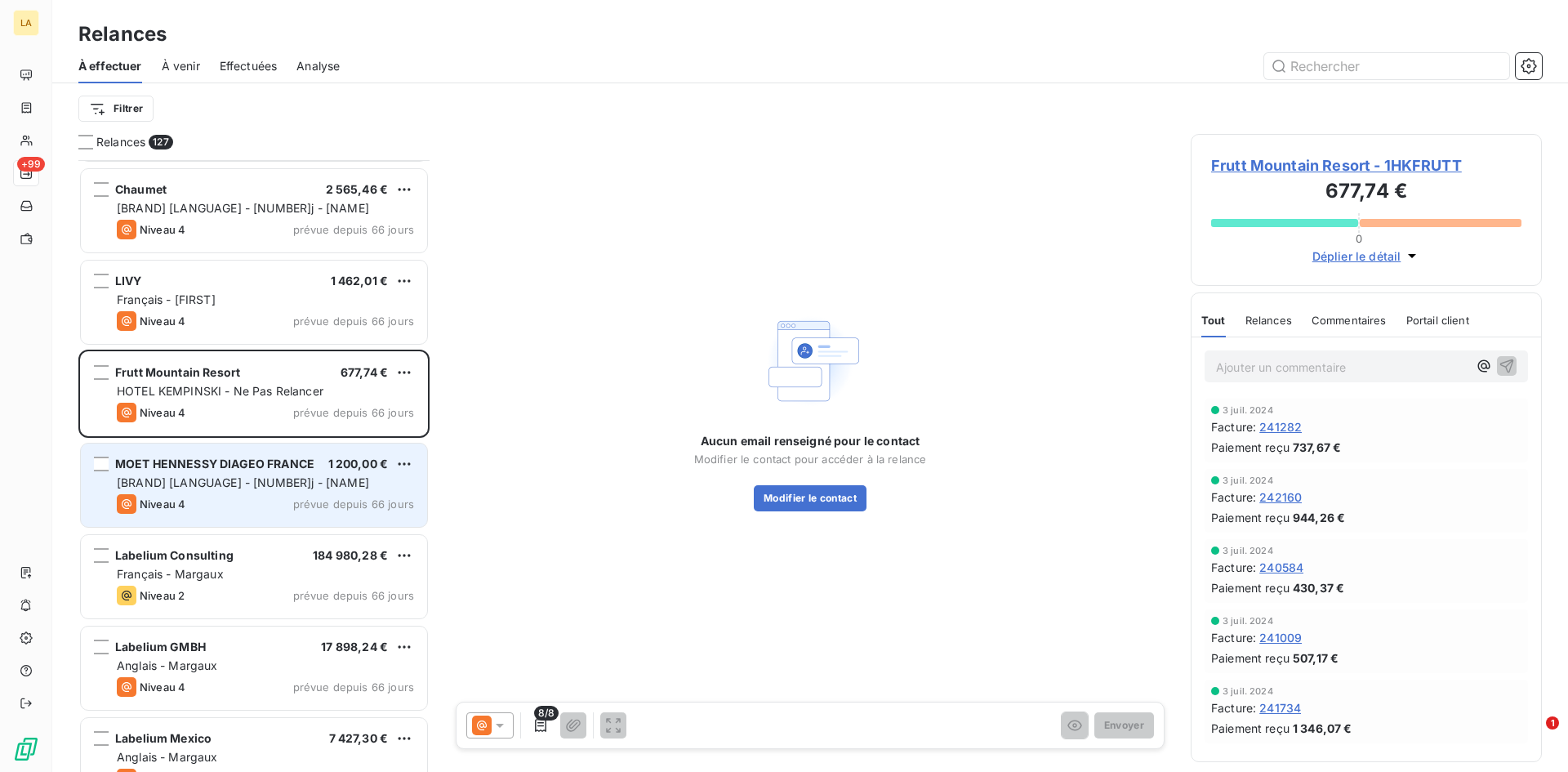 click on "[BRAND] [LANGUAGE] - [NUMBER]j - [NAME]" at bounding box center [265, 483] 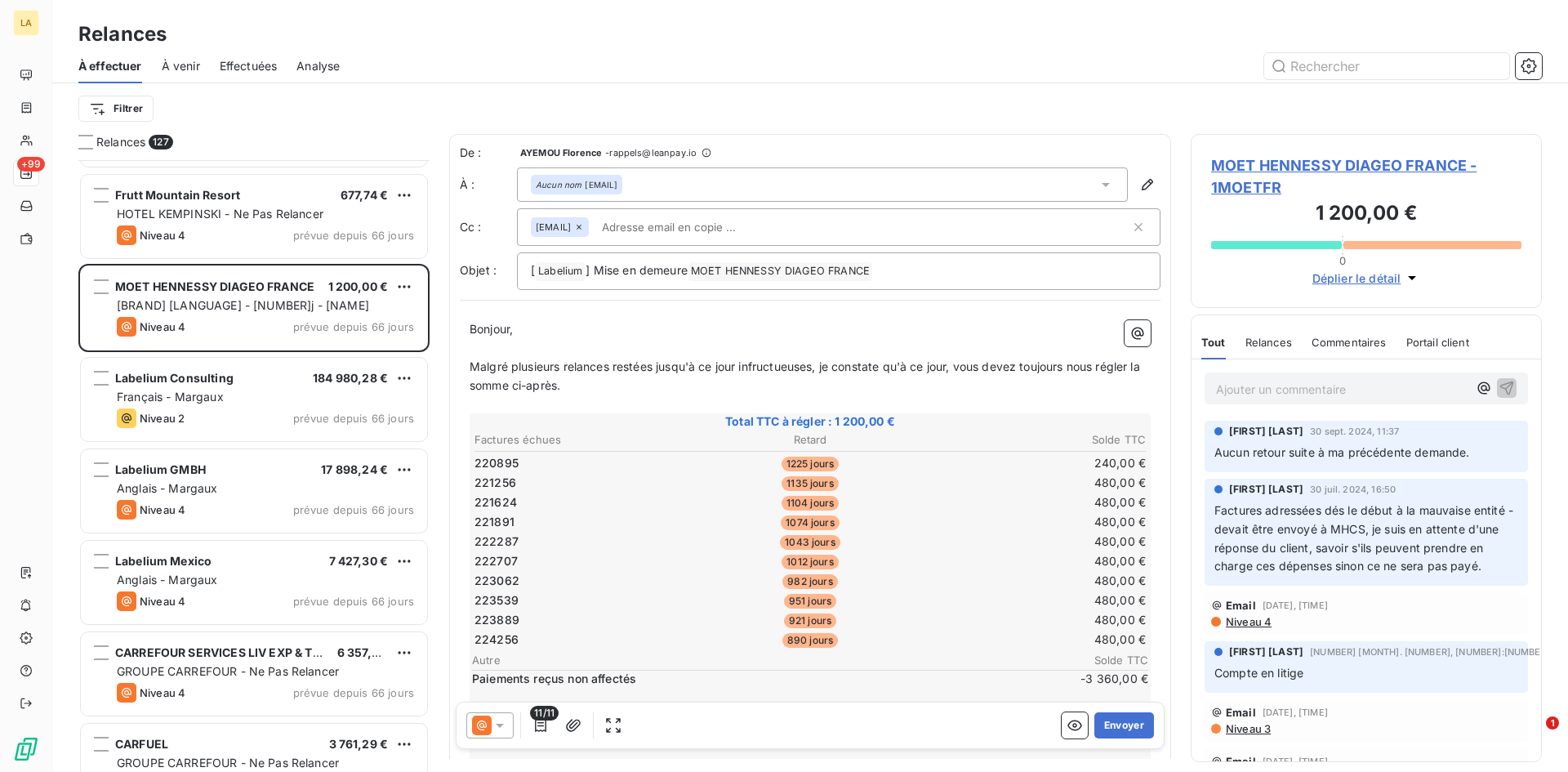 scroll, scrollTop: 3350, scrollLeft: 0, axis: vertical 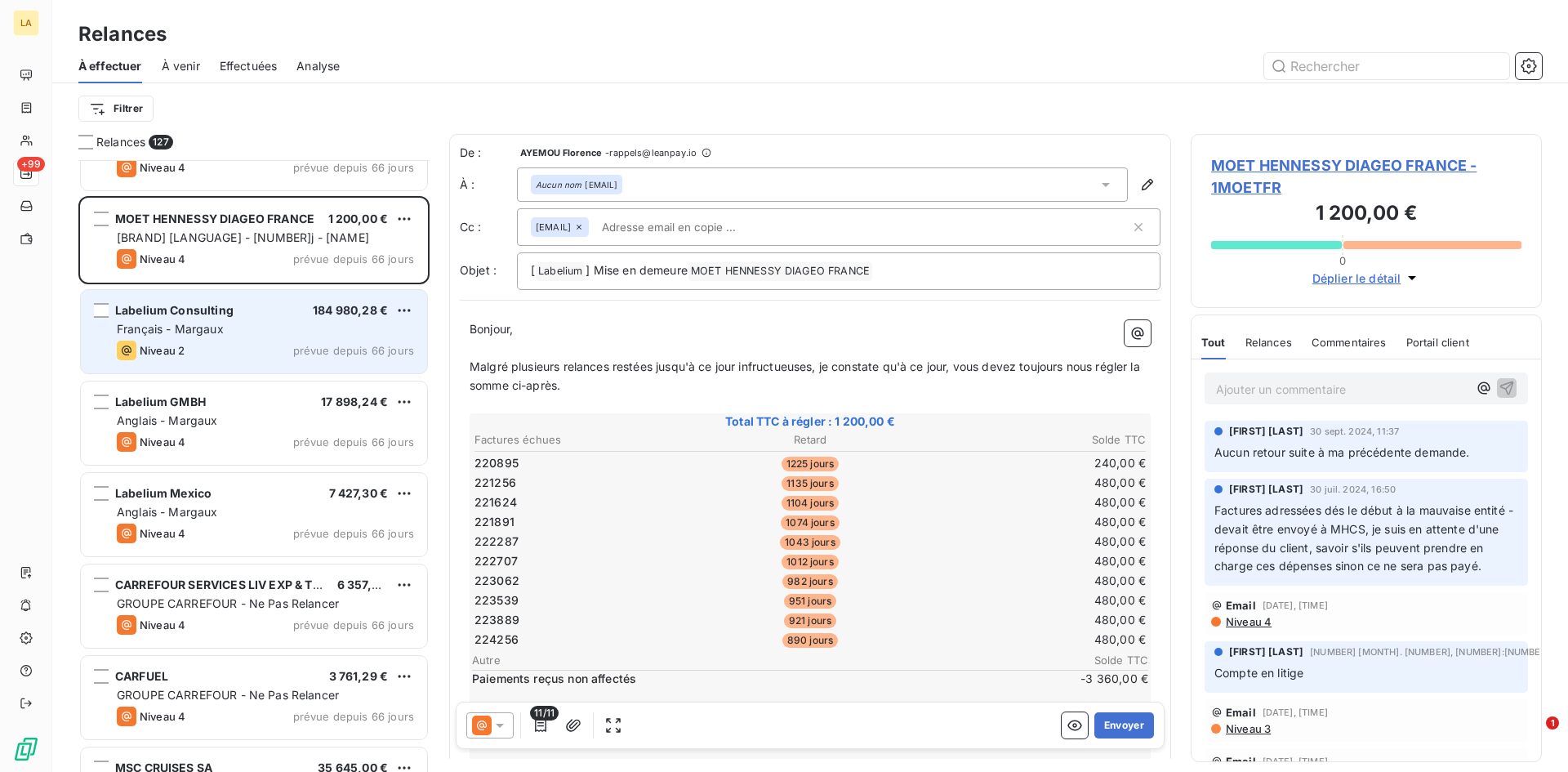 click on "Niveau 2 prévue depuis 66 jours" at bounding box center [265, 350] 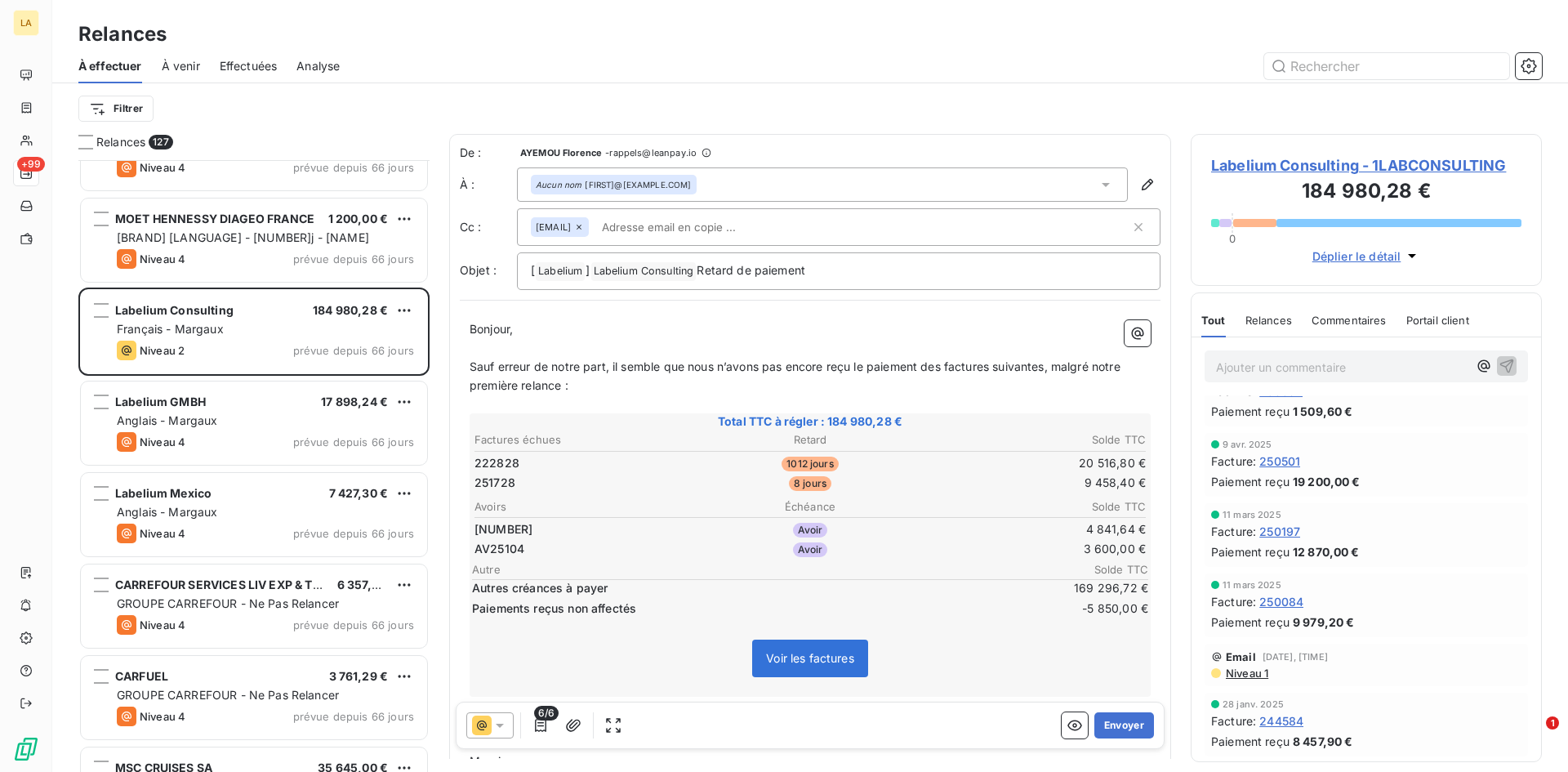 scroll, scrollTop: 654, scrollLeft: 0, axis: vertical 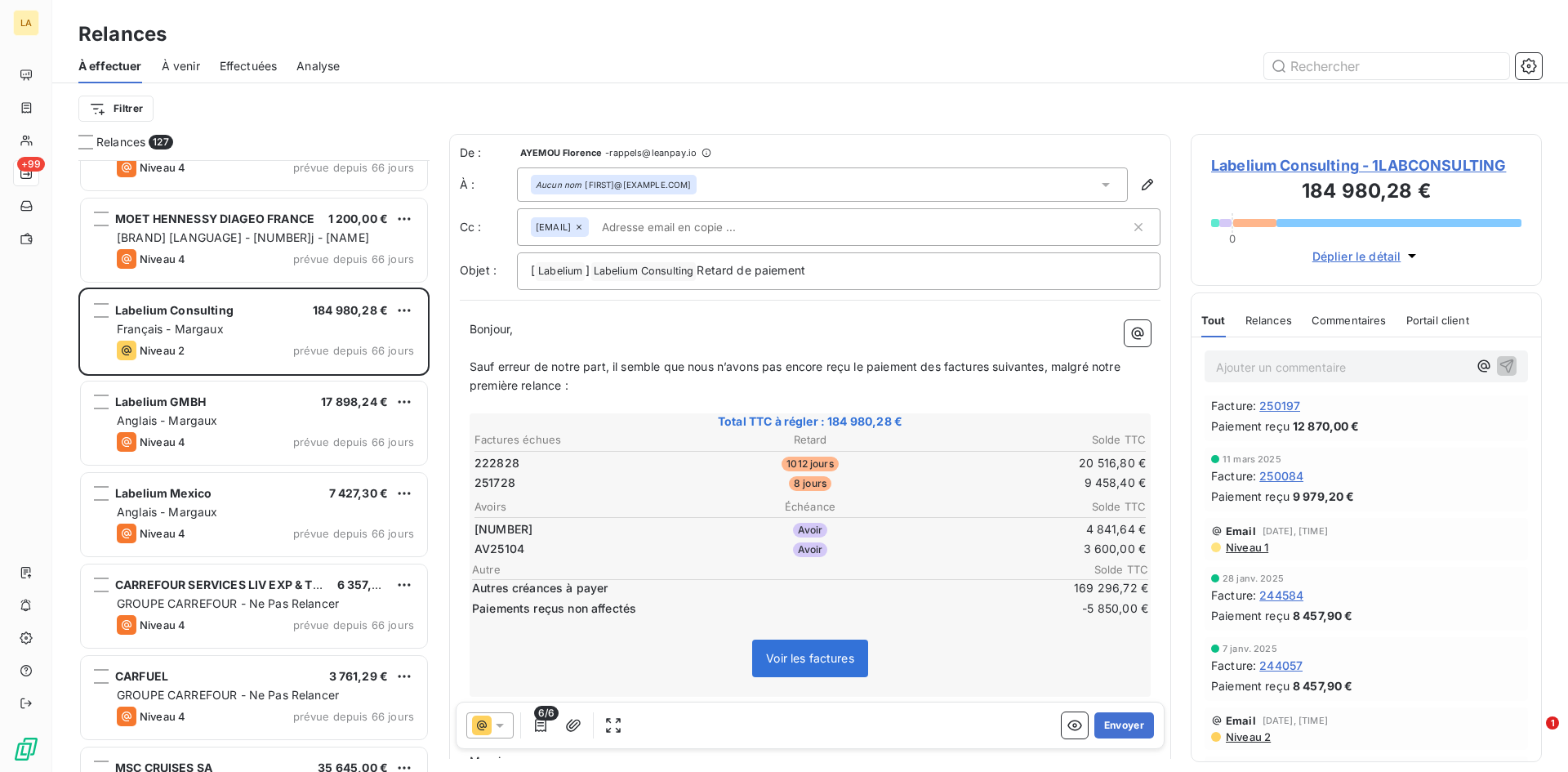 click on "Niveau 1" at bounding box center [1246, 547] 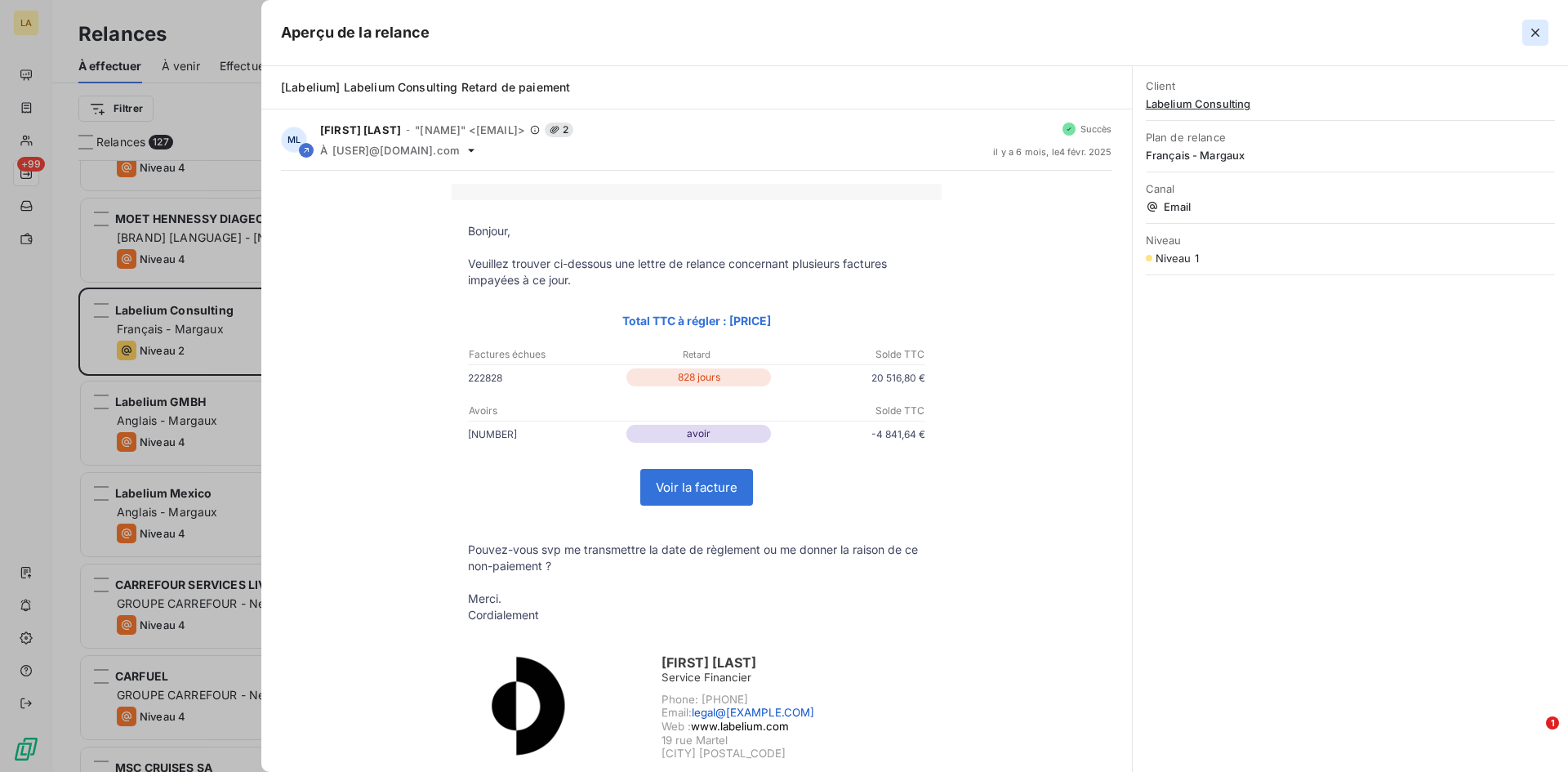 click 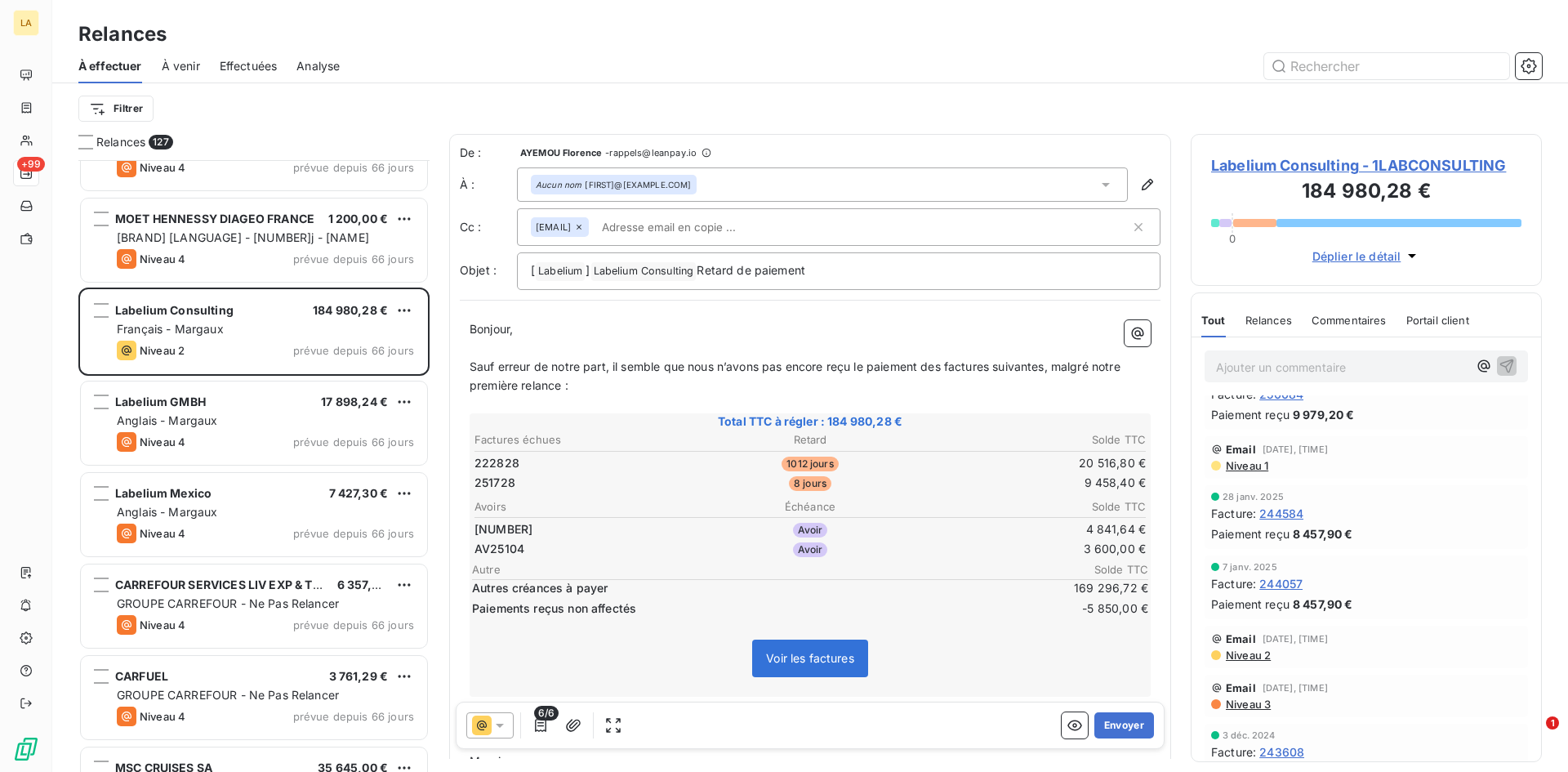 scroll, scrollTop: 654, scrollLeft: 0, axis: vertical 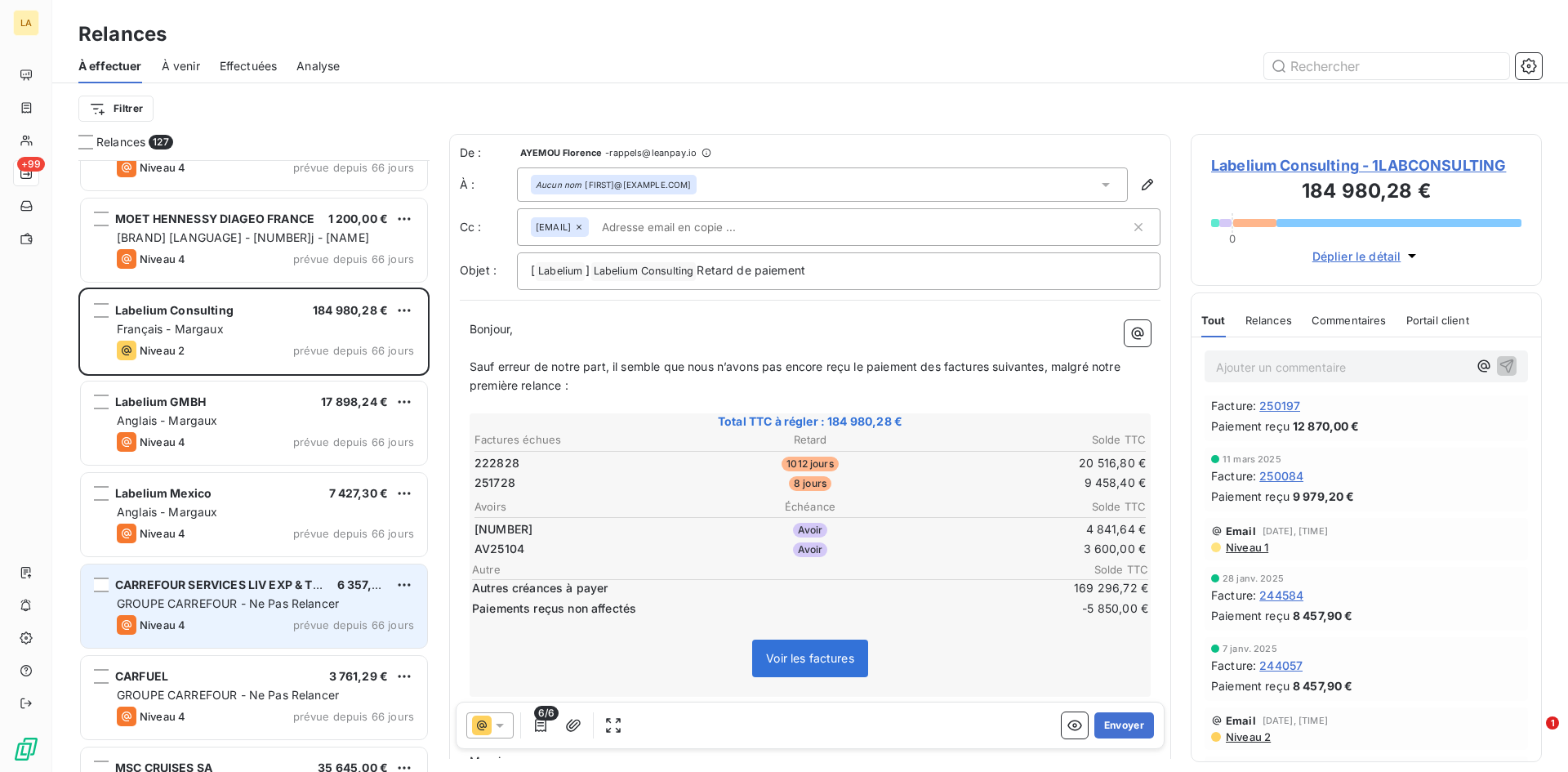 click on "GROUPE CARREFOUR - Ne Pas Relancer" at bounding box center [265, 604] 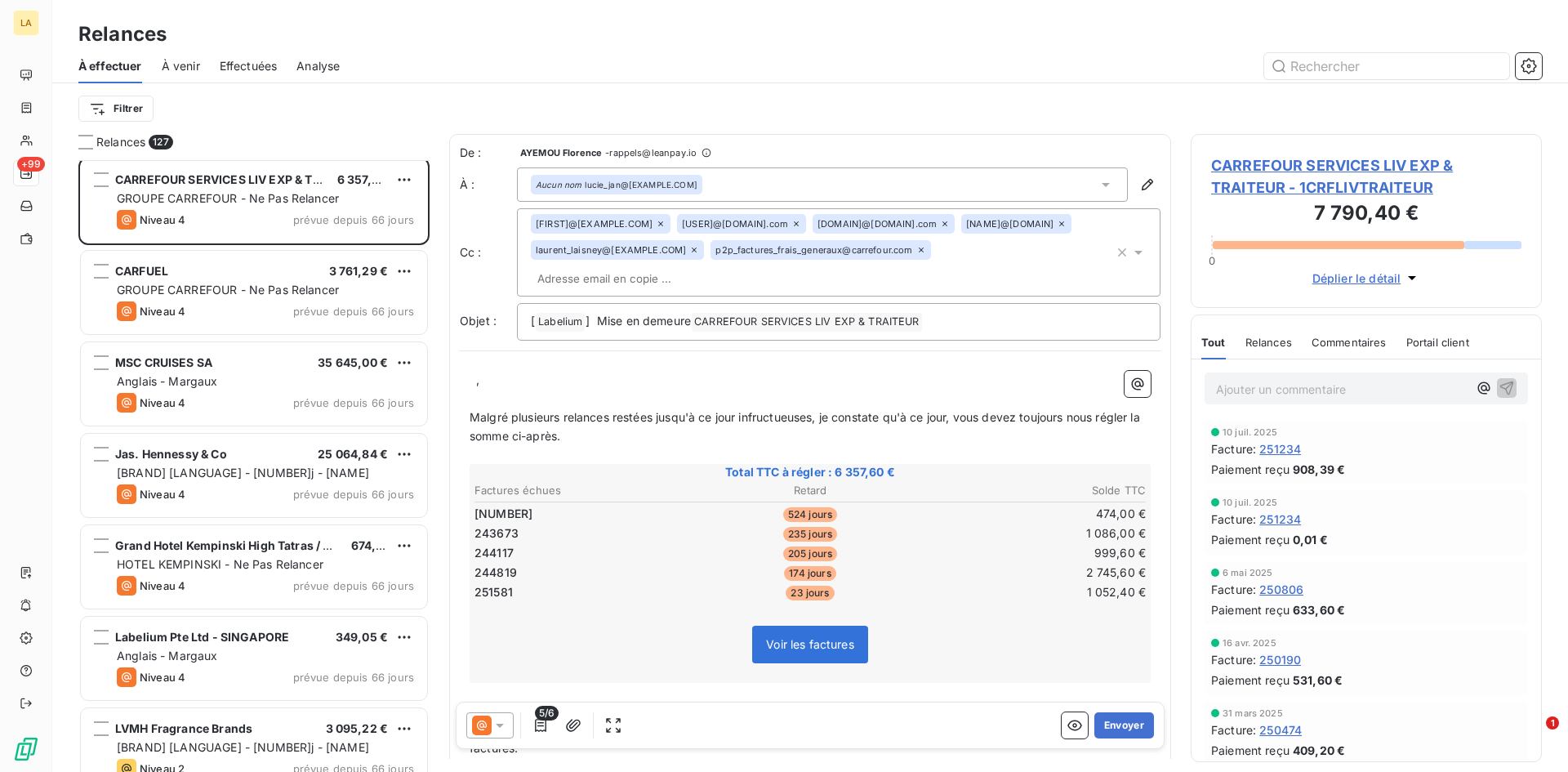 scroll, scrollTop: 3759, scrollLeft: 0, axis: vertical 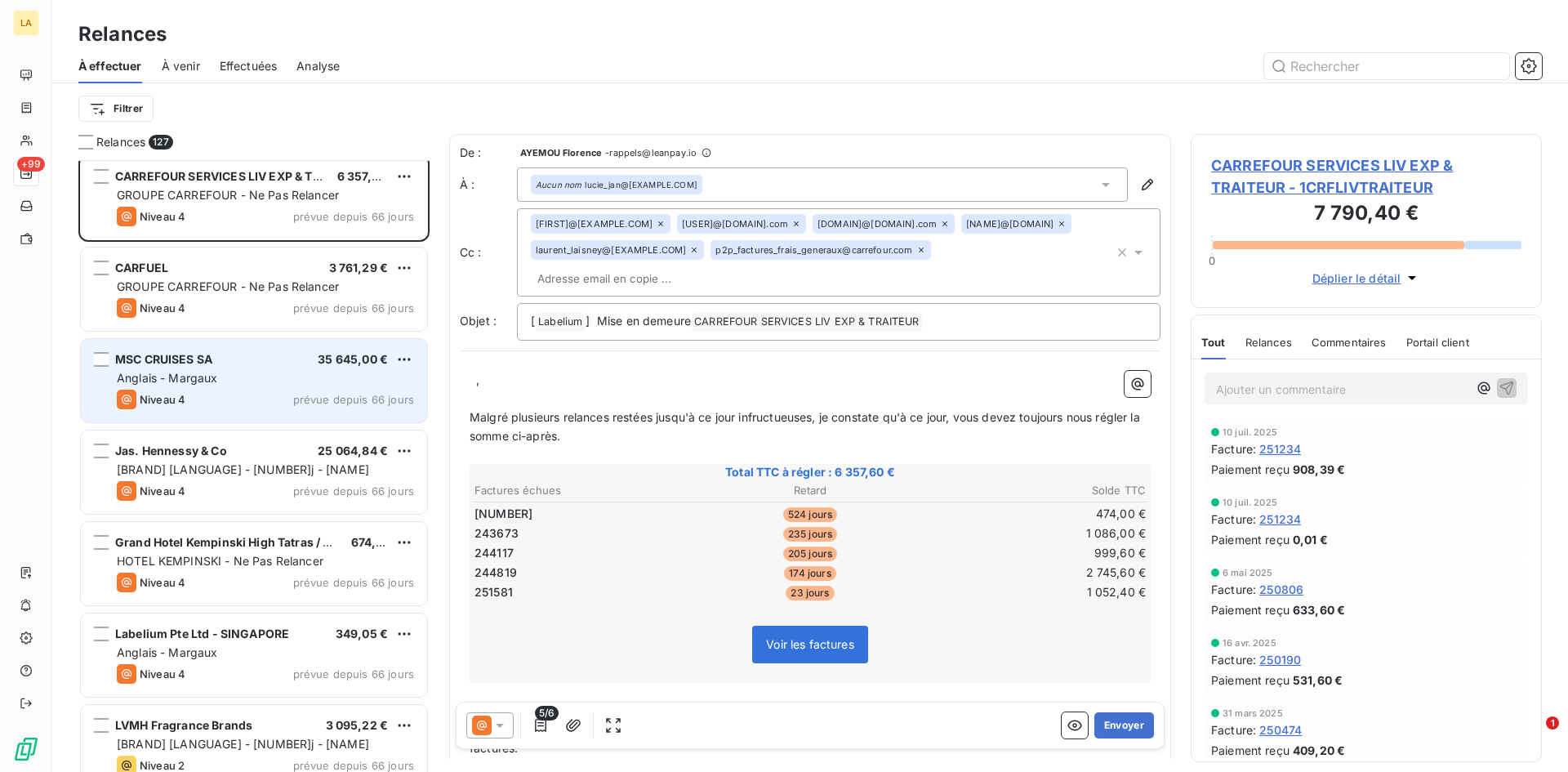 click on "Anglais - Margaux" at bounding box center (265, 378) 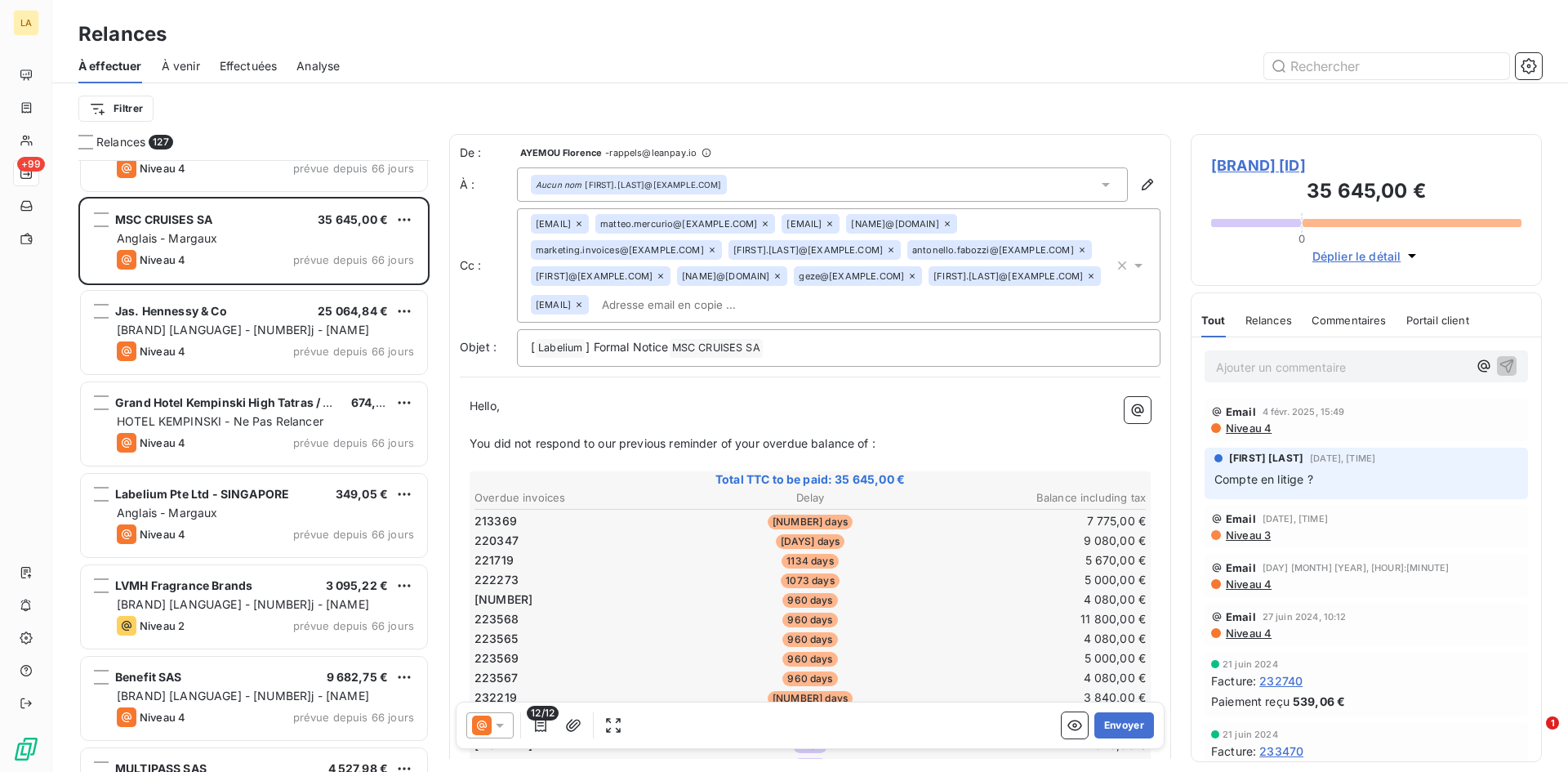 scroll, scrollTop: 3922, scrollLeft: 0, axis: vertical 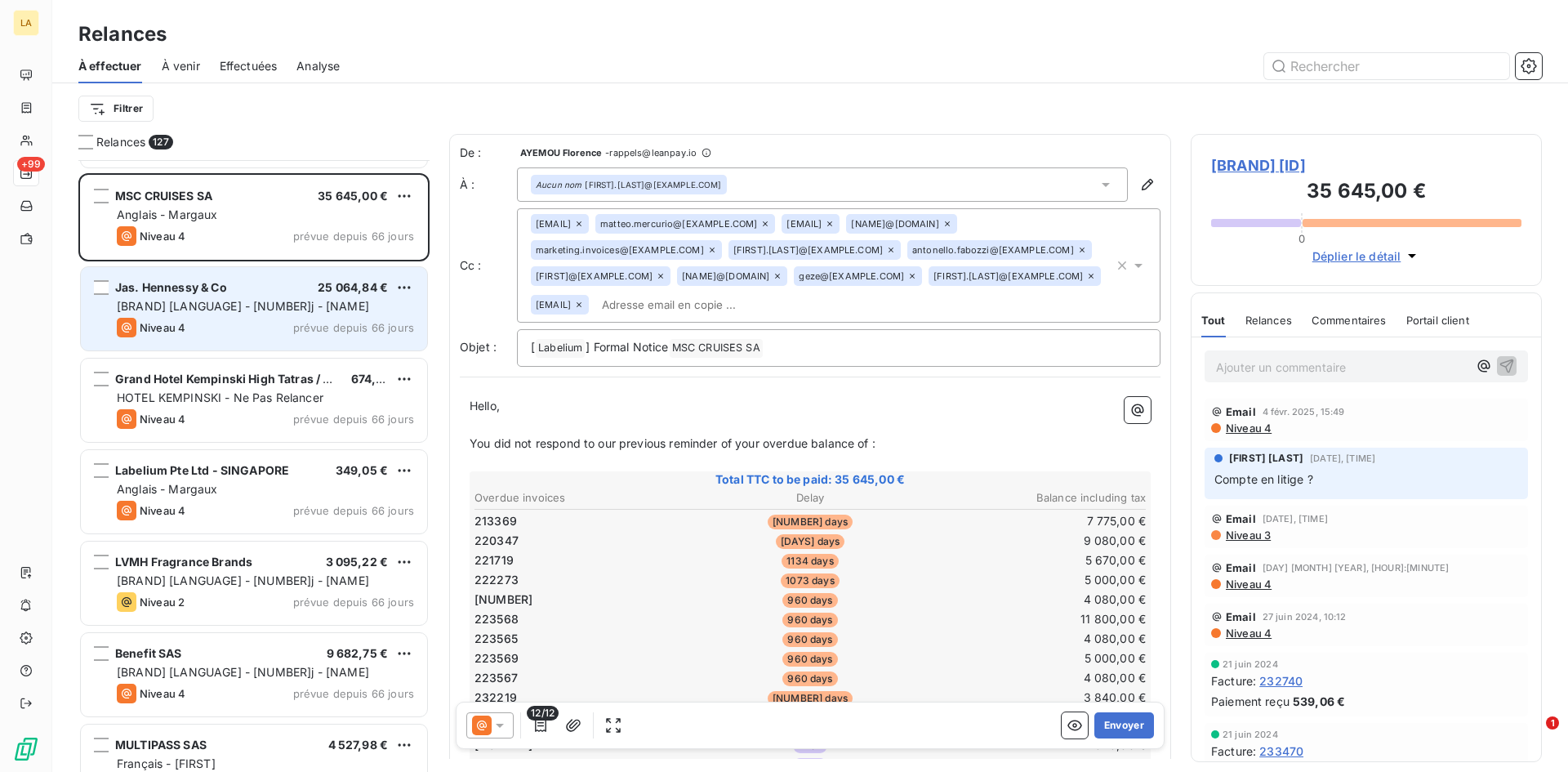 click on "Niveau 4 prévue depuis 66 jours" at bounding box center [265, 328] 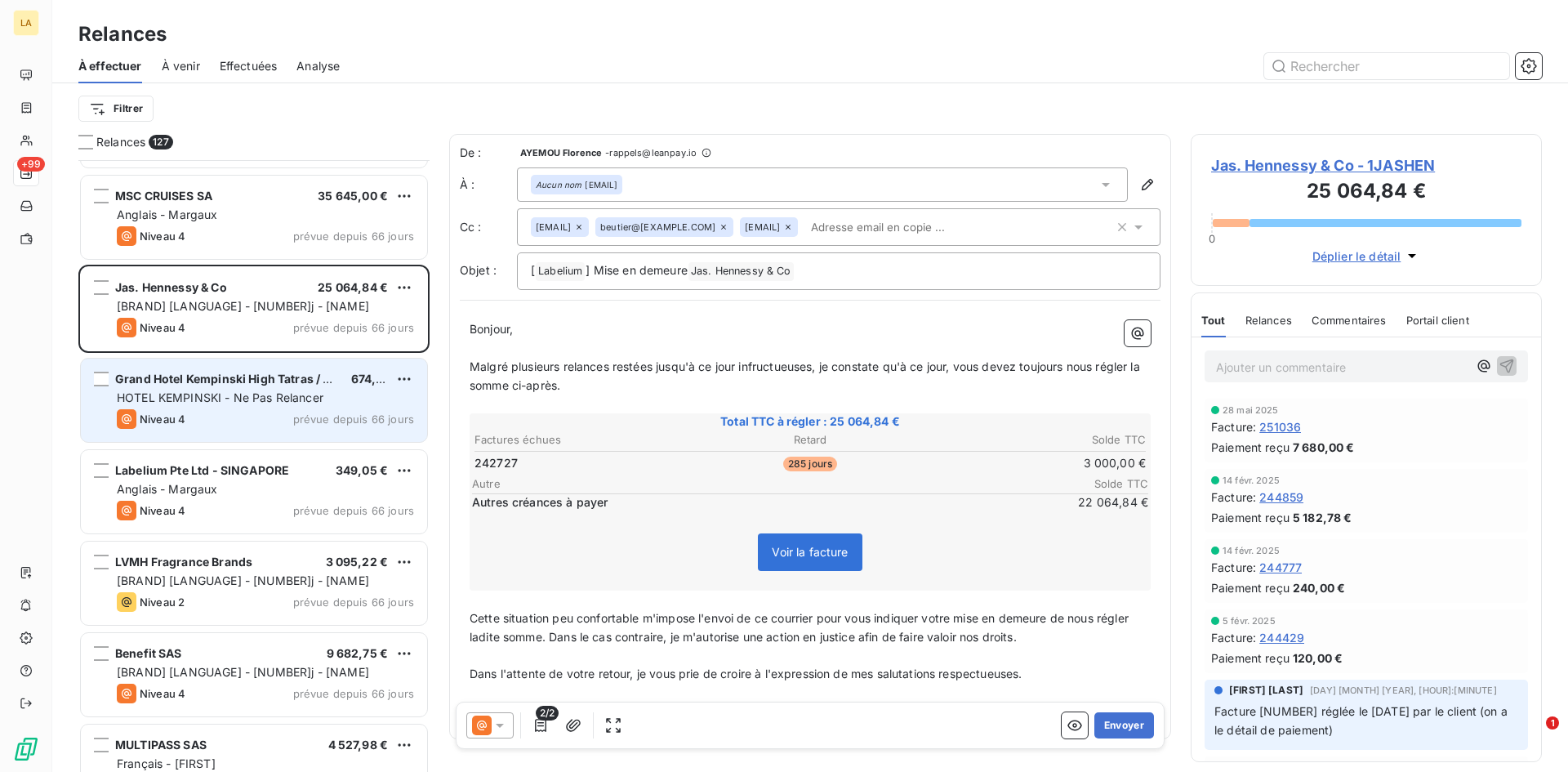 click on "Niveau 4 prévue depuis 66 jours" at bounding box center [265, 419] 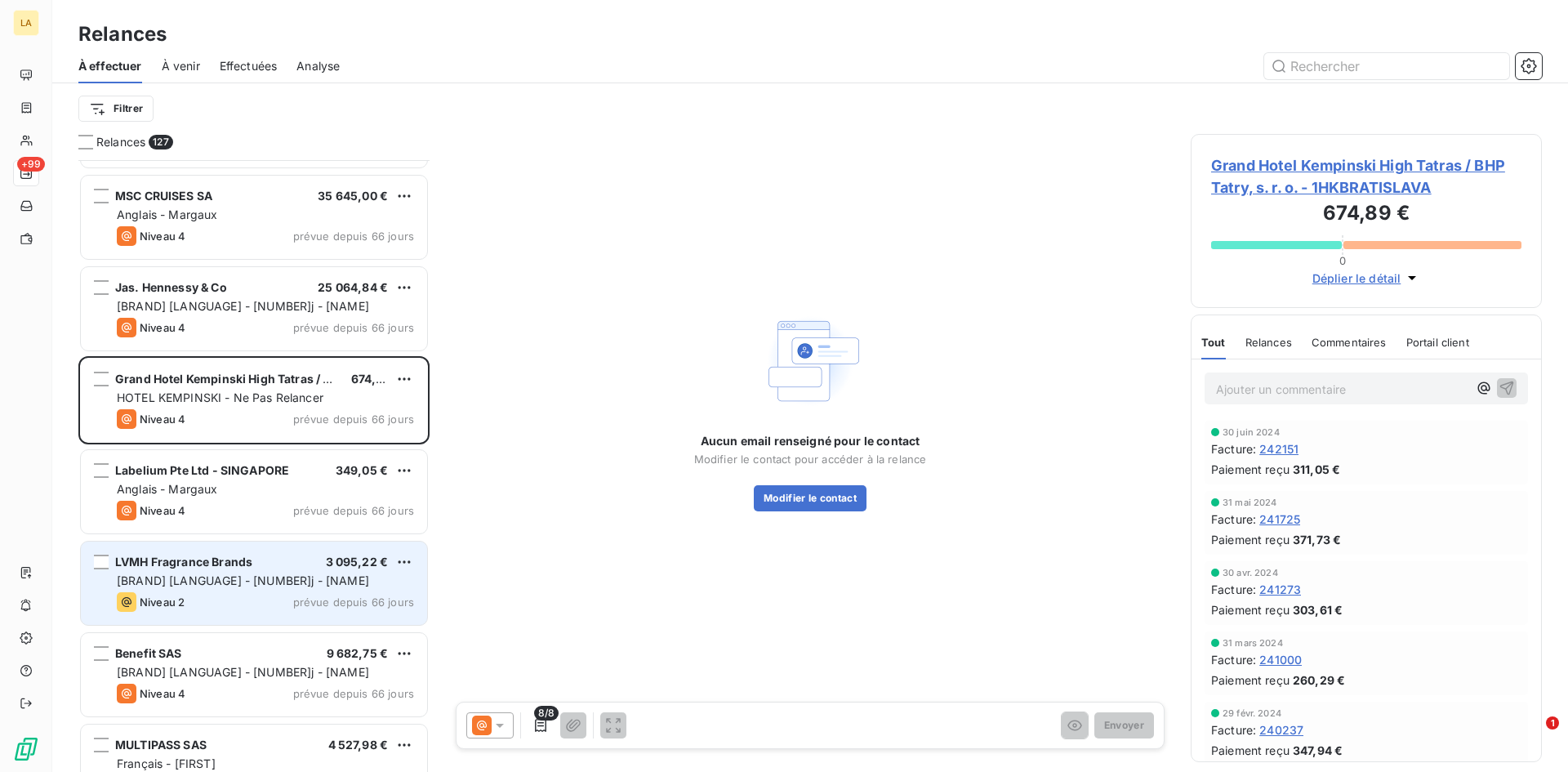 click on "Niveau 2 prévue depuis 66 jours" at bounding box center (265, 602) 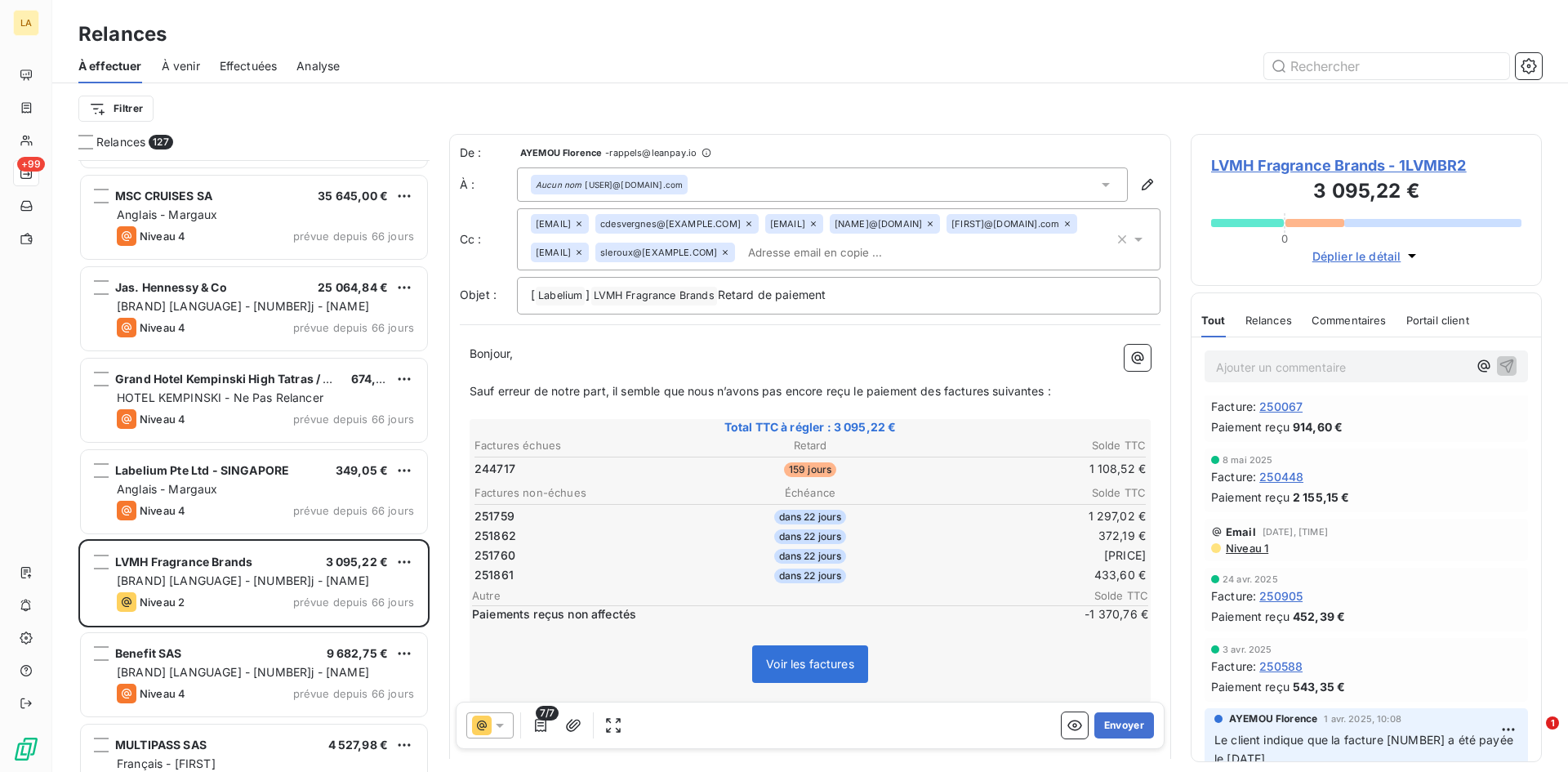 scroll, scrollTop: 980, scrollLeft: 0, axis: vertical 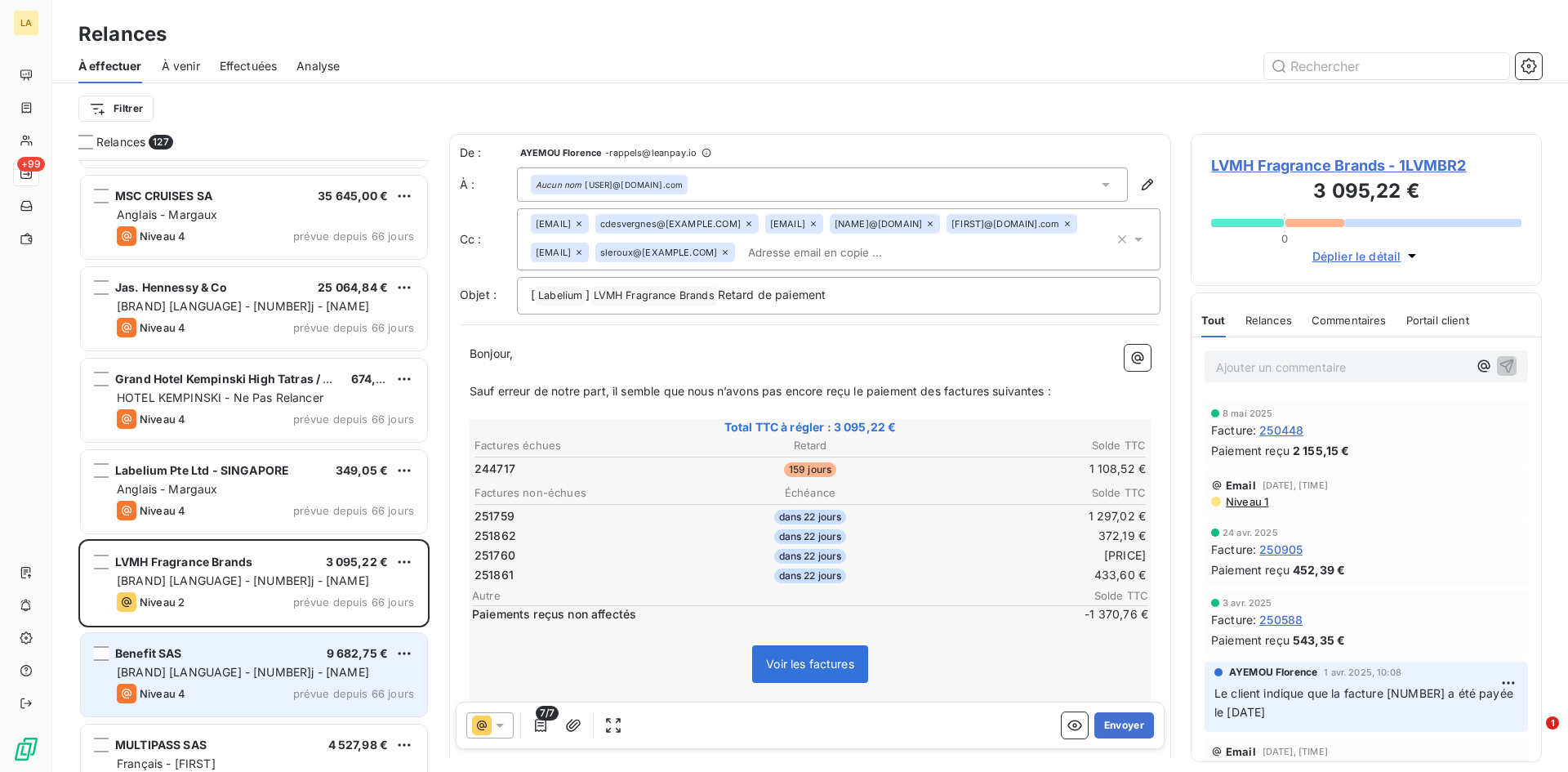click on "Benefit SAS 9 682,75 € LVMH Français - 60j - Margaux Niveau 4 prévue depuis 66 jours" at bounding box center (254, 675) 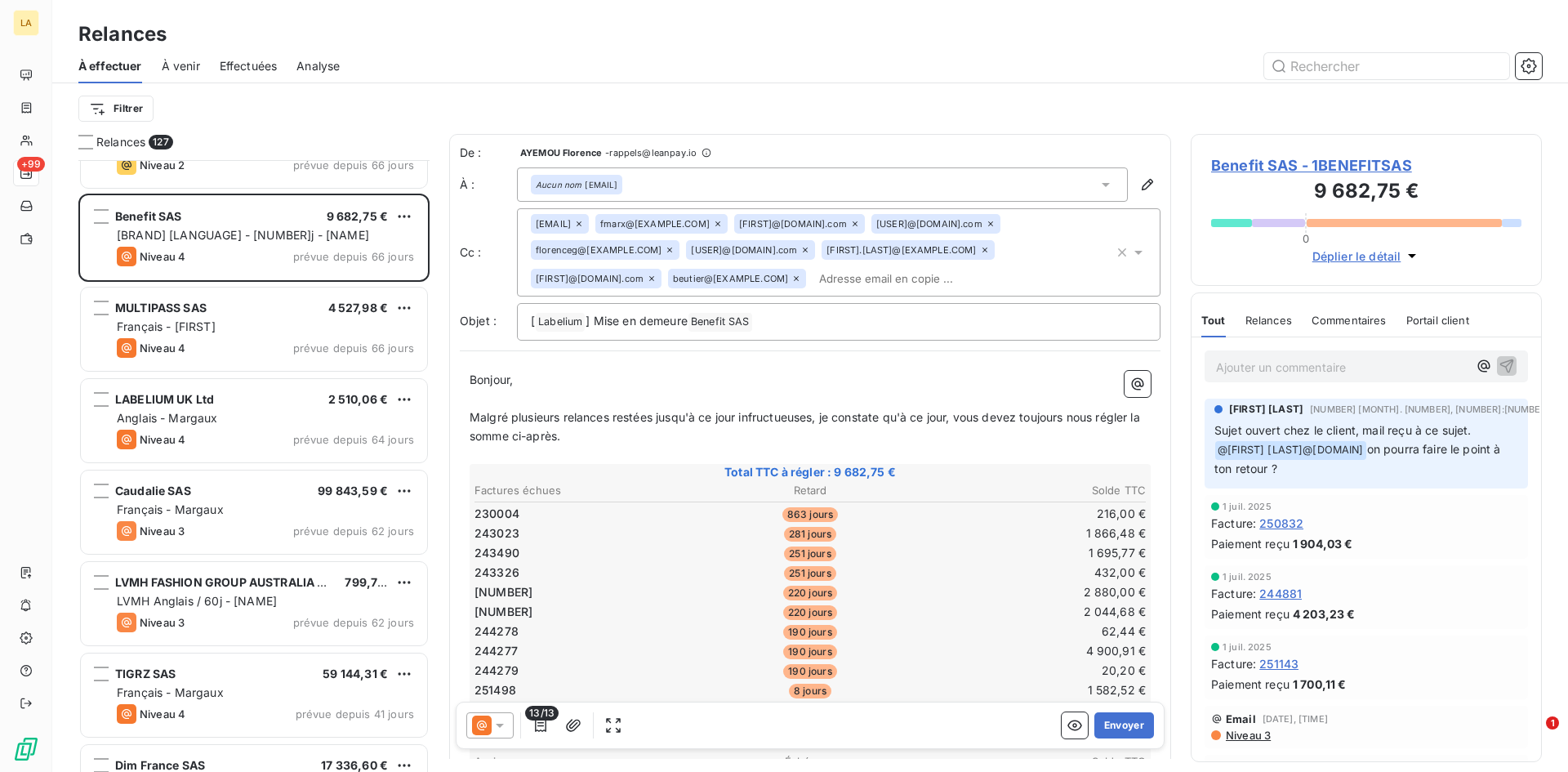 scroll, scrollTop: 4331, scrollLeft: 0, axis: vertical 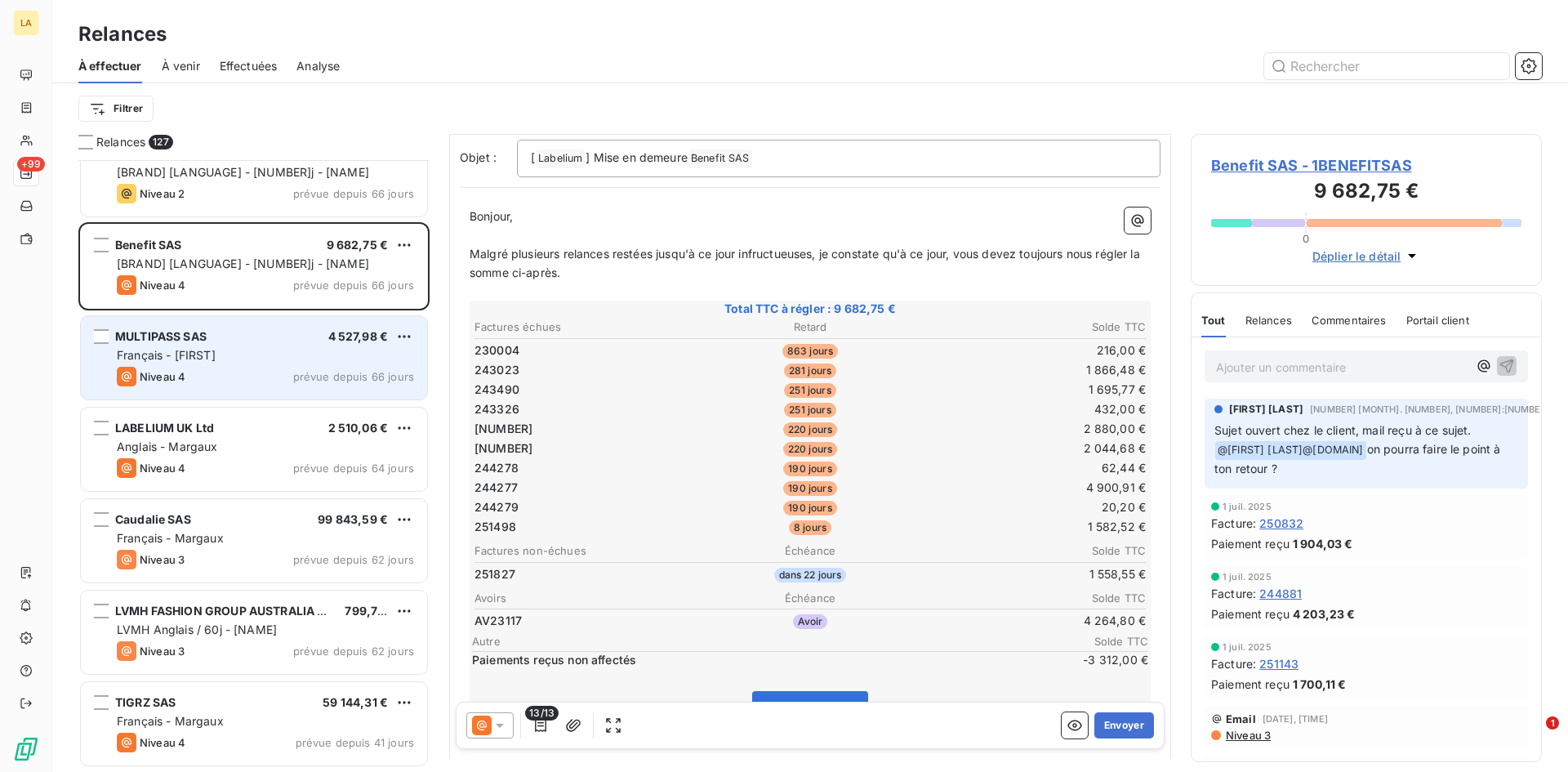 click on "Niveau 4 prévue depuis 66 jours" at bounding box center [265, 377] 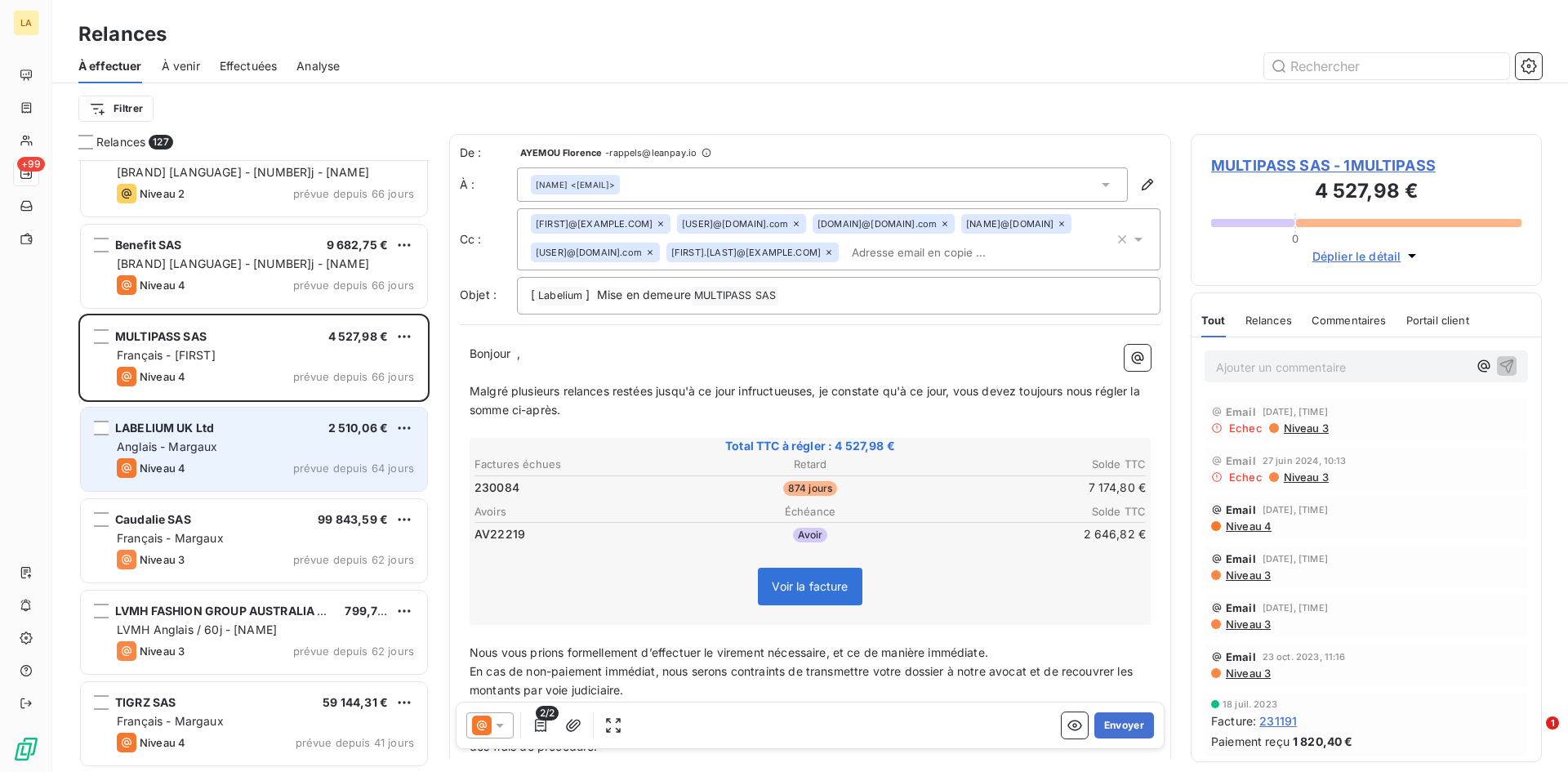 click on "Anglais - Margaux" at bounding box center (265, 447) 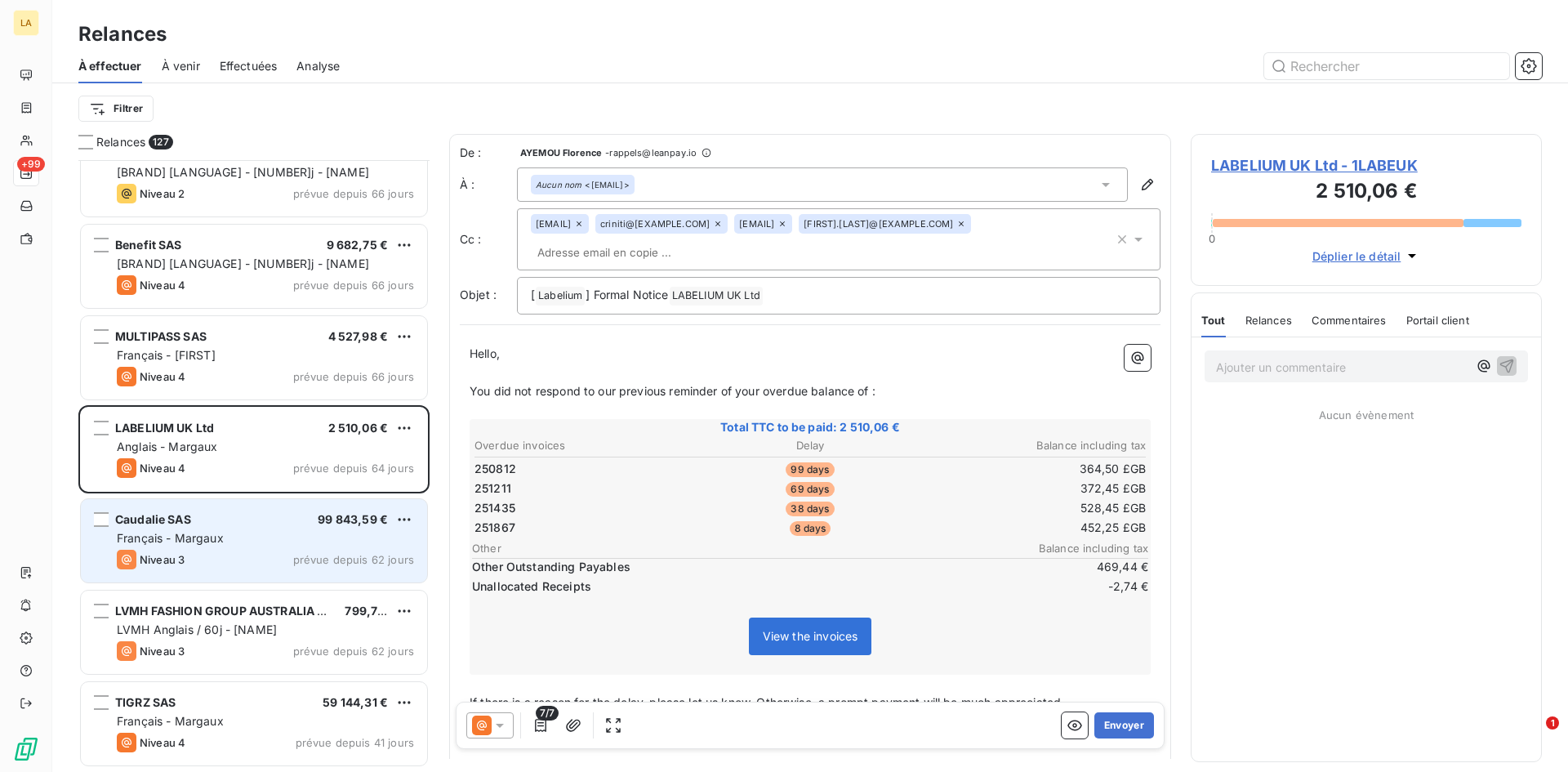 click on "Français - Margaux" at bounding box center [170, 538] 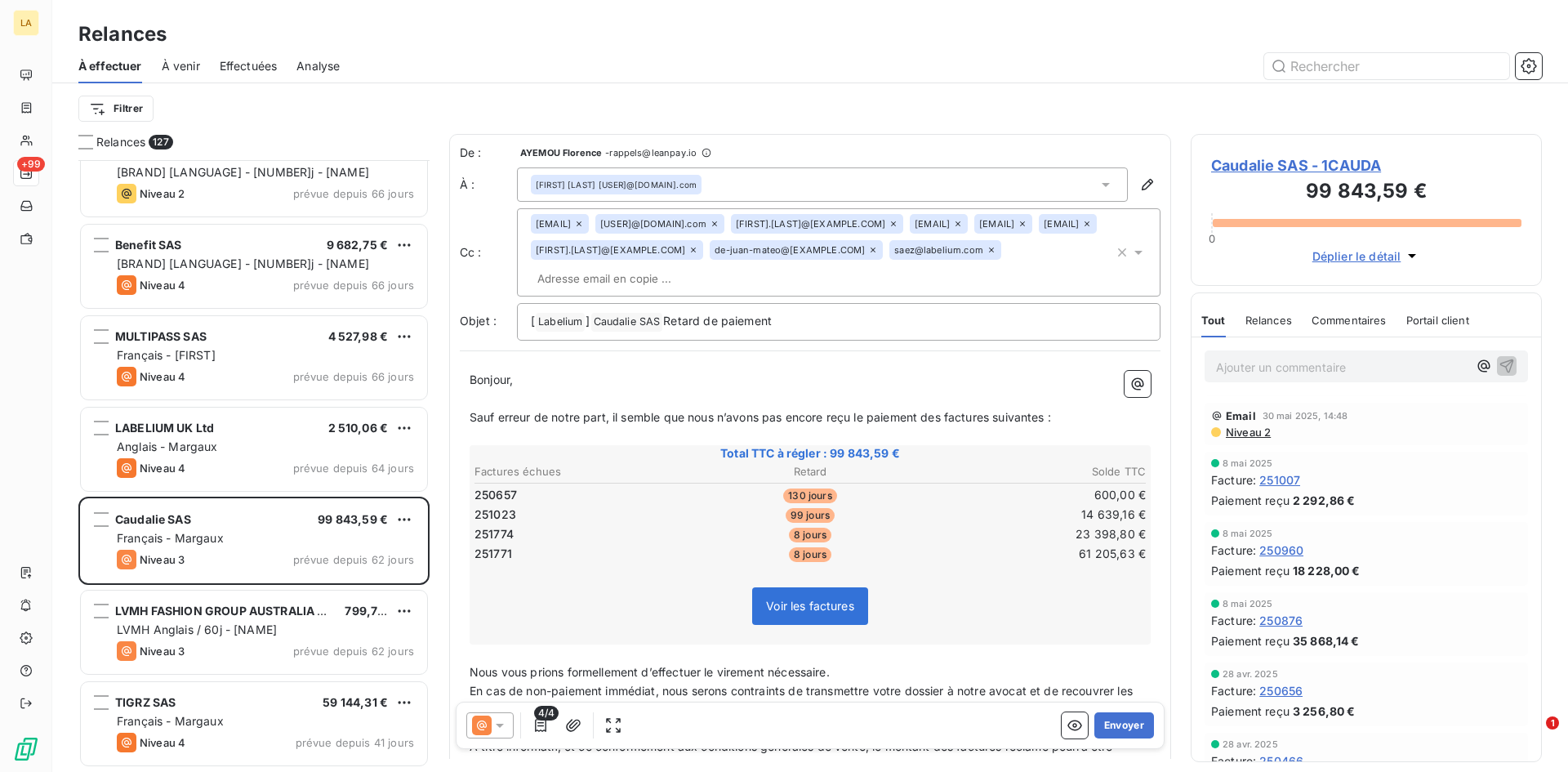 scroll, scrollTop: 245, scrollLeft: 0, axis: vertical 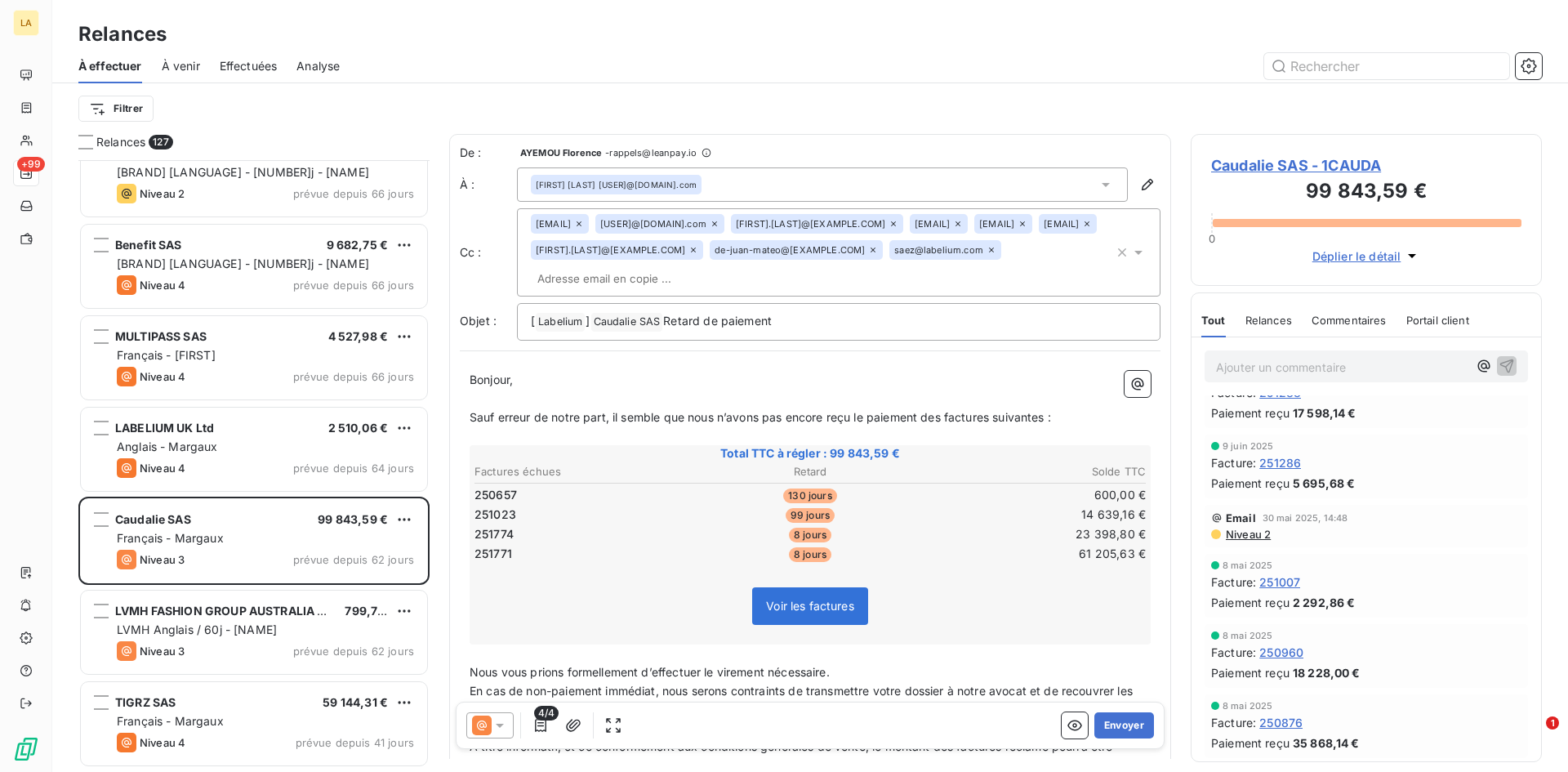 click on "Niveau 2" at bounding box center (1247, 534) 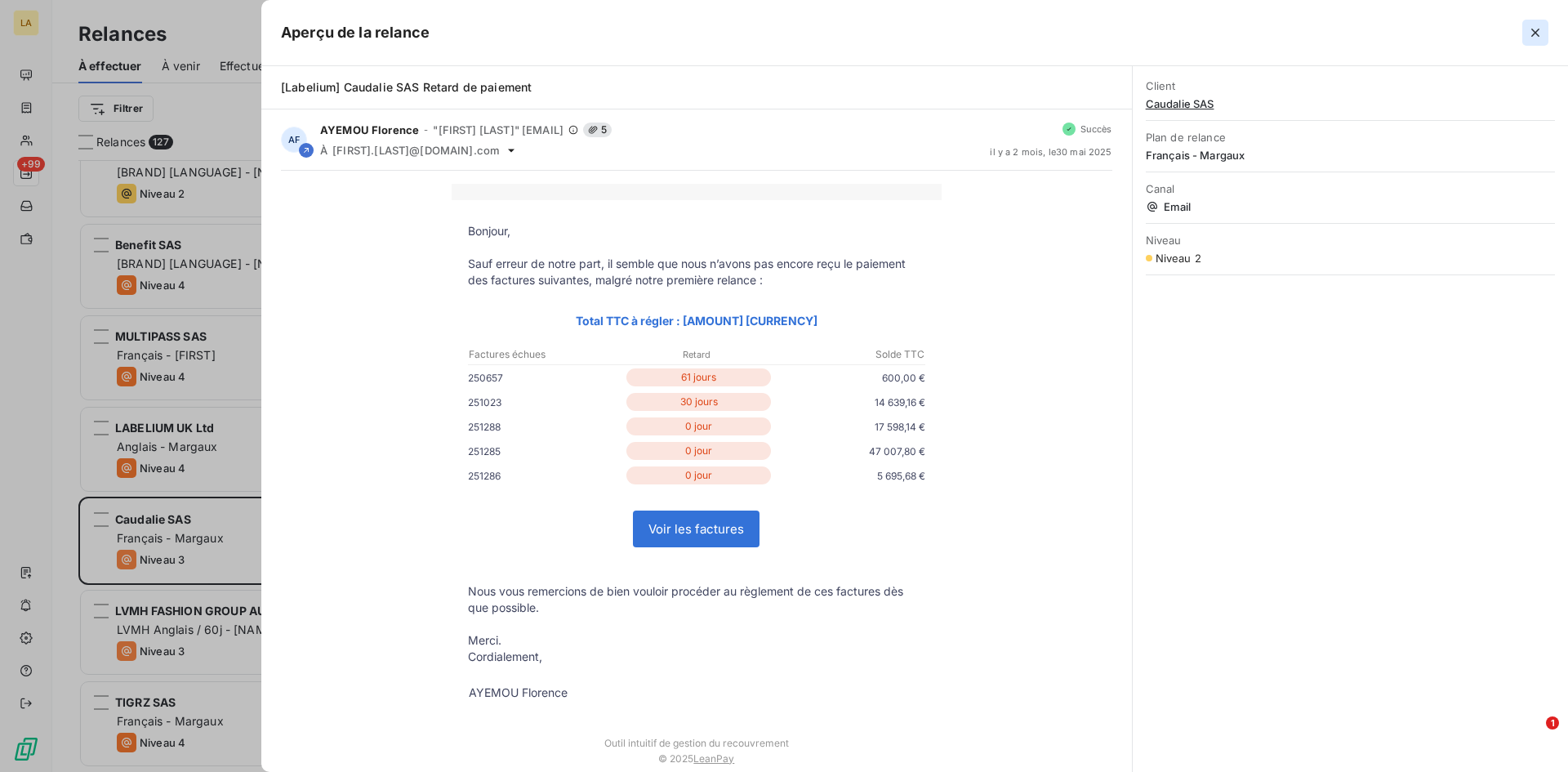 click 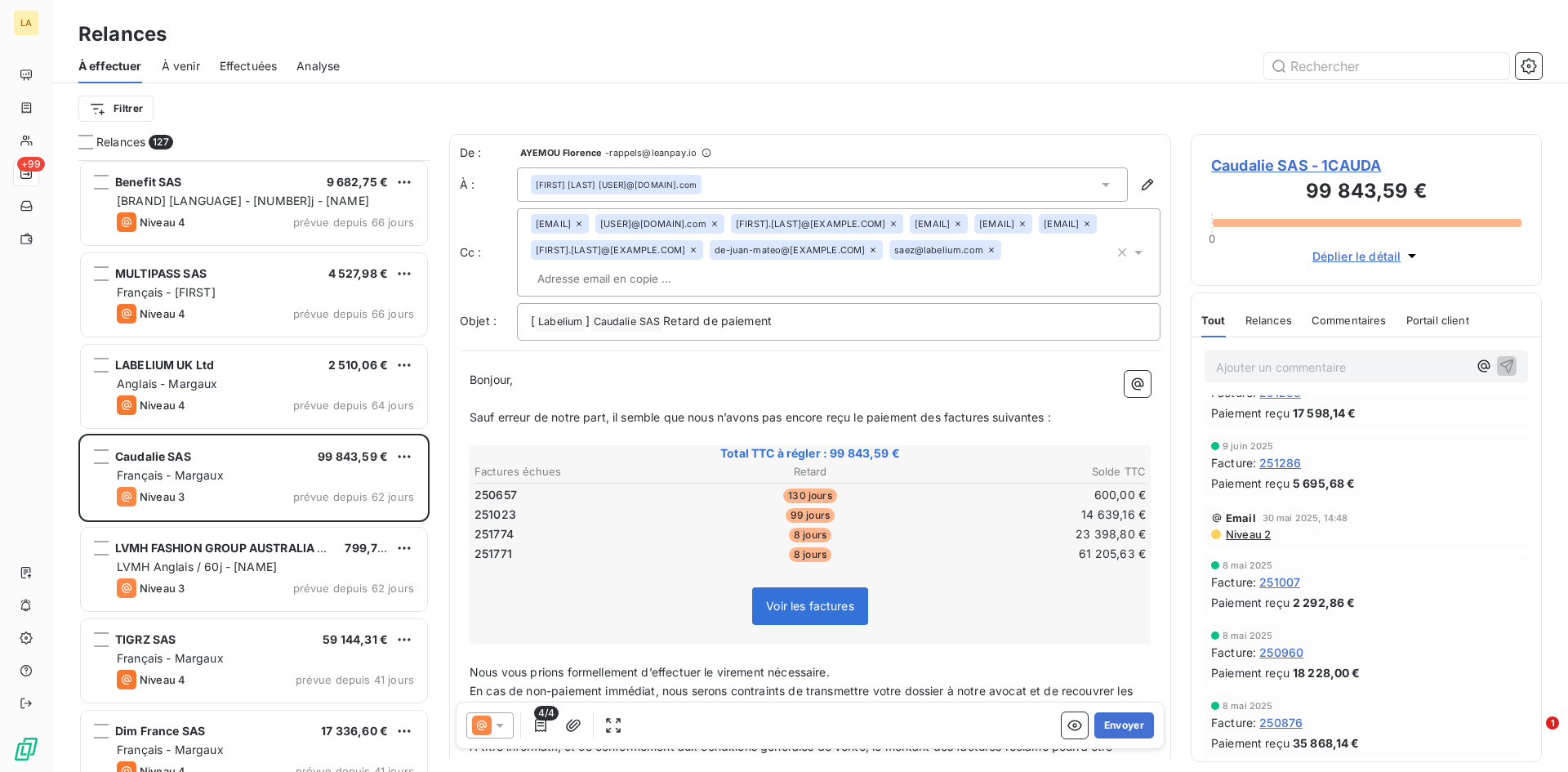 scroll, scrollTop: 4412, scrollLeft: 0, axis: vertical 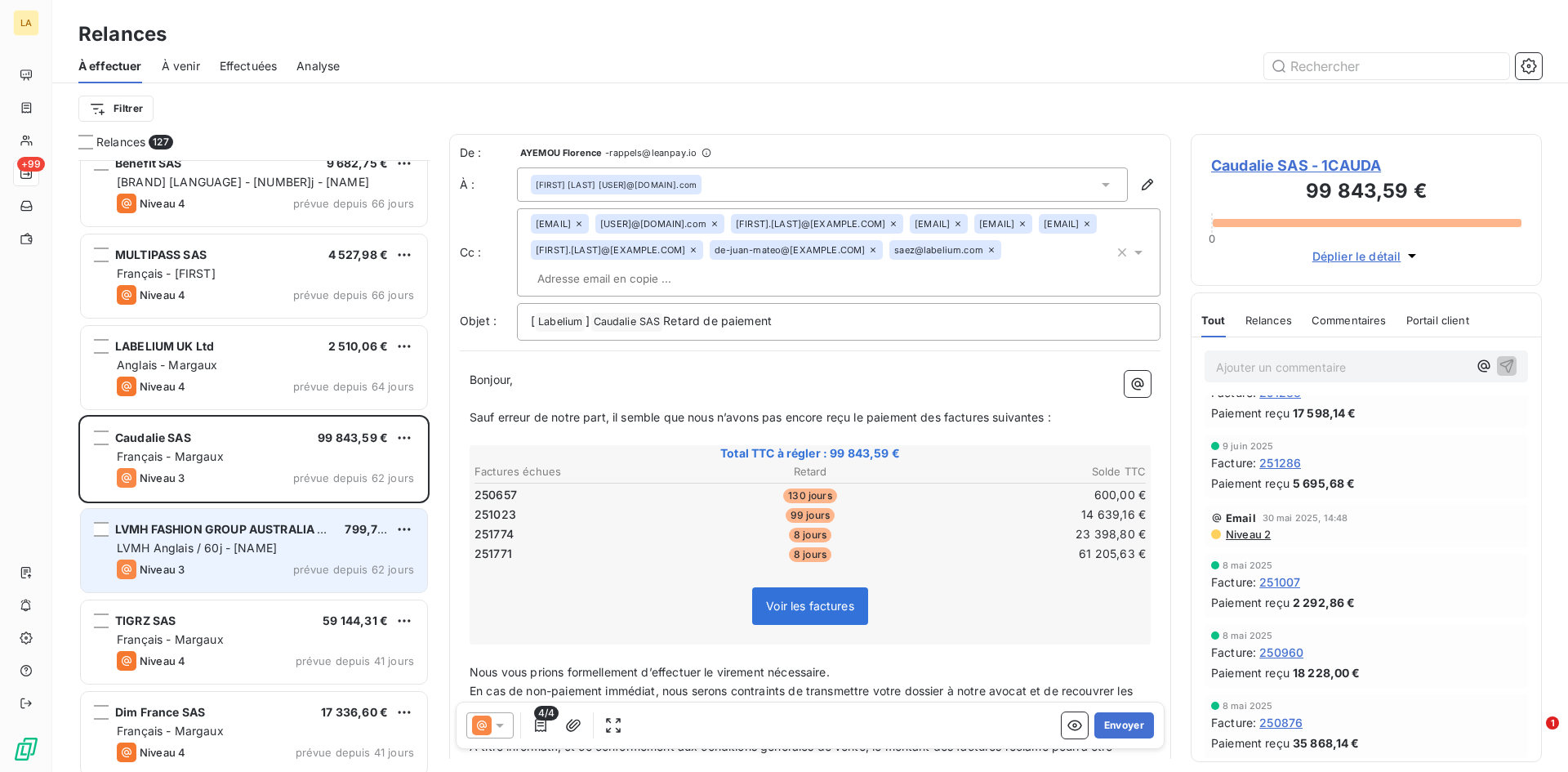 click on "Niveau 3 prévue depuis 62 jours" at bounding box center [265, 569] 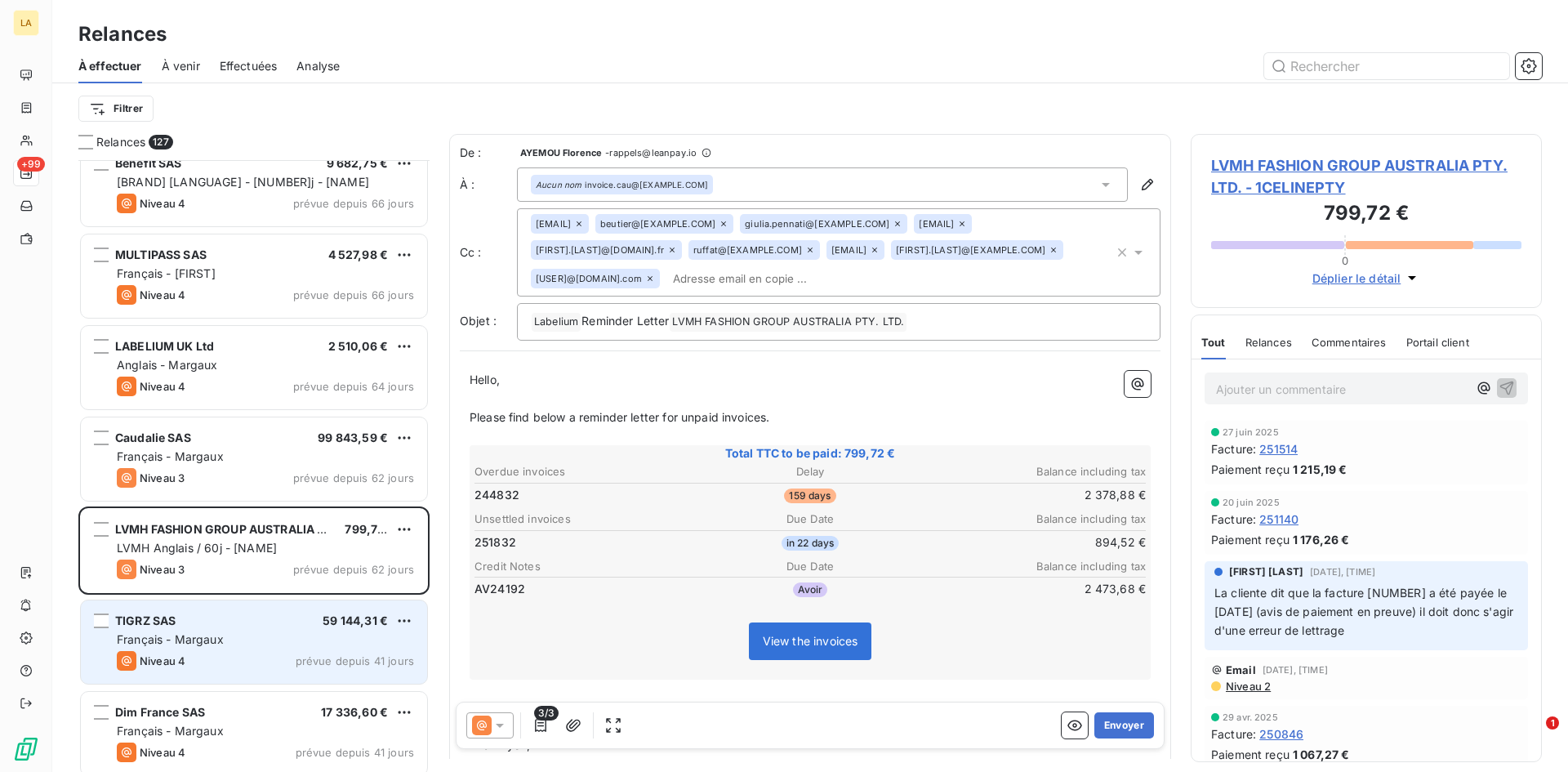 click on "Français - Margaux" at bounding box center [265, 640] 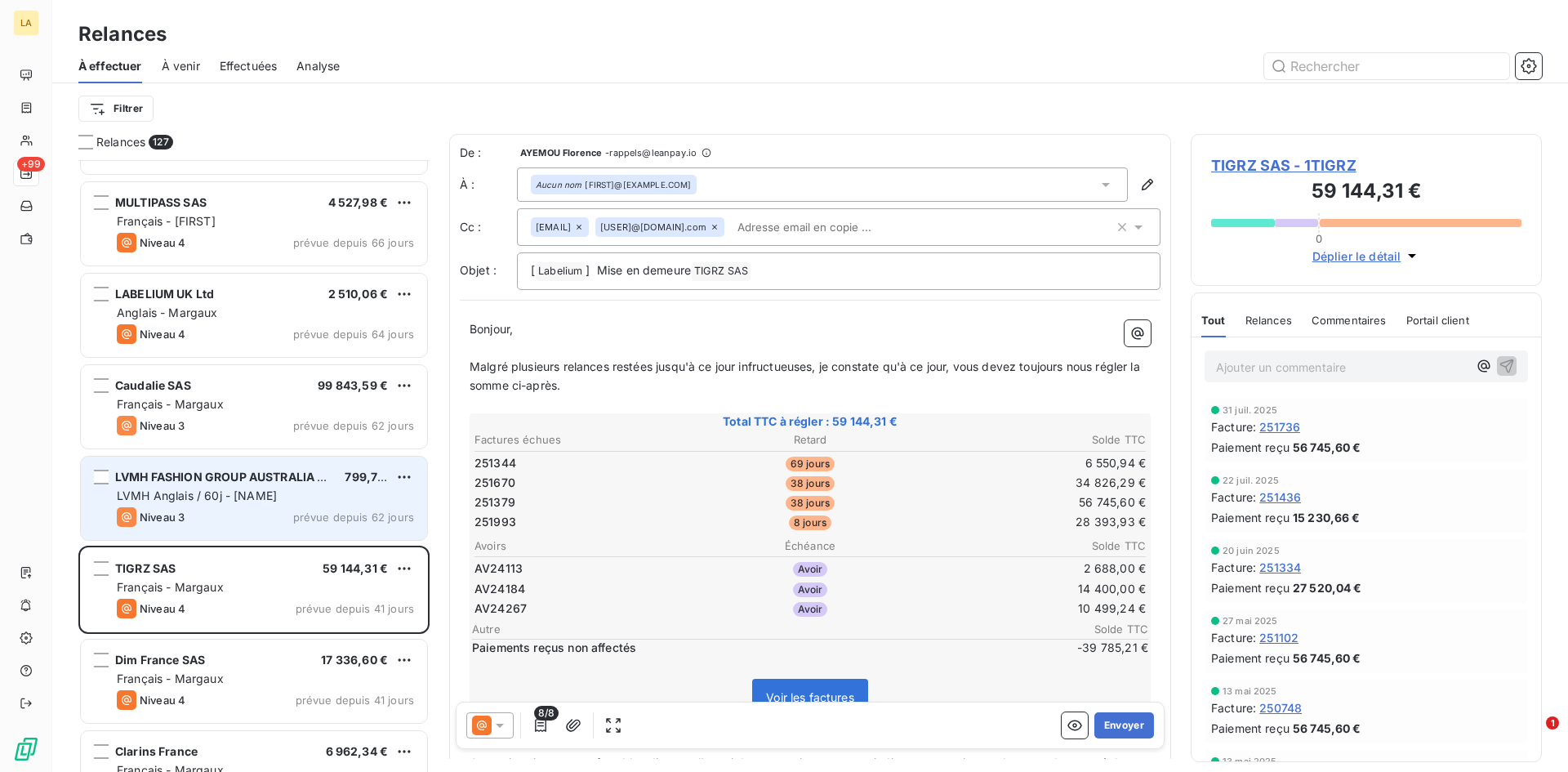 scroll, scrollTop: 4494, scrollLeft: 0, axis: vertical 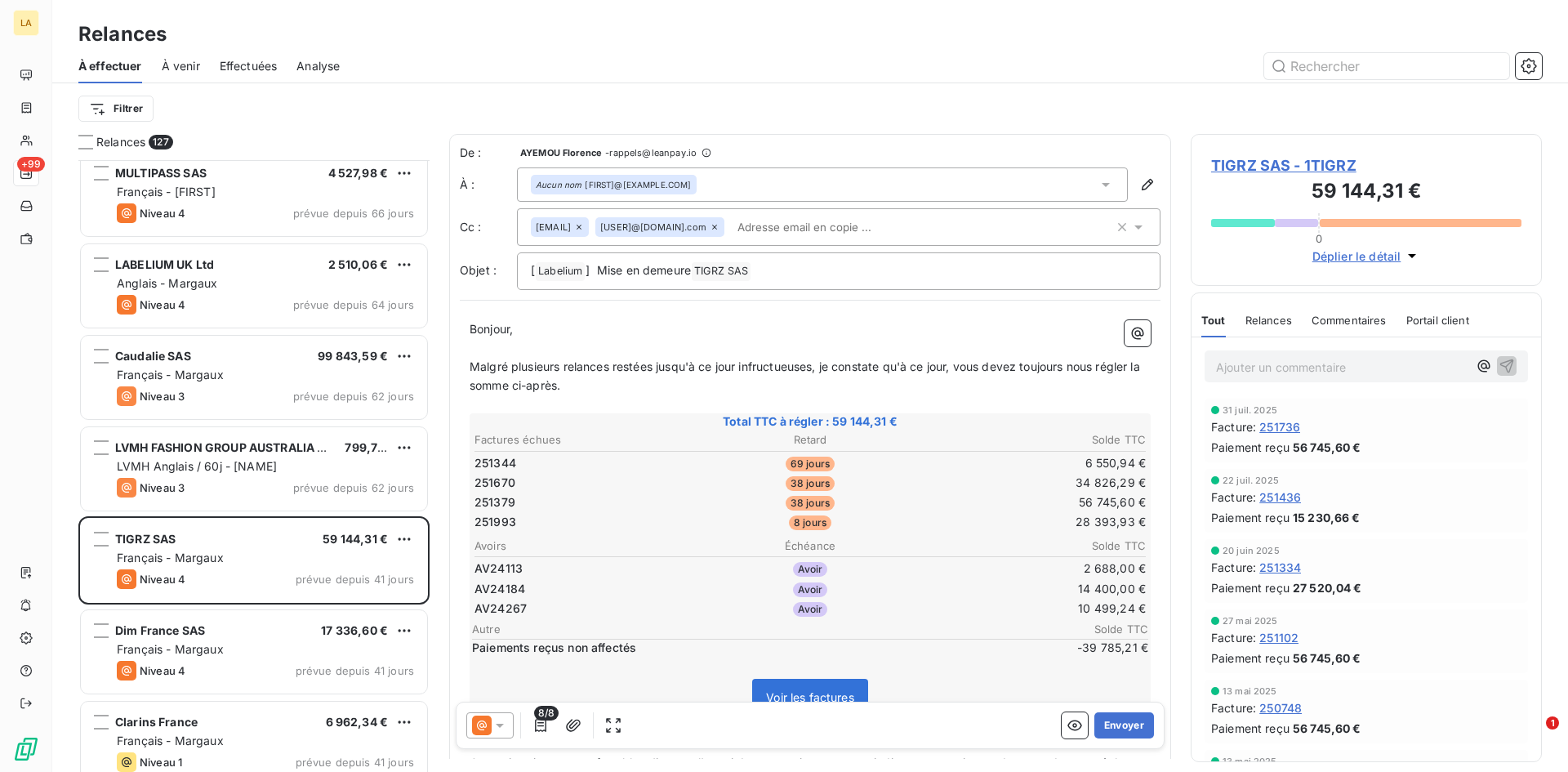 click at bounding box center [490, 725] 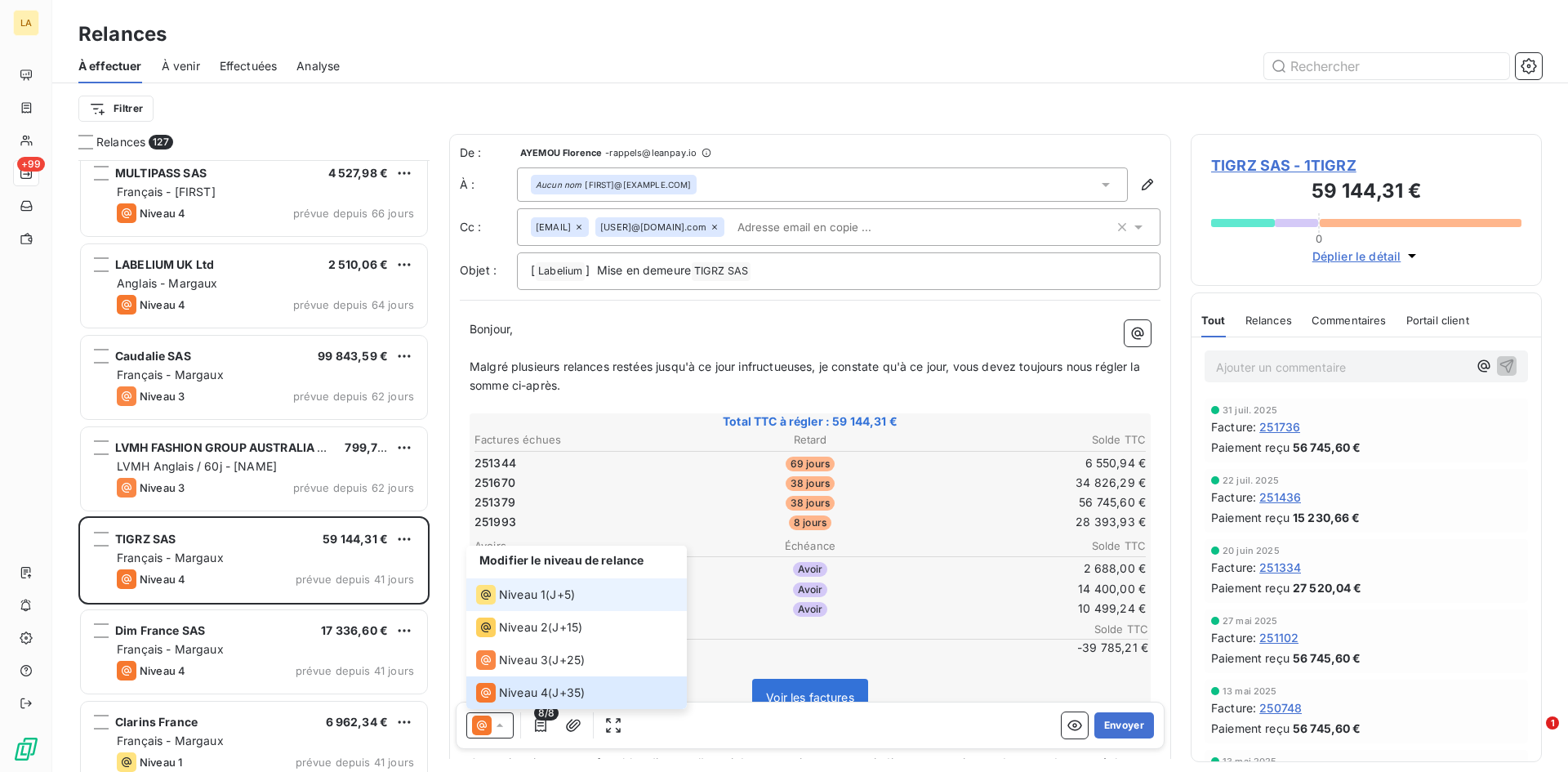 click on "Niveau 1" at bounding box center (522, 595) 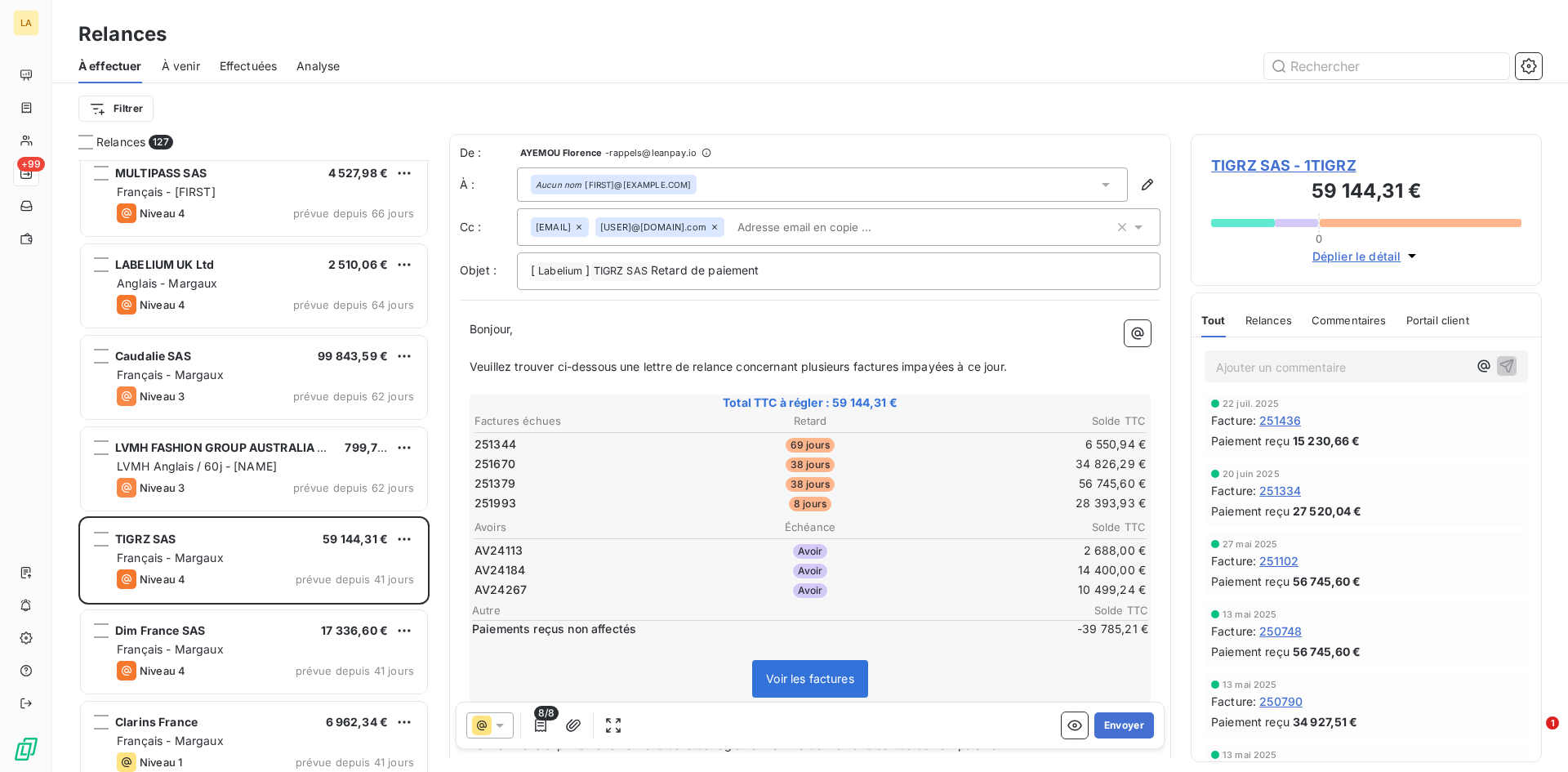 scroll, scrollTop: 0, scrollLeft: 0, axis: both 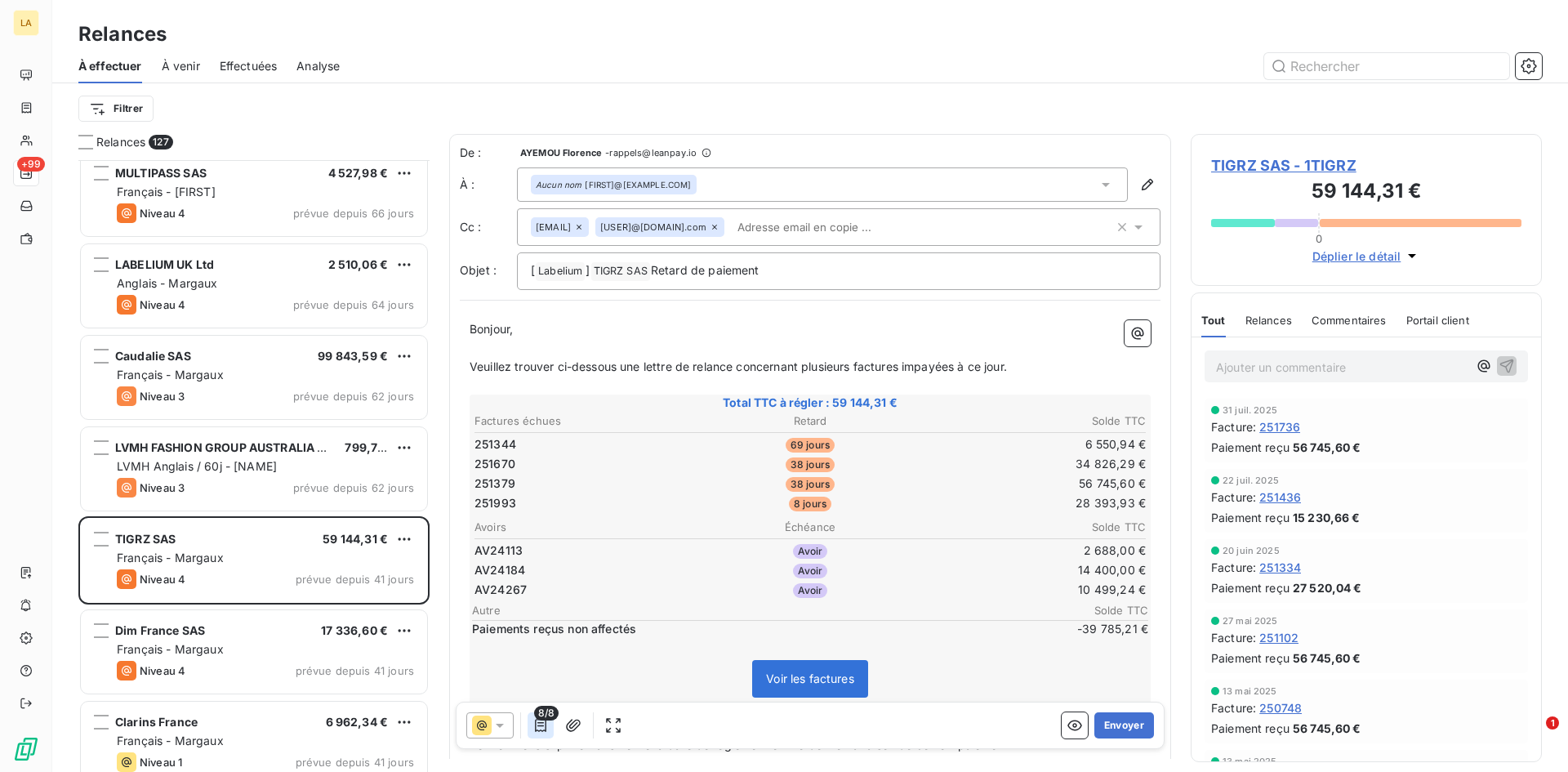 click 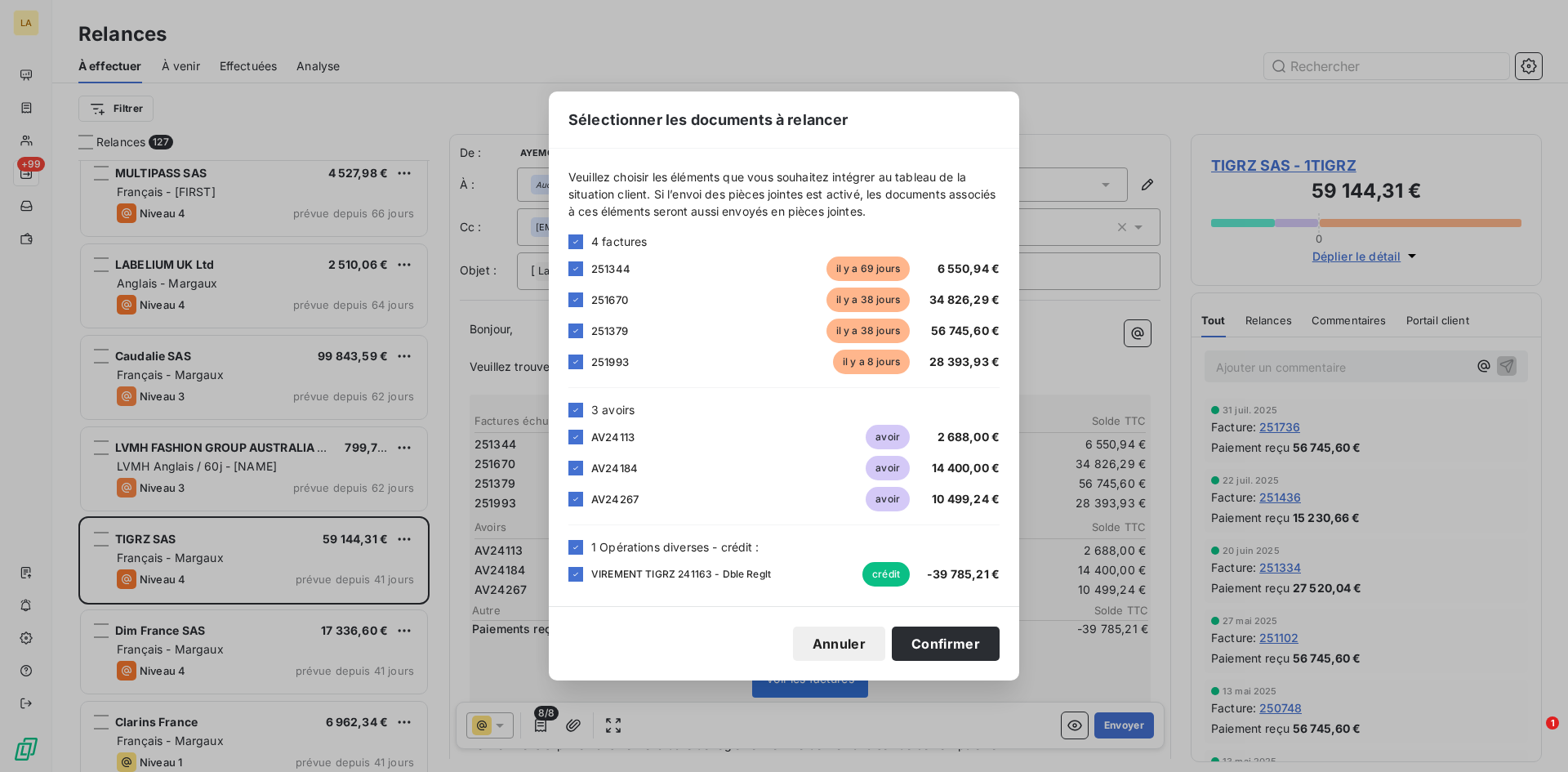 drag, startPoint x: 581, startPoint y: 550, endPoint x: 565, endPoint y: 519, distance: 34.88553 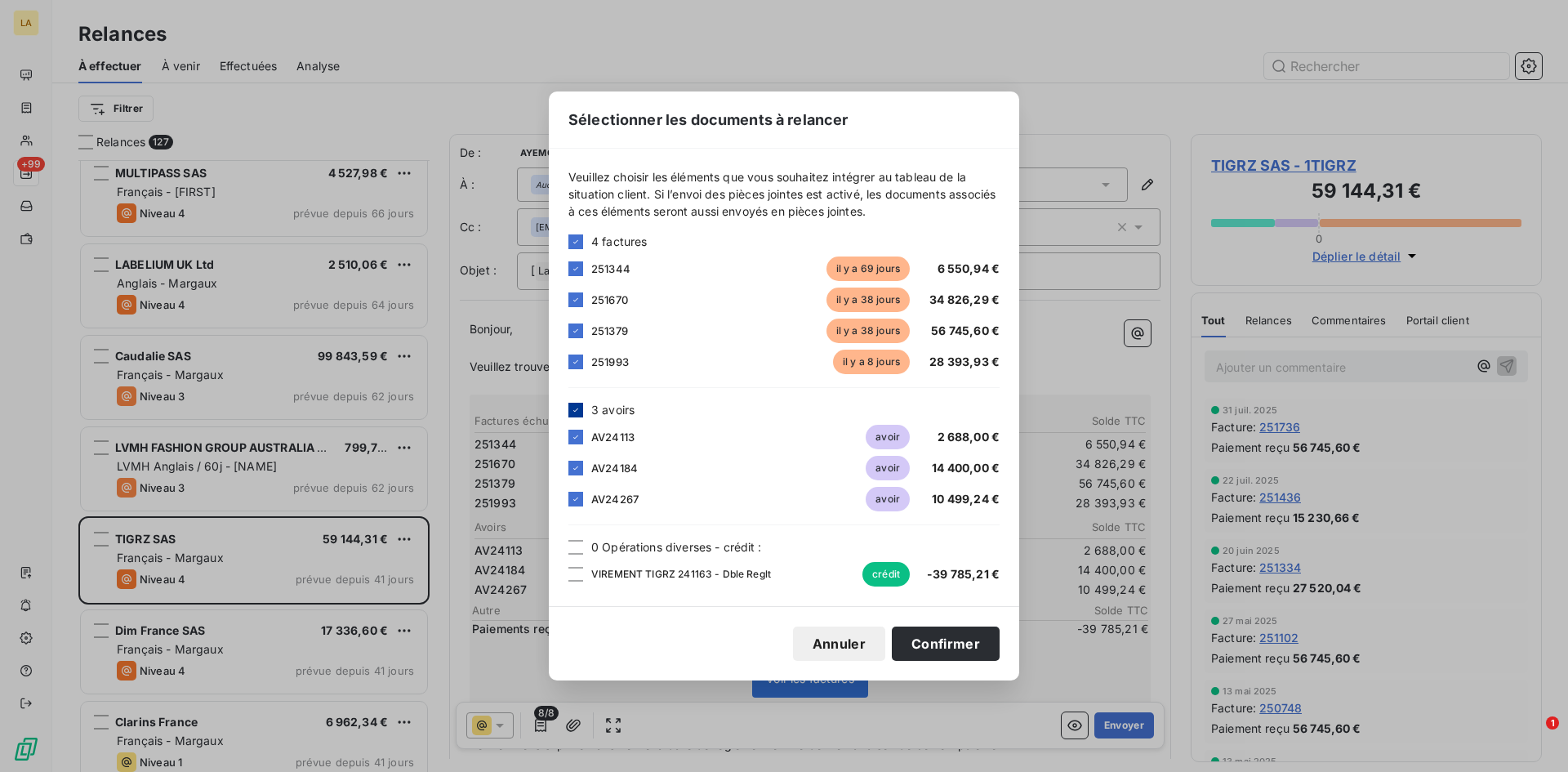 click at bounding box center [576, 410] 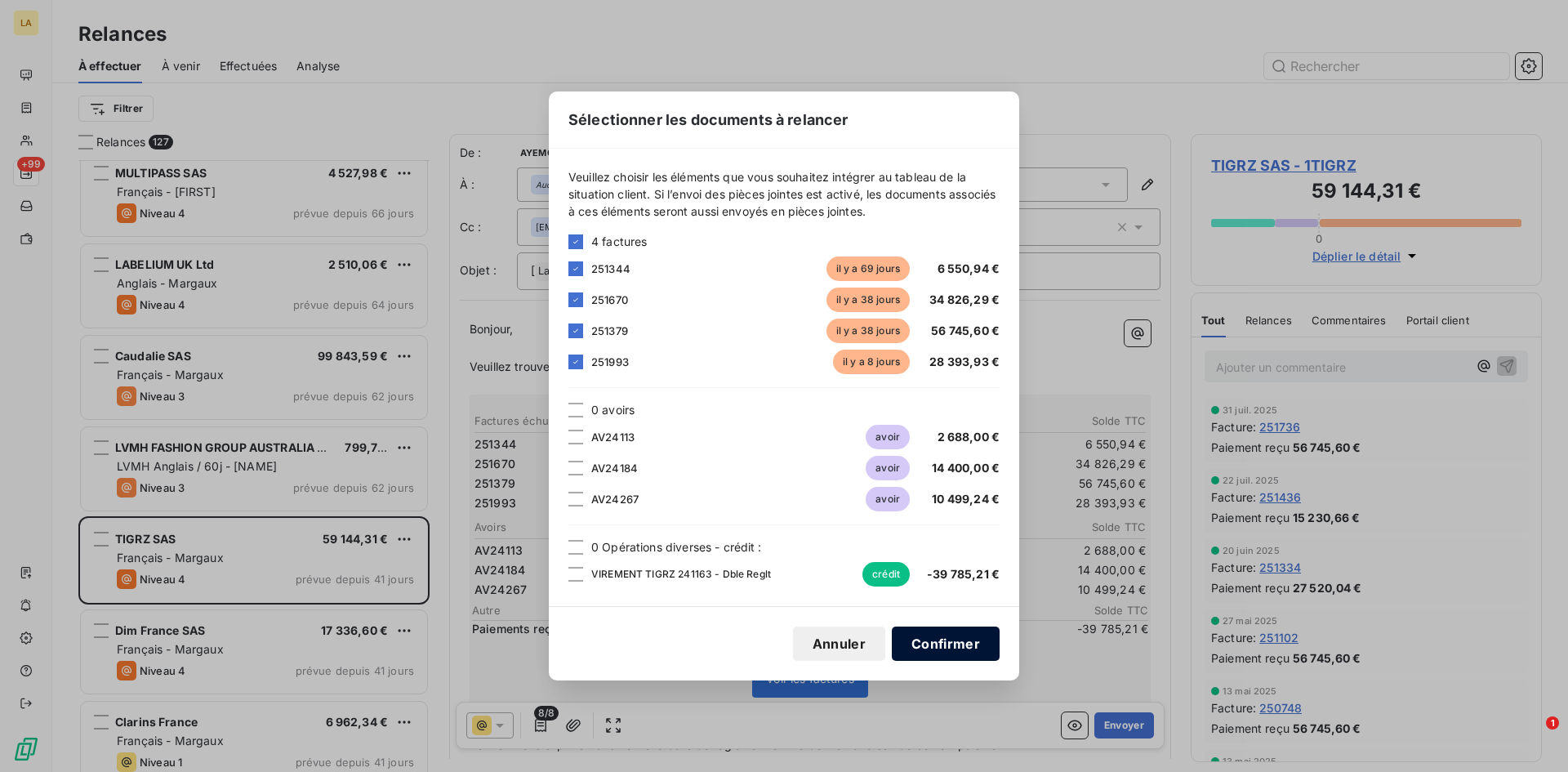 click on "Confirmer" at bounding box center (946, 644) 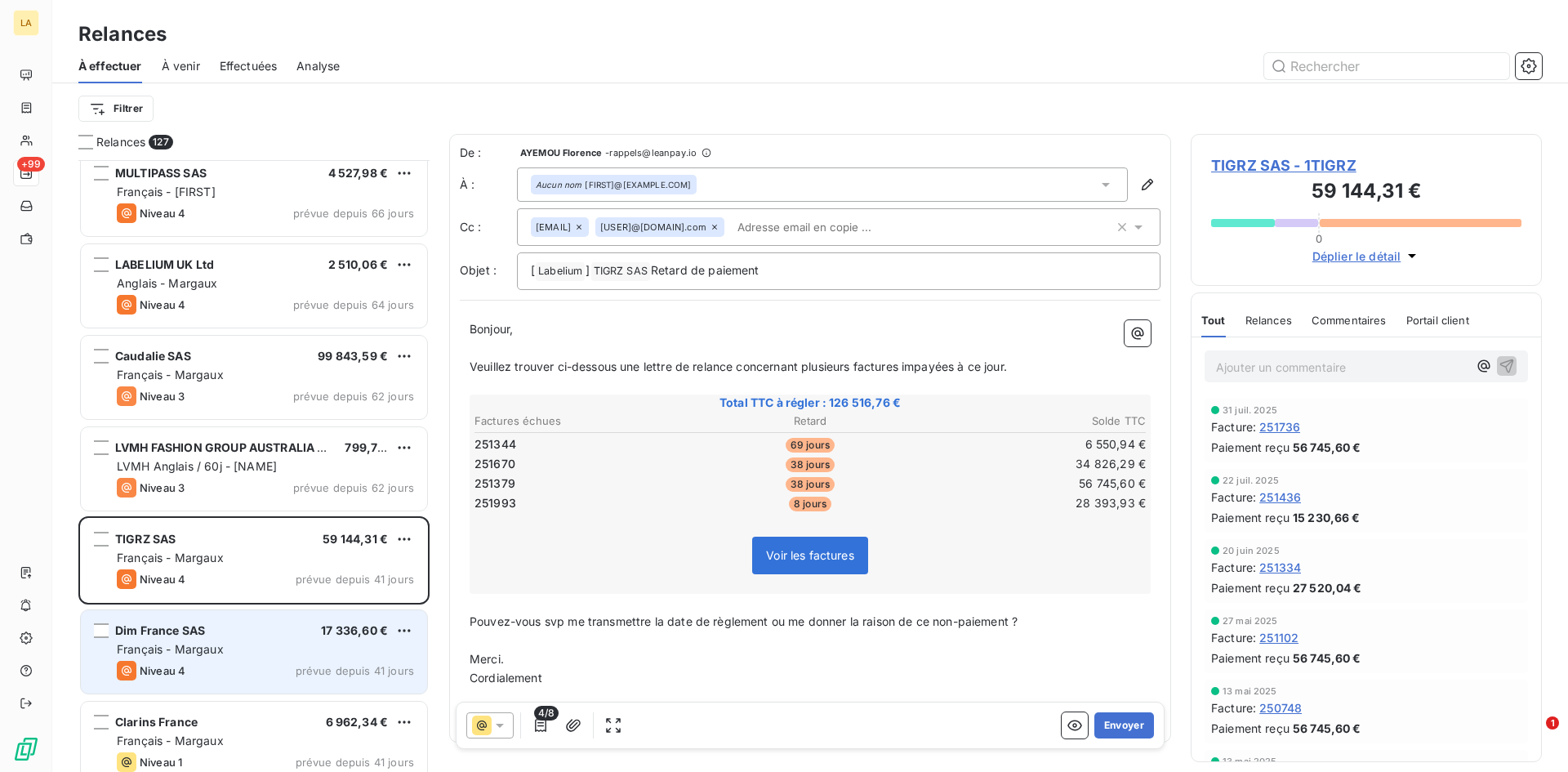 click on "Français - Margaux" at bounding box center [170, 649] 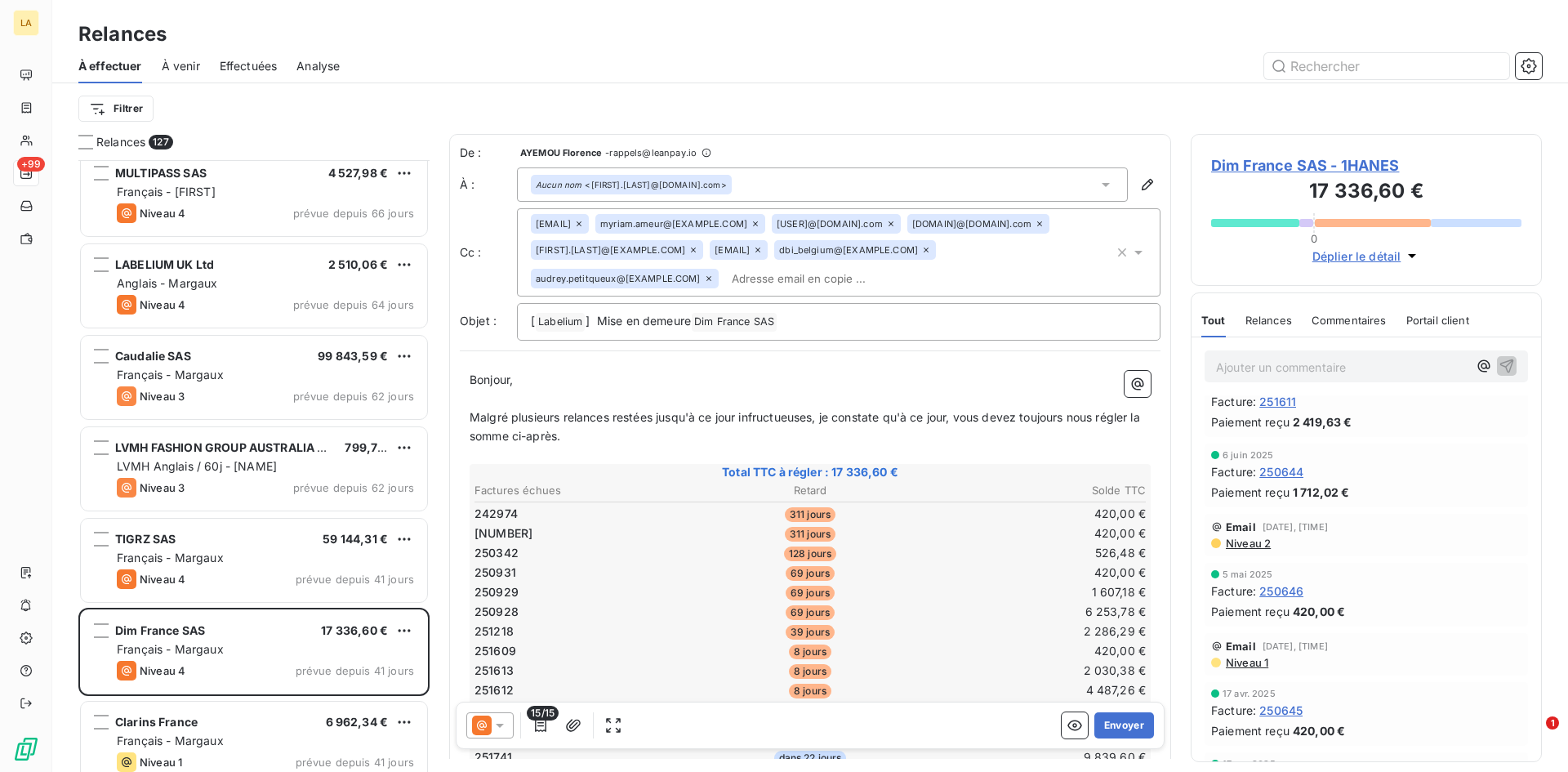 scroll, scrollTop: 408, scrollLeft: 0, axis: vertical 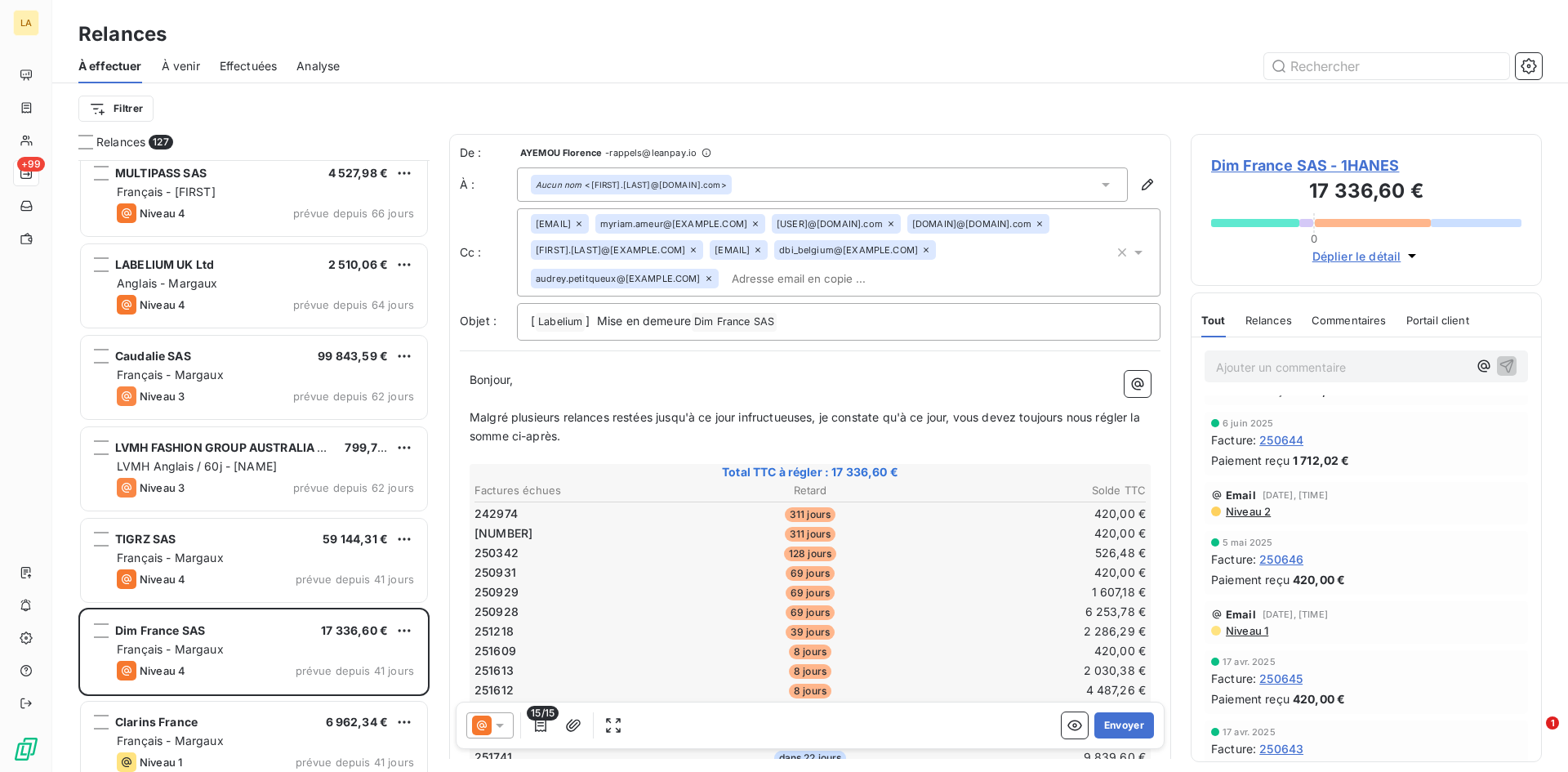 click on "Niveau 2" at bounding box center (1247, 511) 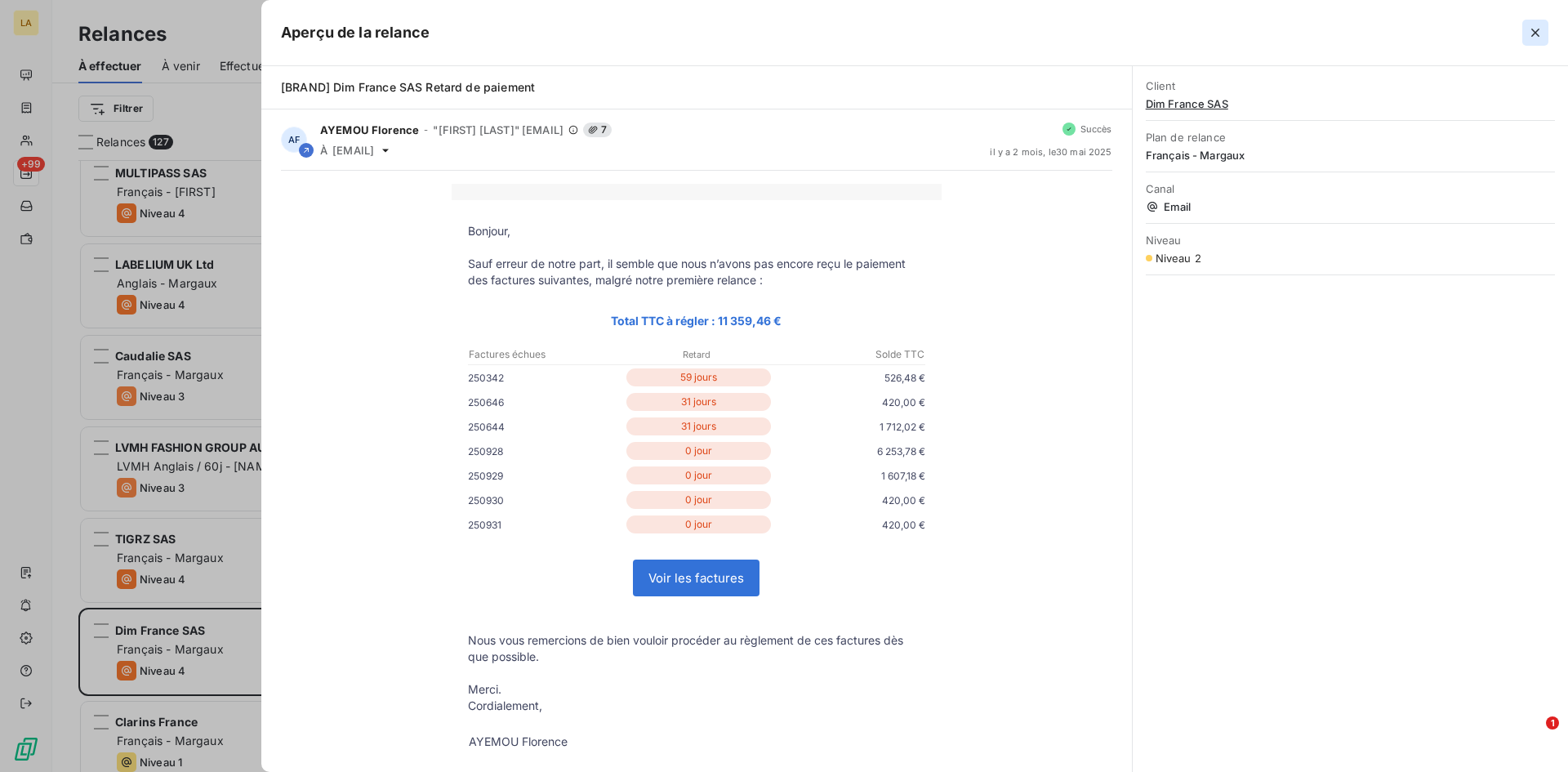 click 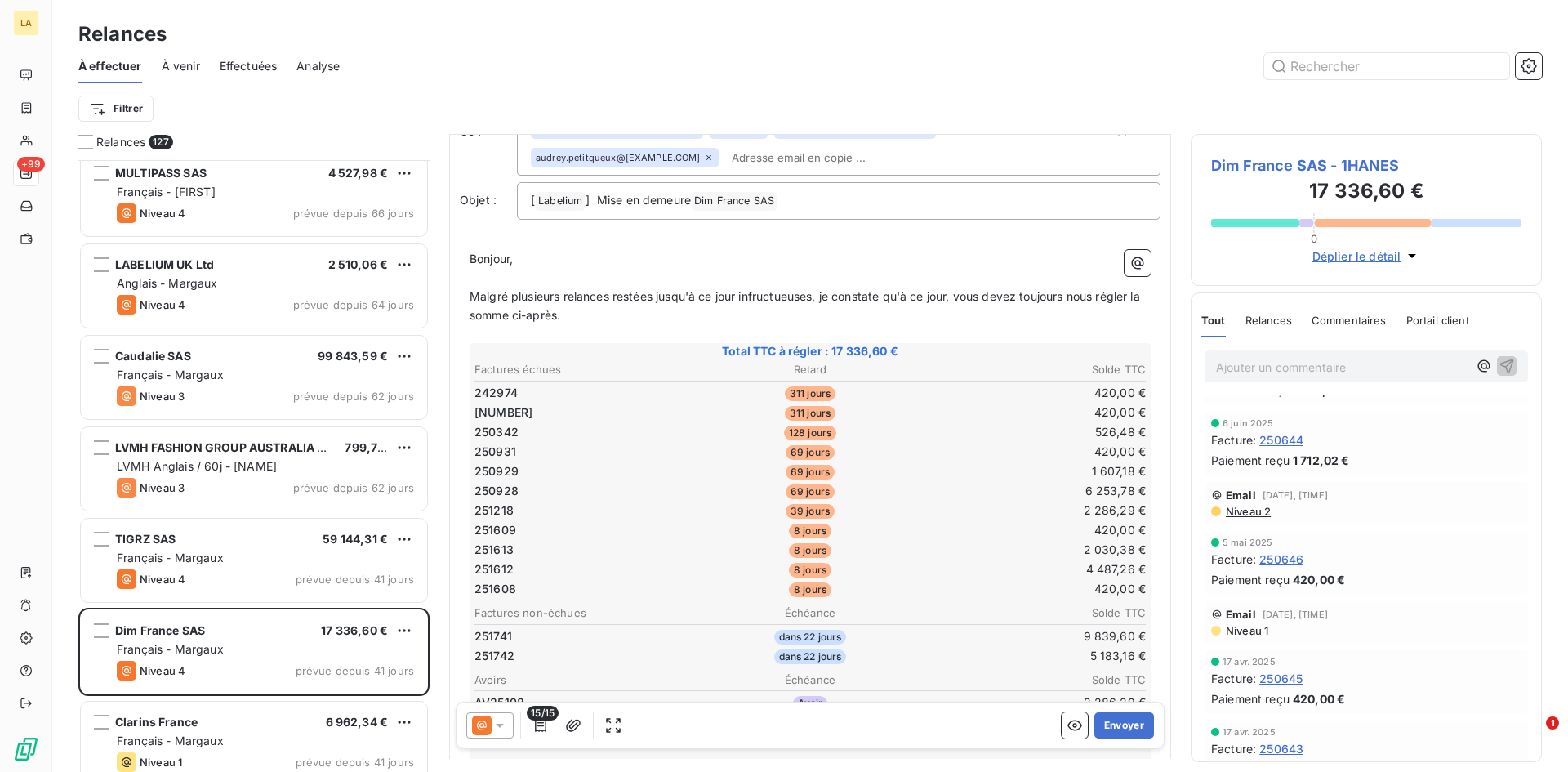 scroll, scrollTop: 165, scrollLeft: 0, axis: vertical 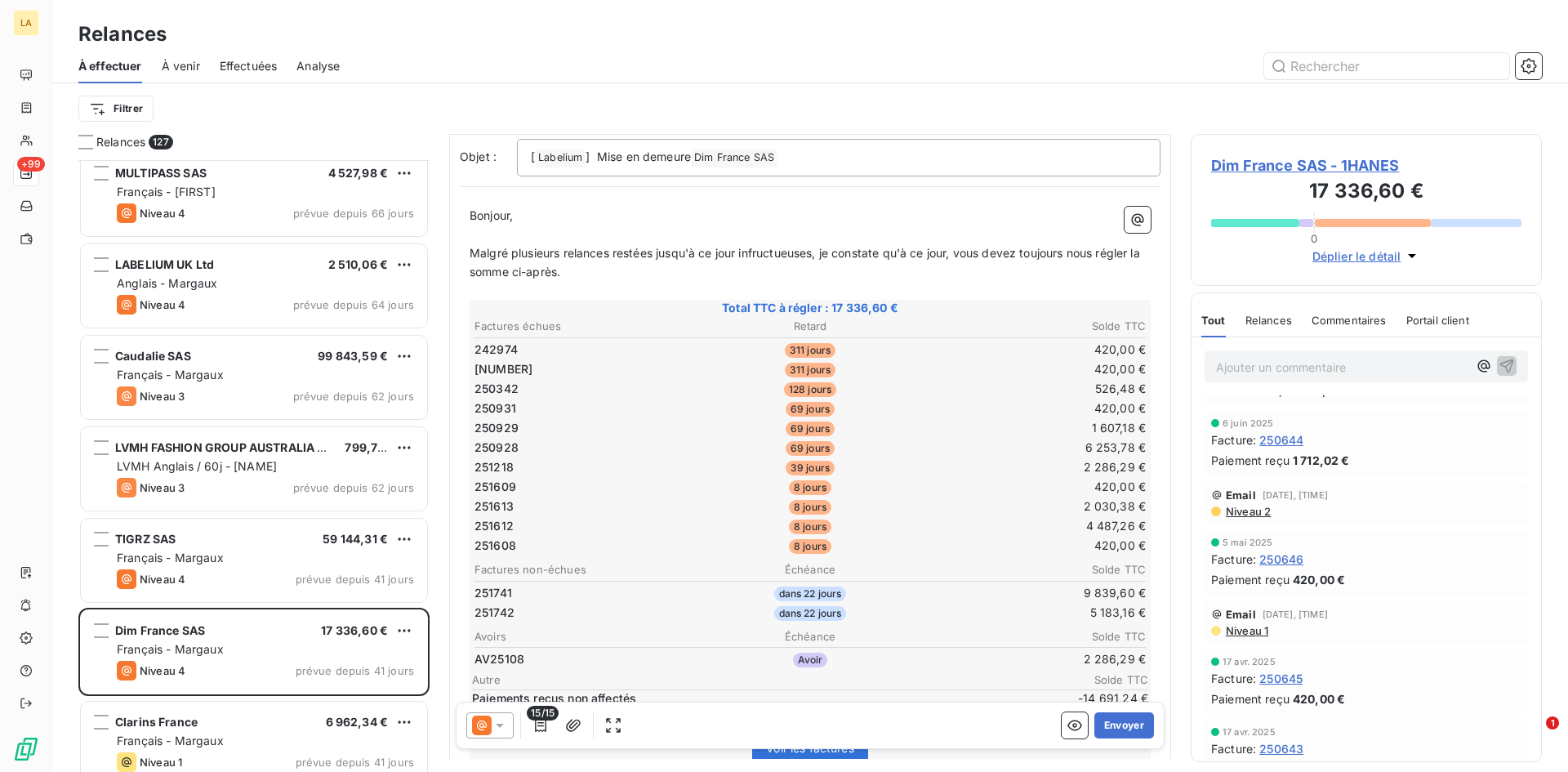 click on "Niveau 2" at bounding box center (1247, 511) 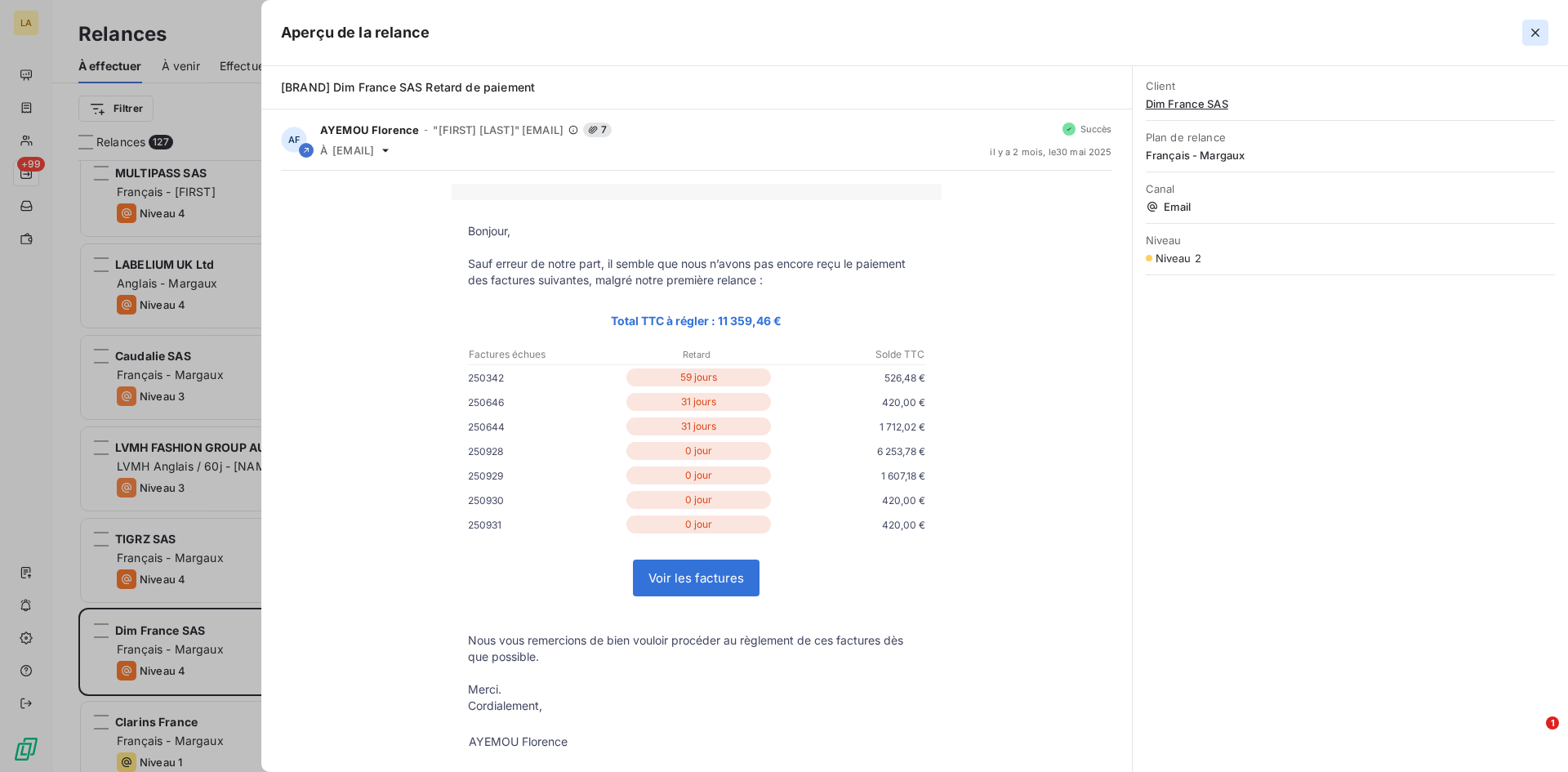 click 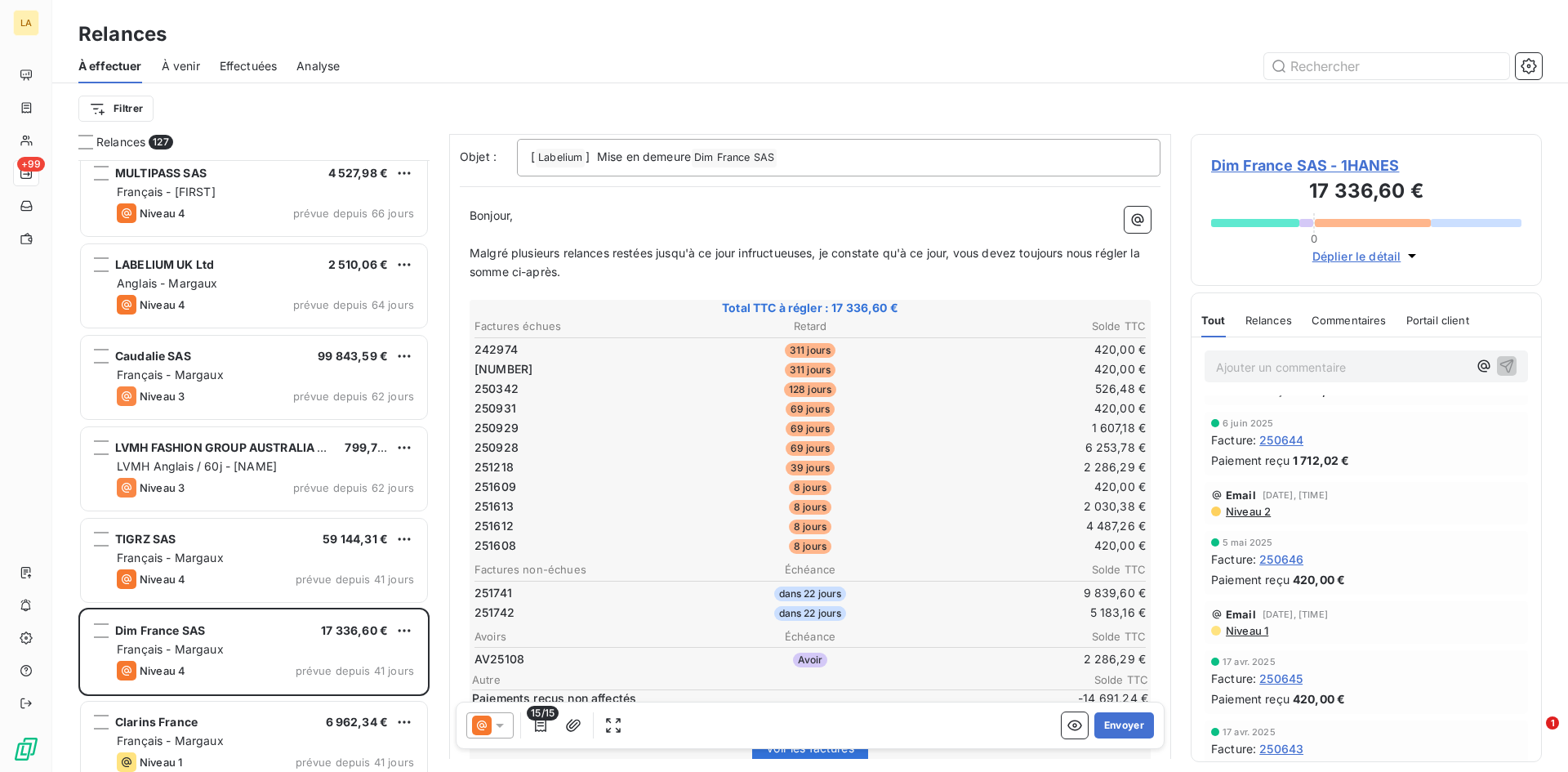 click on "Niveau 2" at bounding box center (1247, 511) 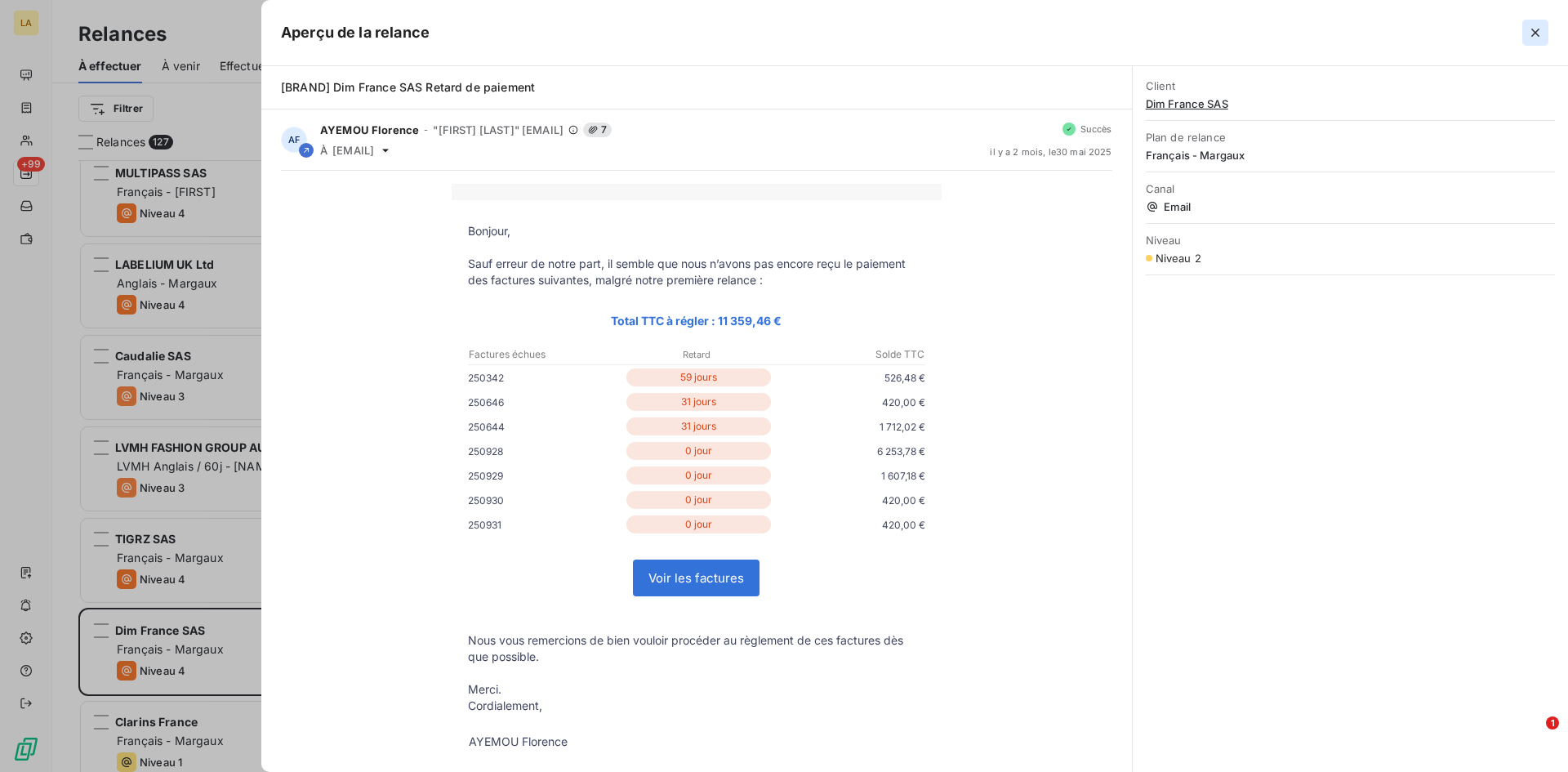 click 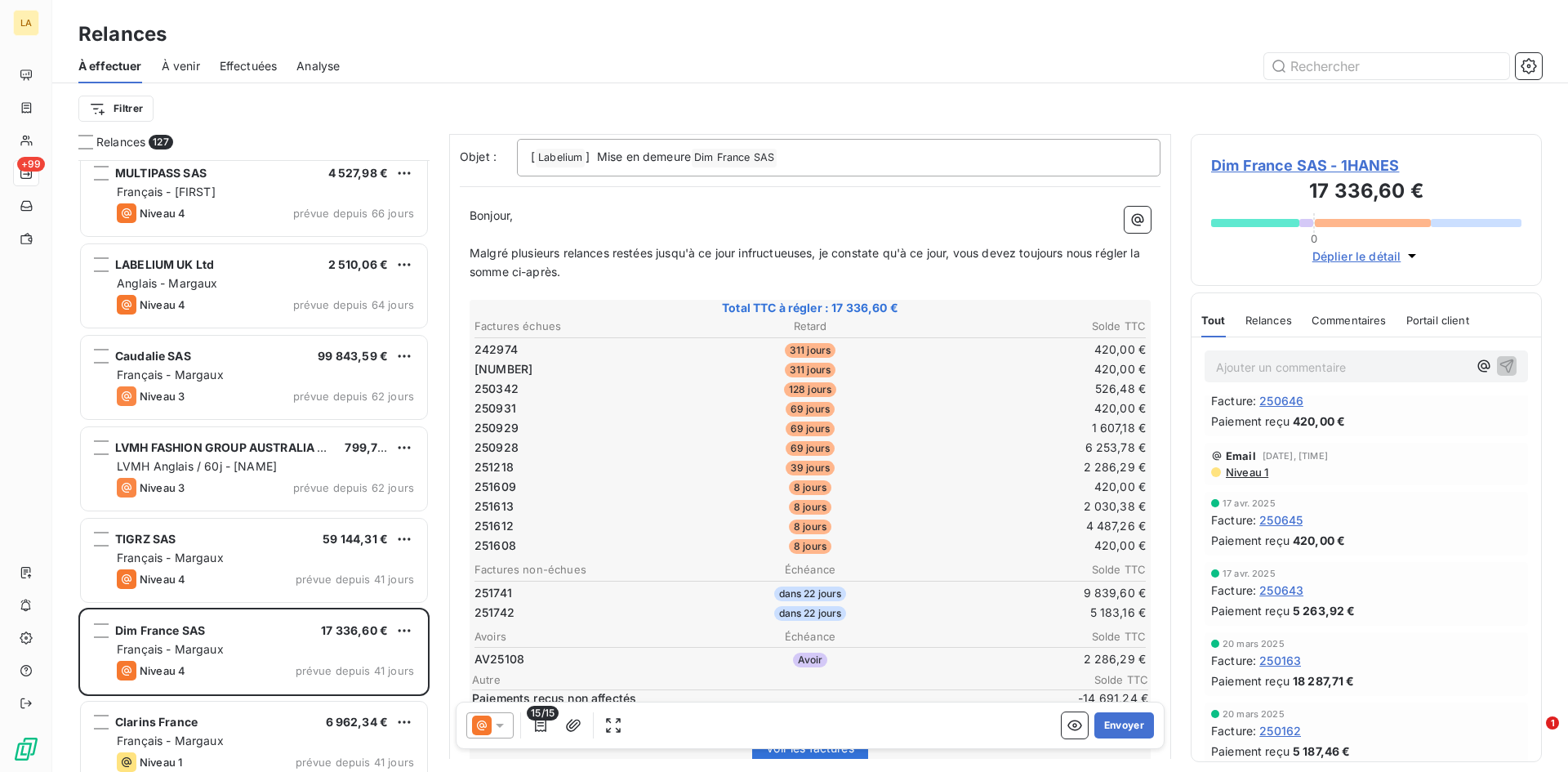scroll, scrollTop: 572, scrollLeft: 0, axis: vertical 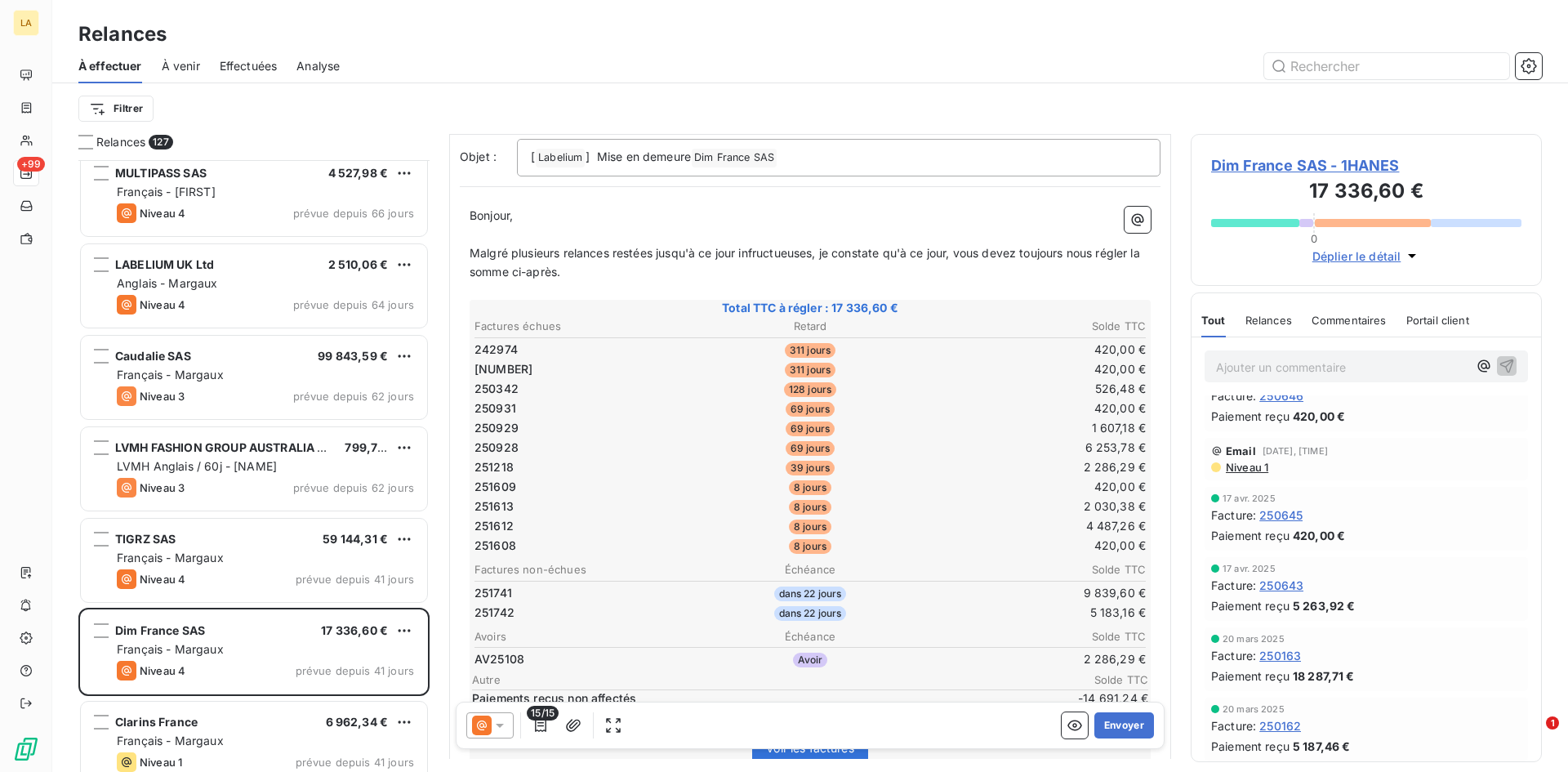 click on "Niveau 1" at bounding box center (1246, 467) 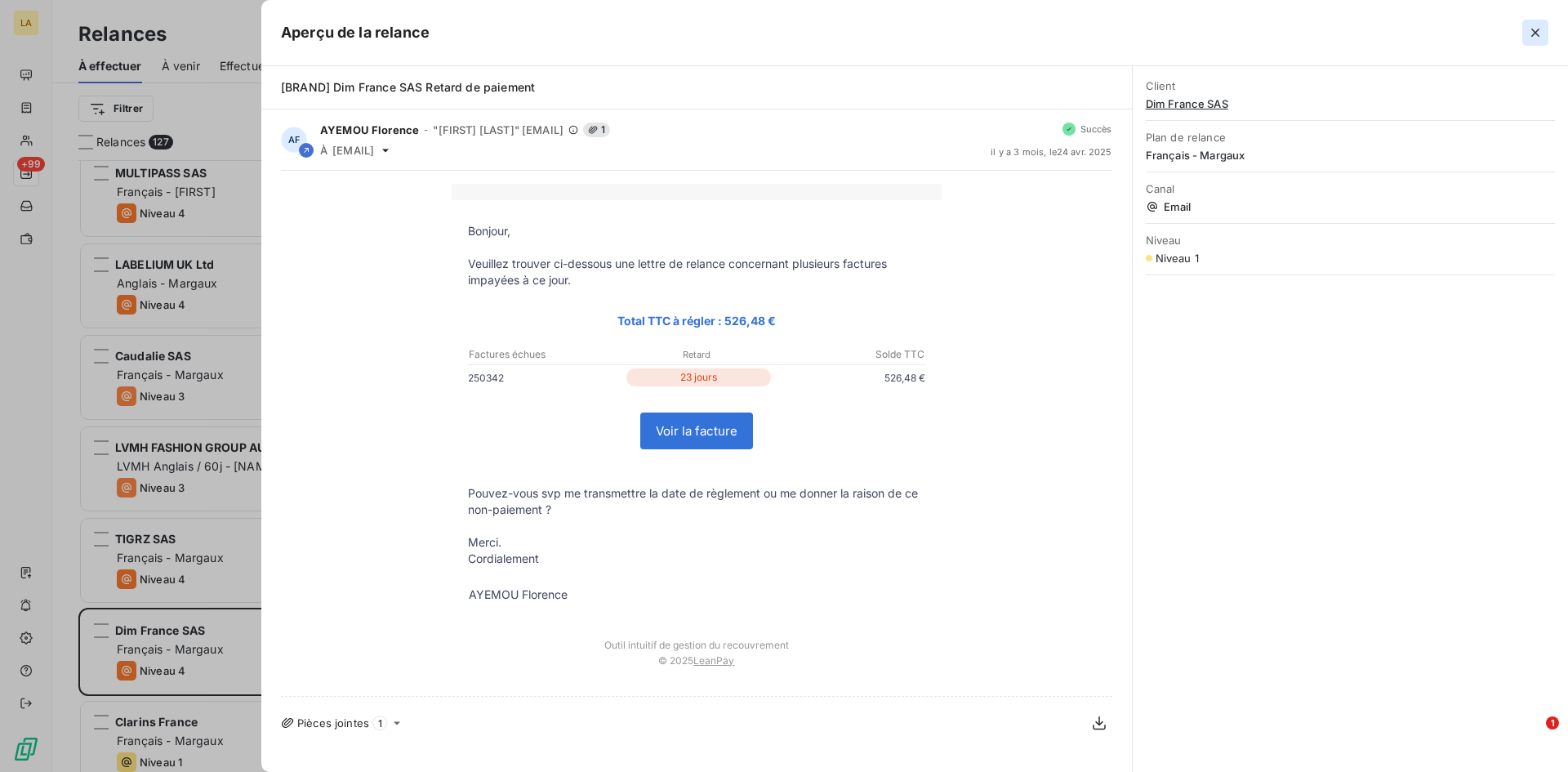 click 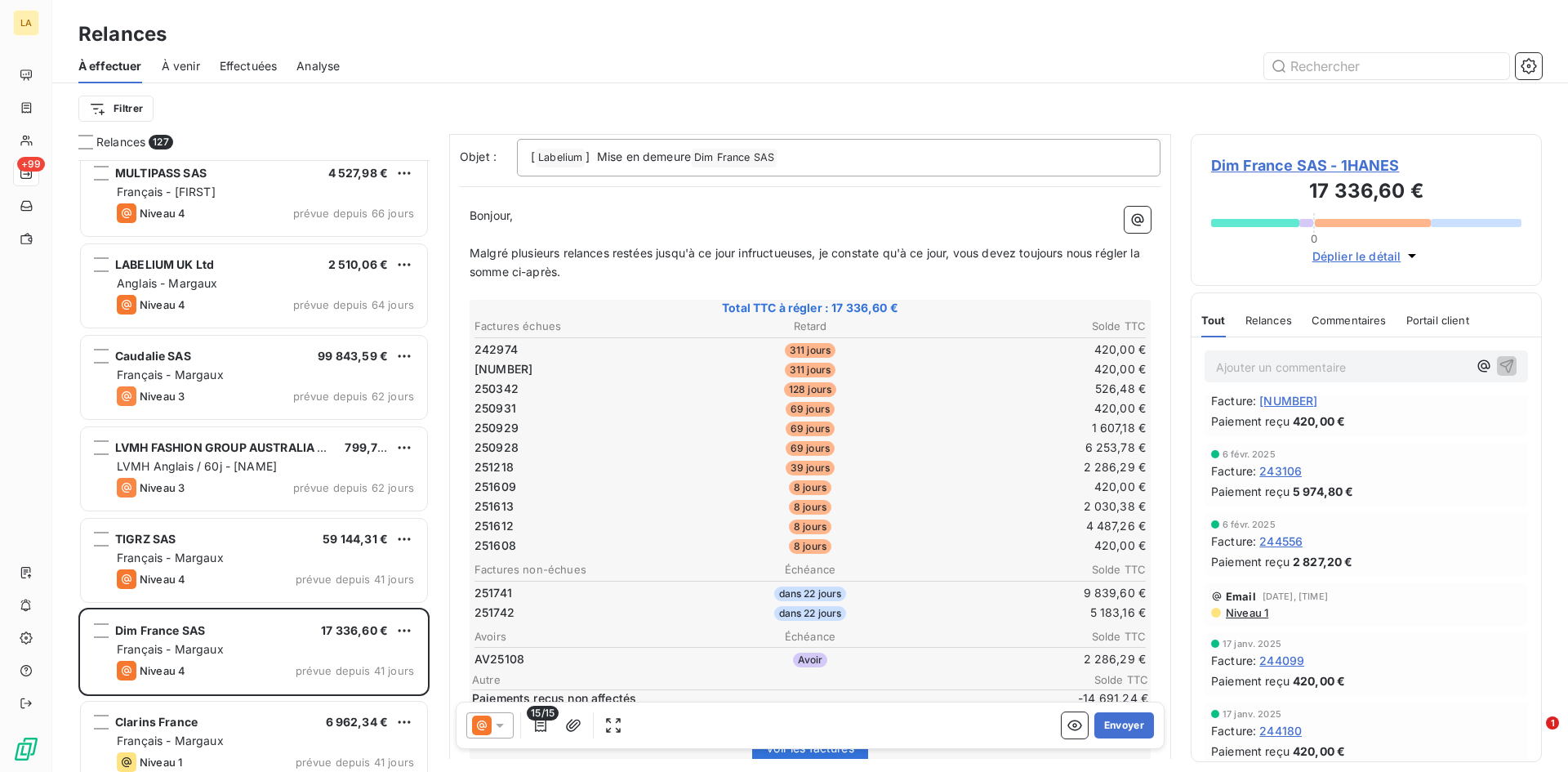 scroll, scrollTop: 1470, scrollLeft: 0, axis: vertical 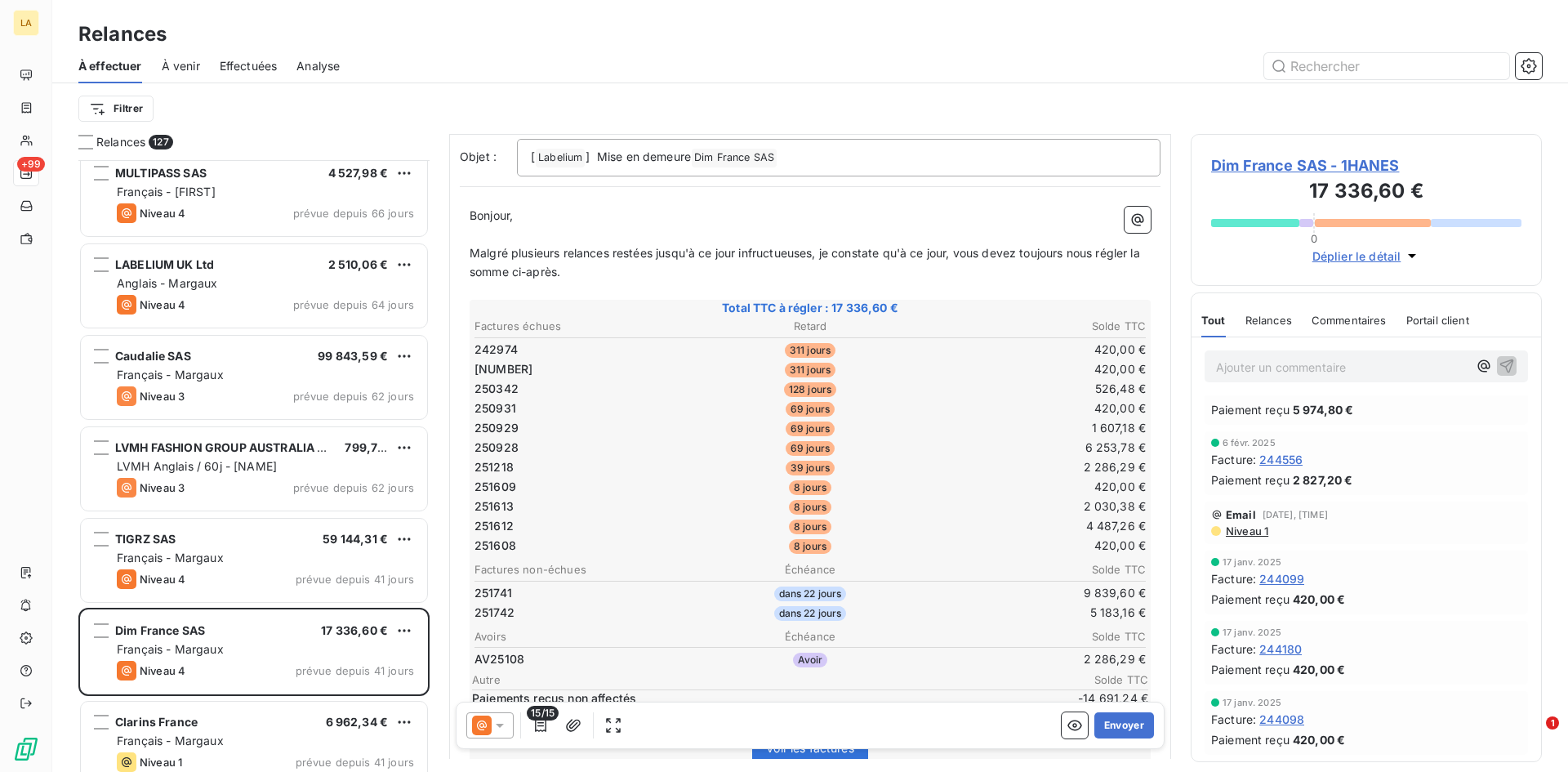 click on "Niveau 1" at bounding box center (1246, 531) 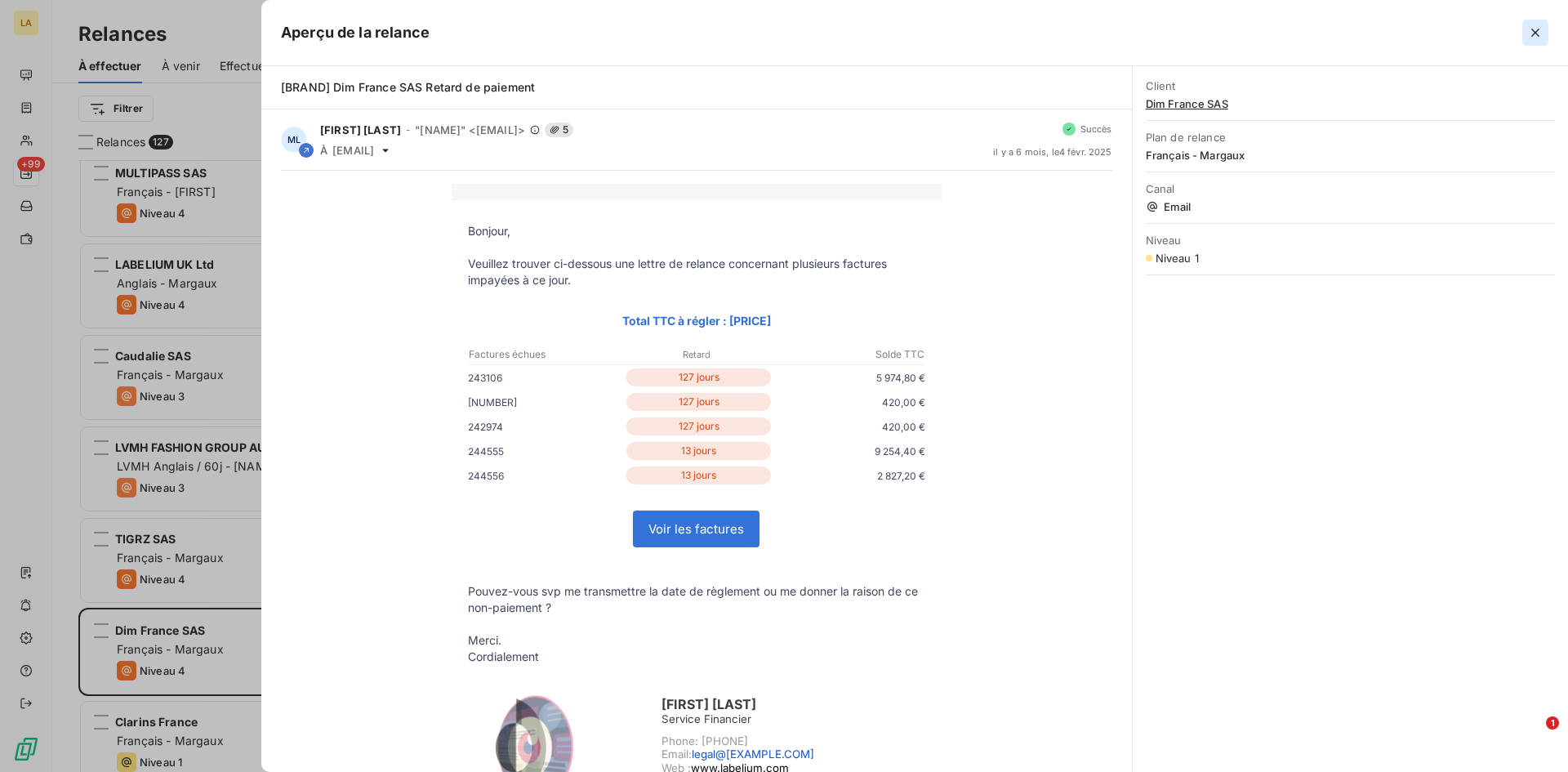 click at bounding box center (1535, 33) 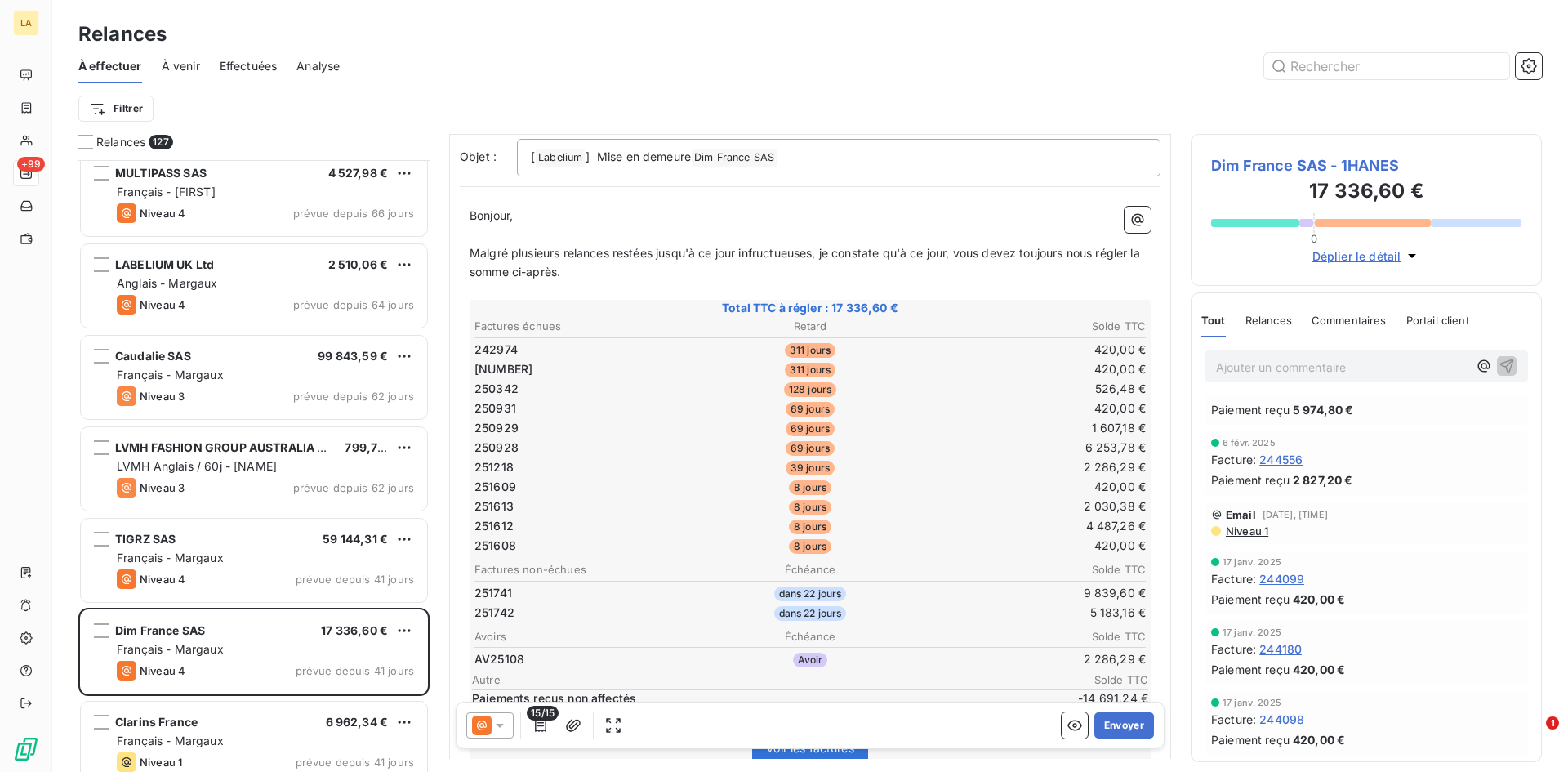 scroll, scrollTop: 247, scrollLeft: 0, axis: vertical 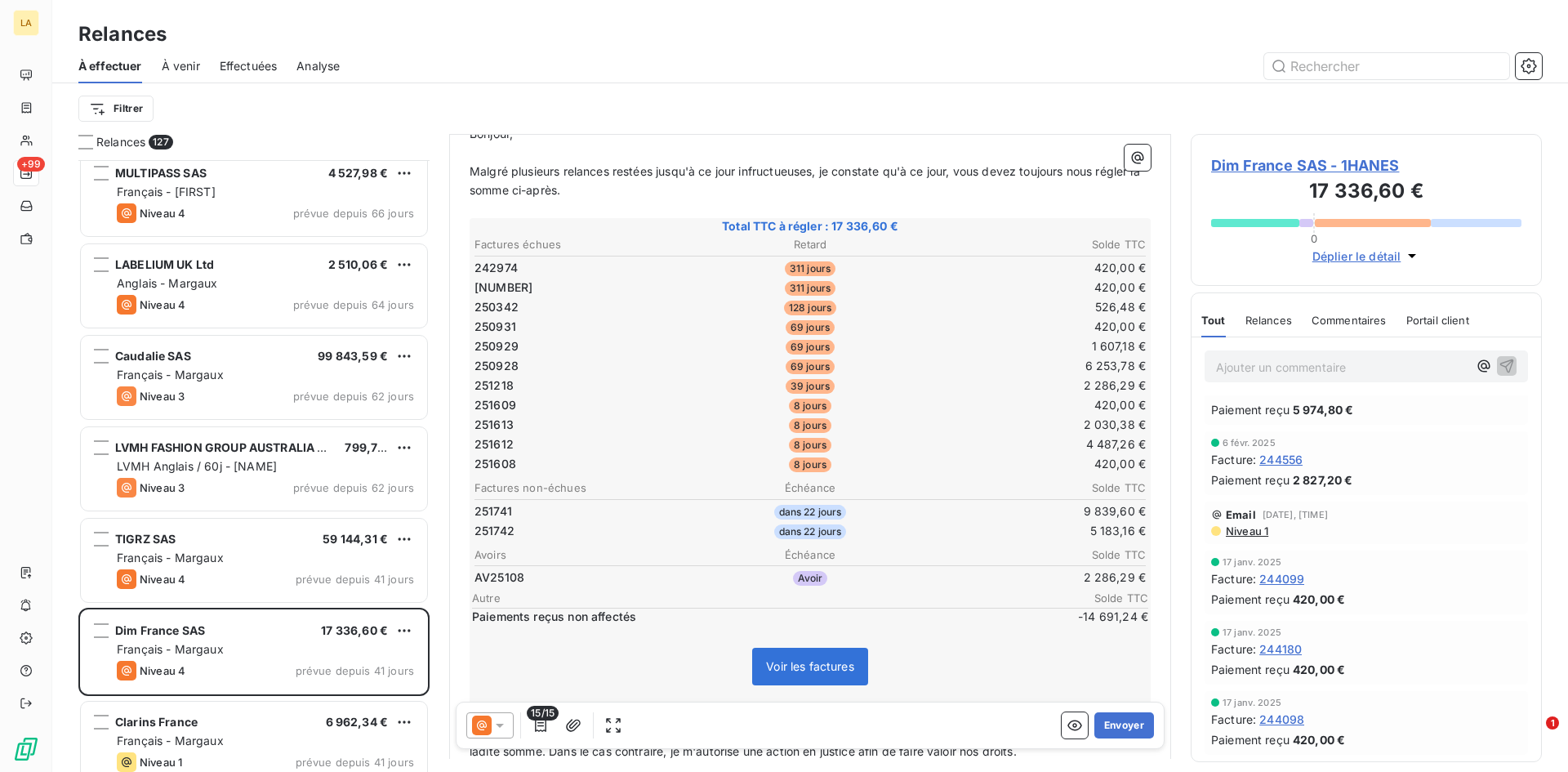 click 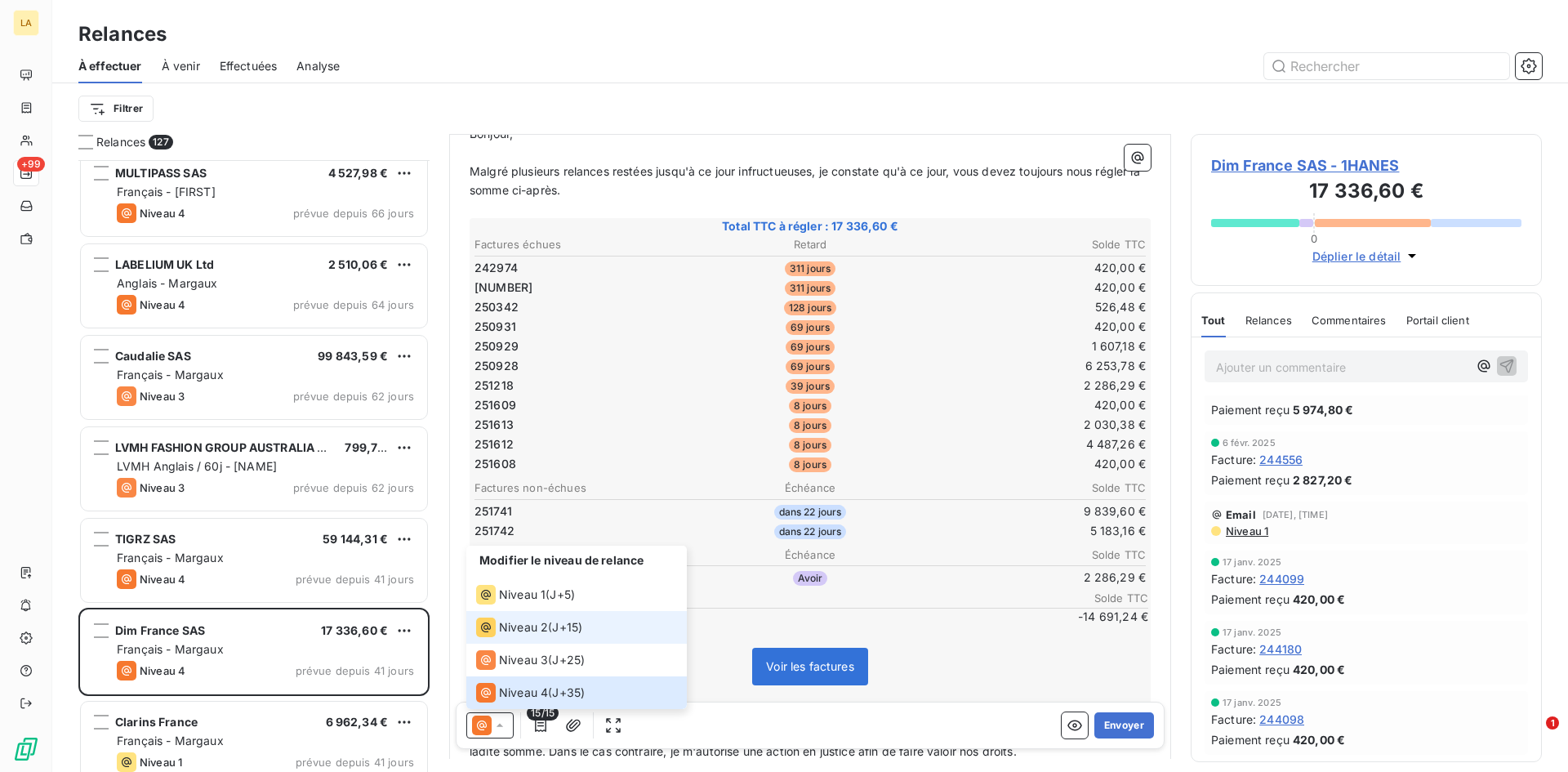 click on "Niveau 2" at bounding box center (523, 627) 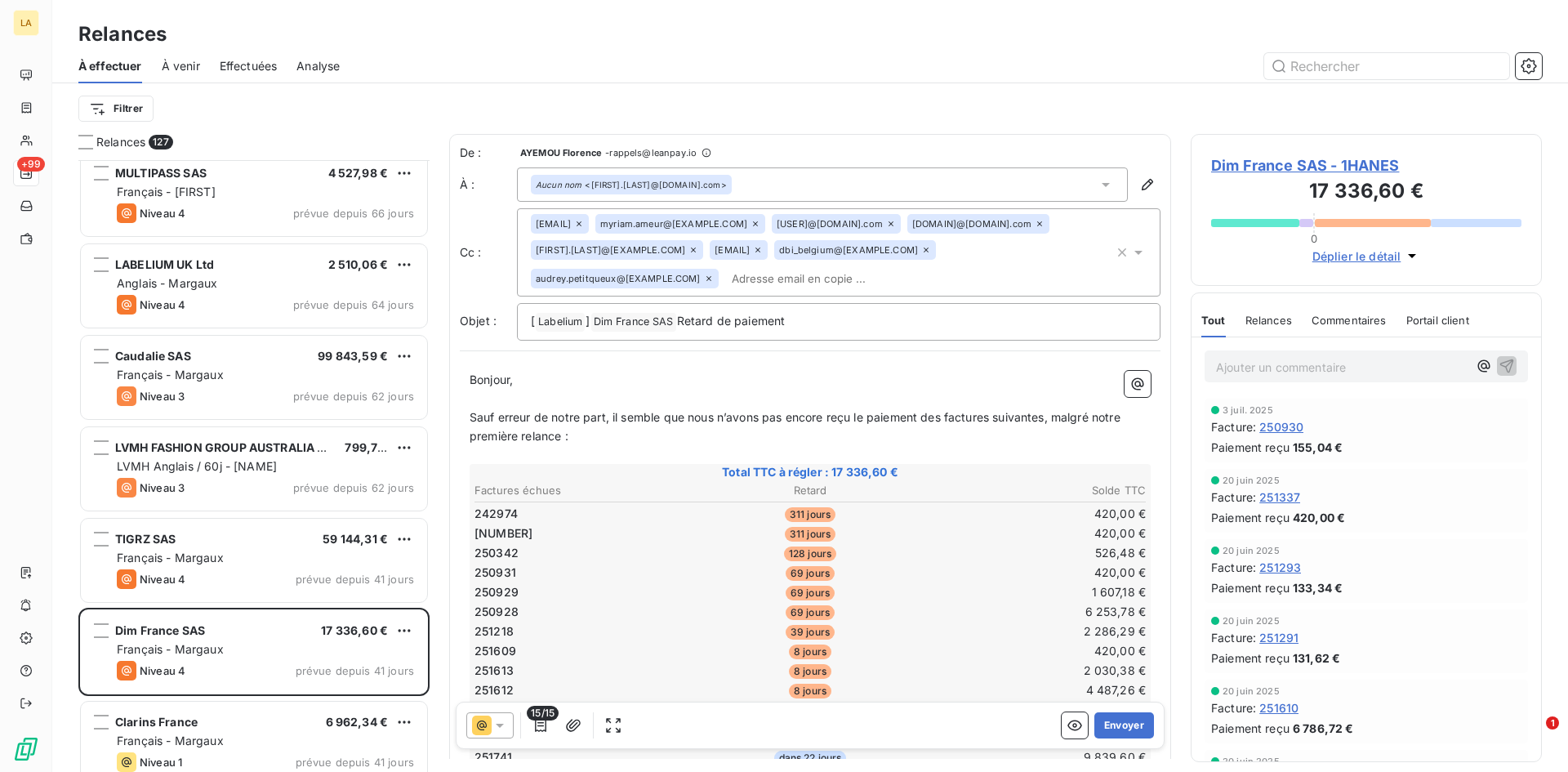 click on "15/15" at bounding box center (542, 713) 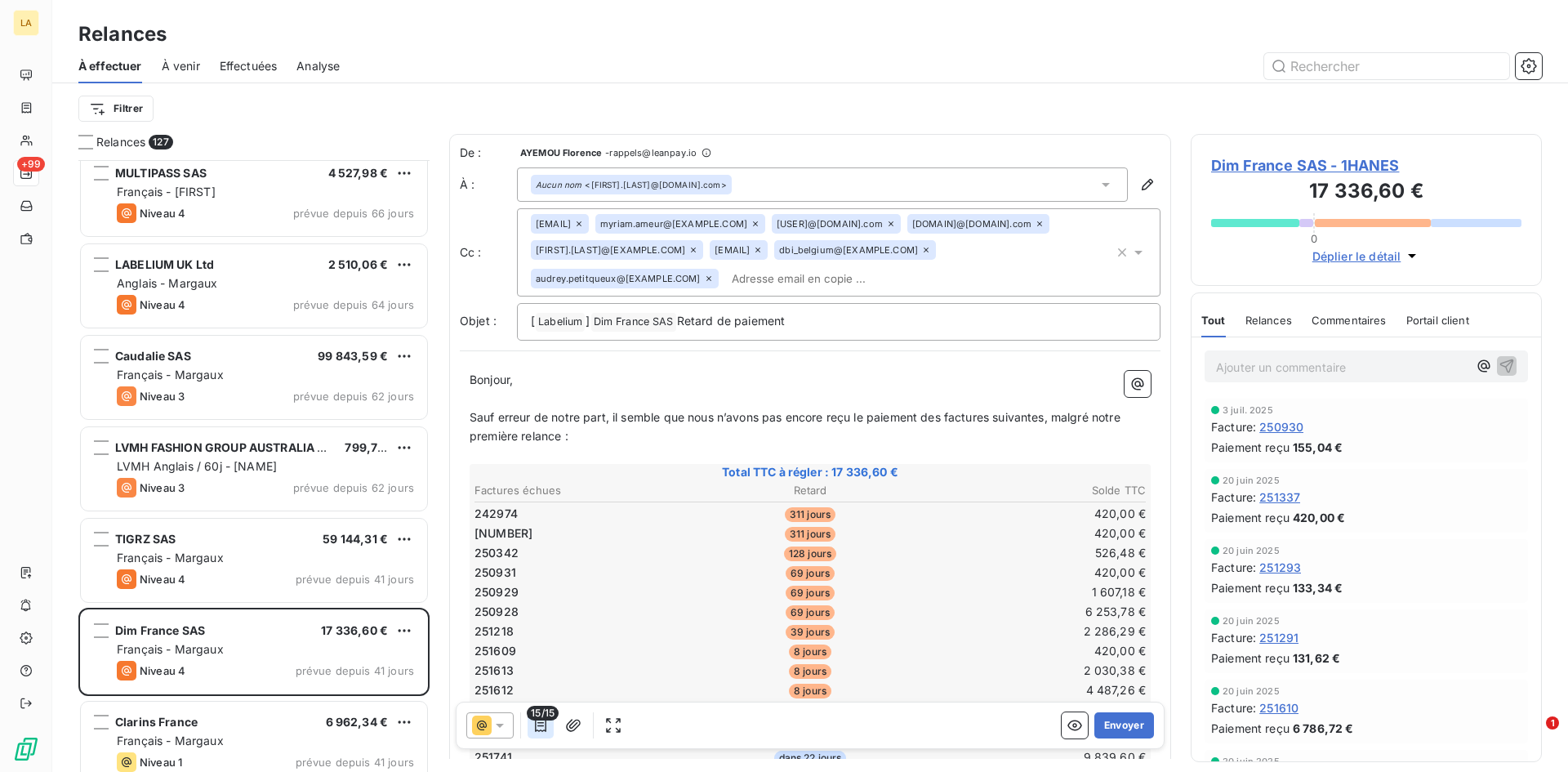 click 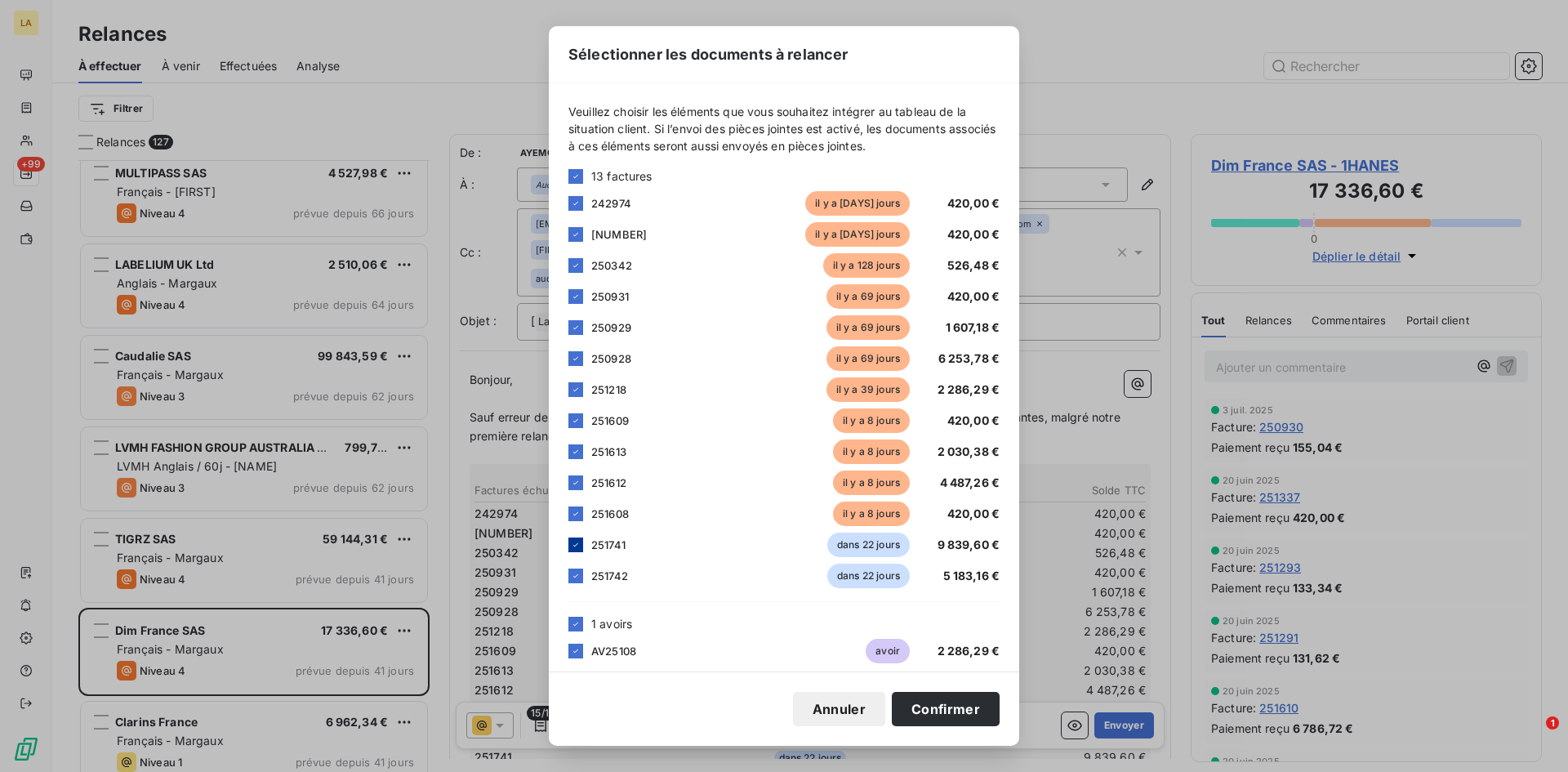 click 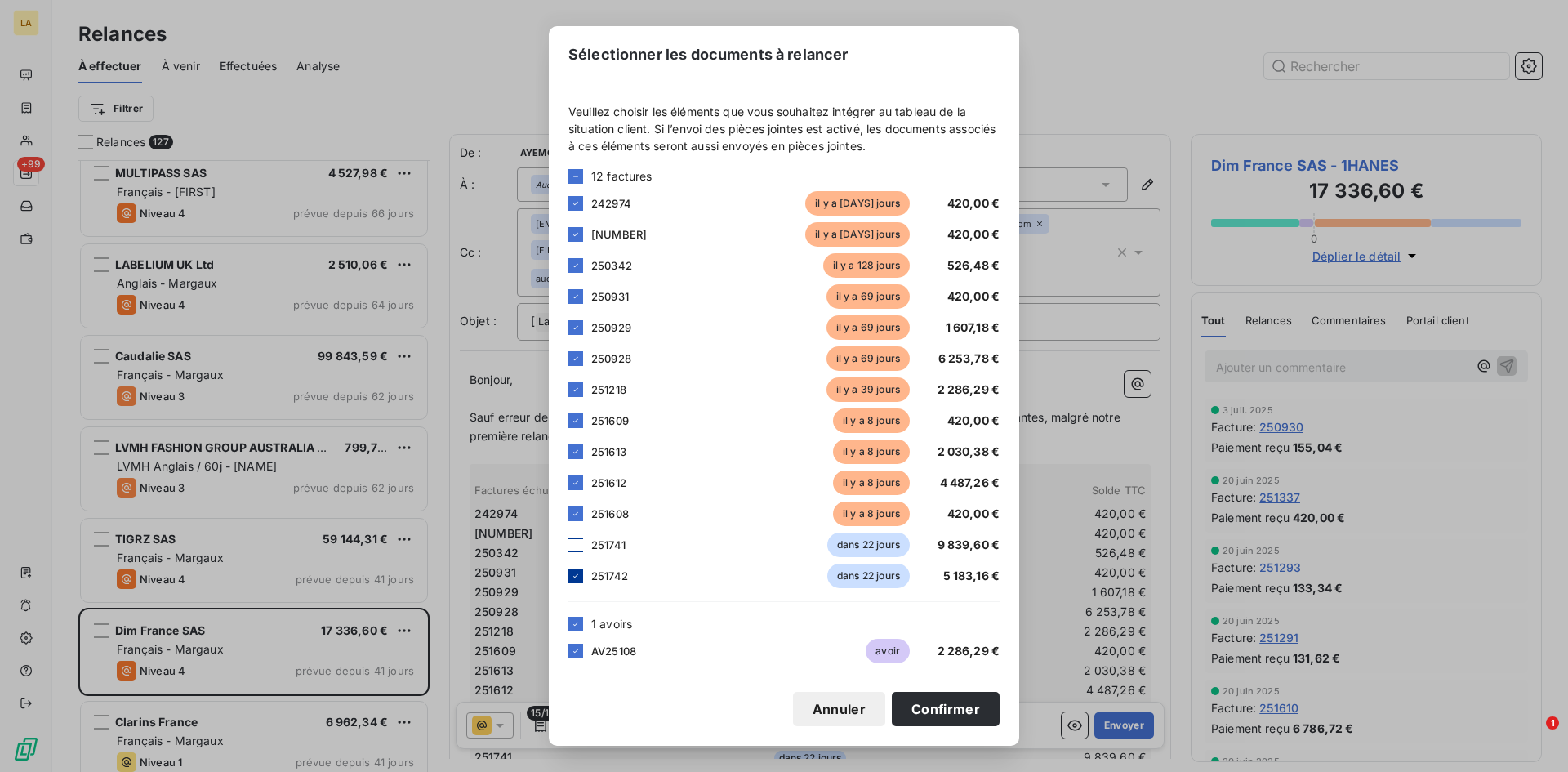 click 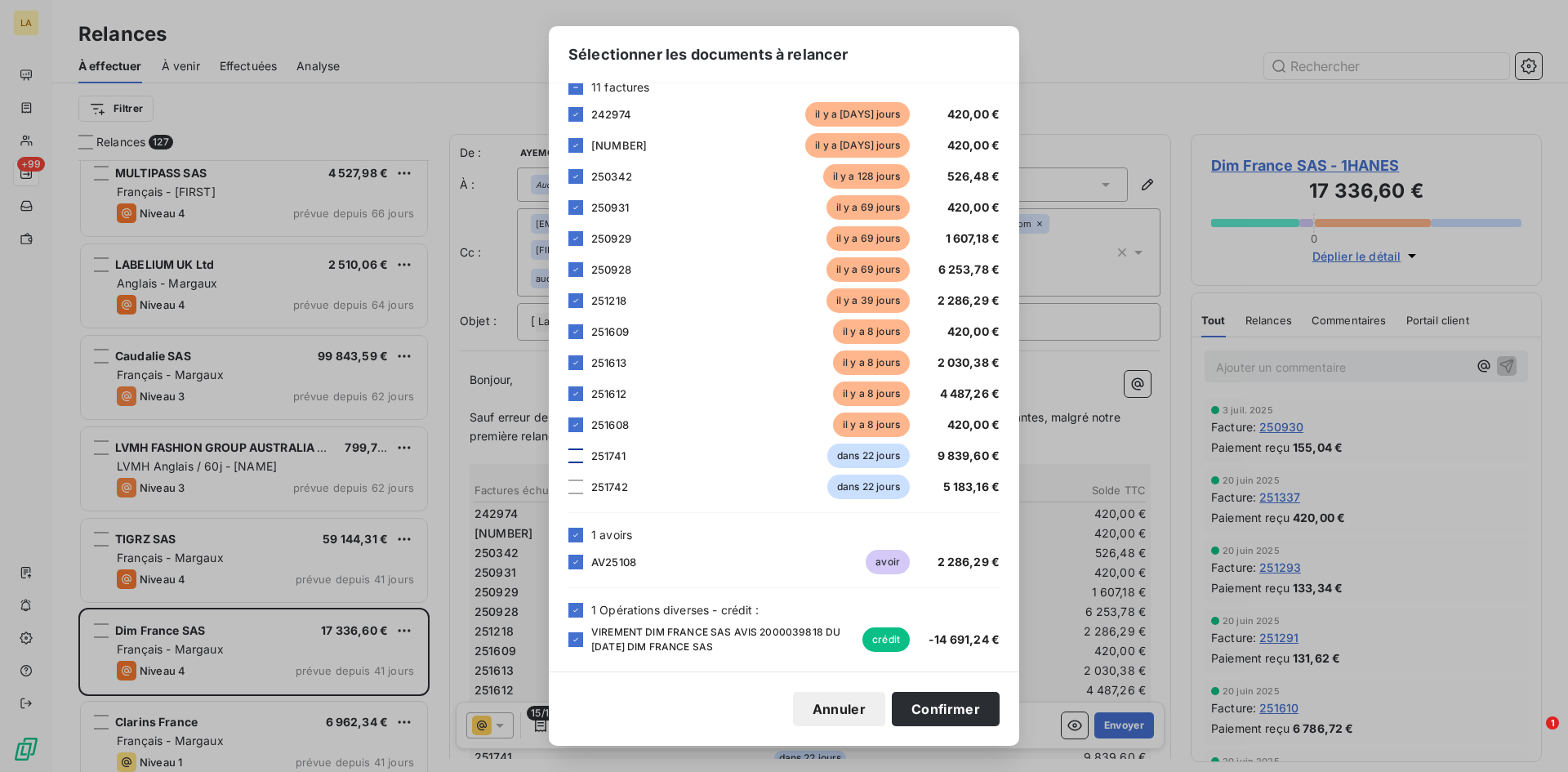 scroll, scrollTop: 91, scrollLeft: 0, axis: vertical 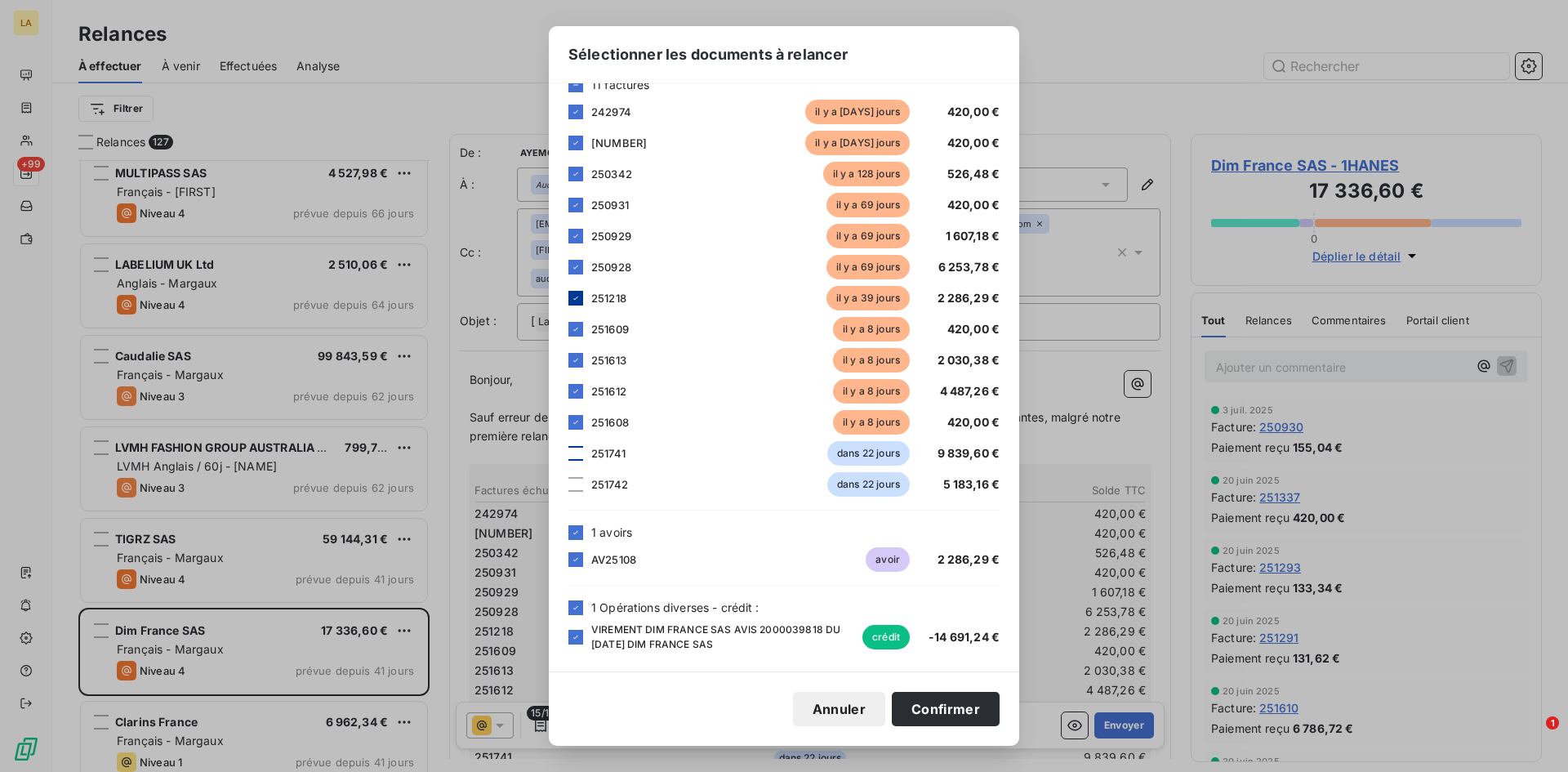click 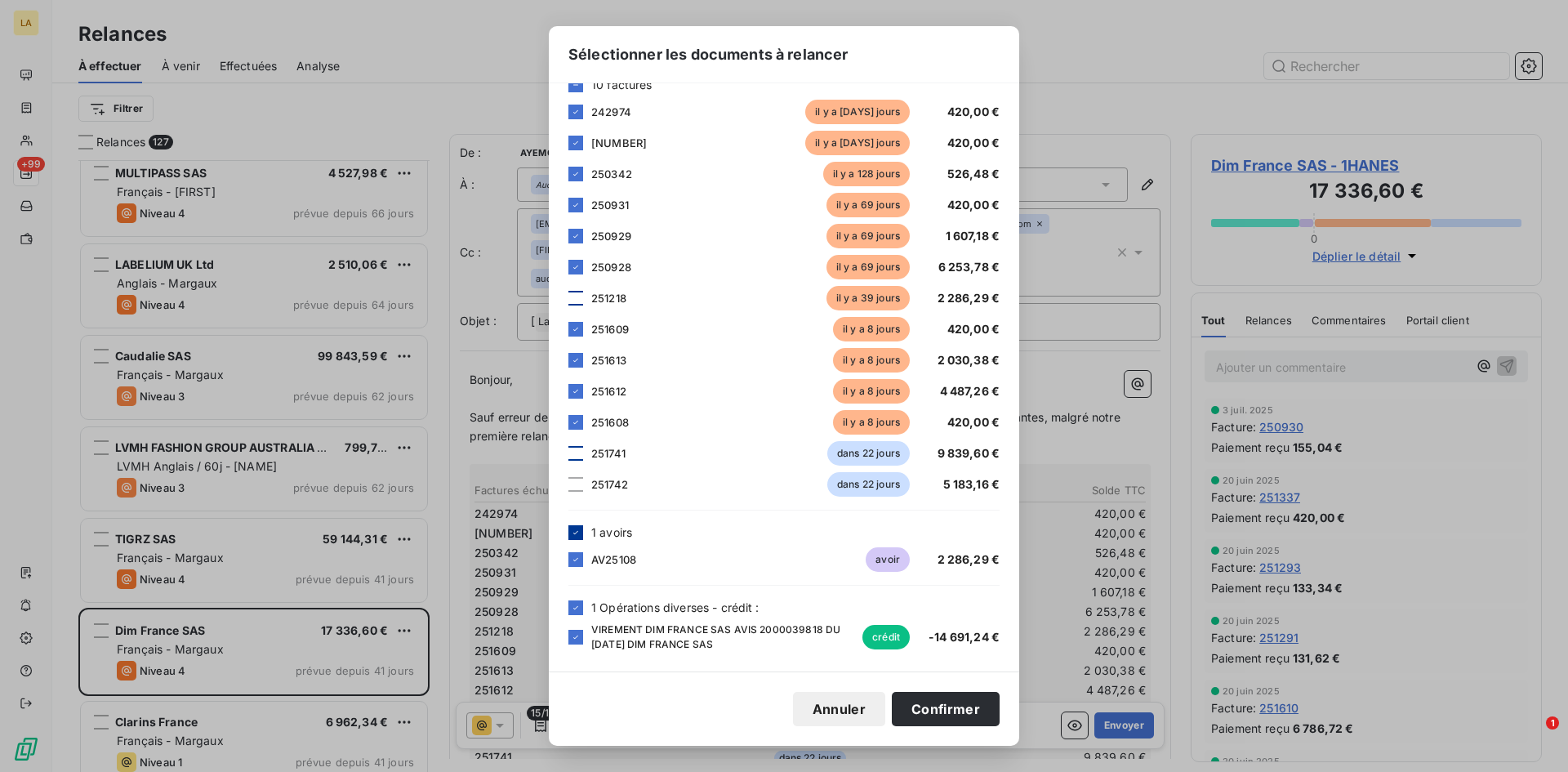 click at bounding box center [576, 533] 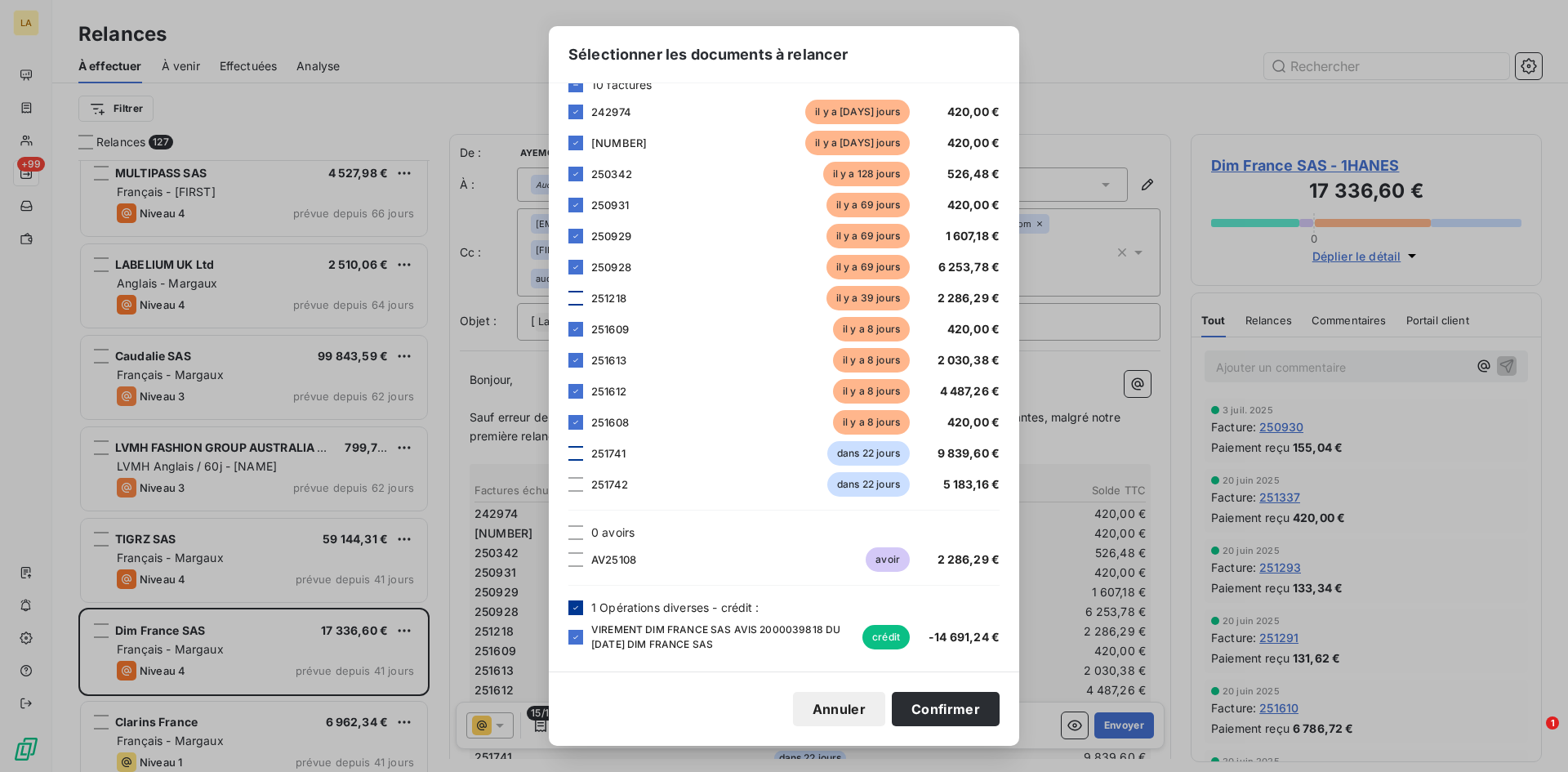 click at bounding box center [576, 608] 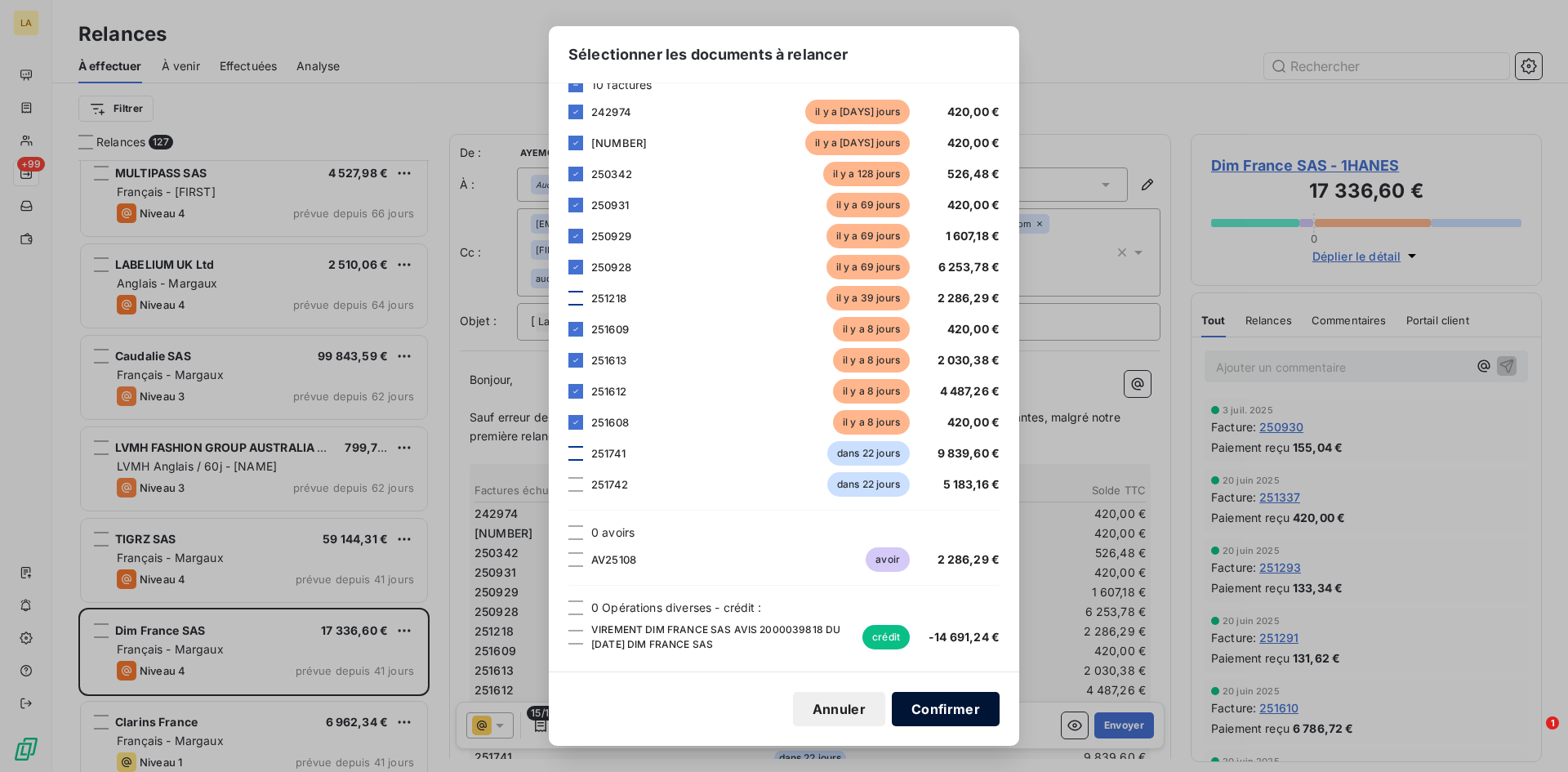 click on "Confirmer" at bounding box center [946, 709] 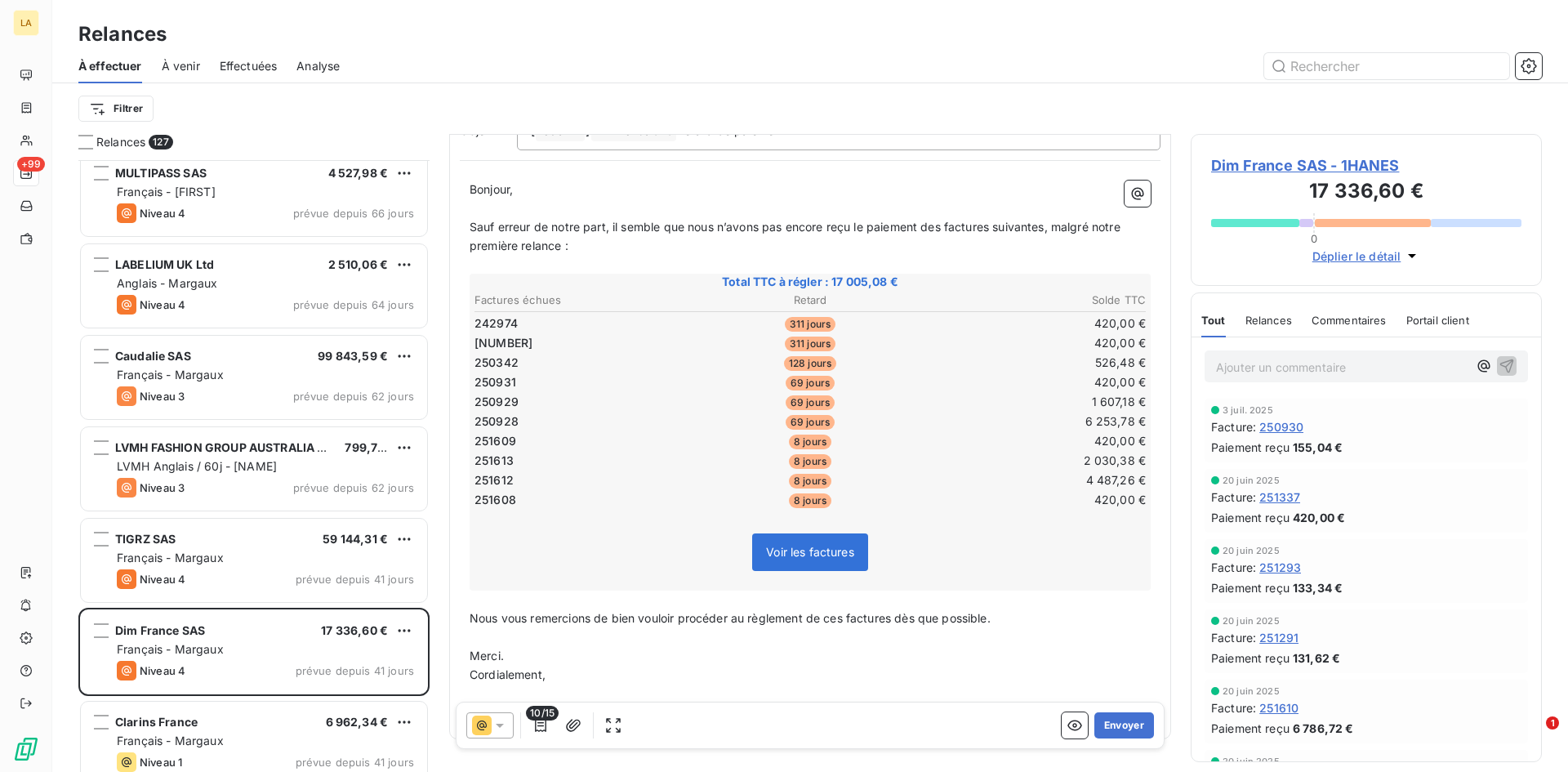 scroll, scrollTop: 239, scrollLeft: 0, axis: vertical 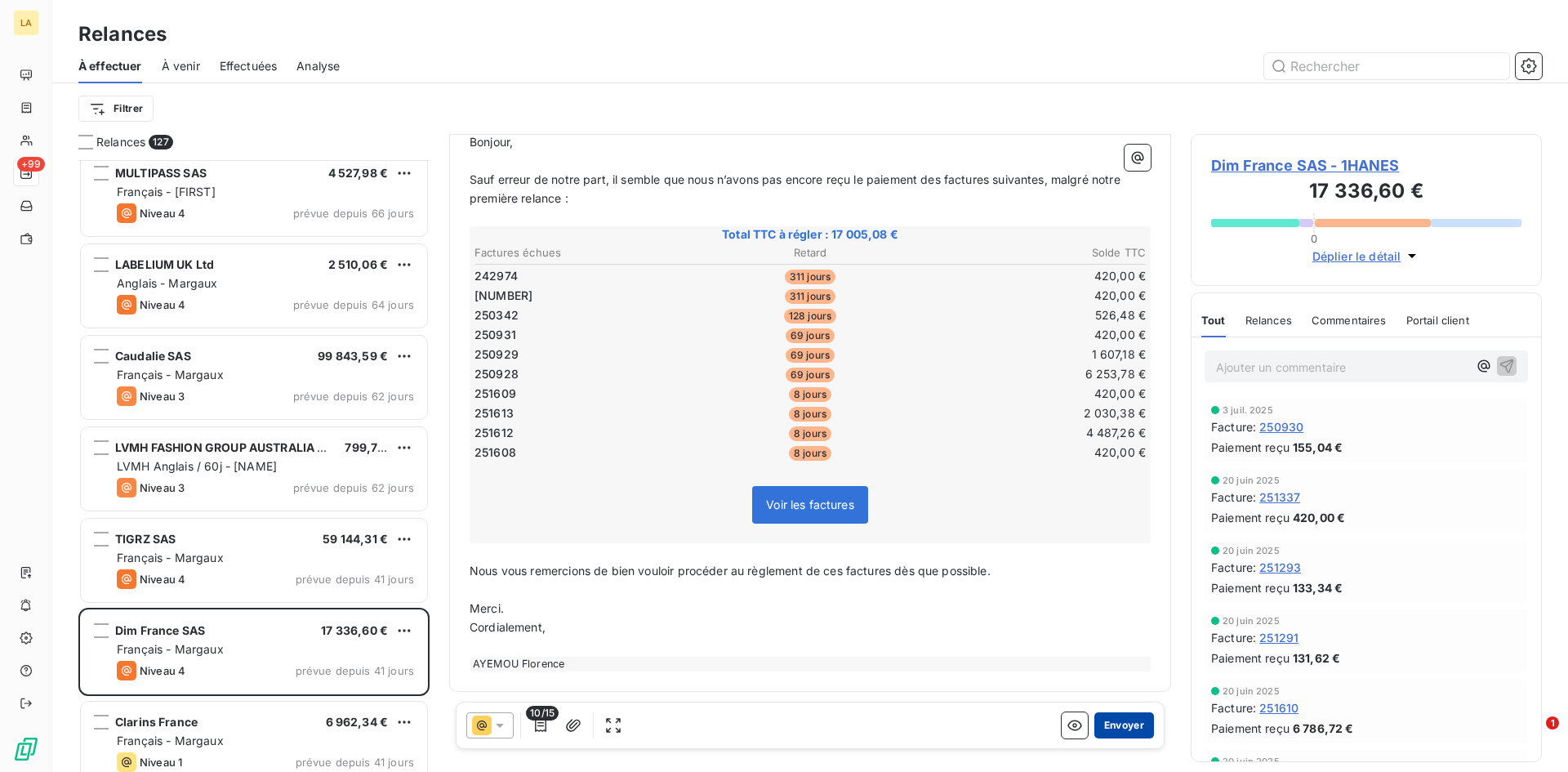 click on "Envoyer" at bounding box center (1124, 725) 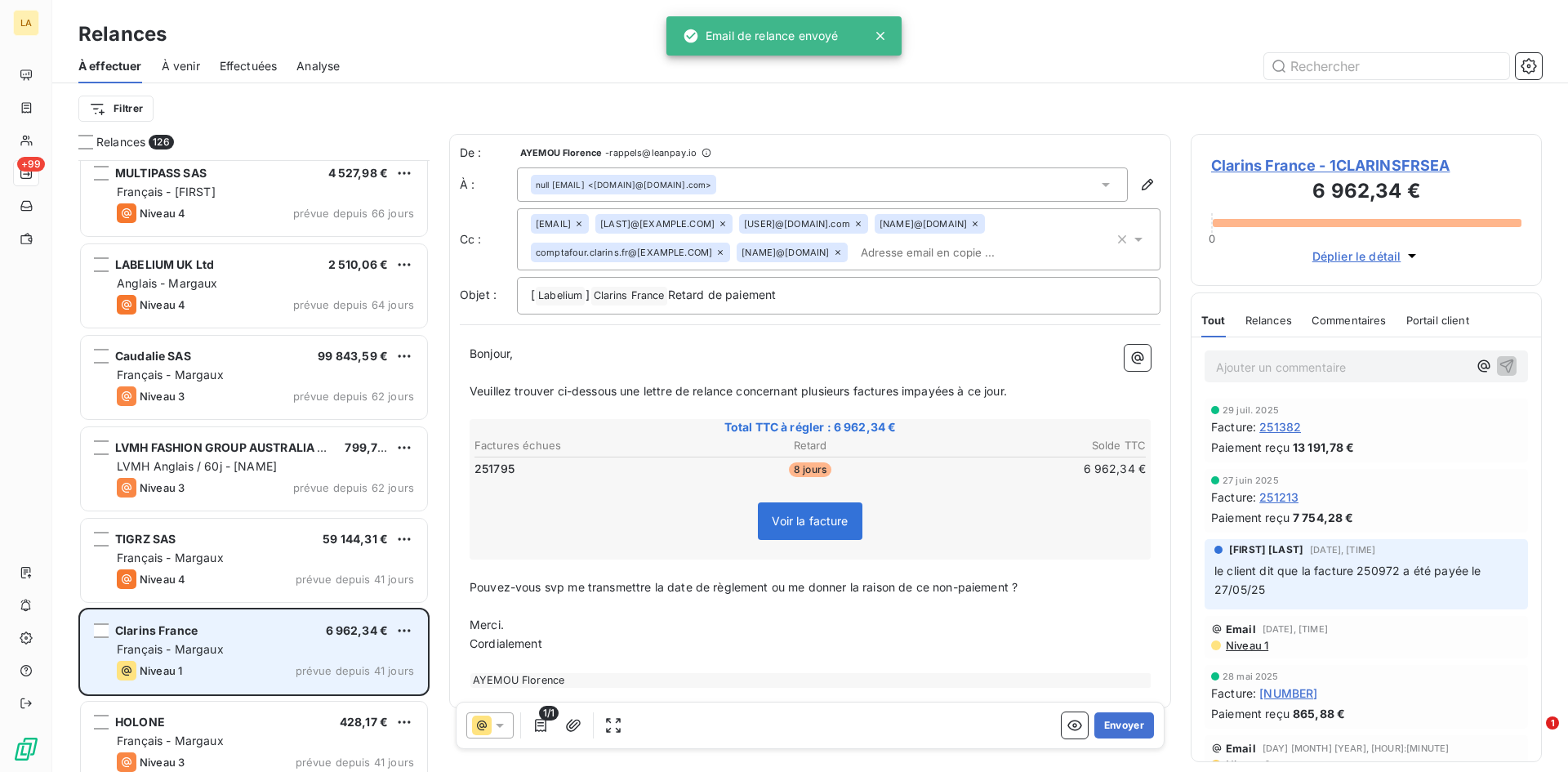 click on "Clarins France [PRICE] Français - Margaux Niveau 1 prévue depuis 41 jours" at bounding box center (254, 652) 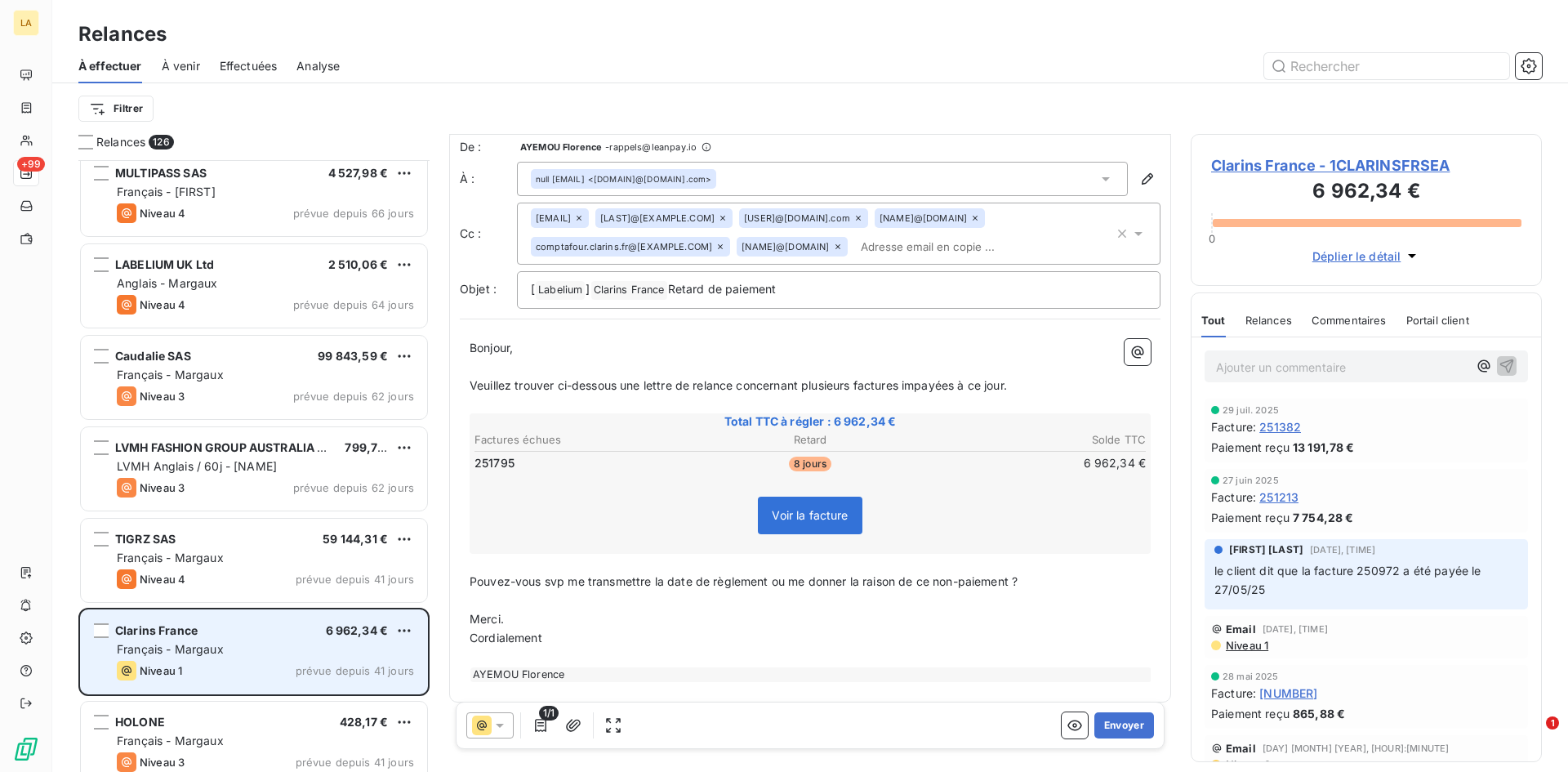 scroll, scrollTop: 17, scrollLeft: 0, axis: vertical 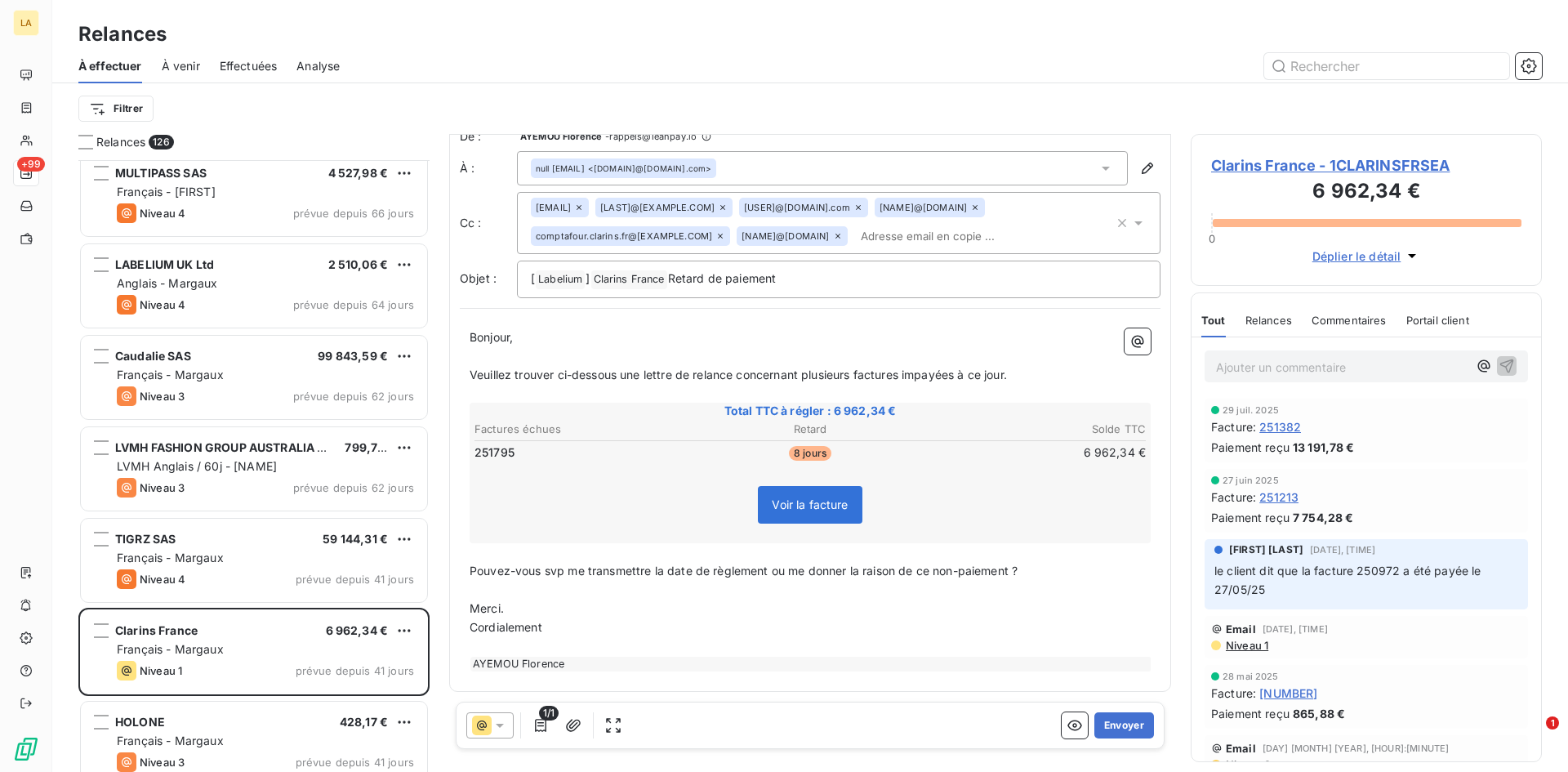 click 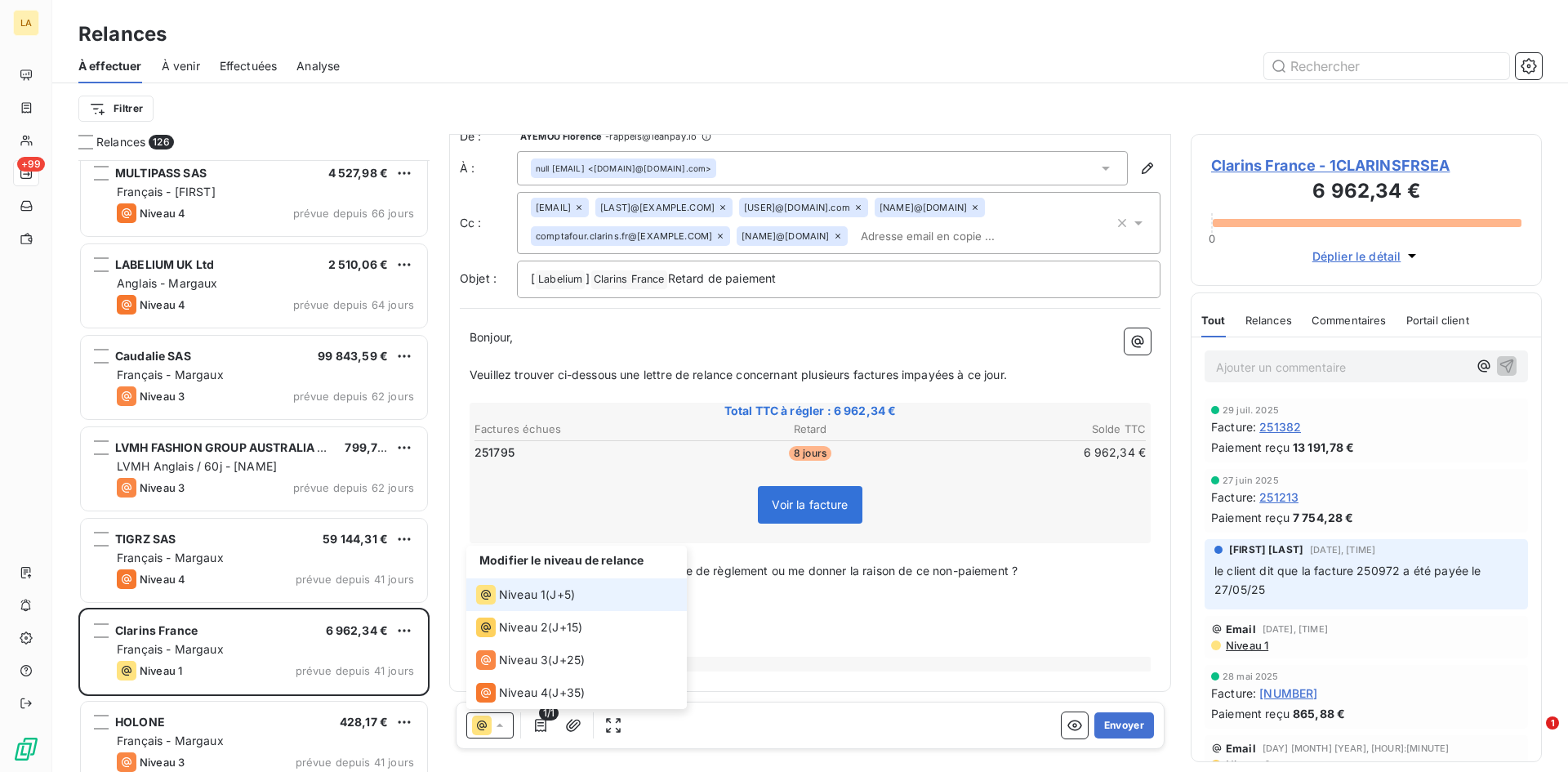 click on "Cordialement" at bounding box center [810, 627] 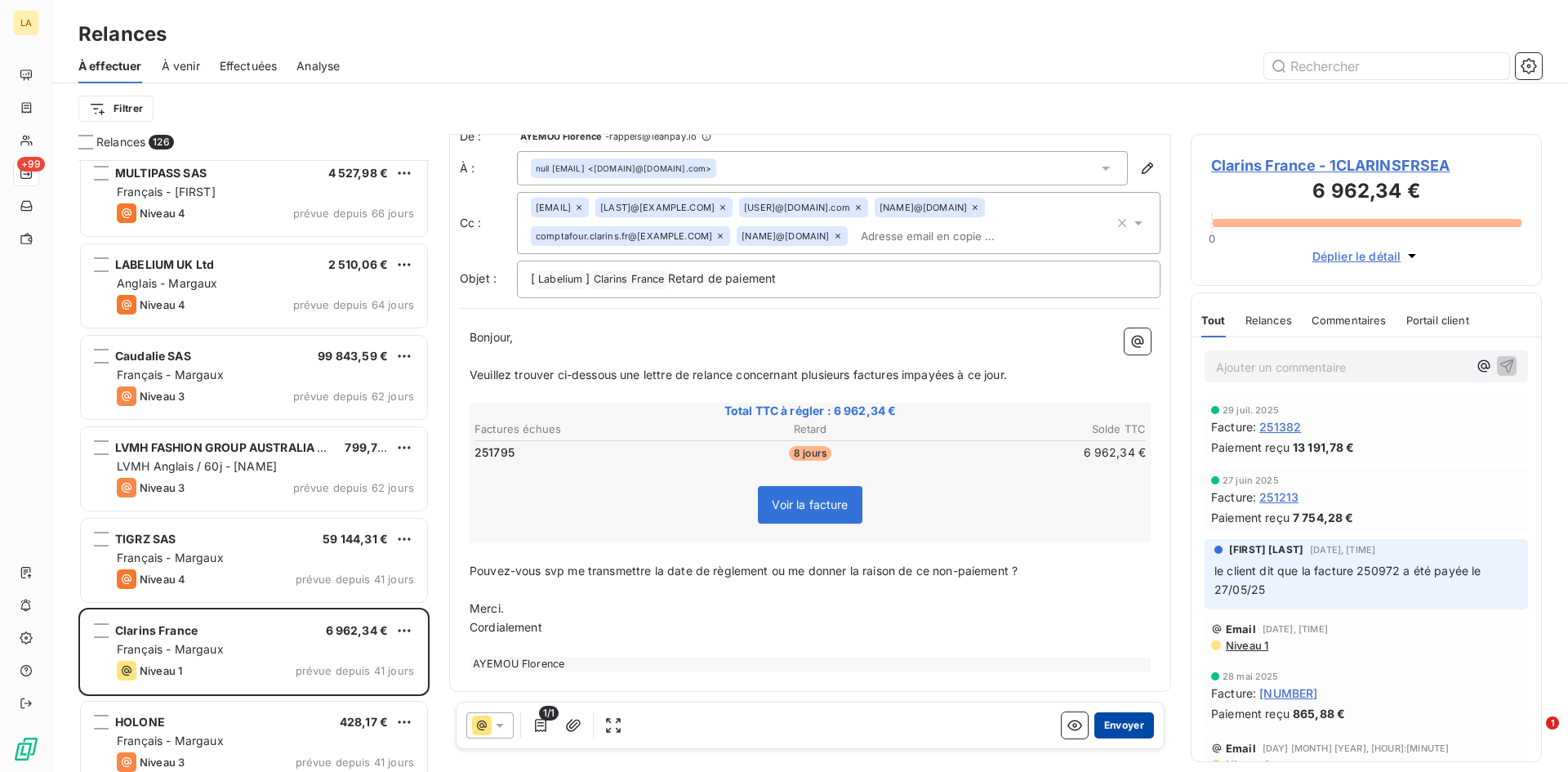 click on "Envoyer" at bounding box center [1124, 725] 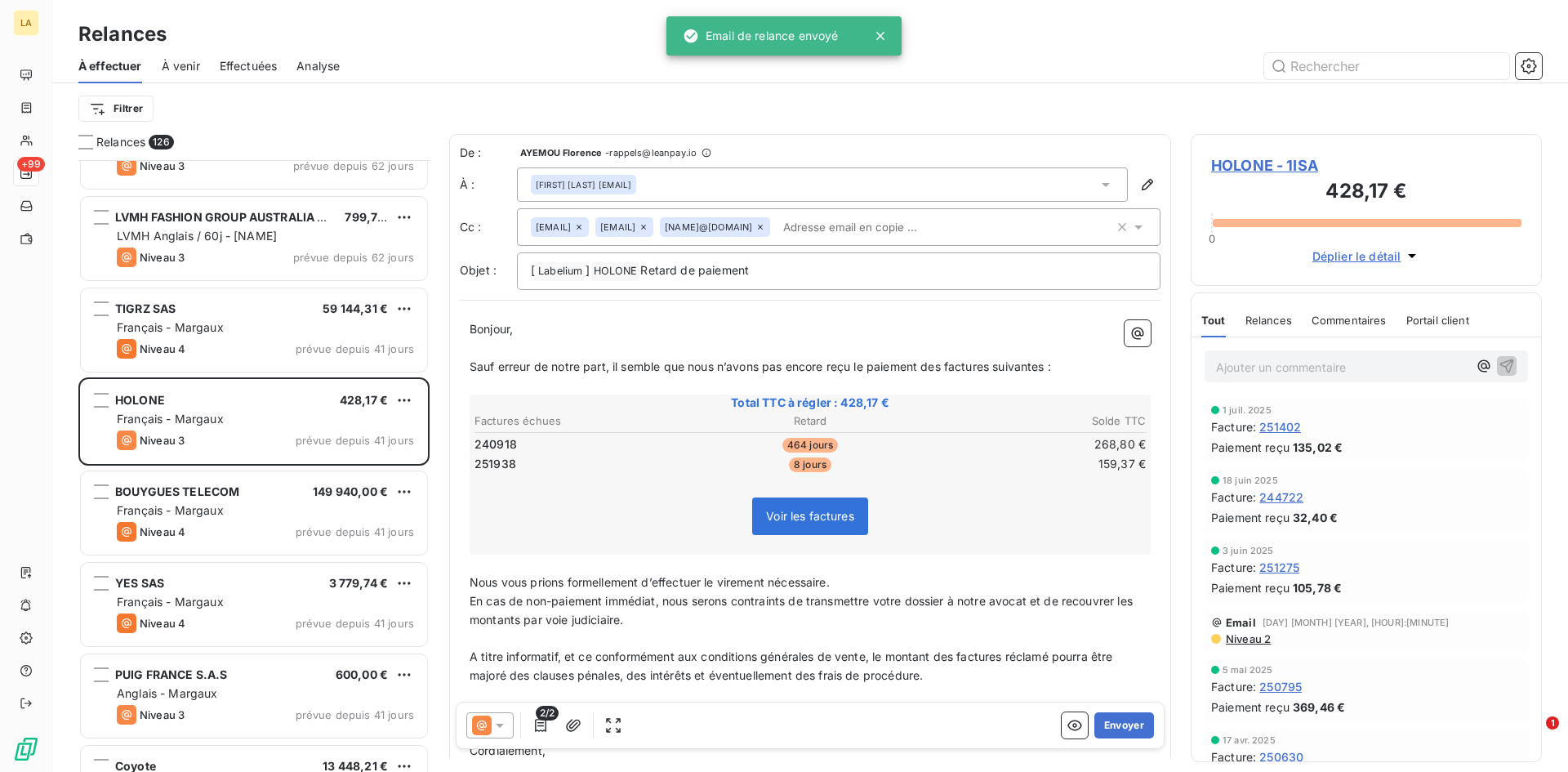 scroll, scrollTop: 4821, scrollLeft: 0, axis: vertical 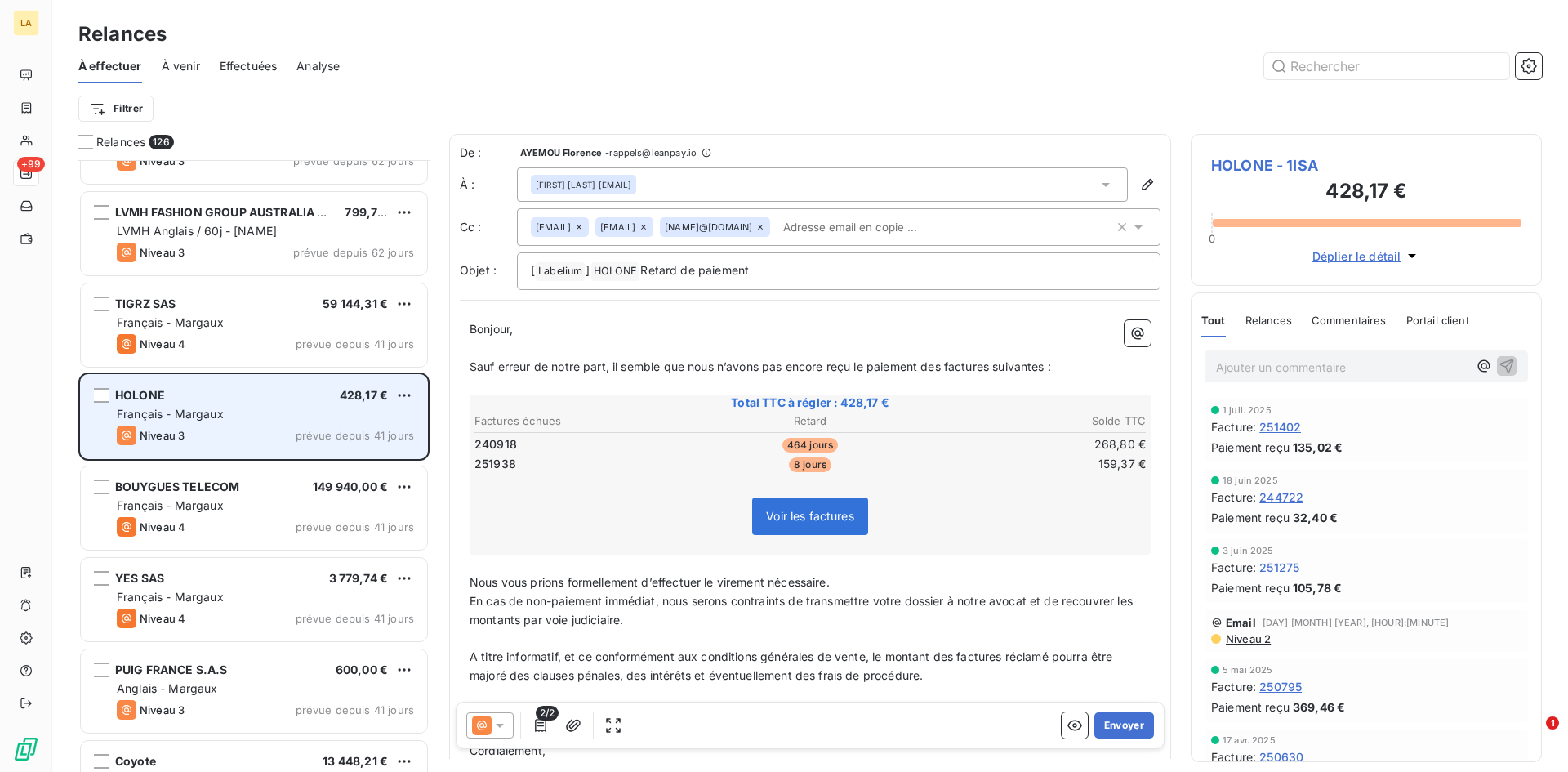 click on "Niveau 3 prévue depuis 41 jours" at bounding box center (265, 435) 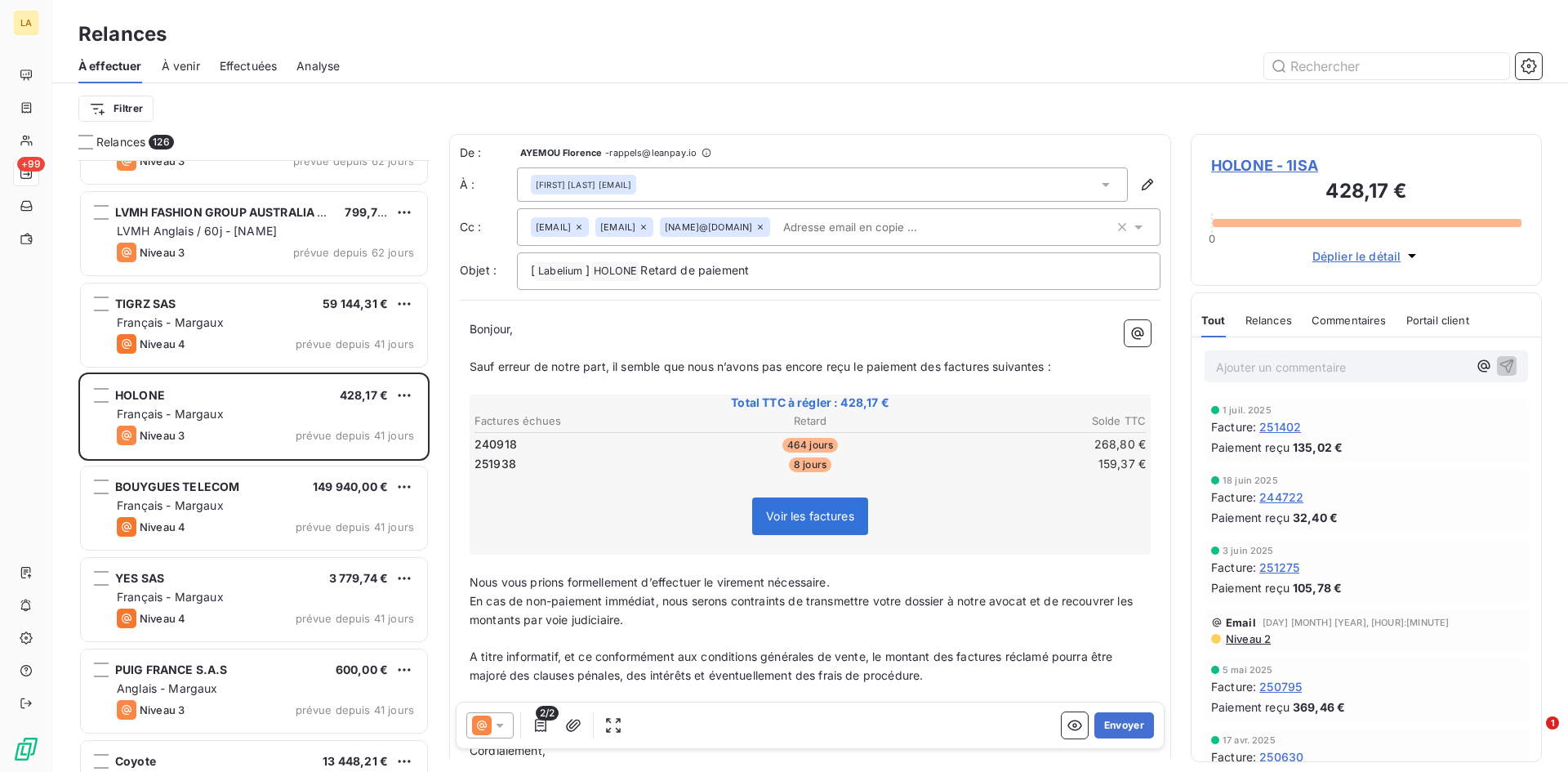 click on "Niveau 2" at bounding box center (1247, 639) 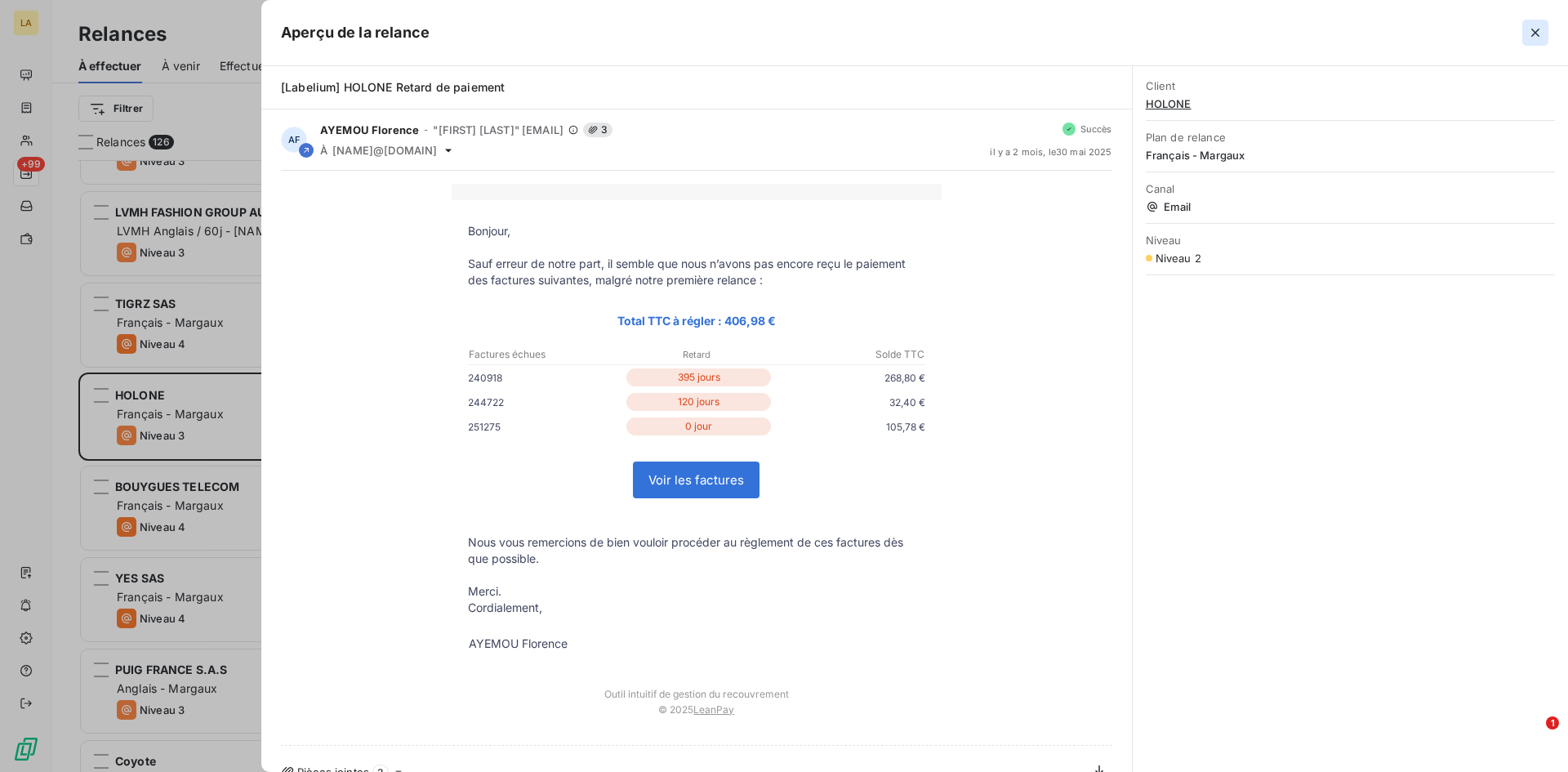 click 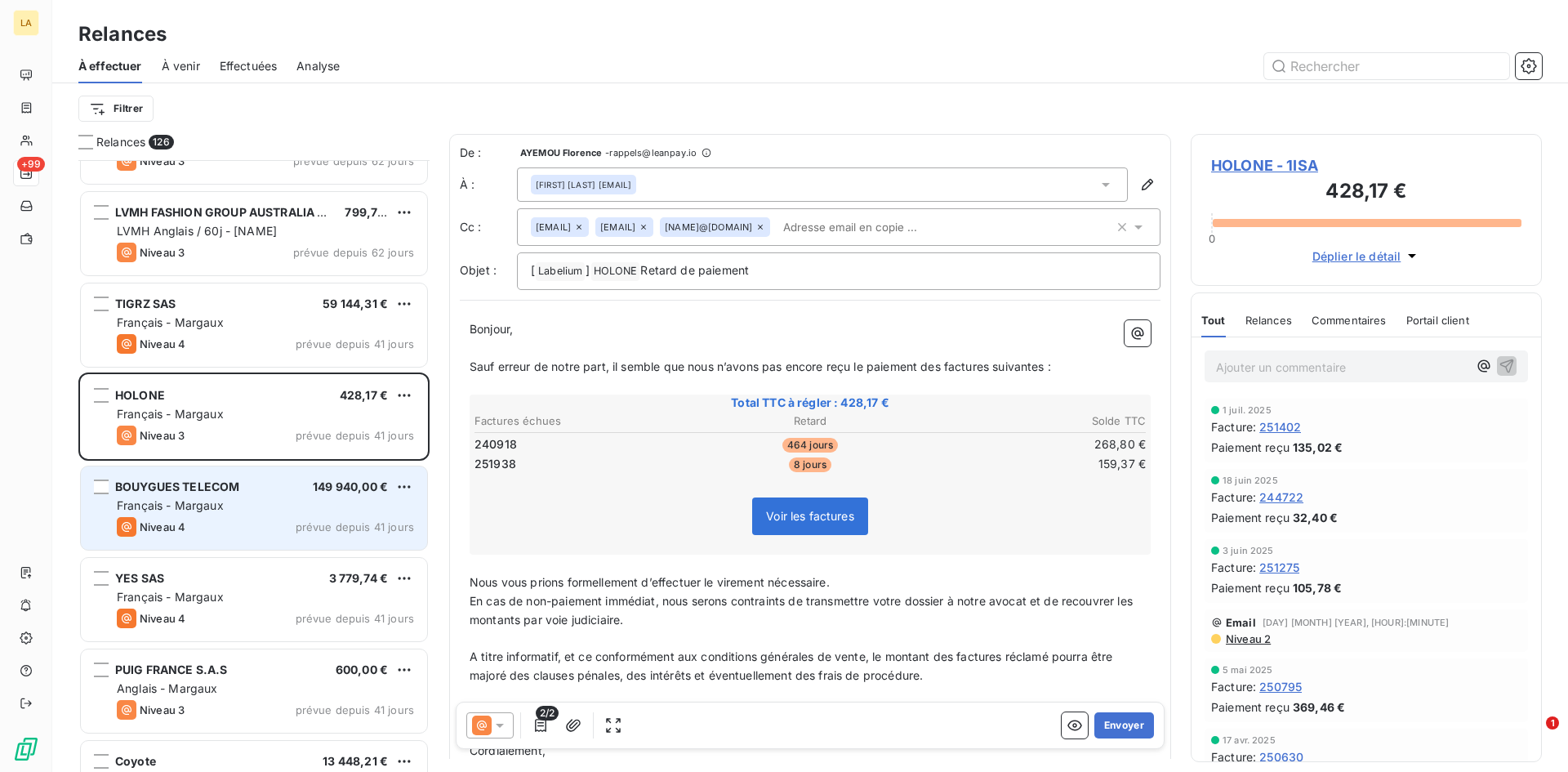 click on "Français - Margaux" at bounding box center (265, 506) 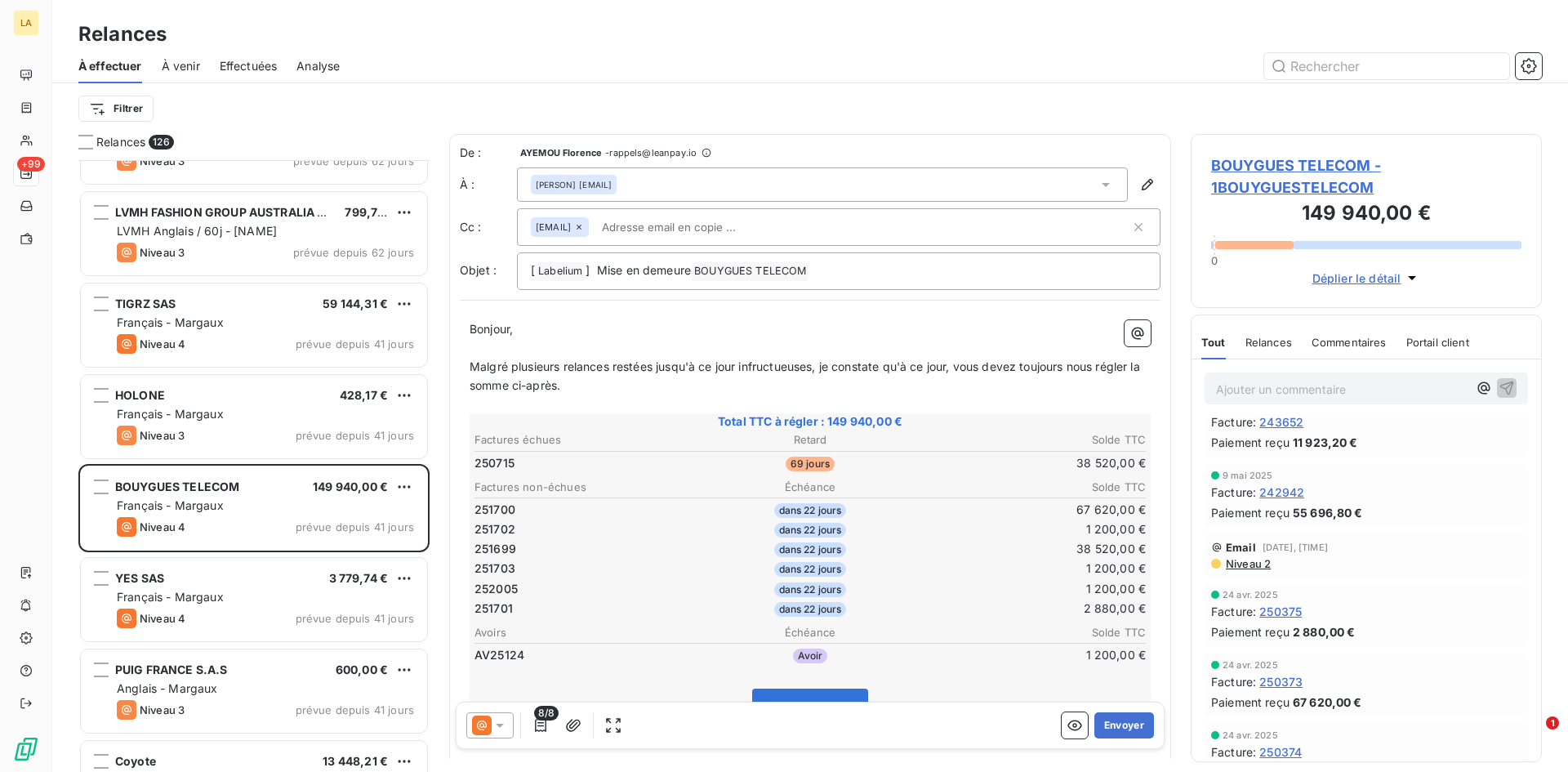 scroll, scrollTop: 899, scrollLeft: 0, axis: vertical 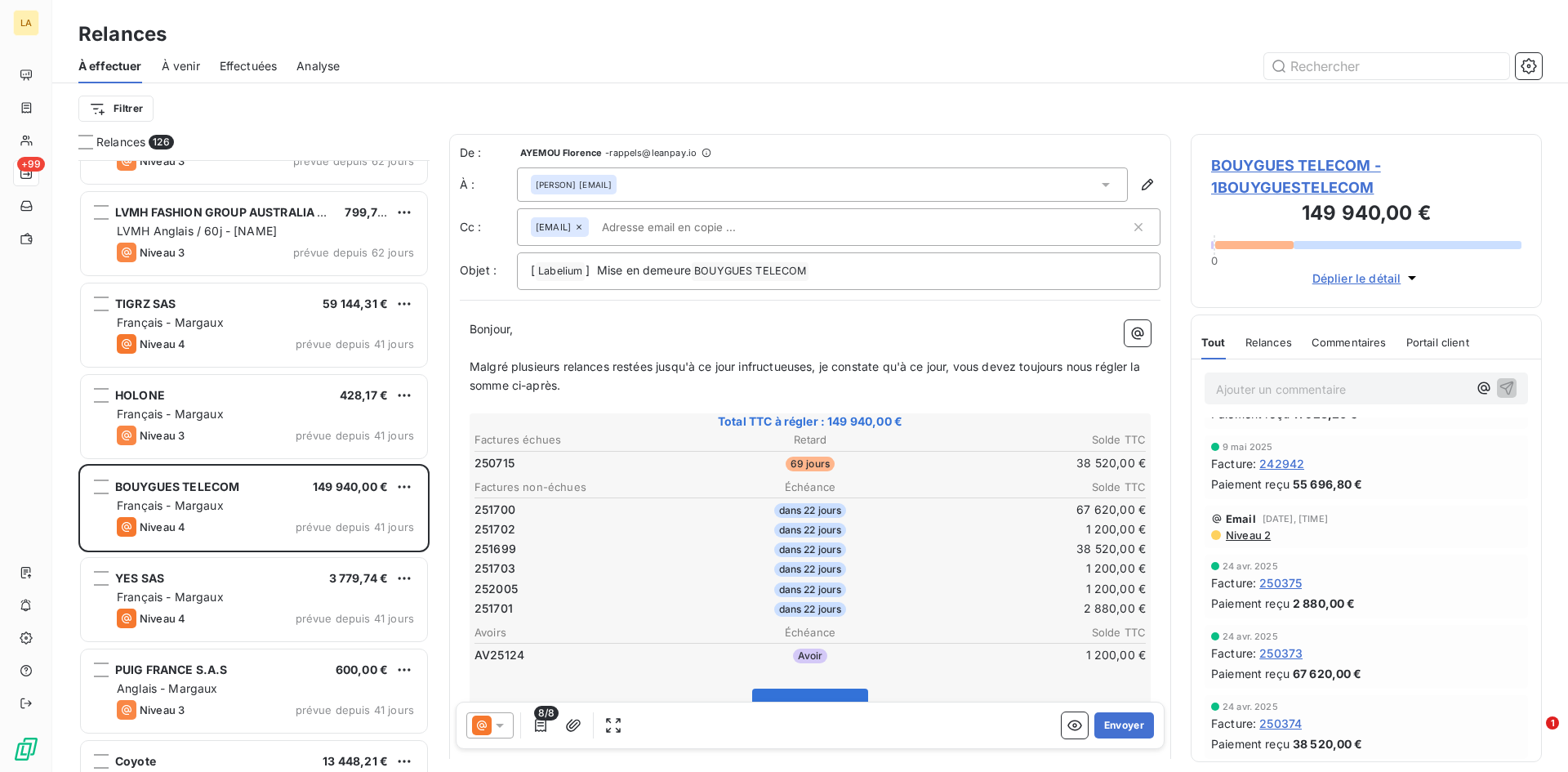 click on "Niveau 2" at bounding box center (1247, 535) 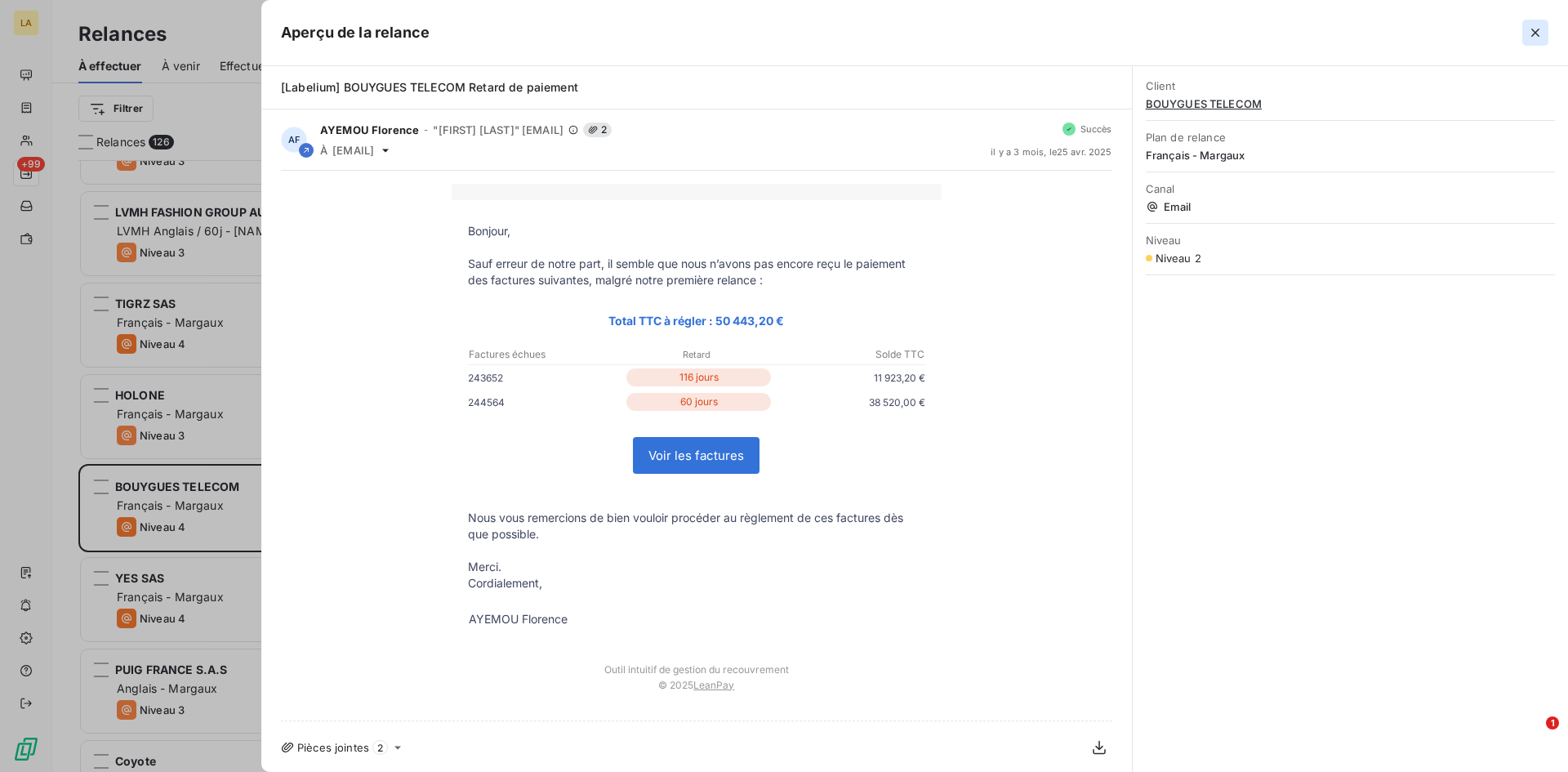 click 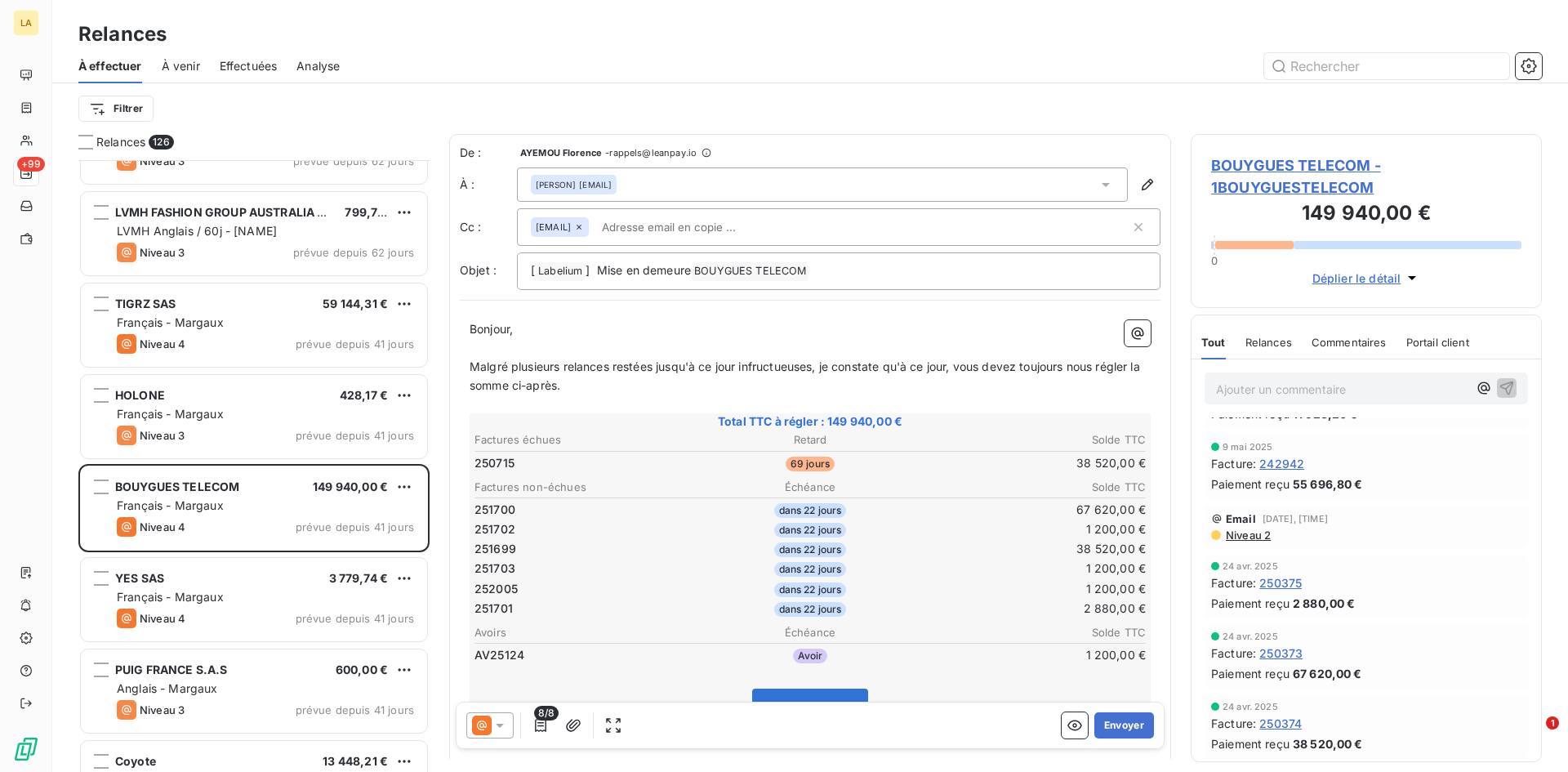 click 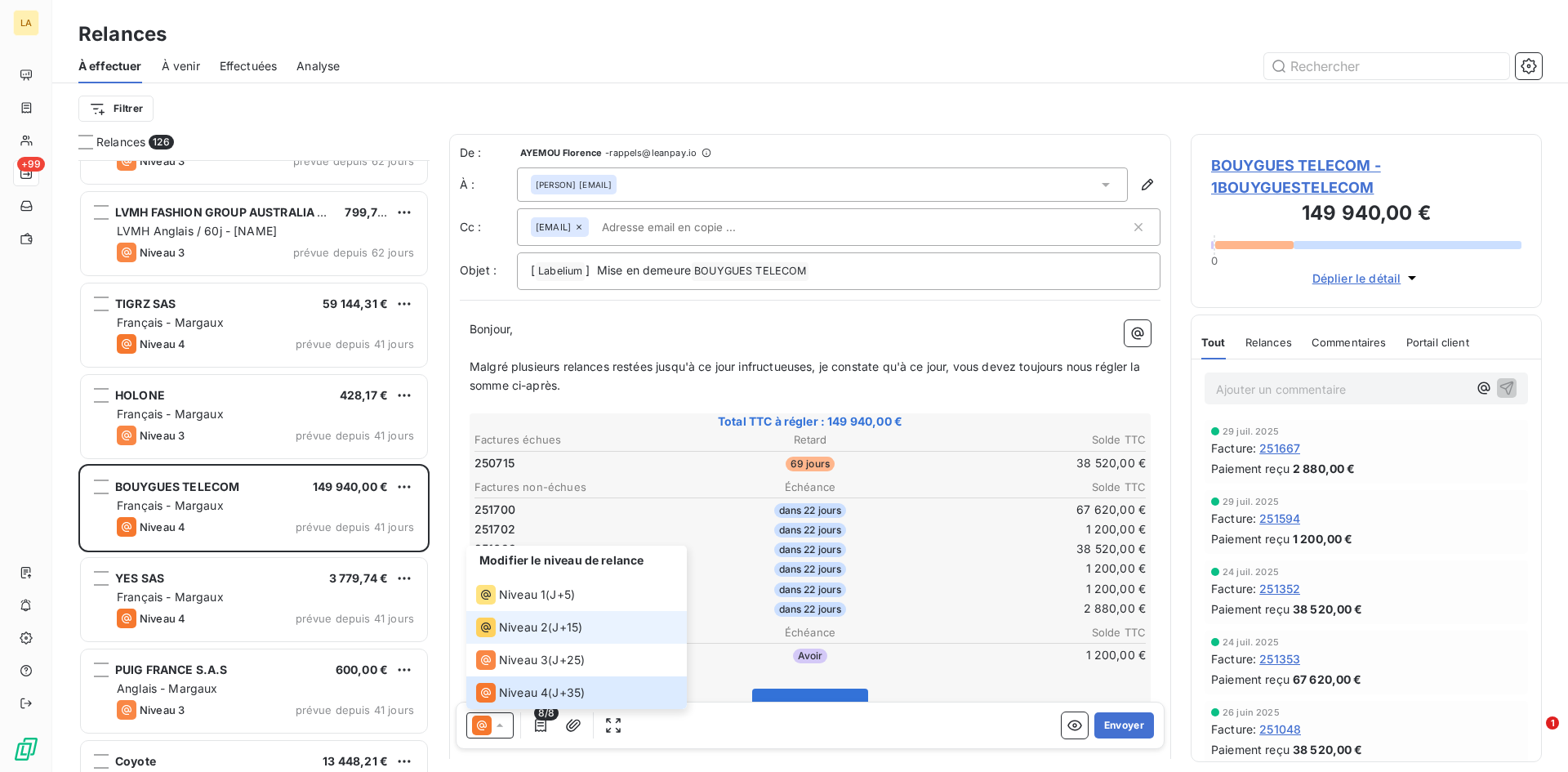 scroll, scrollTop: 0, scrollLeft: 0, axis: both 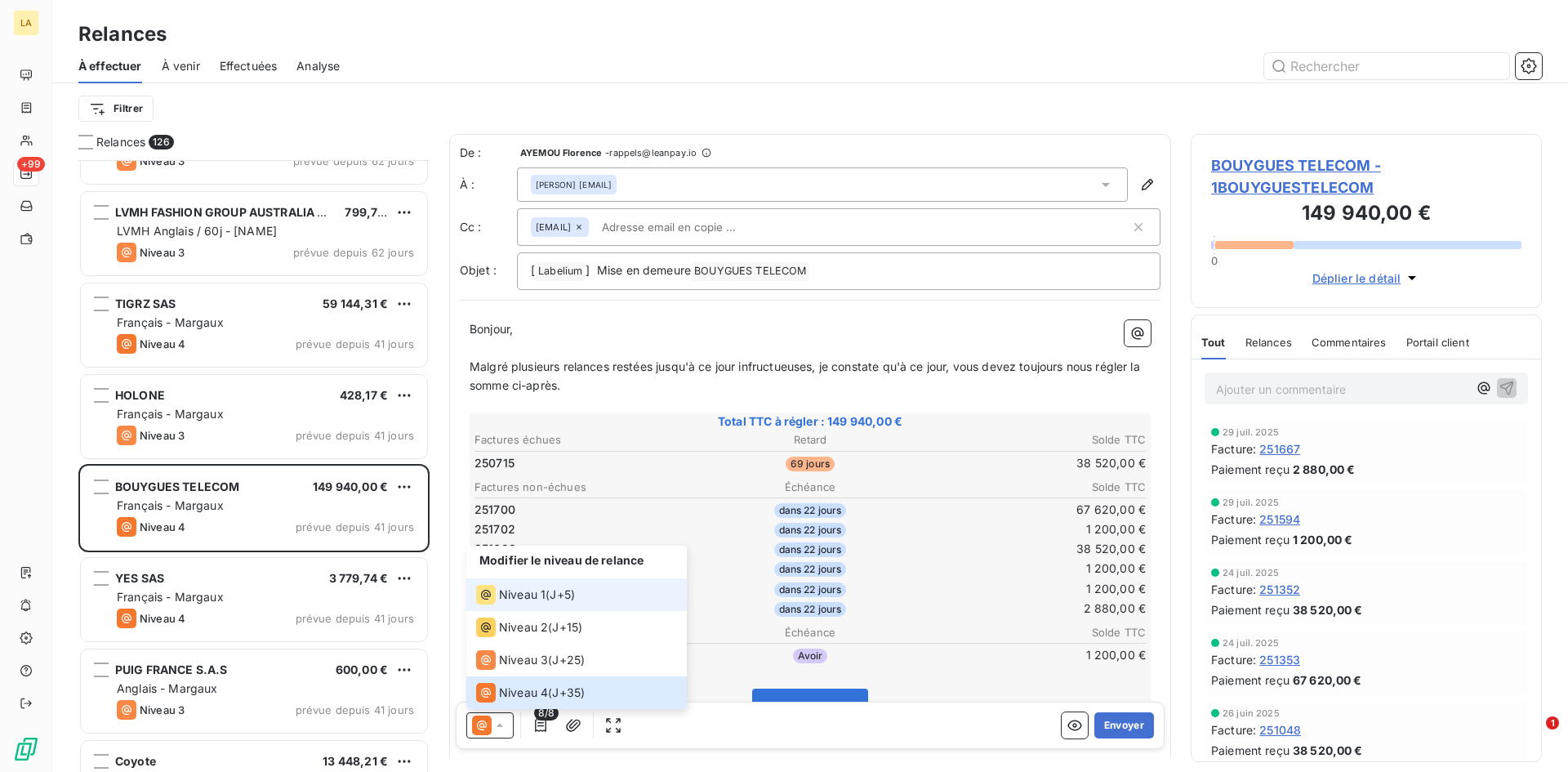 click on "J+5 )" at bounding box center [562, 595] 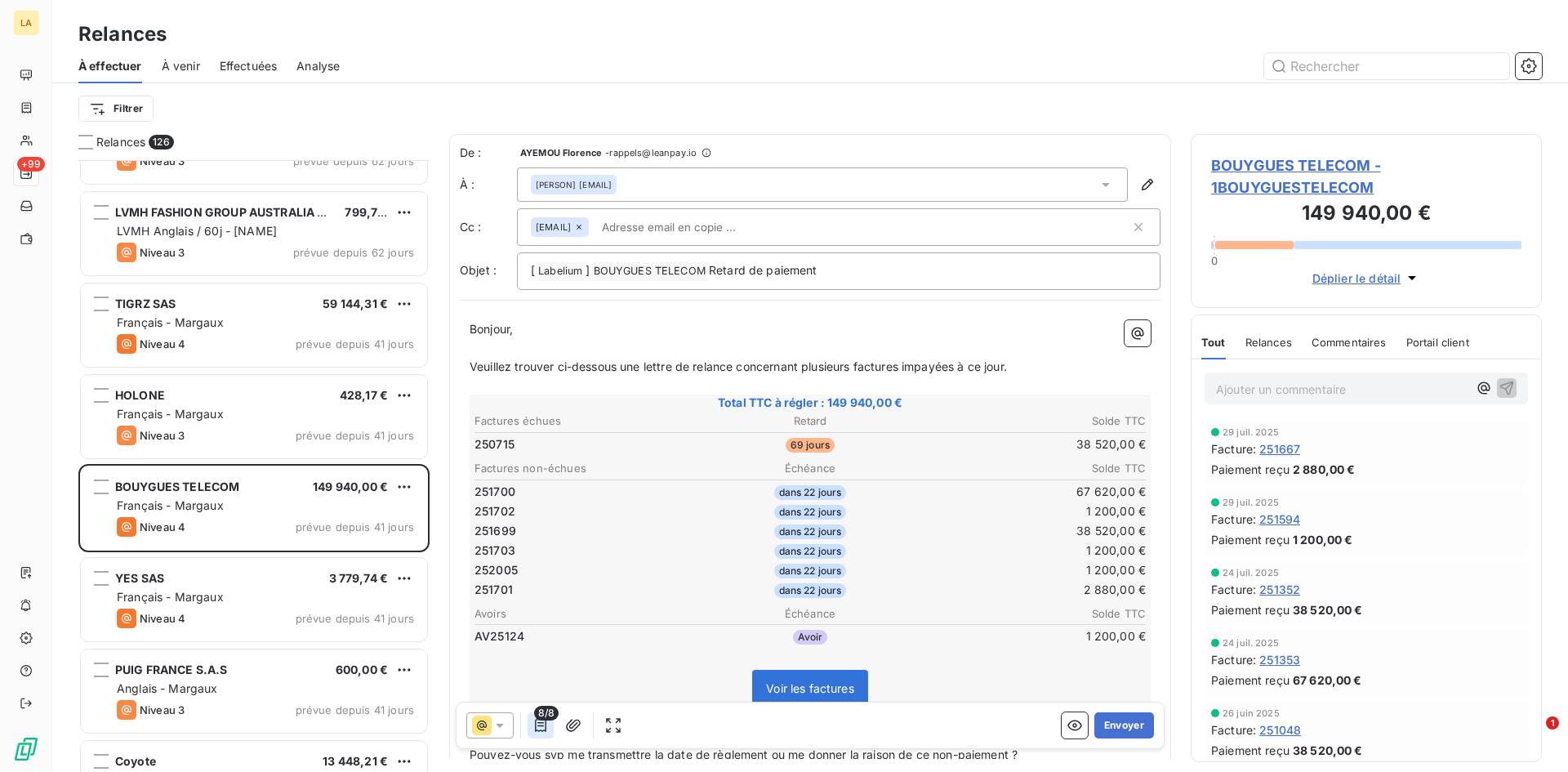 click 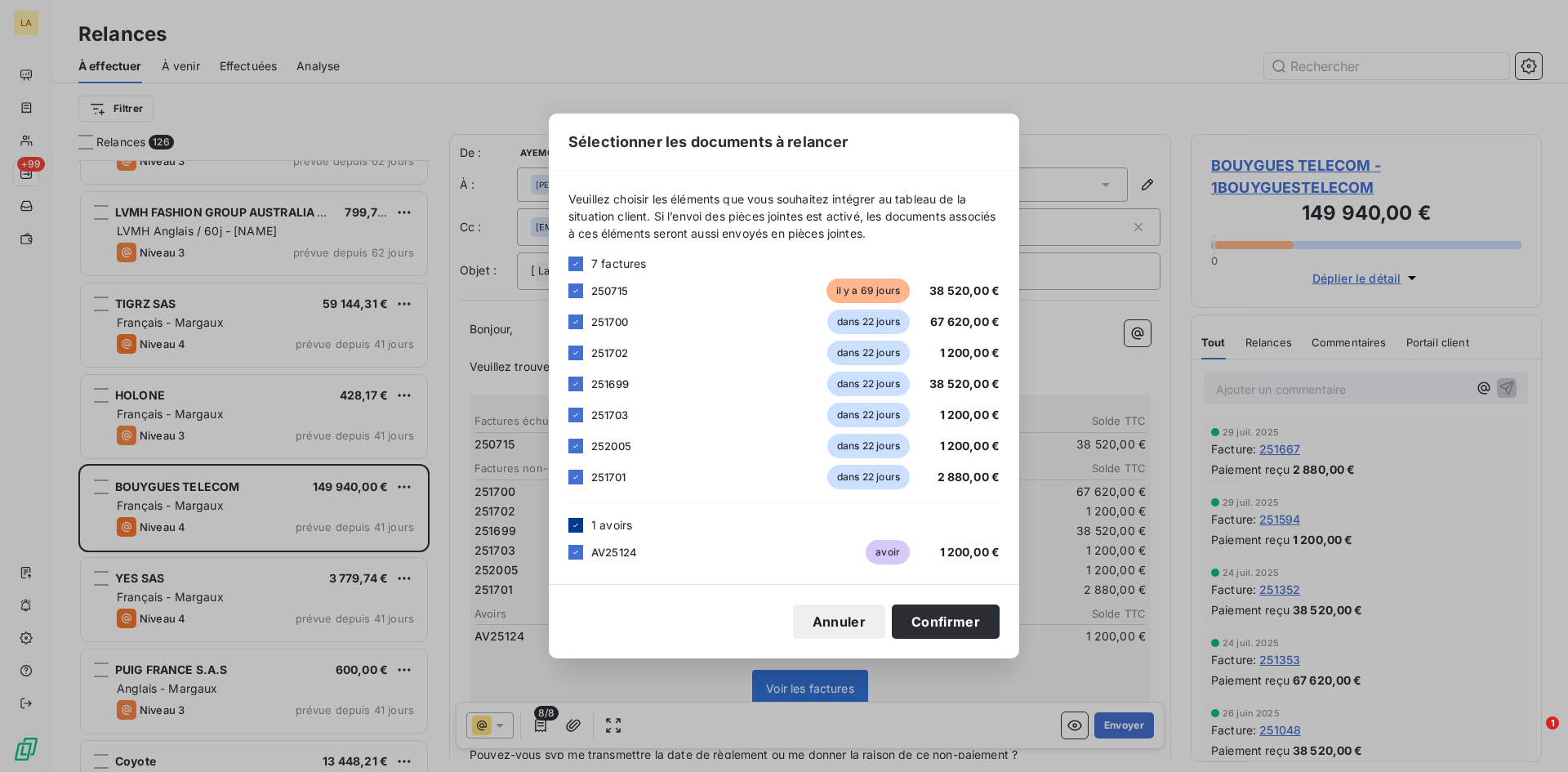 click 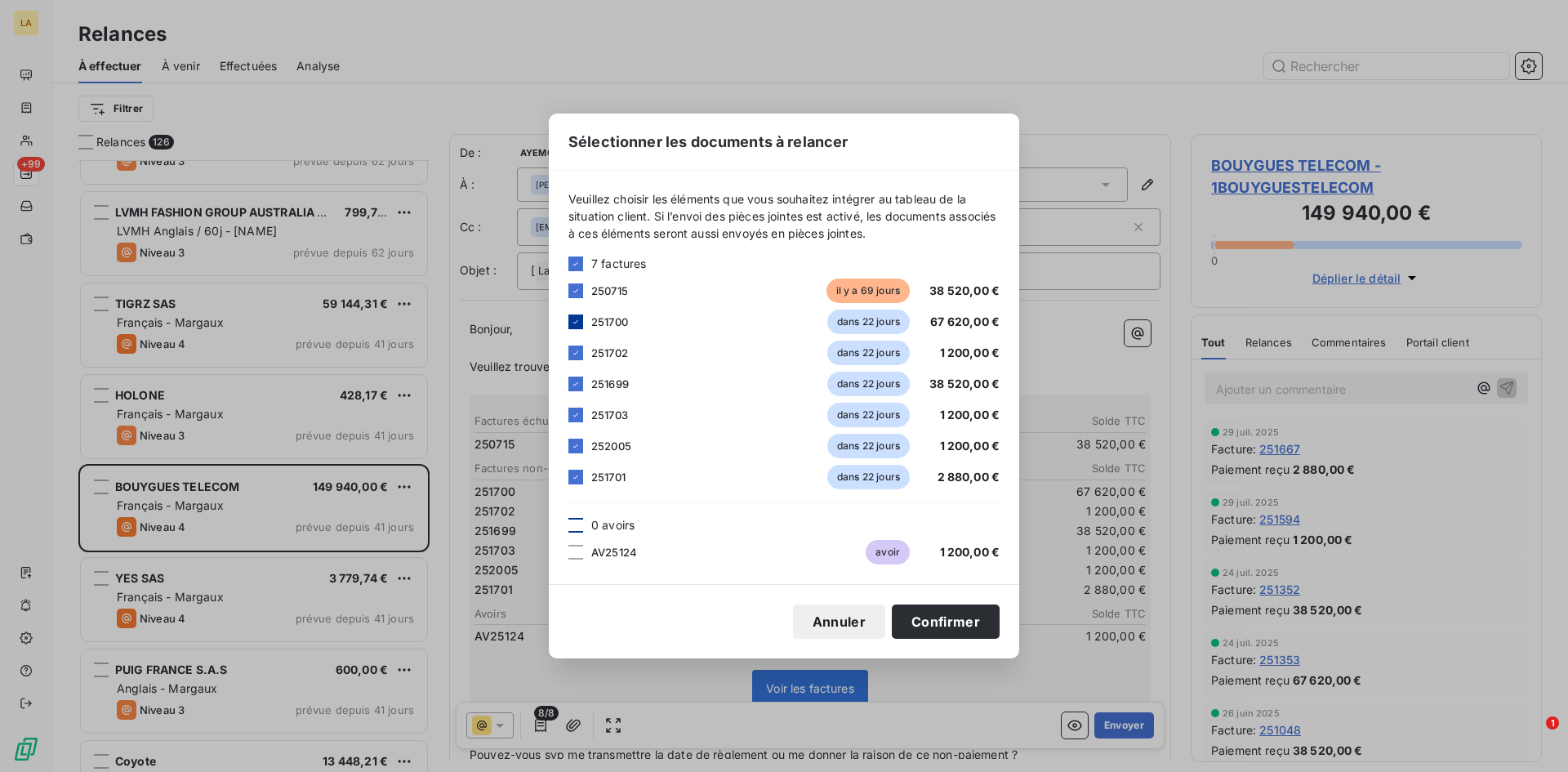 click at bounding box center [576, 322] 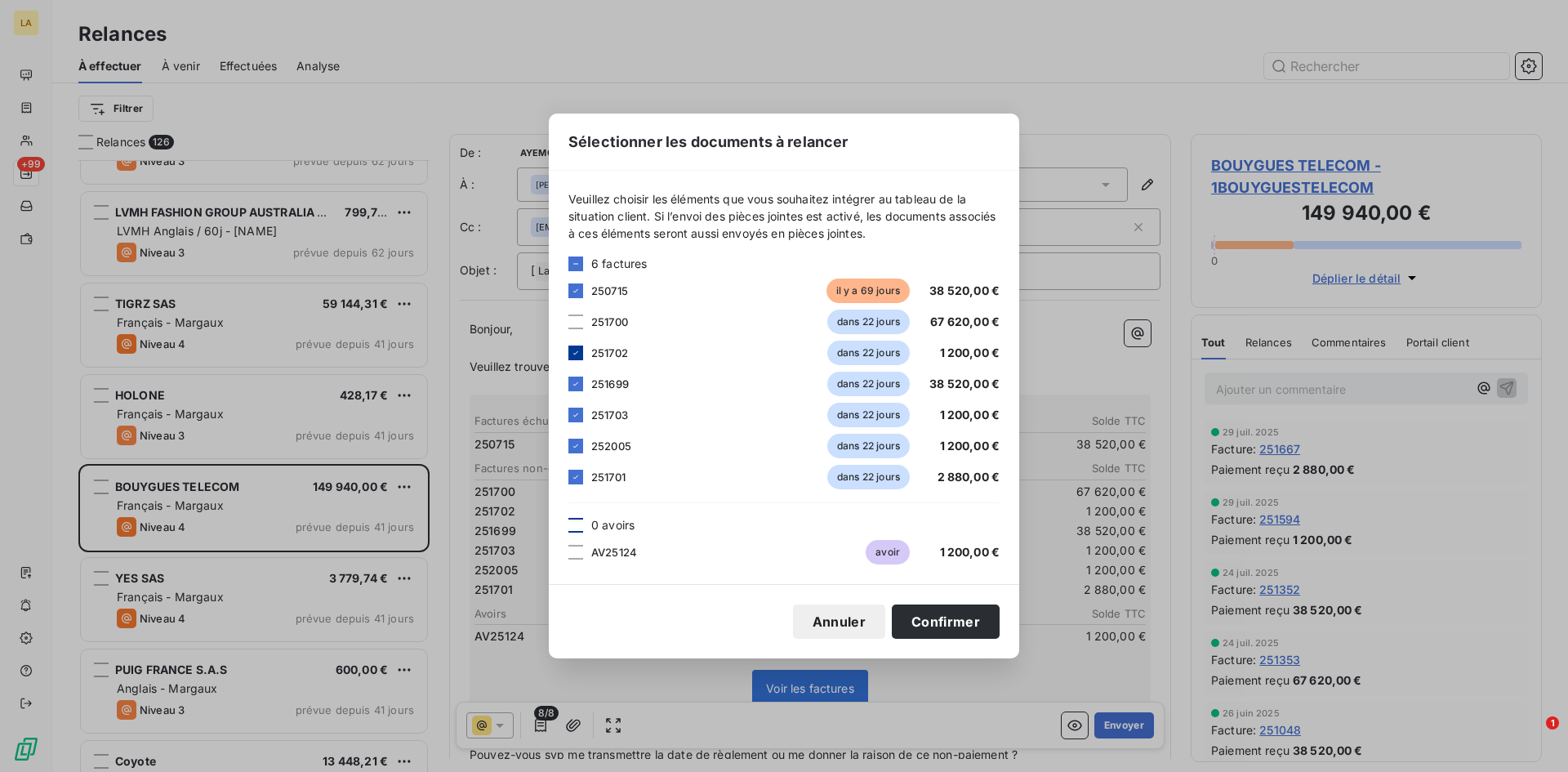 click at bounding box center [576, 353] 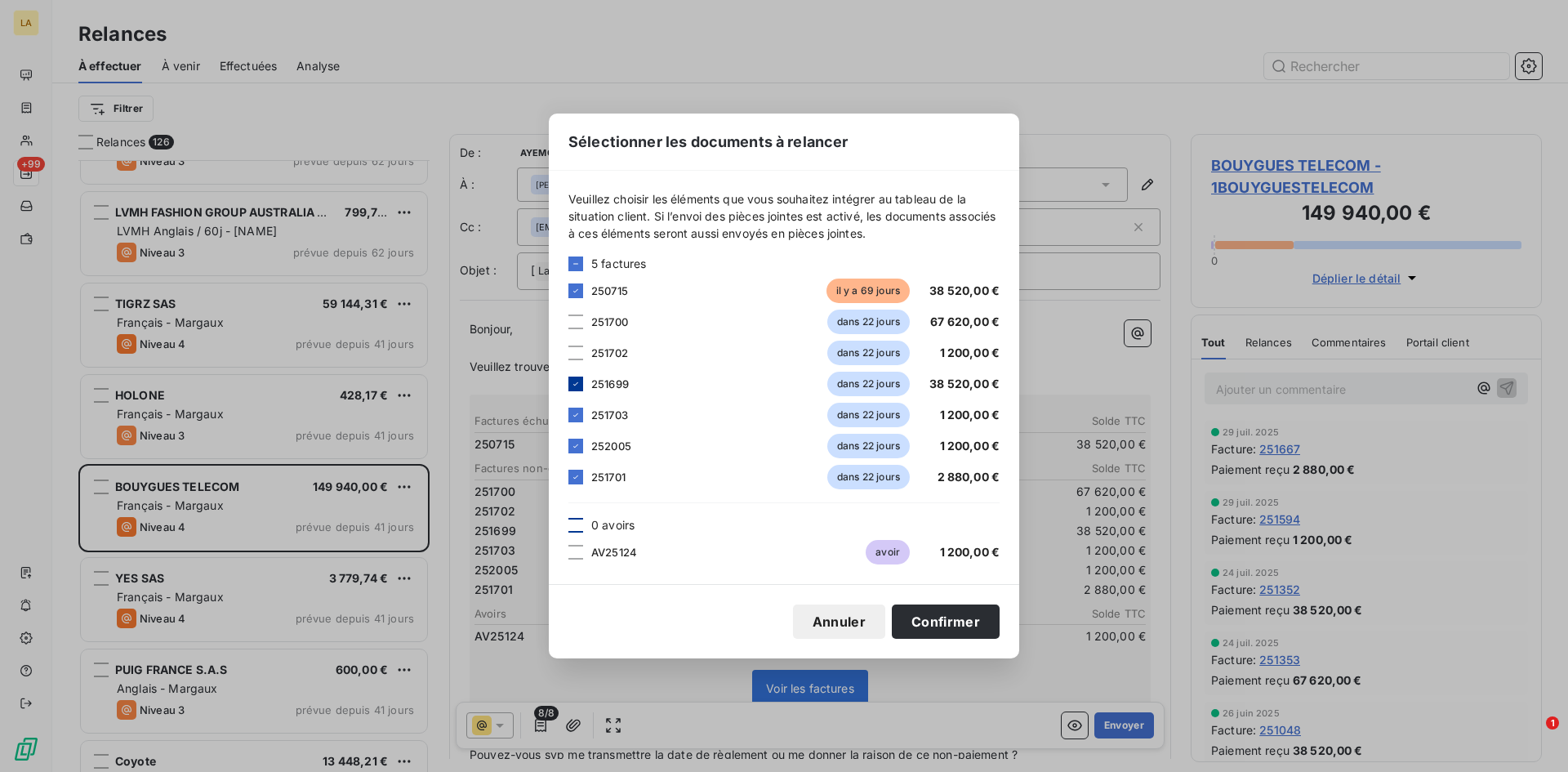 click 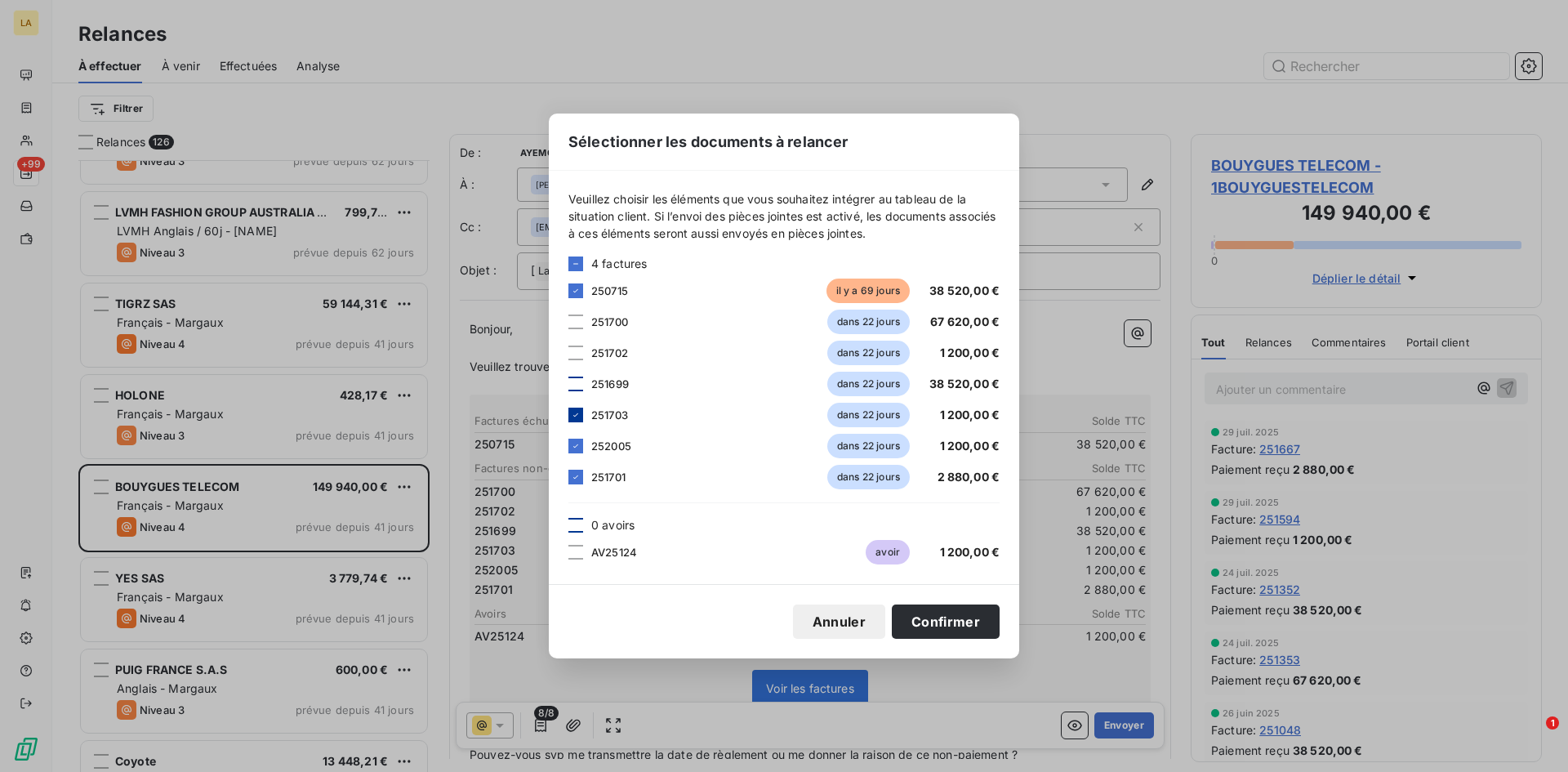 click 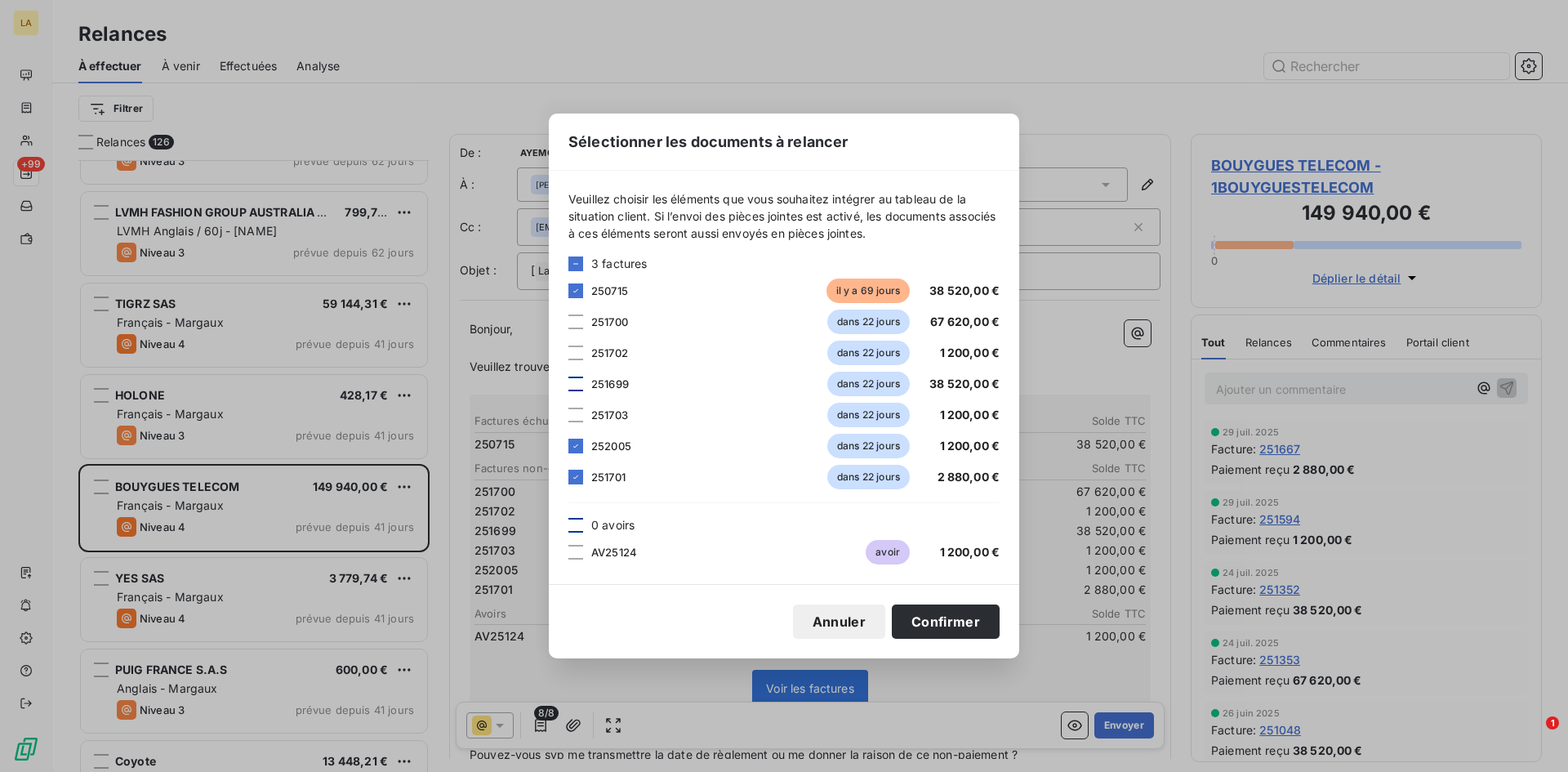 drag, startPoint x: 572, startPoint y: 447, endPoint x: 570, endPoint y: 466, distance: 19.104973 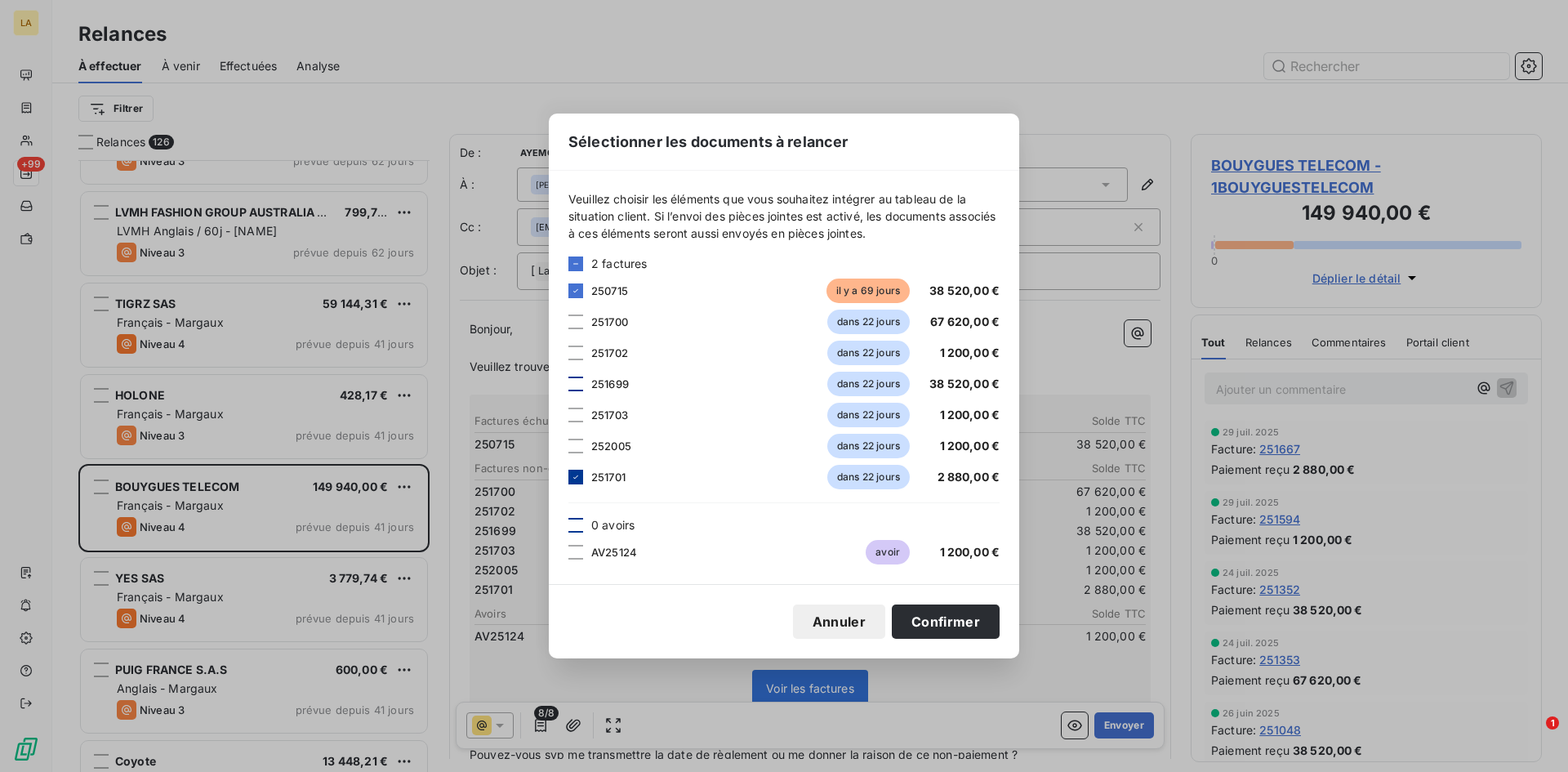 click at bounding box center (576, 477) 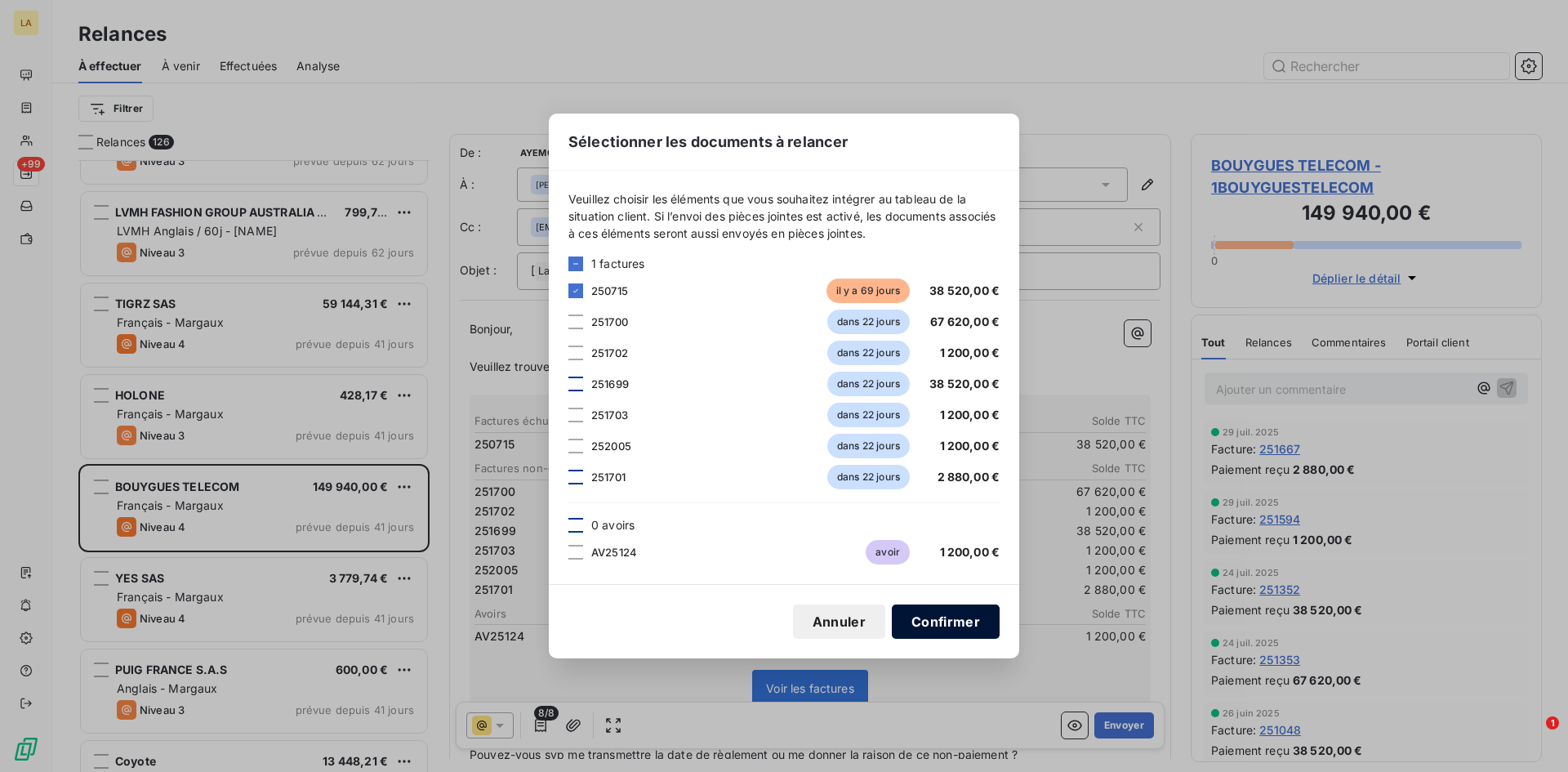 click on "Confirmer" at bounding box center [946, 622] 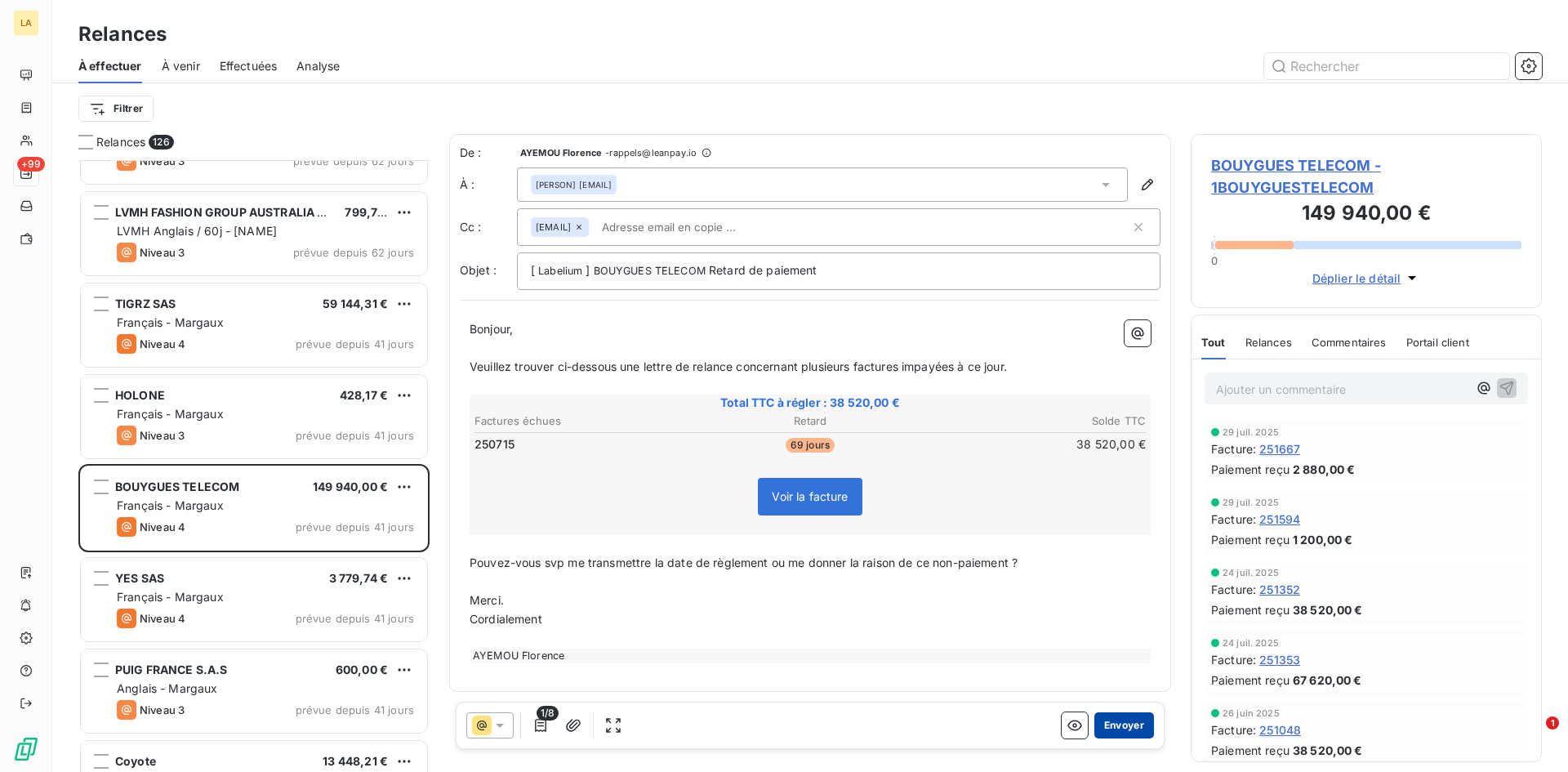 click on "Envoyer" at bounding box center (1124, 725) 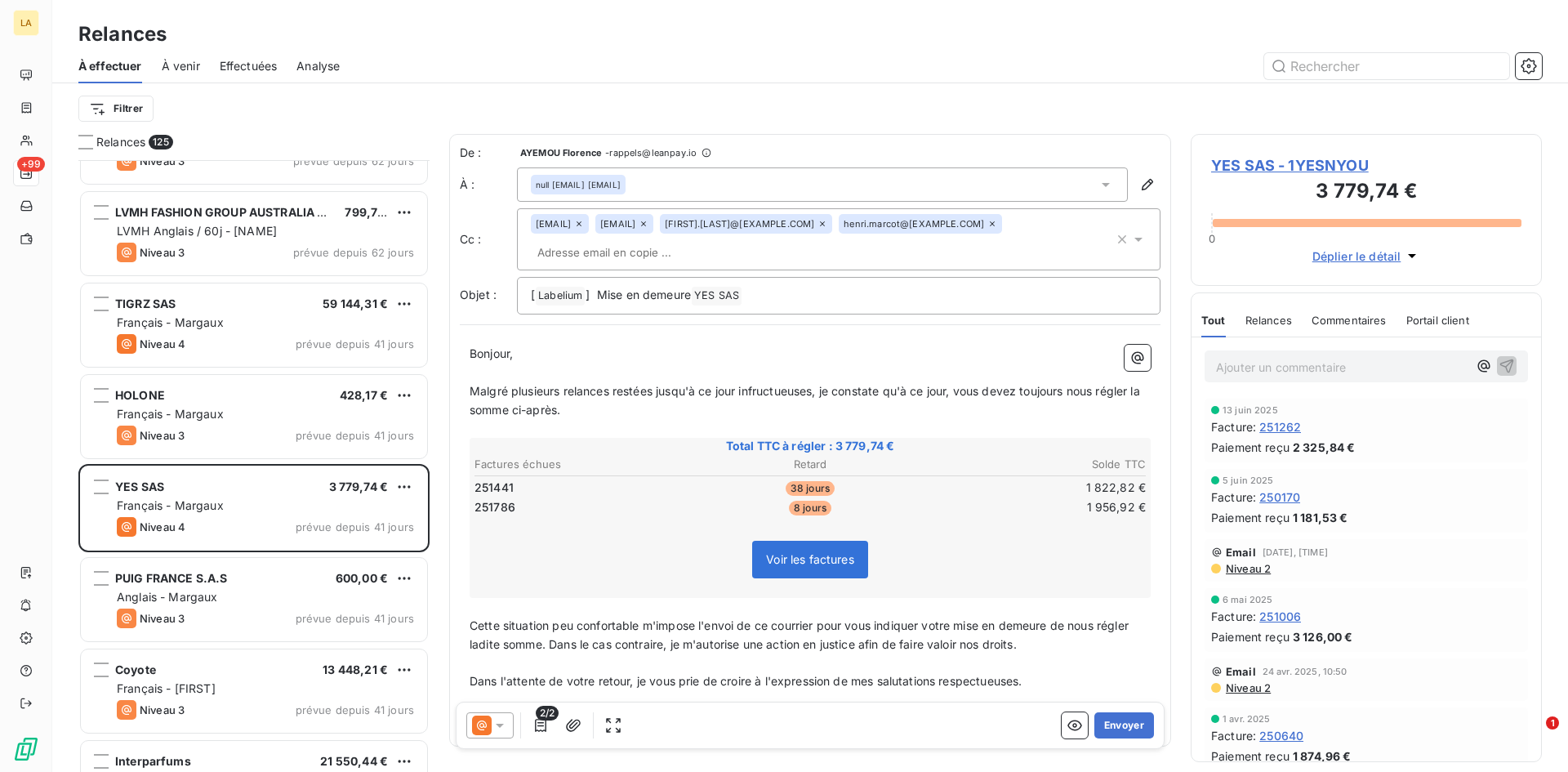 click on "Niveau 2" at bounding box center (1247, 569) 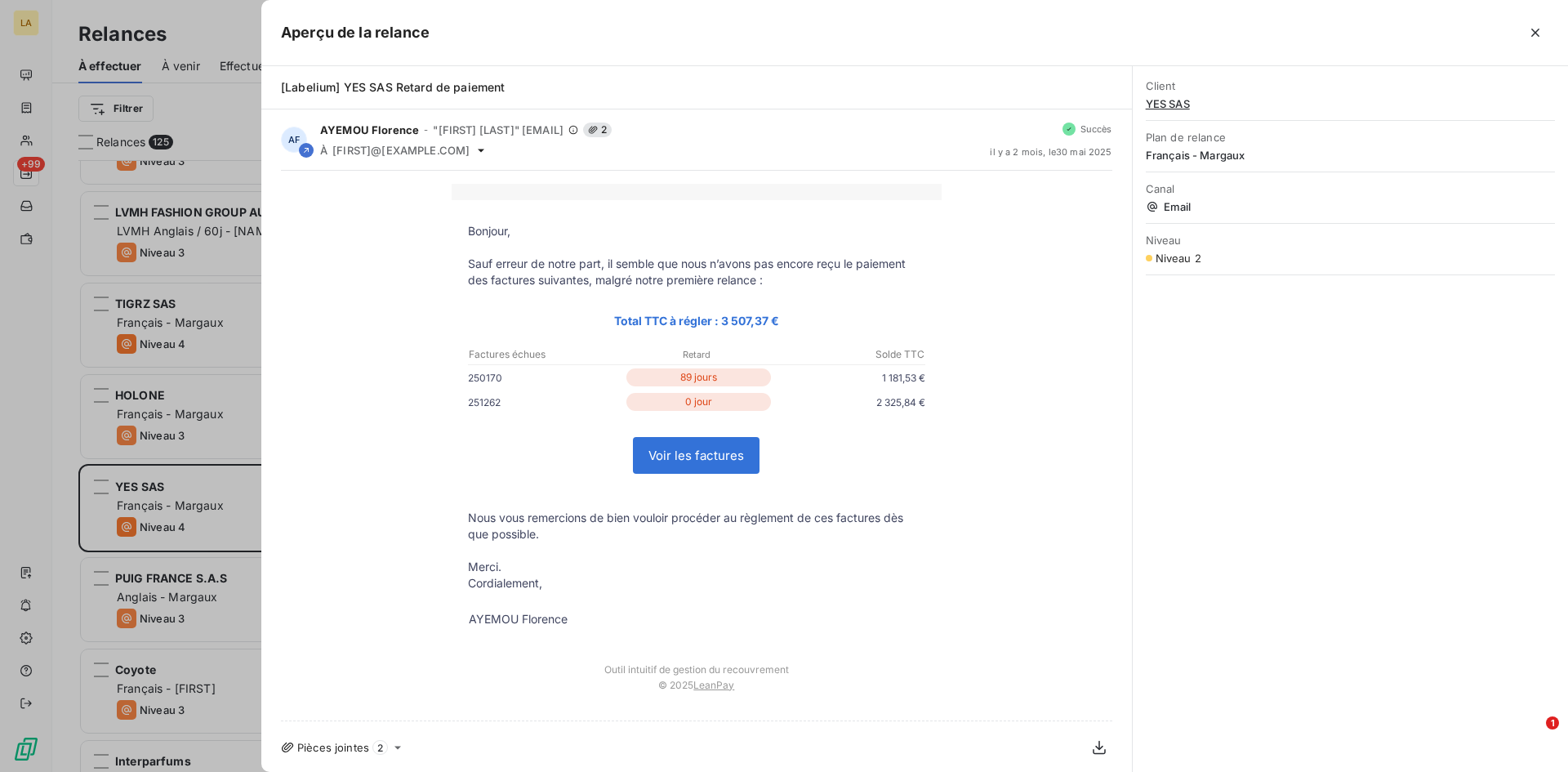 click 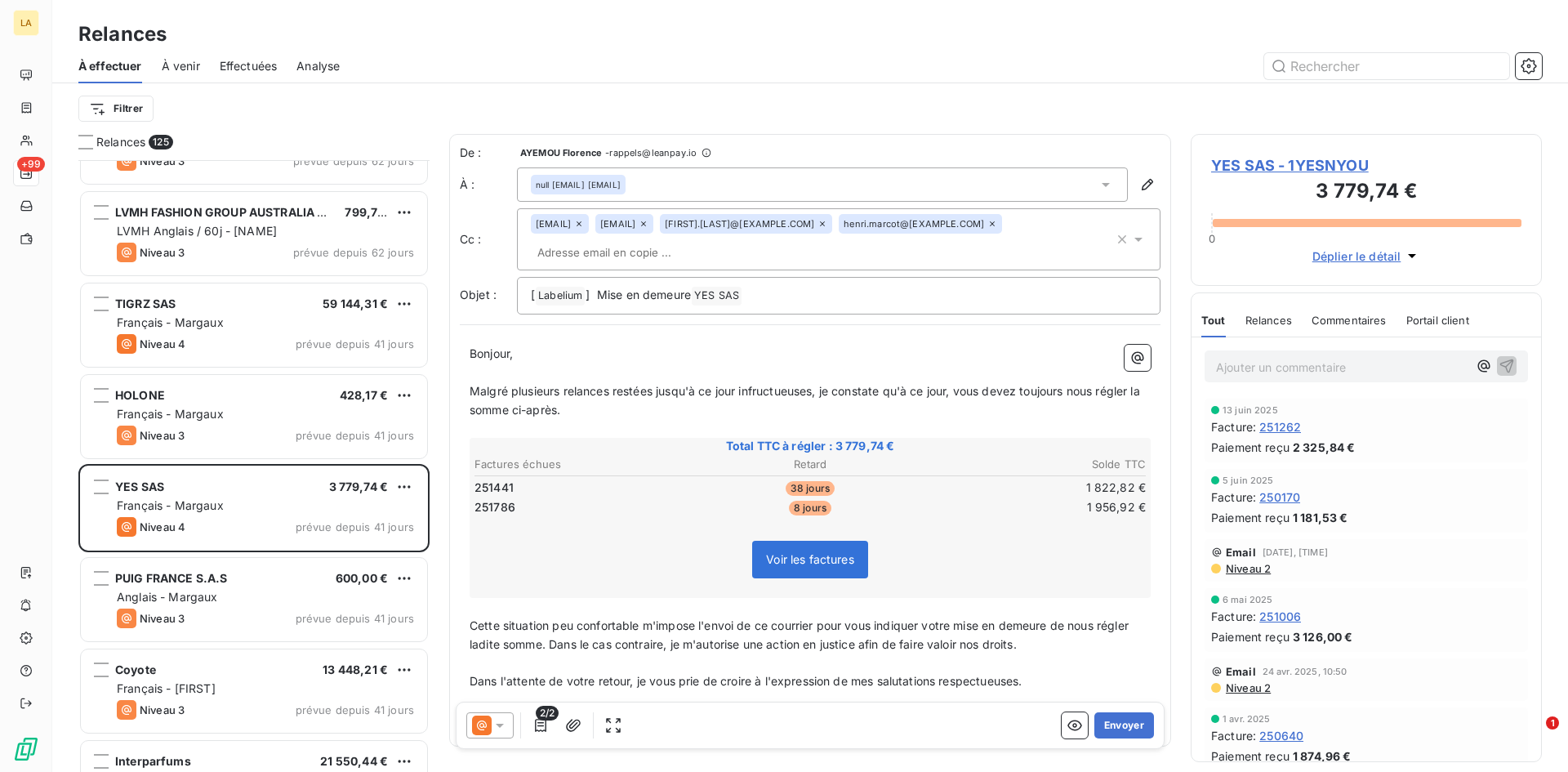 click 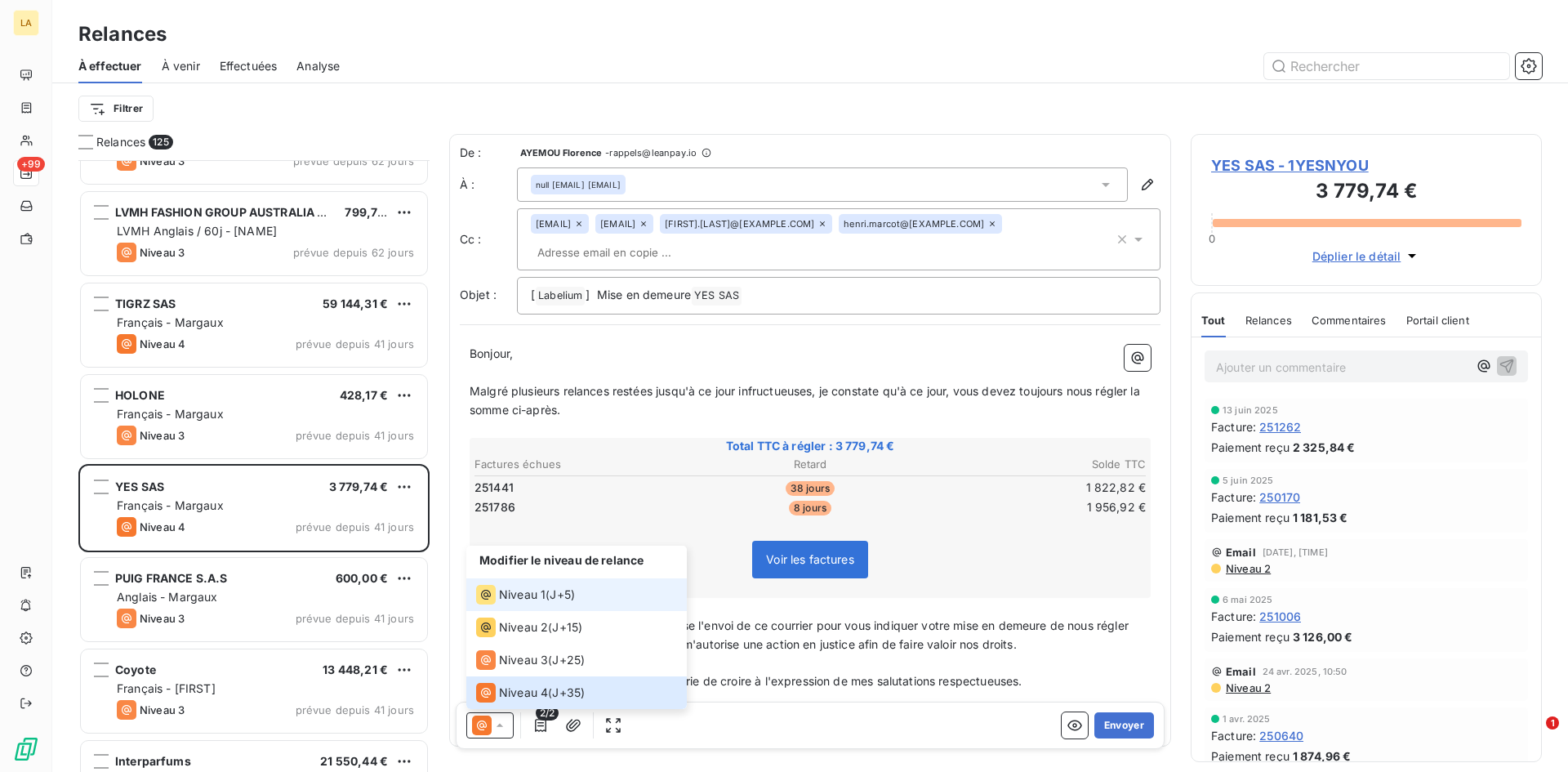 click on "Niveau 1" at bounding box center [522, 595] 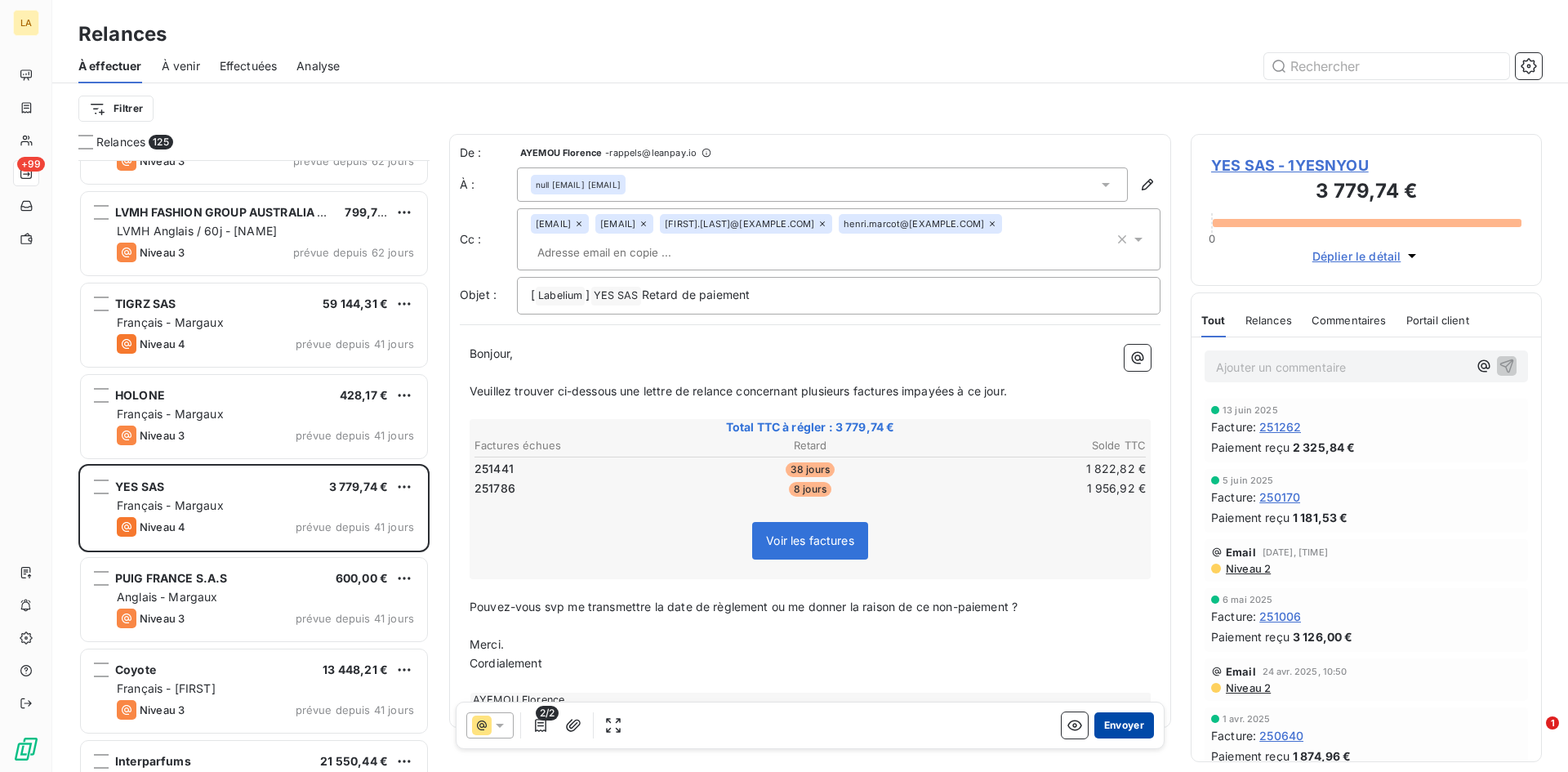 click on "Envoyer" at bounding box center (1124, 725) 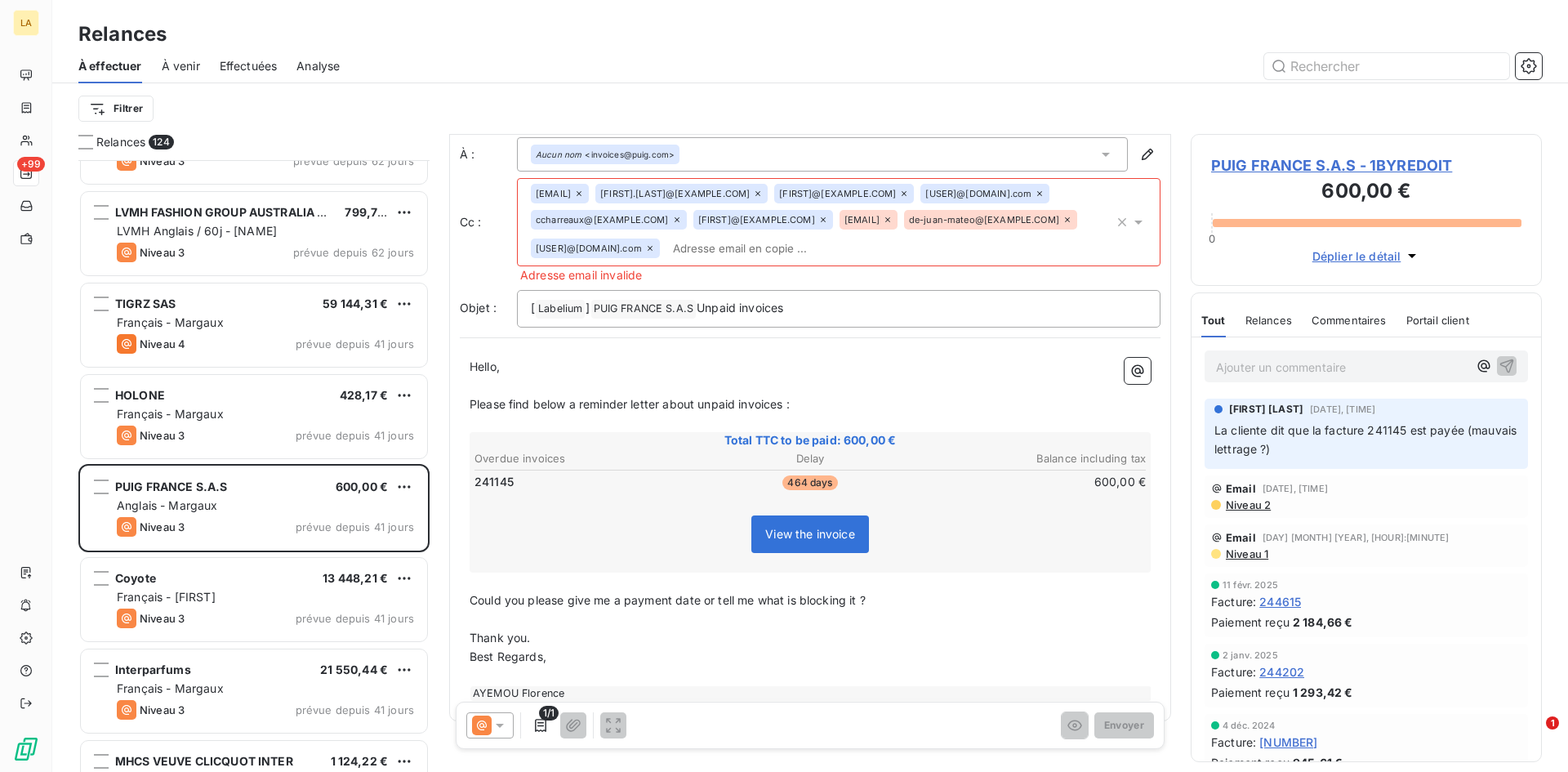 scroll, scrollTop: 60, scrollLeft: 0, axis: vertical 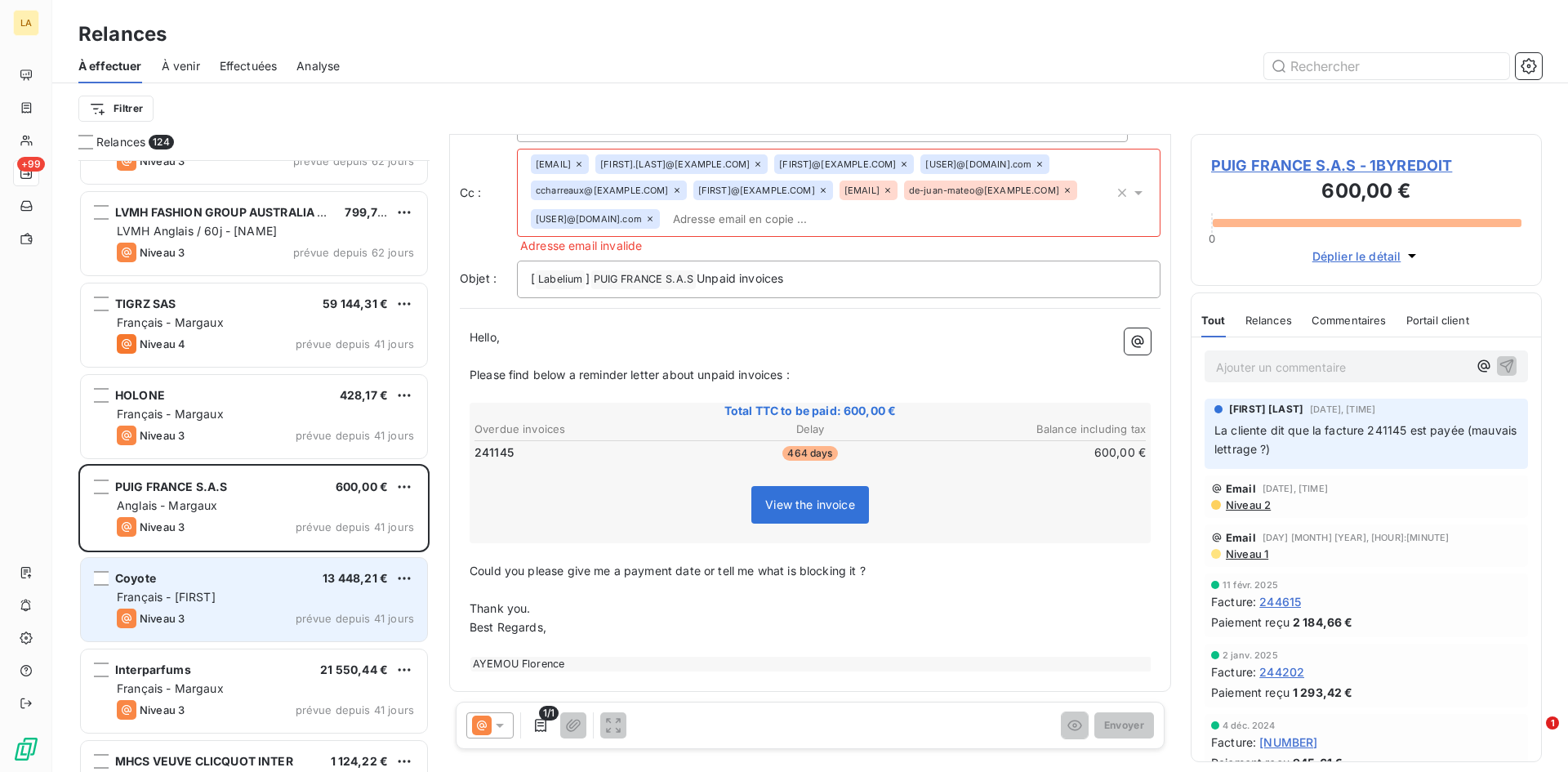 click on "Coyote [PRICE] Français - Gaëlle Niveau 3 prévue depuis [NUMBER] jours" at bounding box center [254, 600] 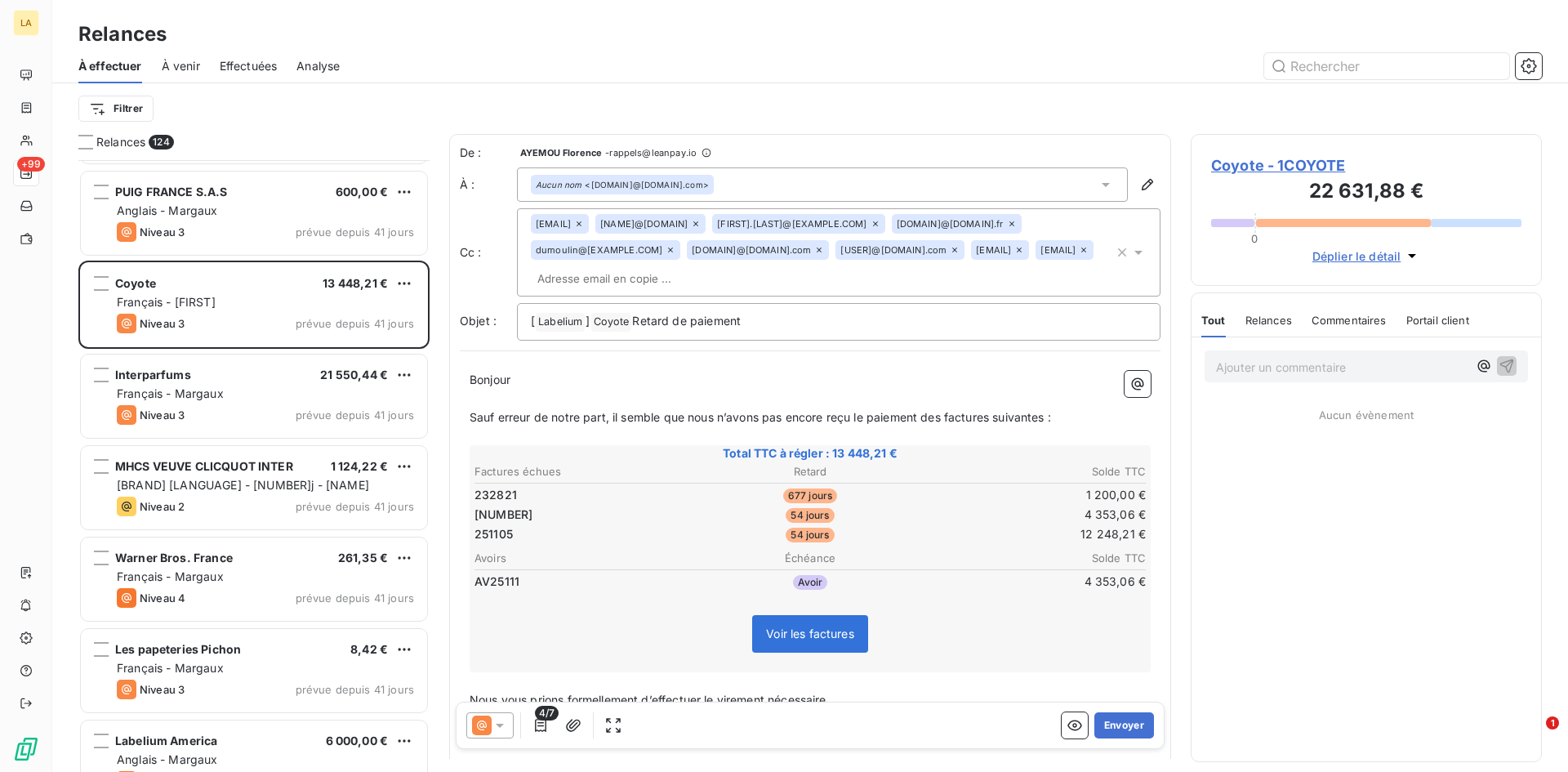 scroll, scrollTop: 5147, scrollLeft: 0, axis: vertical 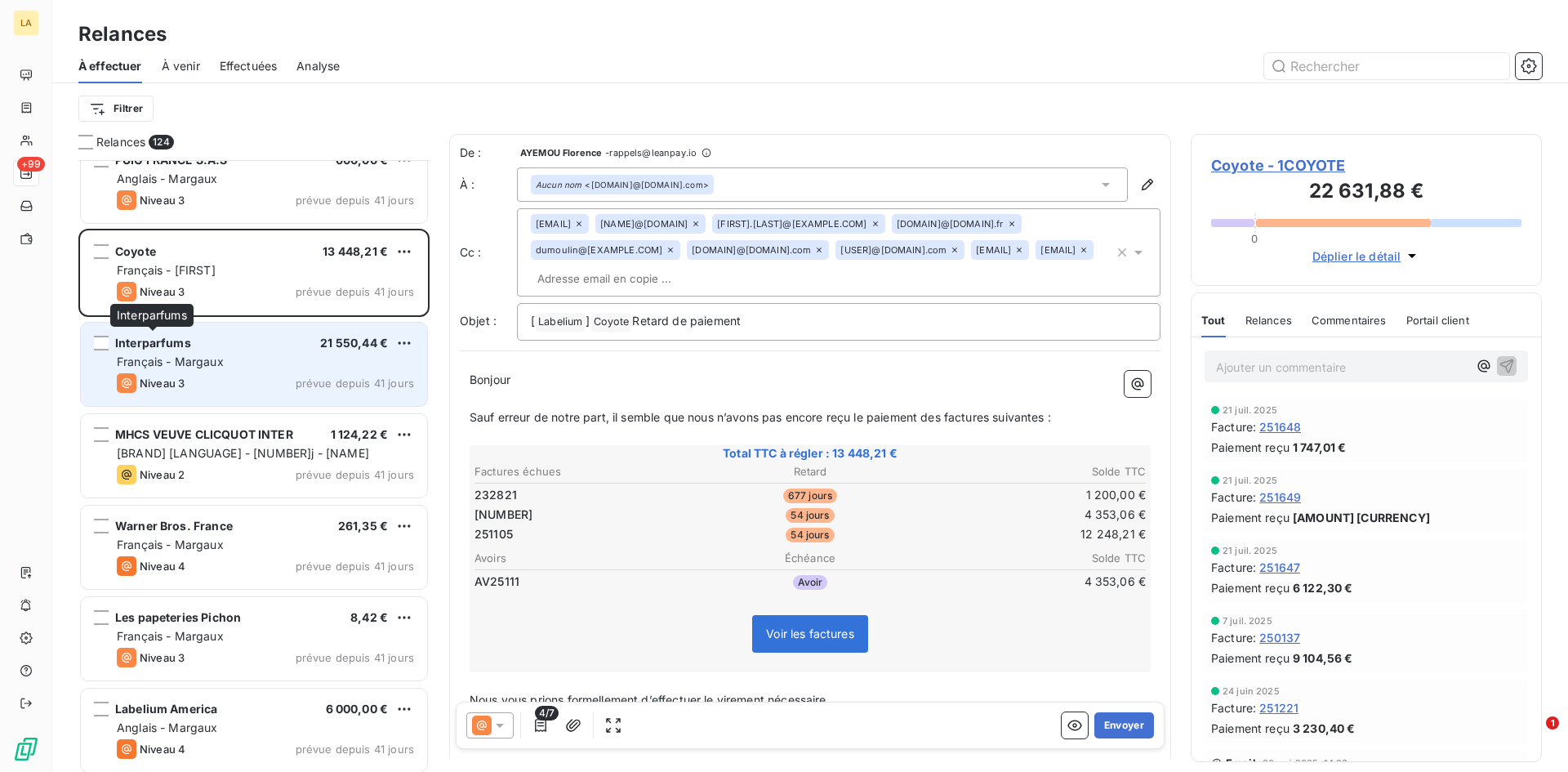 click on "Interparfums" at bounding box center (153, 343) 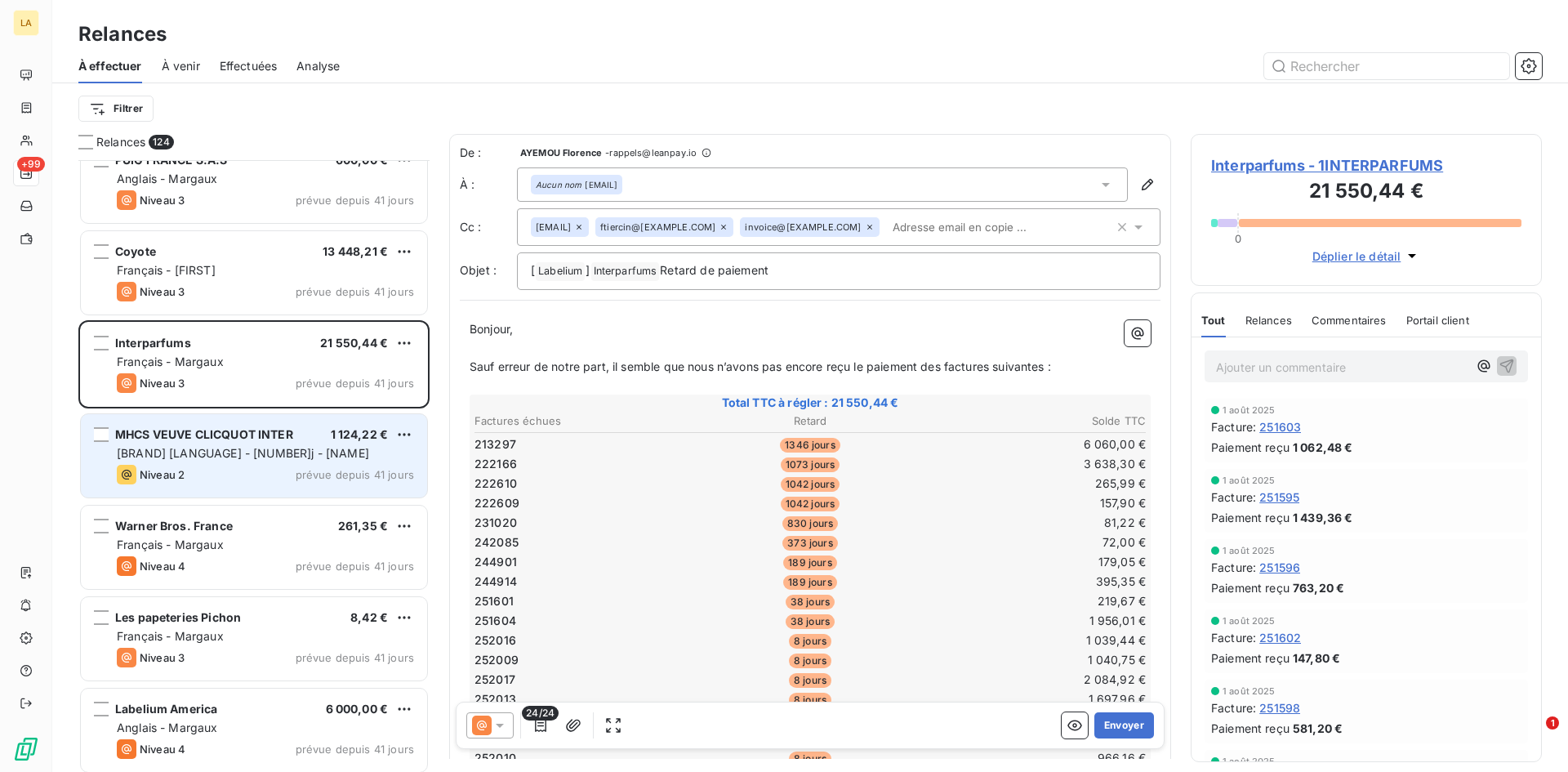 click on "Niveau 2 prévue depuis 41 jours" at bounding box center (265, 475) 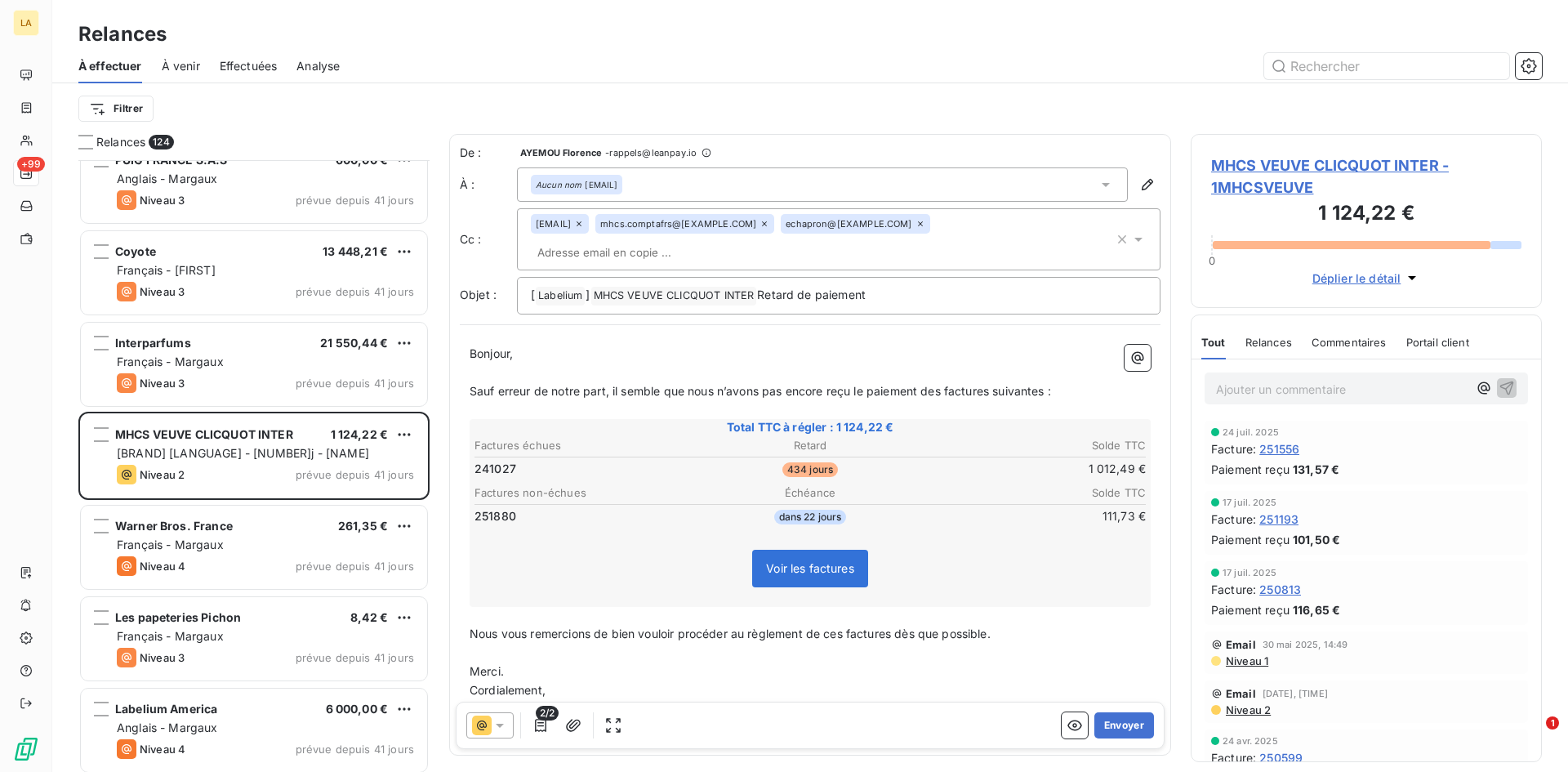 click on "Niveau 1" at bounding box center (1246, 661) 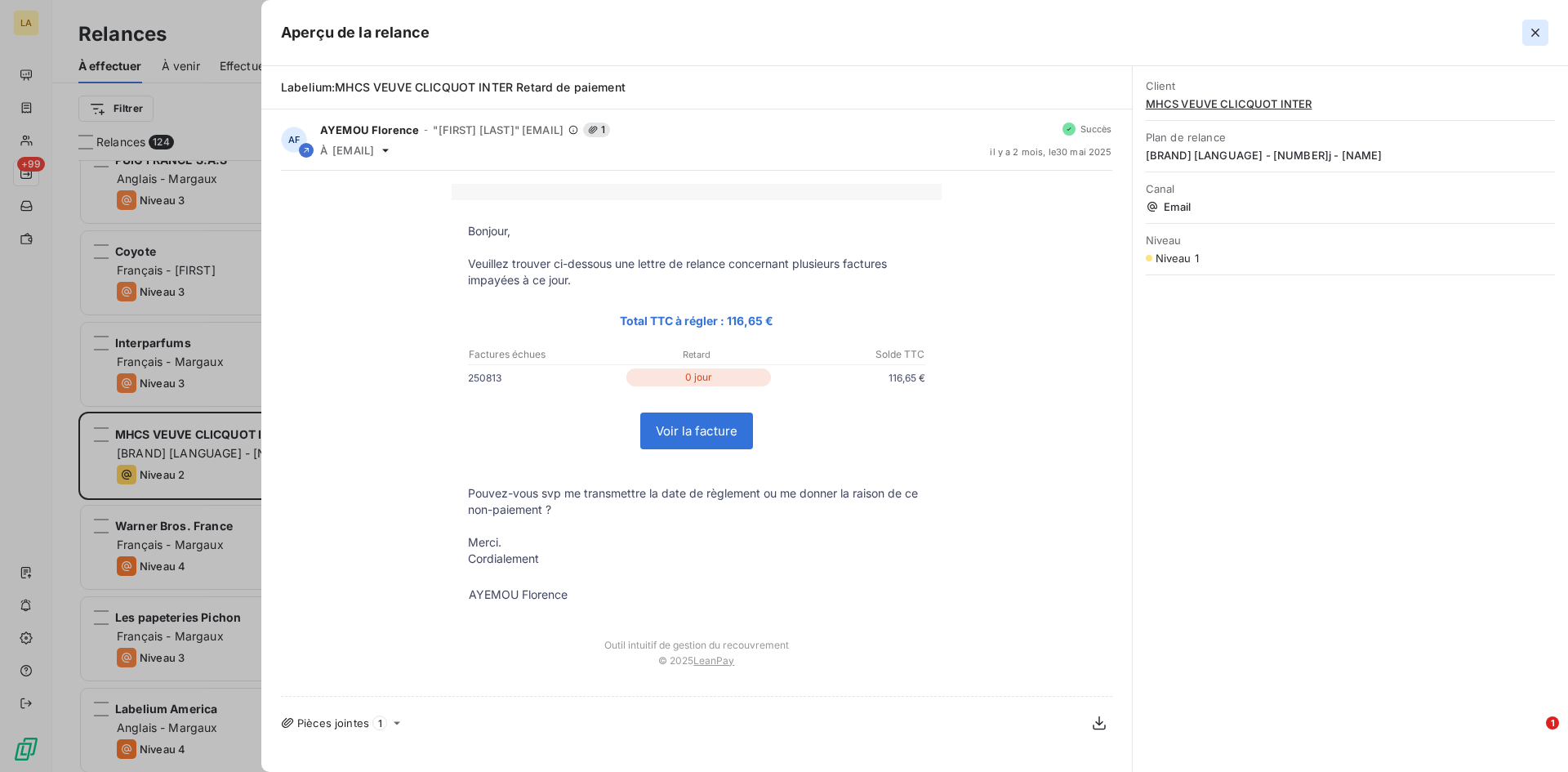 click 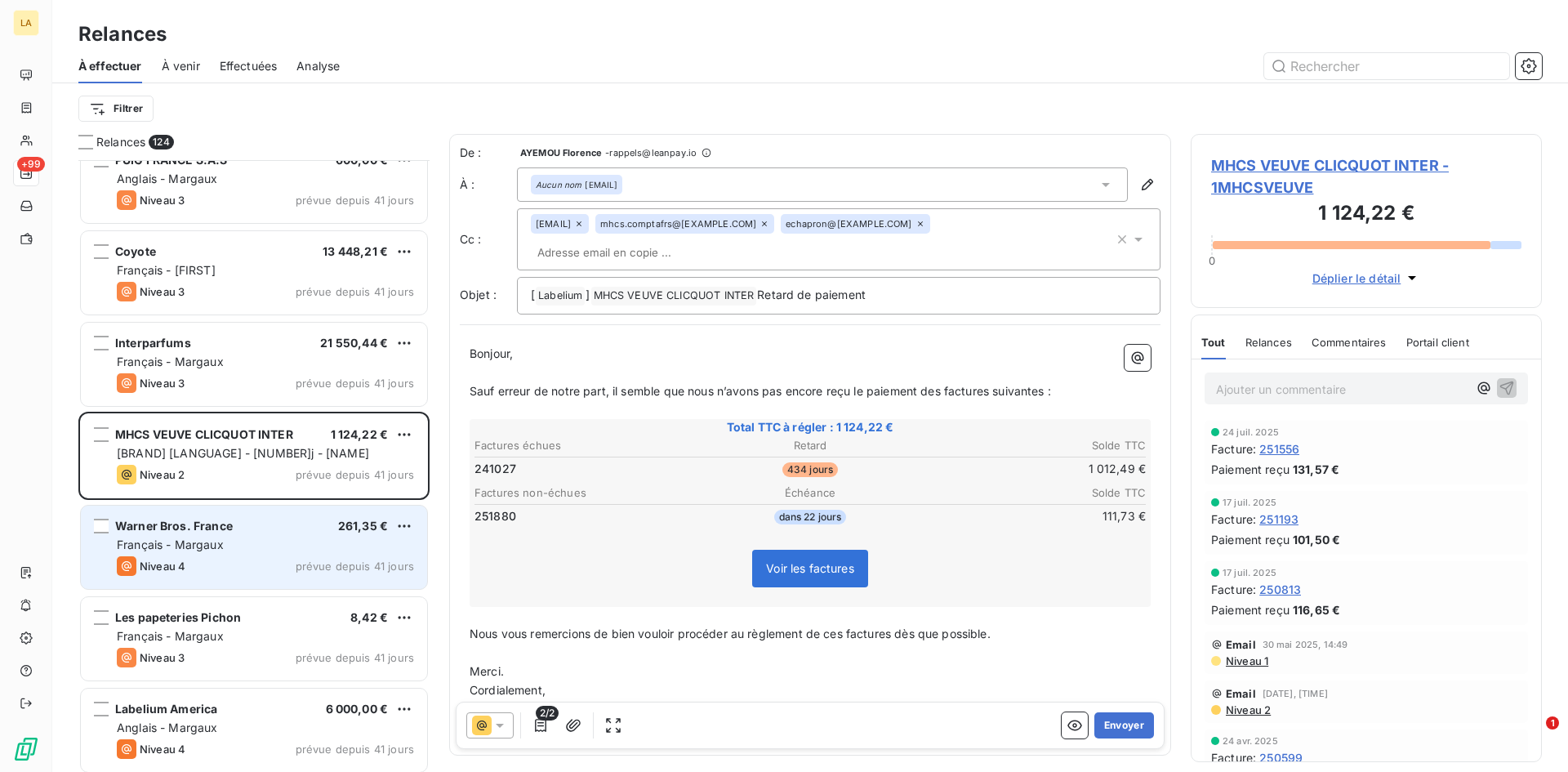 click on "Warner Bros. France 261,35 €" at bounding box center (265, 526) 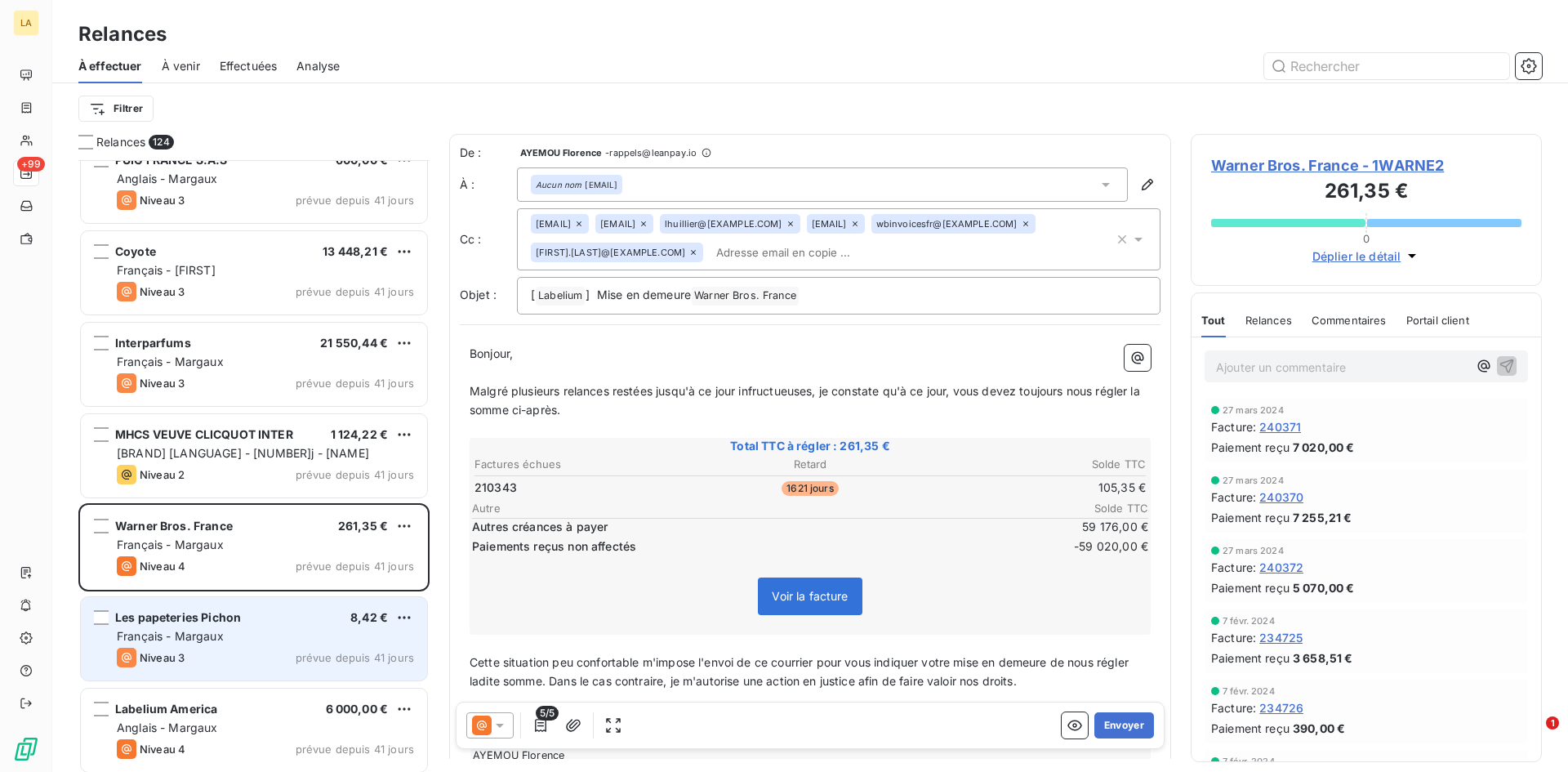 click on "Niveau 3 prévue depuis 41 jours" at bounding box center [265, 658] 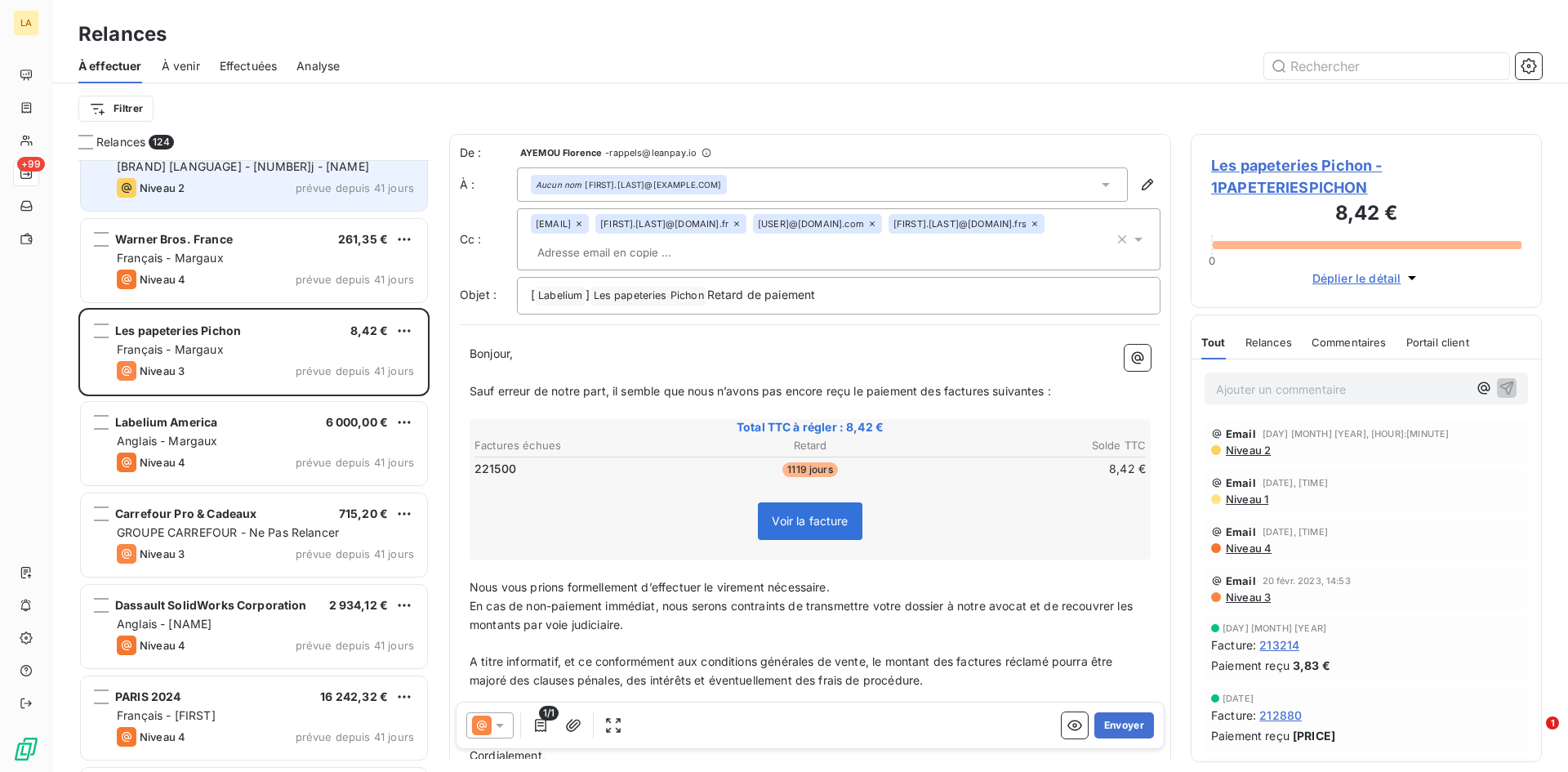 scroll, scrollTop: 5474, scrollLeft: 0, axis: vertical 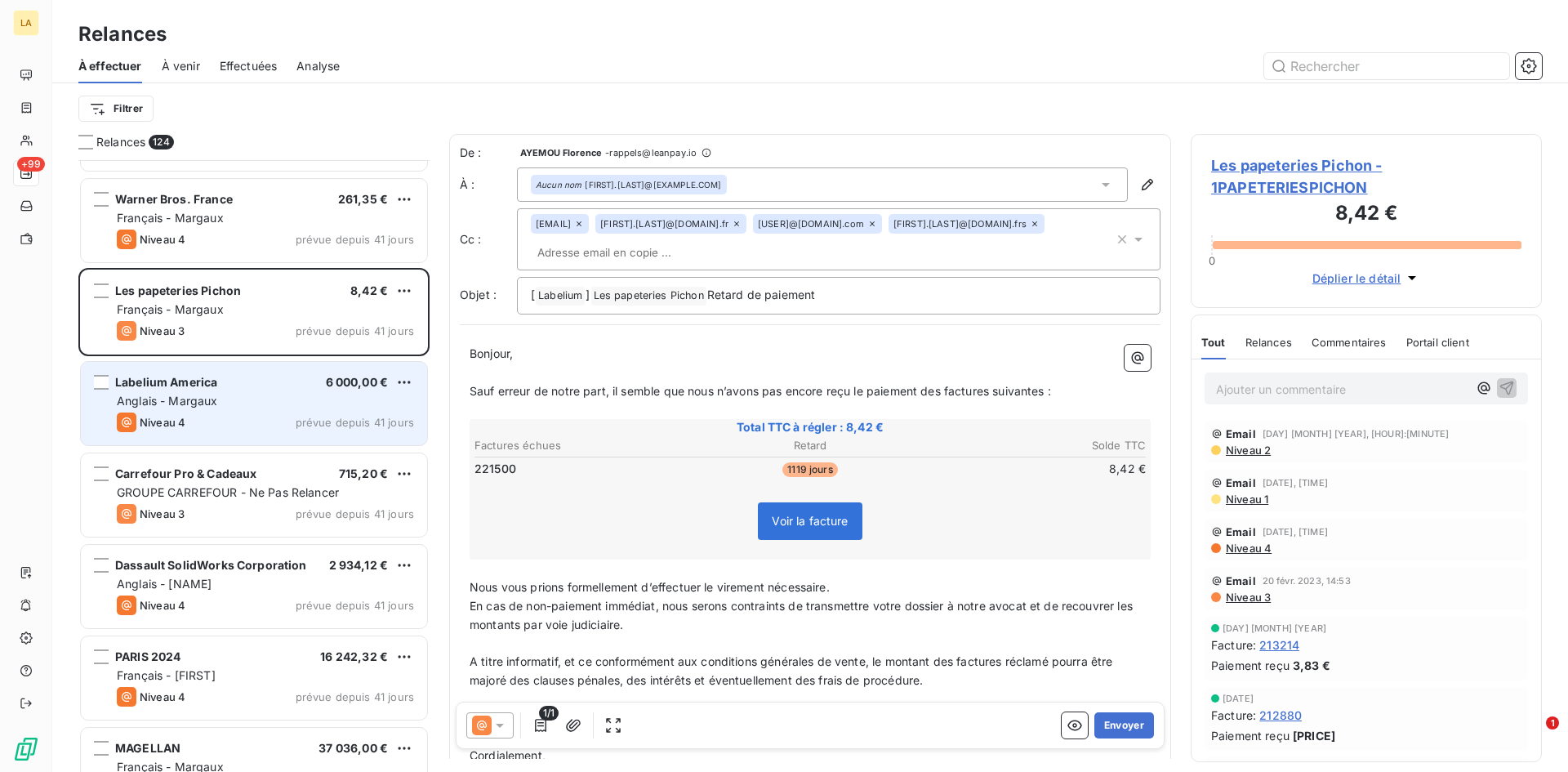 click on "Niveau 4 prévue depuis 41 jours" at bounding box center [265, 422] 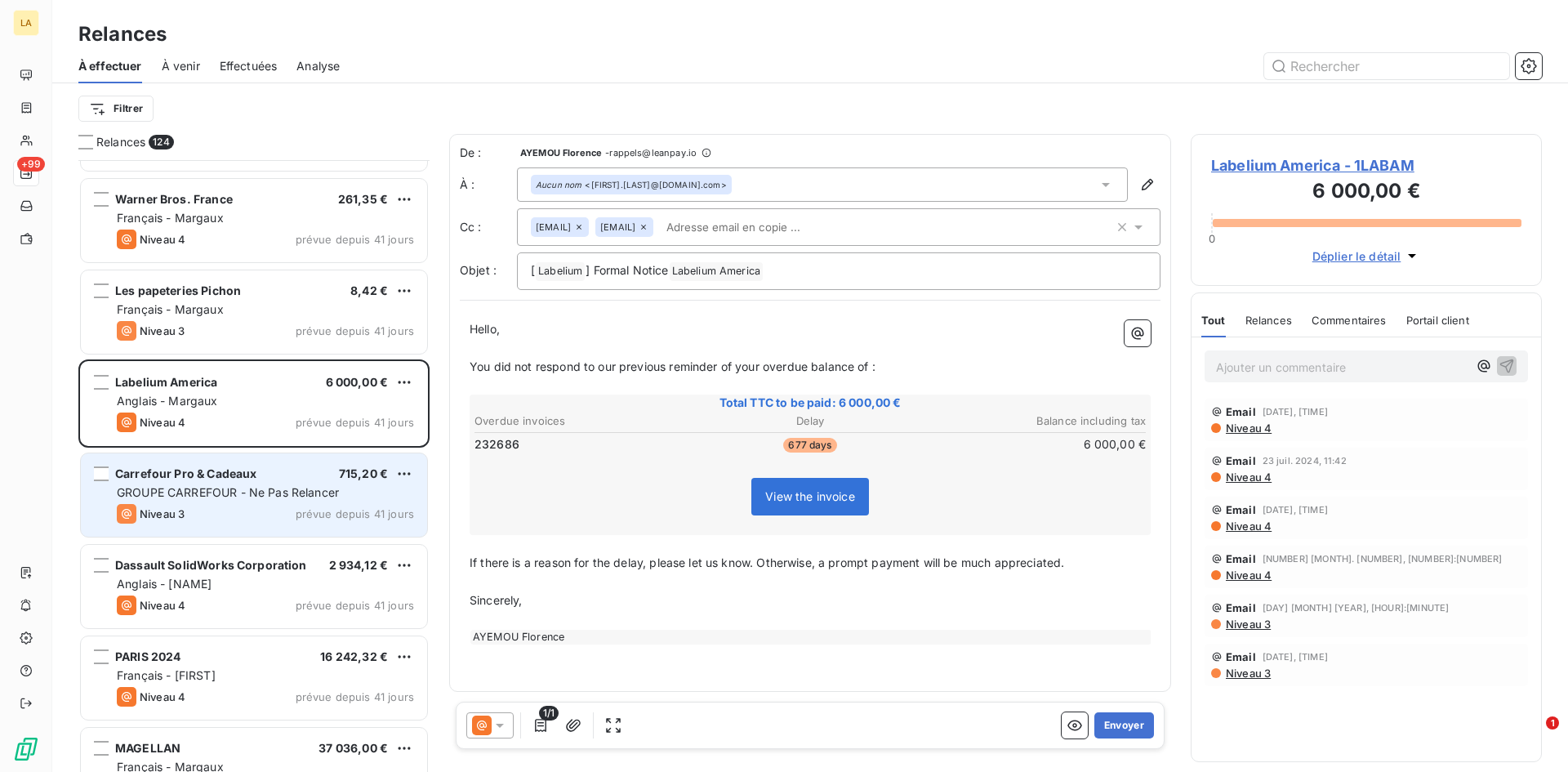 click on "GROUPE CARREFOUR - Ne Pas Relancer" at bounding box center (228, 492) 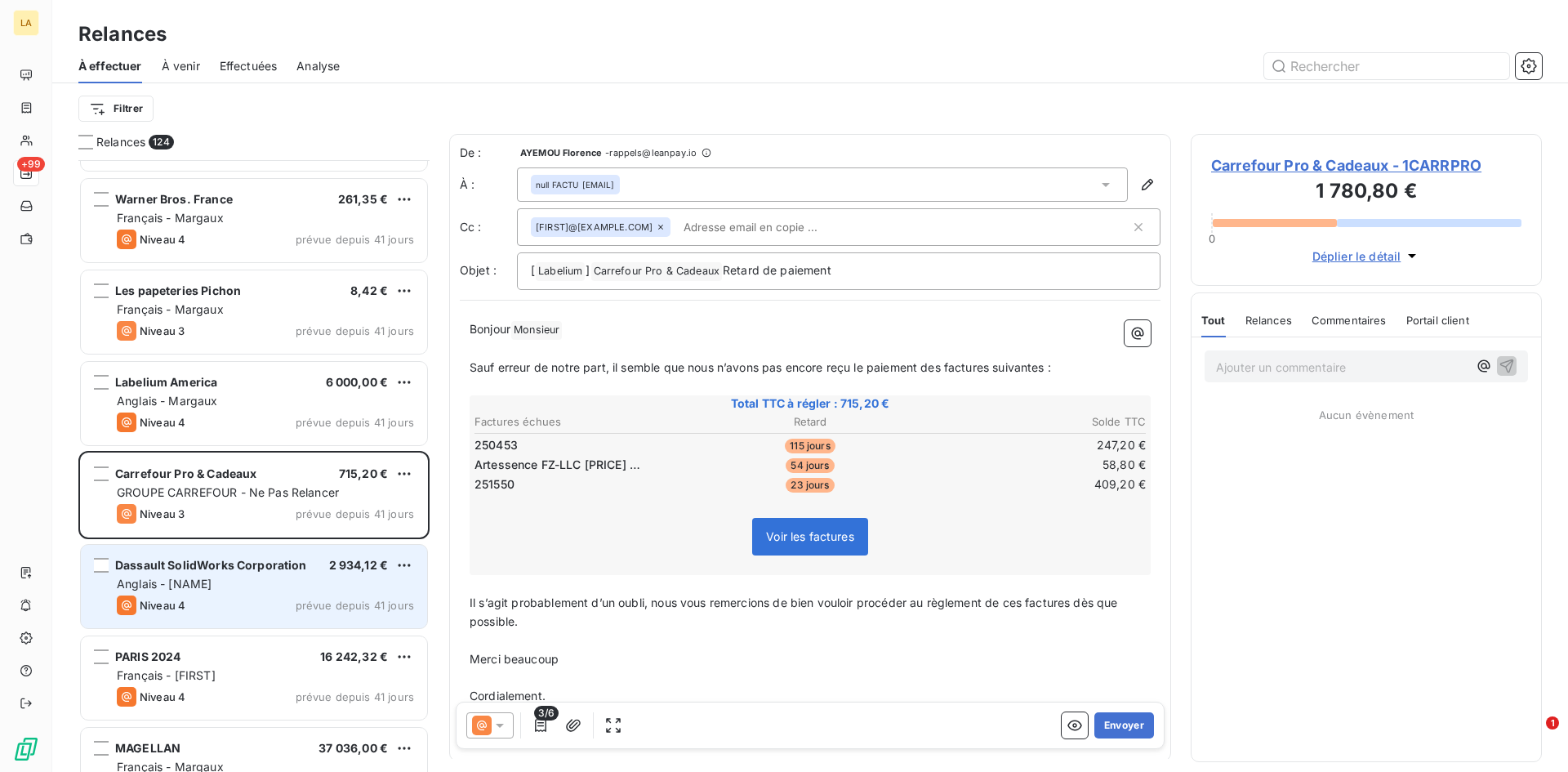 click on "Anglais - [NAME]" at bounding box center (164, 583) 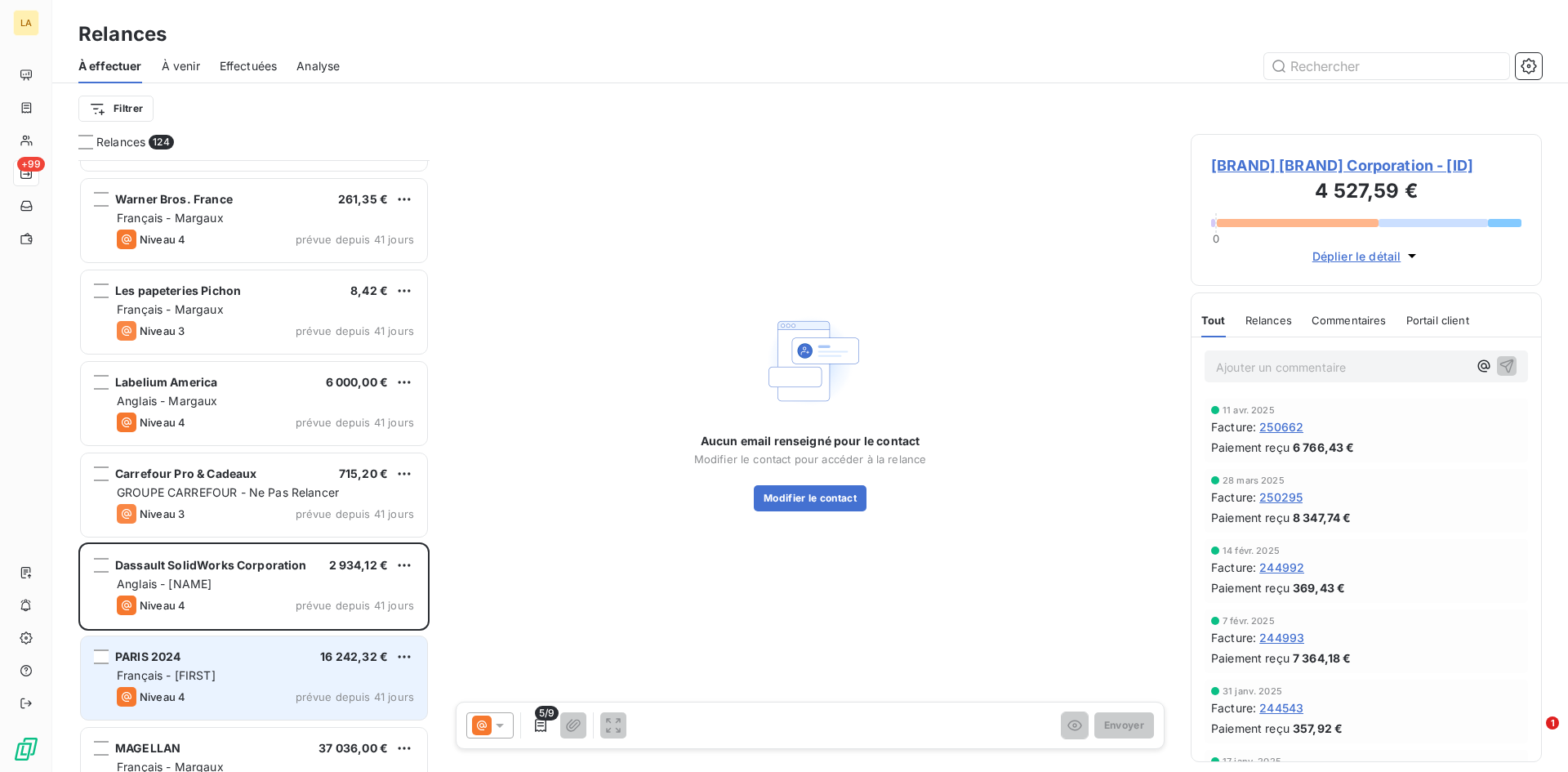 click on "Niveau 4 prévue depuis 41 jours" at bounding box center [265, 697] 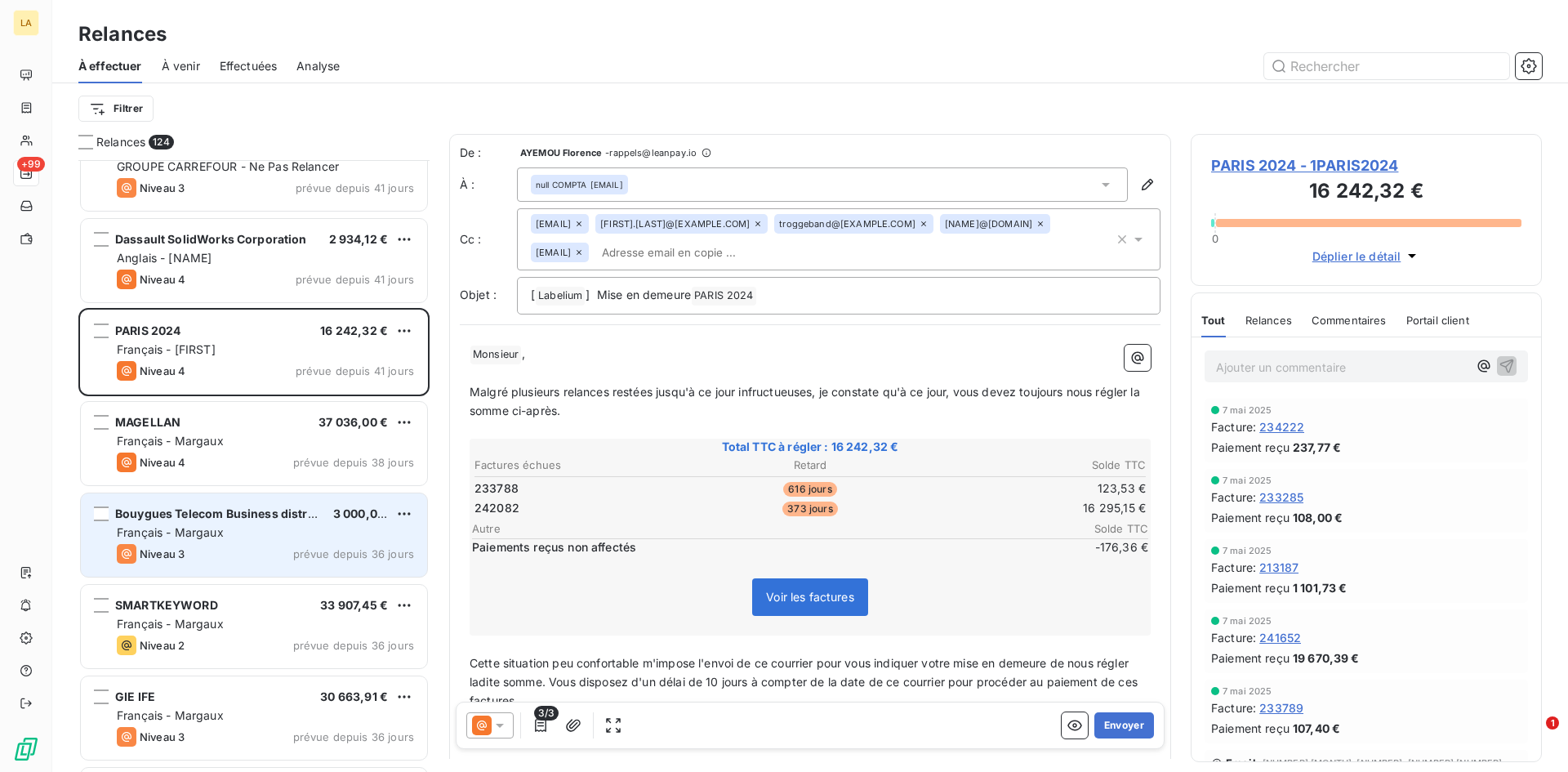 scroll, scrollTop: 5801, scrollLeft: 0, axis: vertical 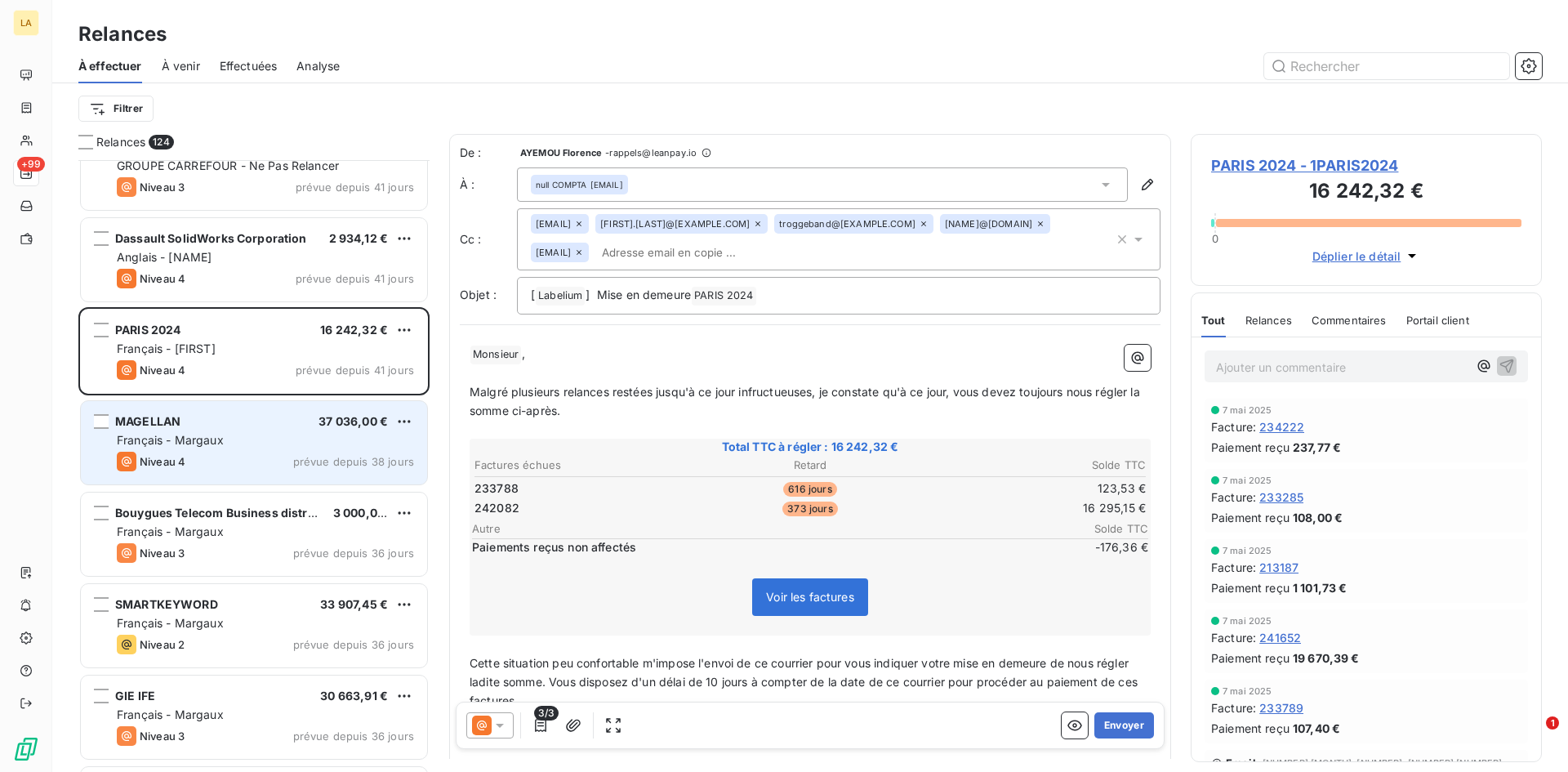 click on "Français - Margaux" at bounding box center [265, 440] 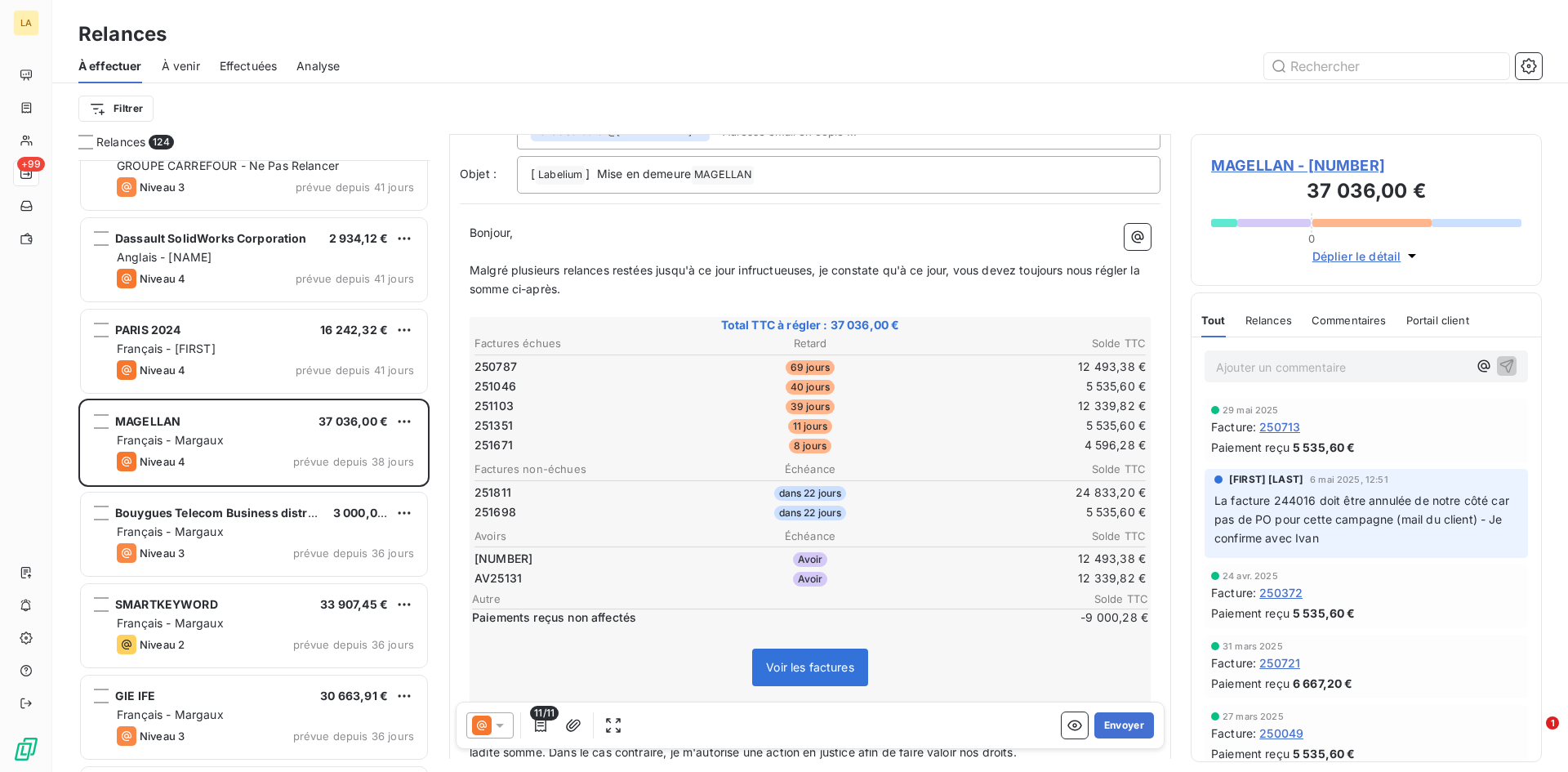 scroll, scrollTop: 164, scrollLeft: 0, axis: vertical 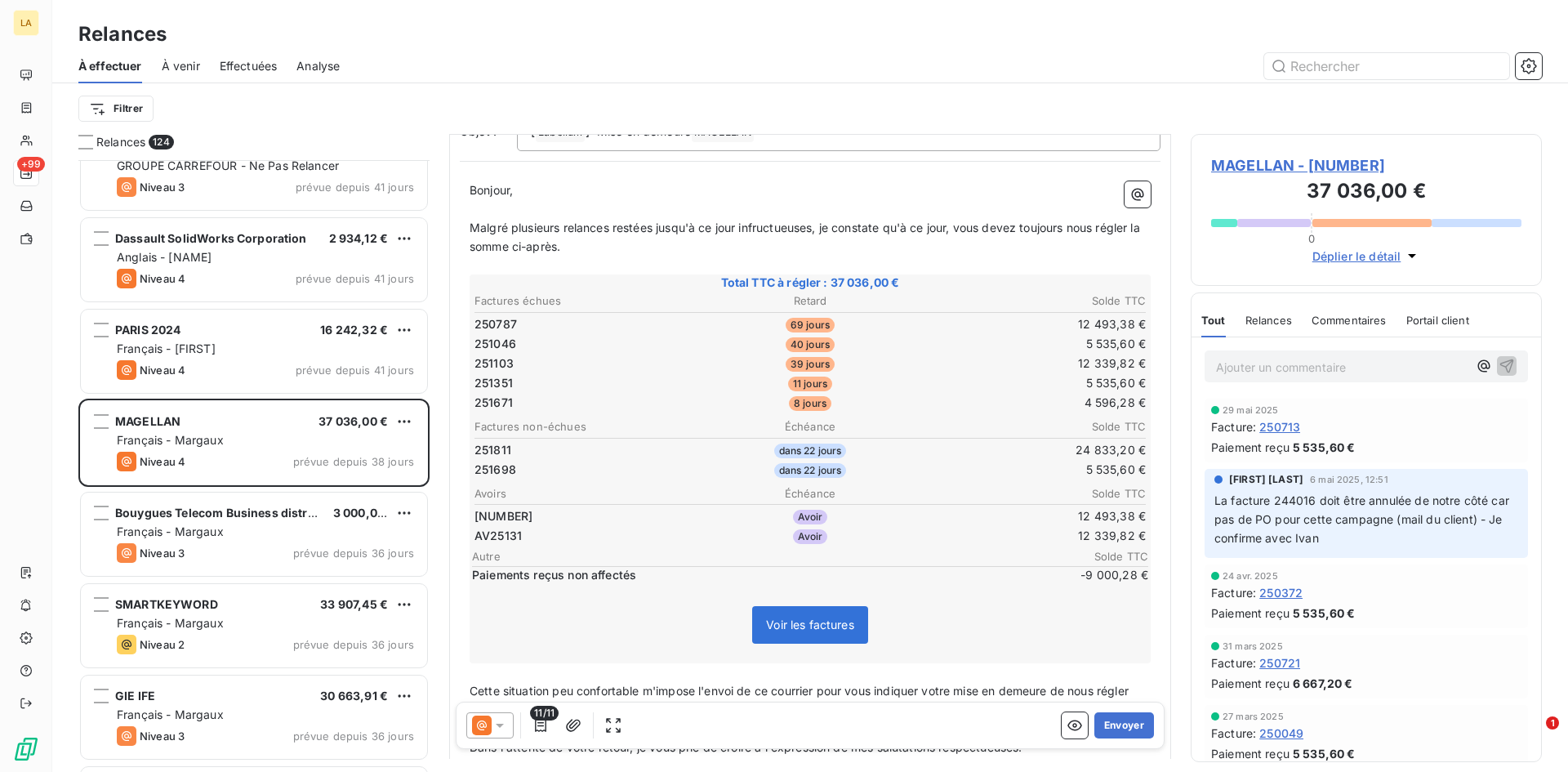 click 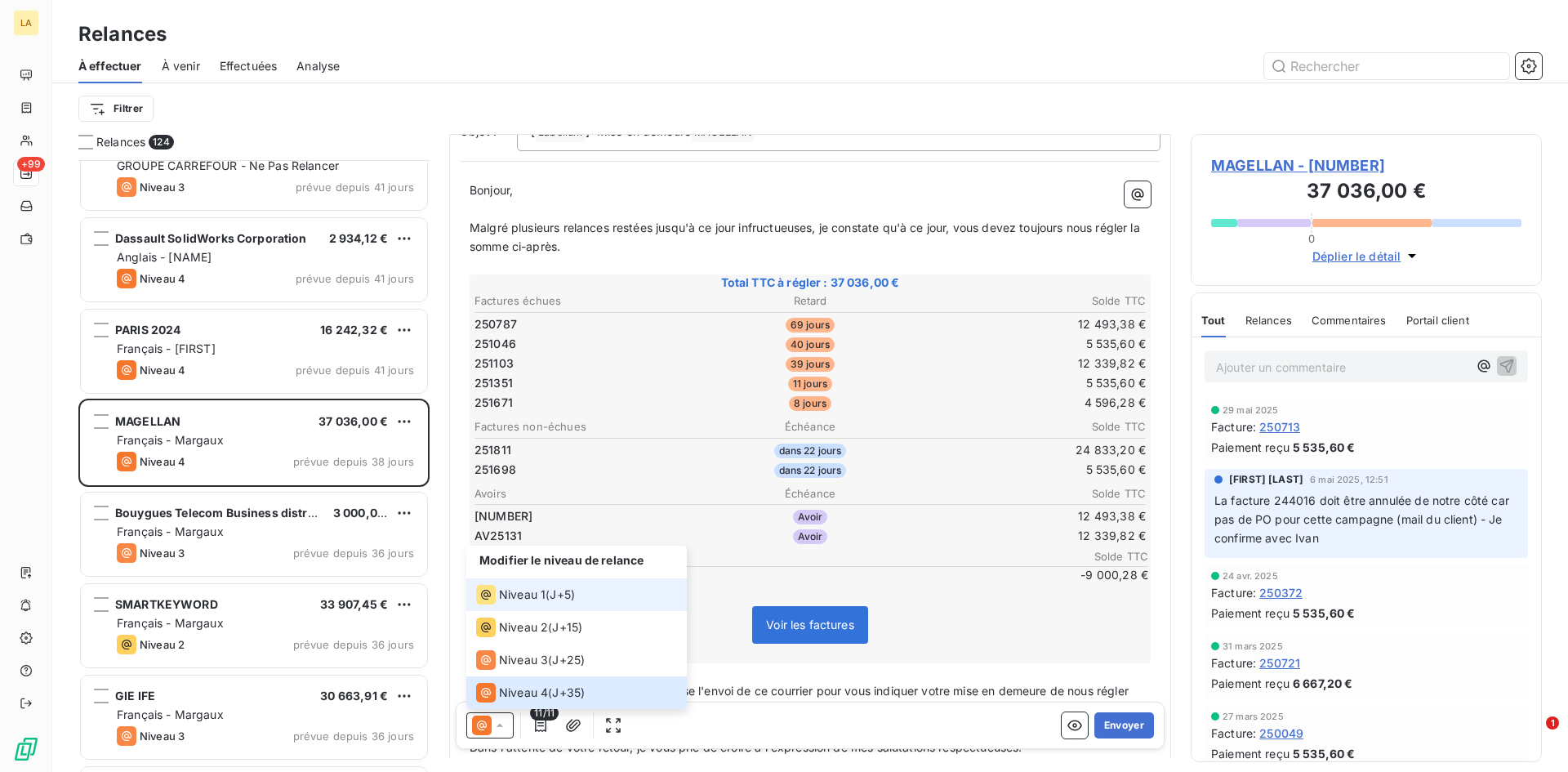 click on "Niveau 1  ( J+5 )" at bounding box center [577, 595] 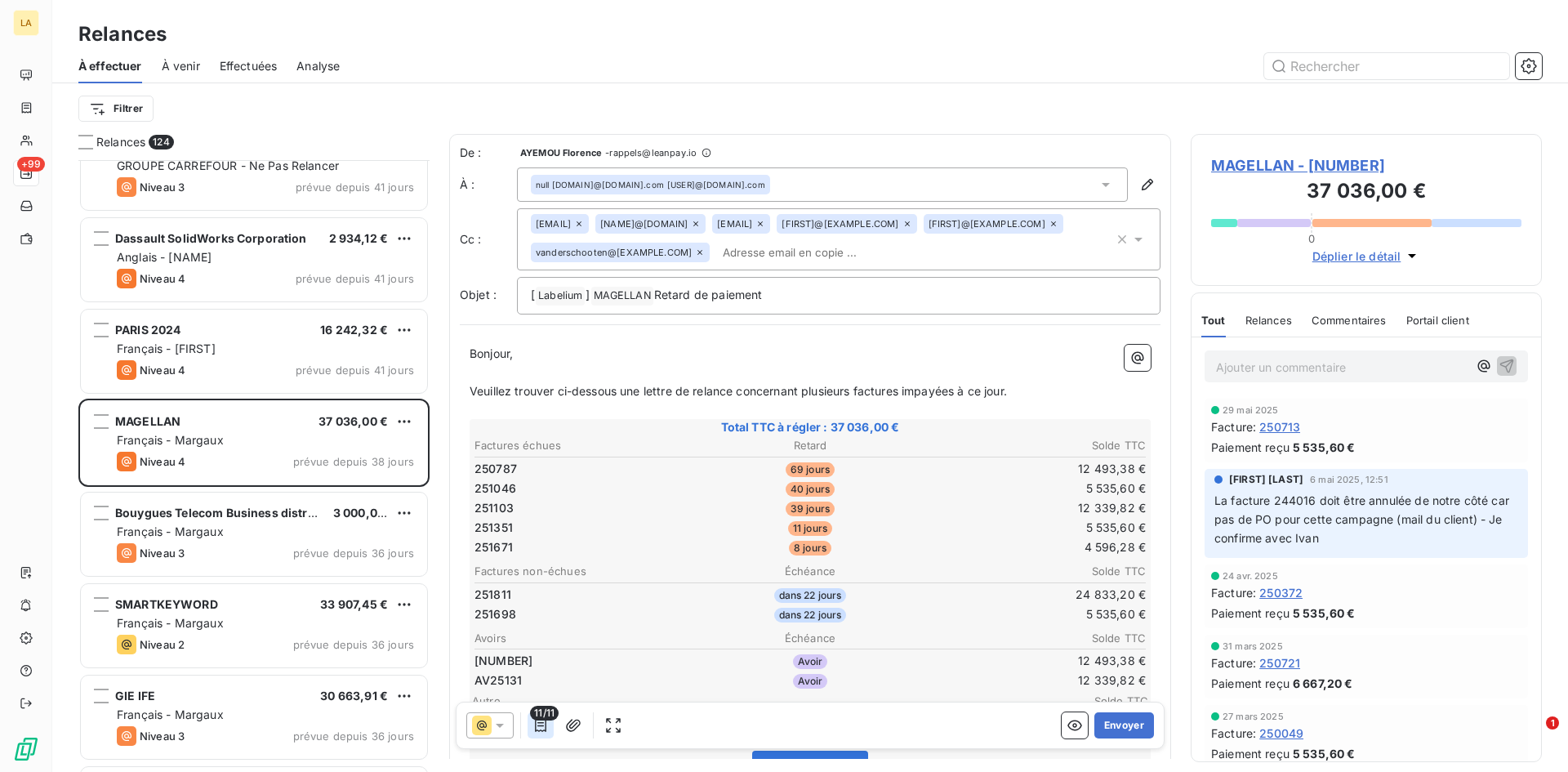 click 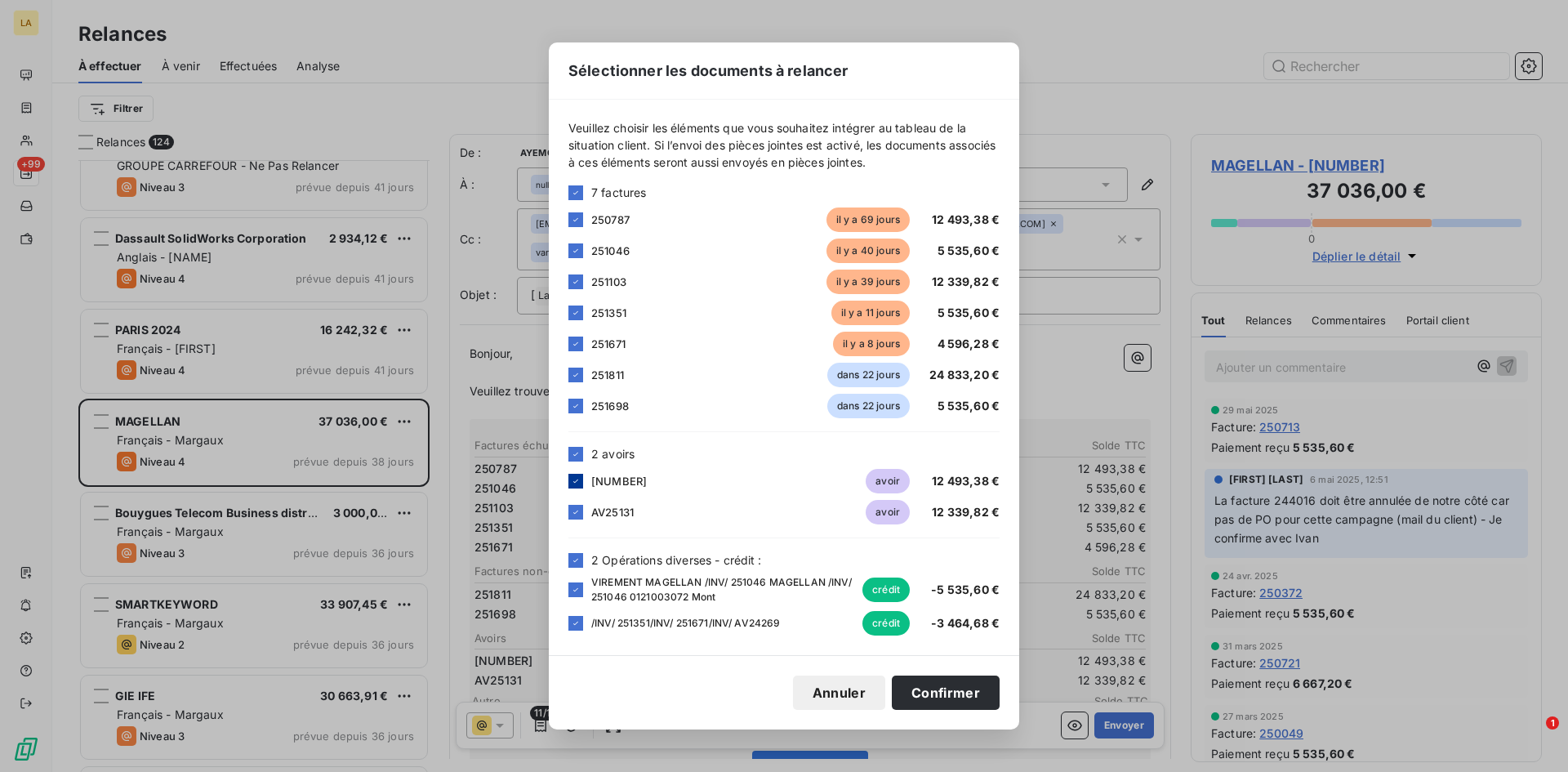 click at bounding box center [576, 481] 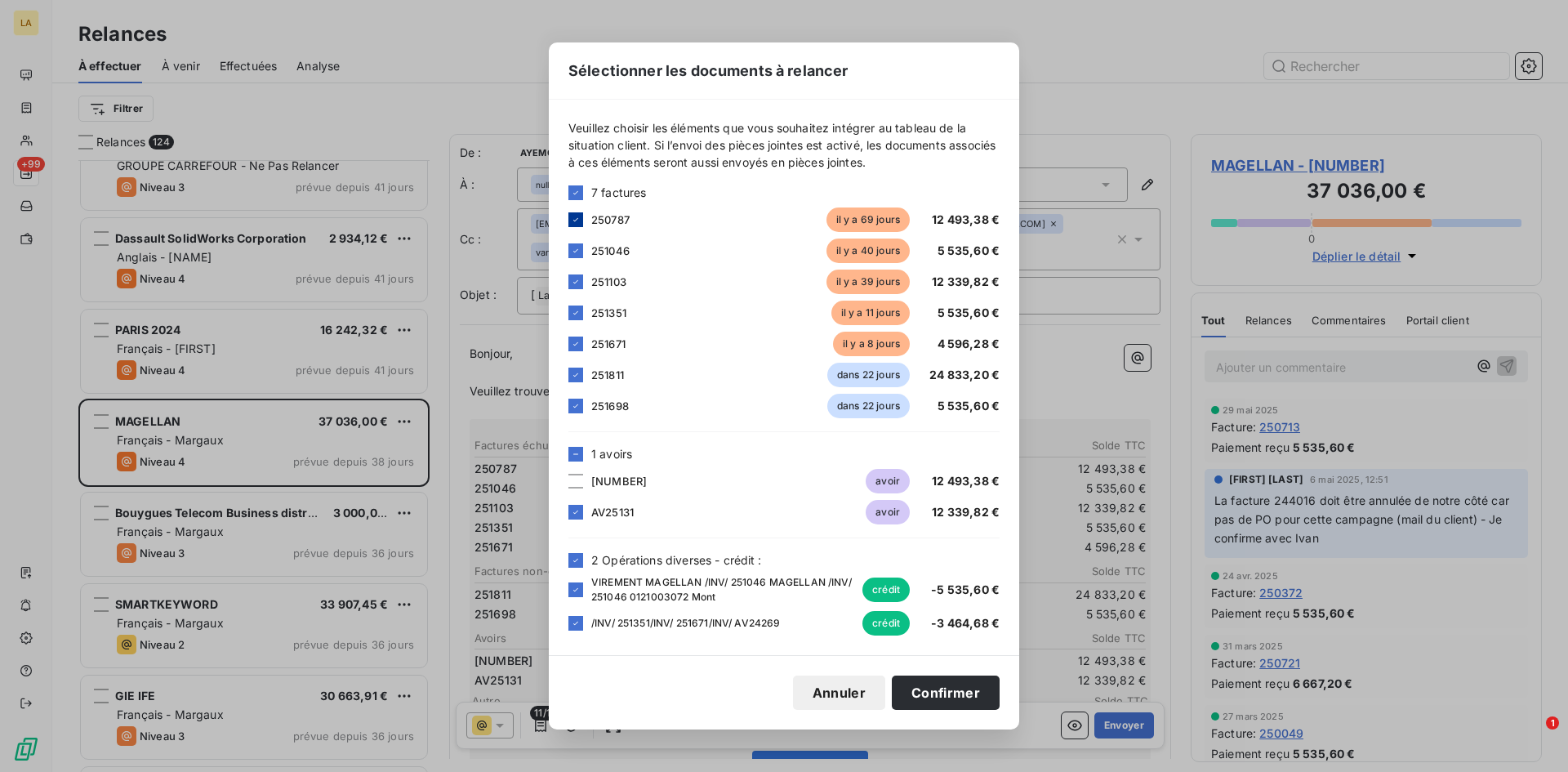 click 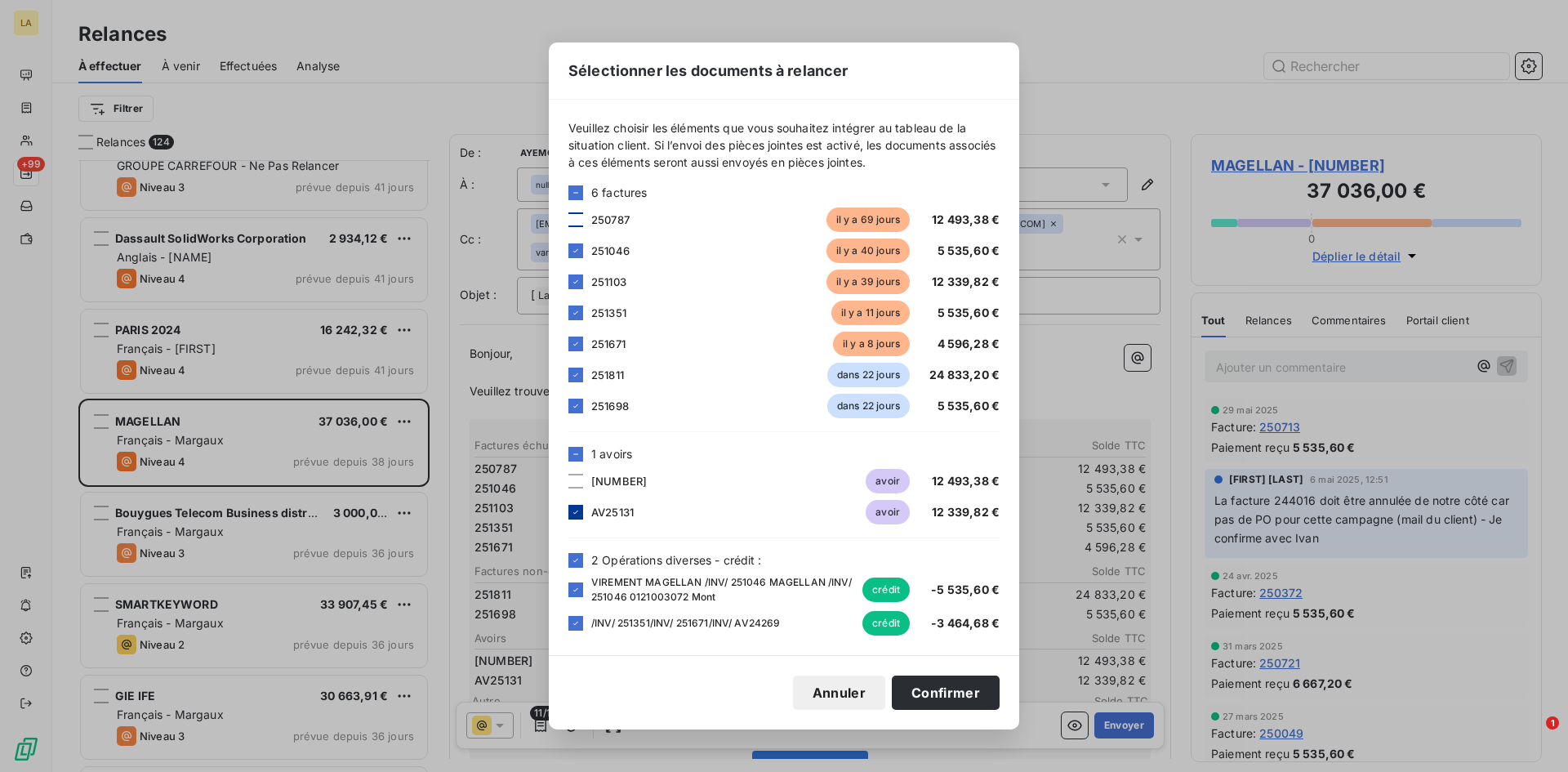 click 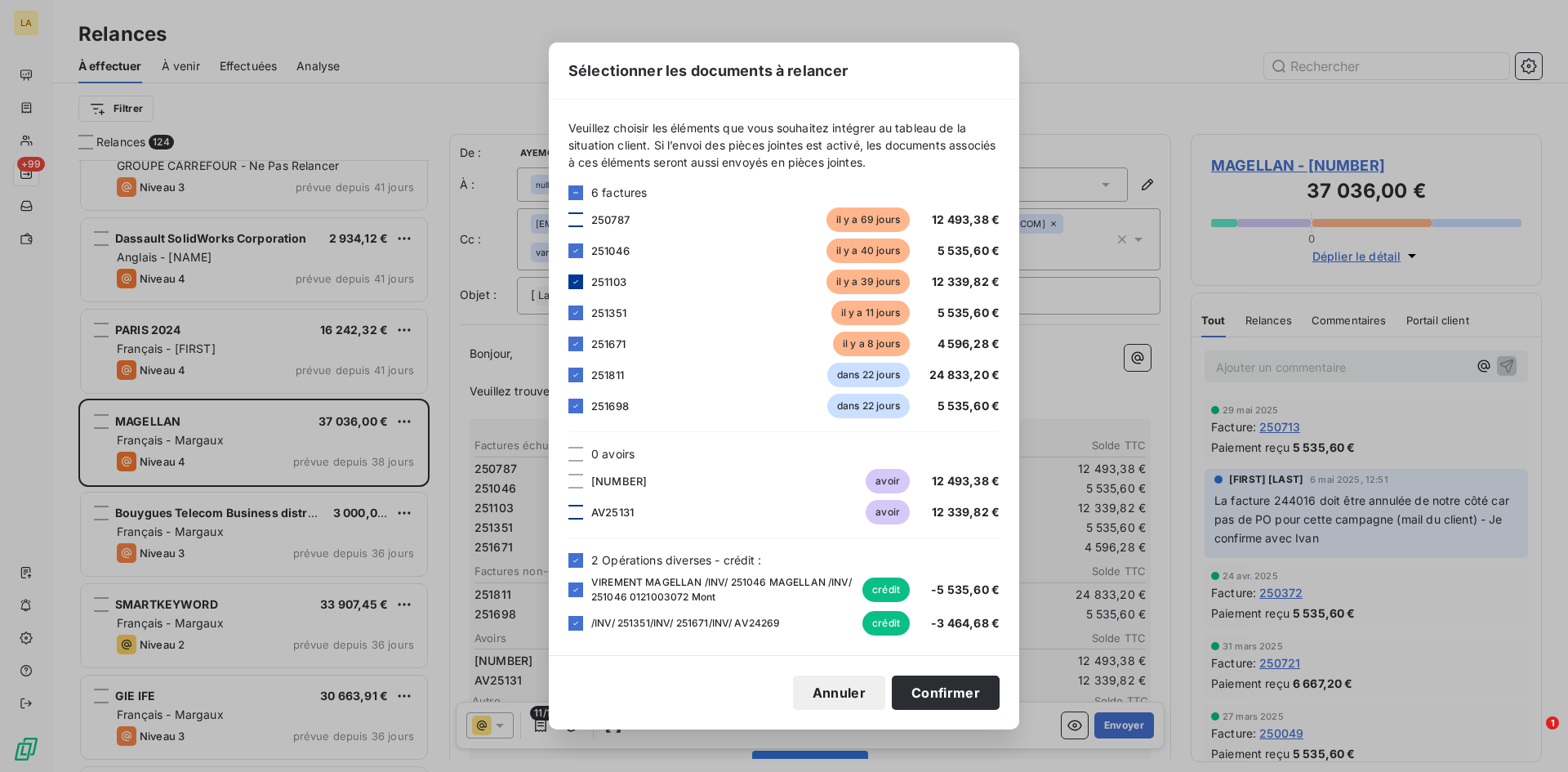 click 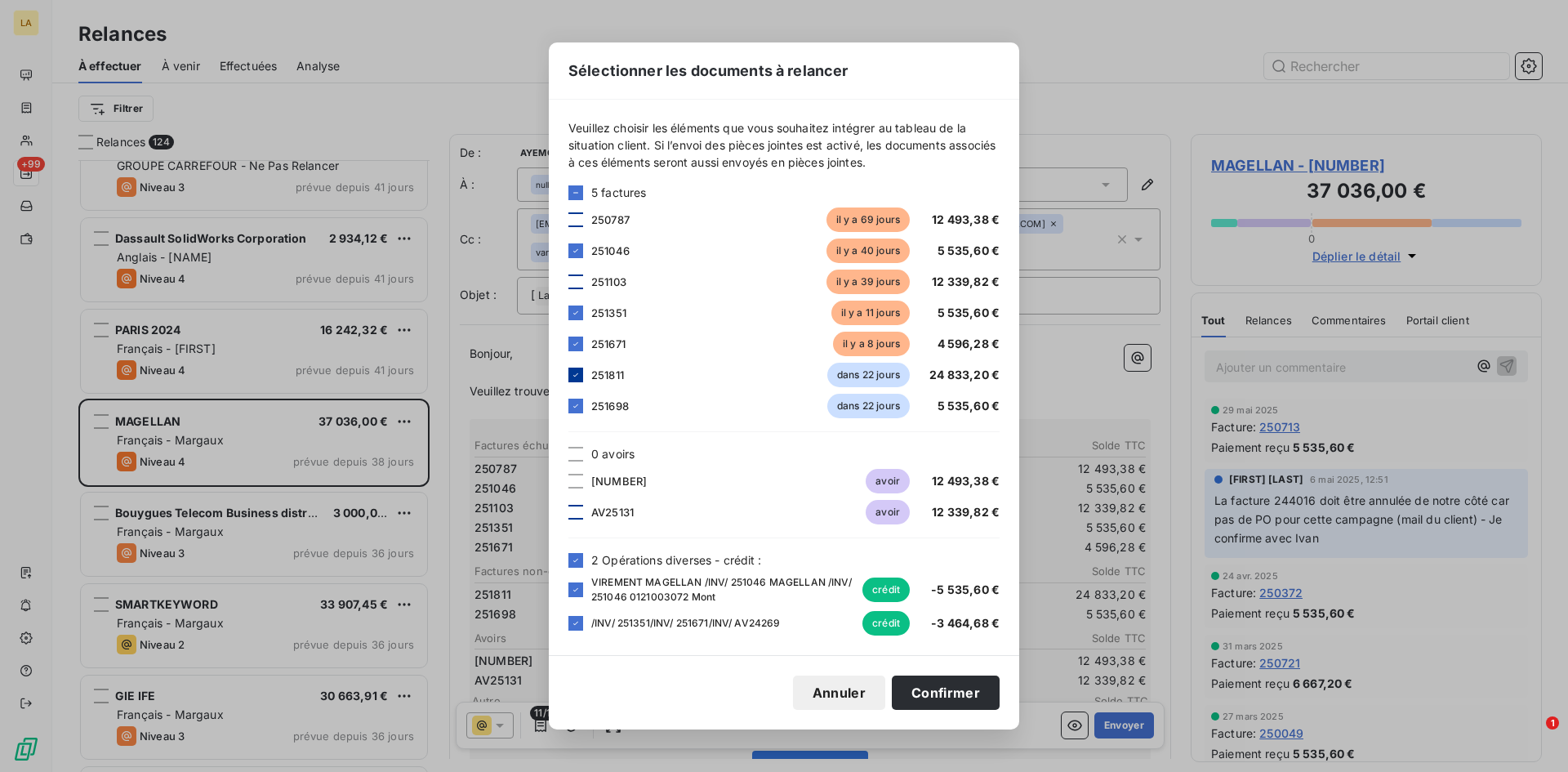 click 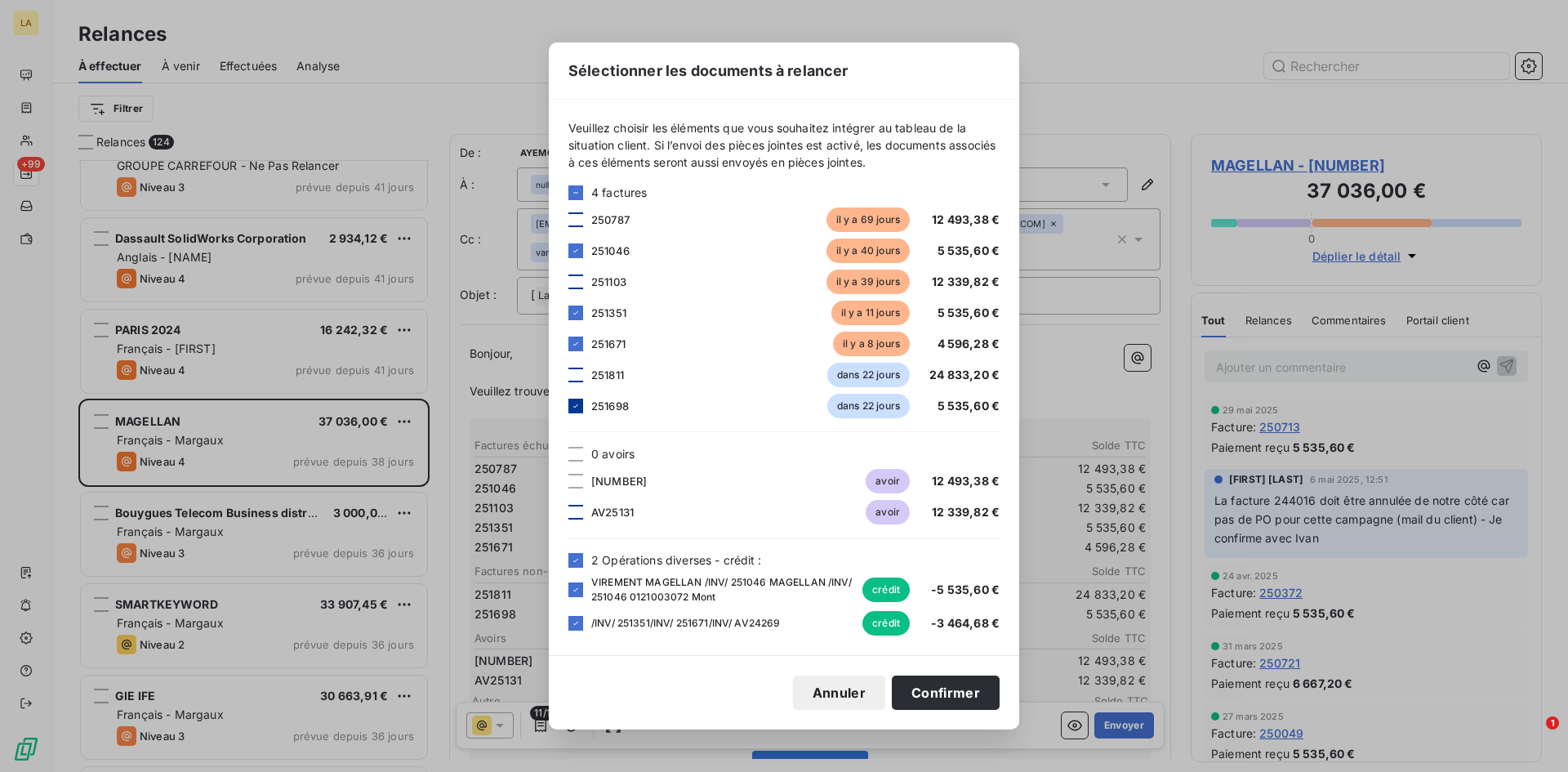 click 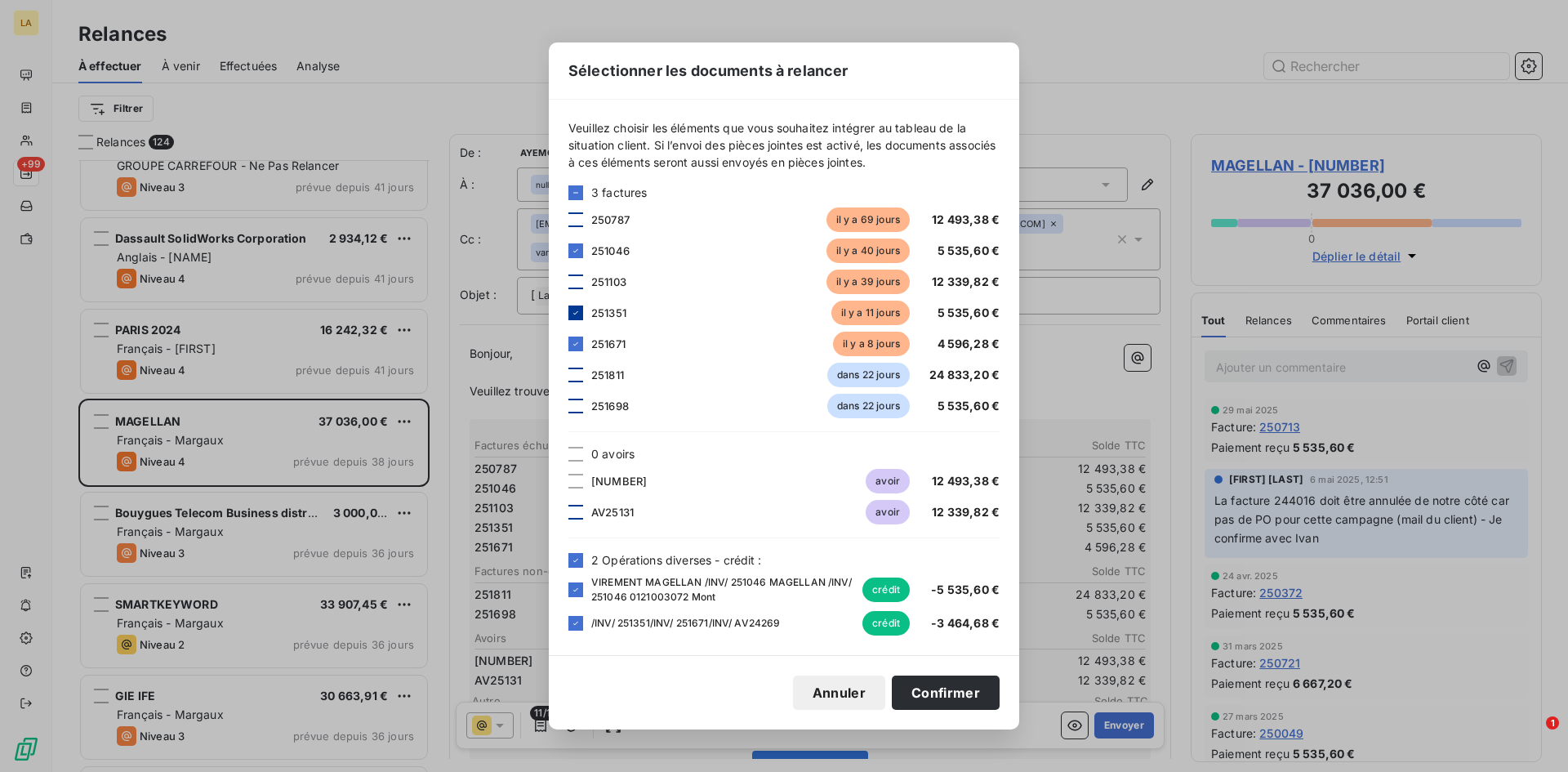 click 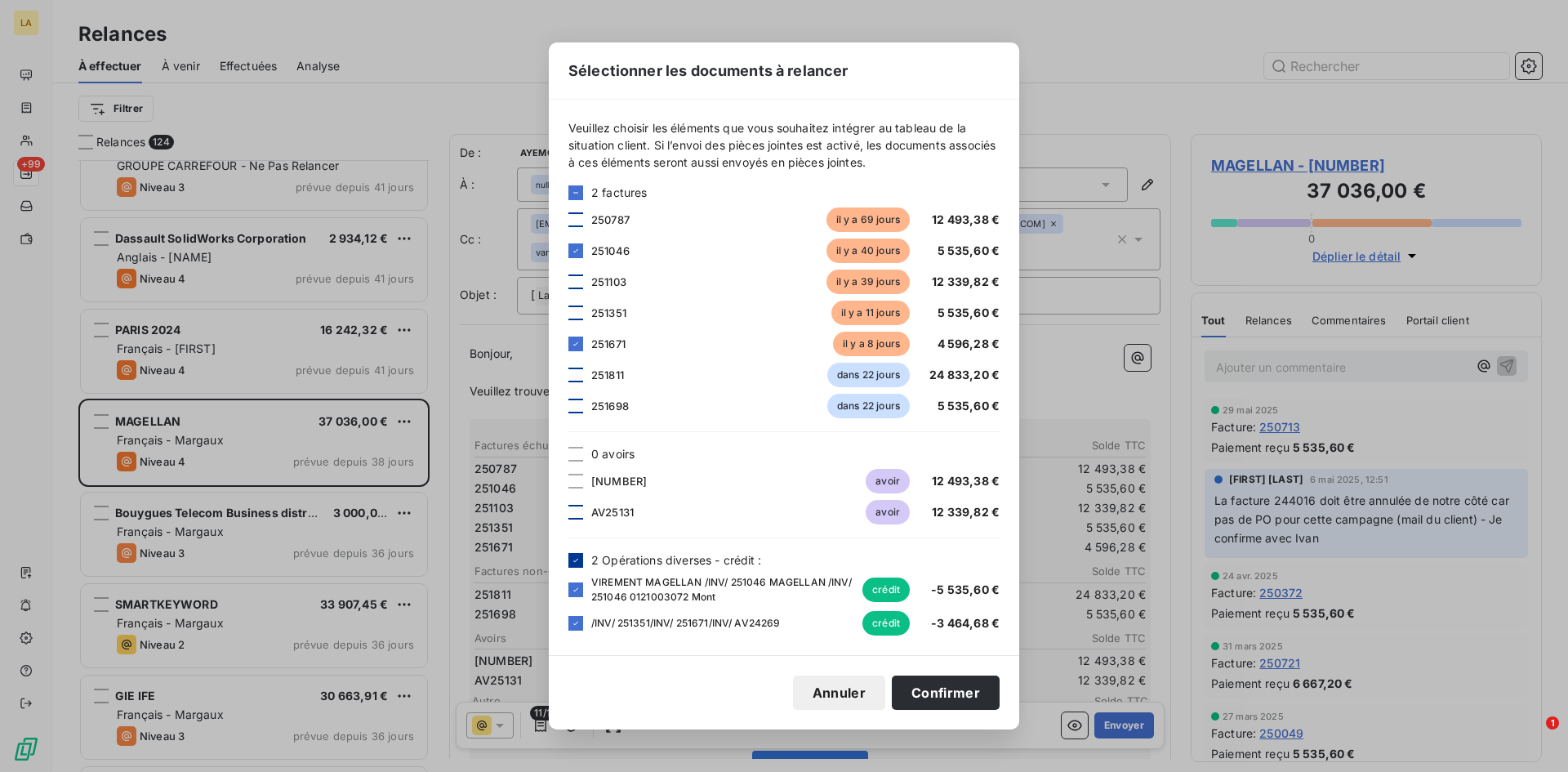 click 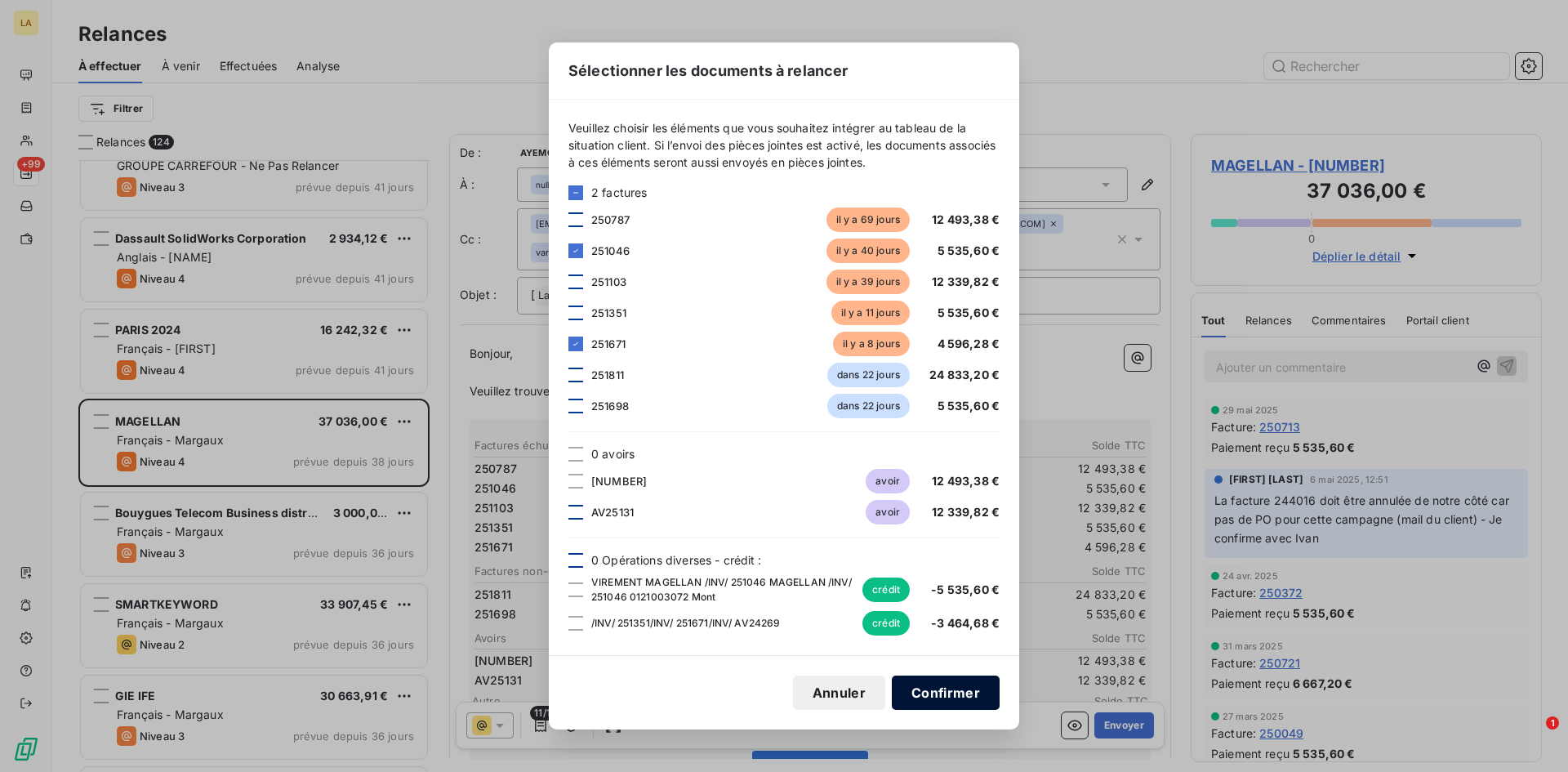 click on "Confirmer" at bounding box center [946, 693] 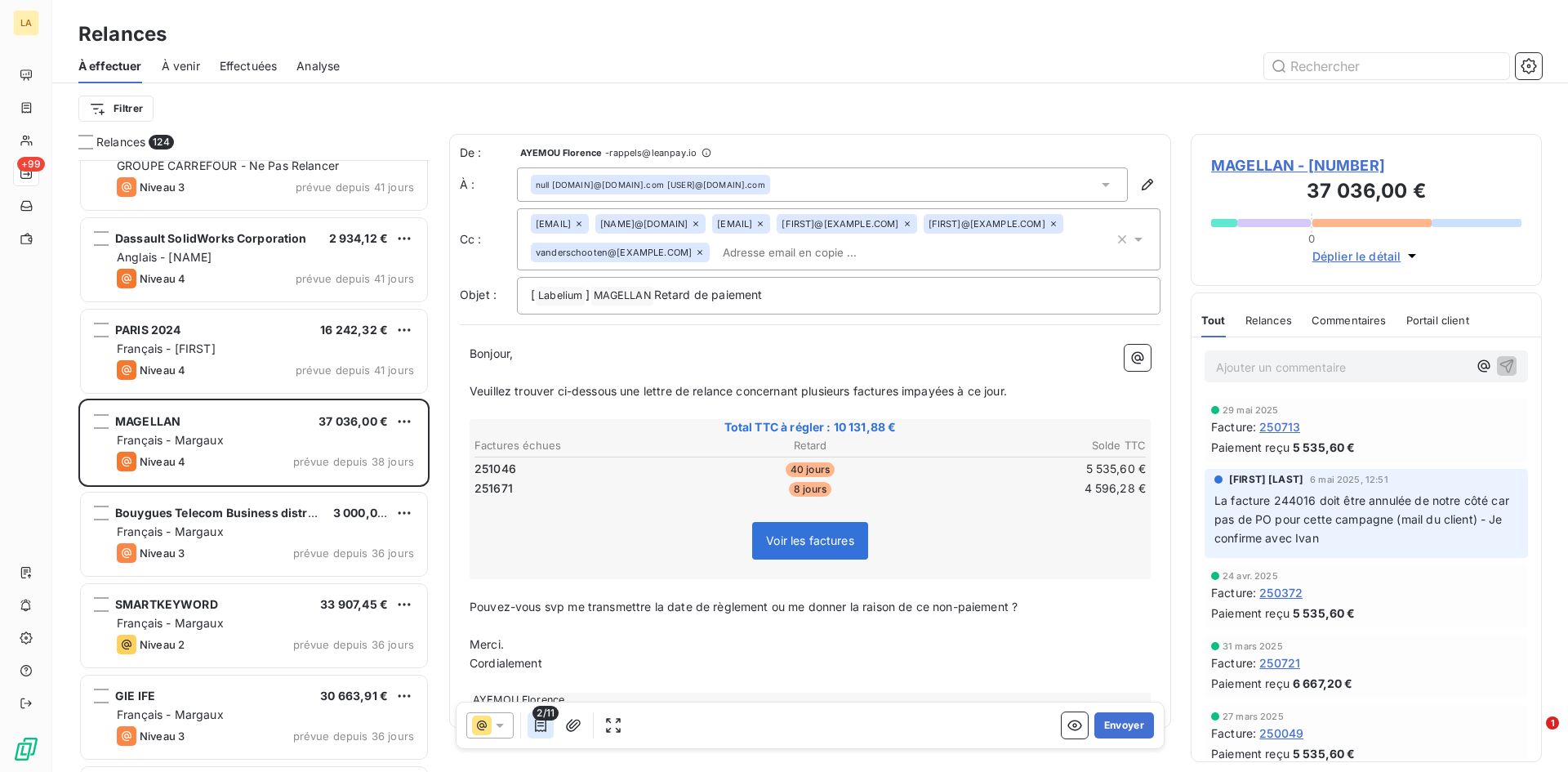 click 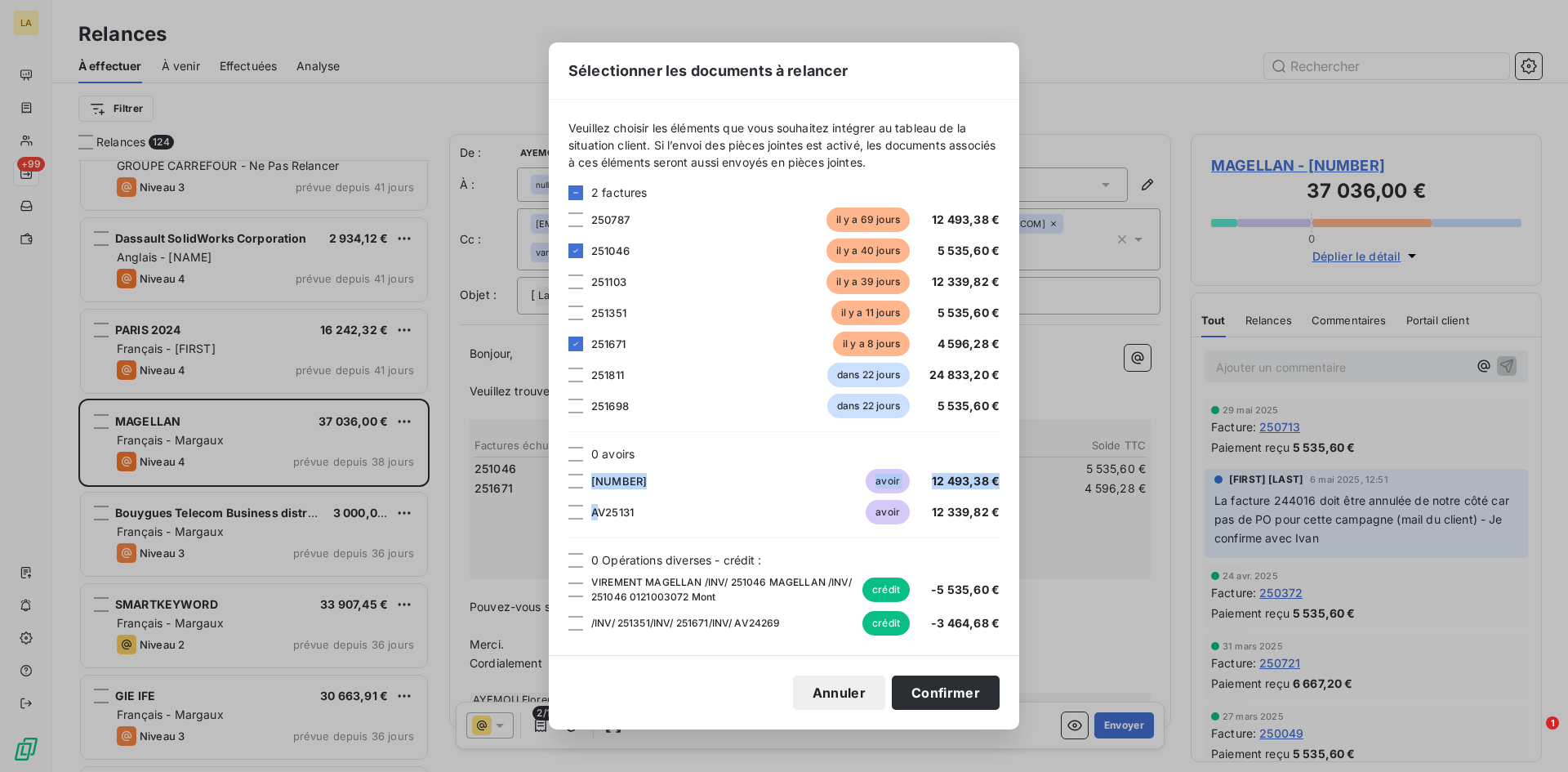 drag, startPoint x: 646, startPoint y: 469, endPoint x: 696, endPoint y: 446, distance: 55.03635 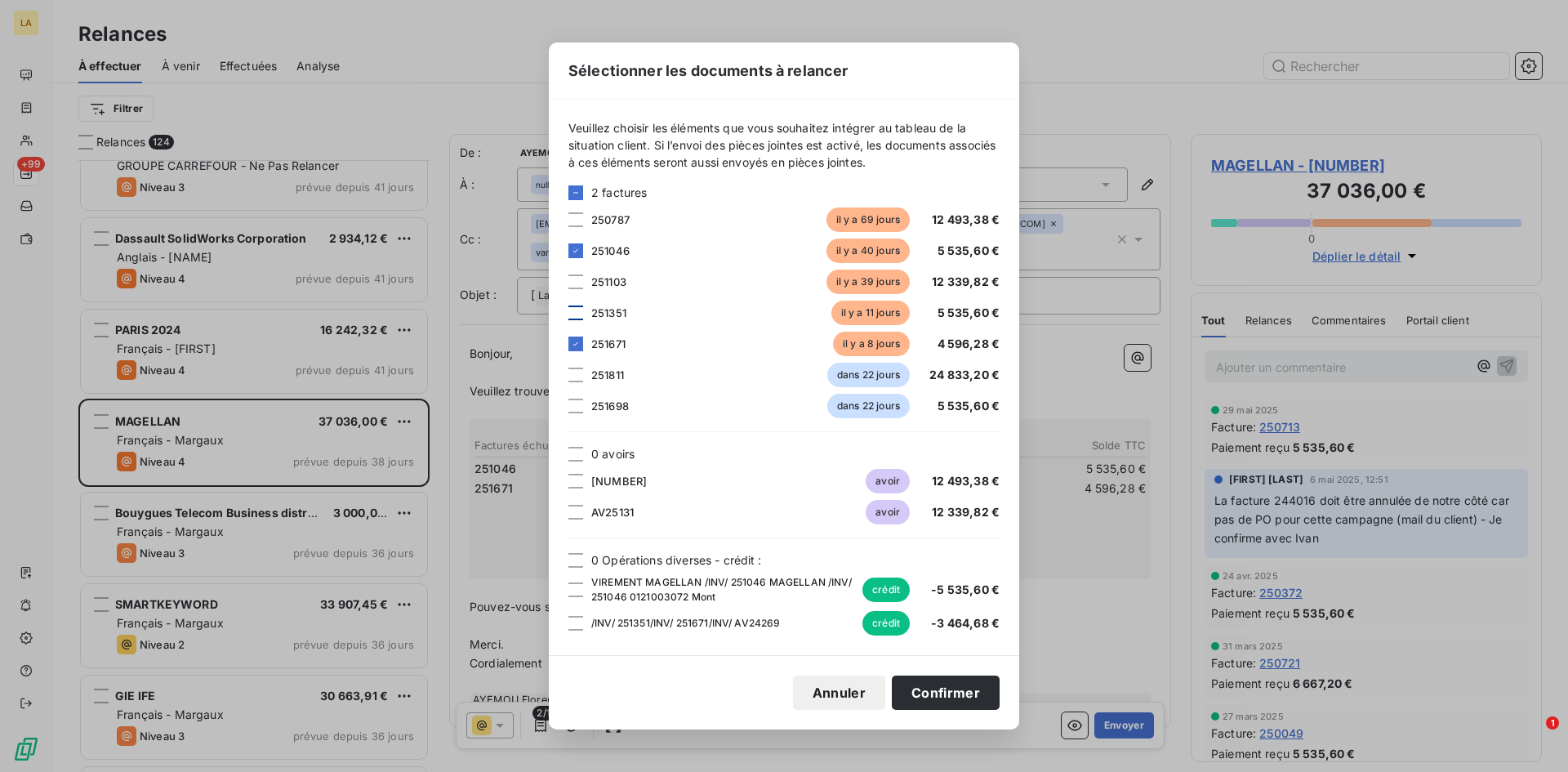 click at bounding box center (576, 313) 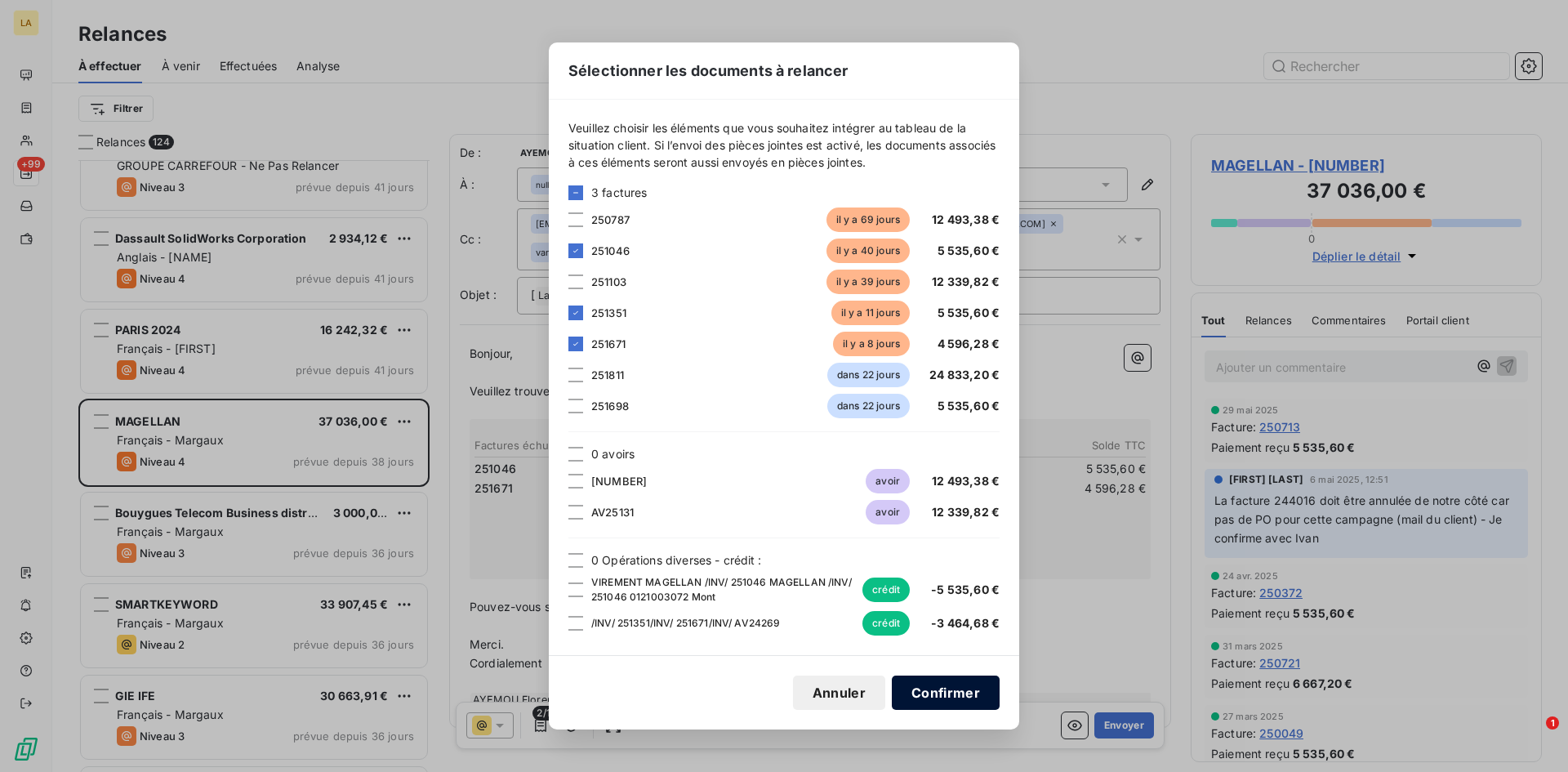click on "Confirmer" at bounding box center [946, 693] 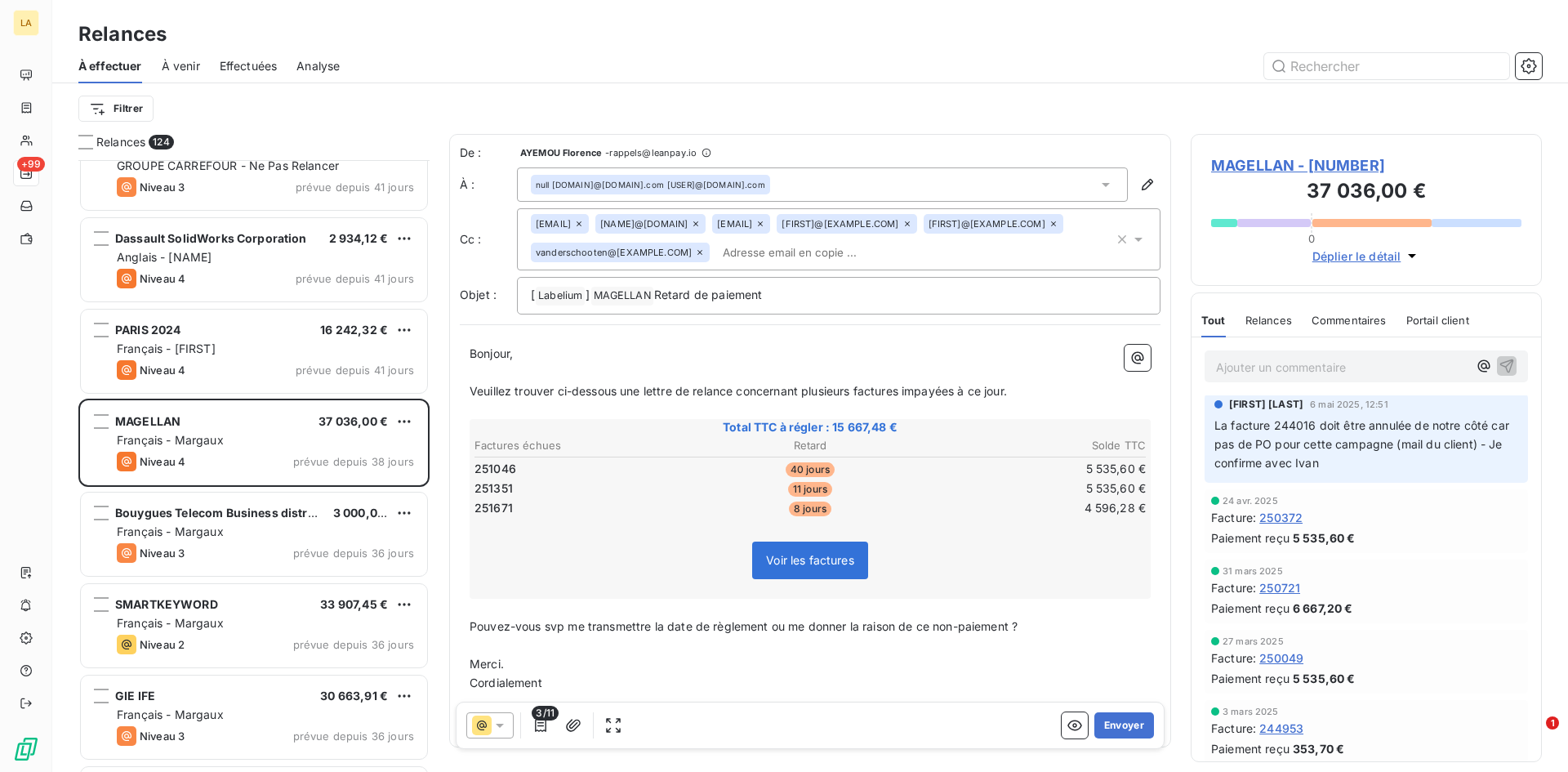 scroll, scrollTop: 0, scrollLeft: 0, axis: both 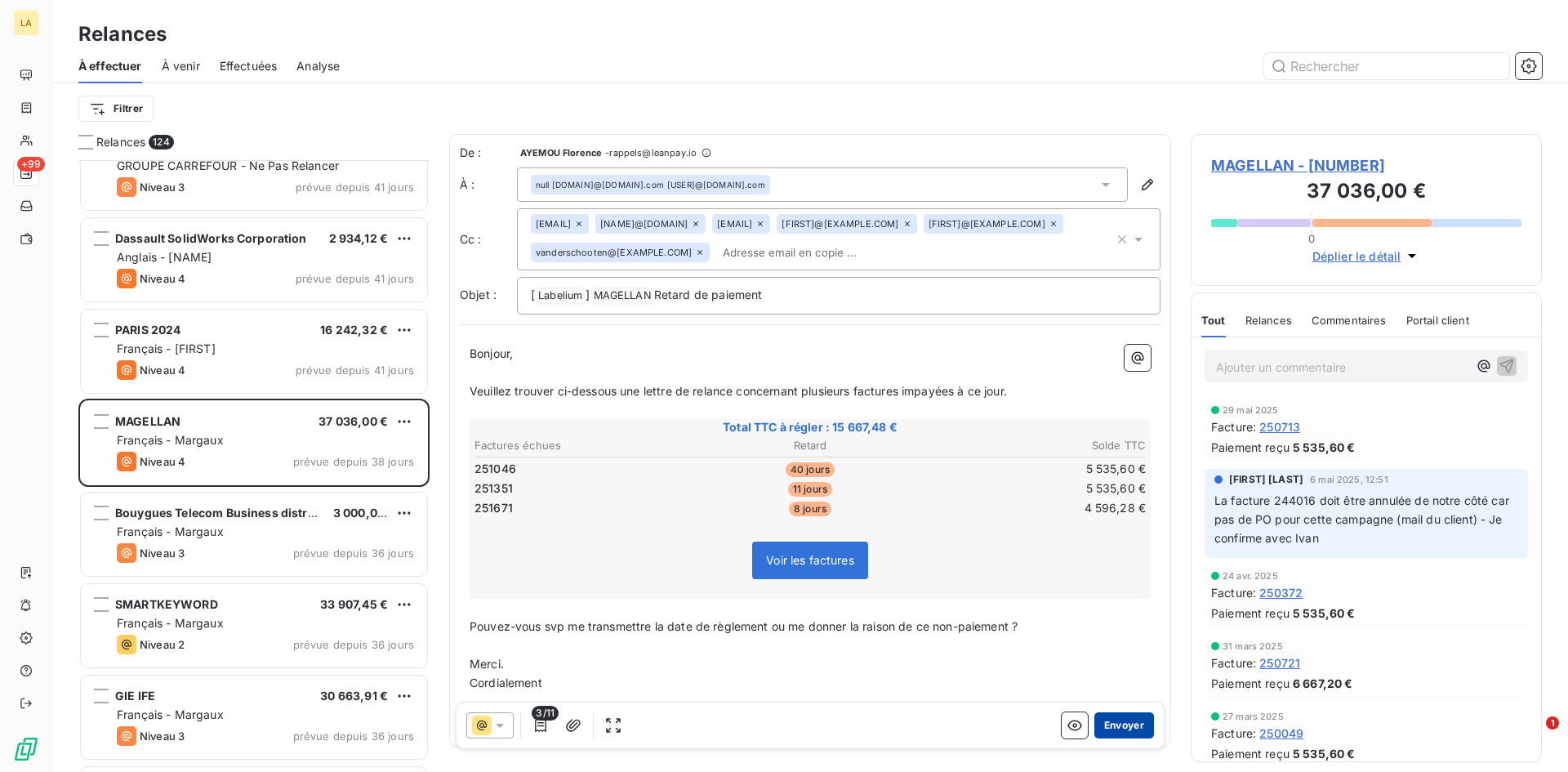 click on "Envoyer" at bounding box center [1124, 725] 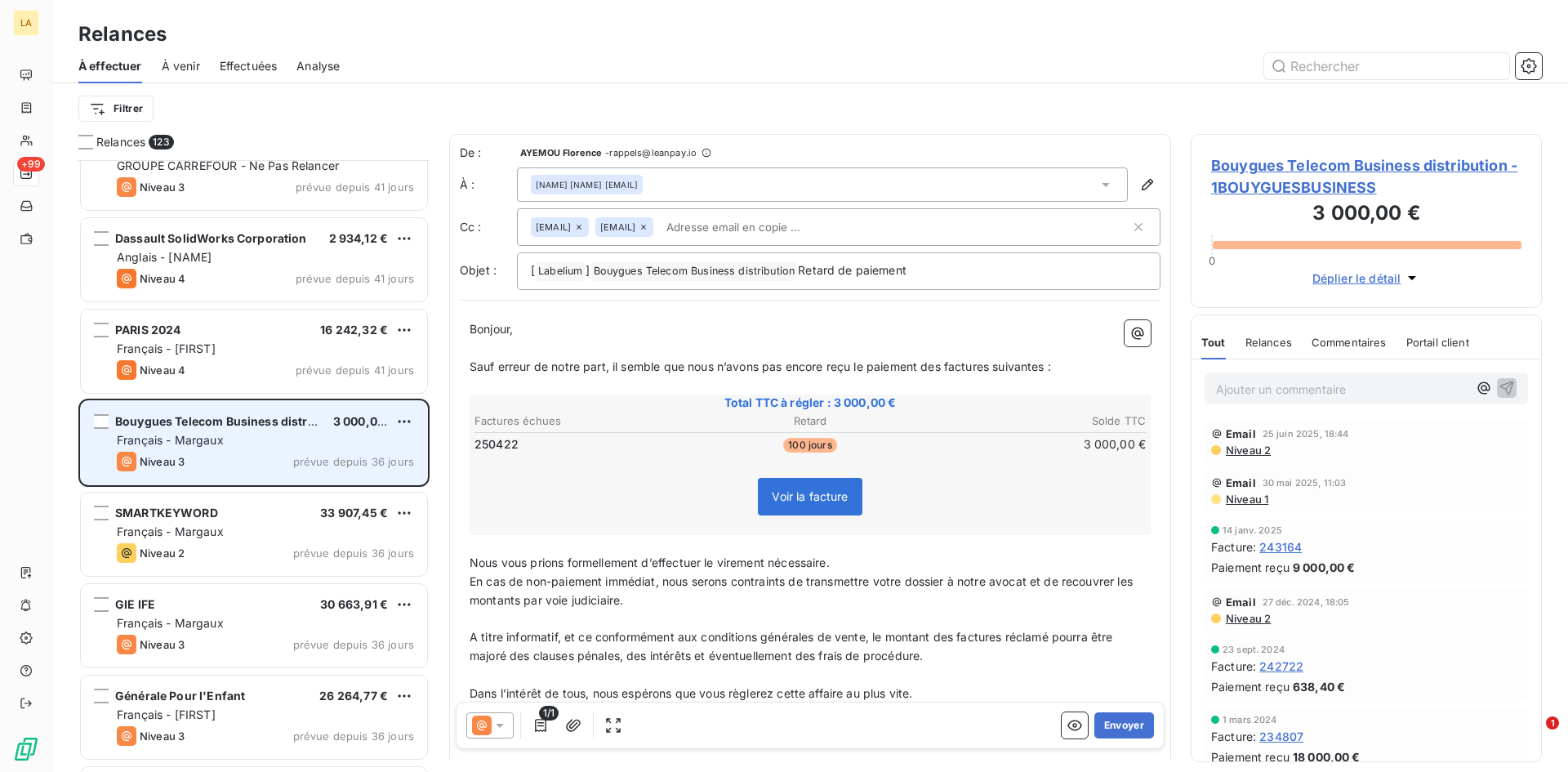 click on "Niveau 3 prévue depuis 36 jours" at bounding box center (265, 462) 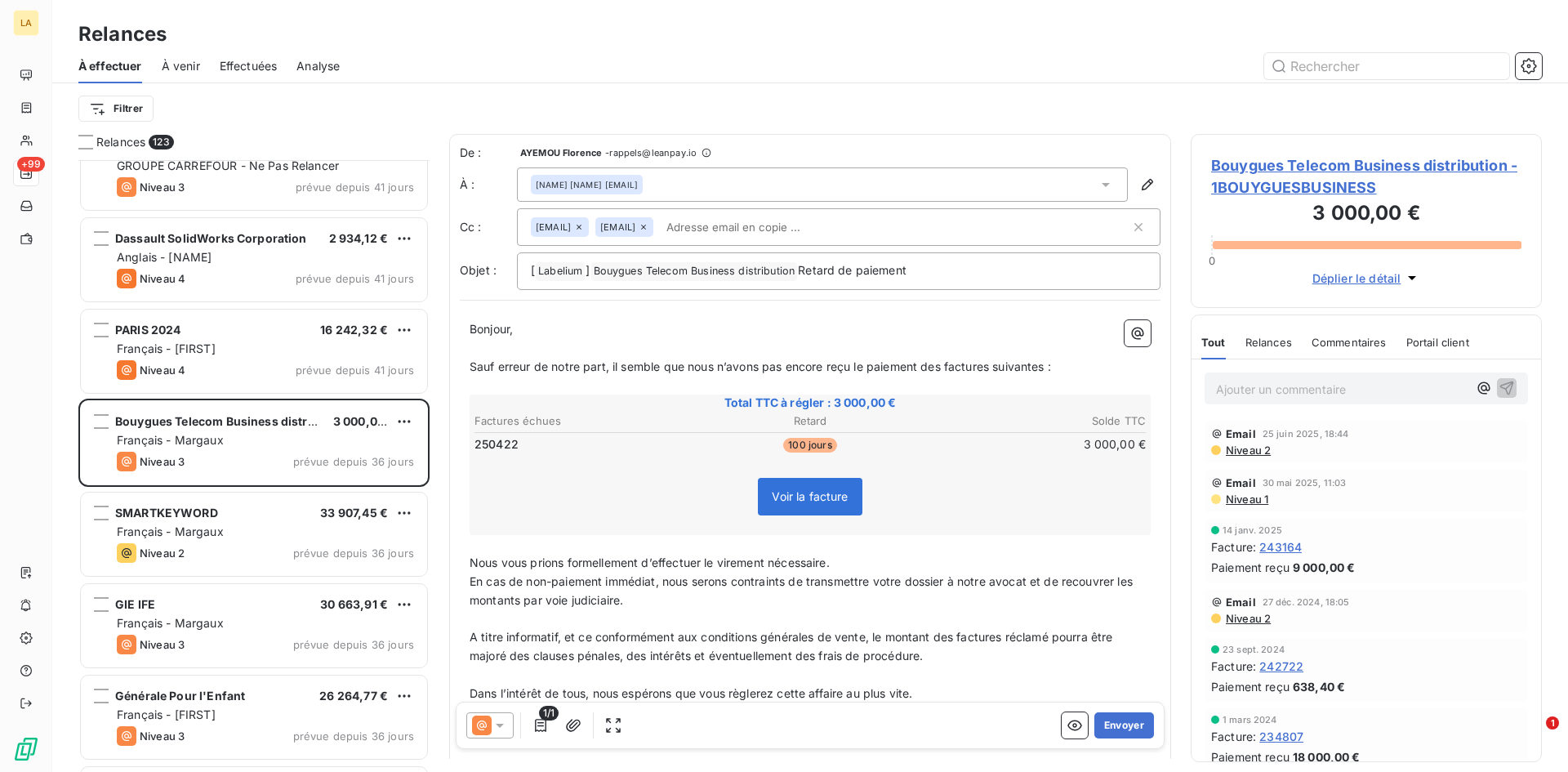 click on "Niveau 2" at bounding box center (1247, 450) 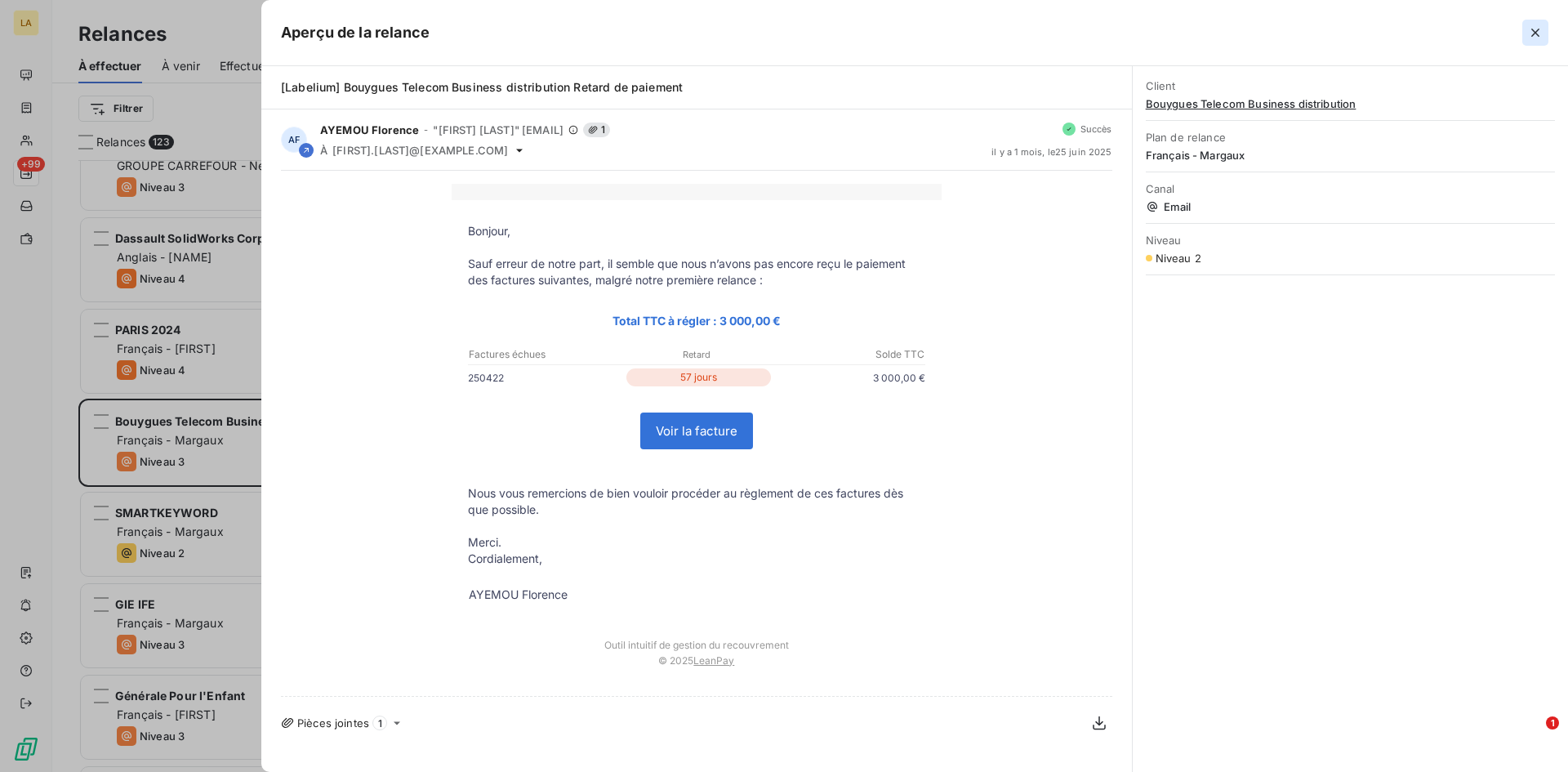 click 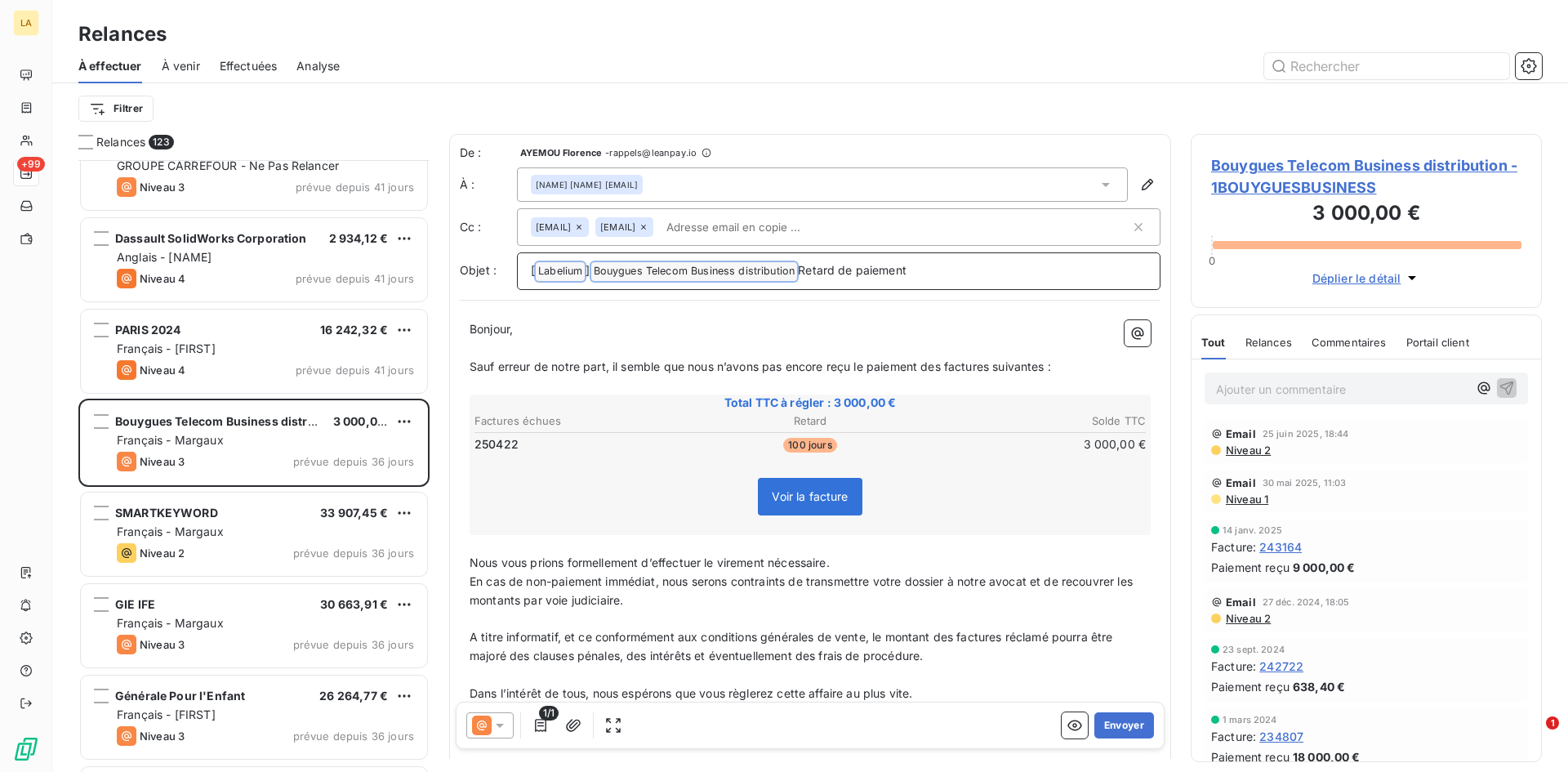 drag, startPoint x: 910, startPoint y: 269, endPoint x: 519, endPoint y: 266, distance: 391.0115 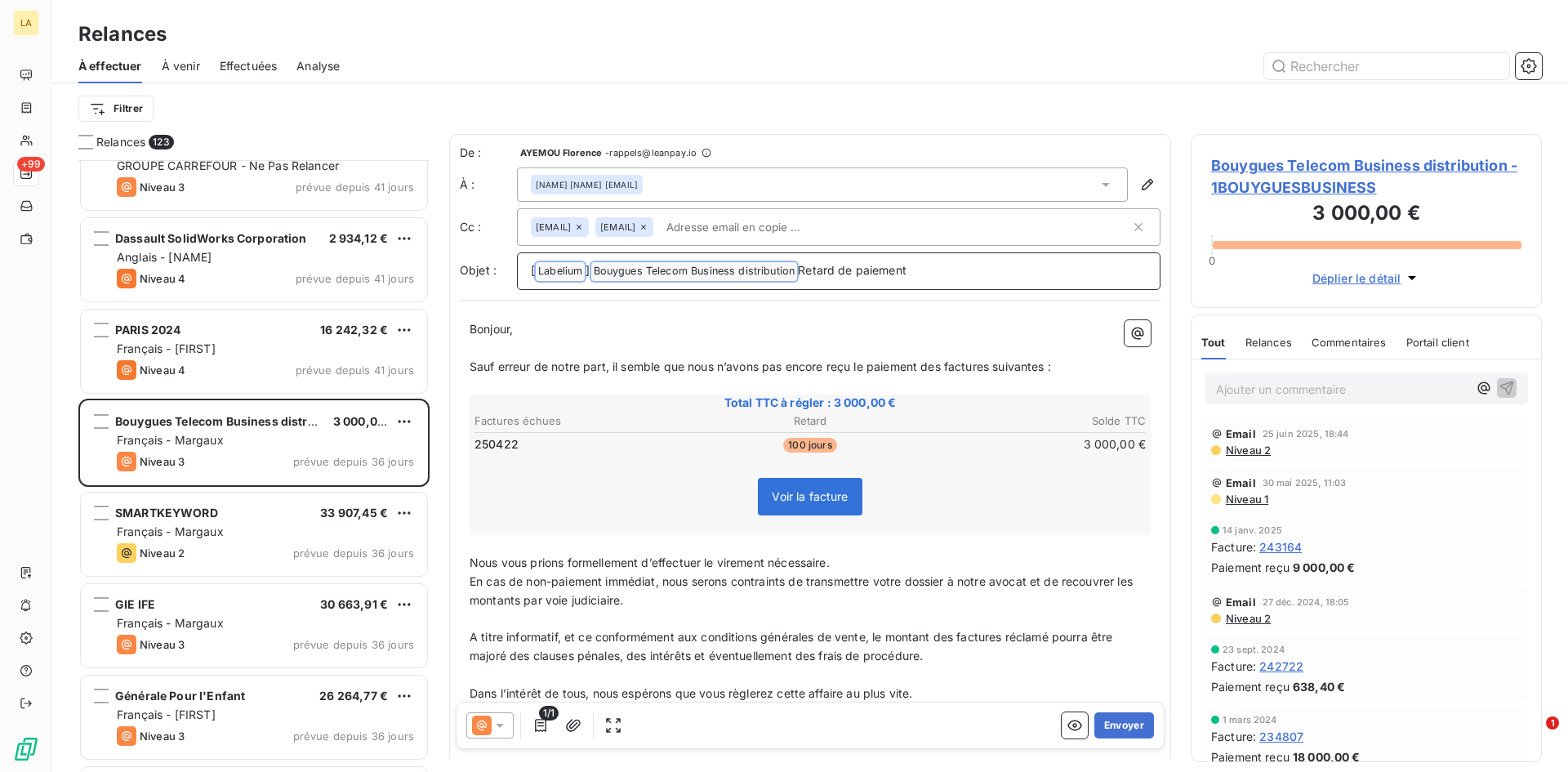 click on "[ Labelium ] Bouygues Telecom Business distribution Retard de paiement" at bounding box center [839, 271] 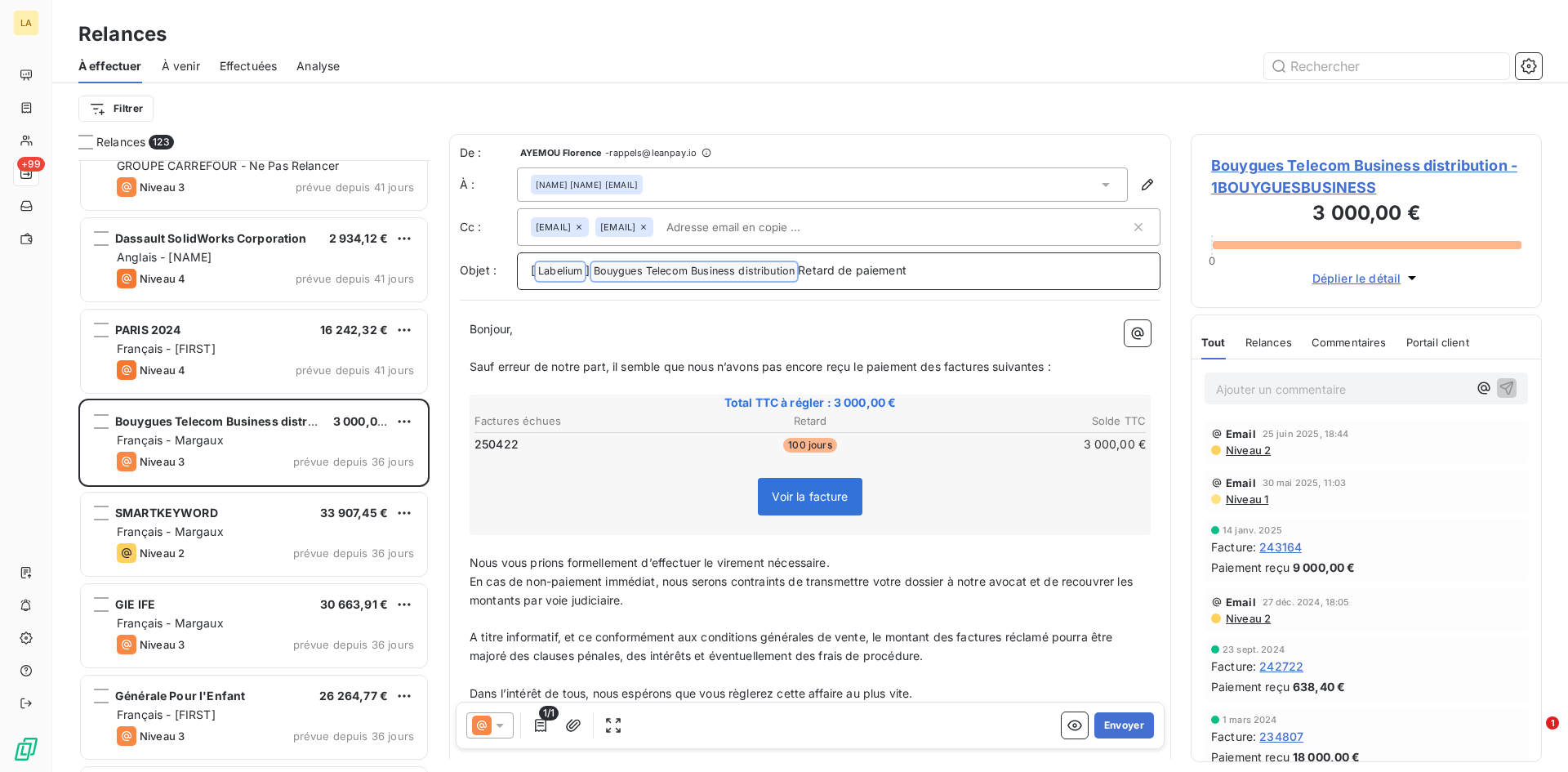 copy on "[ Labelium ] Bouygues Telecom Business distribution Retard de paiement" 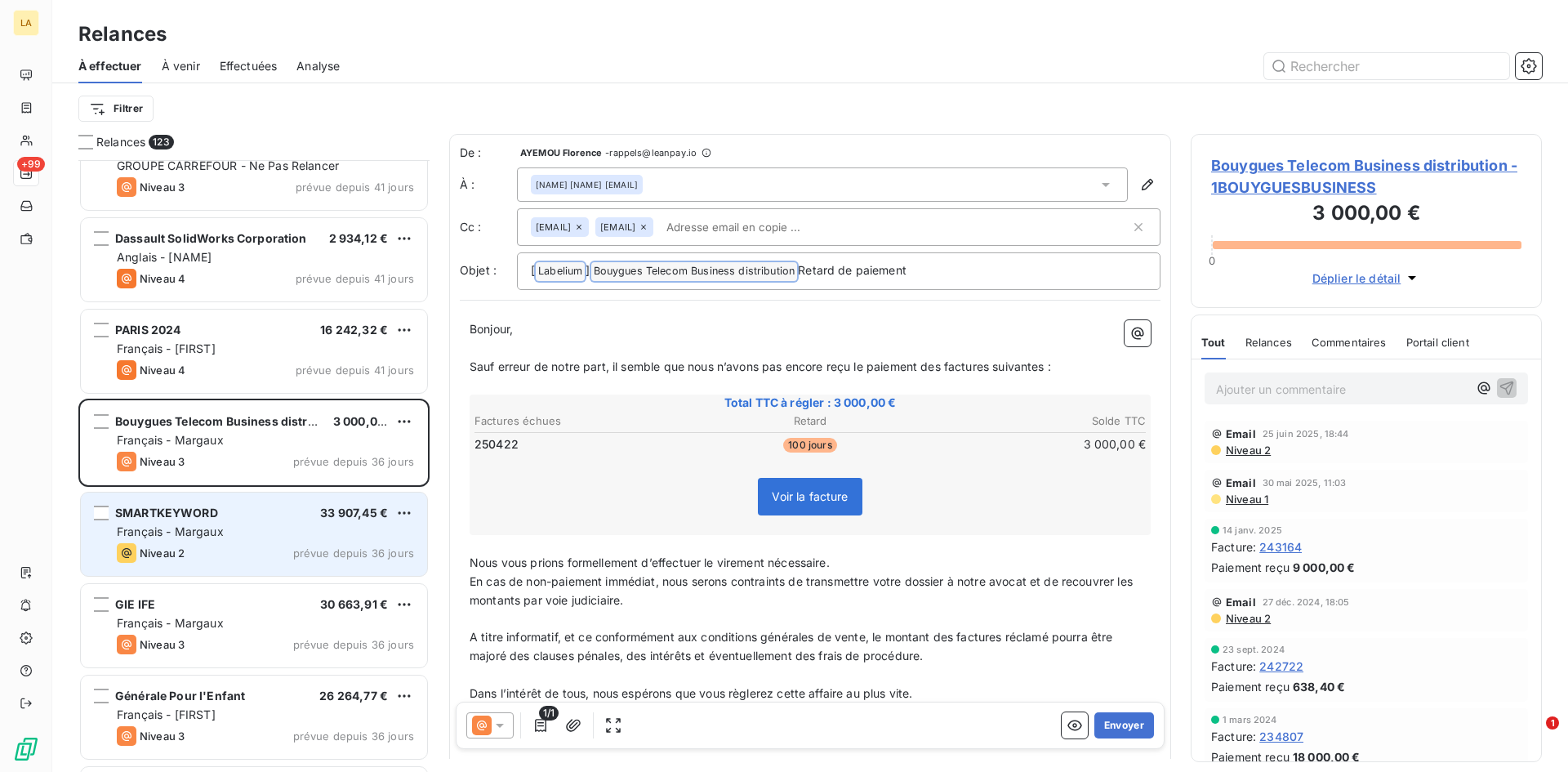 click on "Niveau 2 prévue depuis 36 jours" at bounding box center [265, 553] 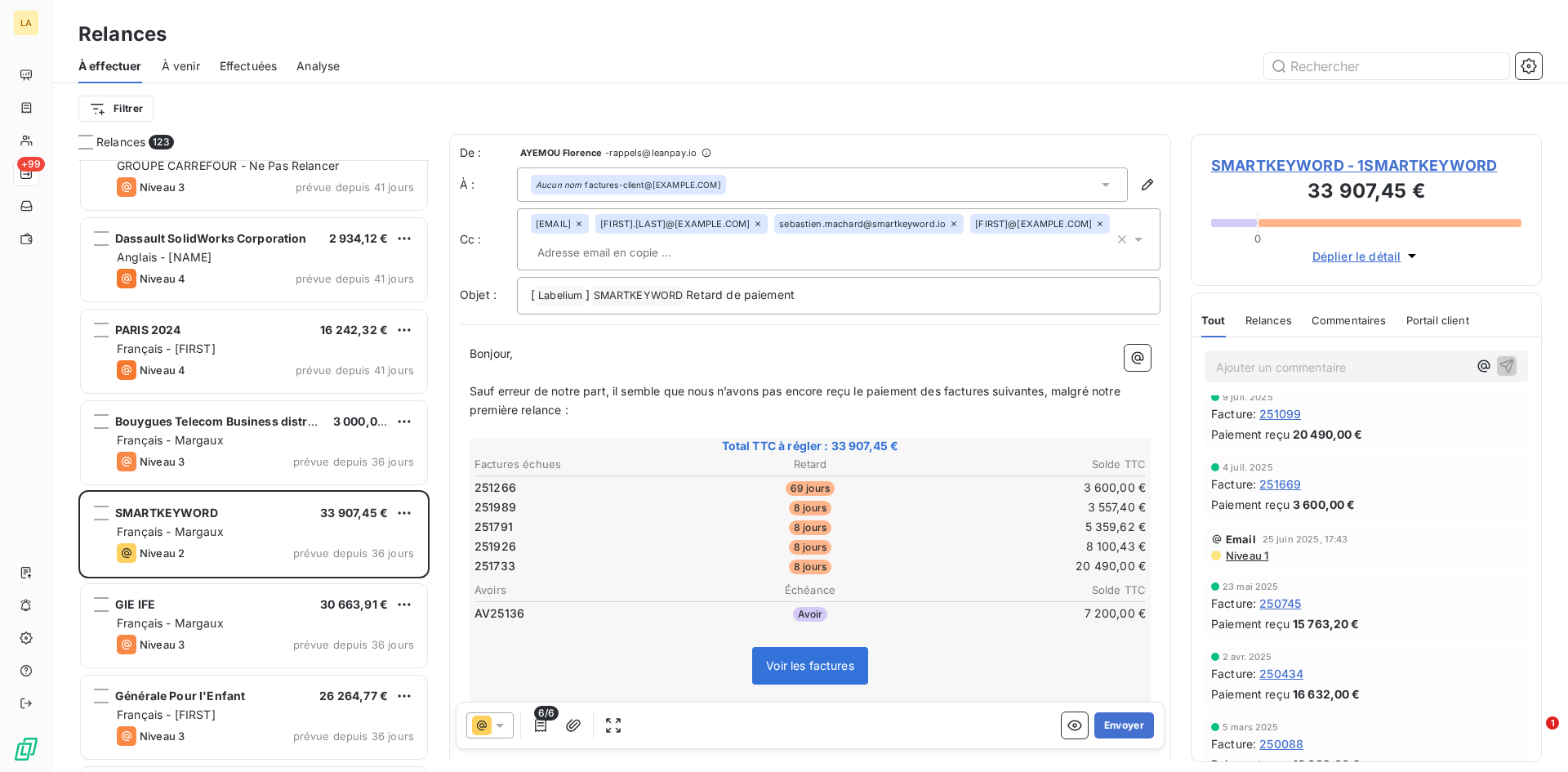 scroll, scrollTop: 82, scrollLeft: 0, axis: vertical 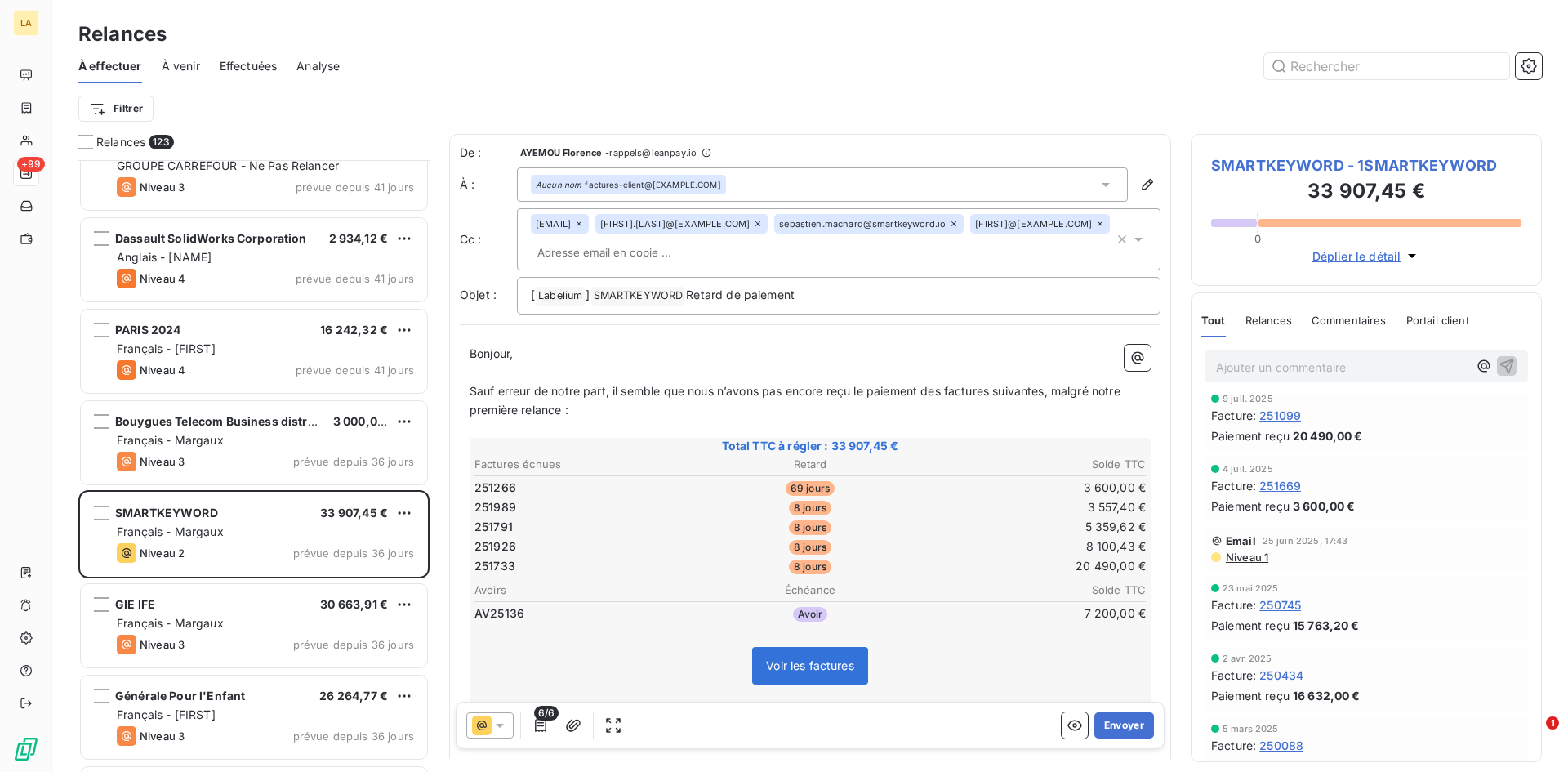 click on "Niveau 1" at bounding box center (1246, 557) 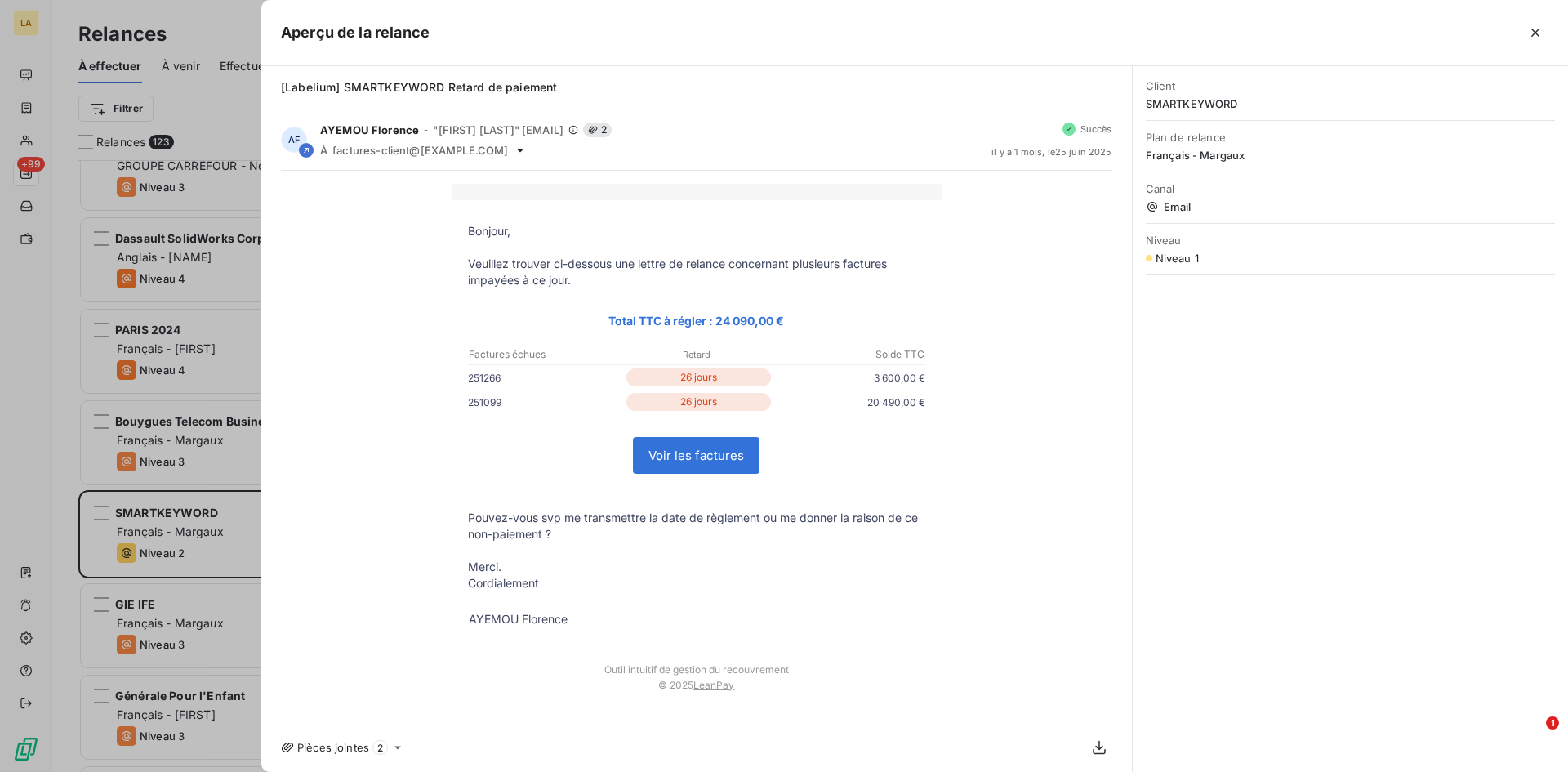 click 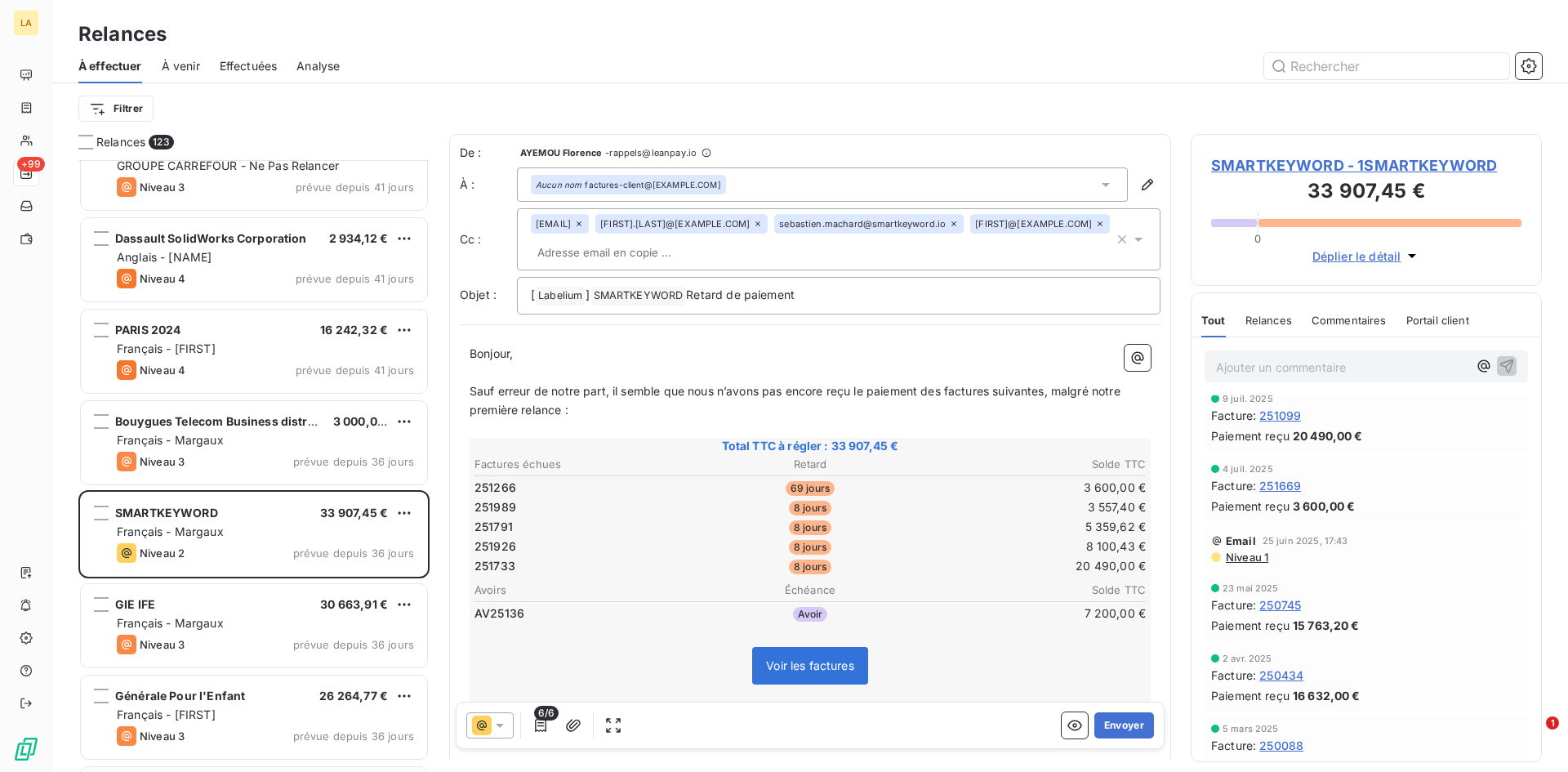 click at bounding box center [490, 725] 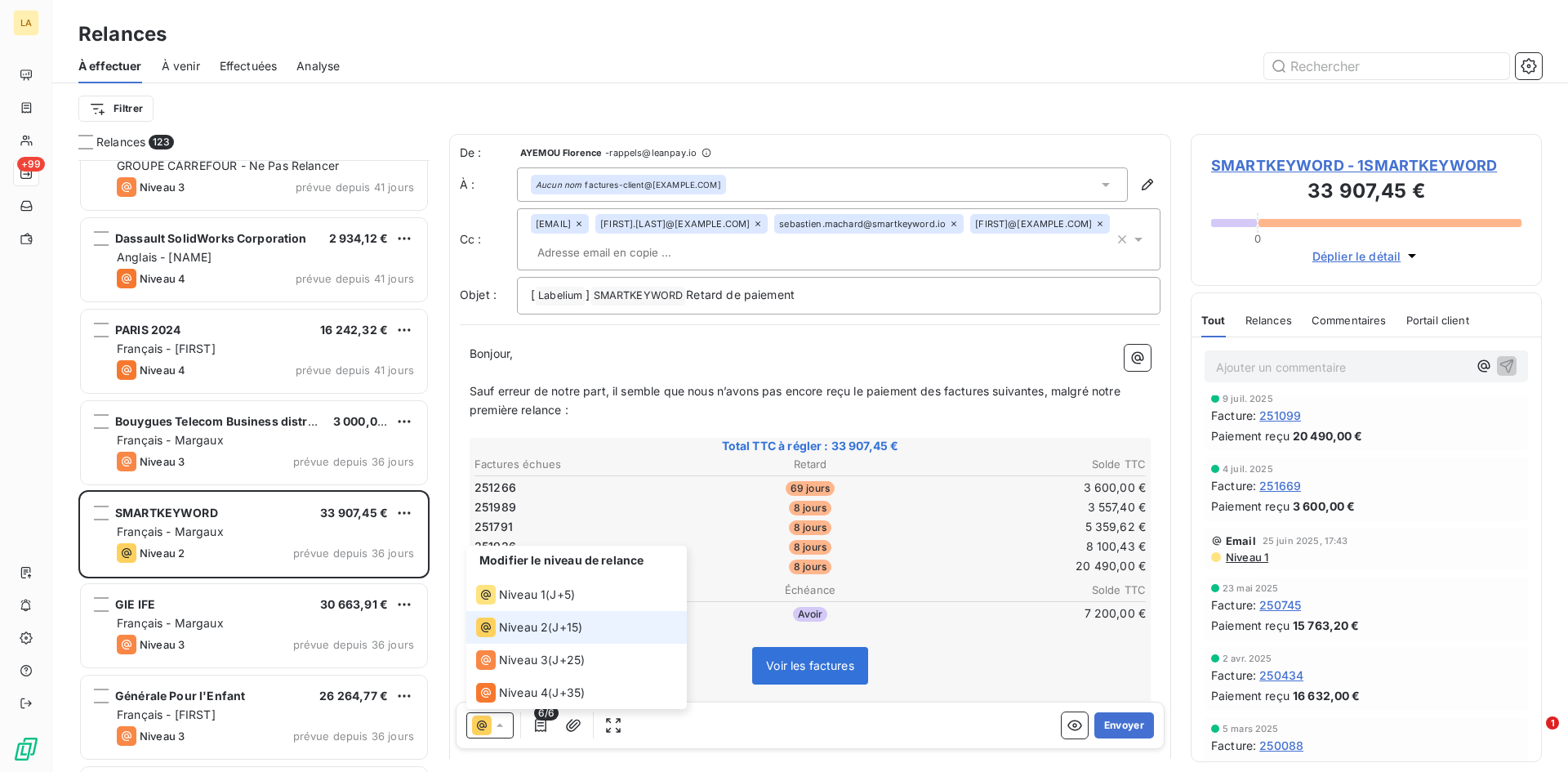 click on "Niveau 2" at bounding box center (523, 627) 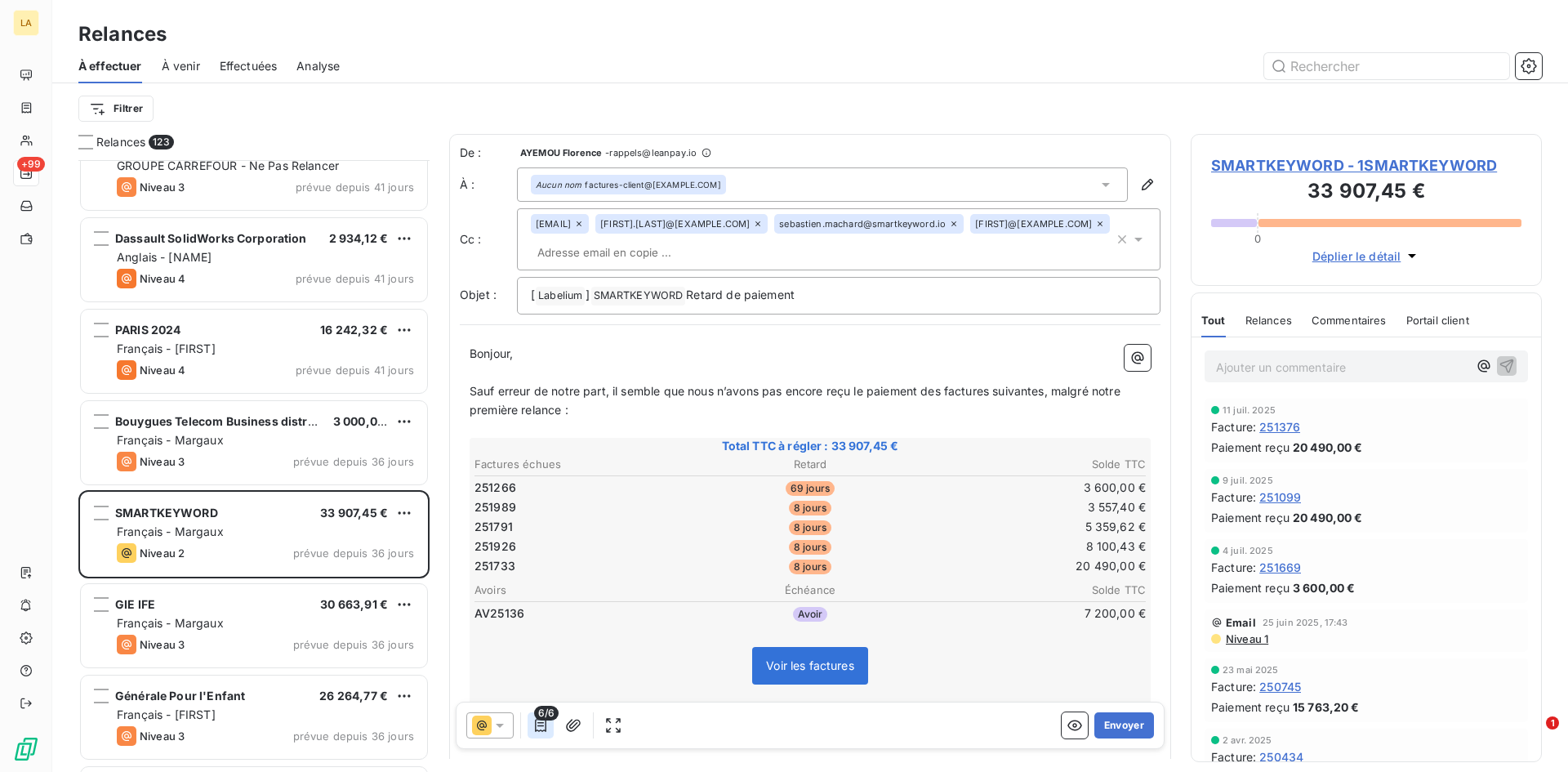 click 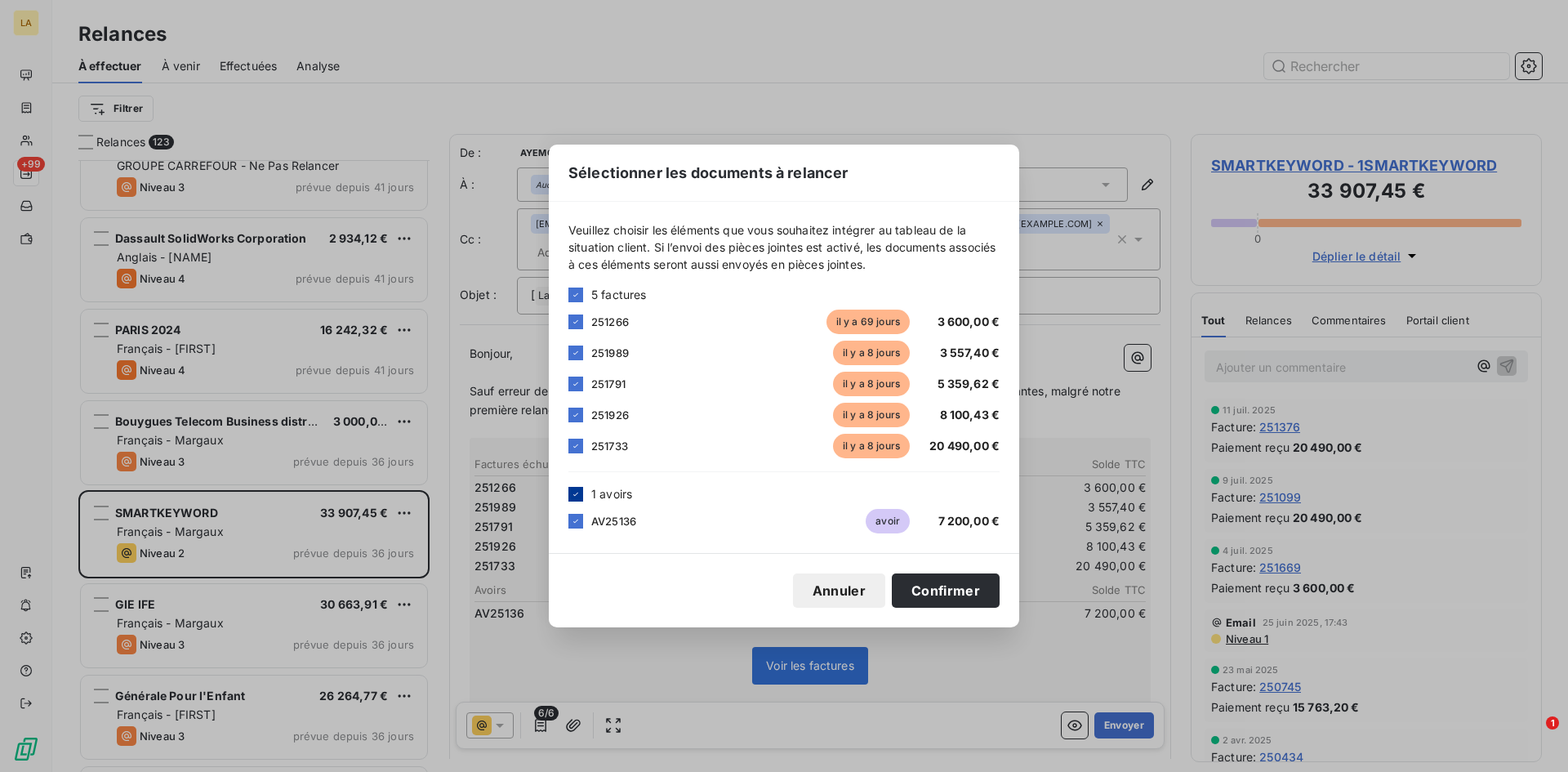 click 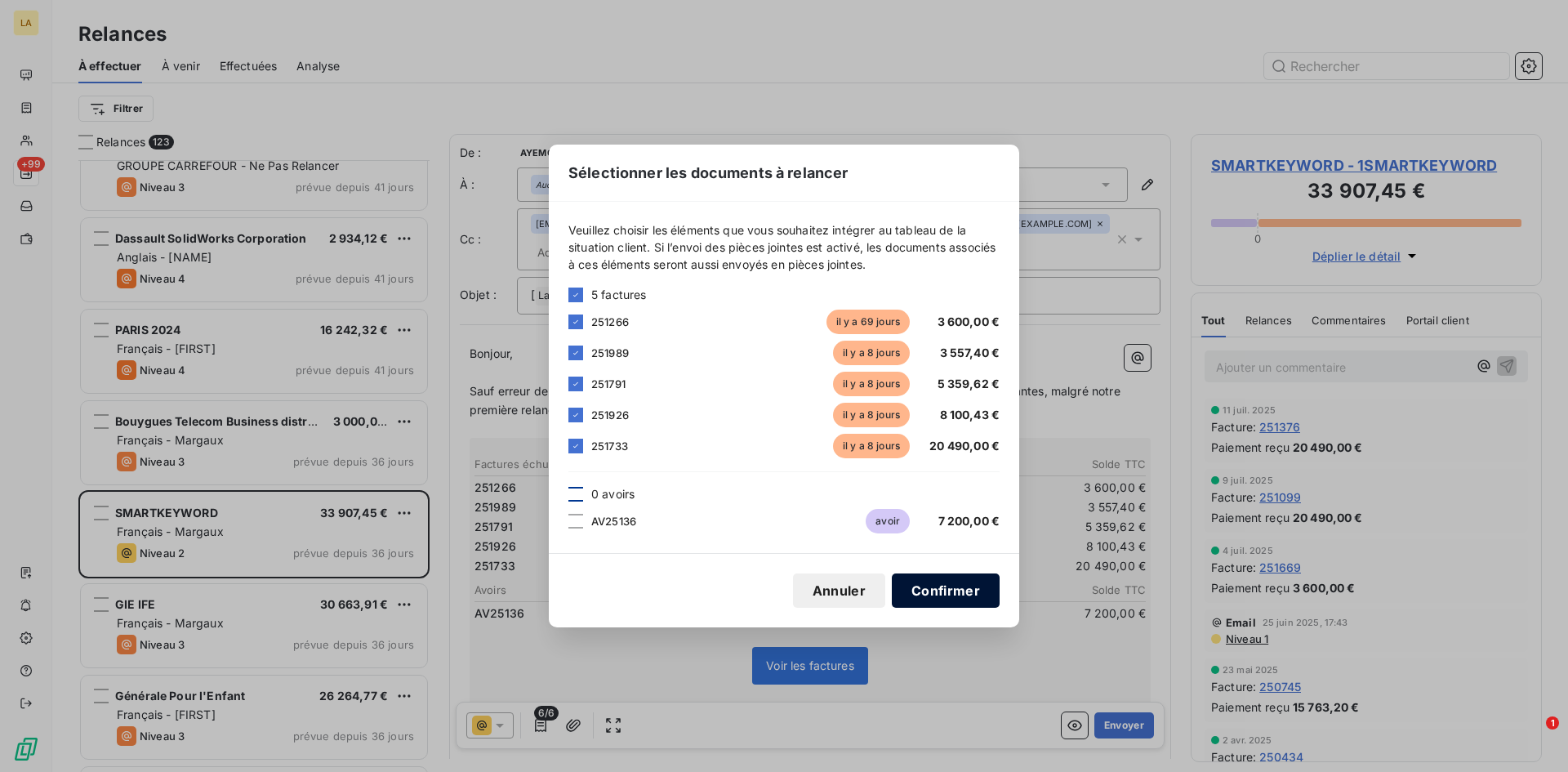 click on "Confirmer" at bounding box center [946, 591] 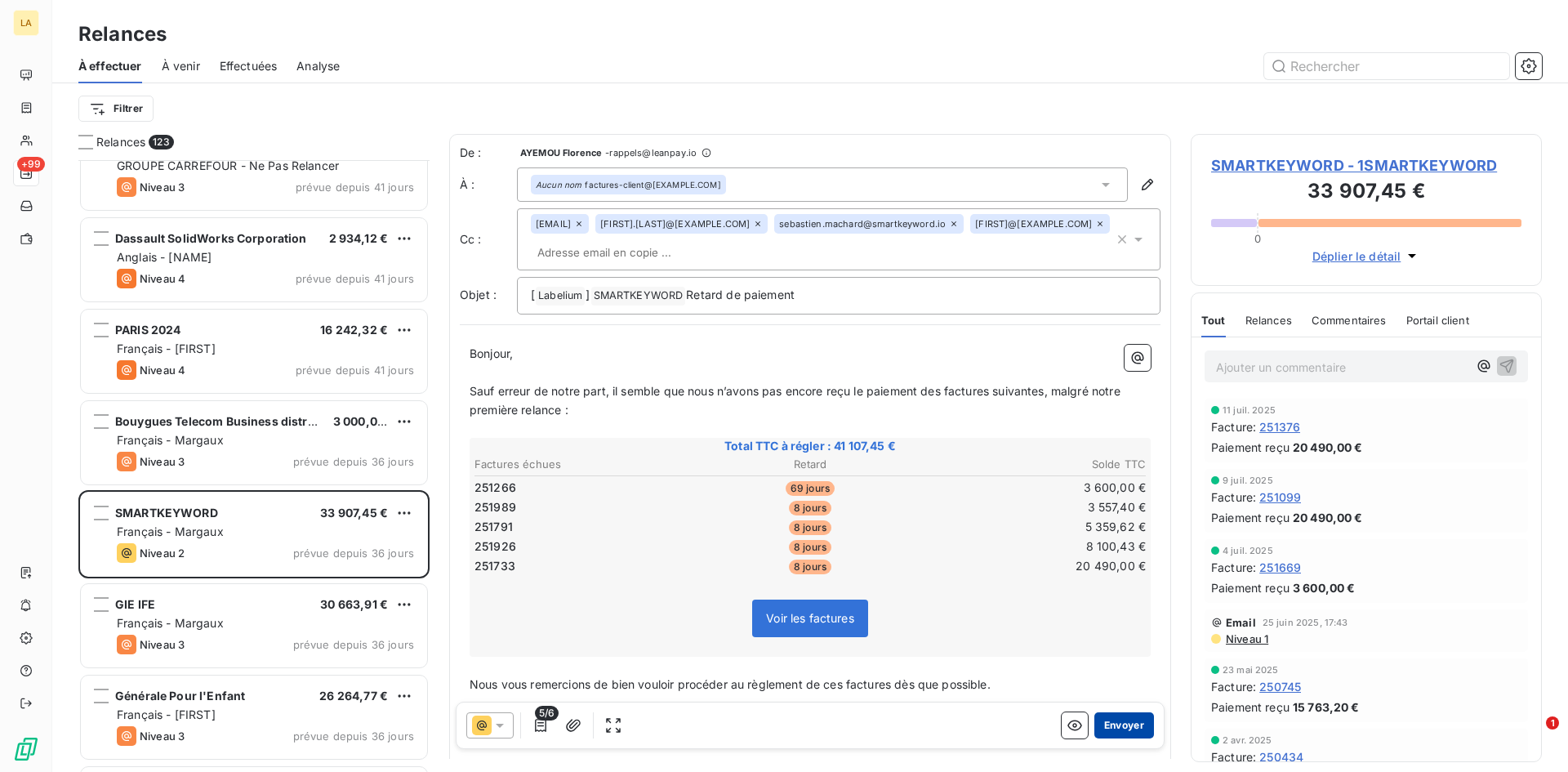 click on "Envoyer" at bounding box center (1124, 725) 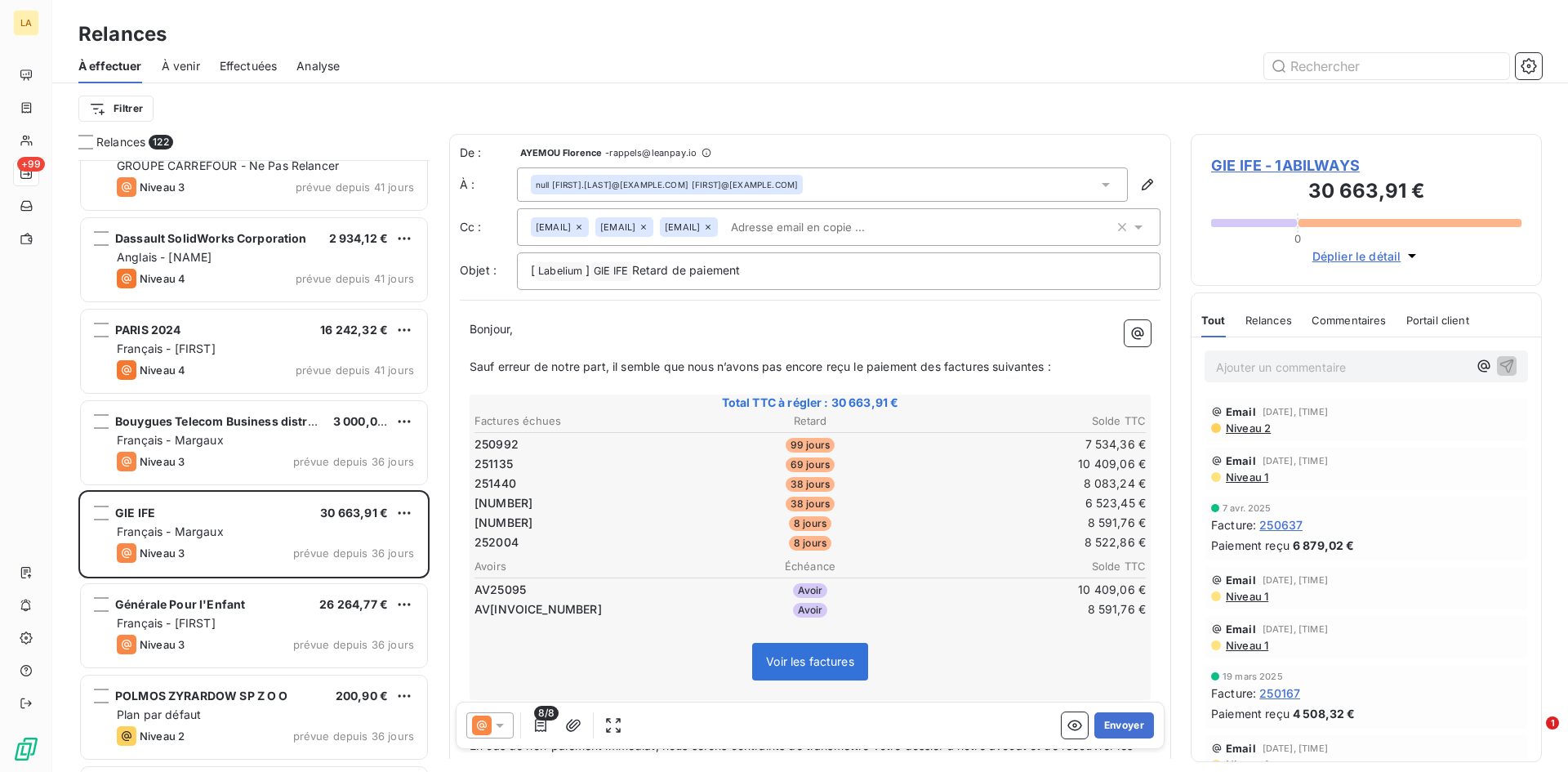 click on "Niveau 2" at bounding box center [1247, 428] 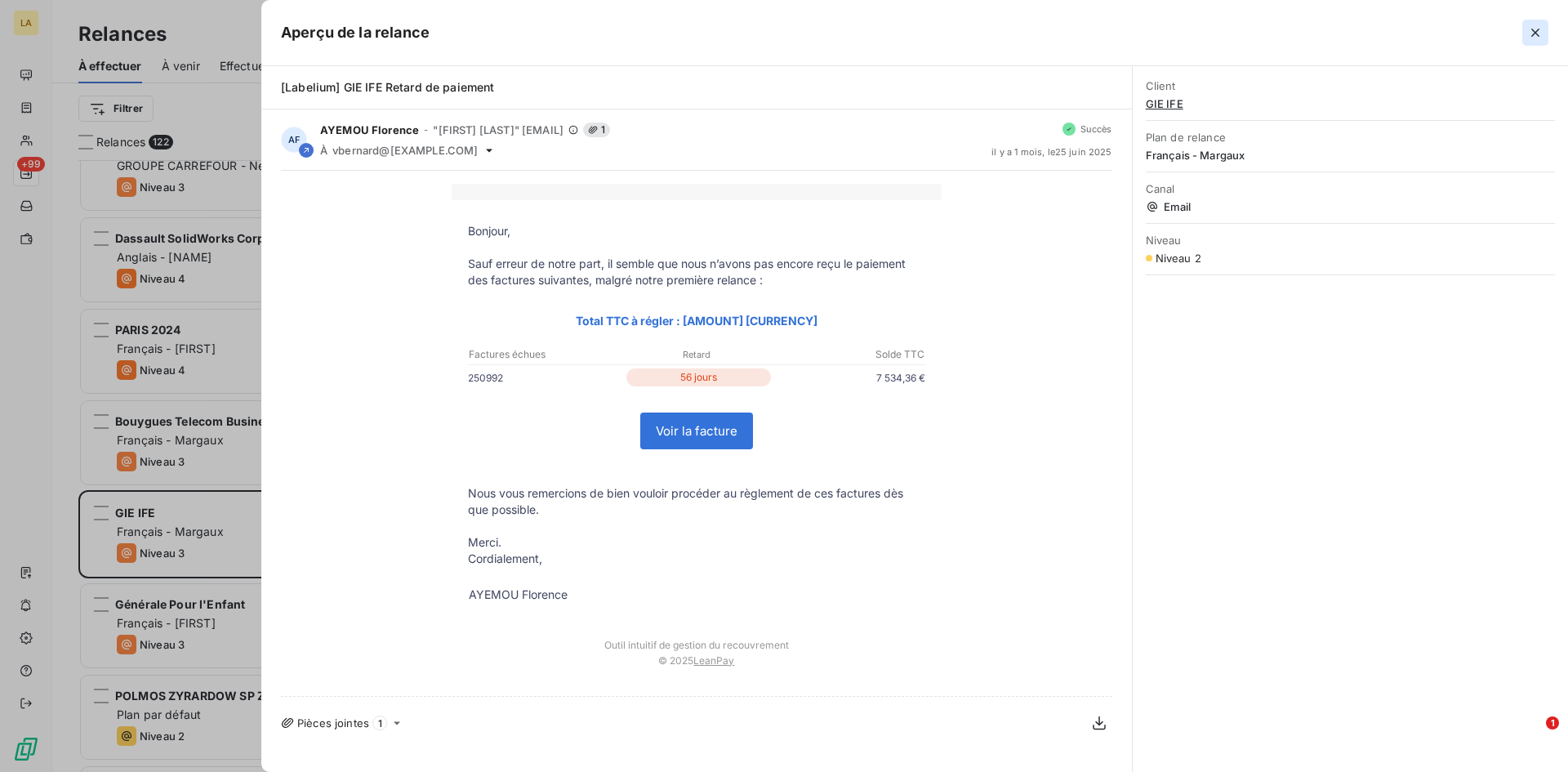 click 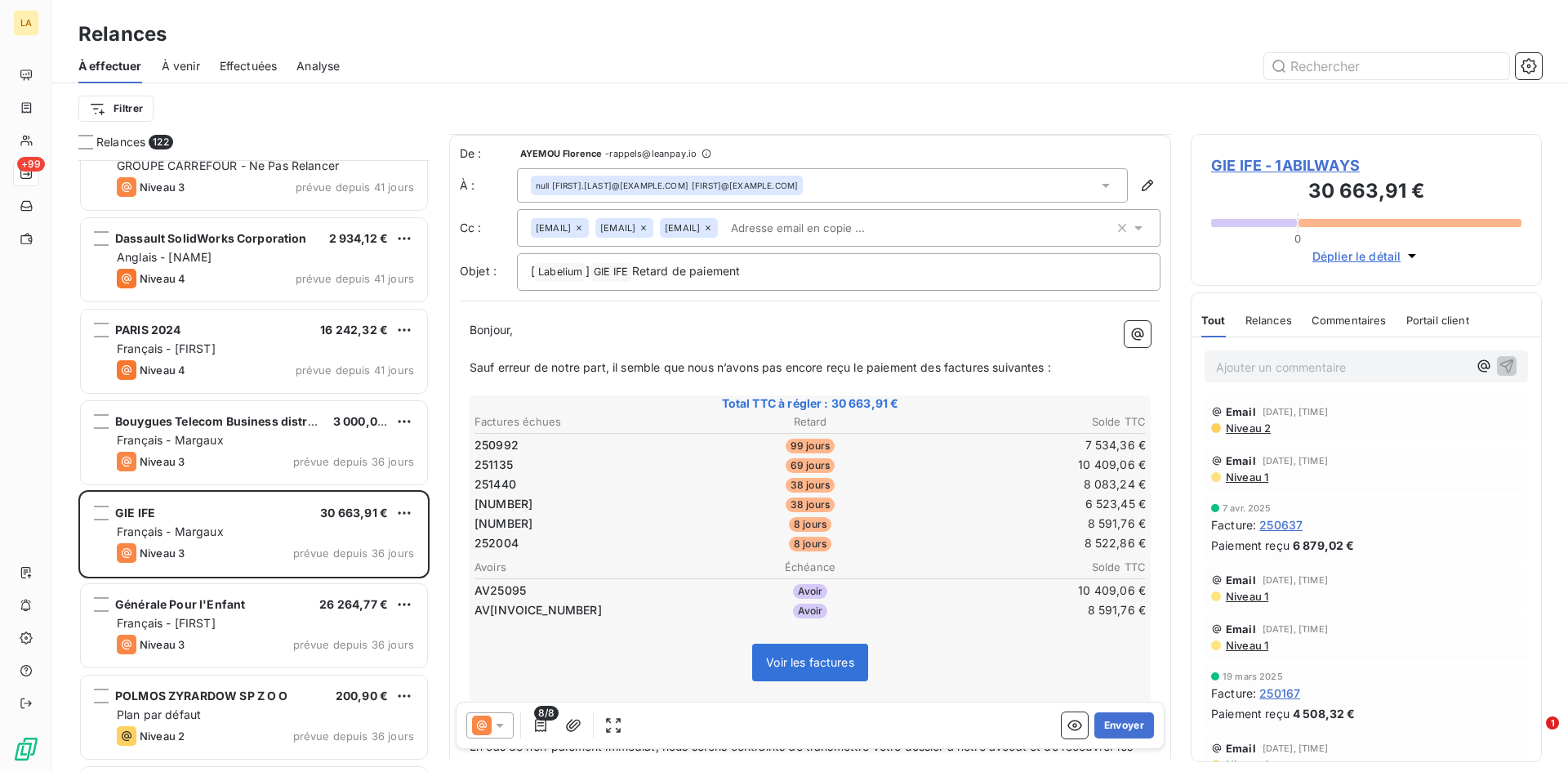 scroll, scrollTop: 83, scrollLeft: 0, axis: vertical 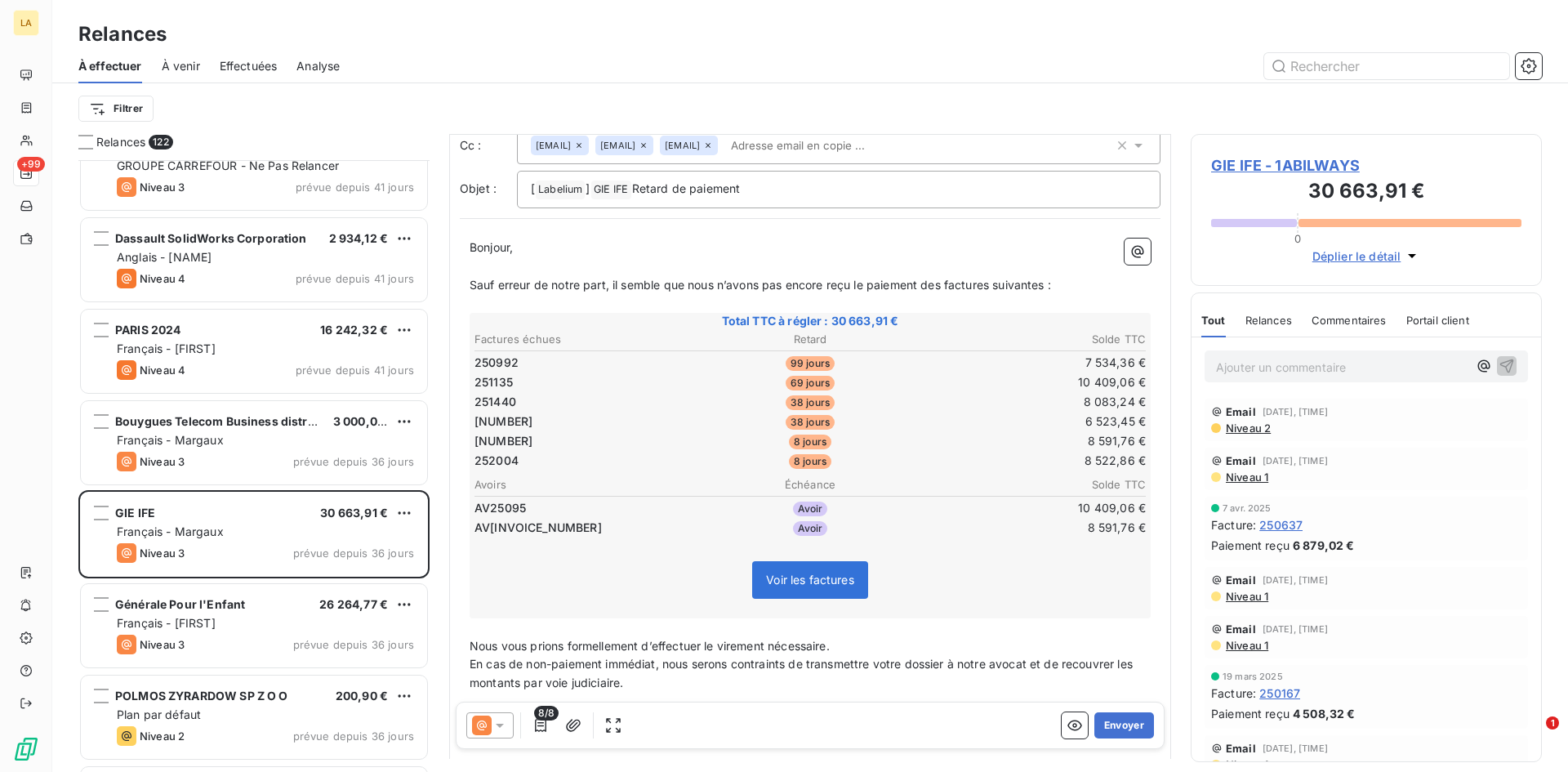 click 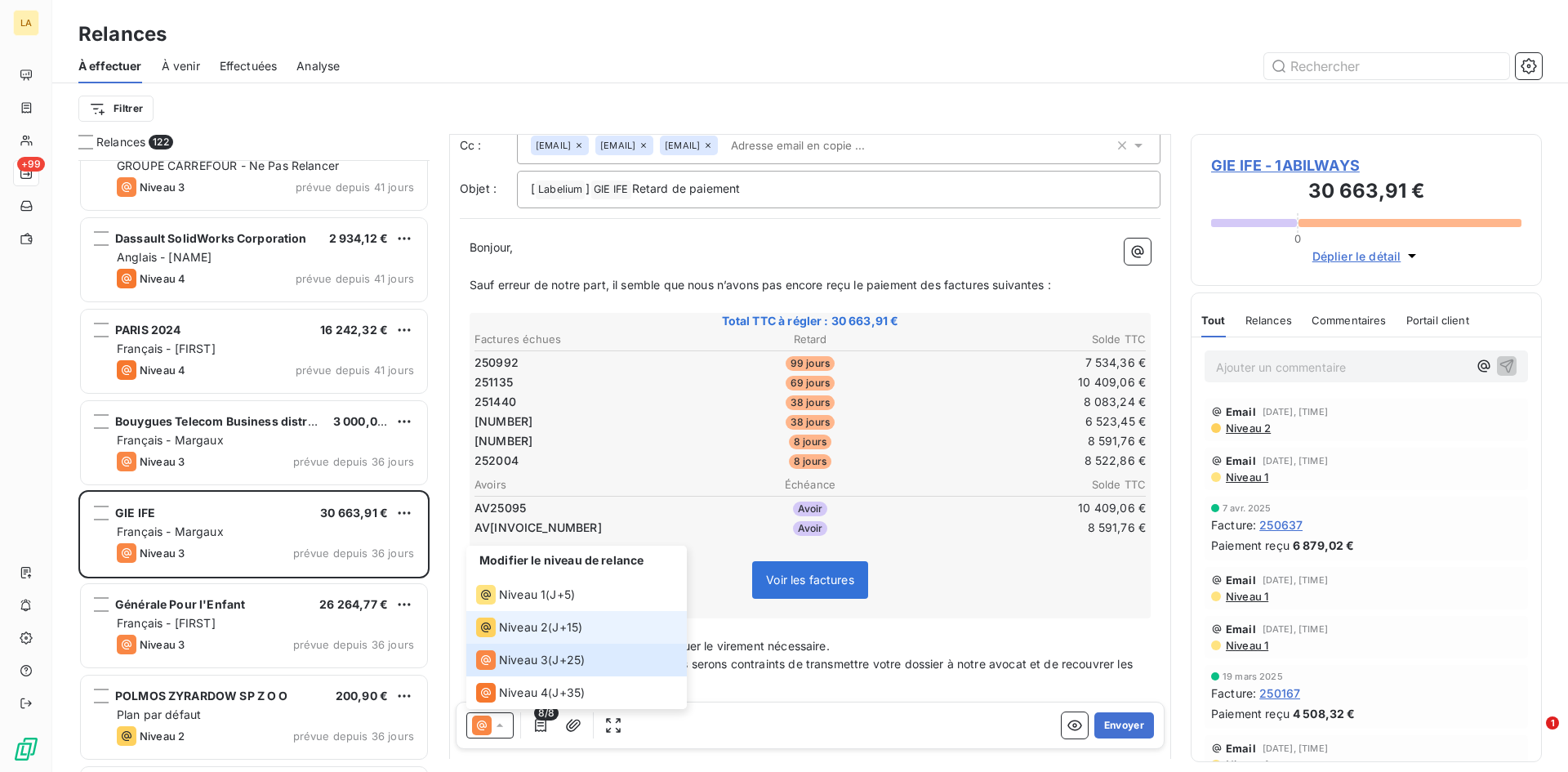 click on "Niveau 2" at bounding box center [523, 627] 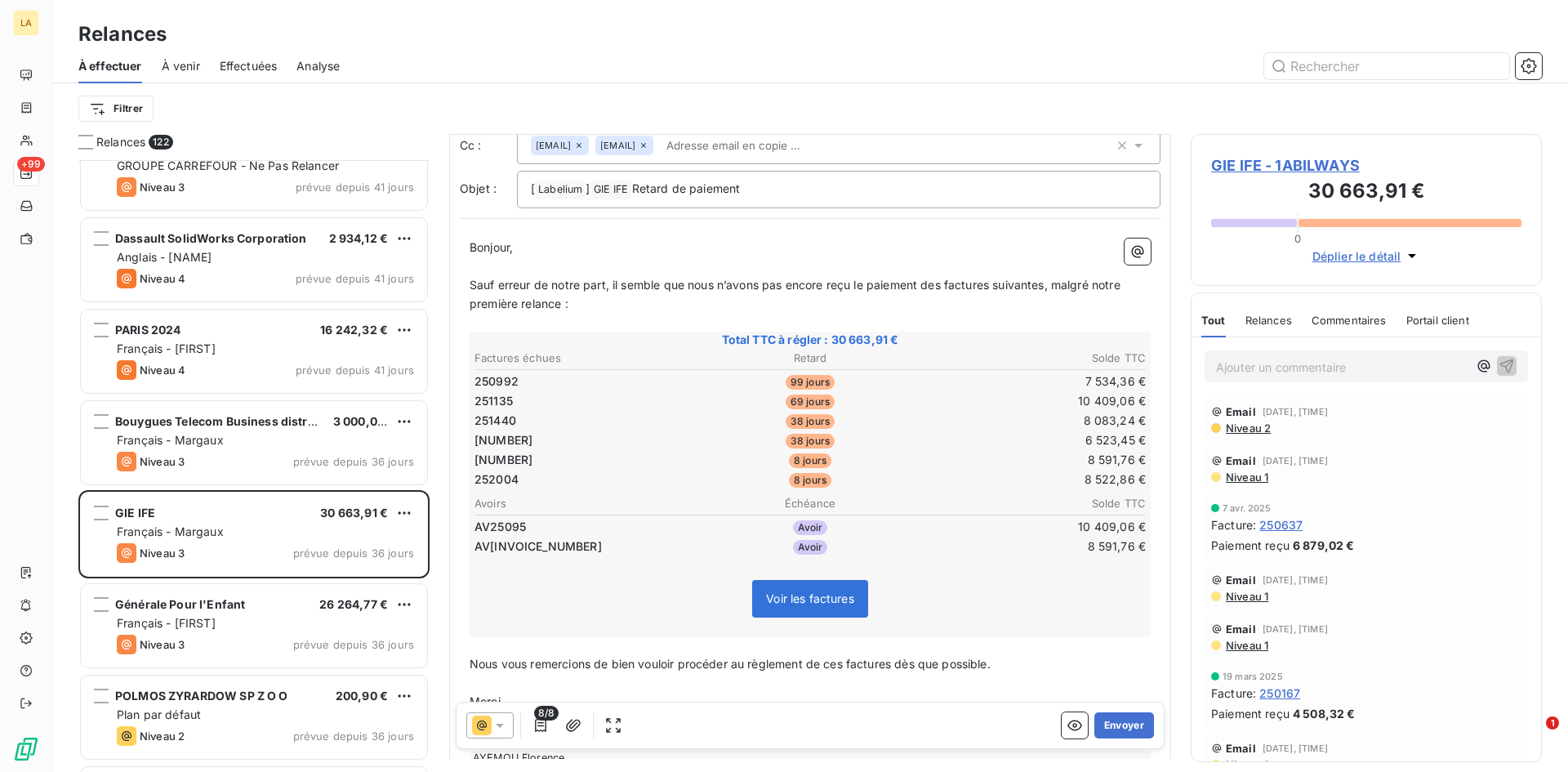 click 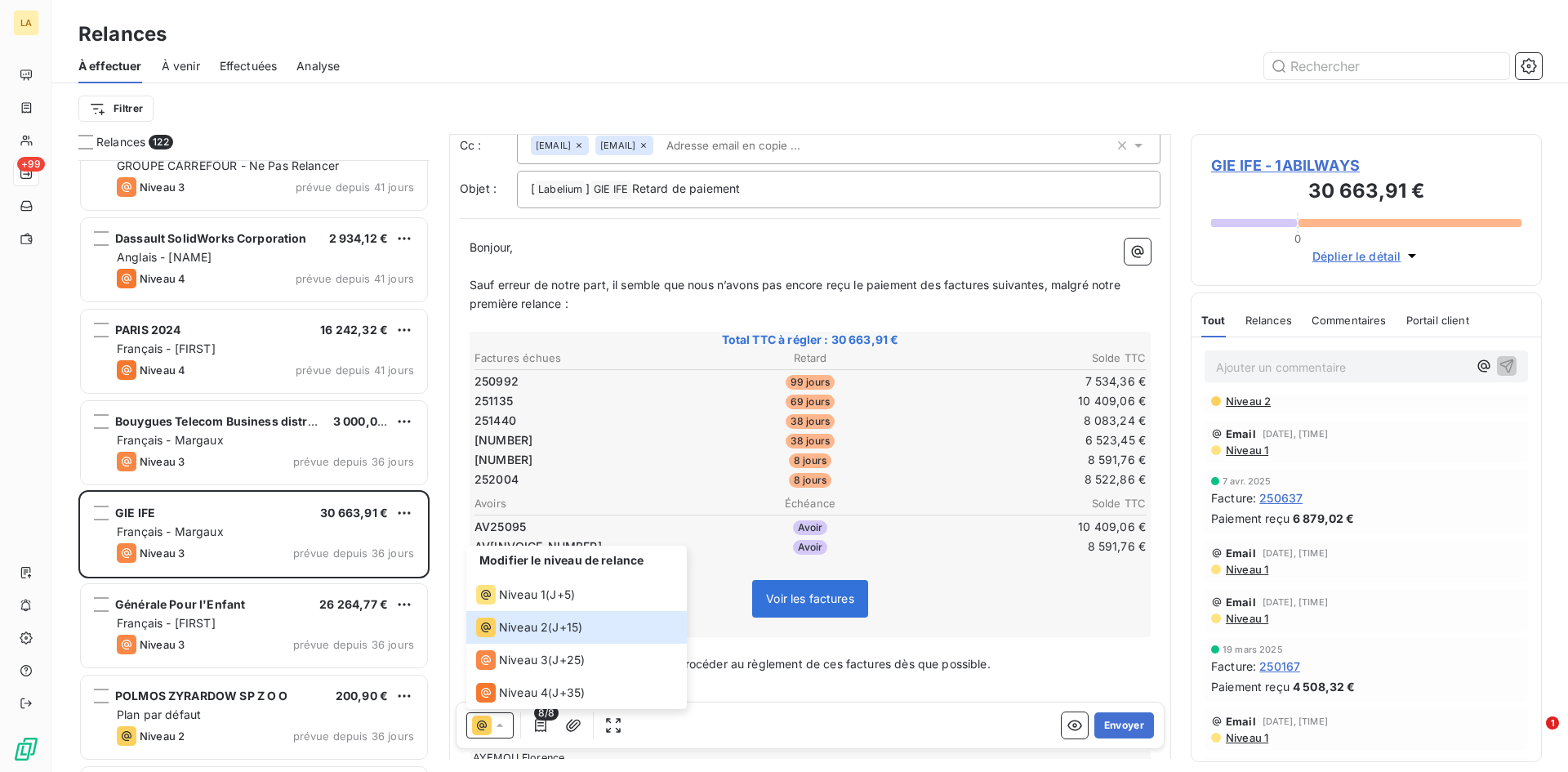 scroll, scrollTop: 26, scrollLeft: 0, axis: vertical 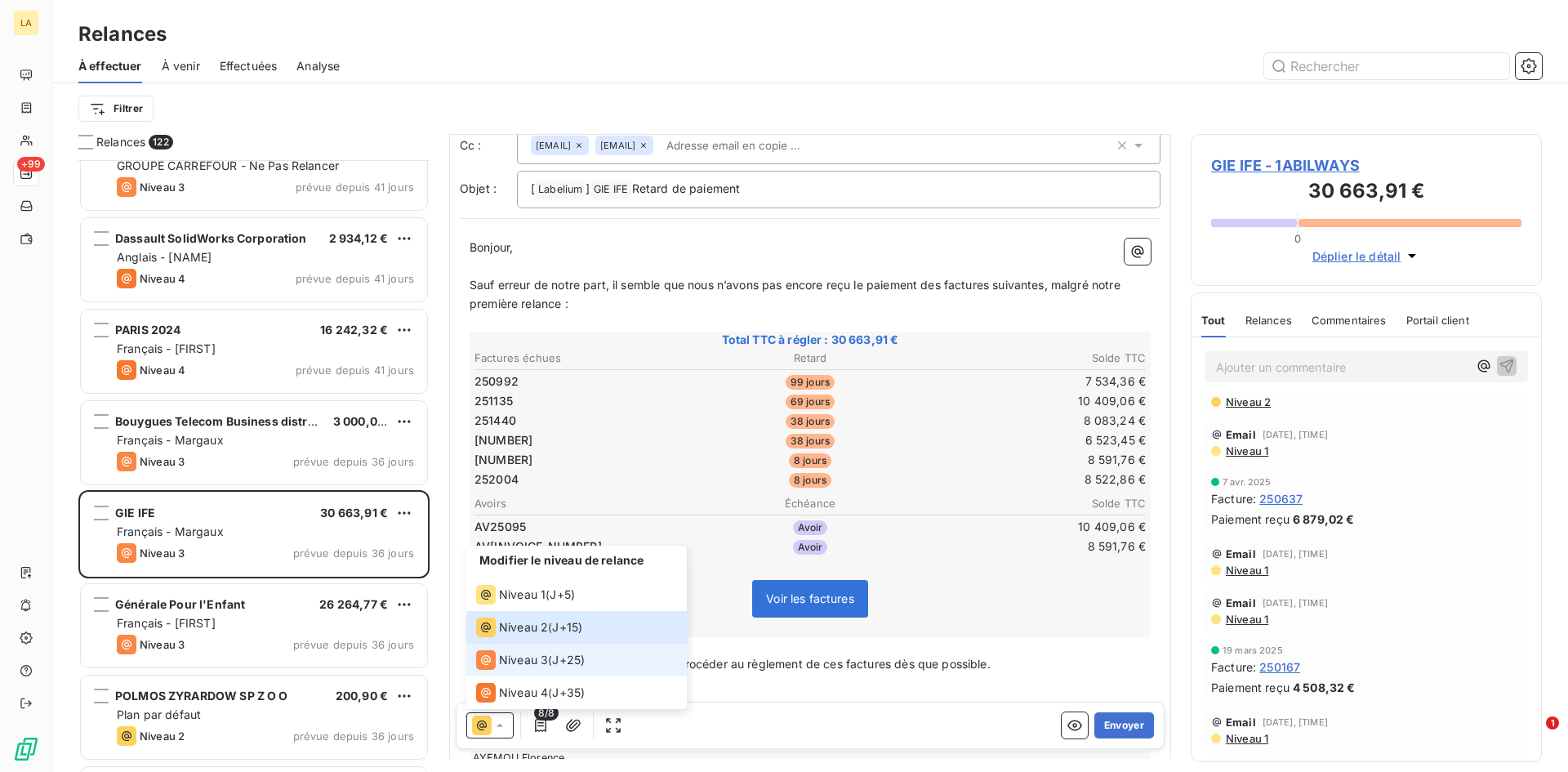 click on "J+25 )" at bounding box center (568, 660) 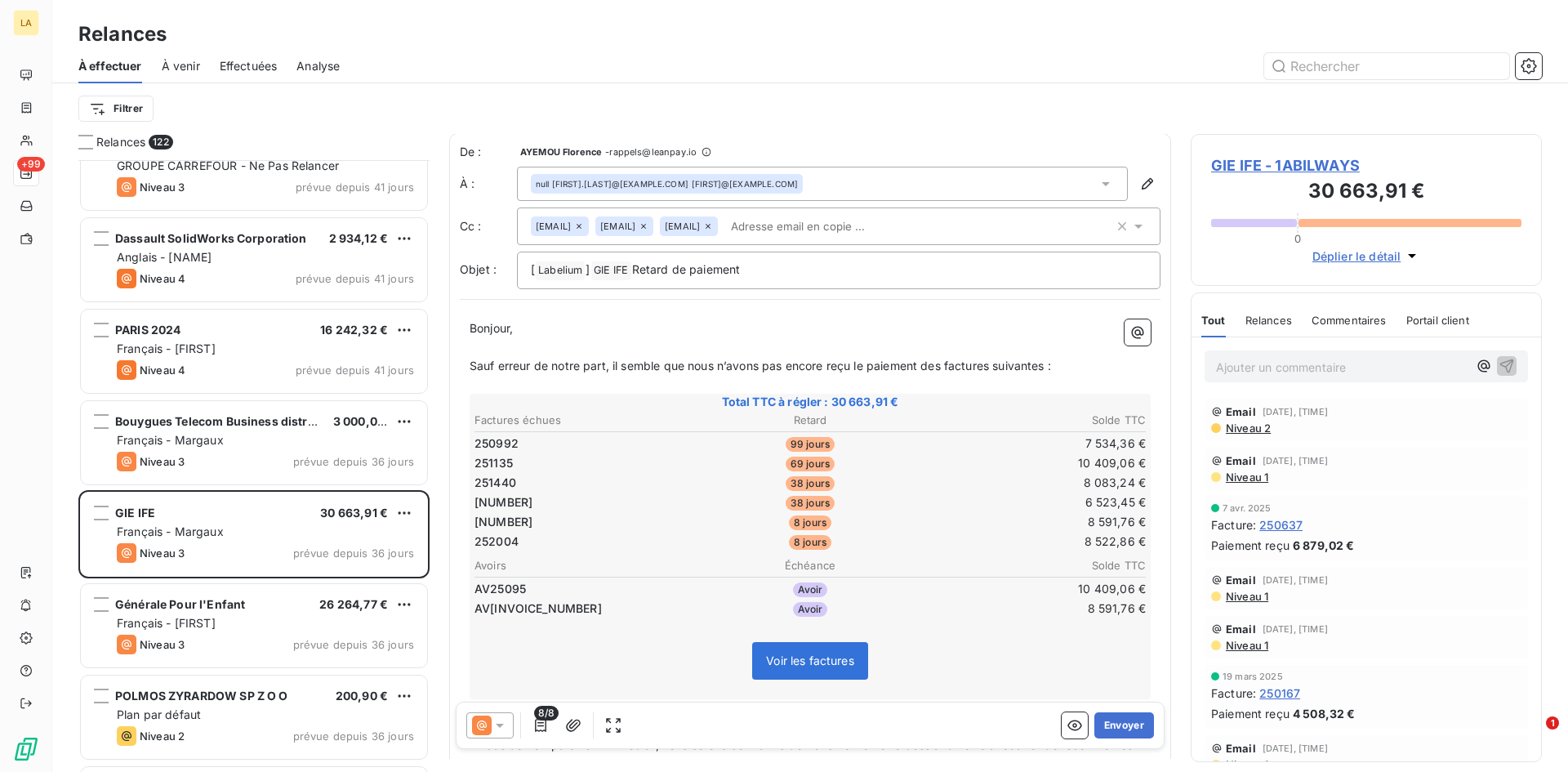 scroll, scrollTop: 0, scrollLeft: 0, axis: both 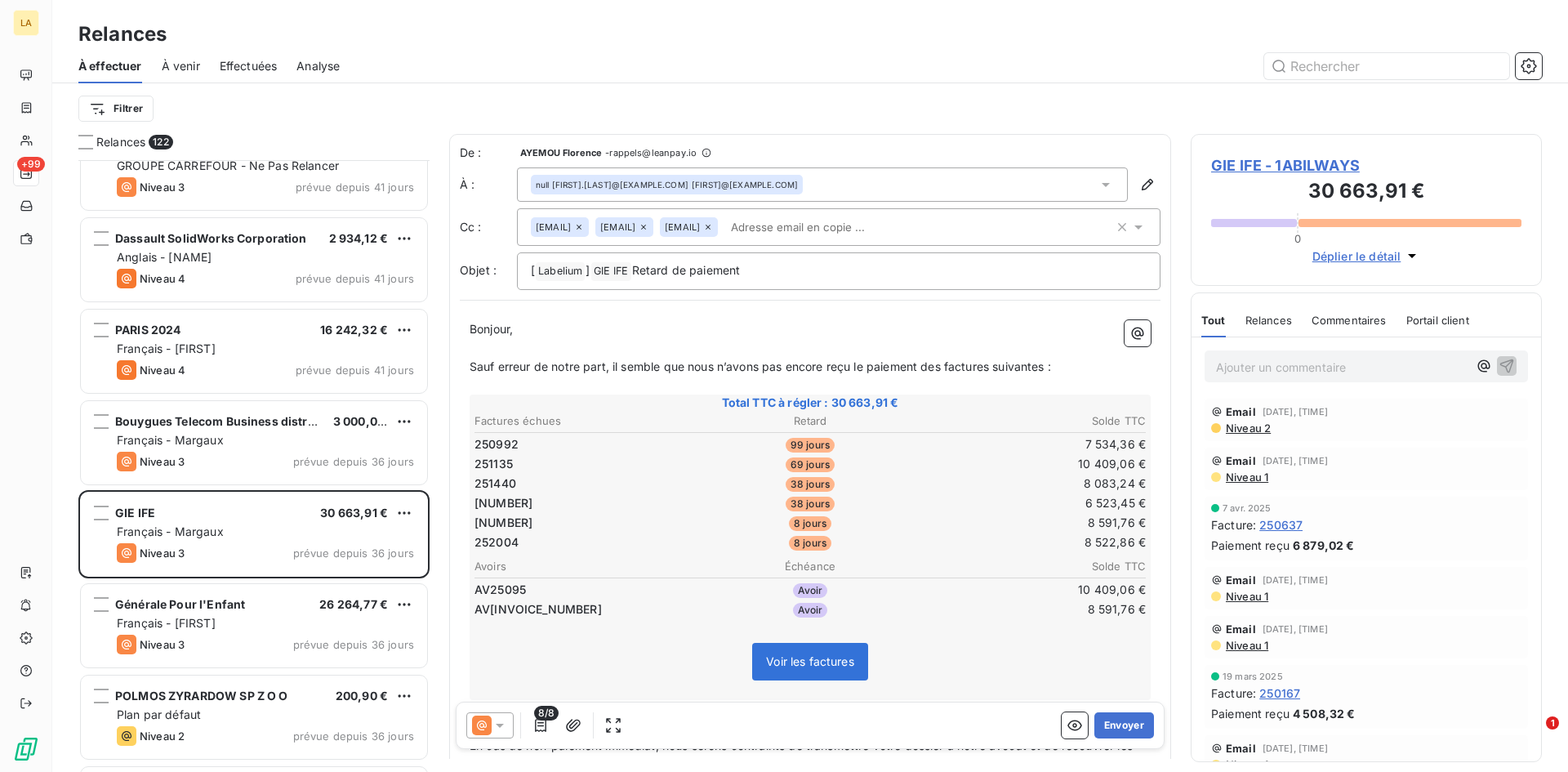 click 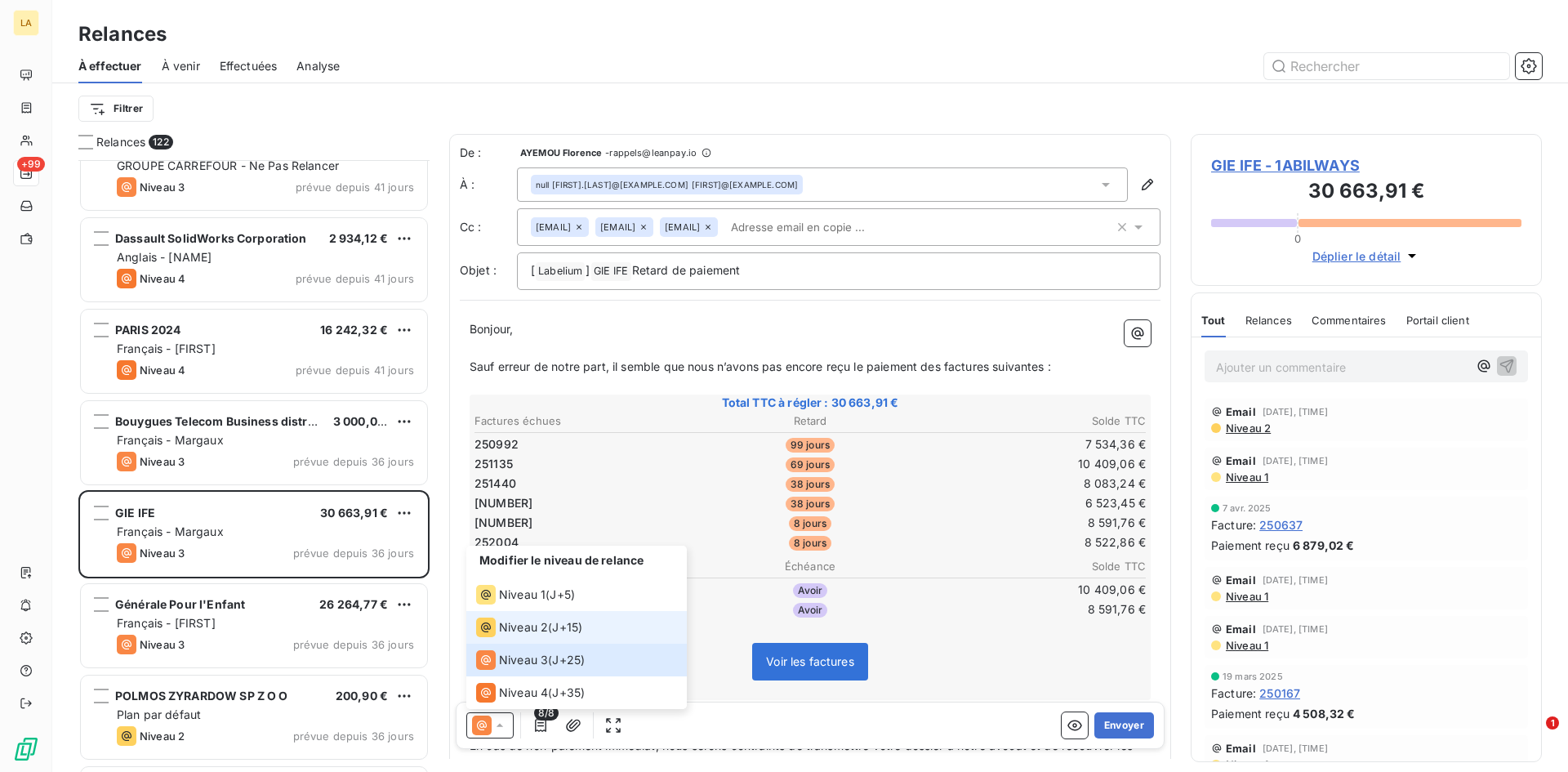 click on "Niveau 2" at bounding box center (523, 627) 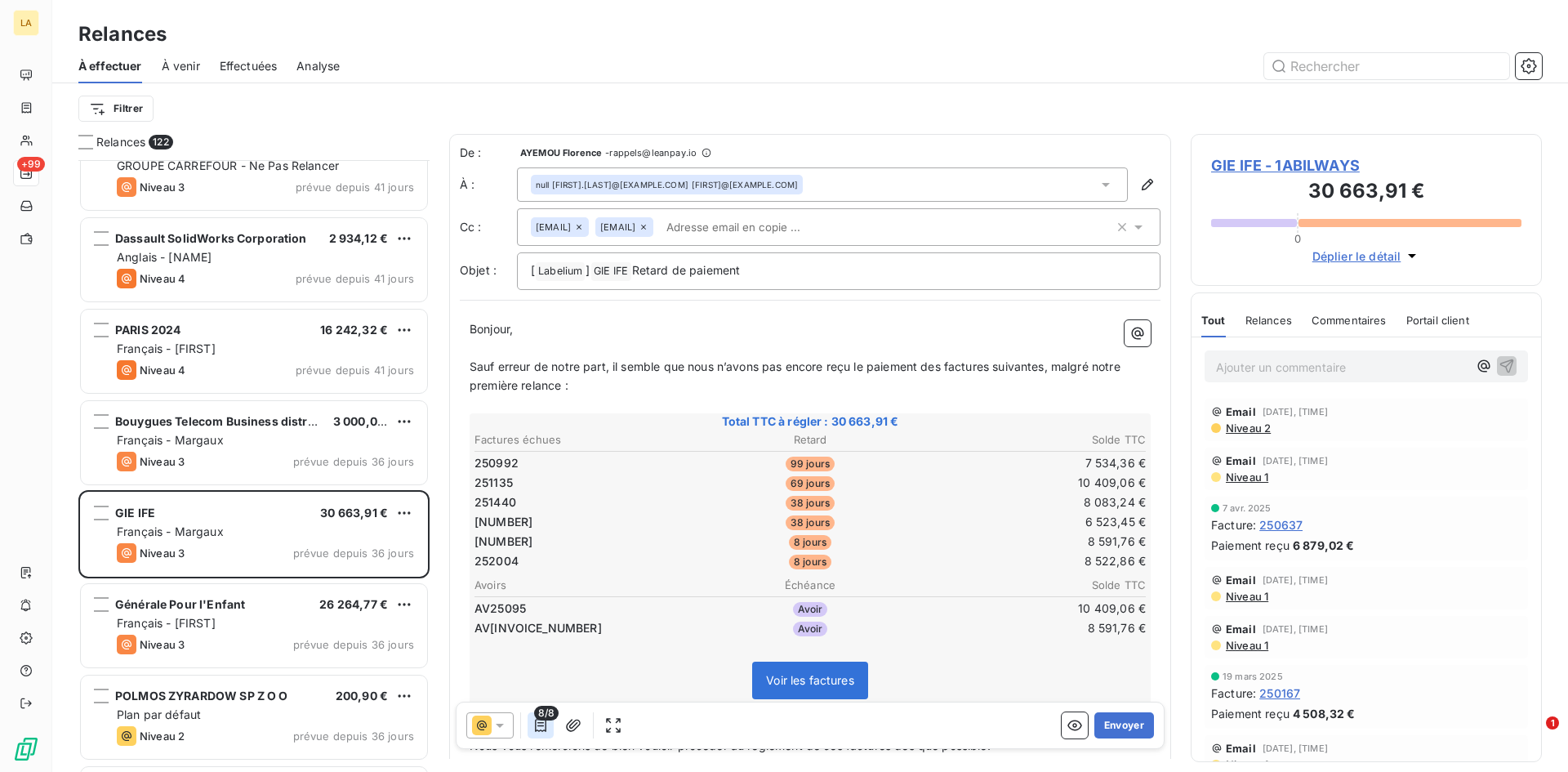 click 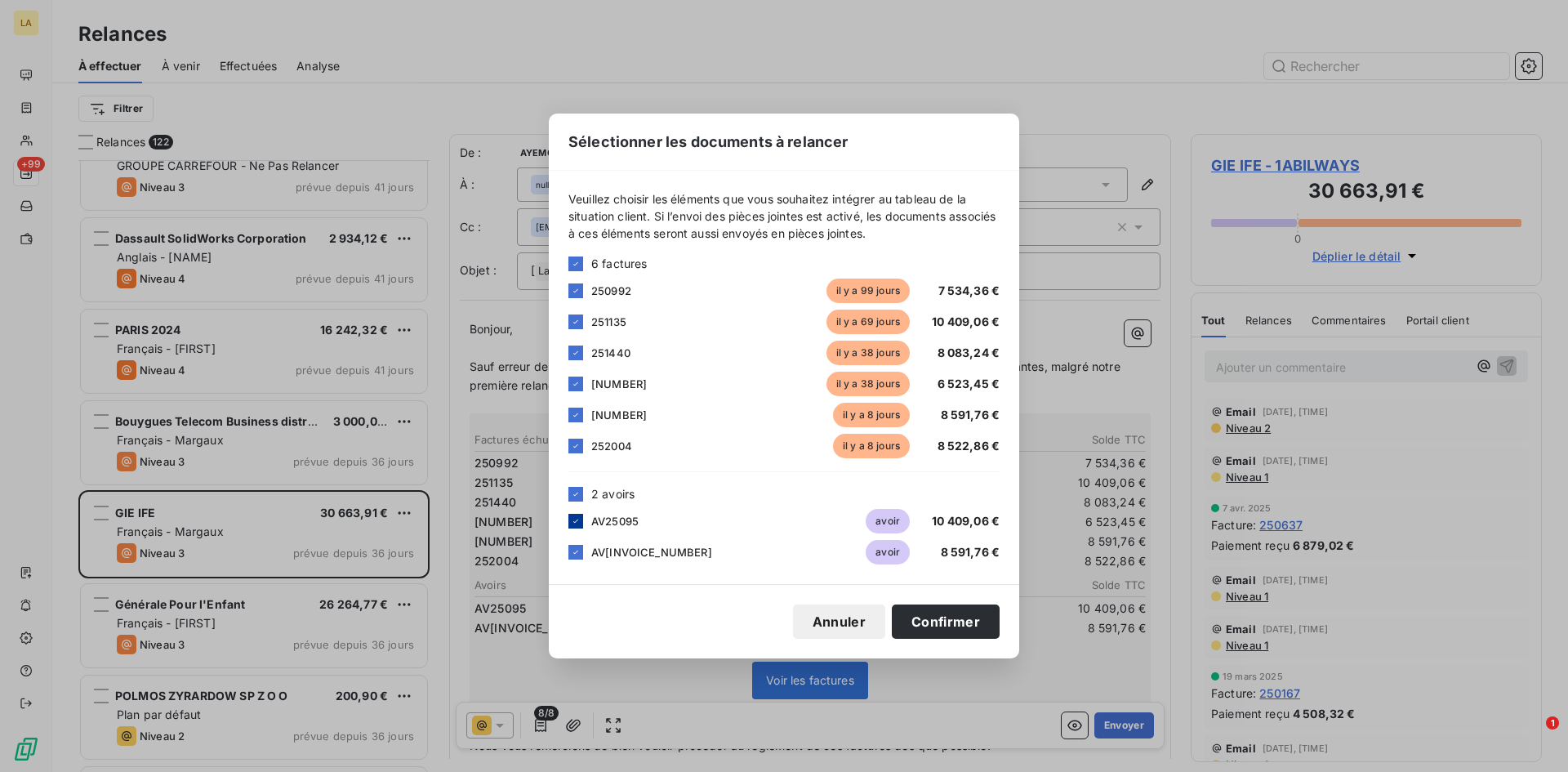 click at bounding box center [576, 521] 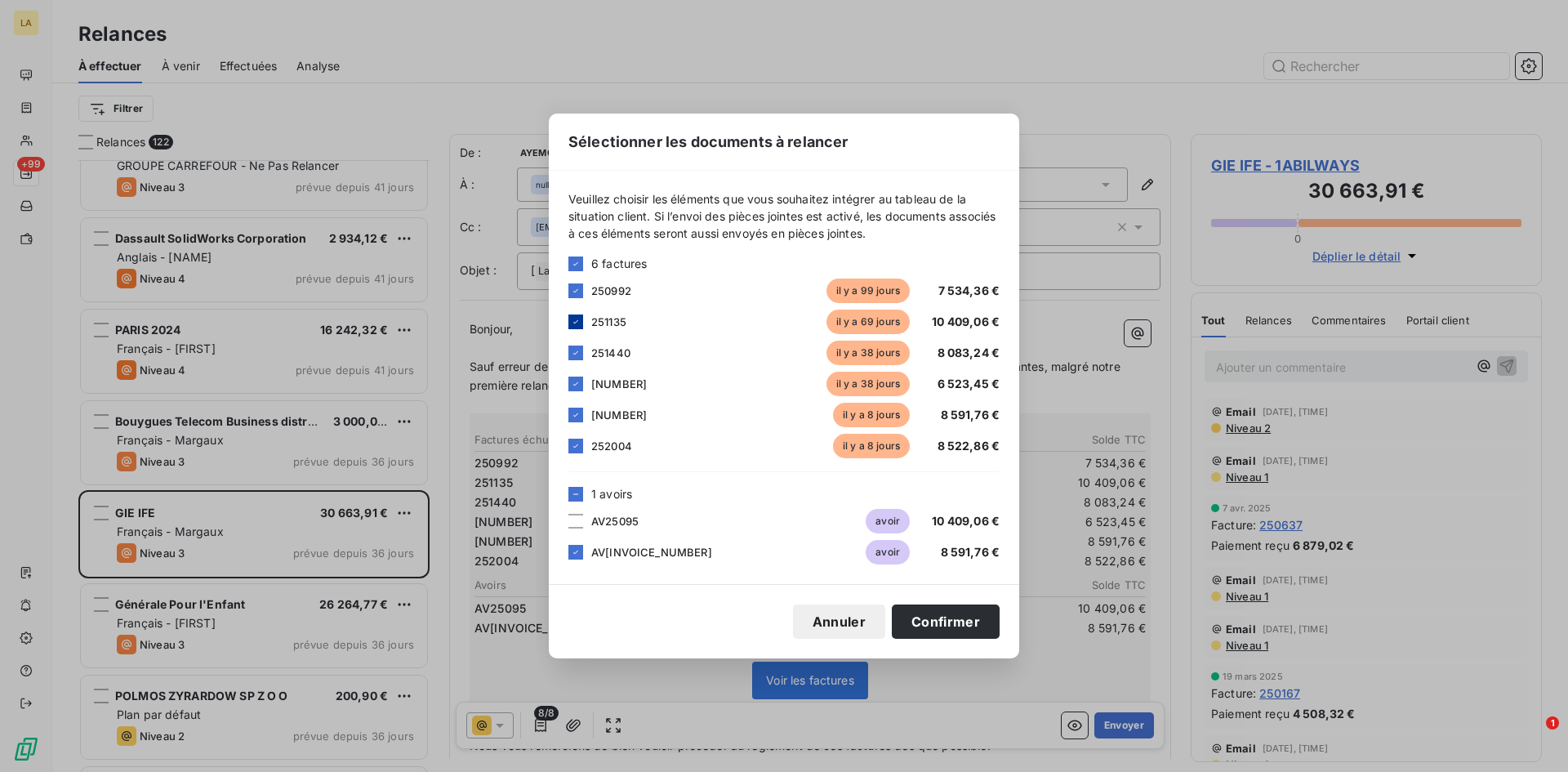 click at bounding box center (576, 322) 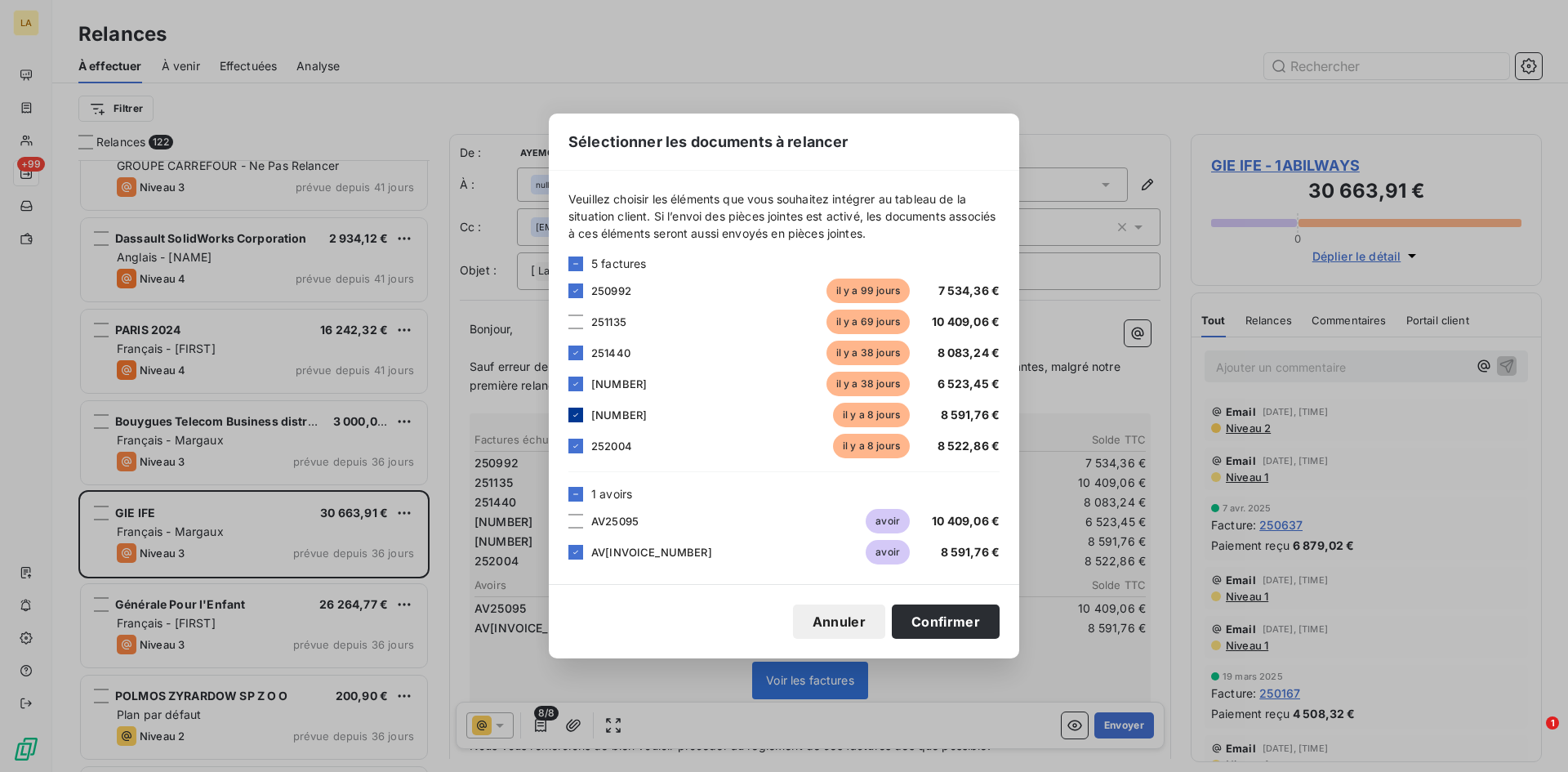 click 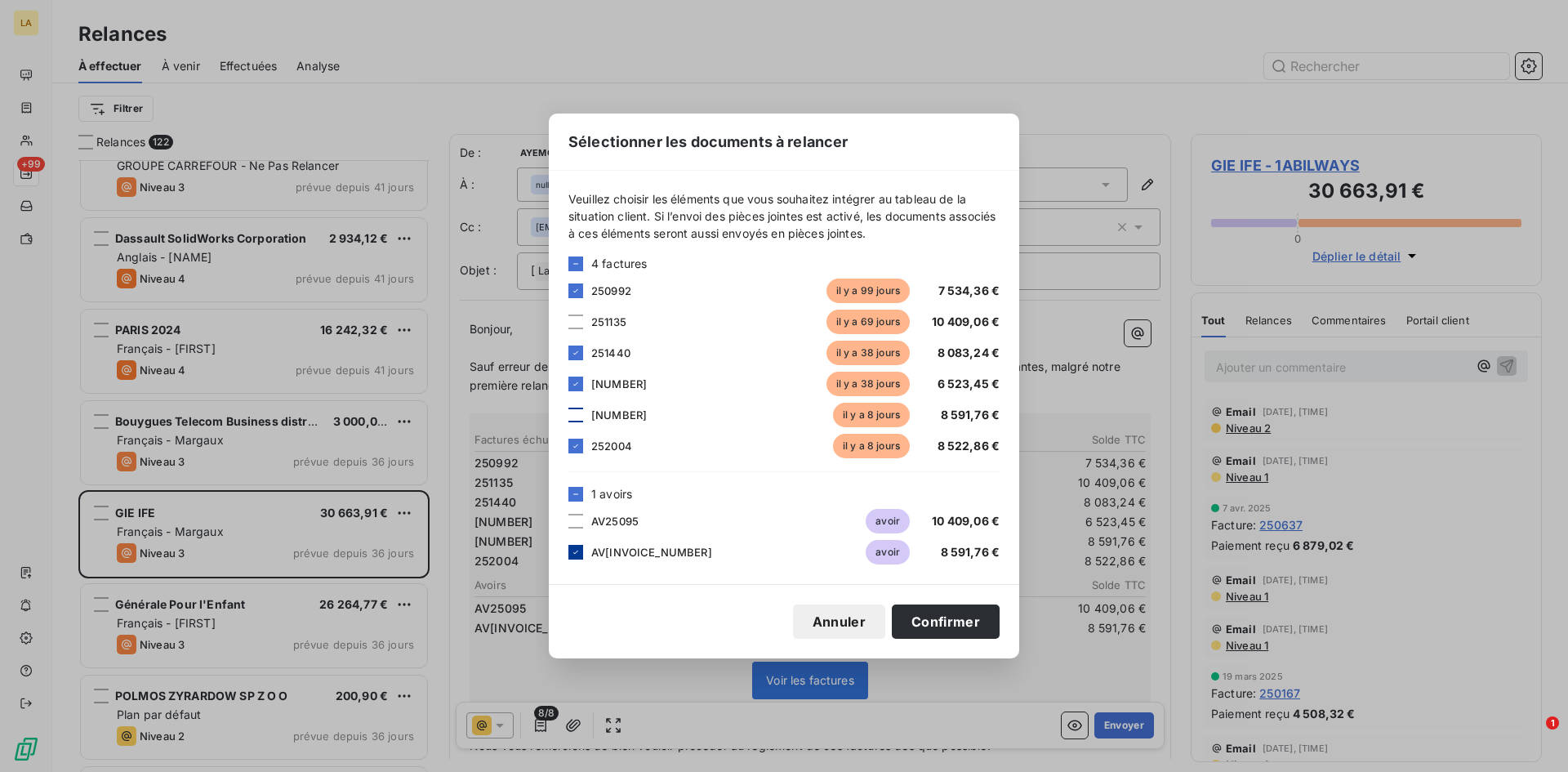 click 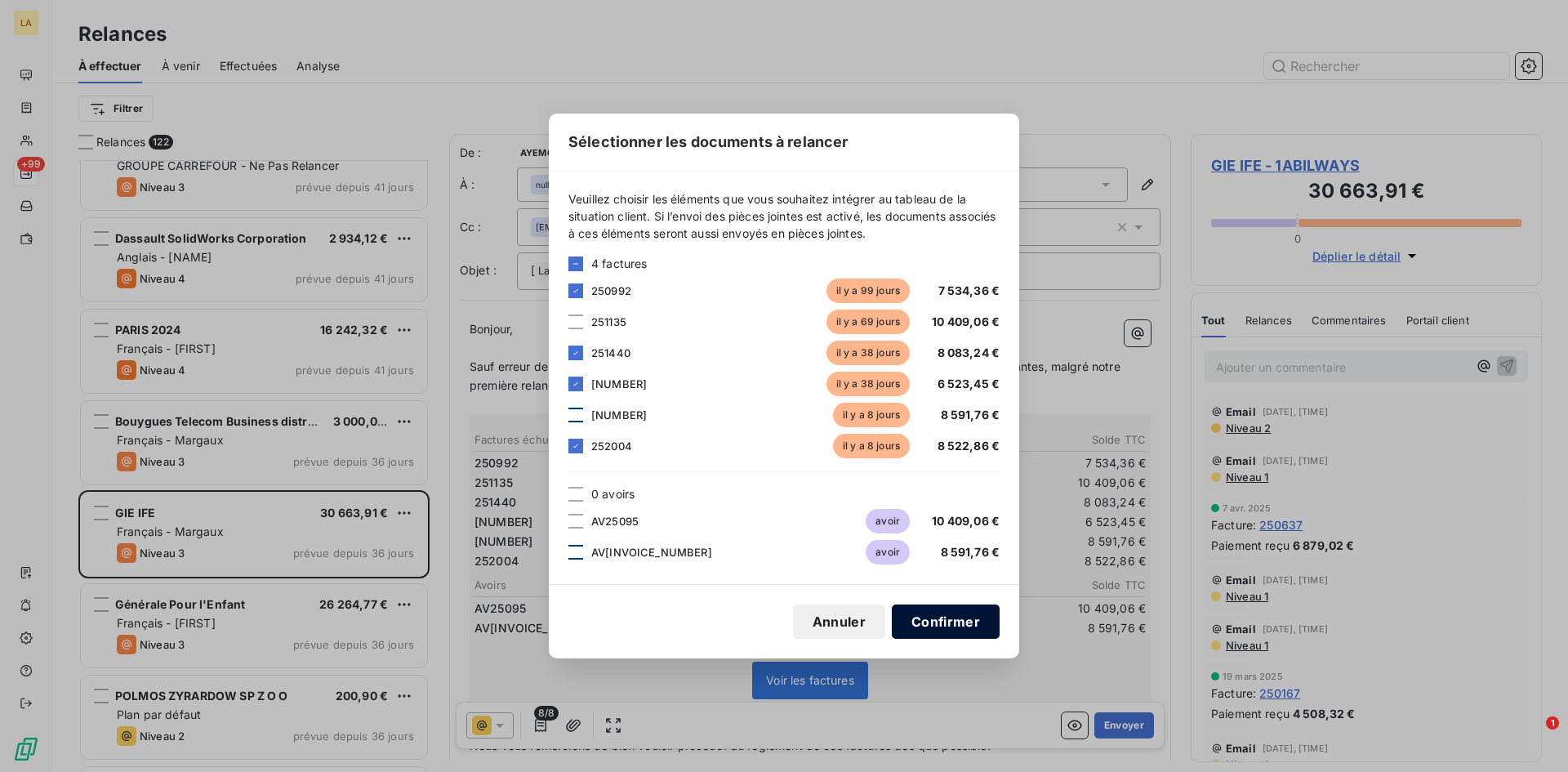 click on "Confirmer" at bounding box center (946, 622) 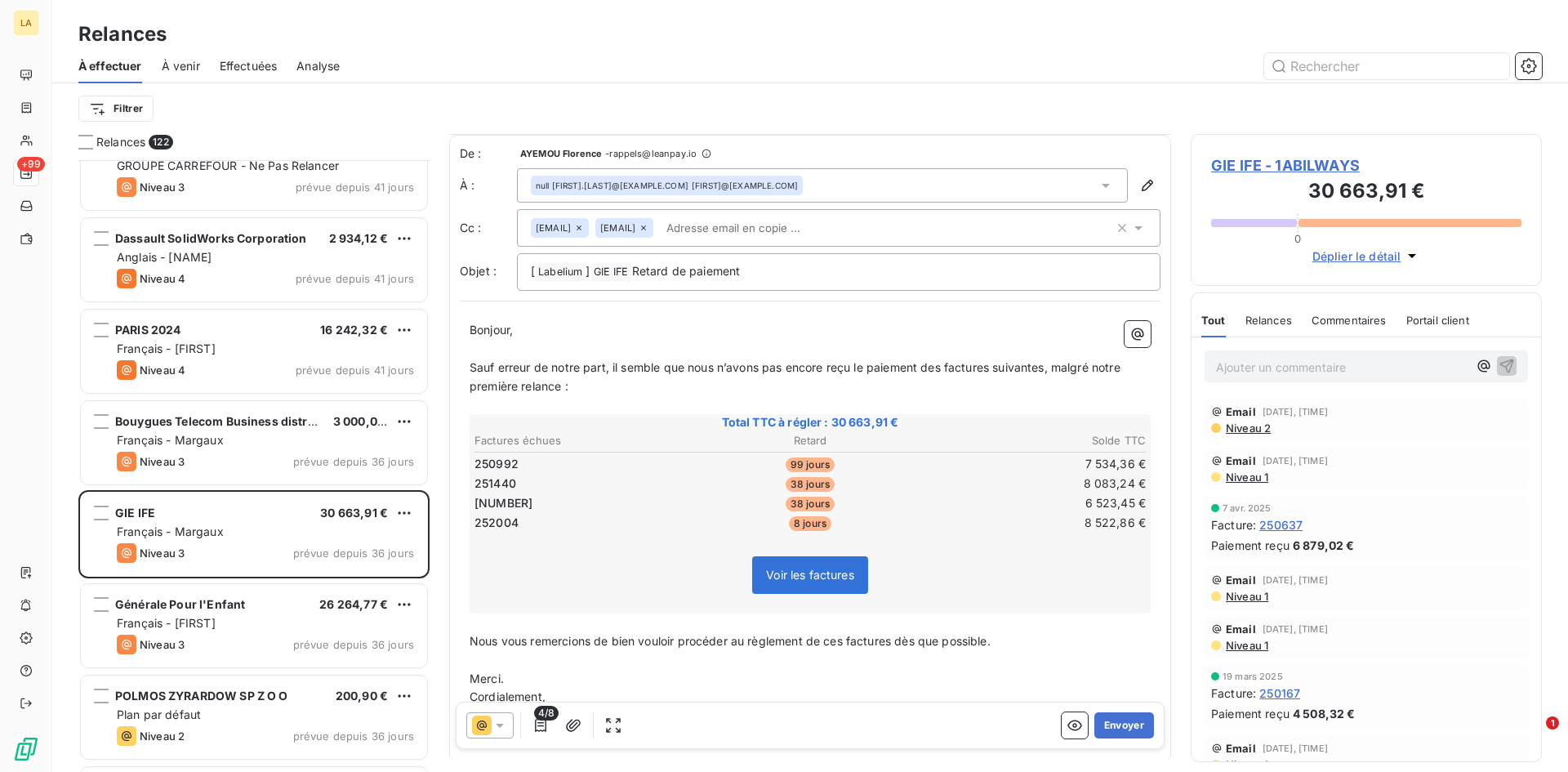 scroll, scrollTop: 70, scrollLeft: 0, axis: vertical 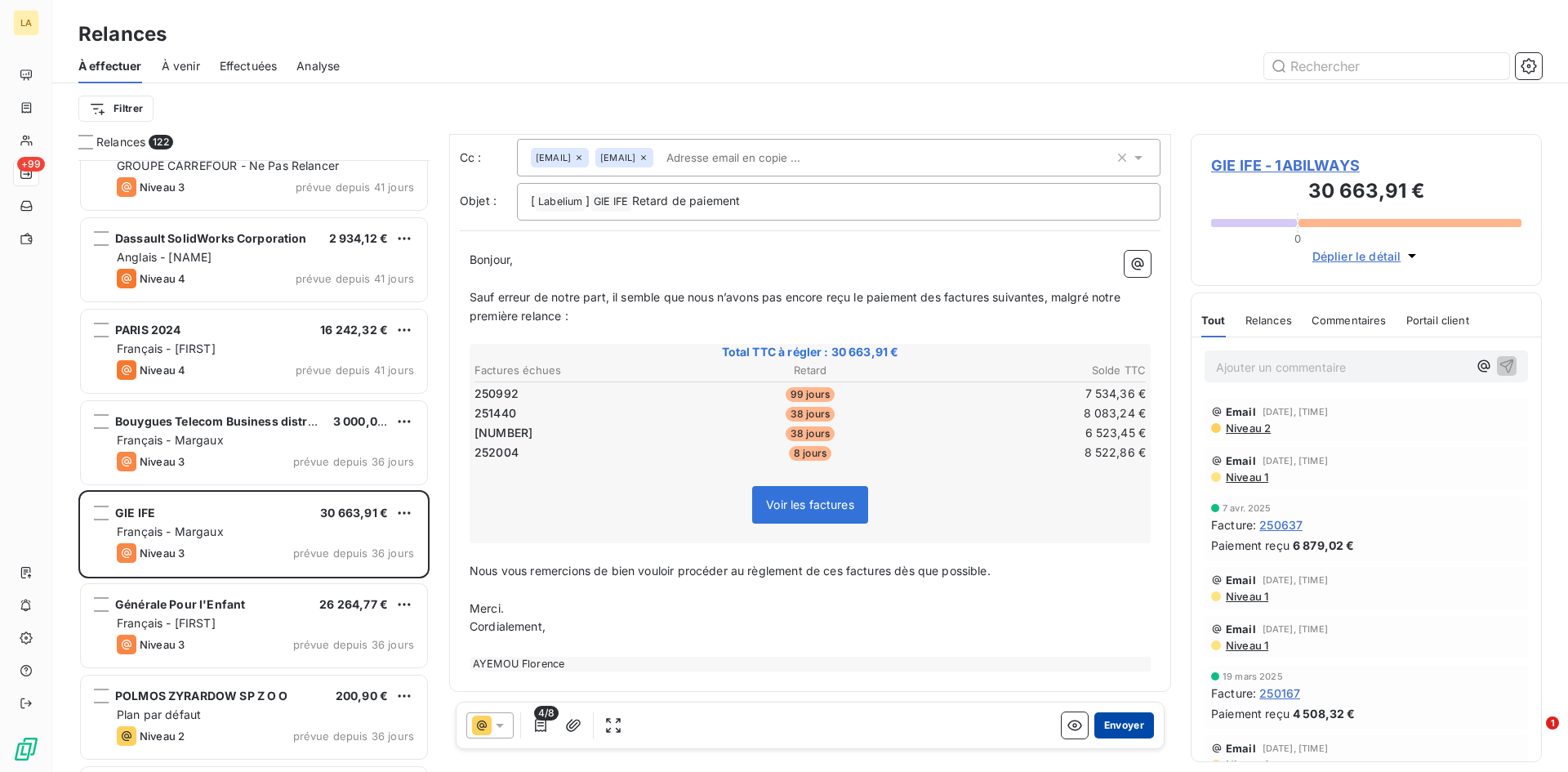 click on "Envoyer" at bounding box center (1124, 725) 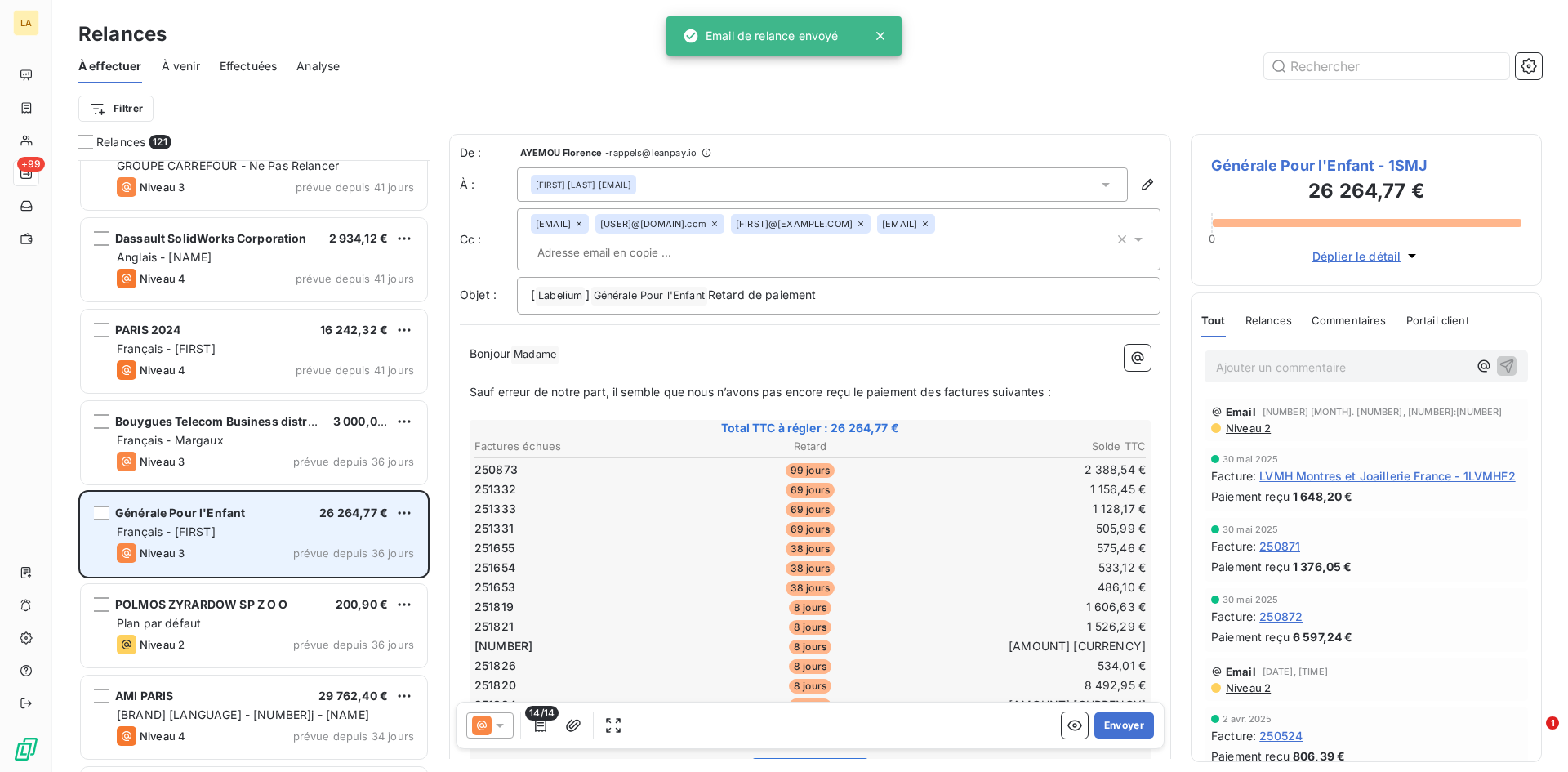 click on "Français - [FIRST]" at bounding box center (166, 531) 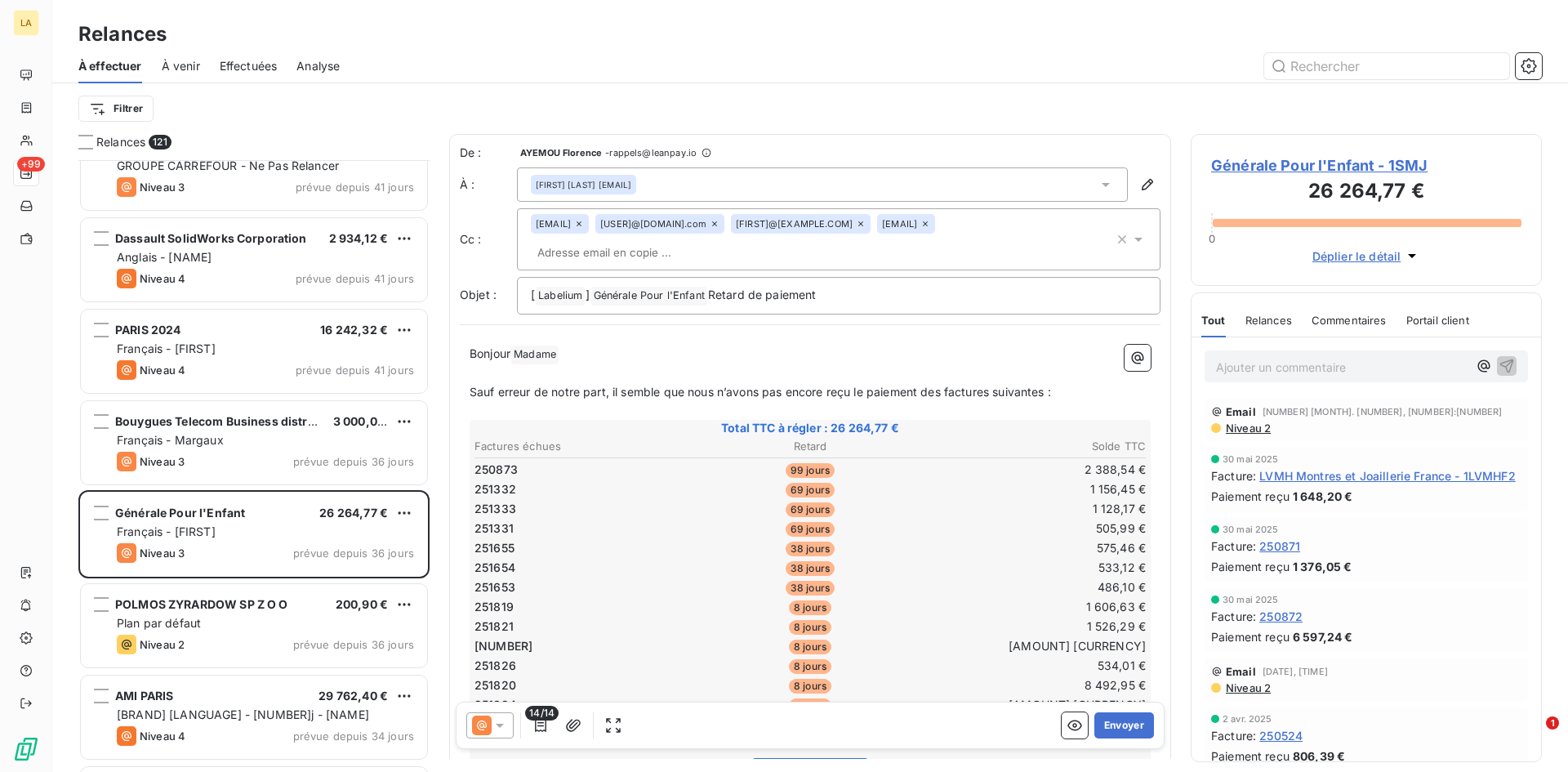 click on "Niveau 2" at bounding box center [1247, 428] 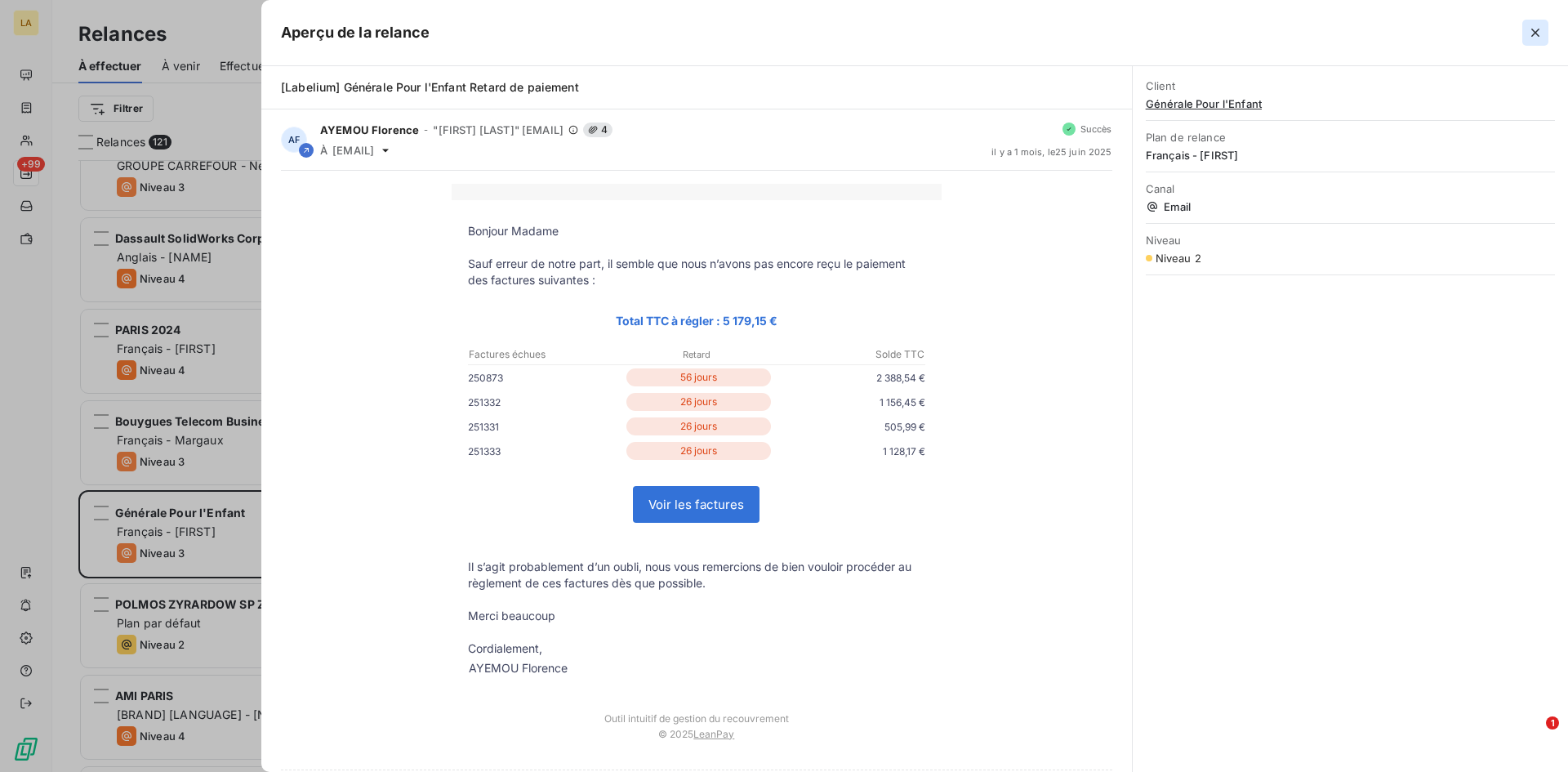 click 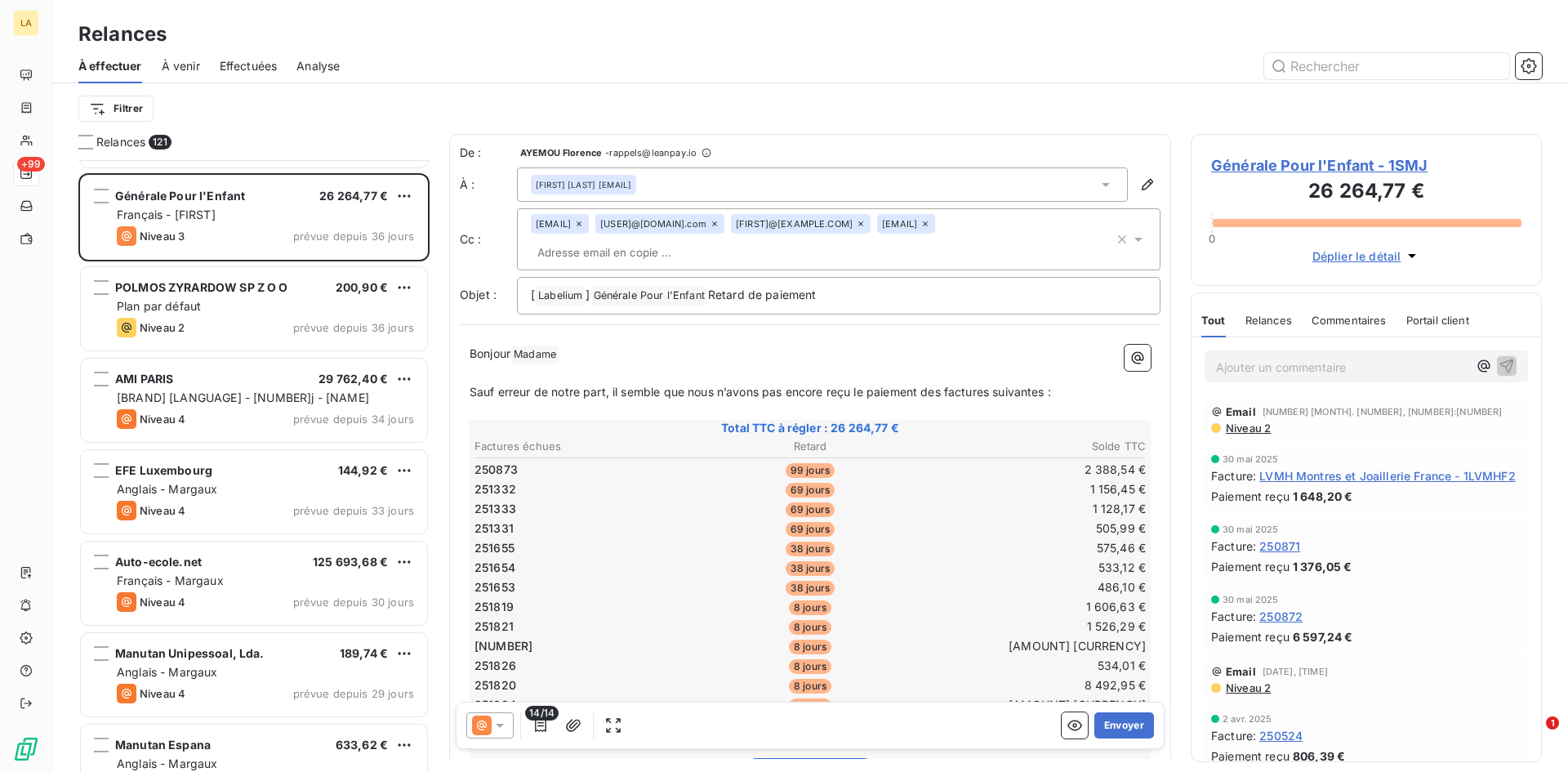 scroll, scrollTop: 6128, scrollLeft: 0, axis: vertical 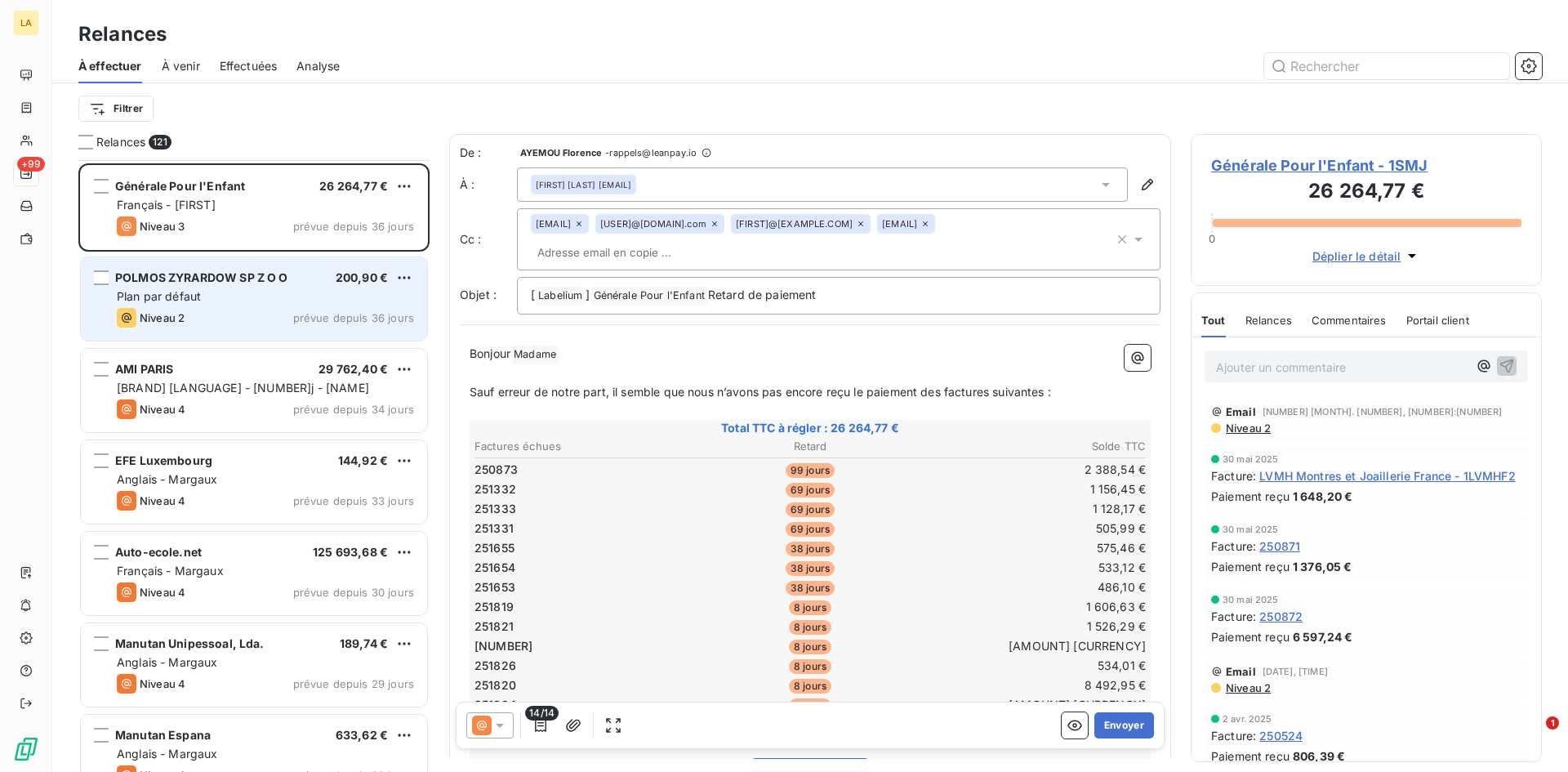 click on "Niveau 2 prévue depuis 36 jours" at bounding box center (265, 318) 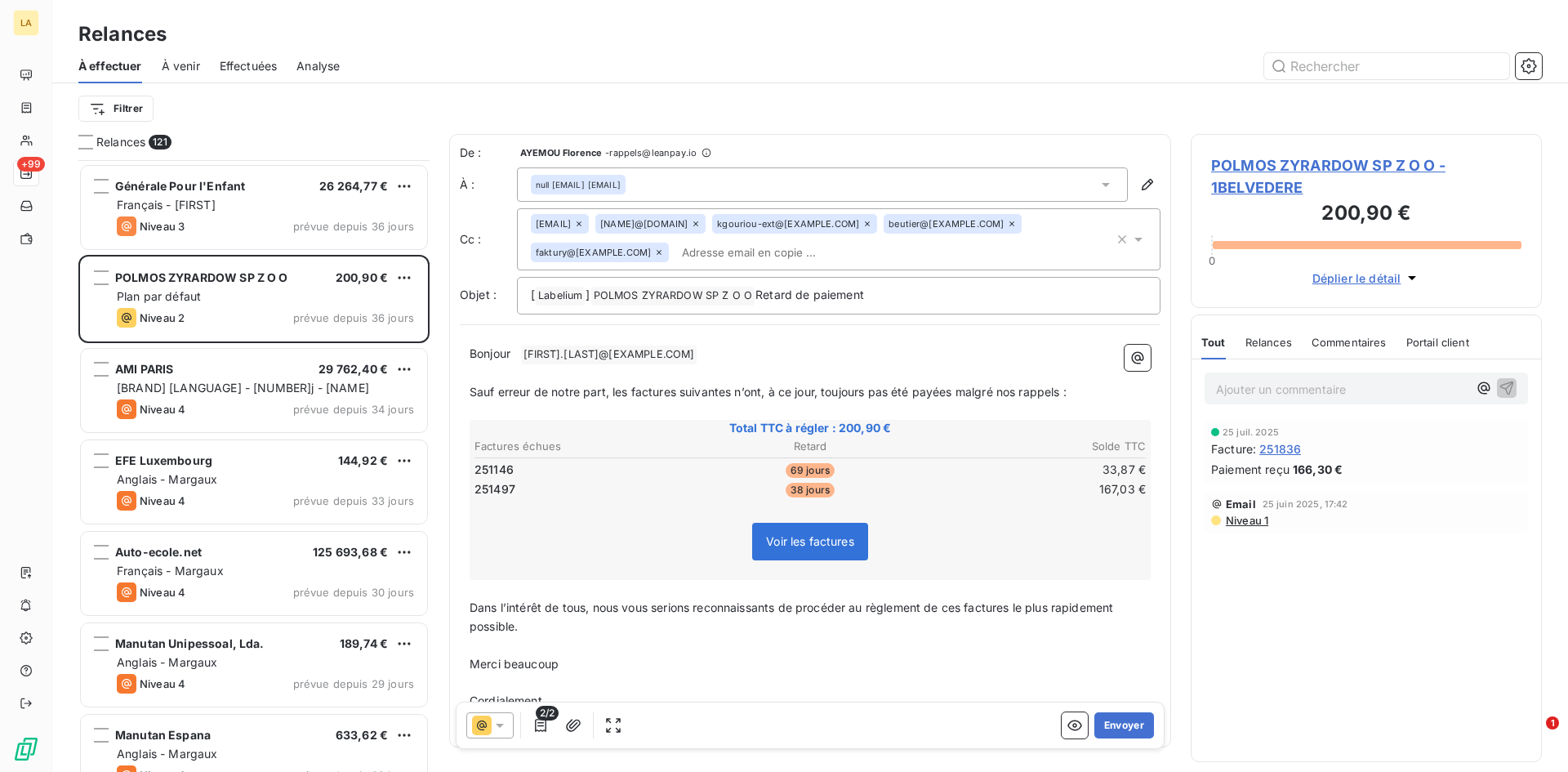 click on "Niveau 1" at bounding box center (1246, 520) 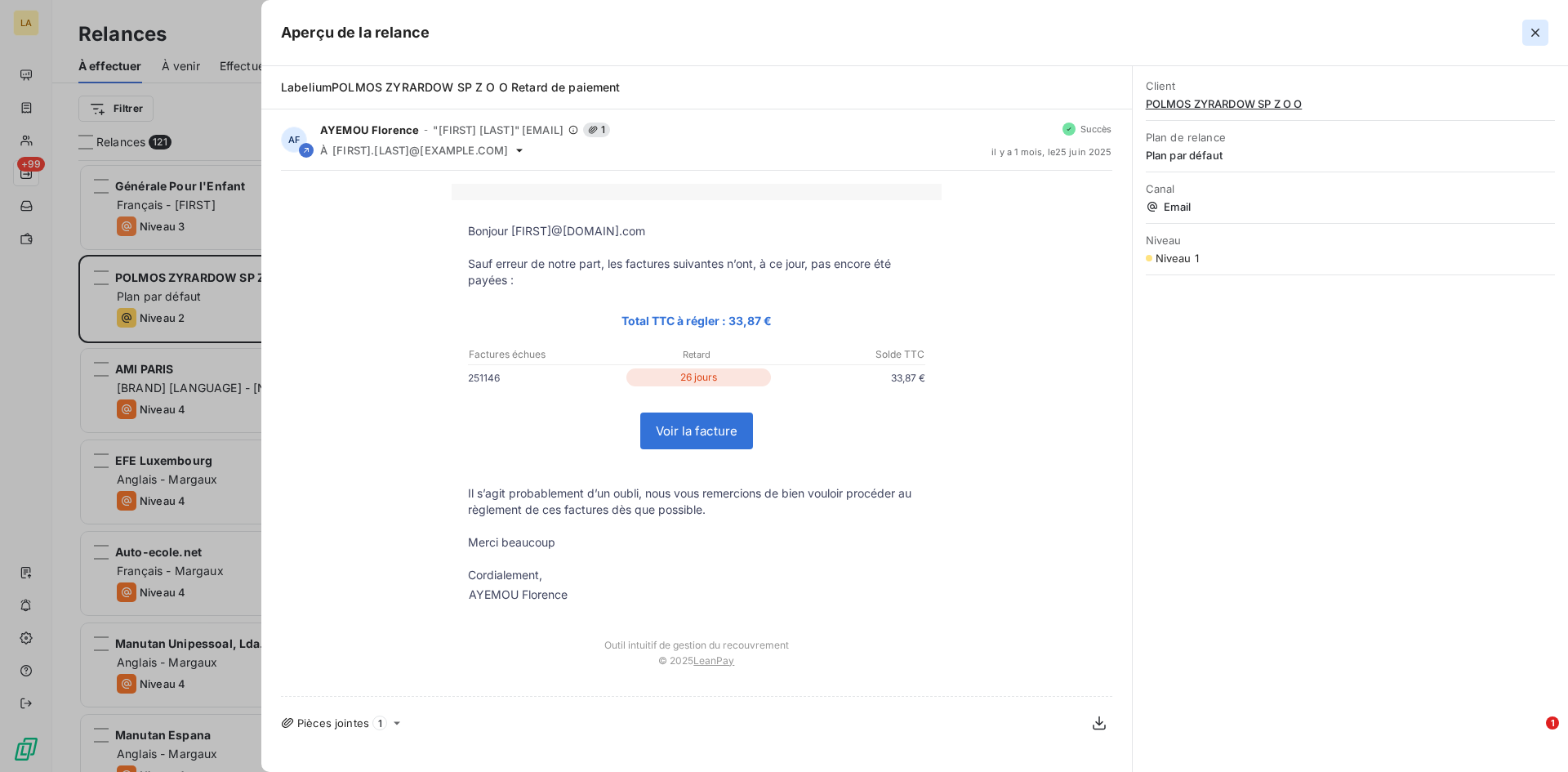 click 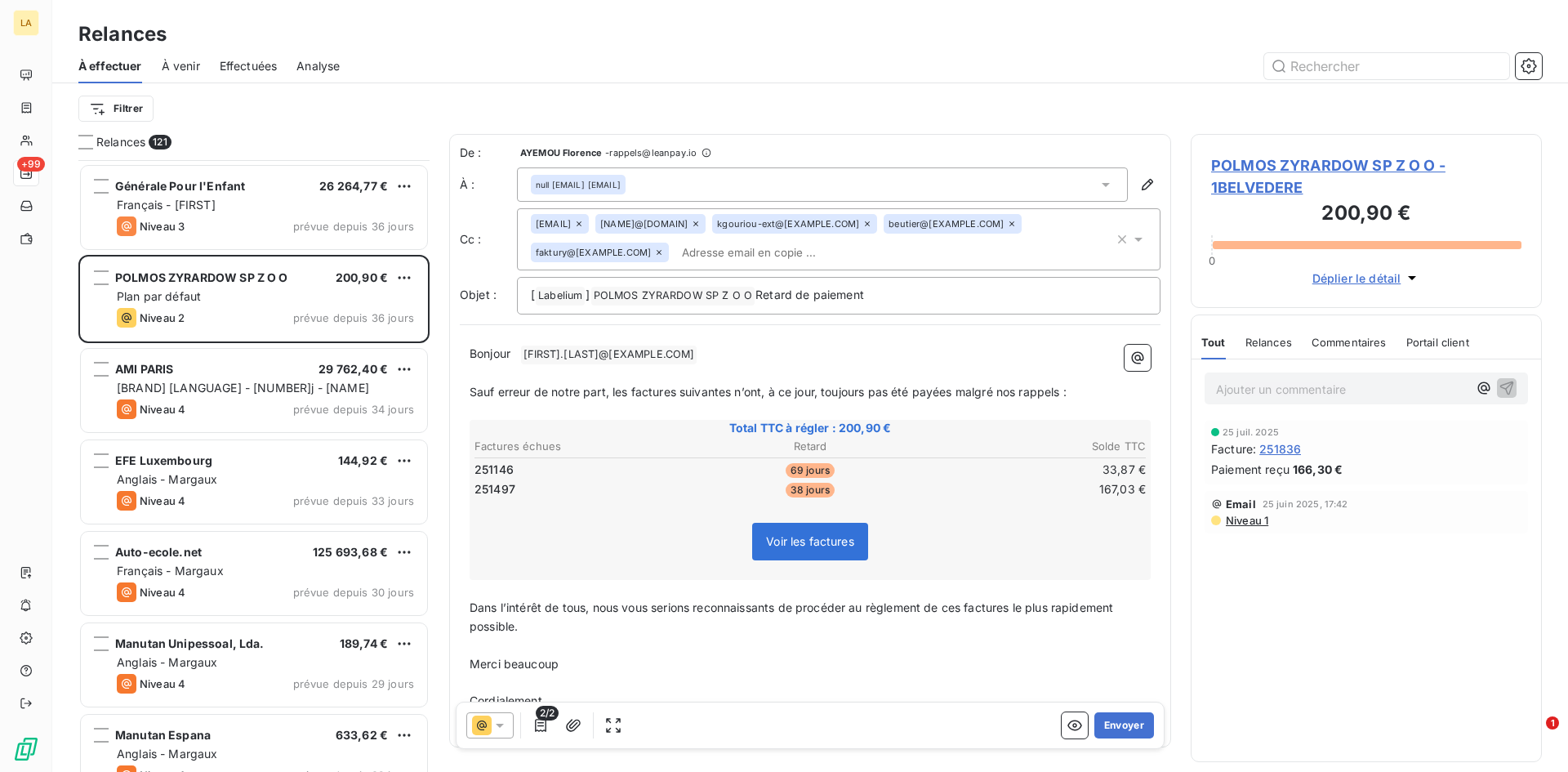 click 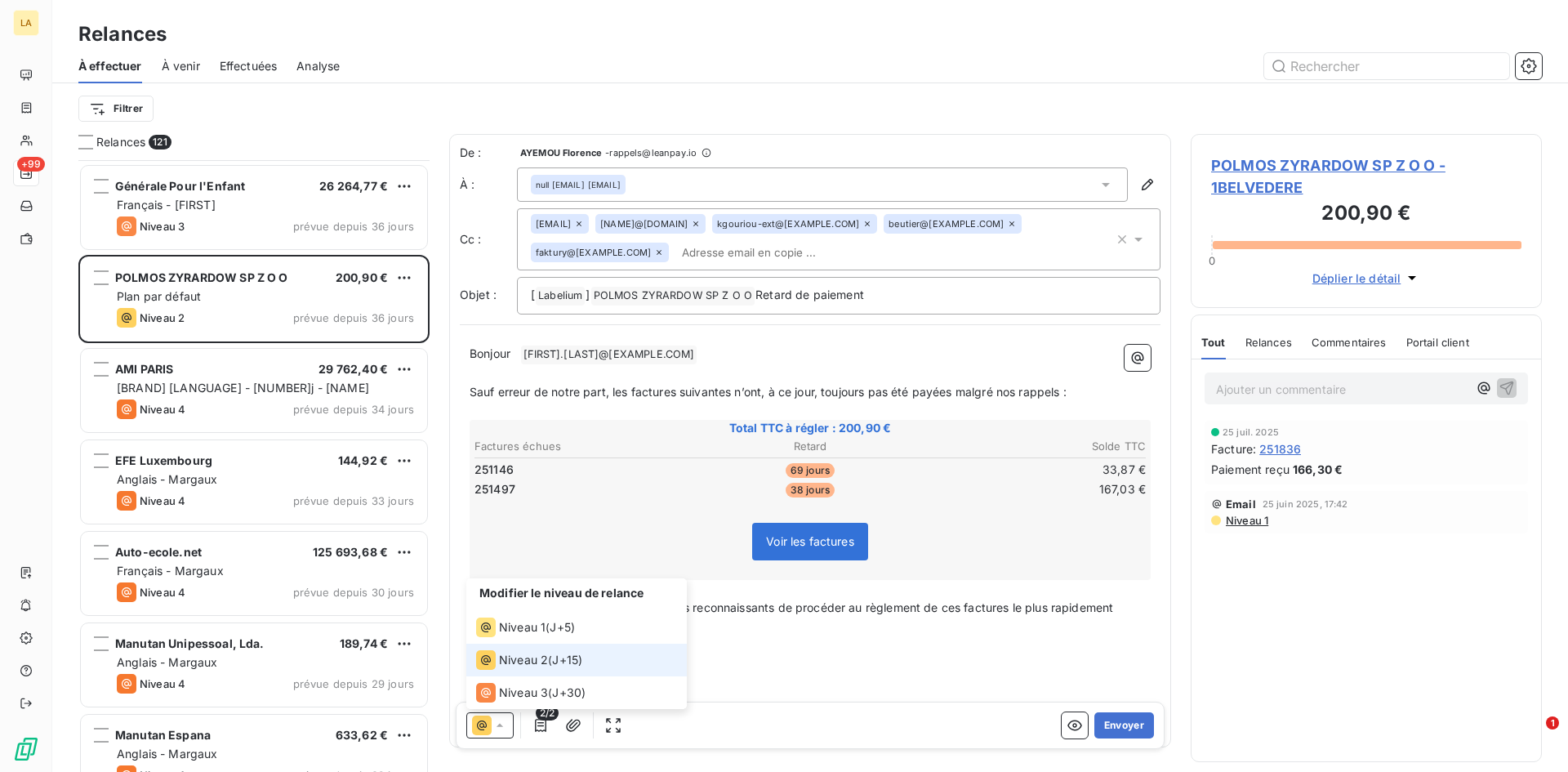click on "Niveau 2" at bounding box center [523, 660] 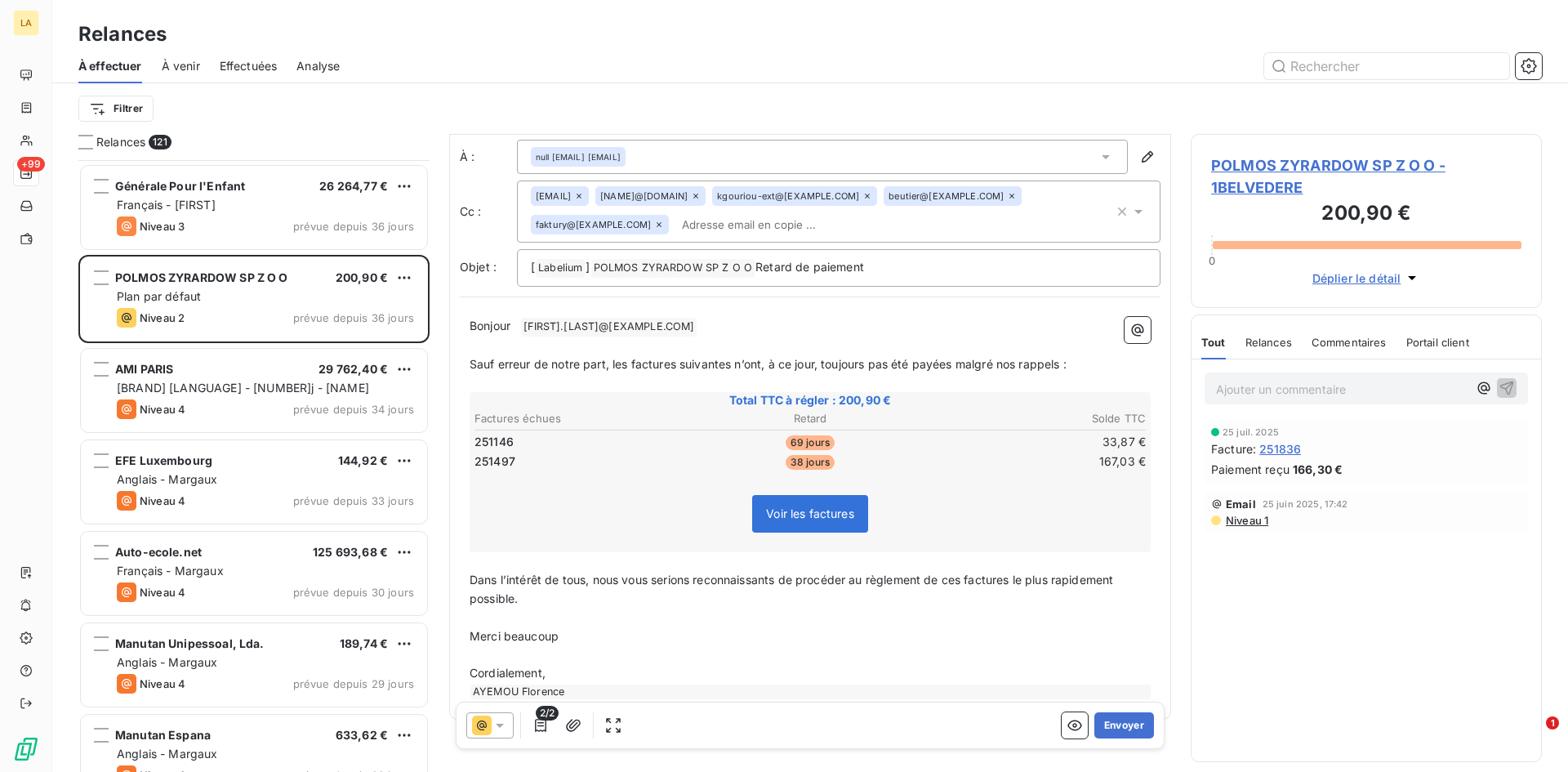 scroll, scrollTop: 56, scrollLeft: 0, axis: vertical 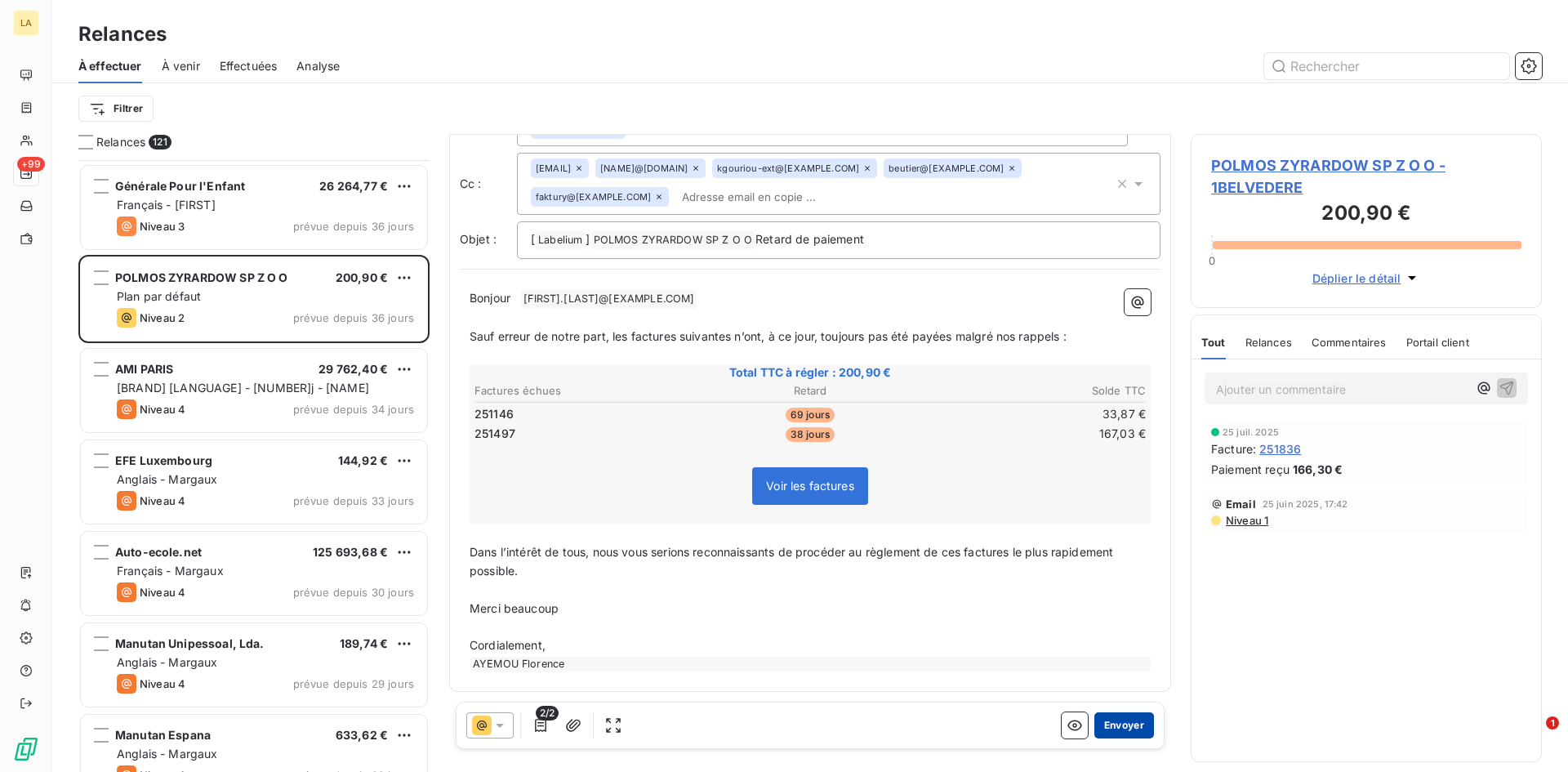 click on "Envoyer" at bounding box center (1124, 725) 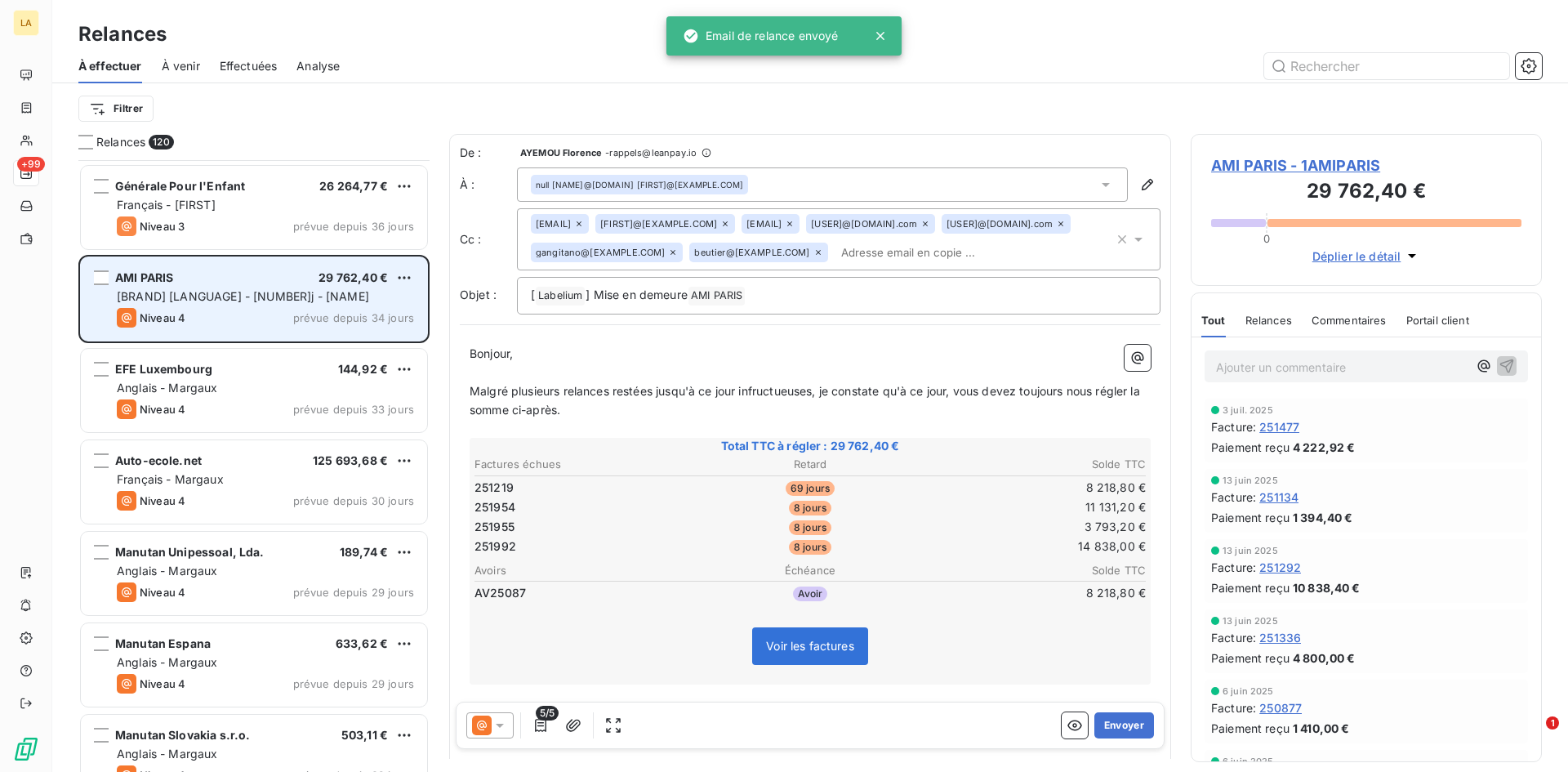 click on "[BRAND] [LANGUAGE] - [NUMBER]j - [NAME]" at bounding box center [243, 296] 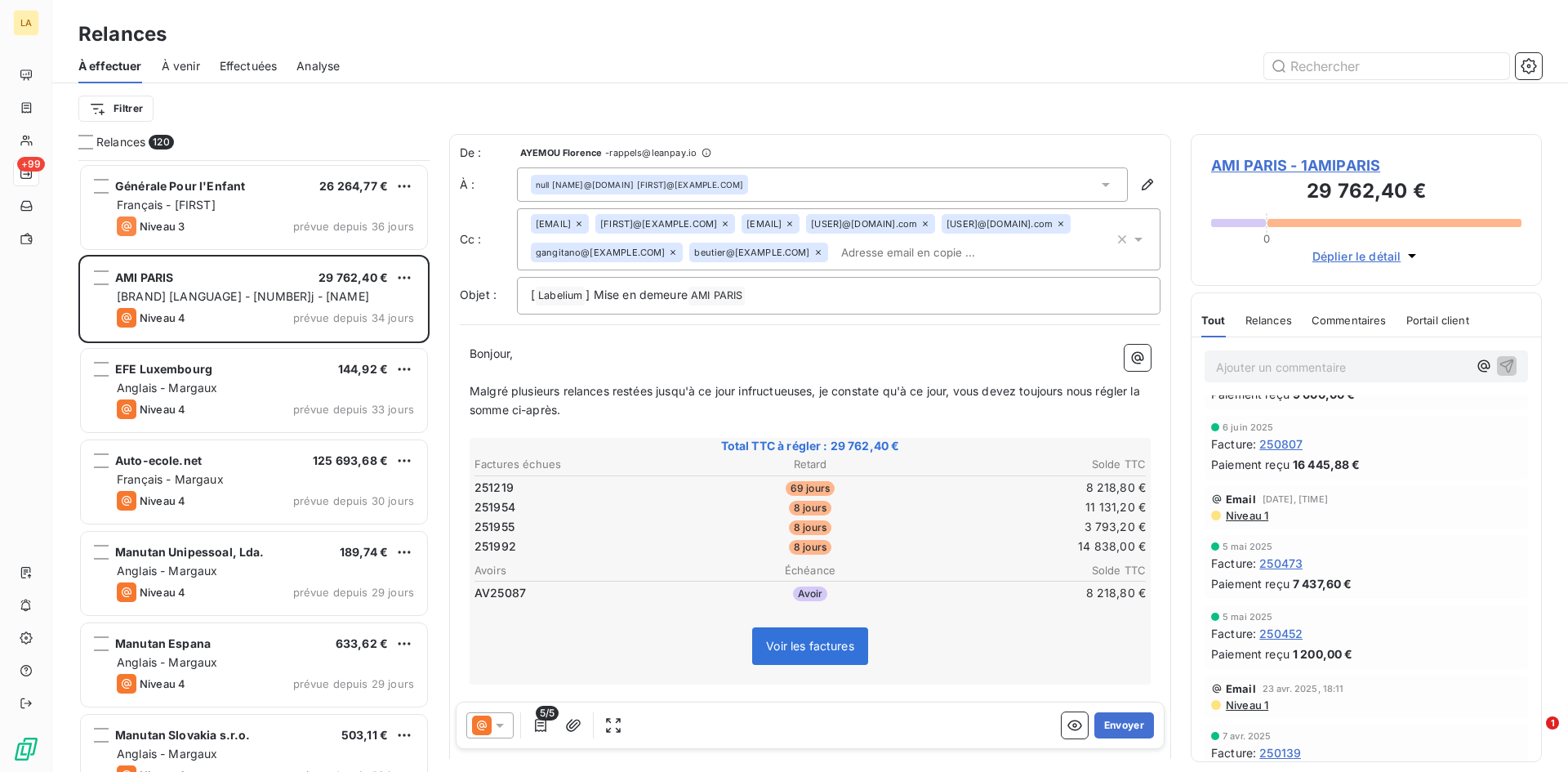 scroll, scrollTop: 408, scrollLeft: 0, axis: vertical 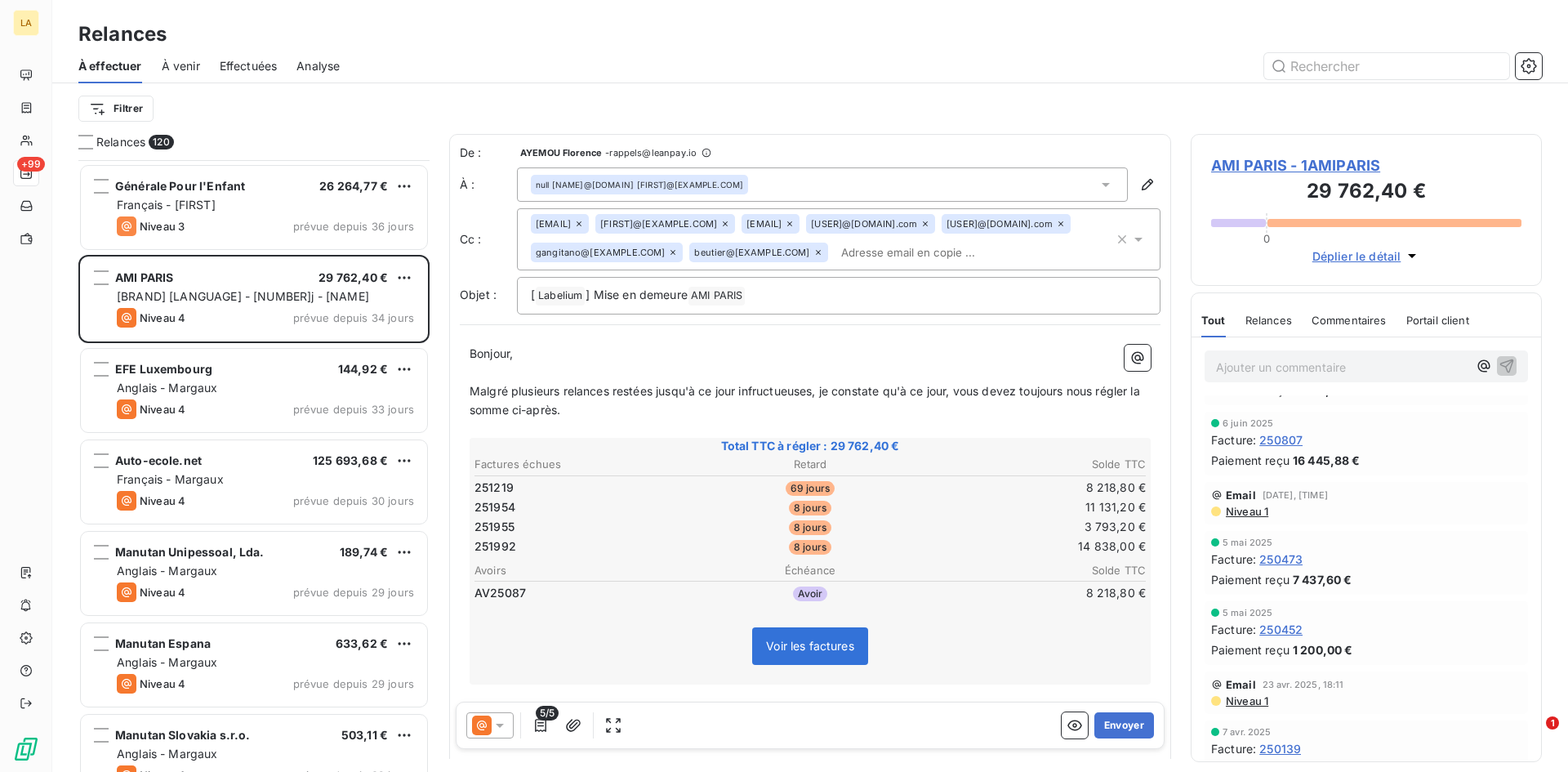 click on "Niveau 1" at bounding box center (1246, 511) 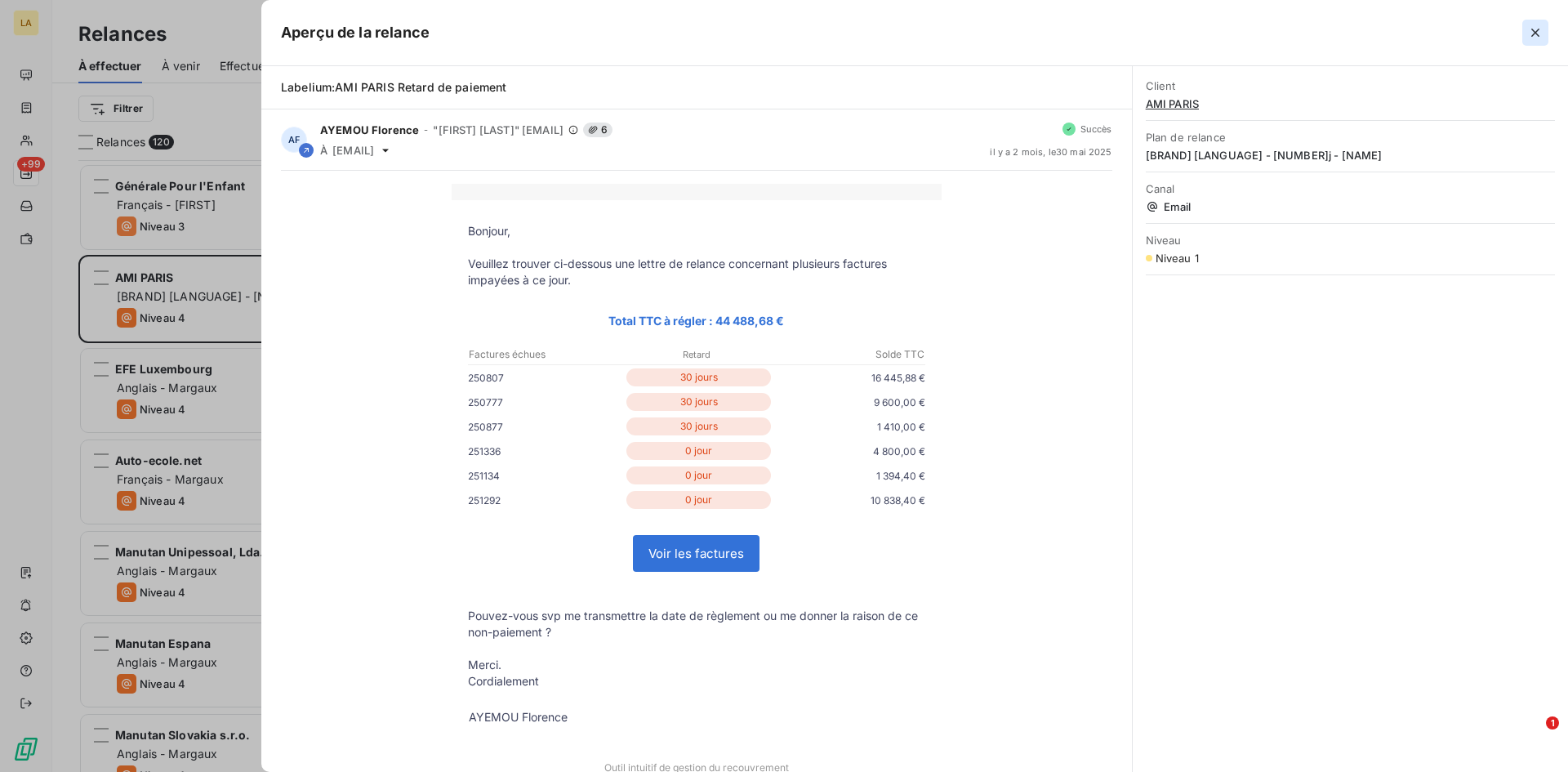 click 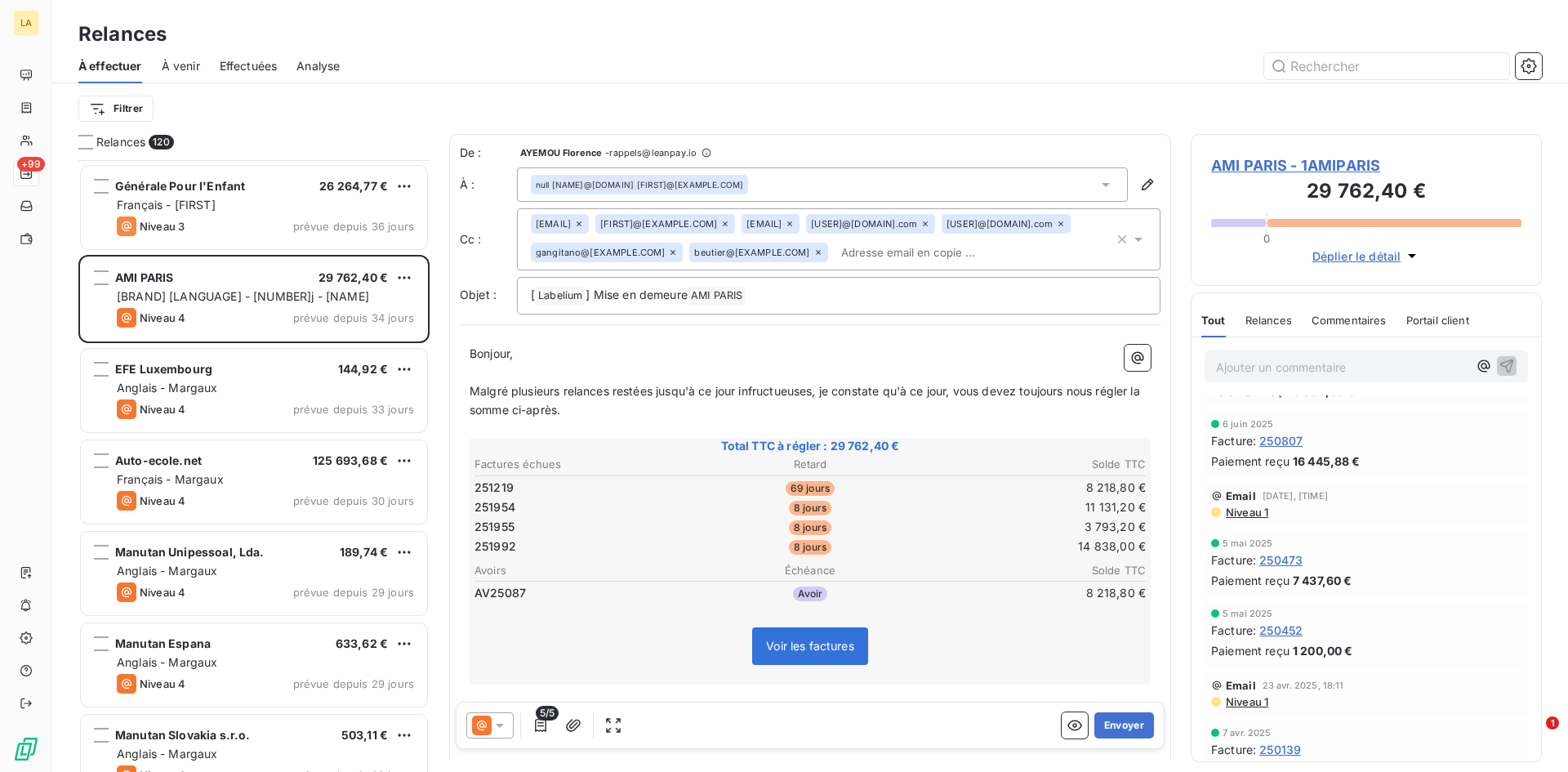 scroll, scrollTop: 408, scrollLeft: 0, axis: vertical 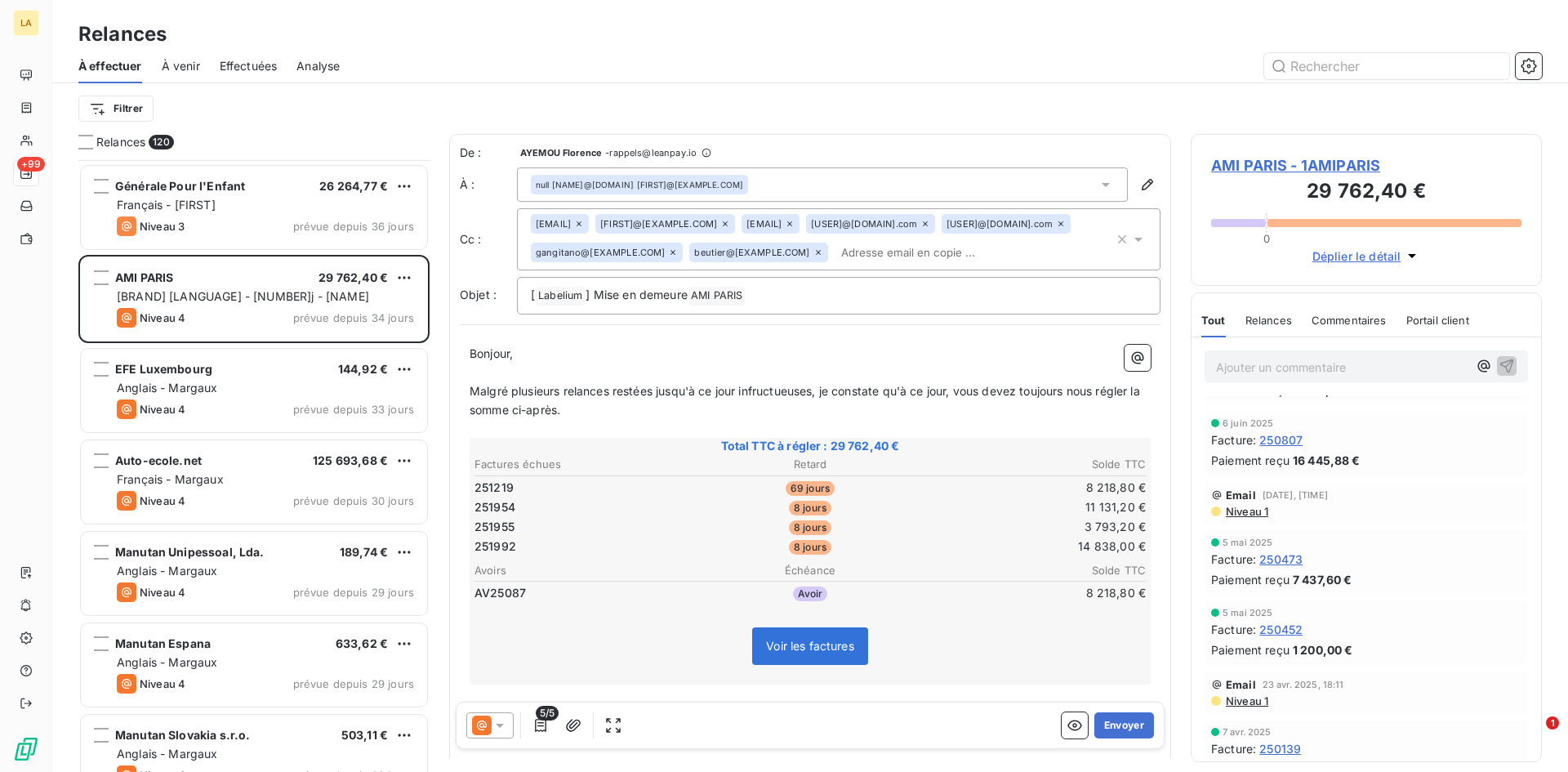 click on "Niveau 1" at bounding box center [1246, 511] 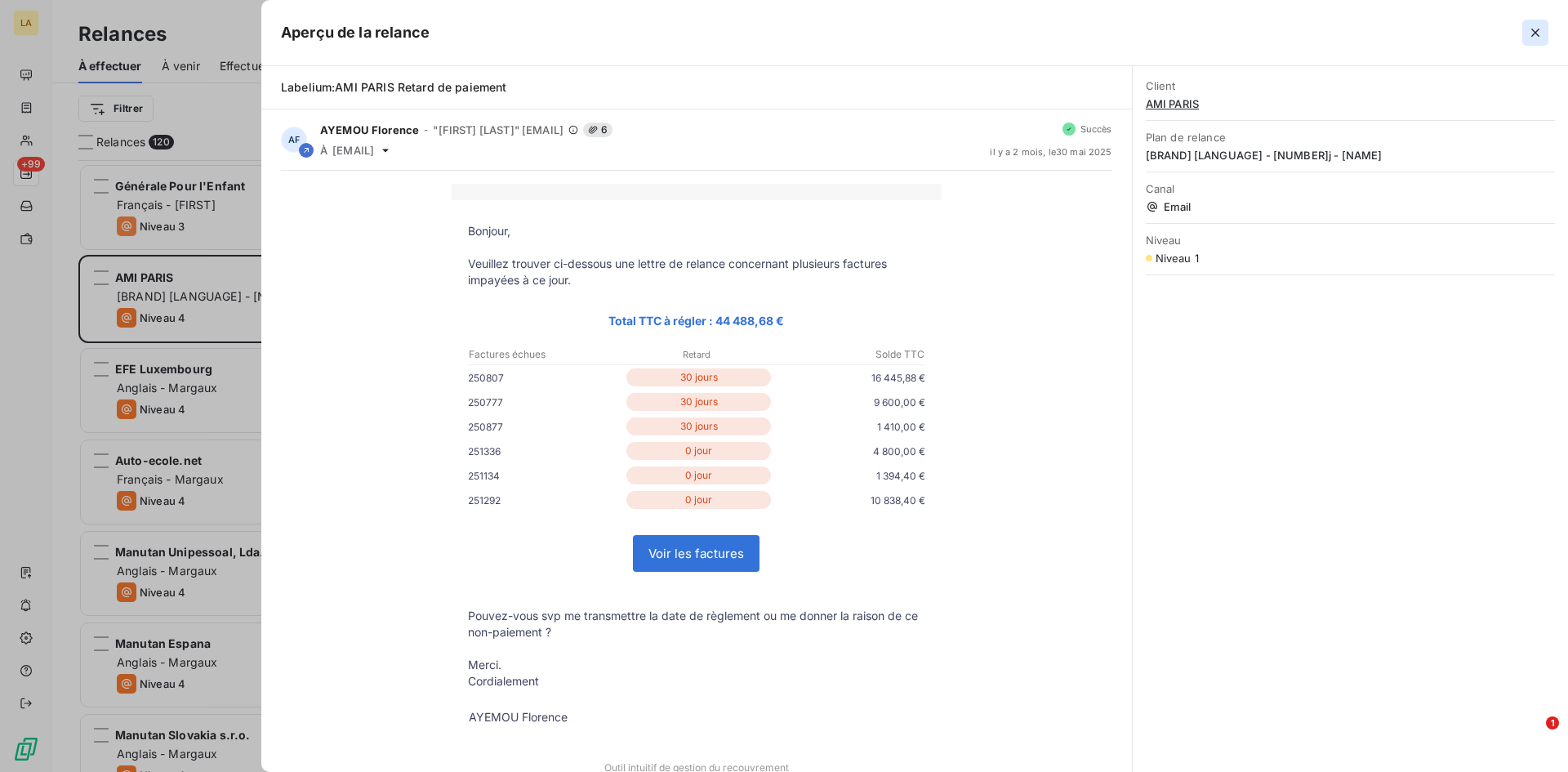 click 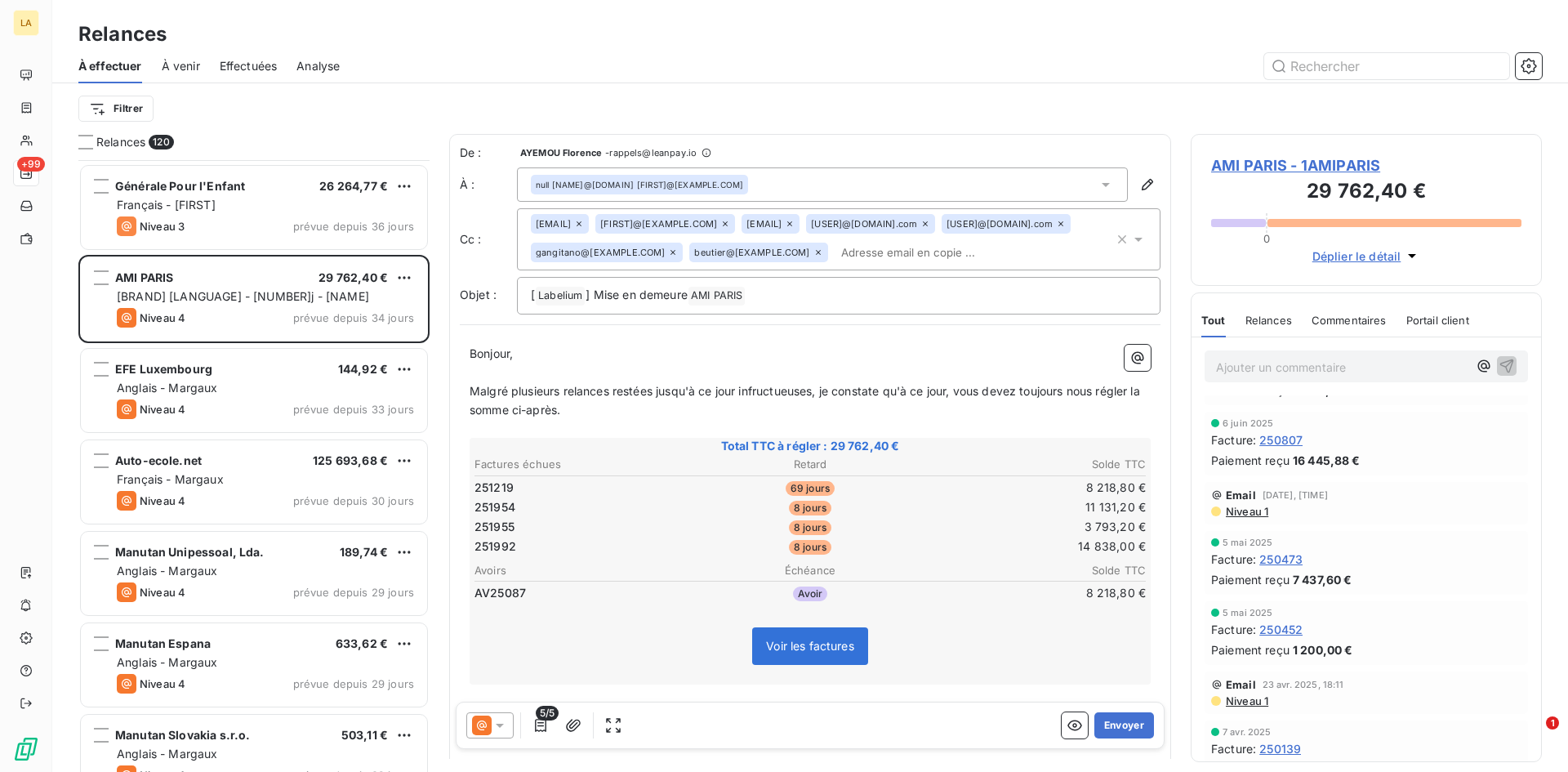 click 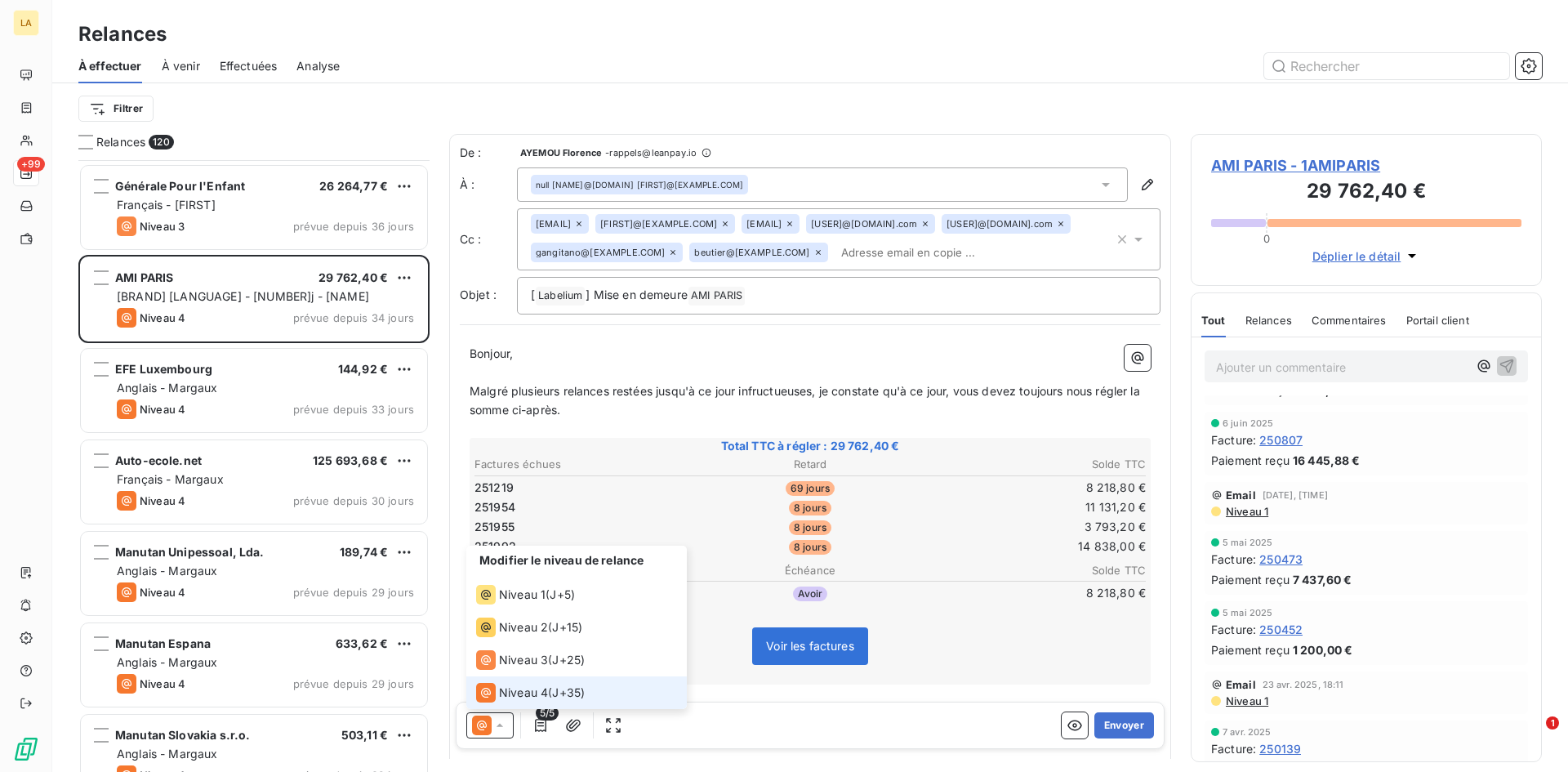 click 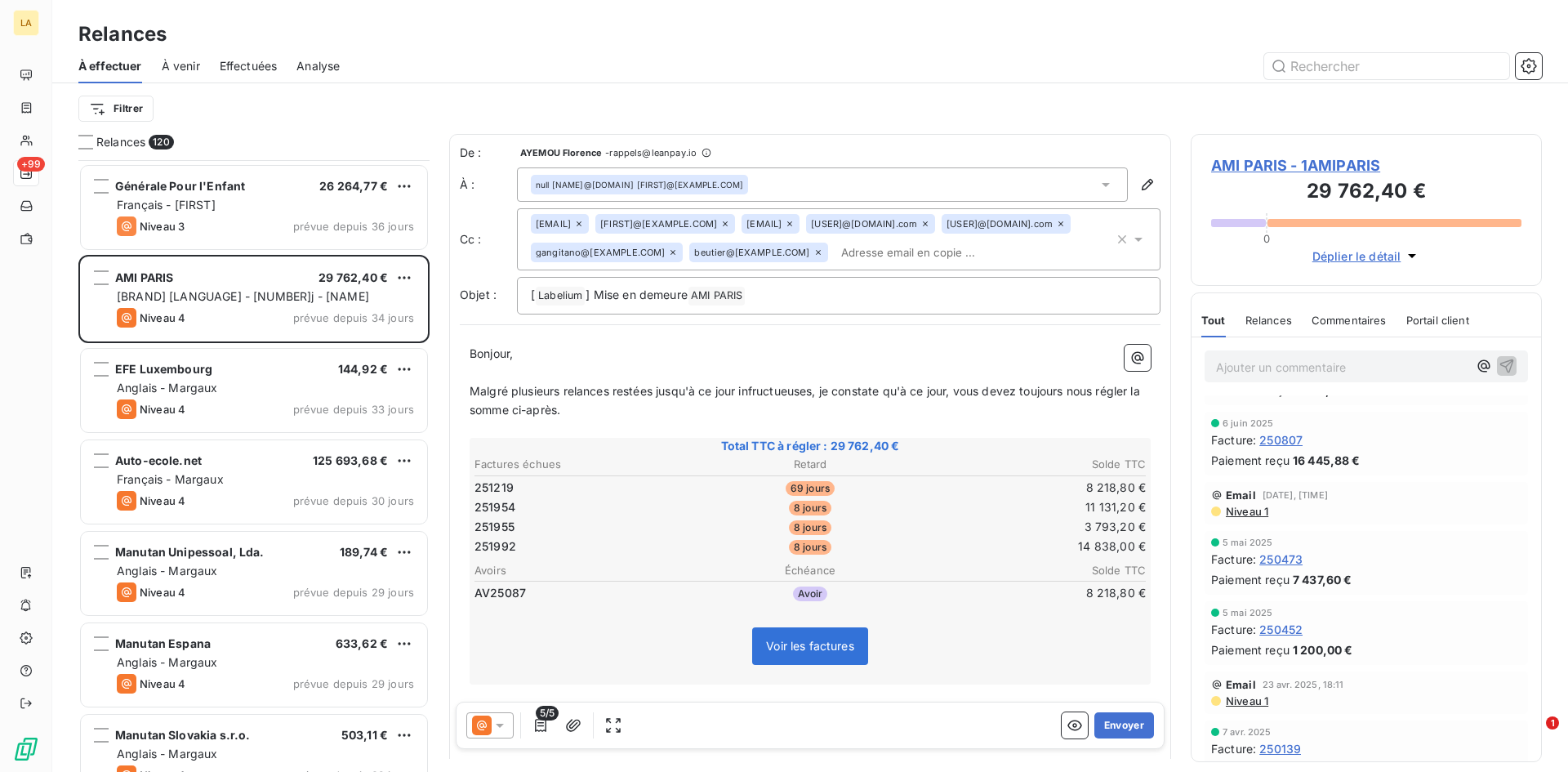 click 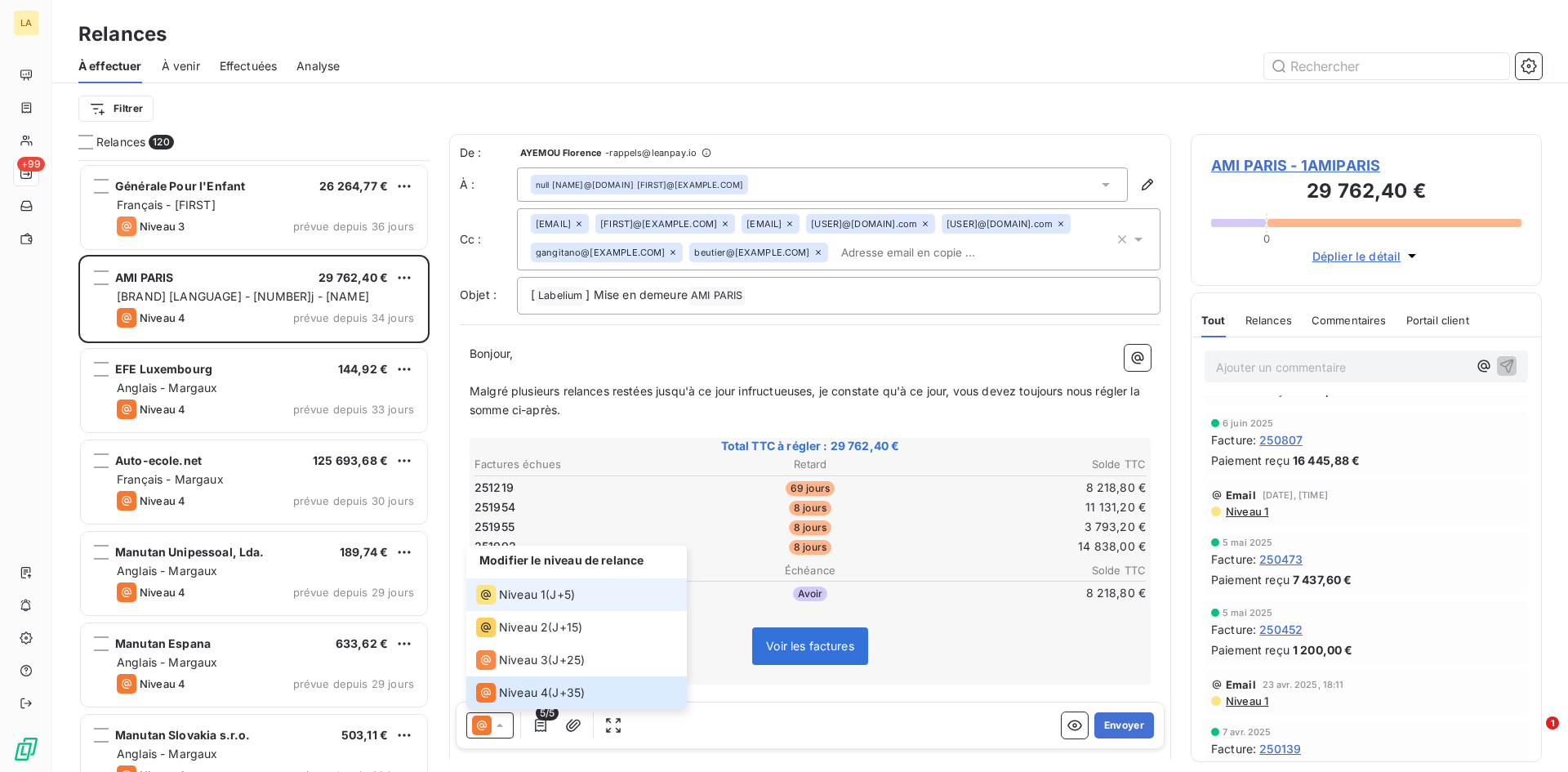 click on "Niveau 1" at bounding box center [522, 595] 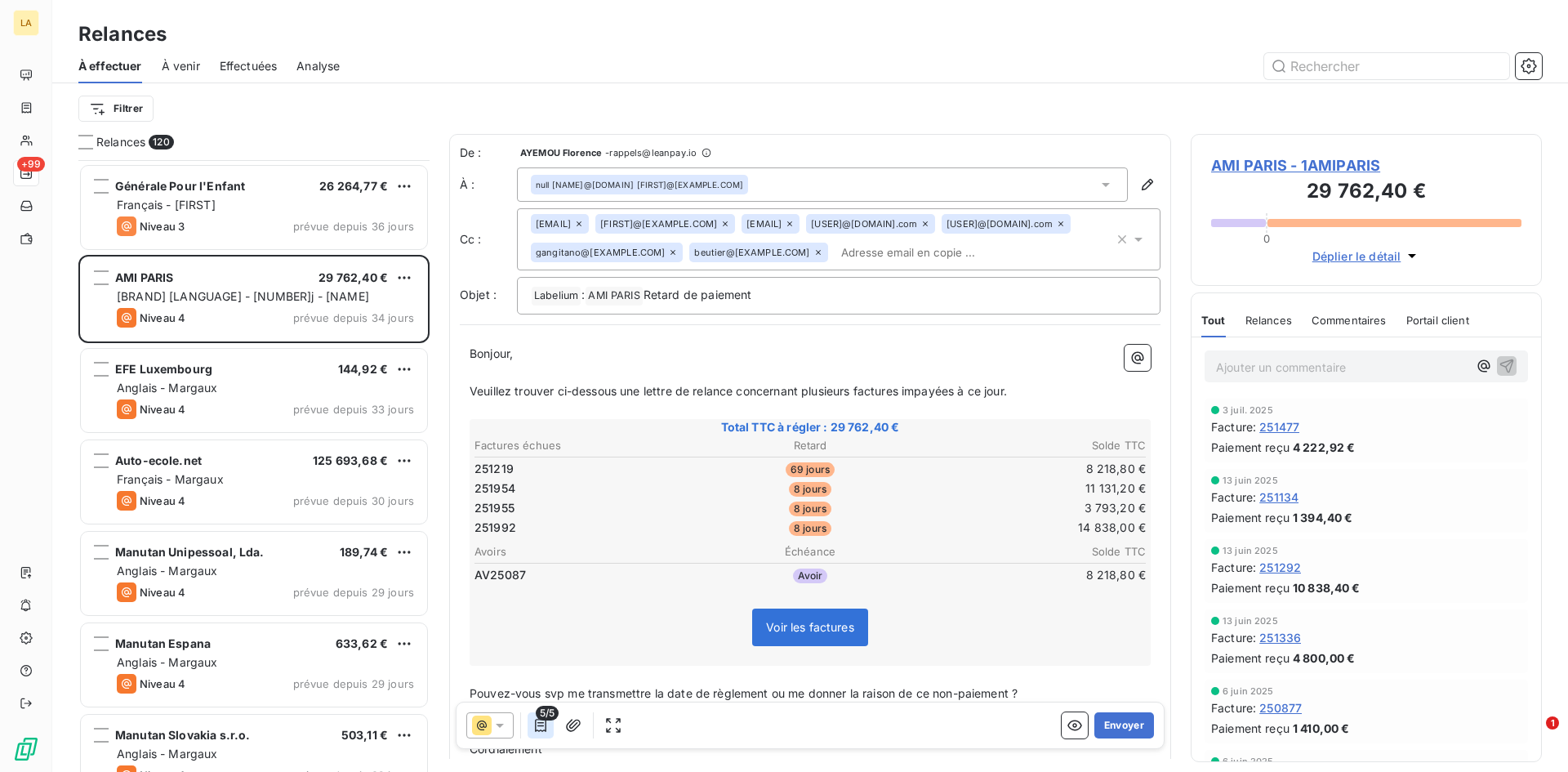 click 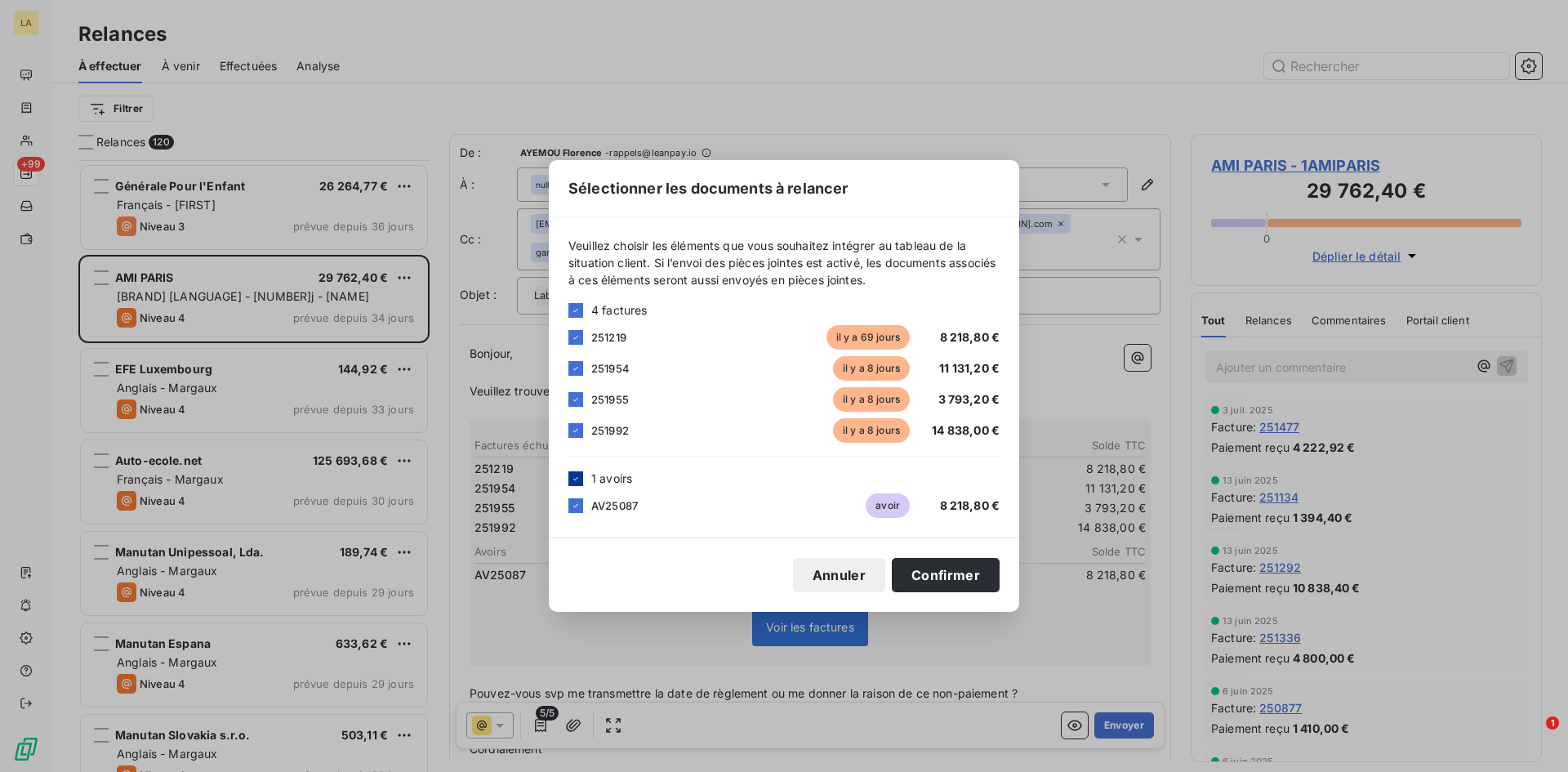 click 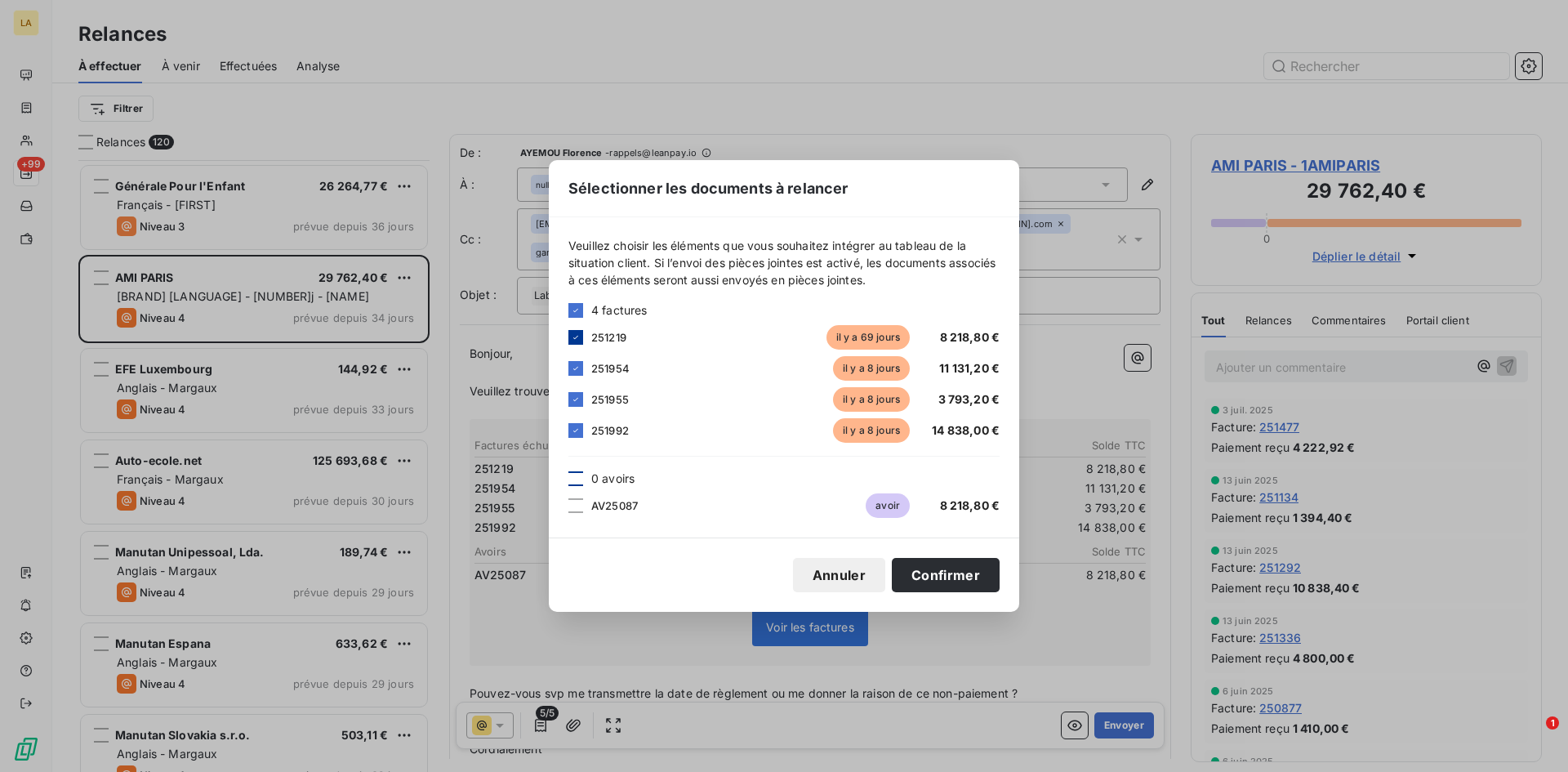 click 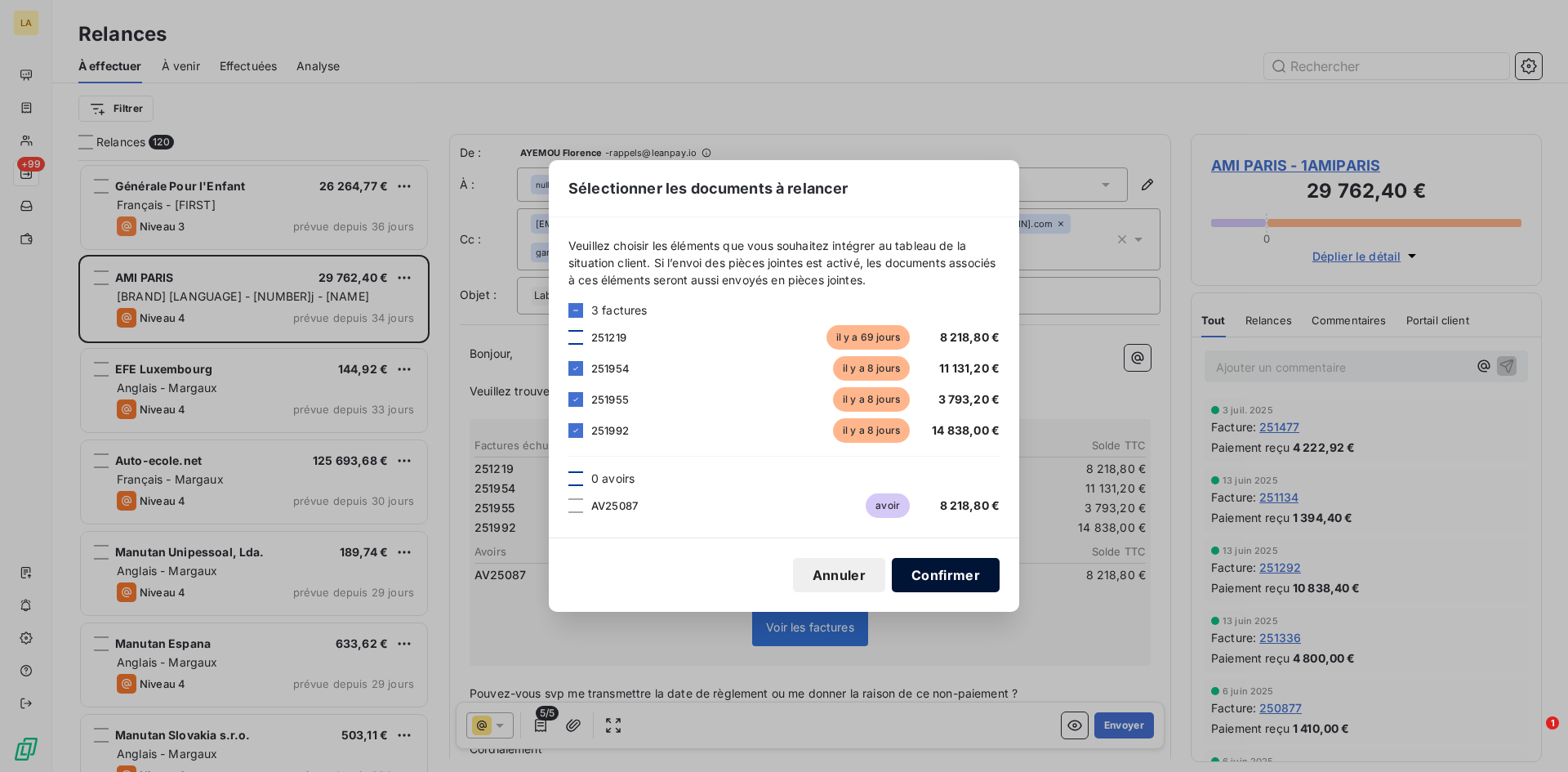 click on "Confirmer" at bounding box center [946, 575] 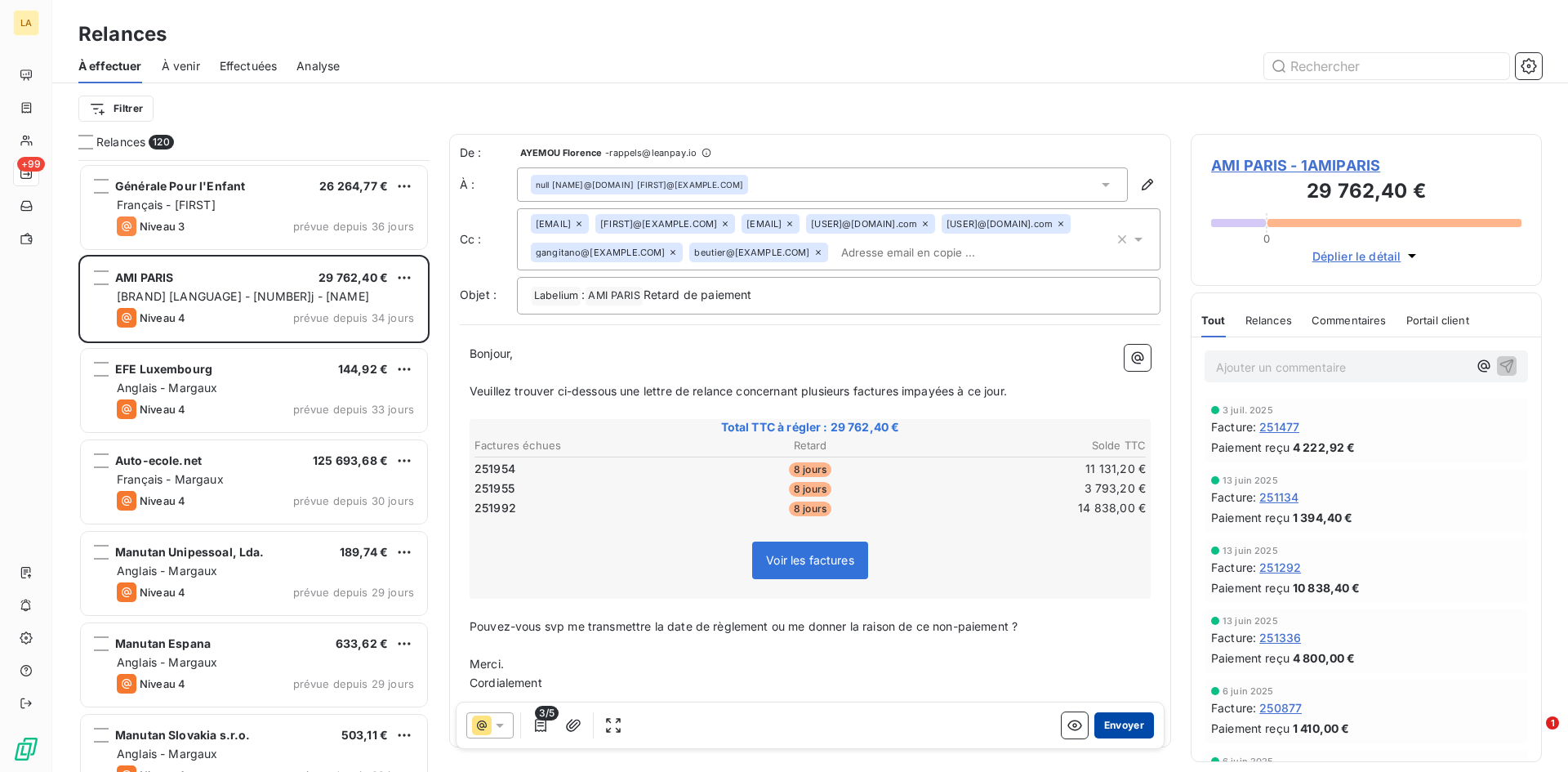 click on "Envoyer" at bounding box center [1124, 725] 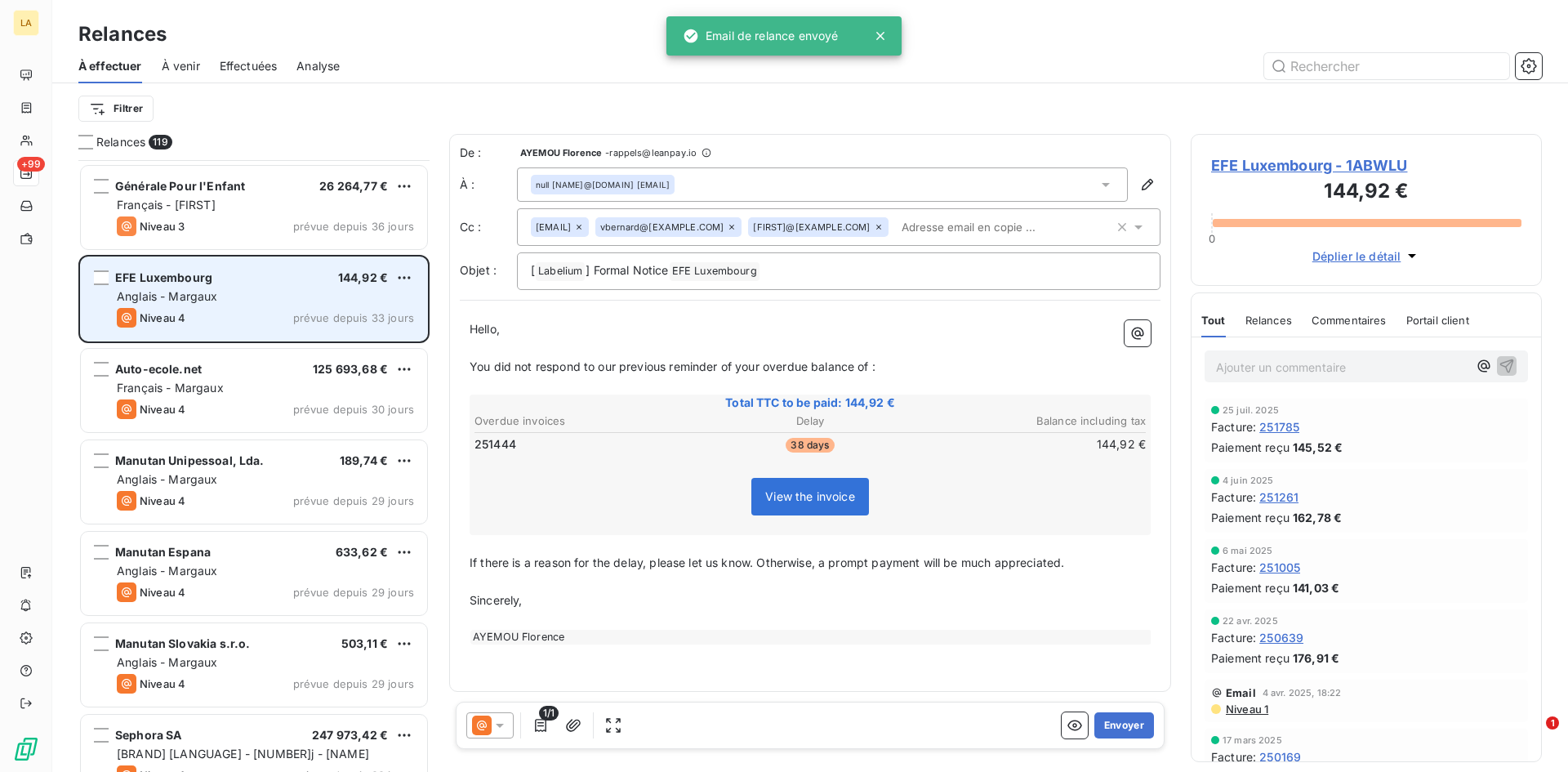 click on "Anglais - Margaux" at bounding box center (265, 297) 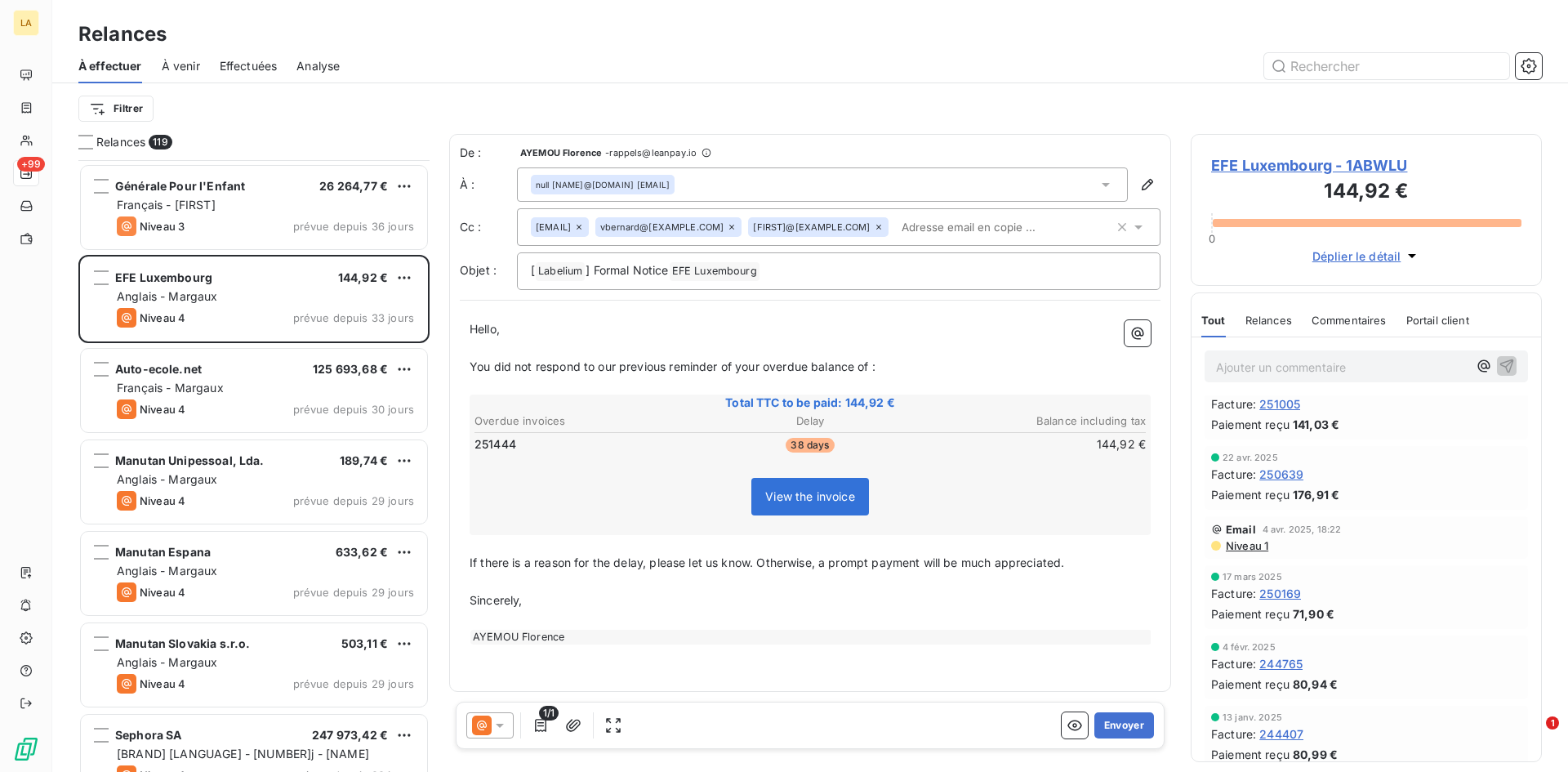 scroll, scrollTop: 82, scrollLeft: 0, axis: vertical 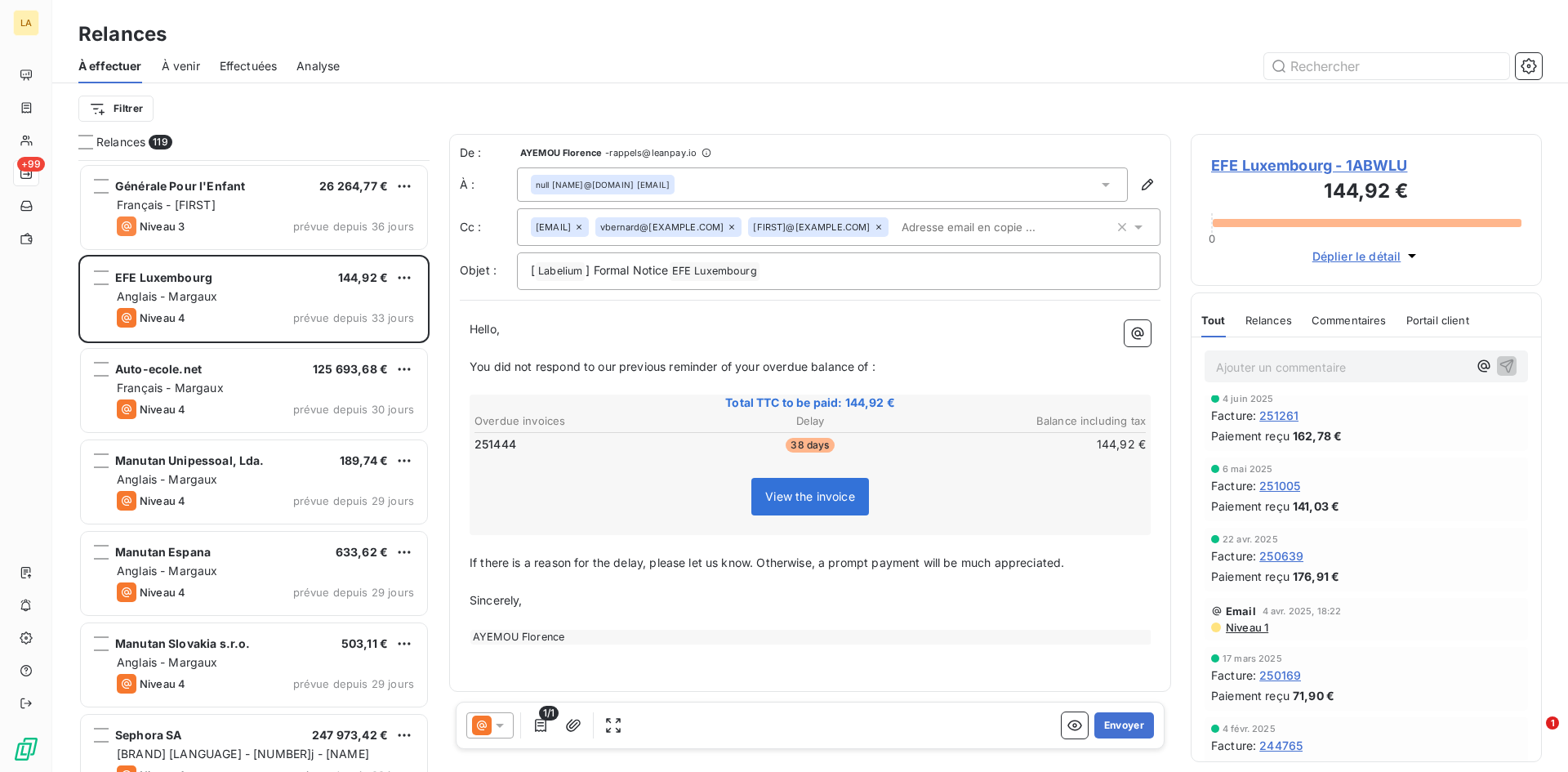 click on "Niveau 1" at bounding box center (1246, 627) 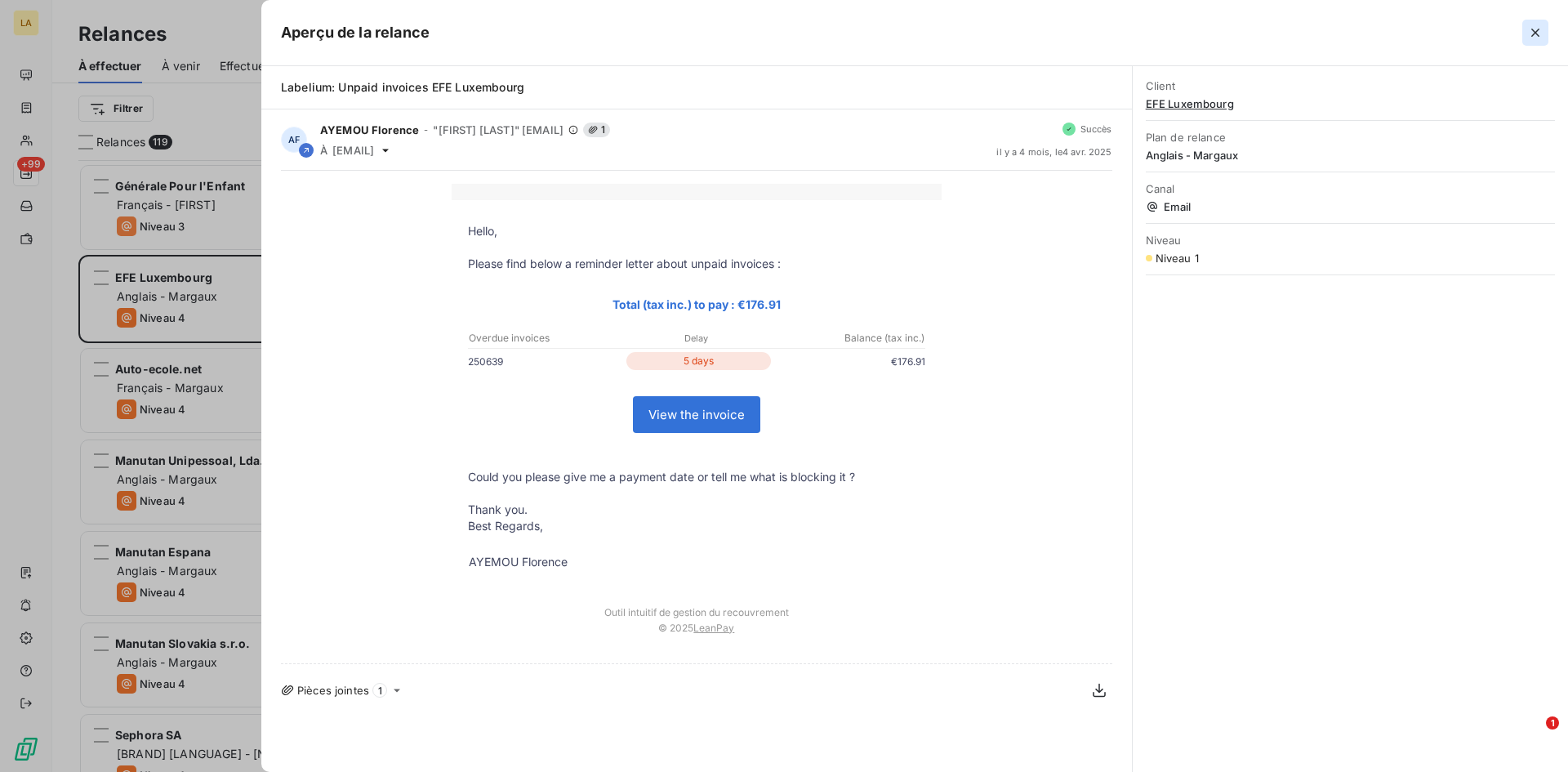 click 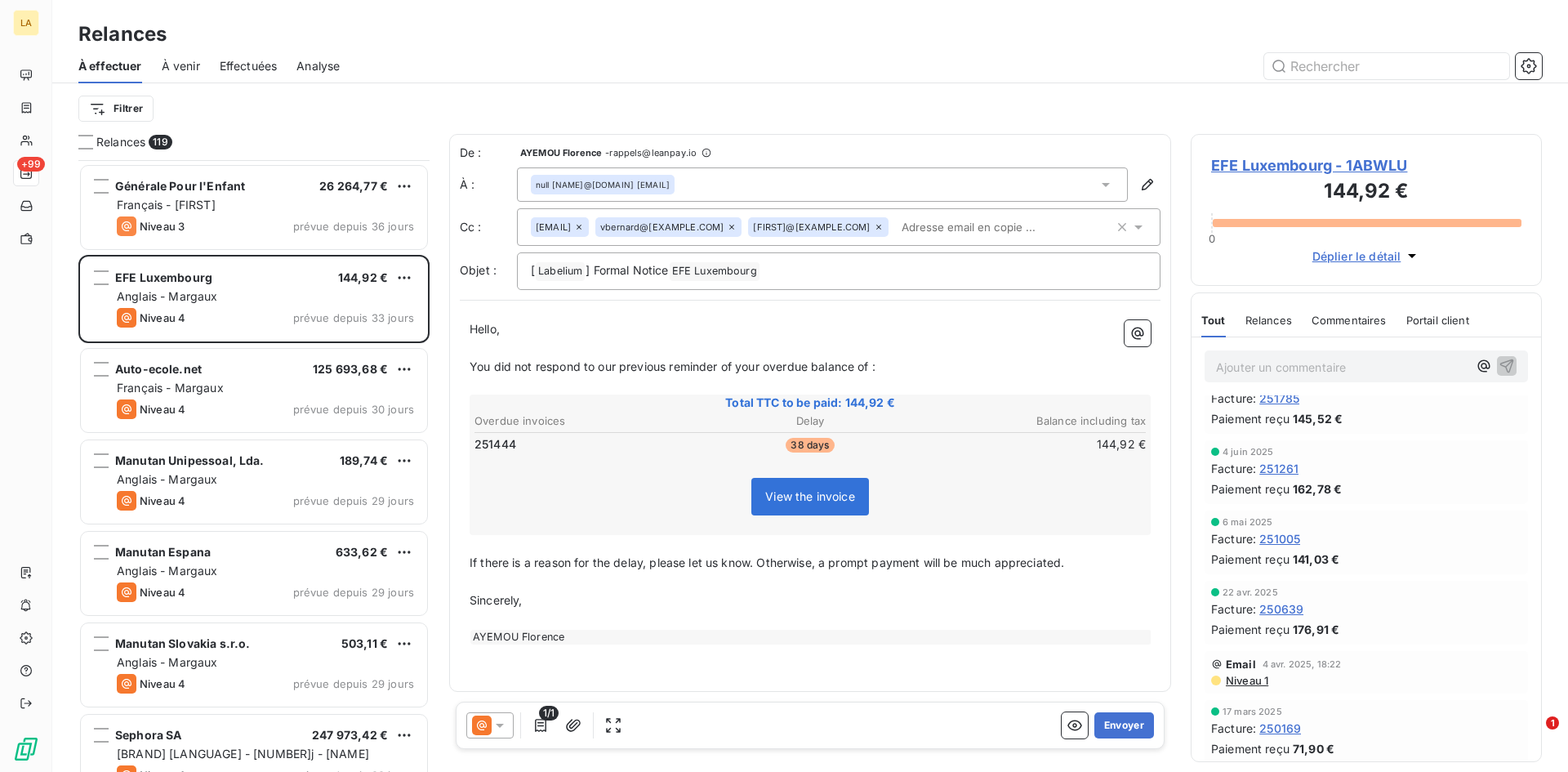 scroll, scrollTop: 0, scrollLeft: 0, axis: both 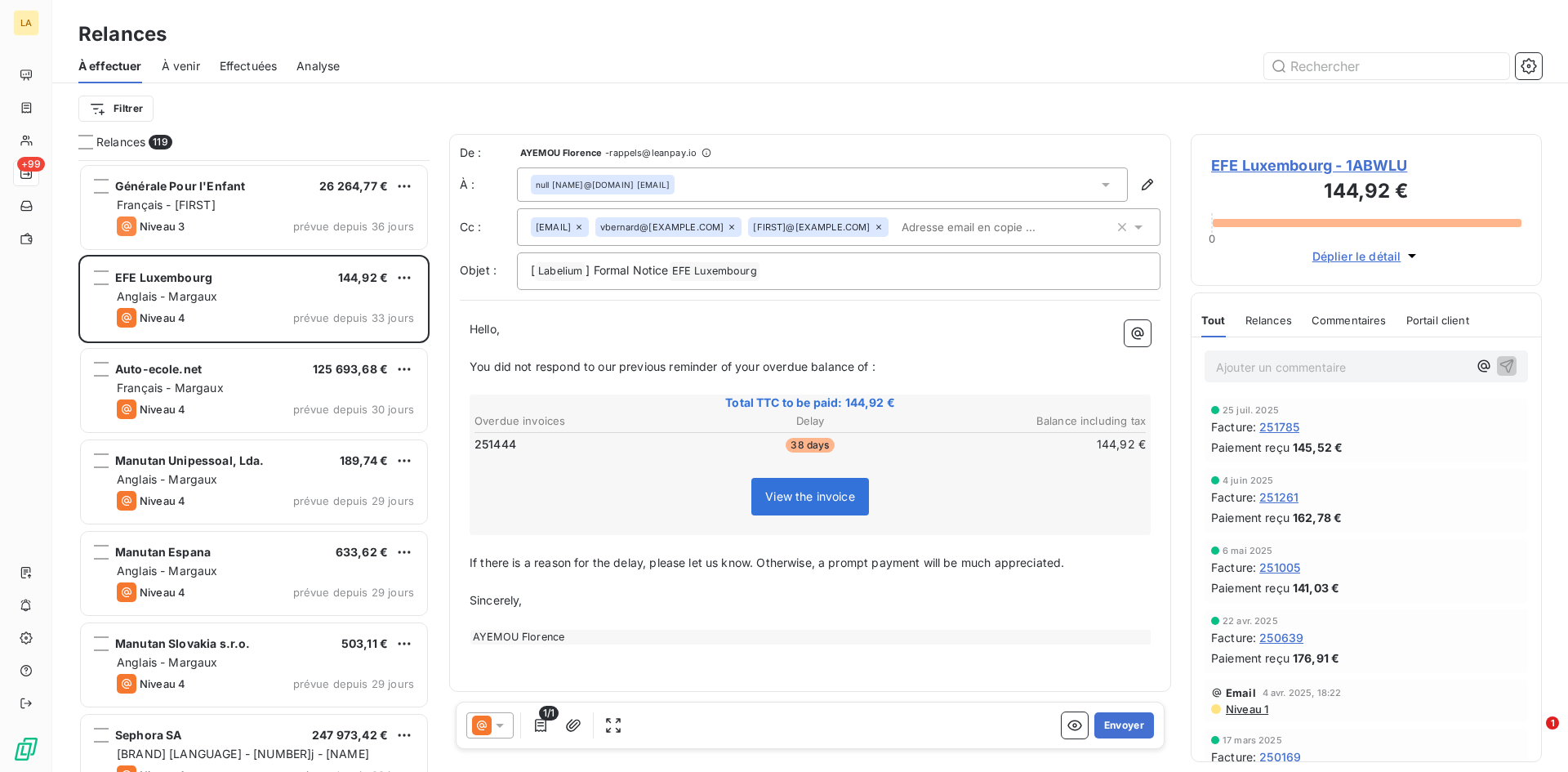 click 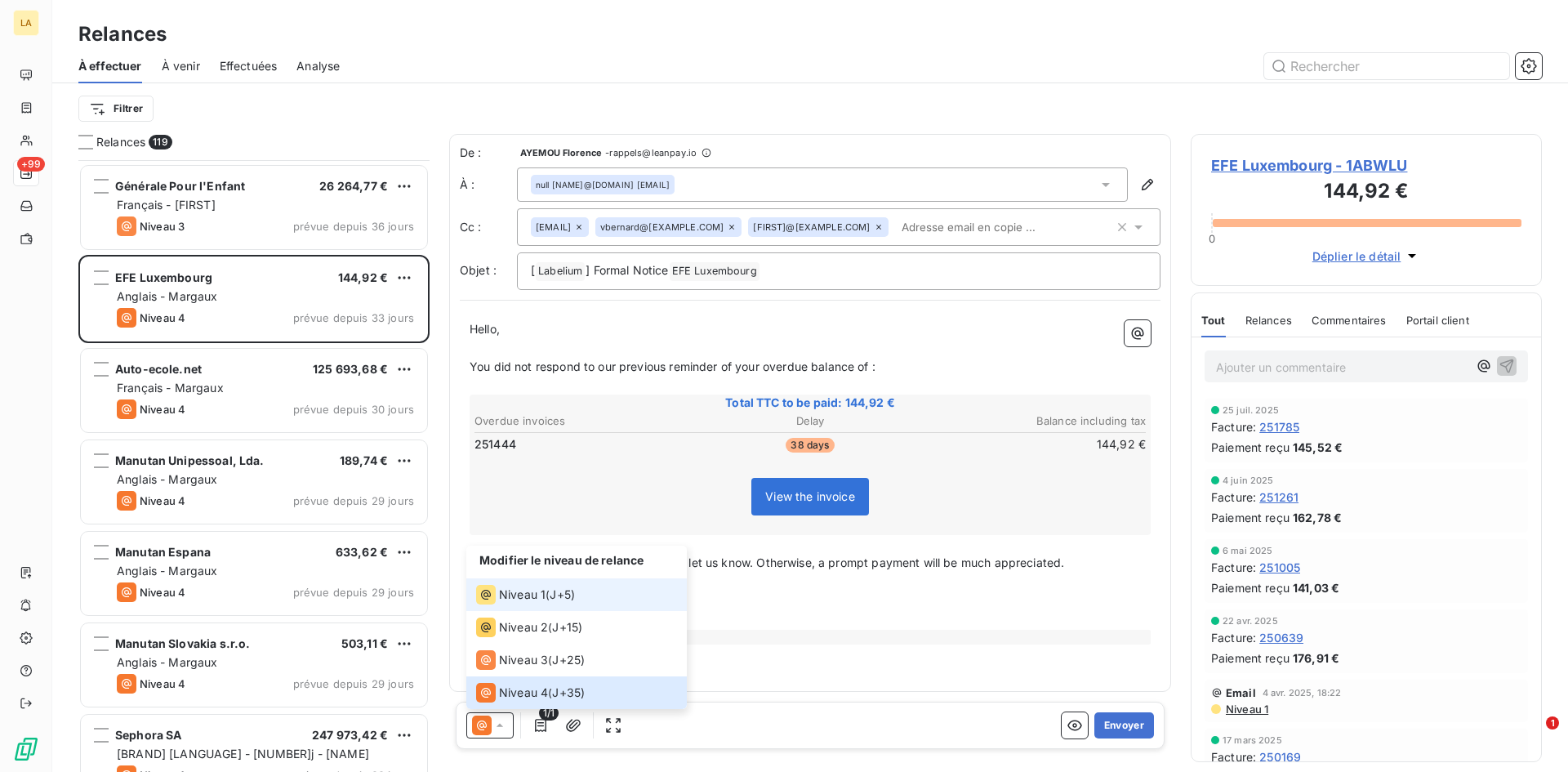 click on "J+5 )" at bounding box center [562, 595] 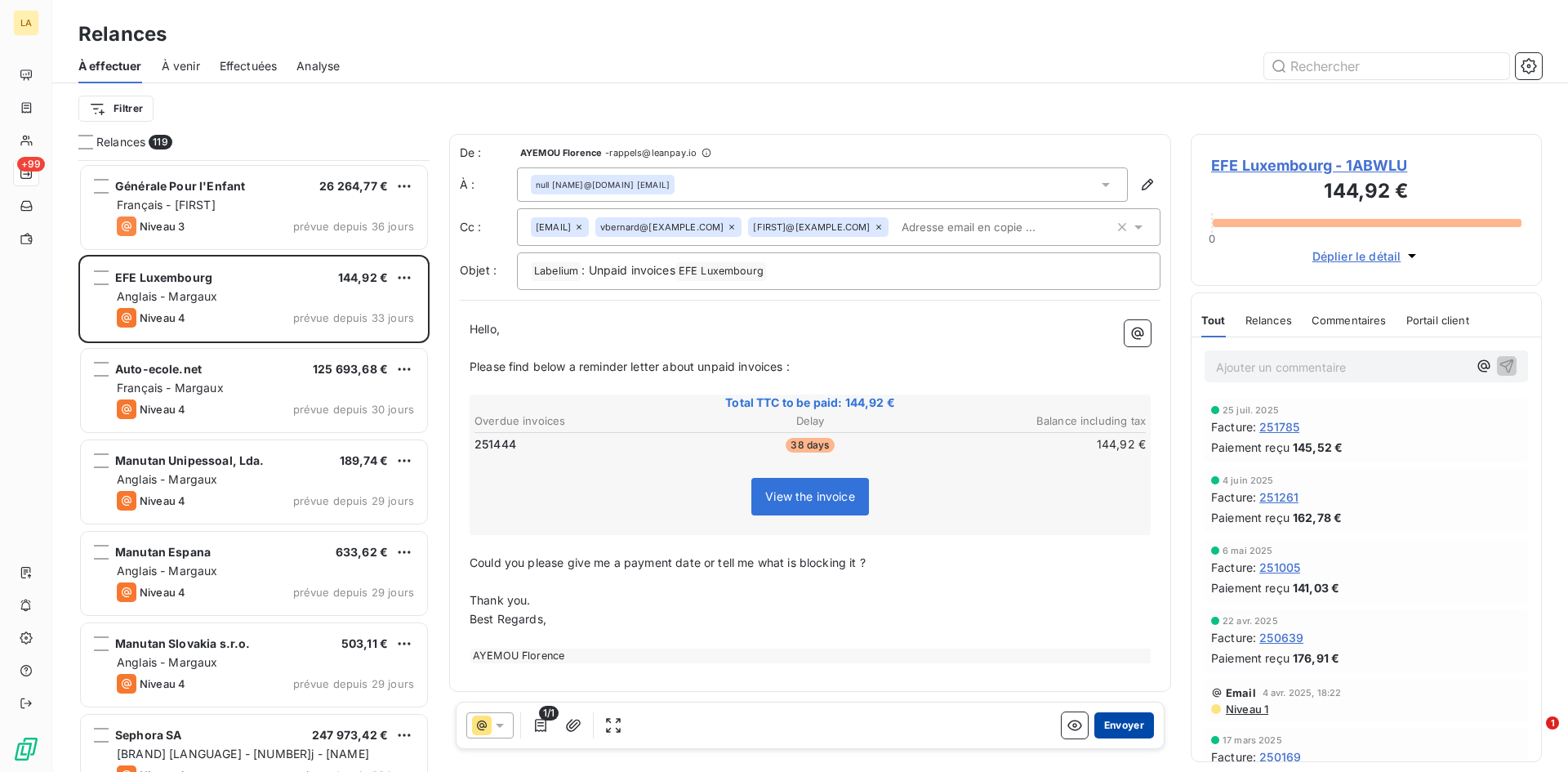 click on "Envoyer" at bounding box center [1124, 725] 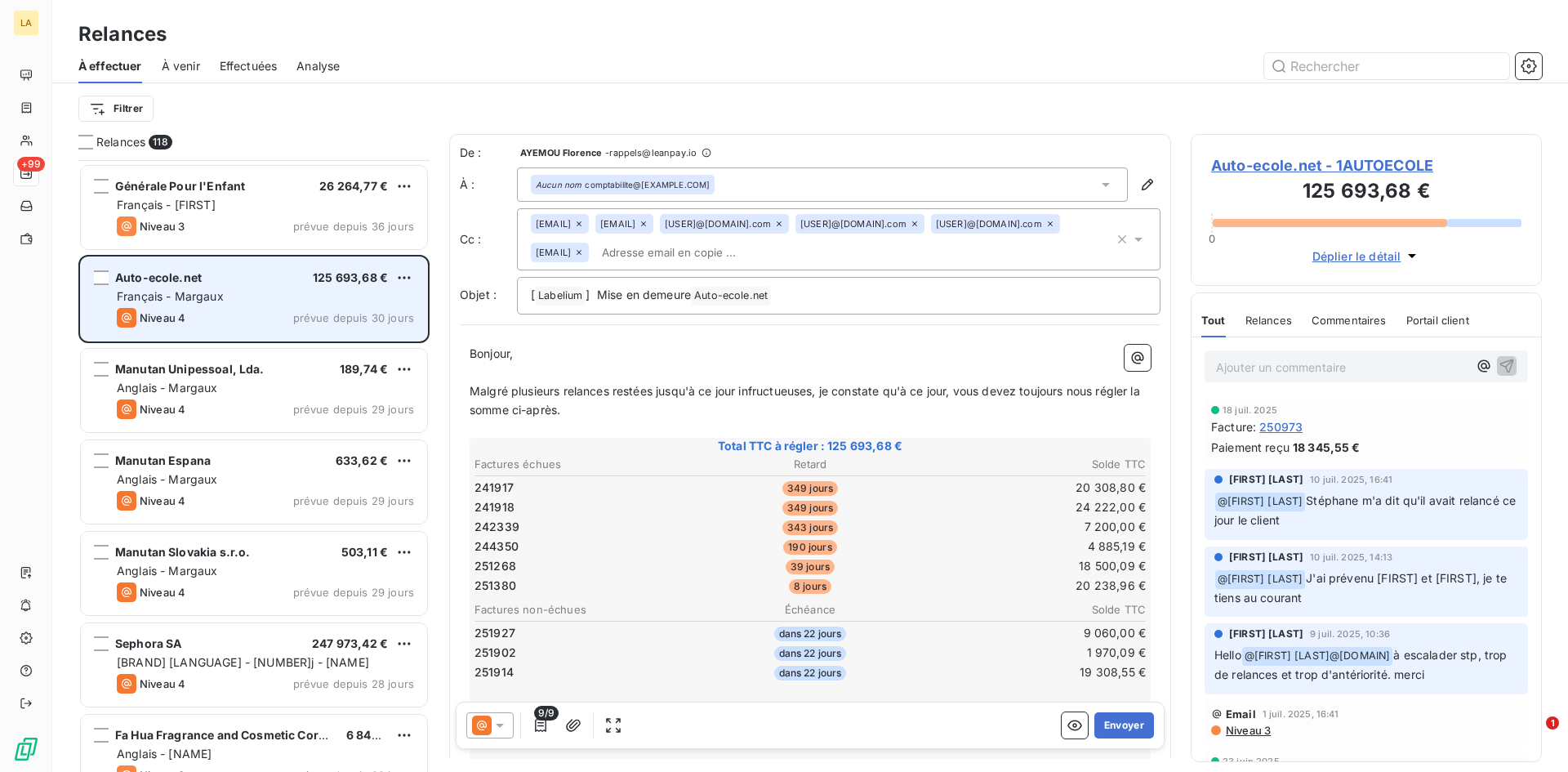 click on "Niveau 4 prévue depuis 30 jours" at bounding box center (265, 318) 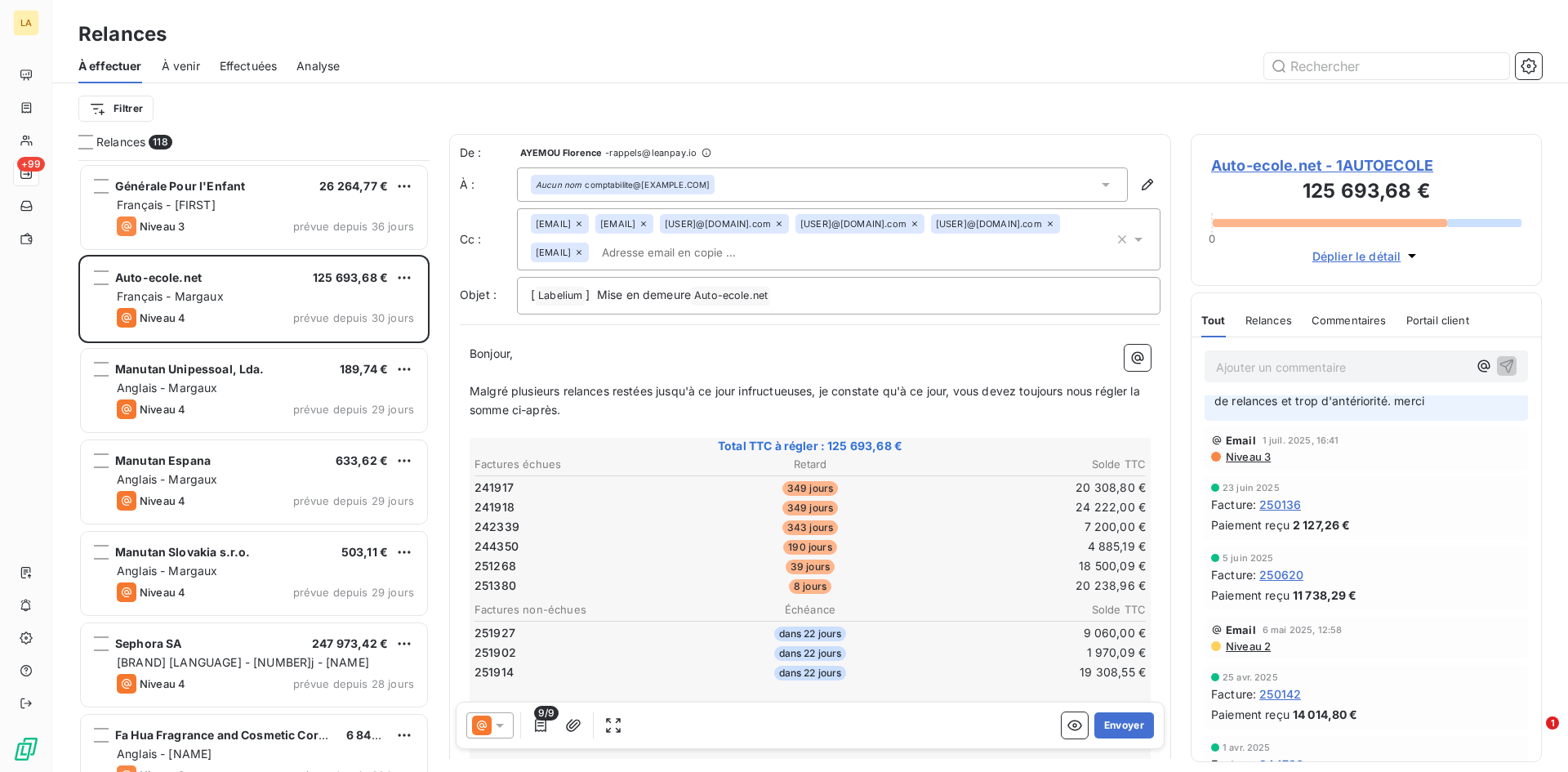 scroll, scrollTop: 245, scrollLeft: 0, axis: vertical 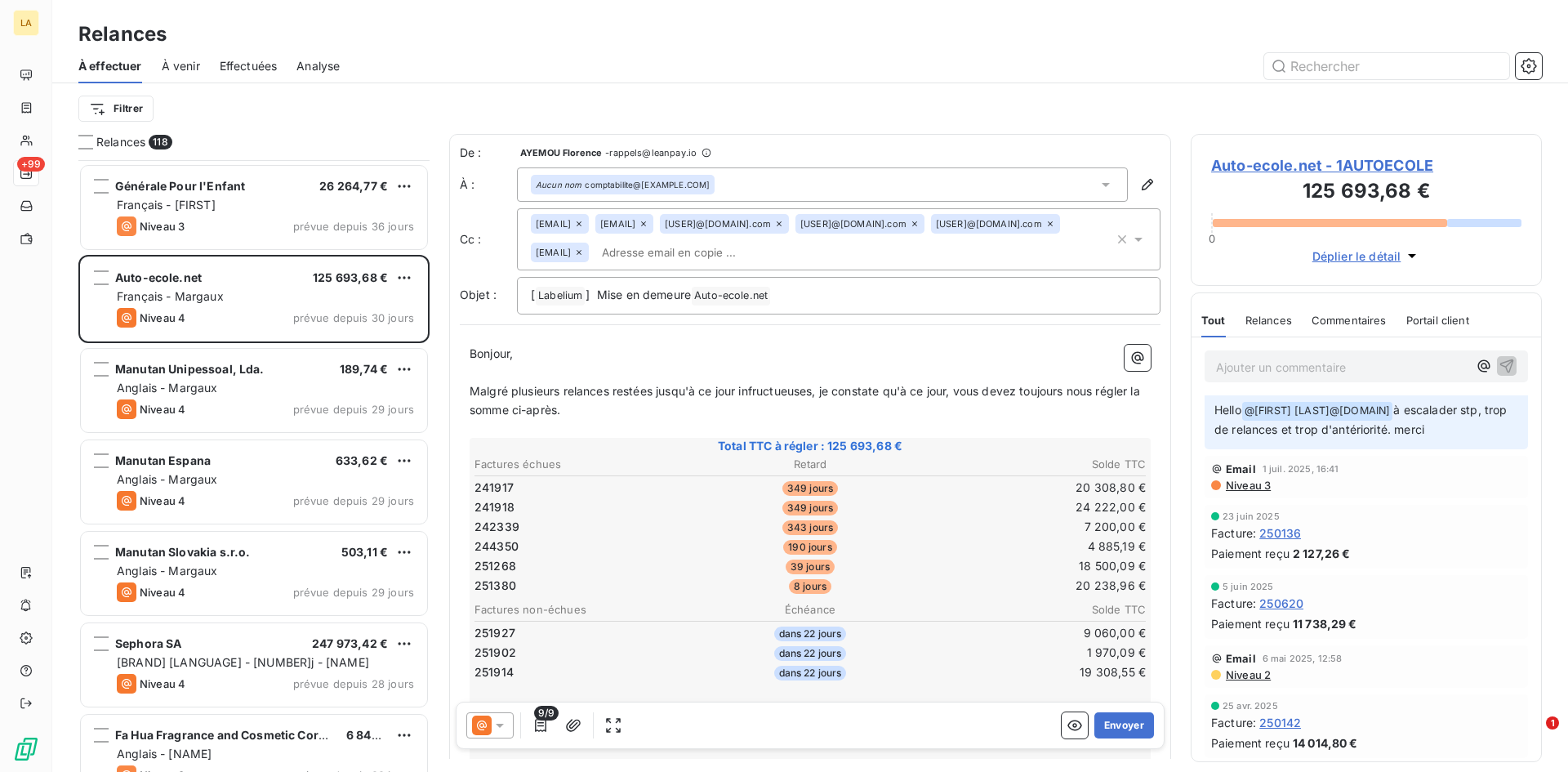 click on "Niveau 3" at bounding box center (1247, 485) 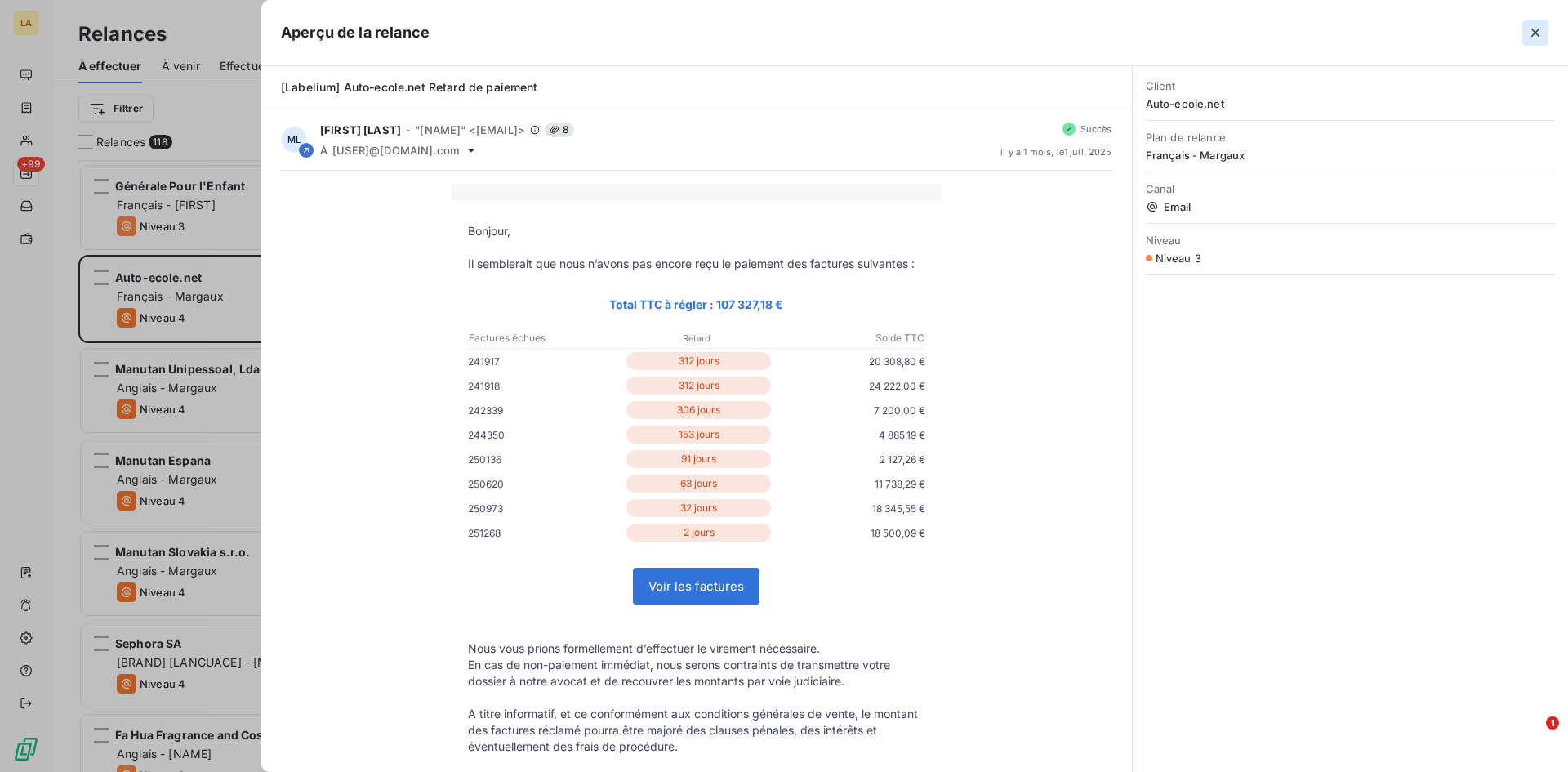 click 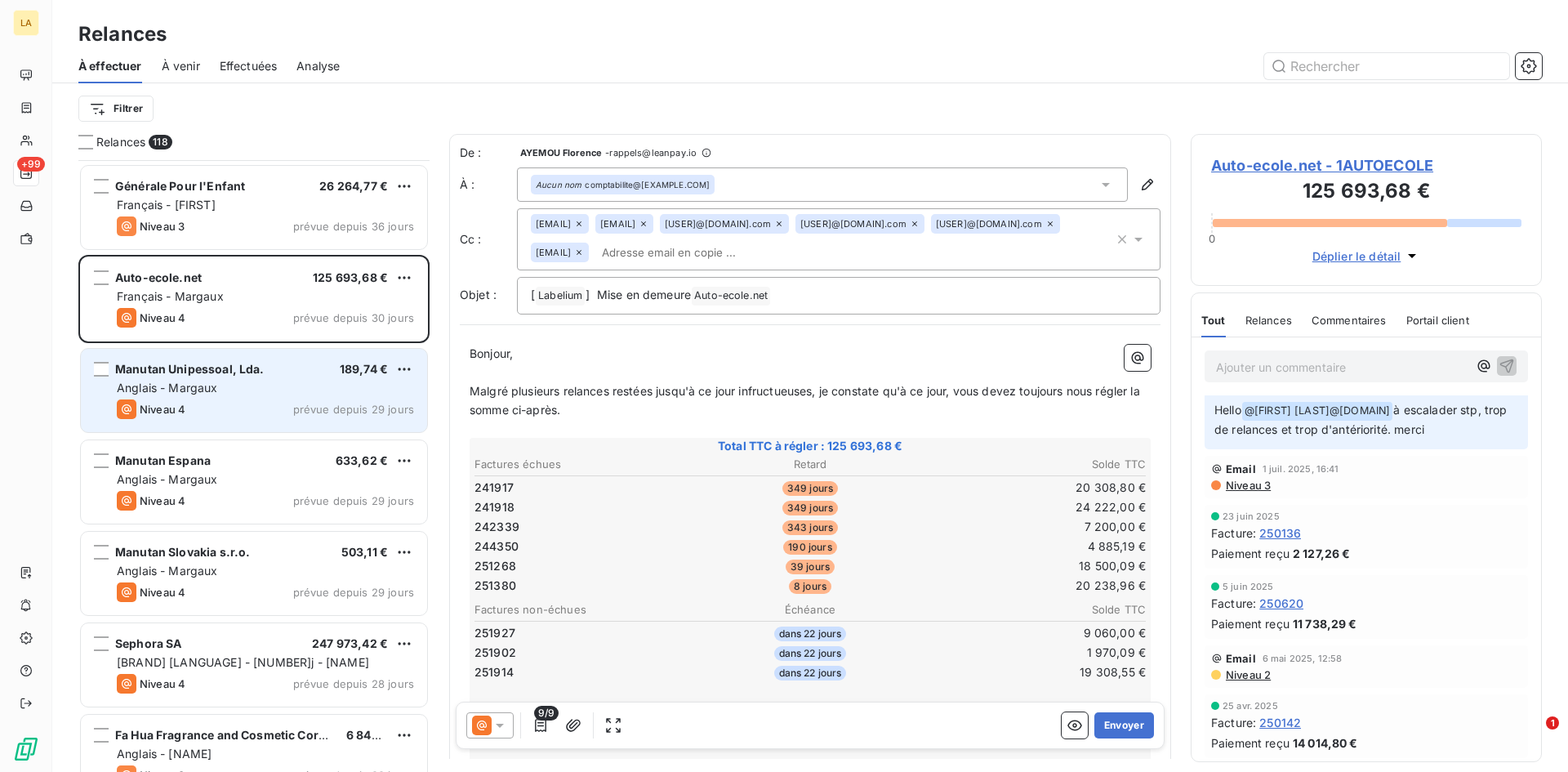 click on "Anglais - Margaux" at bounding box center (167, 387) 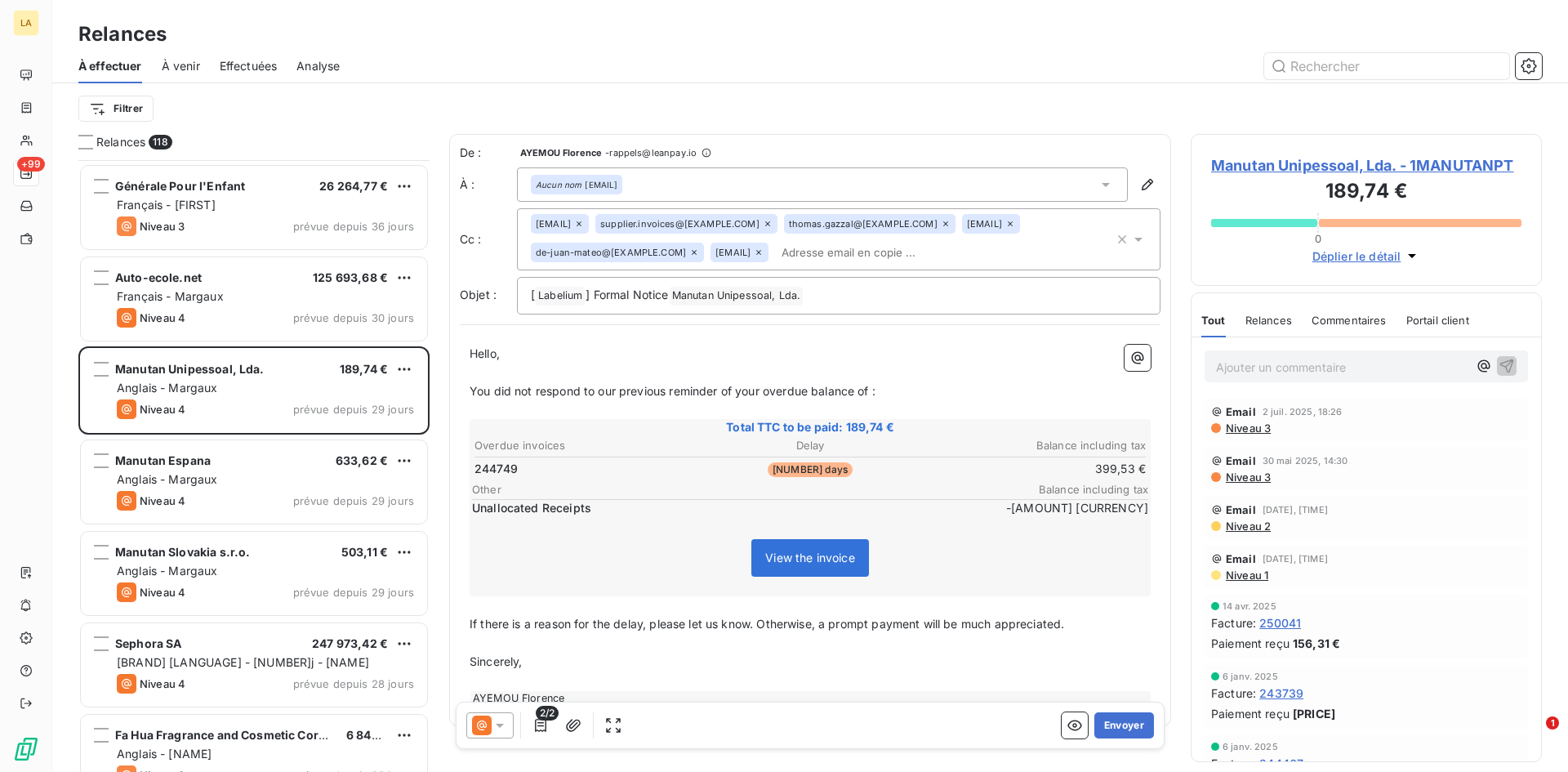 click on "Niveau 3" at bounding box center [1247, 428] 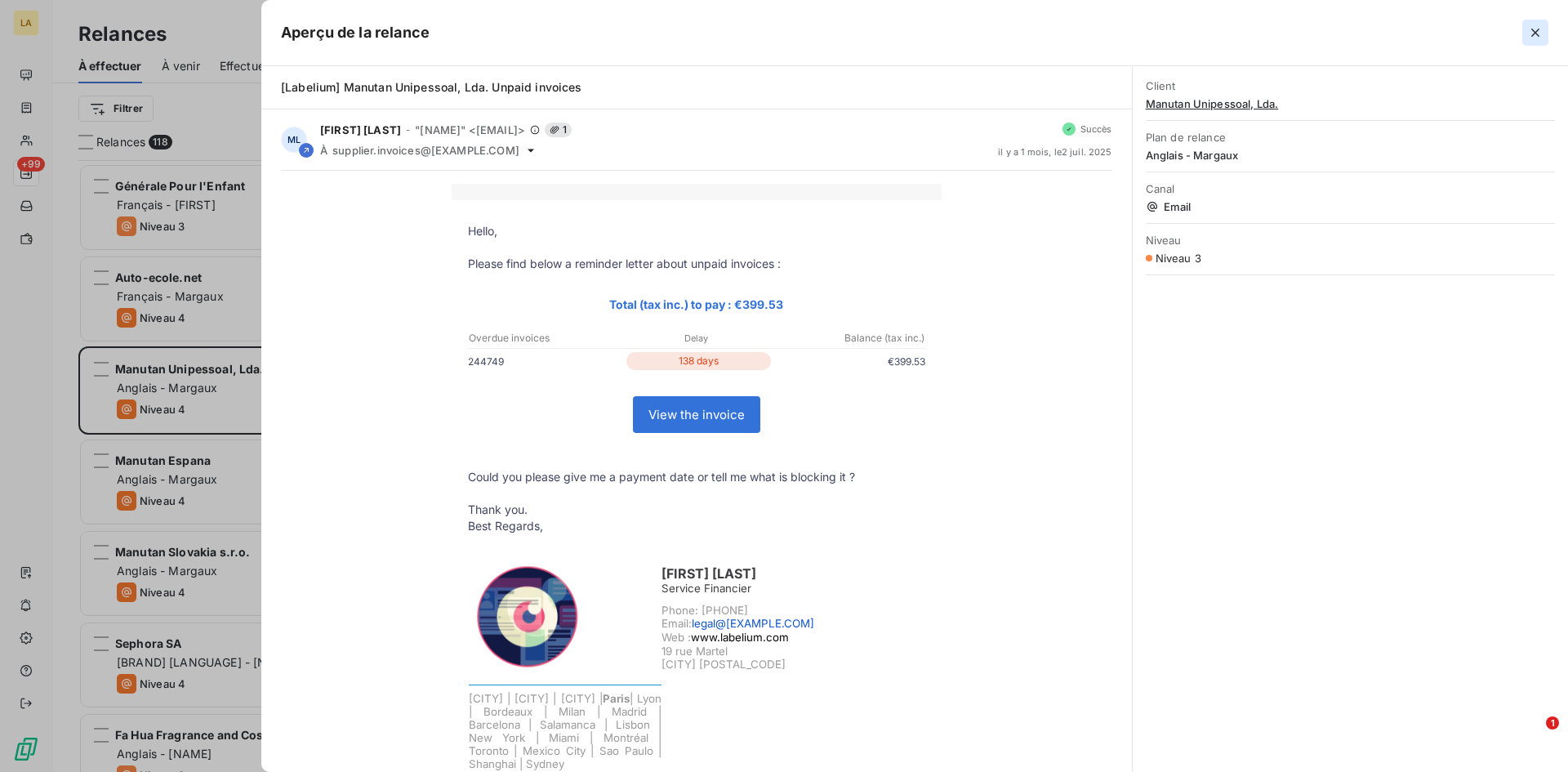 click 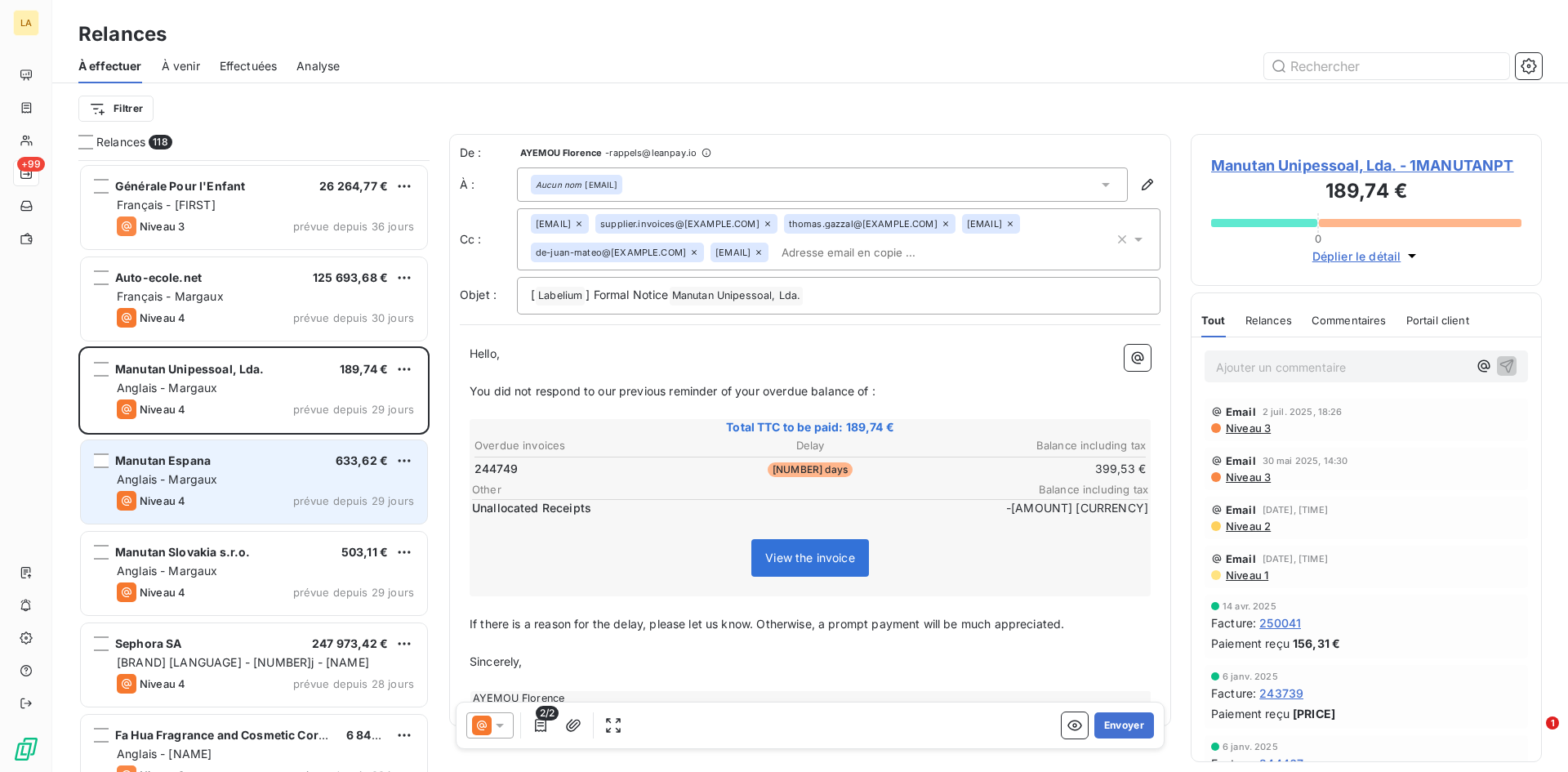click on "Anglais - Margaux" at bounding box center (265, 480) 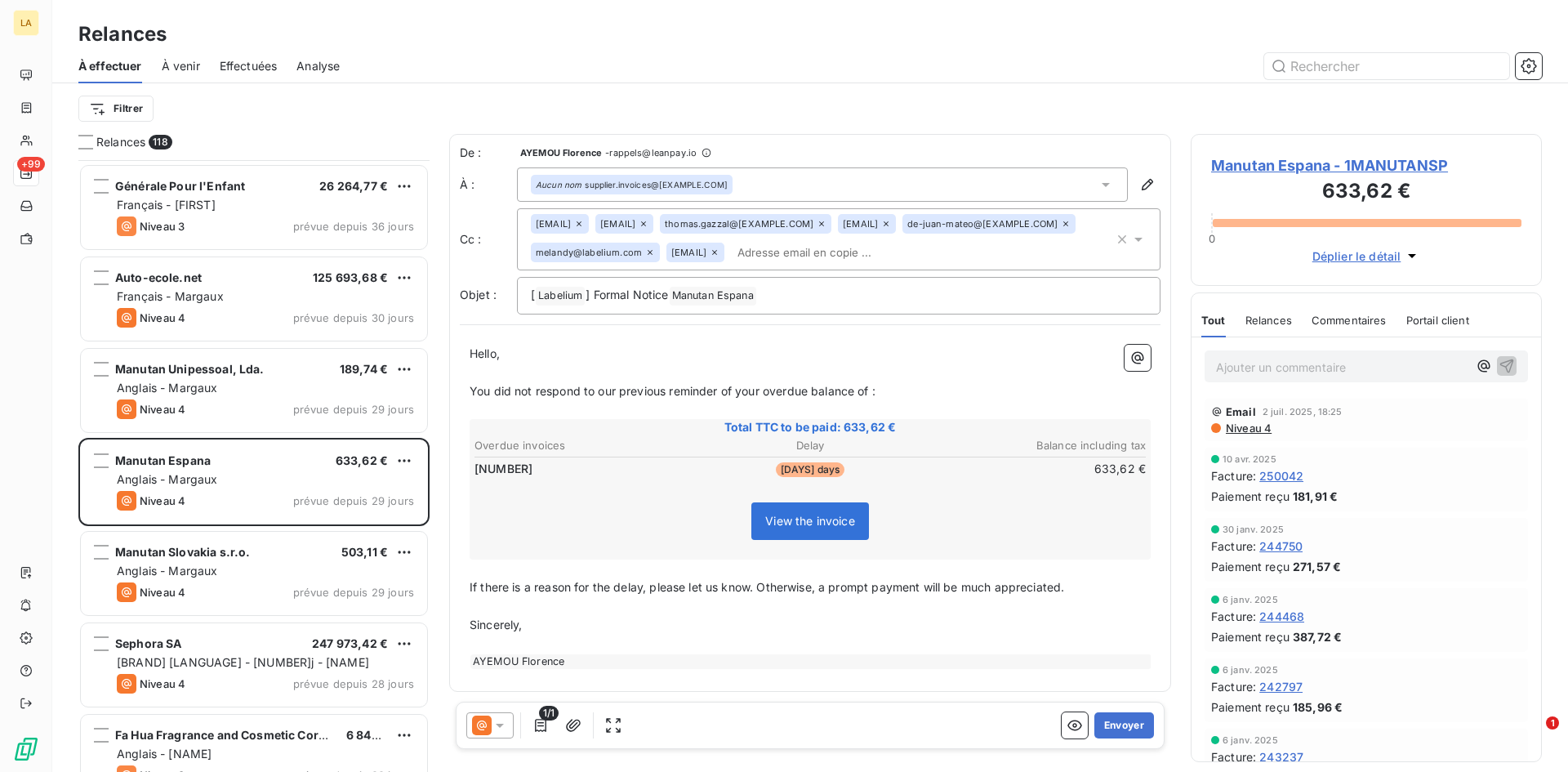 click on "Niveau 4" at bounding box center [1248, 428] 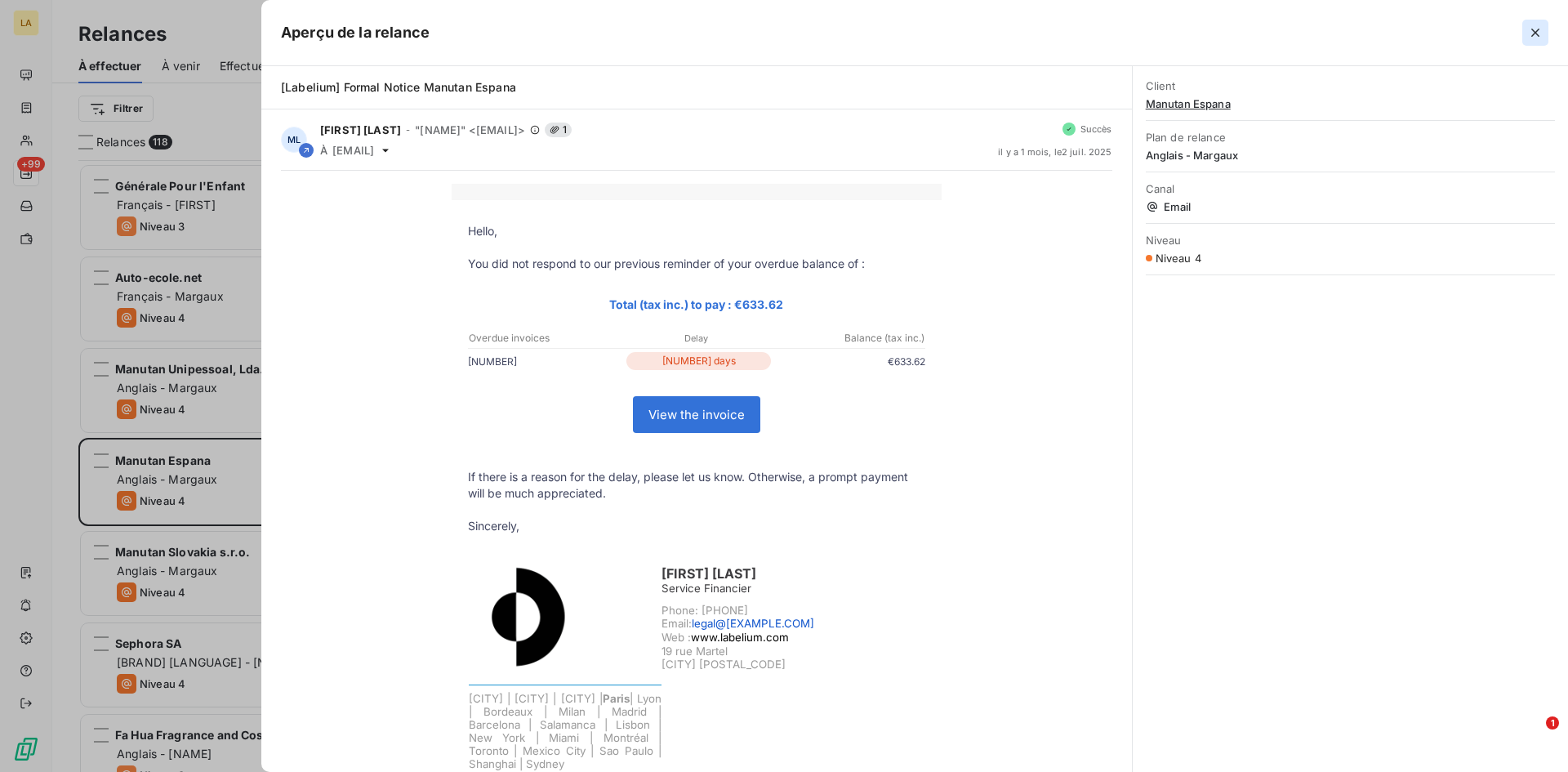 click 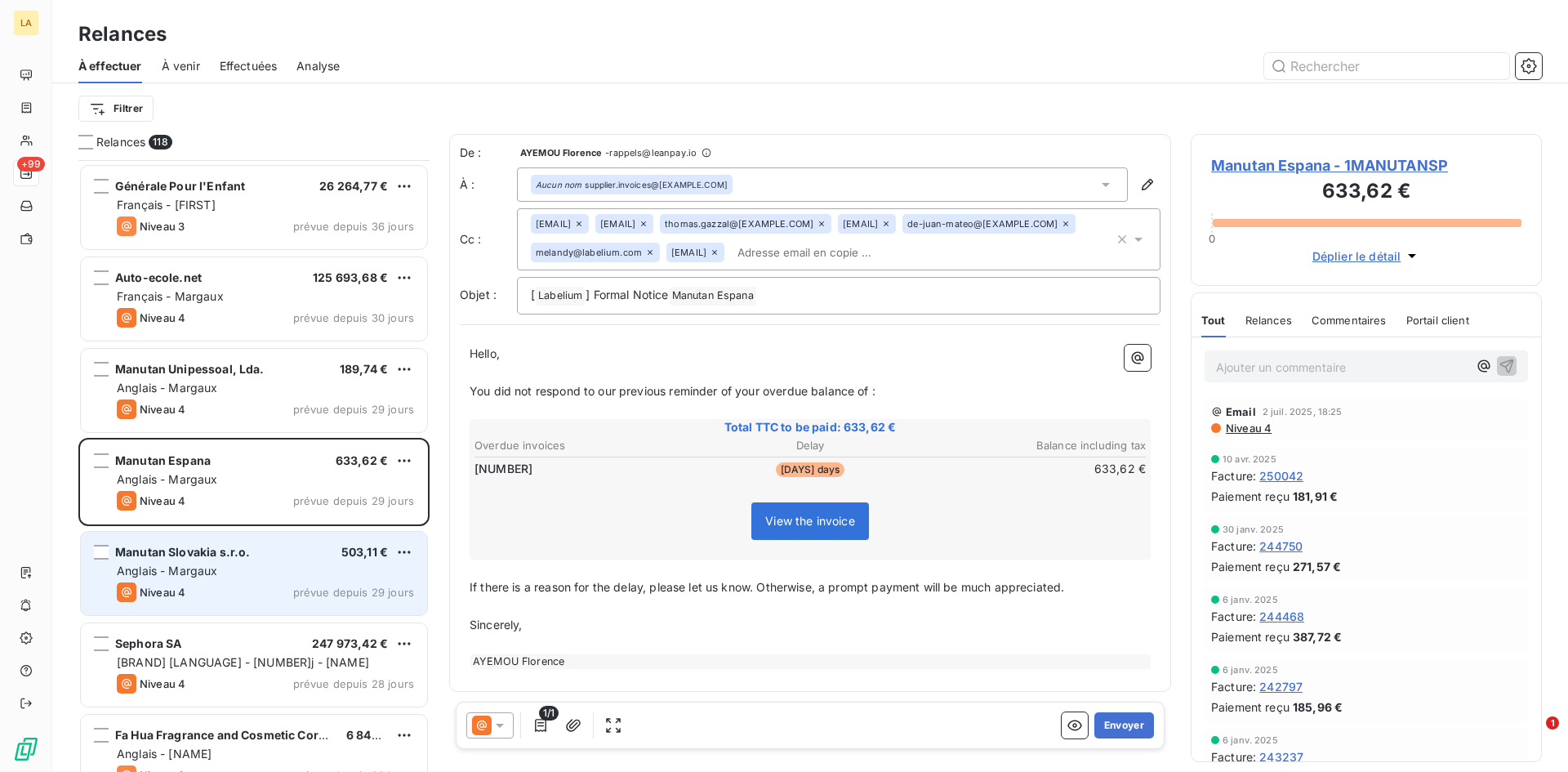 click on "Manutan Slovakia s.r.o. 503,11 €" at bounding box center (265, 552) 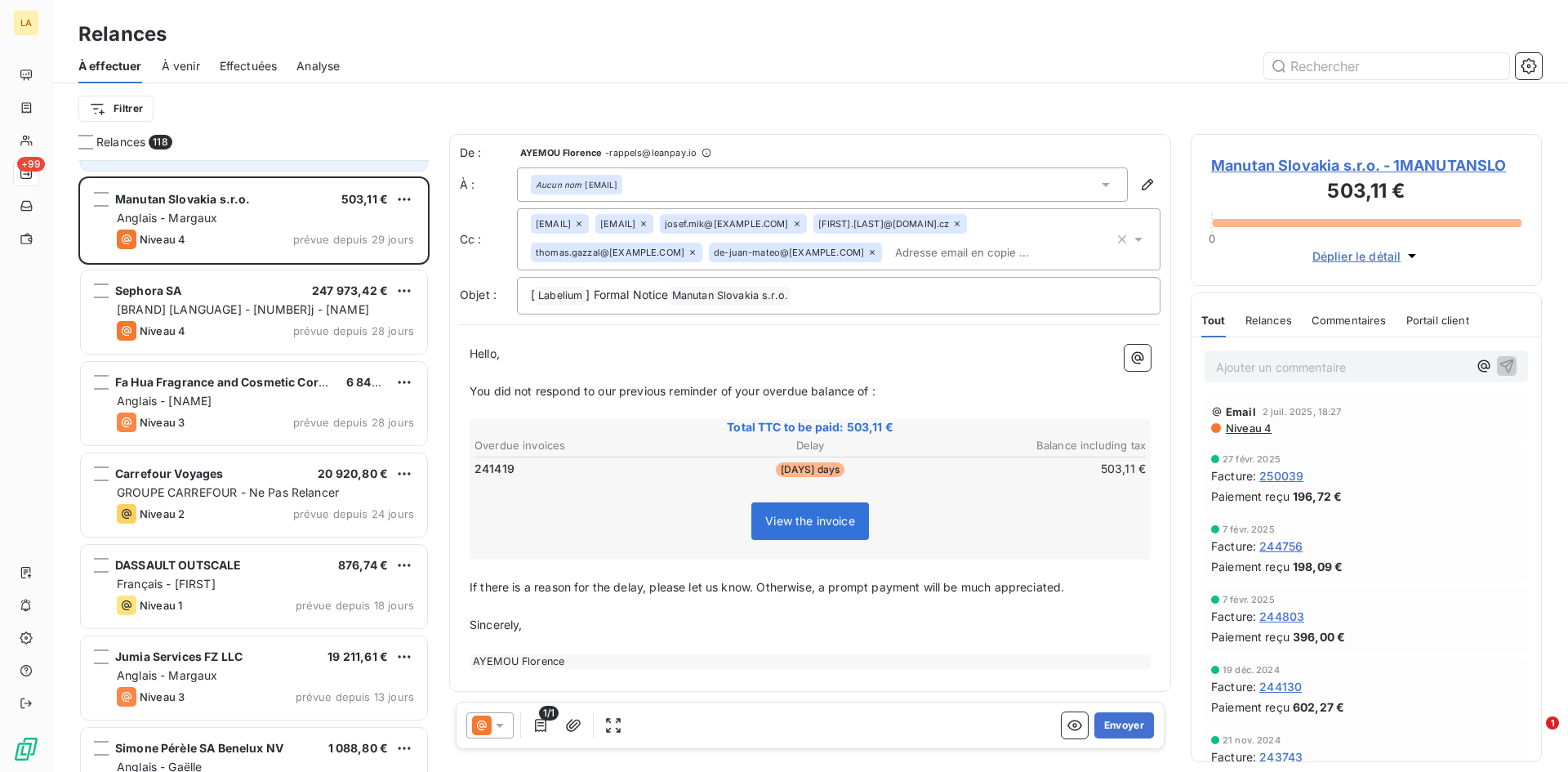 scroll, scrollTop: 6455, scrollLeft: 0, axis: vertical 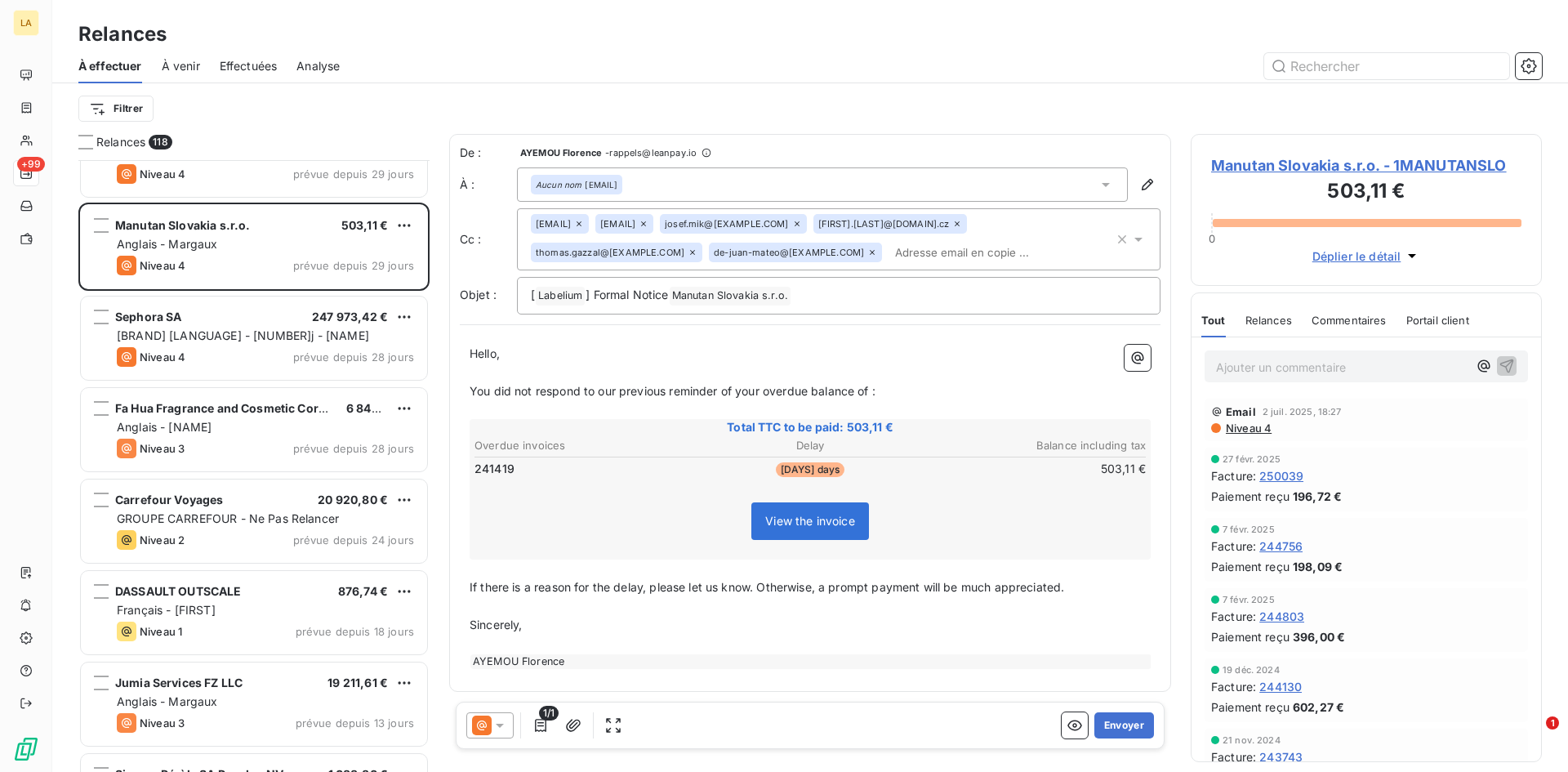 click on "Niveau 4" at bounding box center (1248, 428) 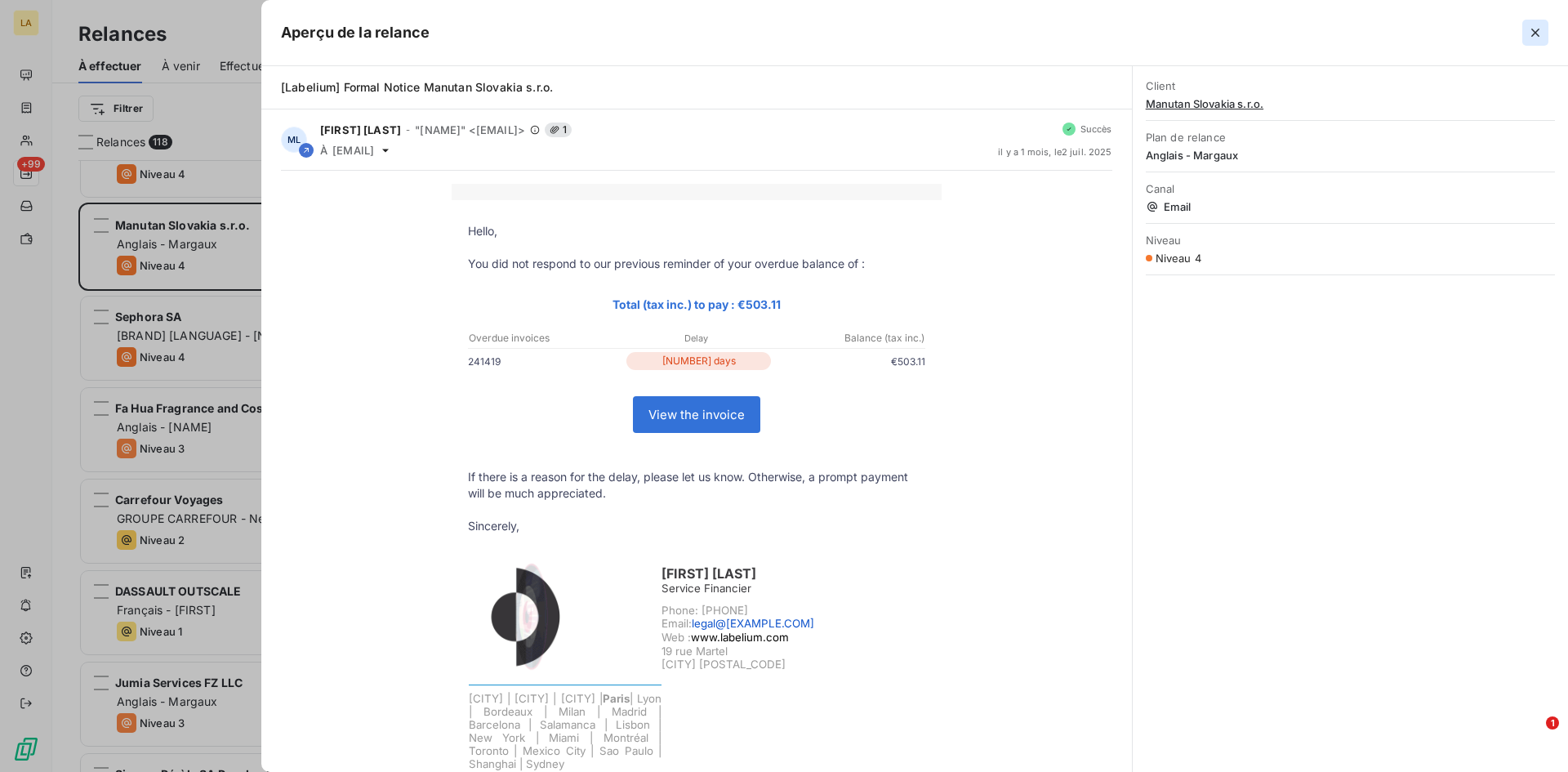 click 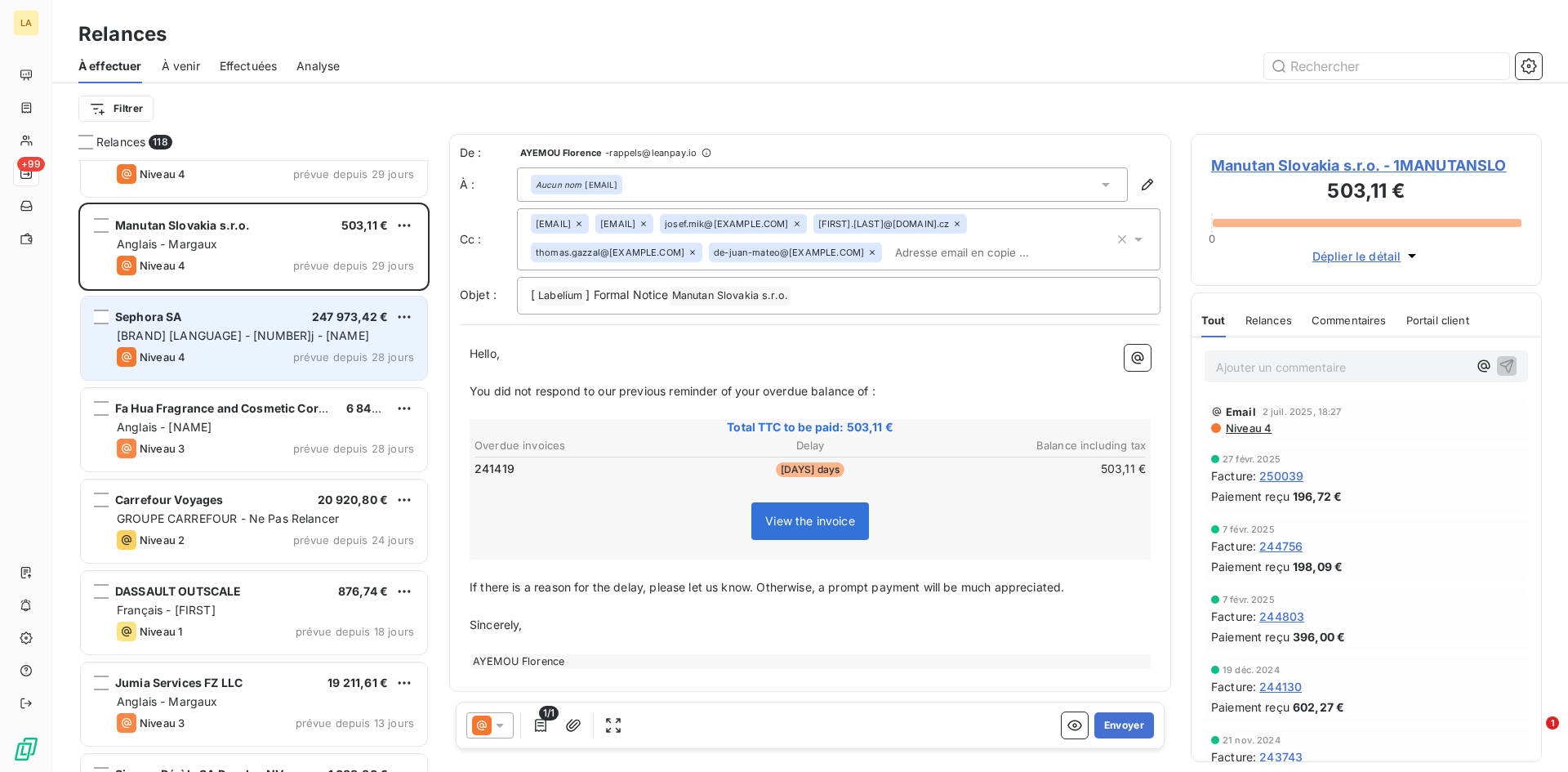 click on "[BRAND] [LANGUAGE] - [NUMBER]j - [NAME]" at bounding box center [243, 335] 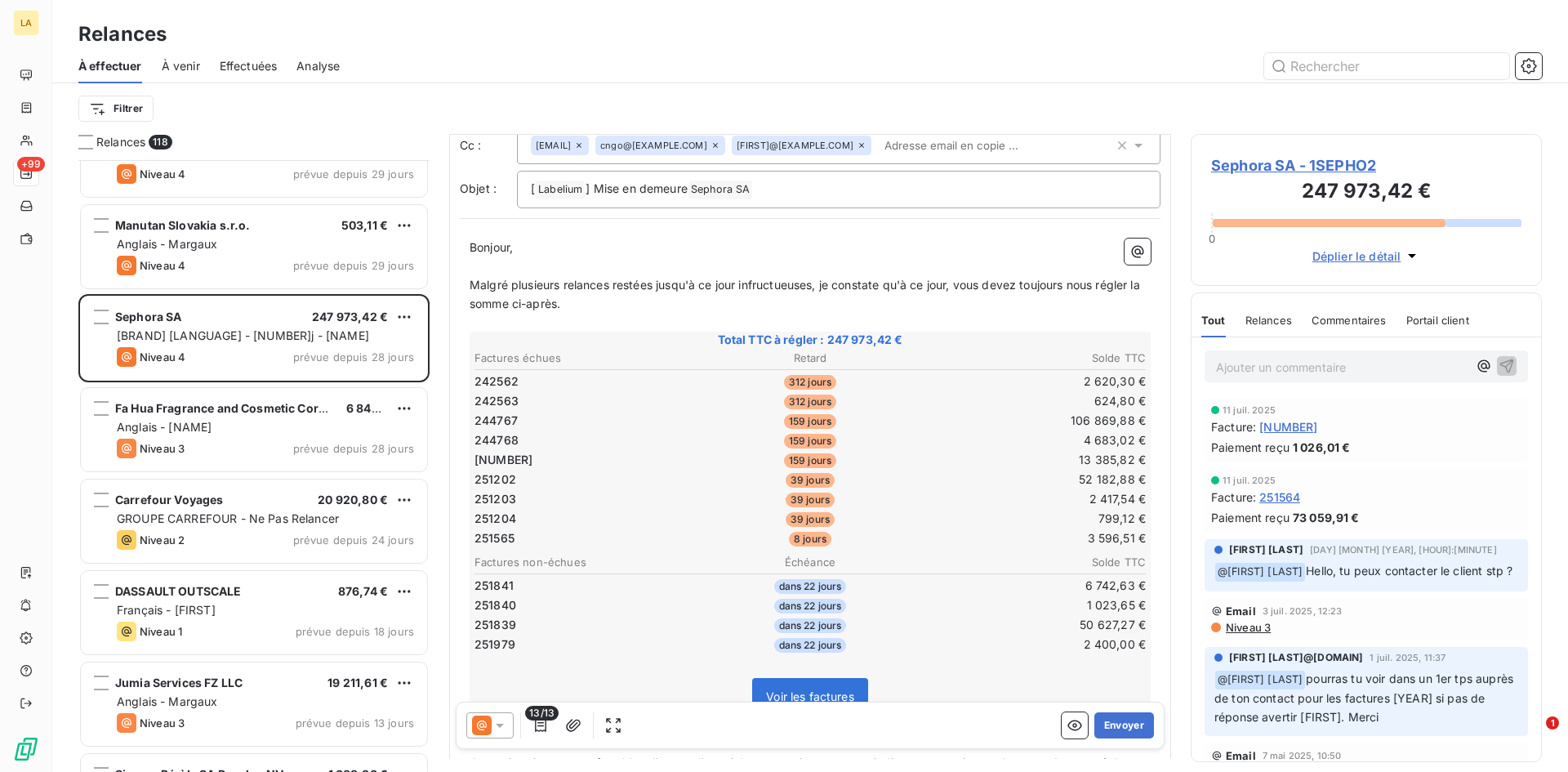 scroll, scrollTop: 164, scrollLeft: 0, axis: vertical 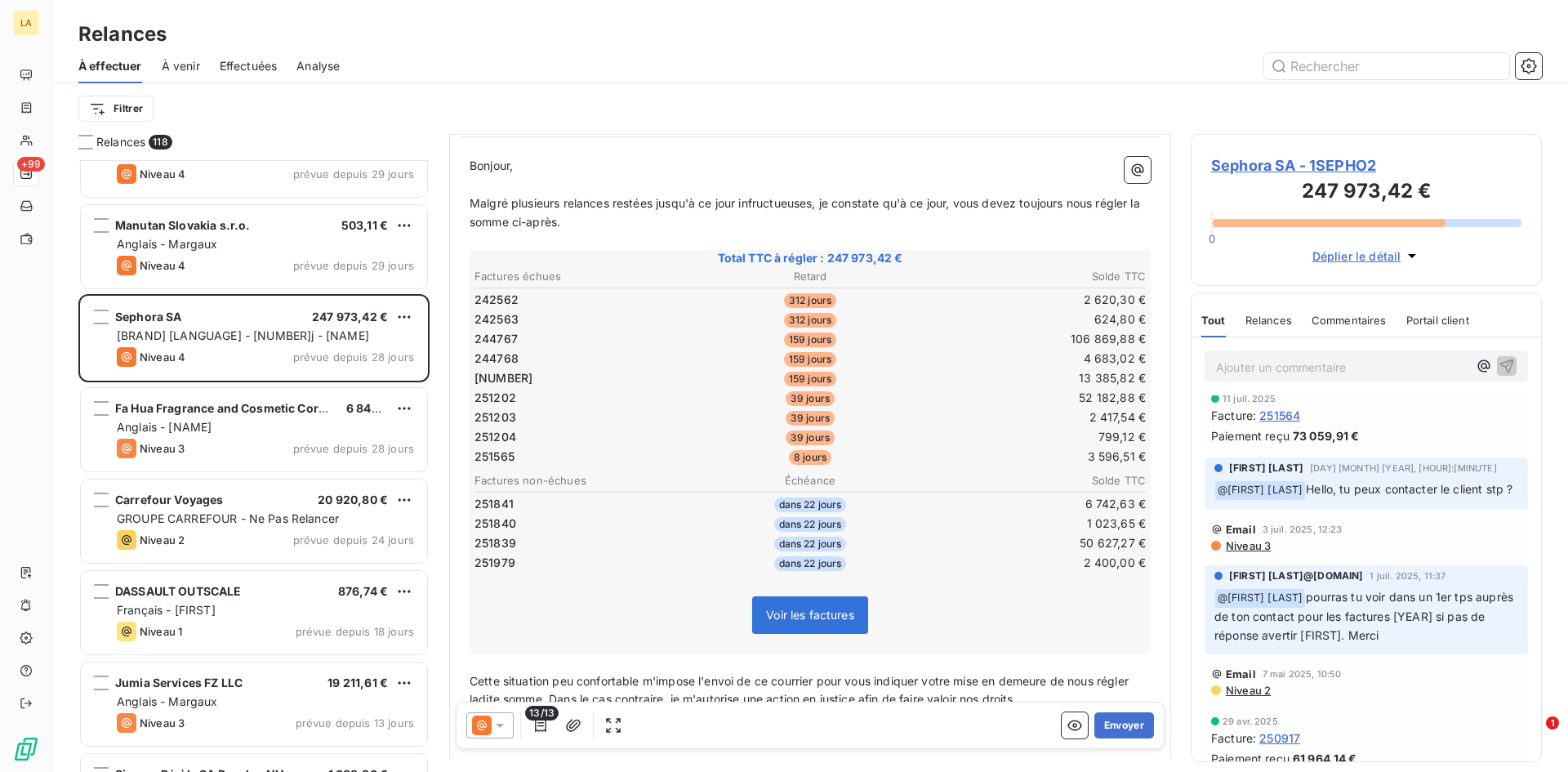 click on "Niveau 3" at bounding box center [1247, 546] 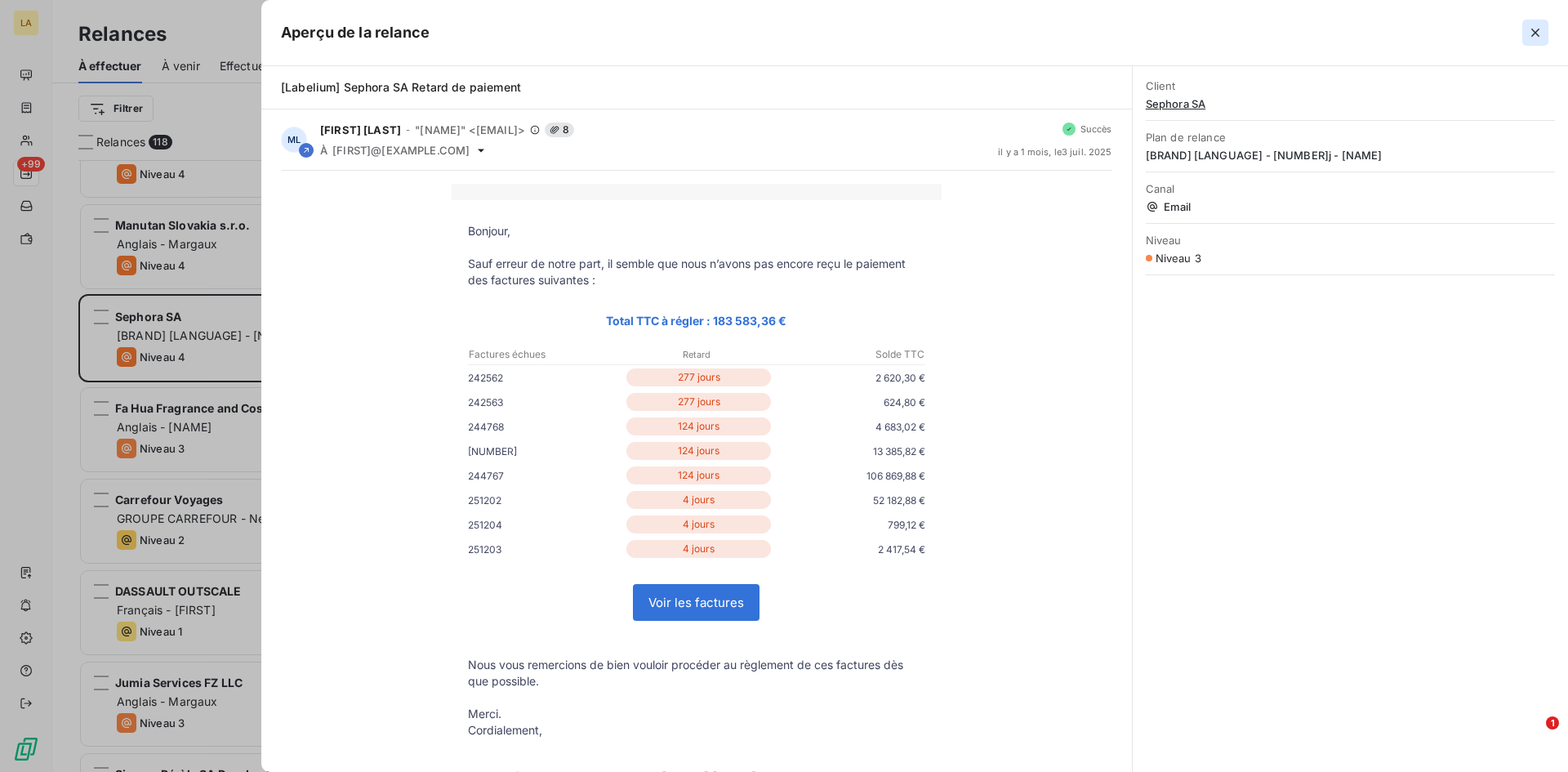 click 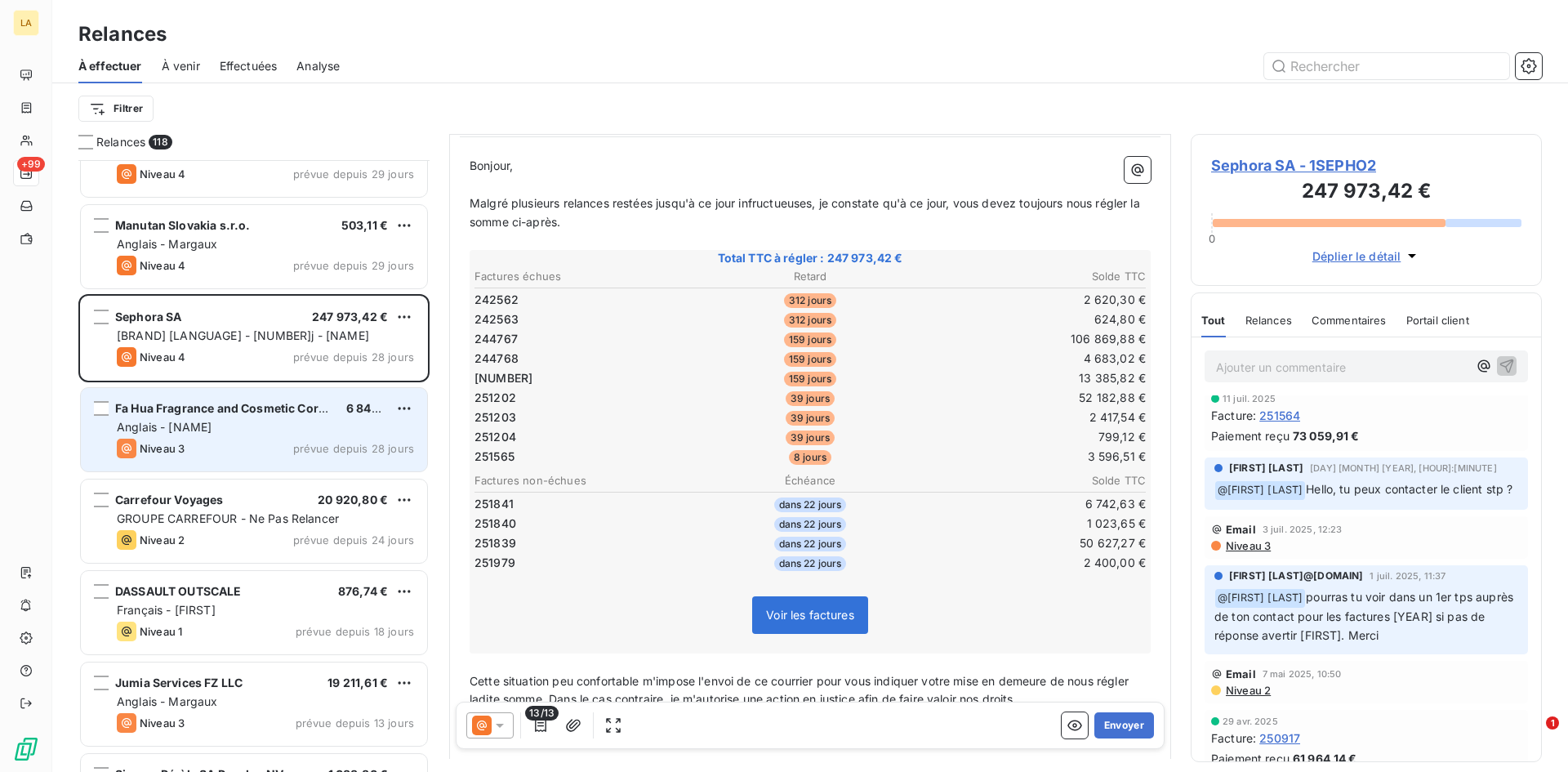 click on "Anglais - [NAME]" at bounding box center (265, 427) 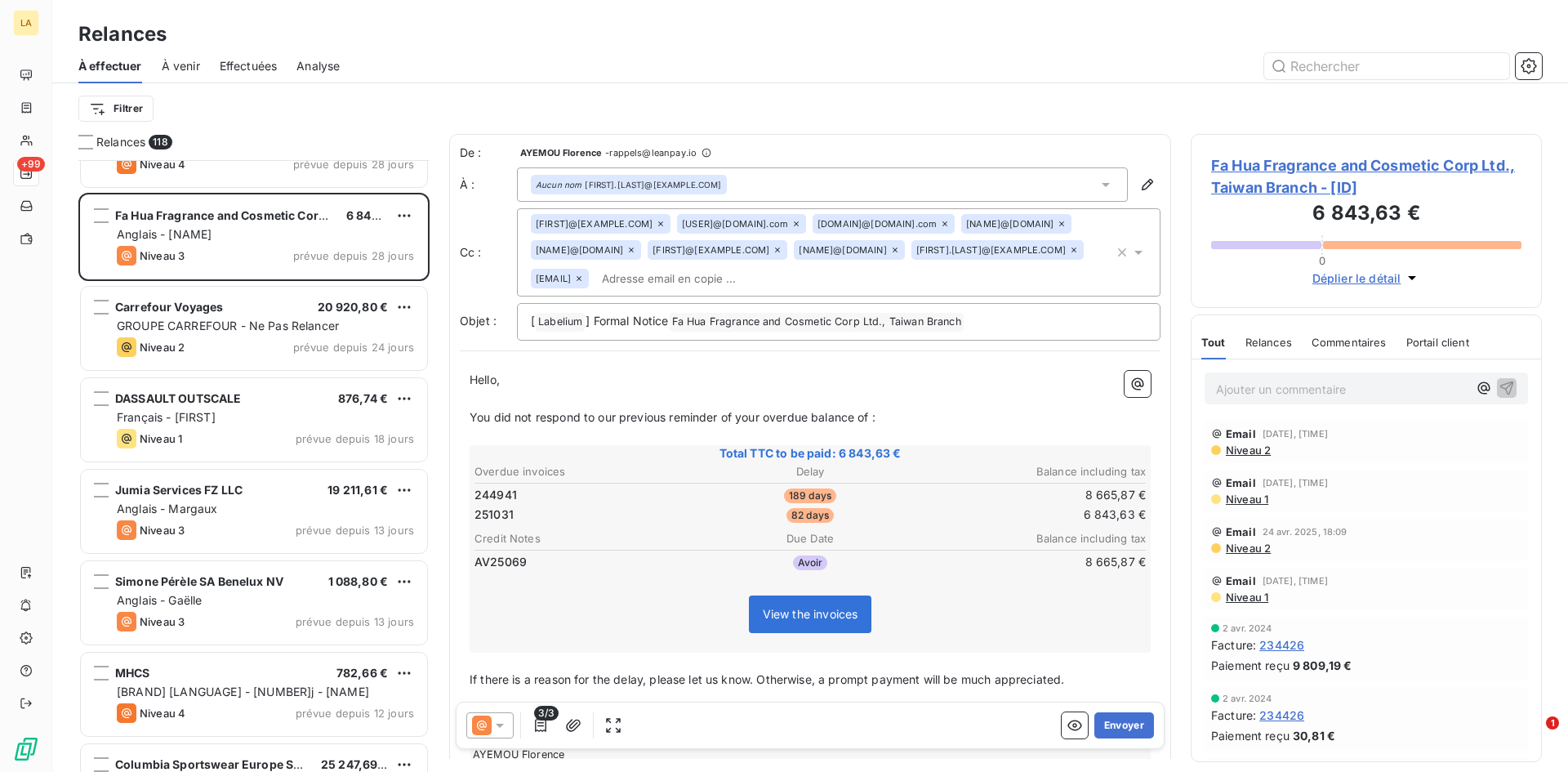 scroll, scrollTop: 6618, scrollLeft: 0, axis: vertical 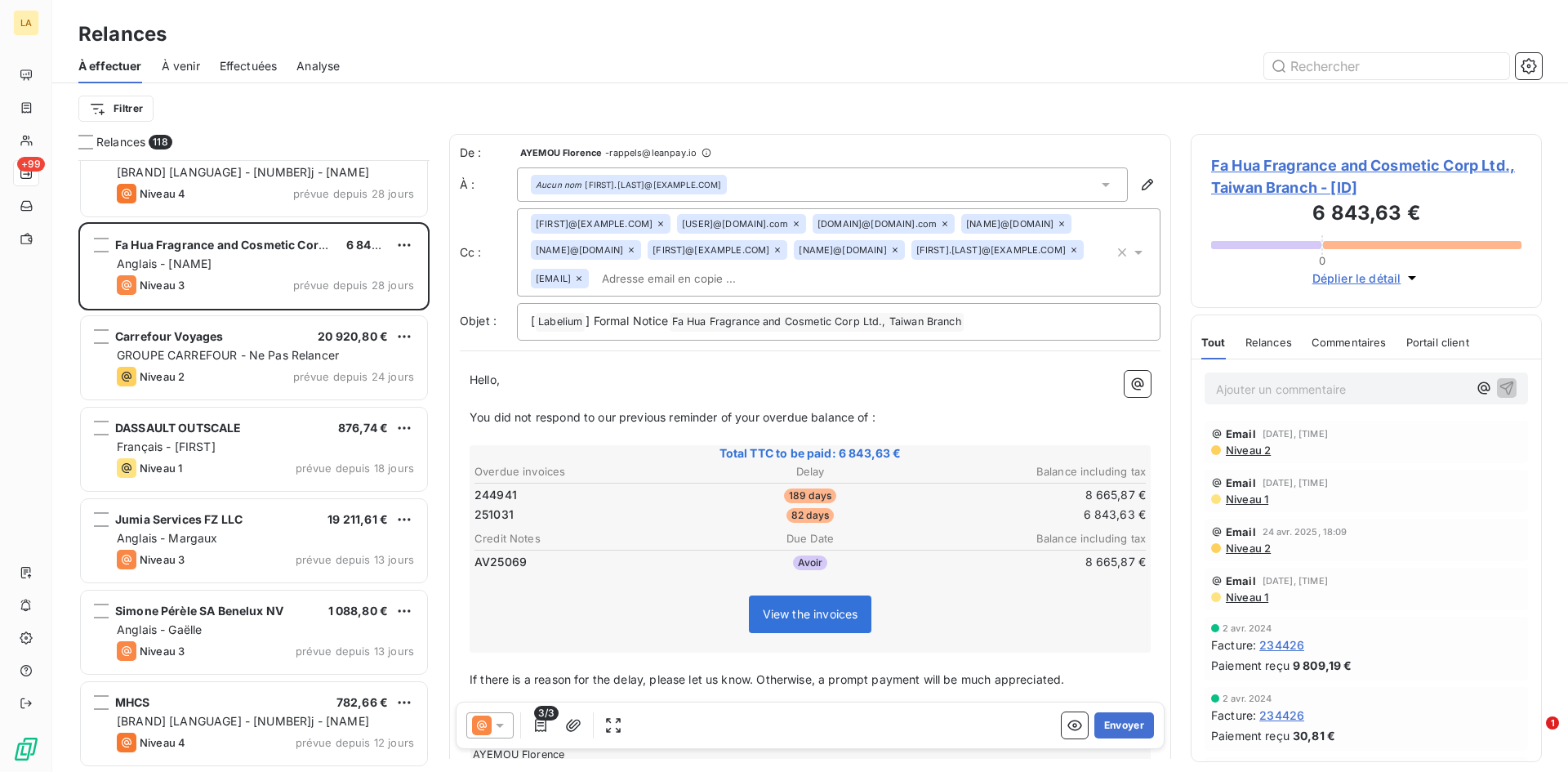 click on "Niveau 2" at bounding box center (1247, 450) 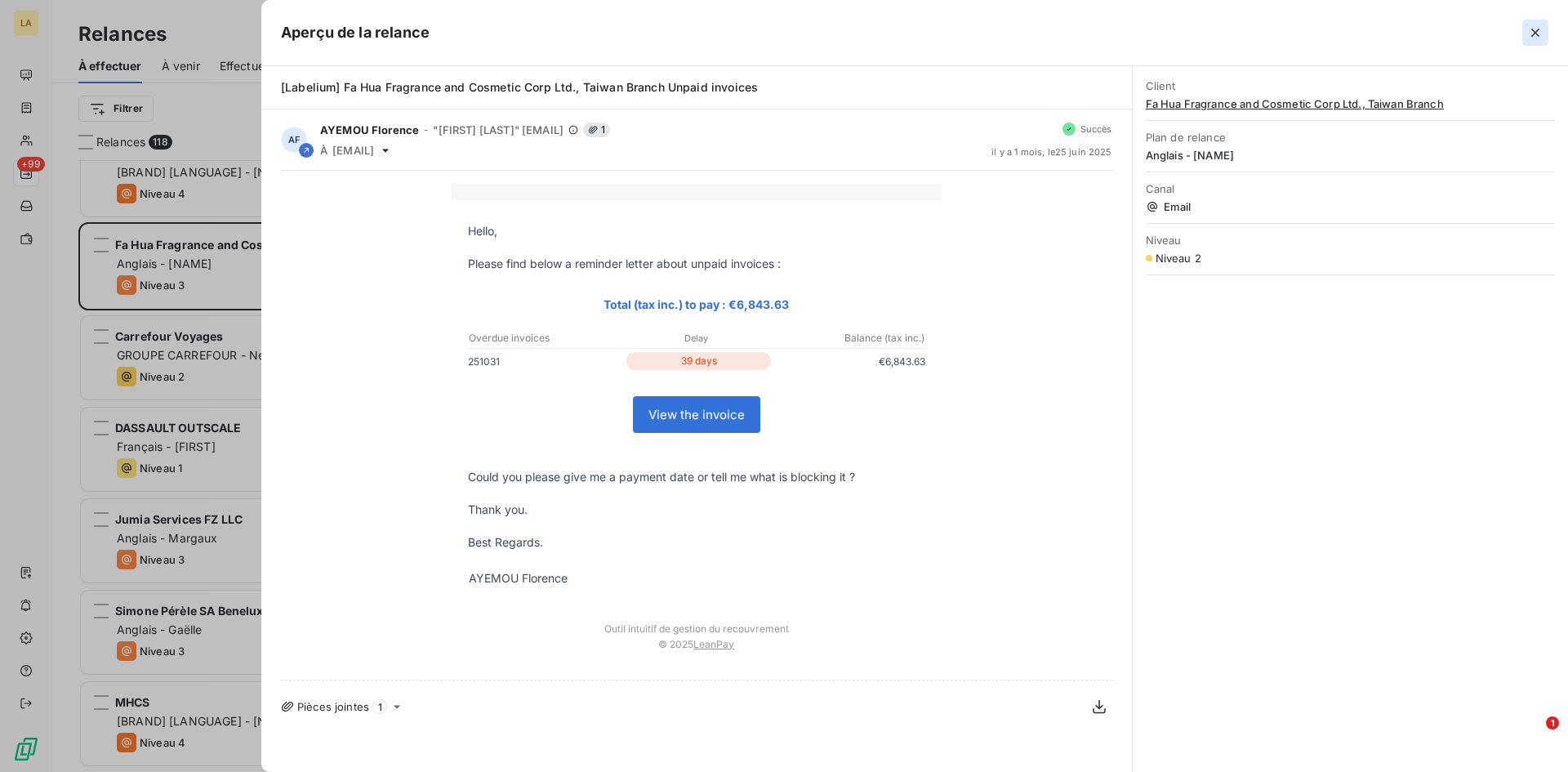 click 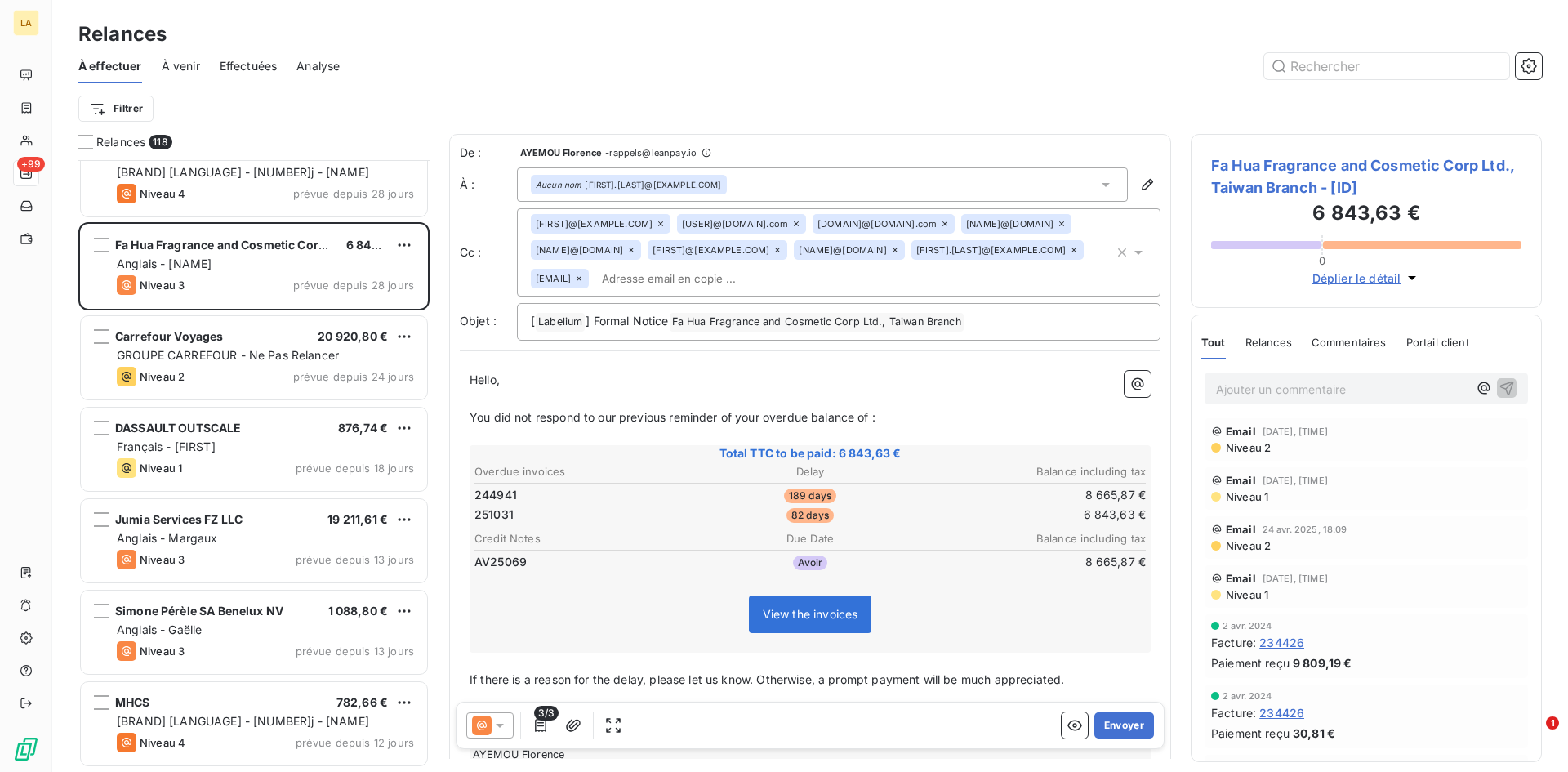 scroll, scrollTop: 0, scrollLeft: 0, axis: both 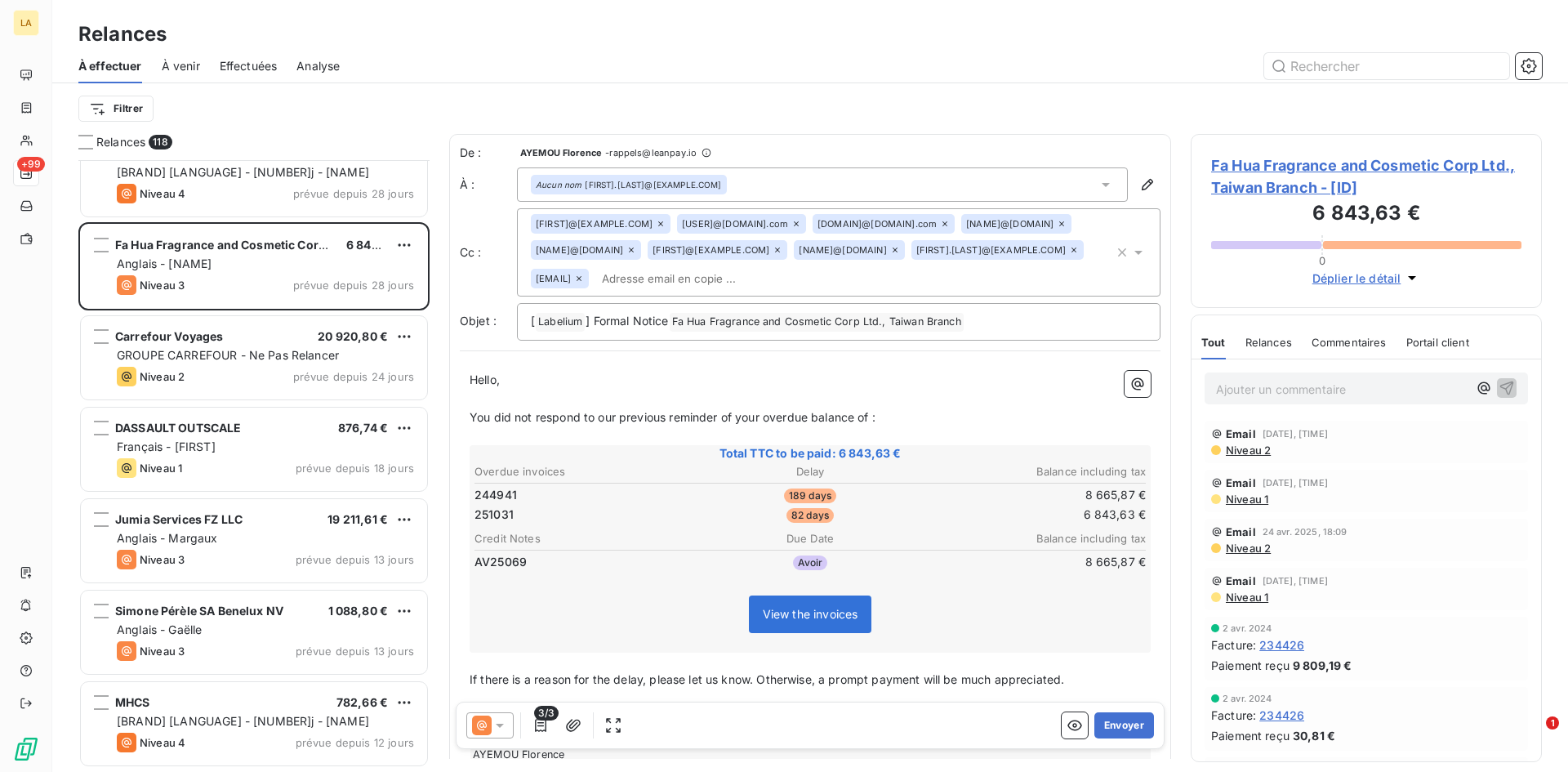 click on "Niveau 1" at bounding box center [1246, 499] 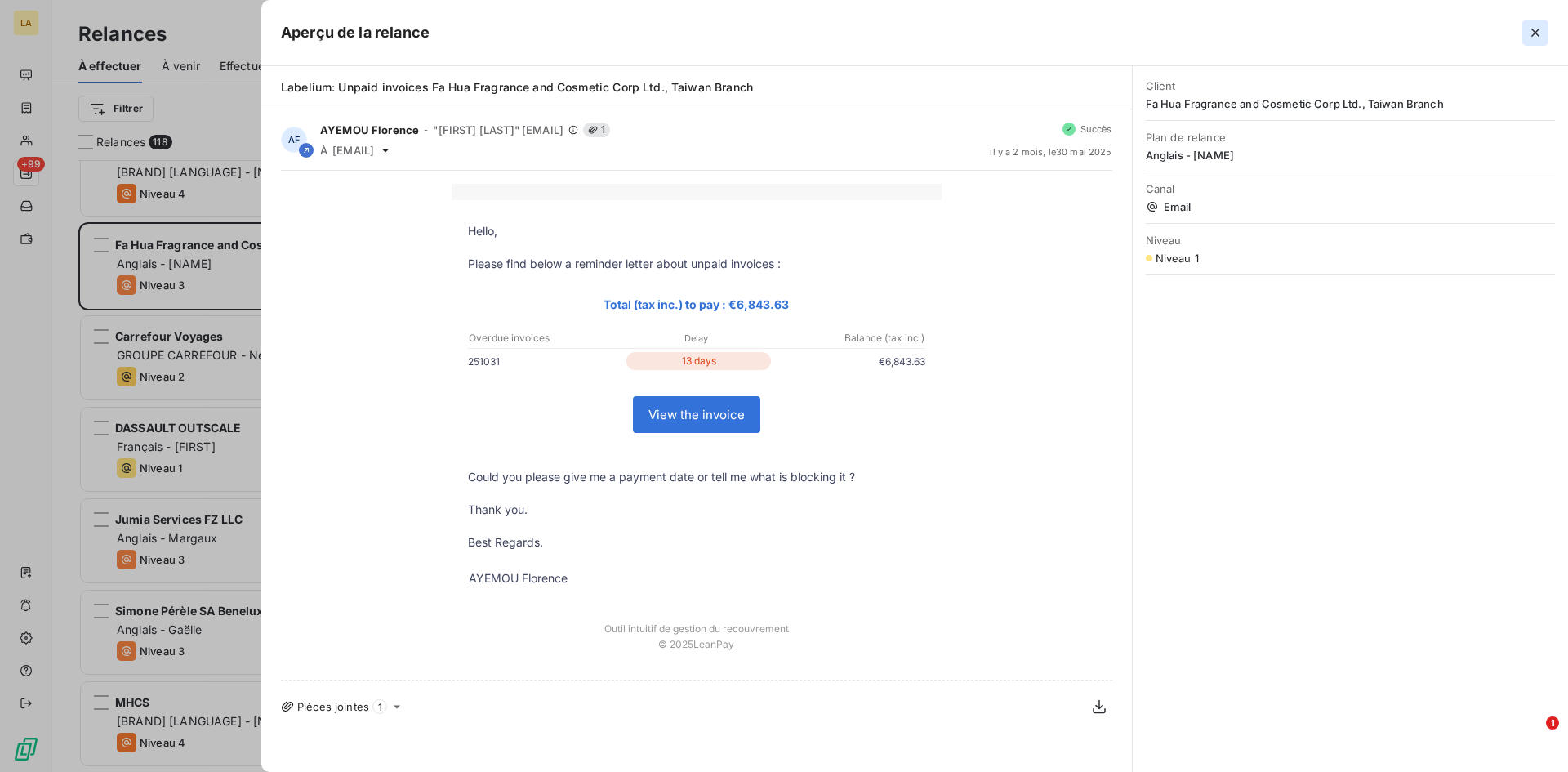 click 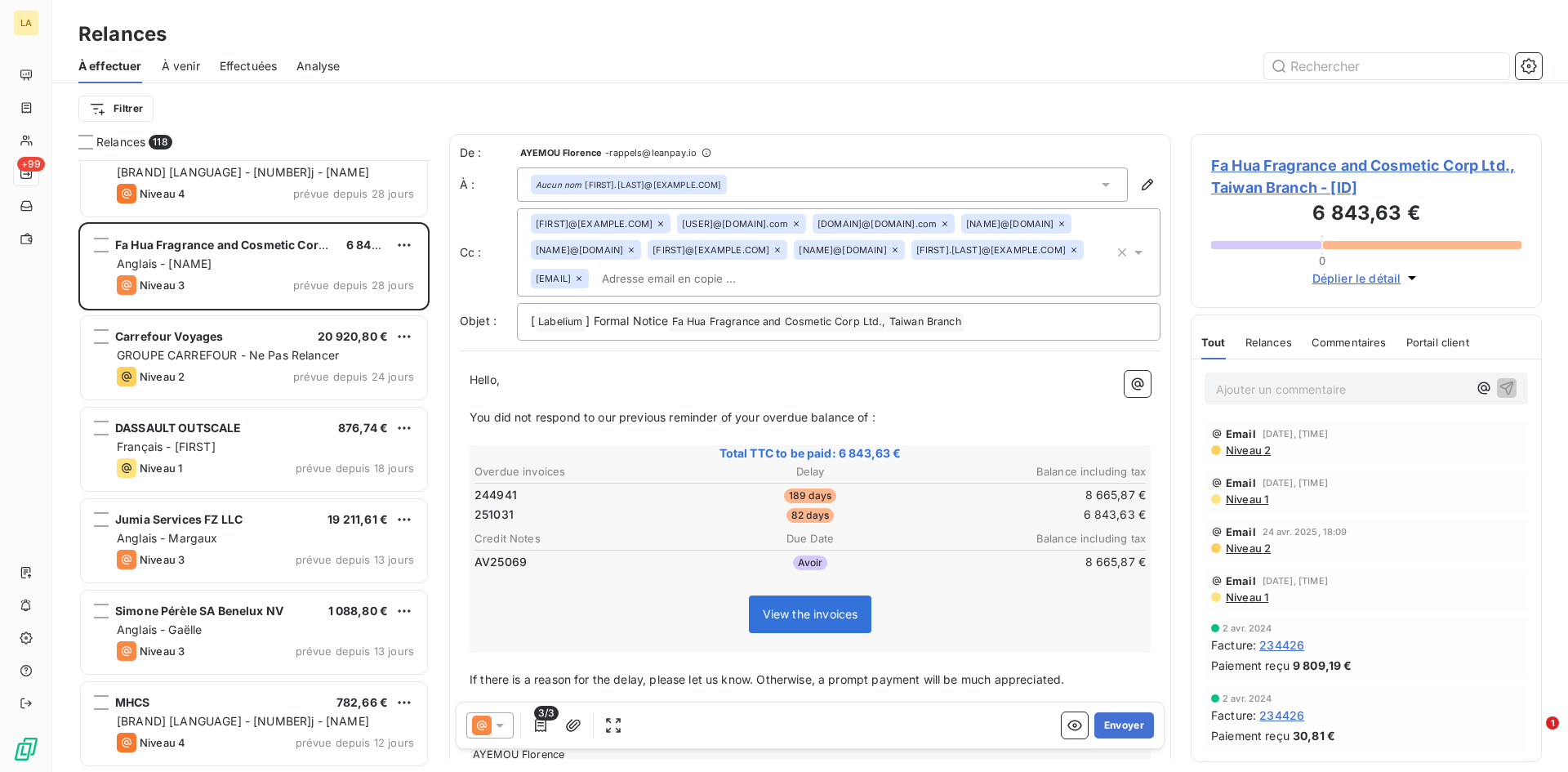 click on "Niveau 1" at bounding box center [1246, 499] 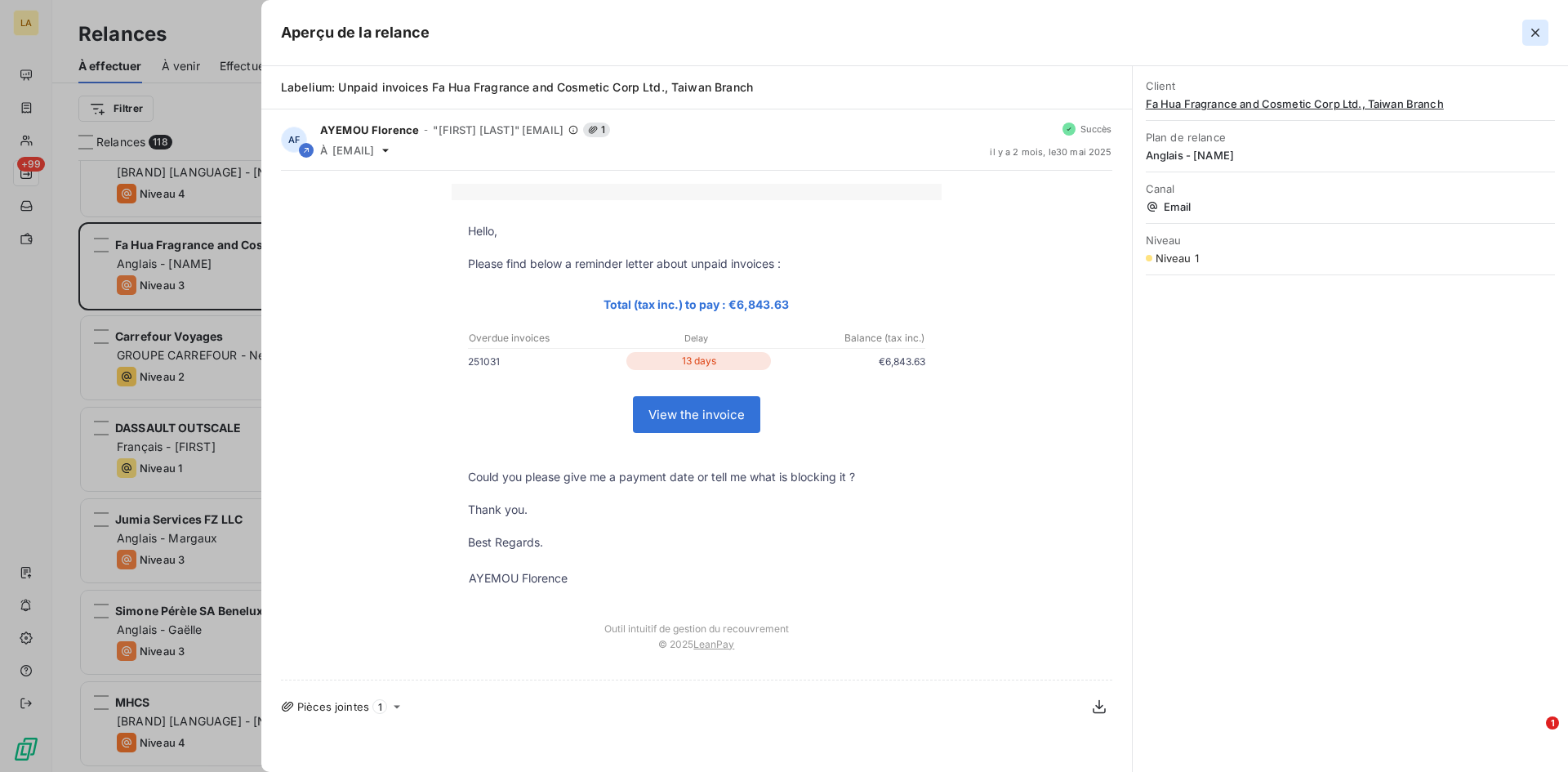 click 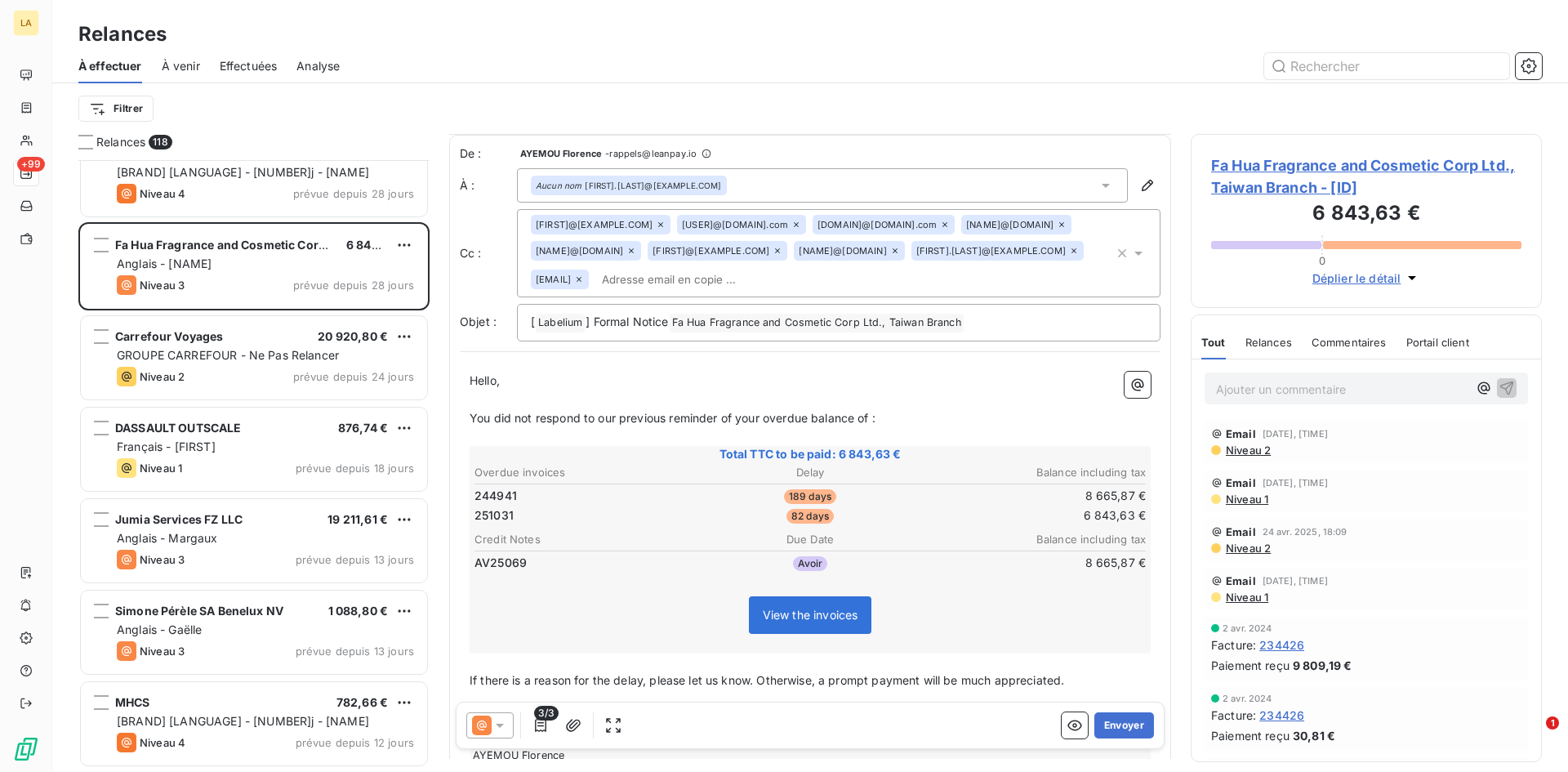 scroll, scrollTop: 83, scrollLeft: 0, axis: vertical 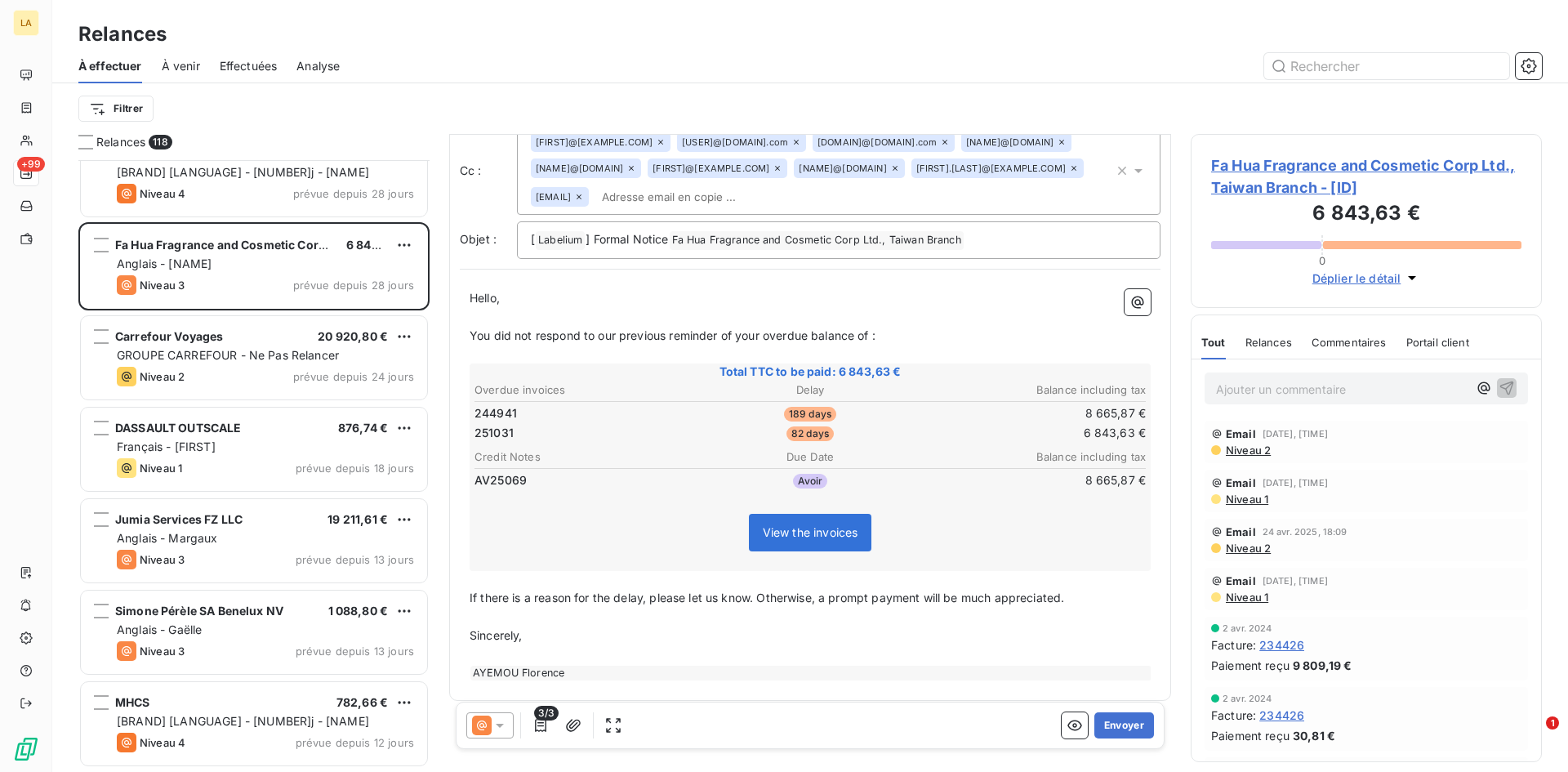 click 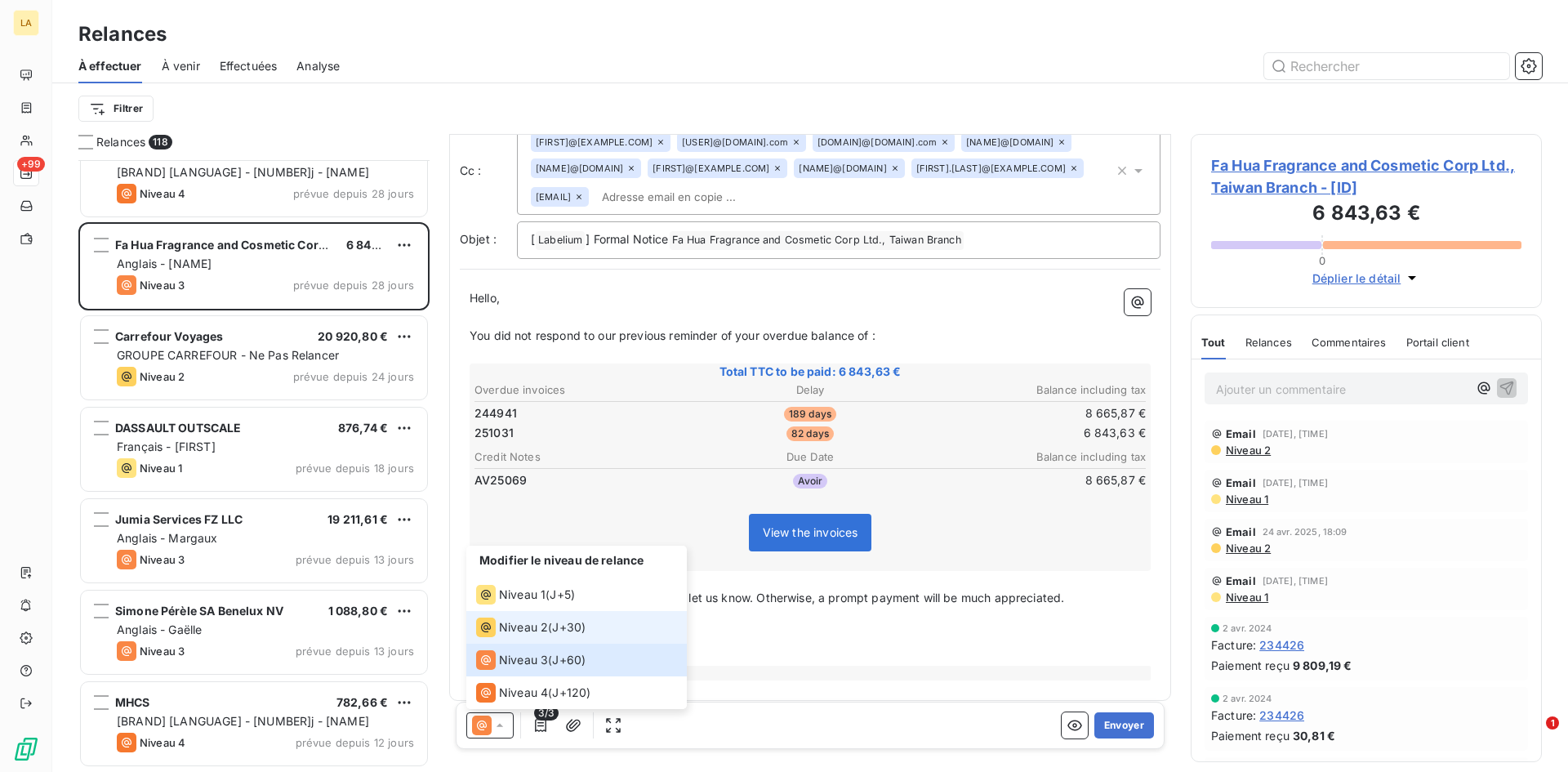 click on "Niveau 2  ( J+30 )" at bounding box center (577, 627) 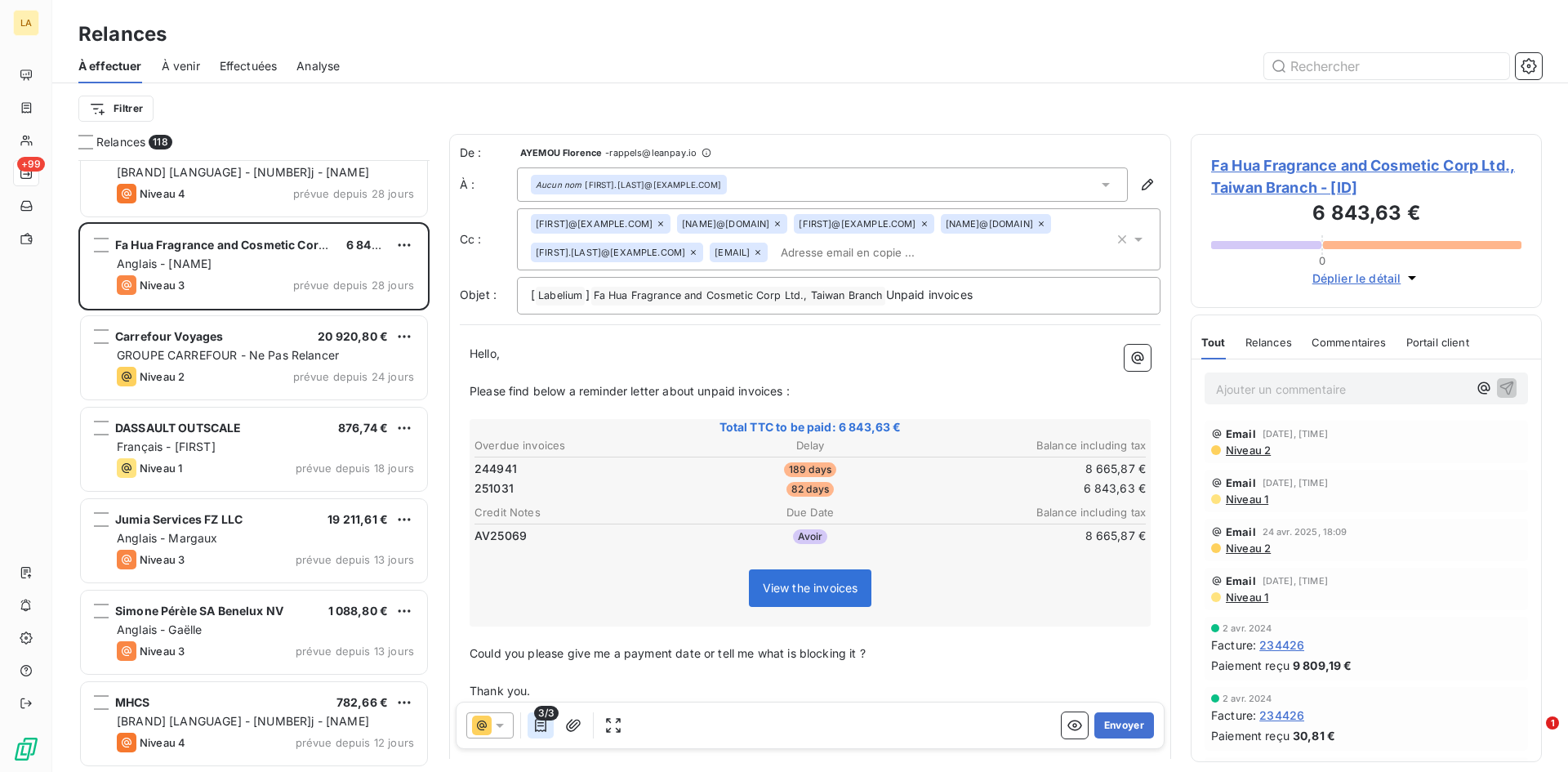 click 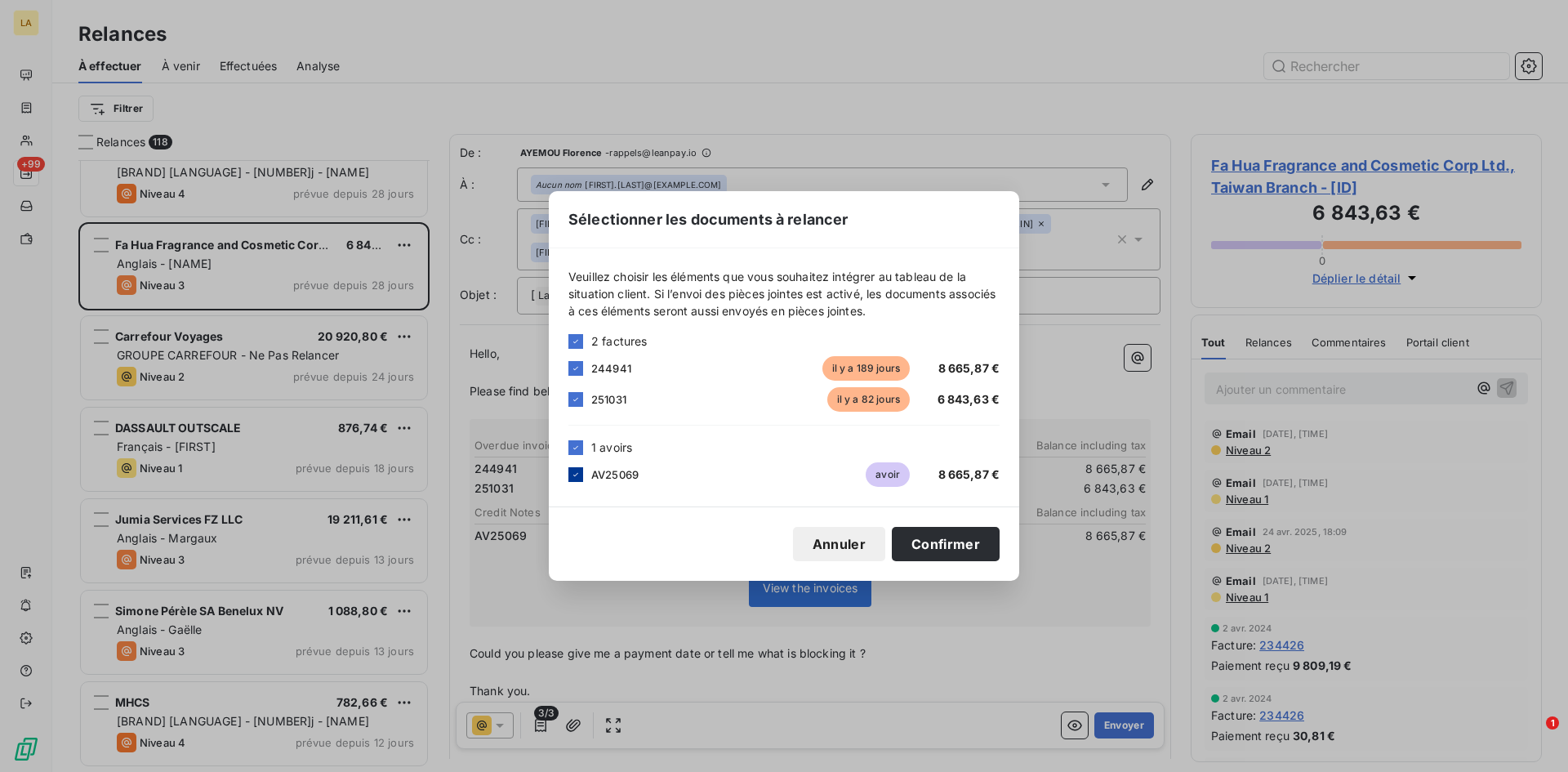 click 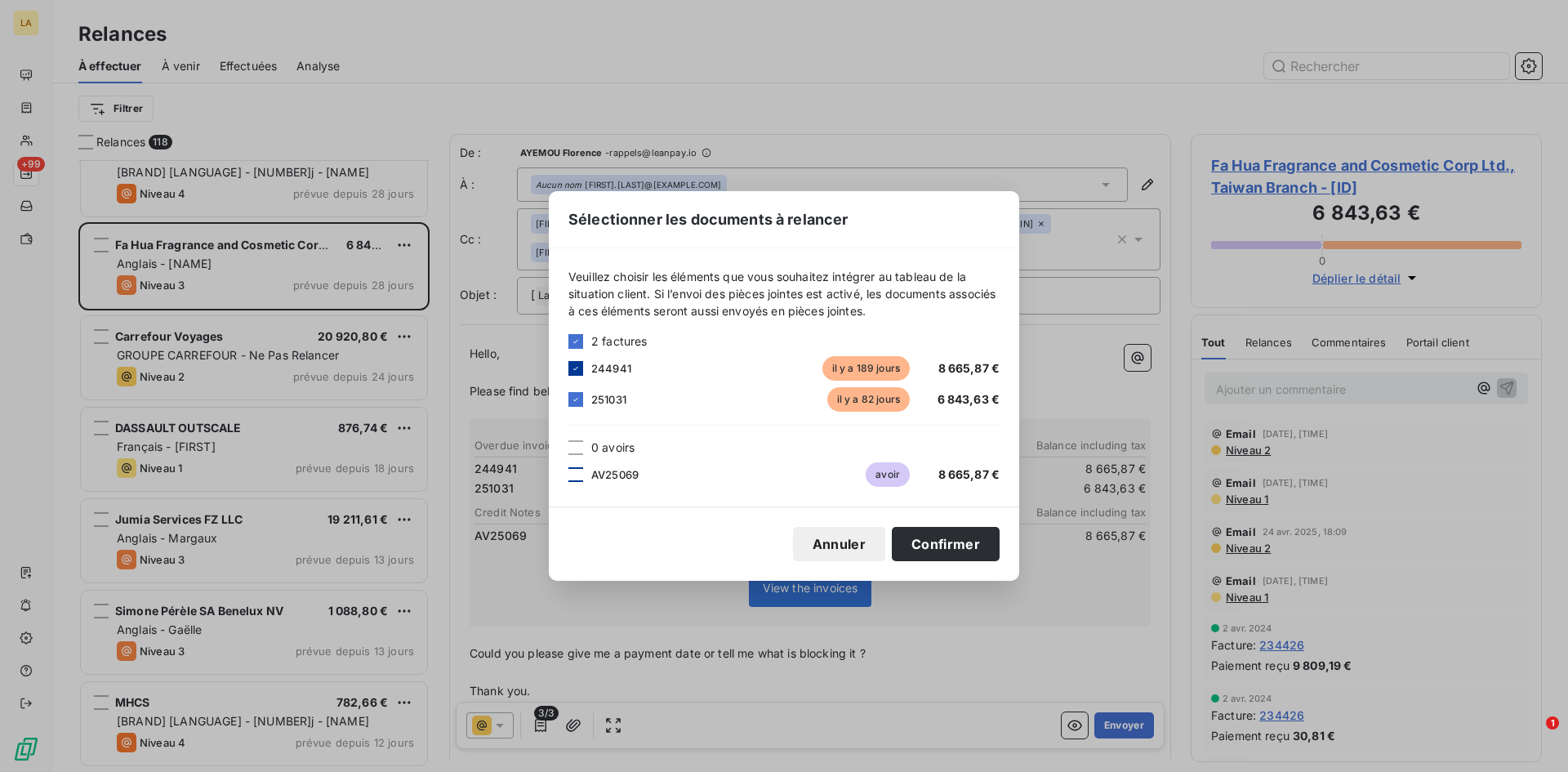 click 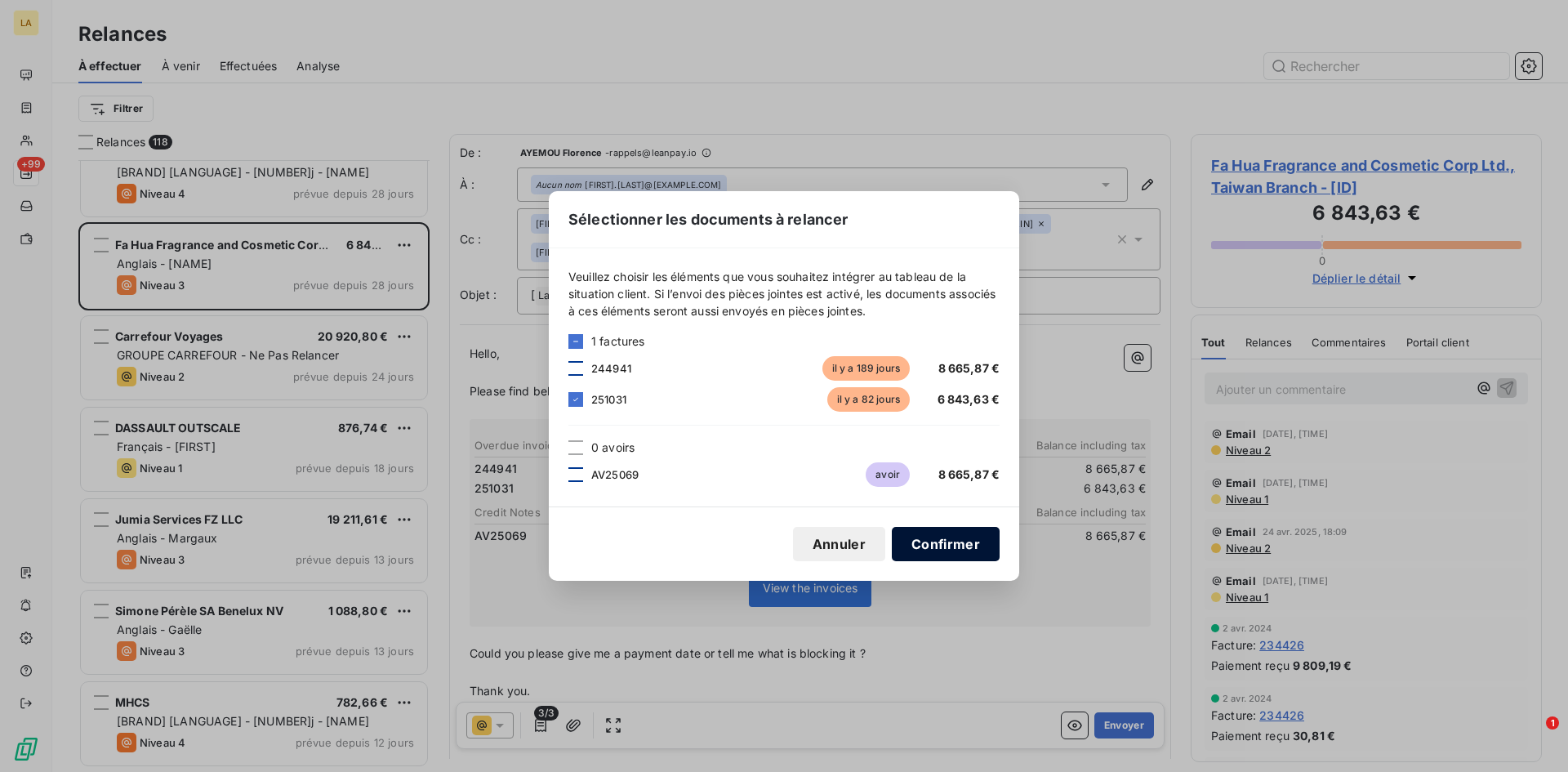 click on "Confirmer" at bounding box center [946, 544] 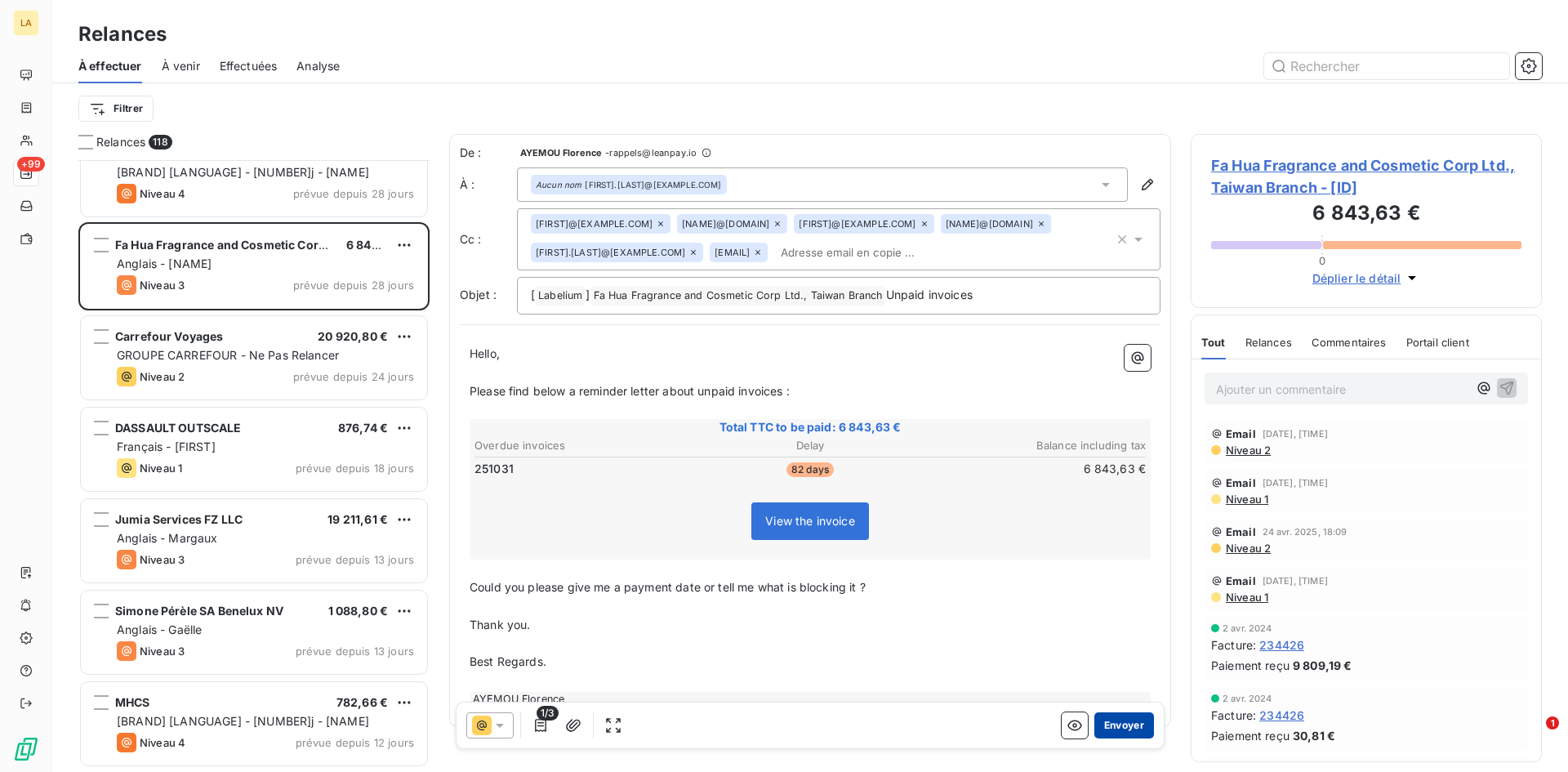 click on "Envoyer" at bounding box center (1124, 725) 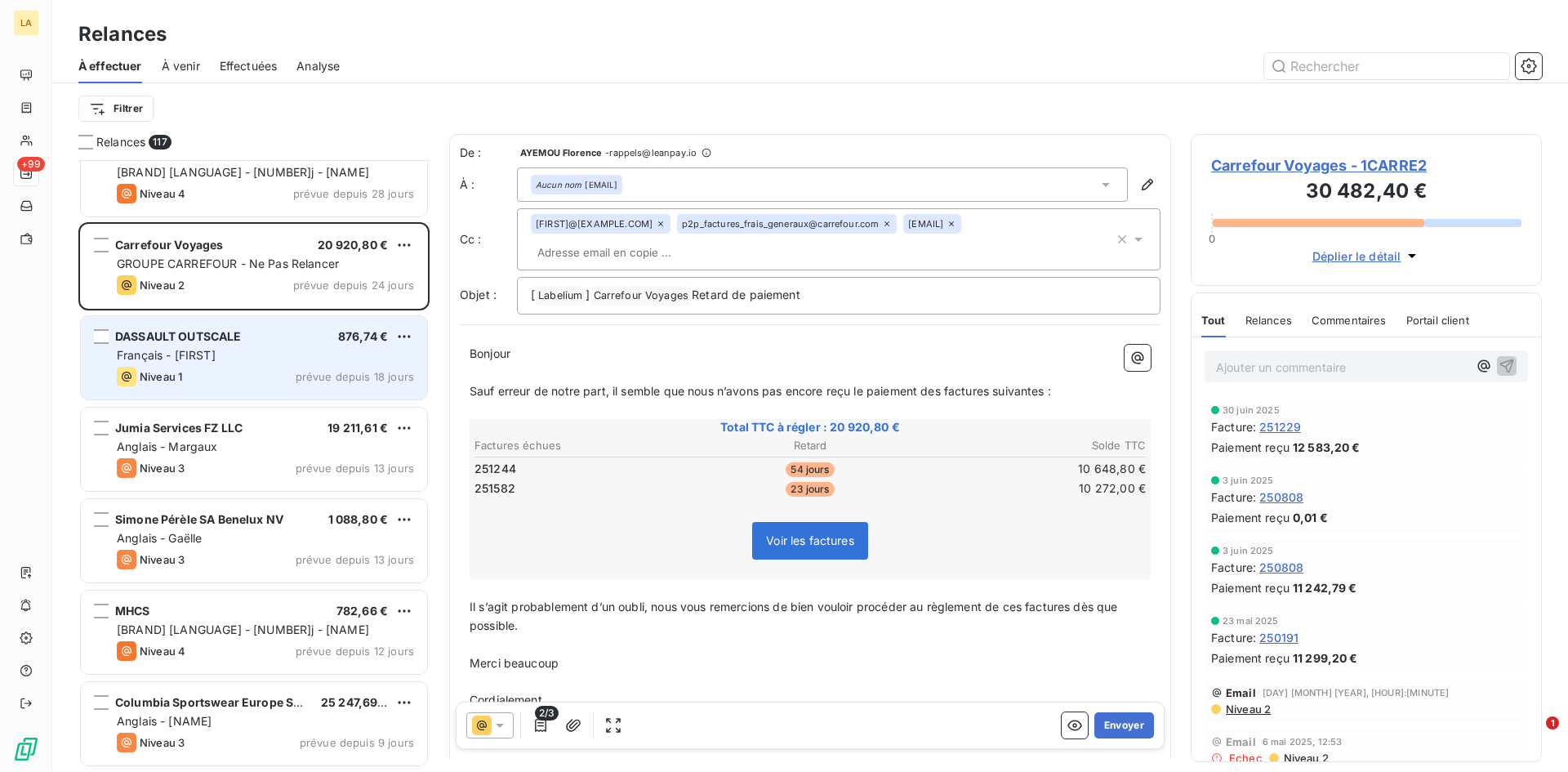 click on "[BRAND] [AMOUNT] [CURRENCY] [LANGUAGE] - [NAME] Niveau [NUMBER] prévue depuis [NUMBER] jours" at bounding box center (254, 358) 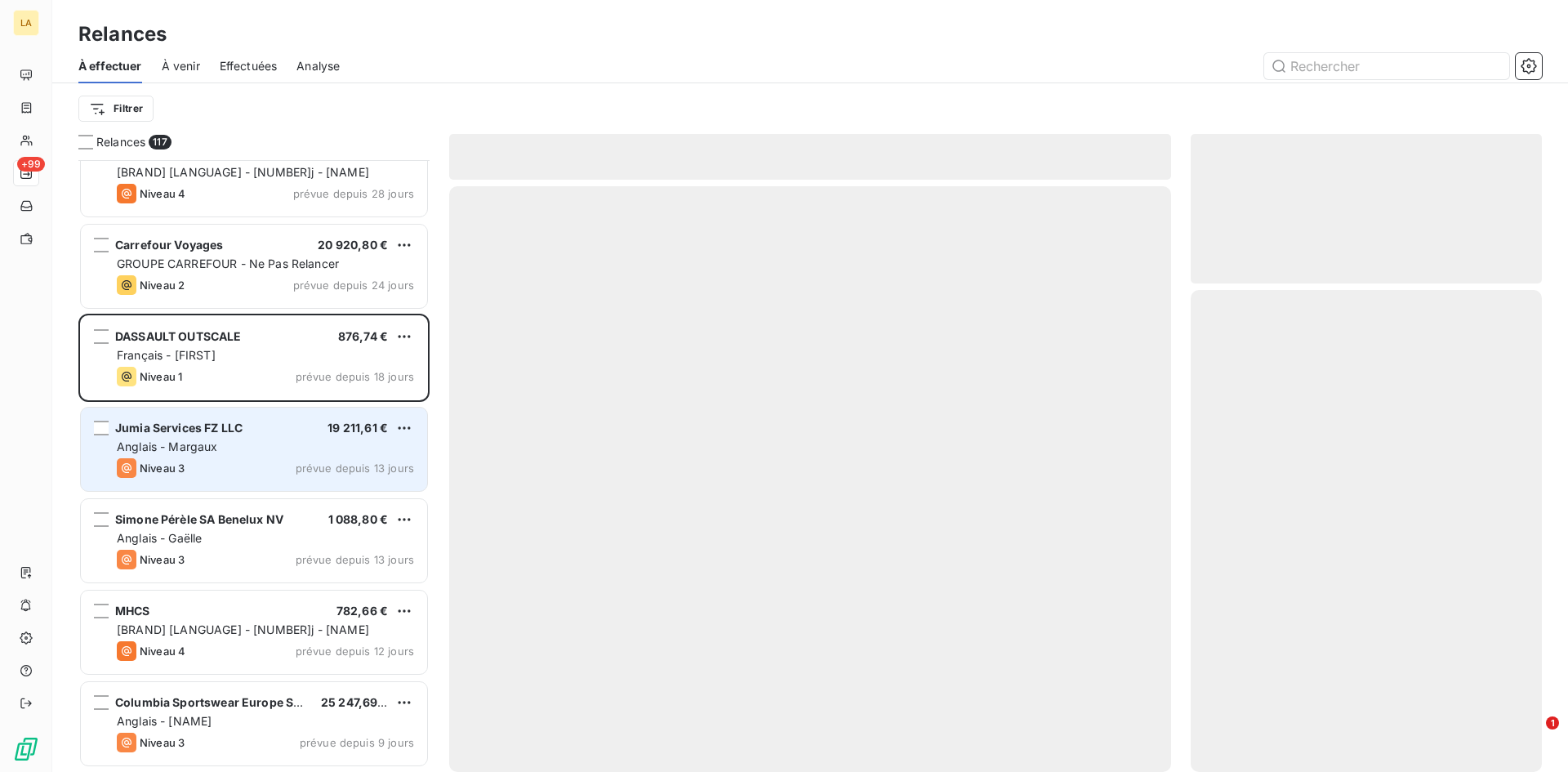click on "Jumia Services FZ LLC 19 211,61 €" at bounding box center [265, 428] 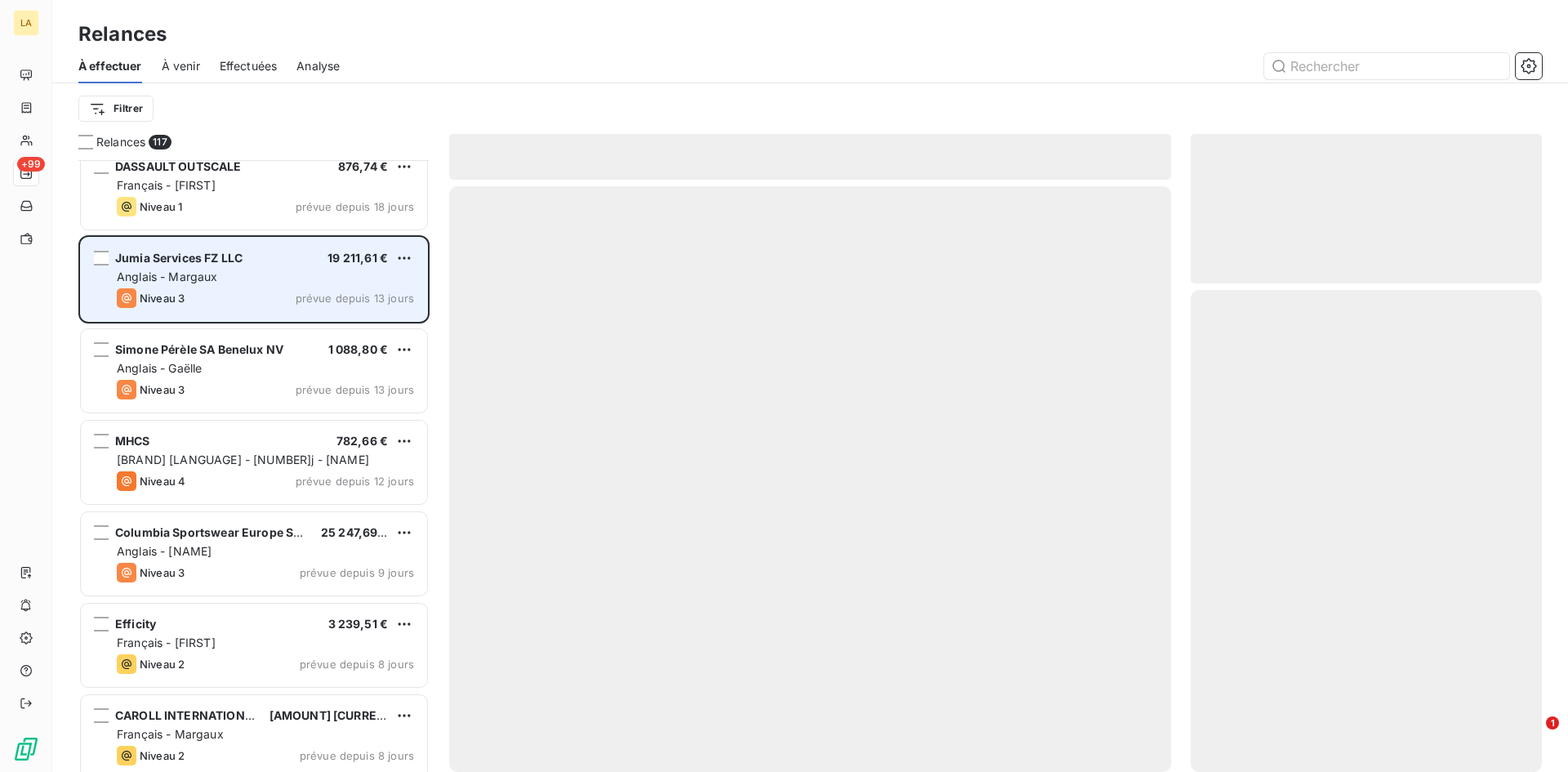 scroll, scrollTop: 6863, scrollLeft: 0, axis: vertical 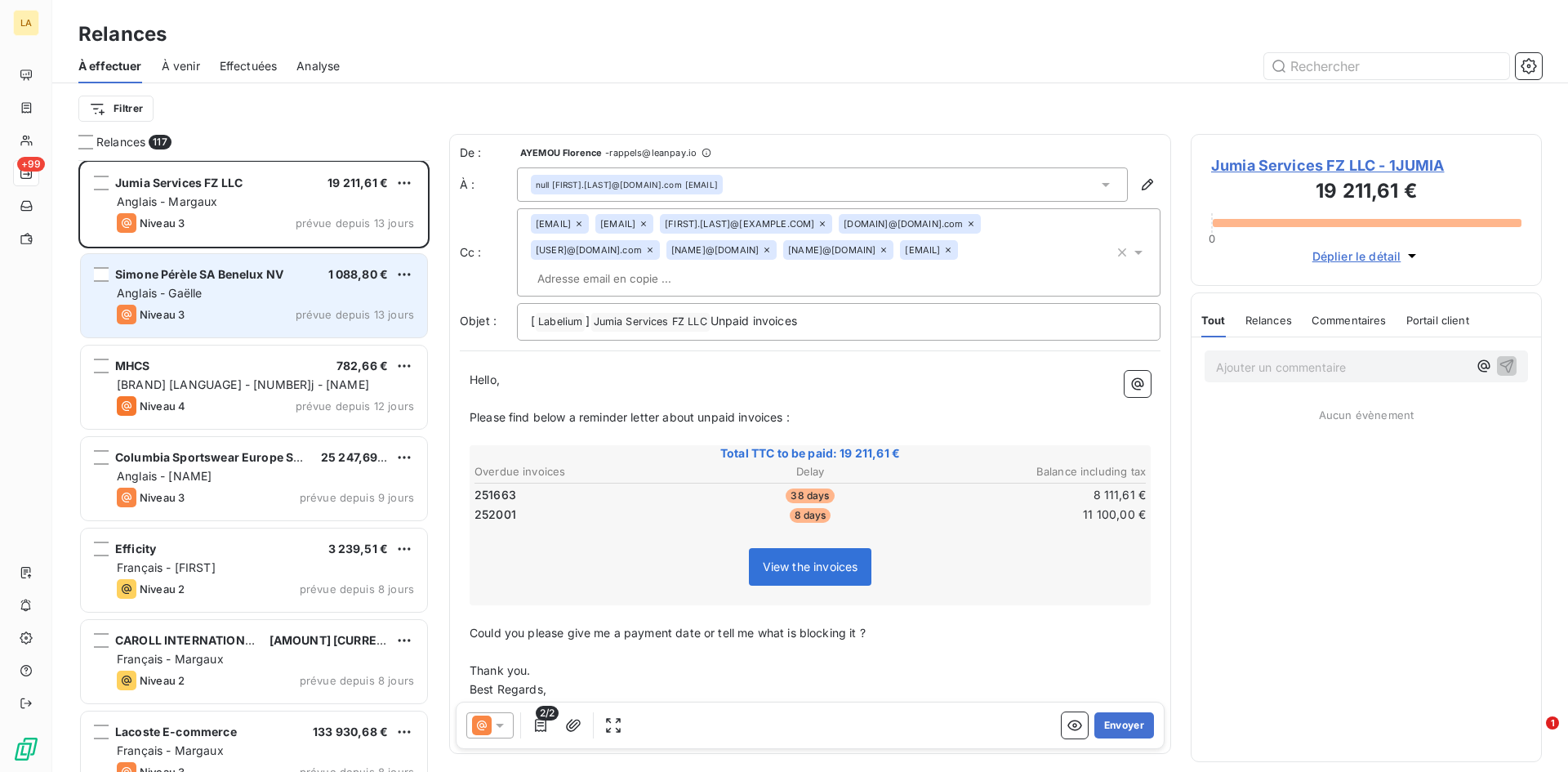 click on "Niveau 3 prévue depuis 13 jours" at bounding box center (265, 315) 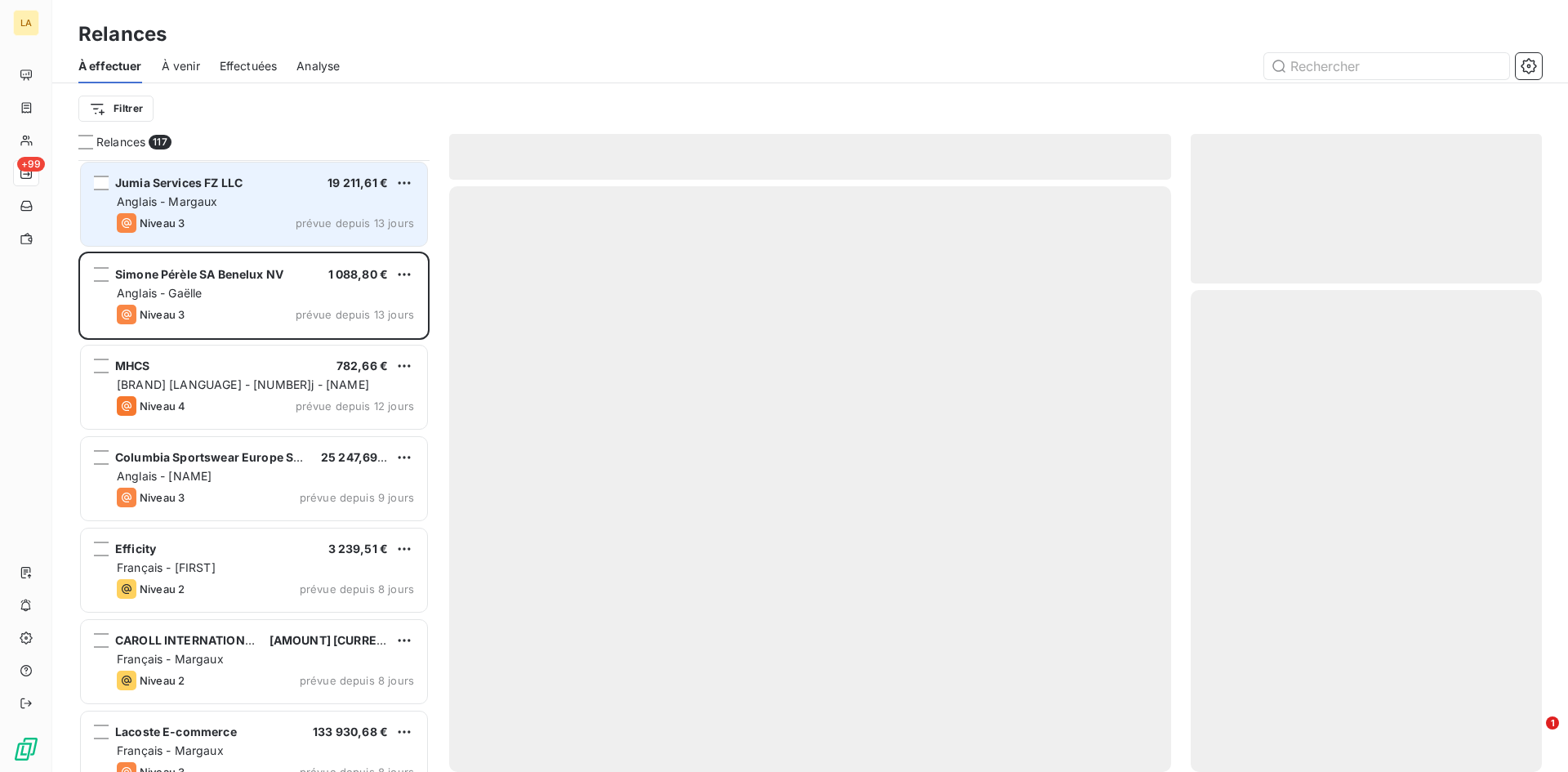 click on "Niveau 3 prévue depuis 13 jours" at bounding box center (265, 223) 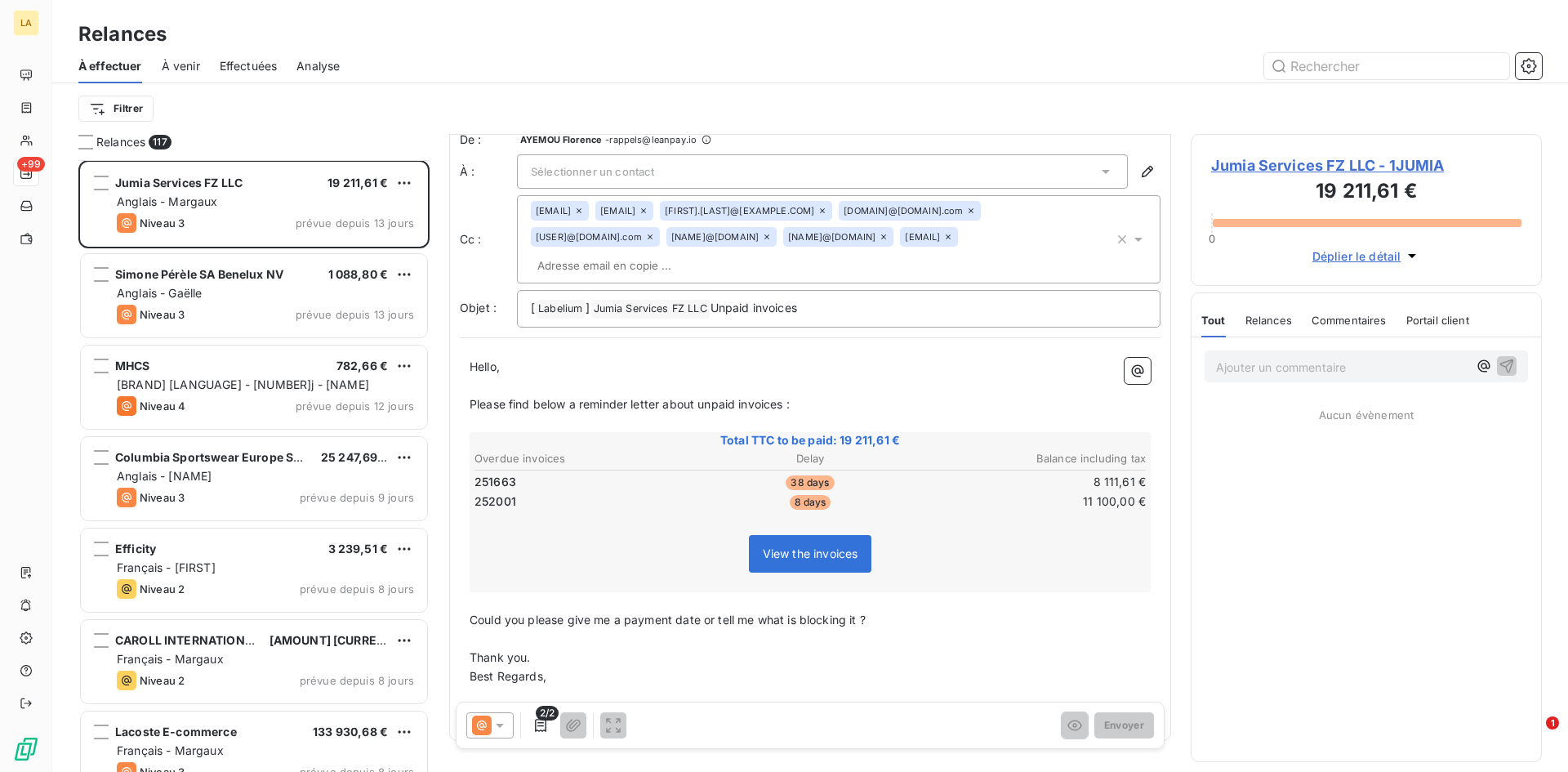 scroll, scrollTop: 0, scrollLeft: 0, axis: both 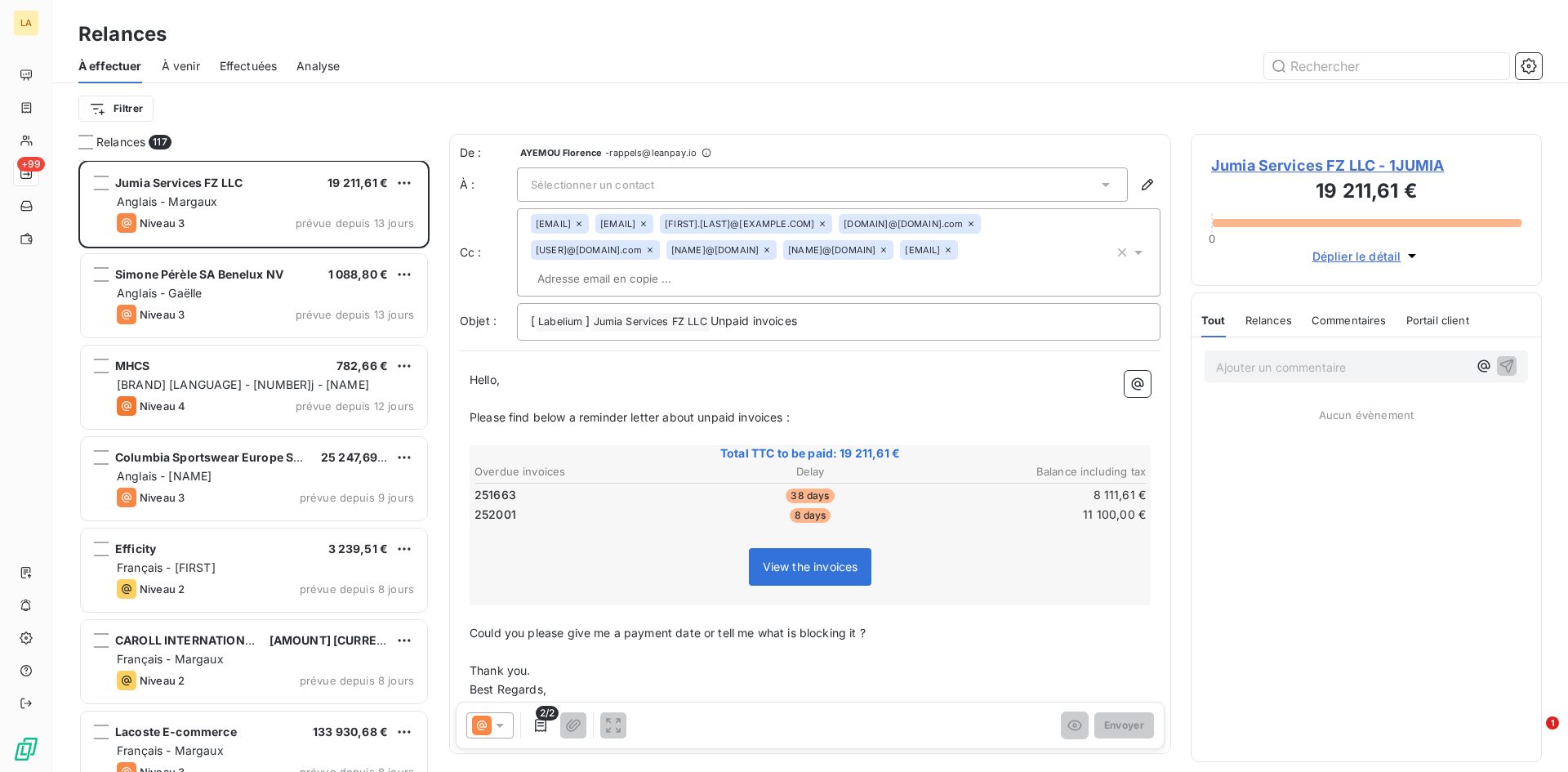 click at bounding box center (490, 725) 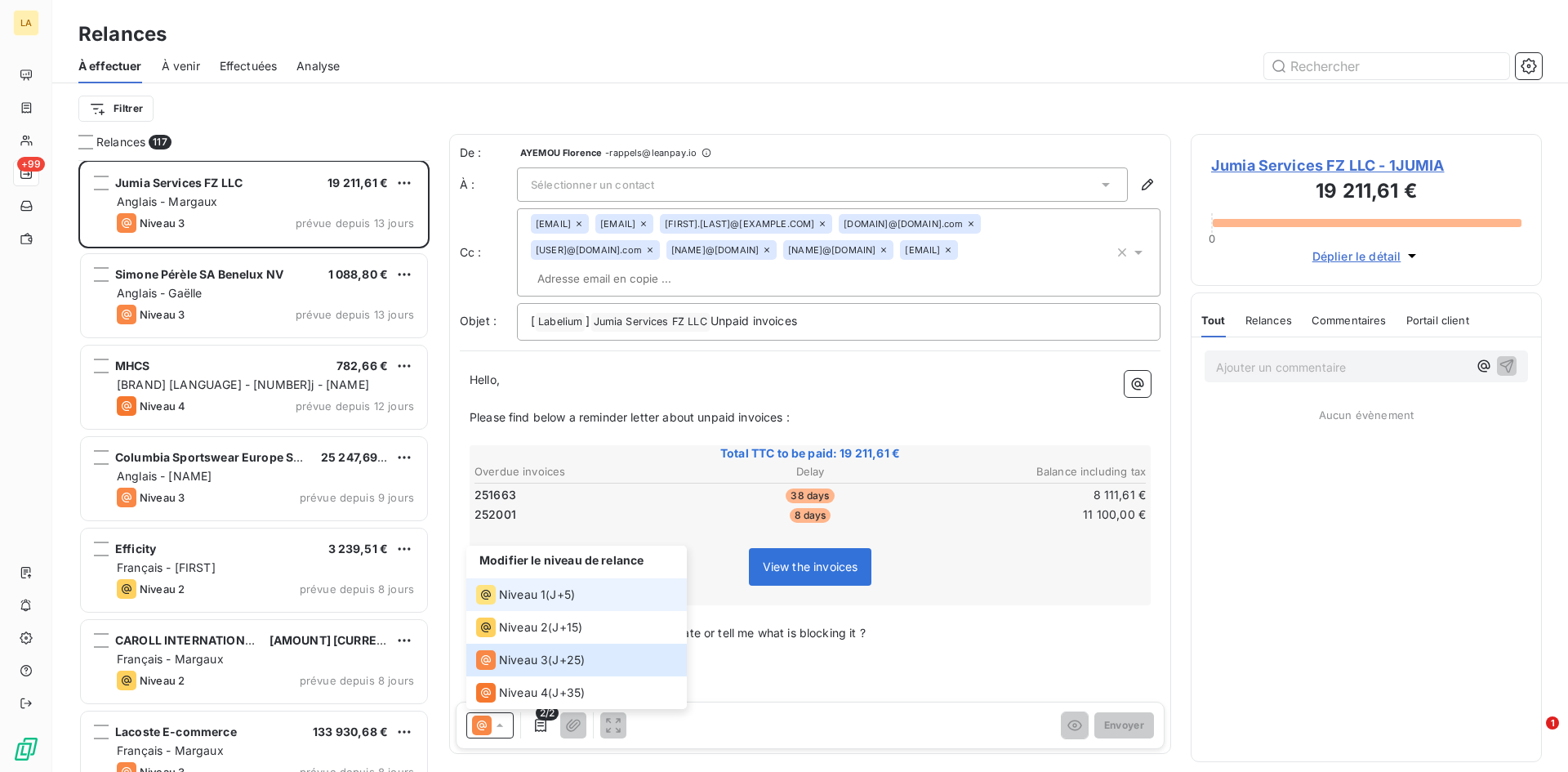 click on "Niveau 1  ( J+5 )" at bounding box center [525, 595] 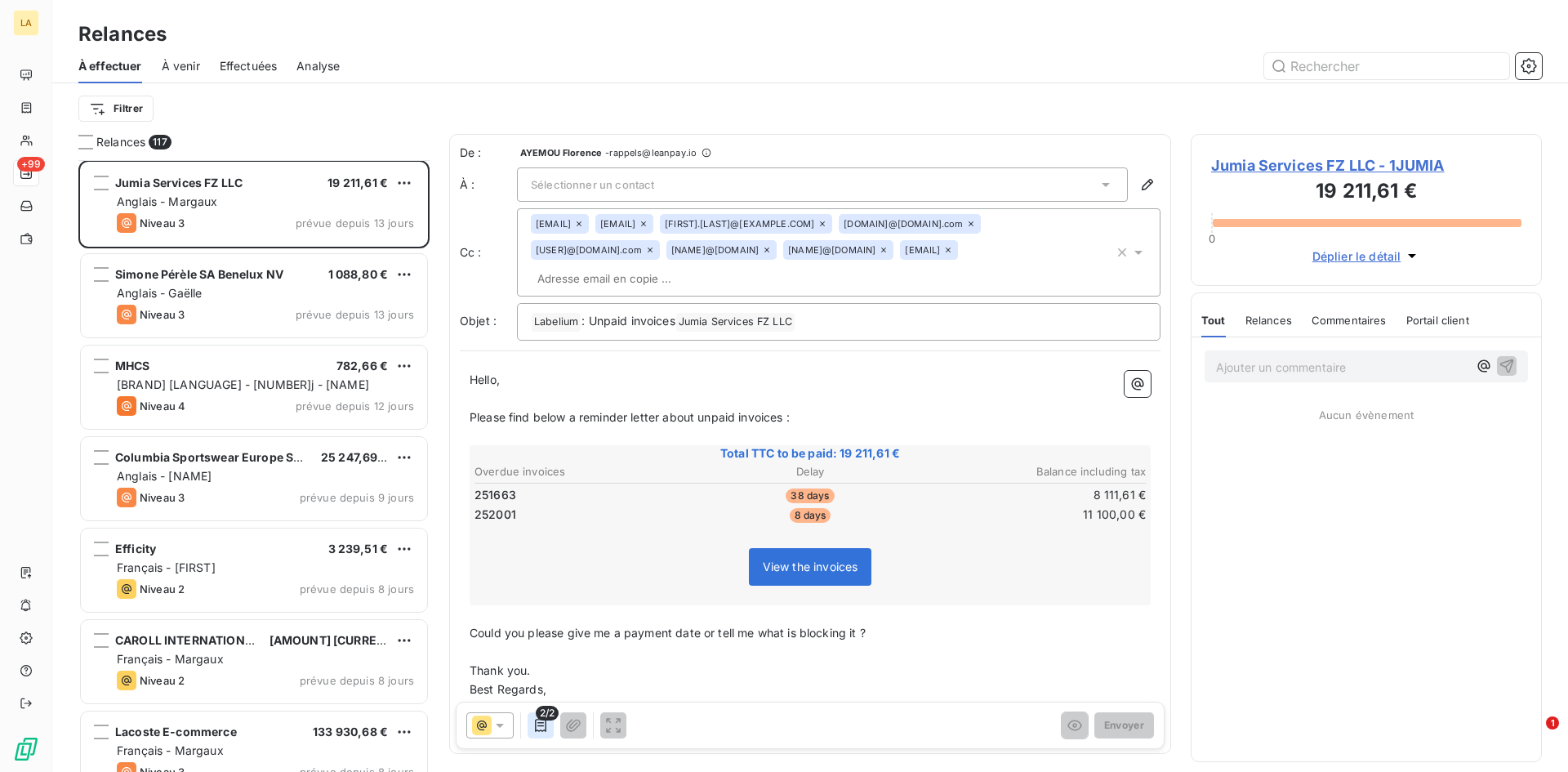 click 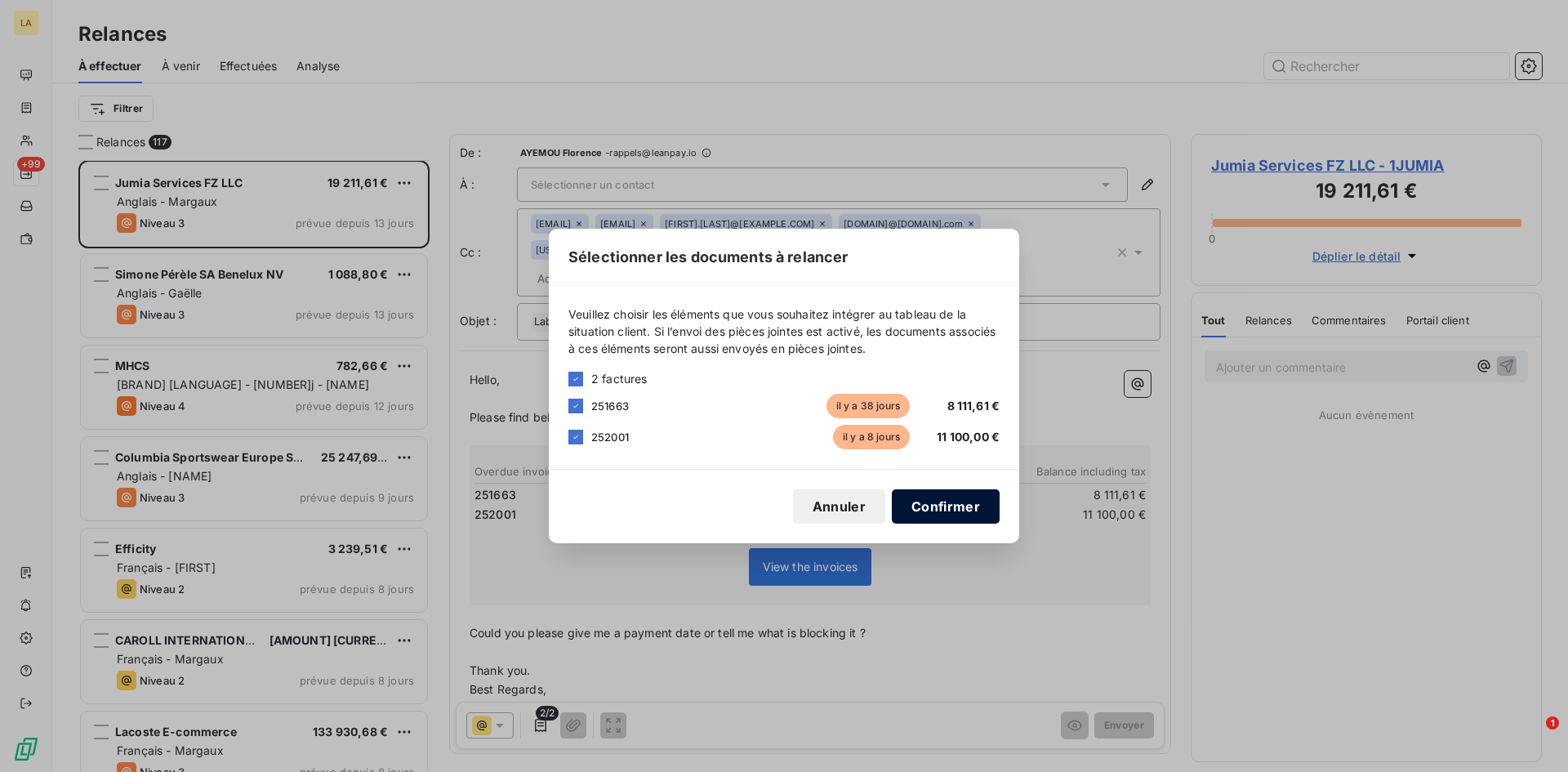 click on "Confirmer" at bounding box center (946, 506) 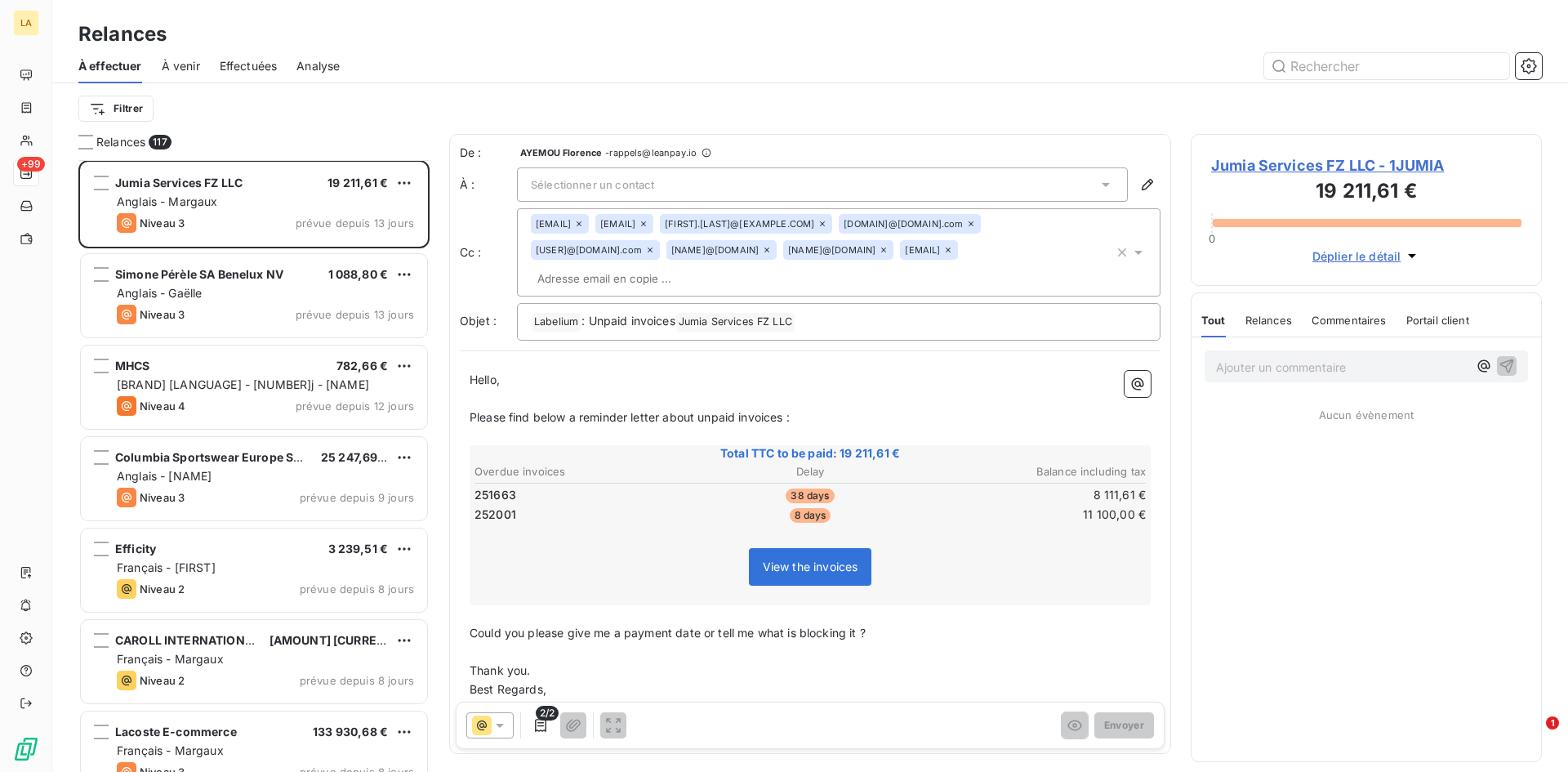 click 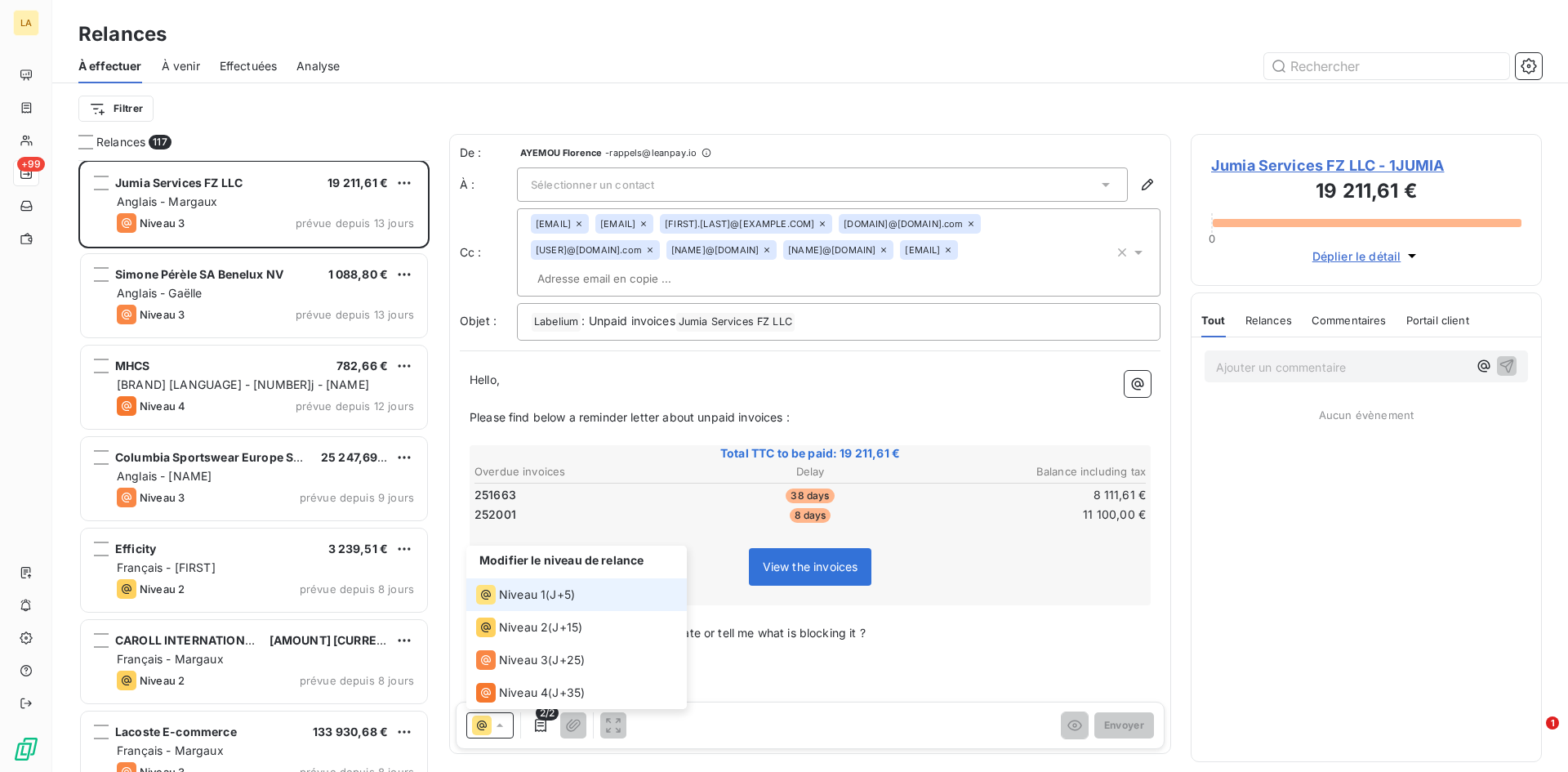 click on "Niveau 1  ( J+5 )" at bounding box center (525, 595) 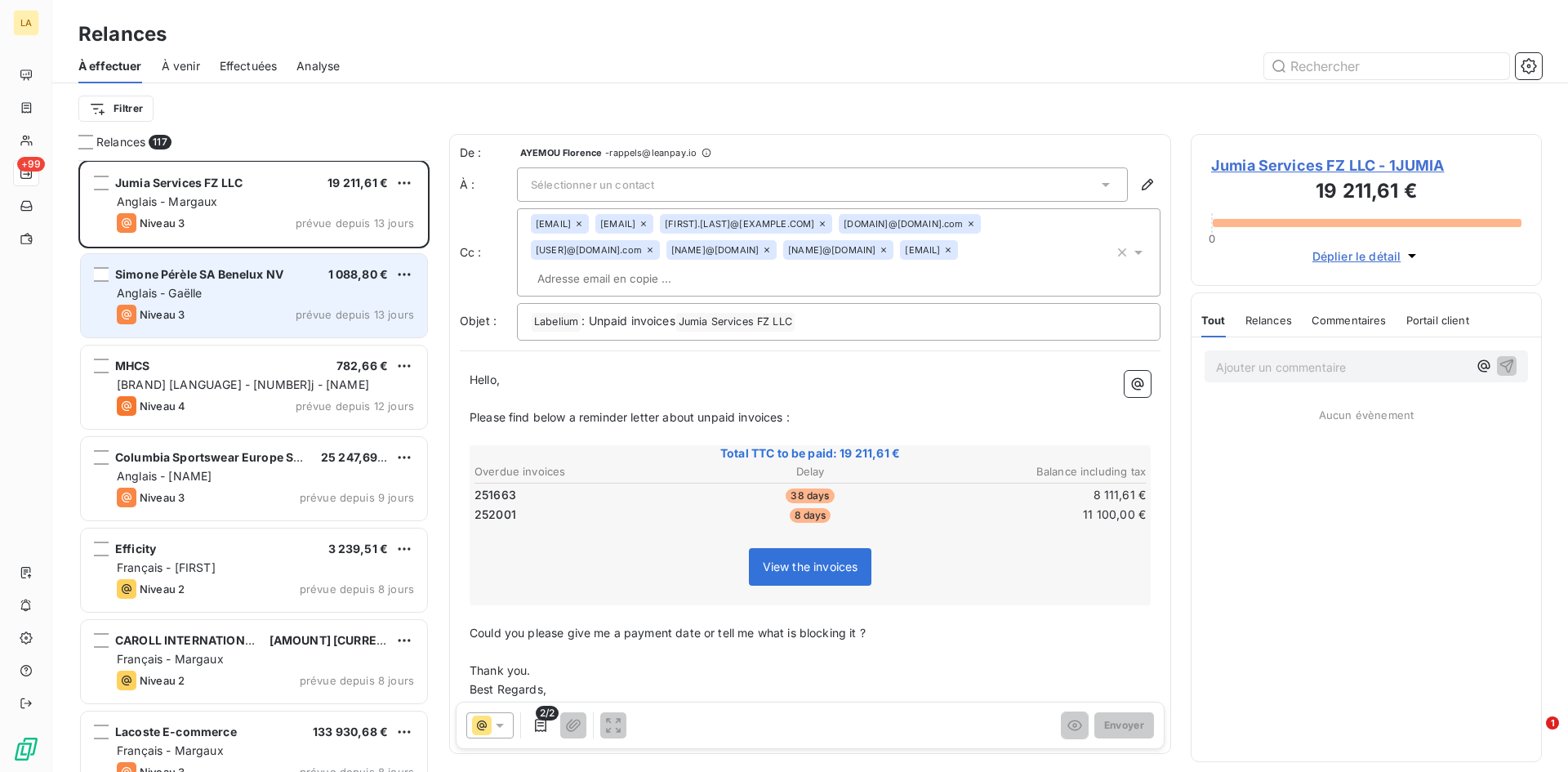 click on "Niveau 3" at bounding box center [162, 315] 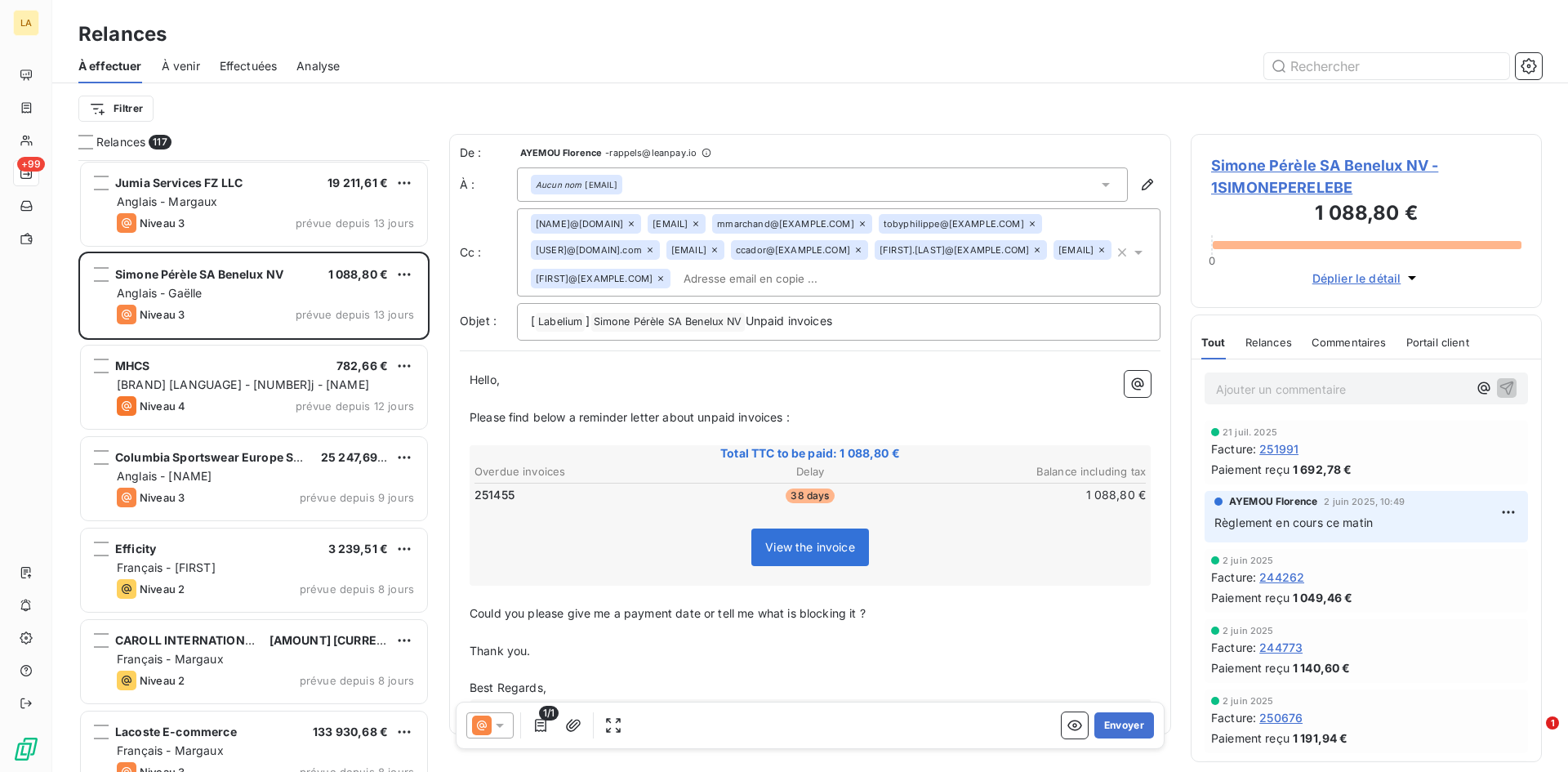 click 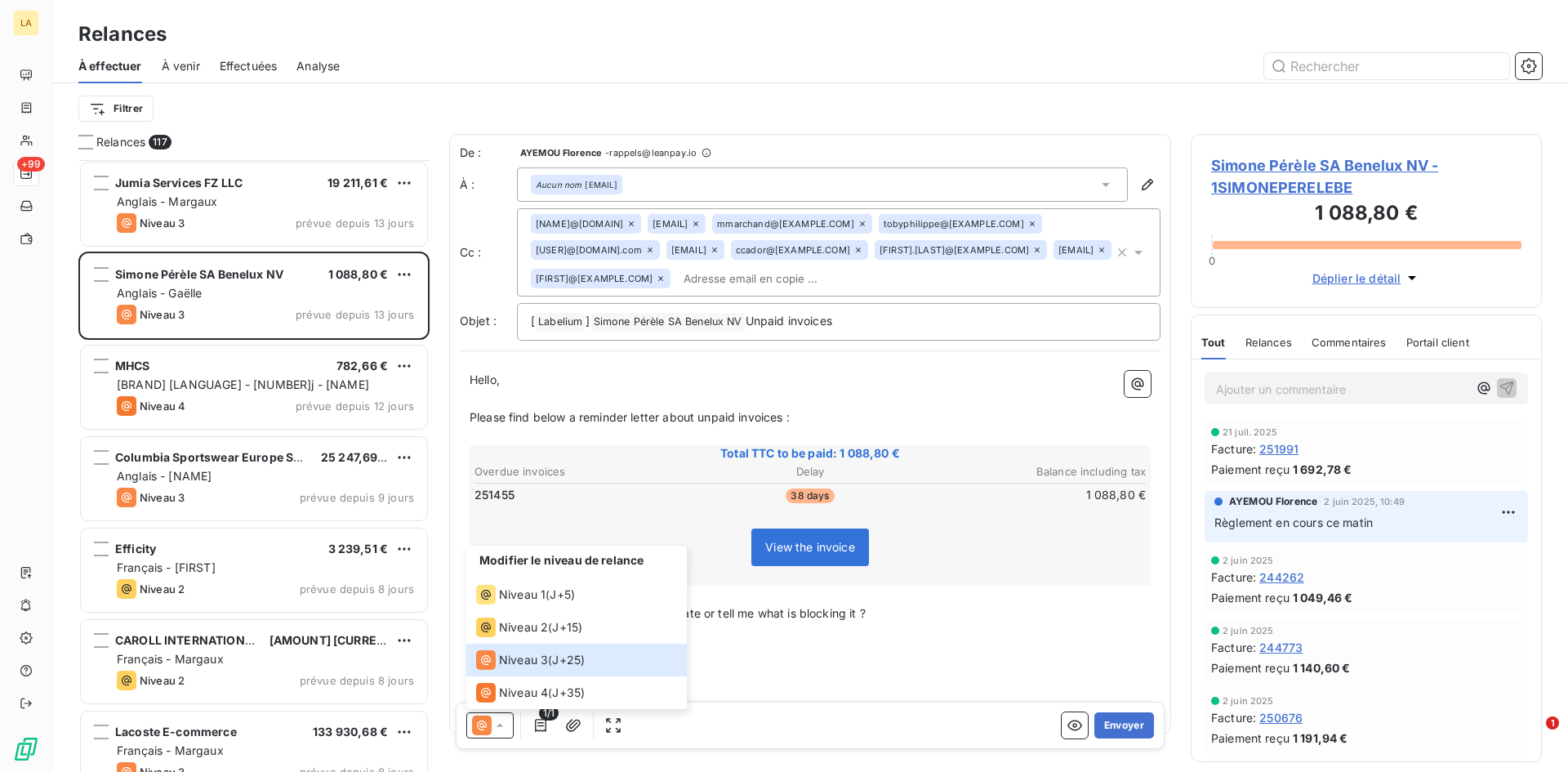 click on "Thank you." at bounding box center (810, 651) 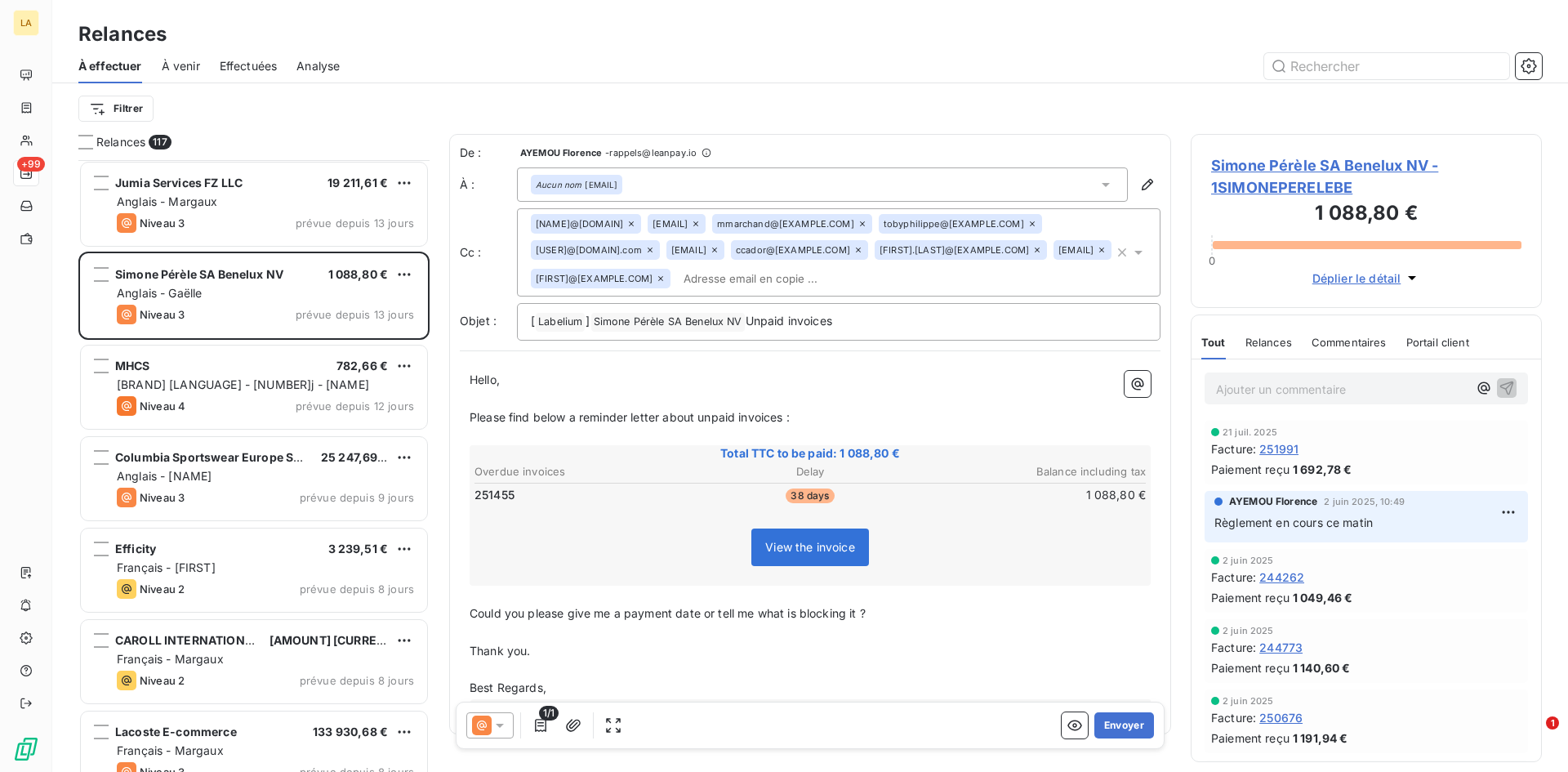 click 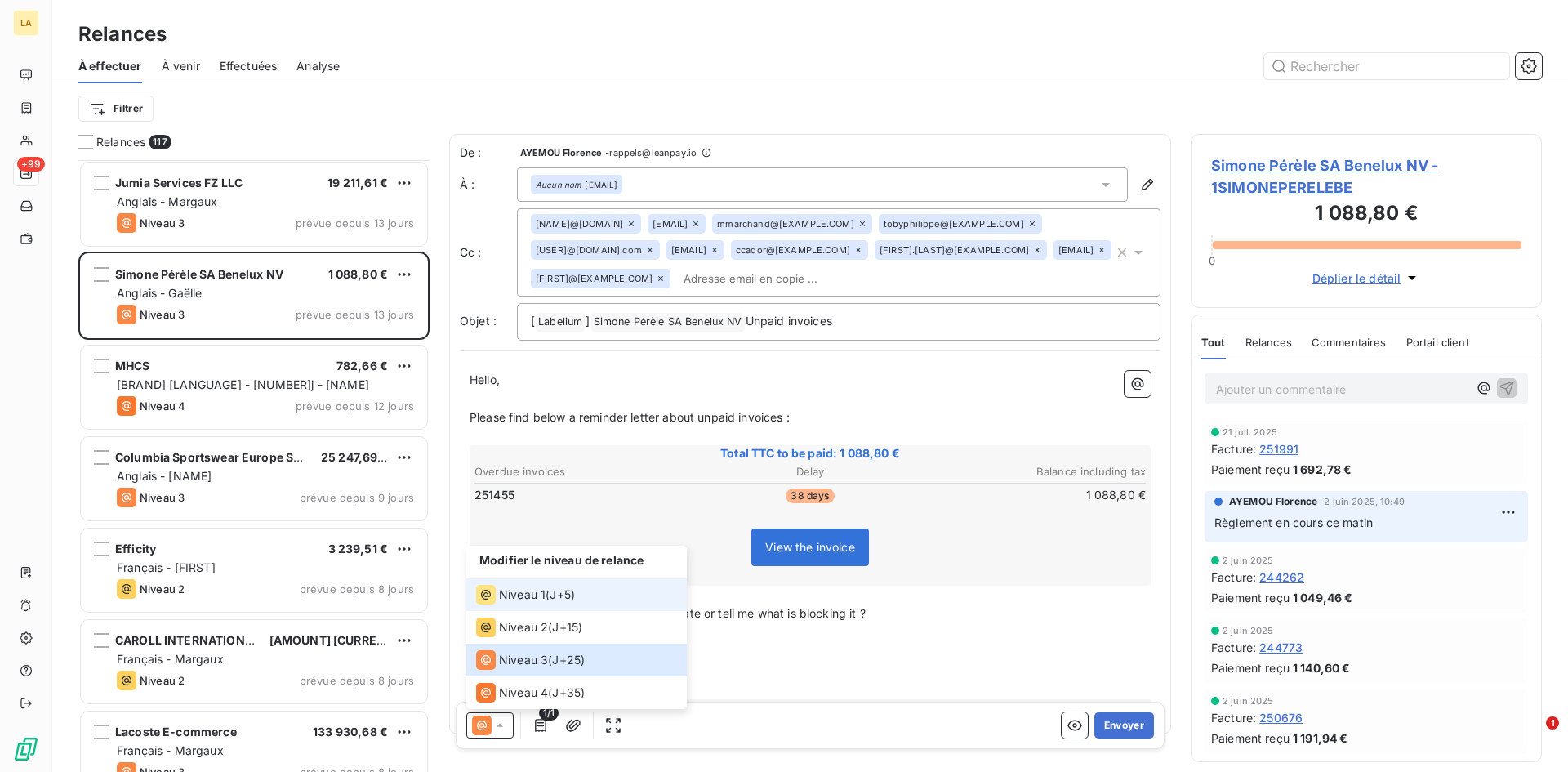 click on "Niveau 1" at bounding box center [522, 595] 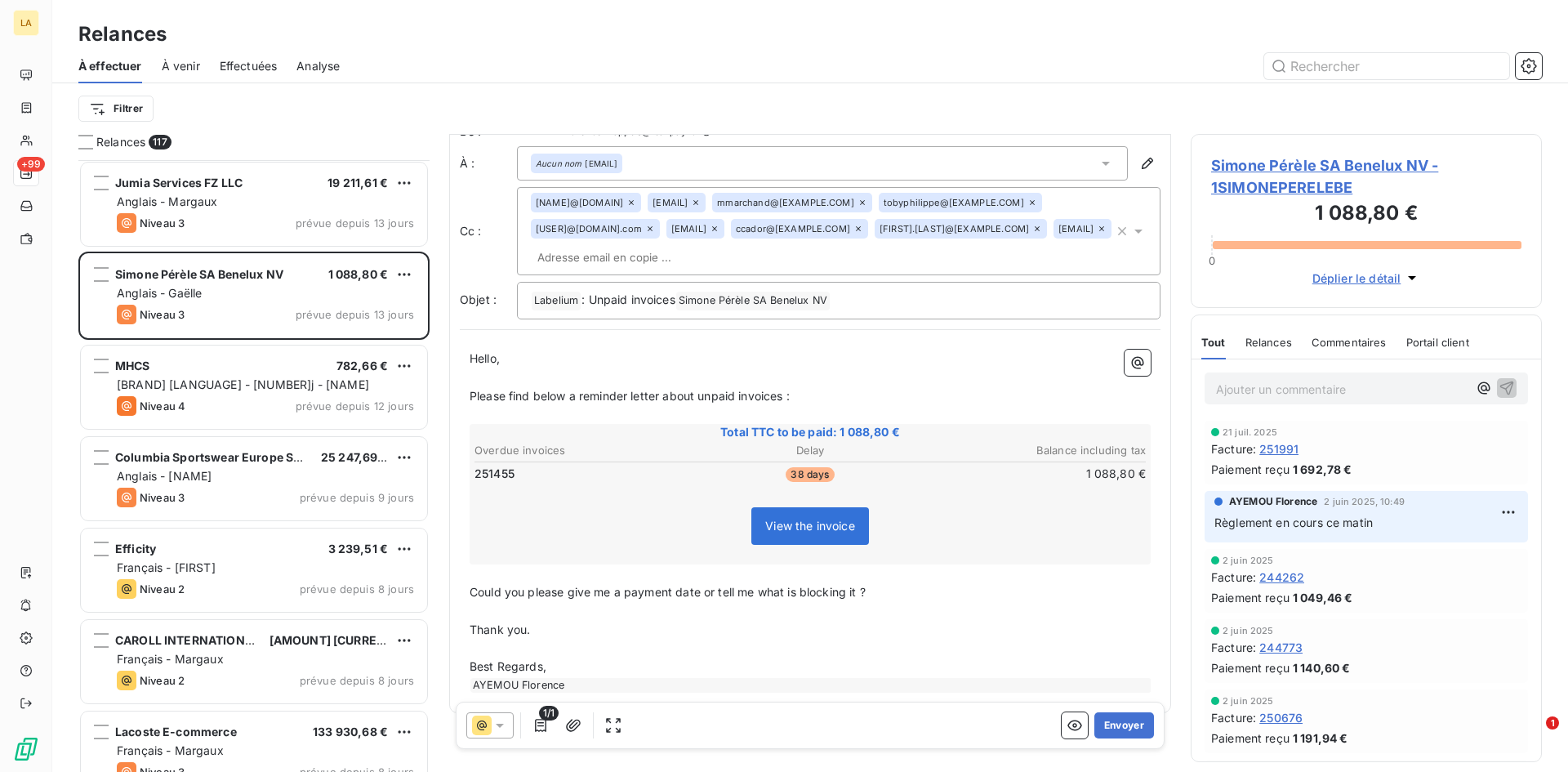 scroll, scrollTop: 43, scrollLeft: 0, axis: vertical 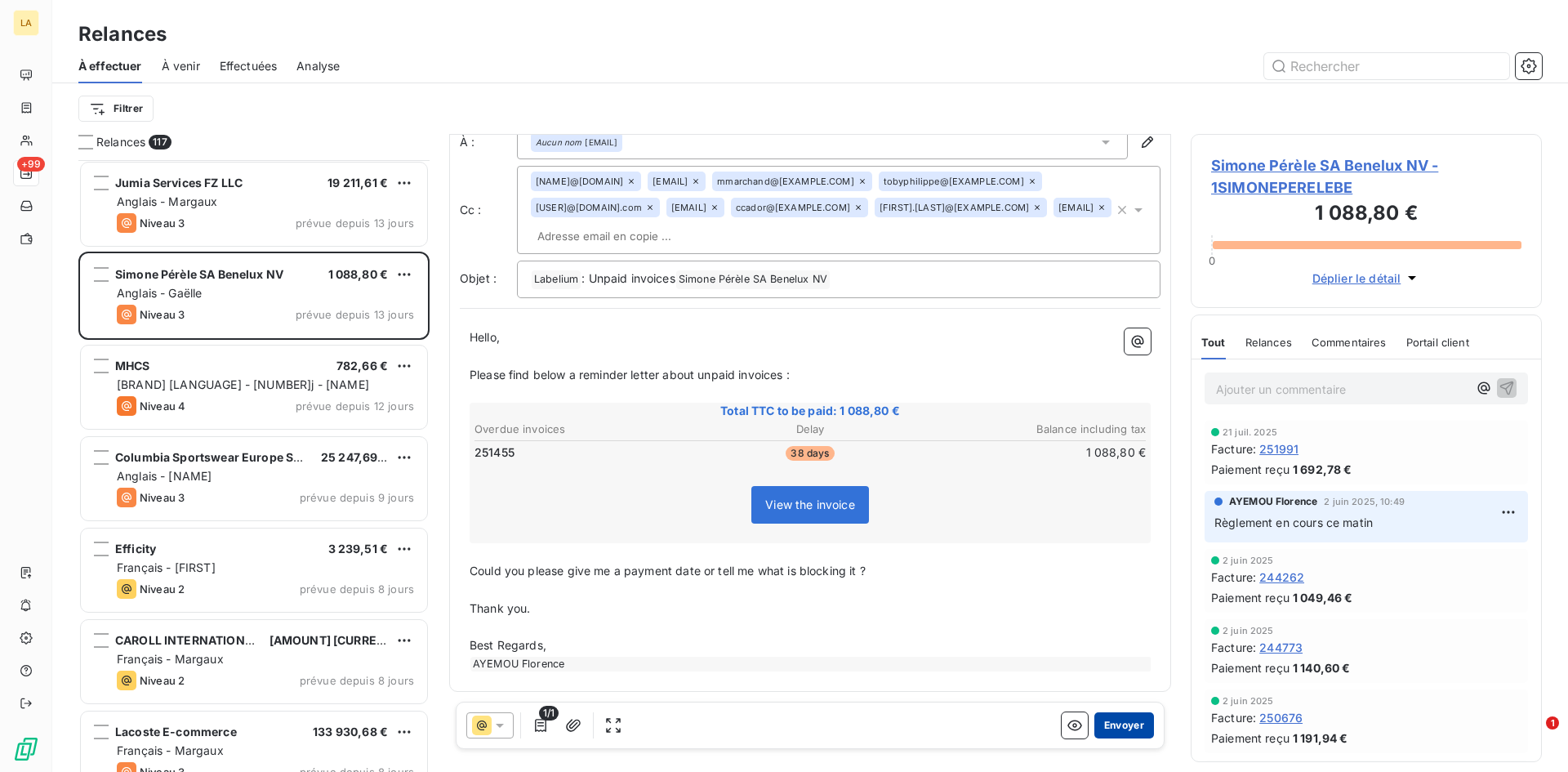 click on "Envoyer" at bounding box center (1124, 725) 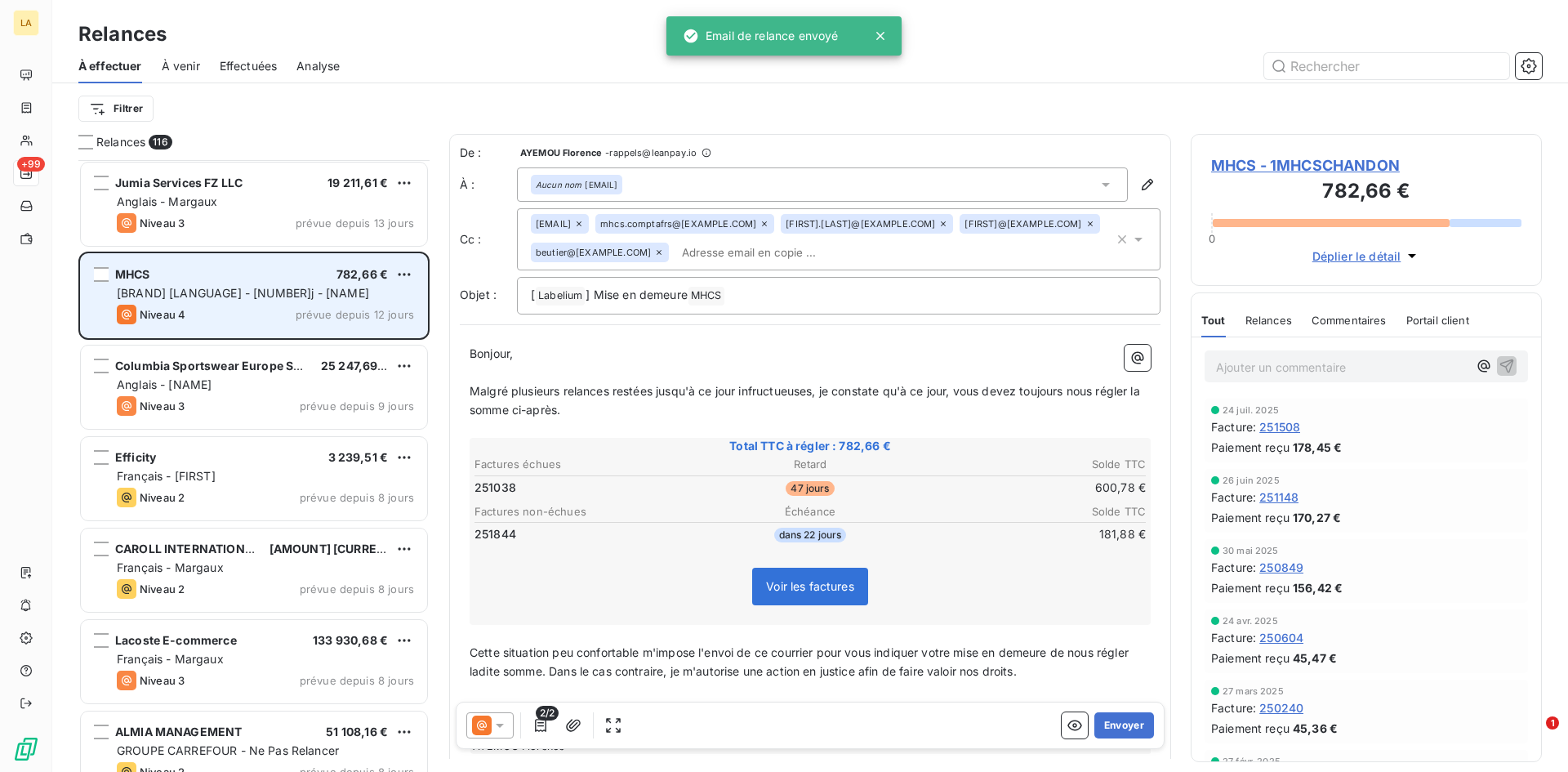 click on "[BRAND] [LANGUAGE] - [NUMBER]j - [NAME]" at bounding box center [243, 292] 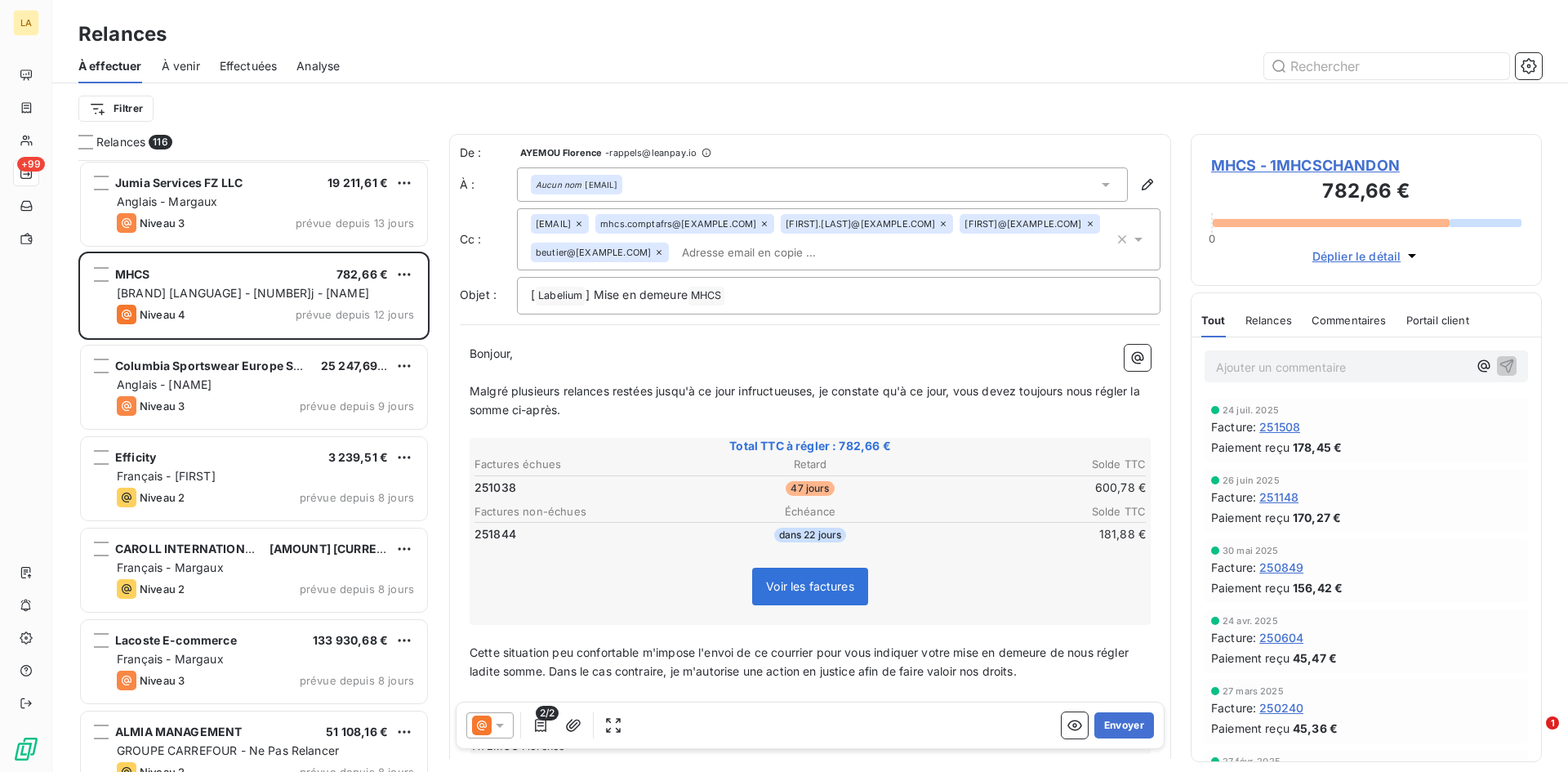 click 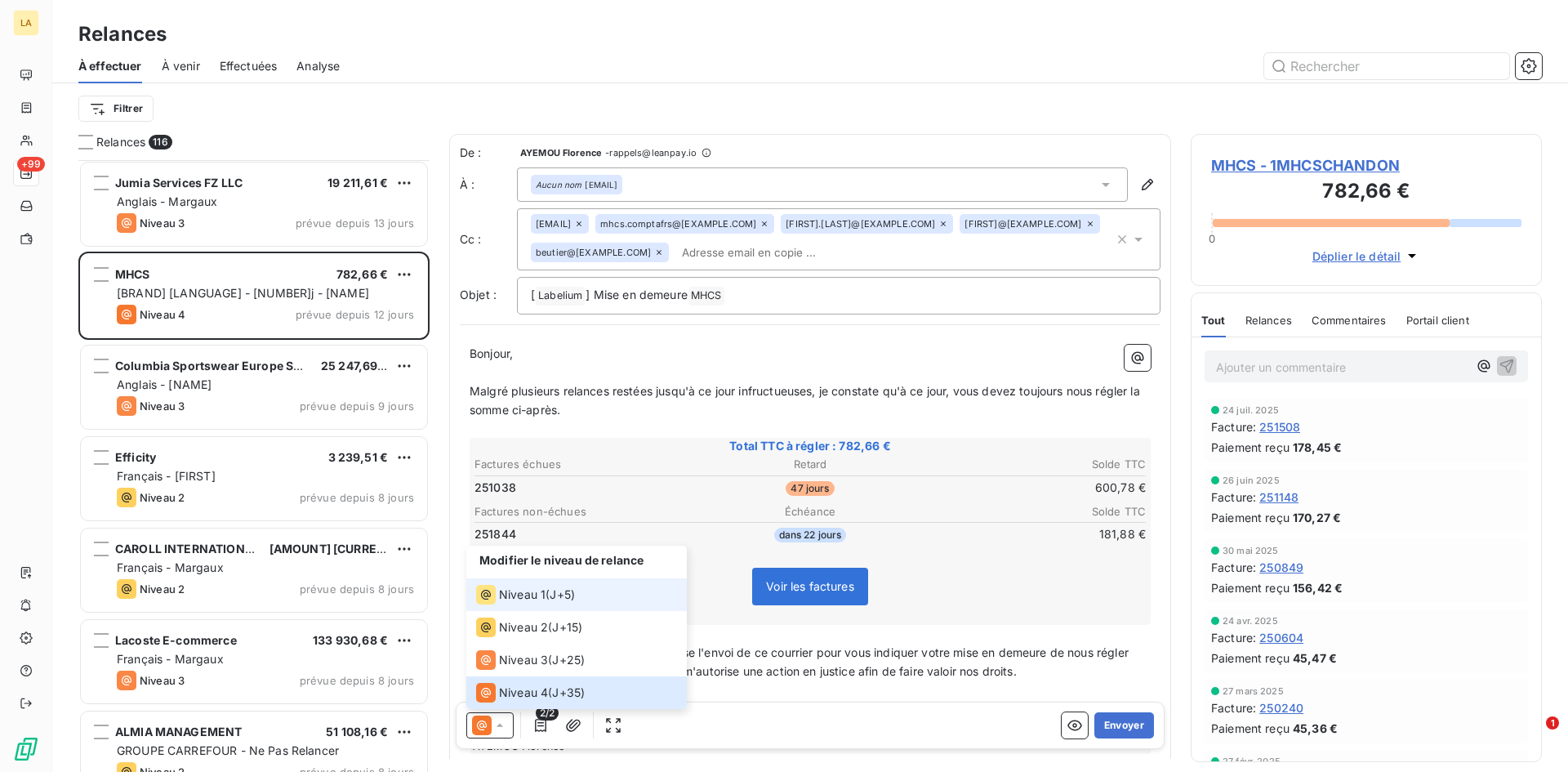 click on "Niveau 1  ( J+5 )" at bounding box center [525, 595] 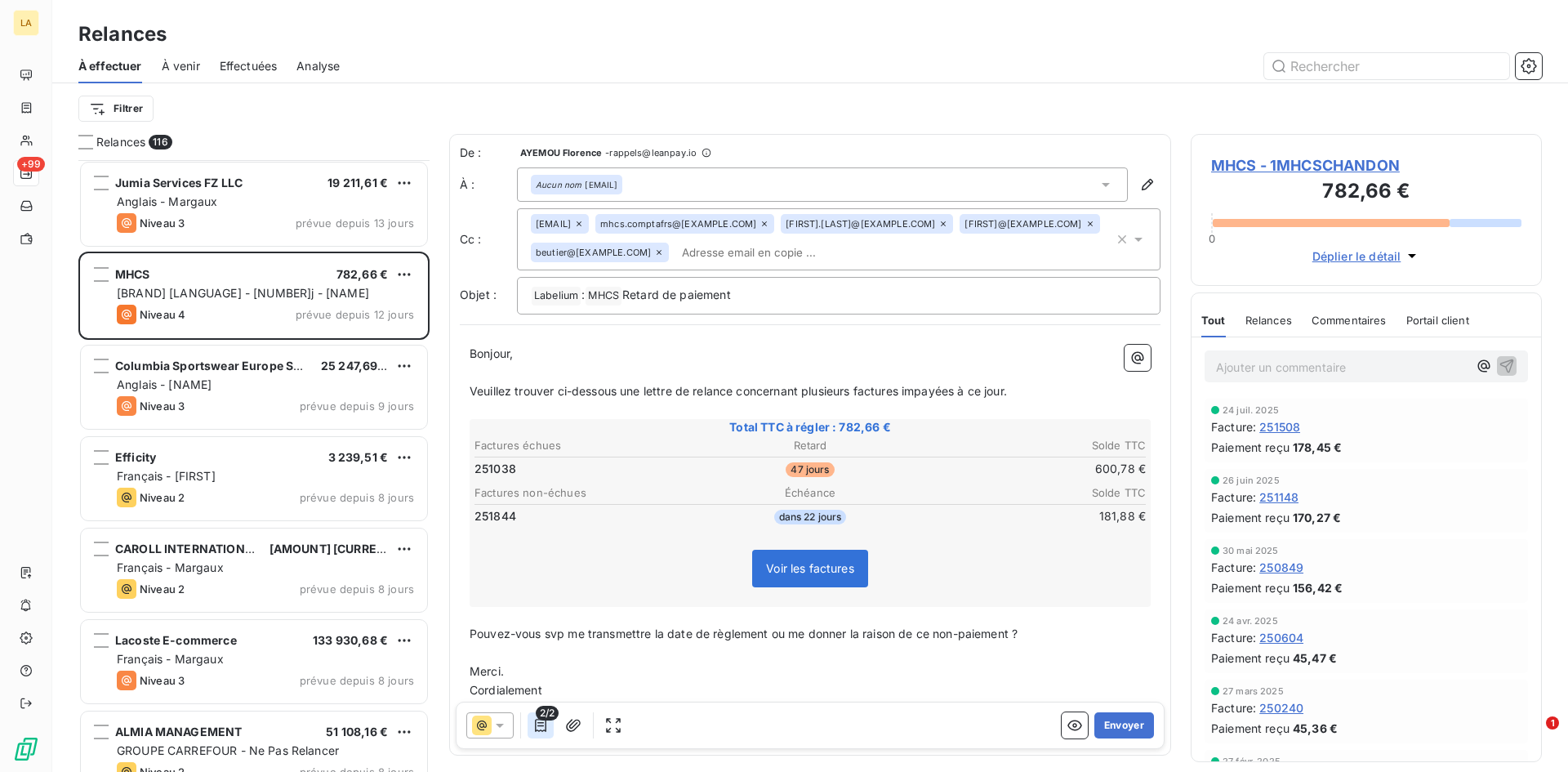 click 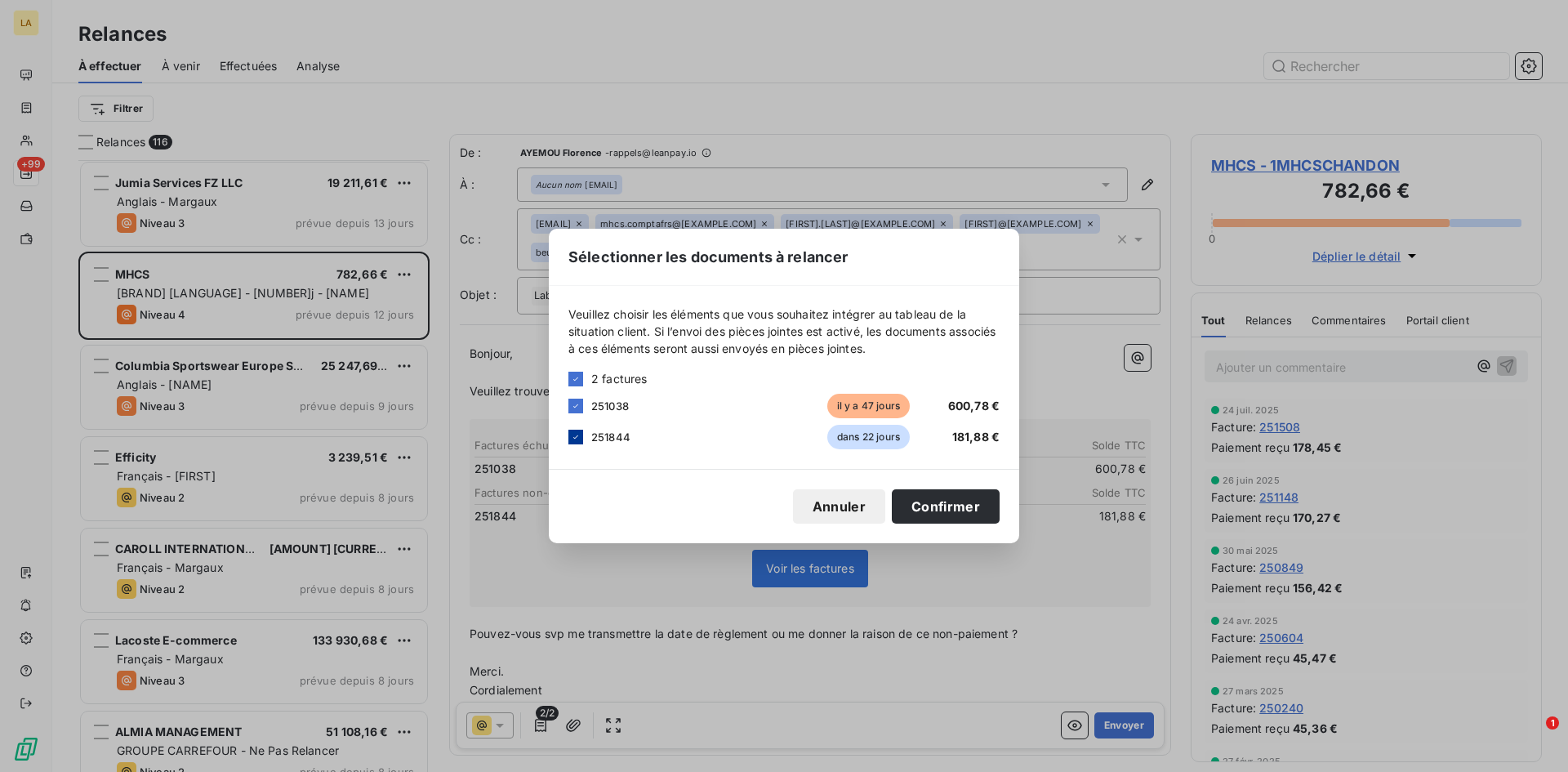 click 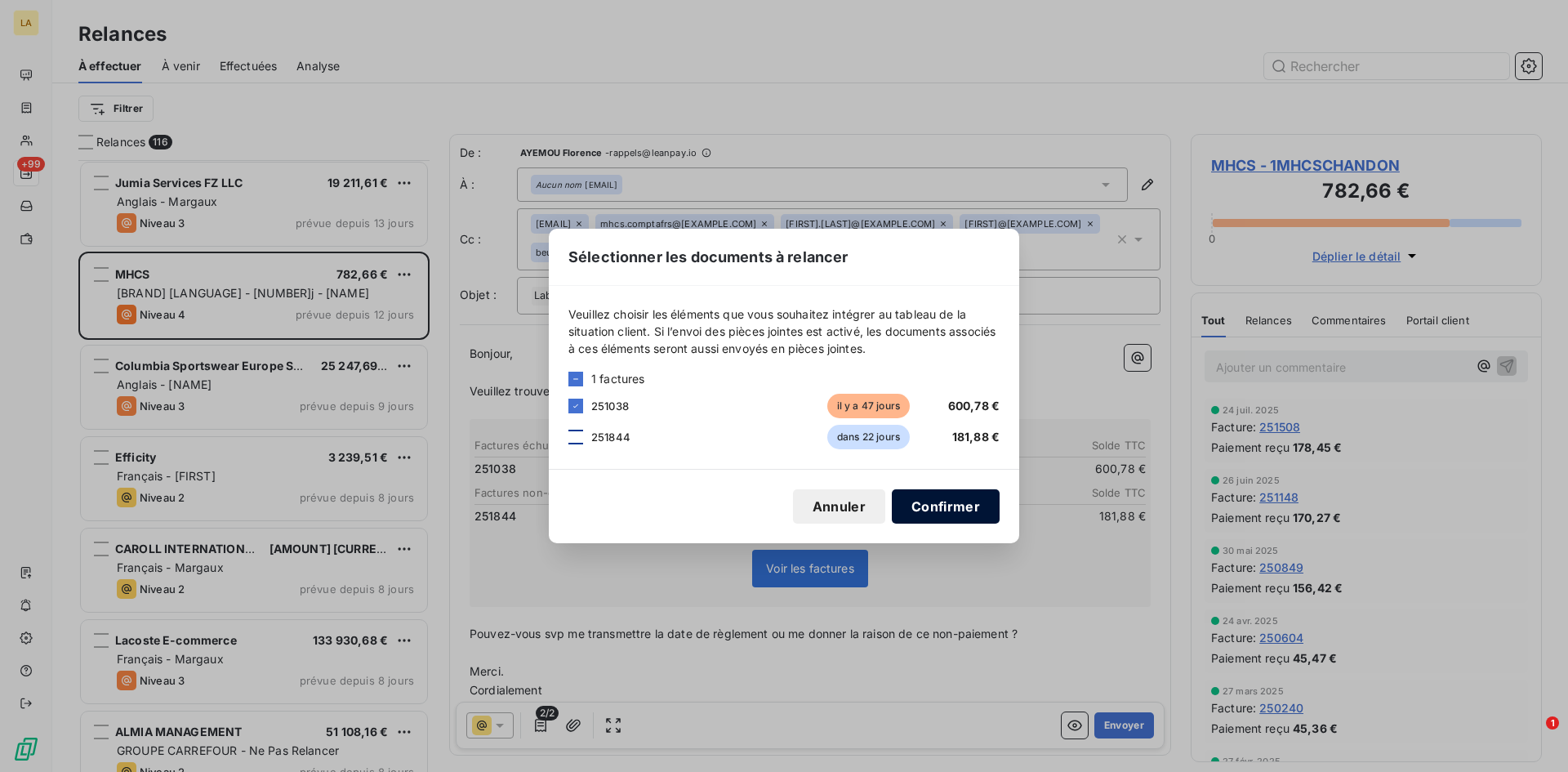 click on "Confirmer" at bounding box center (946, 506) 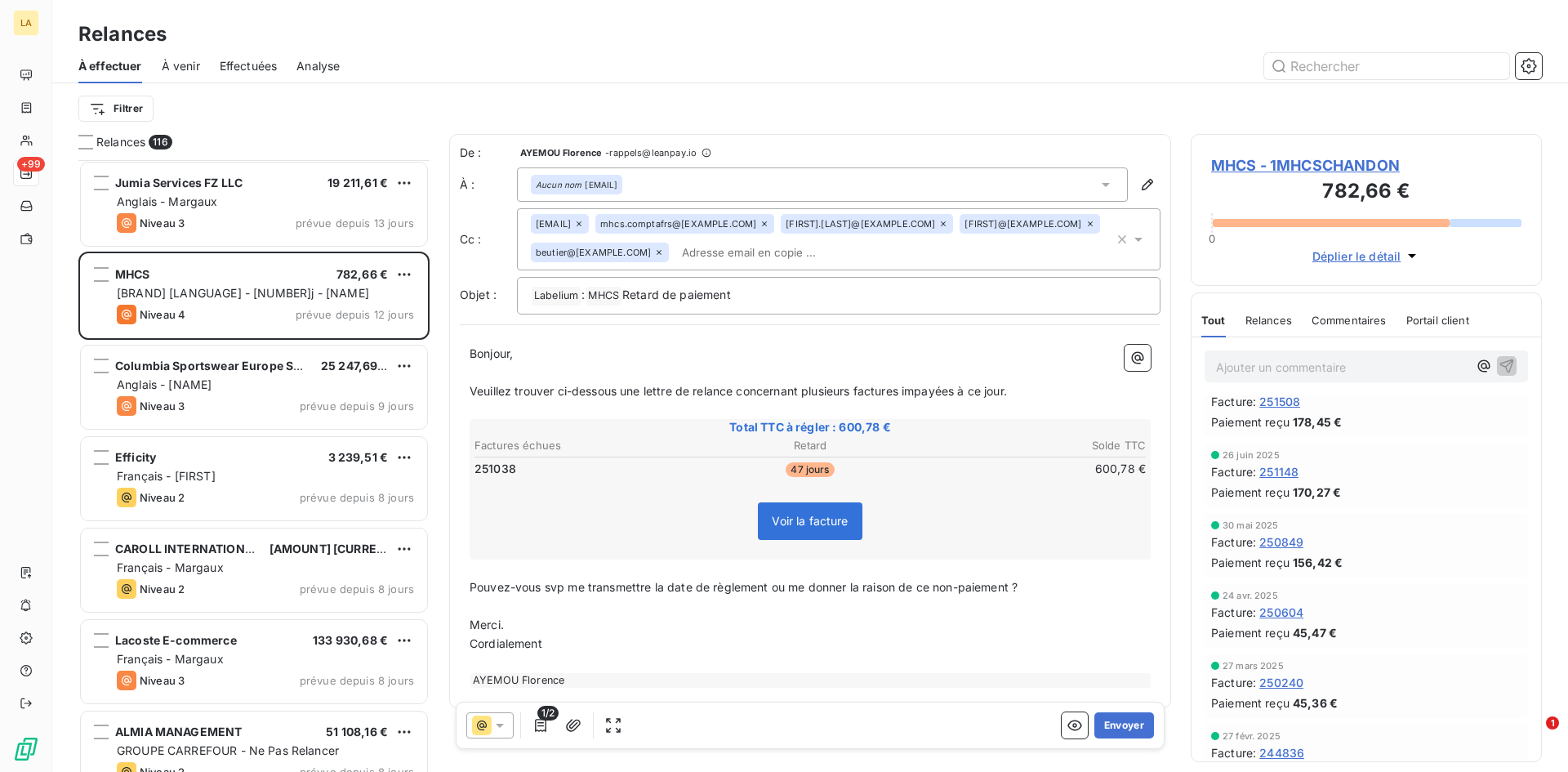 scroll, scrollTop: 0, scrollLeft: 0, axis: both 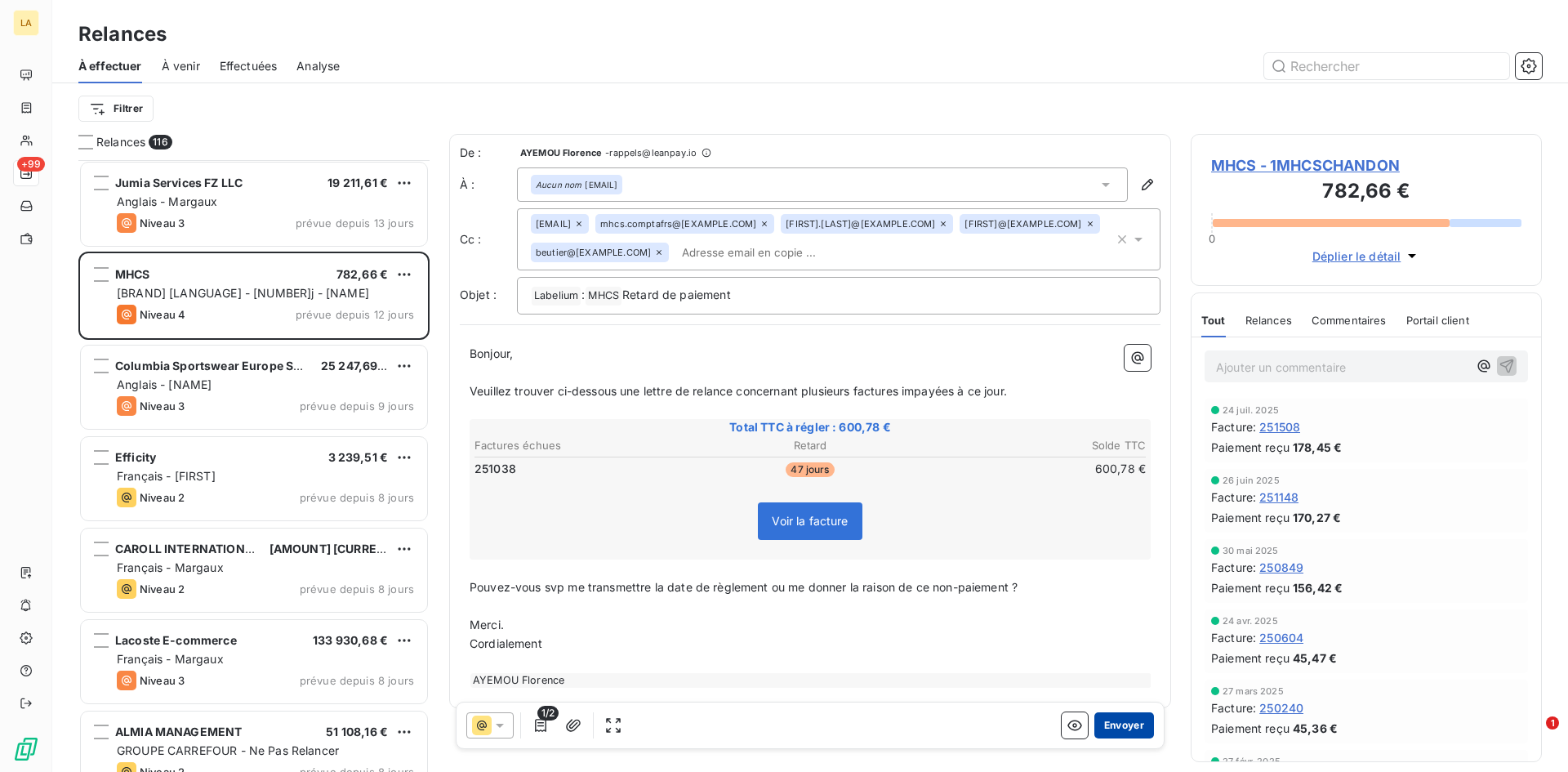 click on "Envoyer" at bounding box center [1124, 725] 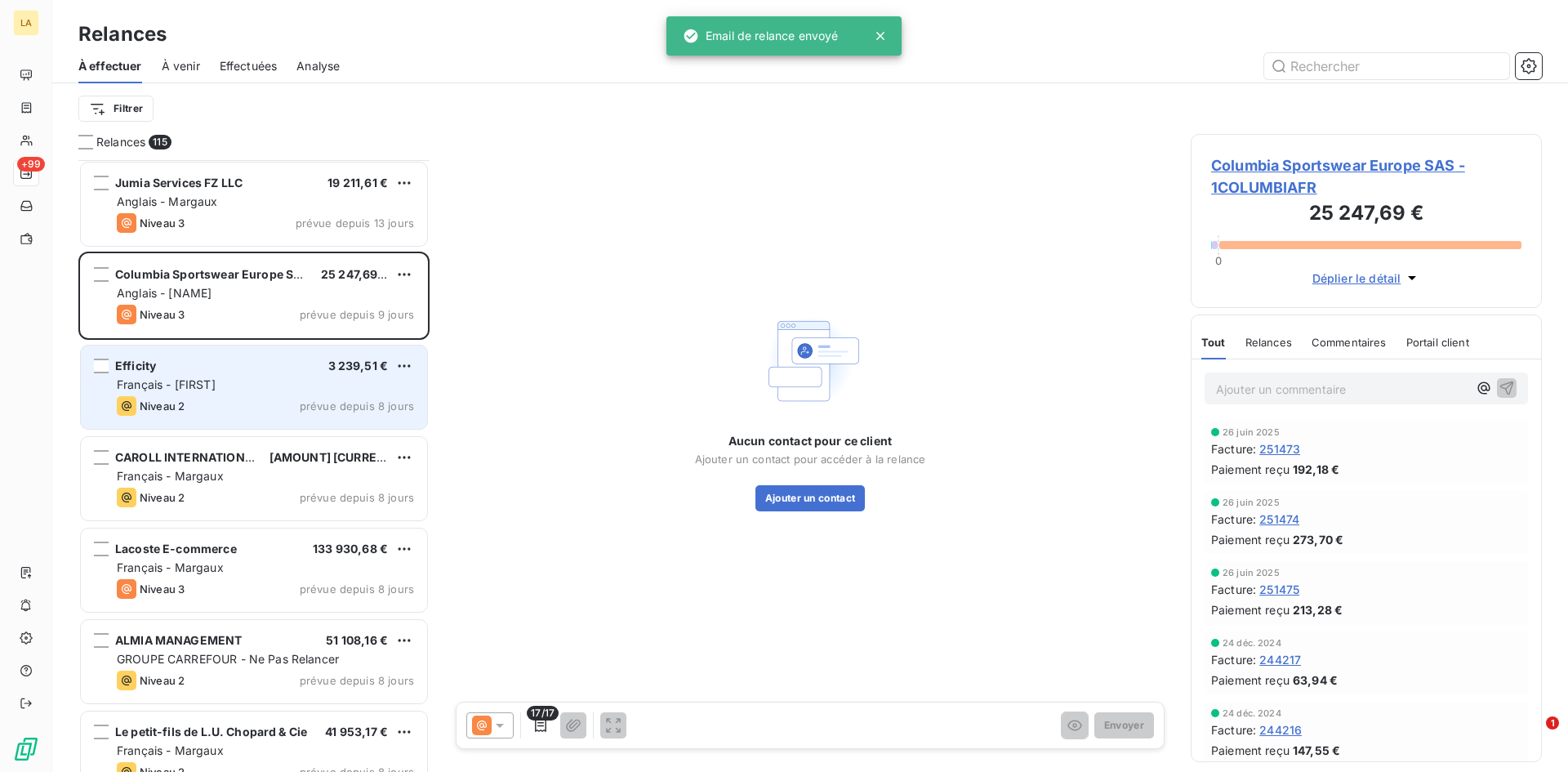 click on "Français - [FIRST]" at bounding box center [166, 384] 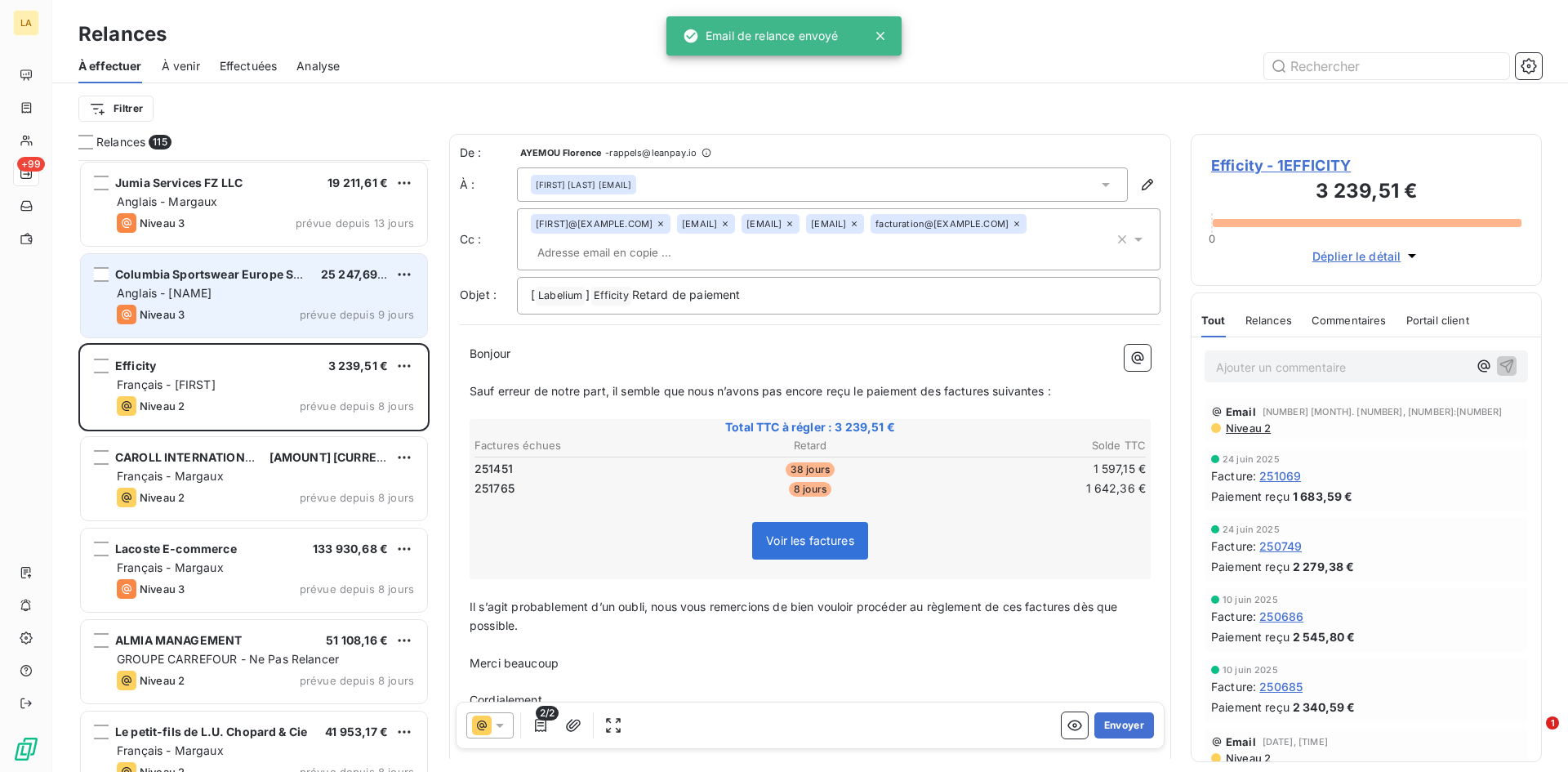 click on "Anglais - [NAME]" at bounding box center [265, 293] 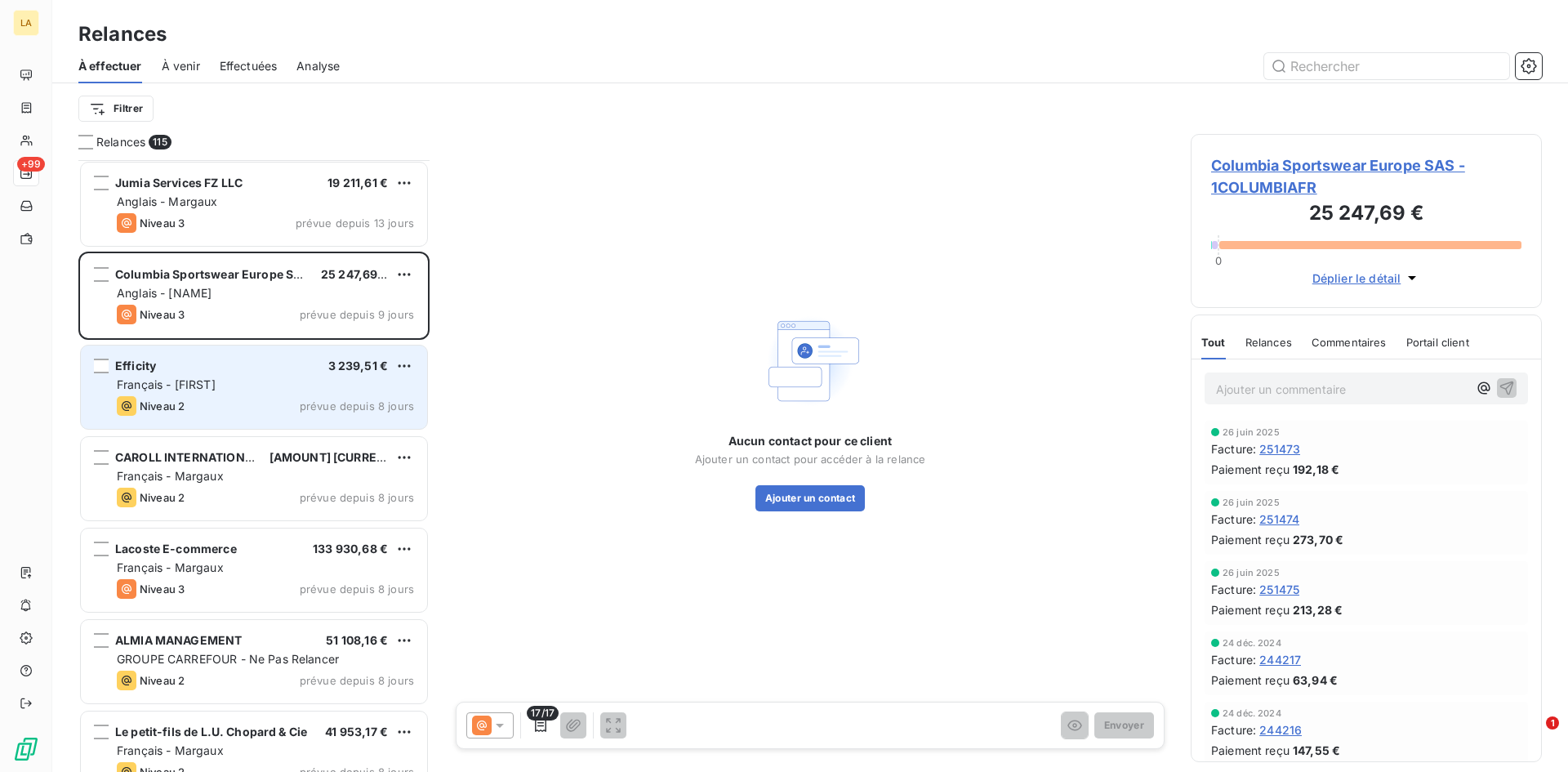 click on "Français - [FIRST]" at bounding box center [265, 385] 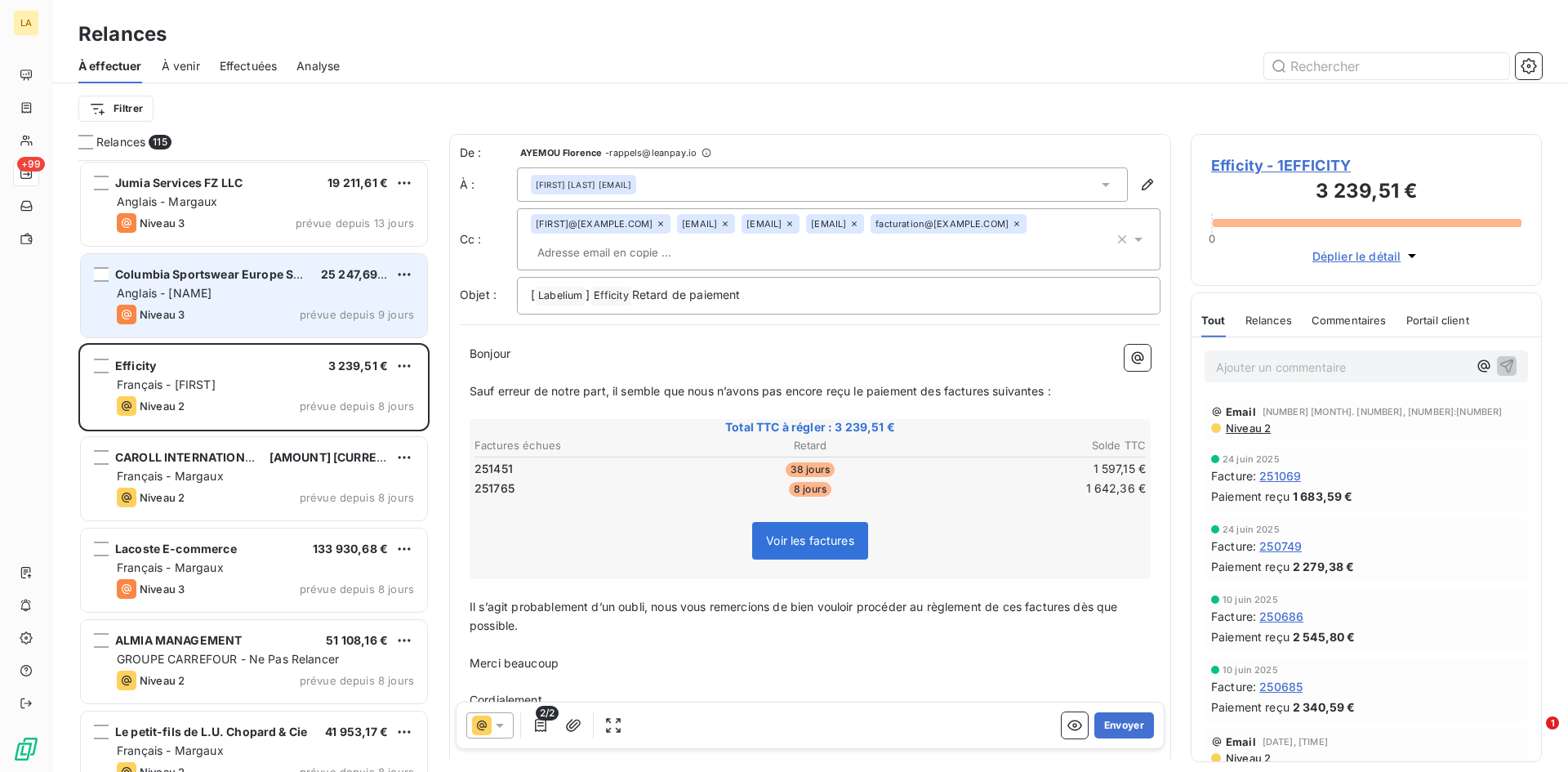 click on "Anglais - [NAME]" at bounding box center [265, 293] 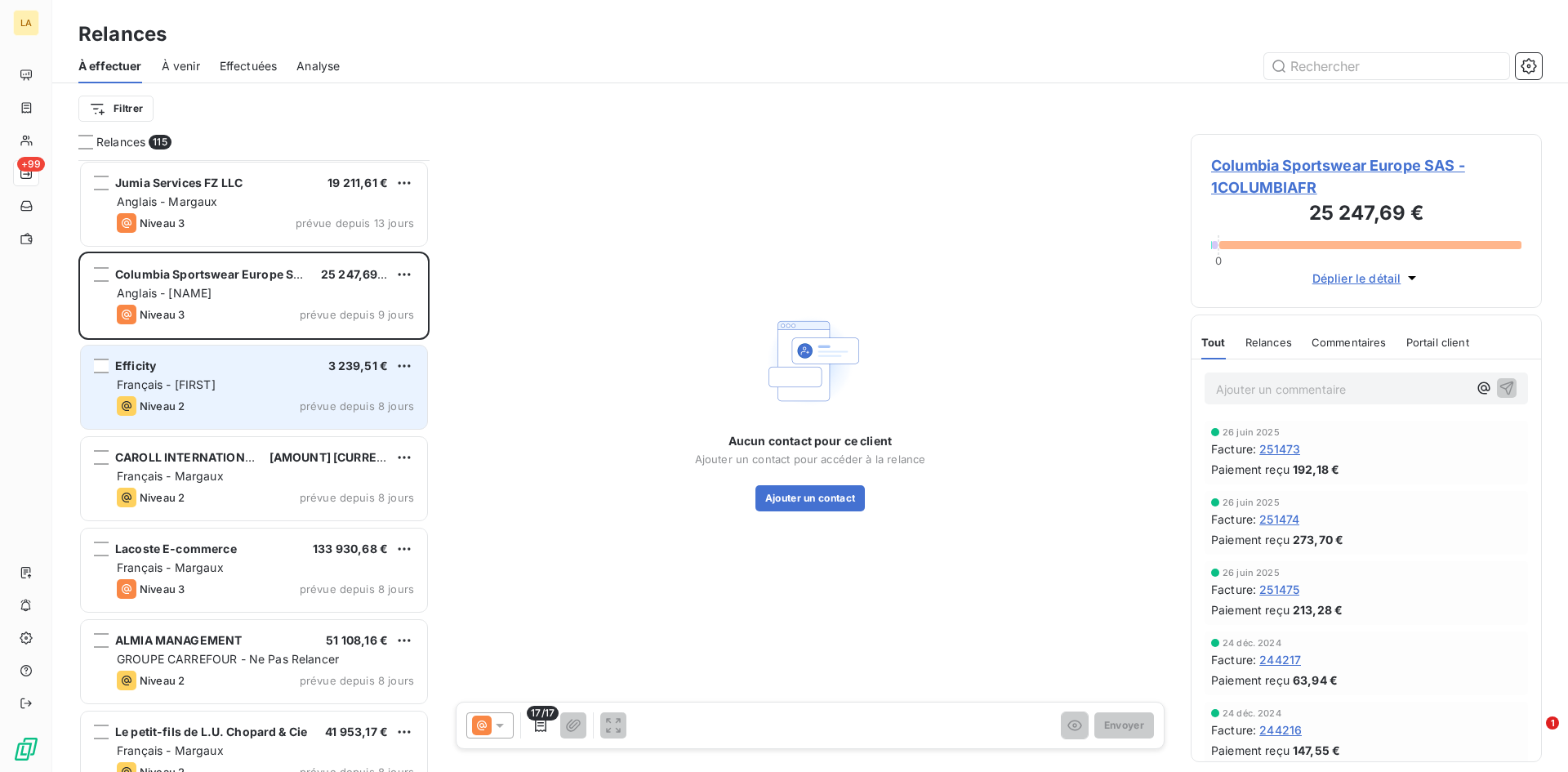 click on "Français - [FIRST]" at bounding box center (265, 385) 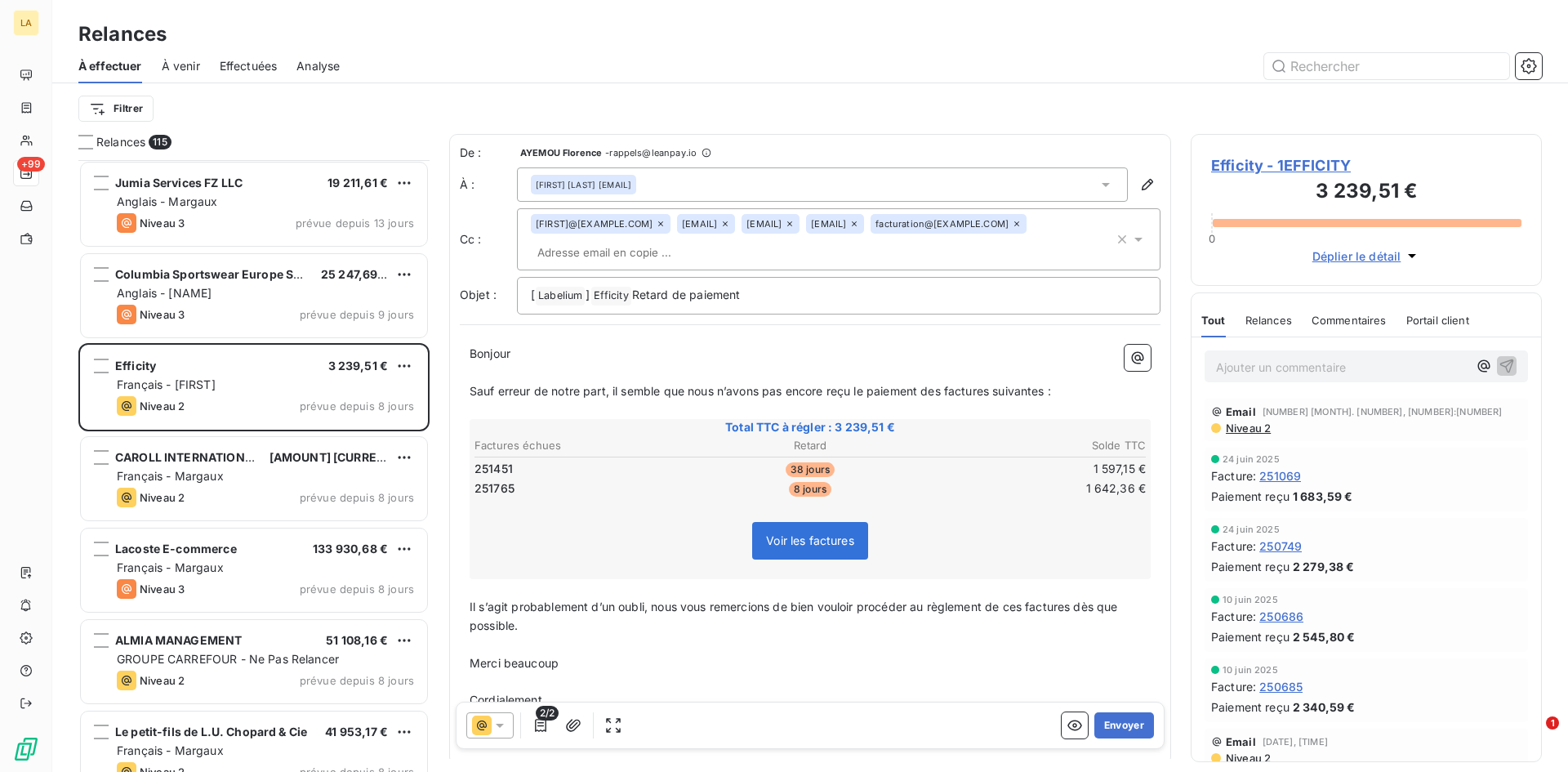 click on "Niveau 2" at bounding box center (1247, 428) 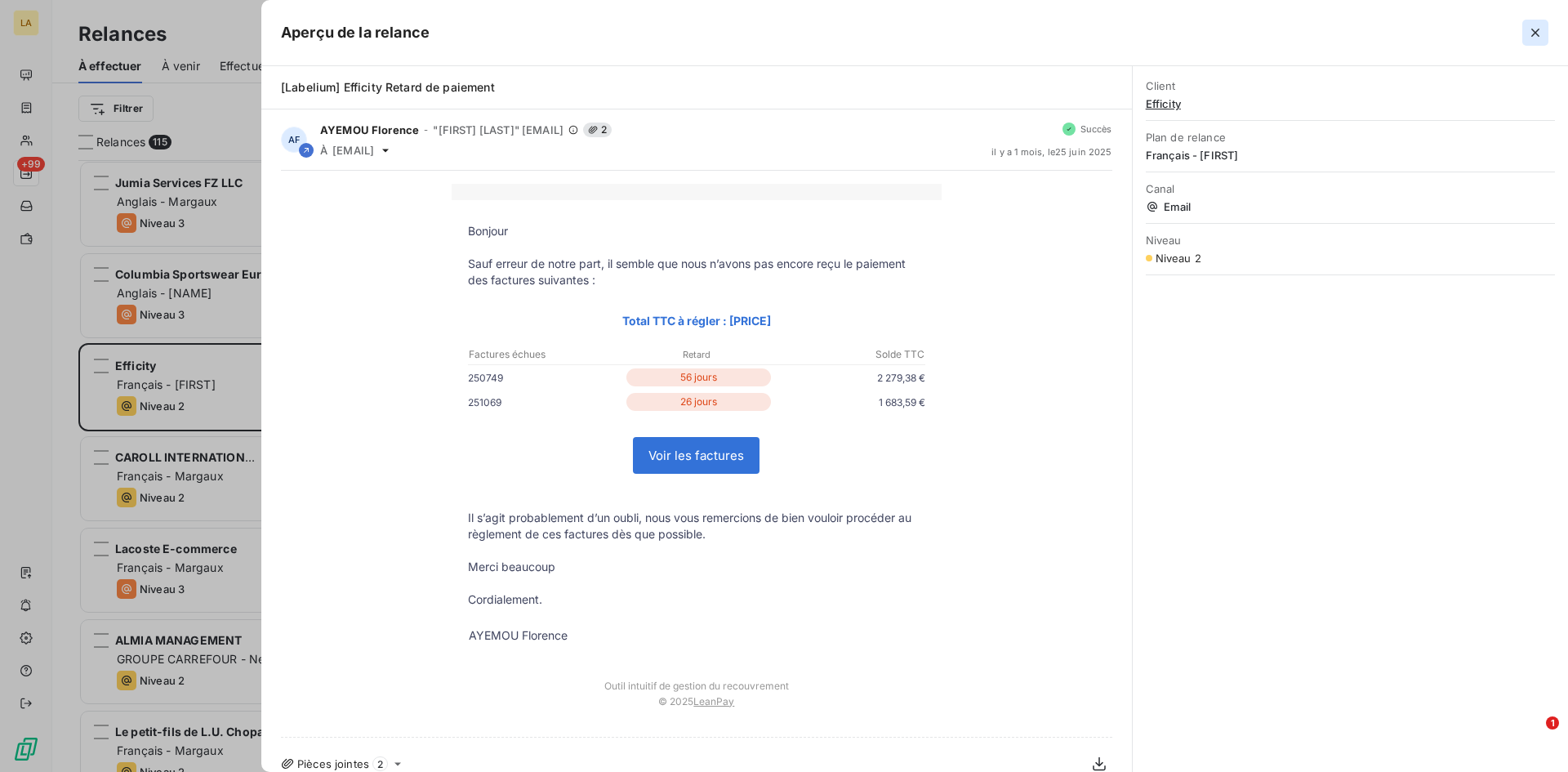 click 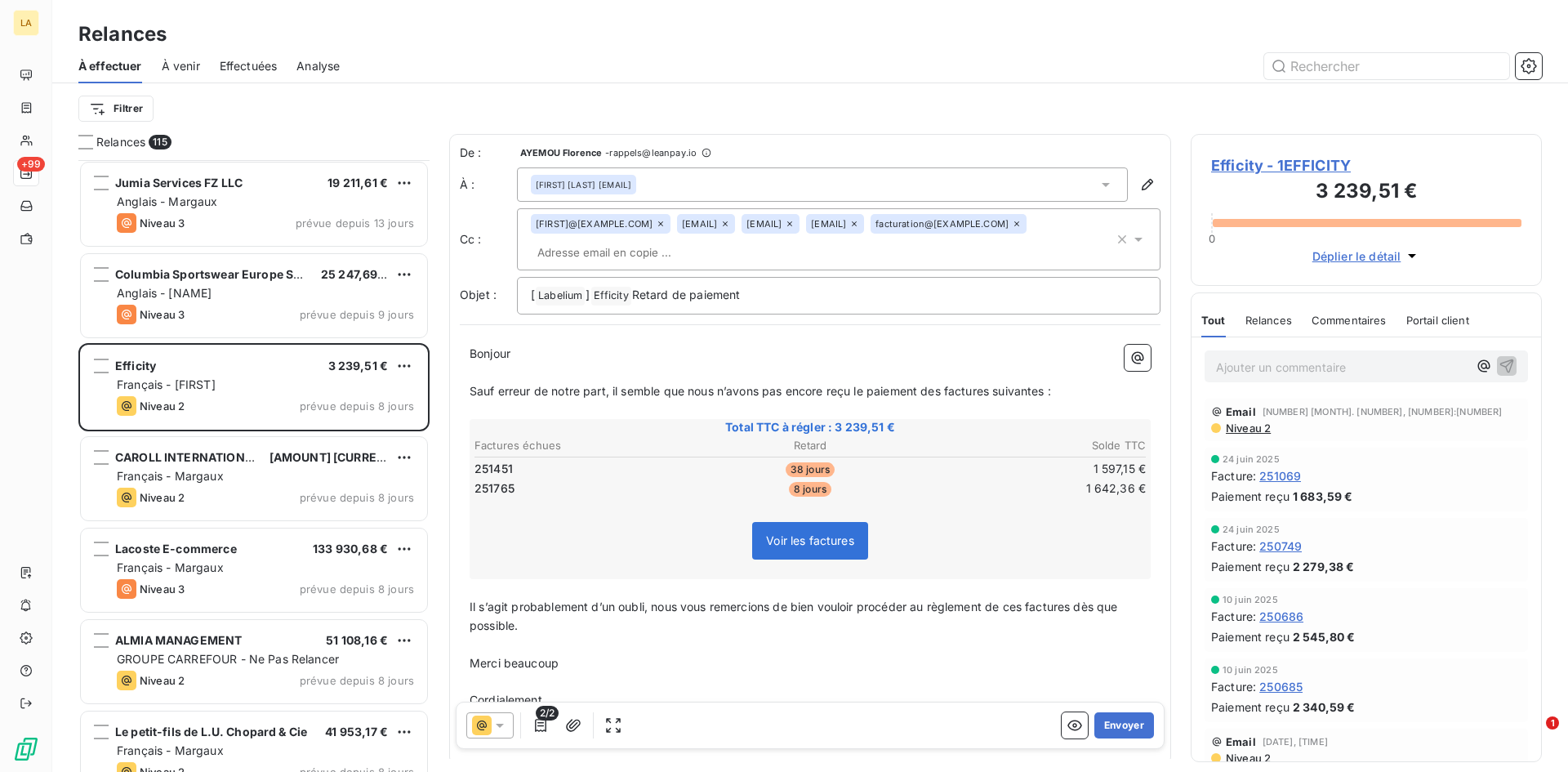 click 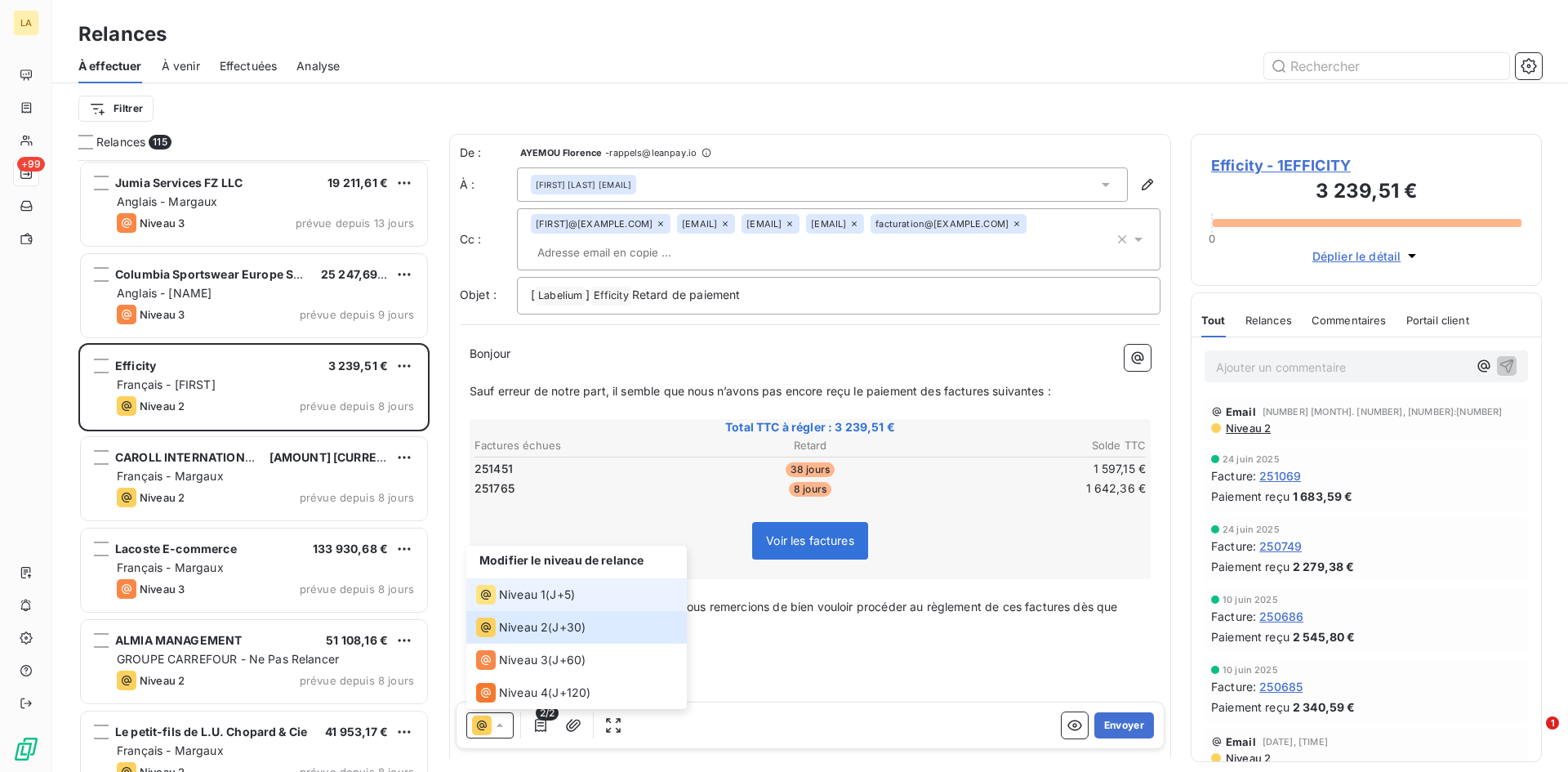 click on "Niveau 1" at bounding box center (510, 595) 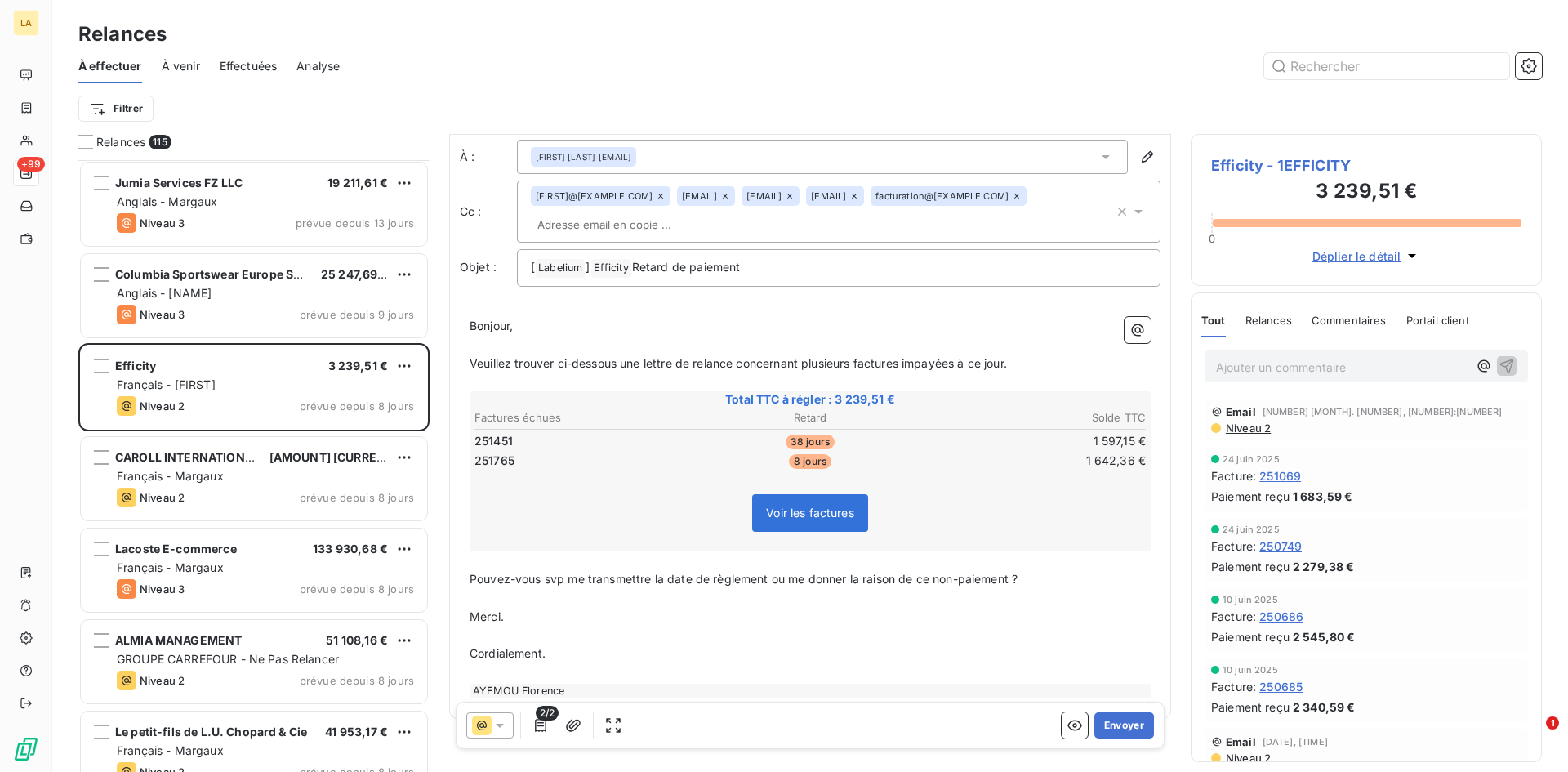 scroll, scrollTop: 56, scrollLeft: 0, axis: vertical 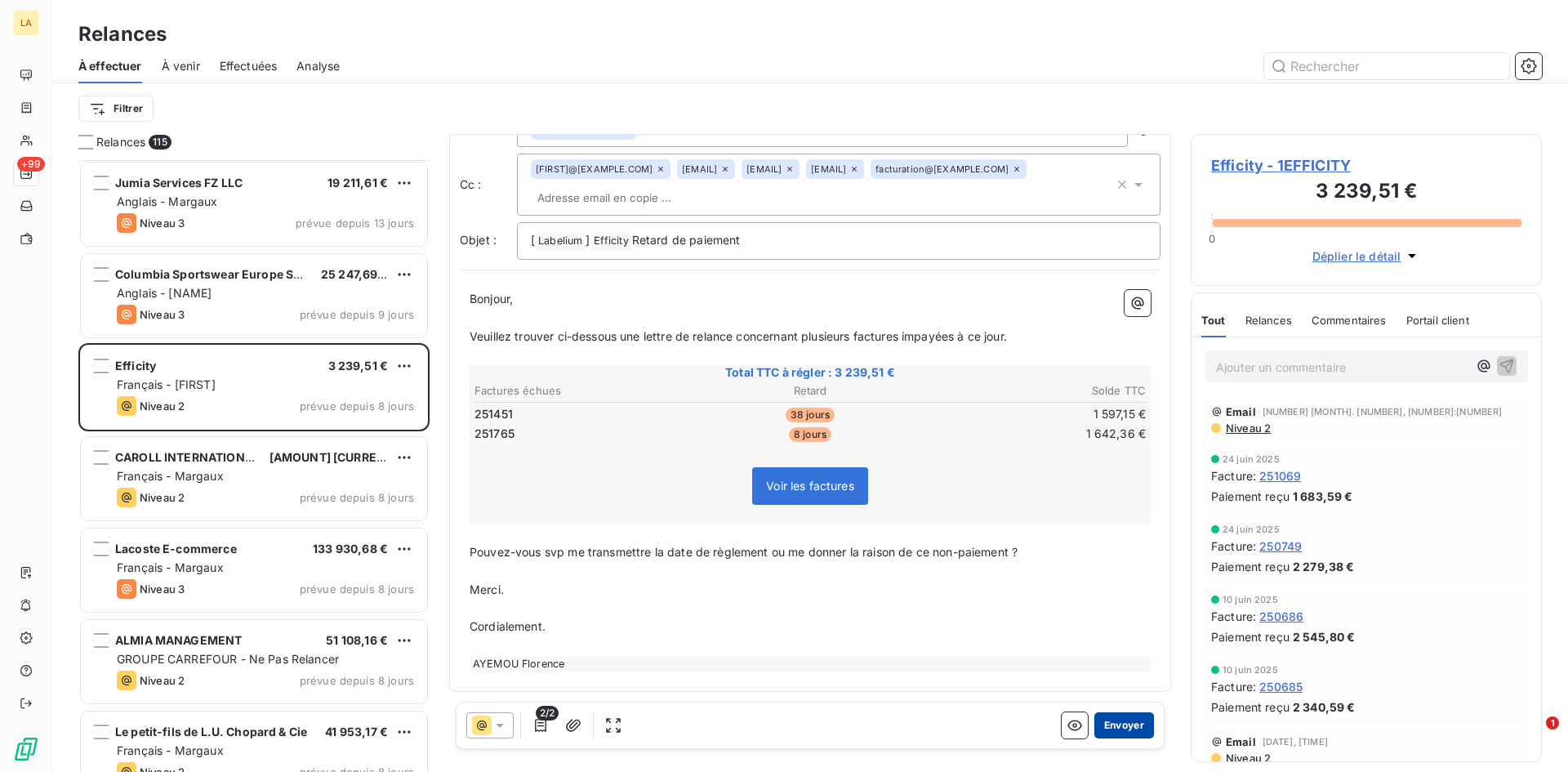 click on "Envoyer" at bounding box center (1124, 725) 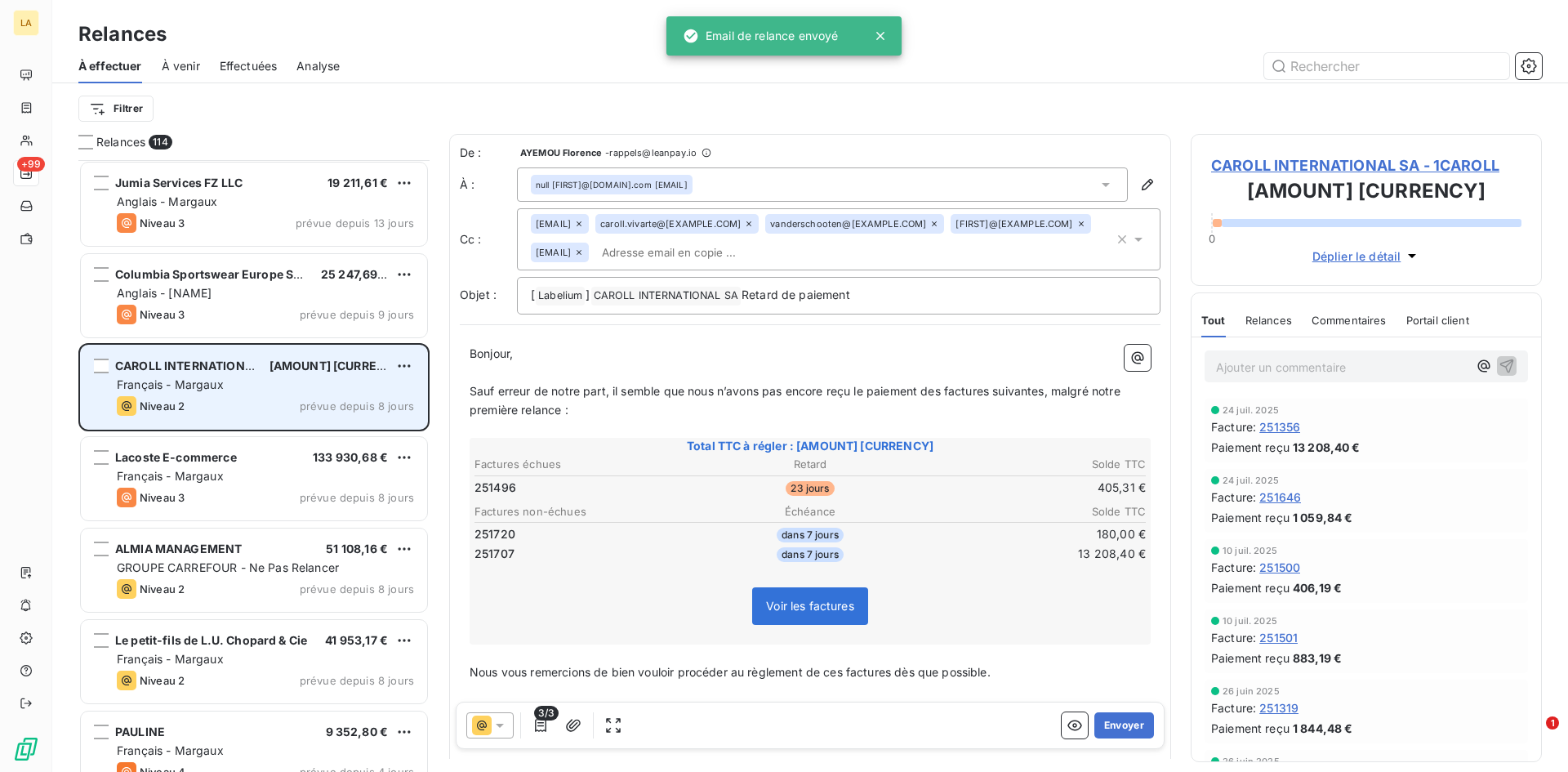 click on "Niveau 2 prévue depuis 8 jours" at bounding box center (265, 406) 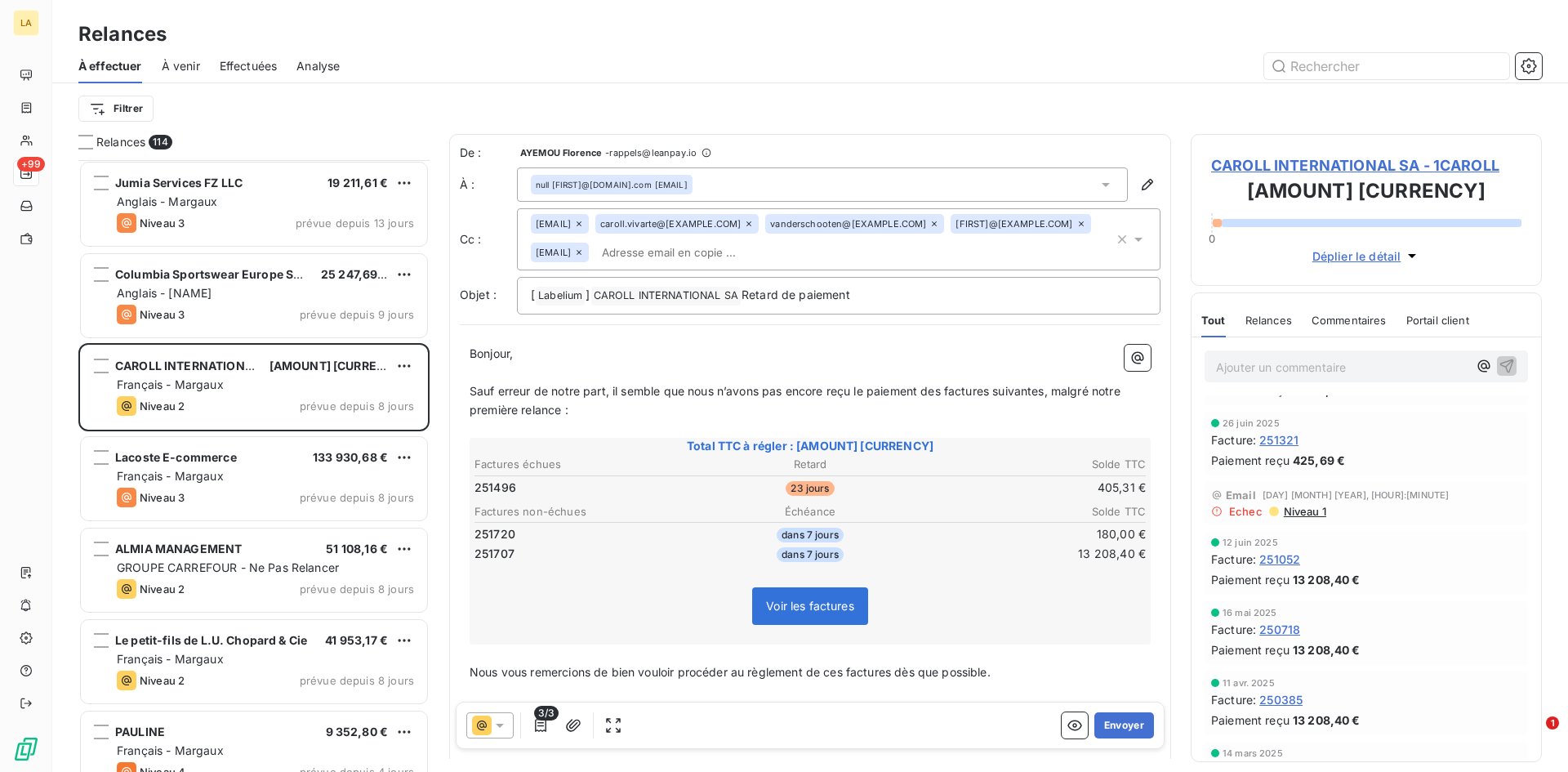scroll, scrollTop: 327, scrollLeft: 0, axis: vertical 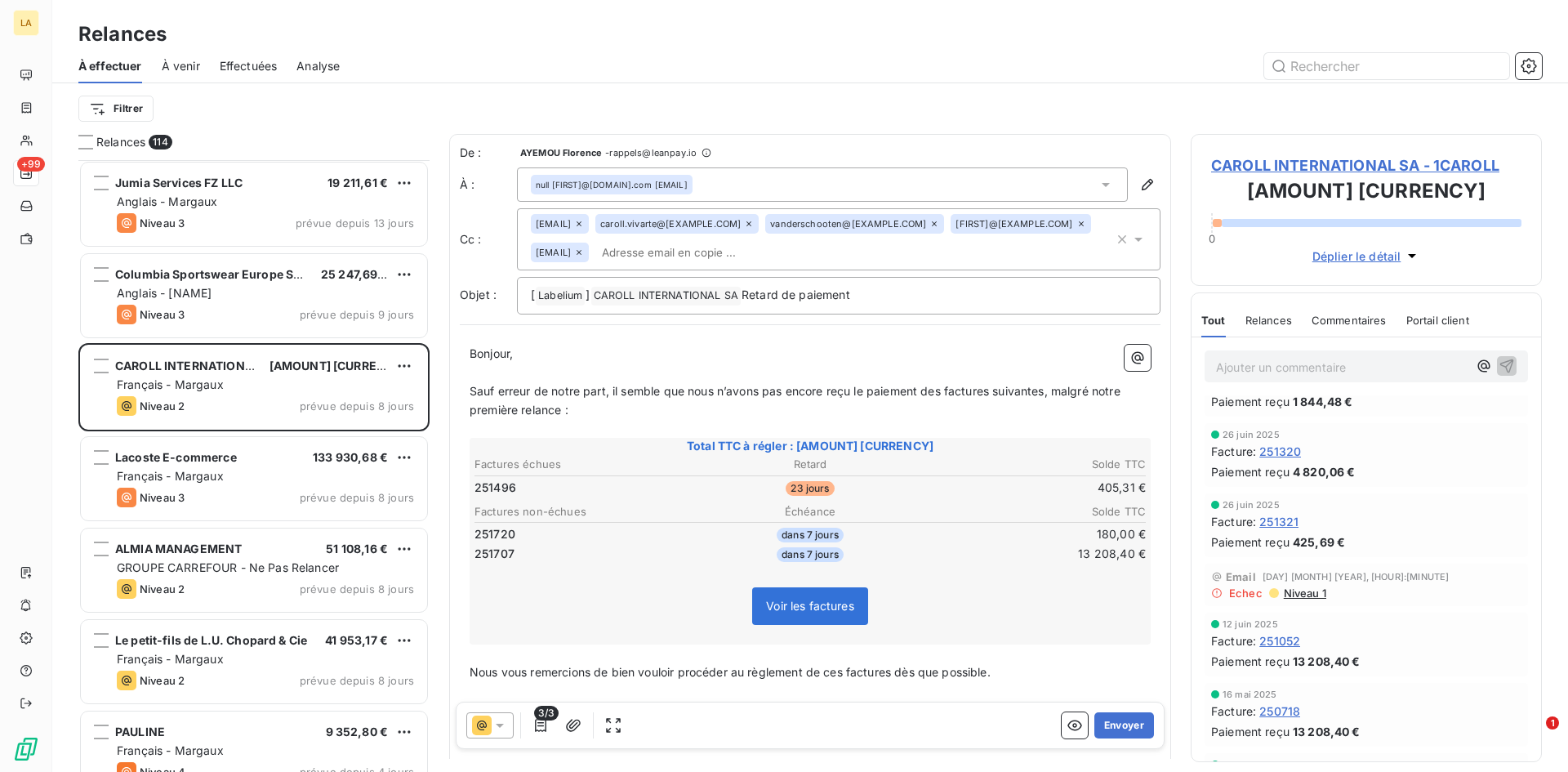 click 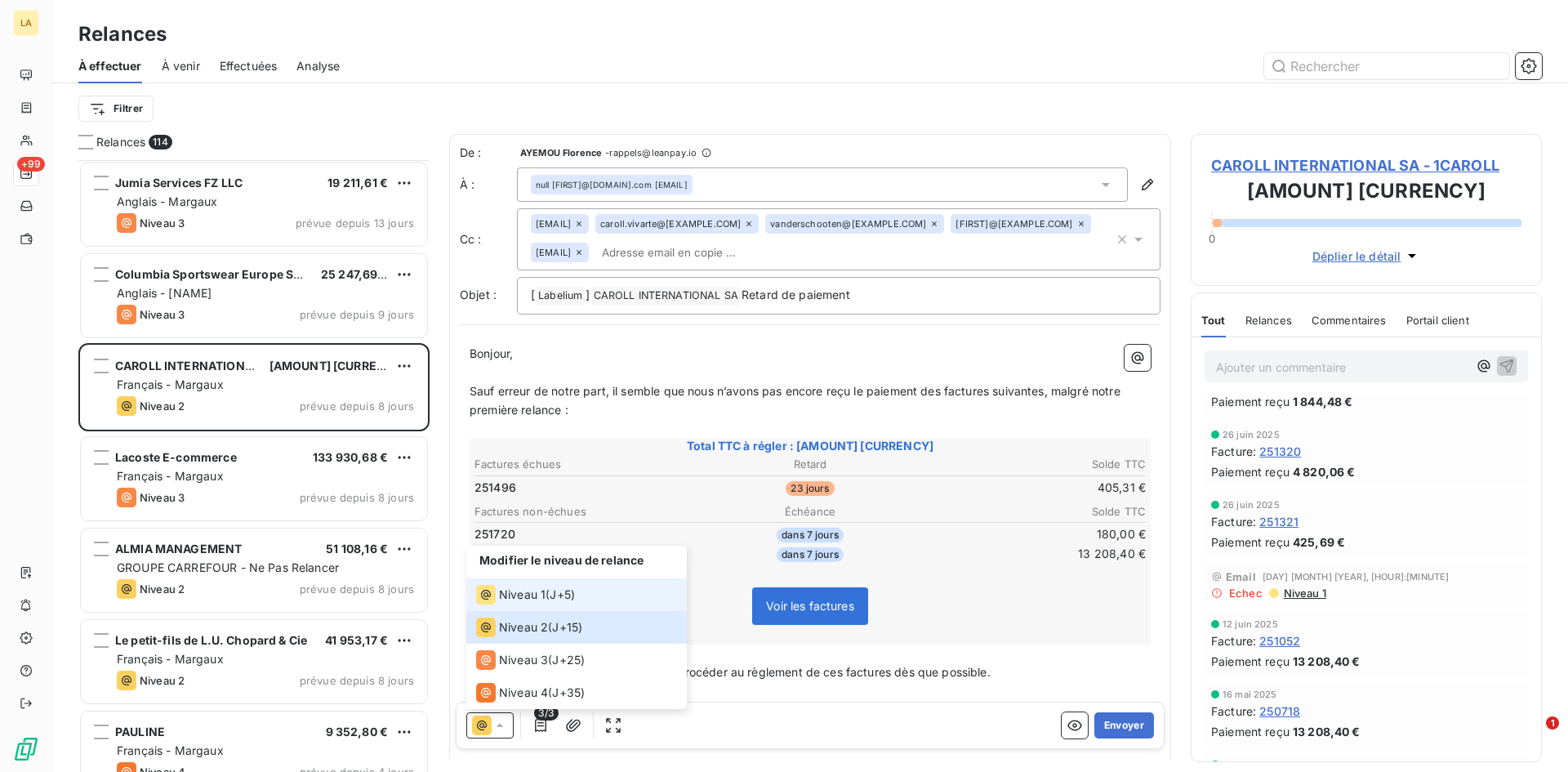 click on "J+5 )" at bounding box center (562, 595) 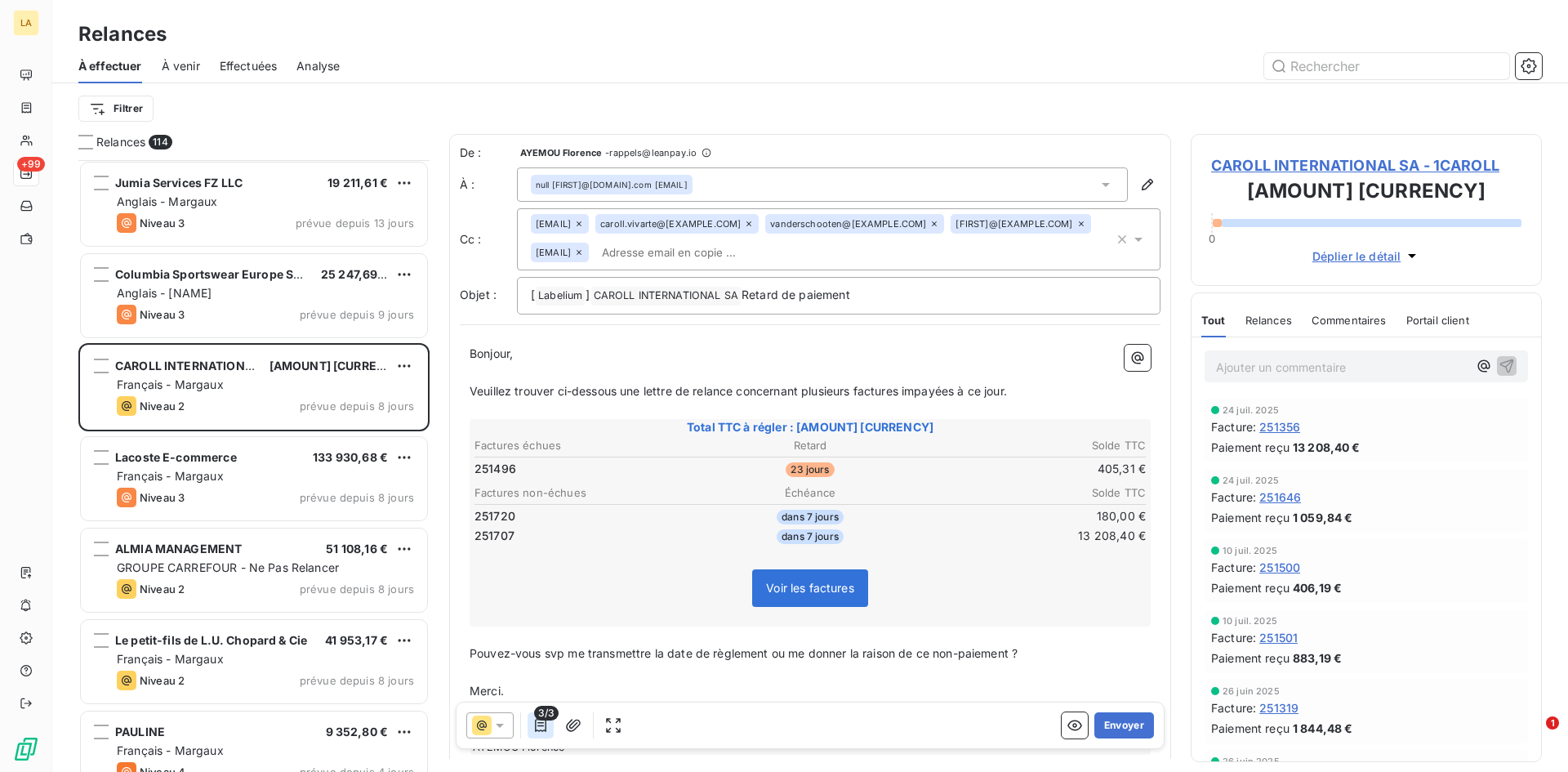 click 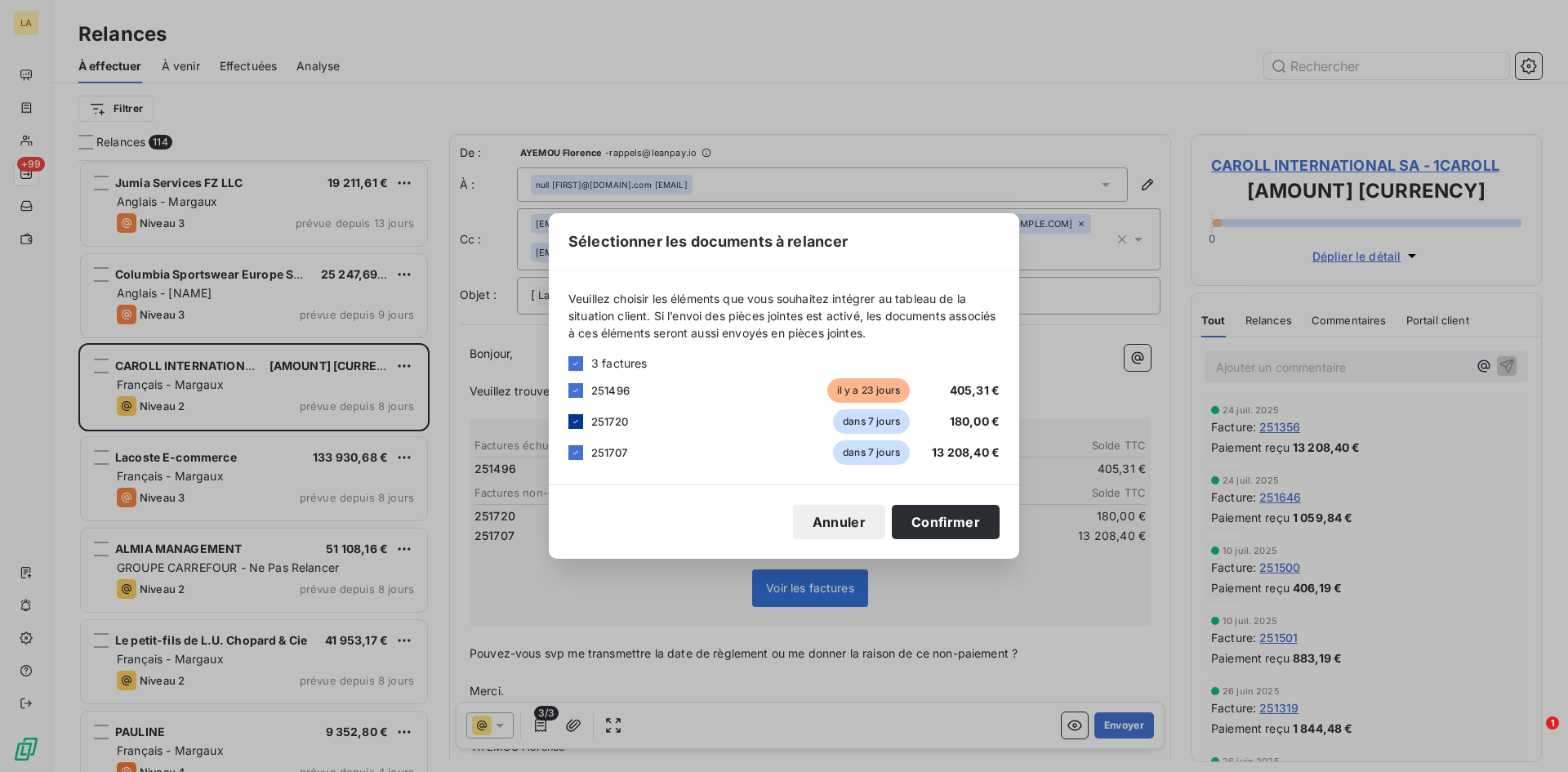 click at bounding box center [576, 422] 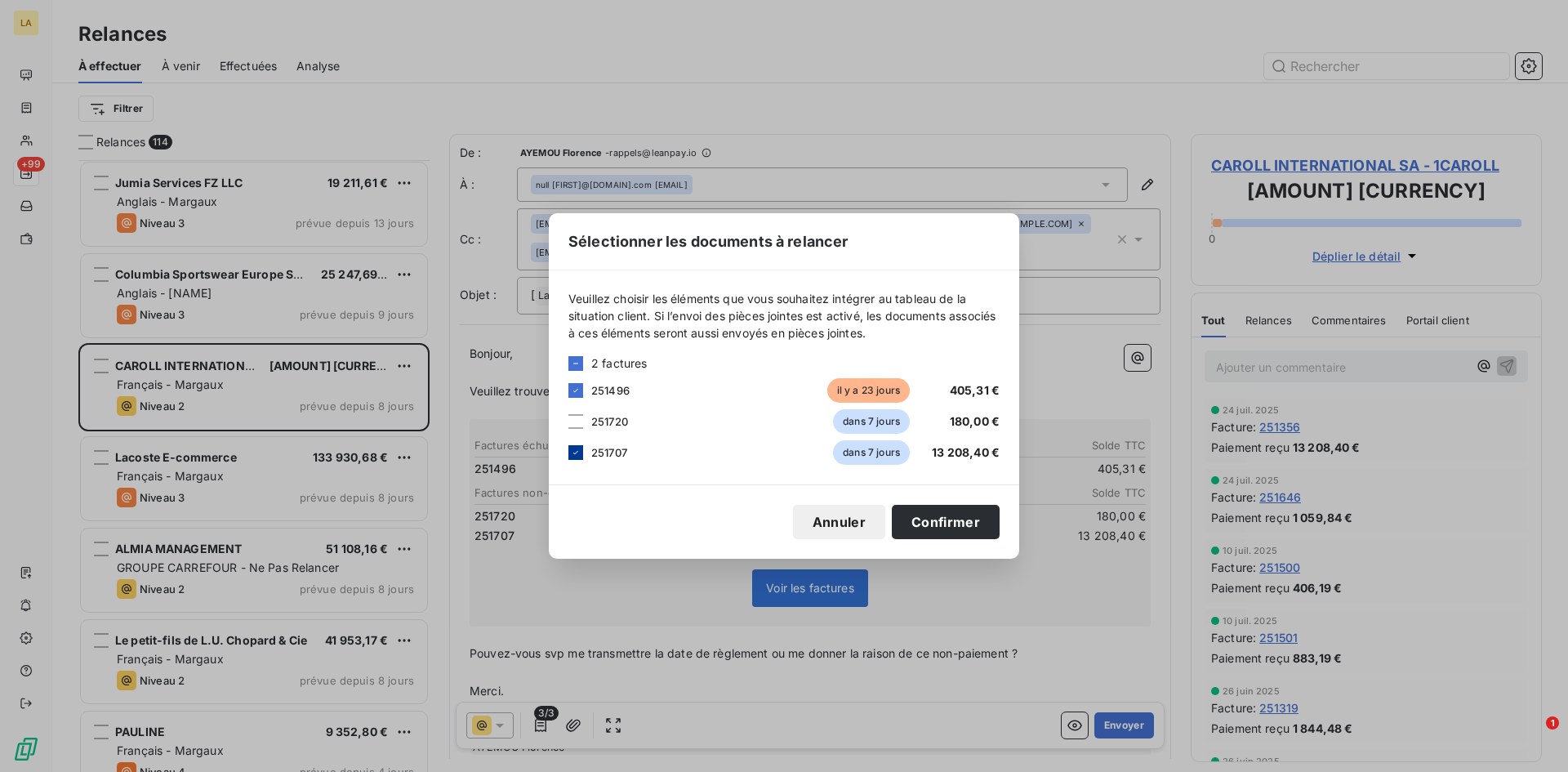 click on "251707 dans 7 jours   13 208,40 €" at bounding box center (784, 453) 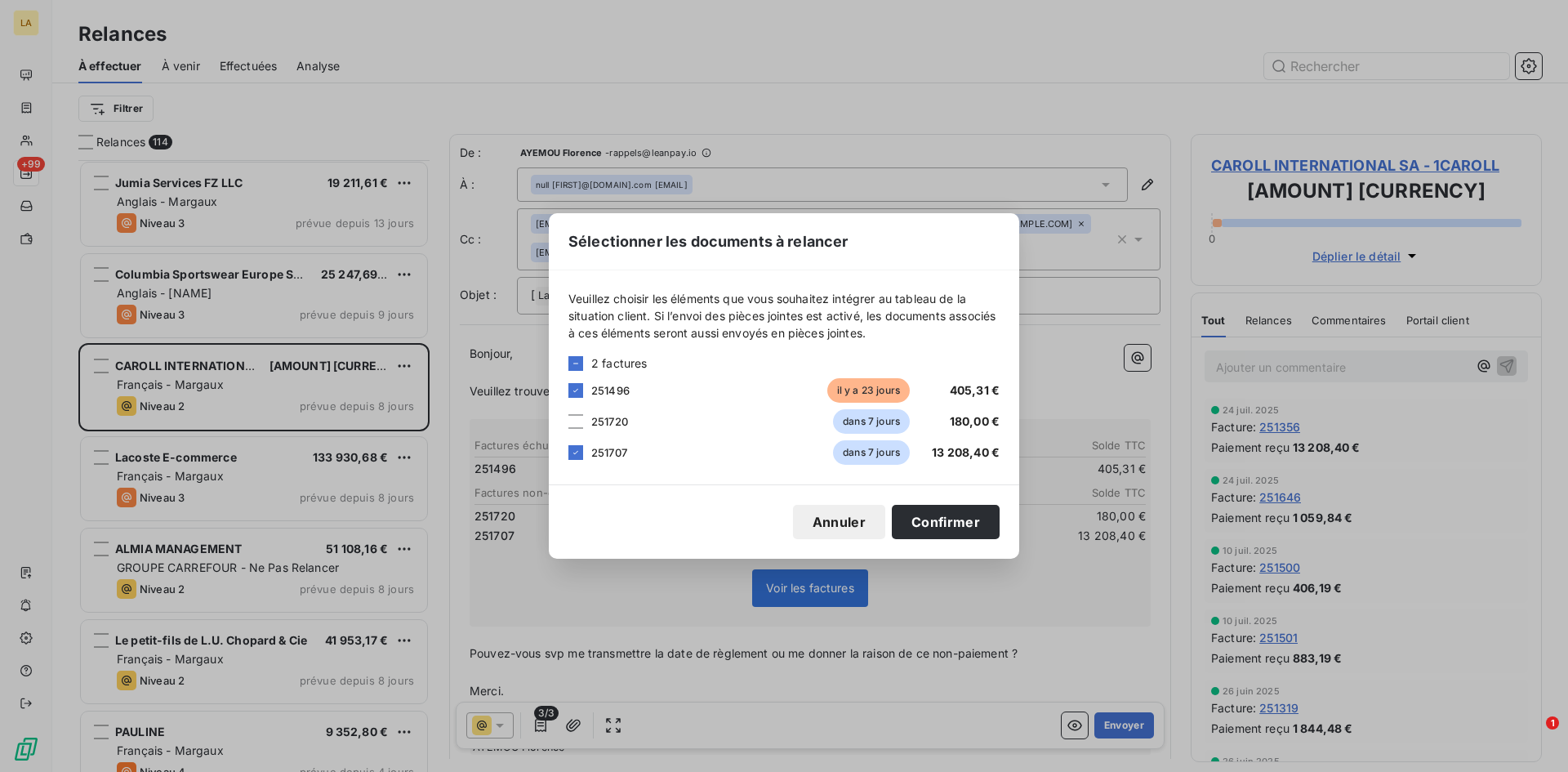 drag, startPoint x: 580, startPoint y: 456, endPoint x: 691, endPoint y: 462, distance: 111.16204 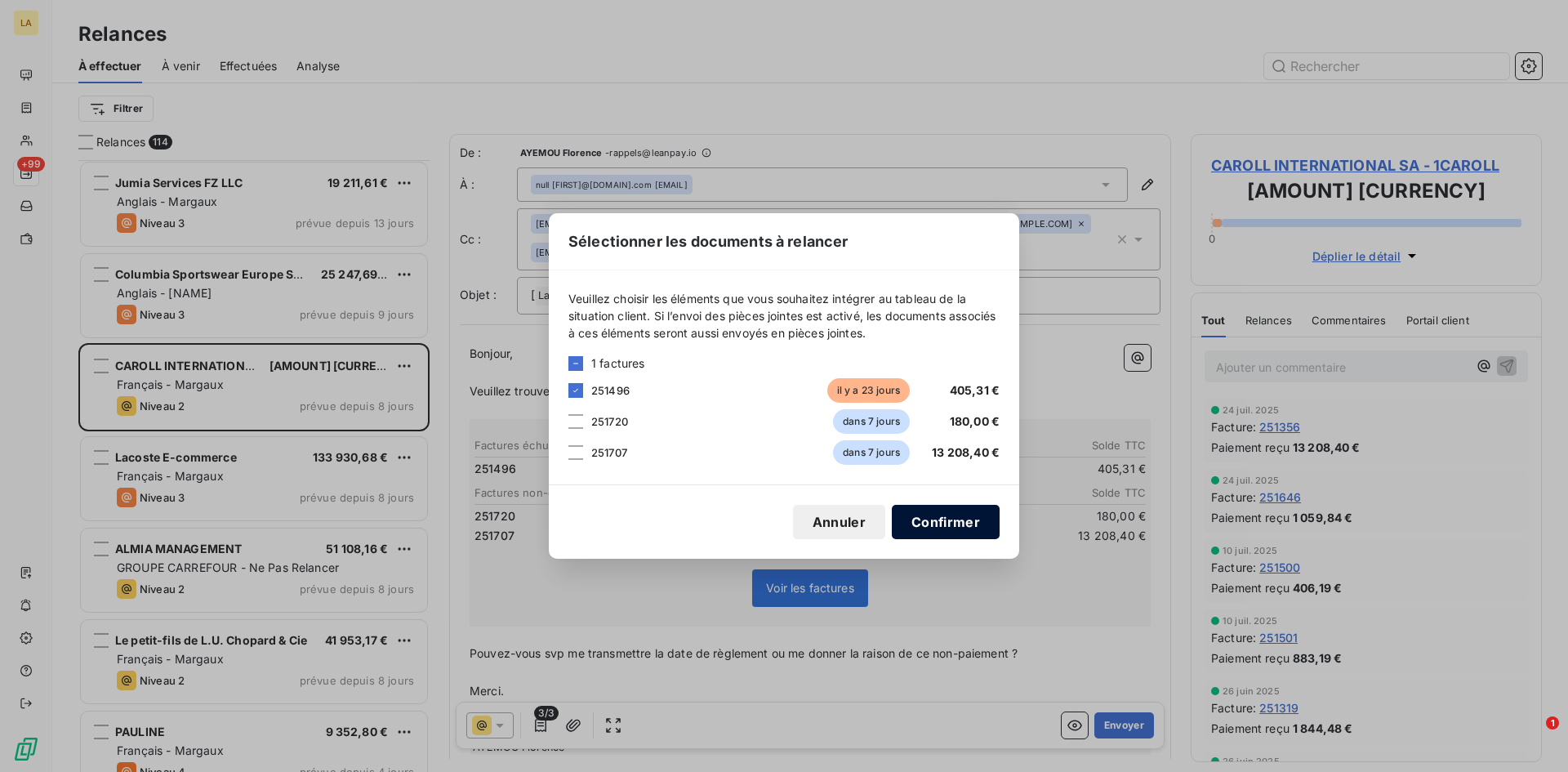 click on "Confirmer" at bounding box center [946, 522] 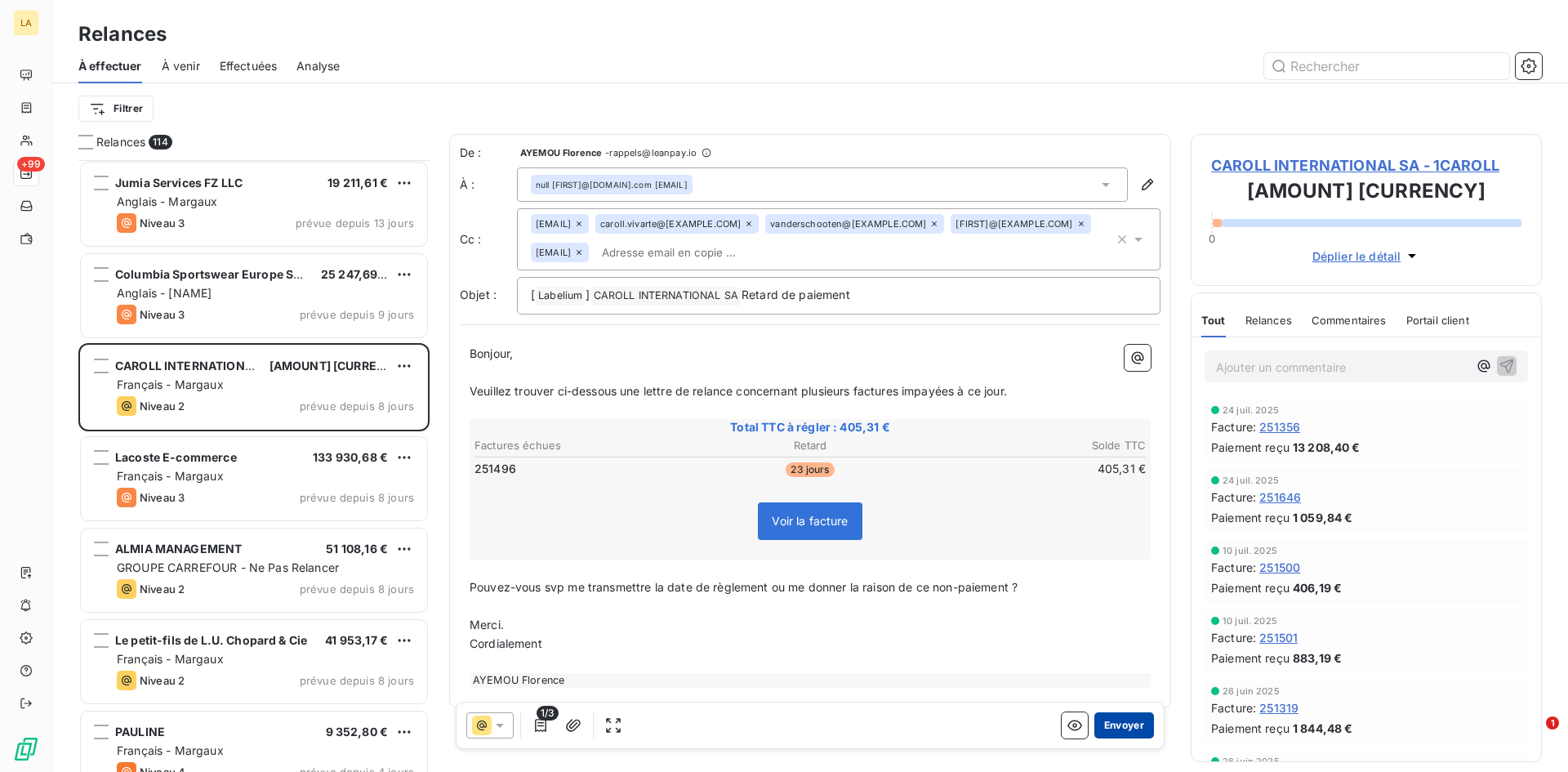 click on "Envoyer" at bounding box center (1124, 725) 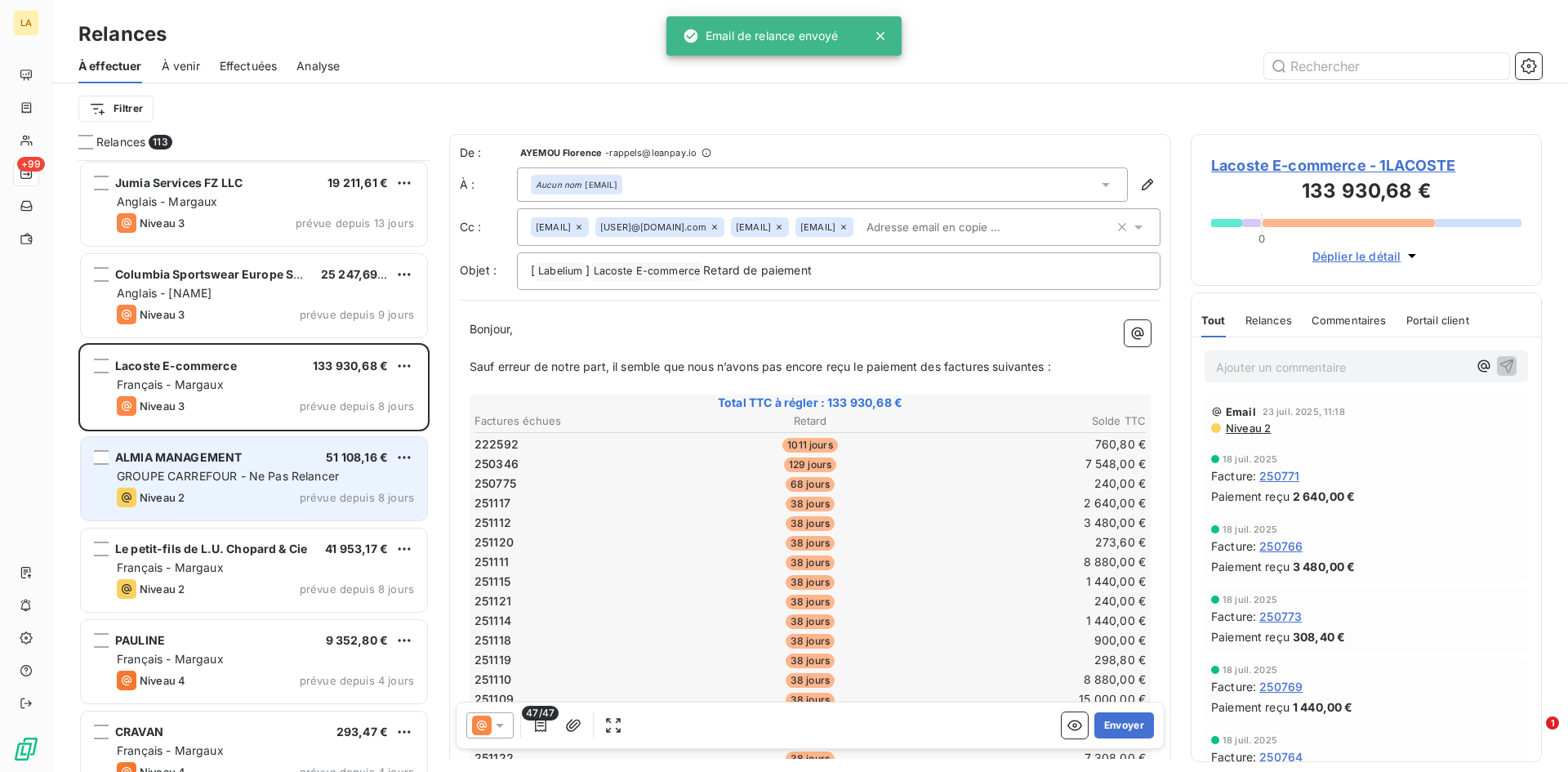 click on "GROUPE CARREFOUR - Ne Pas Relancer" at bounding box center [228, 475] 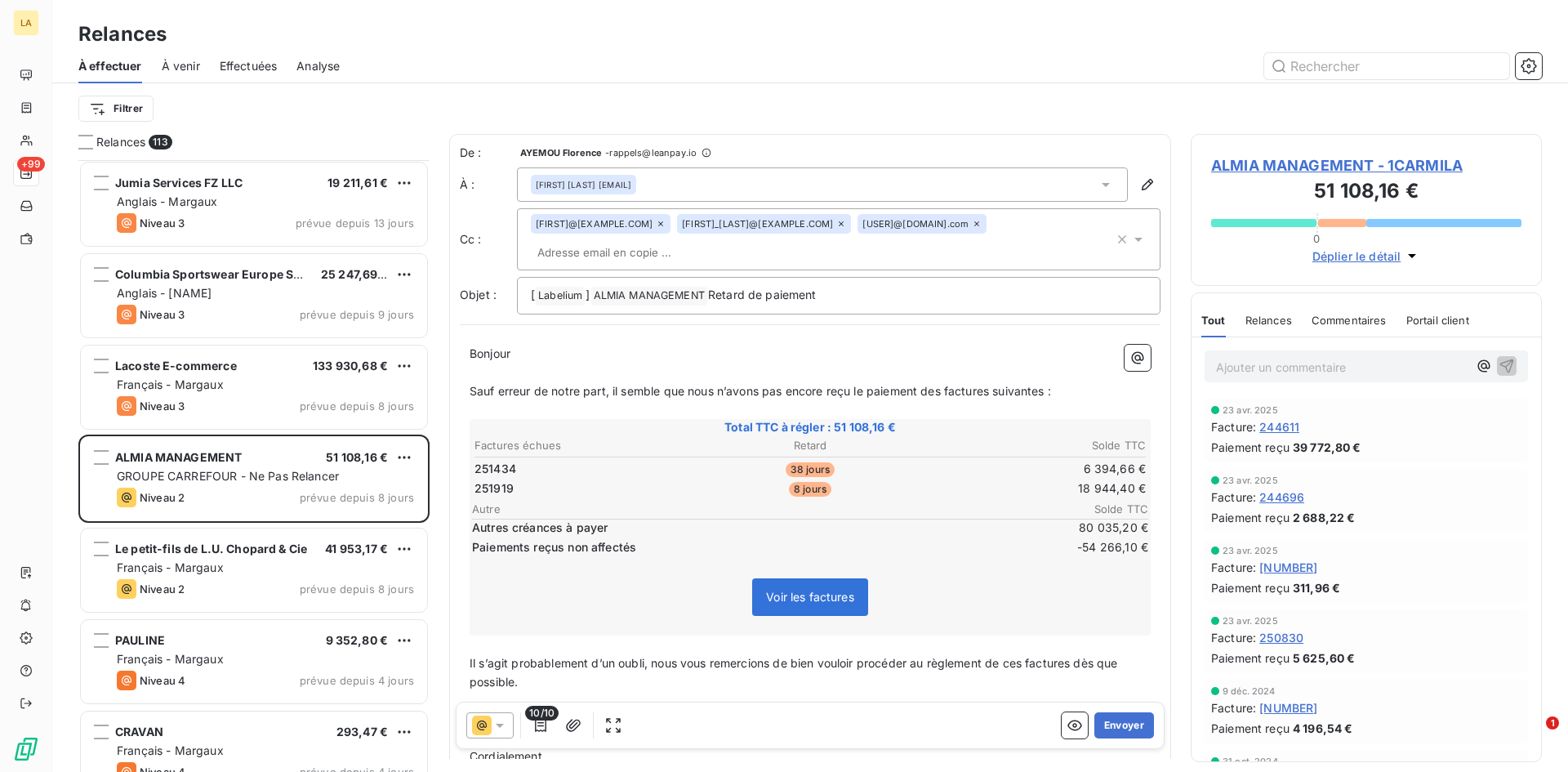 click 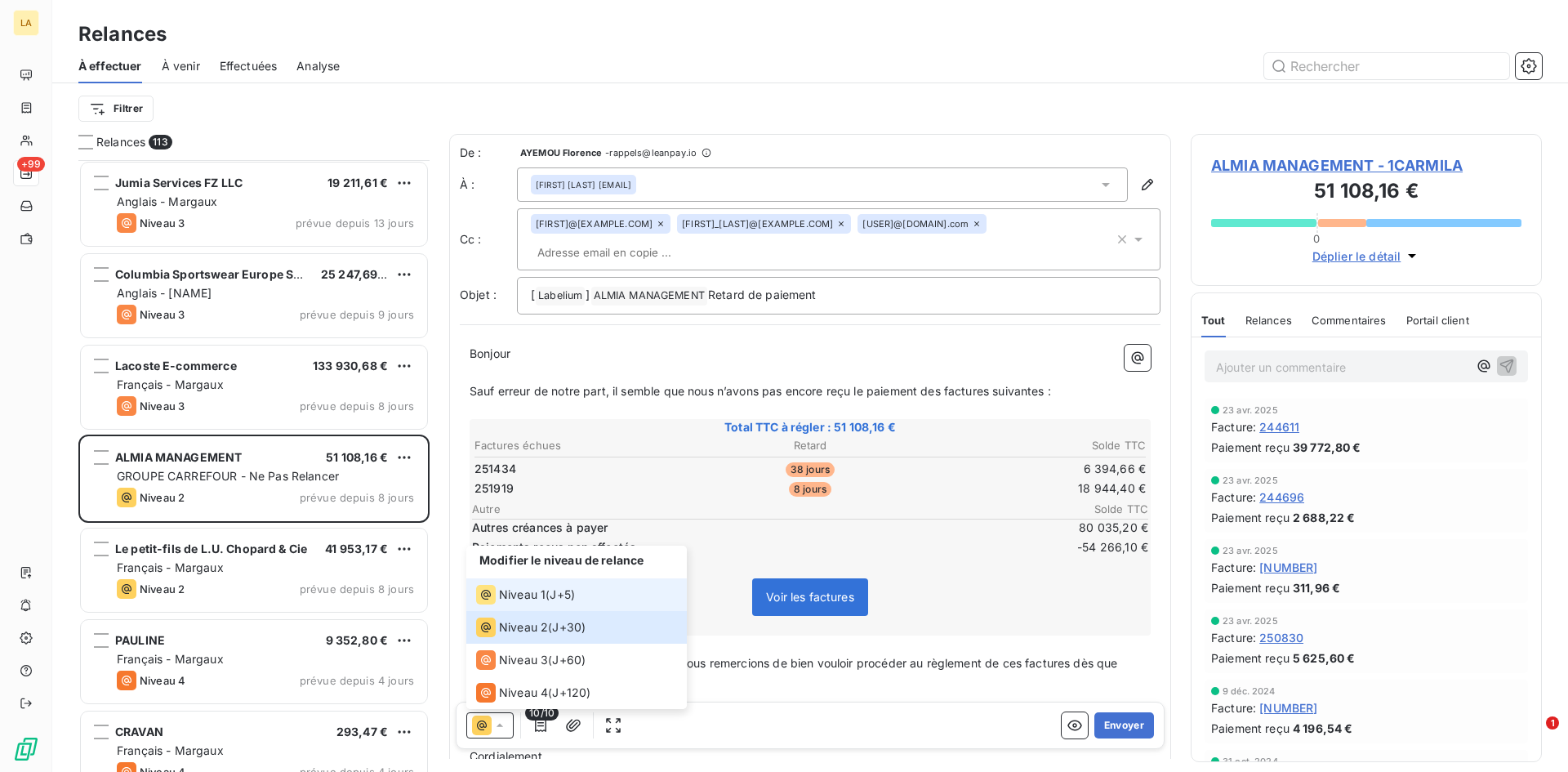 click on "Niveau 1" at bounding box center (522, 595) 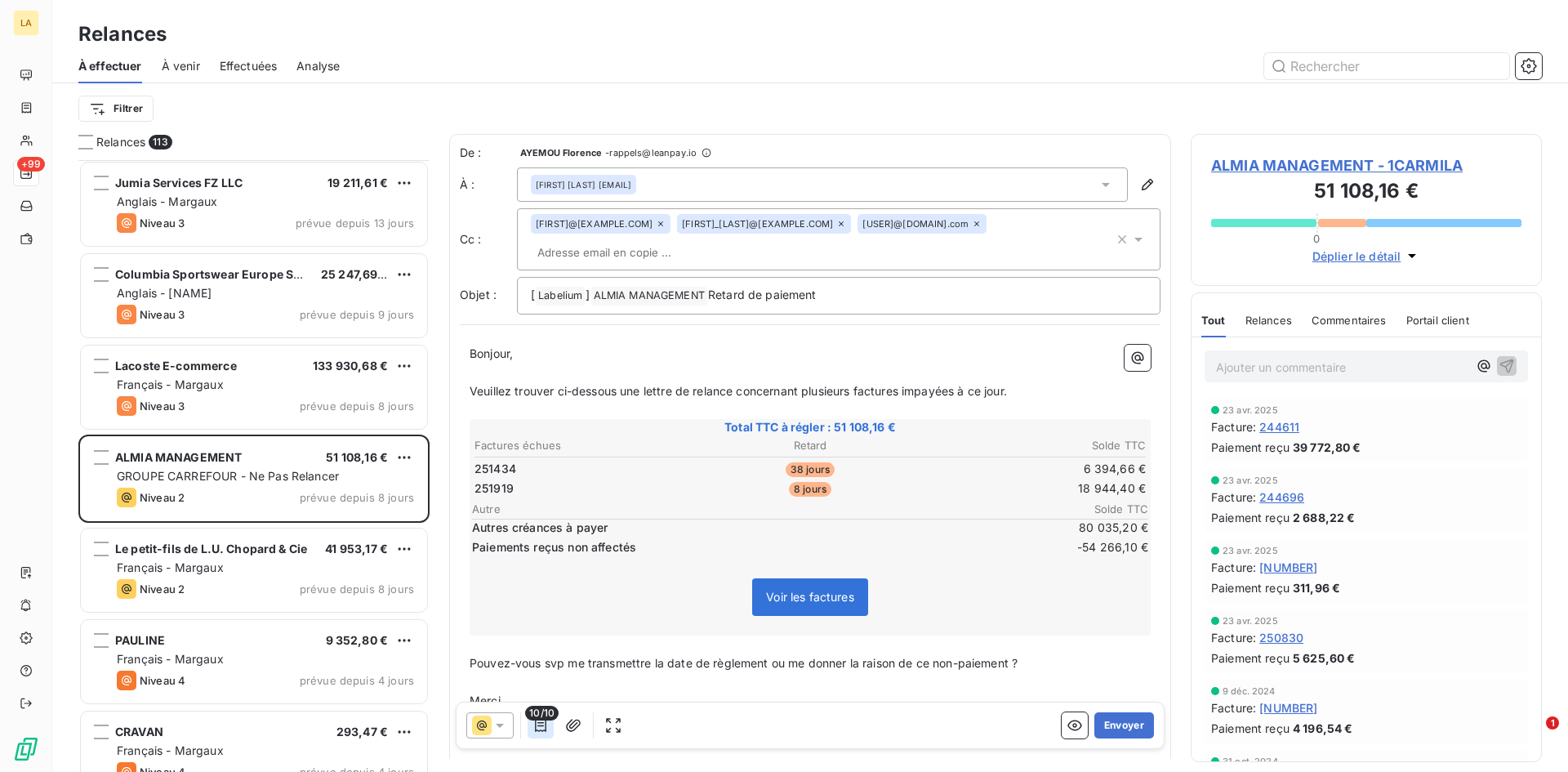 click 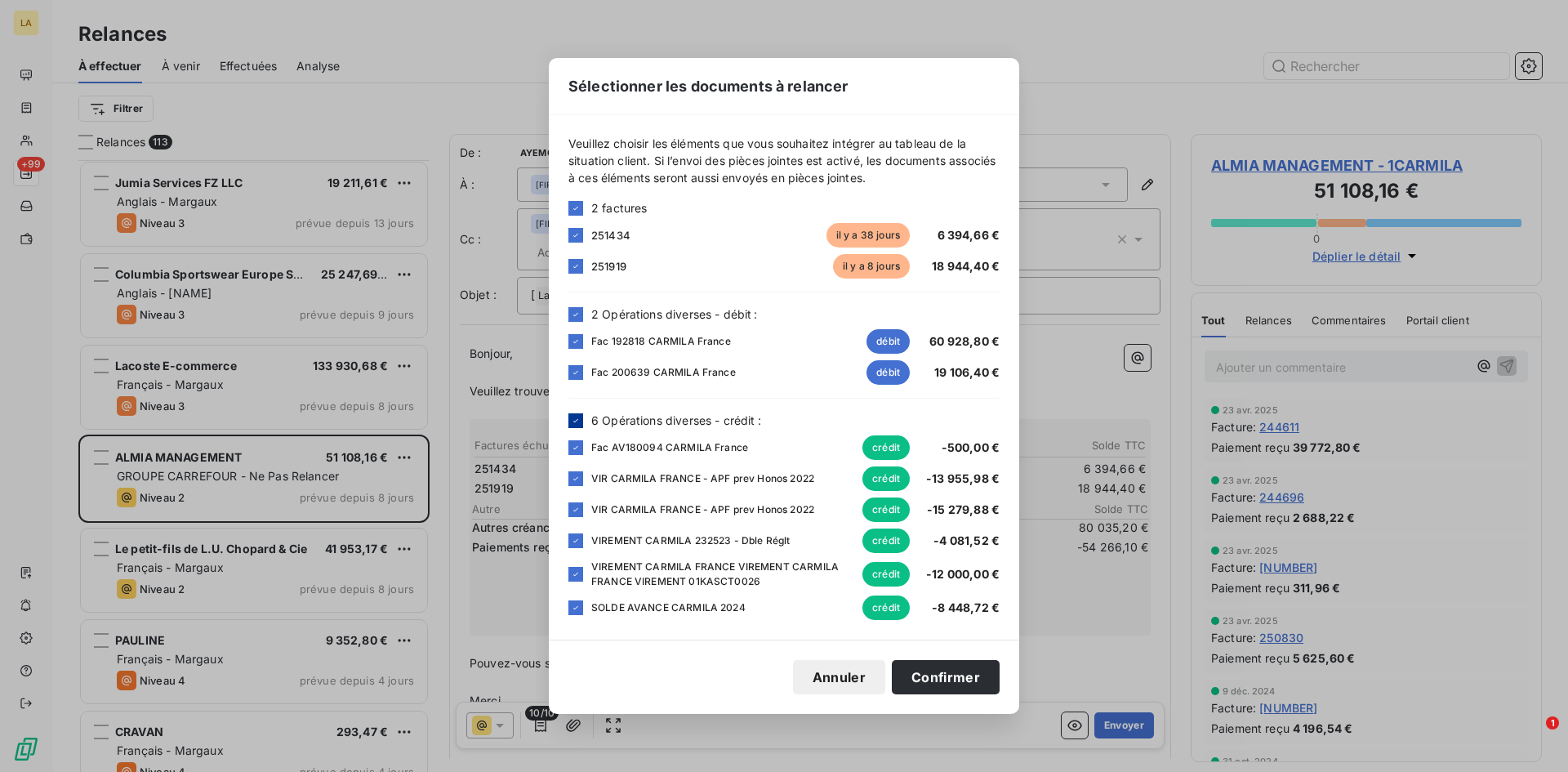 click 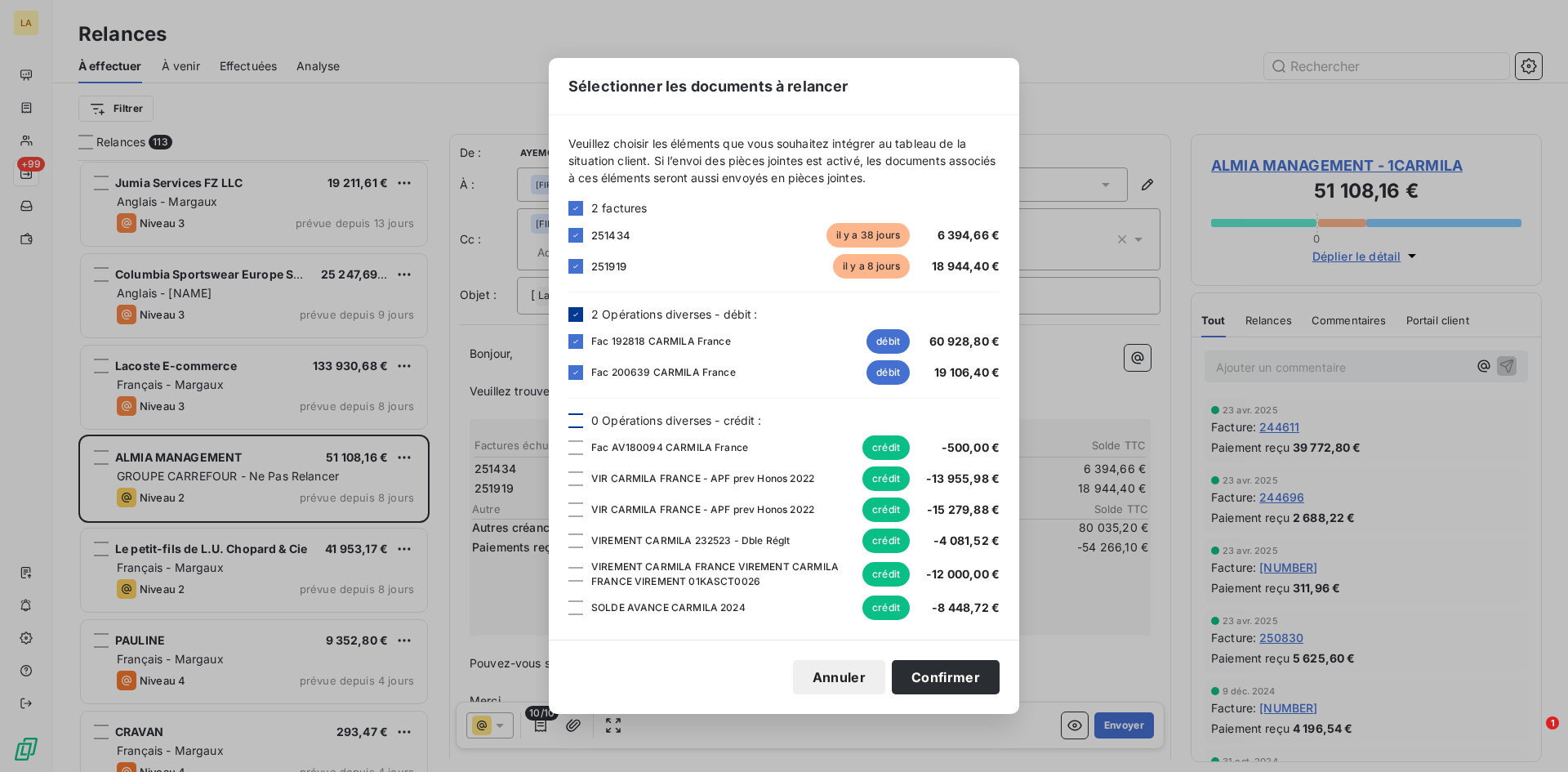 click 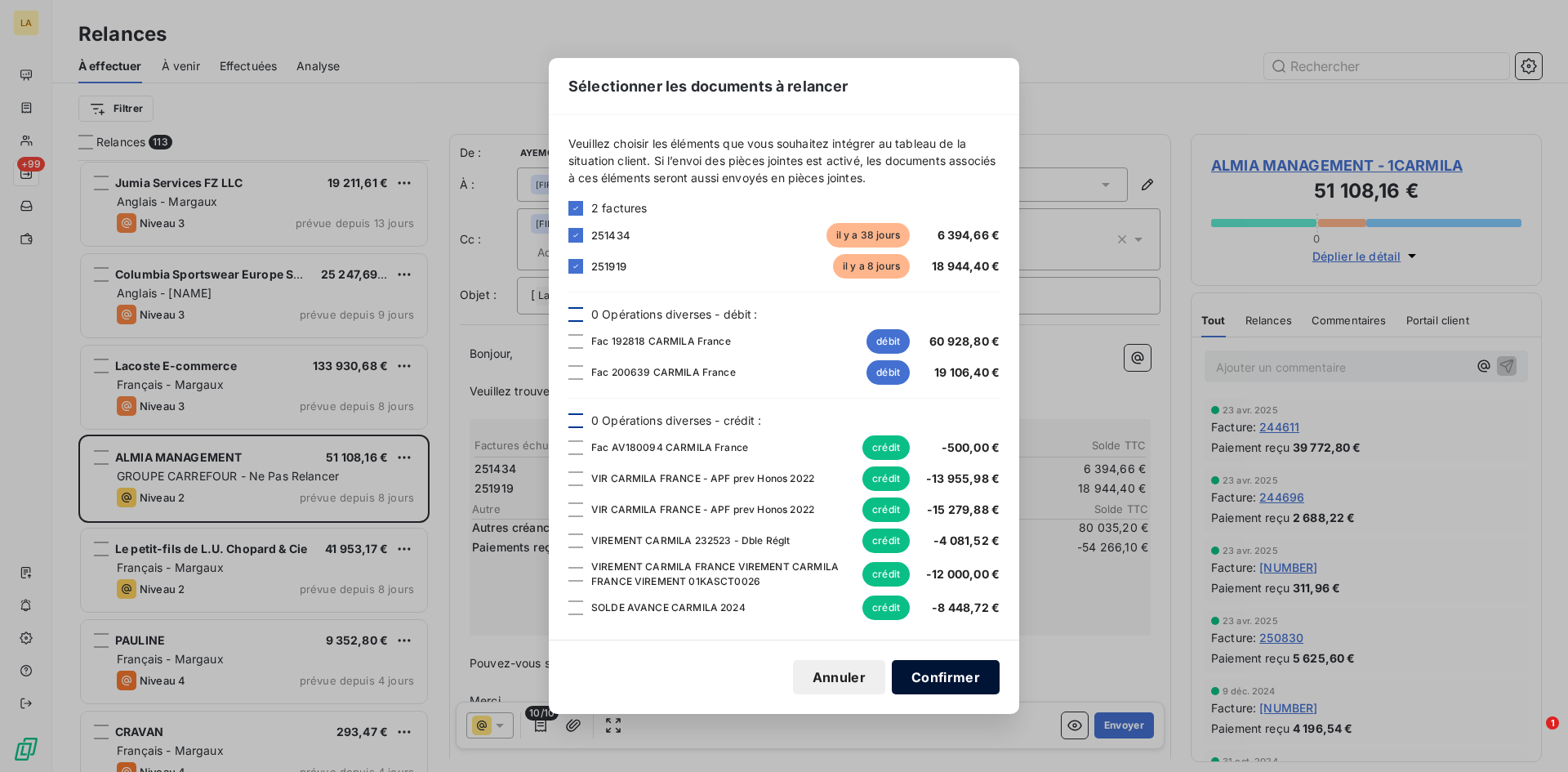 click on "Confirmer" at bounding box center (946, 677) 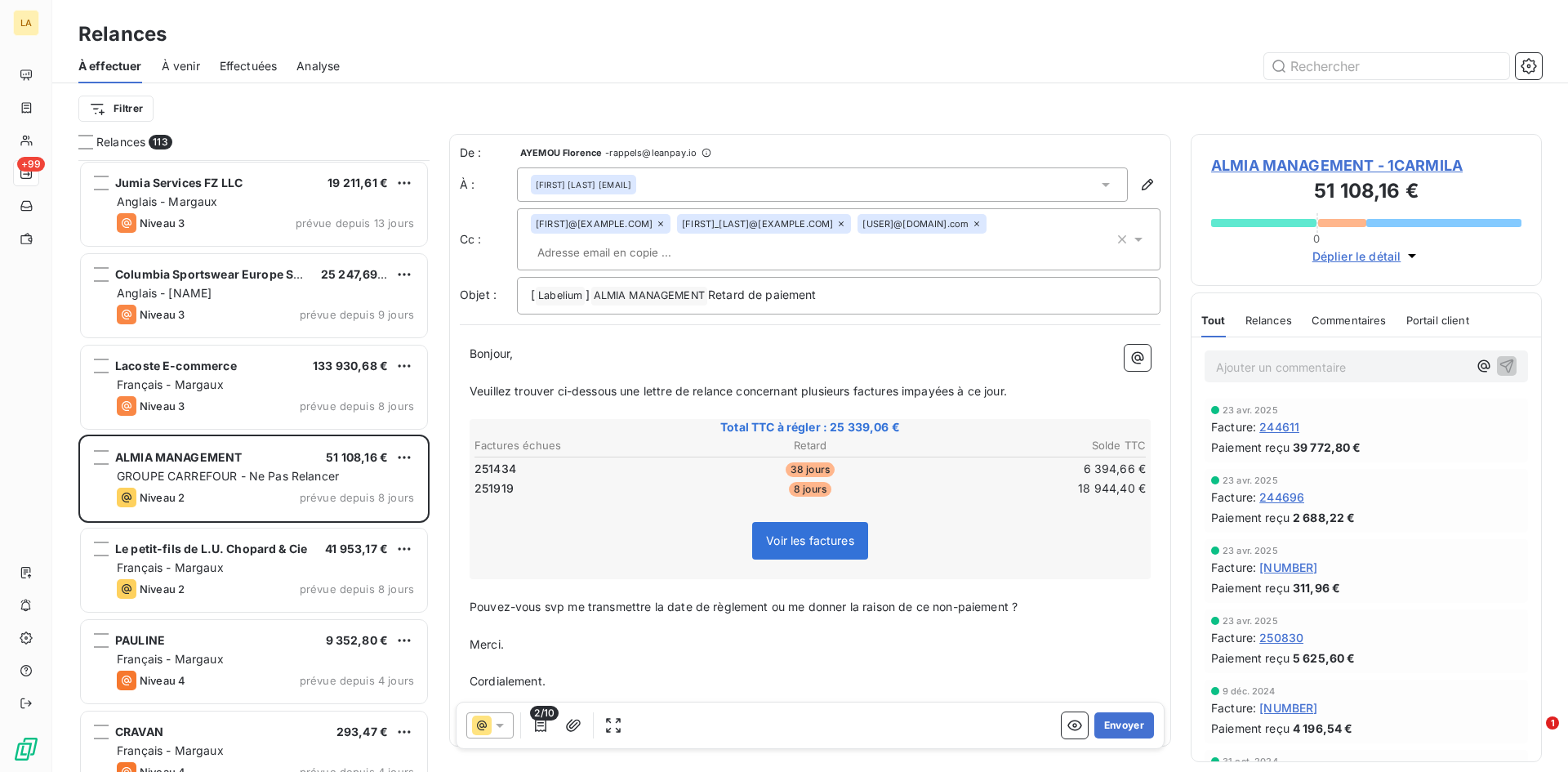 click 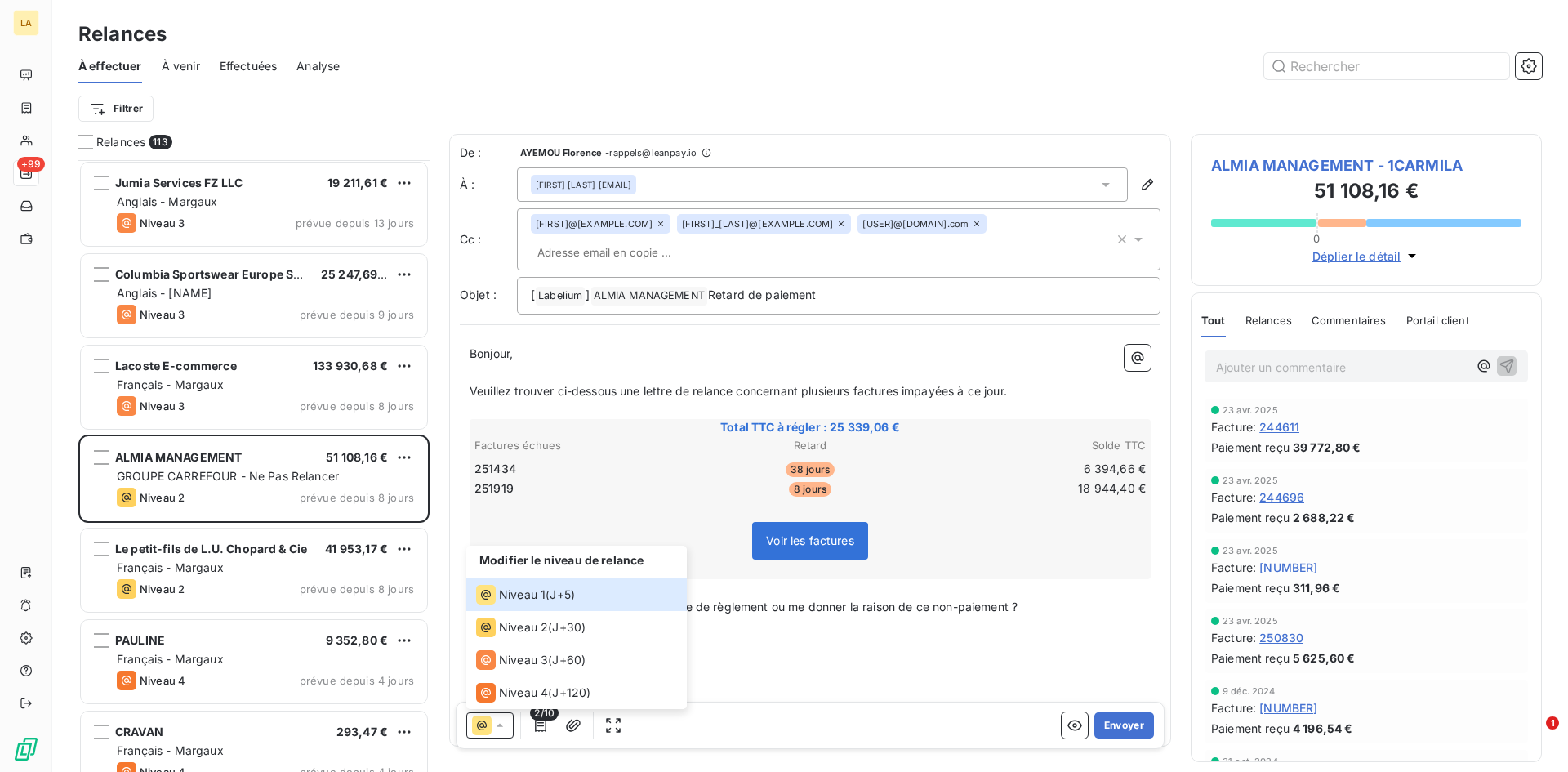 drag, startPoint x: 754, startPoint y: 653, endPoint x: 781, endPoint y: 649, distance: 27.29469 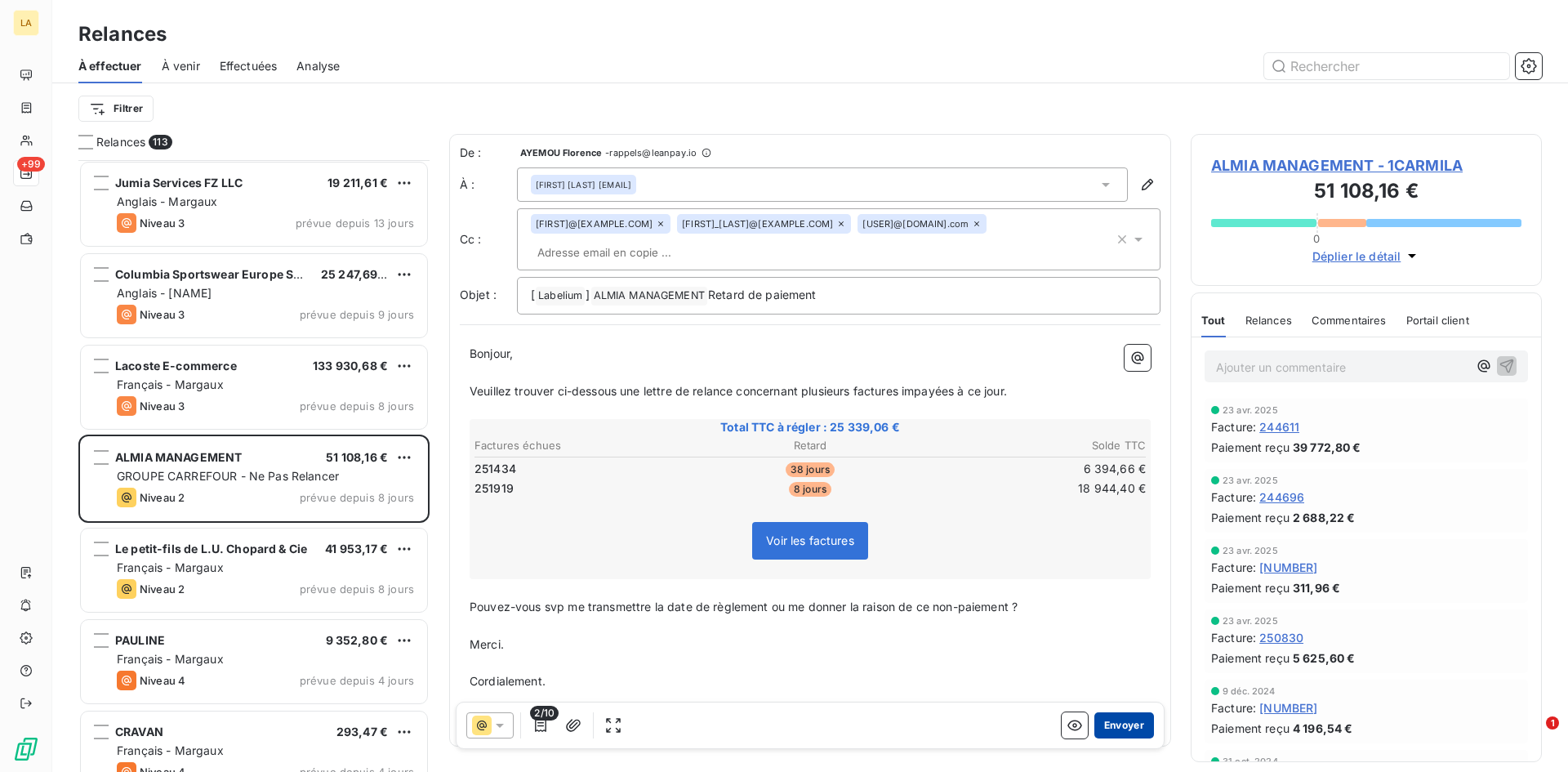 click on "Envoyer" at bounding box center [1124, 725] 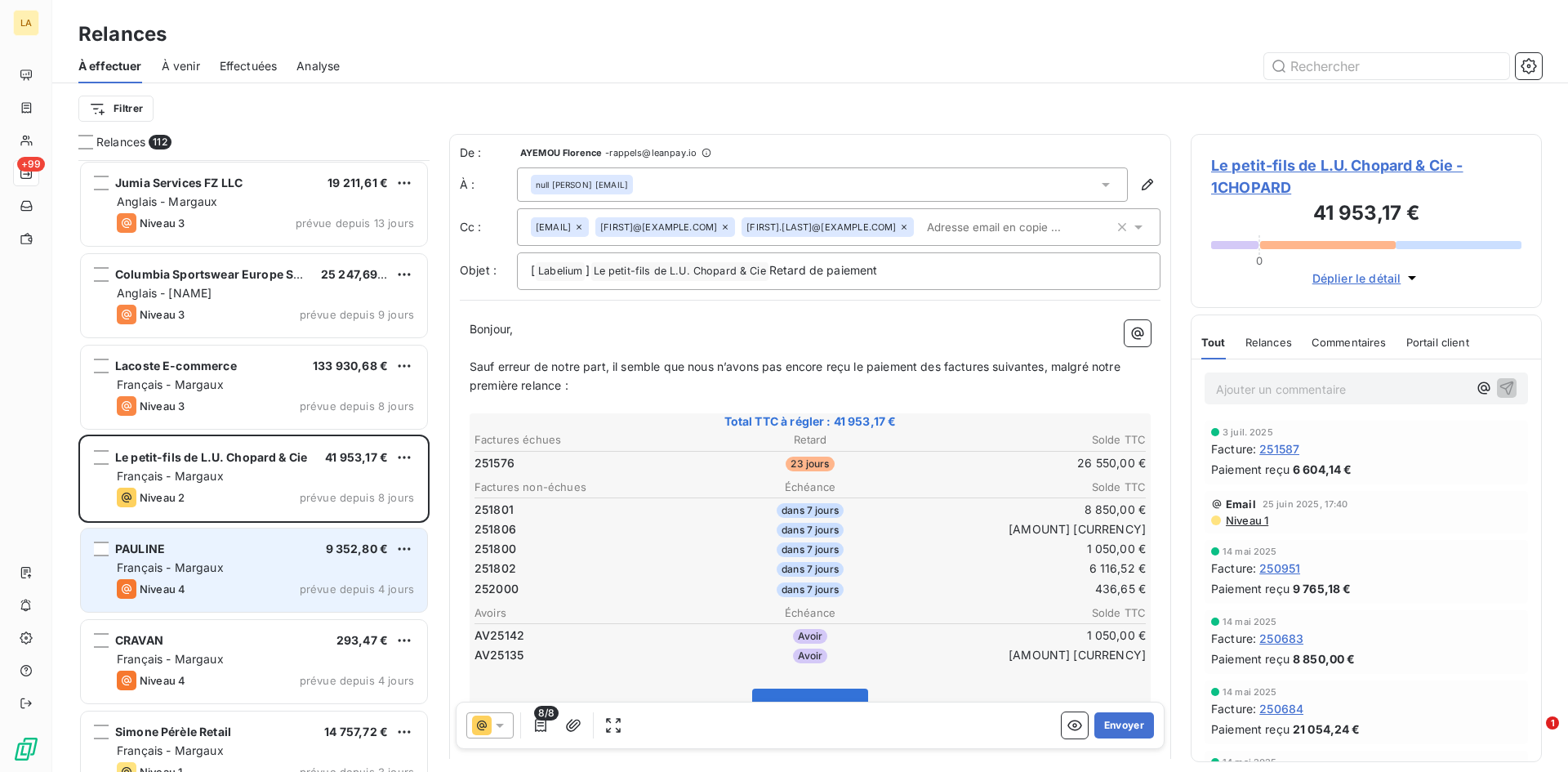 drag, startPoint x: 220, startPoint y: 553, endPoint x: 218, endPoint y: 529, distance: 24.08319 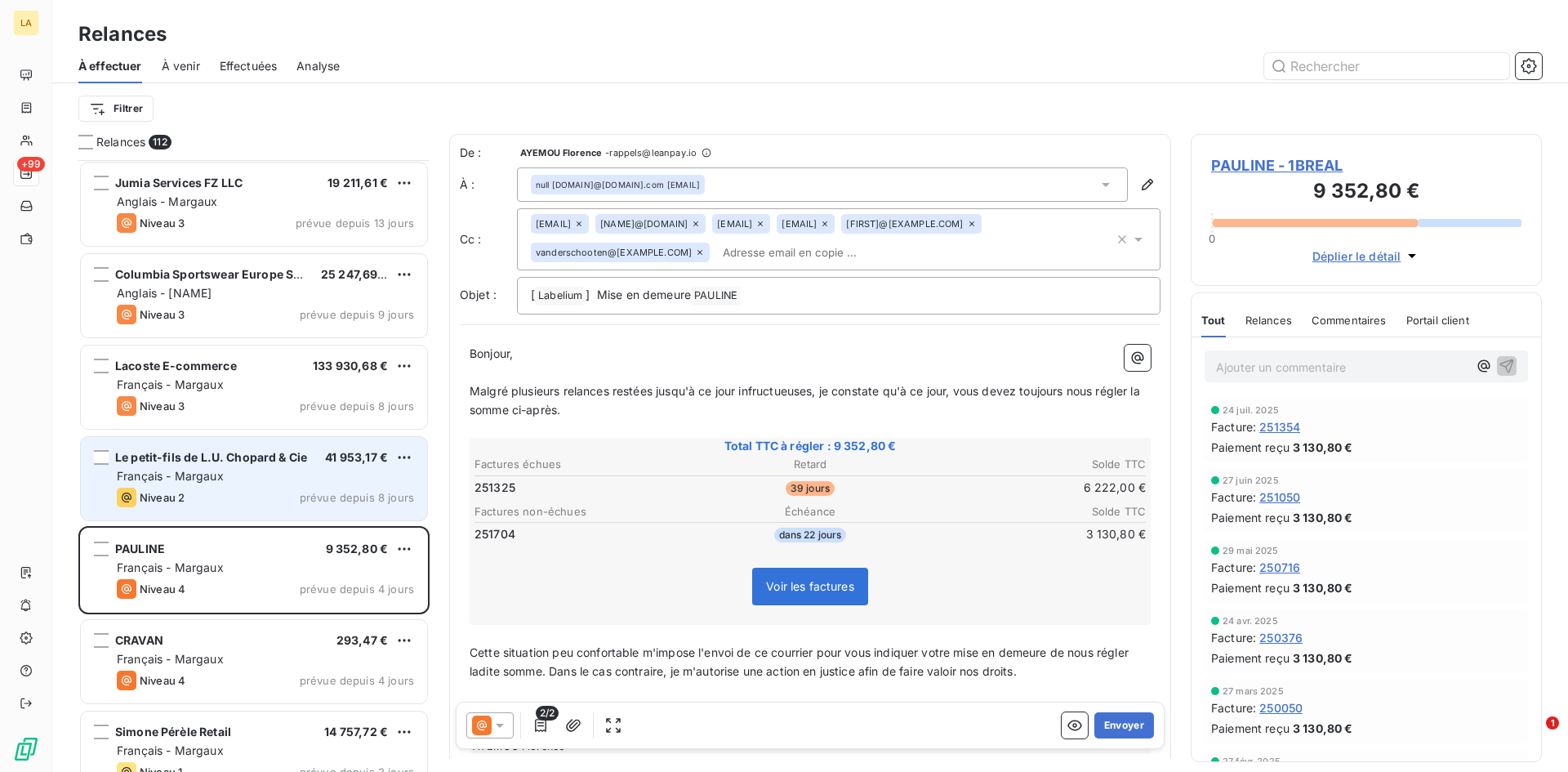 click on "Niveau 2 prévue depuis 8 jours" at bounding box center [265, 498] 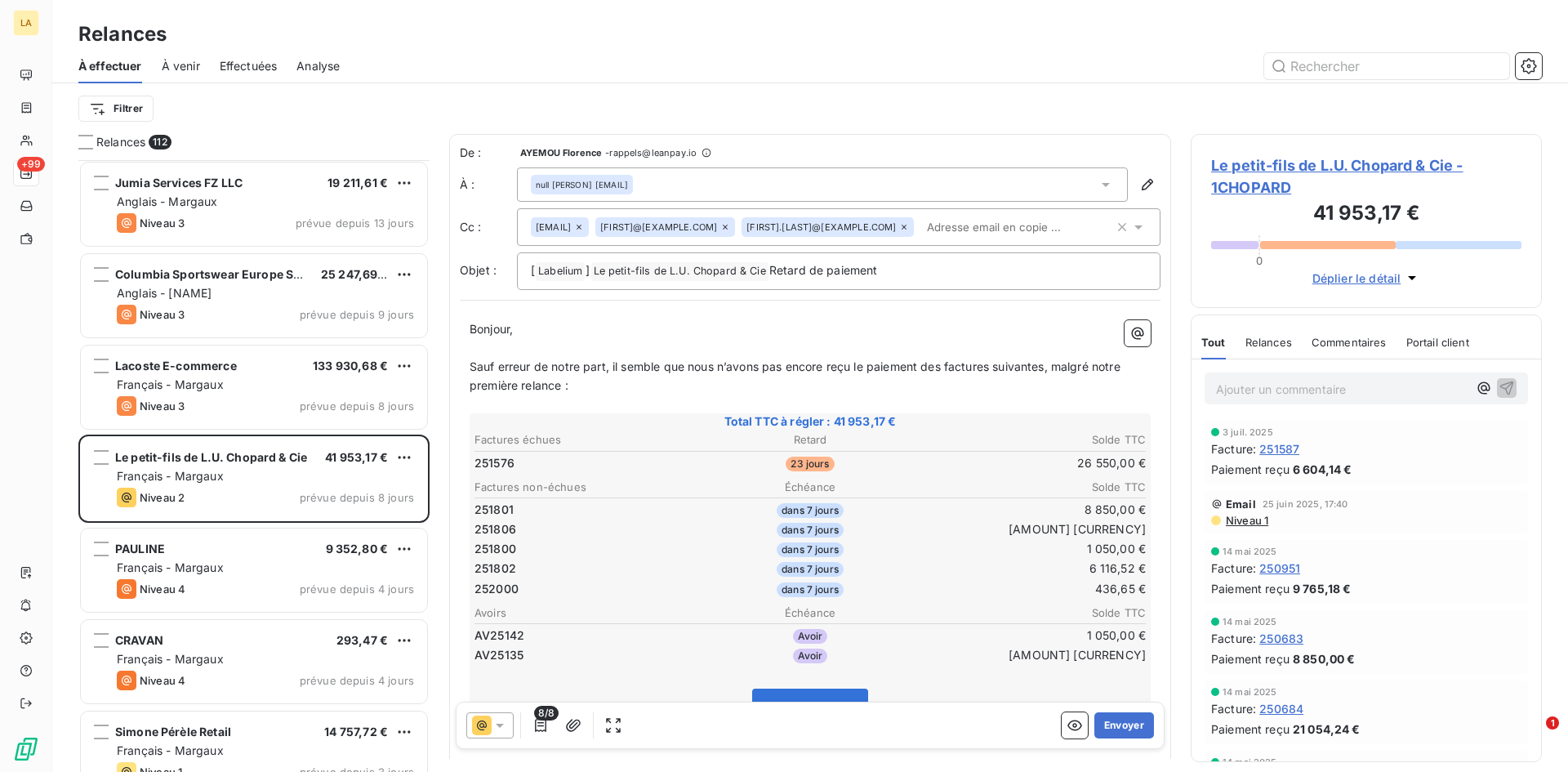 click on "Niveau 1" at bounding box center (1246, 520) 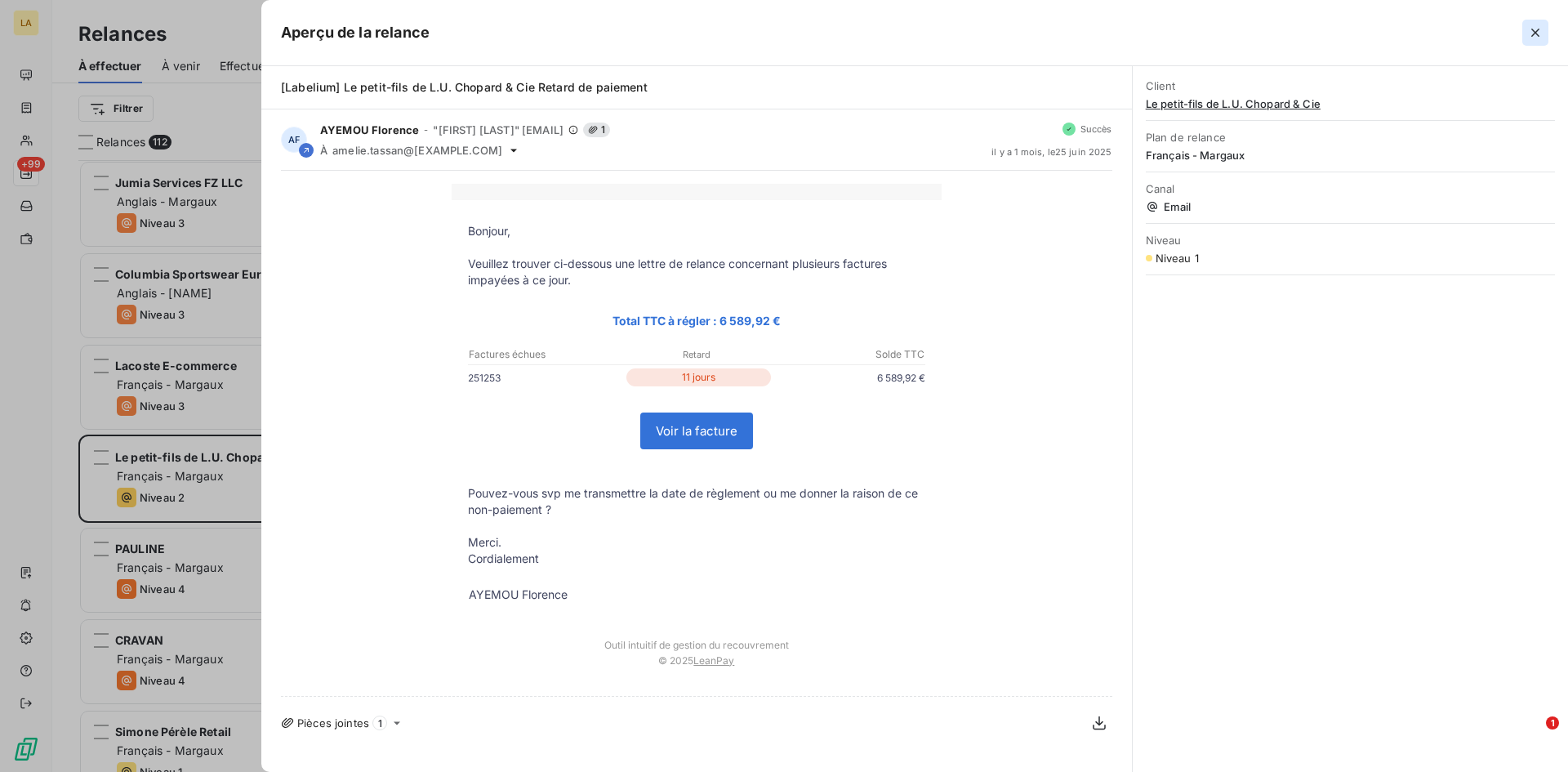 click 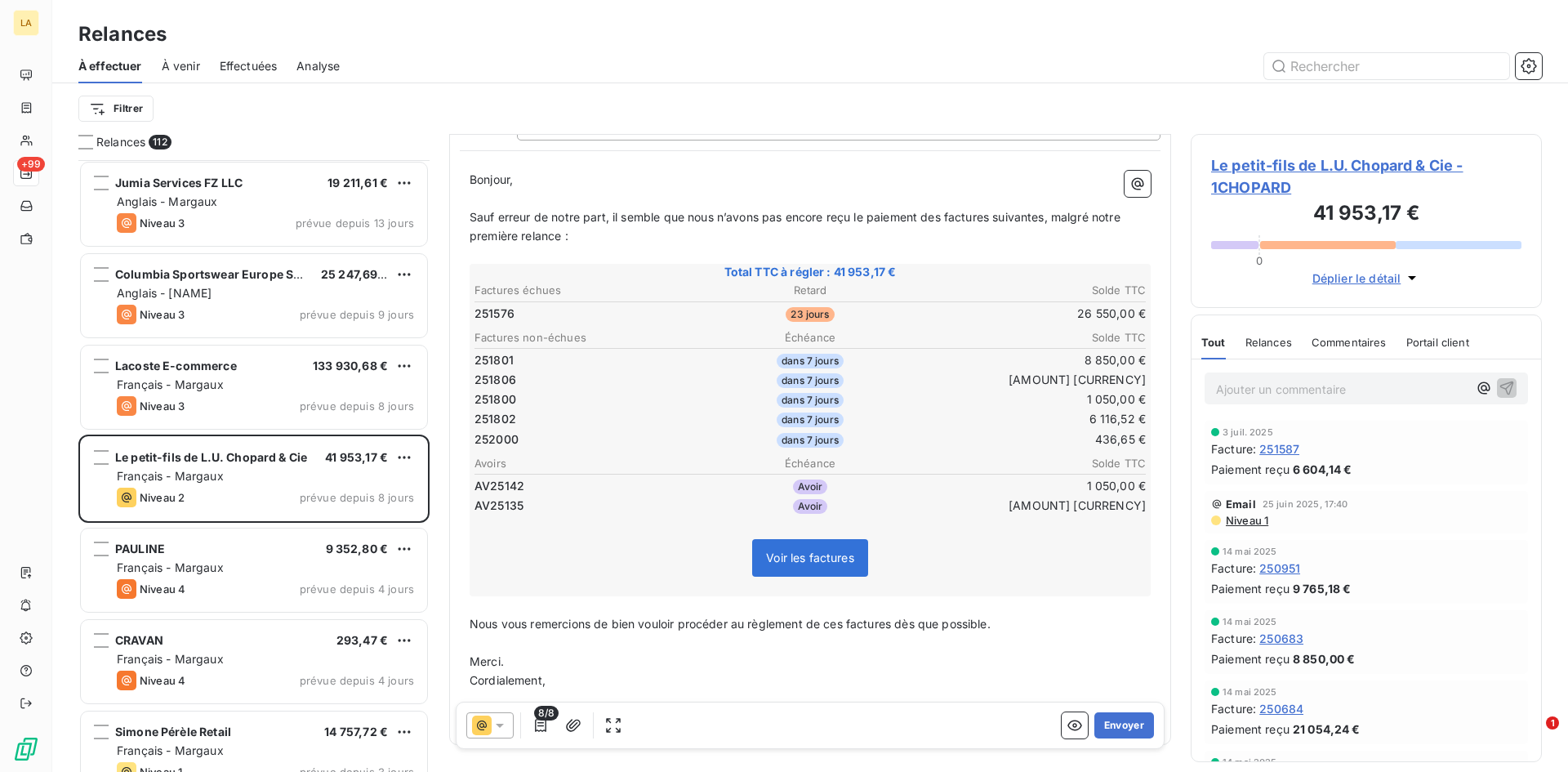 scroll, scrollTop: 122, scrollLeft: 0, axis: vertical 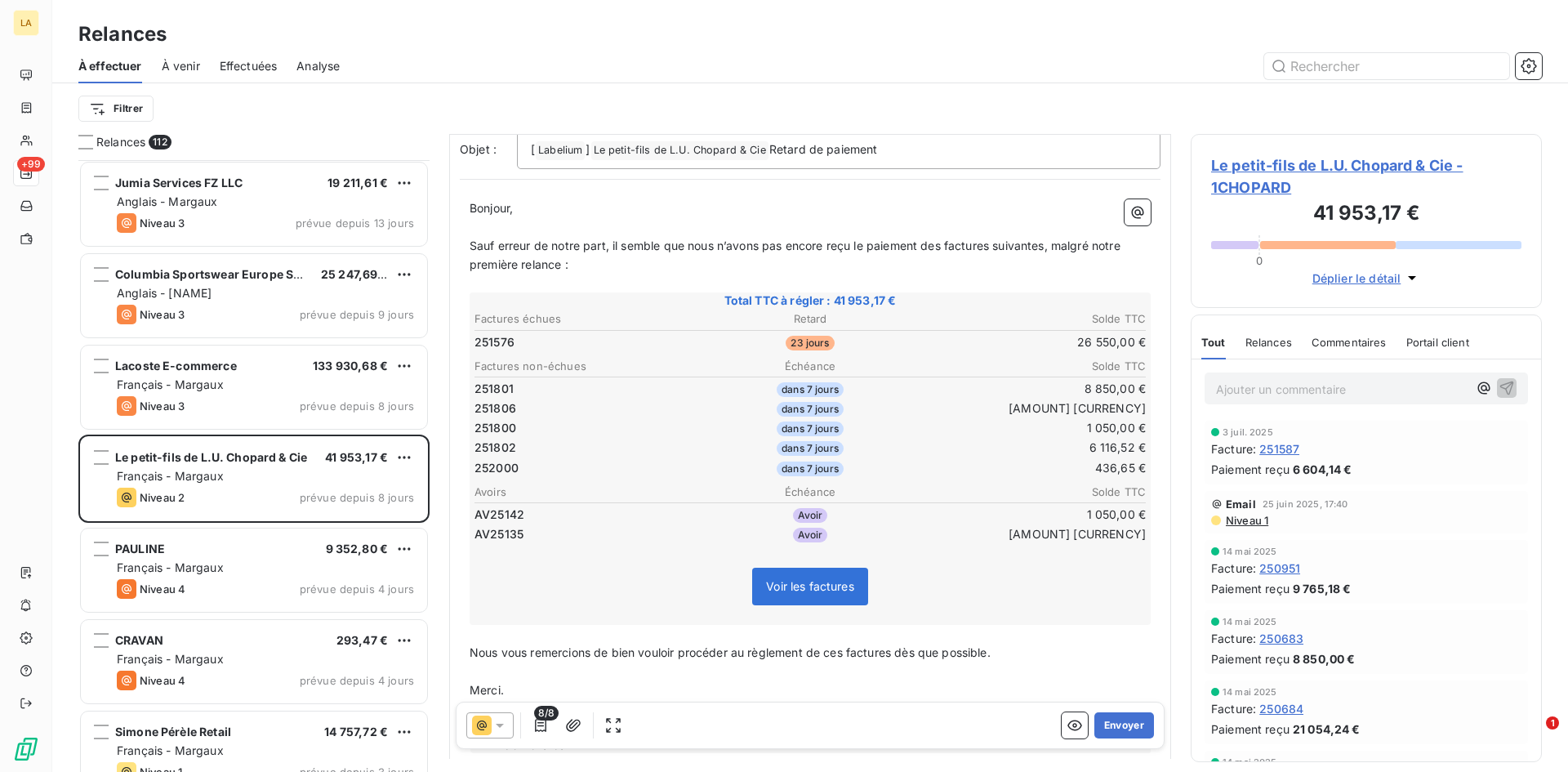 click 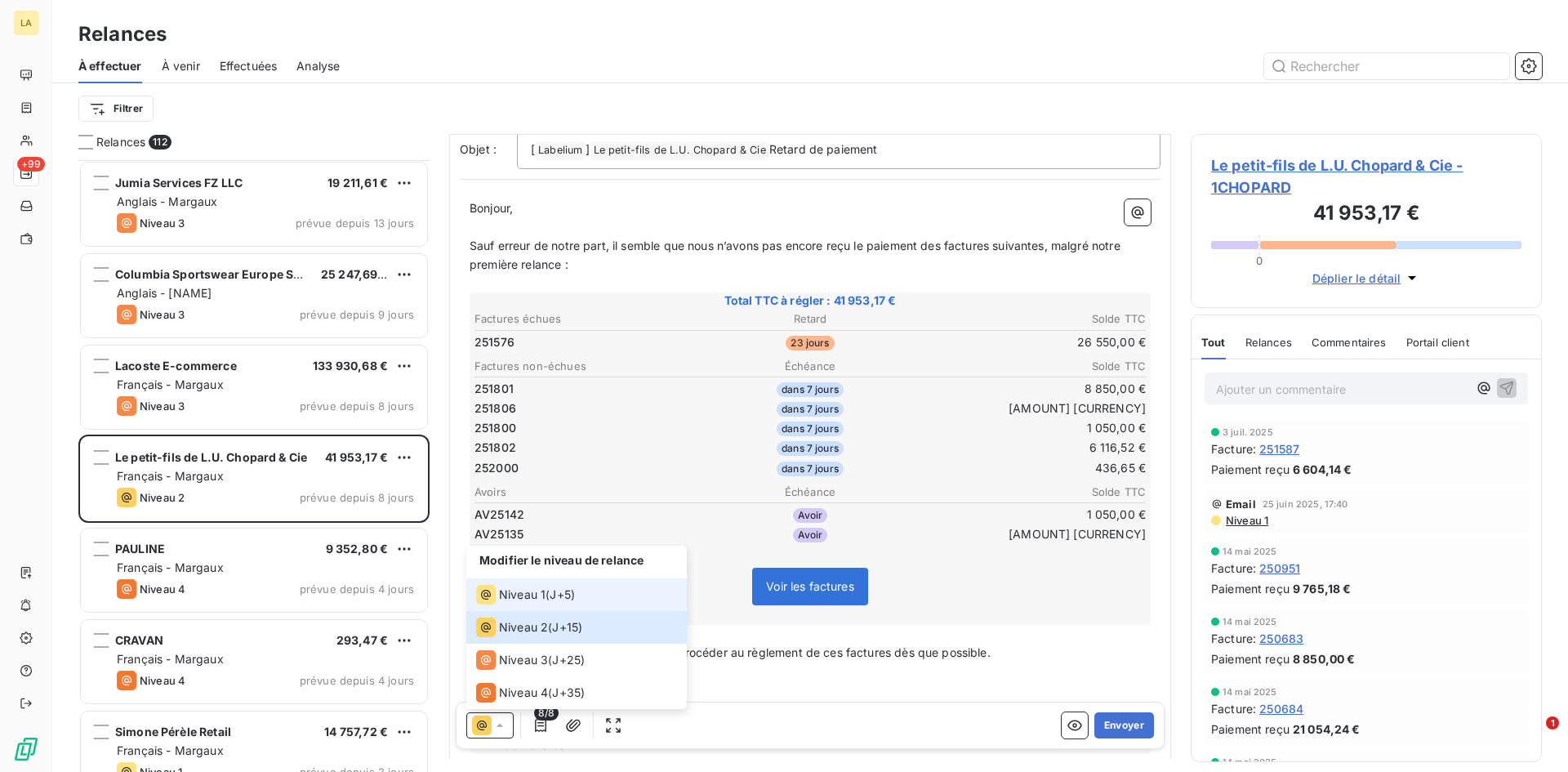 click on "Niveau 1" at bounding box center [522, 595] 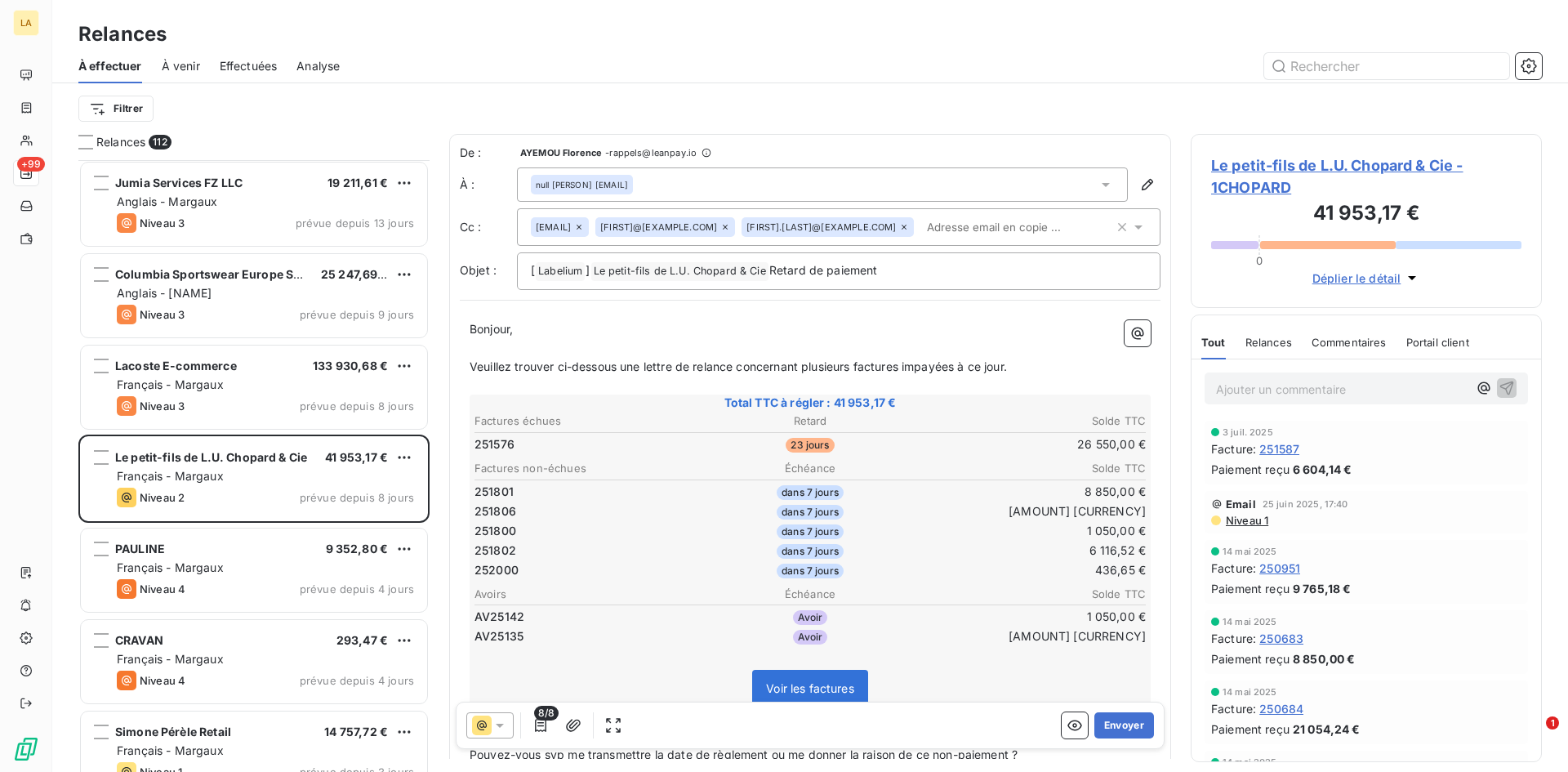 click on "8/8" at bounding box center [546, 713] 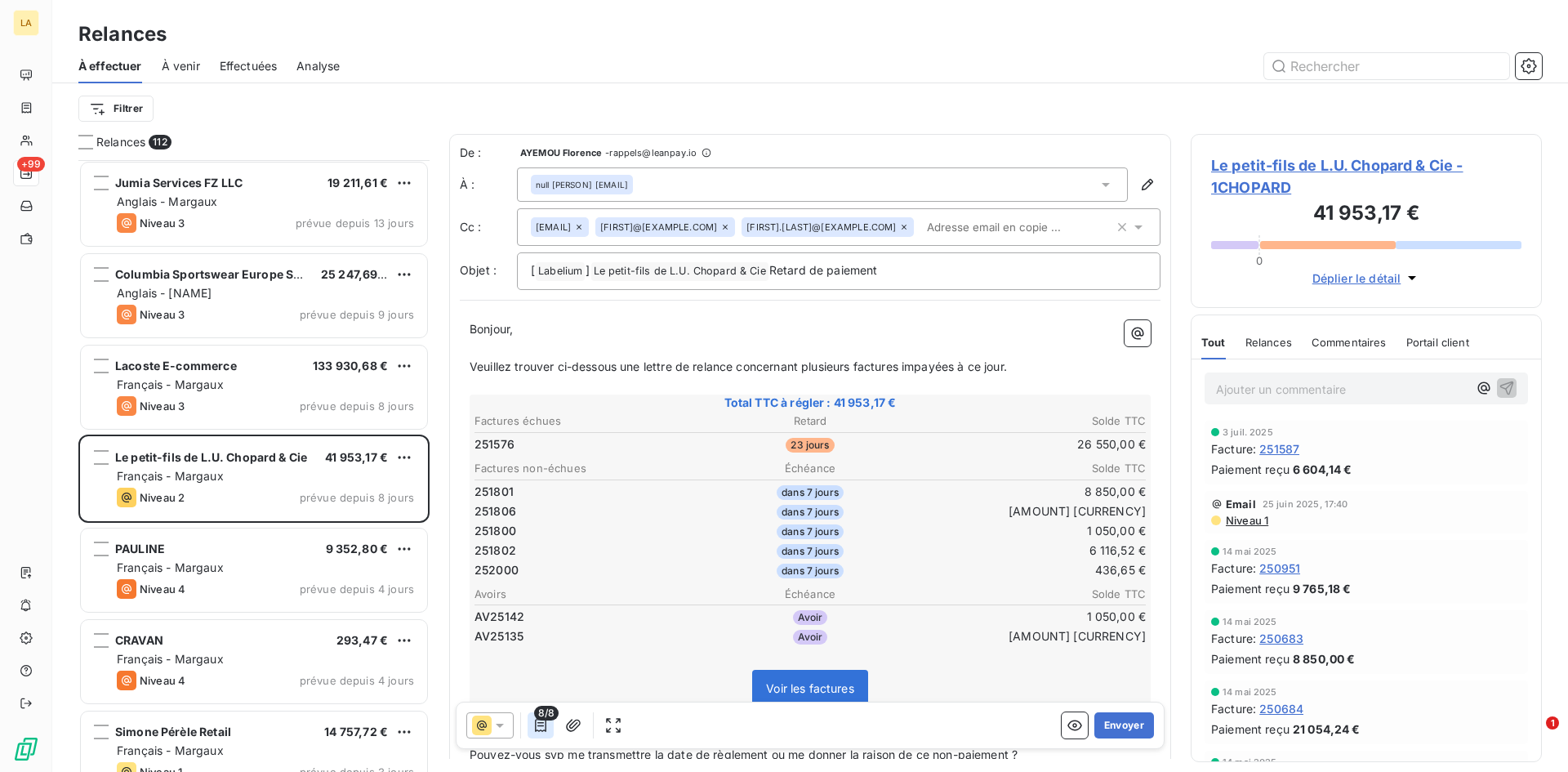 click 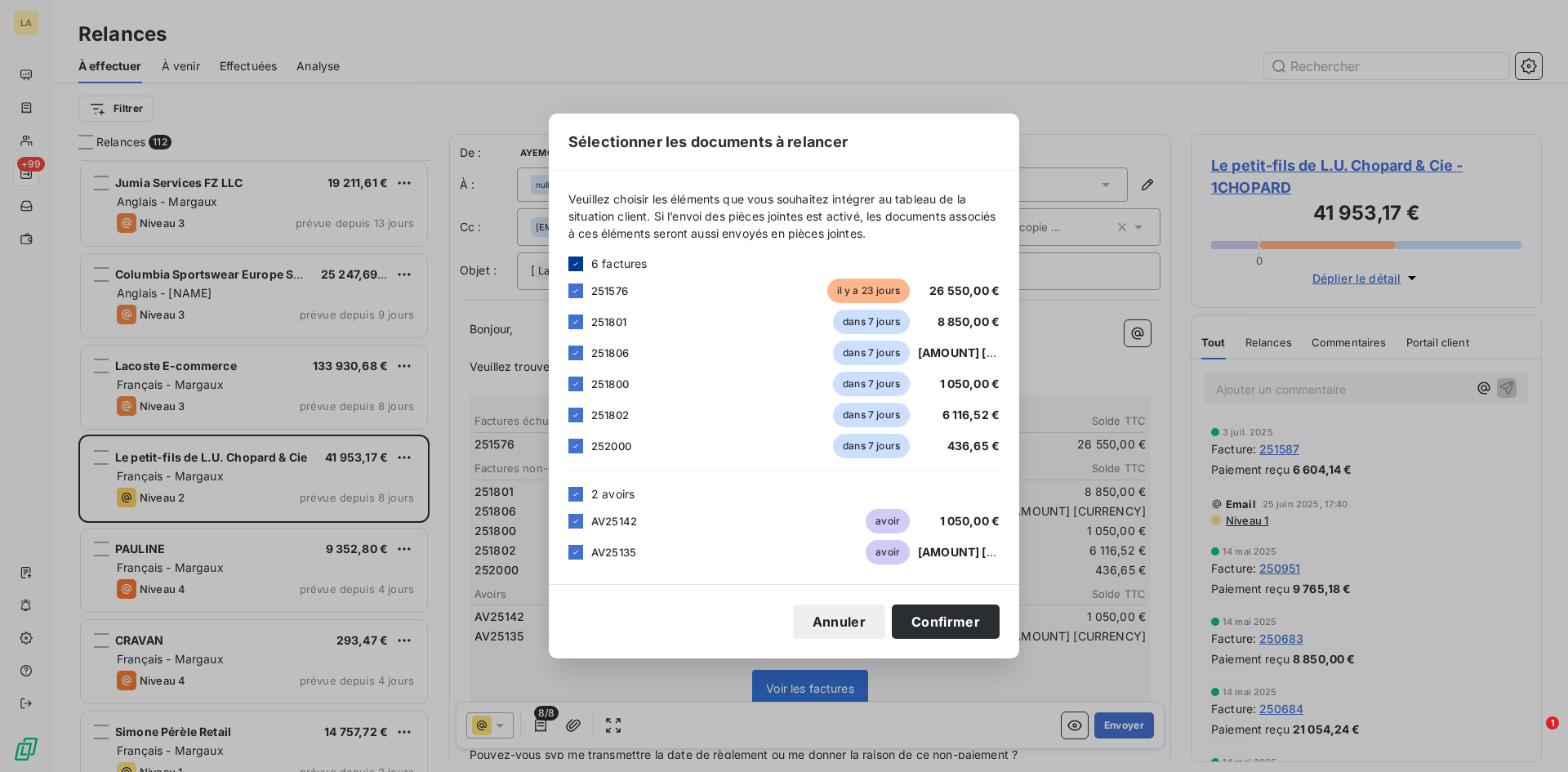 click at bounding box center (576, 264) 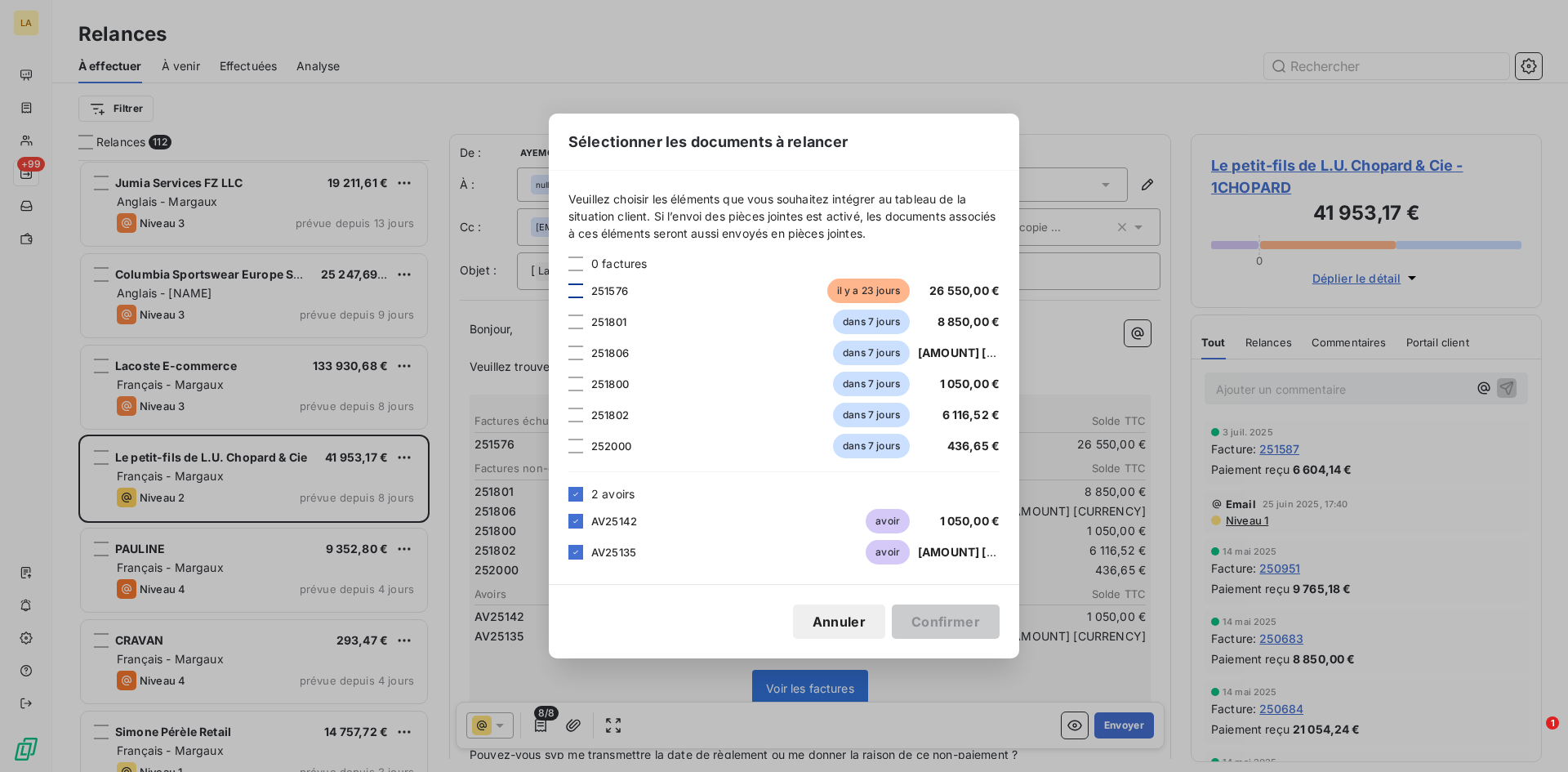 click at bounding box center (576, 291) 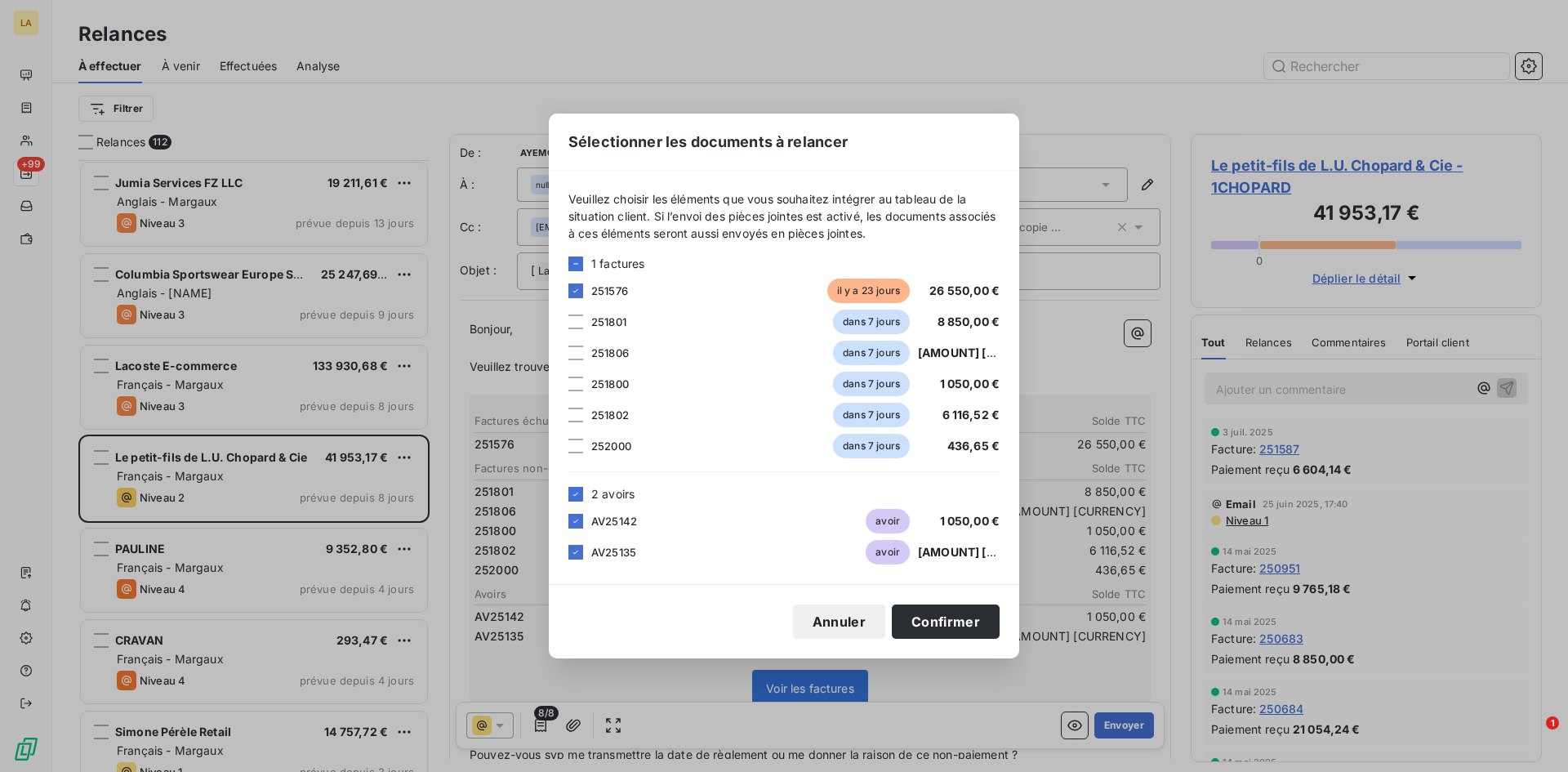 drag, startPoint x: 576, startPoint y: 495, endPoint x: 612, endPoint y: 505, distance: 37.363083 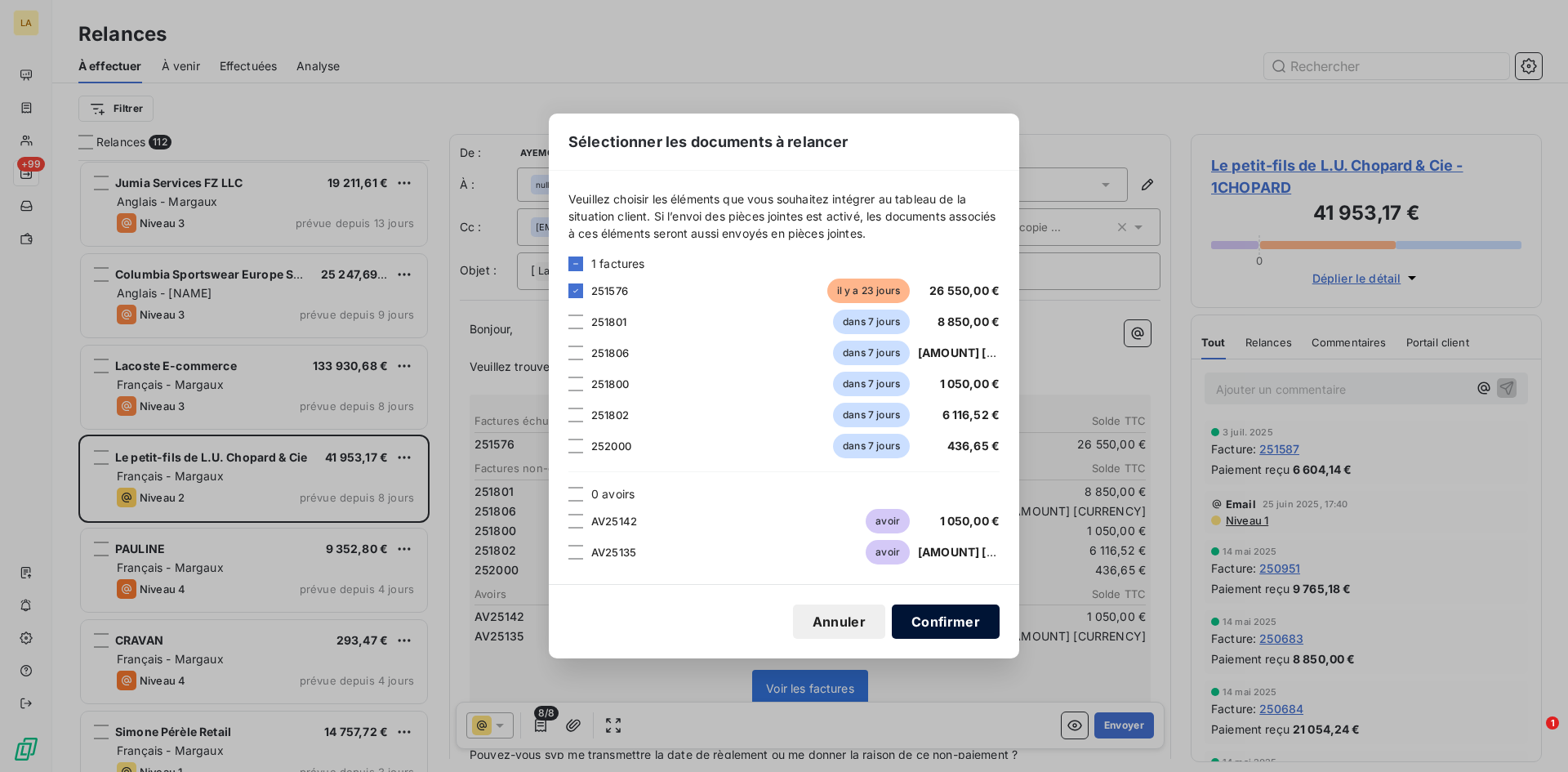 click on "Confirmer" at bounding box center (946, 622) 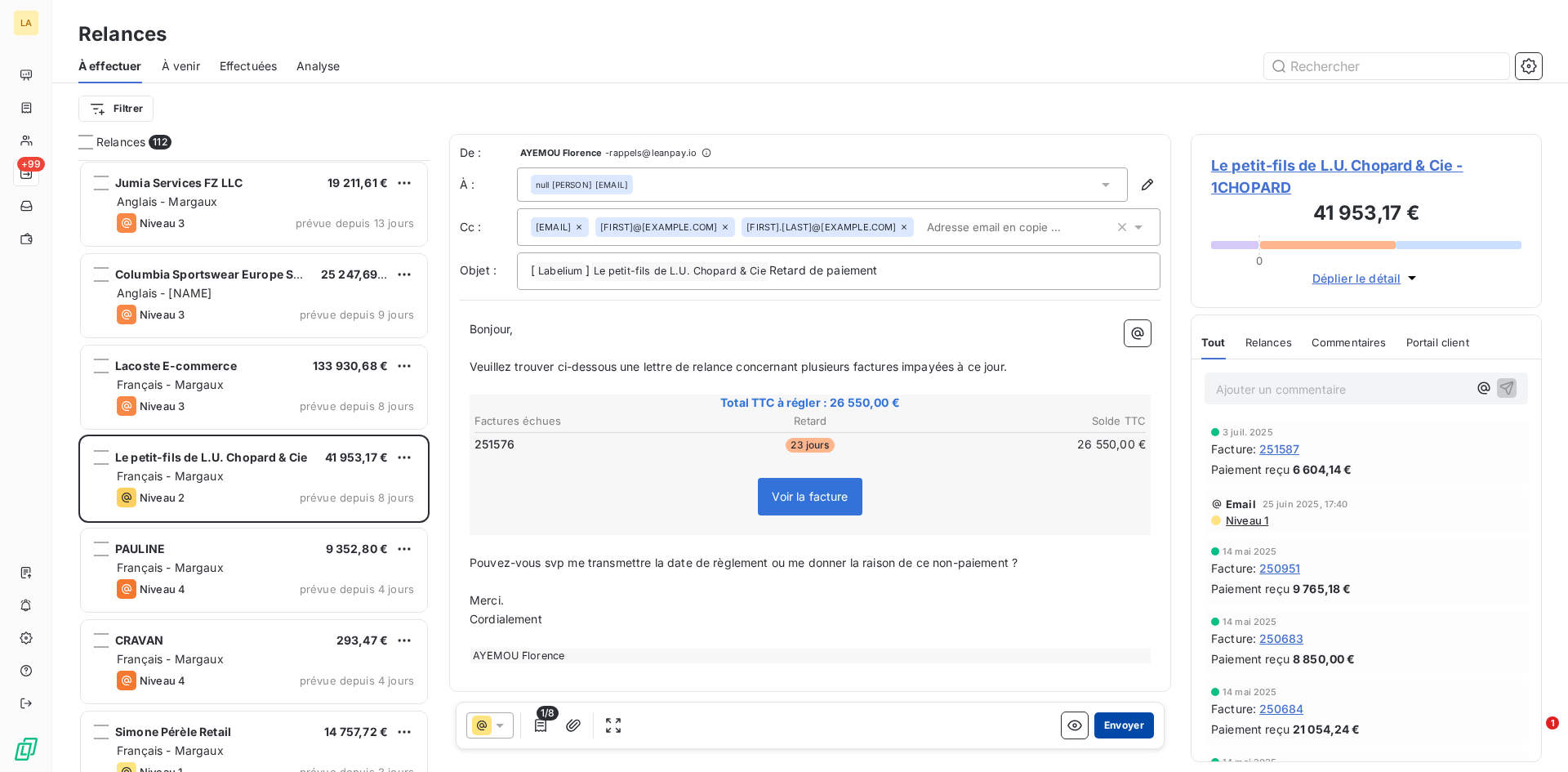 click on "Envoyer" at bounding box center [1124, 725] 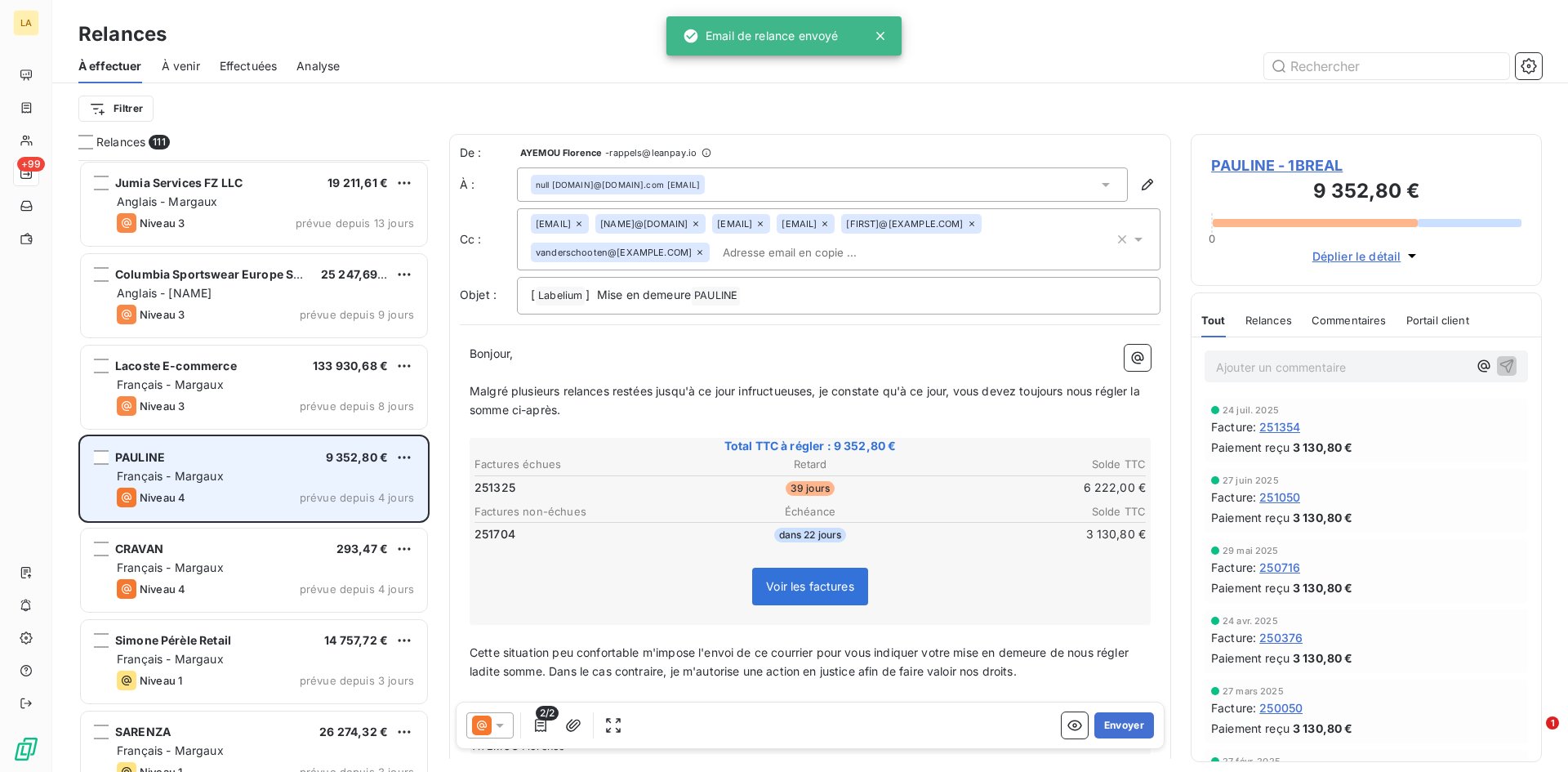 click on "Français - Margaux" at bounding box center (265, 476) 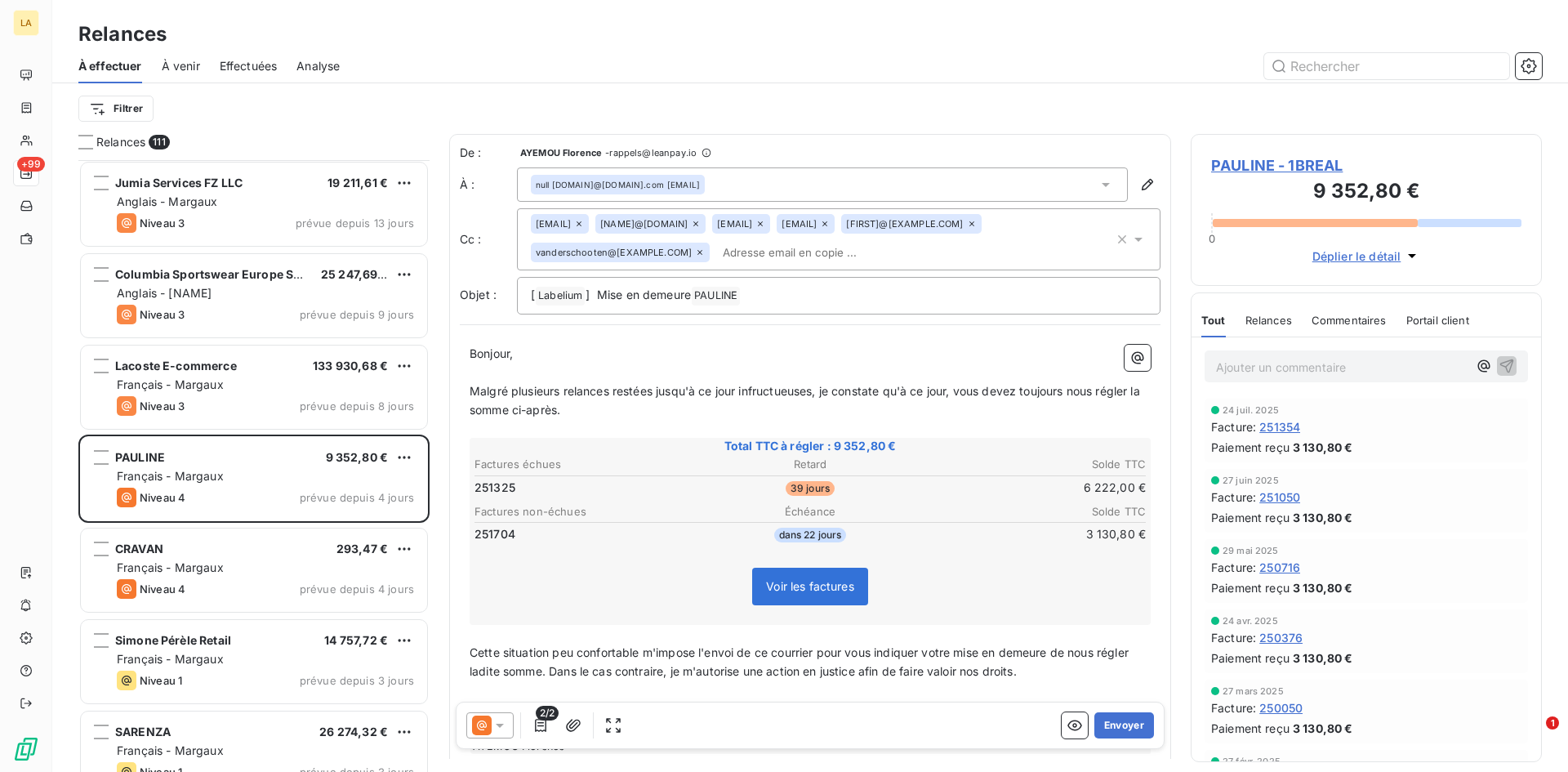 drag, startPoint x: 745, startPoint y: 495, endPoint x: 670, endPoint y: 399, distance: 121.8236 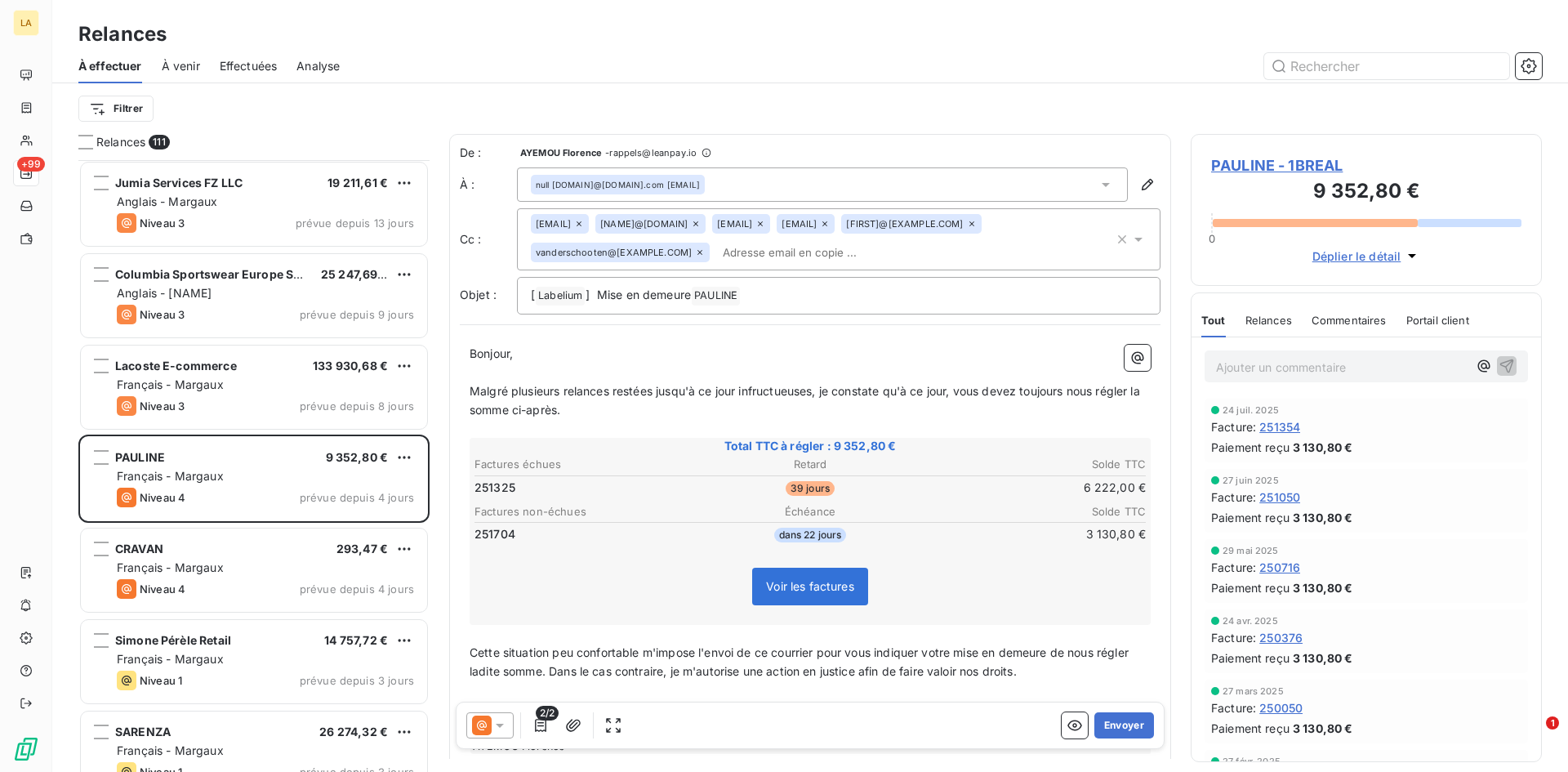 click on "﻿" at bounding box center (810, 373) 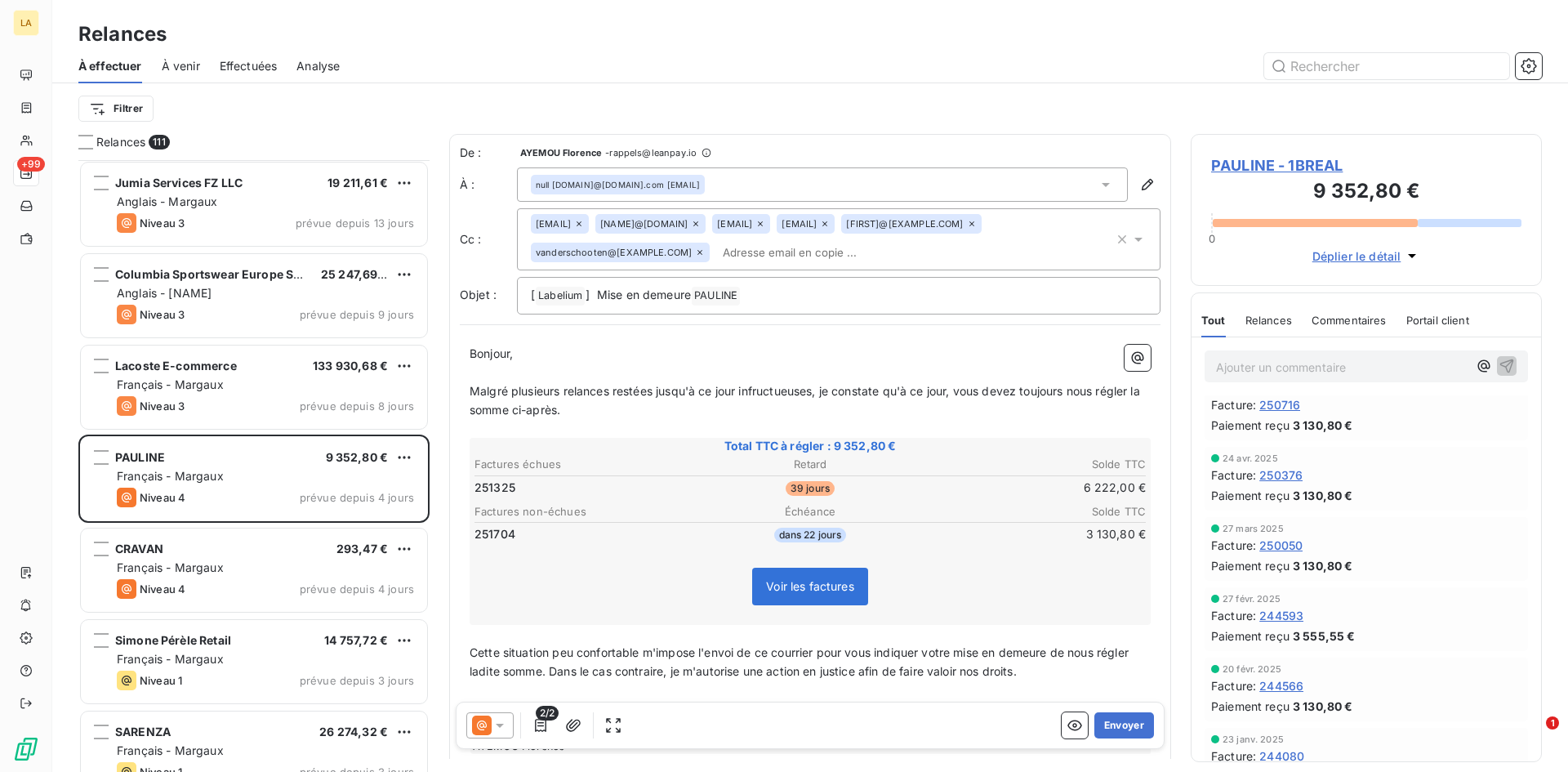 scroll, scrollTop: 0, scrollLeft: 0, axis: both 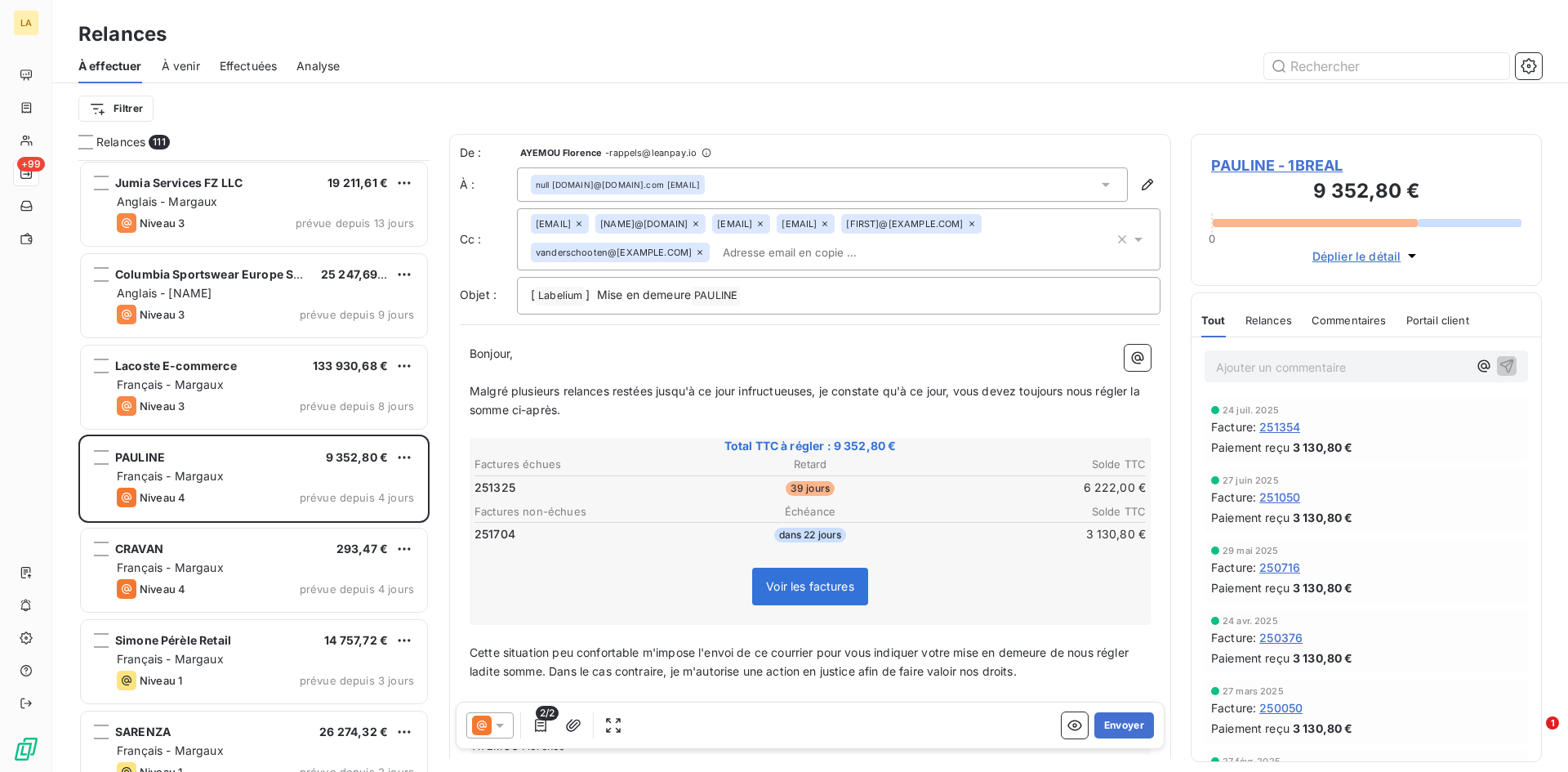 click 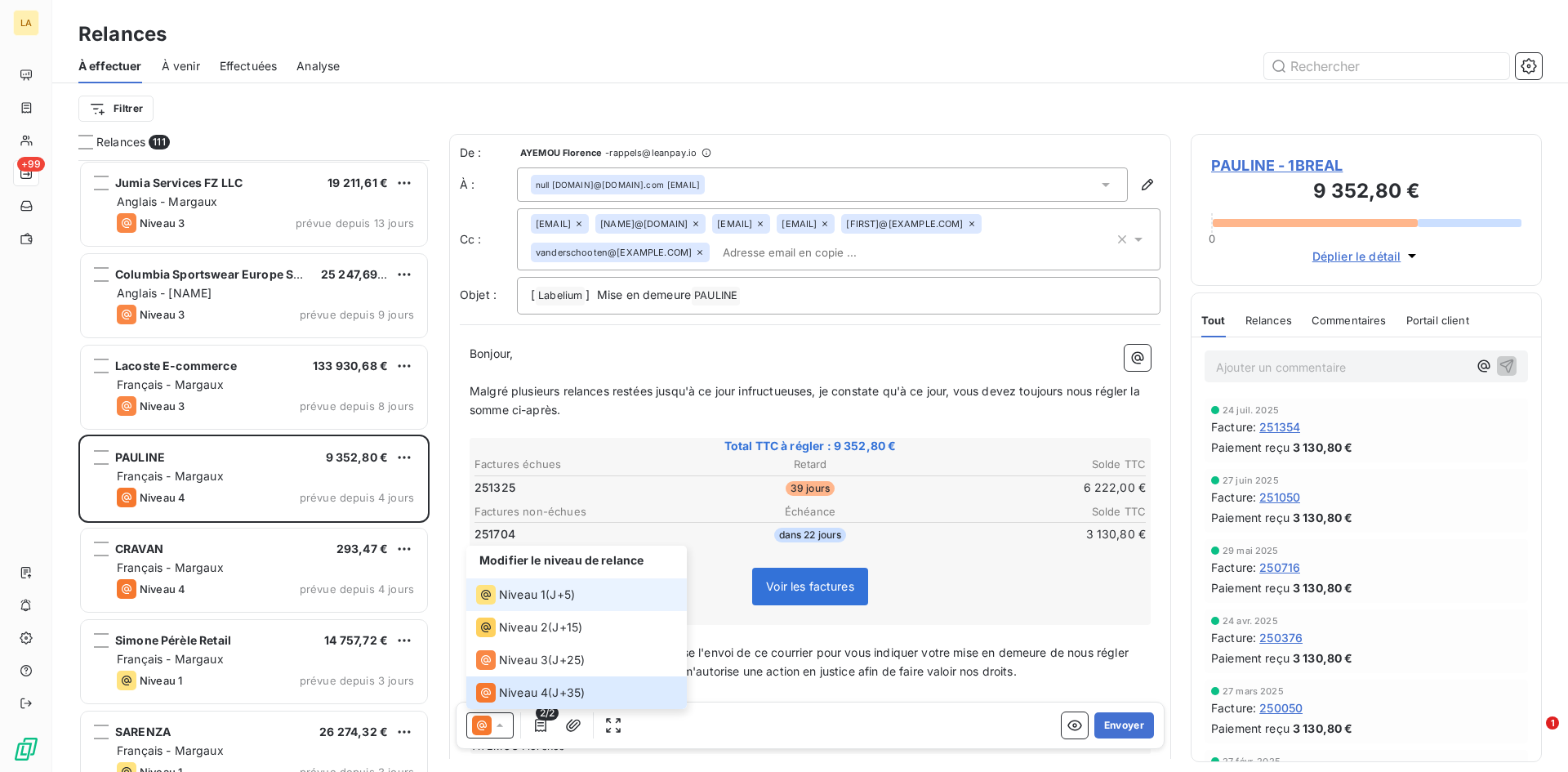 click on "Niveau 1" at bounding box center (522, 595) 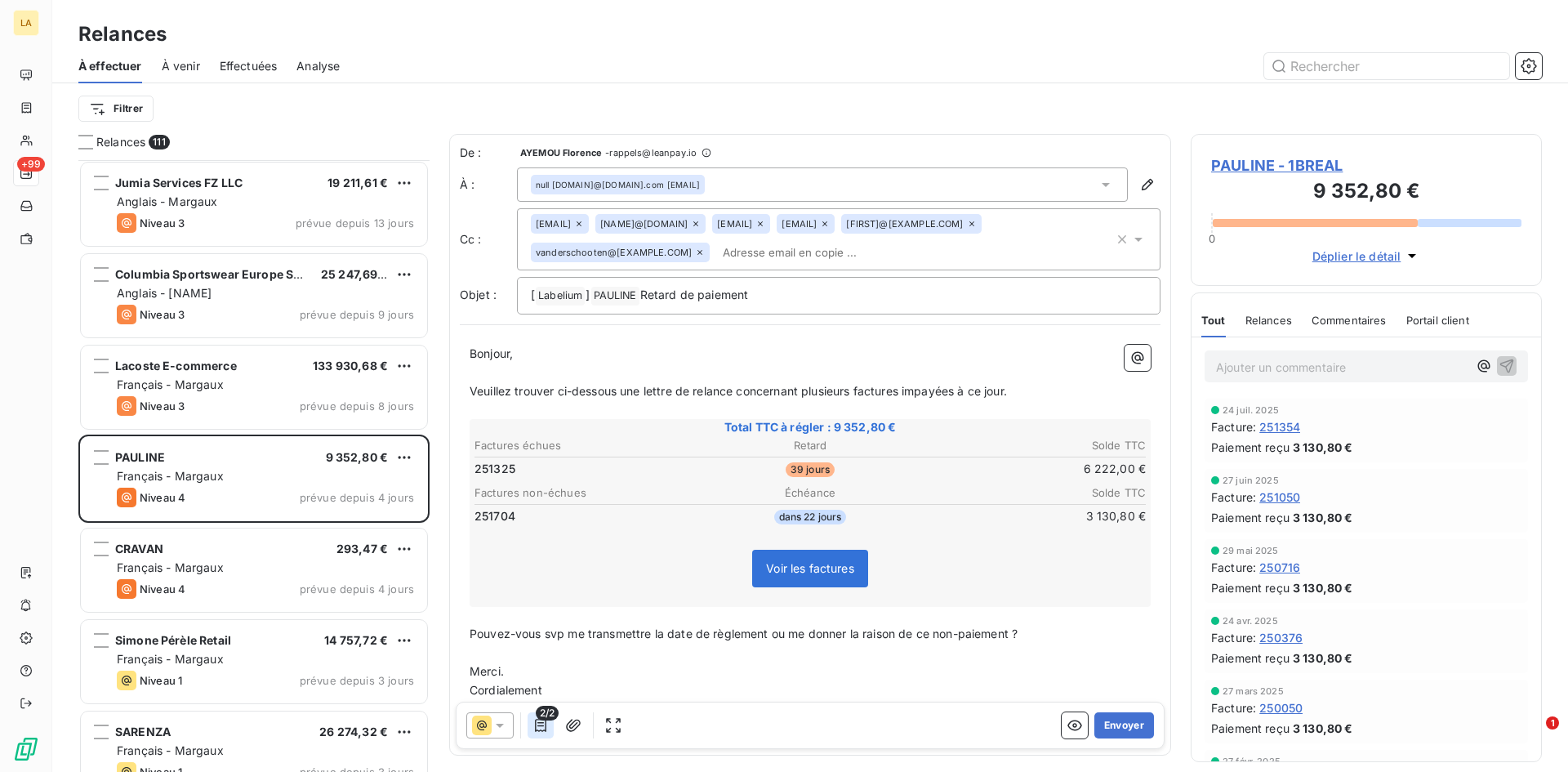 click 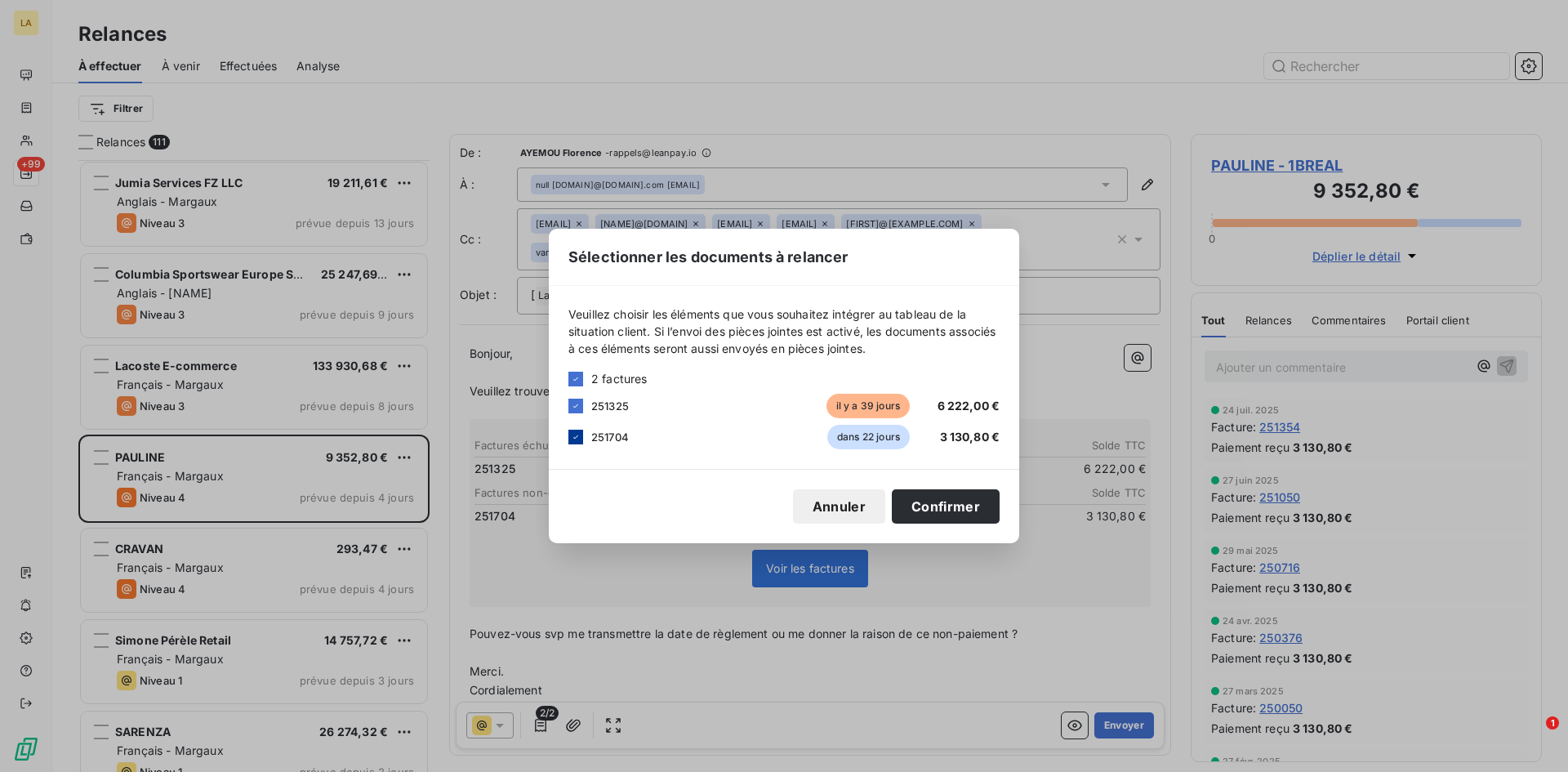 click 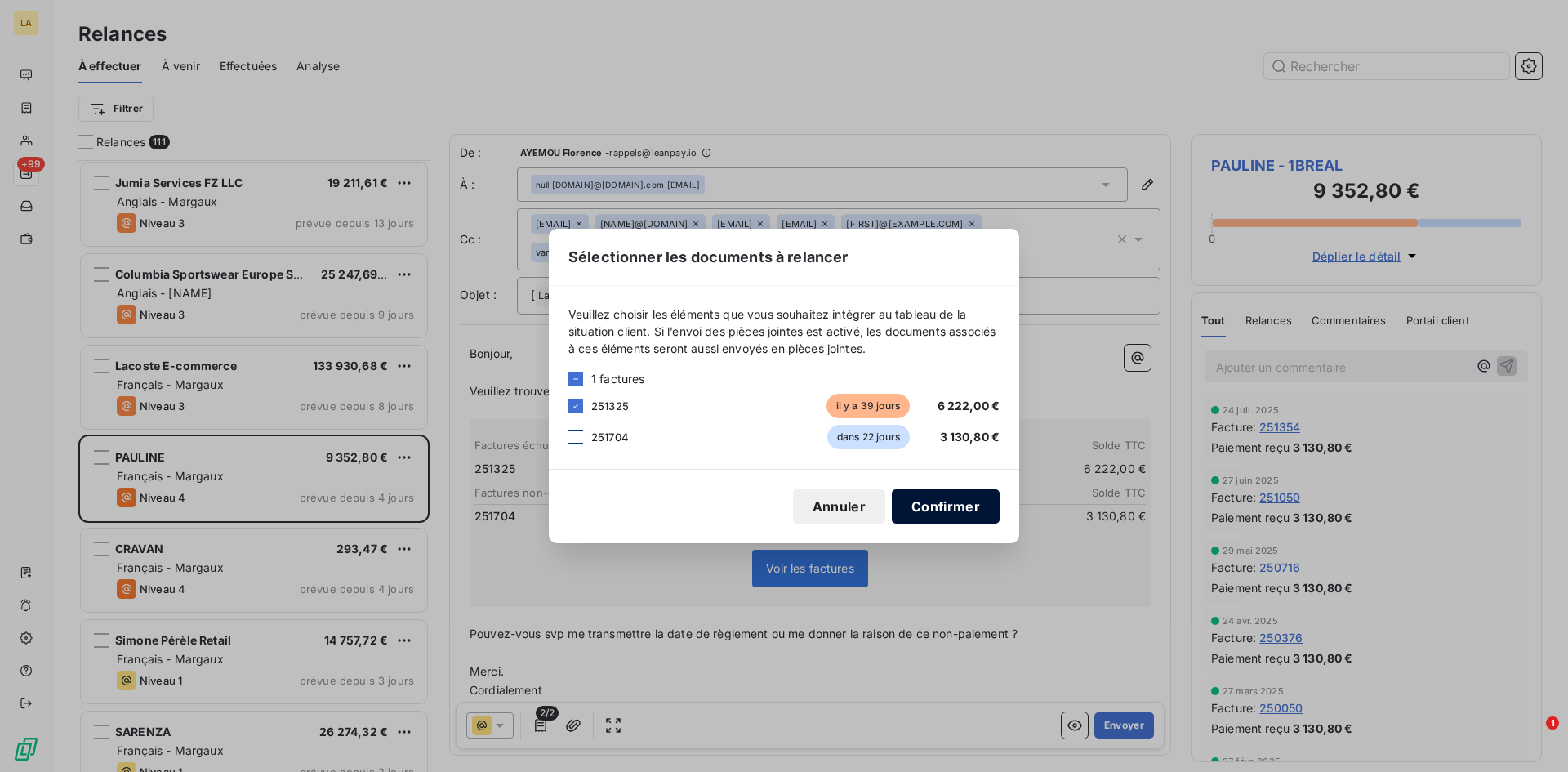 click on "Confirmer" at bounding box center [946, 506] 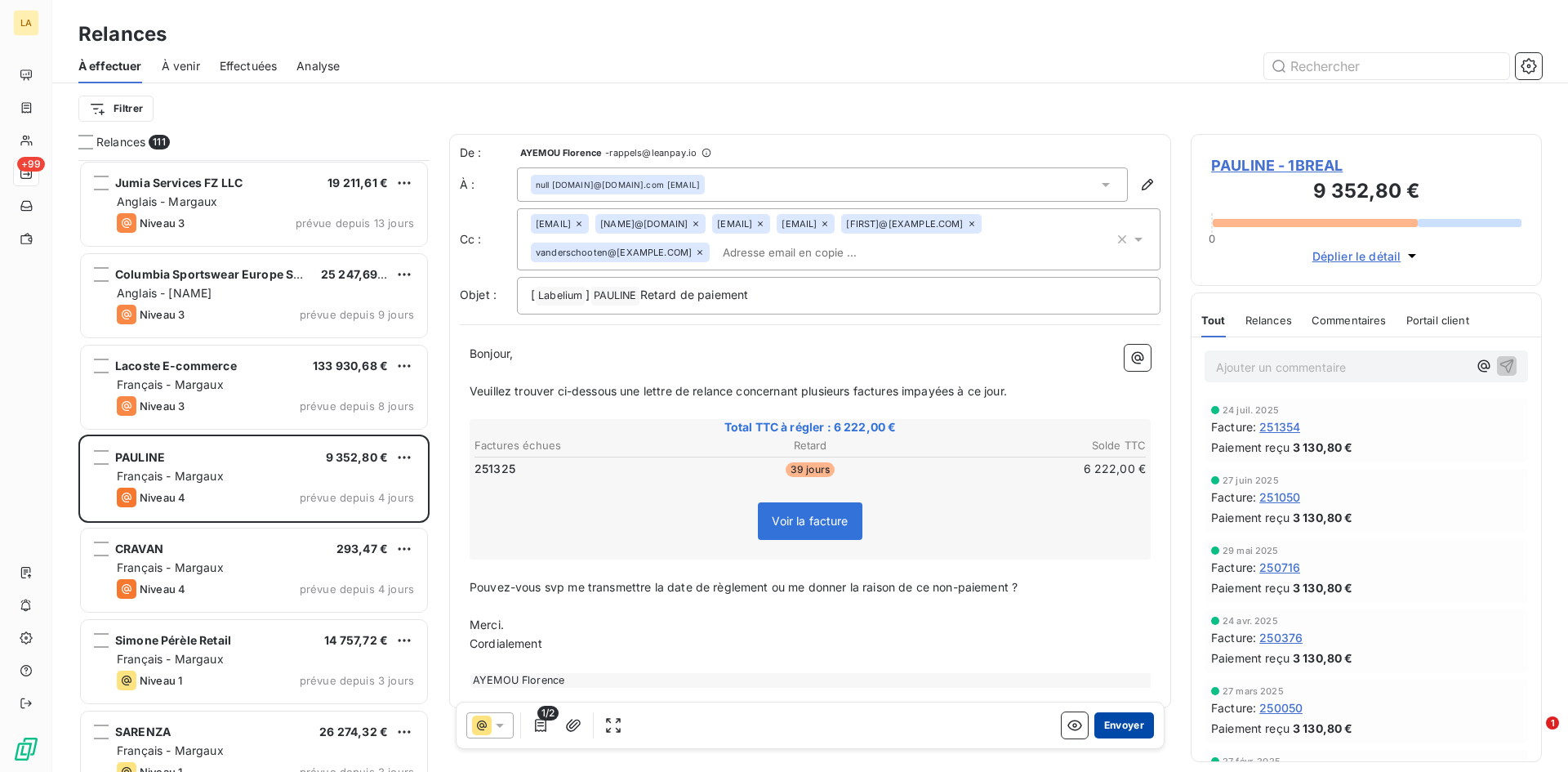 click on "Envoyer" at bounding box center (1124, 725) 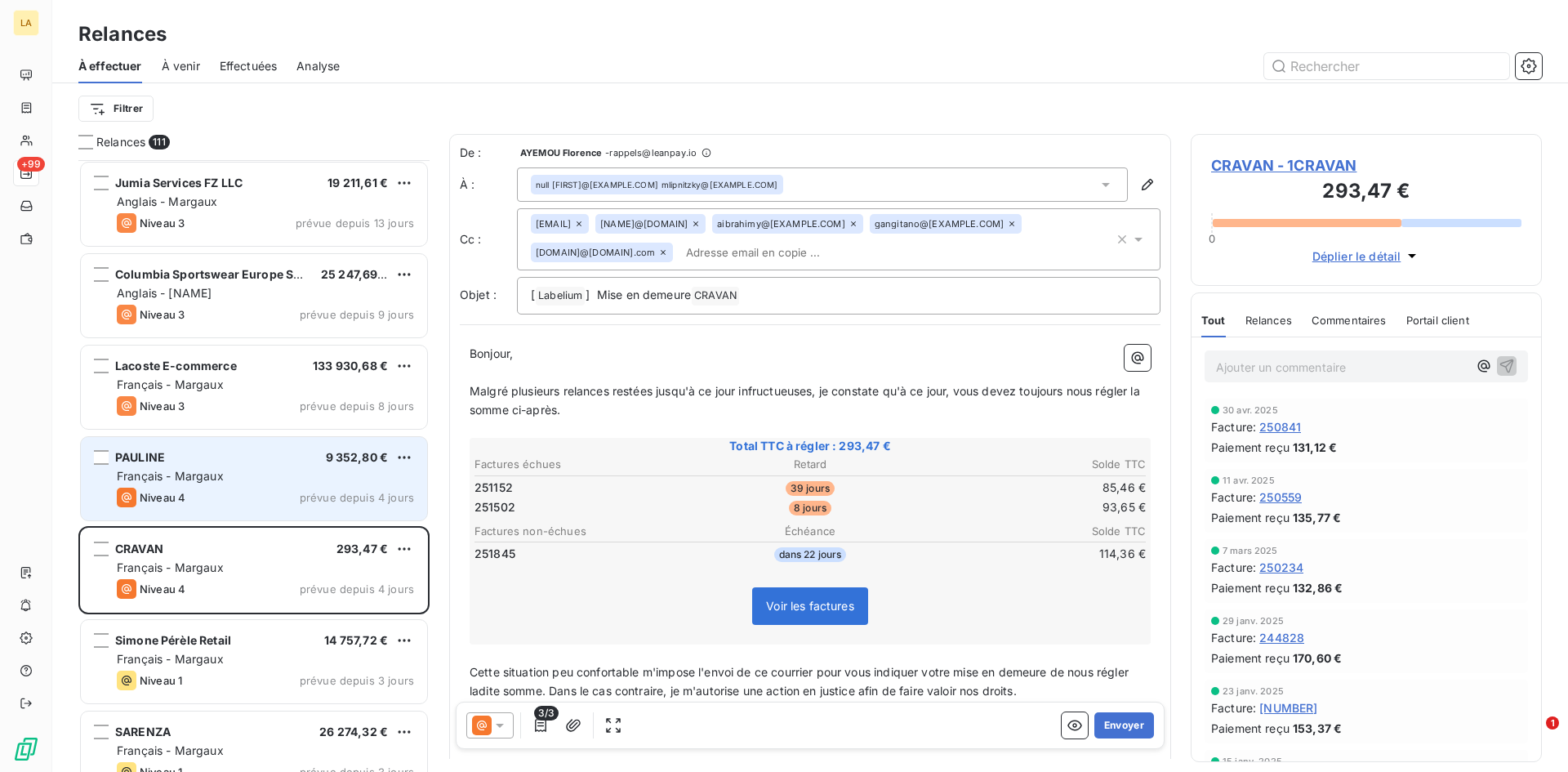 click on "Français - Margaux" at bounding box center (265, 476) 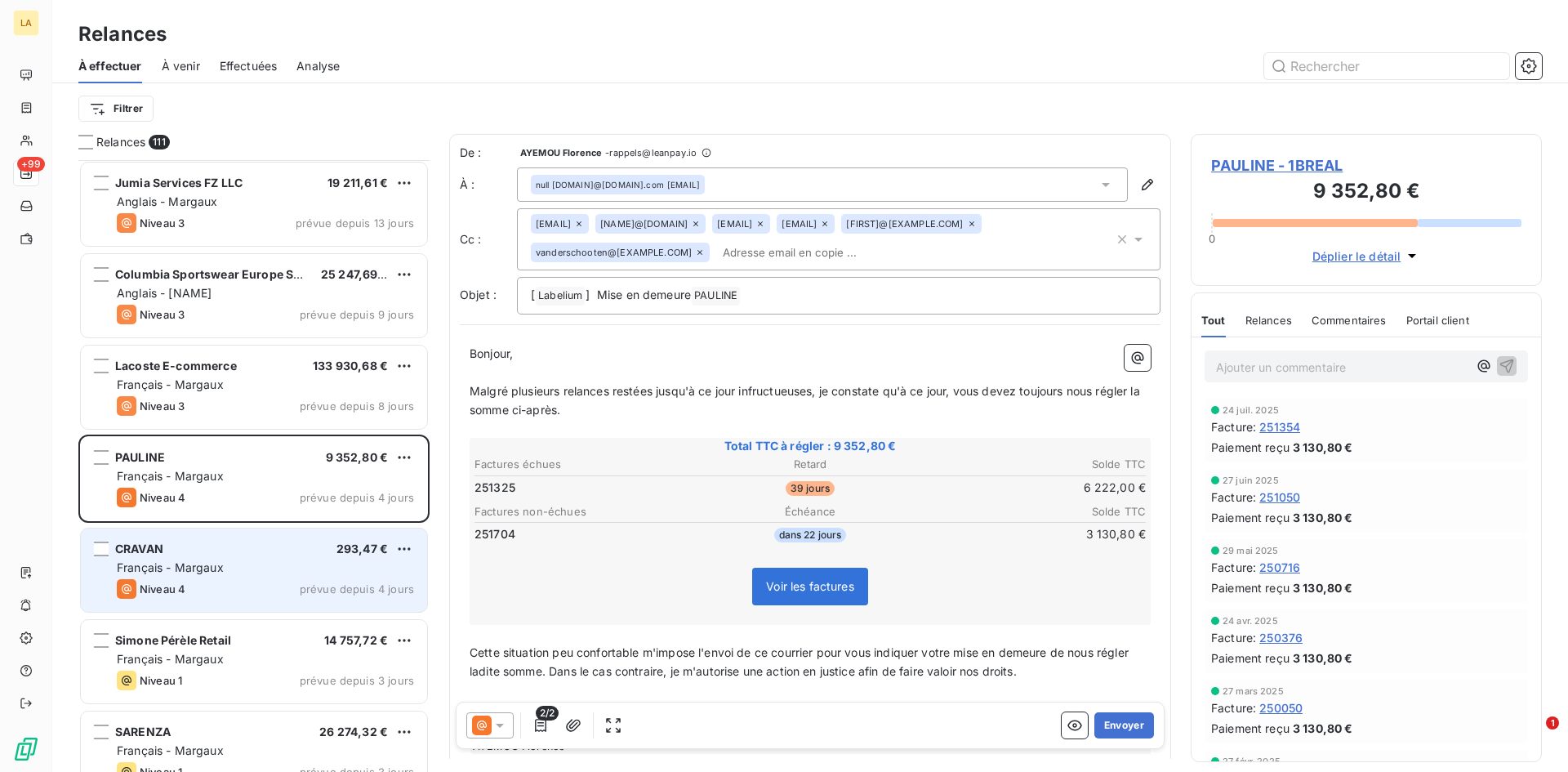click on "Français - Margaux" at bounding box center [170, 567] 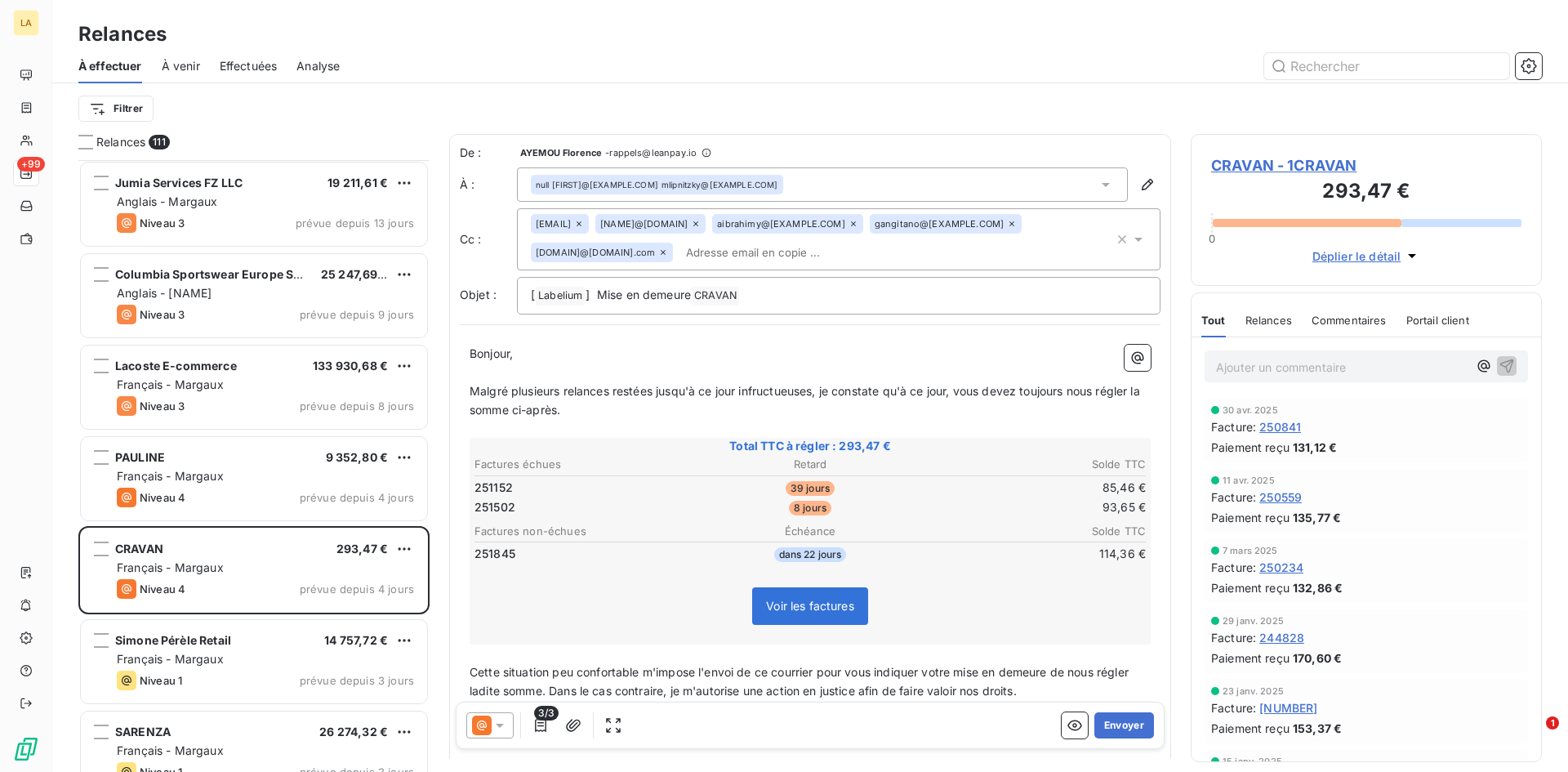 click 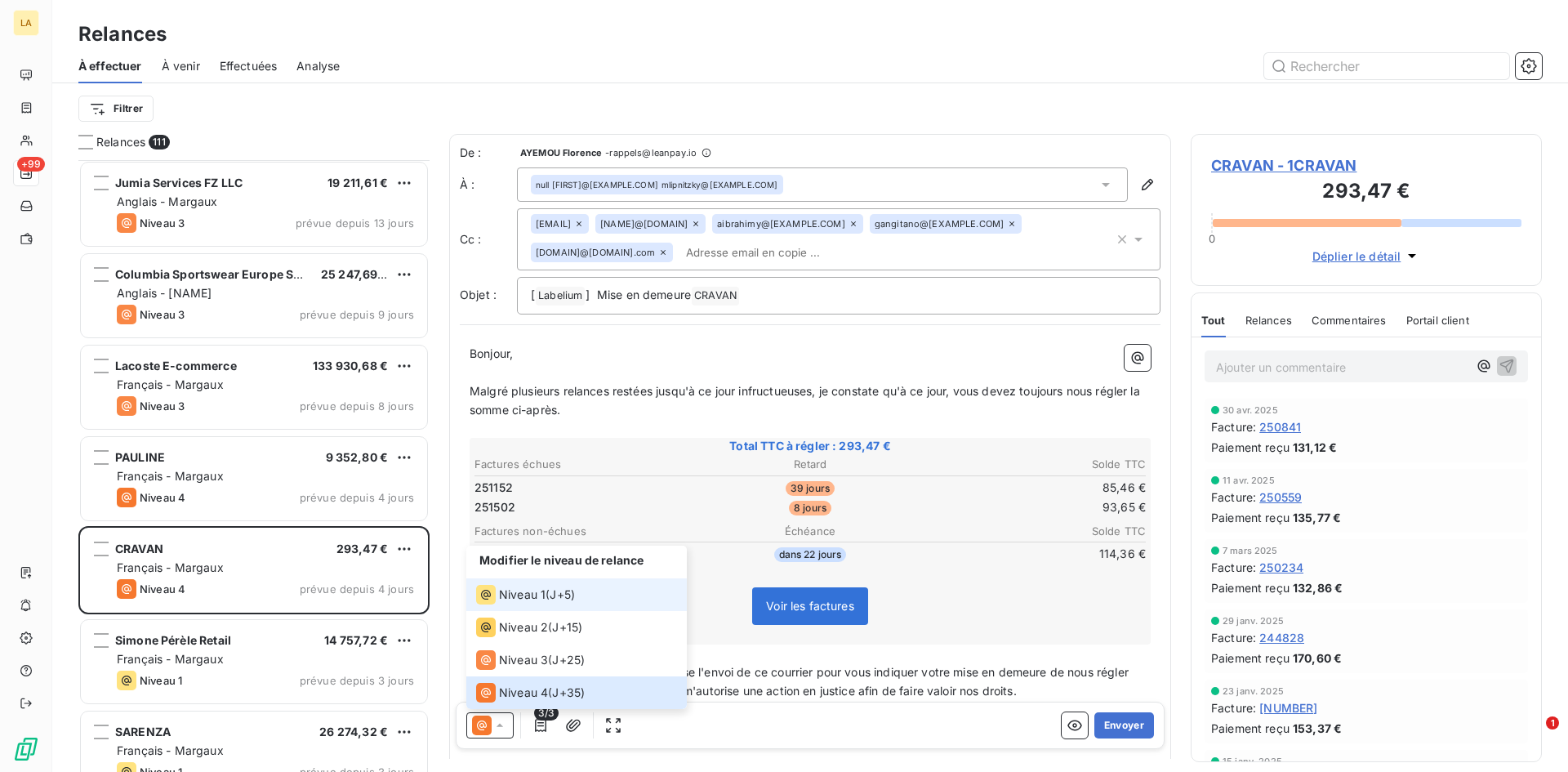 click on "Niveau 1" at bounding box center (522, 595) 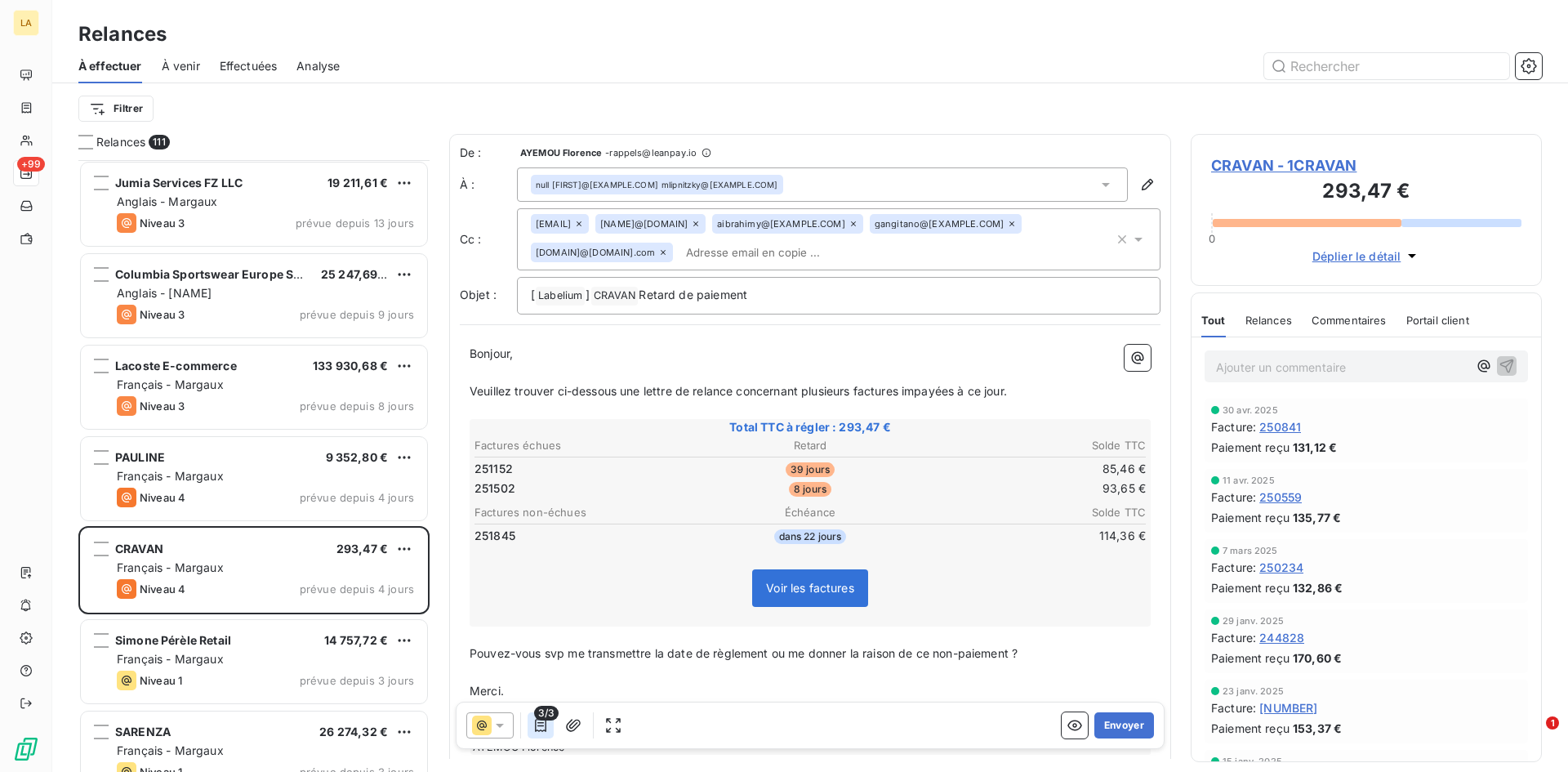 click 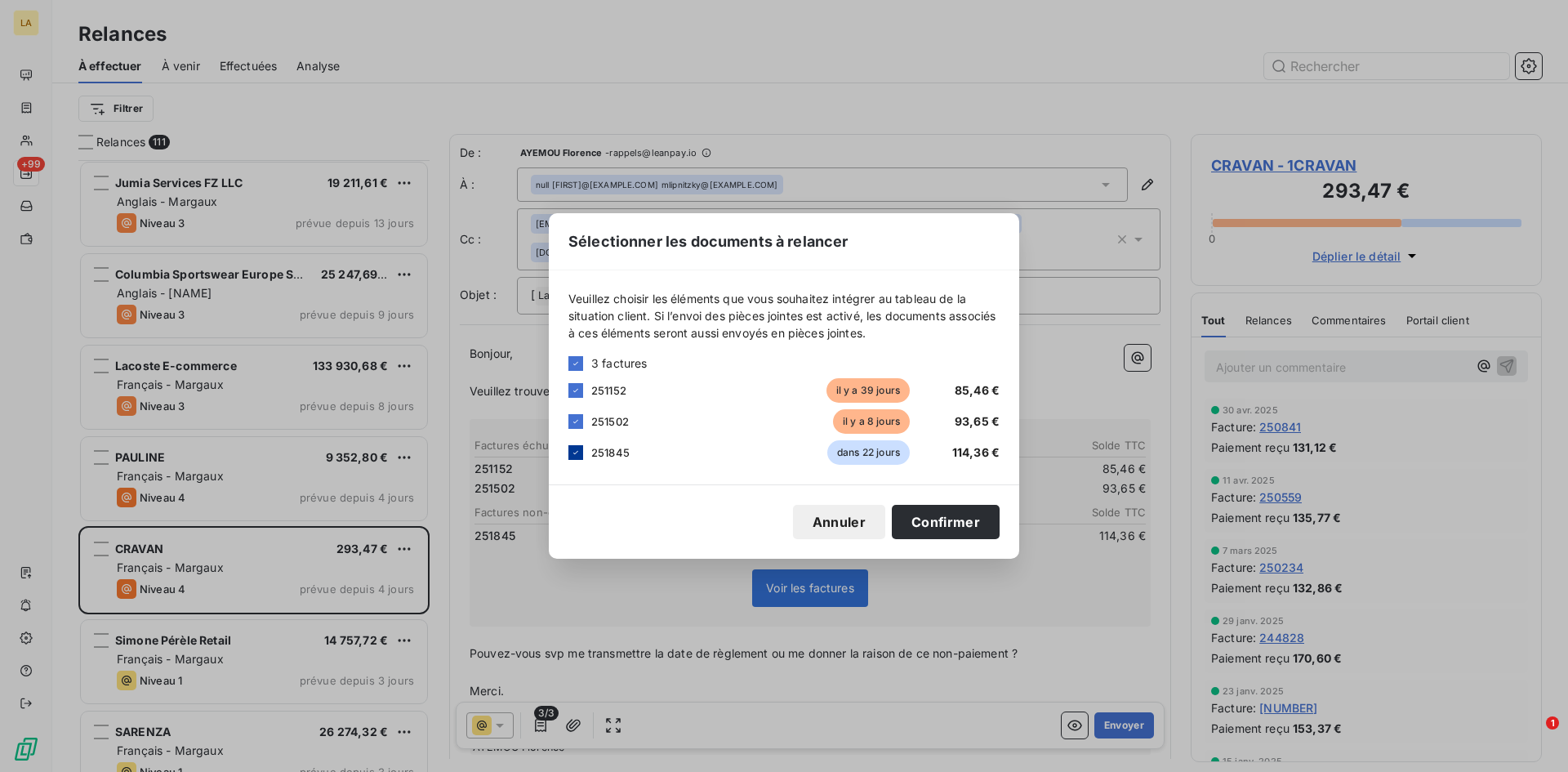 click 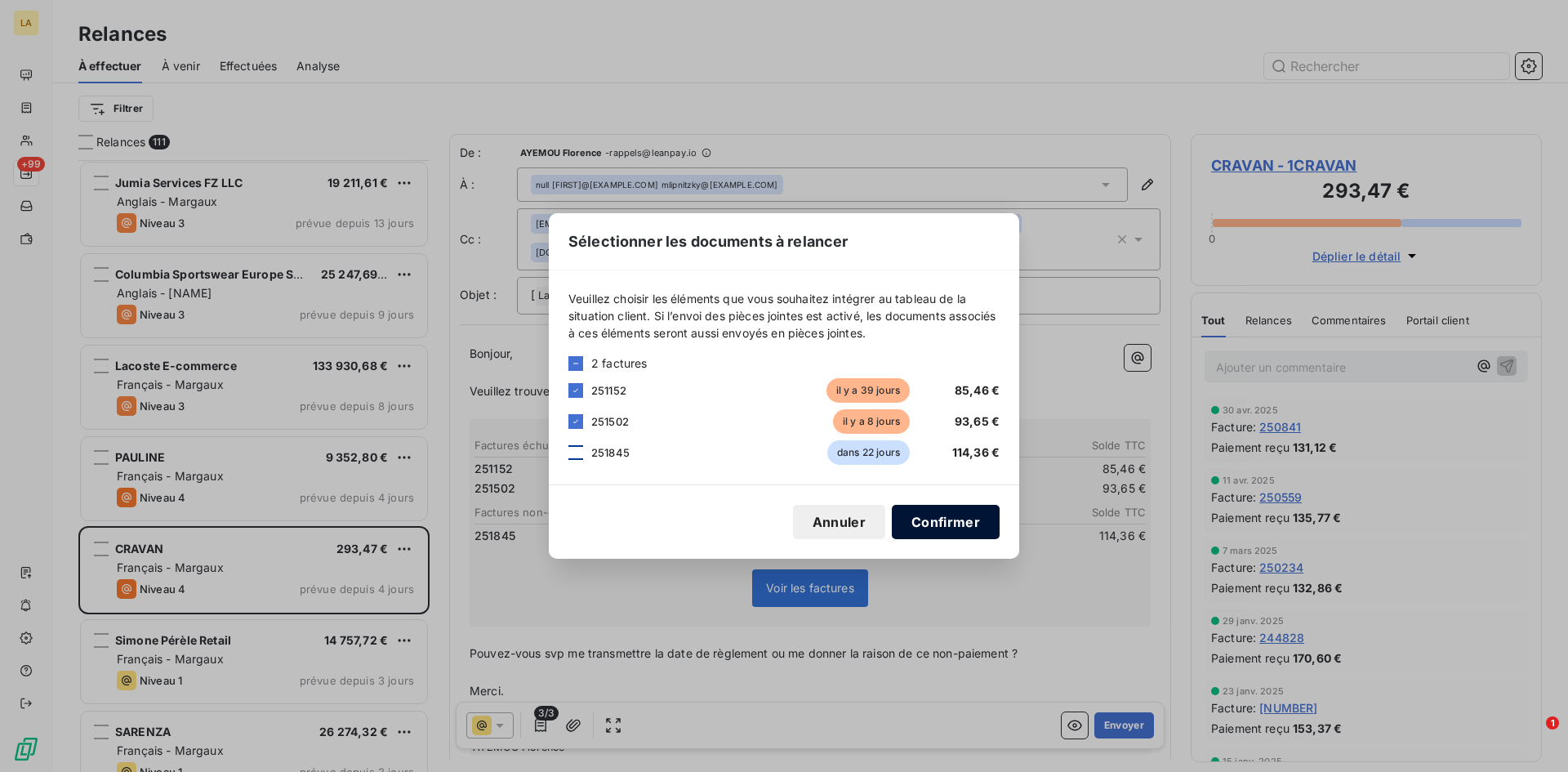 click on "Confirmer" at bounding box center [946, 522] 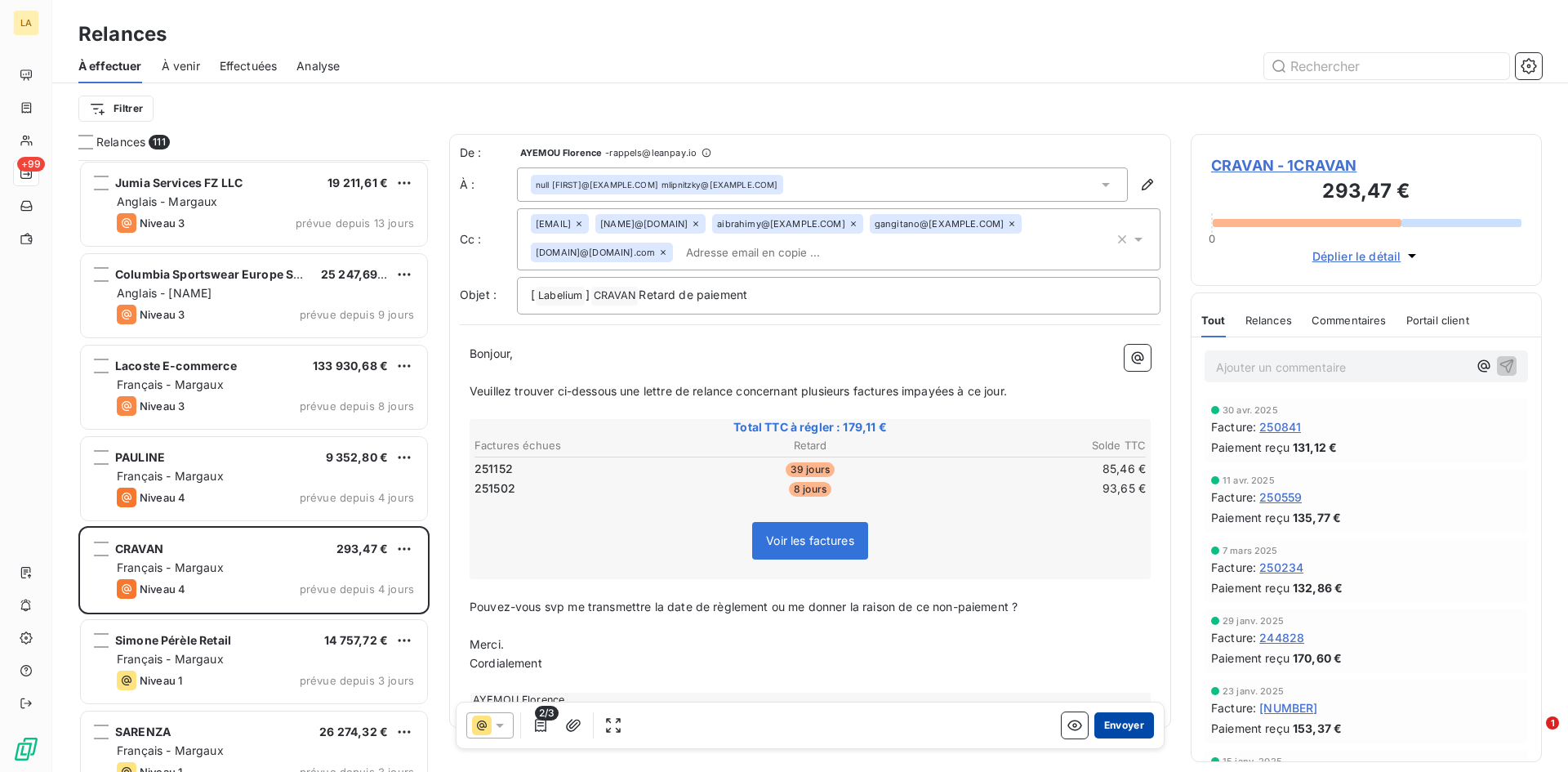 click on "Envoyer" at bounding box center (1124, 725) 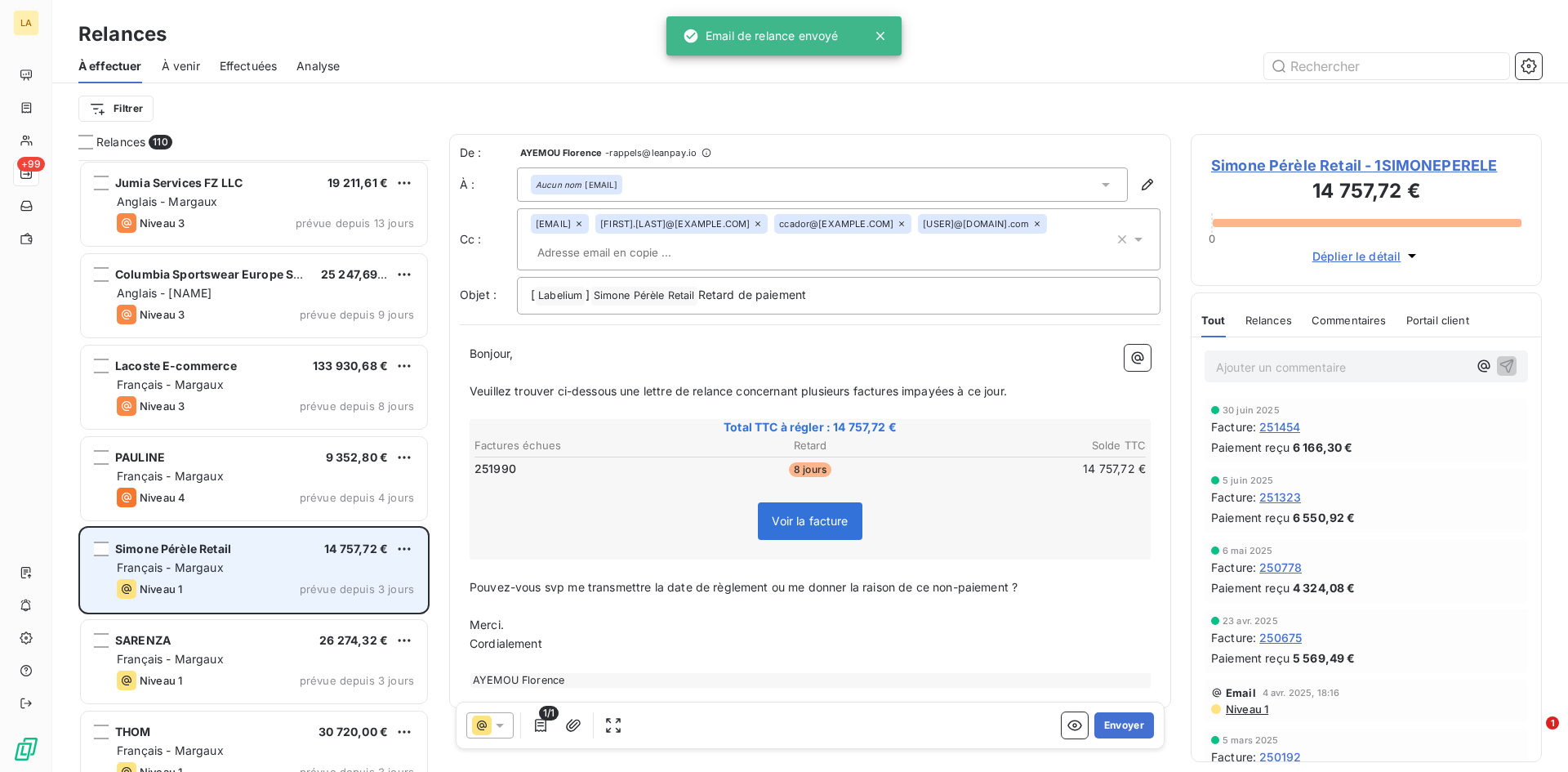 click on "Simone Pérèle Retail" at bounding box center [173, 548] 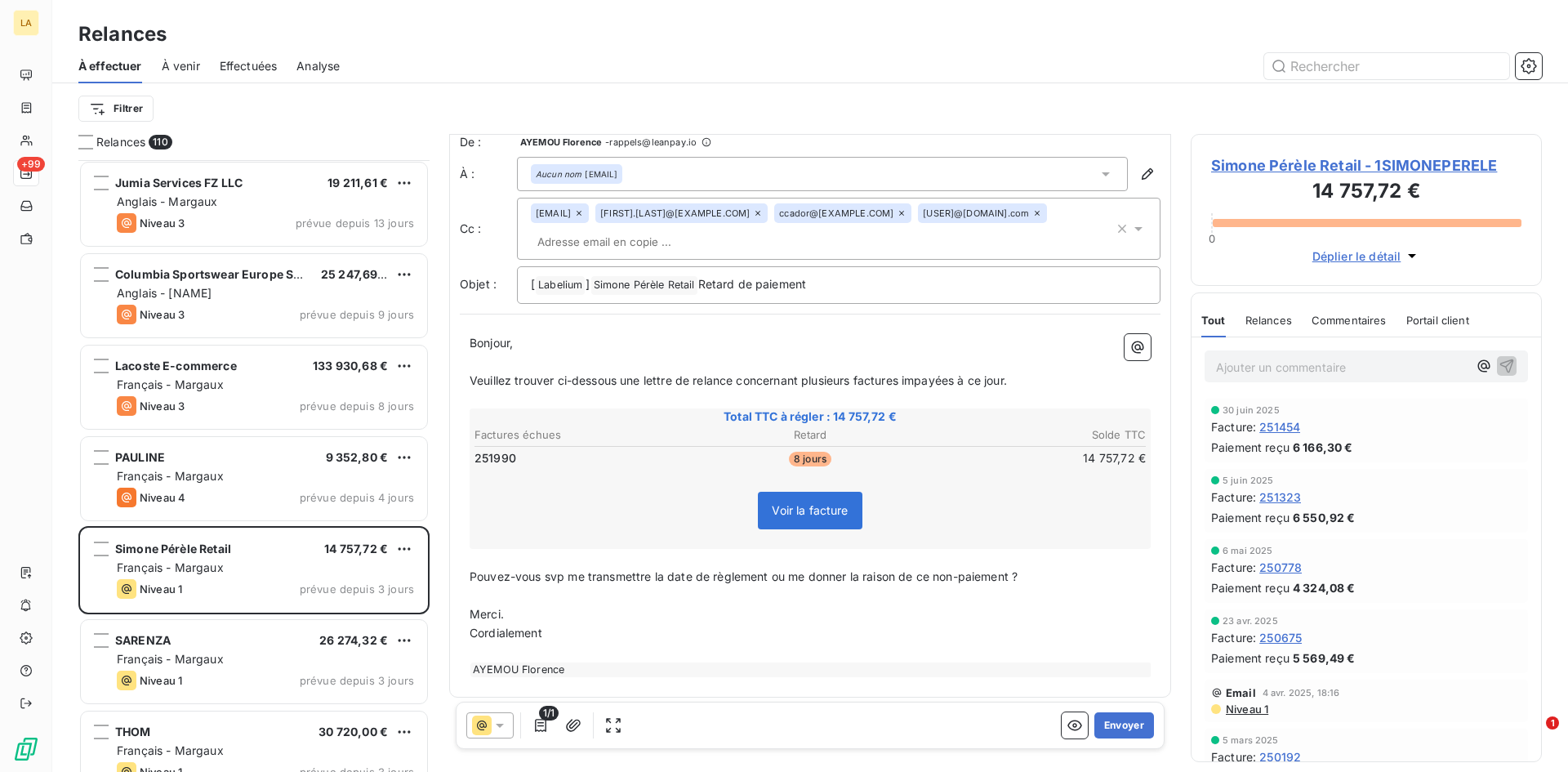scroll, scrollTop: 17, scrollLeft: 0, axis: vertical 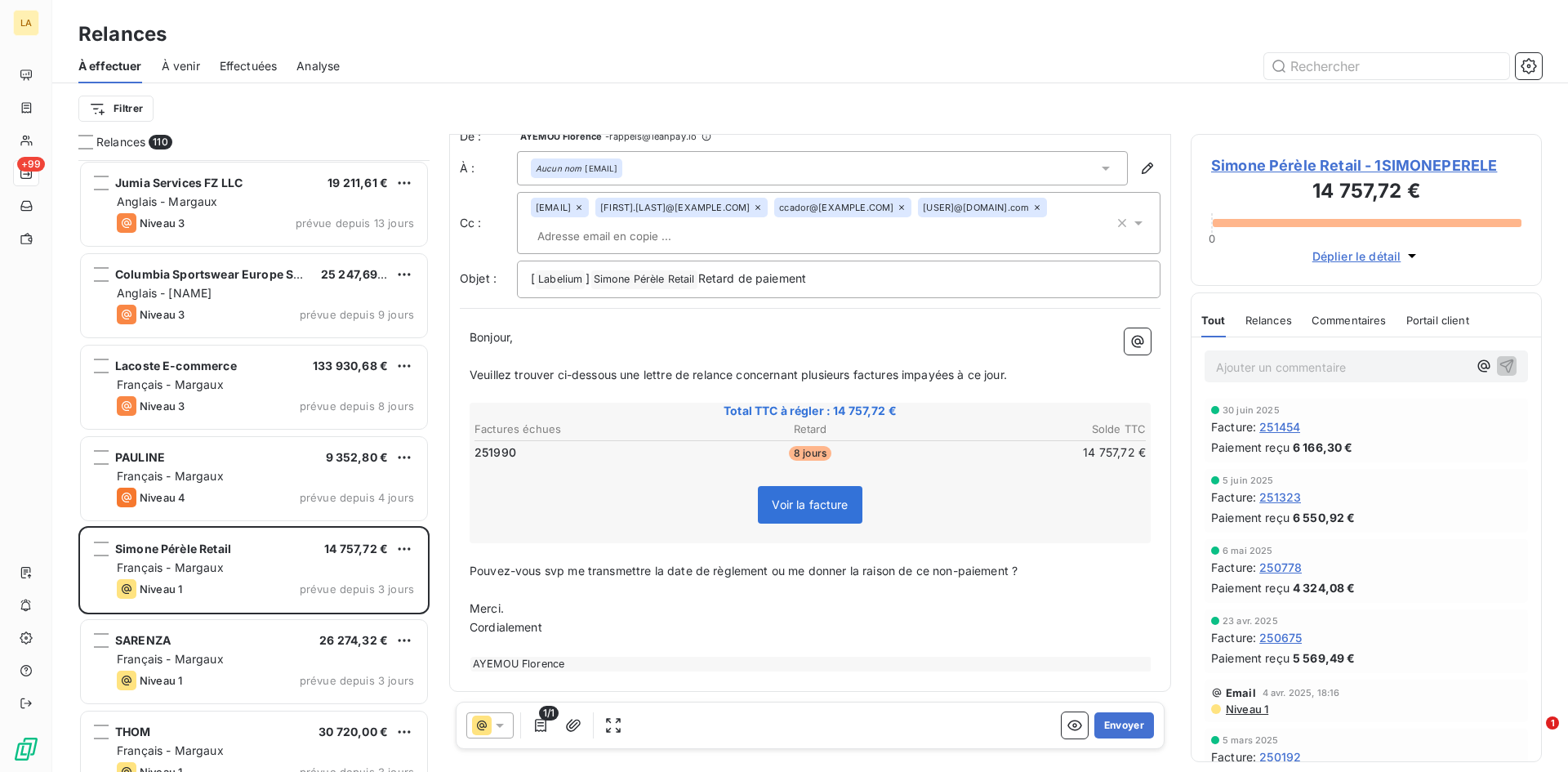 click 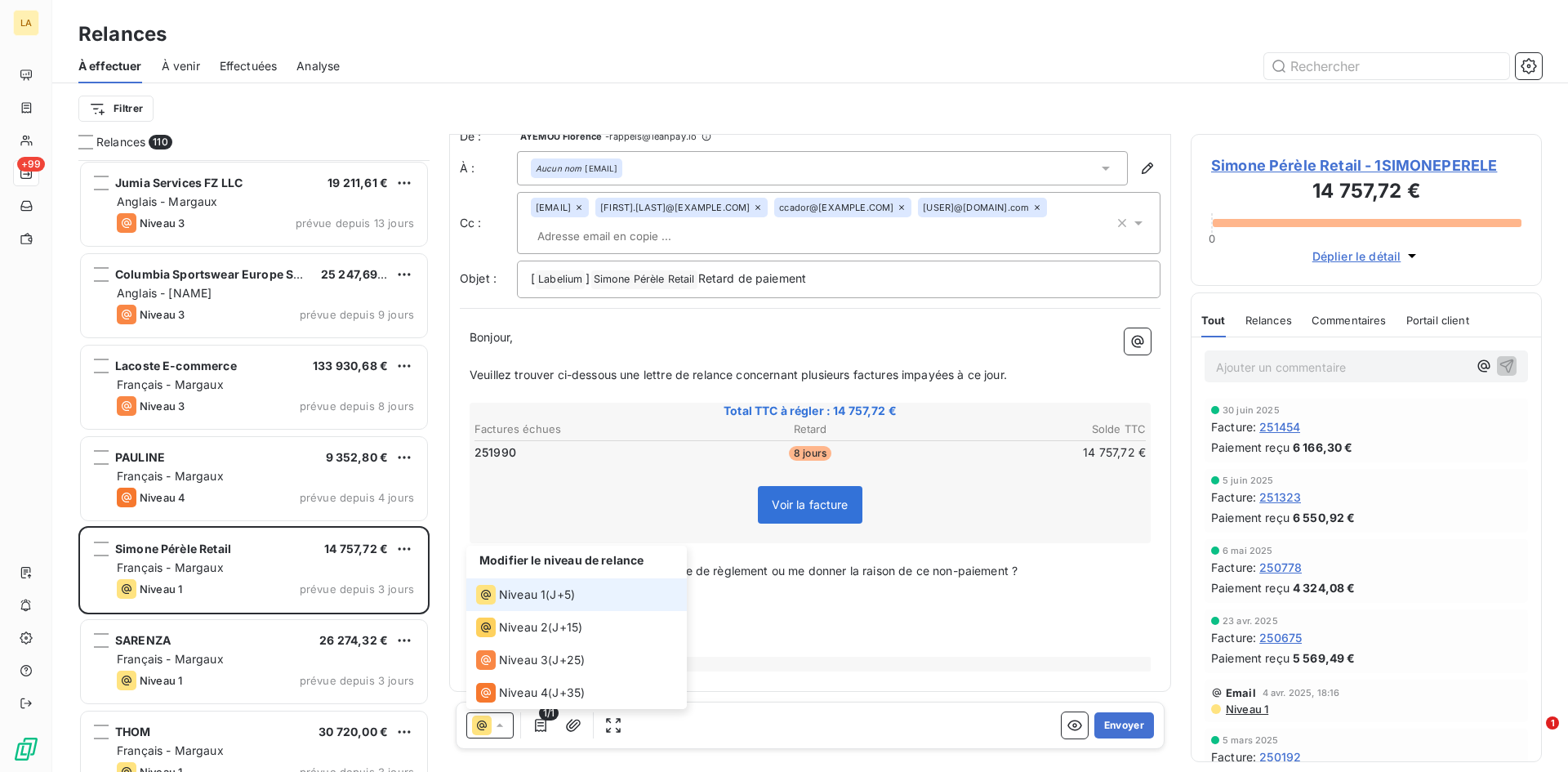 click 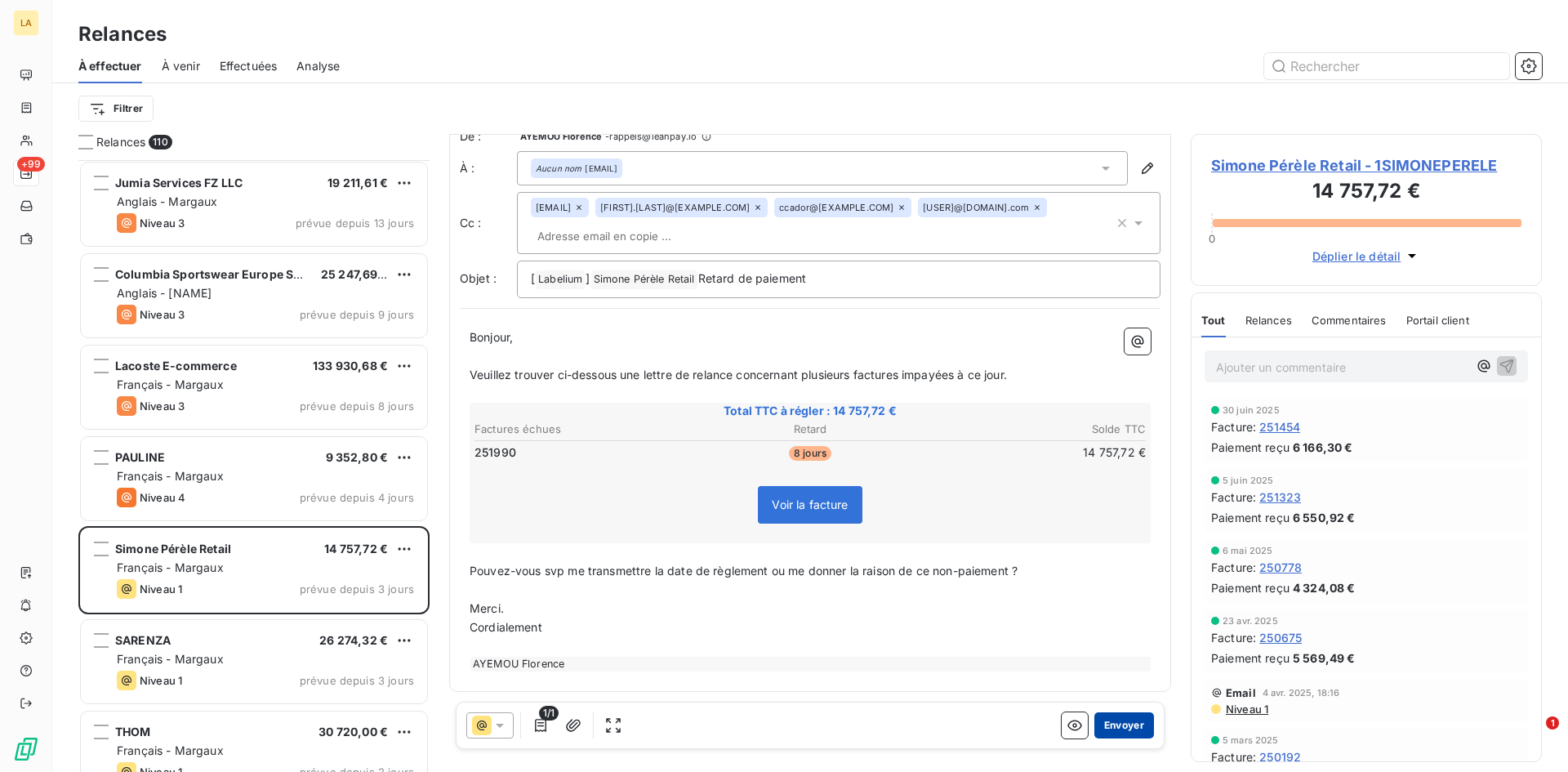 click on "Envoyer" at bounding box center [1124, 725] 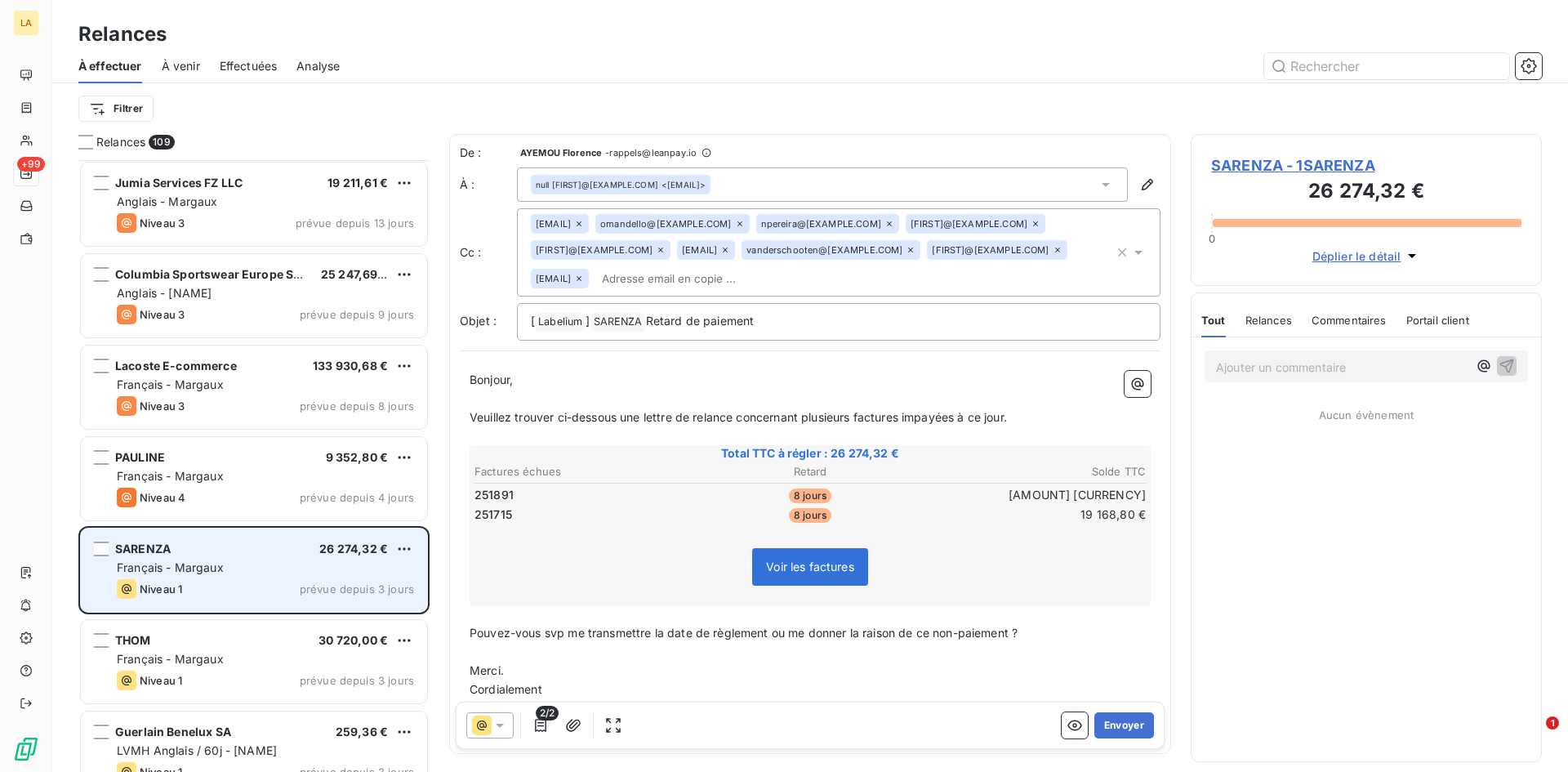click on "Français - Margaux" at bounding box center (170, 567) 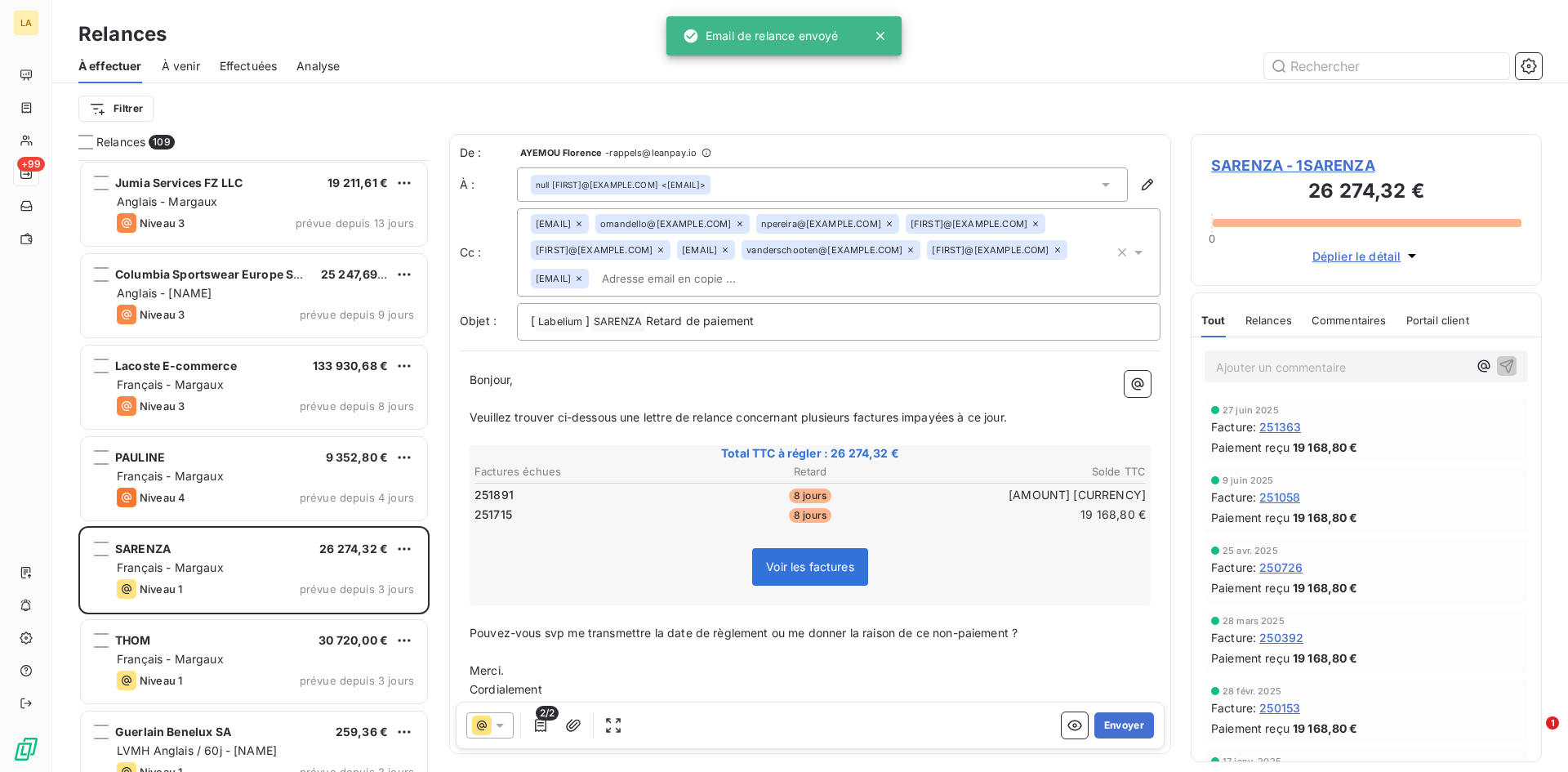 click 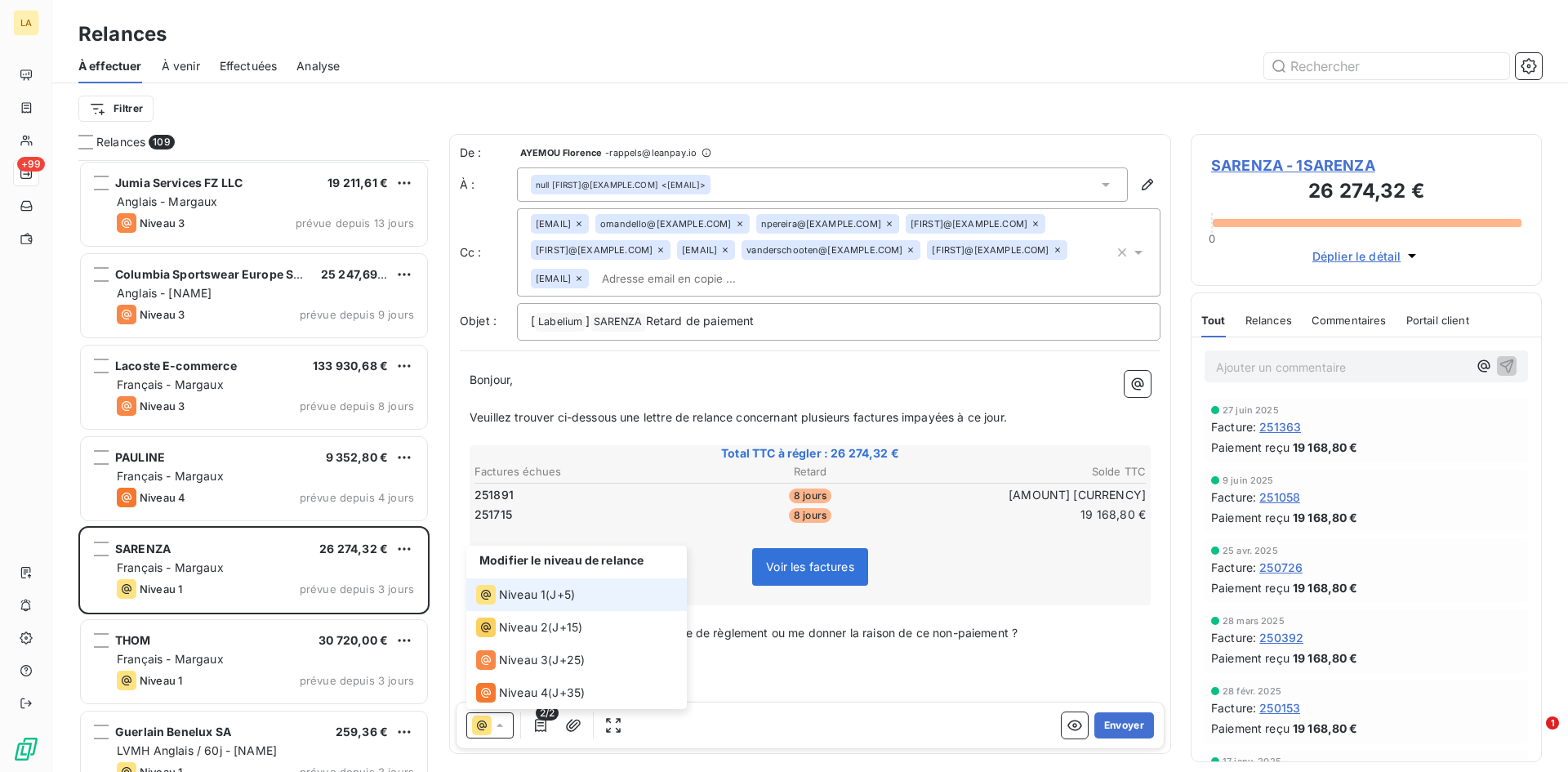 click on "J+5 )" at bounding box center (562, 595) 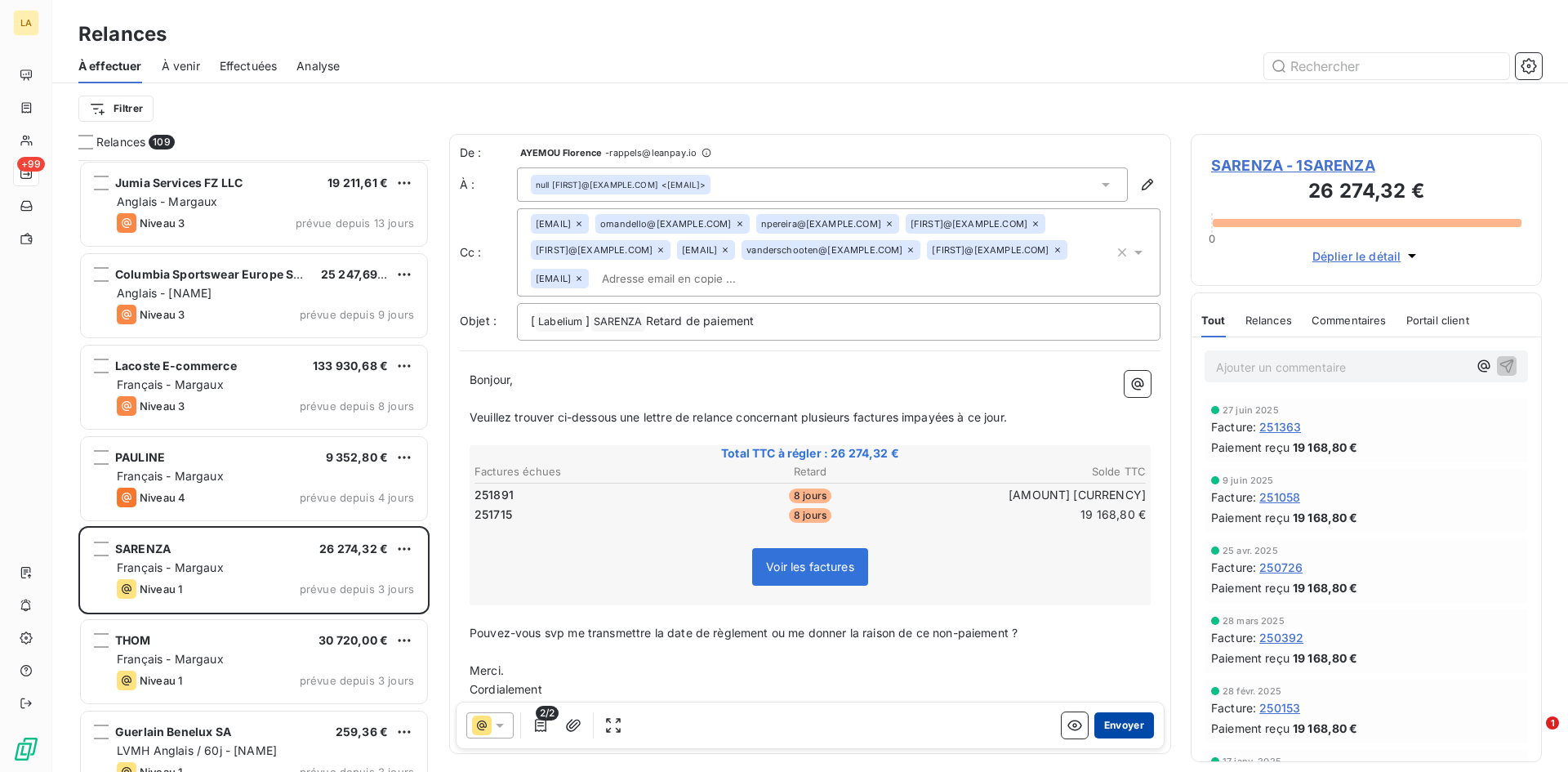 click on "Envoyer" at bounding box center [1124, 725] 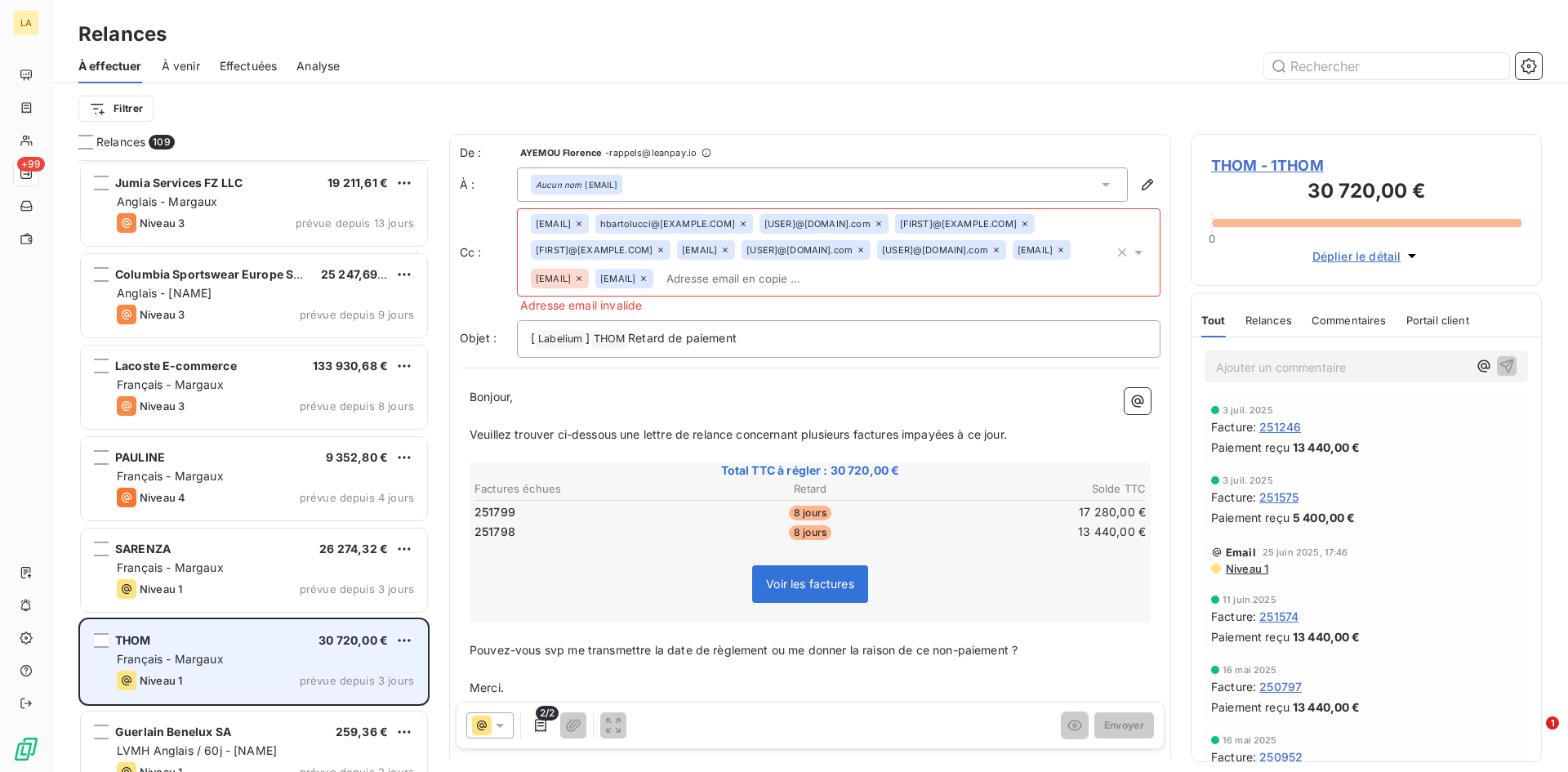 click on "THOM [PRICE] Français - Margaux Niveau 1 prévue depuis [NUMBER] jours" at bounding box center (254, 662) 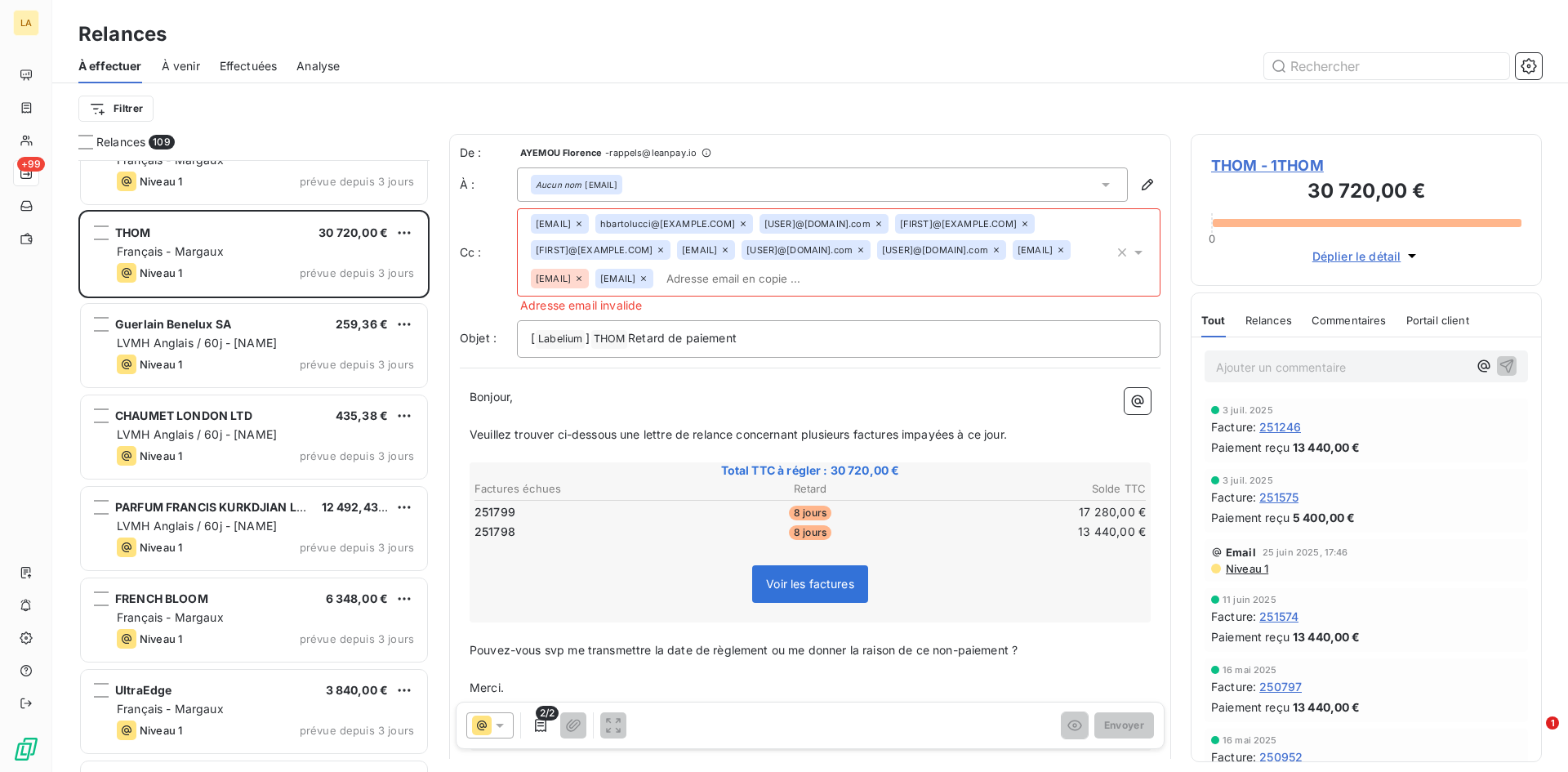 scroll, scrollTop: 7272, scrollLeft: 0, axis: vertical 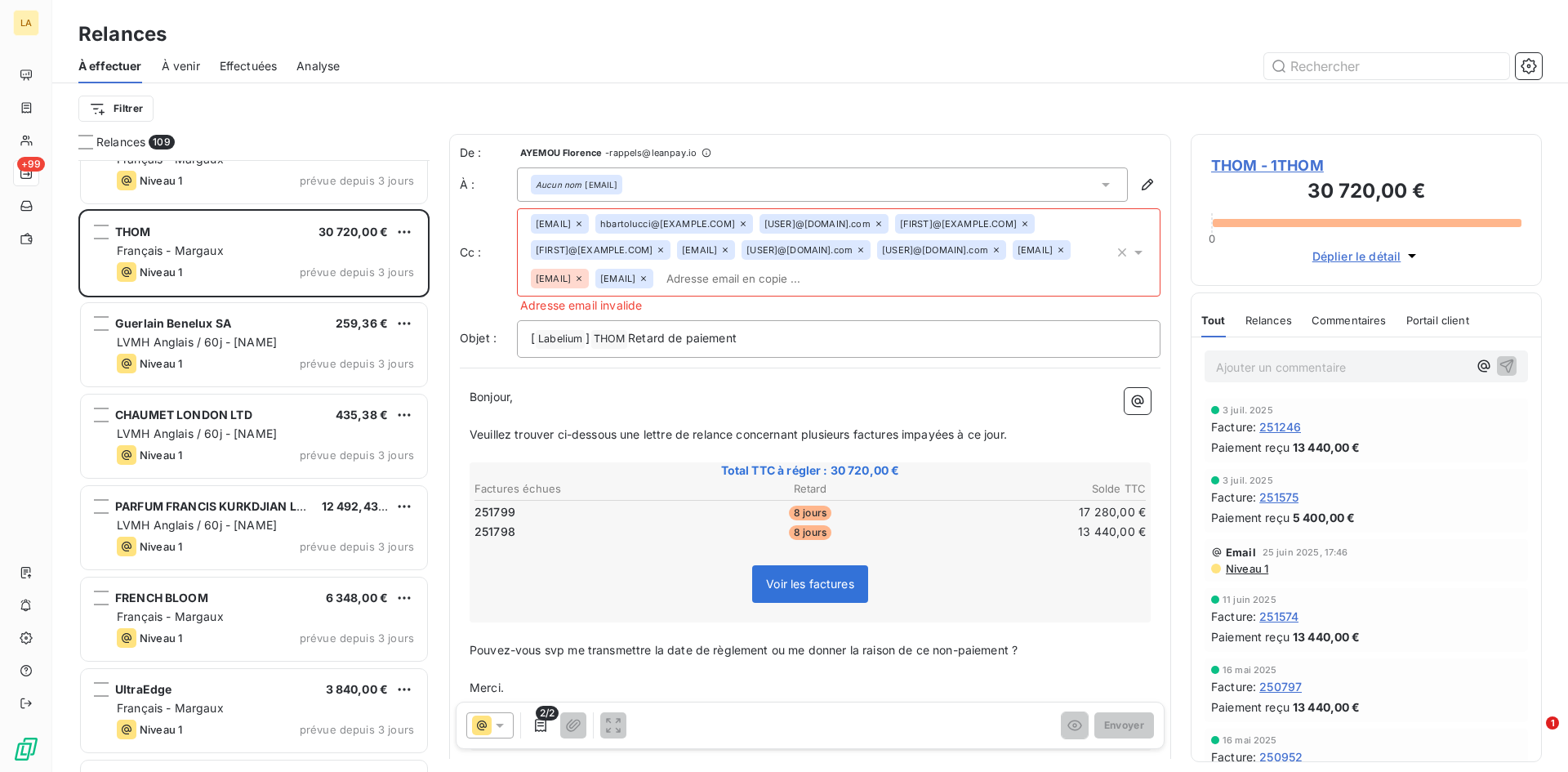 click 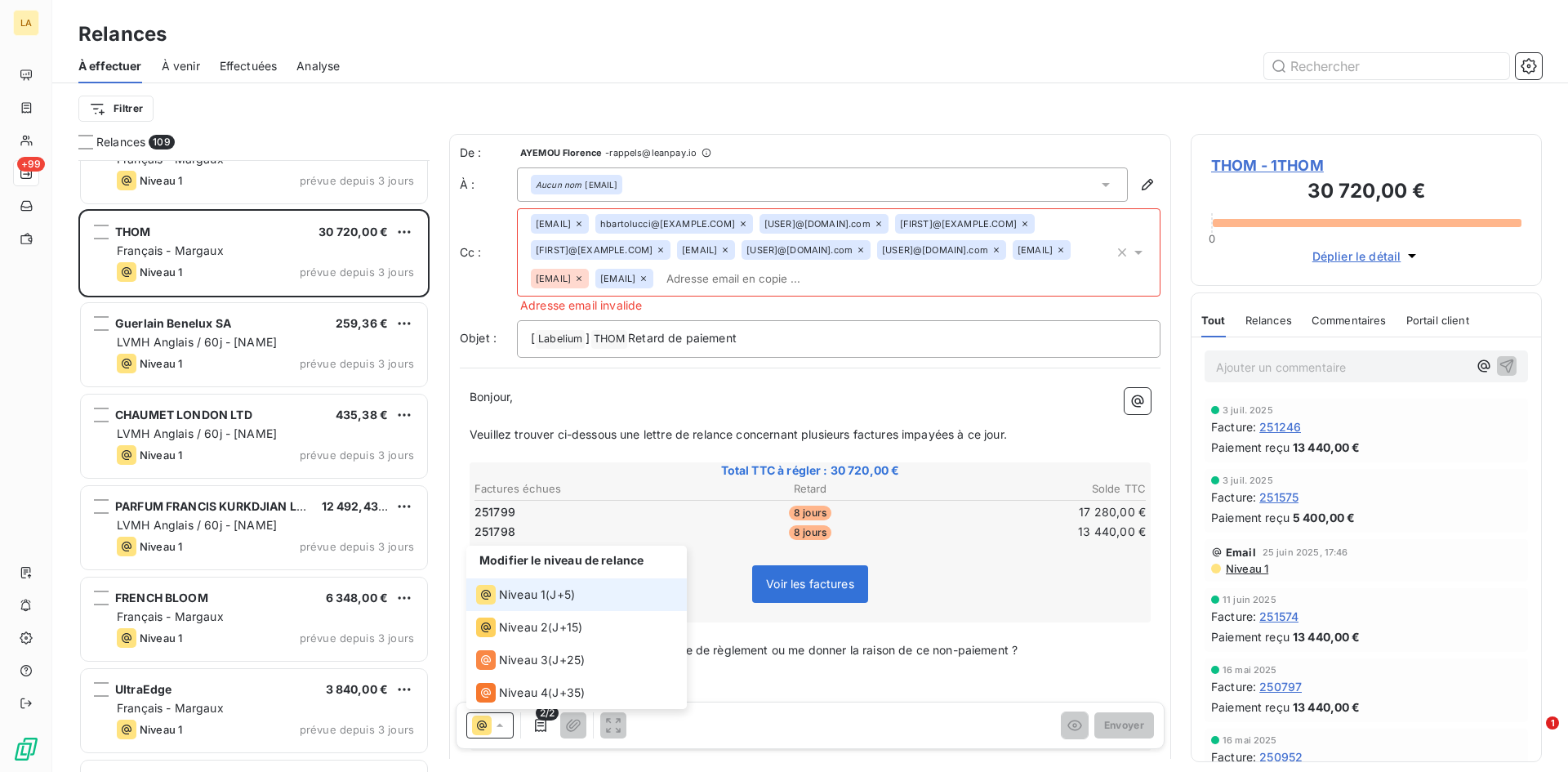 click on "Niveau 1" at bounding box center [522, 595] 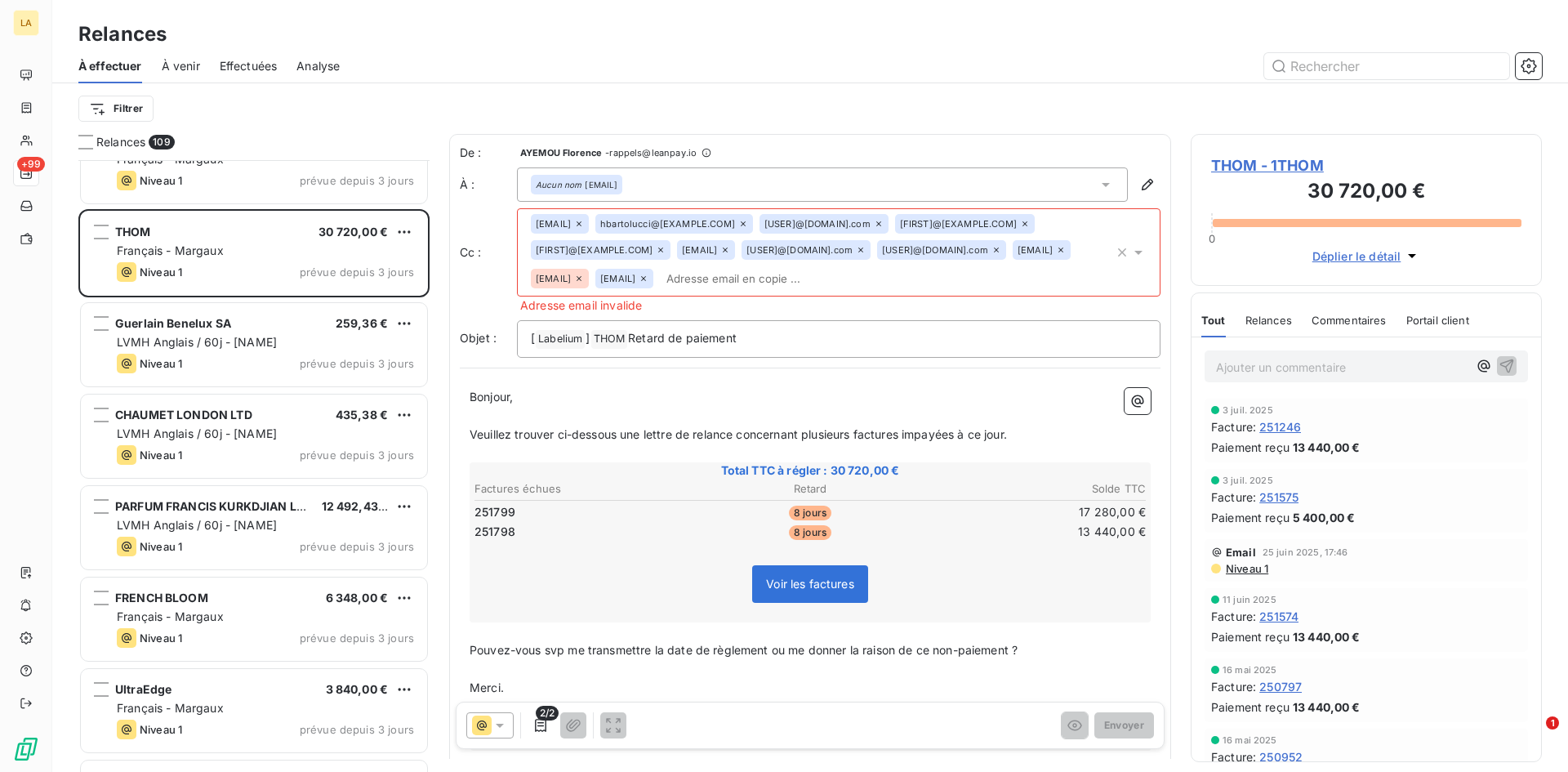 click 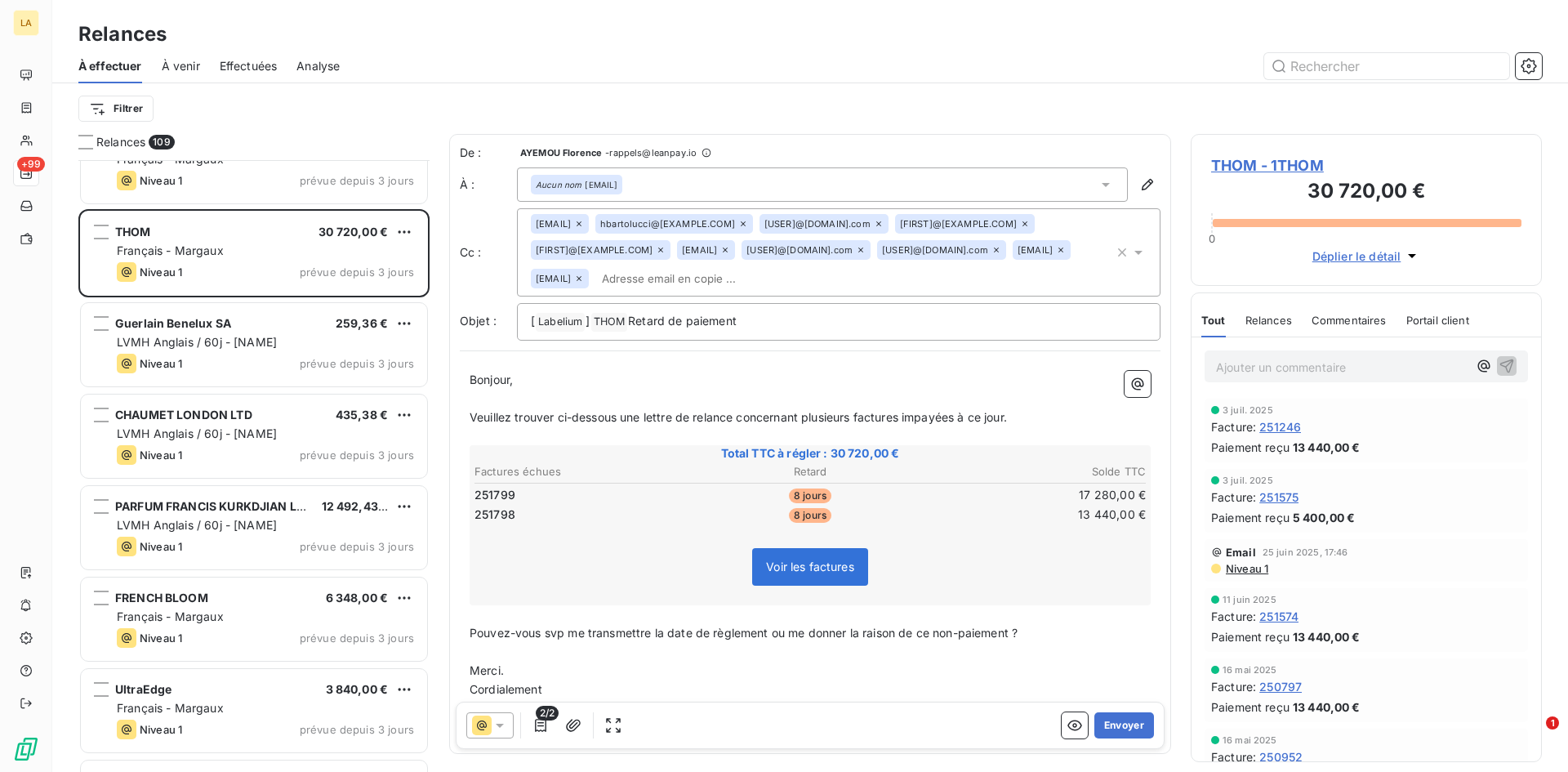 click on "Cc : [FIRST]@[EXAMPLE.COM] [FIRST].[LAST]@[EXAMPLE.COM] [FIRST].[LAST]@[EXAMPLE.COM] [FIRST]@[EXAMPLE.COM] [FIRST]@[EXAMPLE.COM] [FIRST].[LAST]@[EXAMPLE.COM] [FIRST].[LAST]@[EXAMPLE.COM] [FIRST].[LAST]@[EXAMPLE.COM] [FIRST]@[EXAMPLE.COM] [FIRST].[LAST]@[EXAMPLE.COM]" at bounding box center [810, 252] 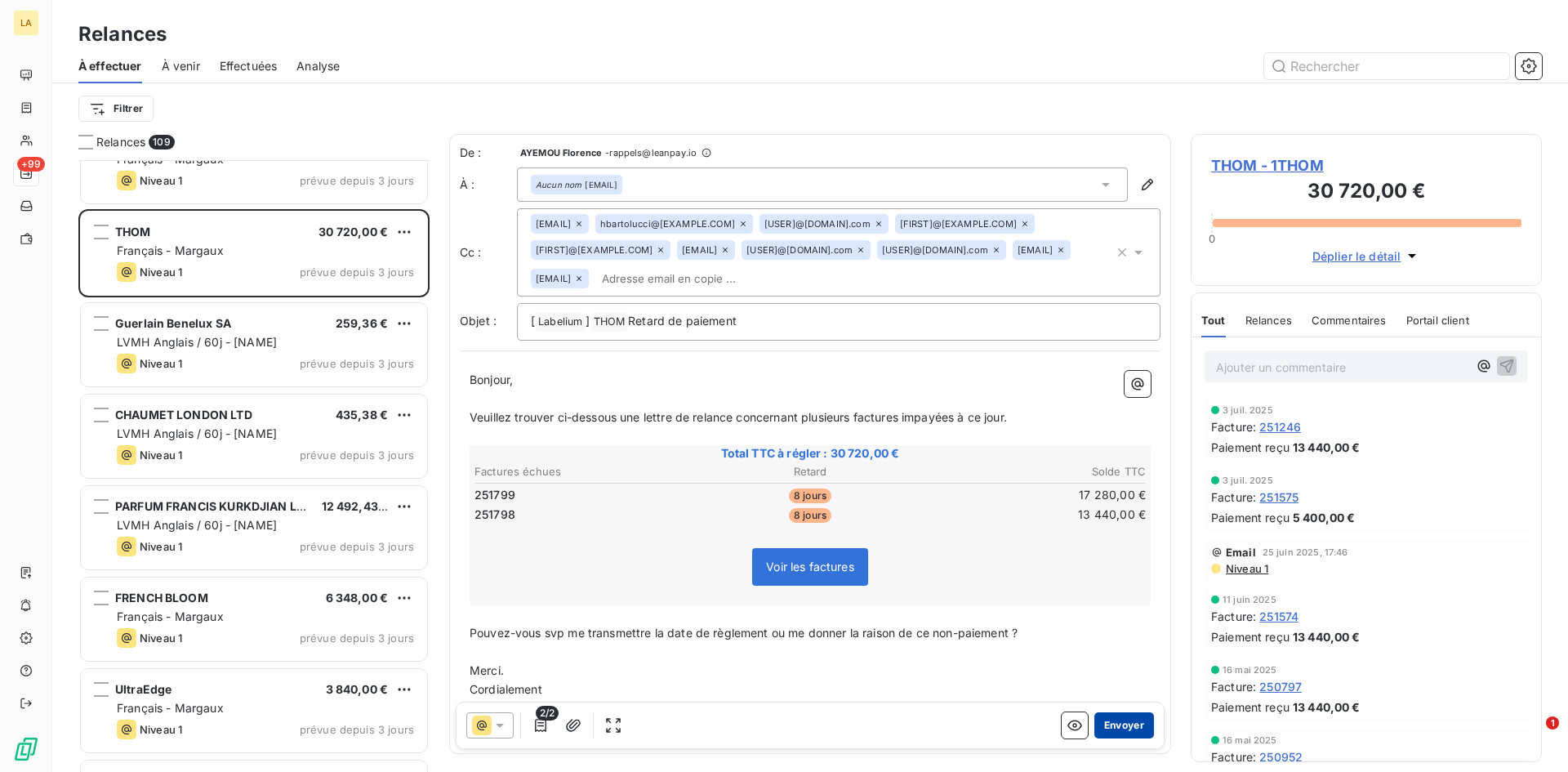 click on "Envoyer" at bounding box center (1124, 725) 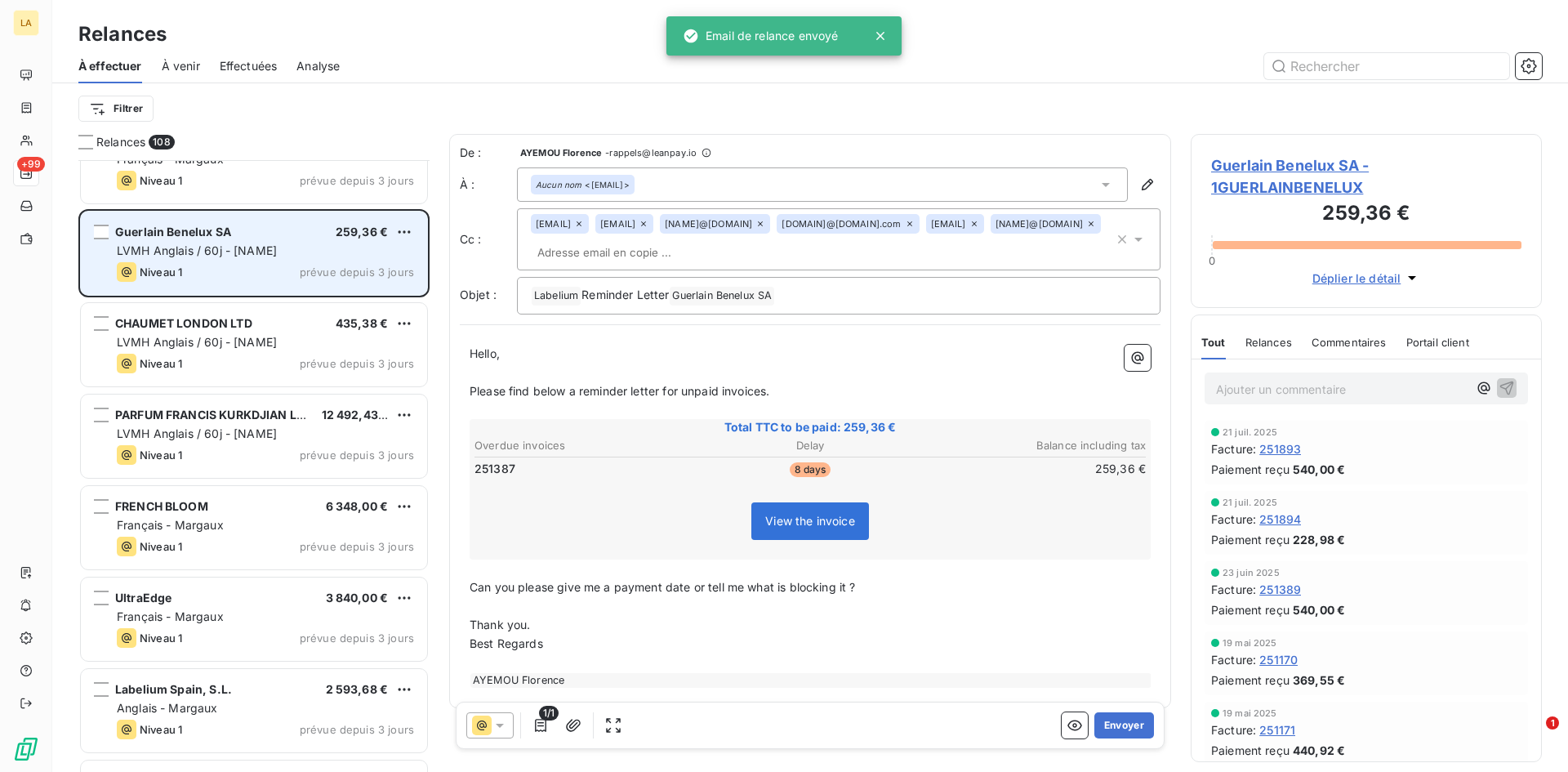 click on "LVMH Anglais / 60j - [NAME]" at bounding box center (197, 250) 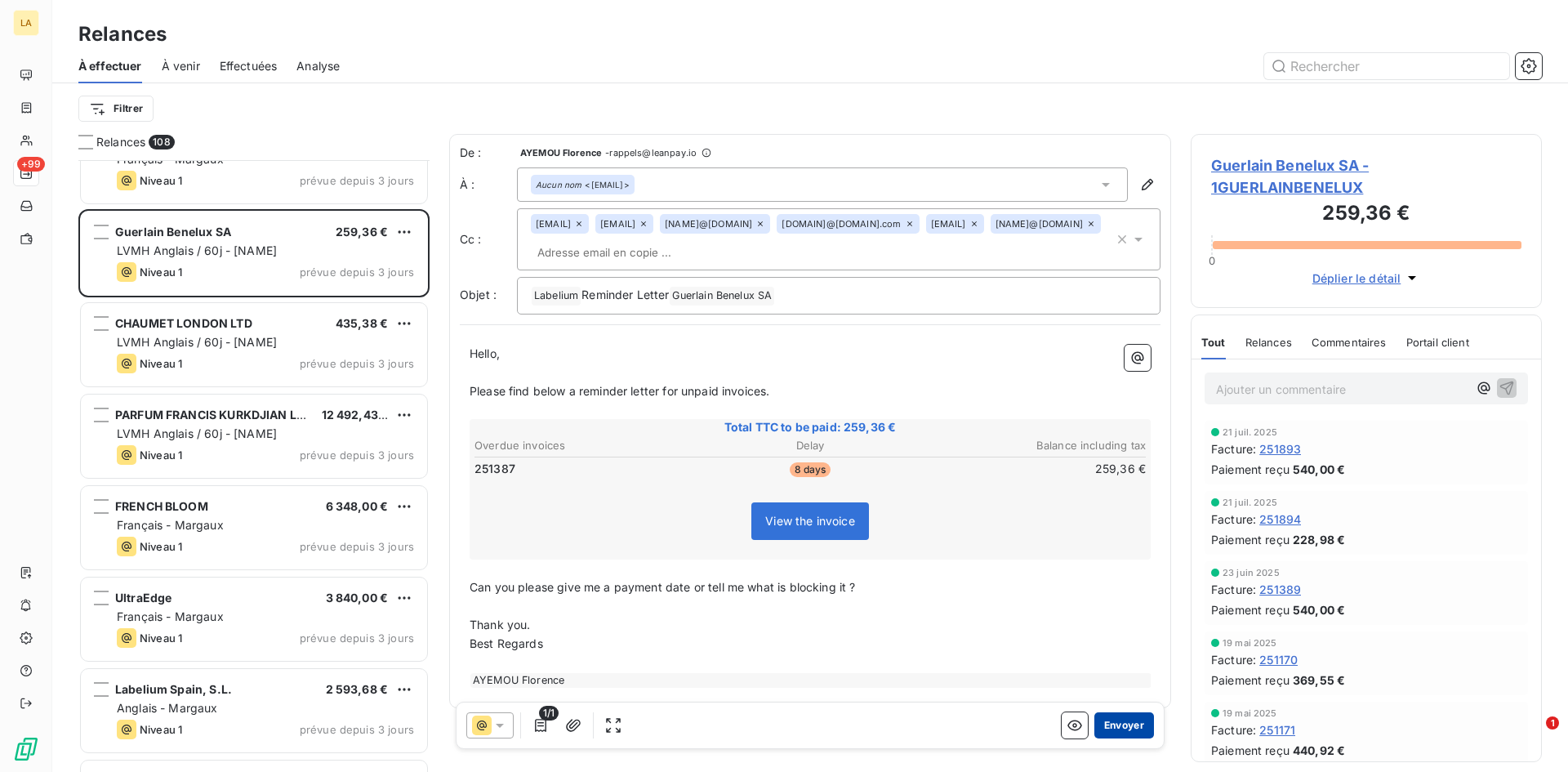 click on "Envoyer" at bounding box center [1124, 725] 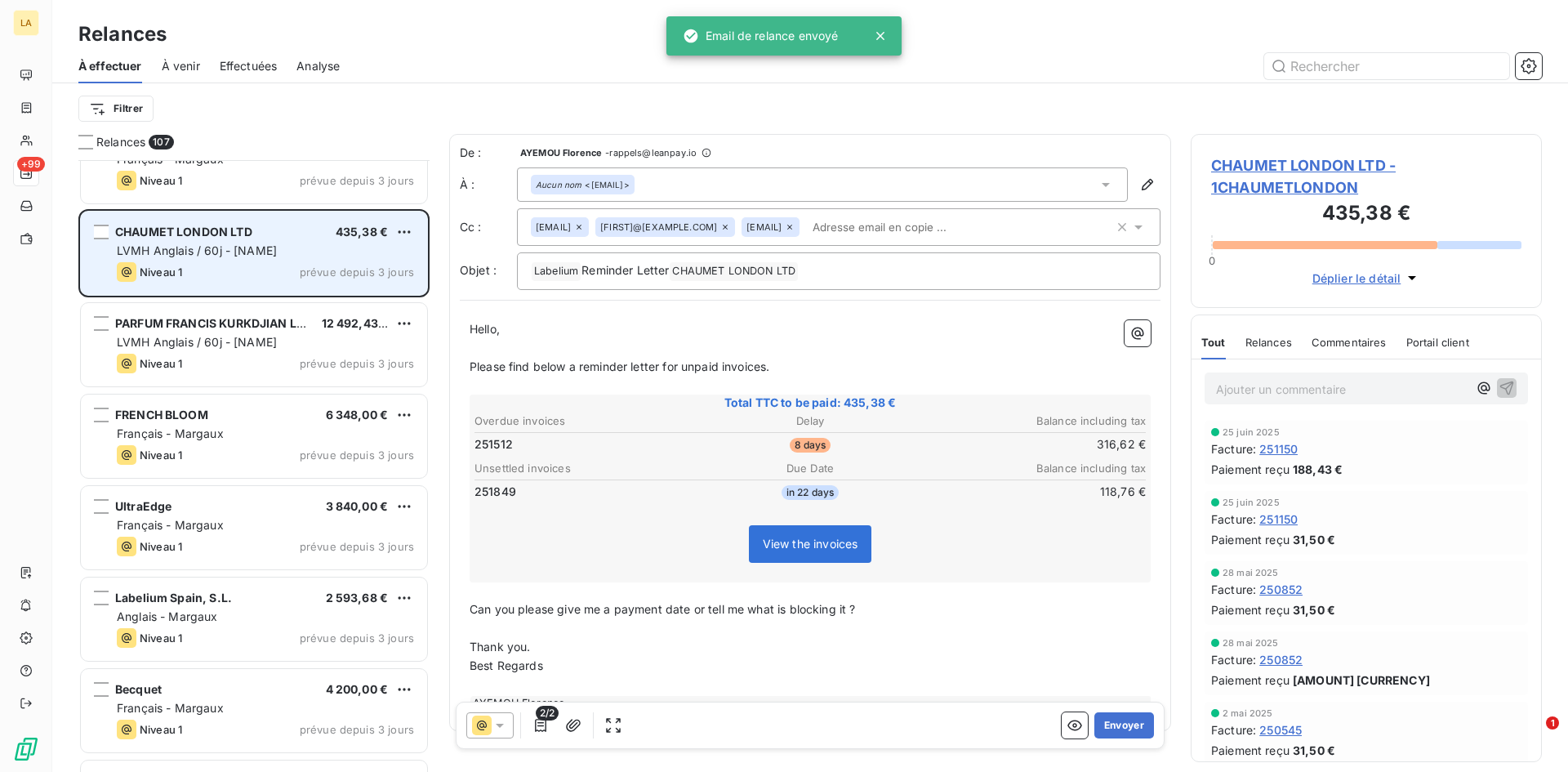 click on "Niveau 1 prévue depuis 3 jours" at bounding box center [265, 272] 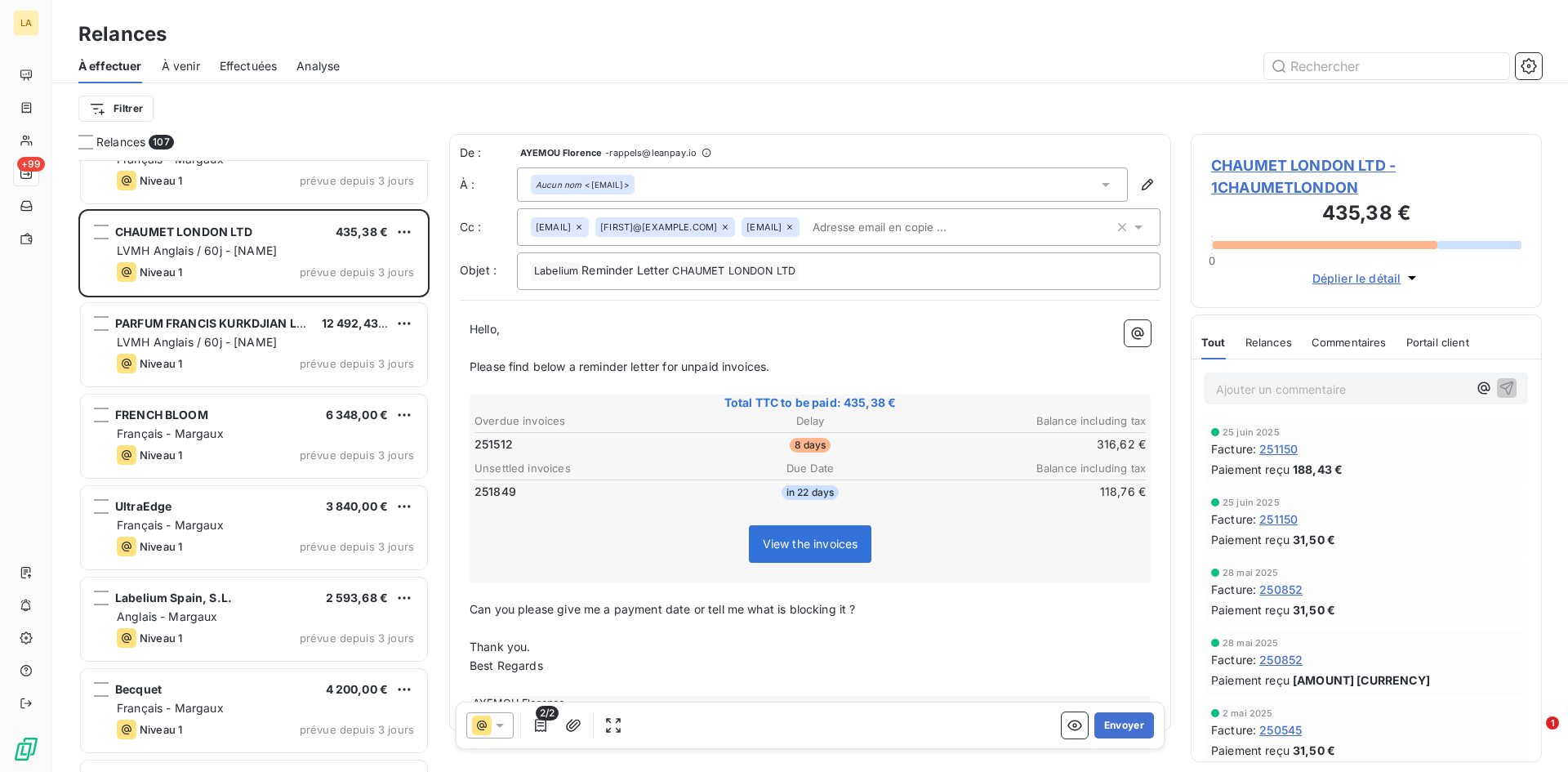 click 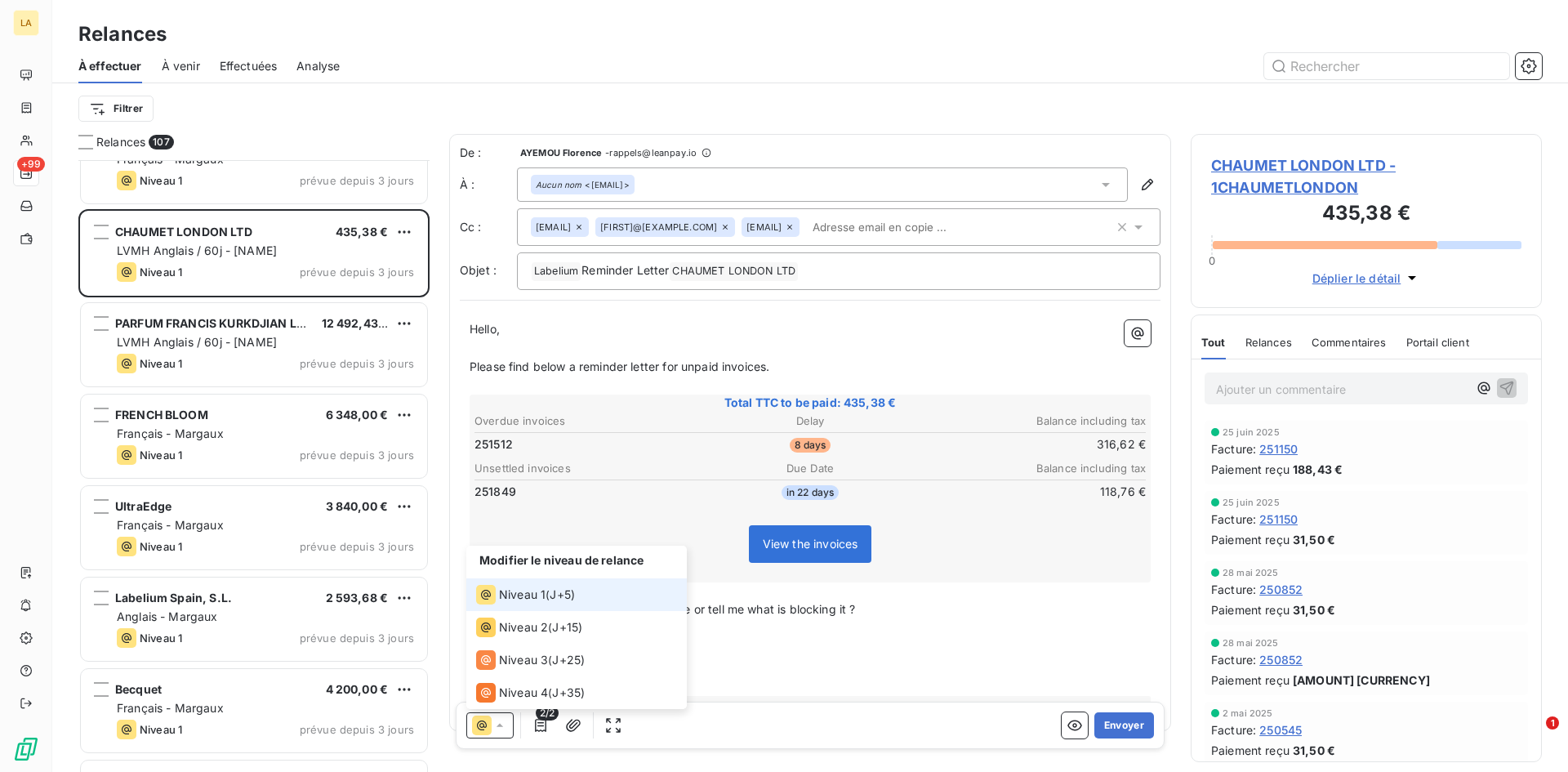 click on "Niveau 1" at bounding box center (522, 595) 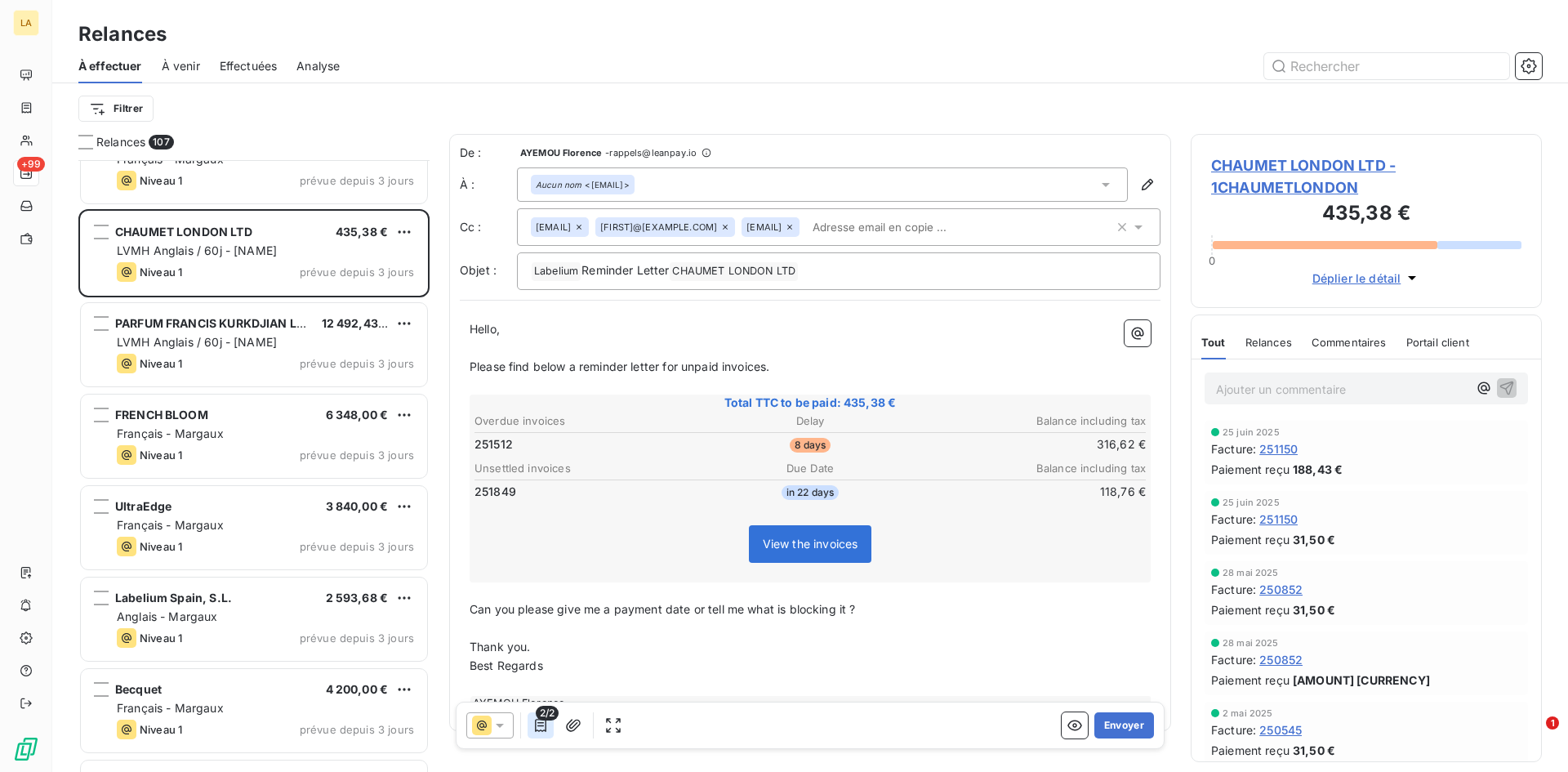 click 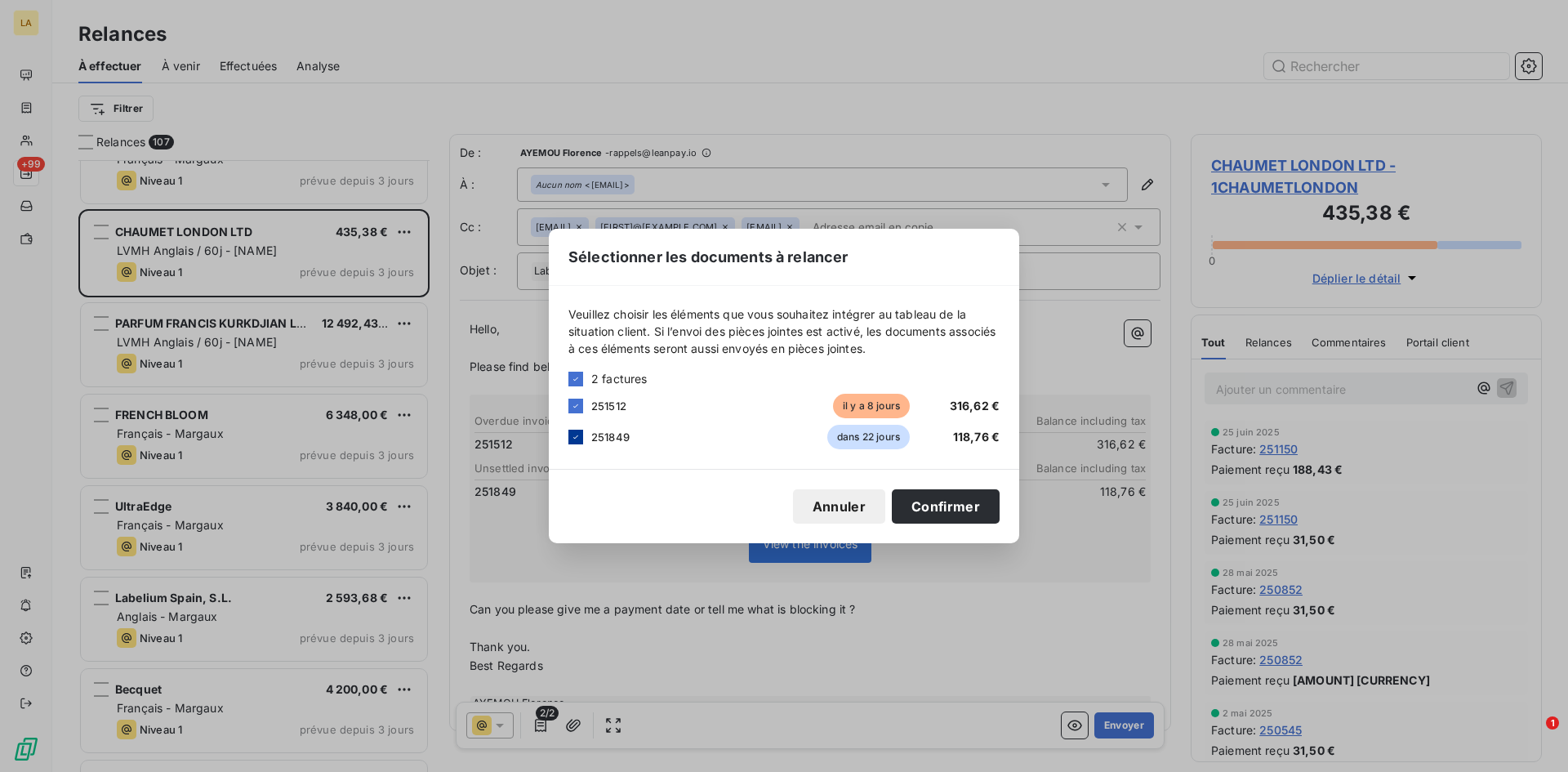 click 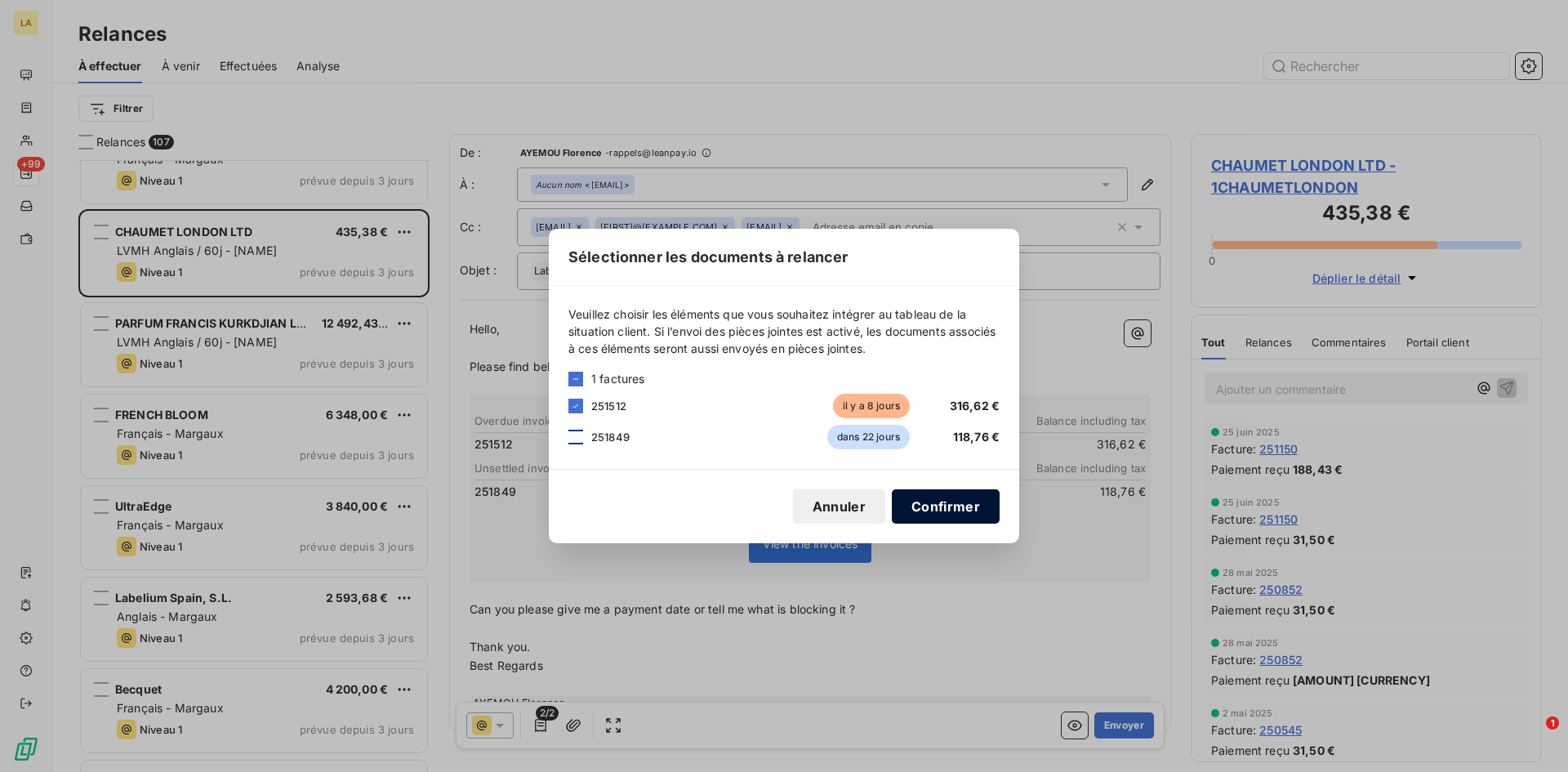 click on "Confirmer" at bounding box center (946, 506) 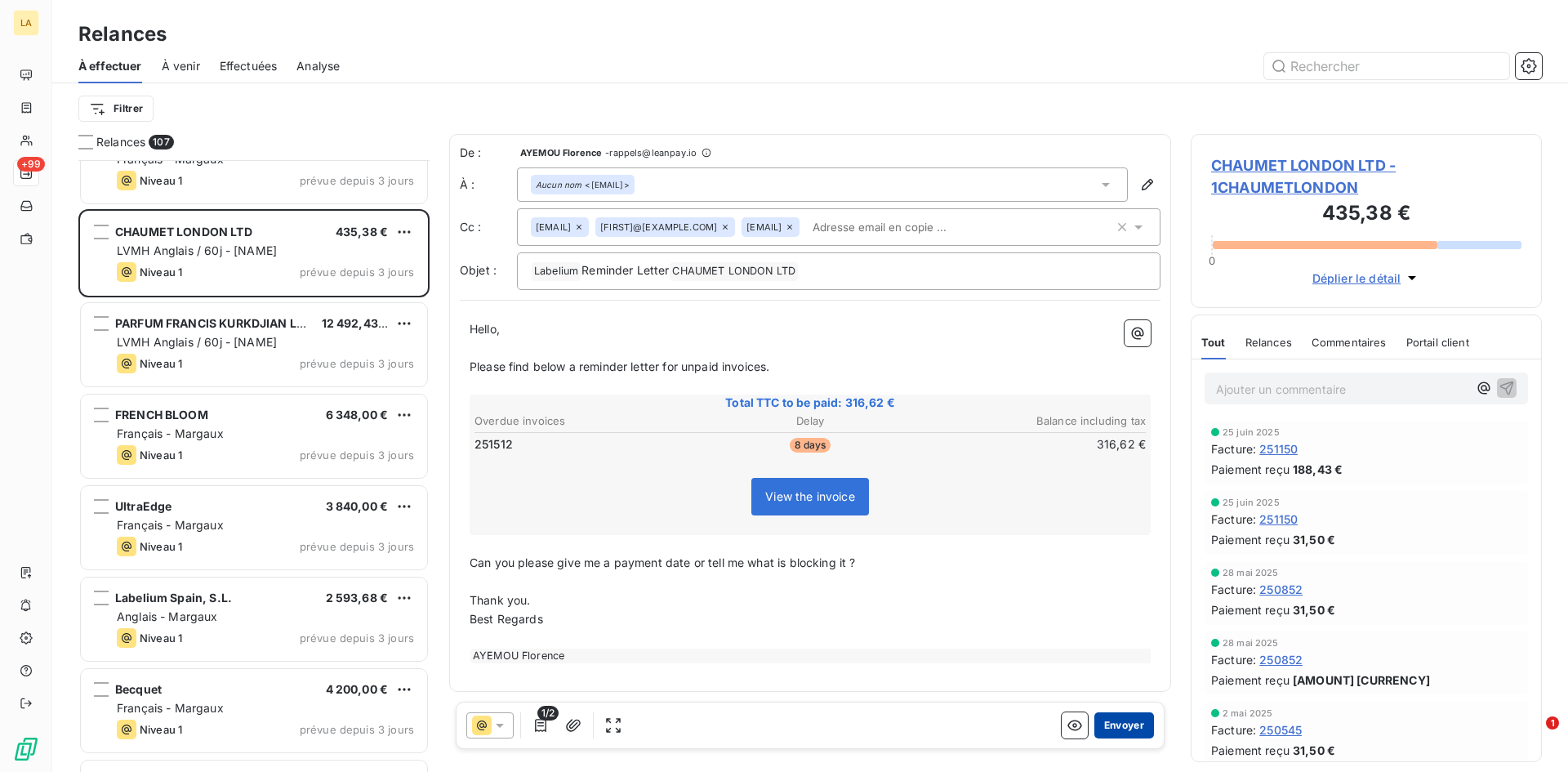 click on "Envoyer" at bounding box center [1124, 725] 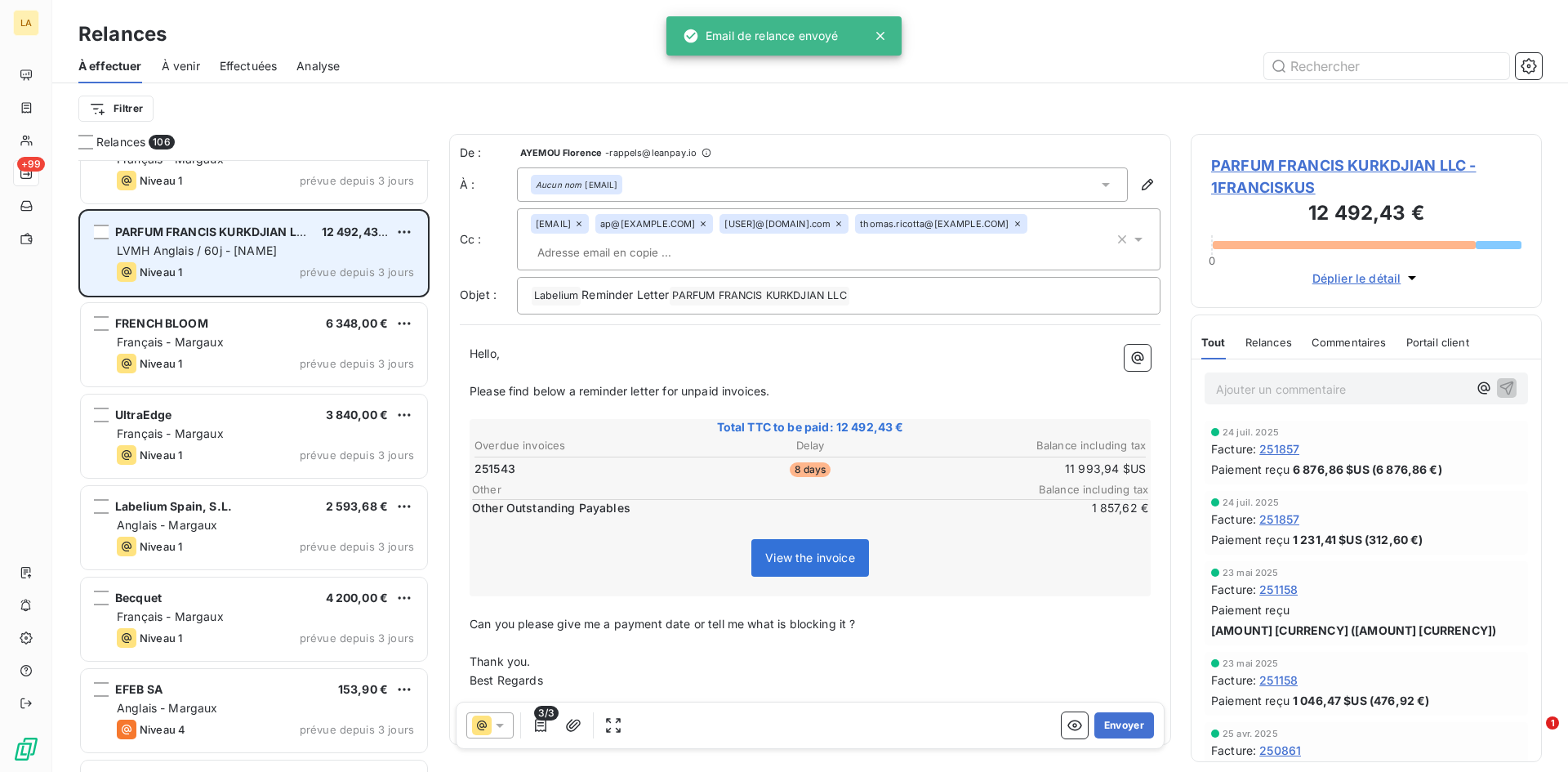 click on "PARFUM FRANCIS KURKDJIAN LLC 12 492,43 € LVMH Anglais / 60j - [FIRST] Niveau 1 prévue depuis 3 jours" at bounding box center (254, 253) 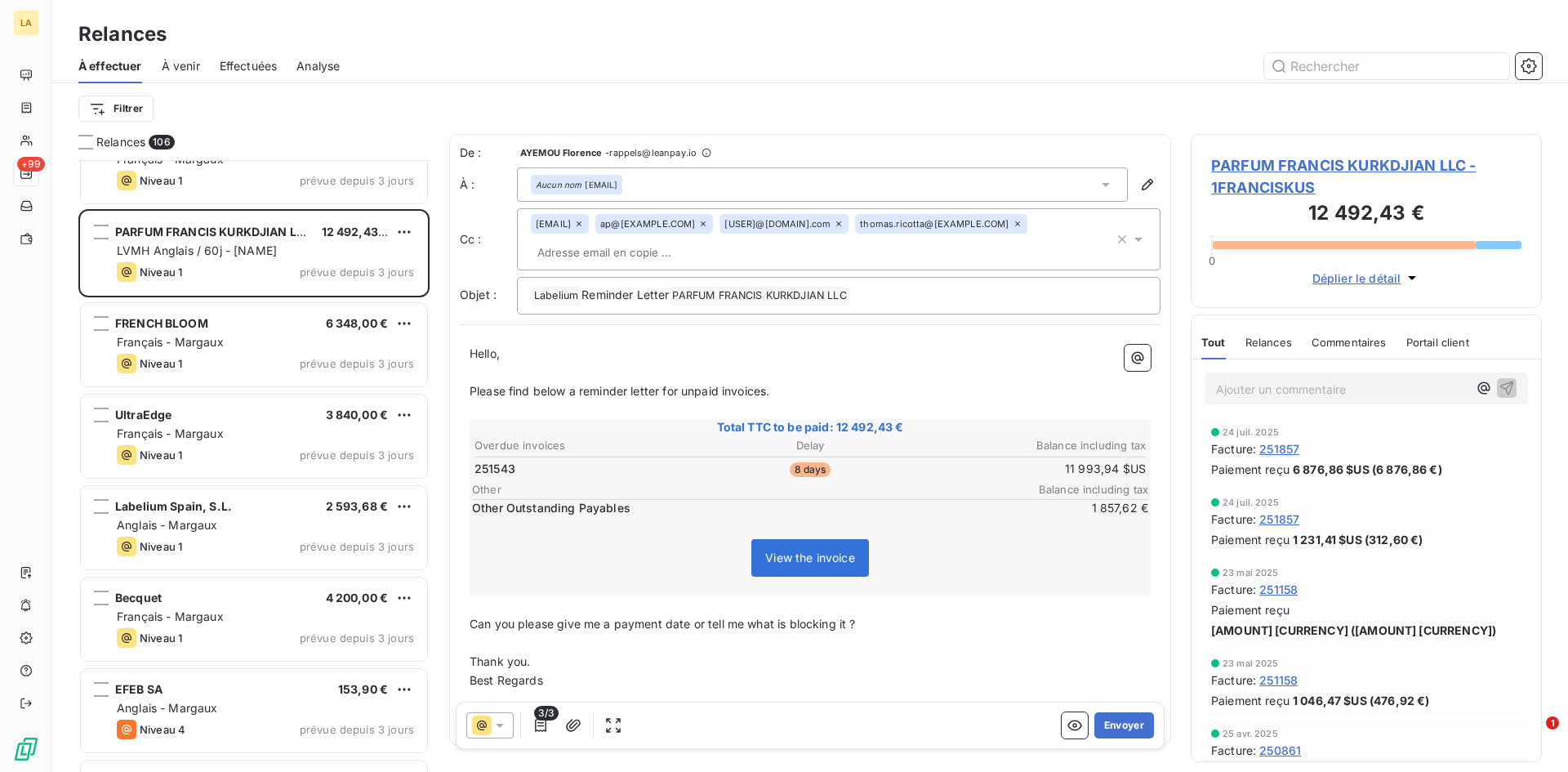 click 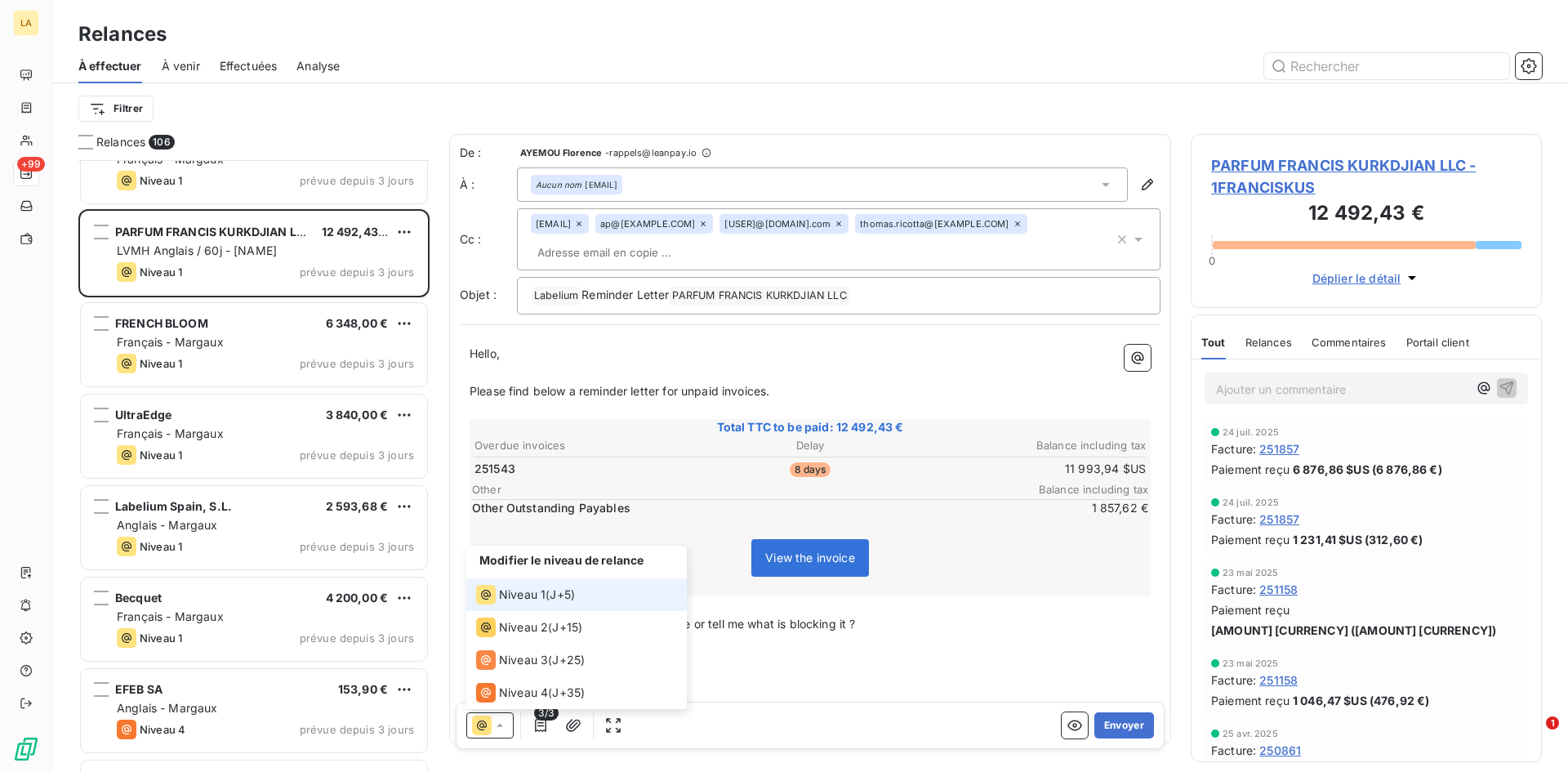 click on "Niveau 1  ( J+5 )" at bounding box center [525, 595] 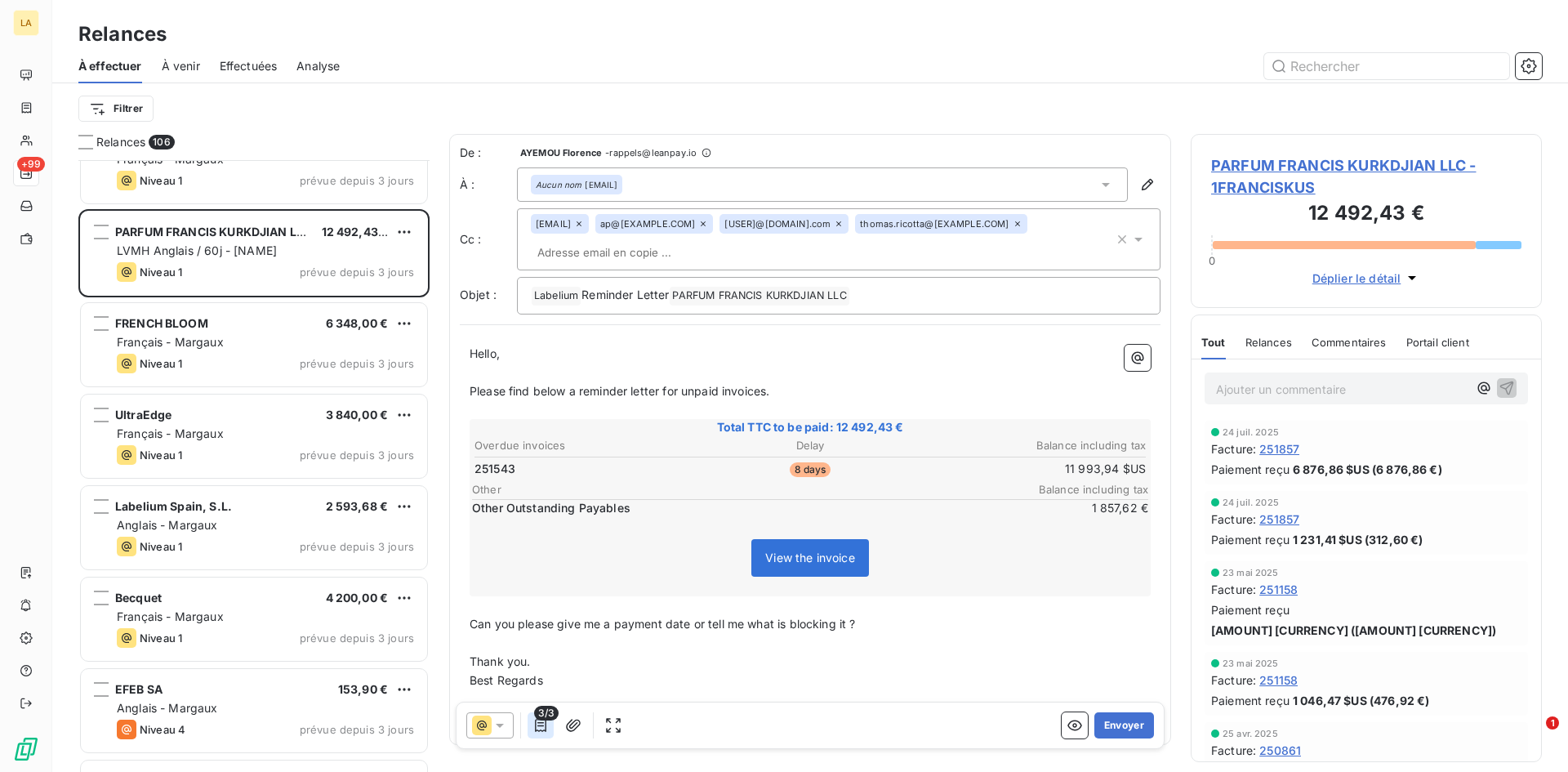 click 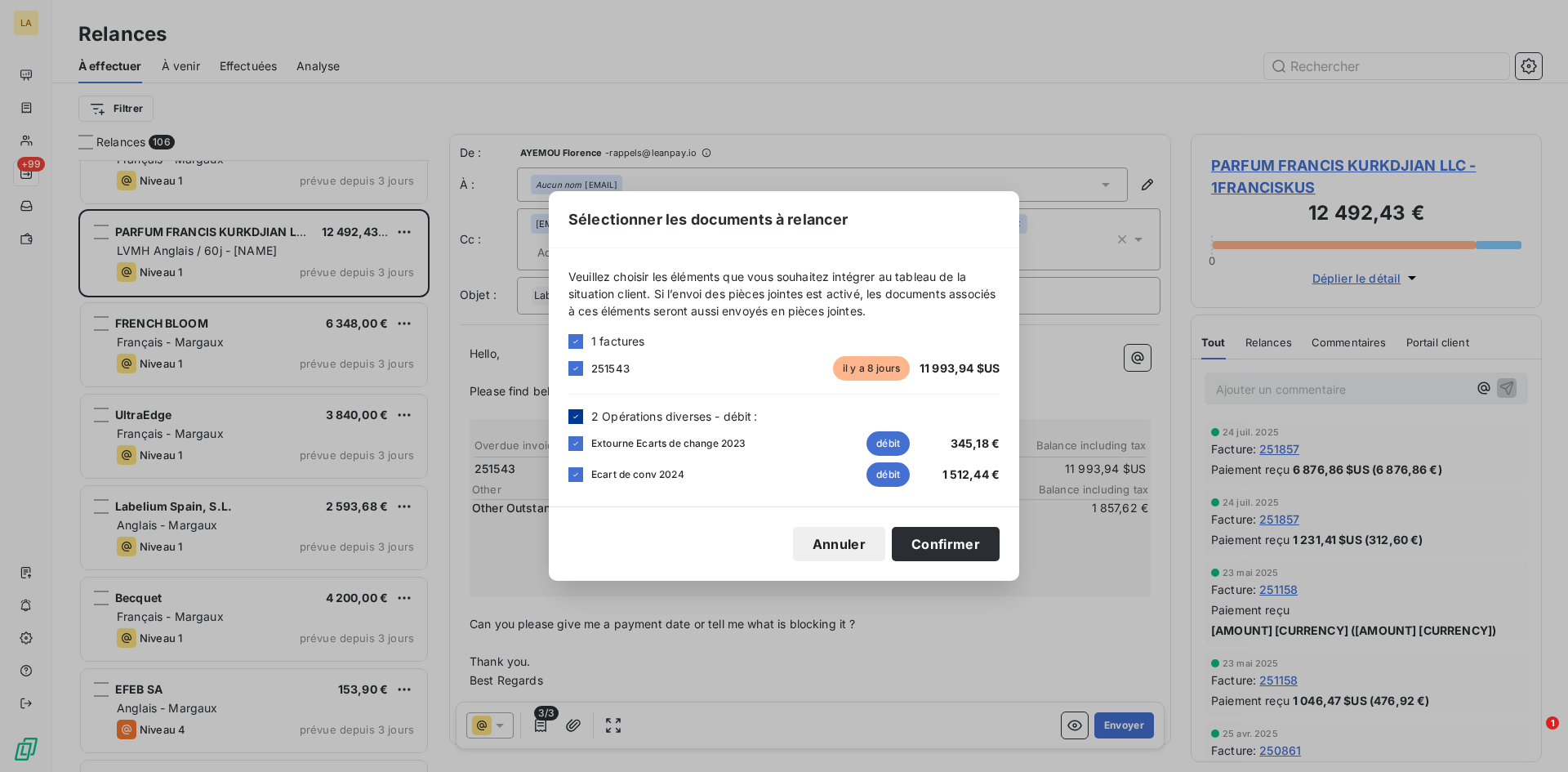 click 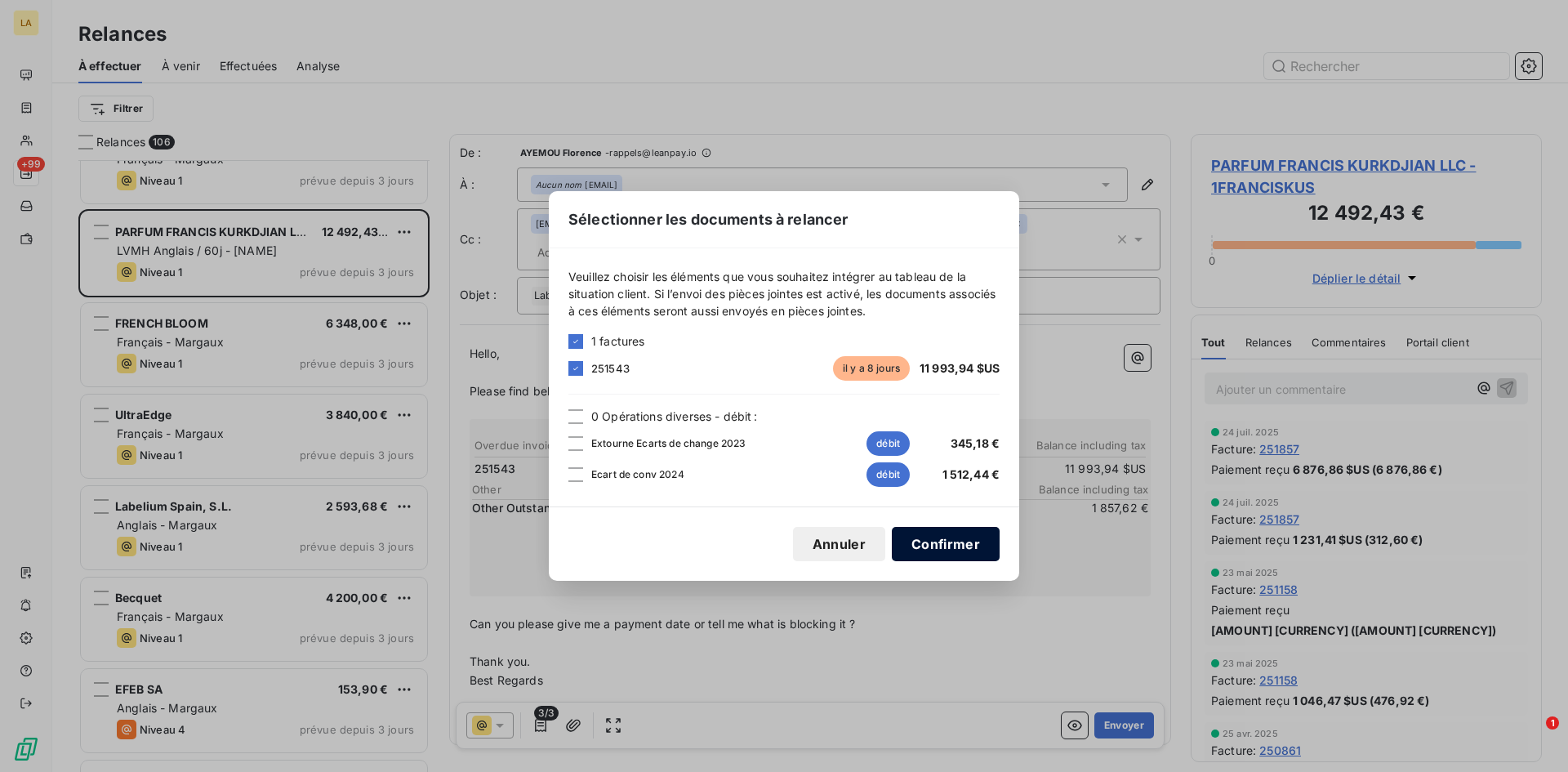 click on "Confirmer" at bounding box center (946, 544) 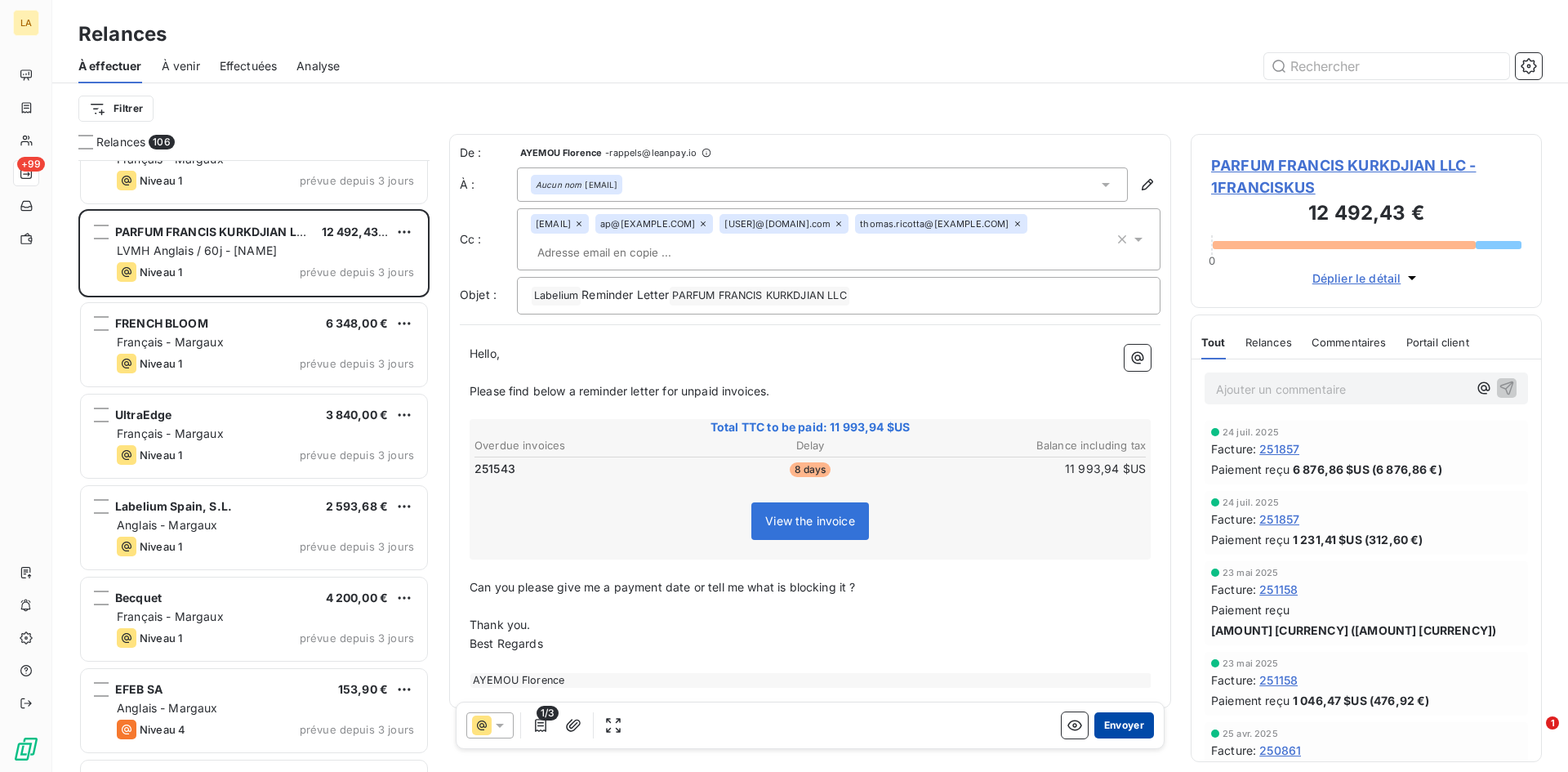 click on "Envoyer" at bounding box center [1124, 725] 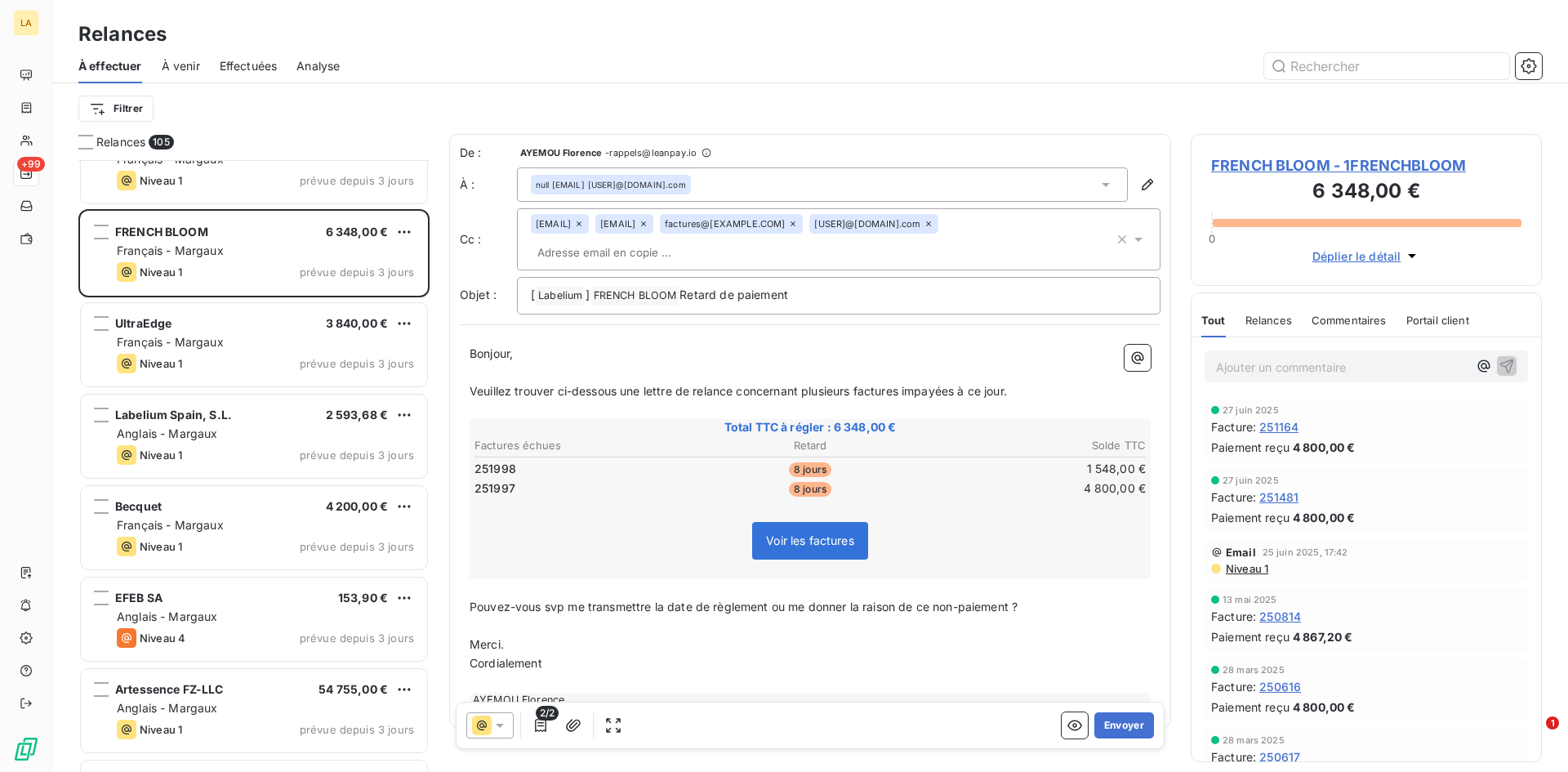 click 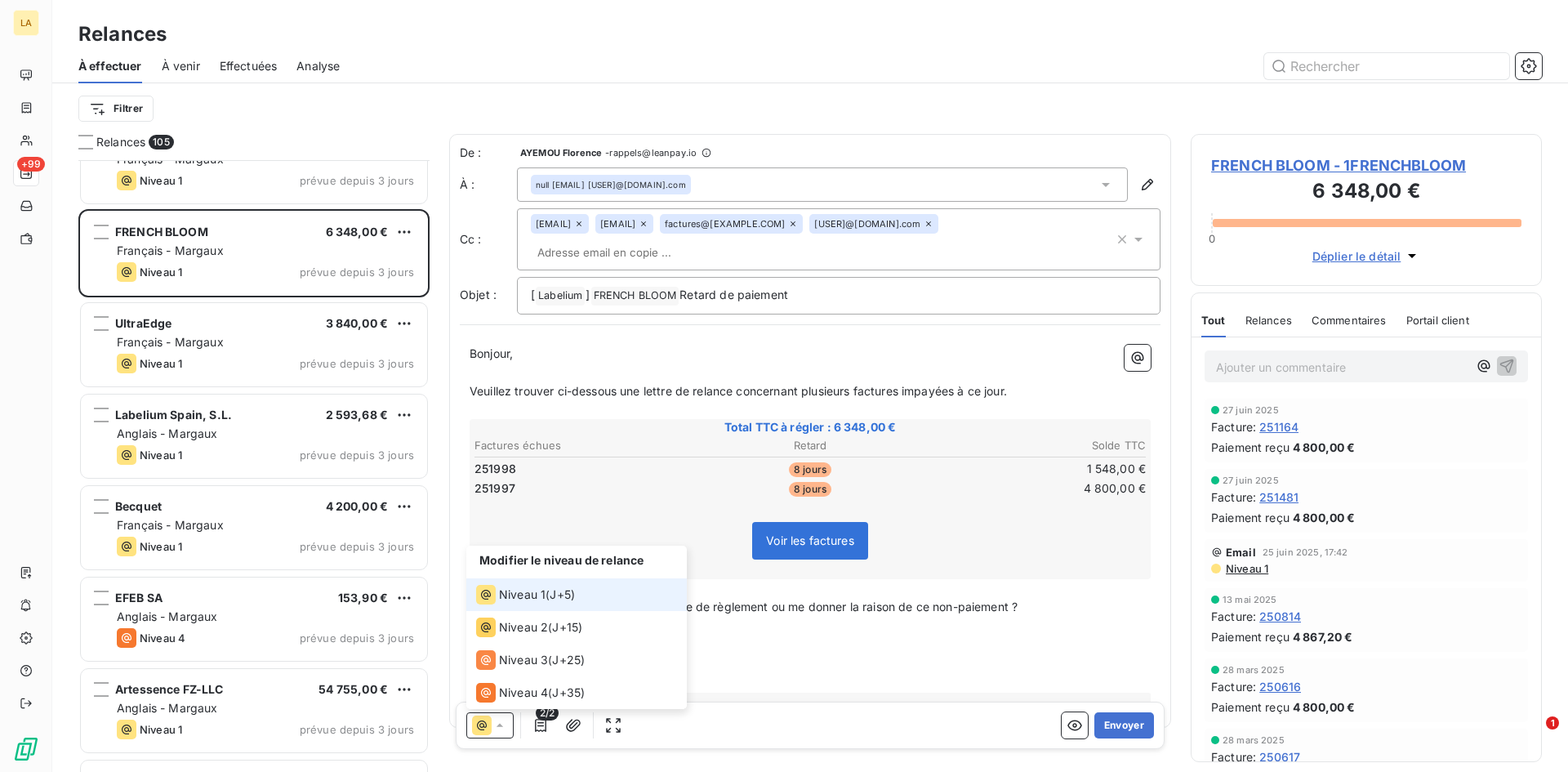 click on "Niveau 1" at bounding box center [522, 595] 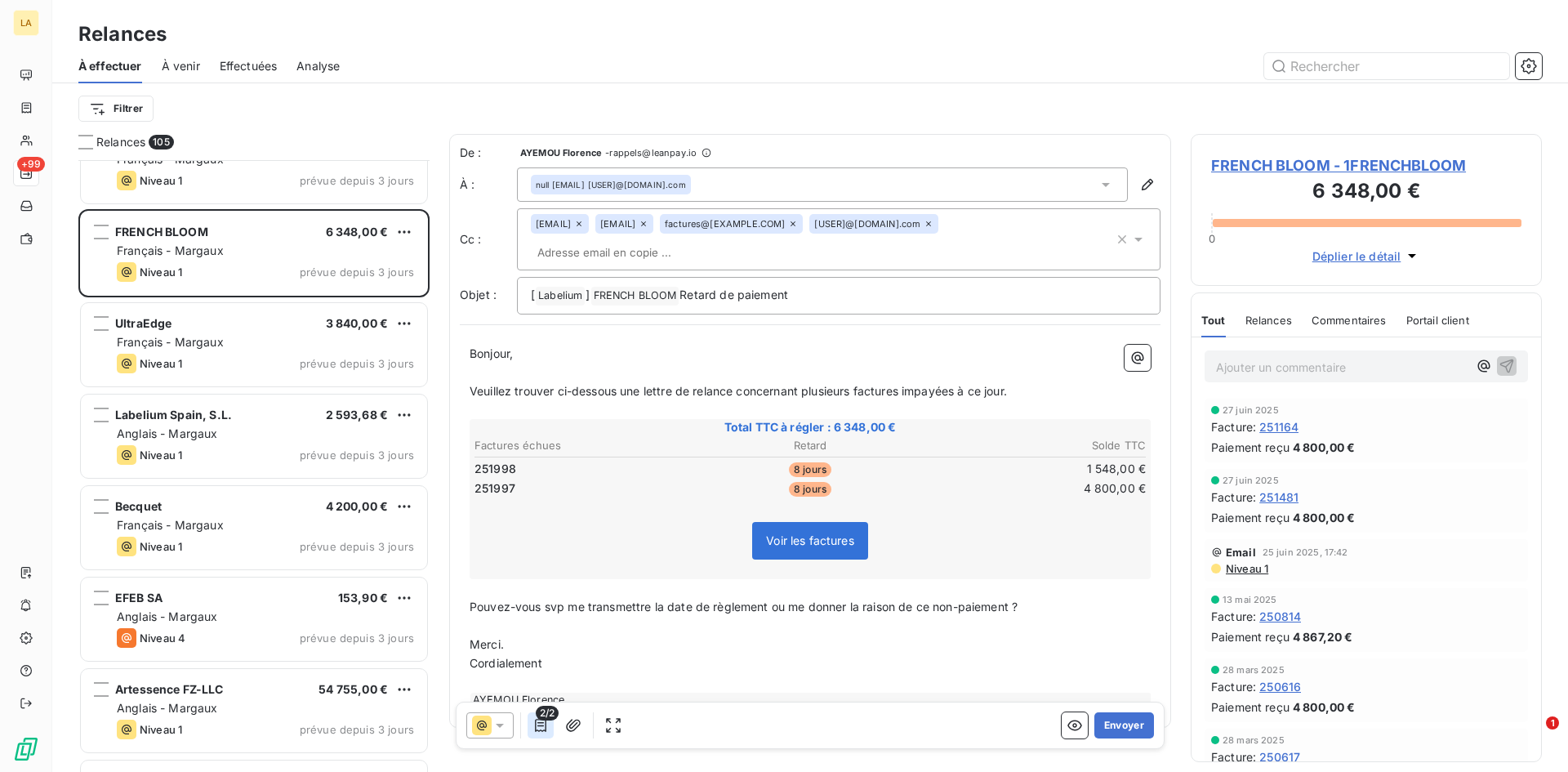 click 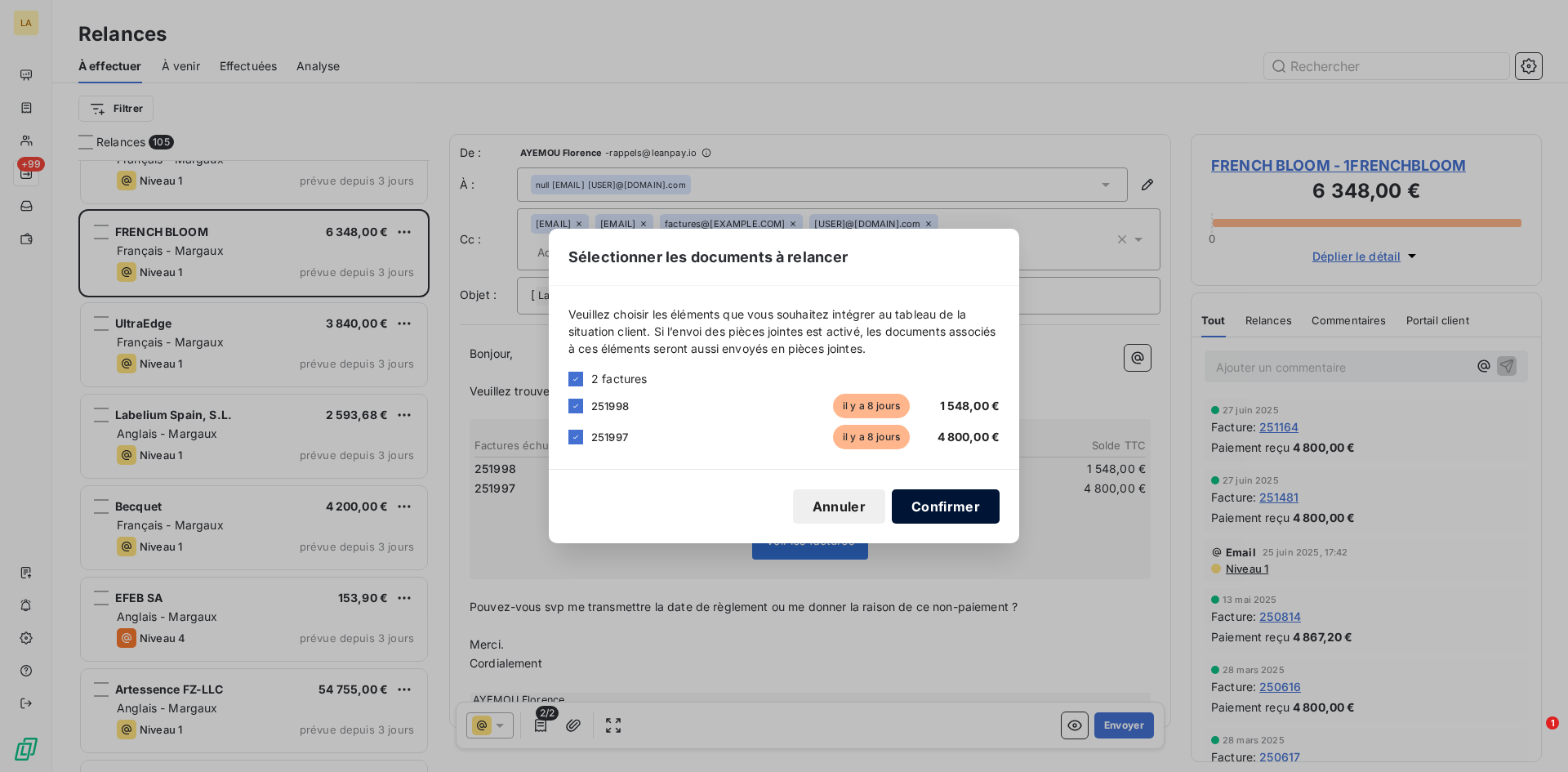 click on "Confirmer" at bounding box center [946, 506] 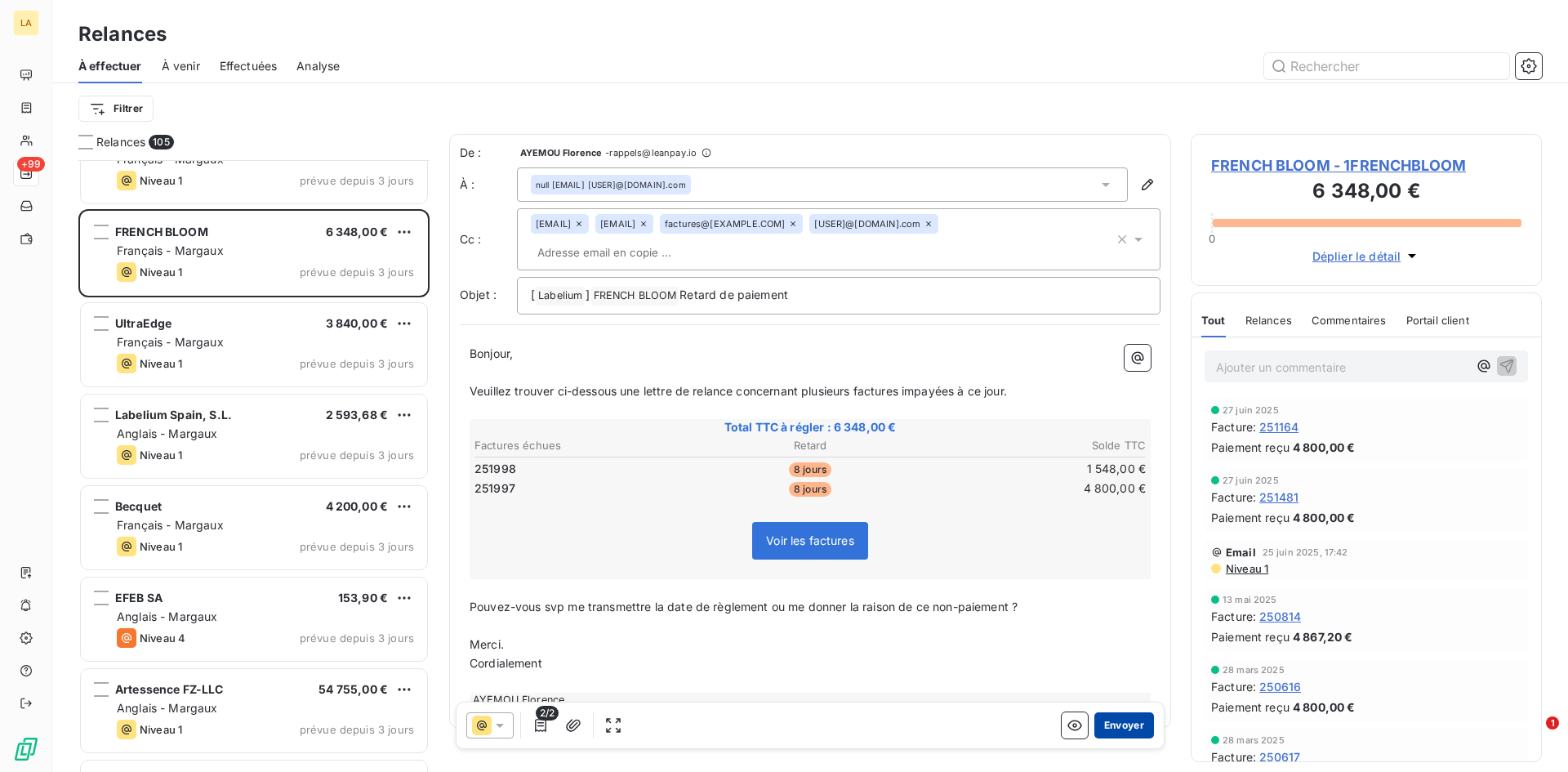 click on "Envoyer" at bounding box center [1124, 725] 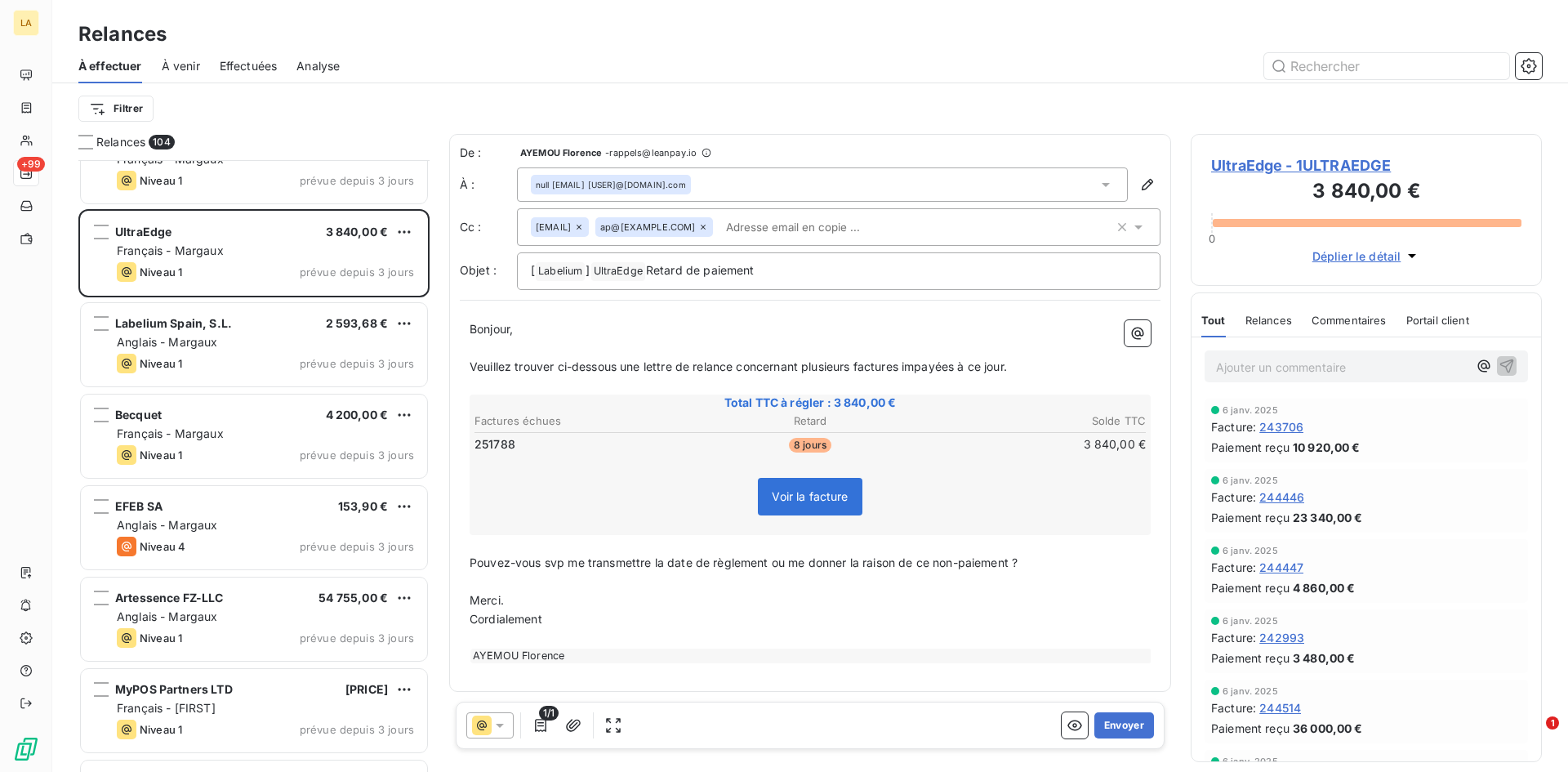 click 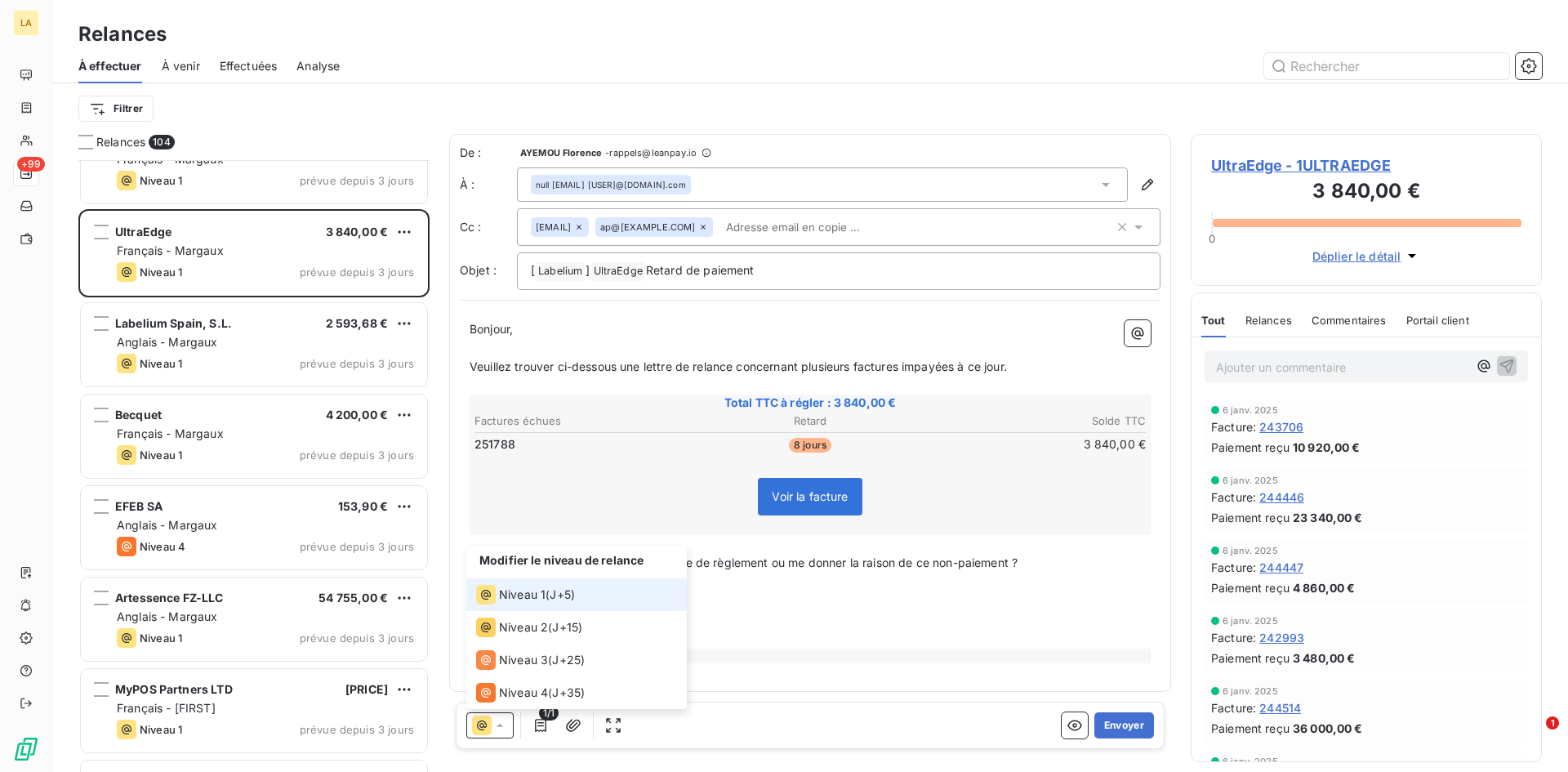 click on "Niveau 1" at bounding box center [522, 595] 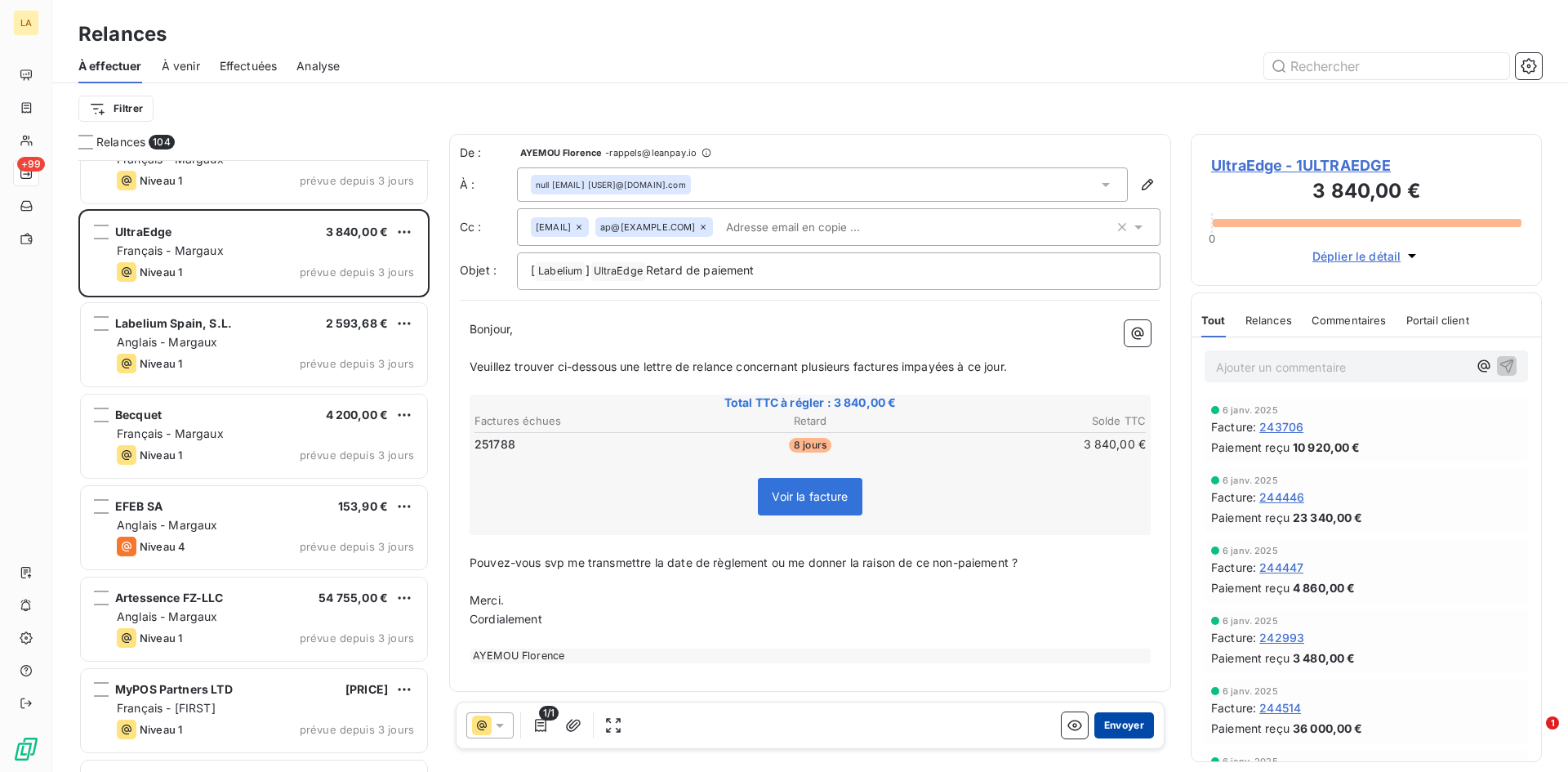 click on "Envoyer" at bounding box center [1124, 725] 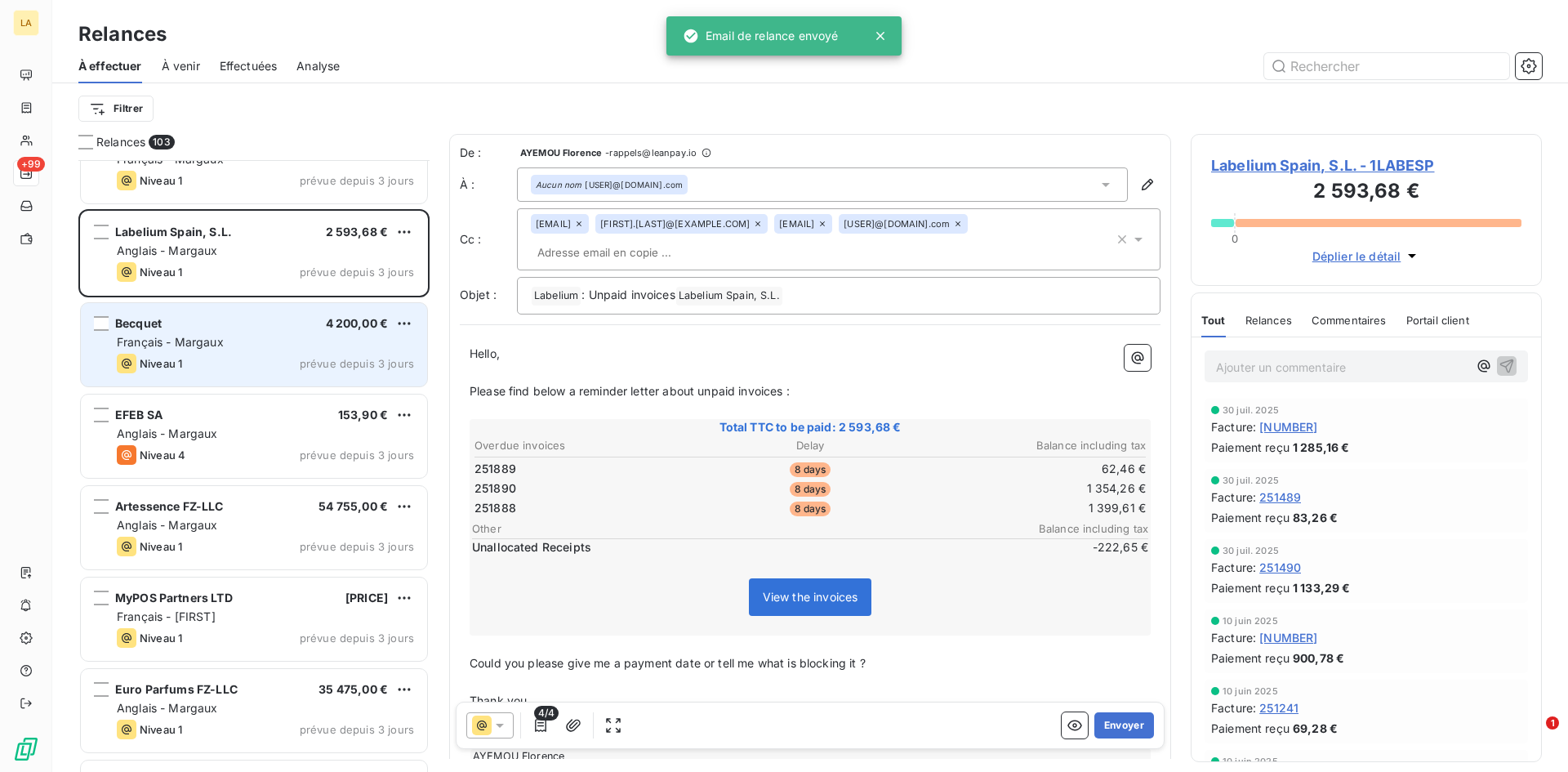 click on "Français - Margaux" at bounding box center [170, 341] 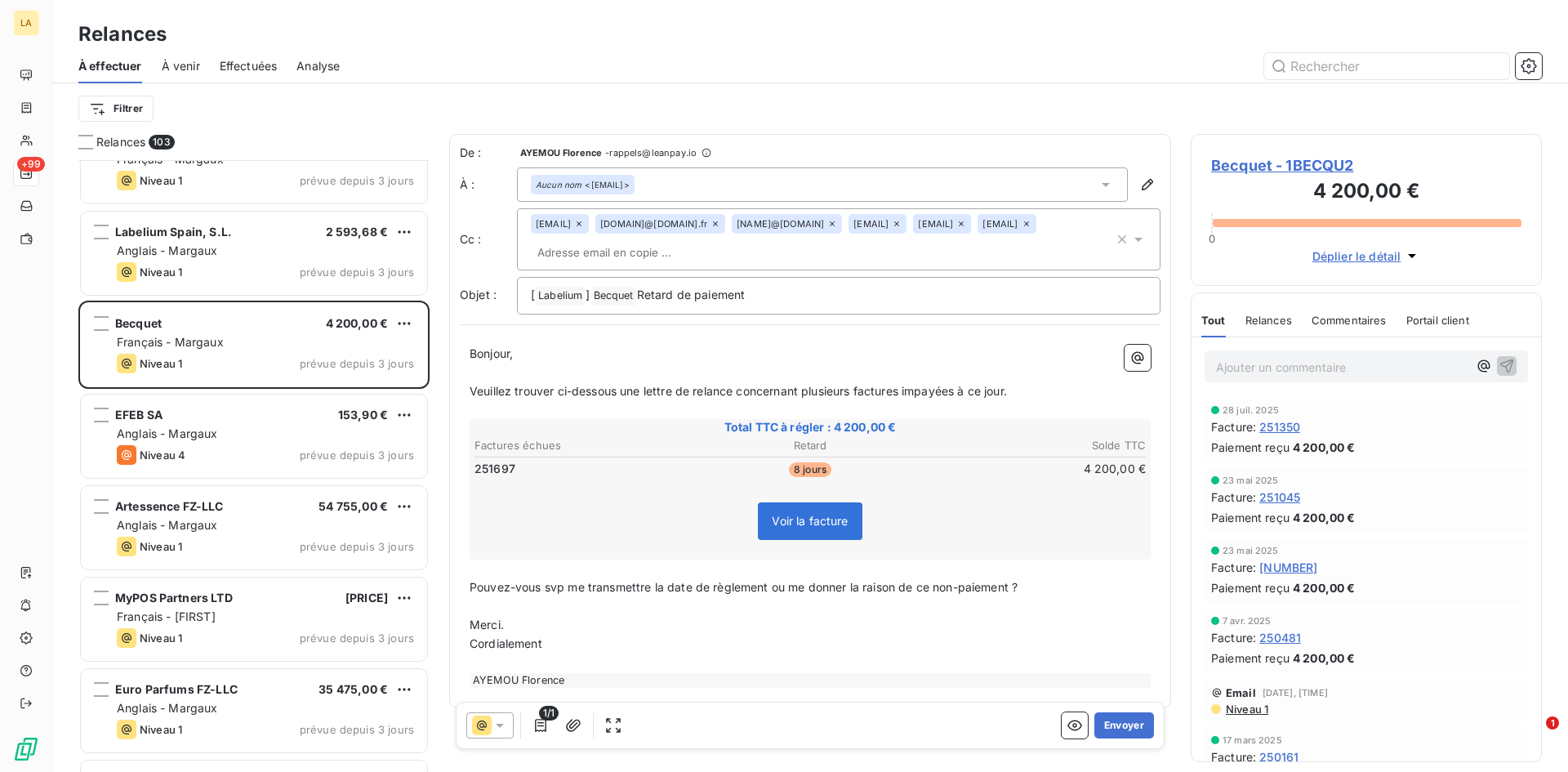 click at bounding box center (490, 725) 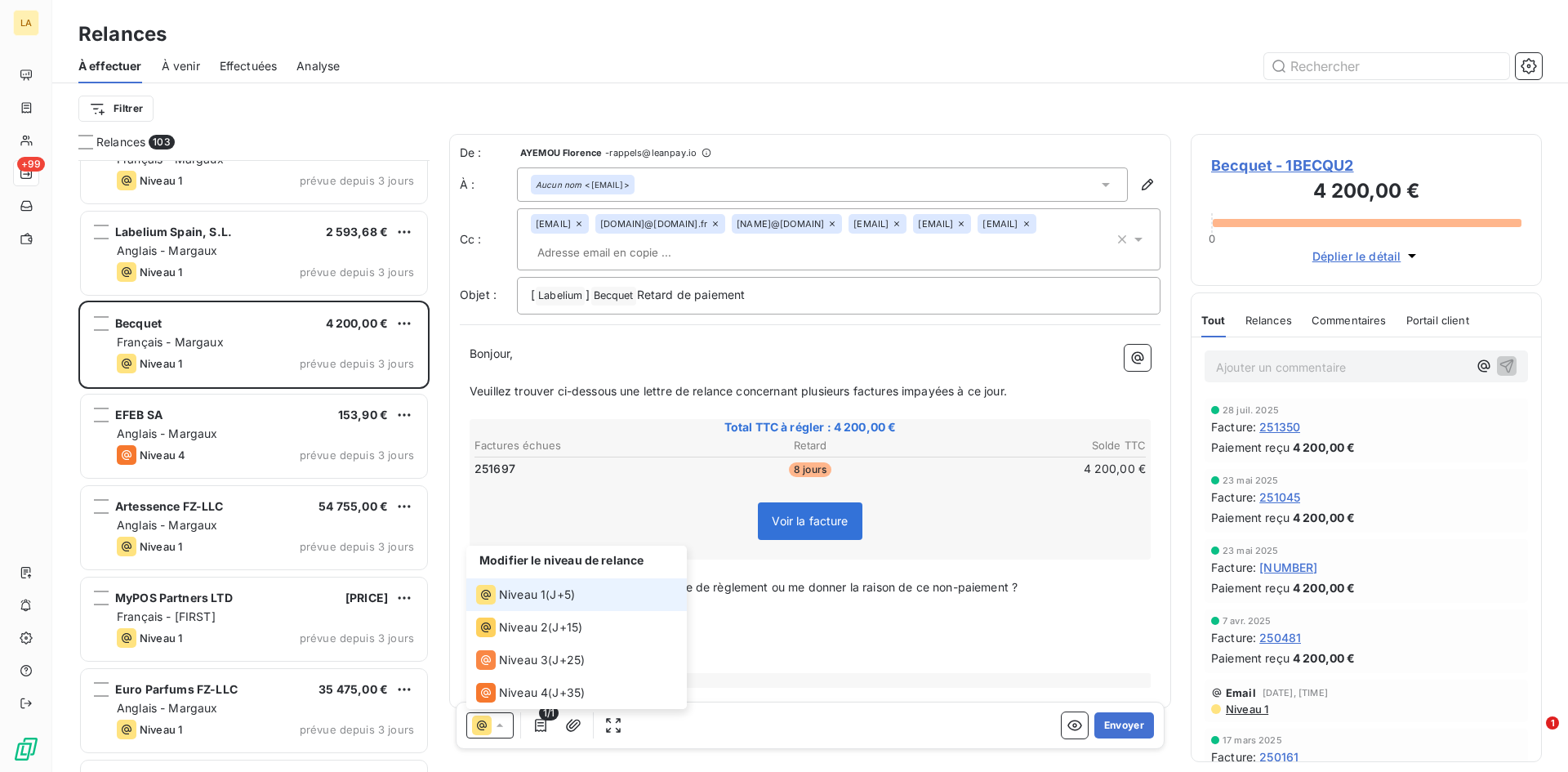 click on "Niveau 1  ( J+5 )" at bounding box center [577, 595] 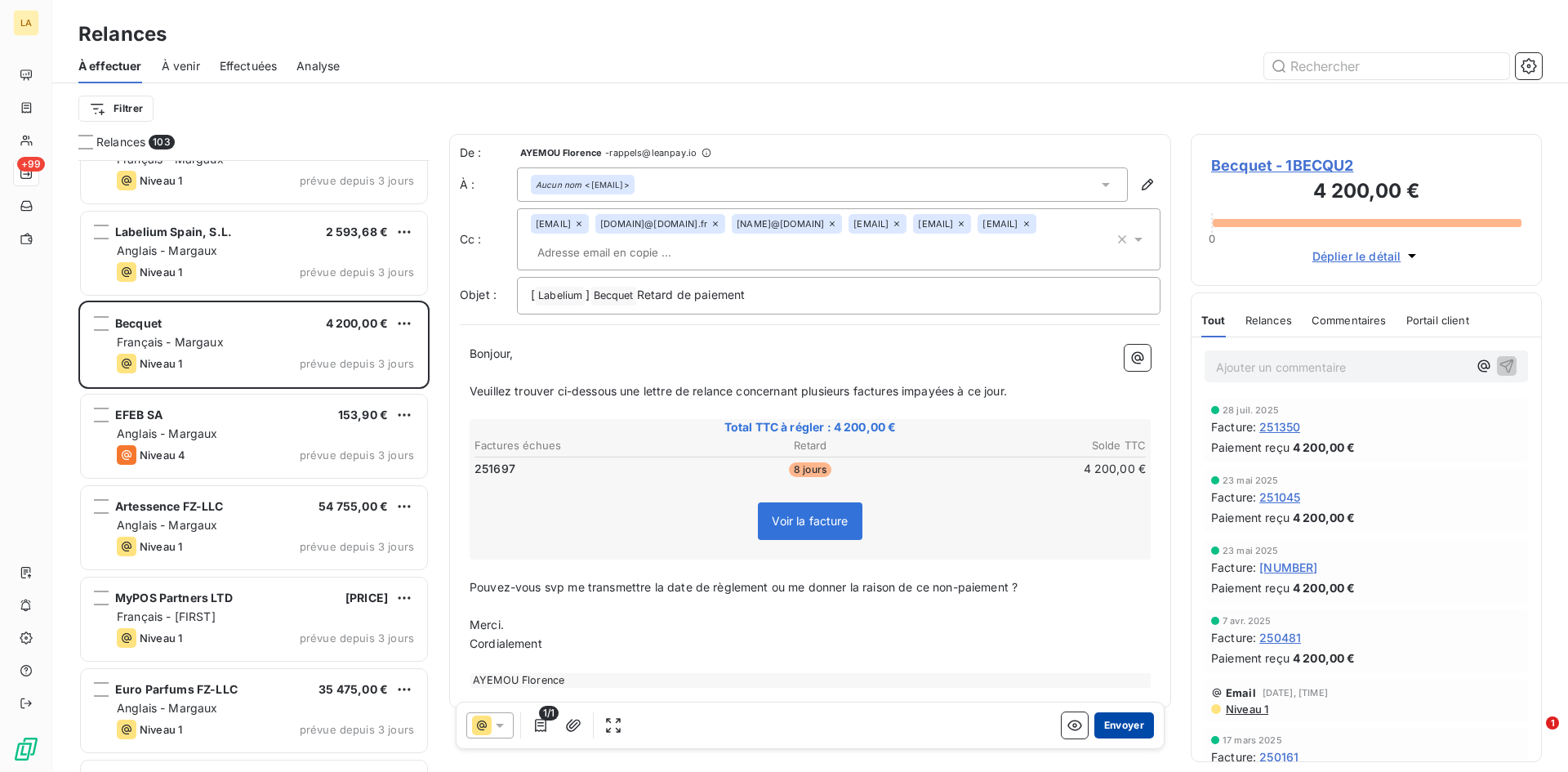 click on "Envoyer" at bounding box center (1124, 725) 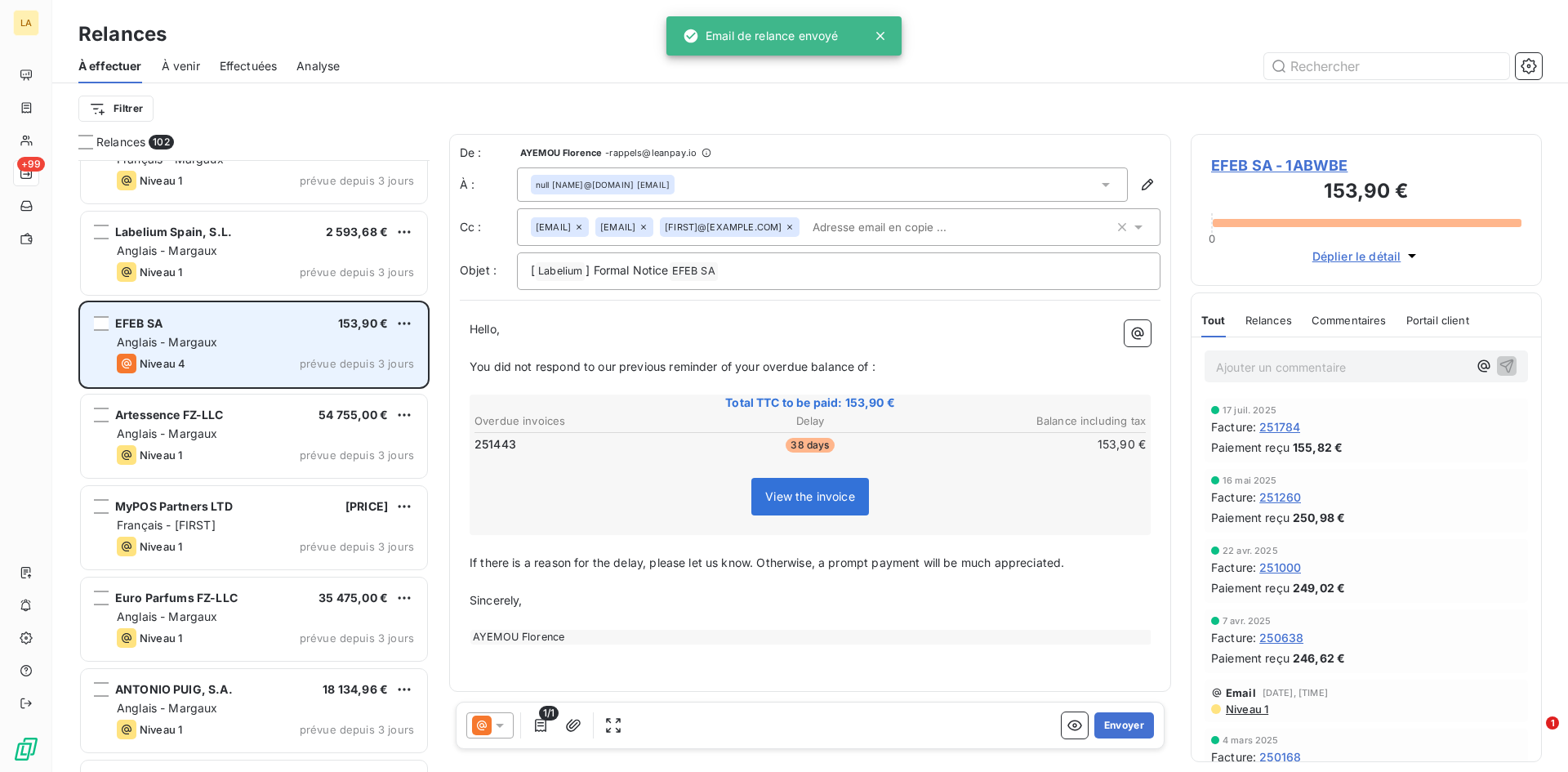 click on "Anglais - Margaux" at bounding box center (265, 342) 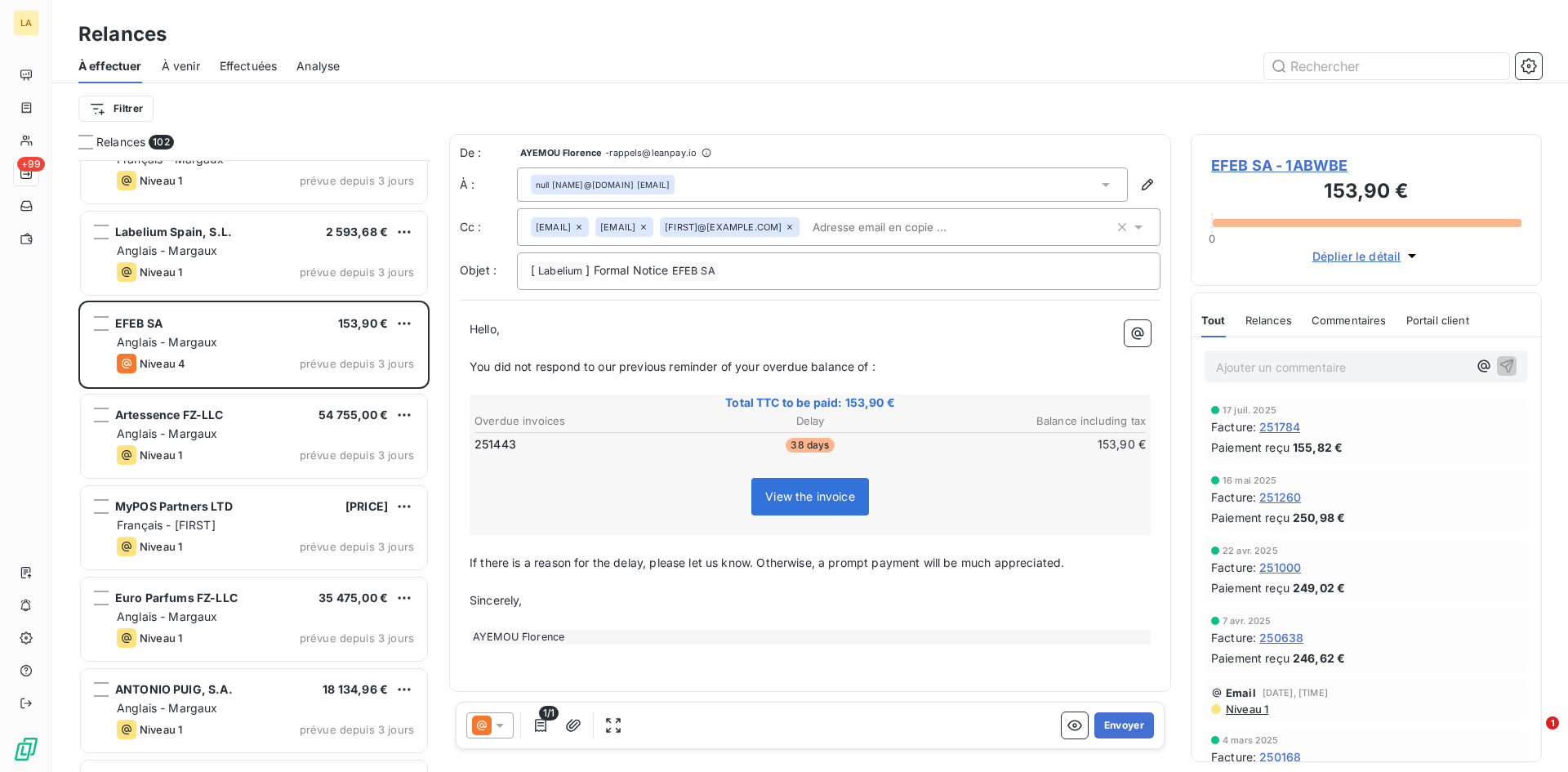 click 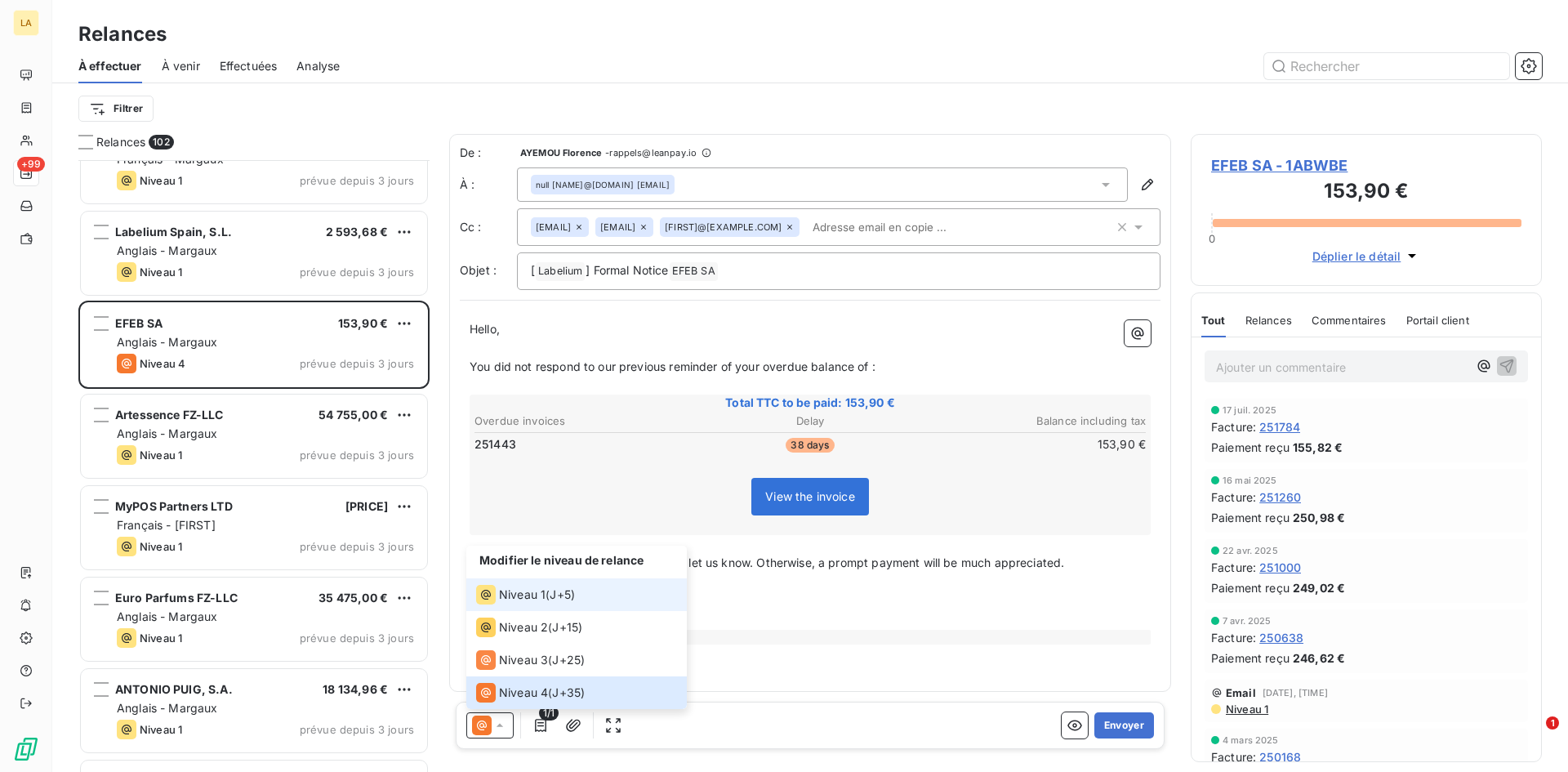 click on "Niveau 1" at bounding box center (522, 595) 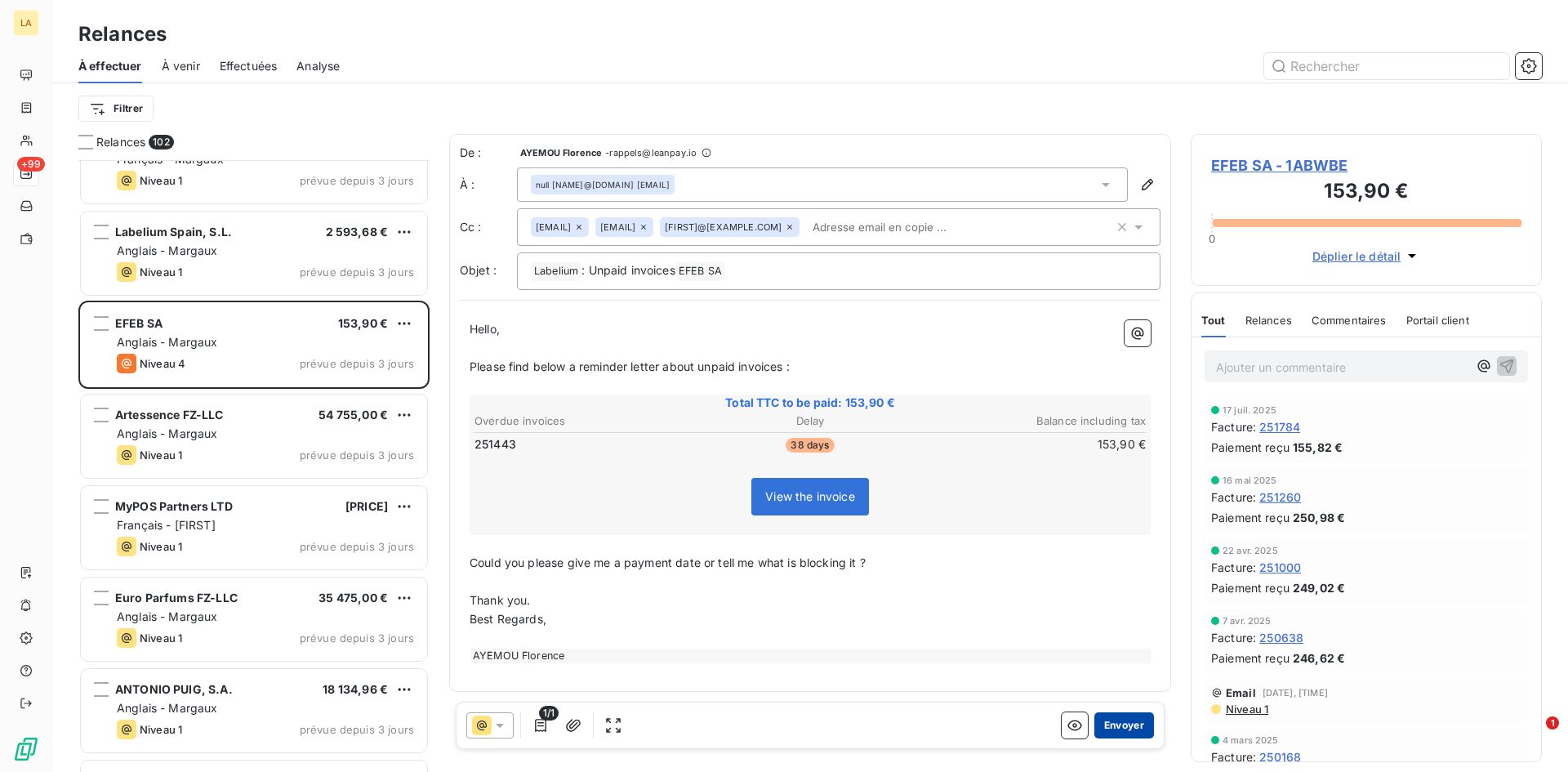click on "Envoyer" at bounding box center [1124, 725] 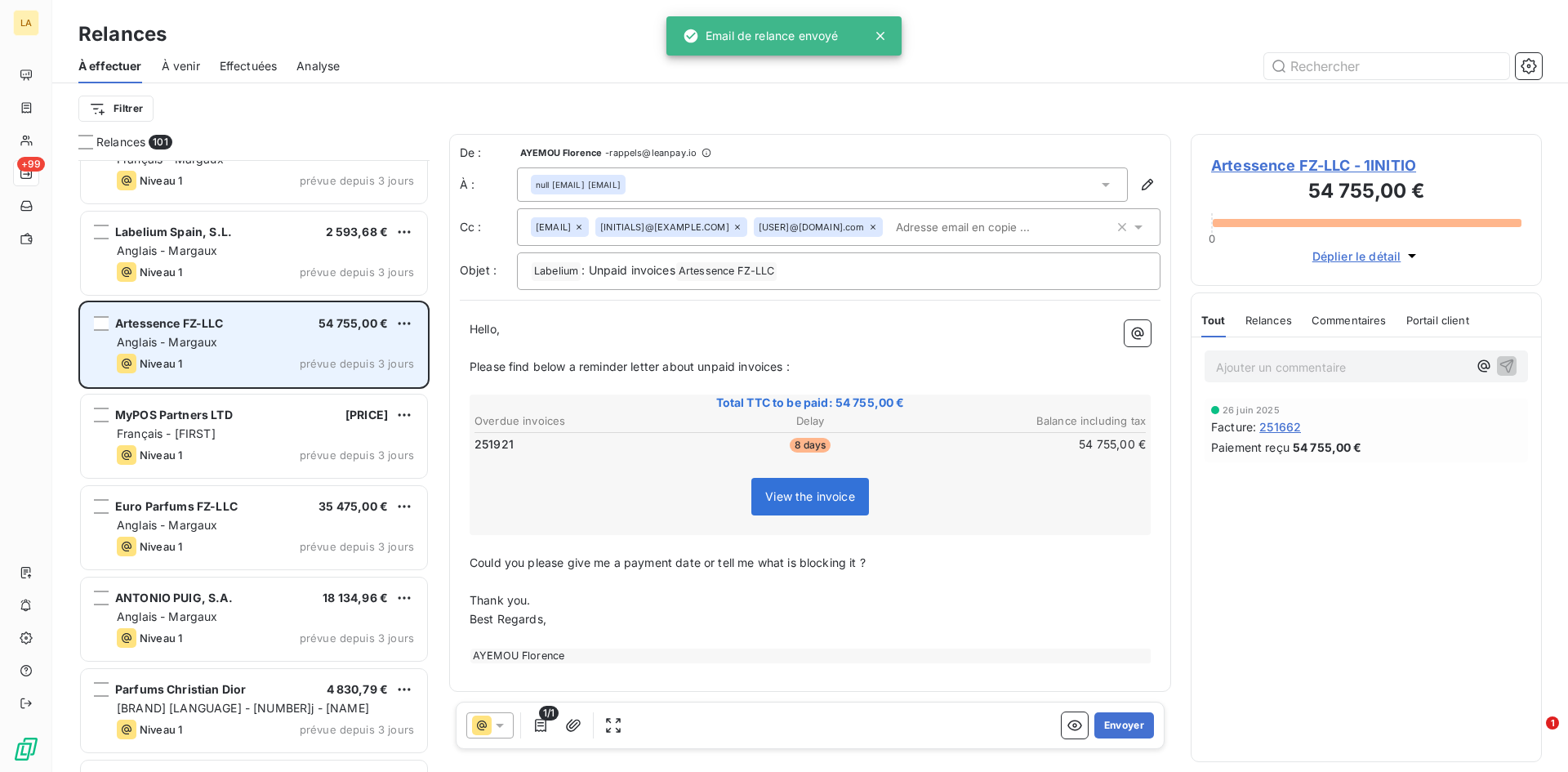 click on "Niveau 1 prévue depuis 3 jours" at bounding box center [265, 364] 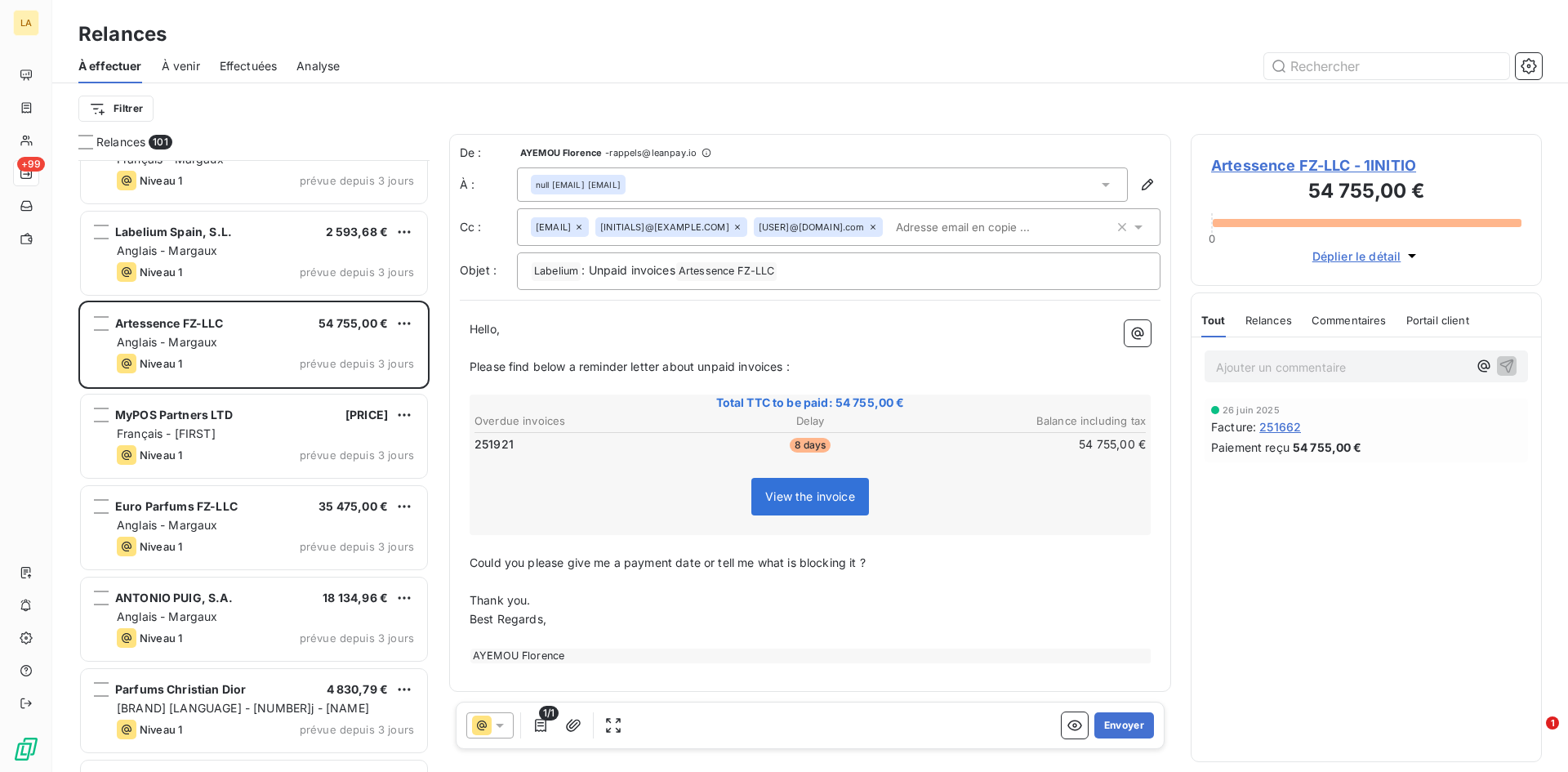 click at bounding box center (490, 725) 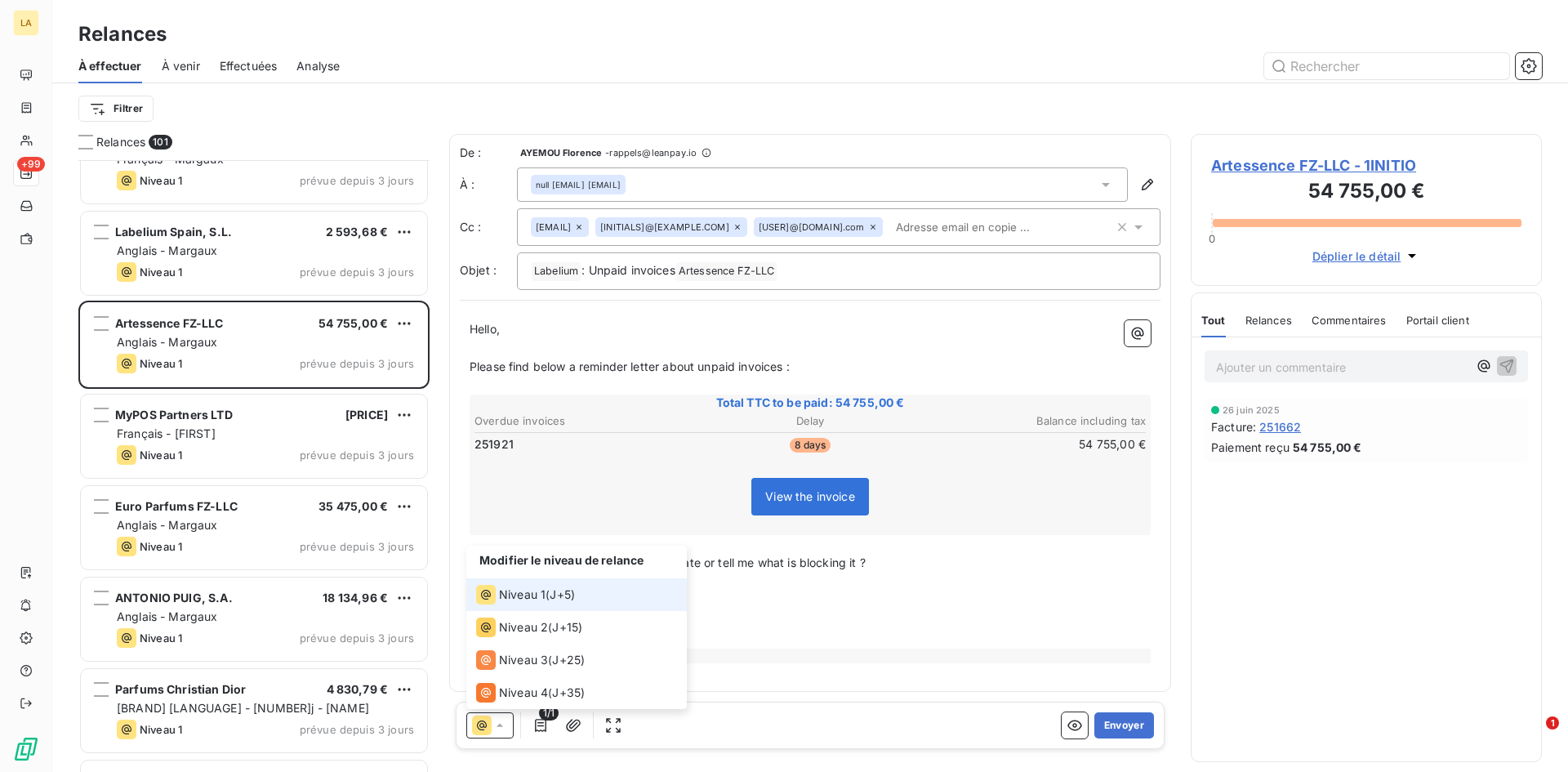 click on "Niveau 1  ( J+5 )" at bounding box center (525, 595) 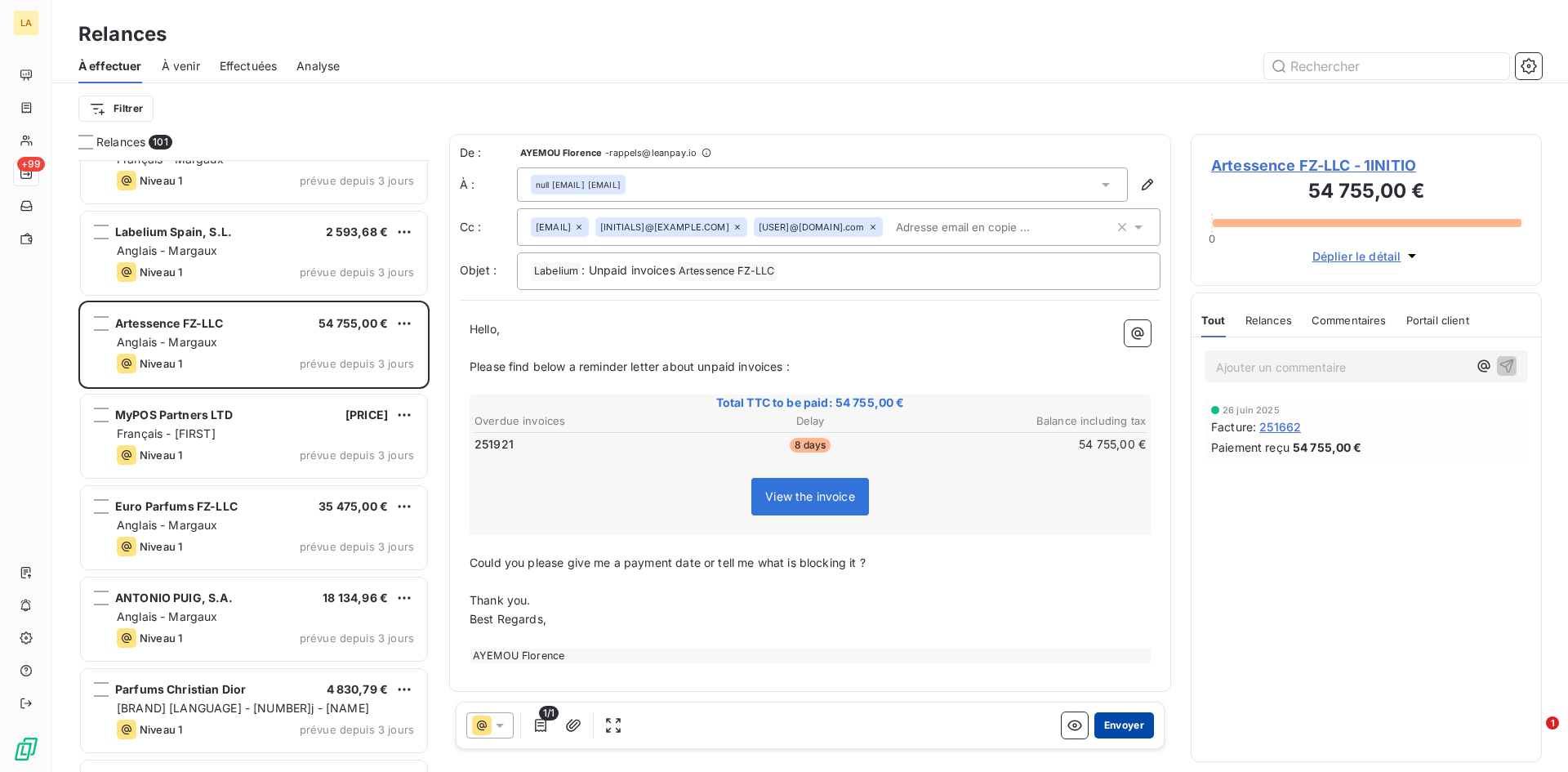 click on "Envoyer" at bounding box center (1124, 725) 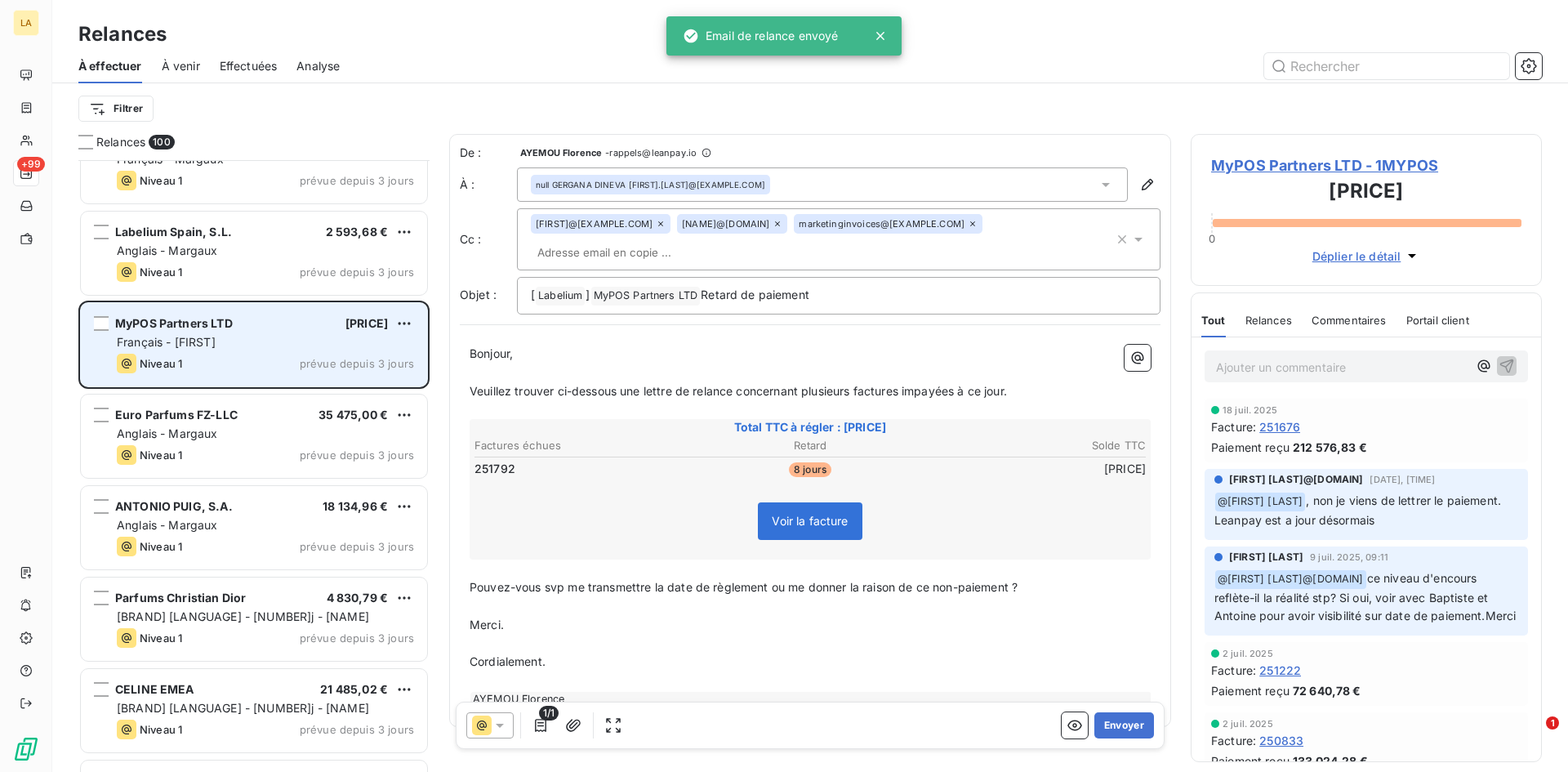 click on "Français - [FIRST]" at bounding box center [265, 342] 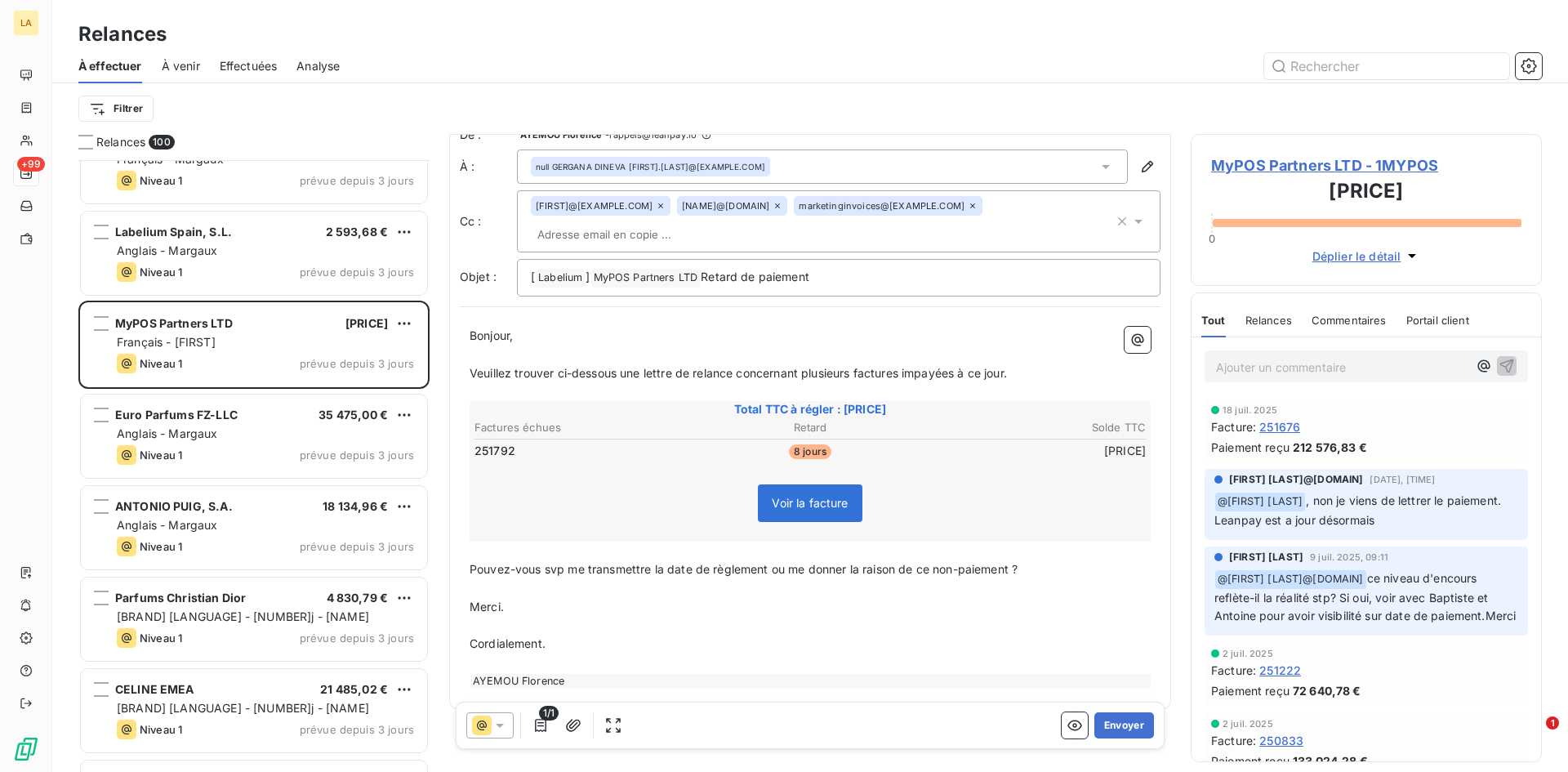 scroll, scrollTop: 36, scrollLeft: 0, axis: vertical 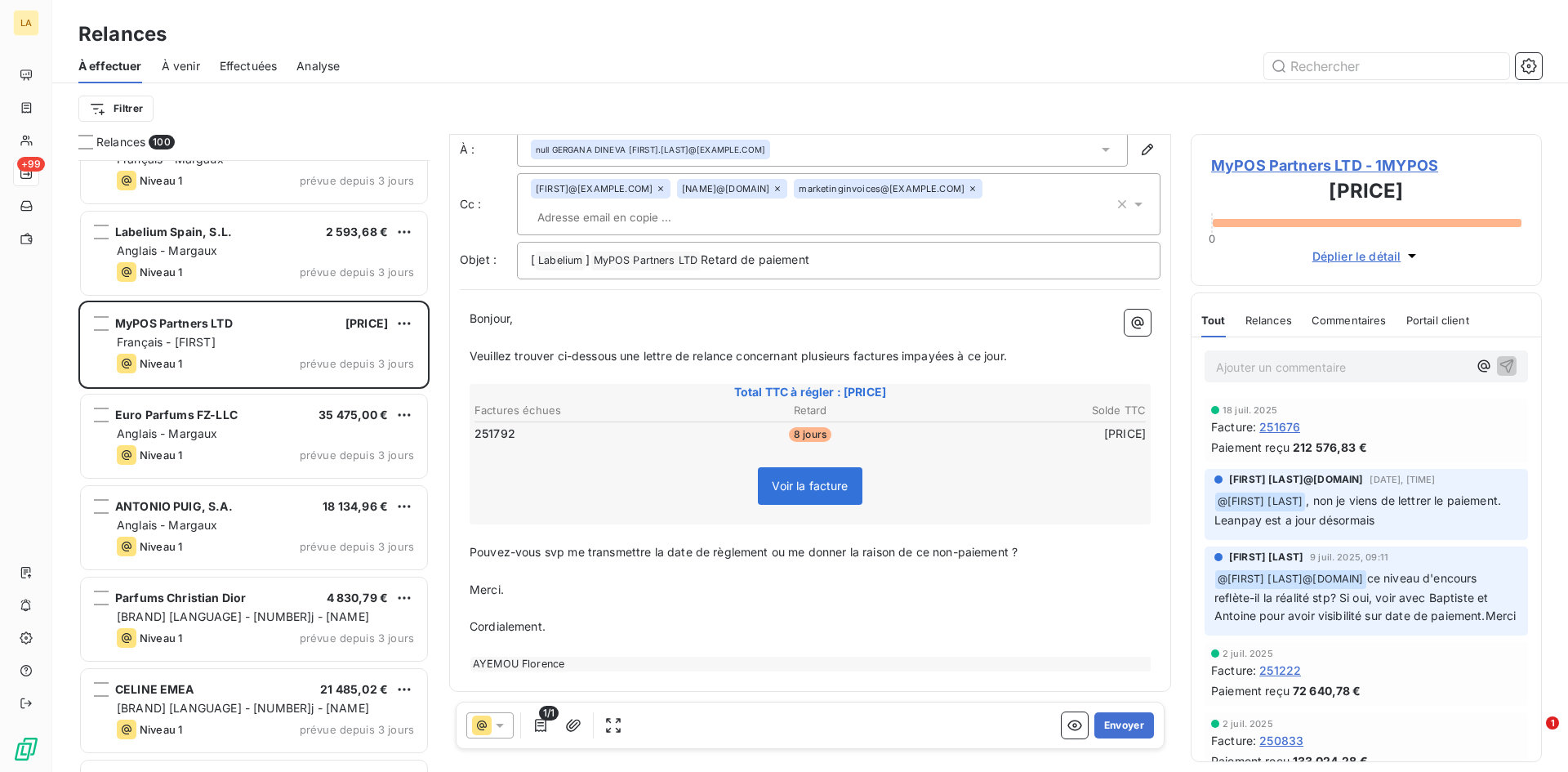 click 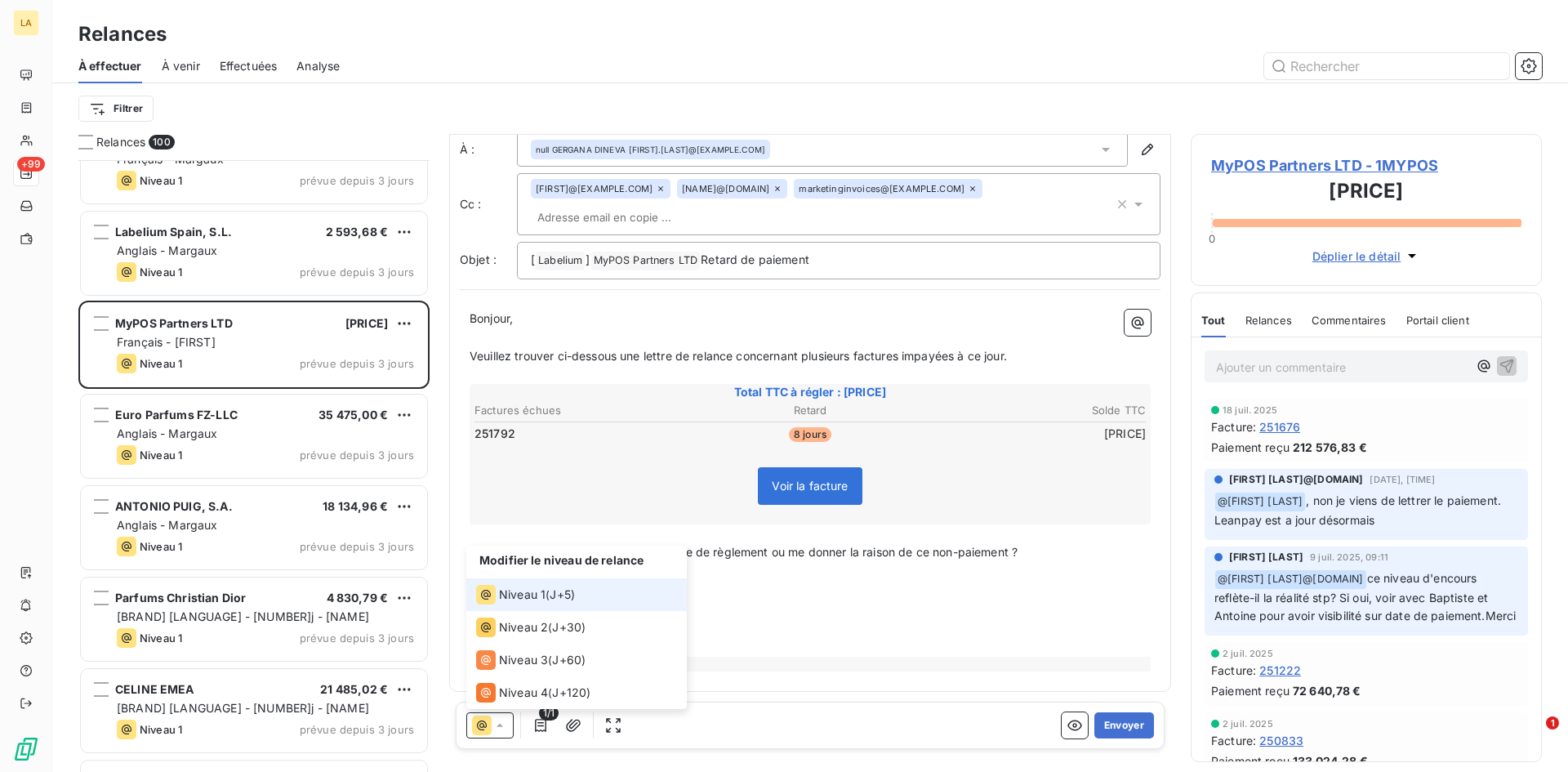 click on "J+5 )" at bounding box center (562, 595) 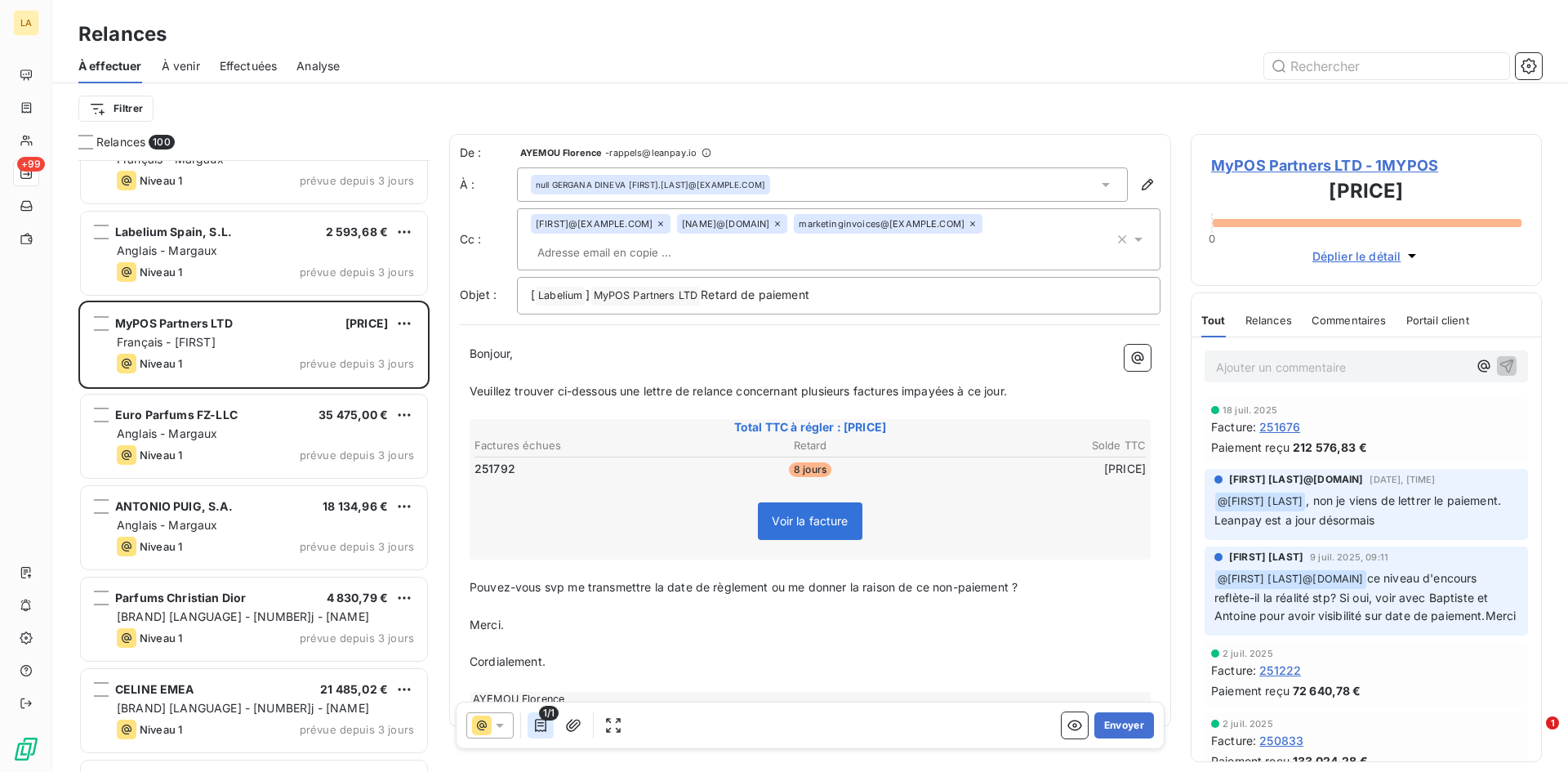 click 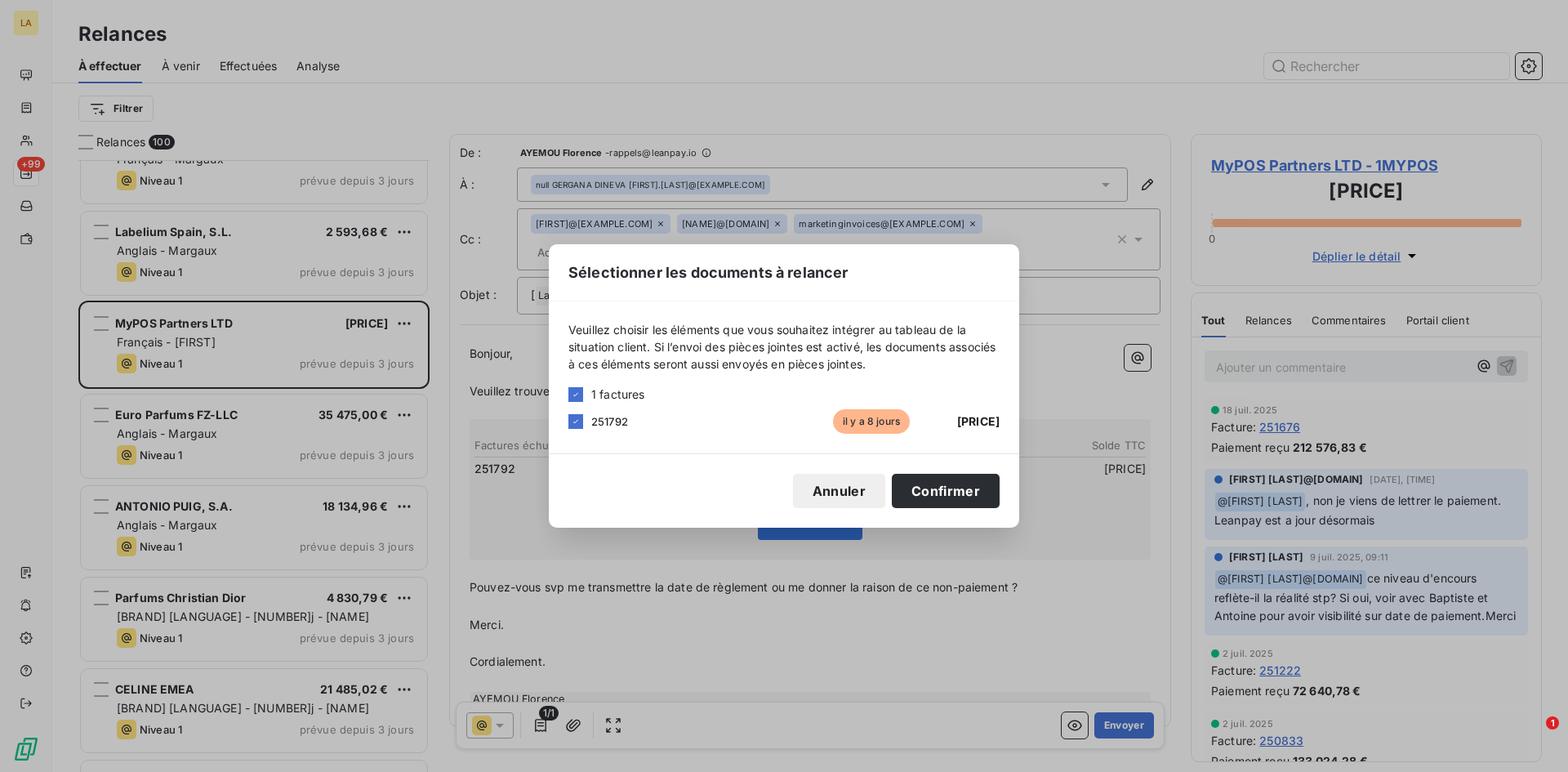 click on "Sélectionner les documents à relancer Veuillez choisir les éléments que vous souhaitez intégrer au tableau de la situation client. Si l’envoi des pièces jointes est activé, les documents associés à ces éléments seront aussi envoyés en pièces jointes. 1 factures 251792 il y a 8 jours 231 344,82 € Annuler Confirmer" at bounding box center [784, 386] 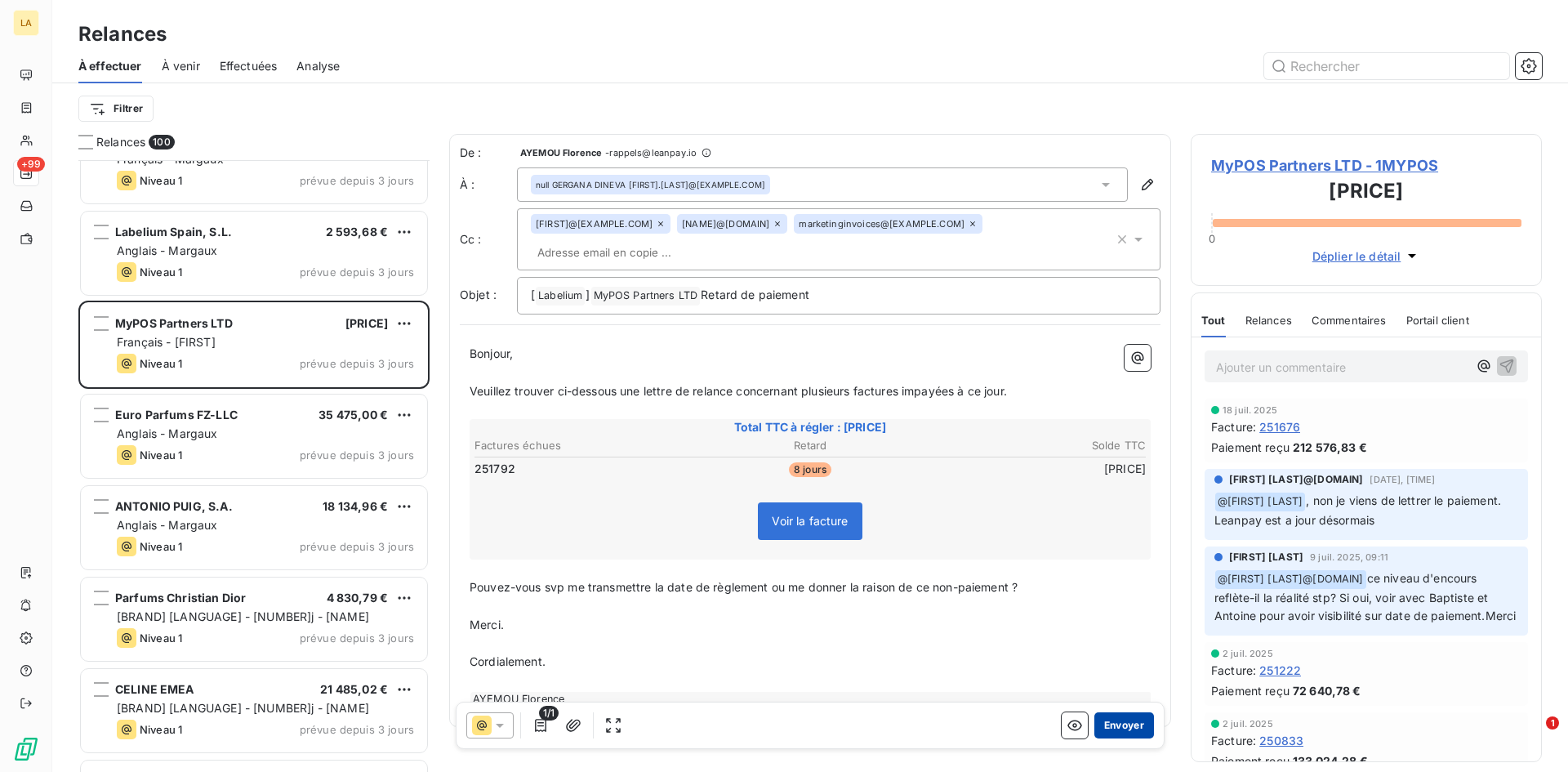 click on "Envoyer" at bounding box center [1124, 725] 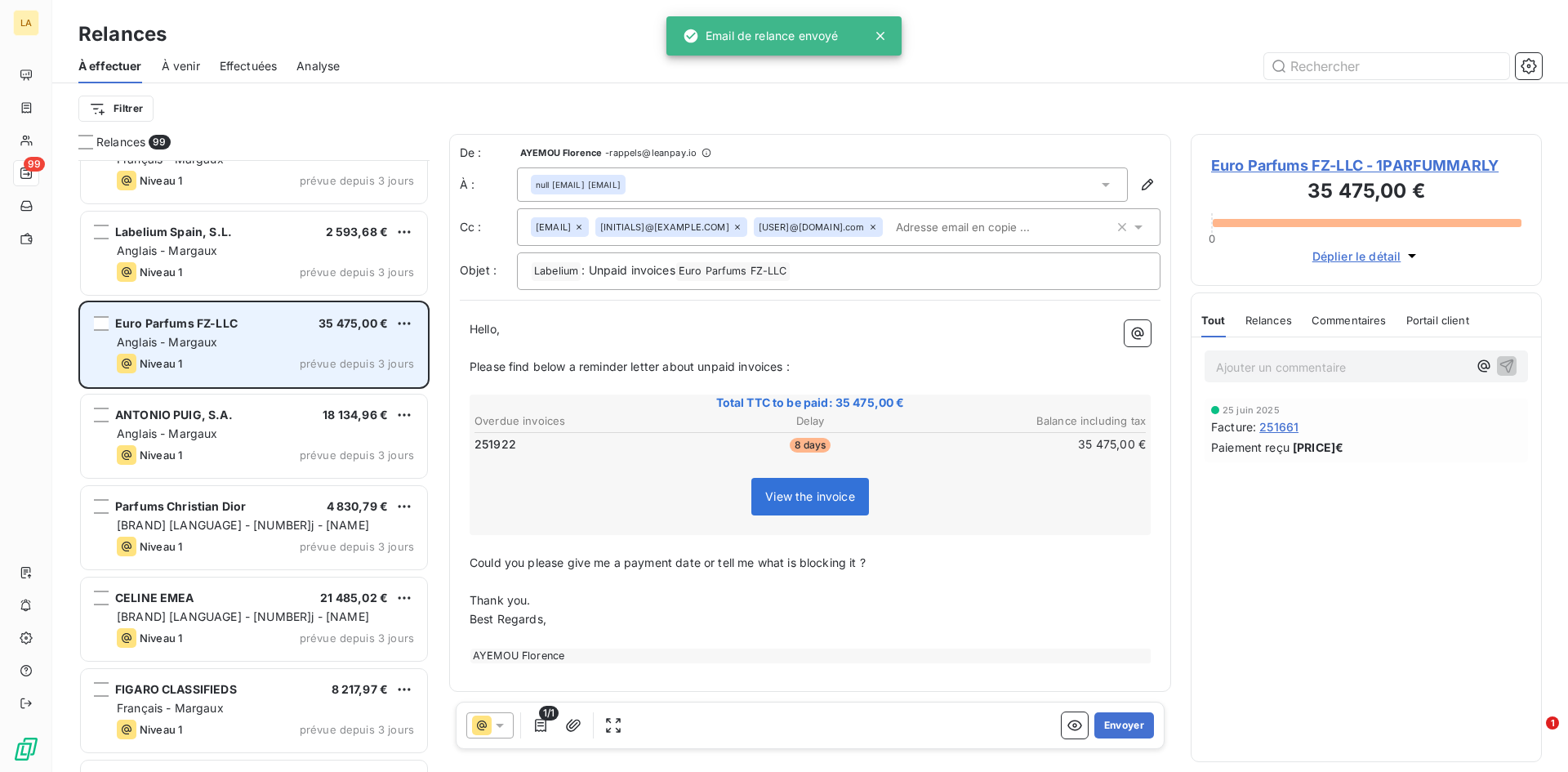 click on "Niveau 1 prévue depuis 3 jours" at bounding box center [265, 364] 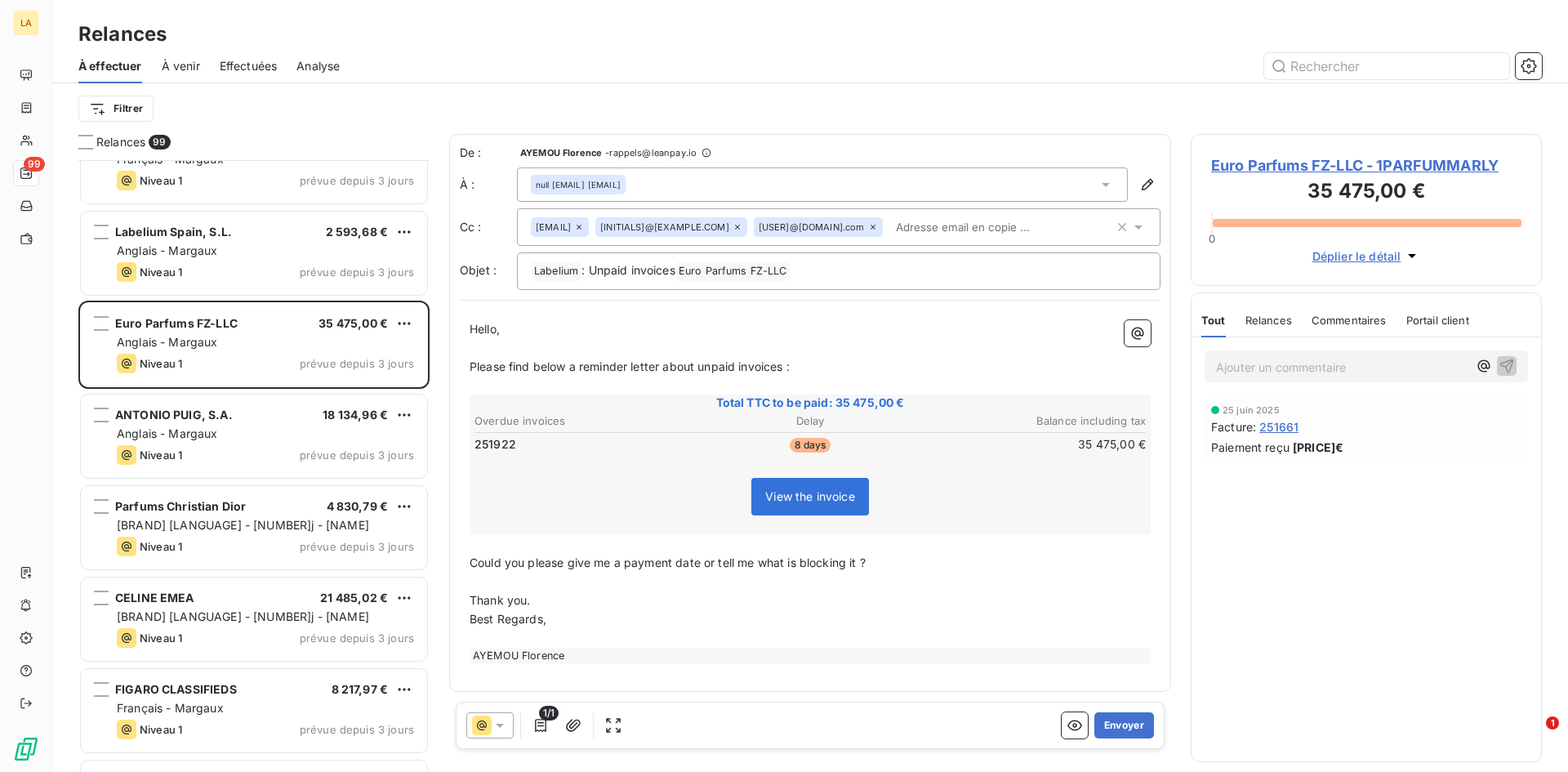 click at bounding box center [490, 725] 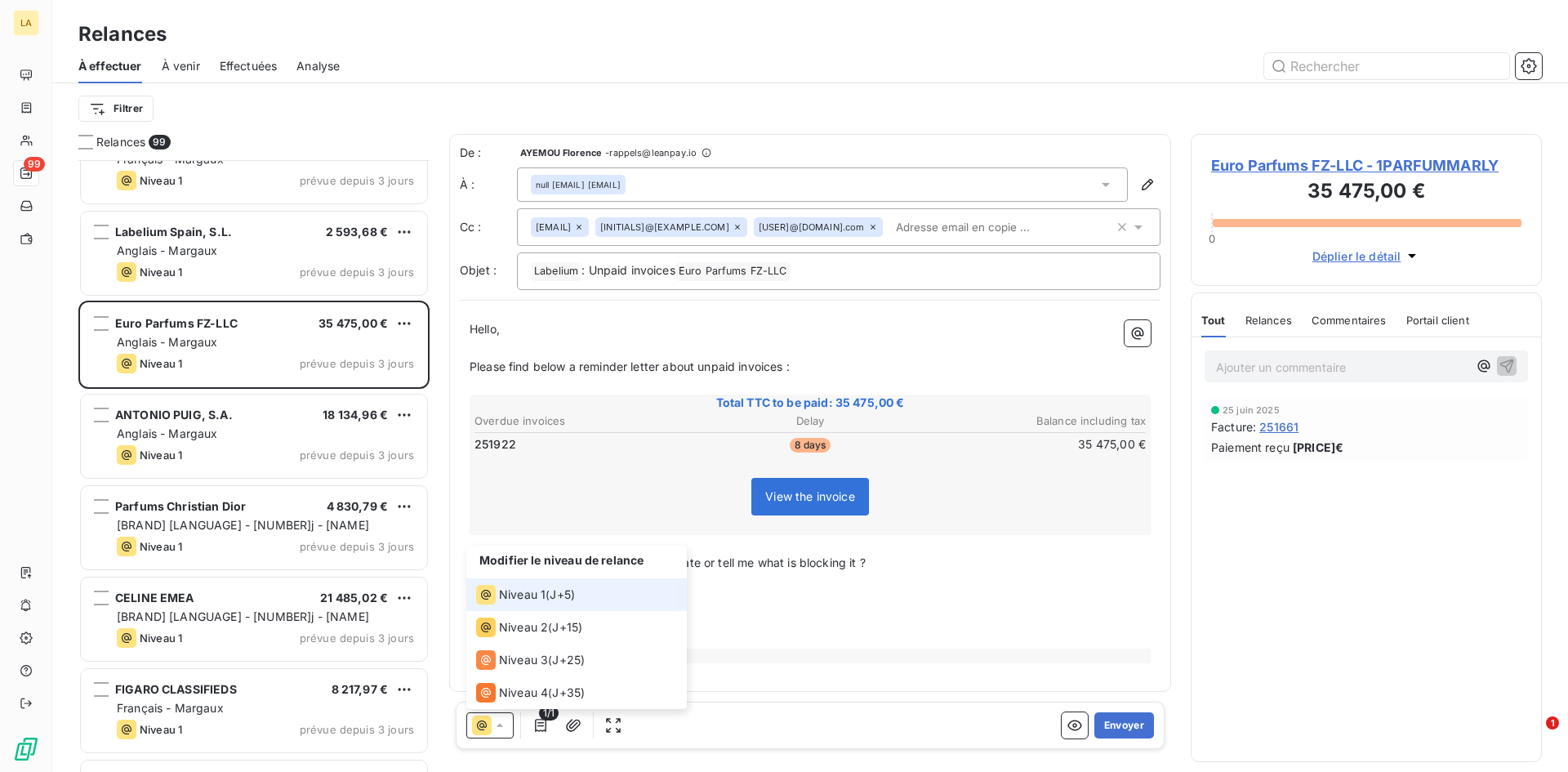 click on "J+5 )" at bounding box center (562, 595) 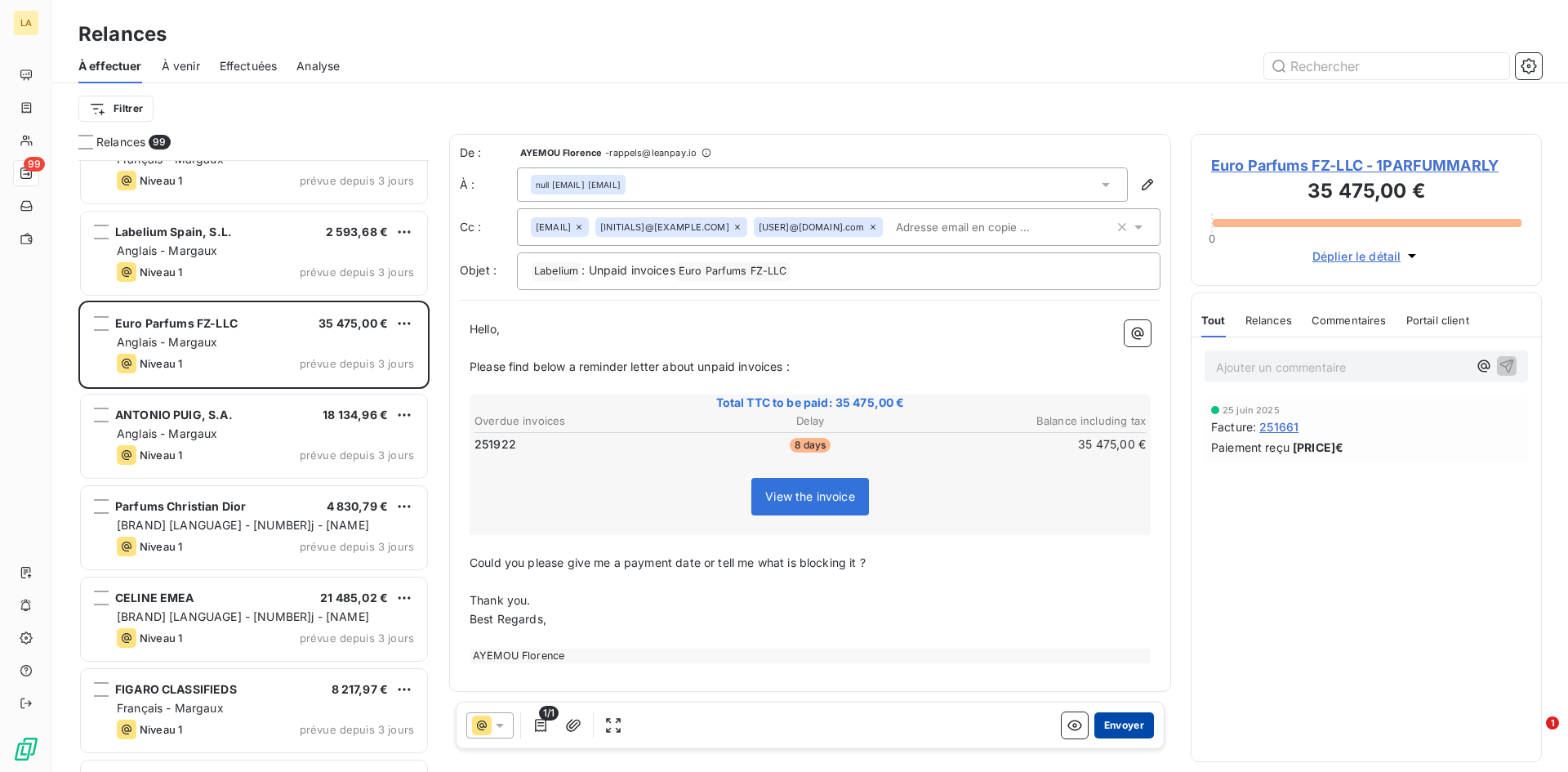 click on "Envoyer" at bounding box center [1124, 725] 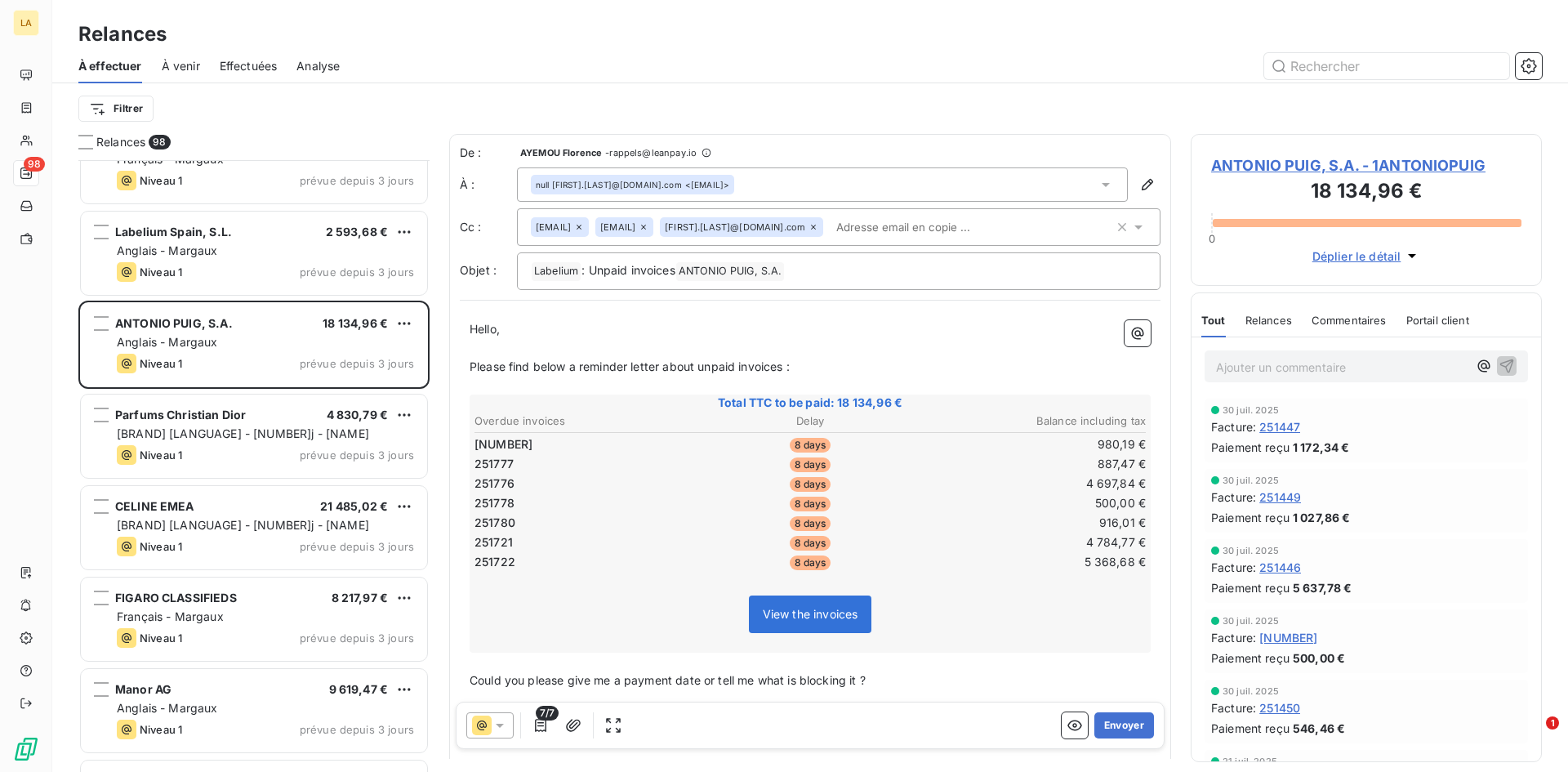 click 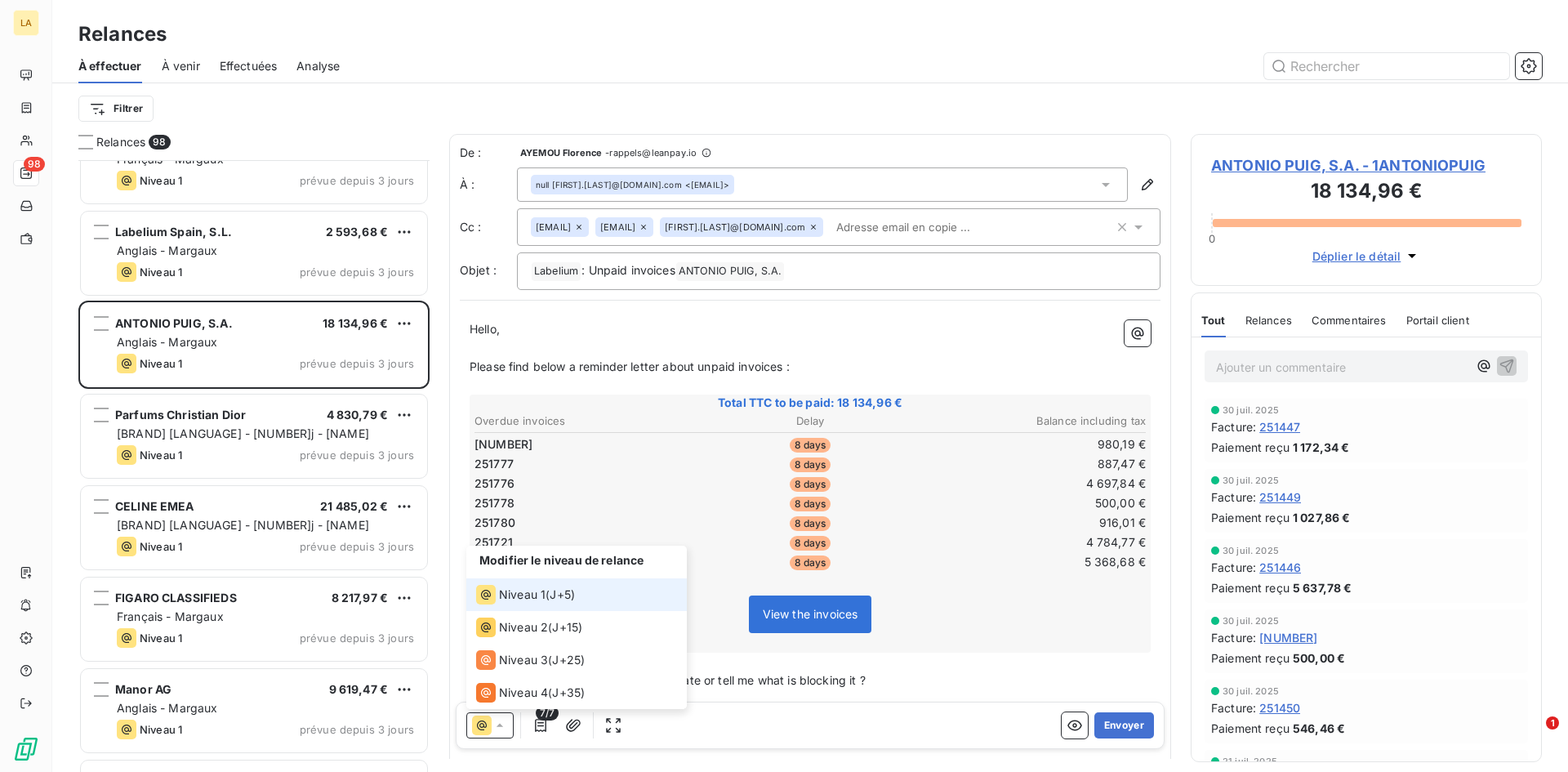 drag, startPoint x: 550, startPoint y: 601, endPoint x: 562, endPoint y: 596, distance: 13 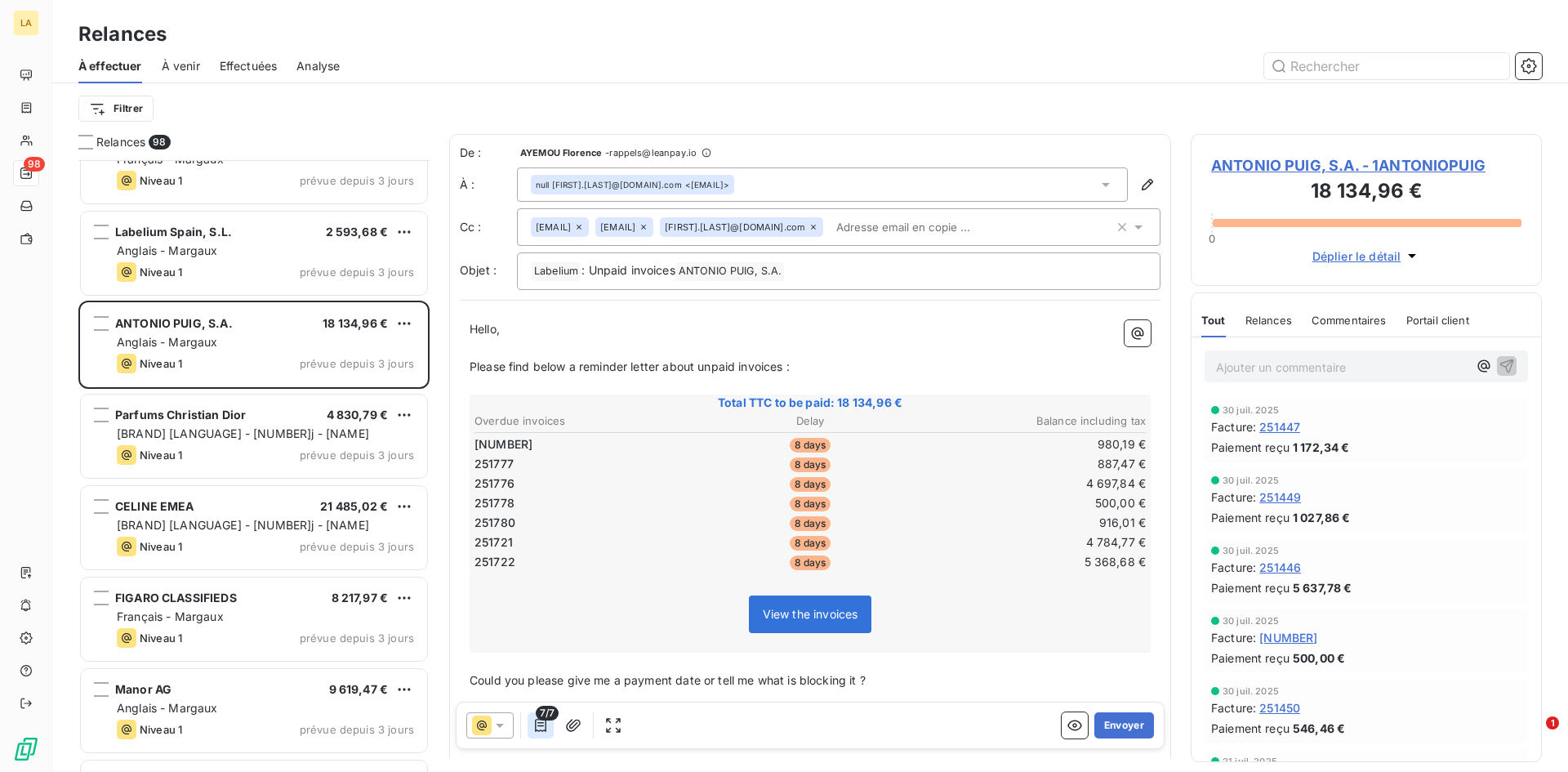 click 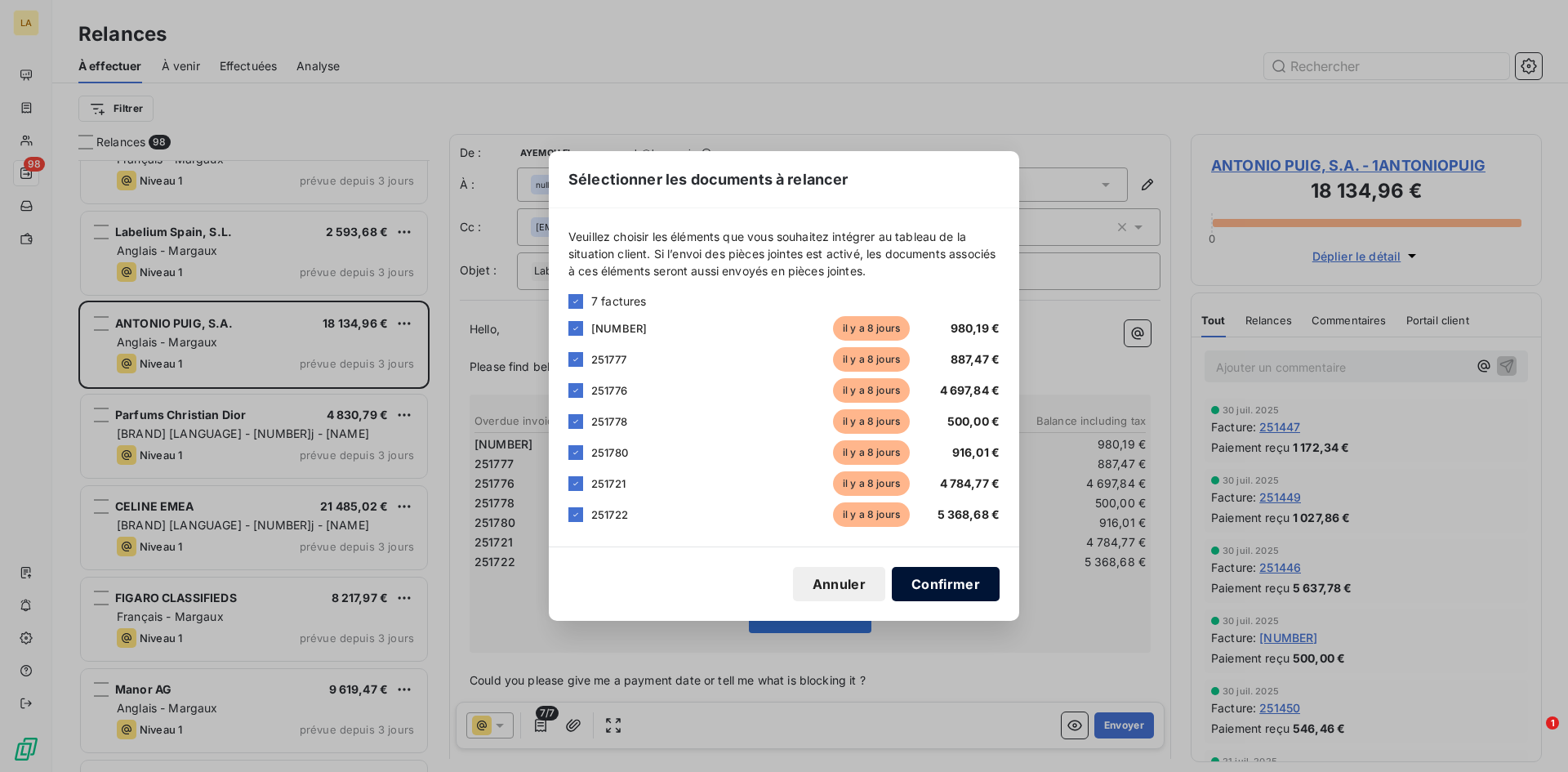 click on "Confirmer" at bounding box center (946, 584) 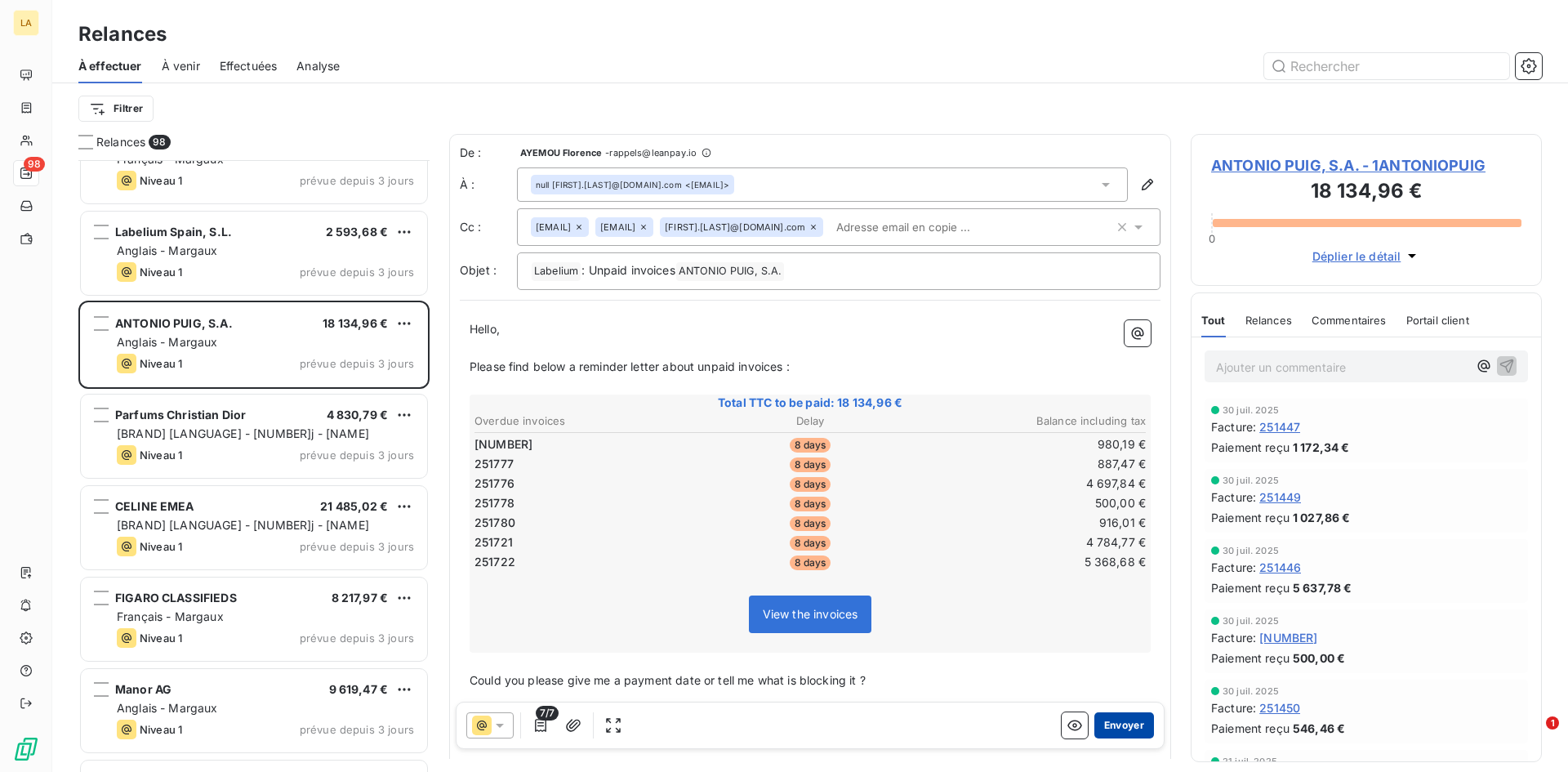 click on "Envoyer" at bounding box center (1124, 725) 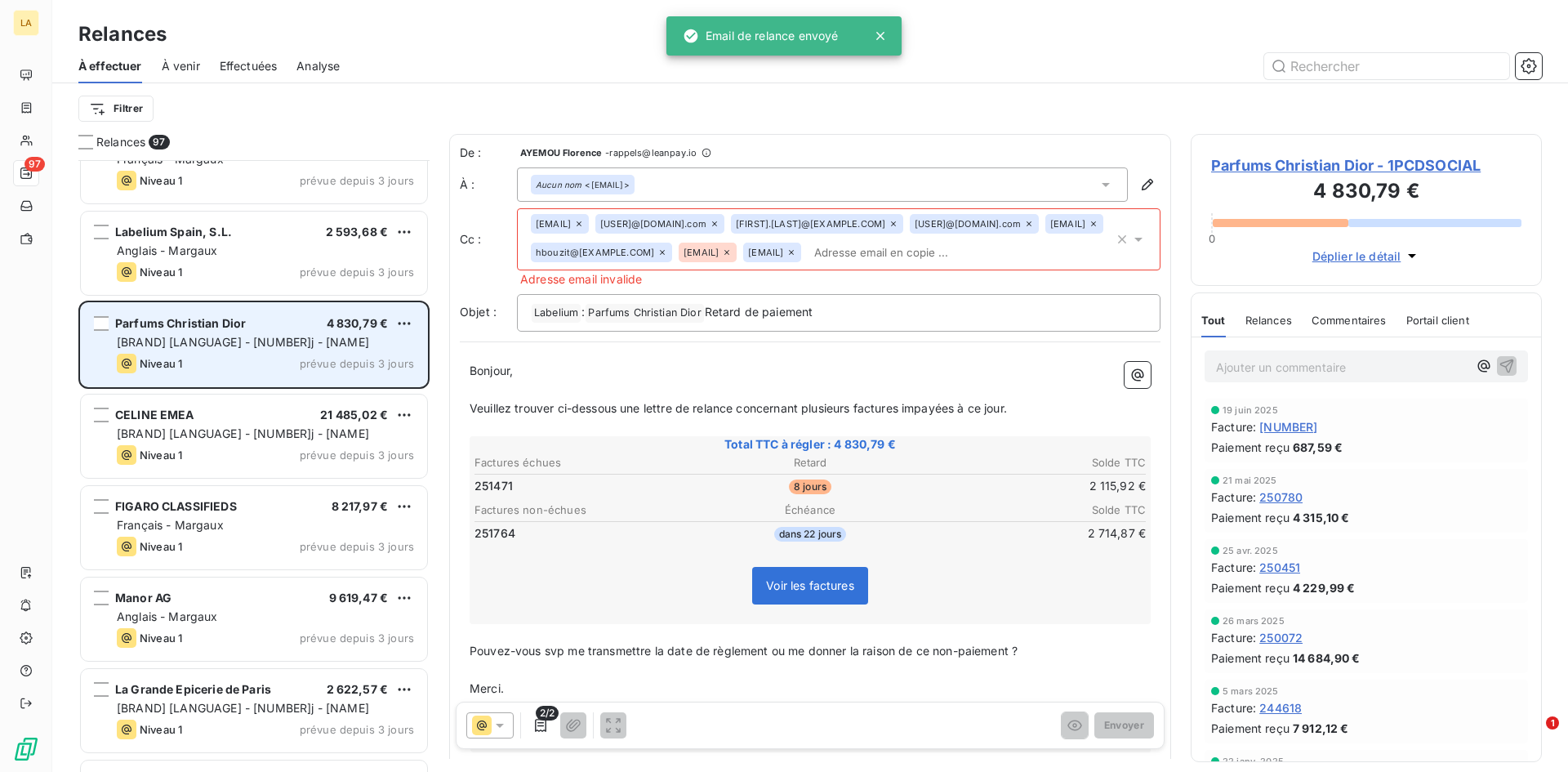 click on "Niveau 1 prévue depuis 3 jours" at bounding box center (265, 364) 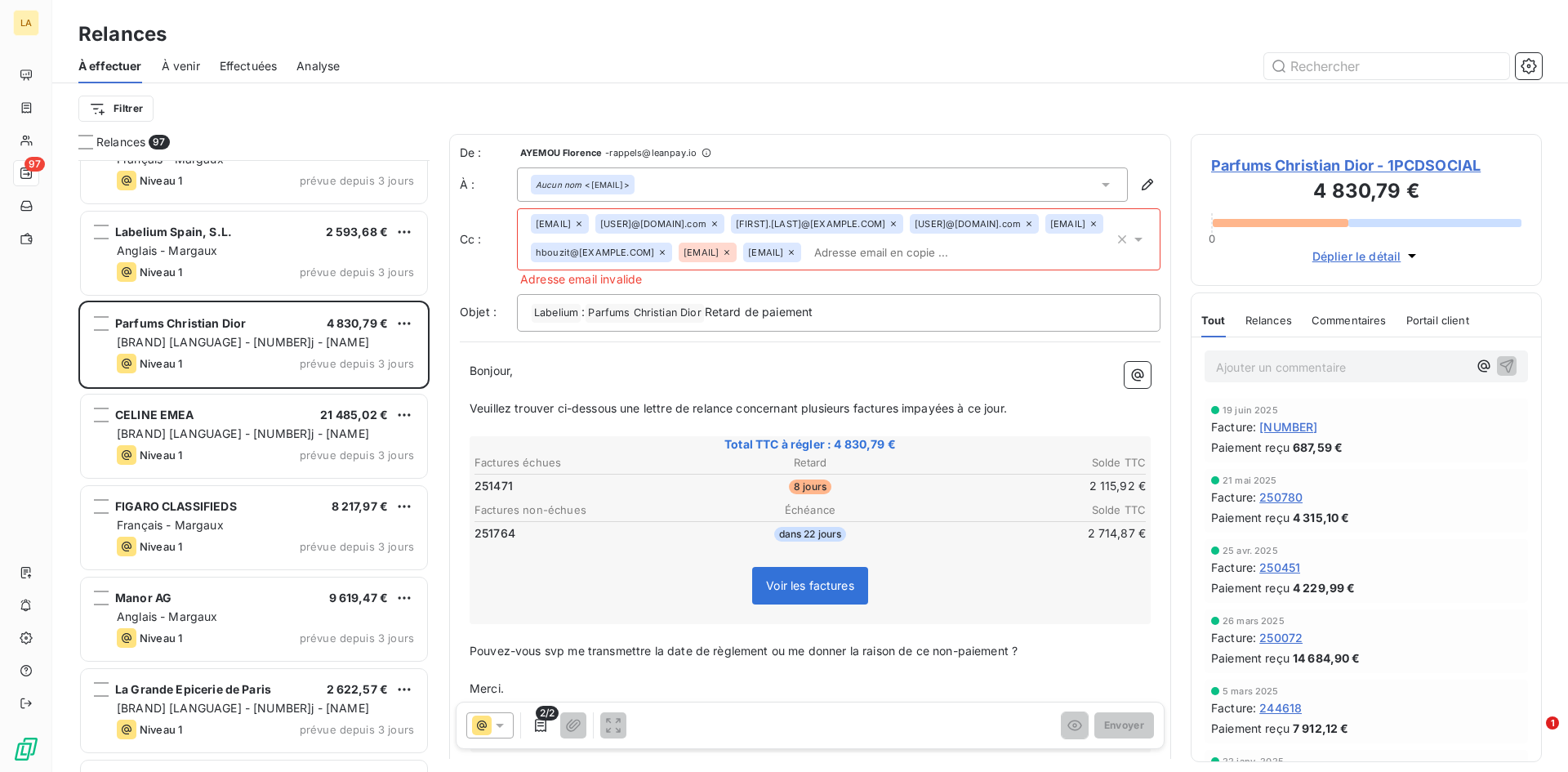 click 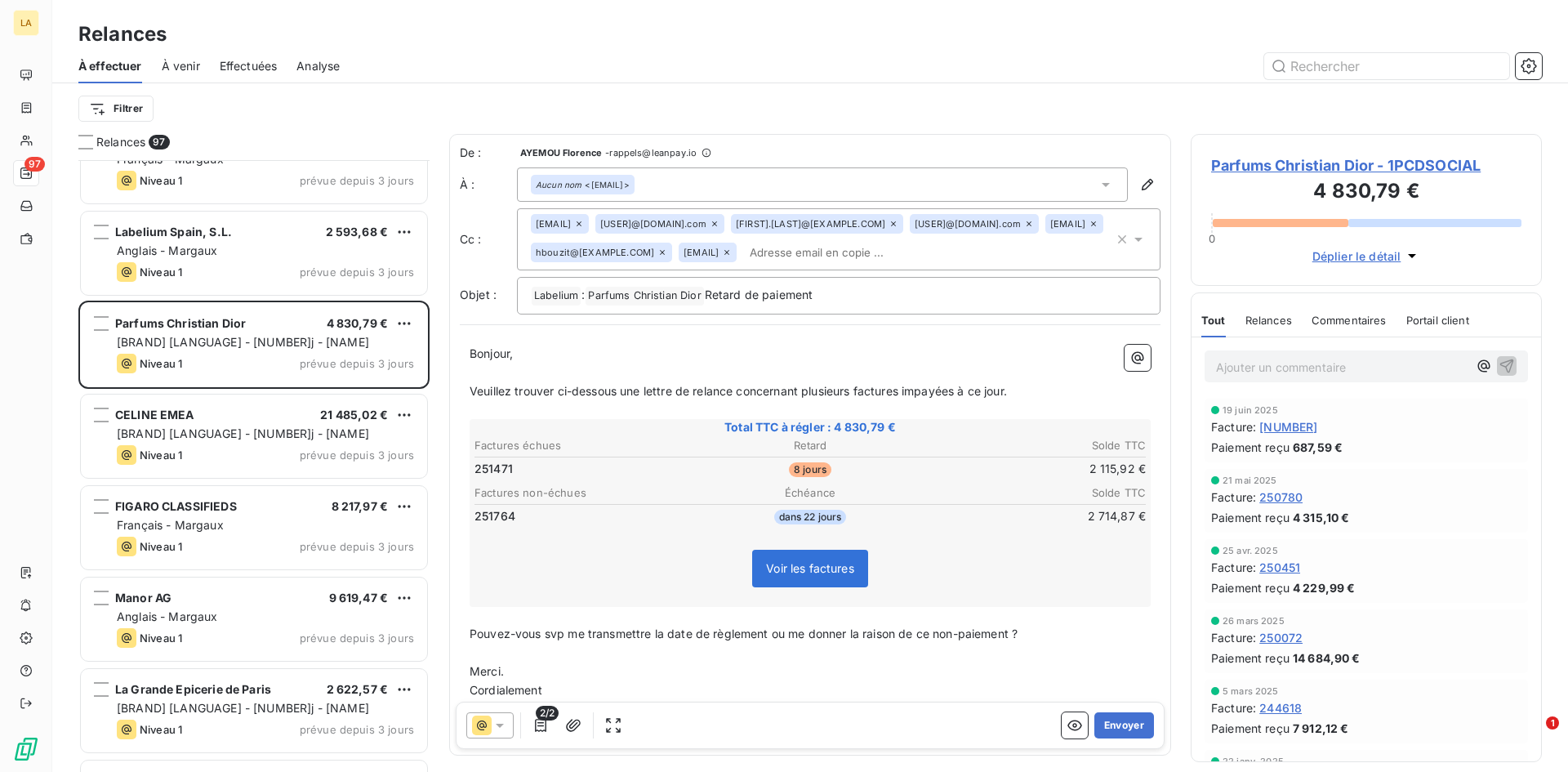 click on "Cc : [EMAIL] [EMAIL] [EMAIL] [EMAIL] [EMAIL] [EMAIL] [EMAIL]" at bounding box center [810, 239] 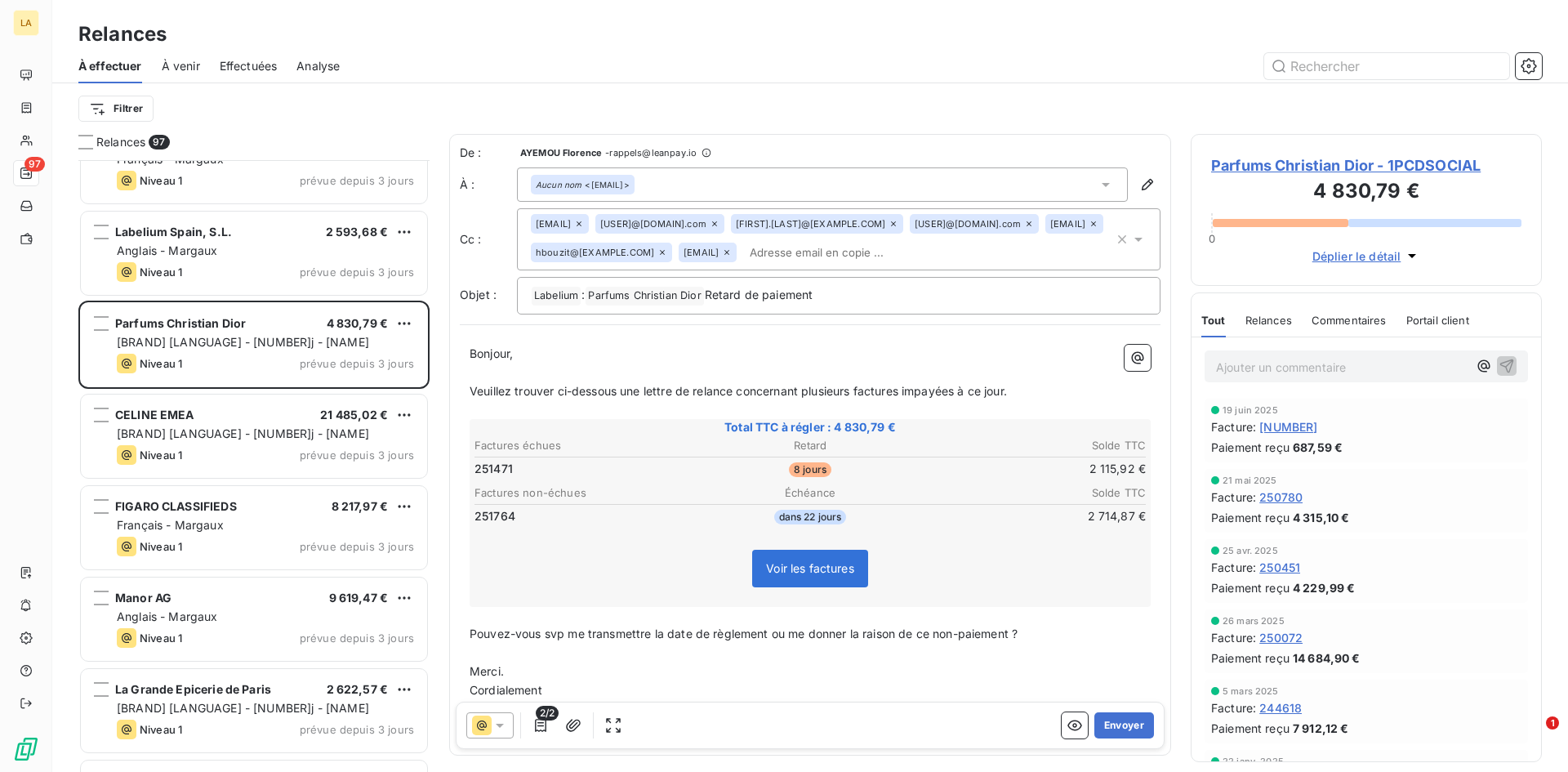 click 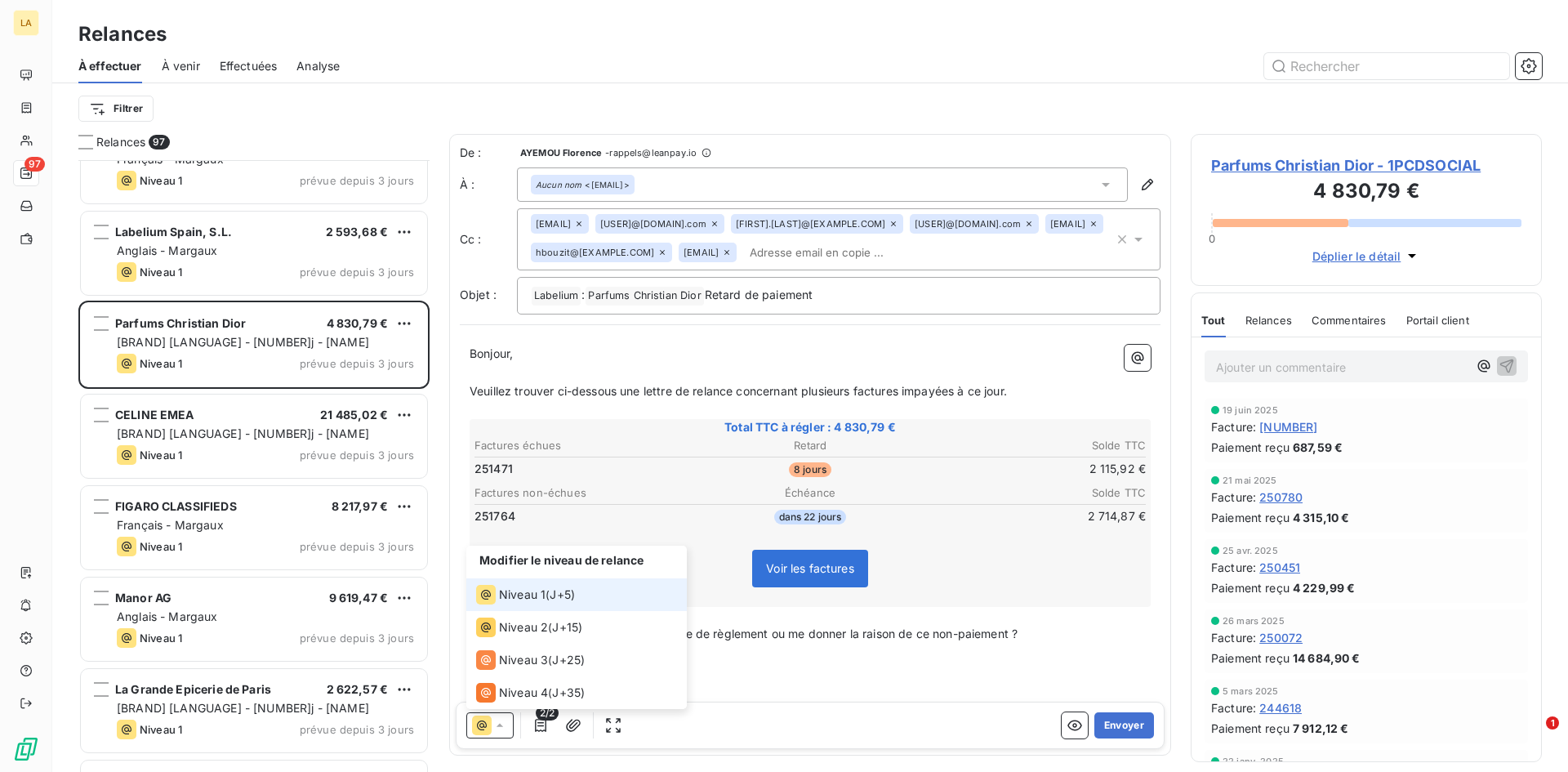 click on "Bonjour,  ﻿ Veuillez trouver ci-dessous une lettre de relance concernant plusieurs factures impayées à ce jour. ﻿ Total TTC à régler :   [AMOUNT] [CURRENCY] Factures échues Retard Solde TTC [ID] [NUMBER] jours   [AMOUNT] [CURRENCY] Factures non-échues Échéance Solde TTC [ID] dans [NUMBER] jours [AMOUNT] [CURRENCY] Voir   les factures ﻿ ﻿ Pouvez-vous svp me transmettre la date de règlement ou me donner la raison de ce non-paiement ?  ﻿ Merci. Cordialement  ﻿ [NAME] [NAME] ﻿" at bounding box center [810, 540] 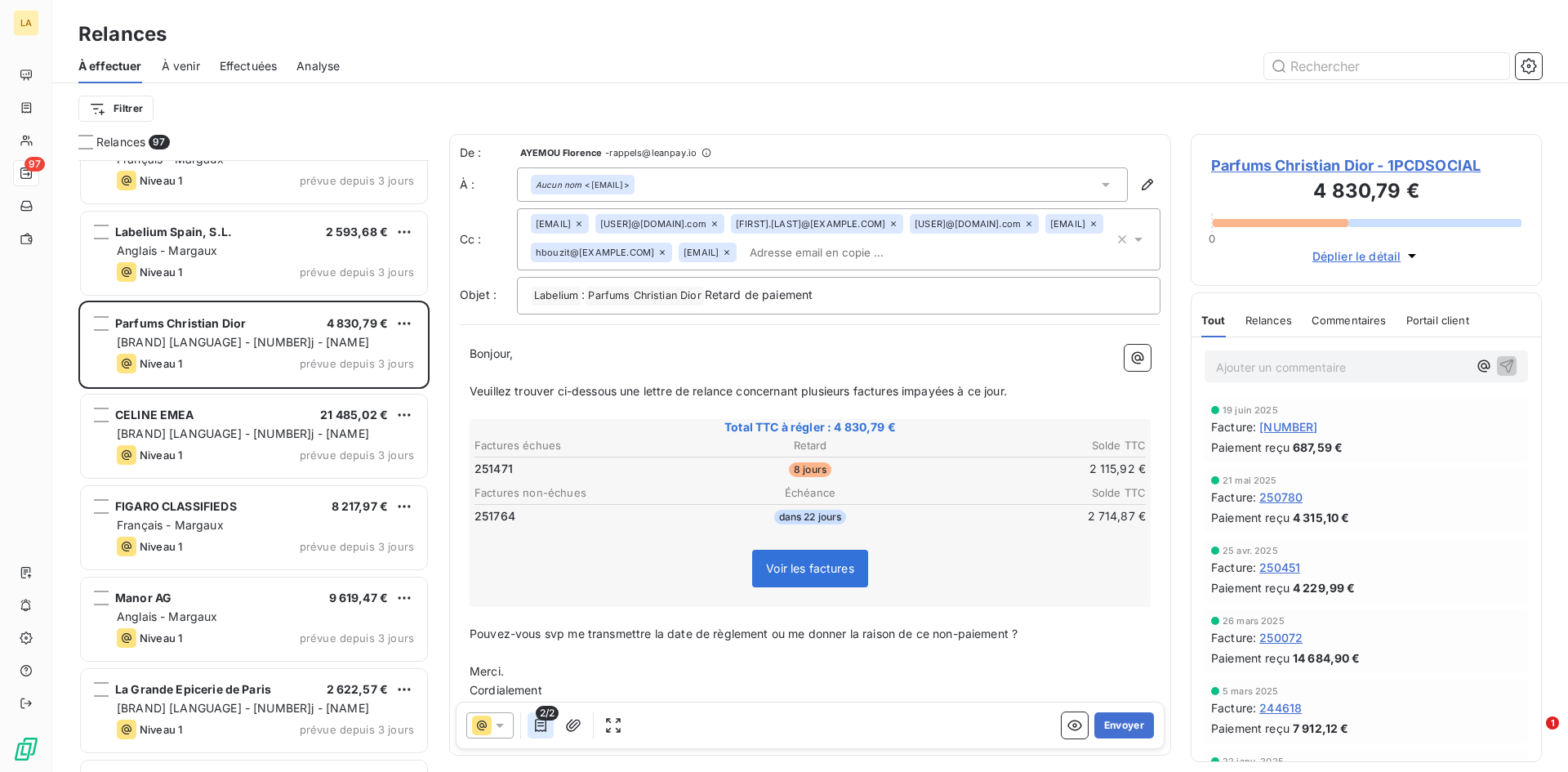 click 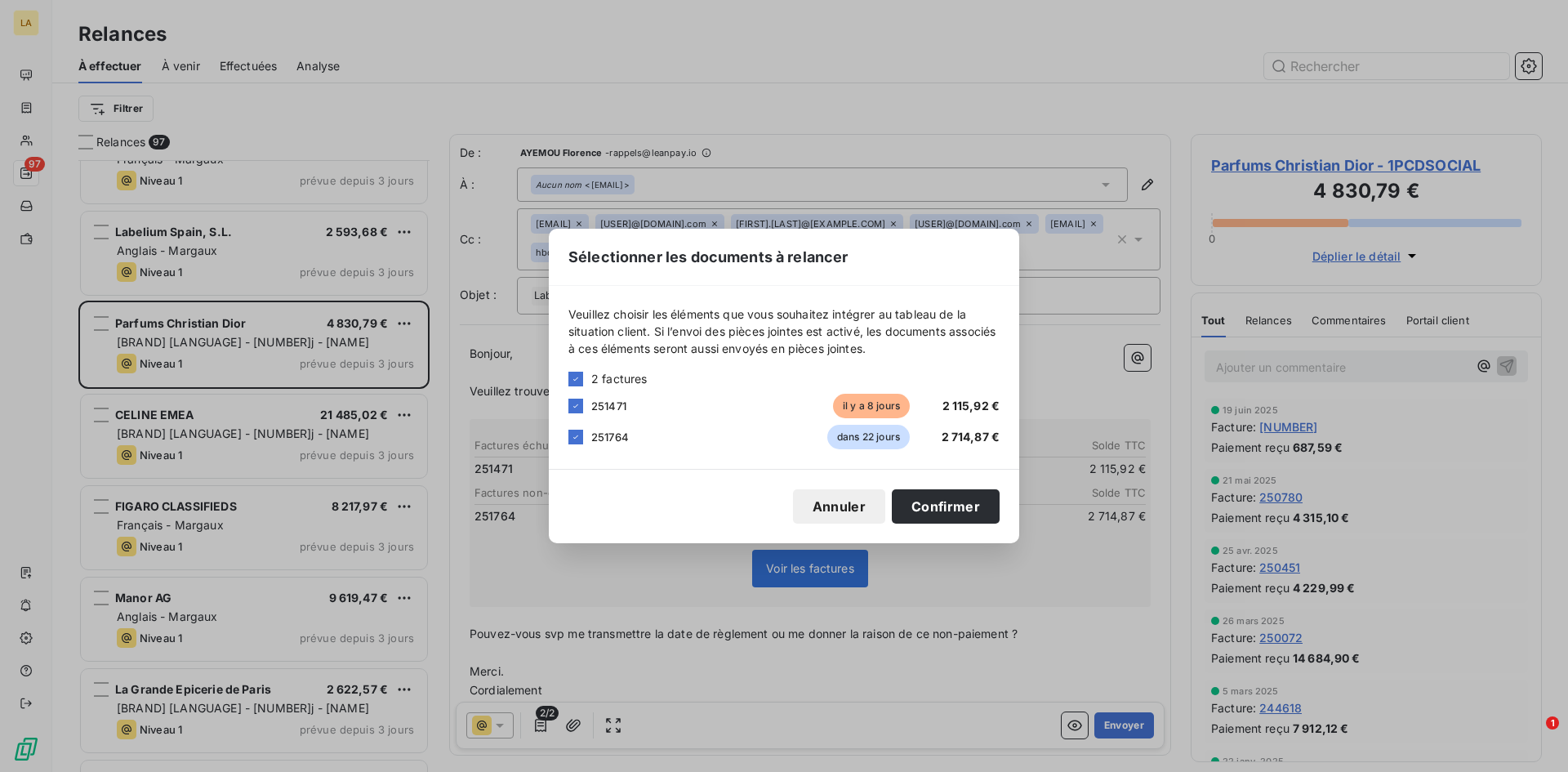 drag, startPoint x: 572, startPoint y: 440, endPoint x: 851, endPoint y: 462, distance: 279.86604 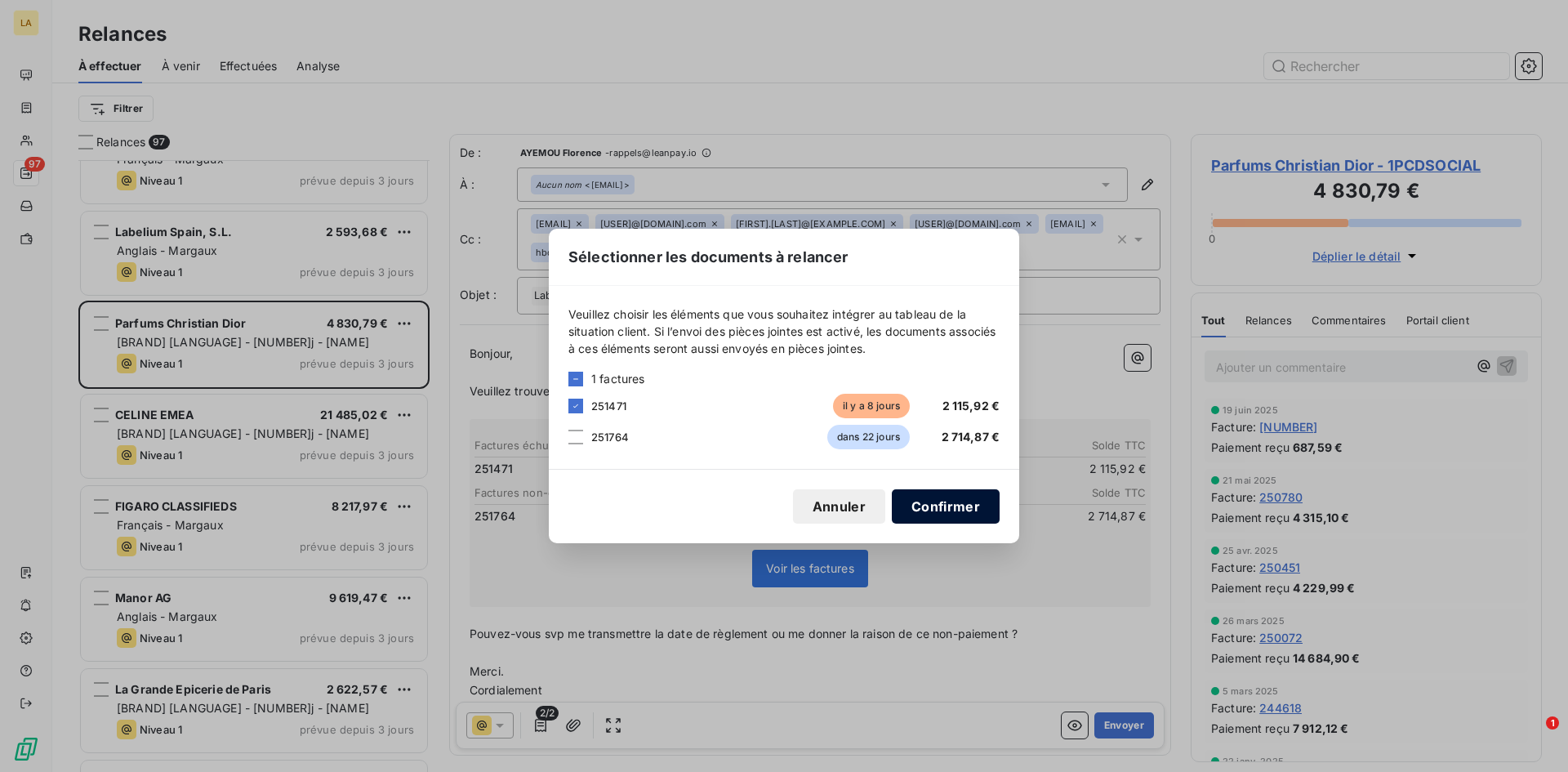 click on "Confirmer" at bounding box center (946, 506) 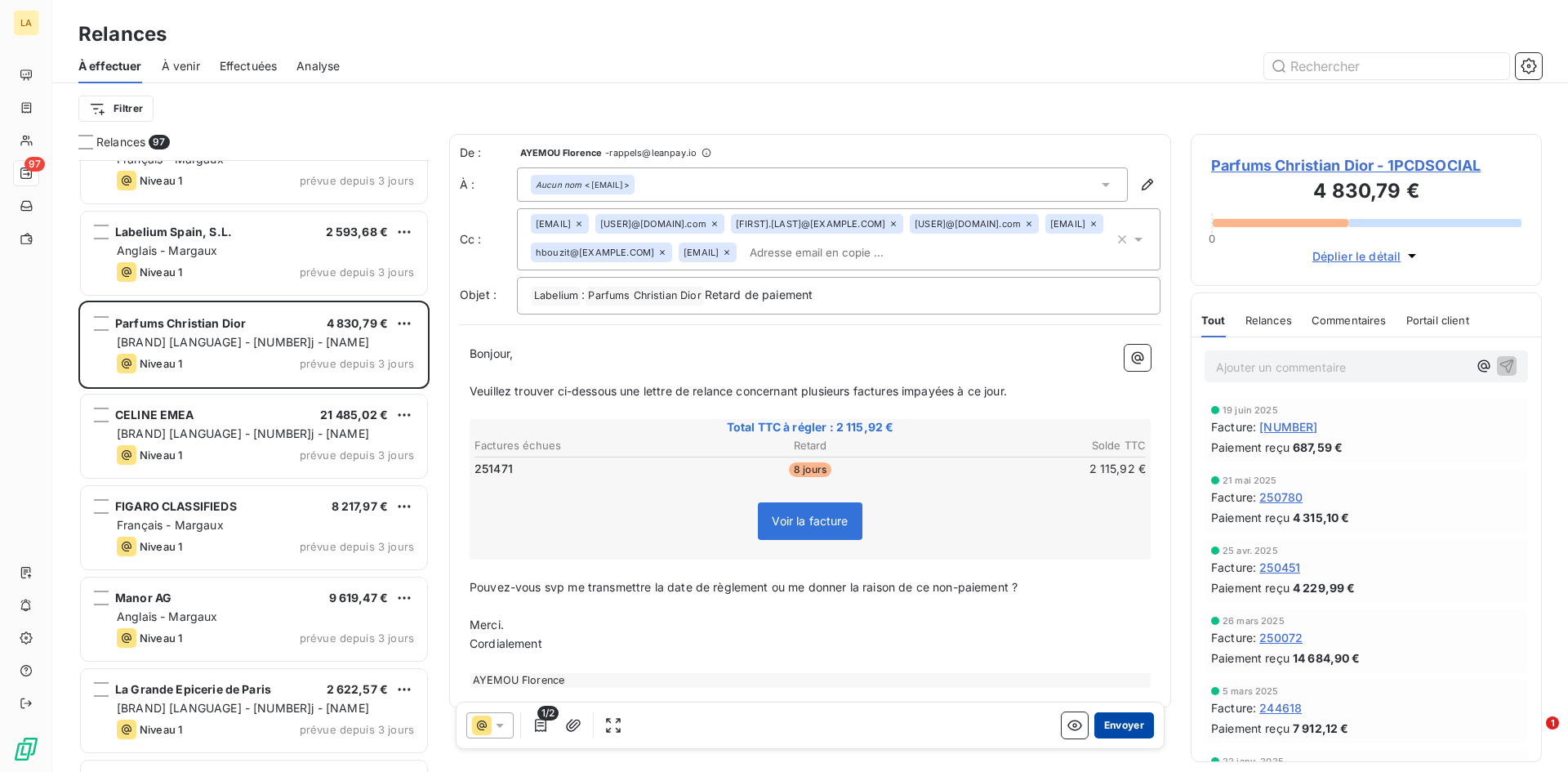 click on "Envoyer" at bounding box center [1124, 725] 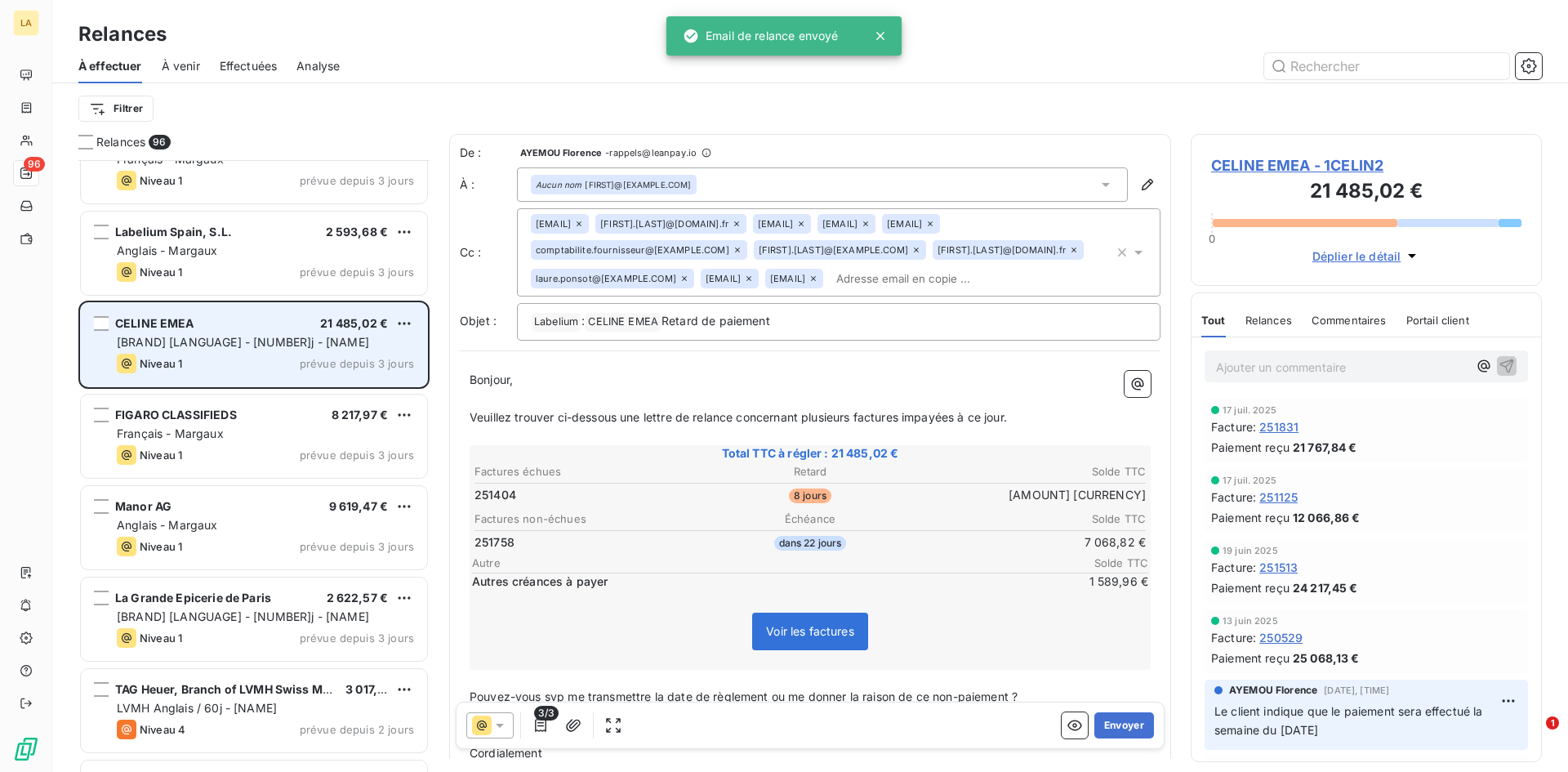 click on "[BRAND] [LANGUAGE] - [NUMBER]j - [NAME]" at bounding box center (243, 341) 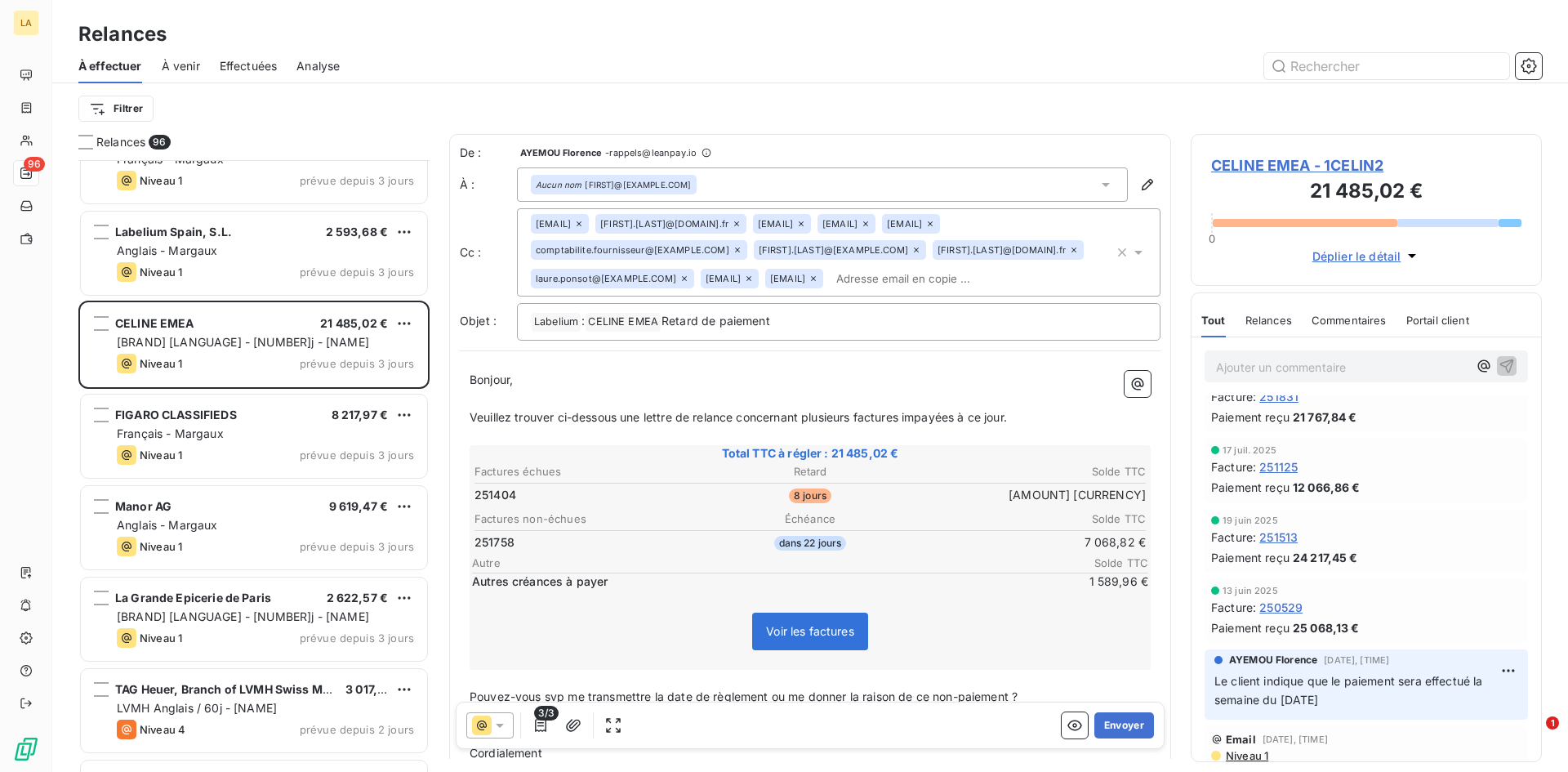 scroll, scrollTop: 82, scrollLeft: 0, axis: vertical 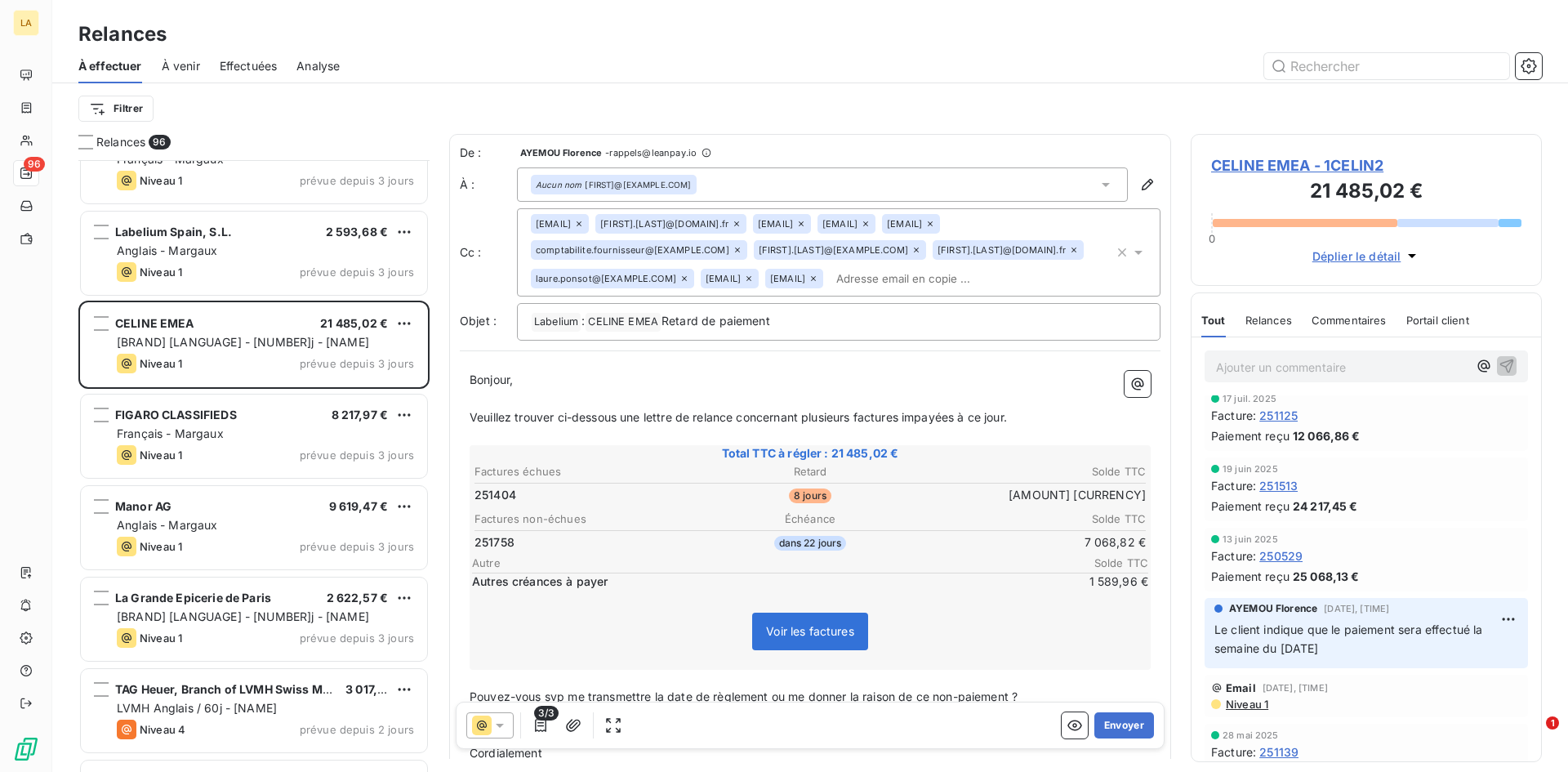click 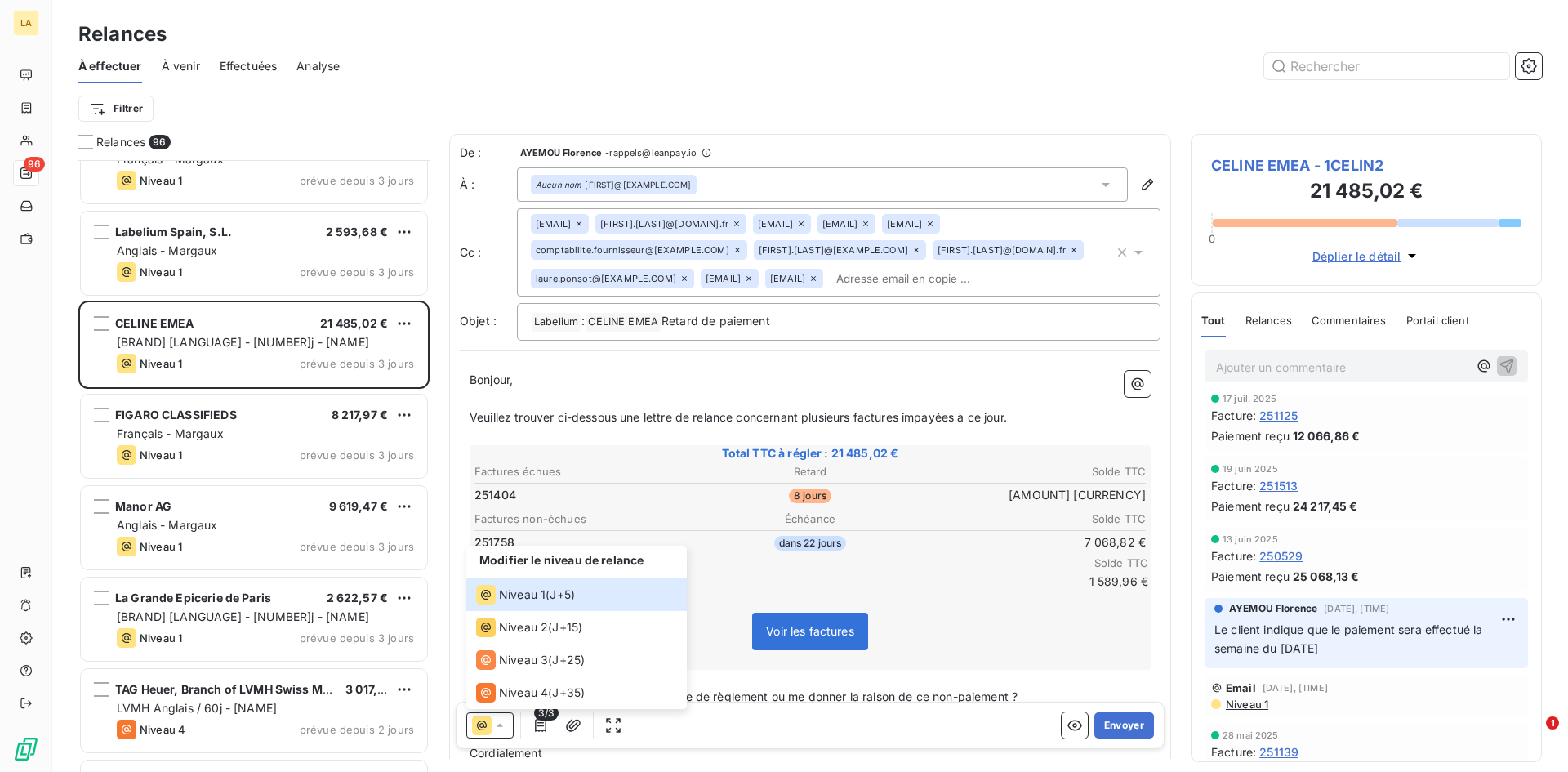 click on "Autres créances à payer" at bounding box center (760, 582) 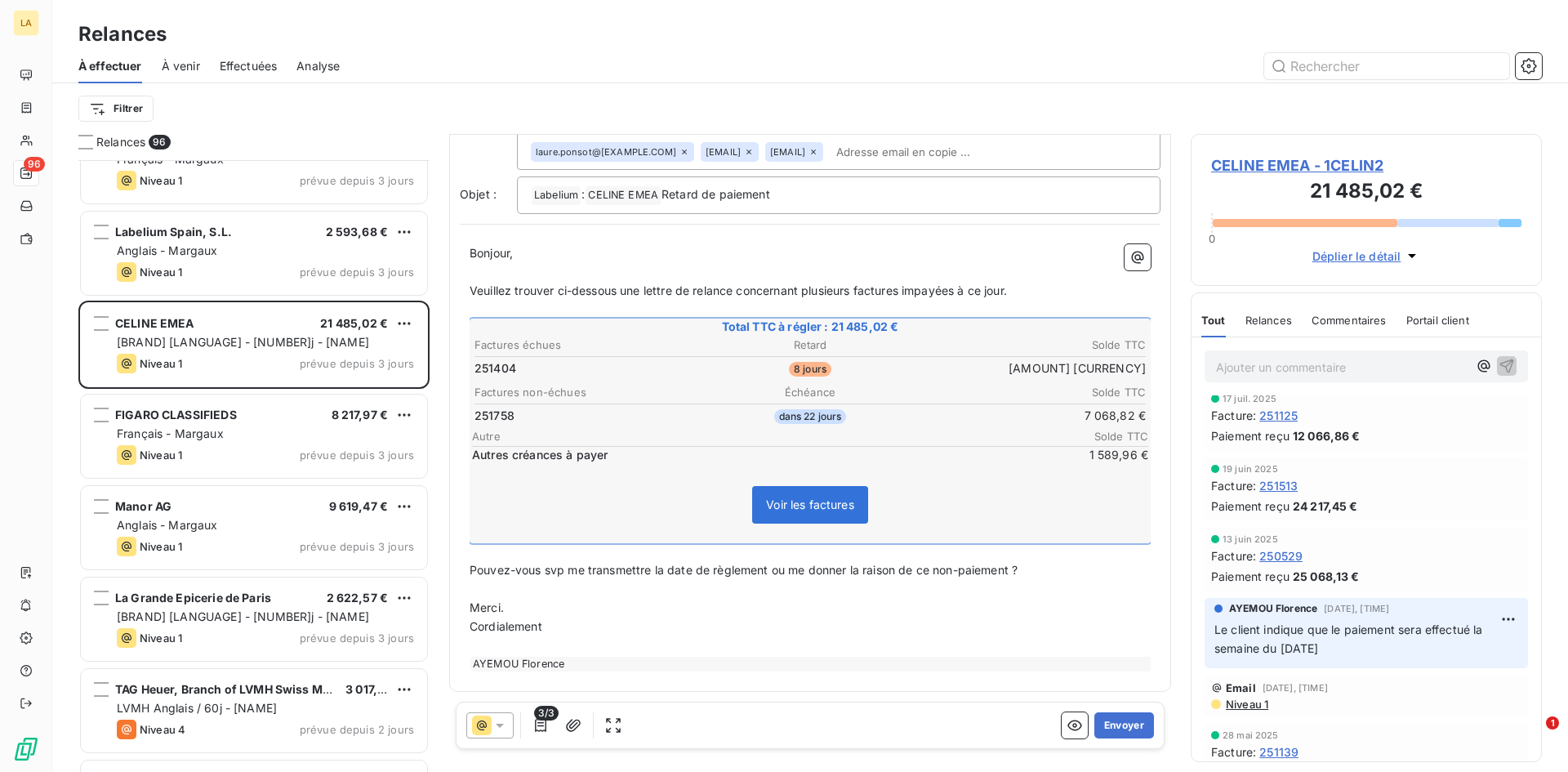 scroll, scrollTop: 154, scrollLeft: 0, axis: vertical 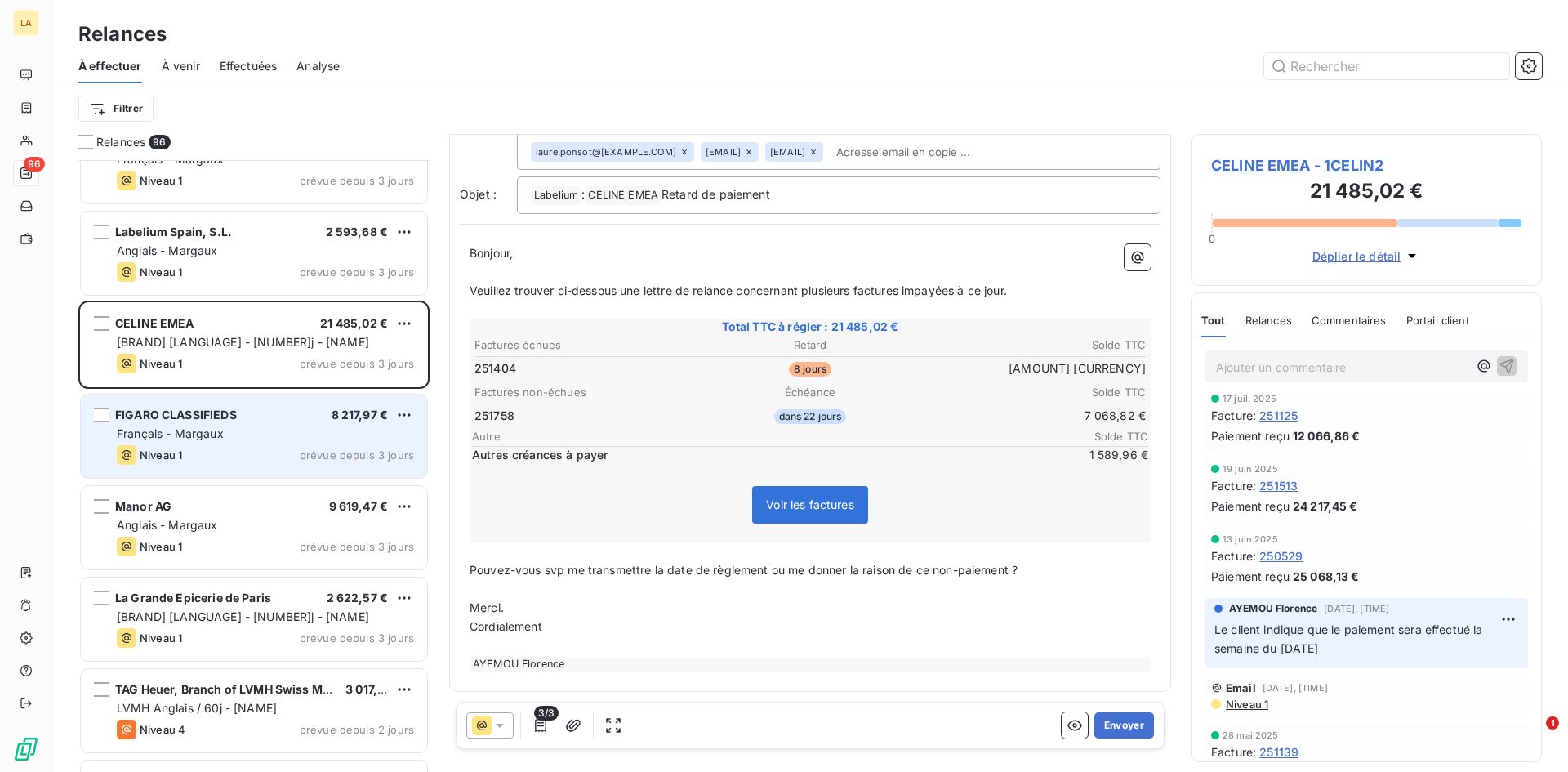 click on "Français - Margaux" at bounding box center (265, 434) 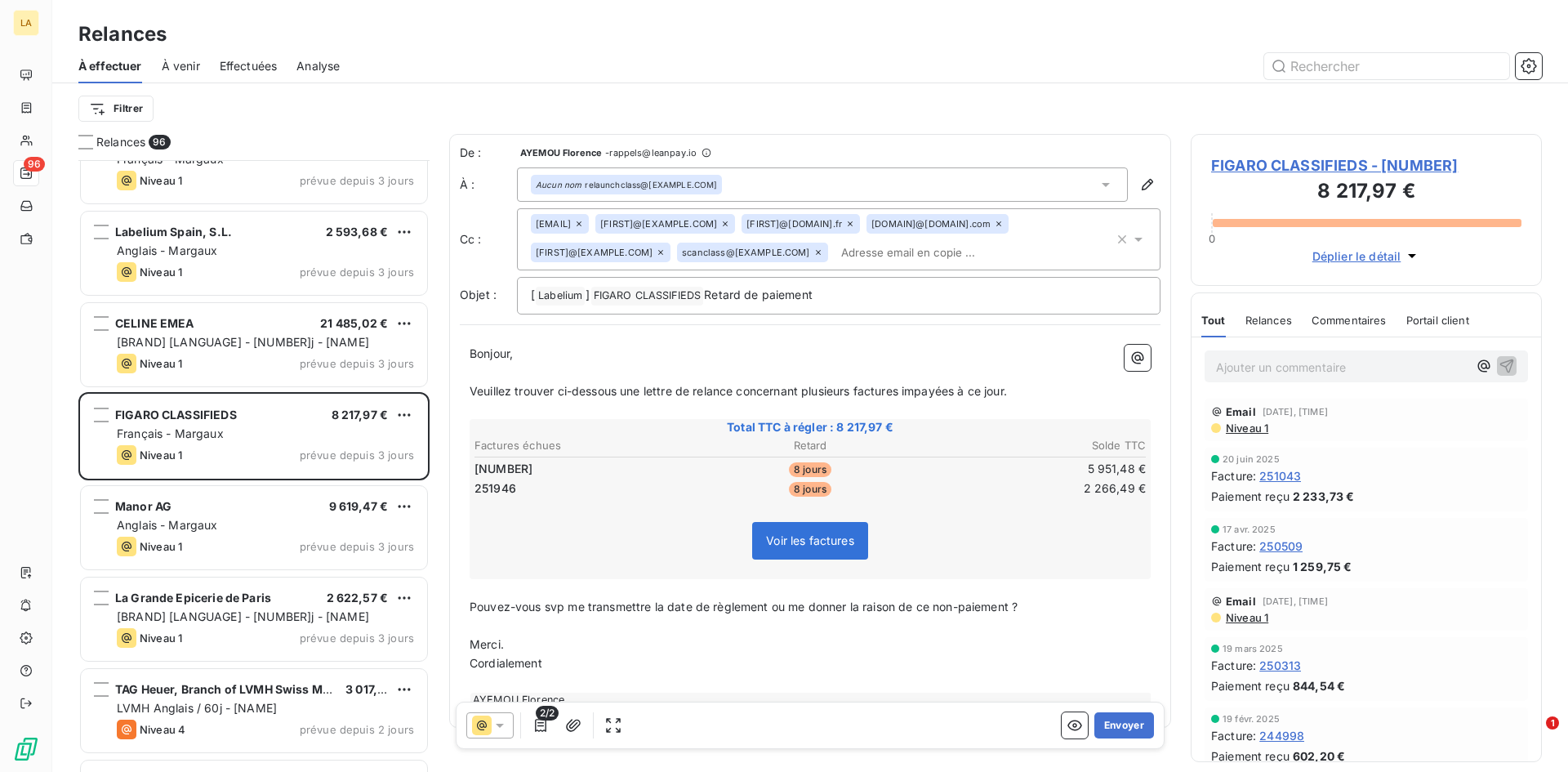 click on "﻿" at bounding box center [810, 373] 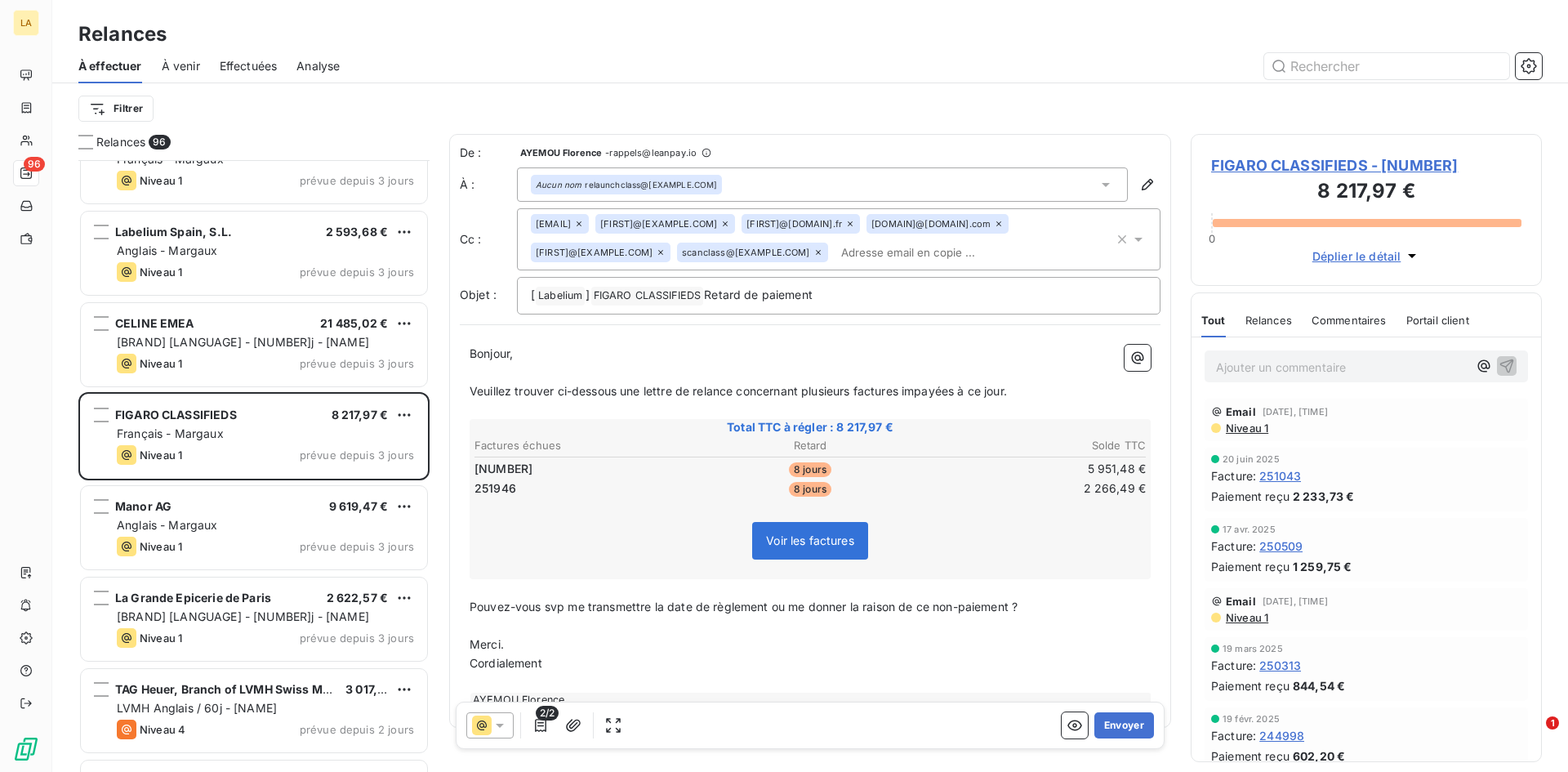 click 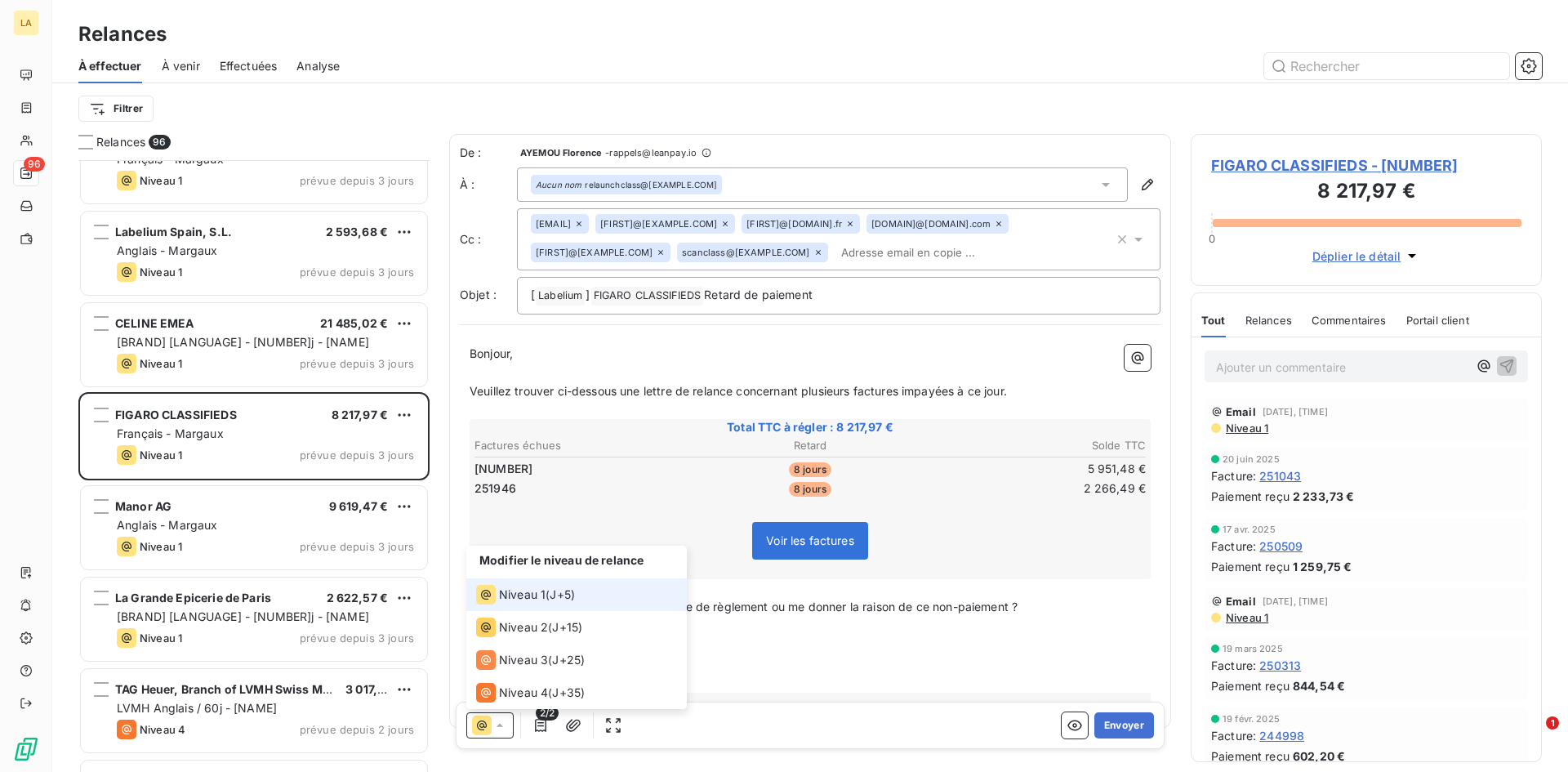 click on "J+5 )" at bounding box center (562, 595) 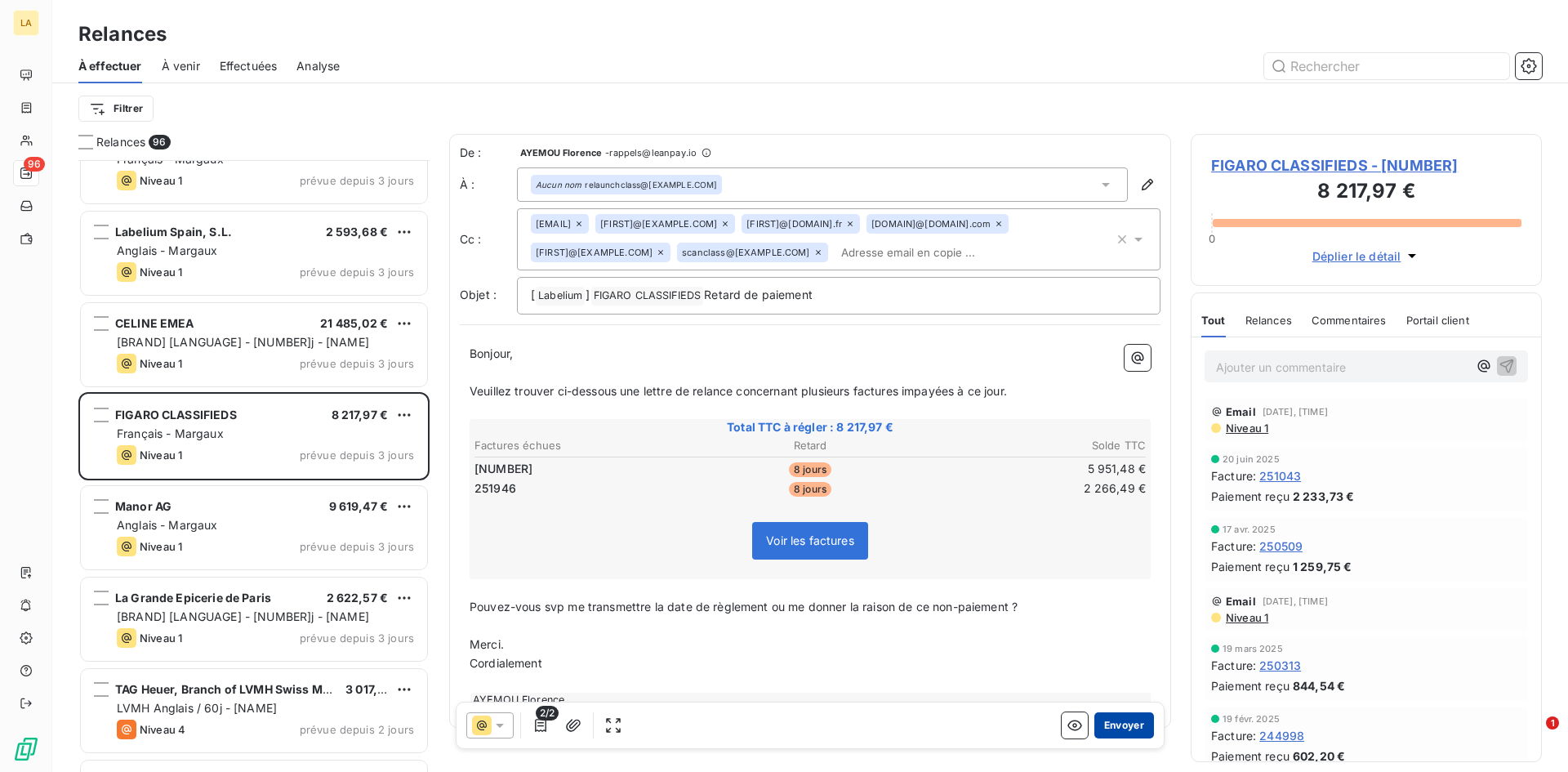 click on "Envoyer" at bounding box center [1124, 725] 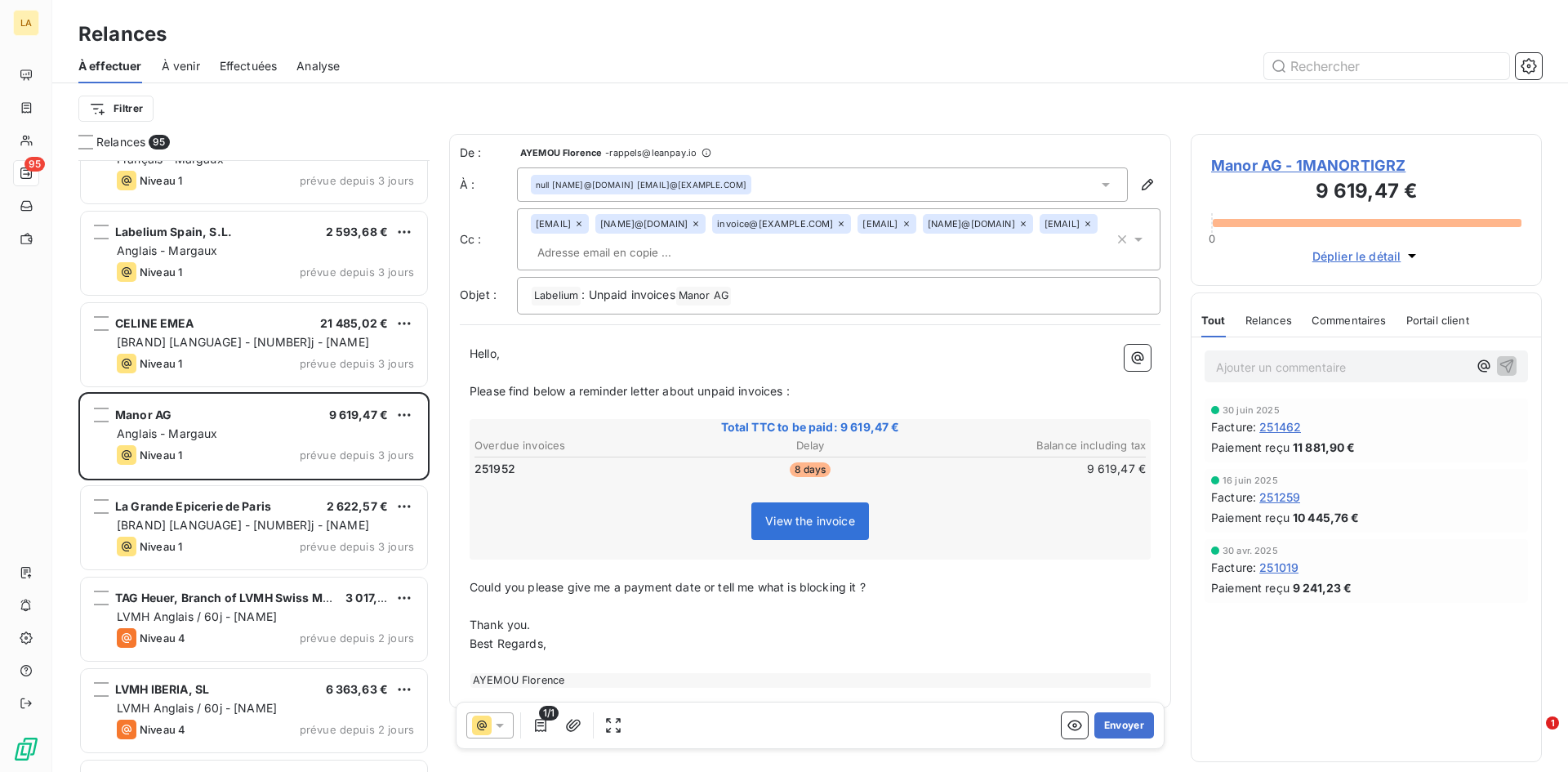 click 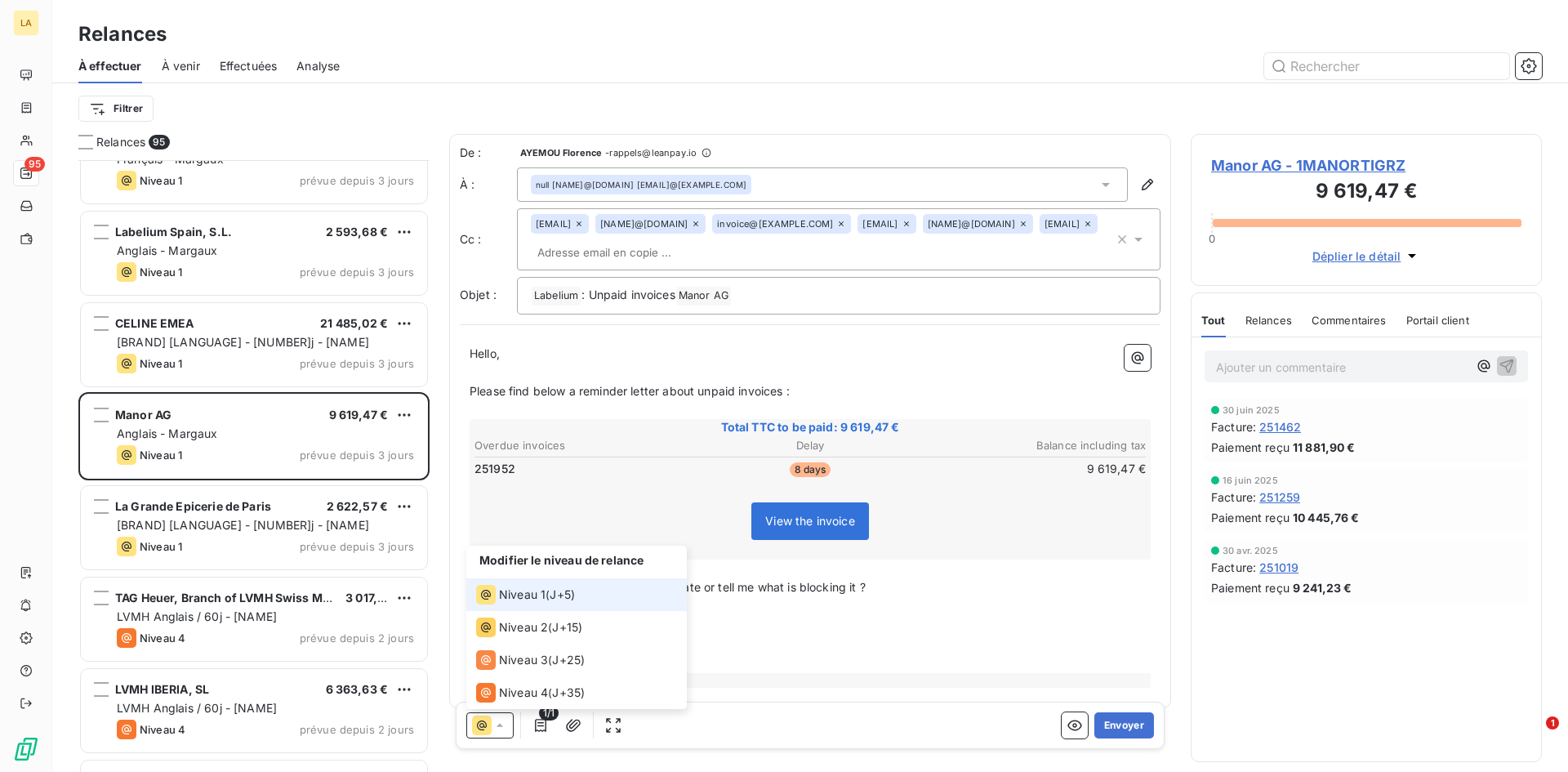 click on "Niveau 1  ( J+5 )" at bounding box center [577, 595] 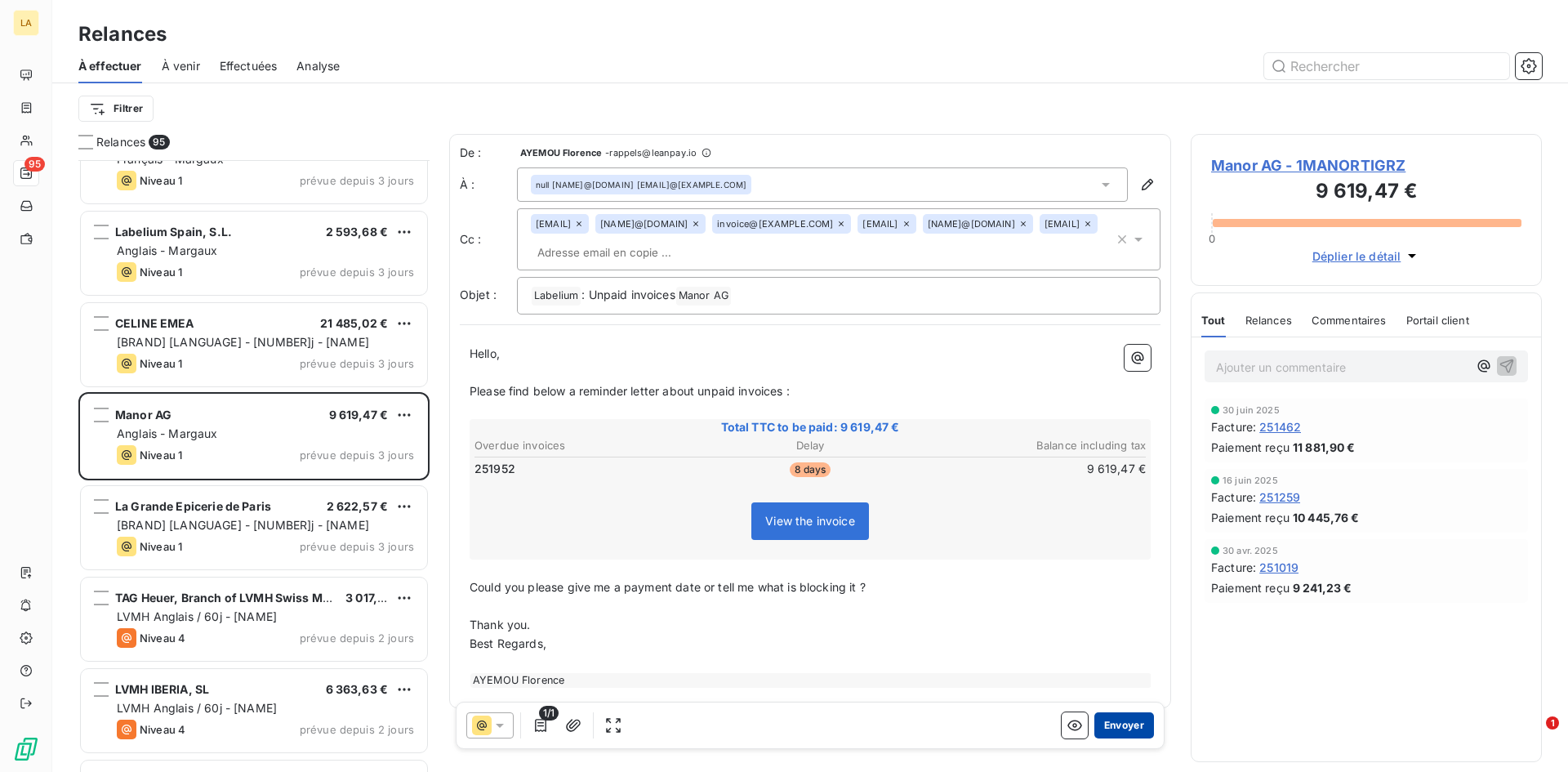 click on "Envoyer" at bounding box center (1124, 725) 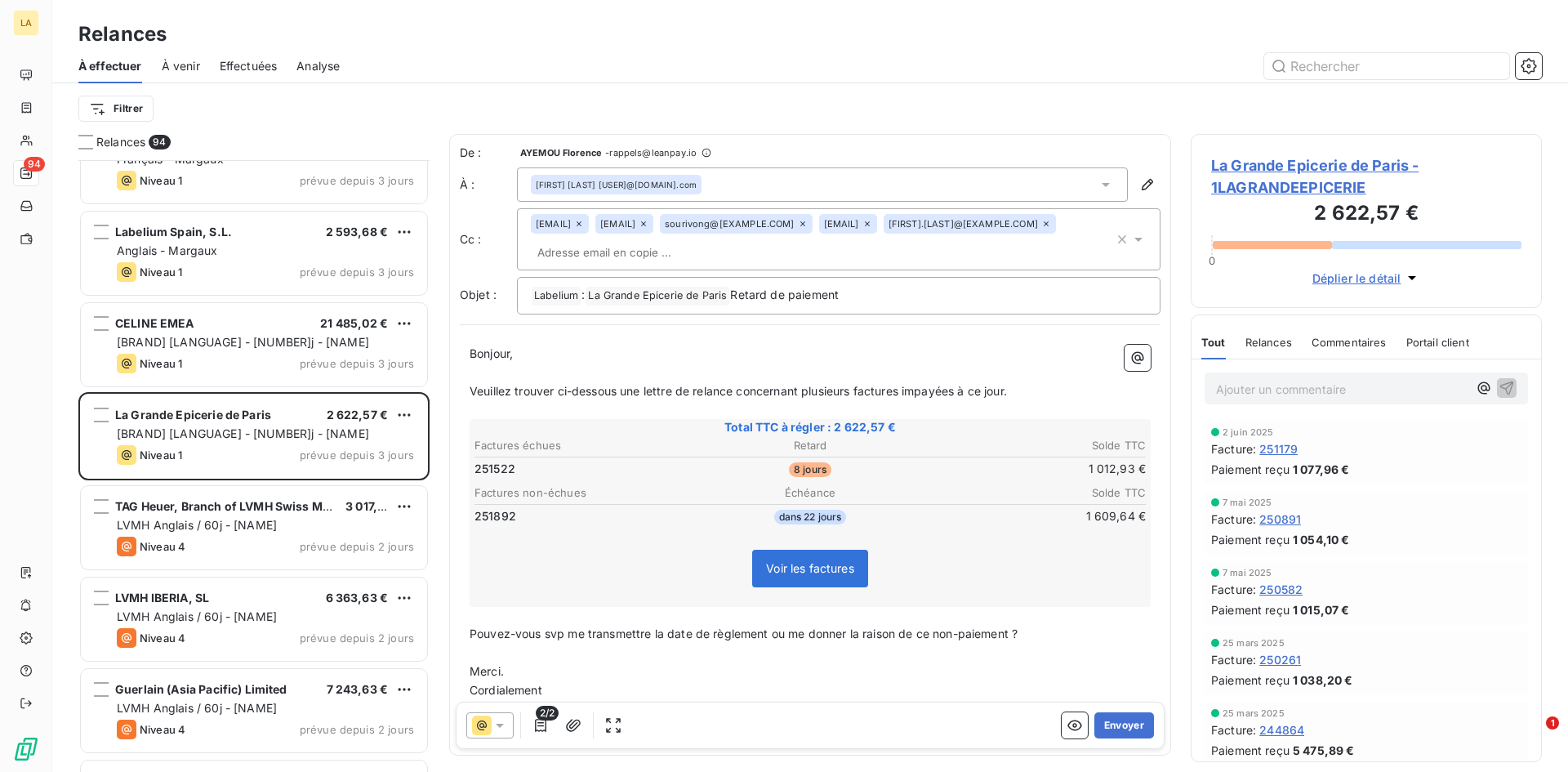 click 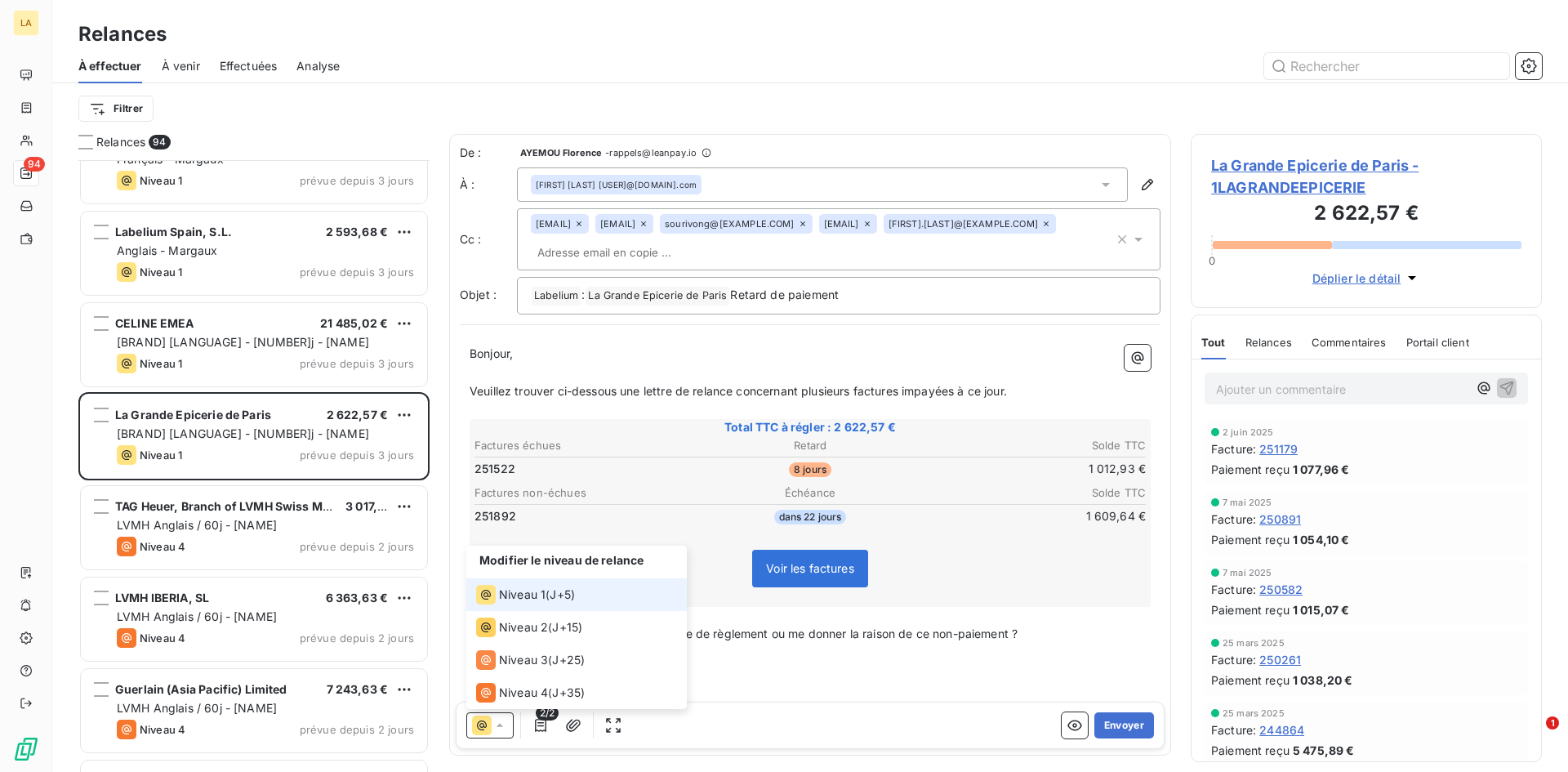 click on "Niveau 1" at bounding box center [522, 595] 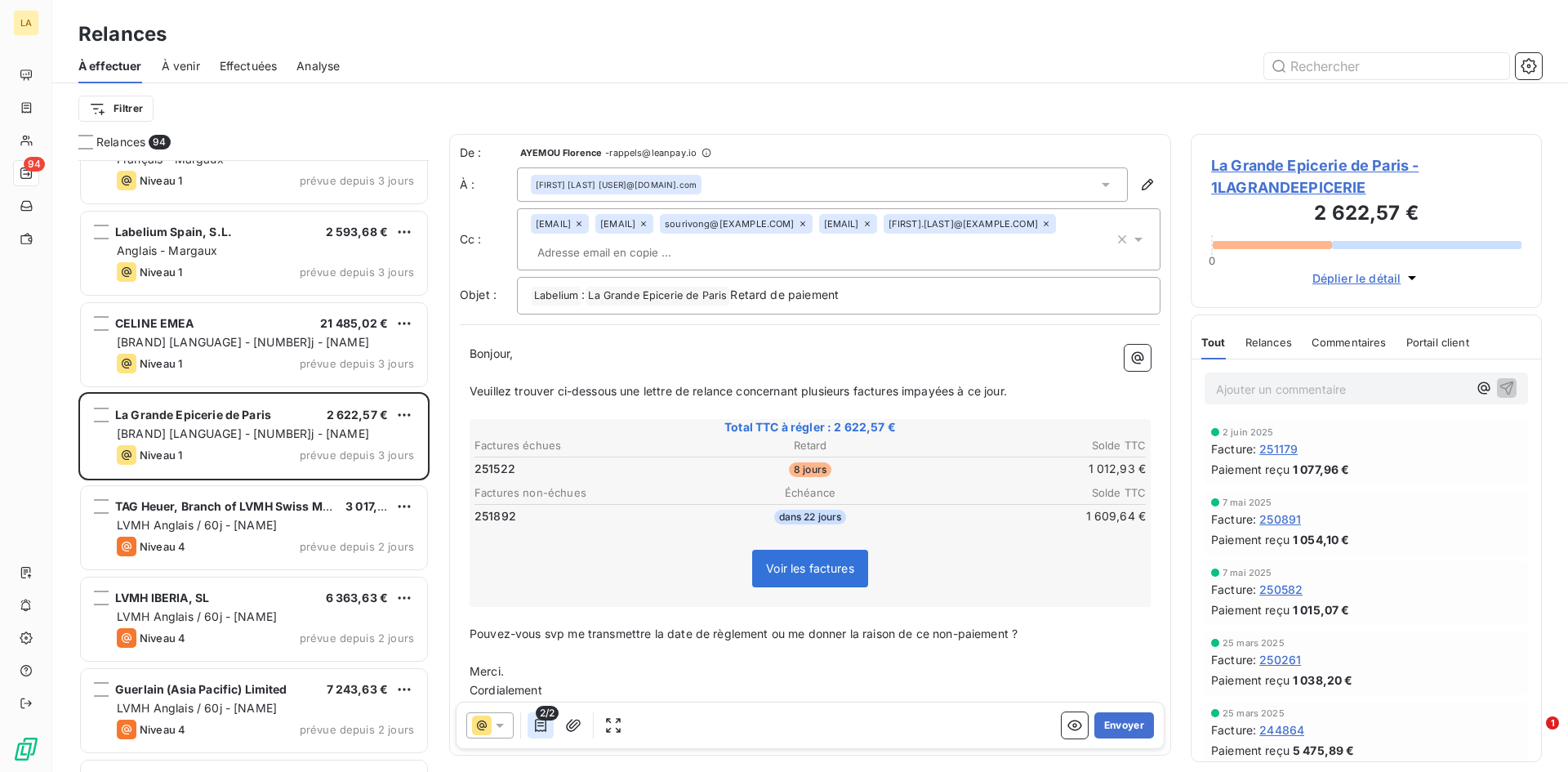 click 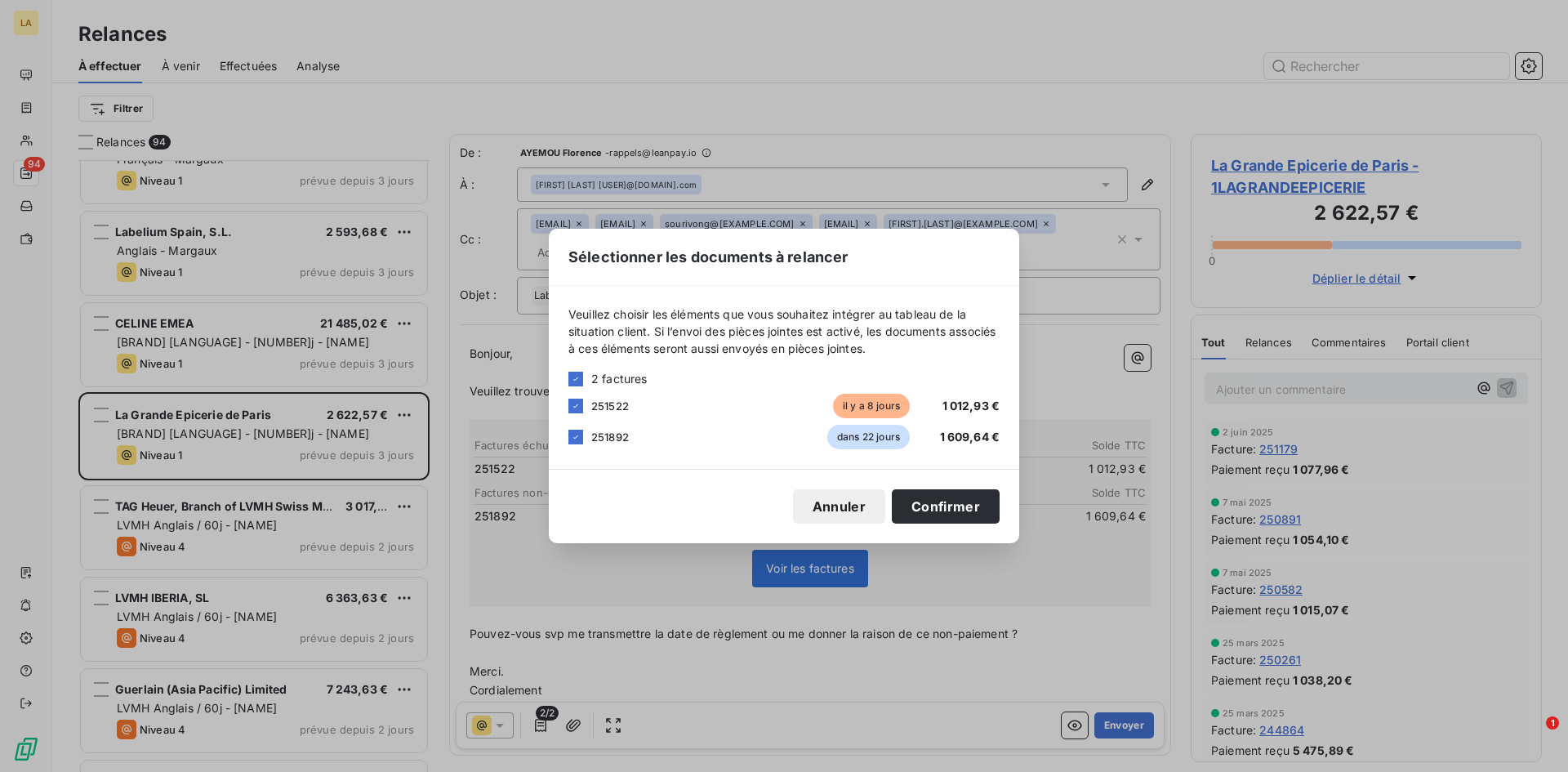 drag, startPoint x: 572, startPoint y: 438, endPoint x: 706, endPoint y: 449, distance: 134.45073 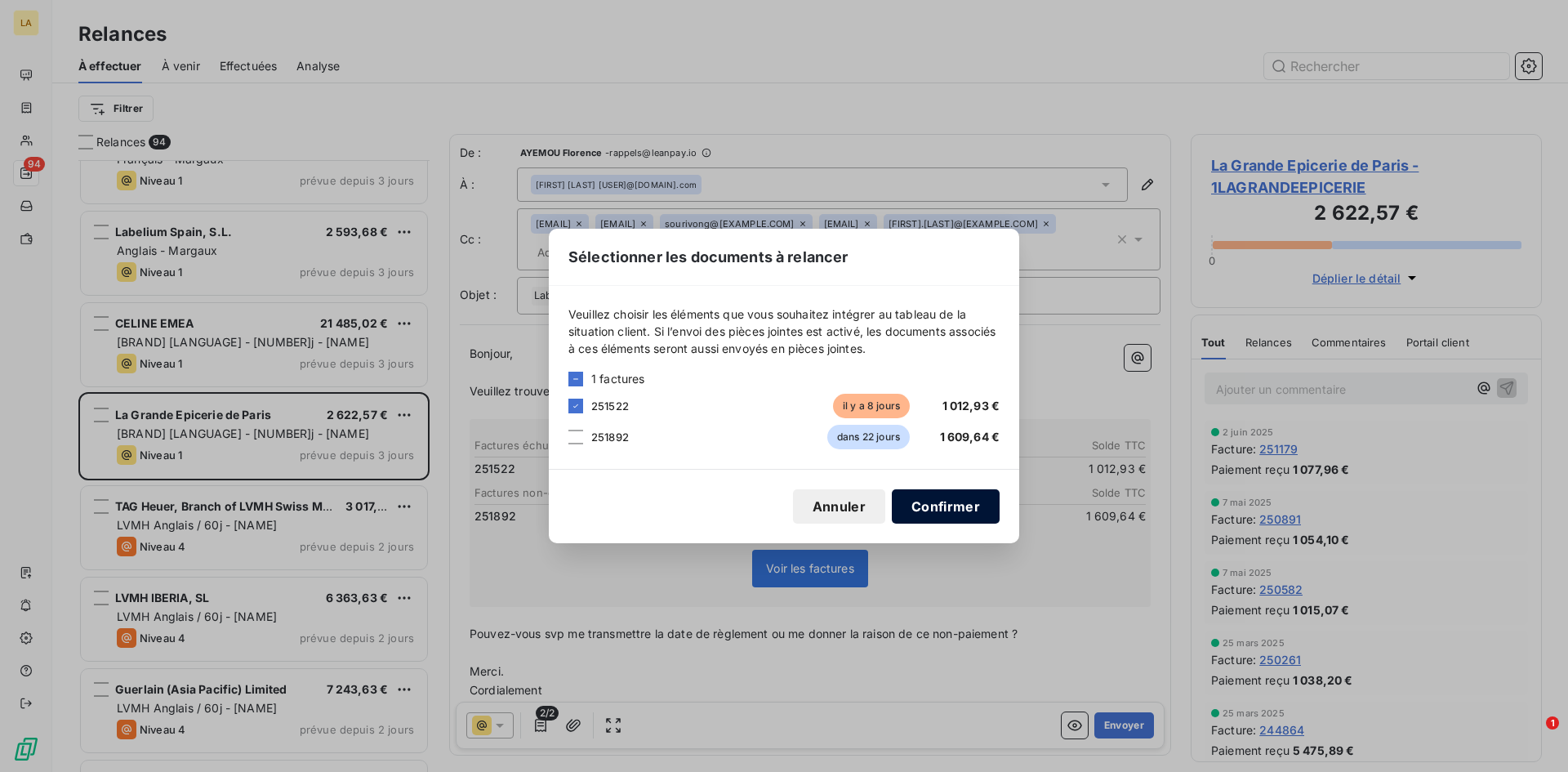 click on "Confirmer" at bounding box center (946, 506) 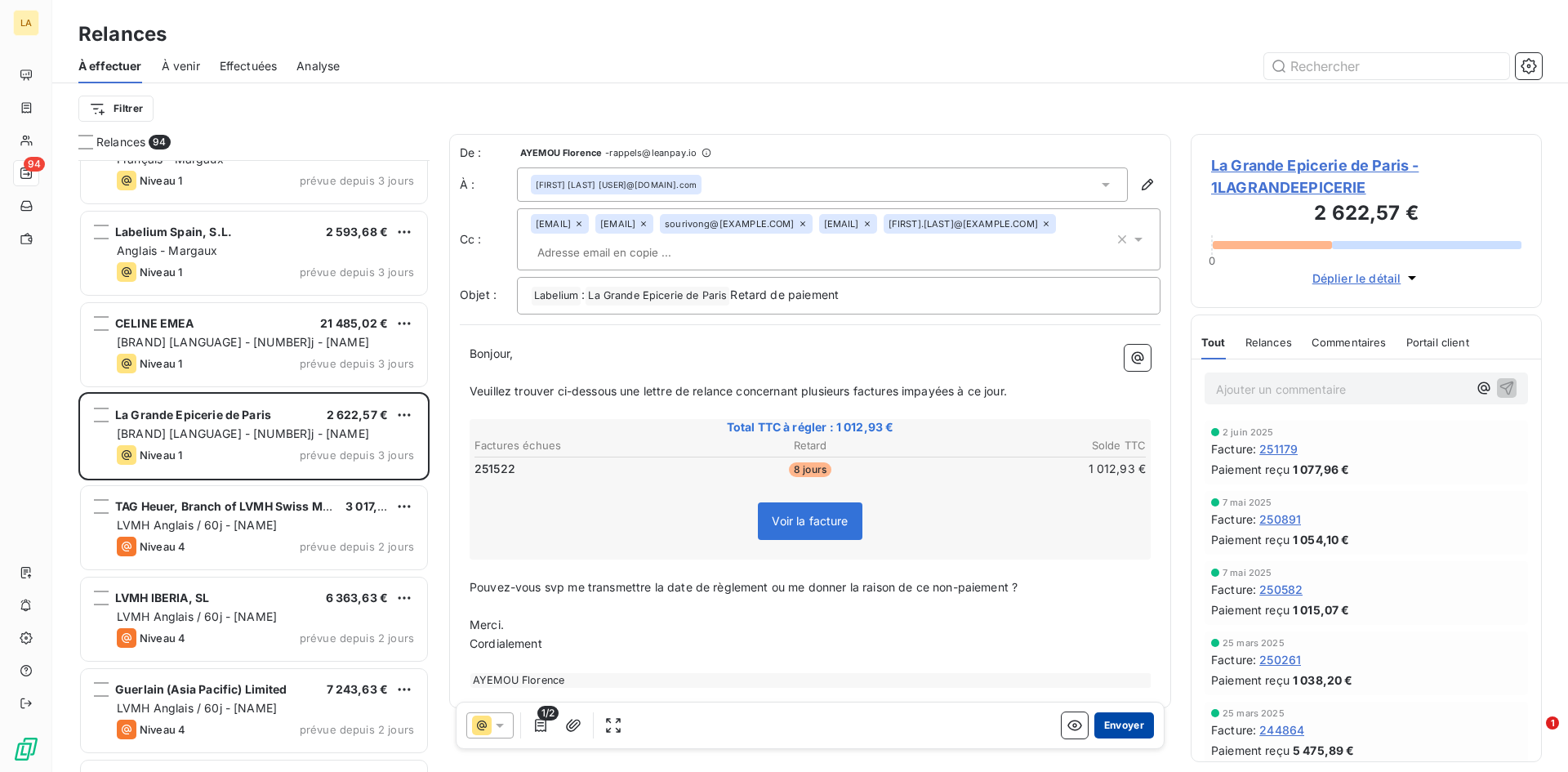 click on "Envoyer" at bounding box center (1124, 725) 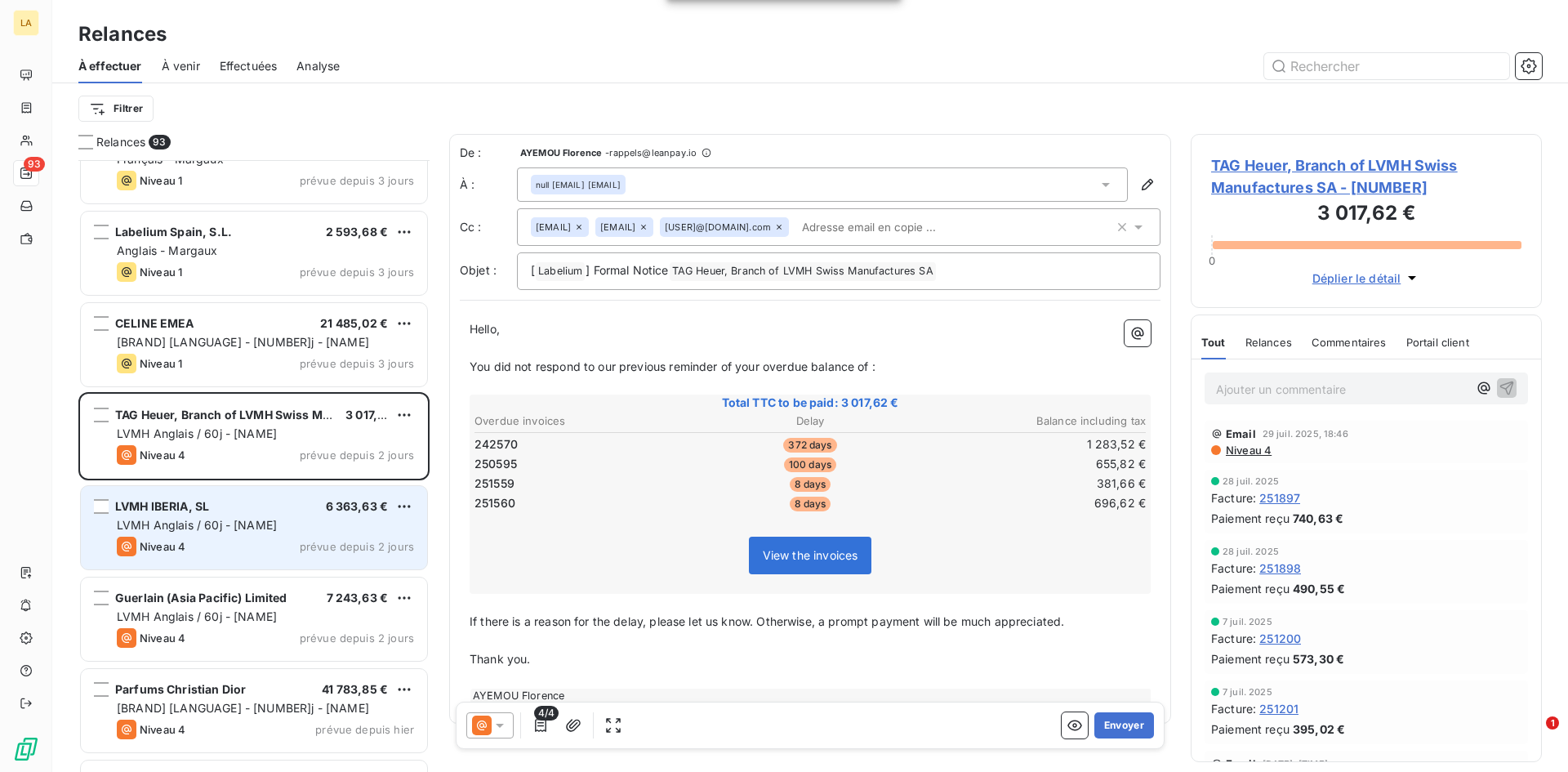 click on "LVMH Anglais / 60j - [NAME]" at bounding box center [197, 524] 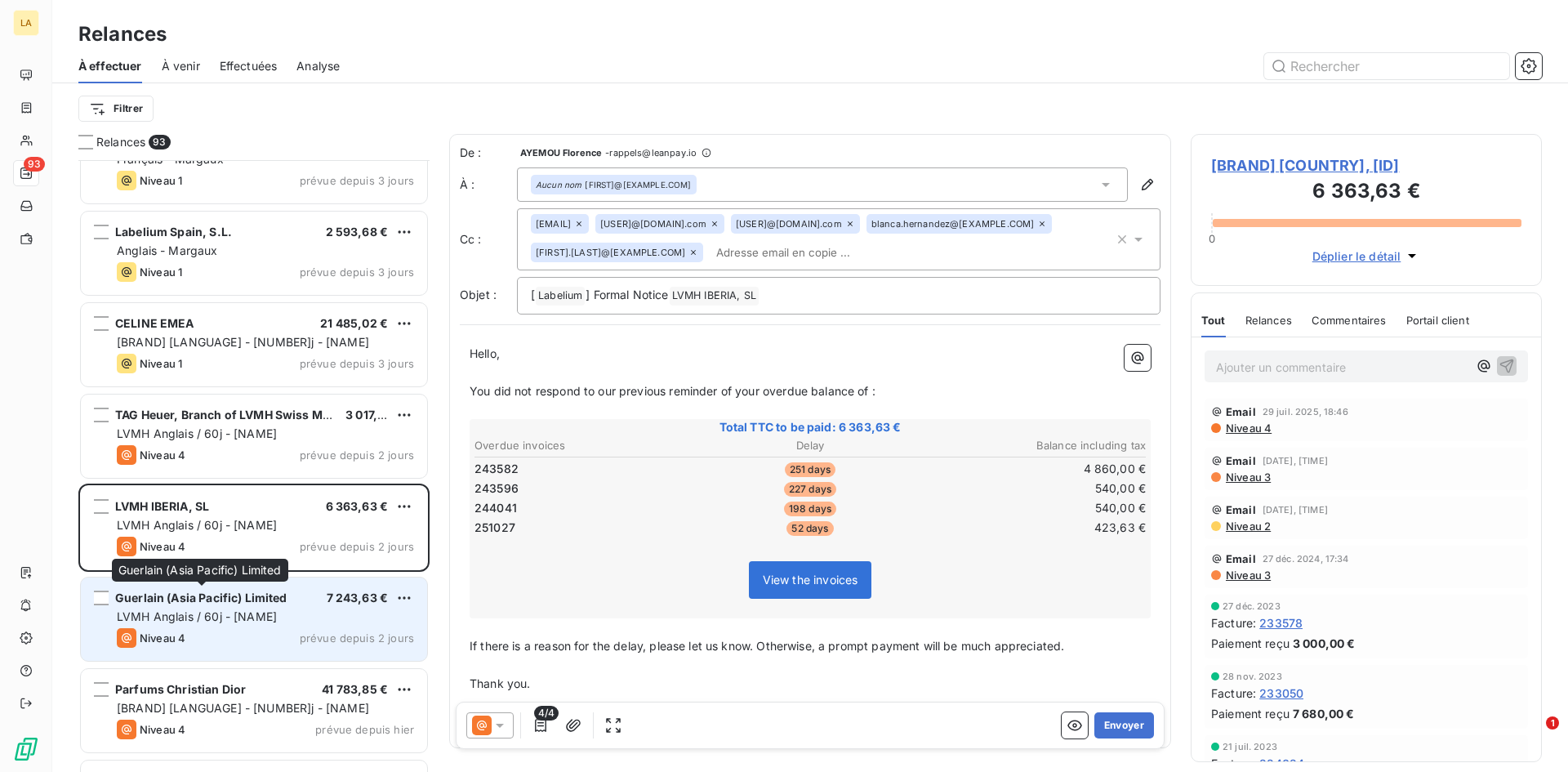 click on "Guerlain (Asia Pacific) Limited" at bounding box center (201, 597) 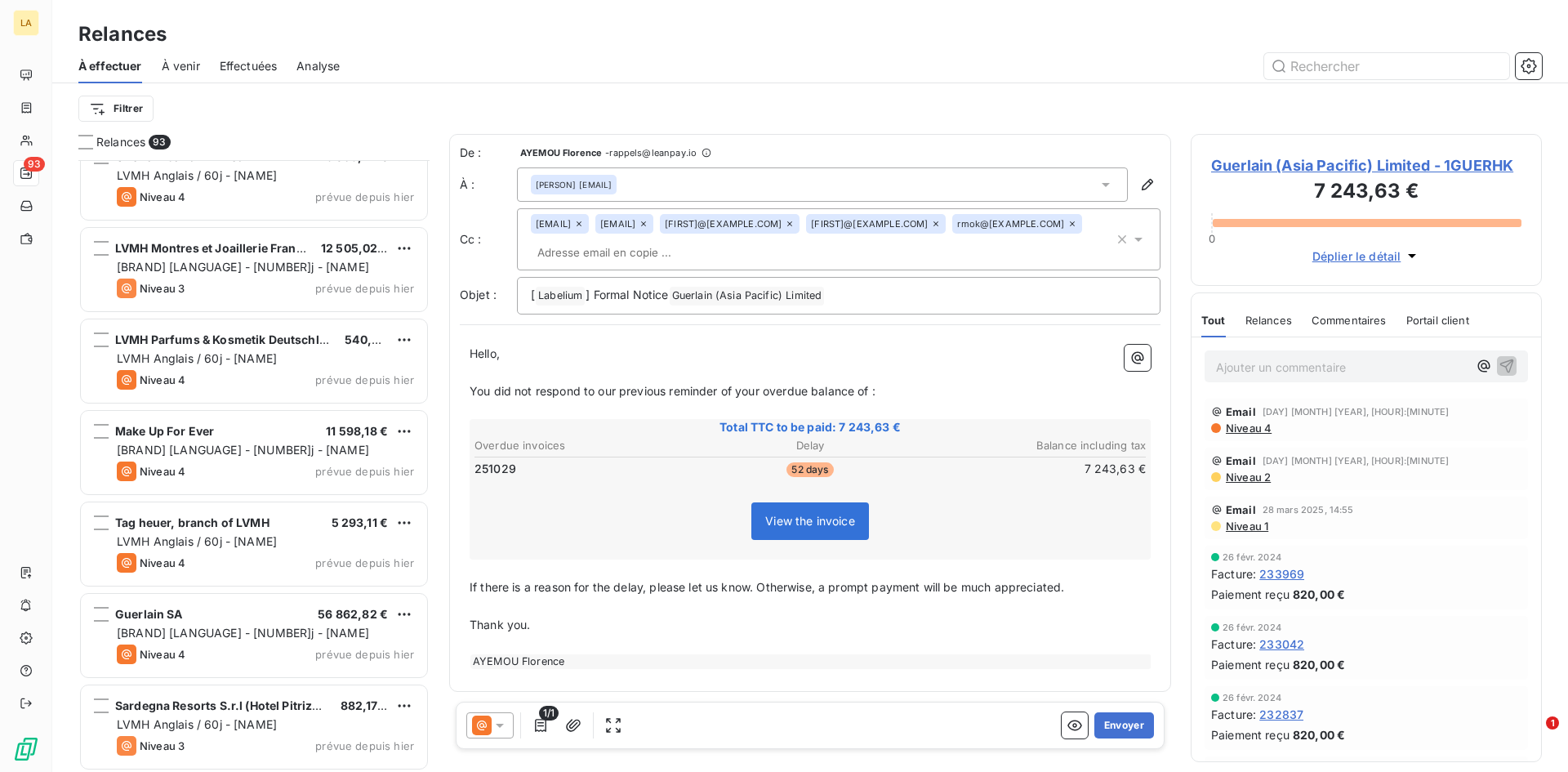 scroll, scrollTop: 7898, scrollLeft: 0, axis: vertical 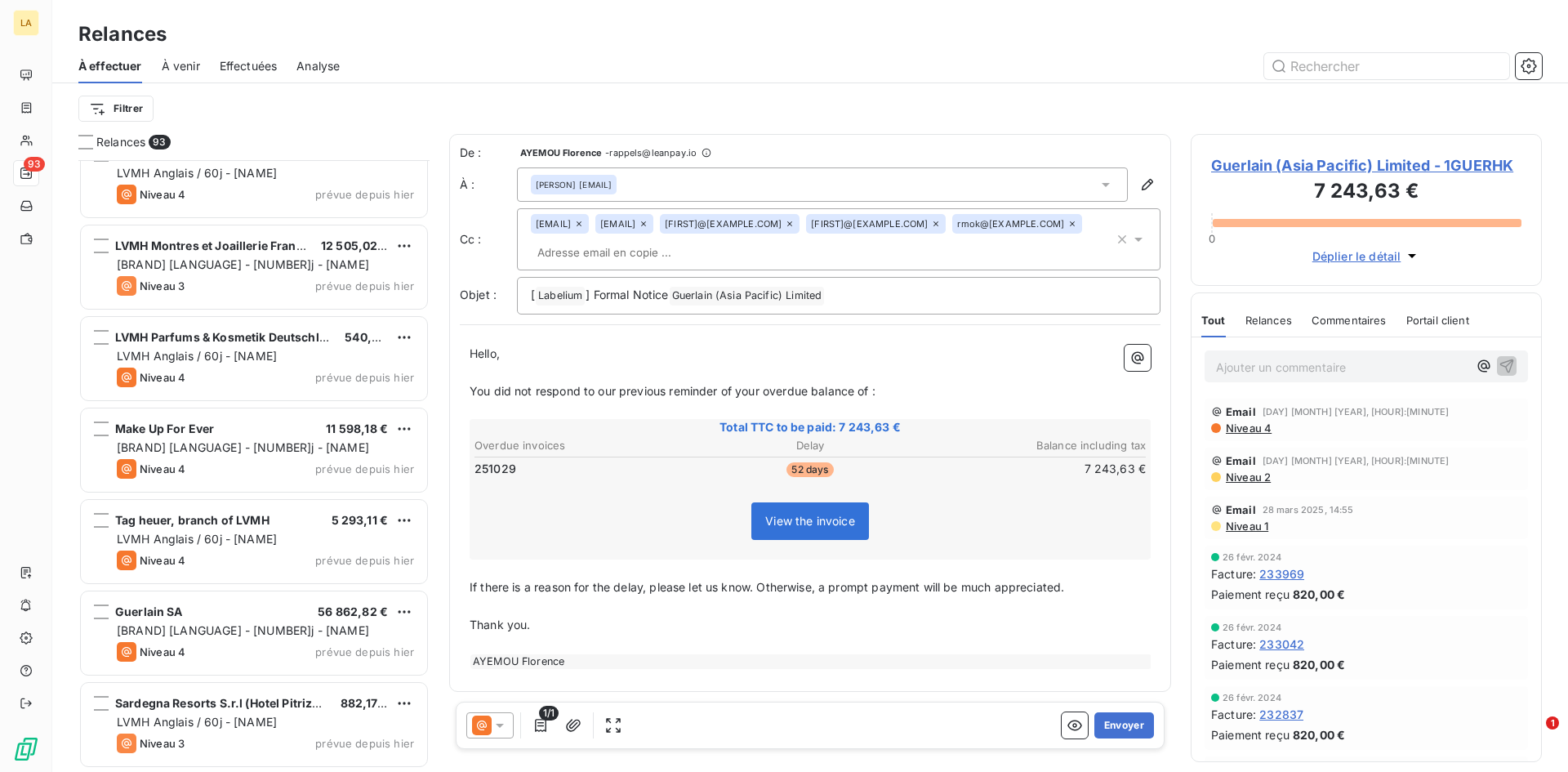click on "Filtrer" at bounding box center (810, 109) 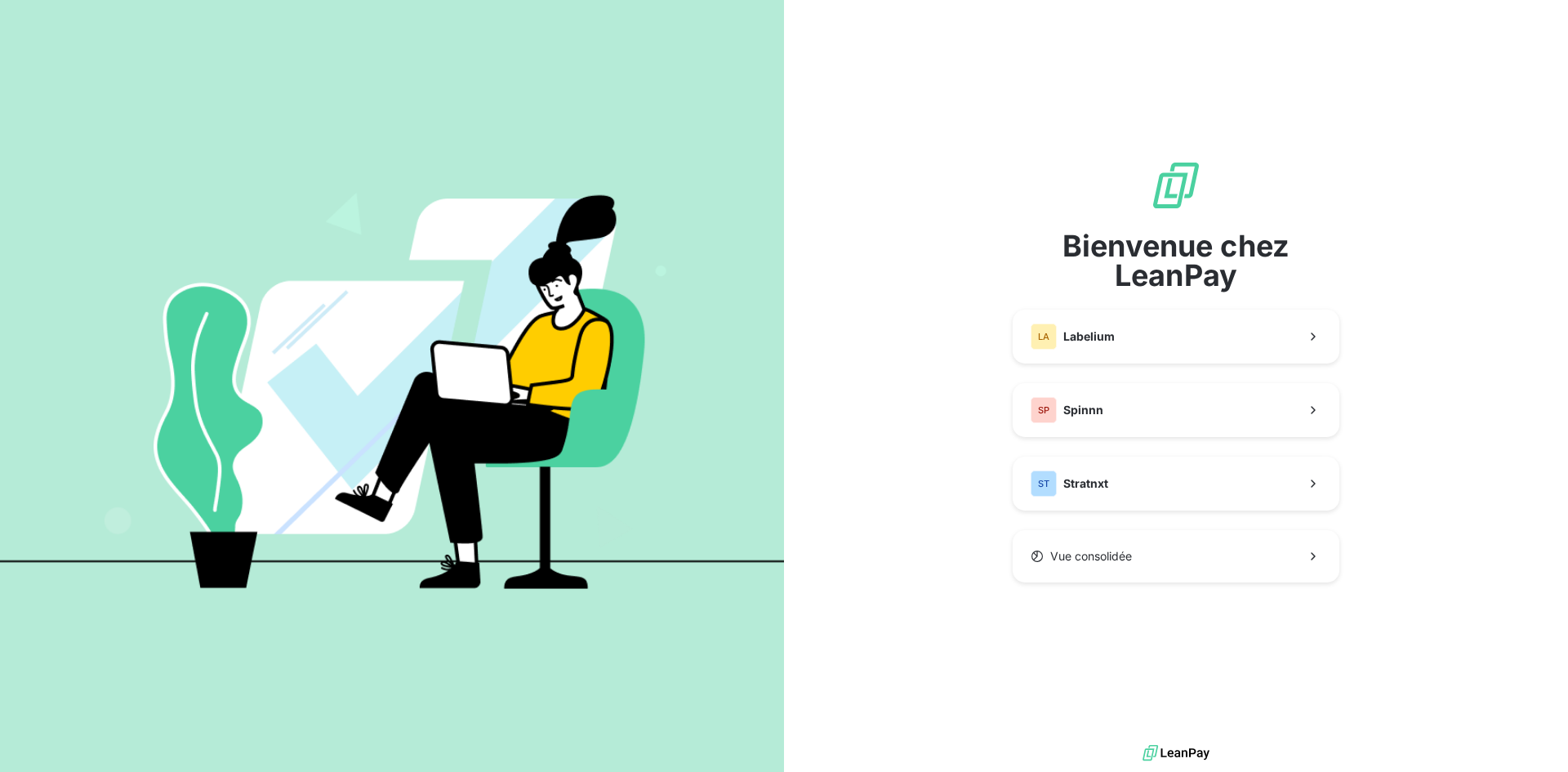 scroll, scrollTop: 0, scrollLeft: 0, axis: both 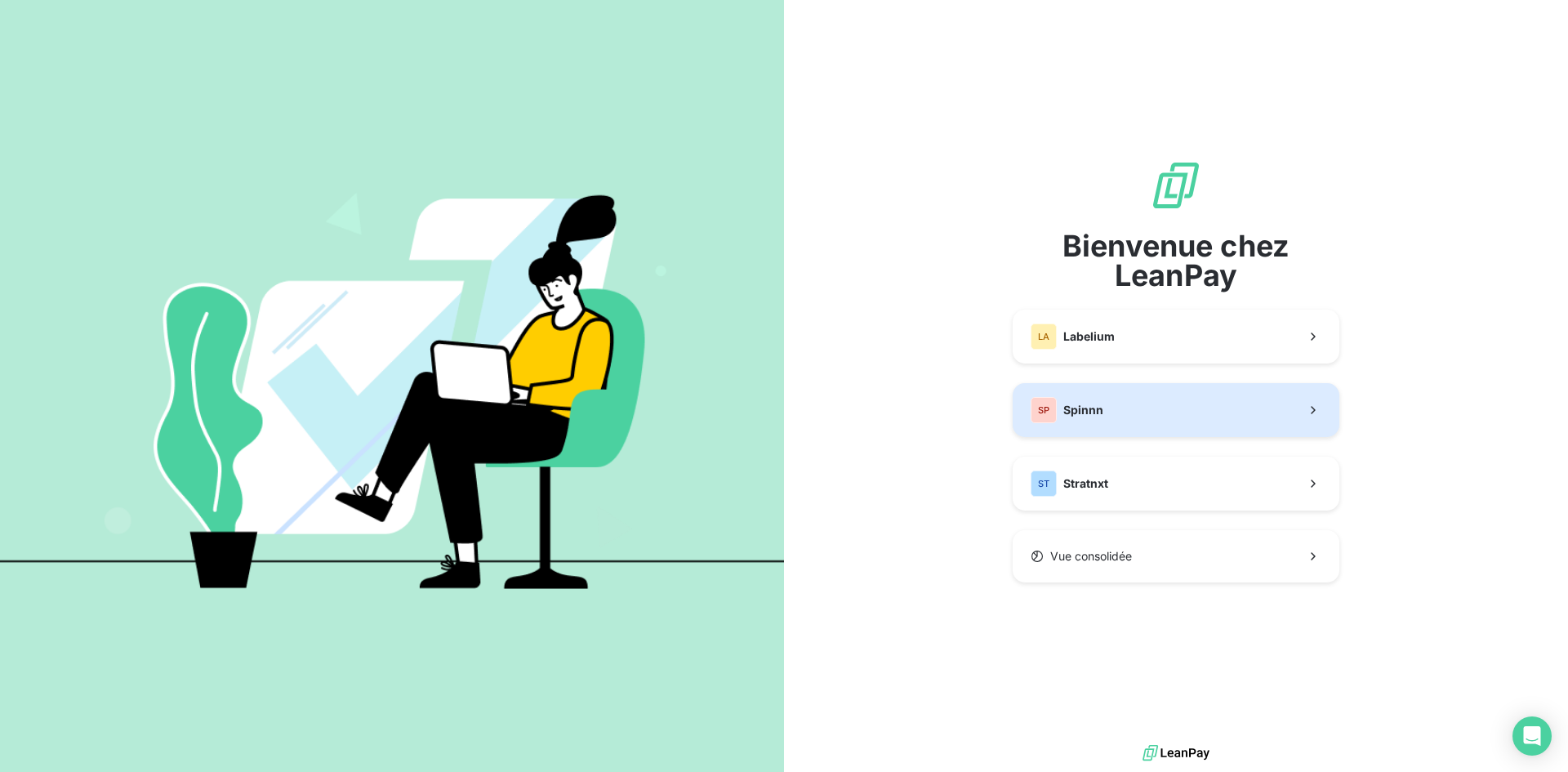 click on "SP Spinnn" at bounding box center [1176, 410] 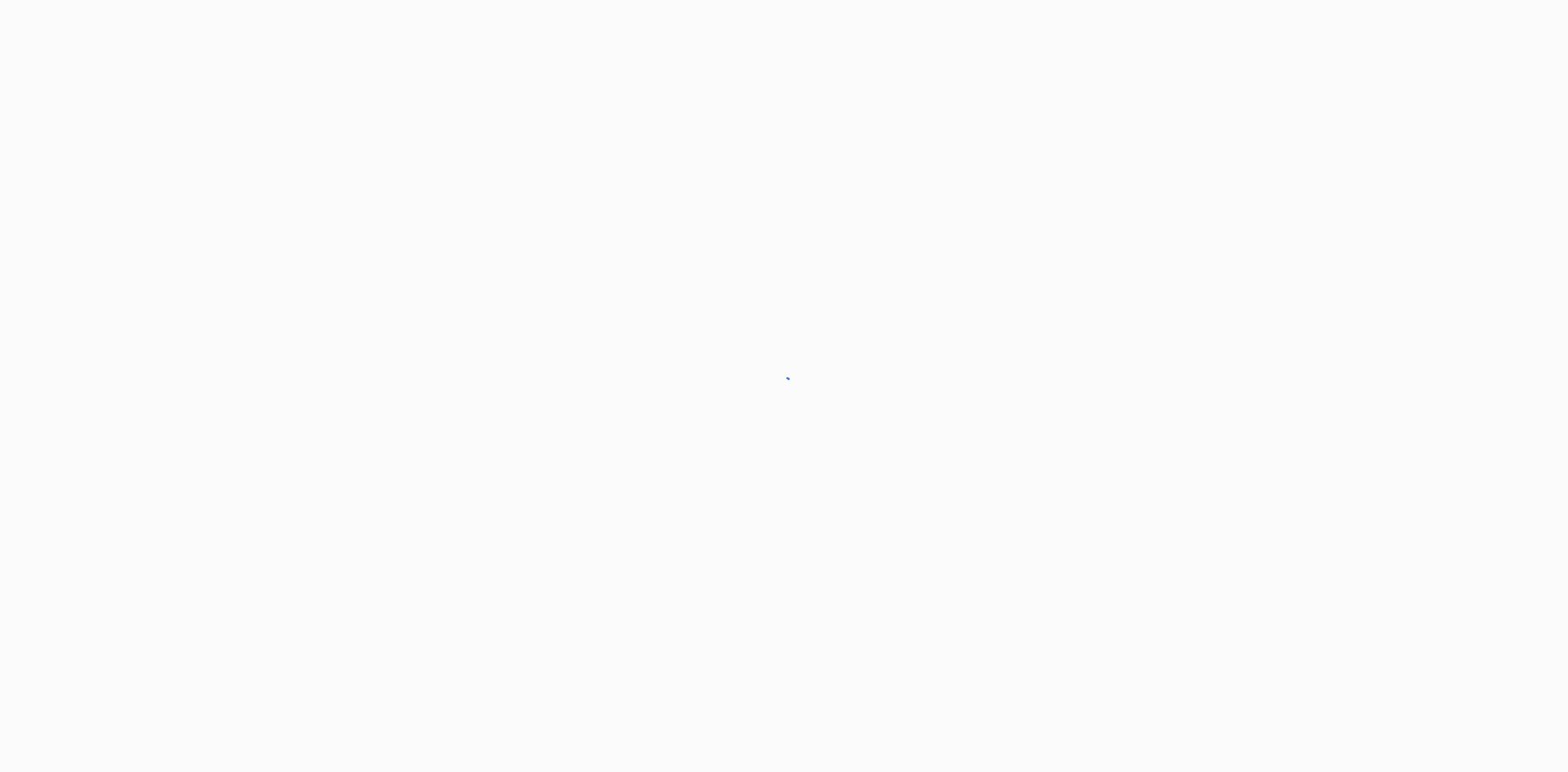 scroll, scrollTop: 0, scrollLeft: 0, axis: both 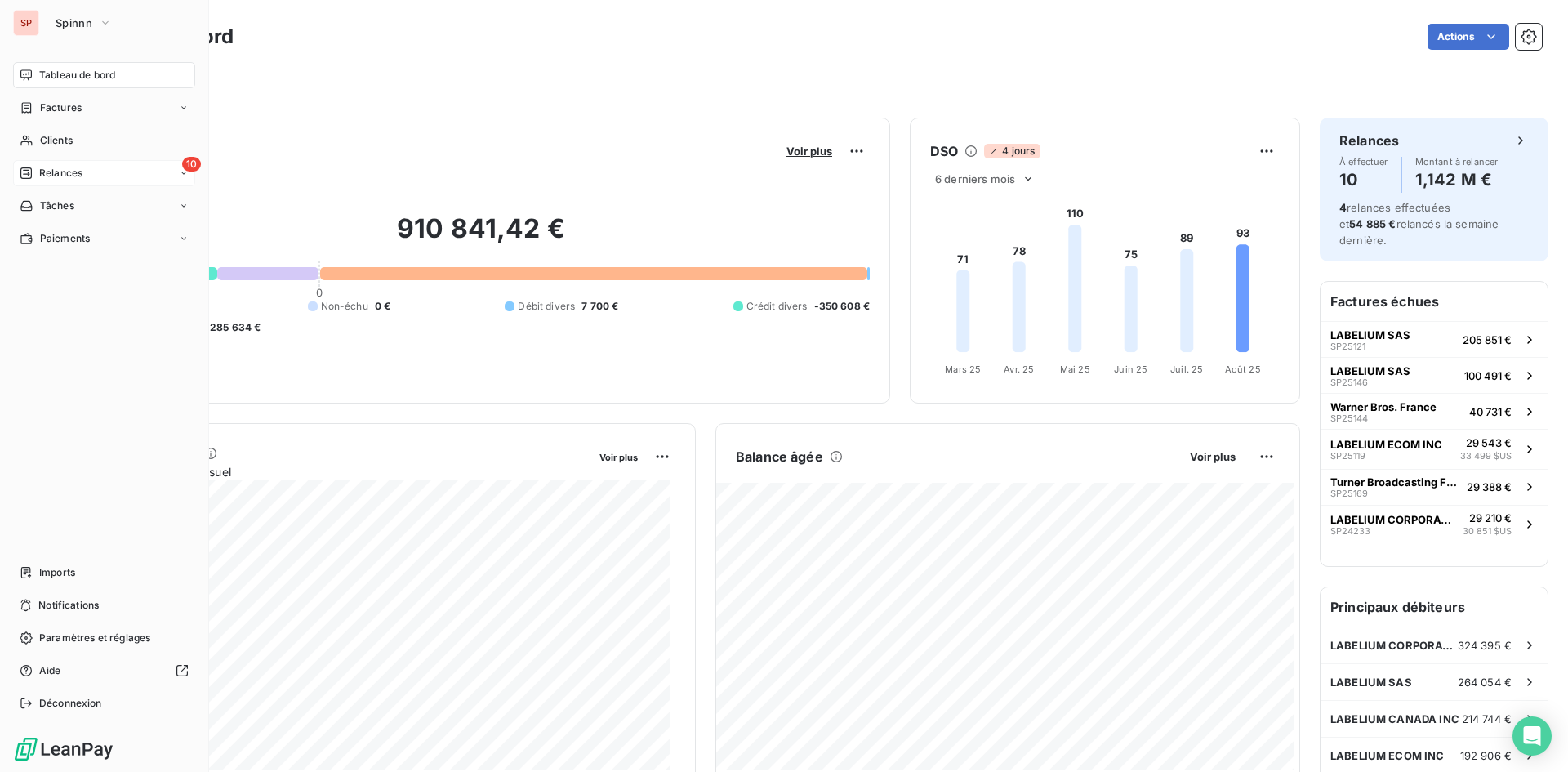 click 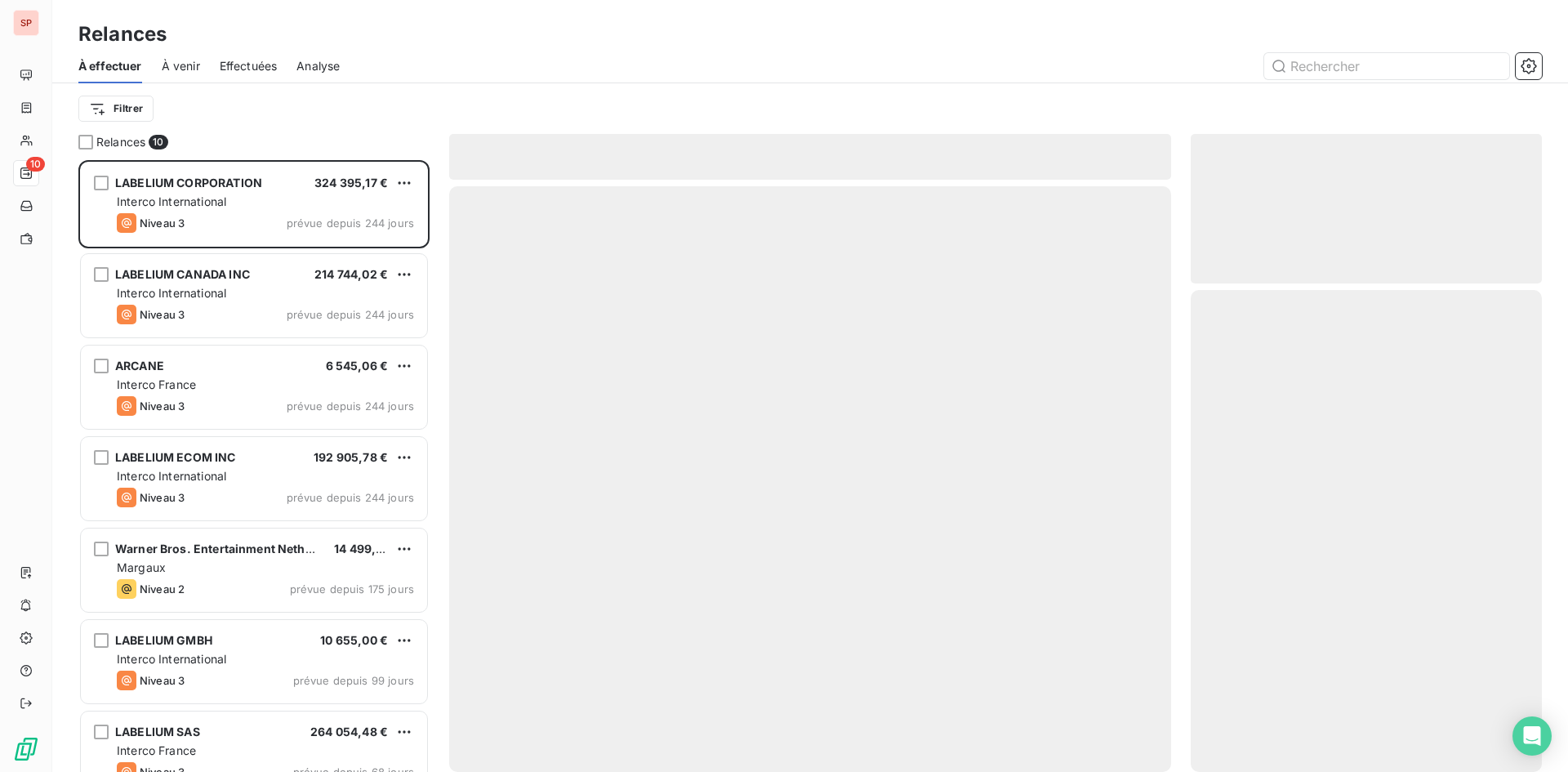 scroll, scrollTop: 13, scrollLeft: 13, axis: both 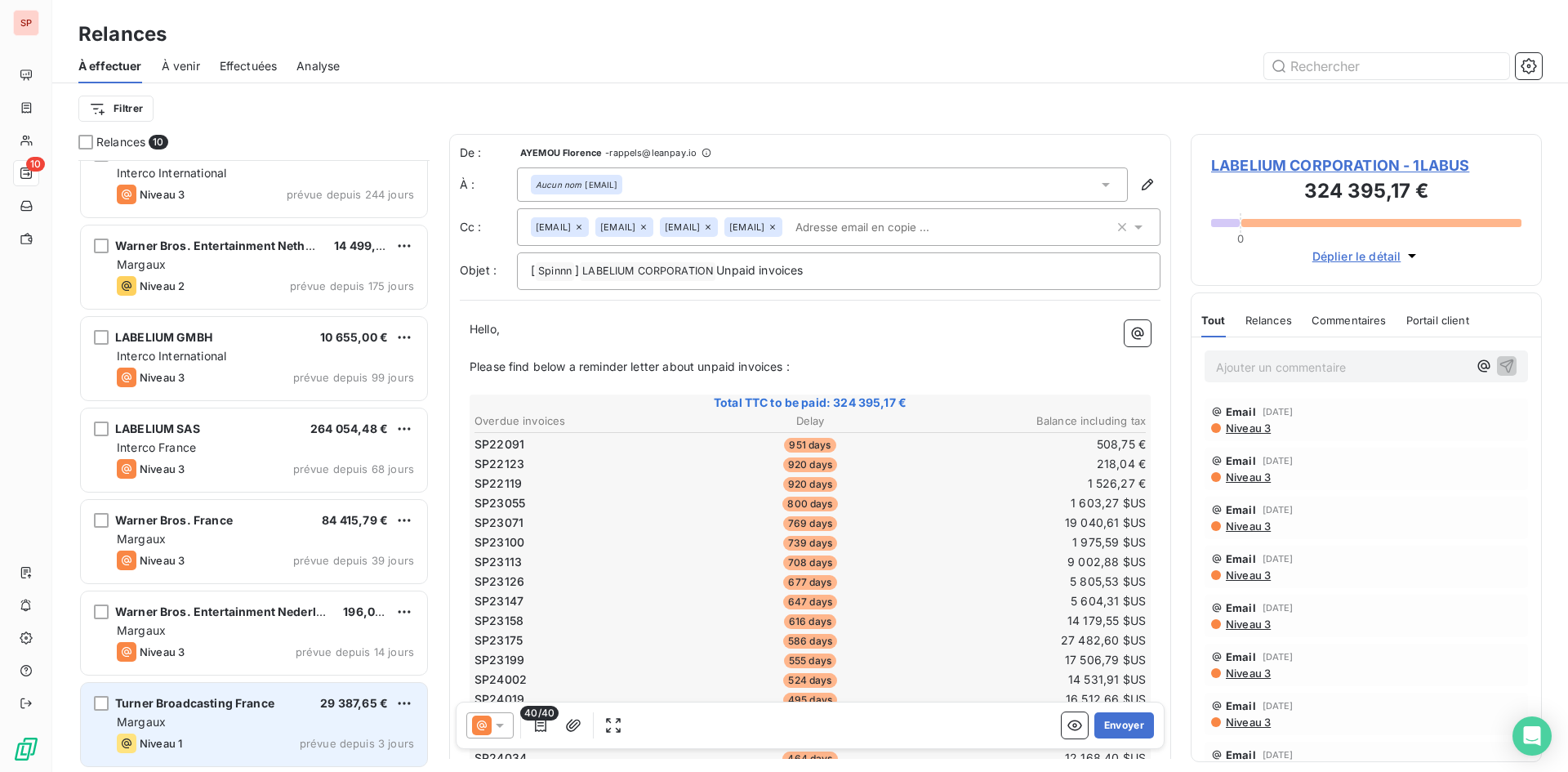 click on "Margaux" at bounding box center (265, 722) 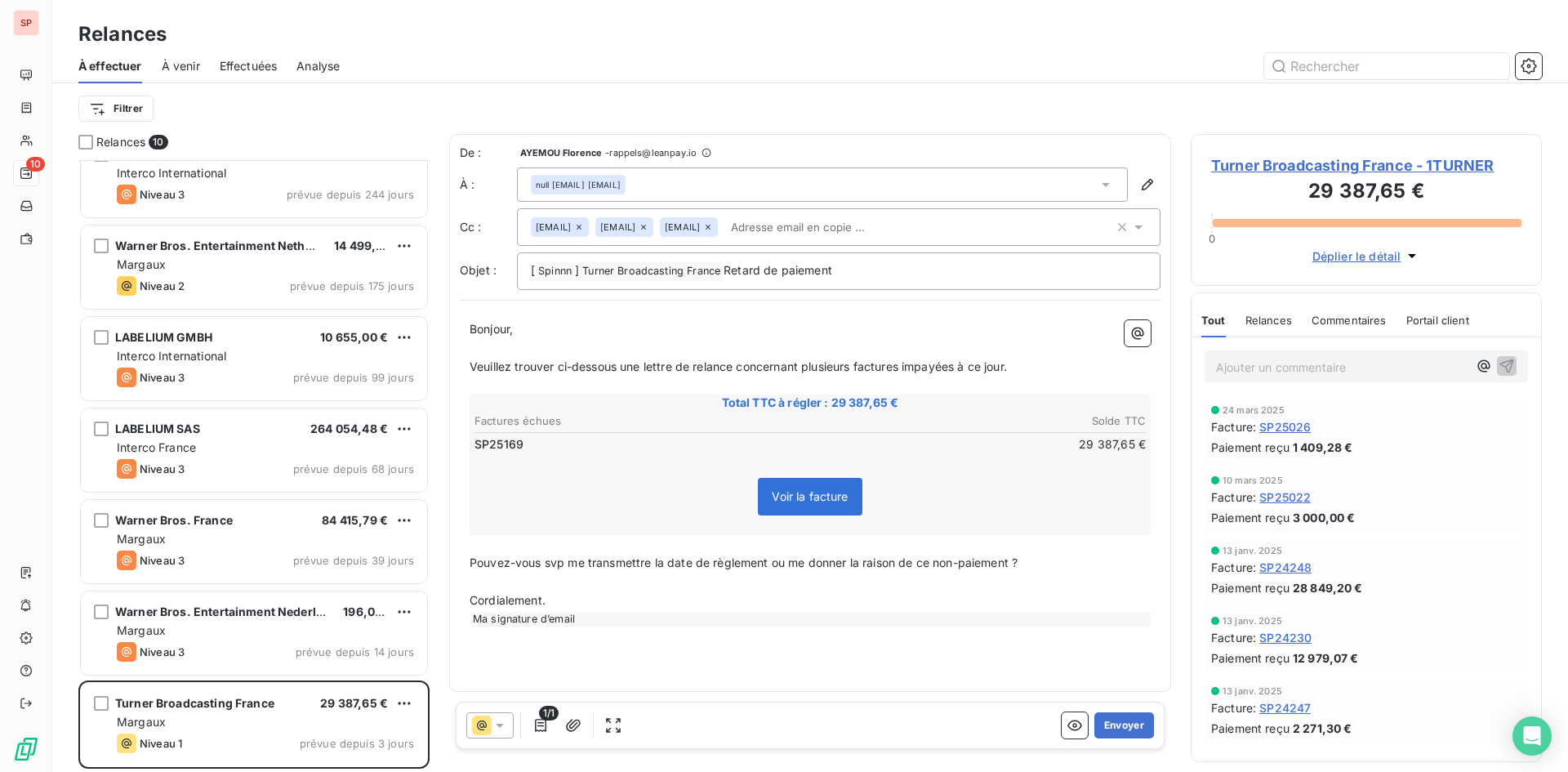 drag, startPoint x: 469, startPoint y: 328, endPoint x: 1009, endPoint y: 363, distance: 541.133 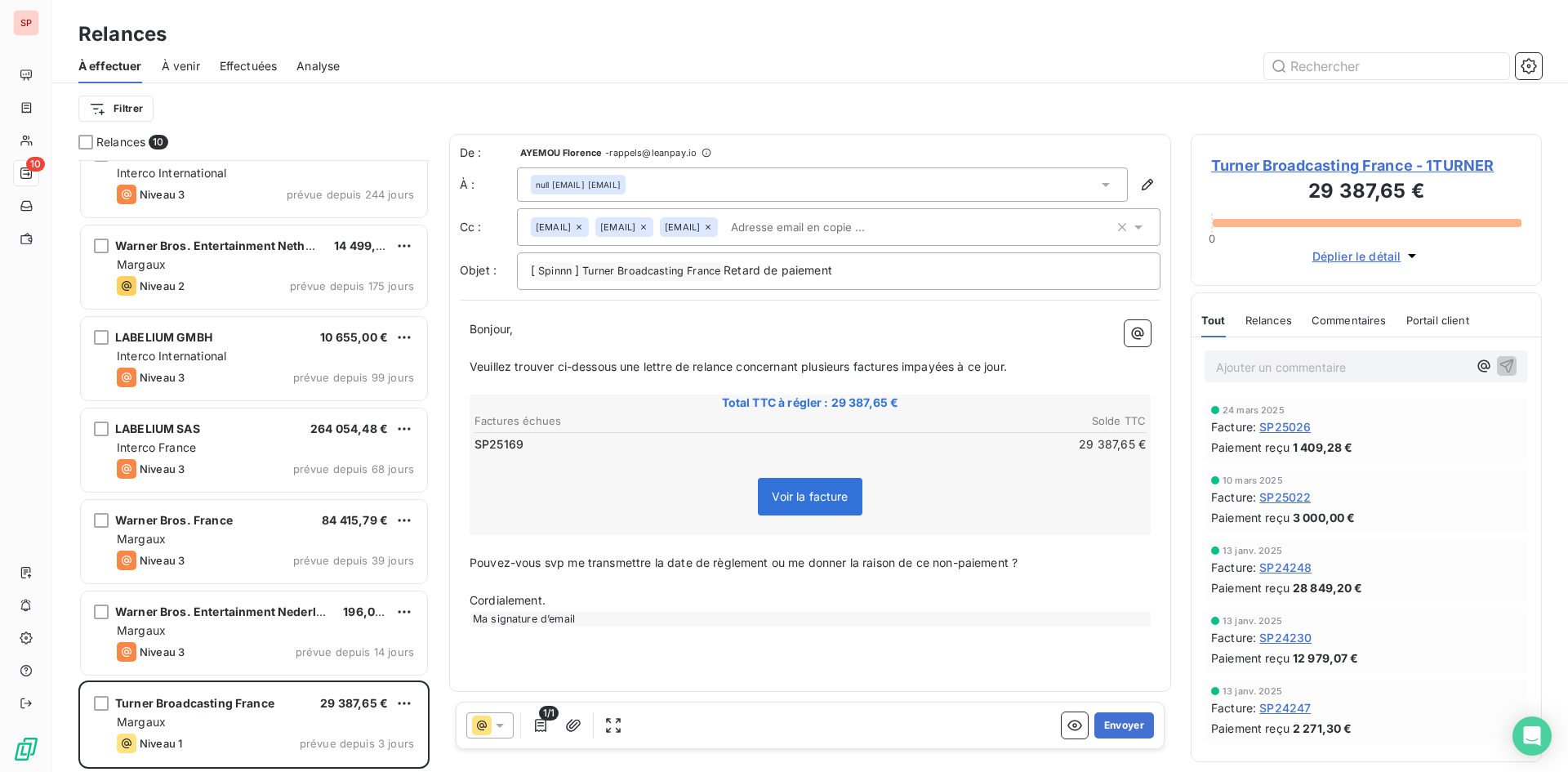 click on "Bonjour,  ﻿ Veuillez trouver ci-dessous une lettre de relance concernant plusieurs factures impayées à ce jour. ﻿ Total TTC à régler :   [PRICE] Factures échues Solde TTC SP25169 [PRICE] Voir   la facture ﻿ ﻿ Pouvez-vous svp me transmettre la date de règlement ou me donner la raison de ce non-paiement ?  ﻿ Cordialement. Ma signature d’email ﻿" at bounding box center (810, 473) 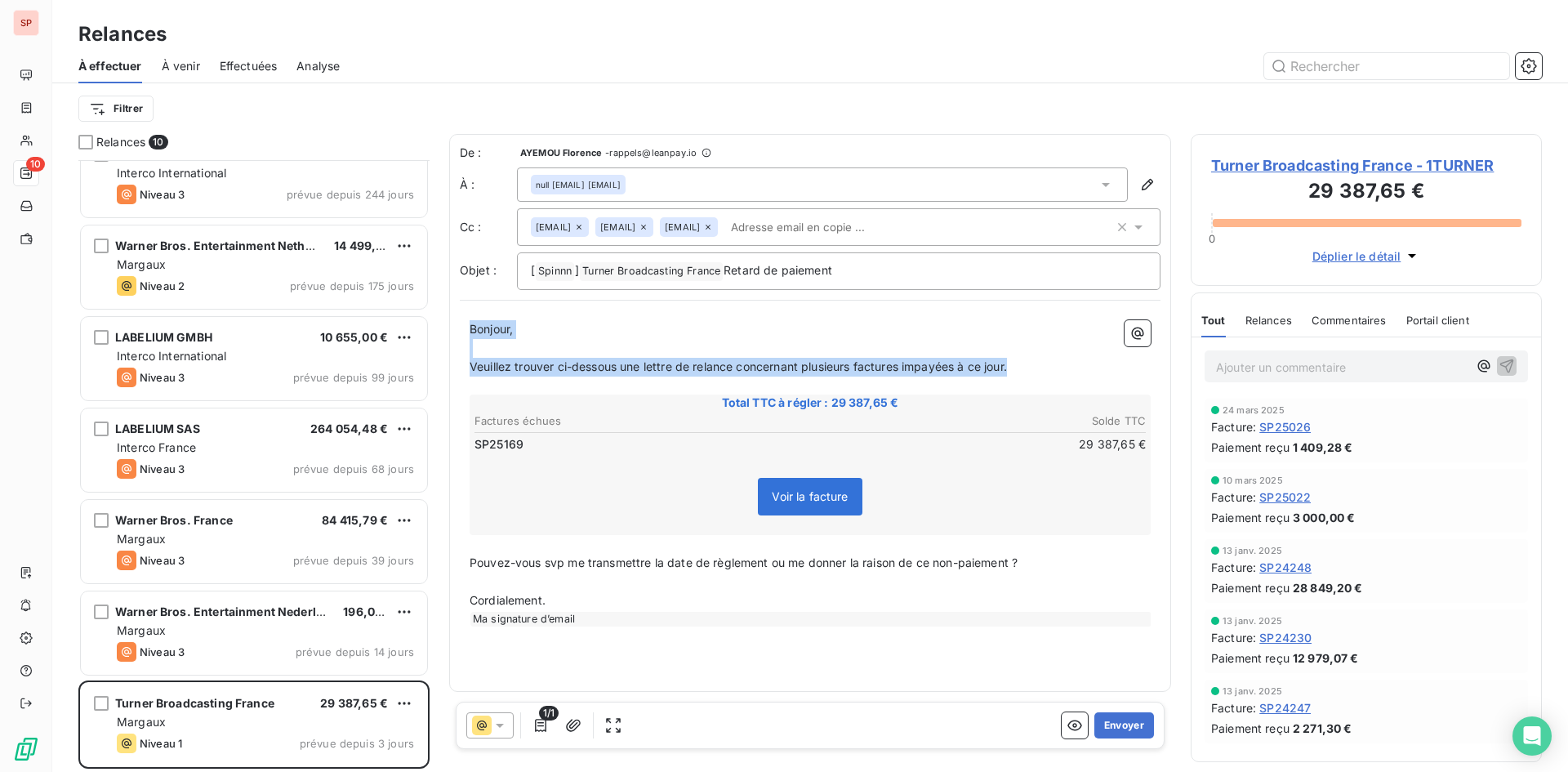 drag, startPoint x: 1021, startPoint y: 368, endPoint x: 469, endPoint y: 324, distance: 553.75085 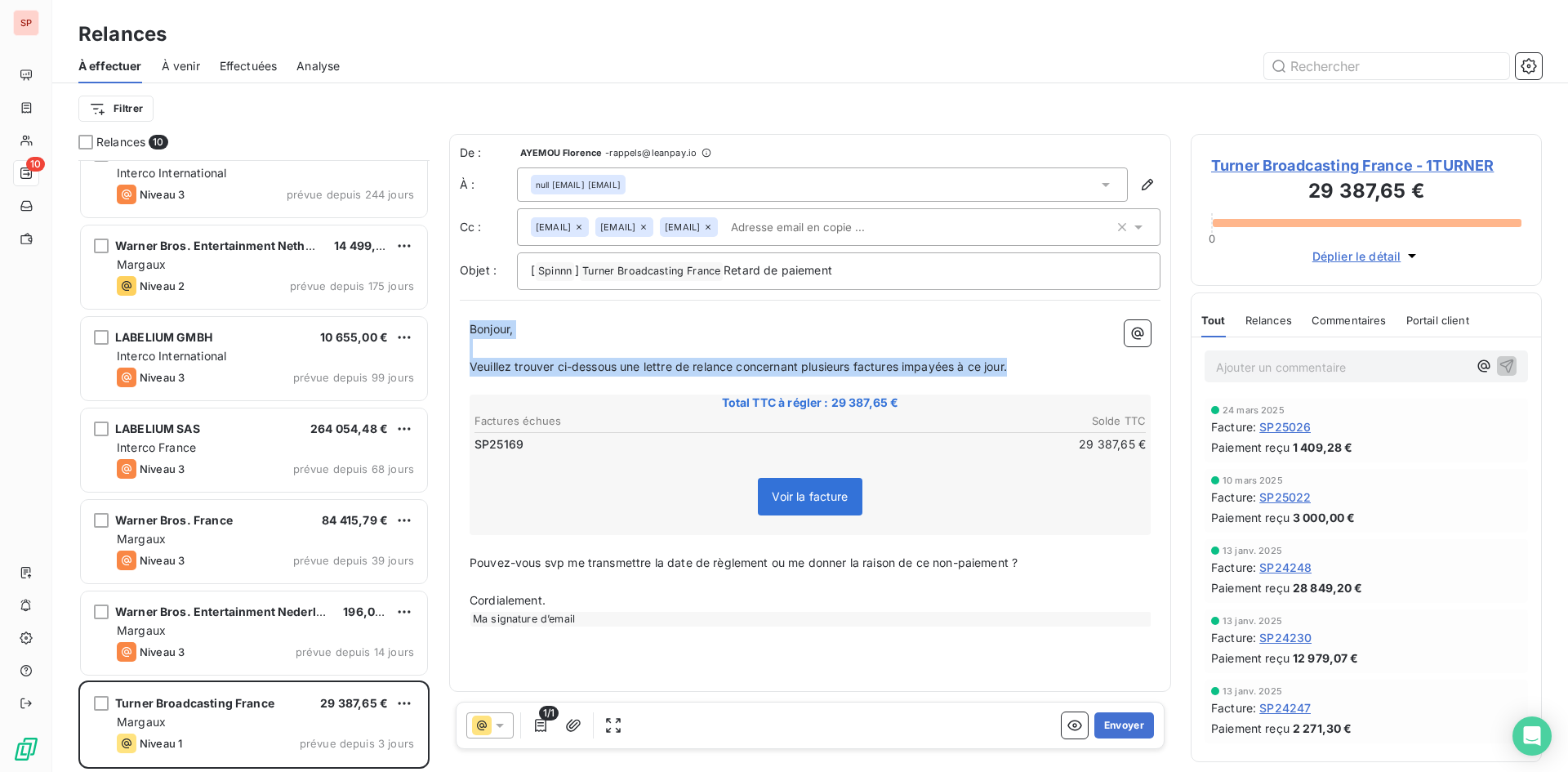 click on "Bonjour,  ﻿ Veuillez trouver ci-dessous une lettre de relance concernant plusieurs factures impayées à ce jour. ﻿ Total TTC à régler :   [PRICE] Factures échues Solde TTC SP25169 [PRICE] Voir   la facture ﻿ ﻿ Pouvez-vous svp me transmettre la date de règlement ou me donner la raison de ce non-paiement ?  ﻿ Cordialement. Ma signature d’email ﻿" at bounding box center [810, 473] 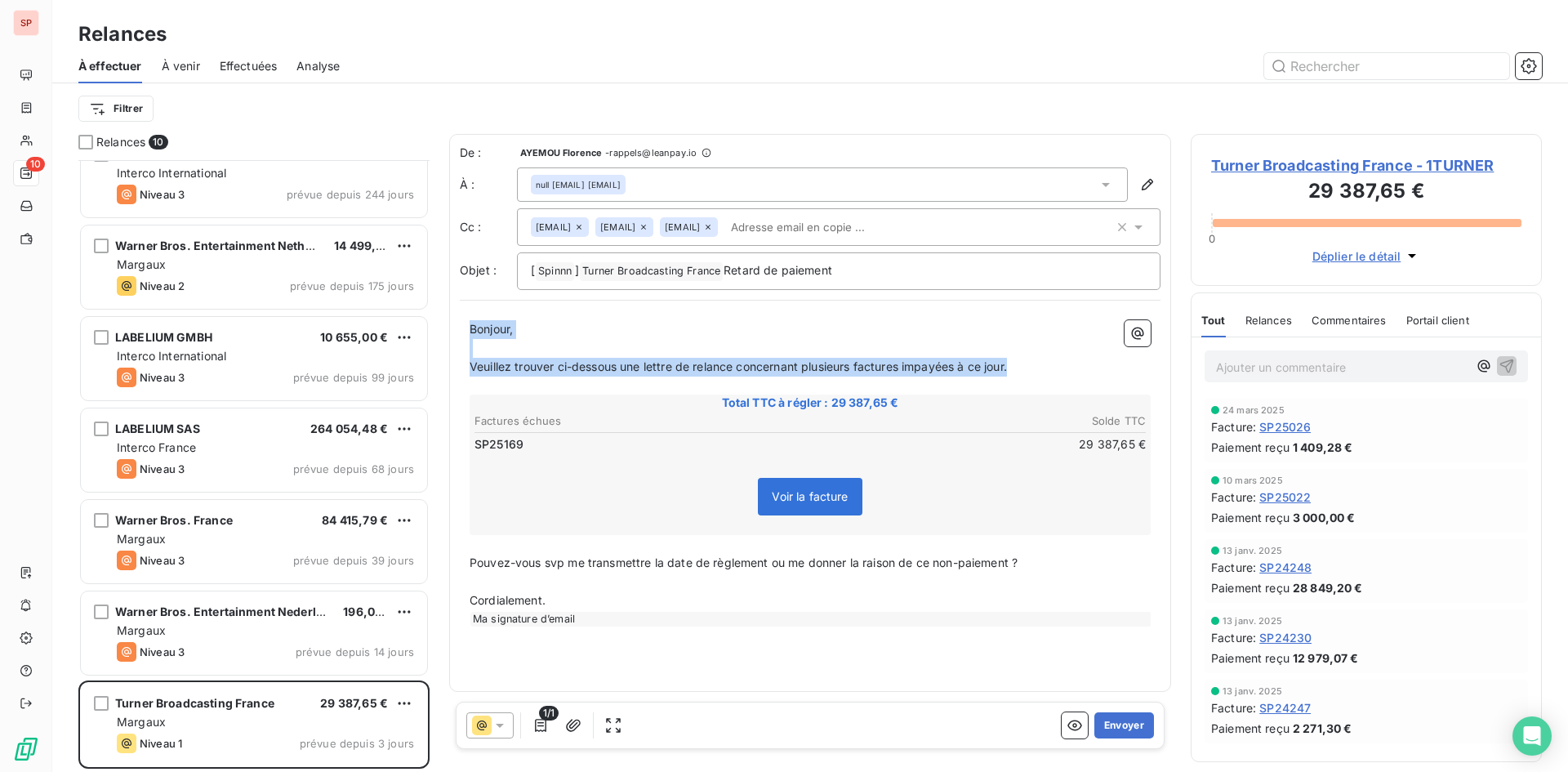 copy on "Bonjour,  ﻿ Veuillez trouver ci-dessous une lettre de relance concernant plusieurs factures impayées à ce jour." 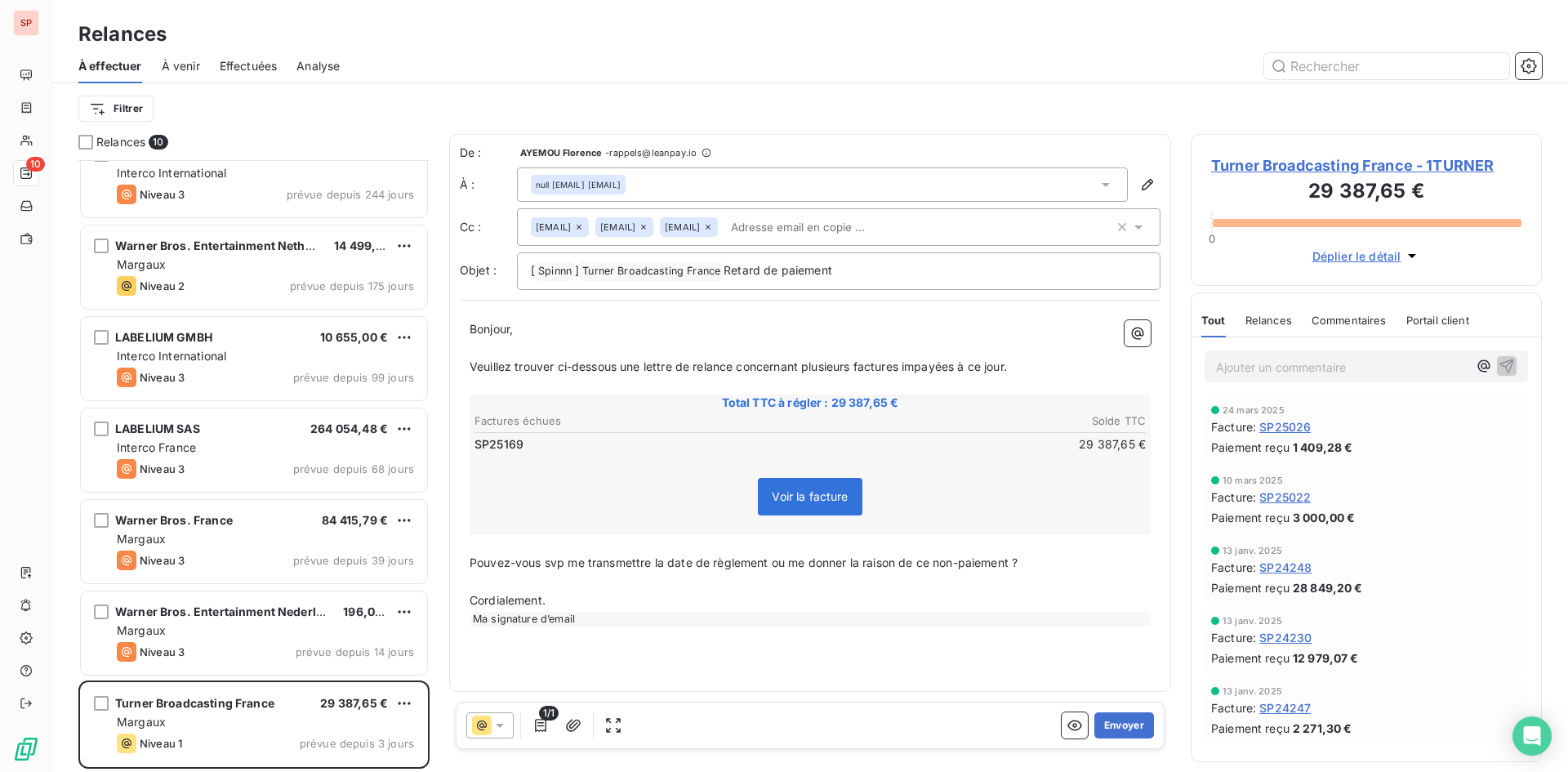 click on "Cordialement." at bounding box center (810, 600) 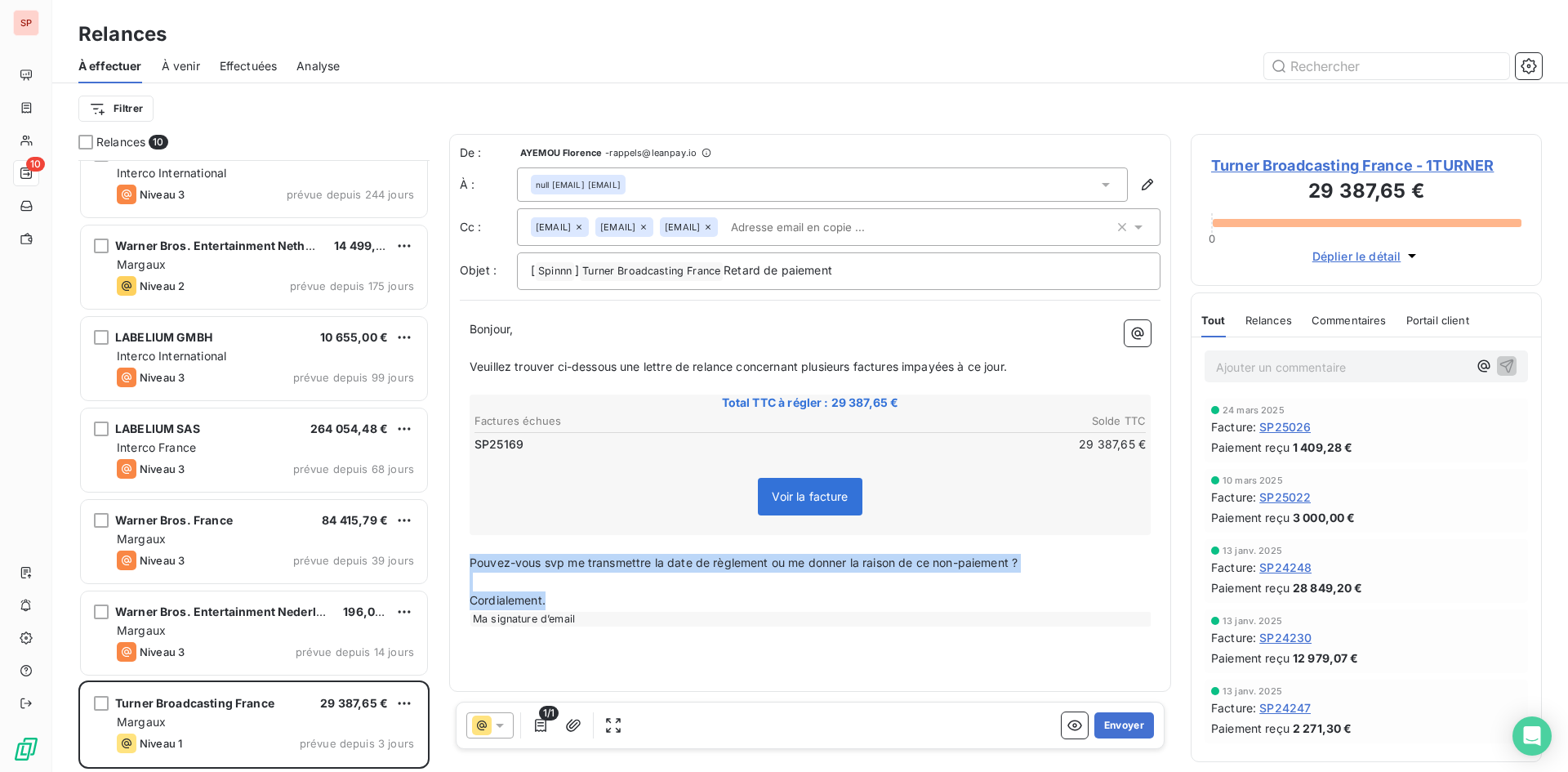 drag, startPoint x: 548, startPoint y: 602, endPoint x: 470, endPoint y: 556, distance: 90.55385 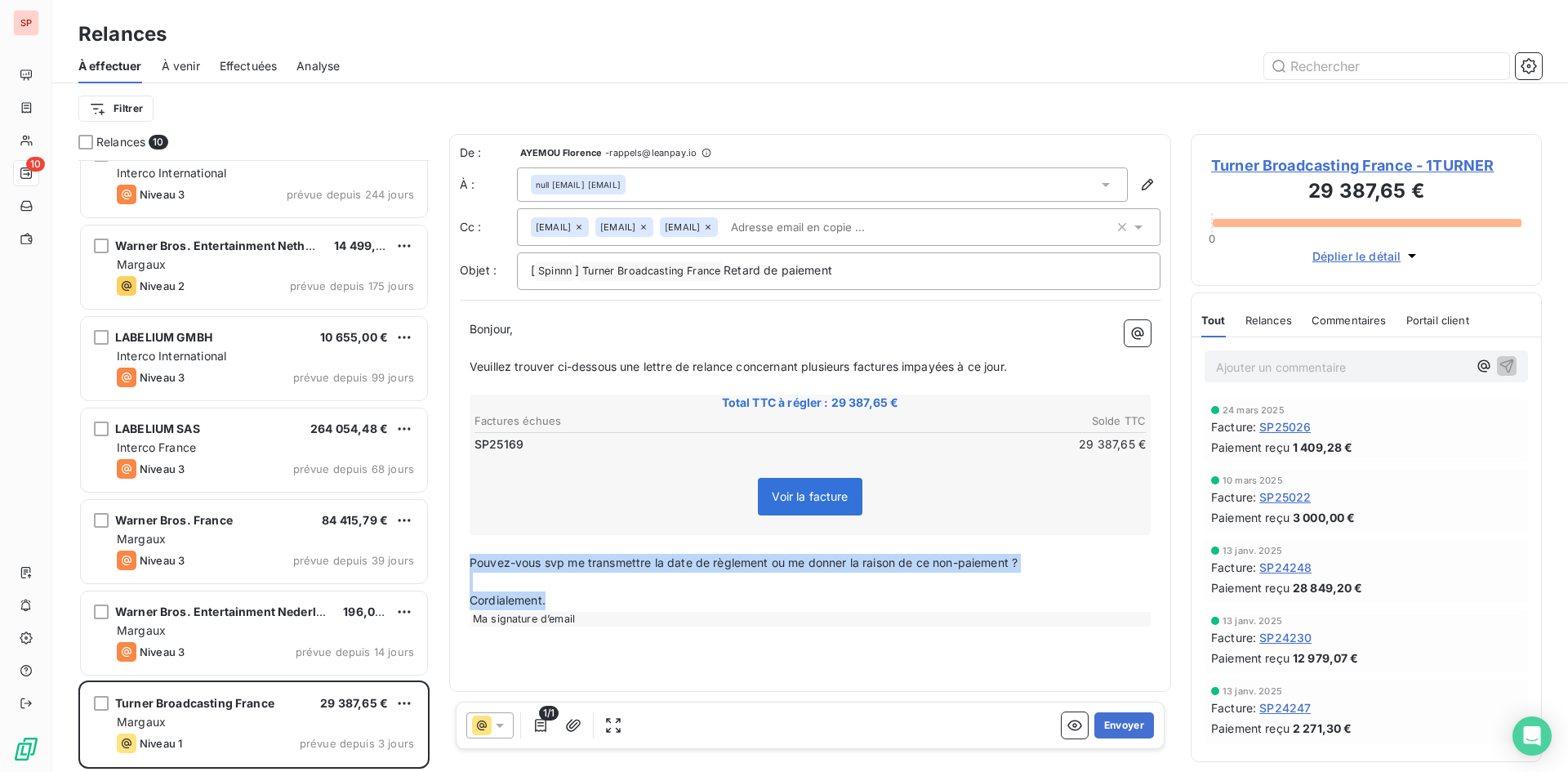 click on "Bonjour,  ﻿ Veuillez trouver ci-dessous une lettre de relance concernant plusieurs factures impayées à ce jour. ﻿ Total TTC à régler :   [PRICE] Factures échues Solde TTC SP25169 [PRICE] Voir   la facture ﻿ ﻿ Pouvez-vous svp me transmettre la date de règlement ou me donner la raison de ce non-paiement ?  ﻿ Cordialement. Ma signature d’email ﻿" at bounding box center (810, 473) 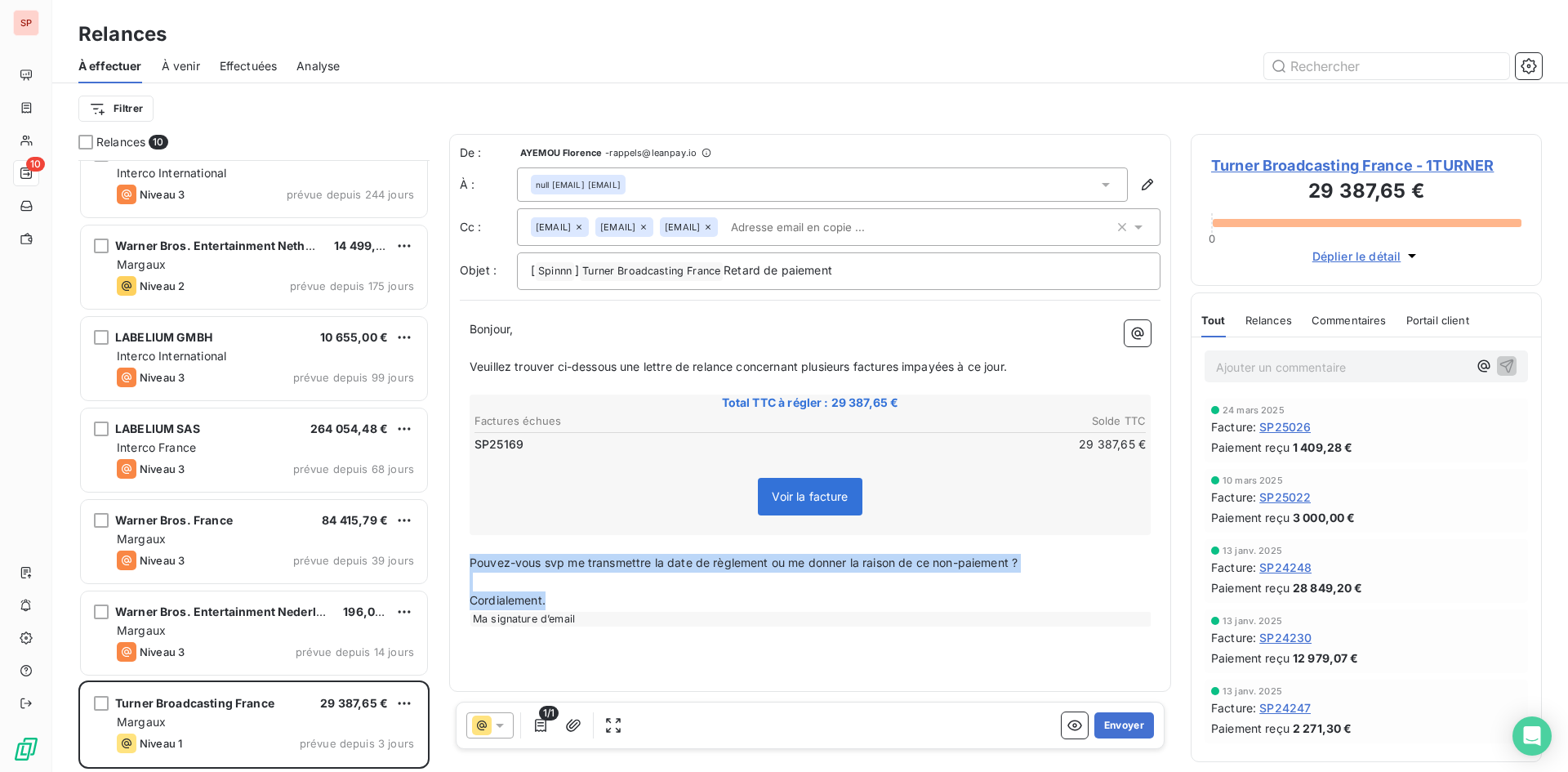 copy on "Pouvez-vous svp me transmettre la date de règlement ou me donner la raison de ce non-paiement ?  ﻿ Cordialement." 